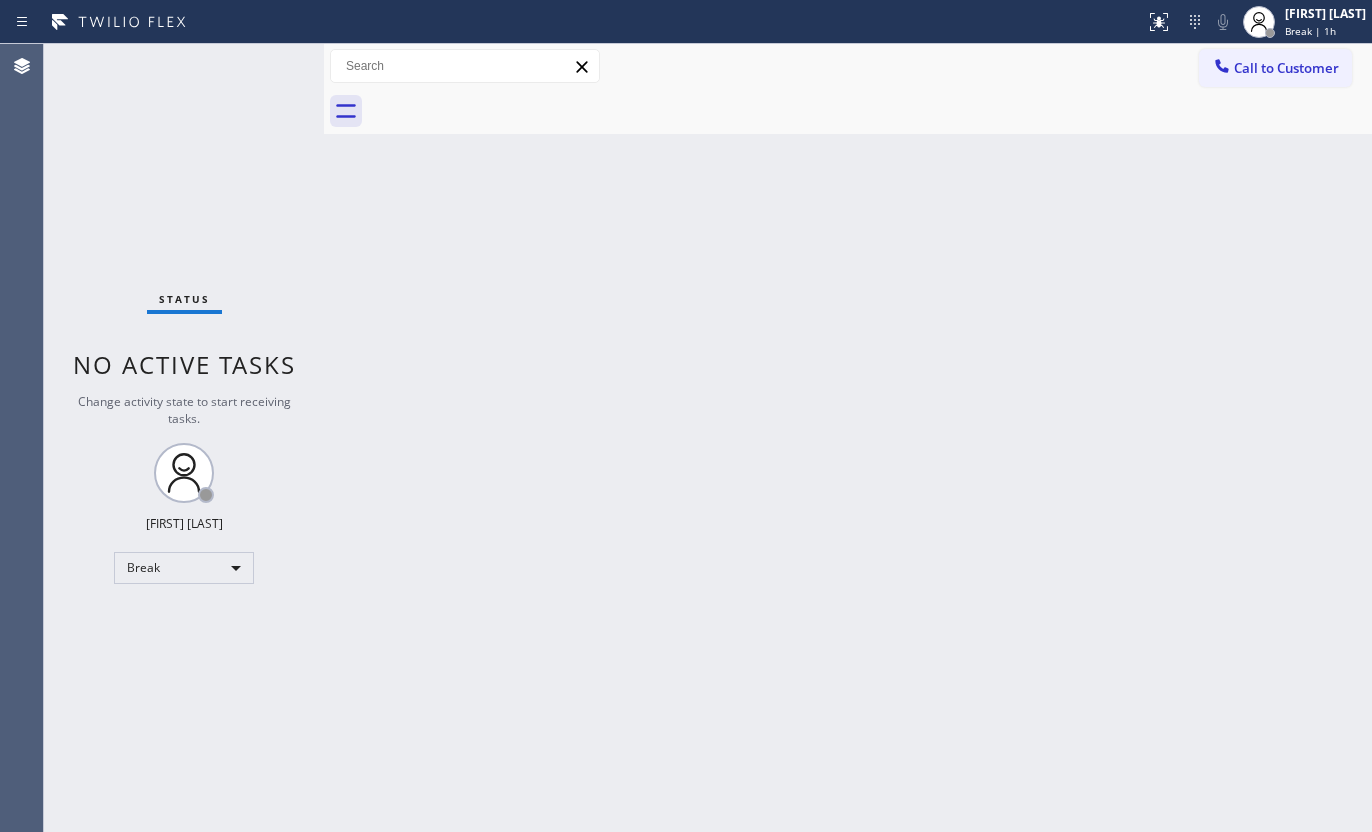 scroll, scrollTop: 0, scrollLeft: 0, axis: both 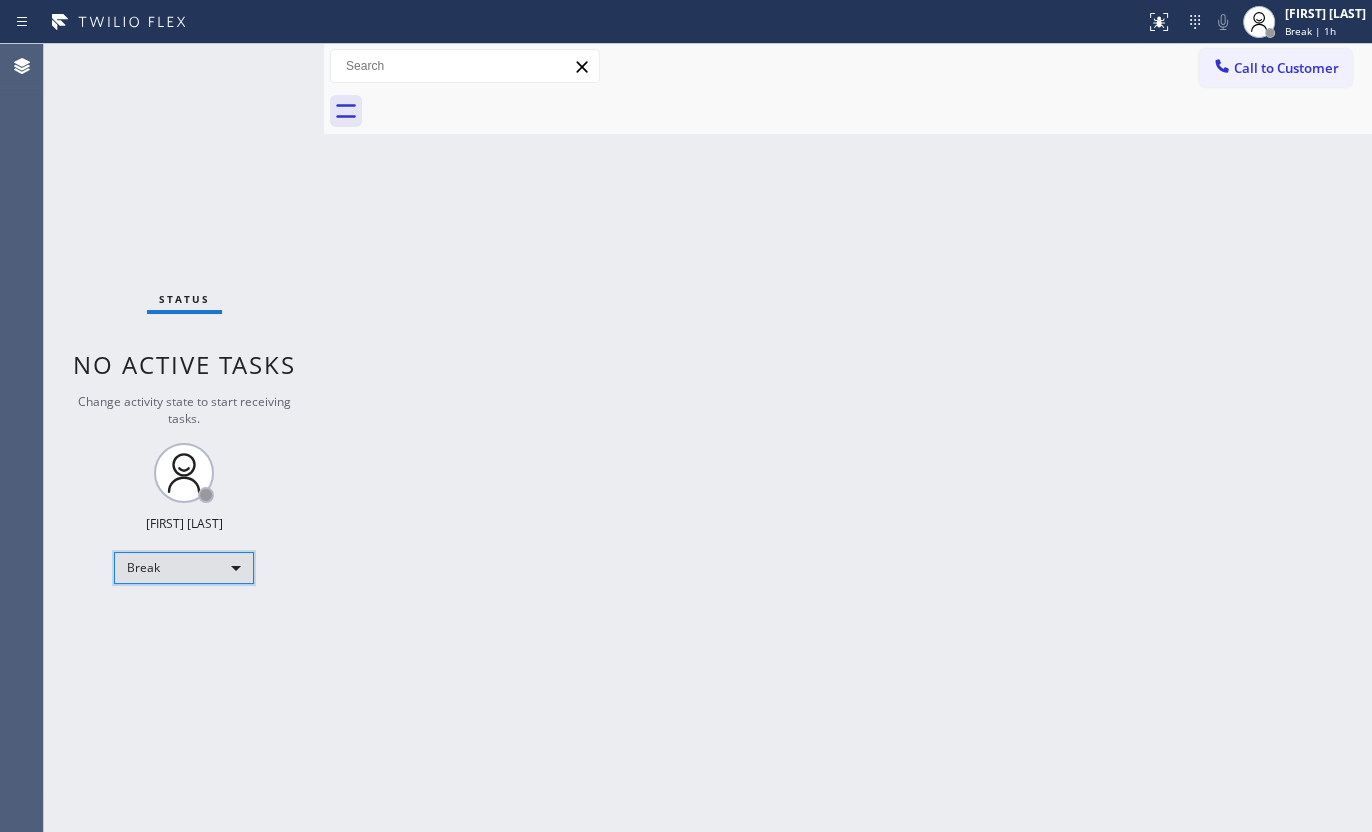 click on "Break" at bounding box center (184, 568) 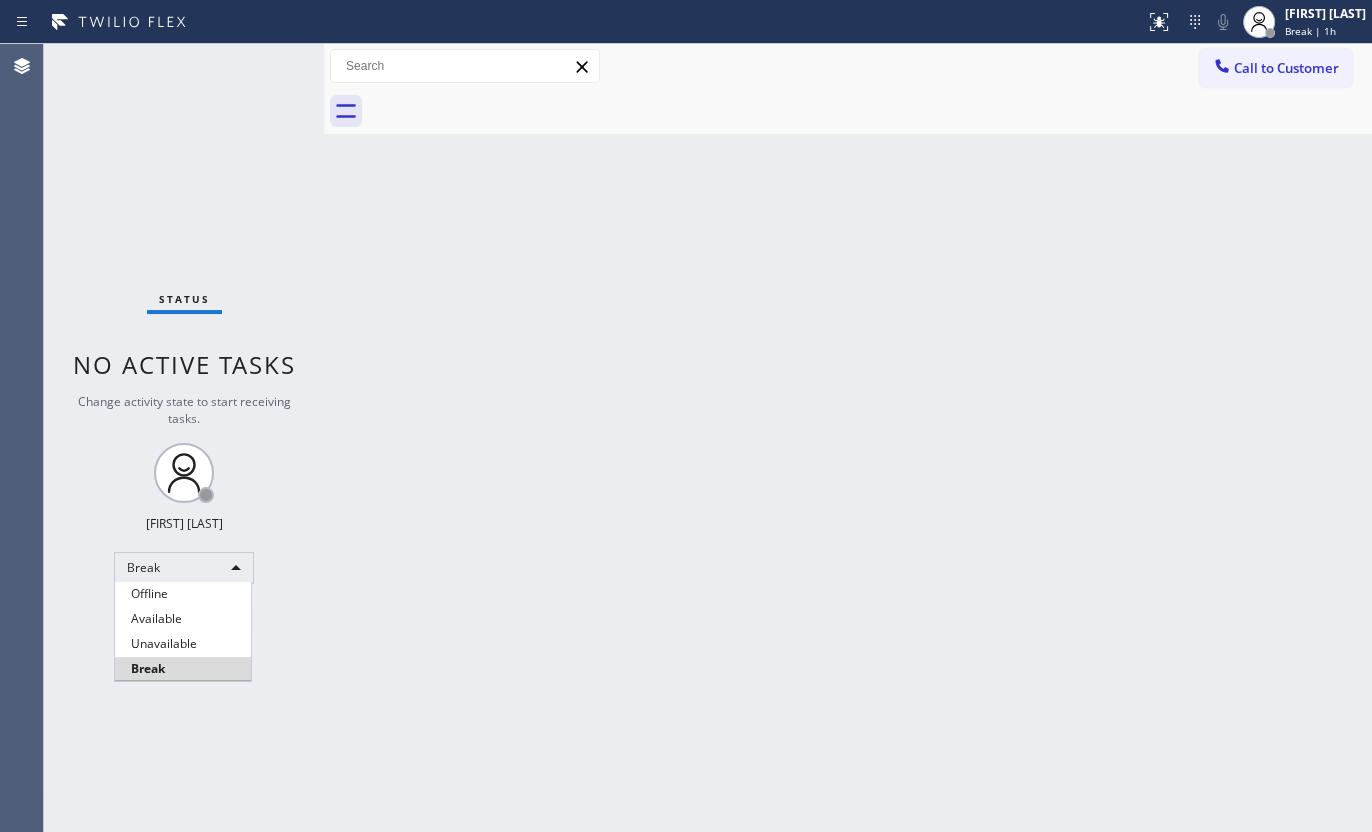 click on "Available" at bounding box center (183, 619) 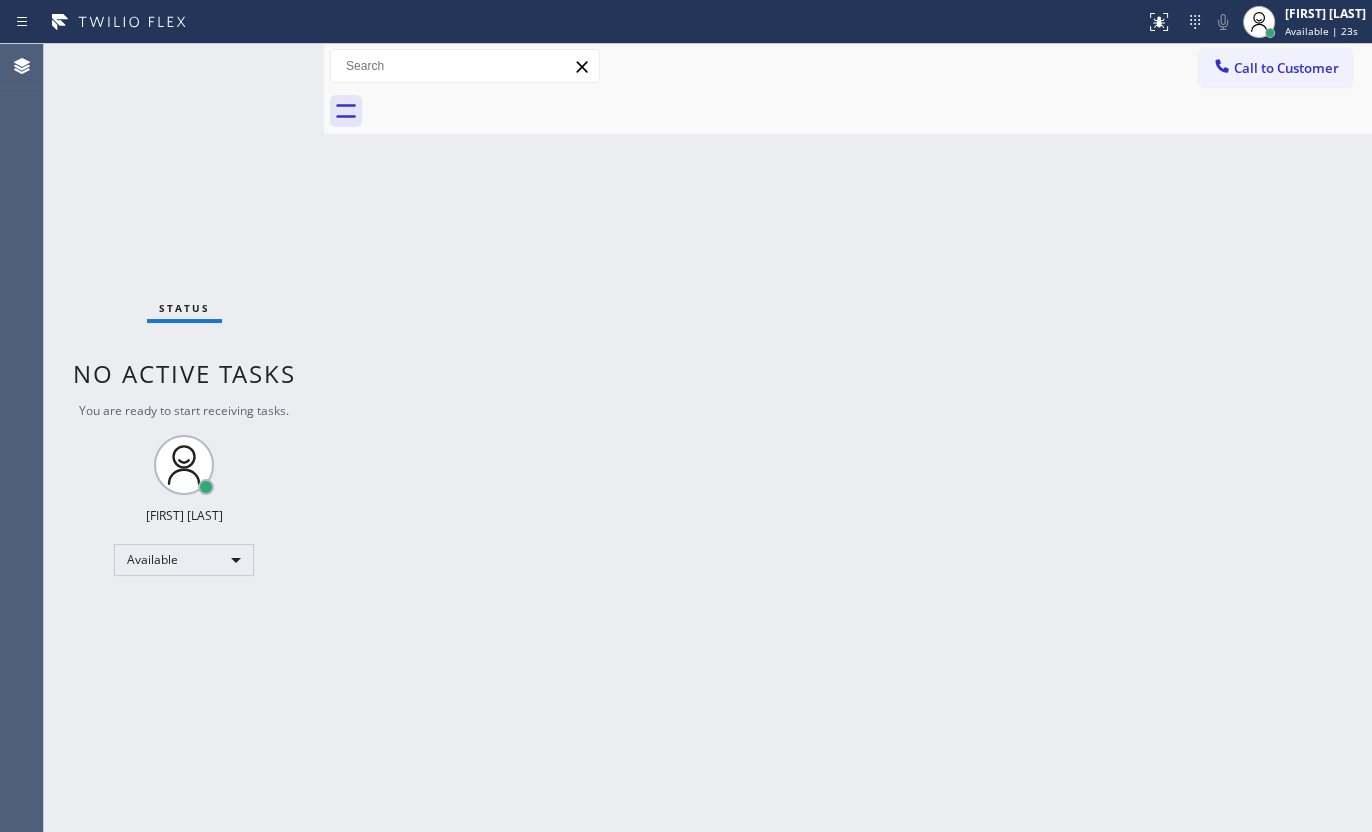 click on "Status   No active tasks     You are ready to start receiving tasks.   JENIZA ALCAYDE Available" at bounding box center (184, 438) 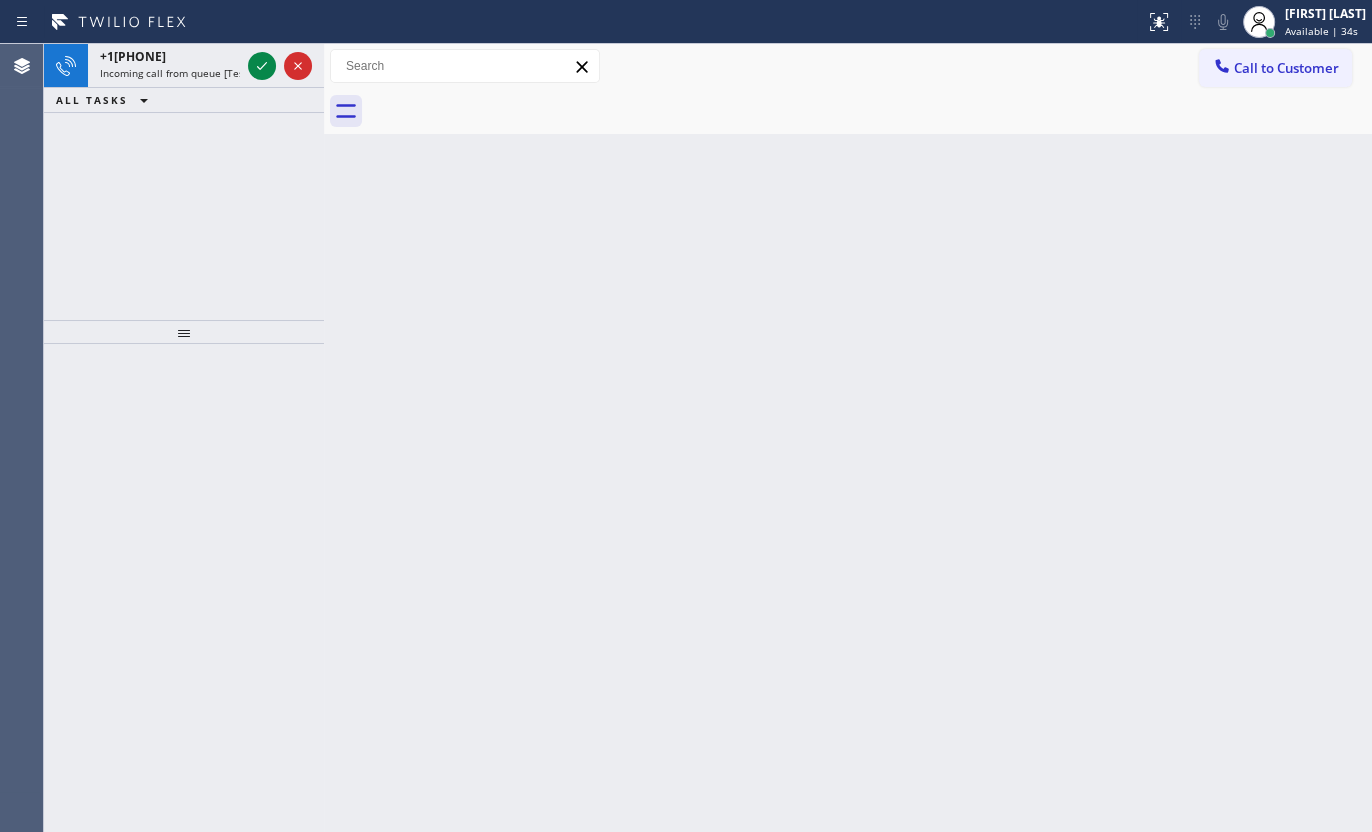 click on "Back to Dashboard Change Sender ID Customers Technicians Select a contact Outbound call Technician Search Technician Your caller id phone number Your caller id phone number Call Technician info Name   Phone none Address none Change Sender ID HVAC +18559994417 5 Star Appliance +18557314952 Appliance Repair +18554611149 Plumbing +18889090120 Air Duct Cleaning +18006865038  Electricians +18005688664 Cancel Change Check personal SMS Reset Change No tabs Call to Customer Outbound call Location Search location Your caller id phone number Customer number Call Outbound call Technician Search Technician Your caller id phone number Your caller id phone number Call" at bounding box center (848, 438) 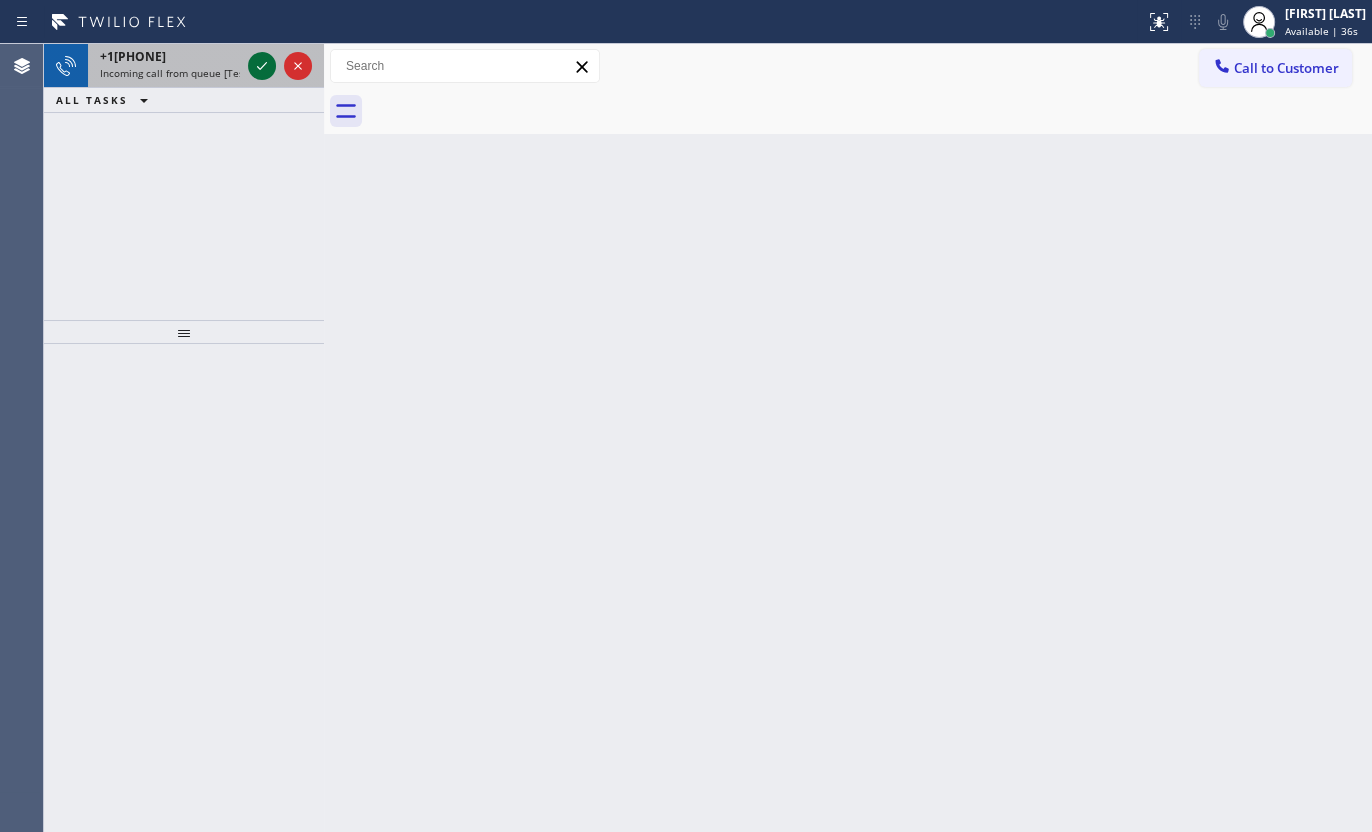 click 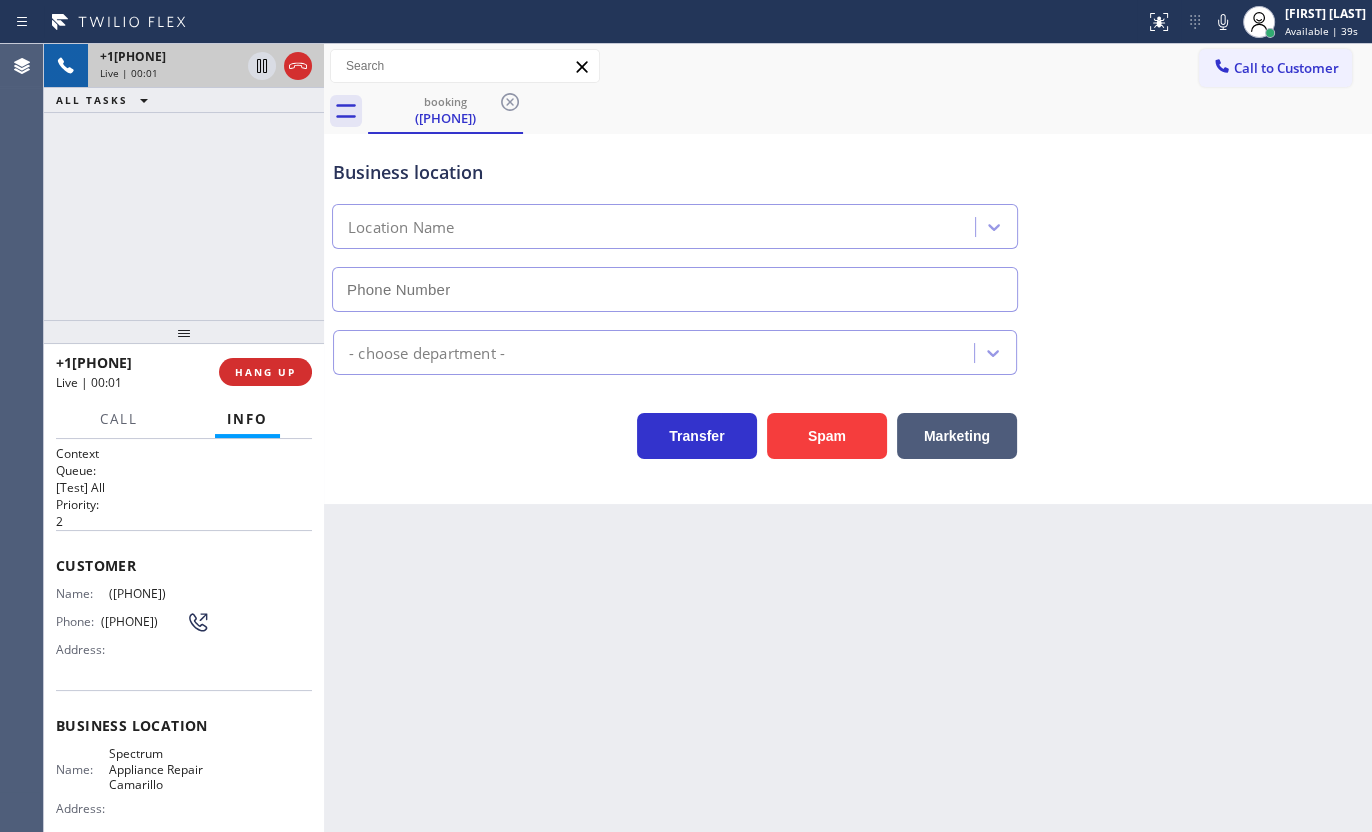 type on "(805) 600-3864" 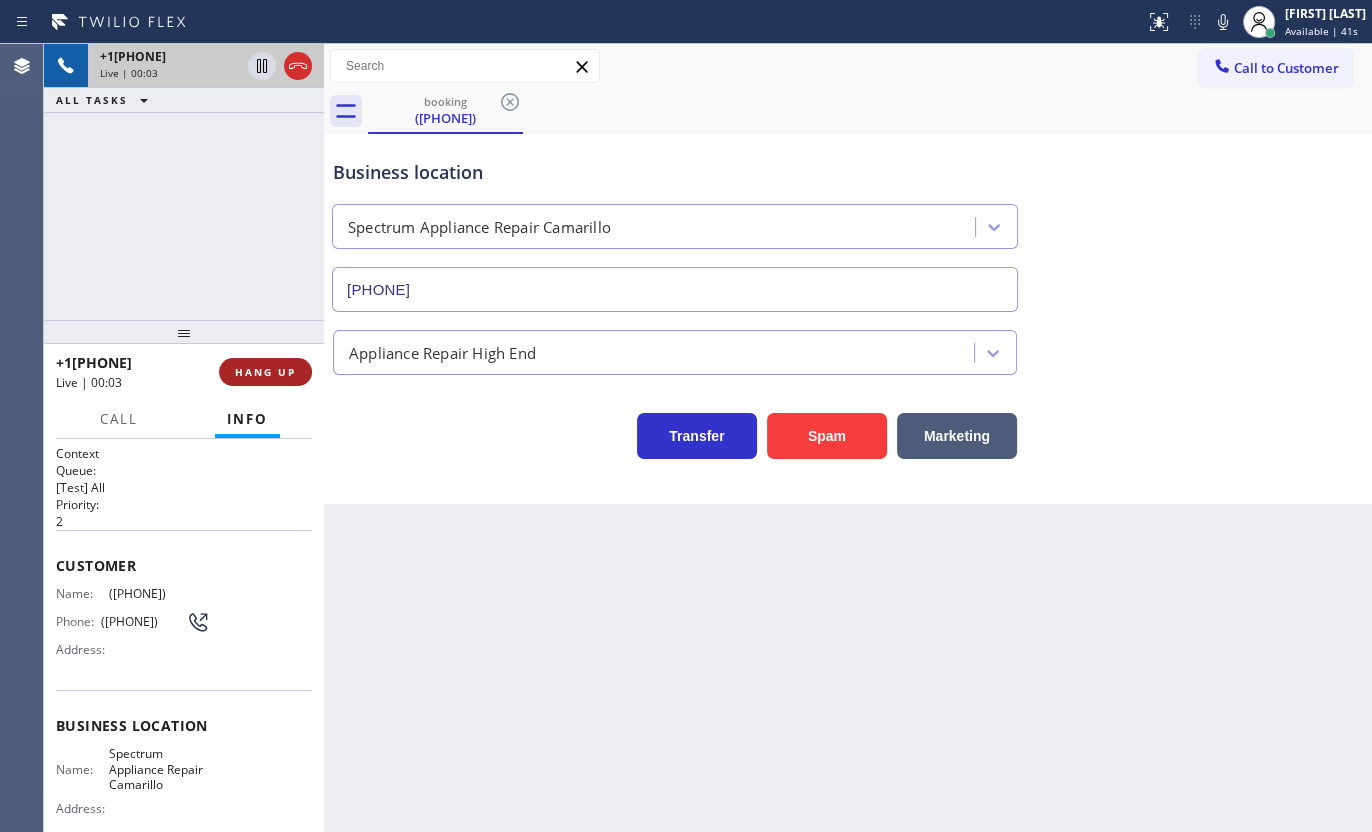 click on "HANG UP" at bounding box center (265, 372) 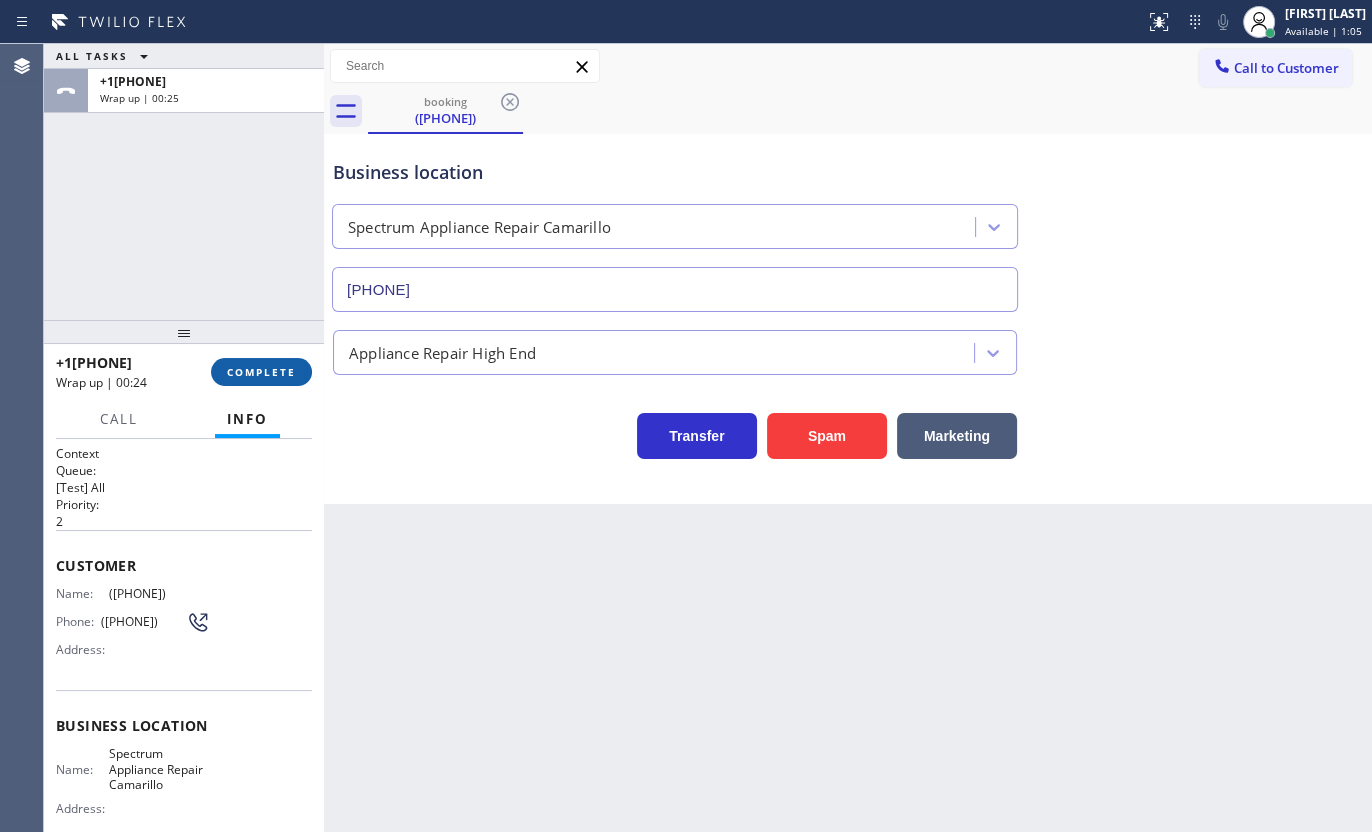 click on "COMPLETE" at bounding box center [261, 372] 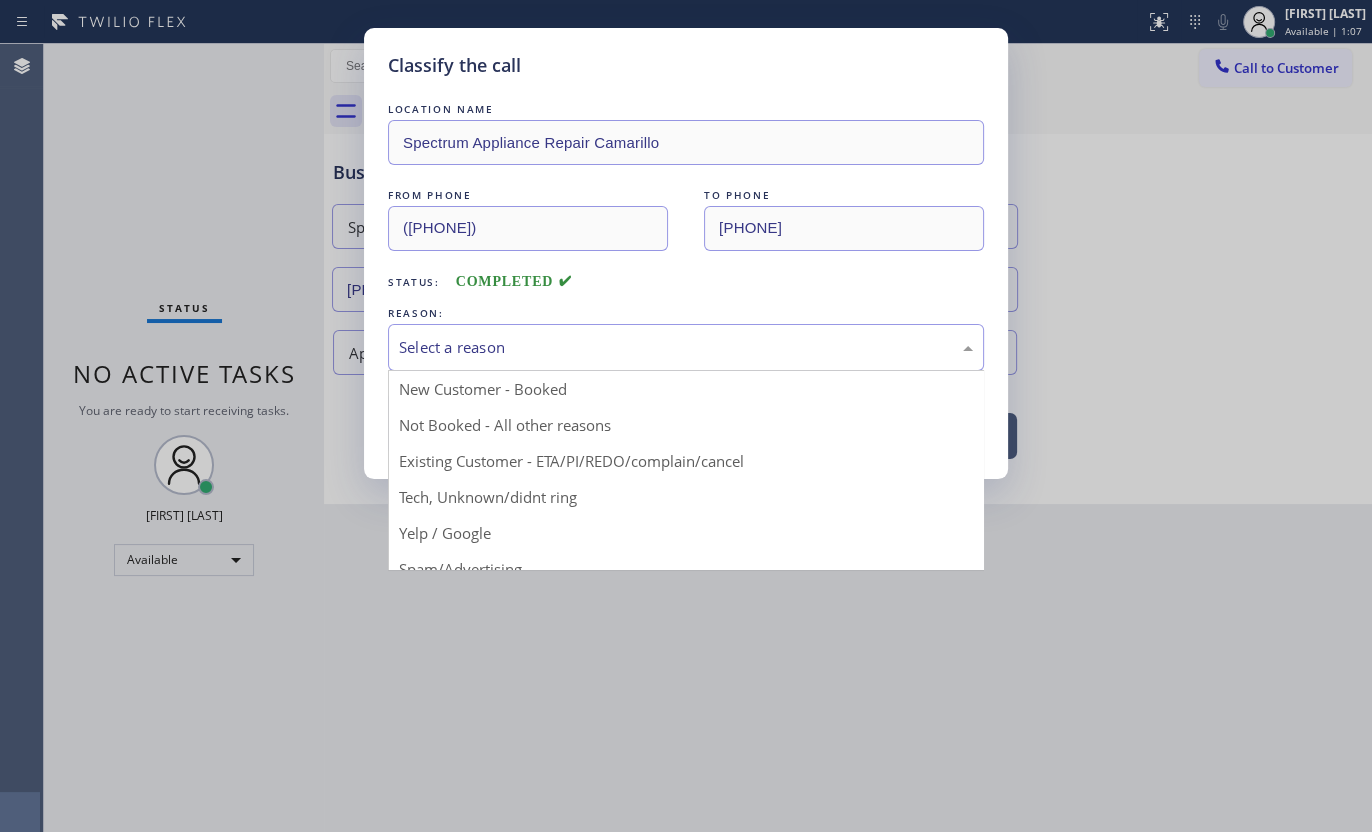 click on "Select a reason" at bounding box center (686, 347) 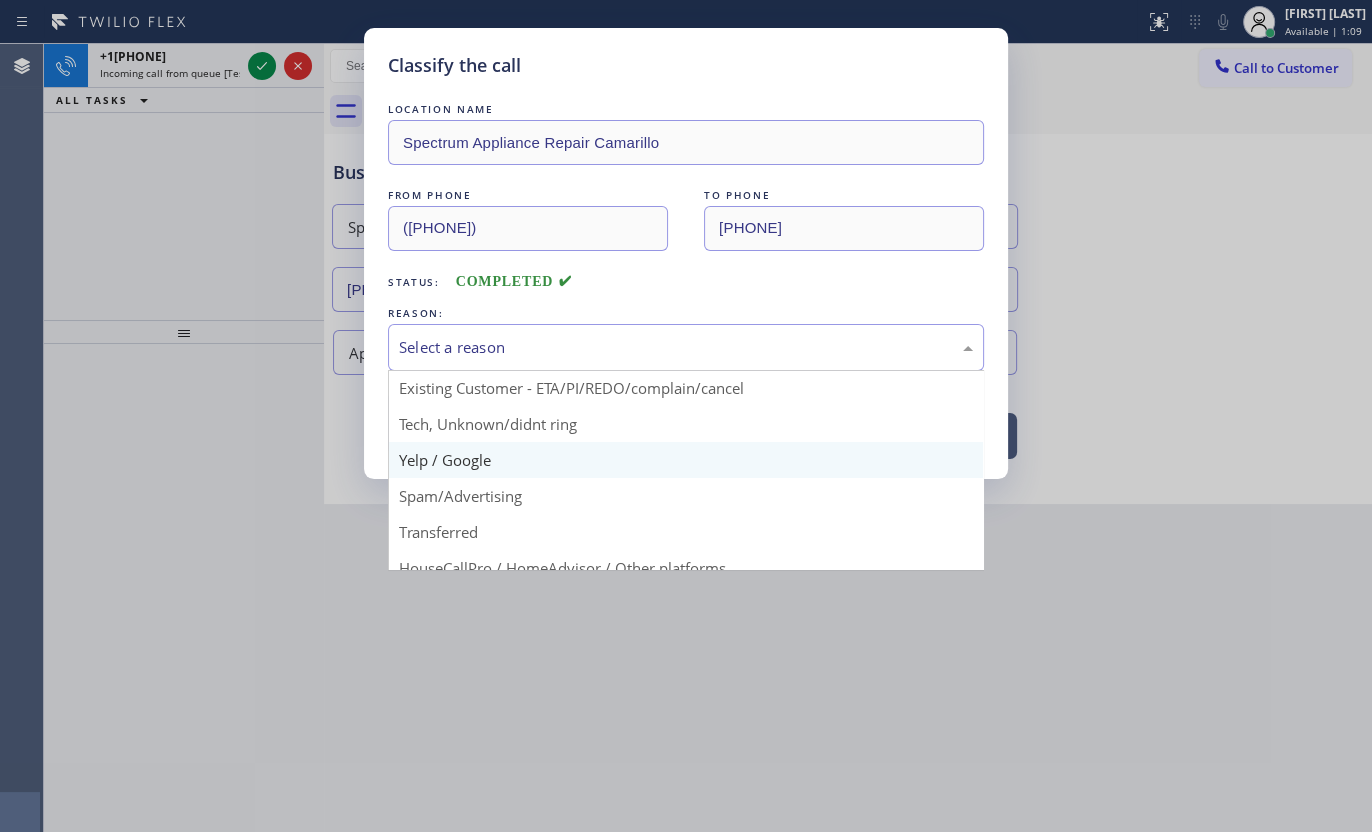 scroll, scrollTop: 133, scrollLeft: 0, axis: vertical 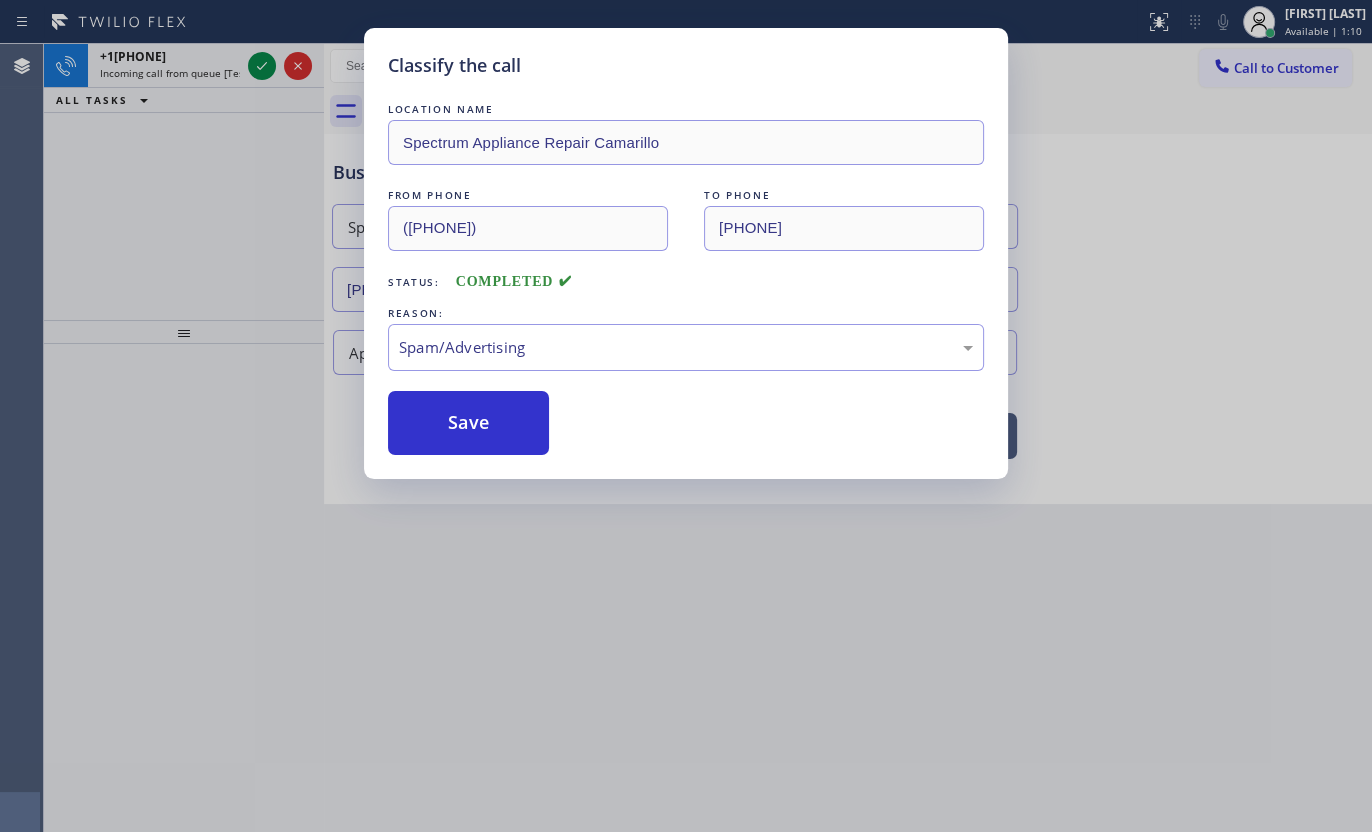 click on "Save" at bounding box center [468, 423] 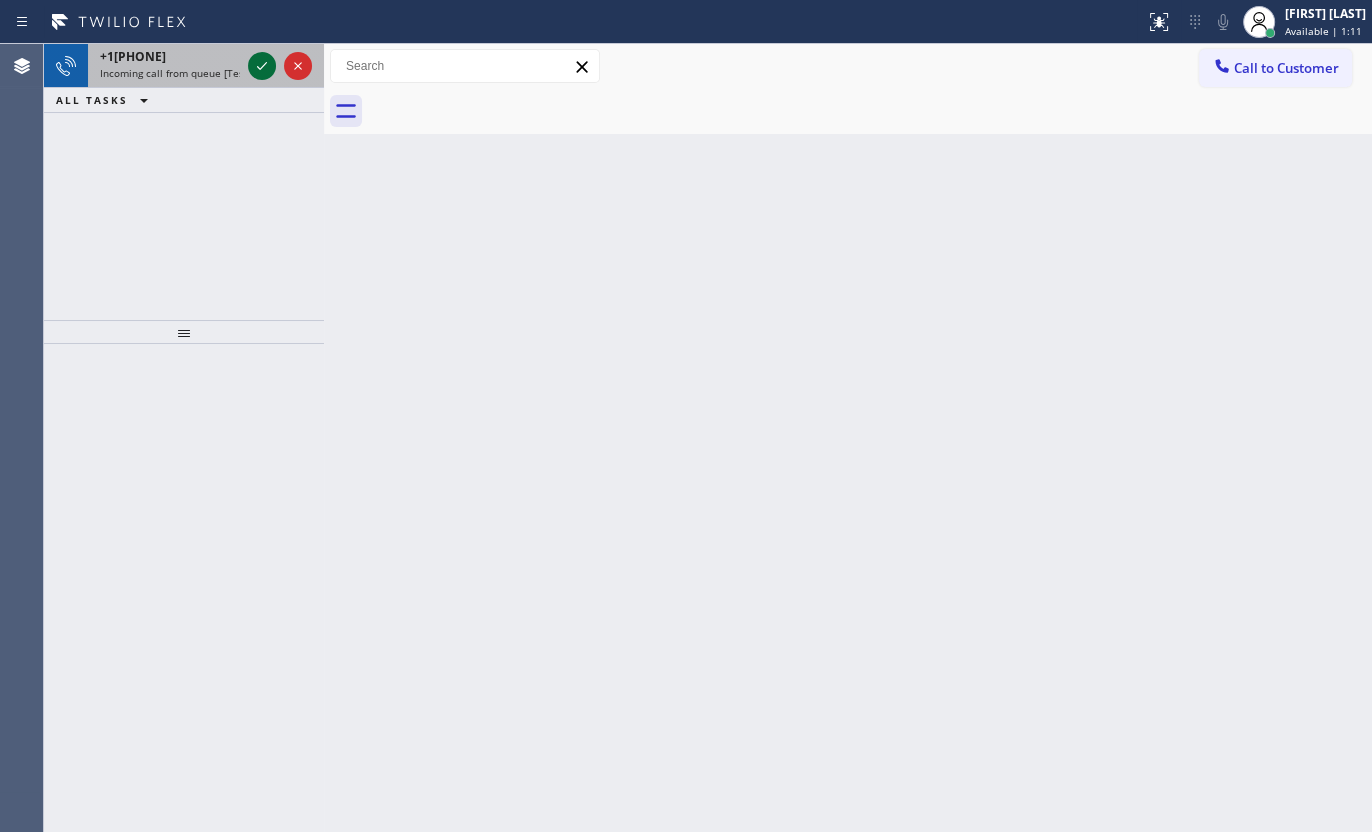 click 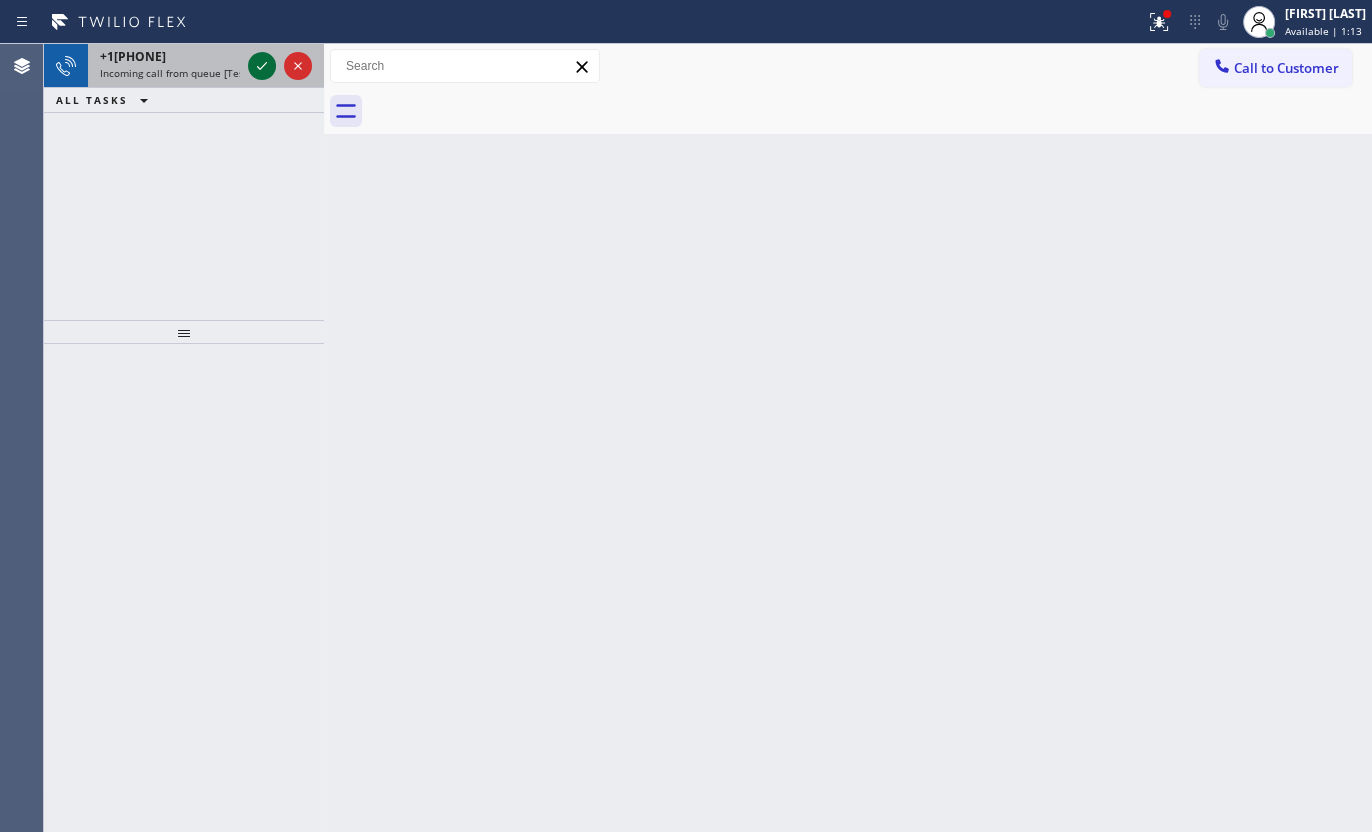 click 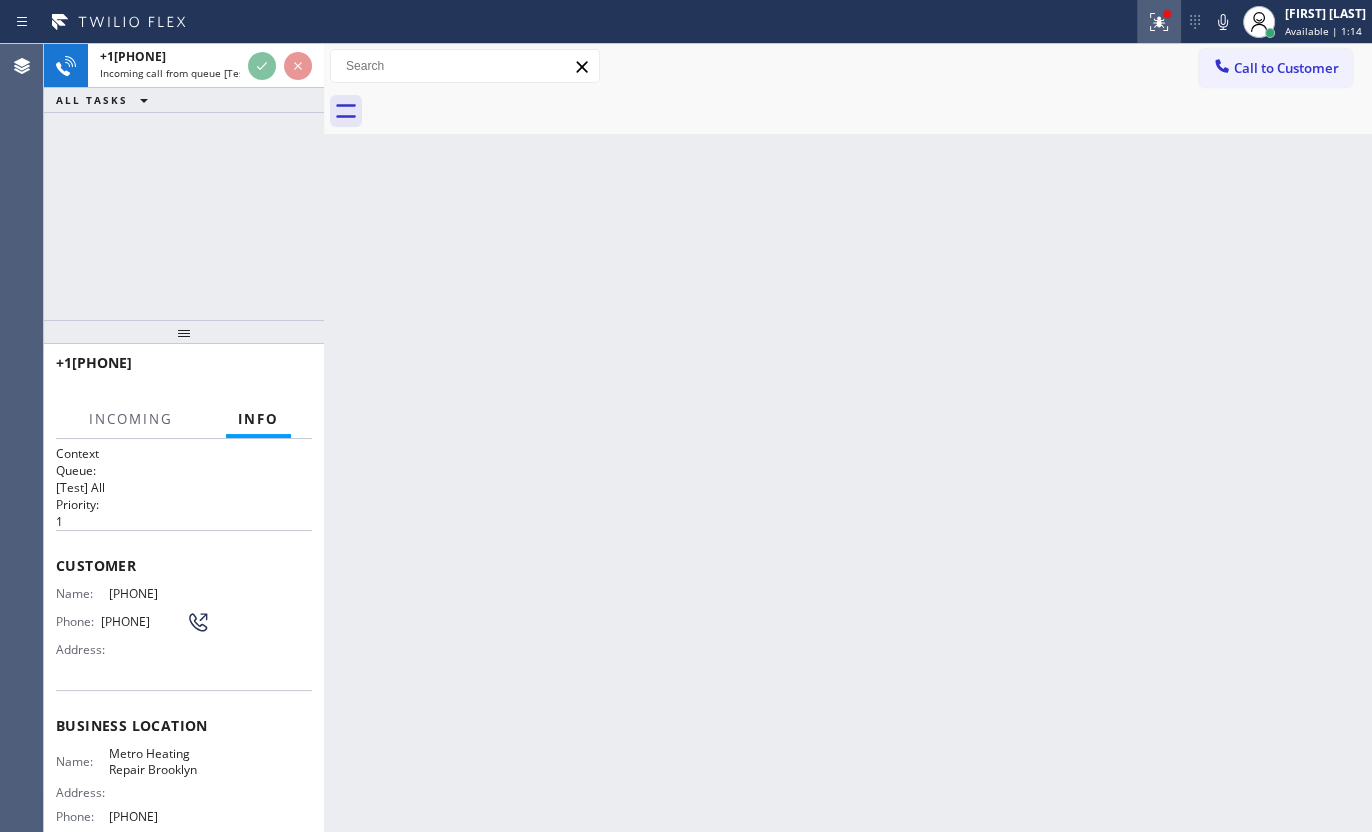 click 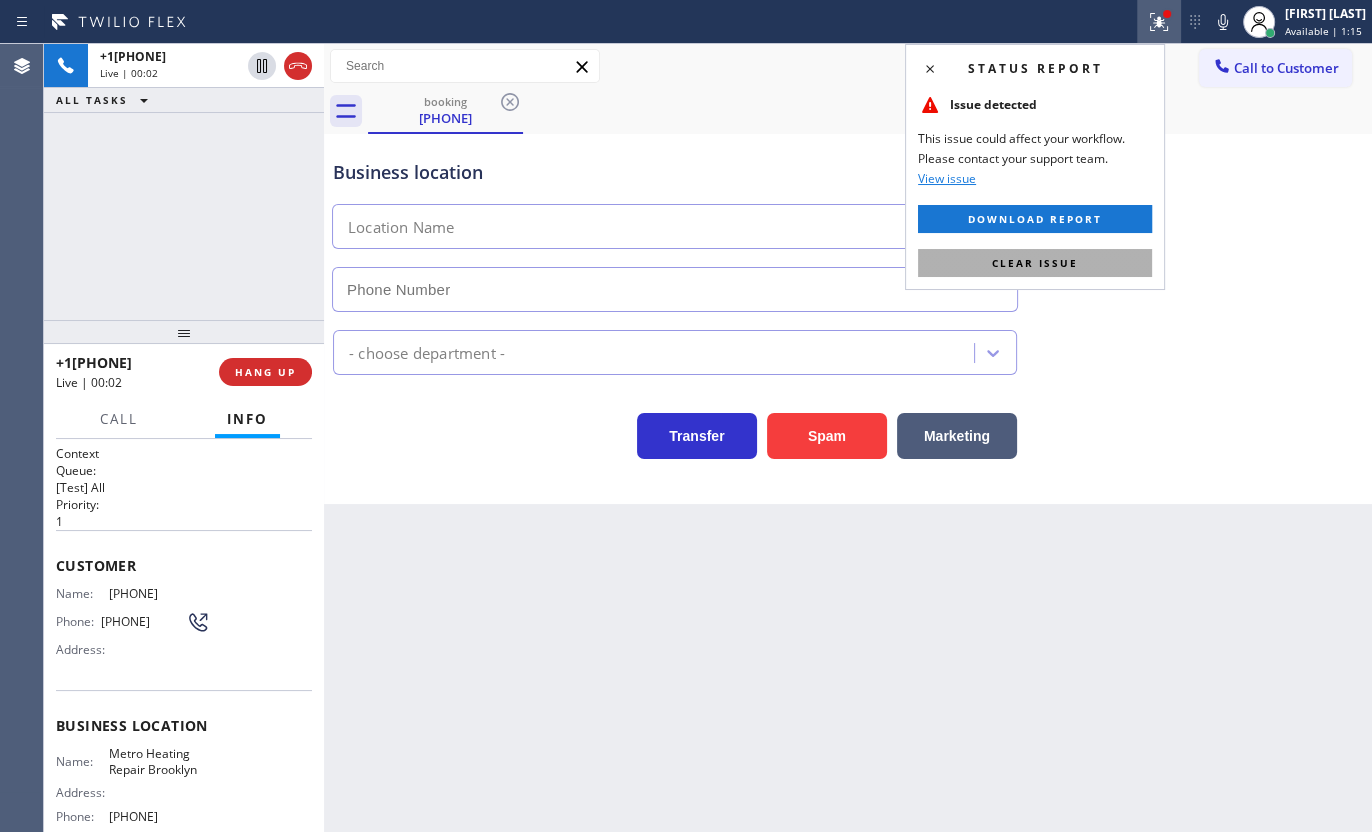 click on "Clear issue" at bounding box center (1035, 263) 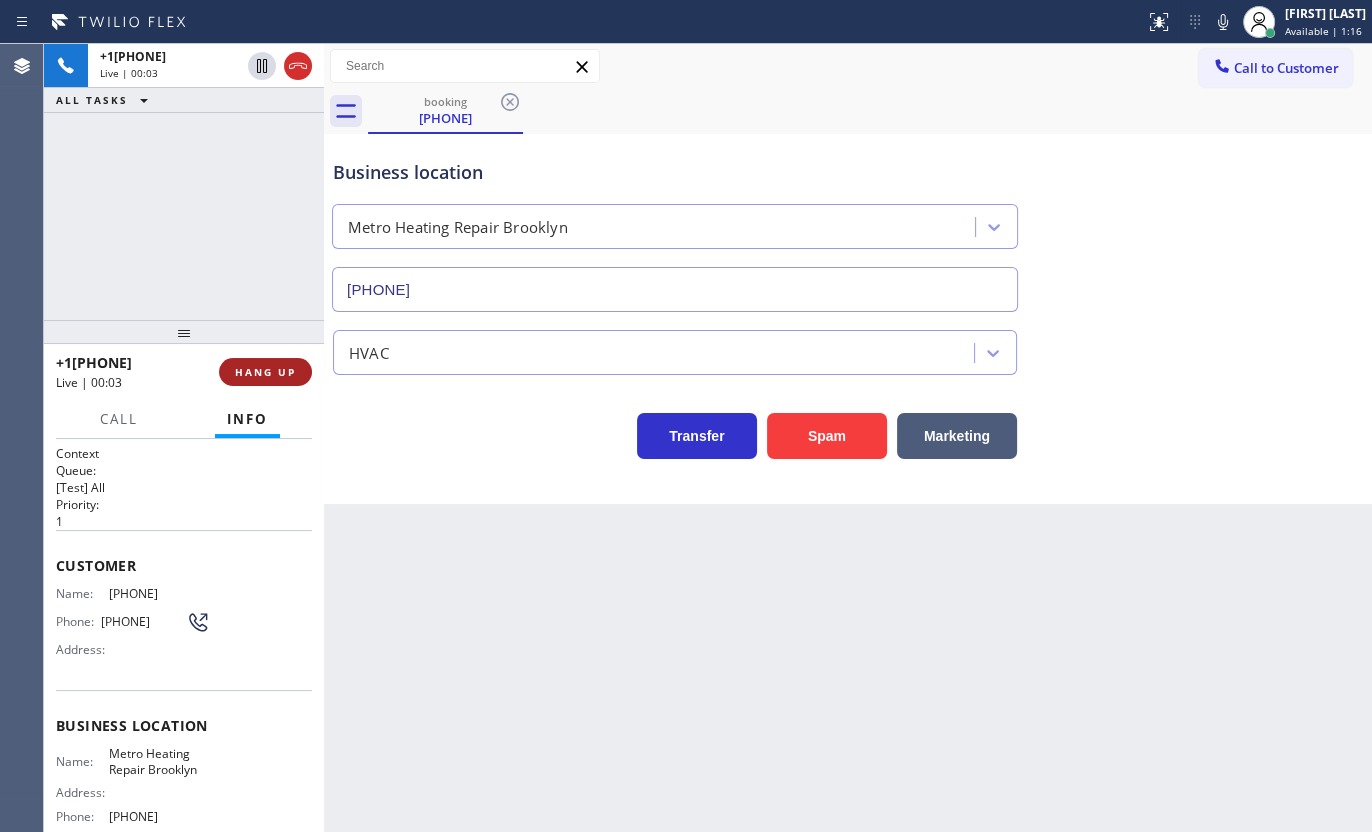 click on "HANG UP" at bounding box center [265, 372] 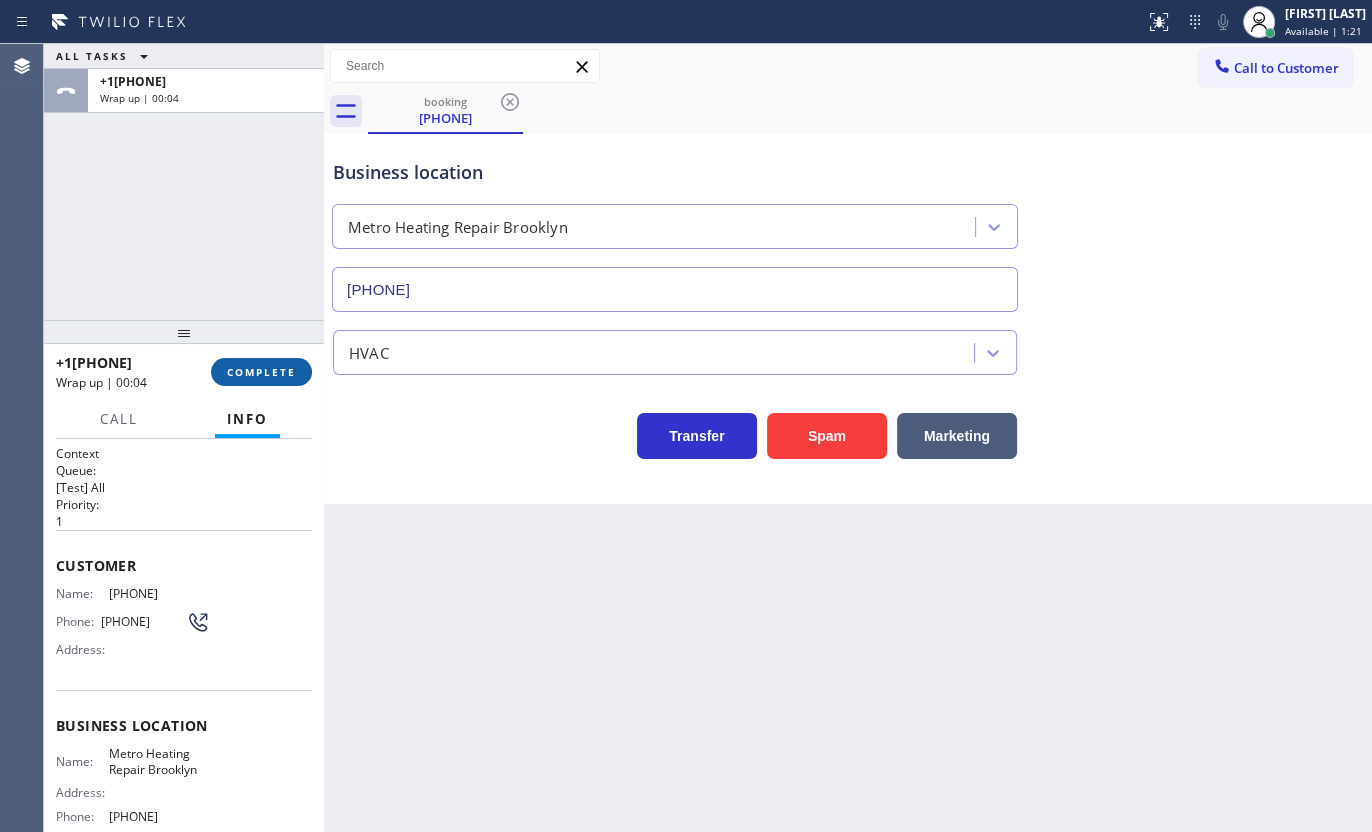 click on "COMPLETE" at bounding box center (261, 372) 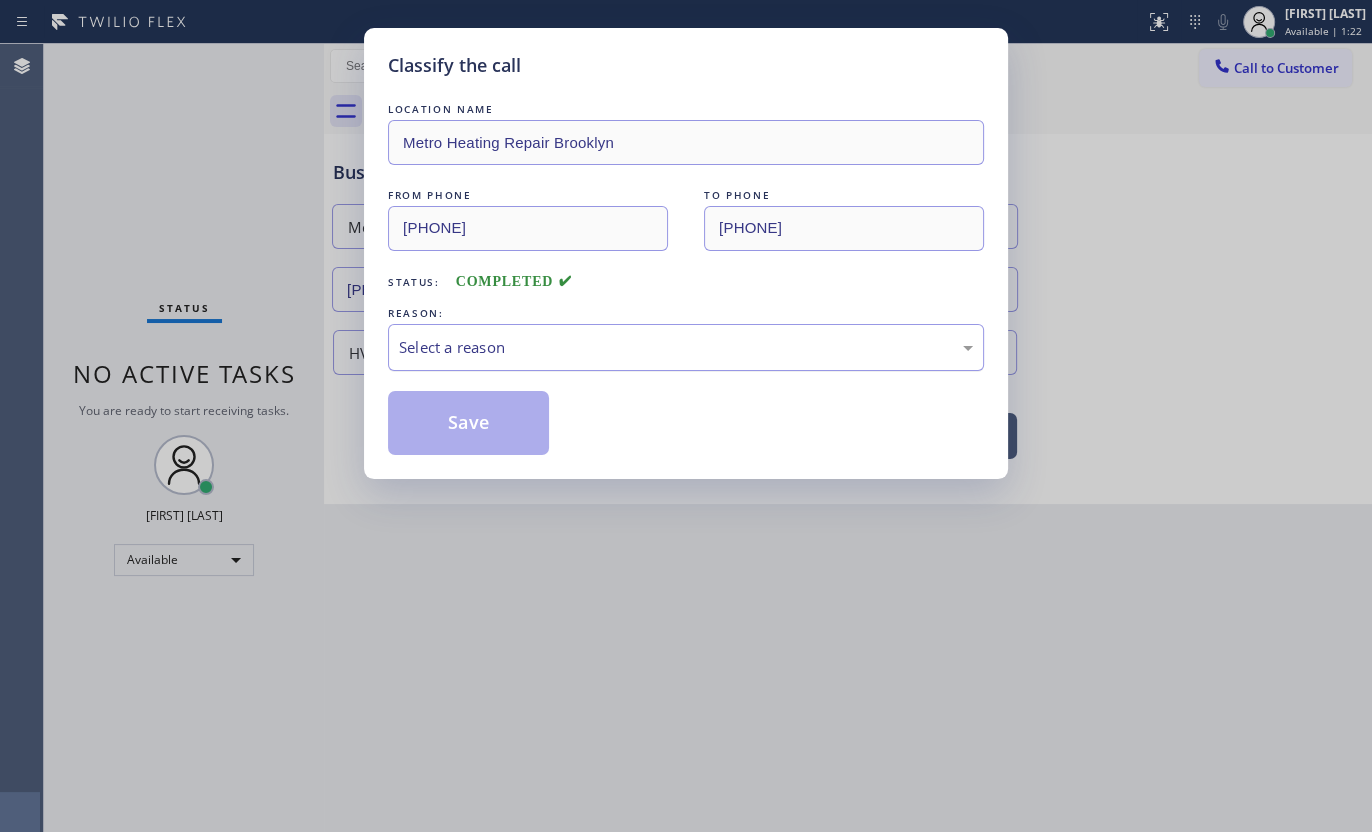 click on "Select a reason" at bounding box center (686, 347) 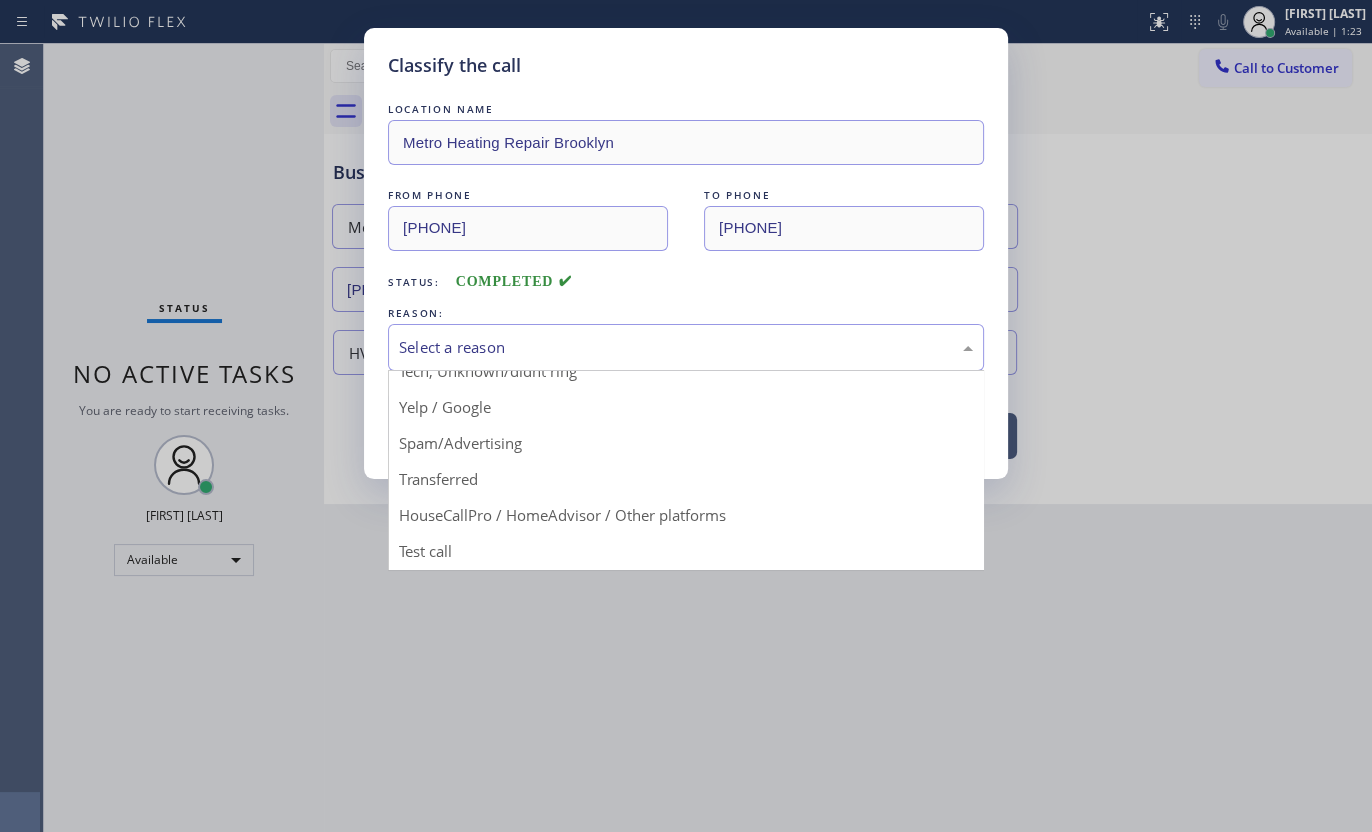 scroll, scrollTop: 133, scrollLeft: 0, axis: vertical 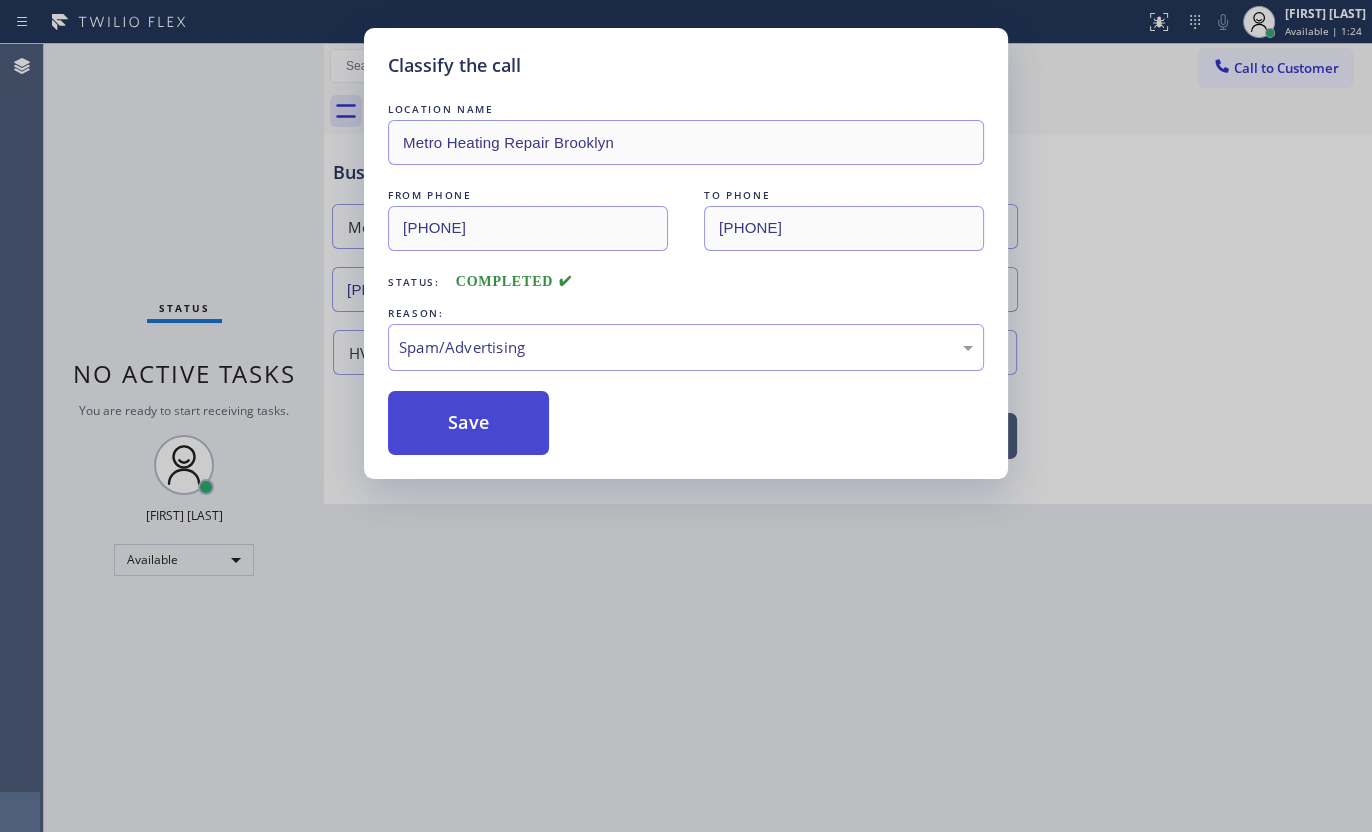 drag, startPoint x: 460, startPoint y: 437, endPoint x: 466, endPoint y: 415, distance: 22.803509 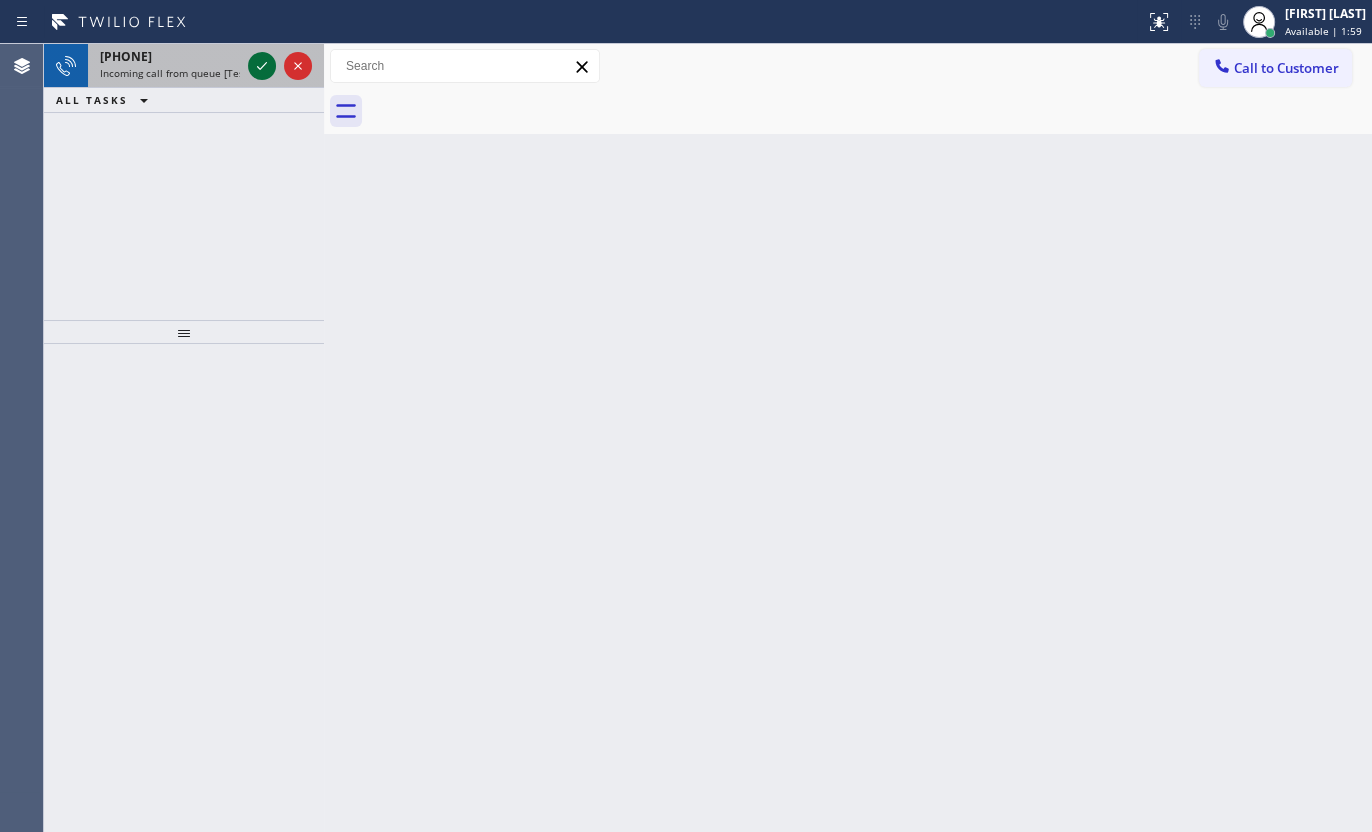 click 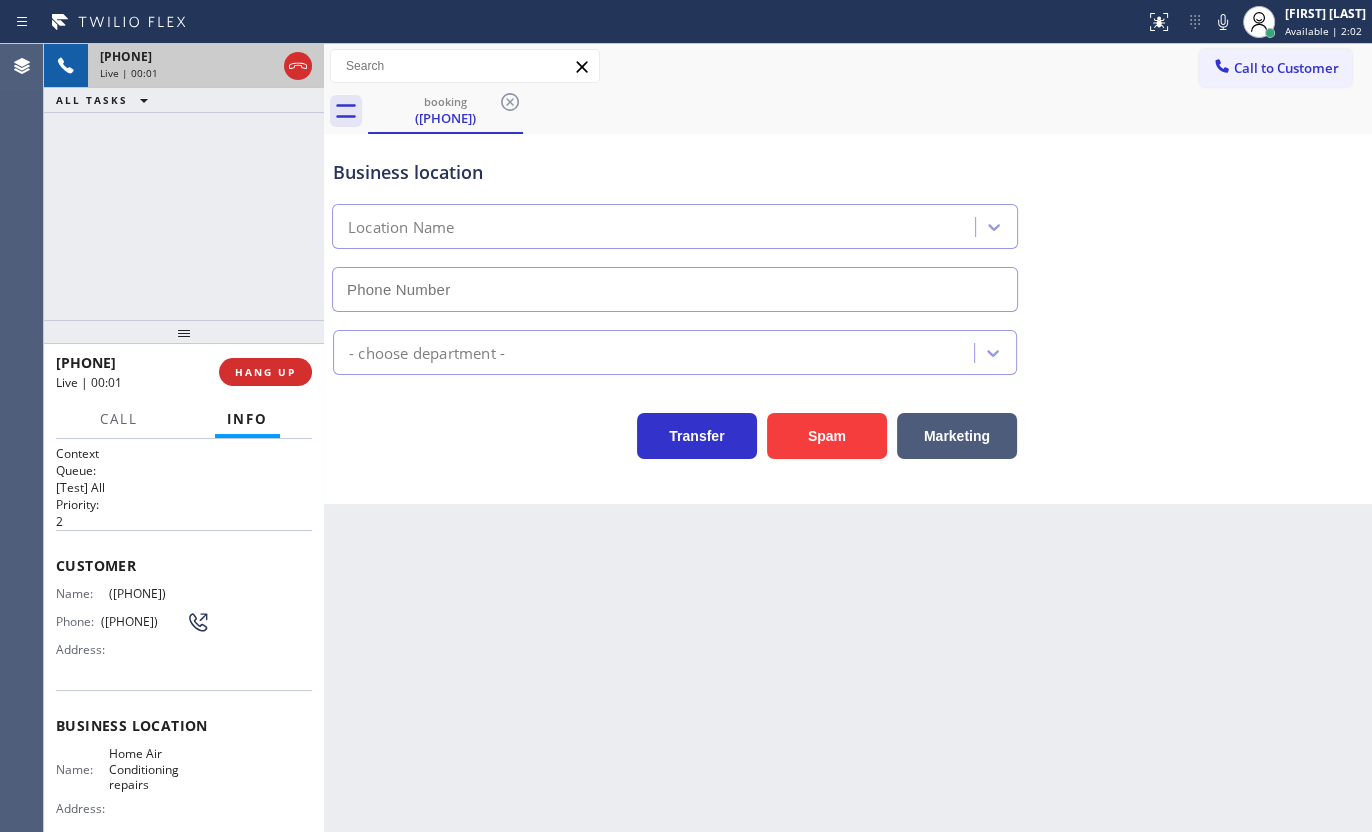 type on "(305) 680-5172" 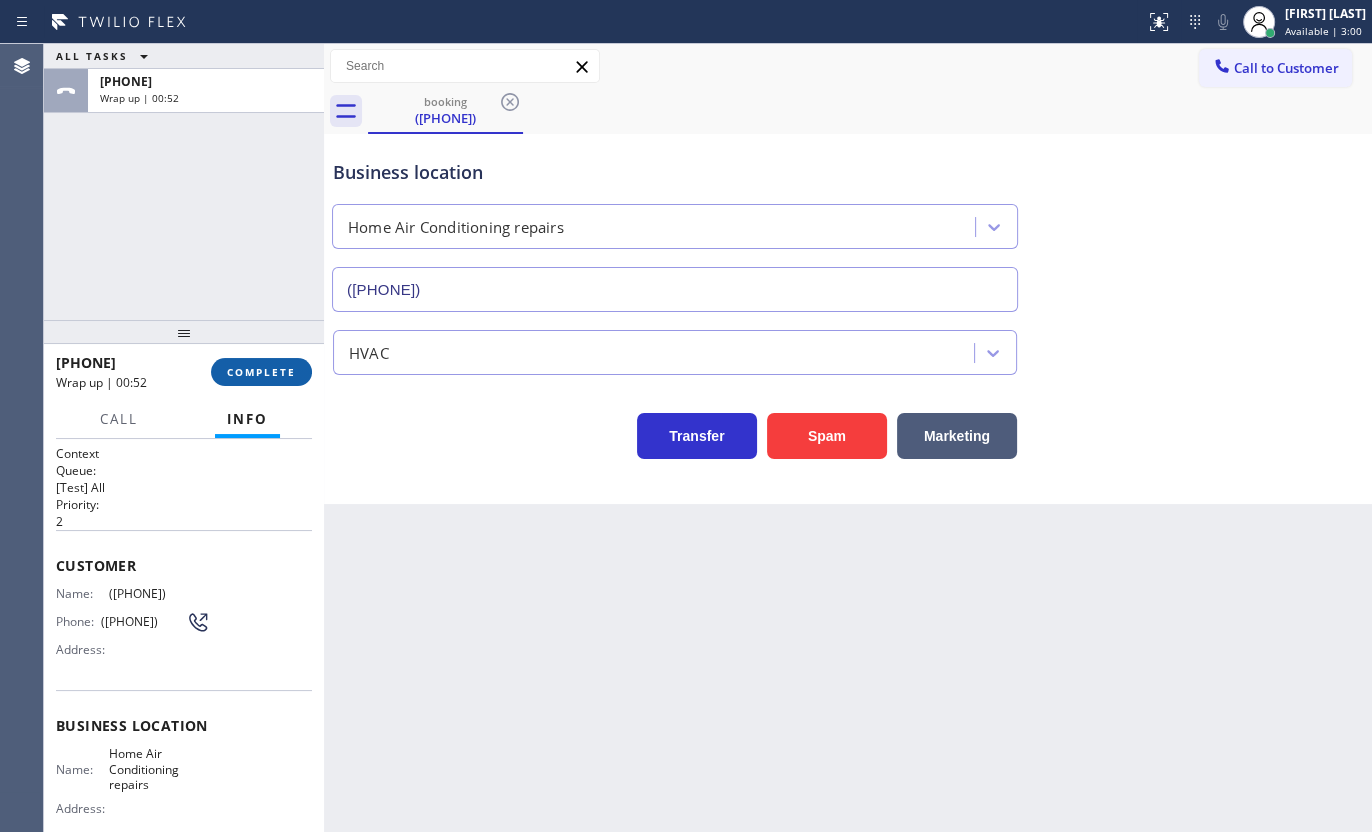 click on "COMPLETE" at bounding box center (261, 372) 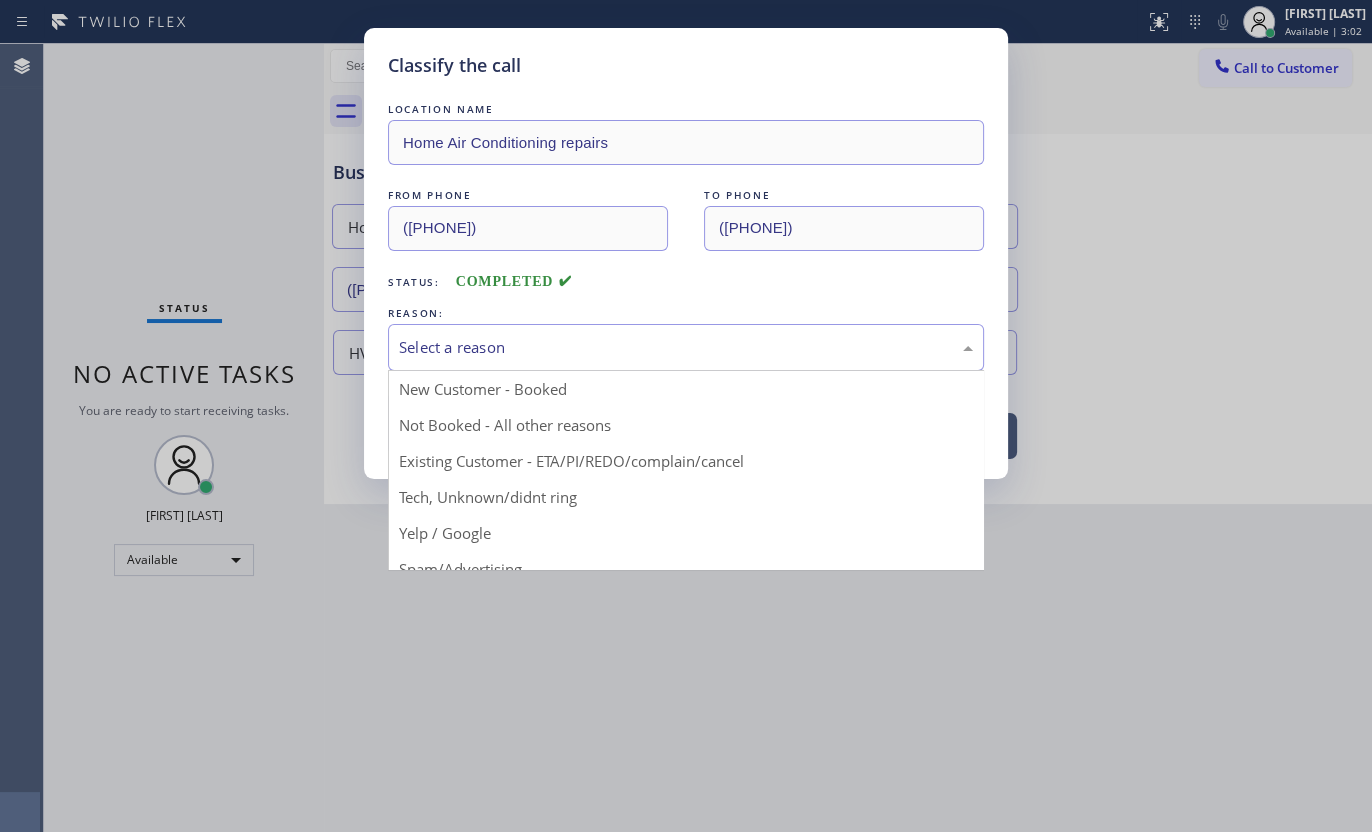 click on "Select a reason" at bounding box center [686, 347] 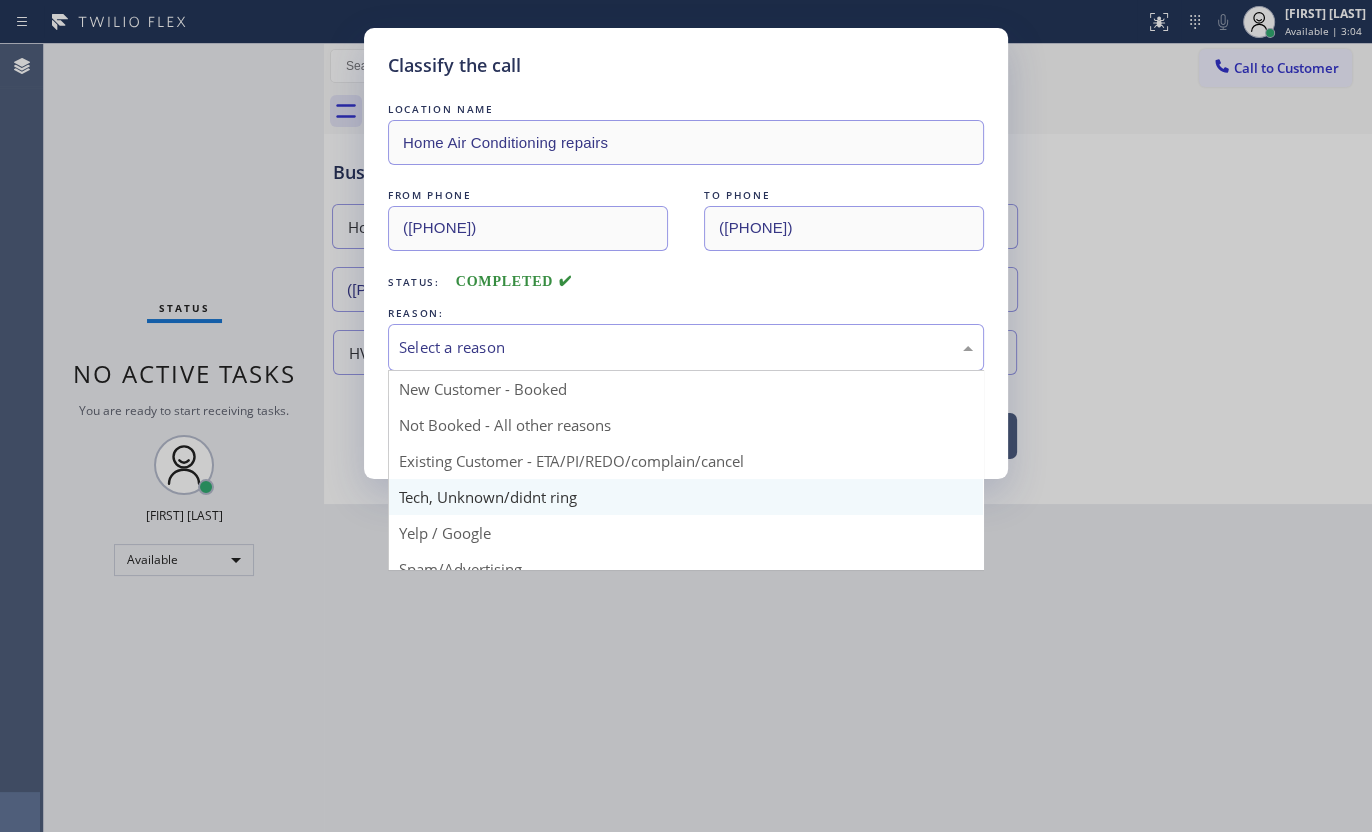 scroll, scrollTop: 90, scrollLeft: 0, axis: vertical 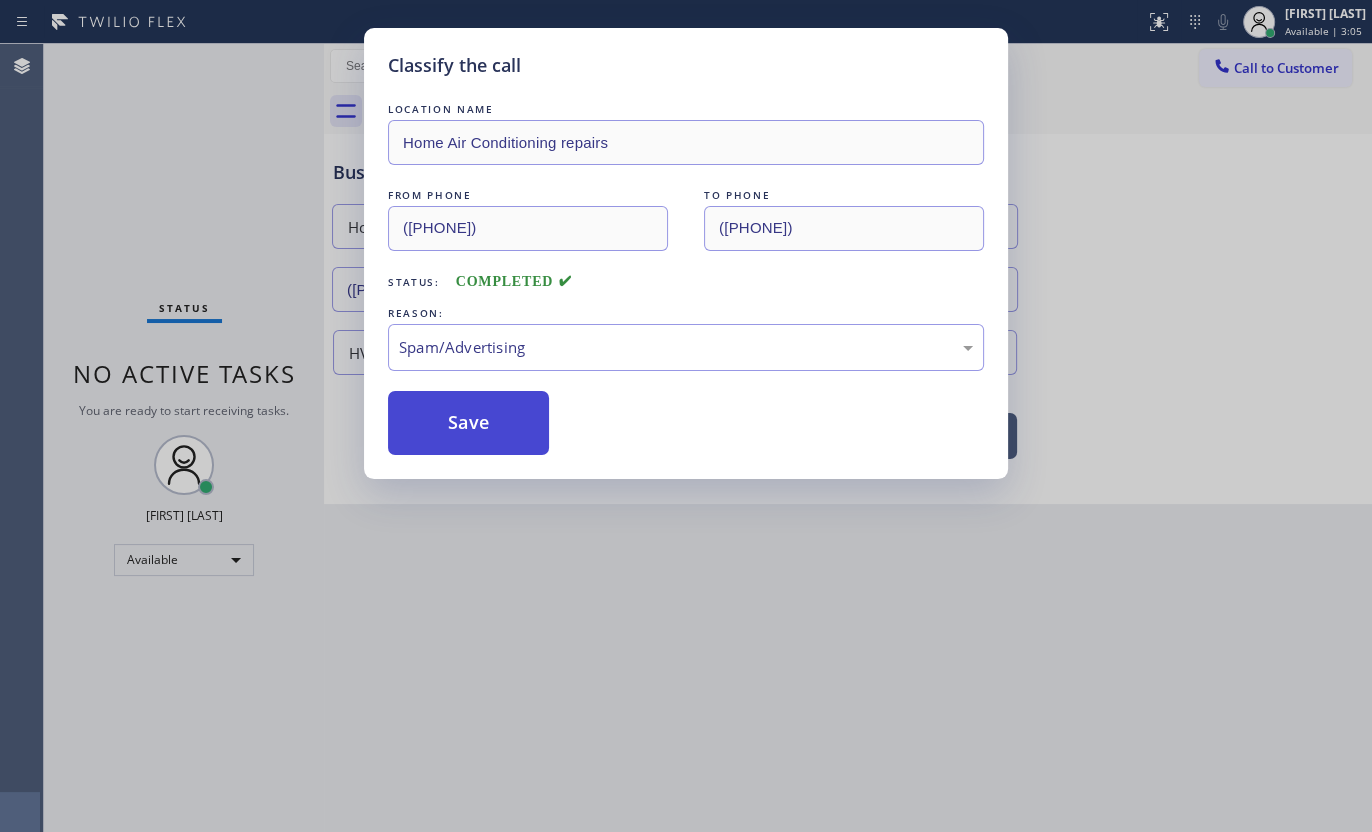 click on "Save" at bounding box center (468, 423) 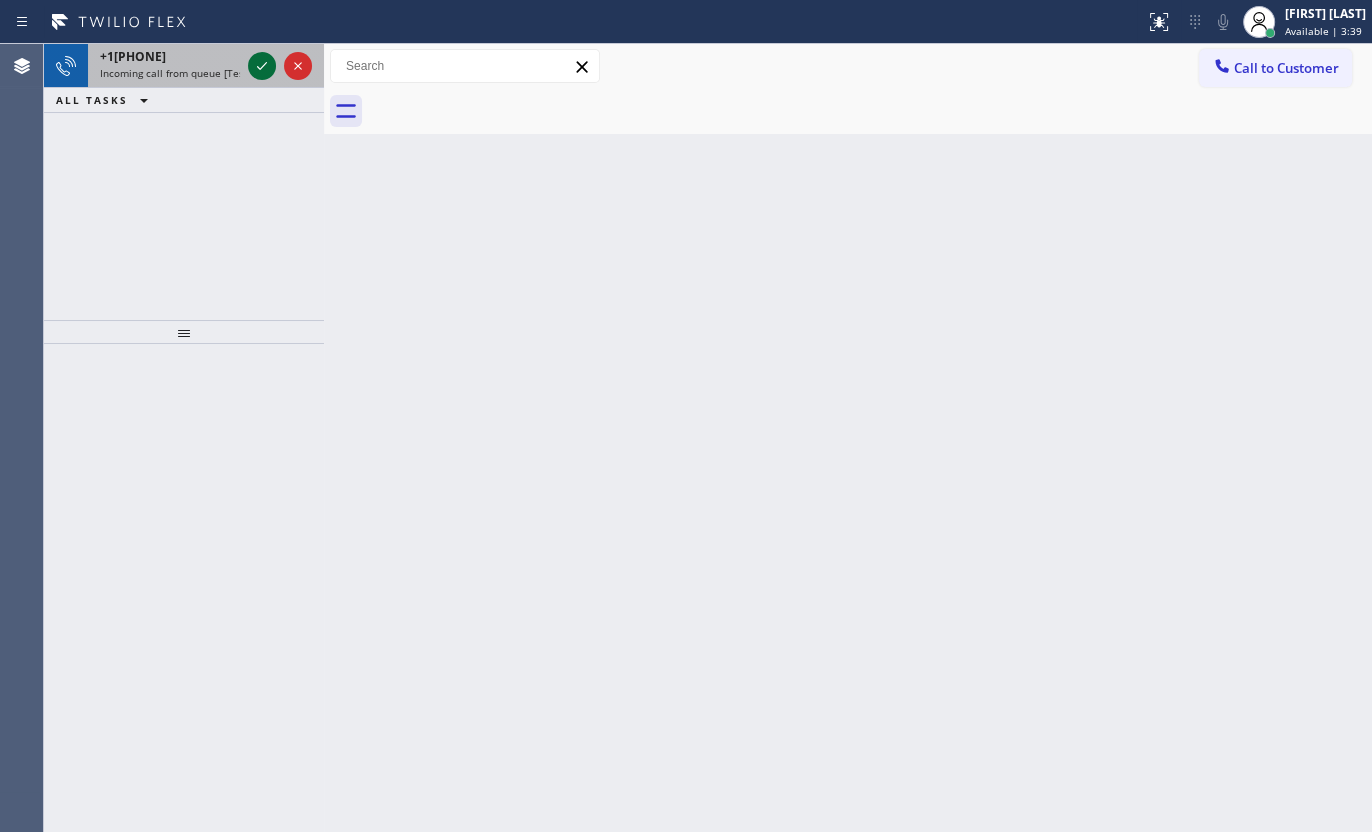 click 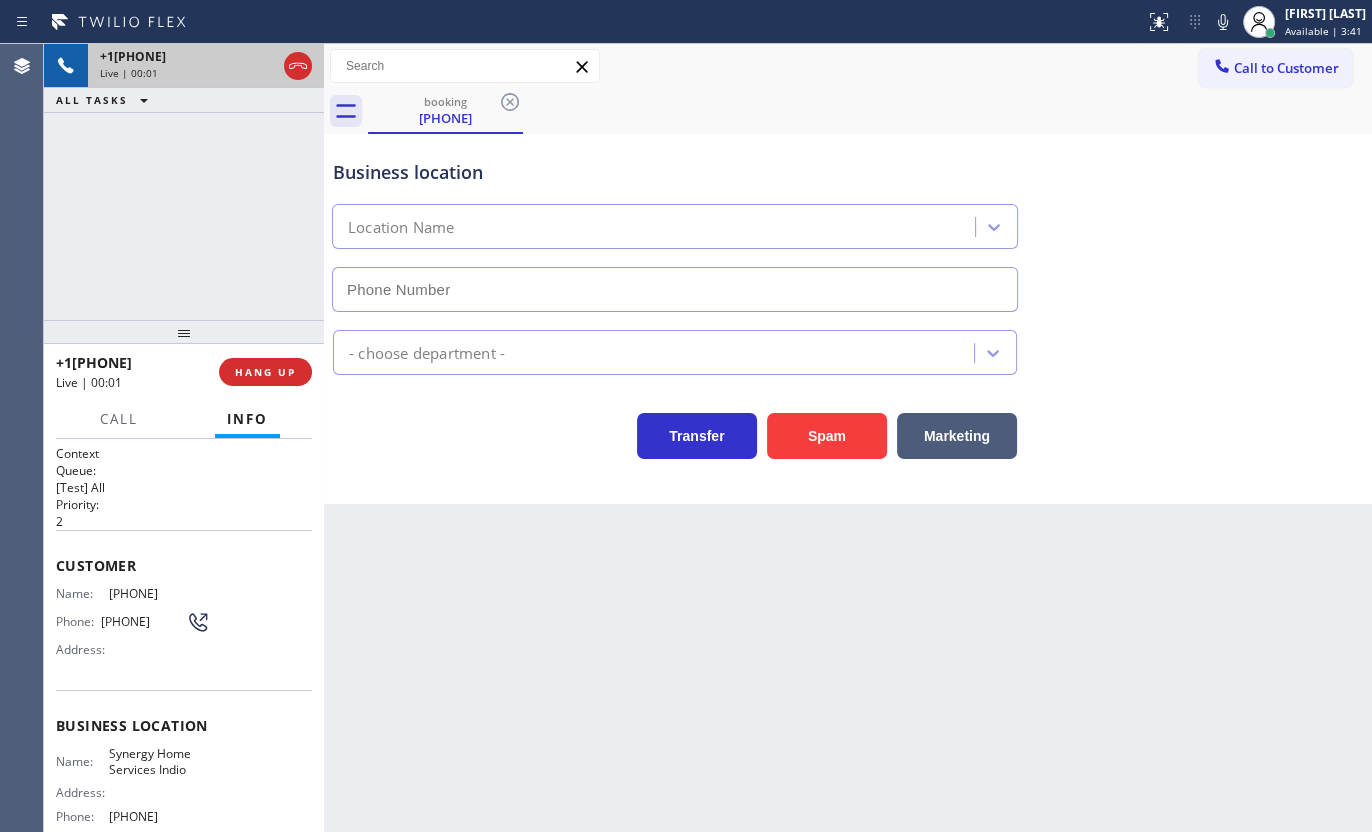 type on "(760) 284-4546" 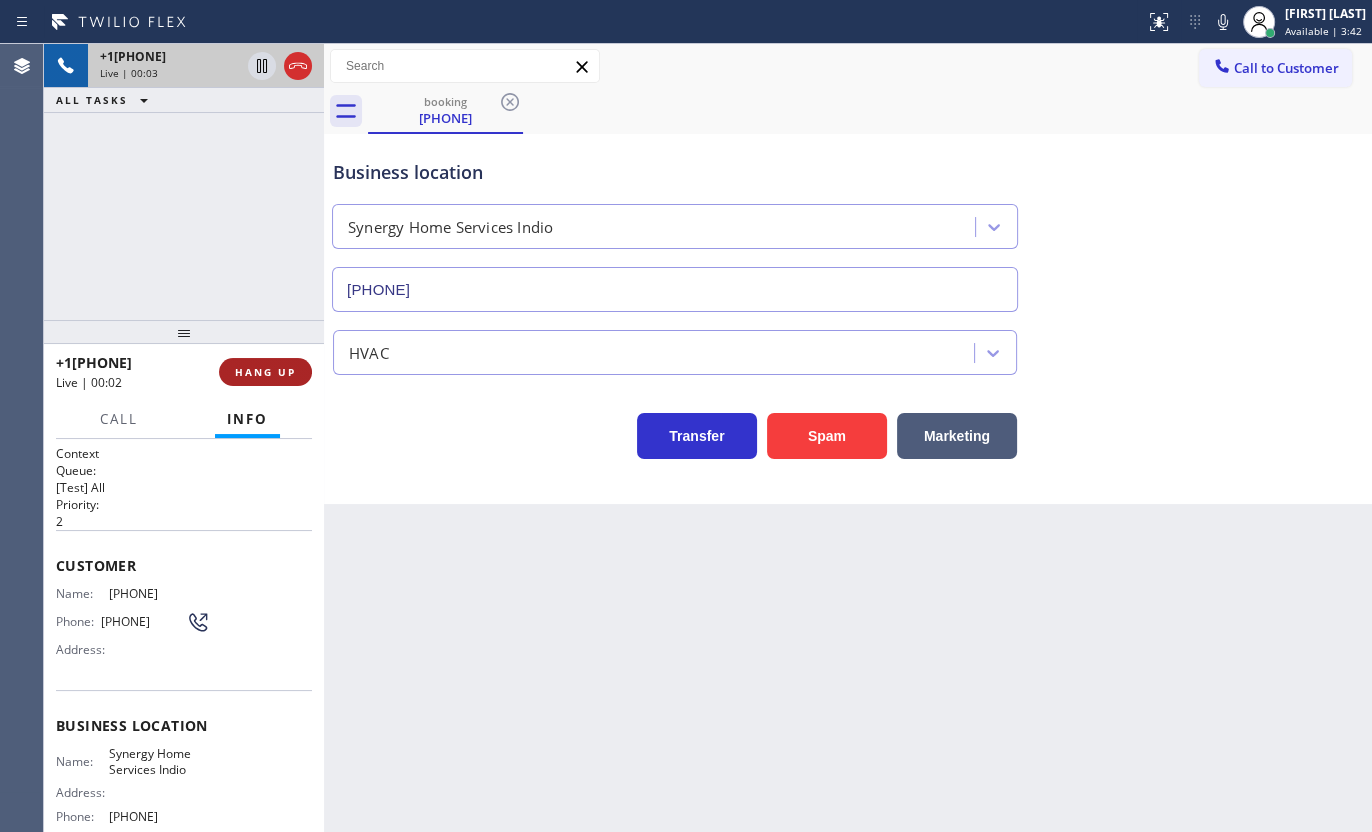 click on "HANG UP" at bounding box center [265, 372] 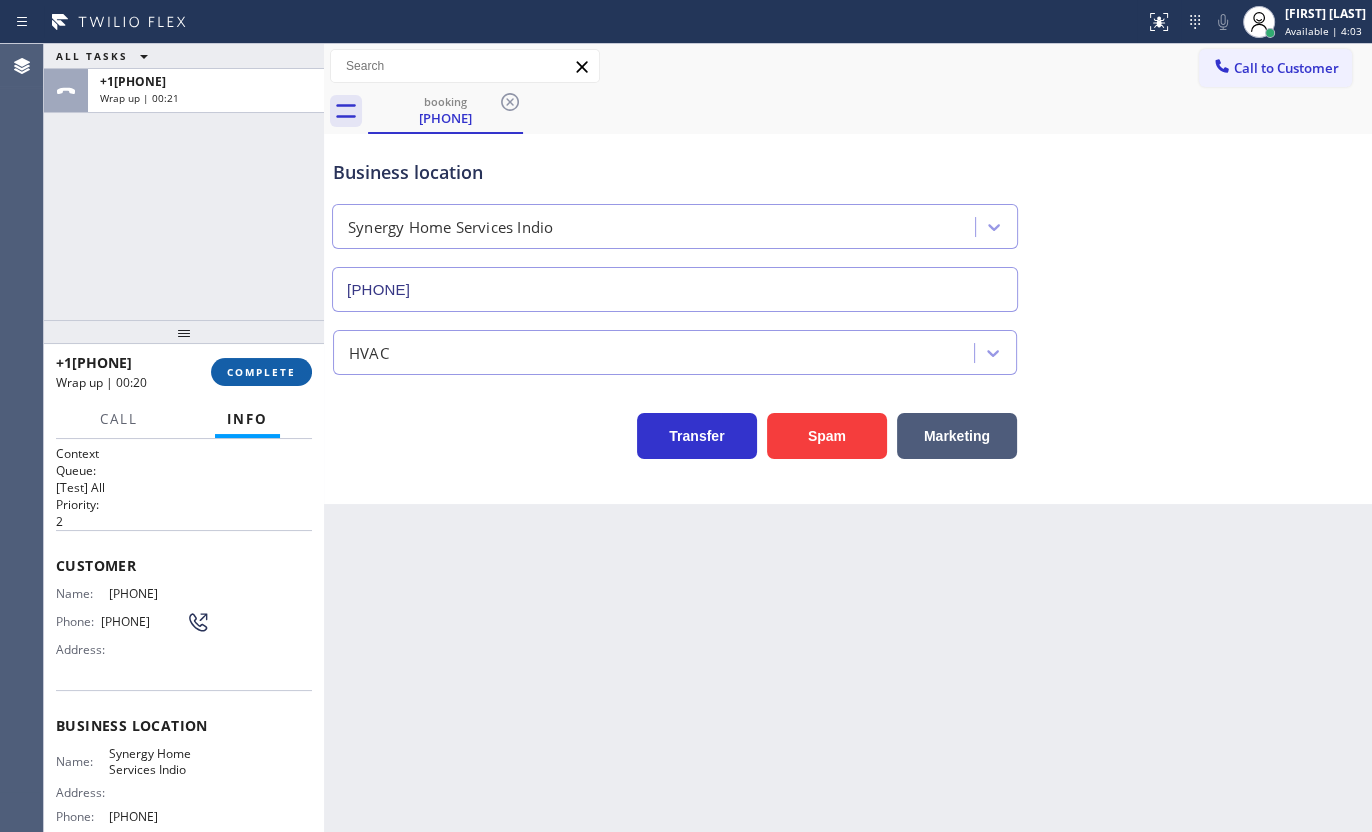 click on "COMPLETE" at bounding box center (261, 372) 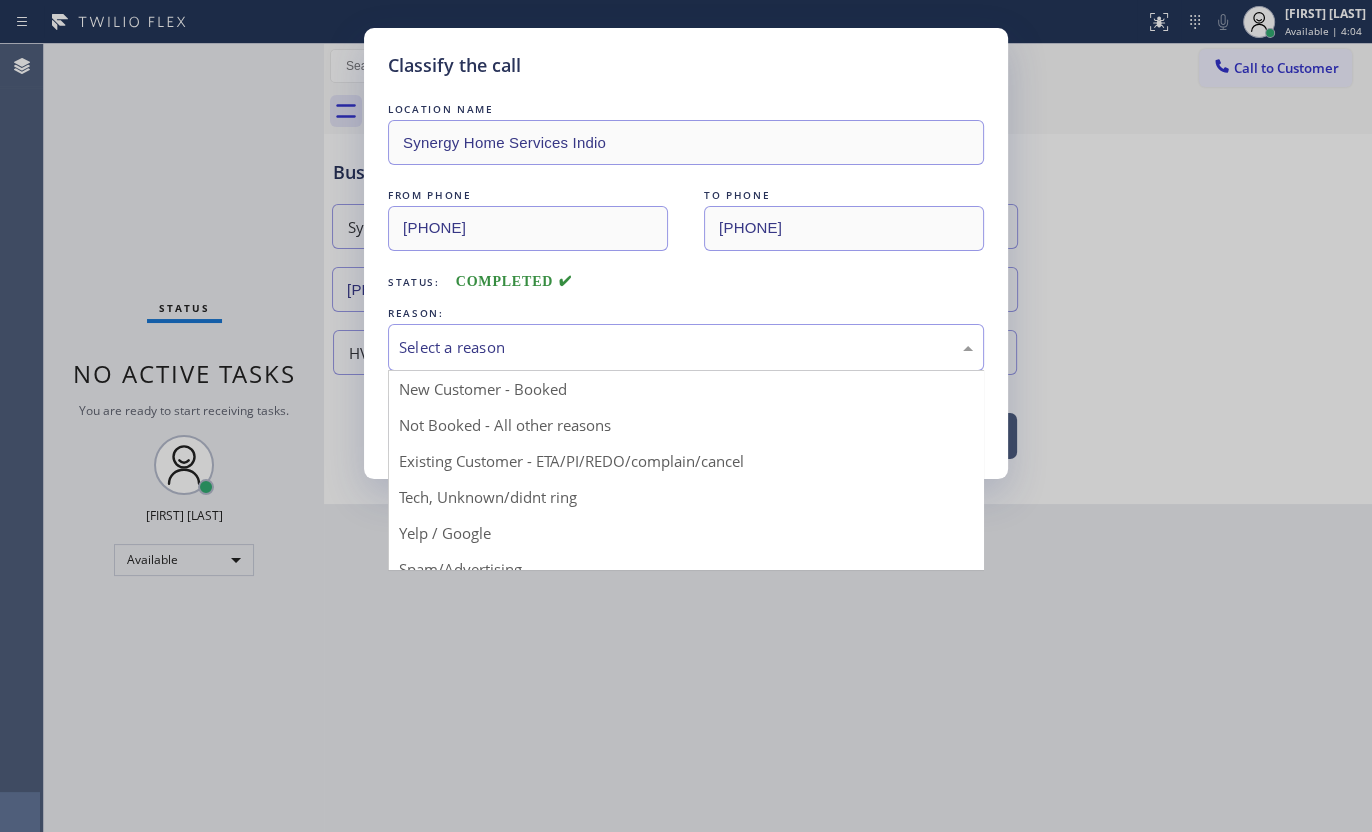 click on "Select a reason" at bounding box center [686, 347] 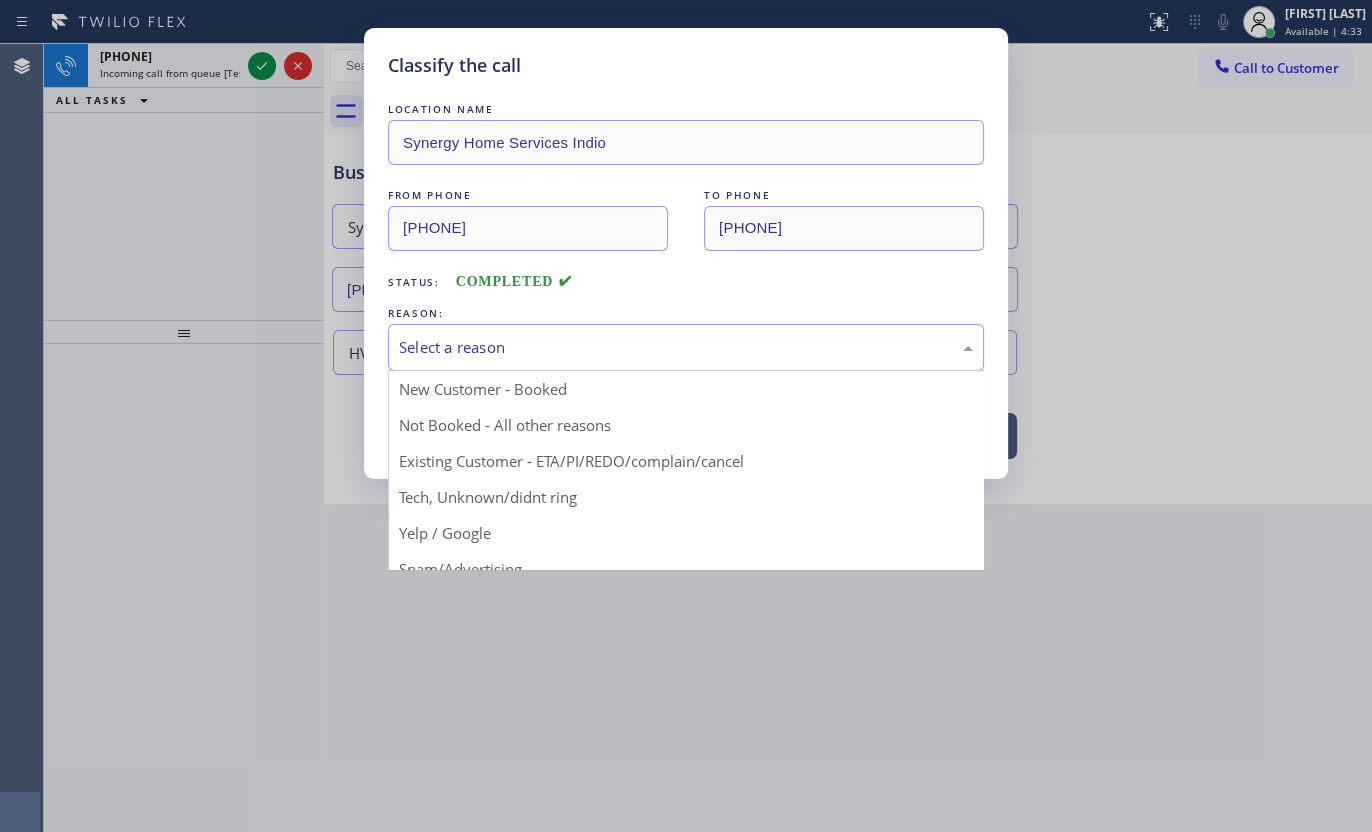 click on "Classify the call LOCATION NAME Synergy Home Services Indio FROM PHONE (760) 527-5081 TO PHONE (760) 284-4546 Status: COMPLETED REASON: Select a reason New Customer - Booked Not Booked - All other reasons Existing Customer - ETA/PI/REDO/complain/cancel Tech, Unknown/didnt ring Yelp / Google  Spam/Advertising Transferred HouseCallPro / HomeAdvisor / Other platforms  Test call Save" at bounding box center (686, 416) 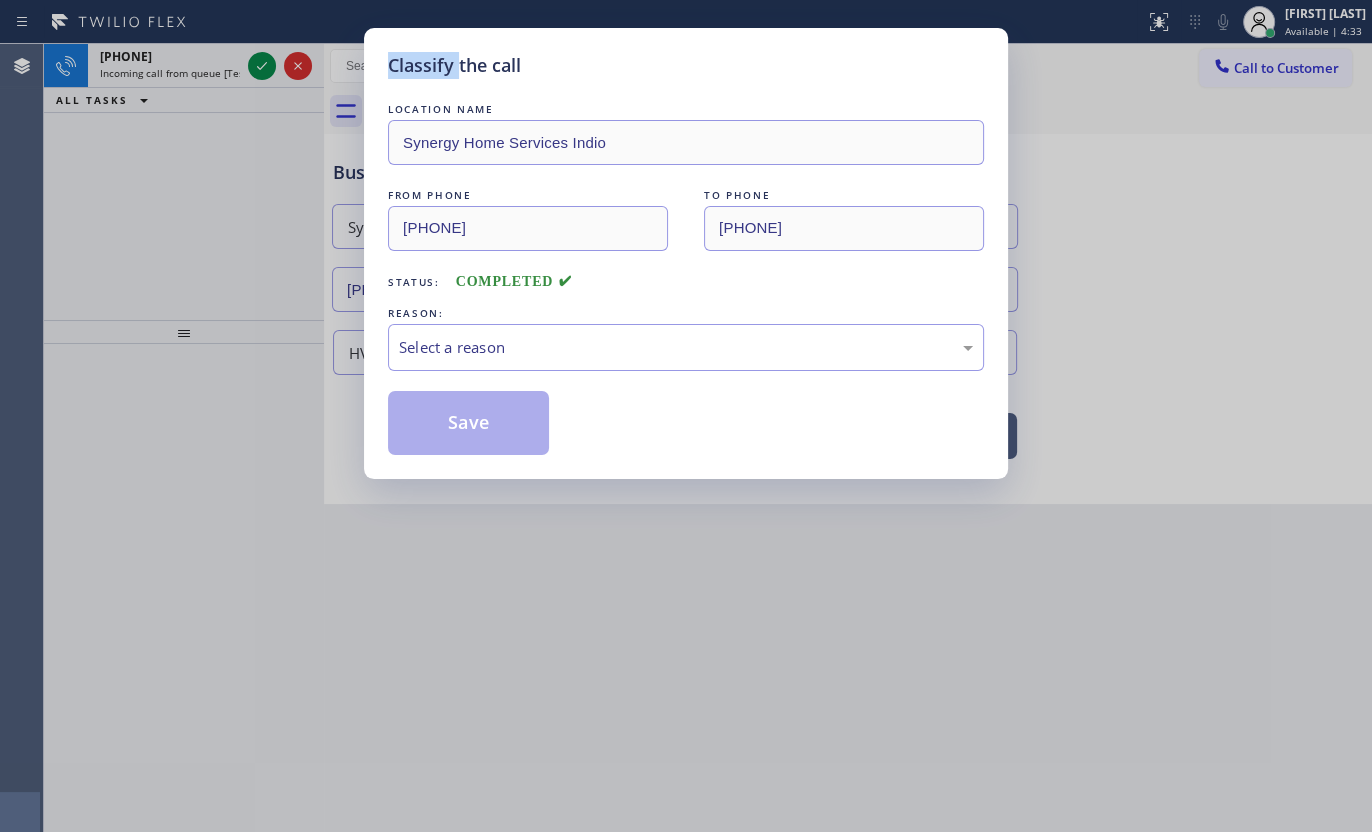 click on "Classify the call LOCATION NAME Synergy Home Services Indio FROM PHONE (760) 527-5081 TO PHONE (760) 284-4546 Status: COMPLETED REASON: Select a reason Save" at bounding box center [686, 416] 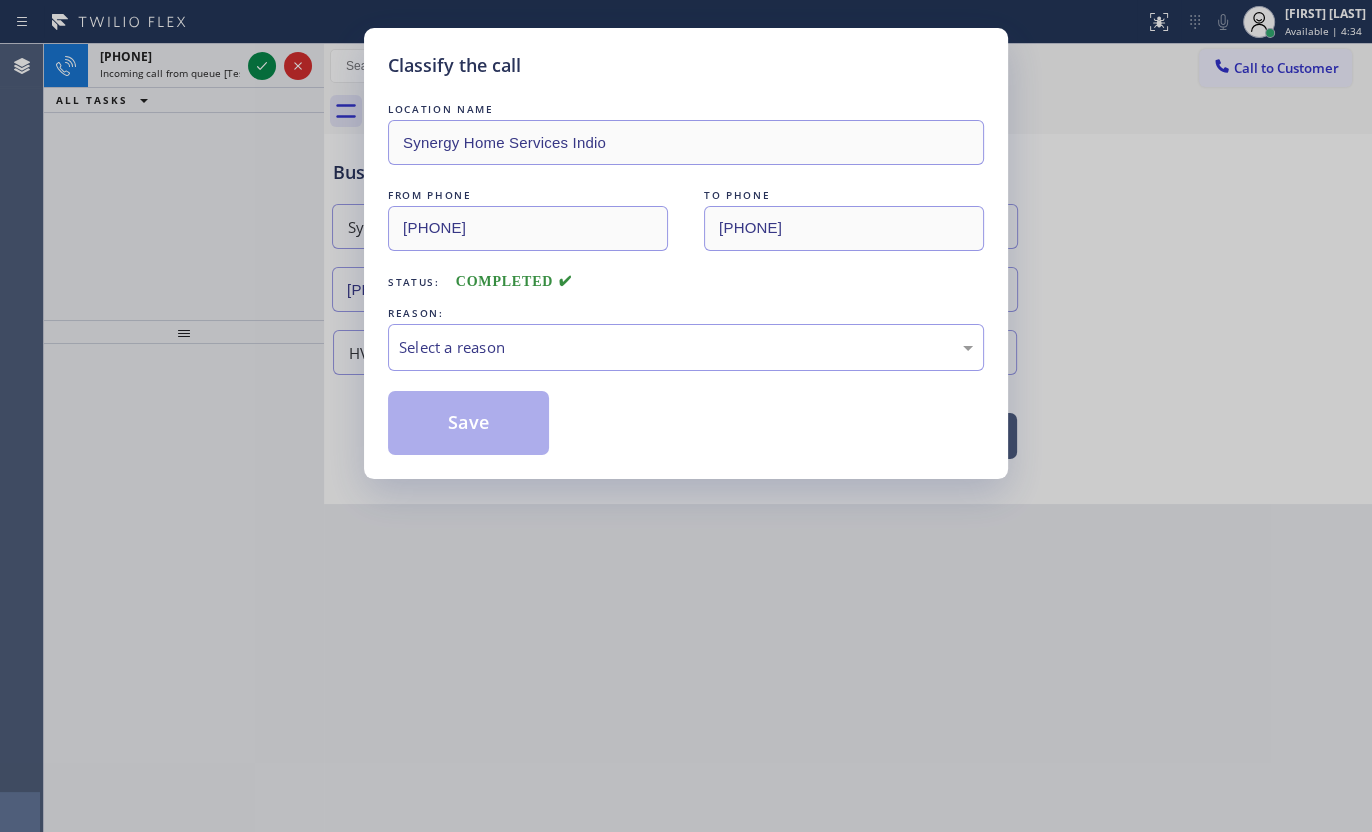click on "Classify the call LOCATION NAME Synergy Home Services Indio FROM PHONE (760) 527-5081 TO PHONE (760) 284-4546 Status: COMPLETED REASON: Select a reason Save" at bounding box center [686, 416] 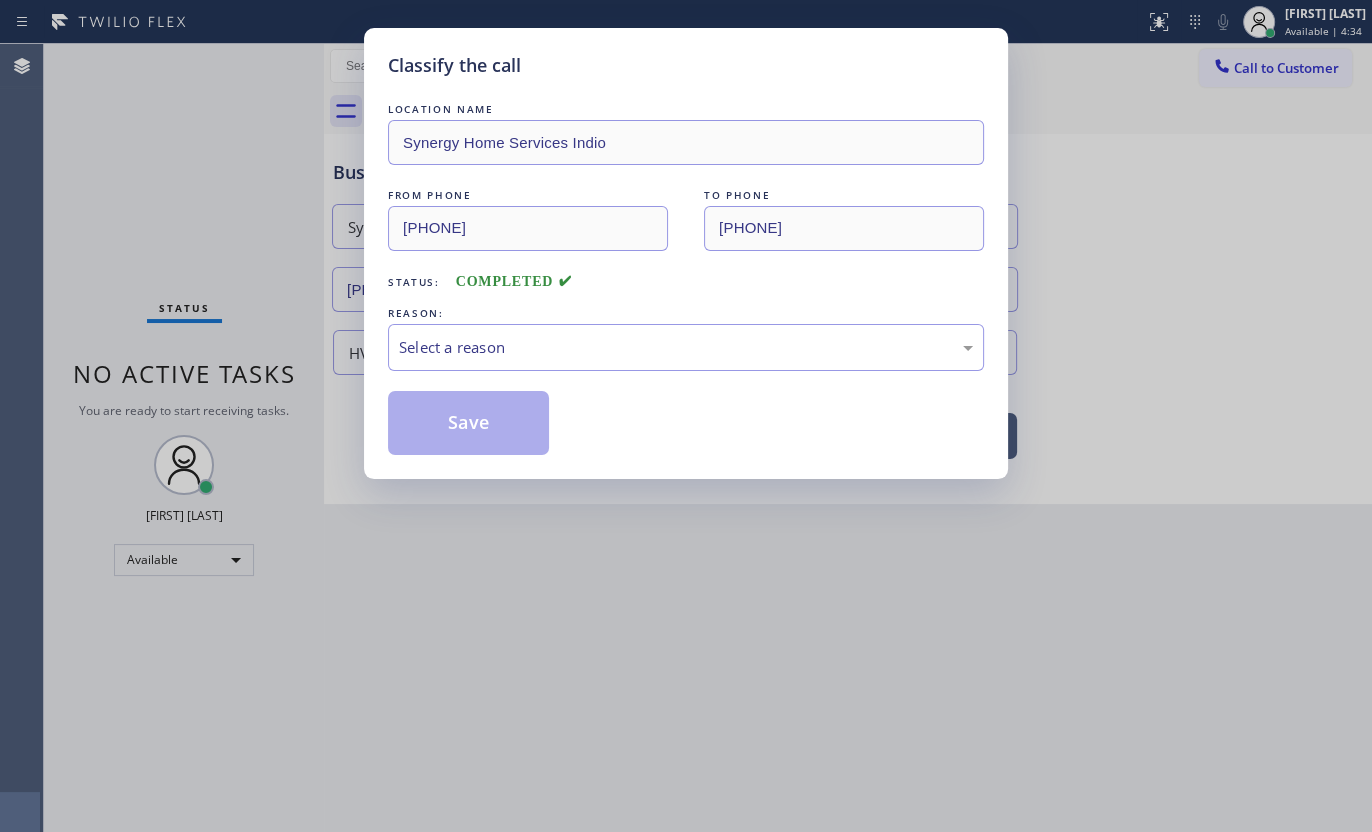 click on "Classify the call LOCATION NAME Synergy Home Services Indio FROM PHONE (760) 527-5081 TO PHONE (760) 284-4546 Status: COMPLETED REASON: Select a reason Save" at bounding box center (686, 416) 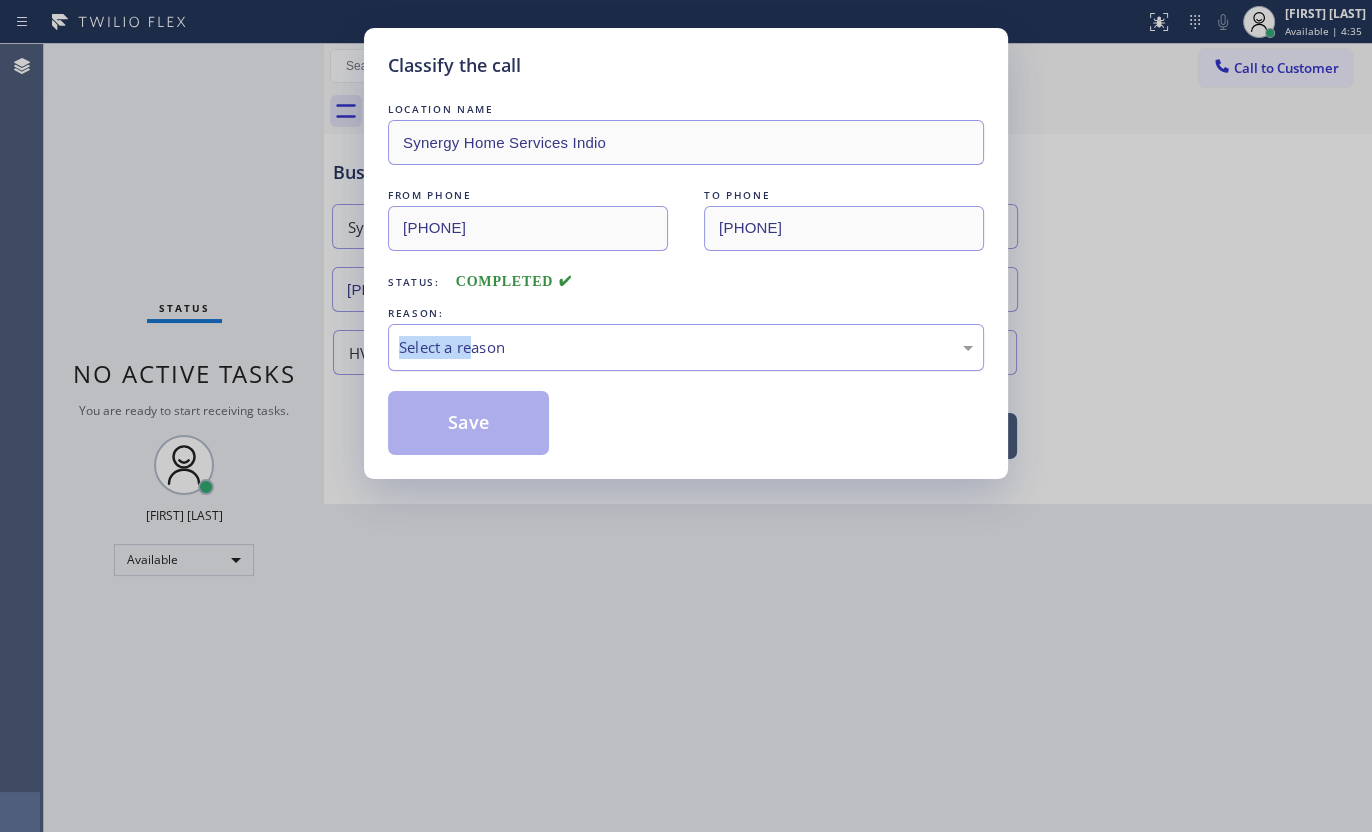 click on "REASON: Select a reason" at bounding box center (686, 337) 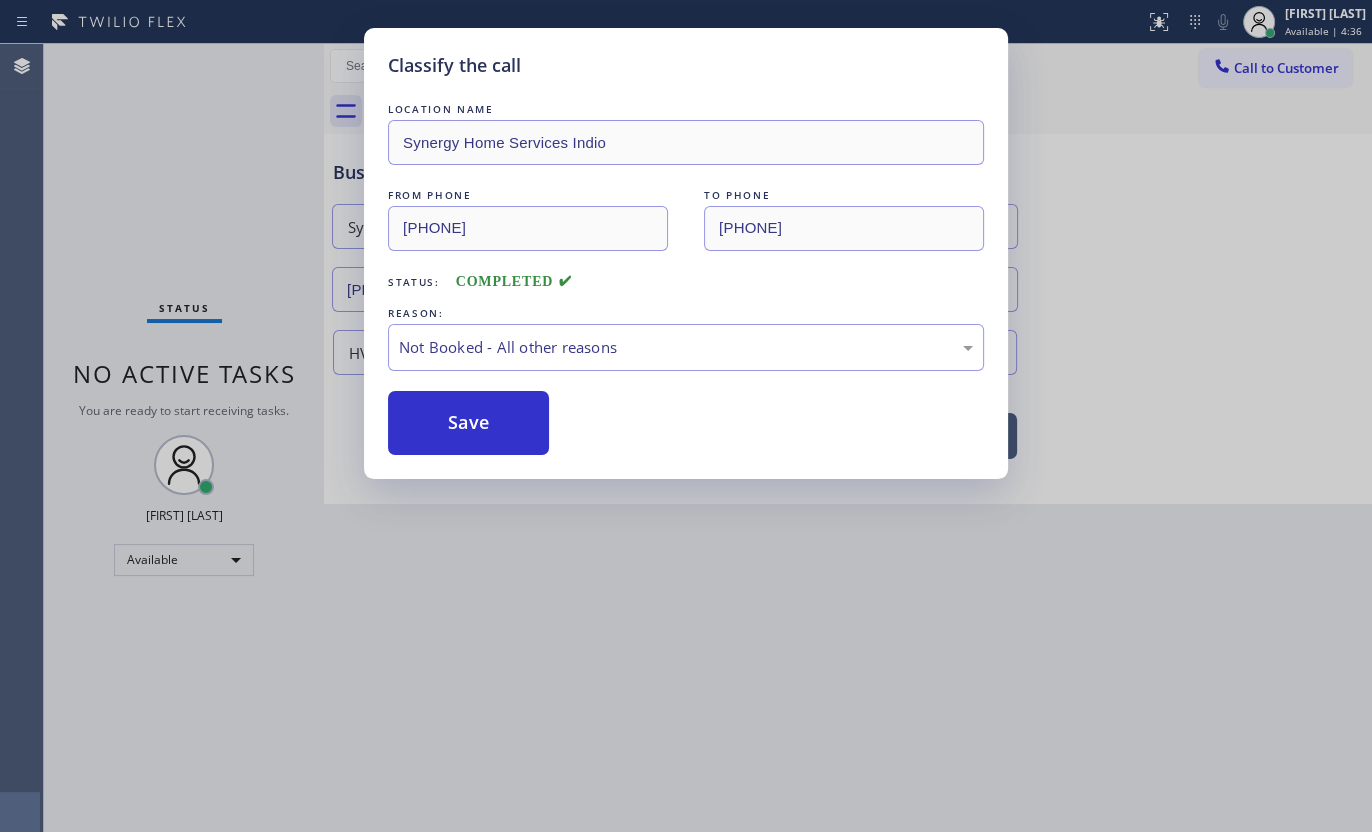 click on "Save" at bounding box center (468, 423) 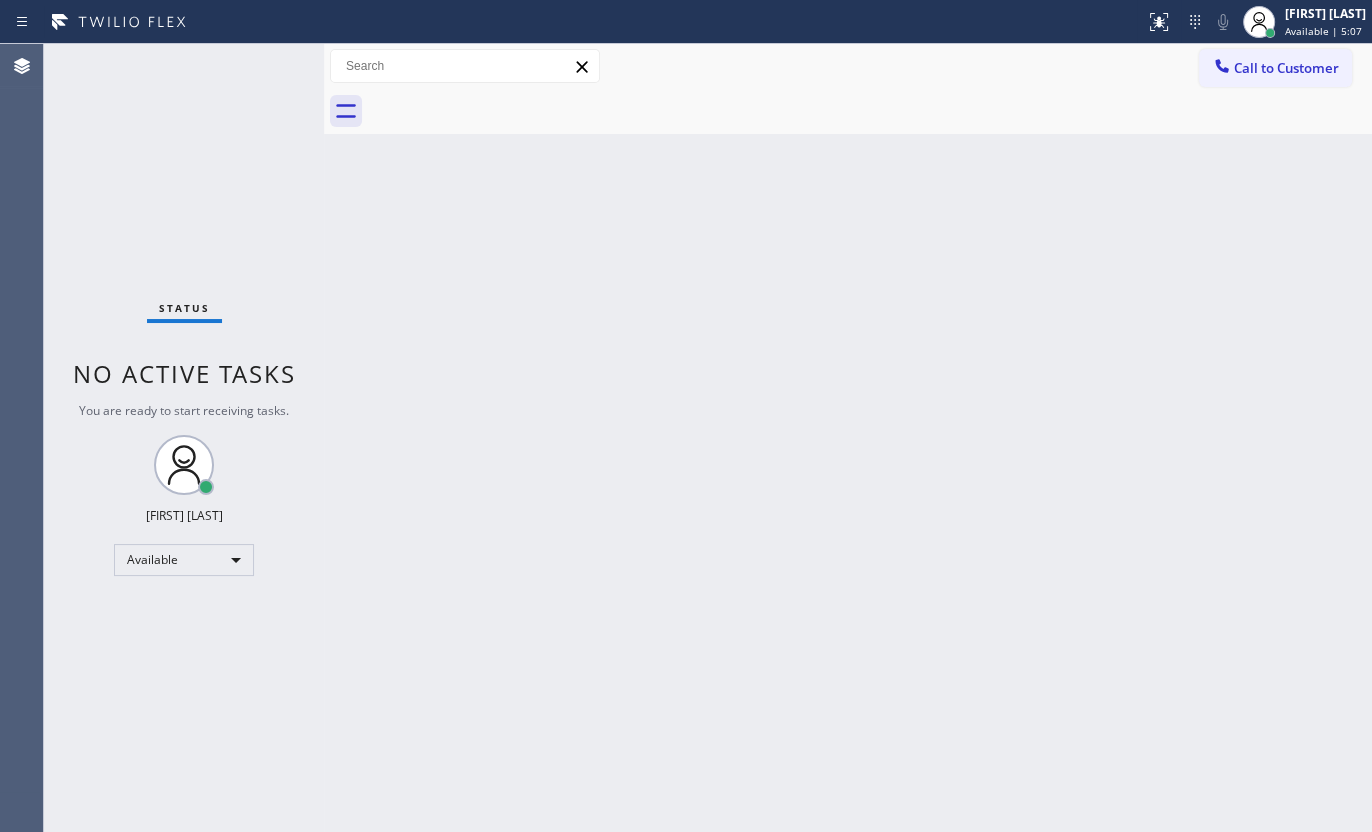 drag, startPoint x: 259, startPoint y: 60, endPoint x: 249, endPoint y: 57, distance: 10.440307 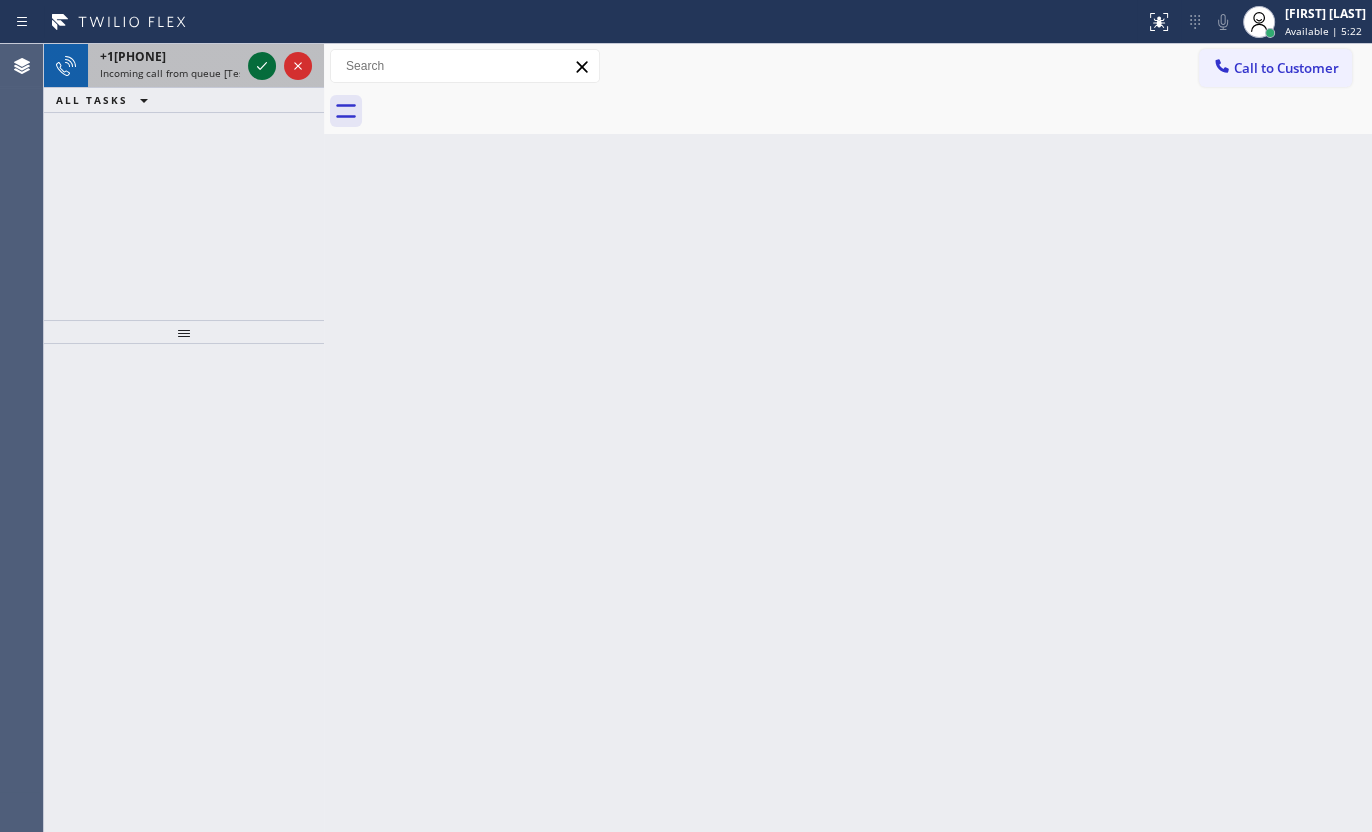 click 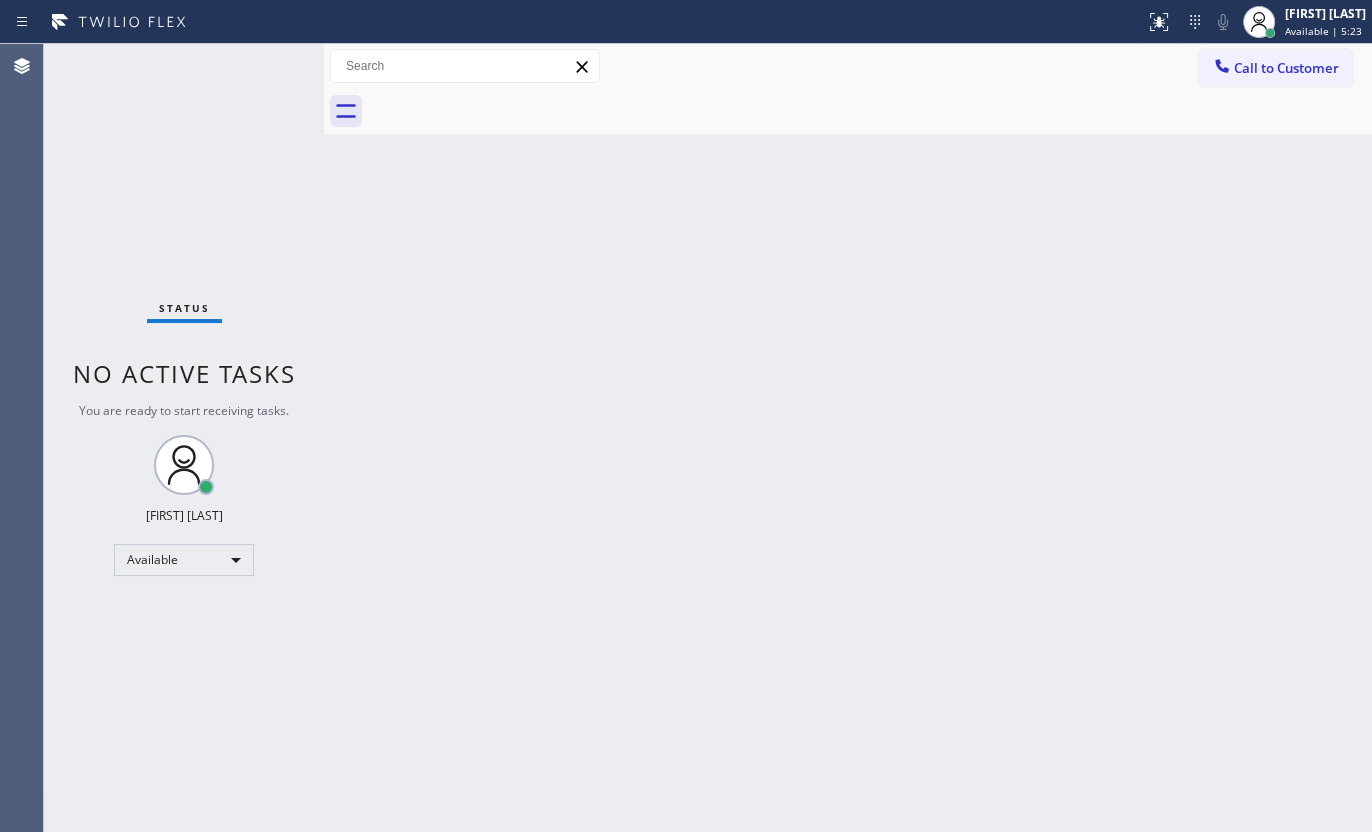 click on "Status   No active tasks     You are ready to start receiving tasks.   JENIZA ALCAYDE Available" at bounding box center [184, 438] 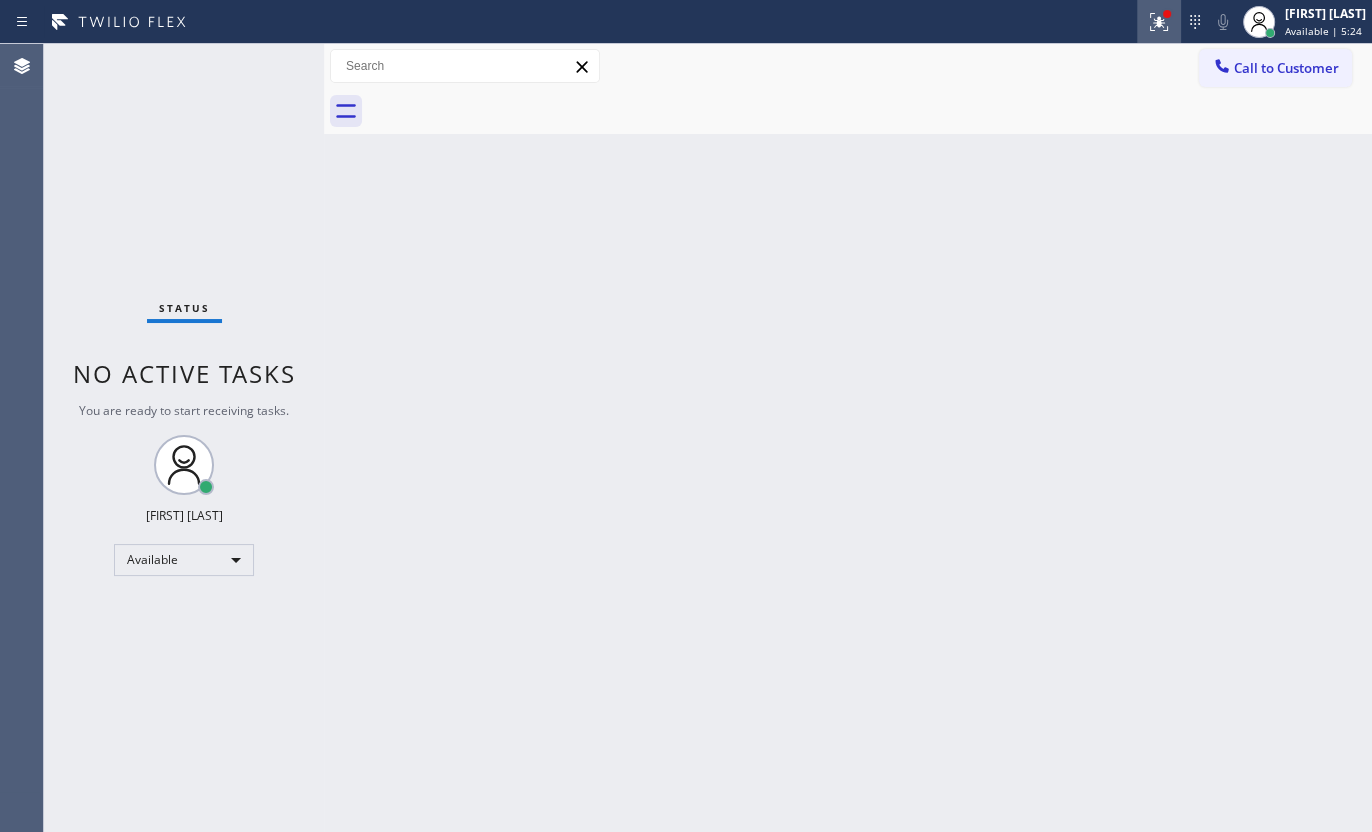 click 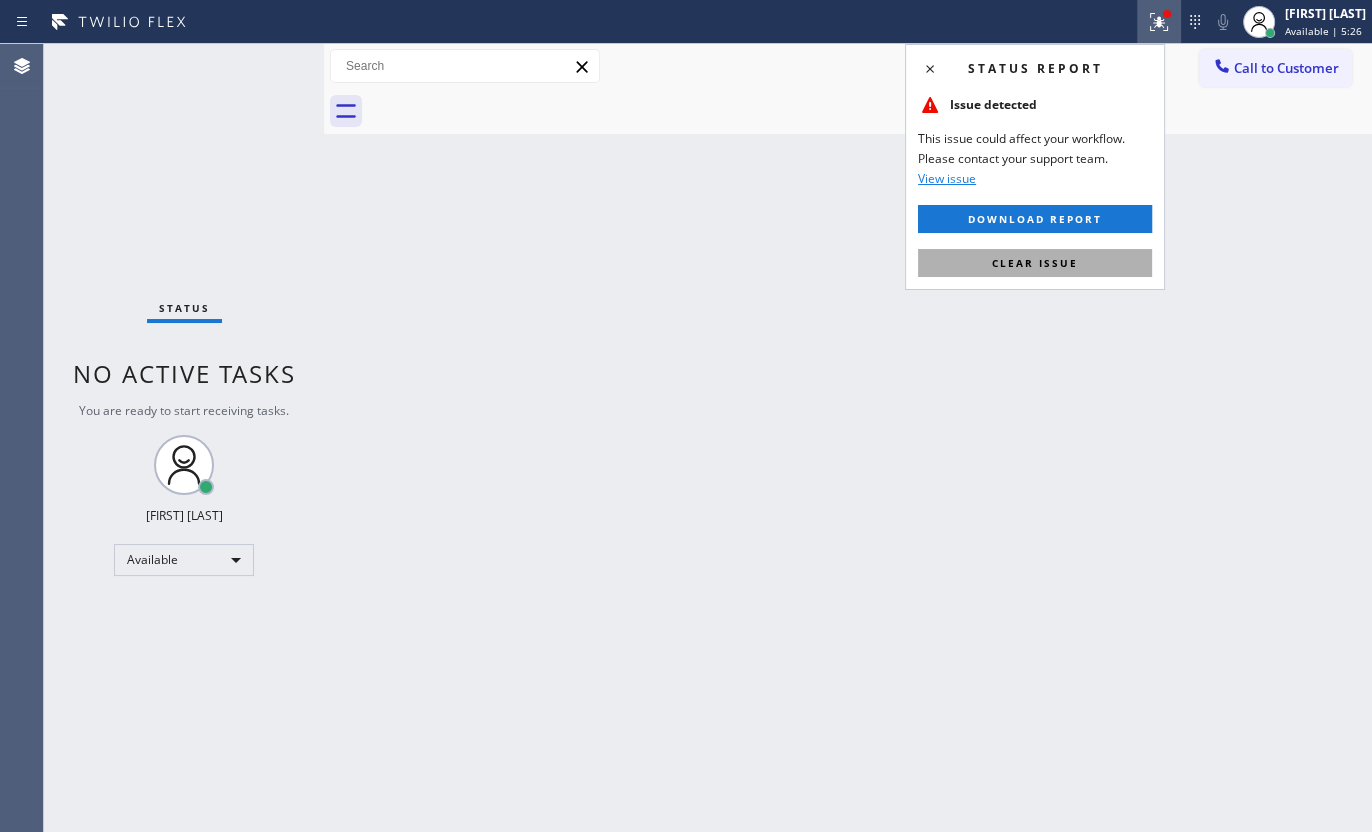 click on "Clear issue" at bounding box center [1035, 263] 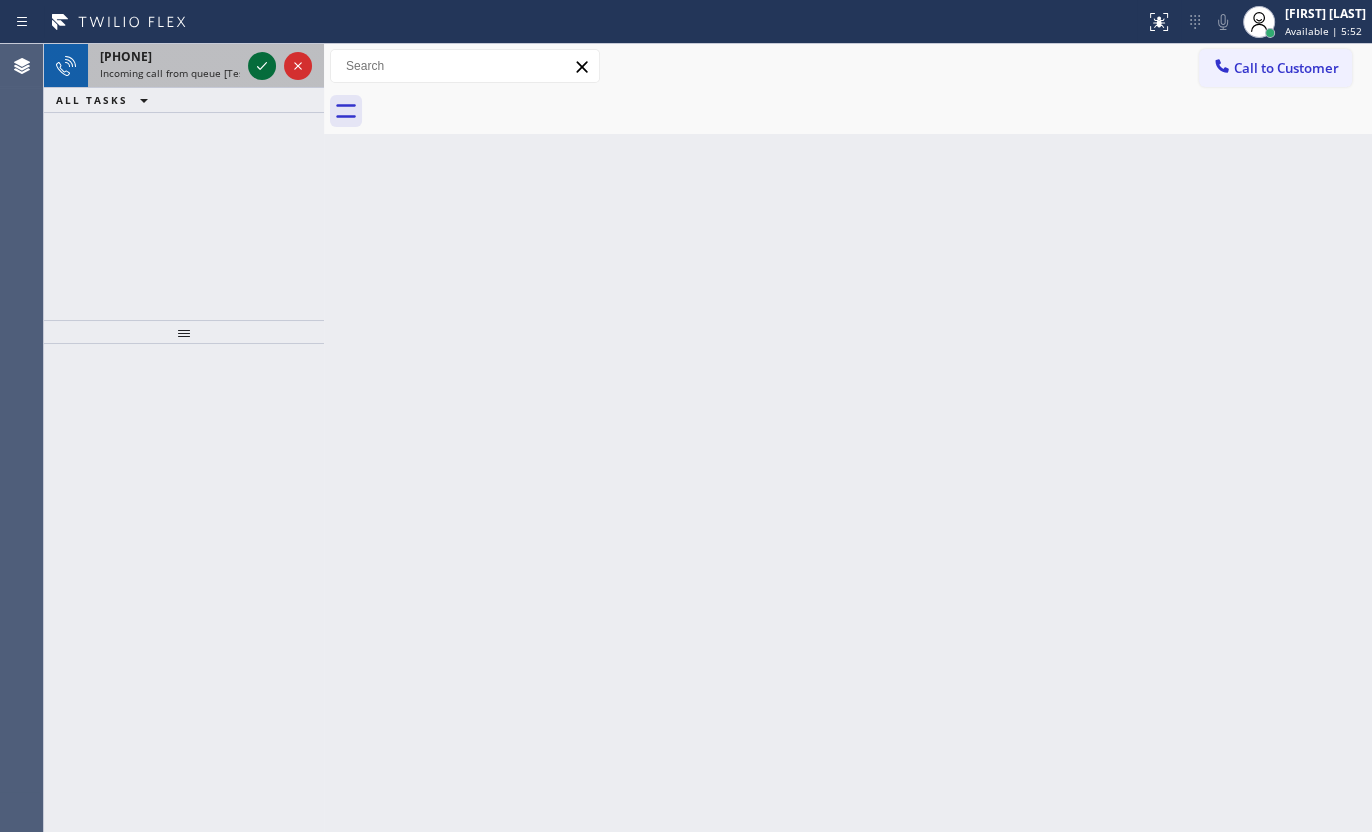 click 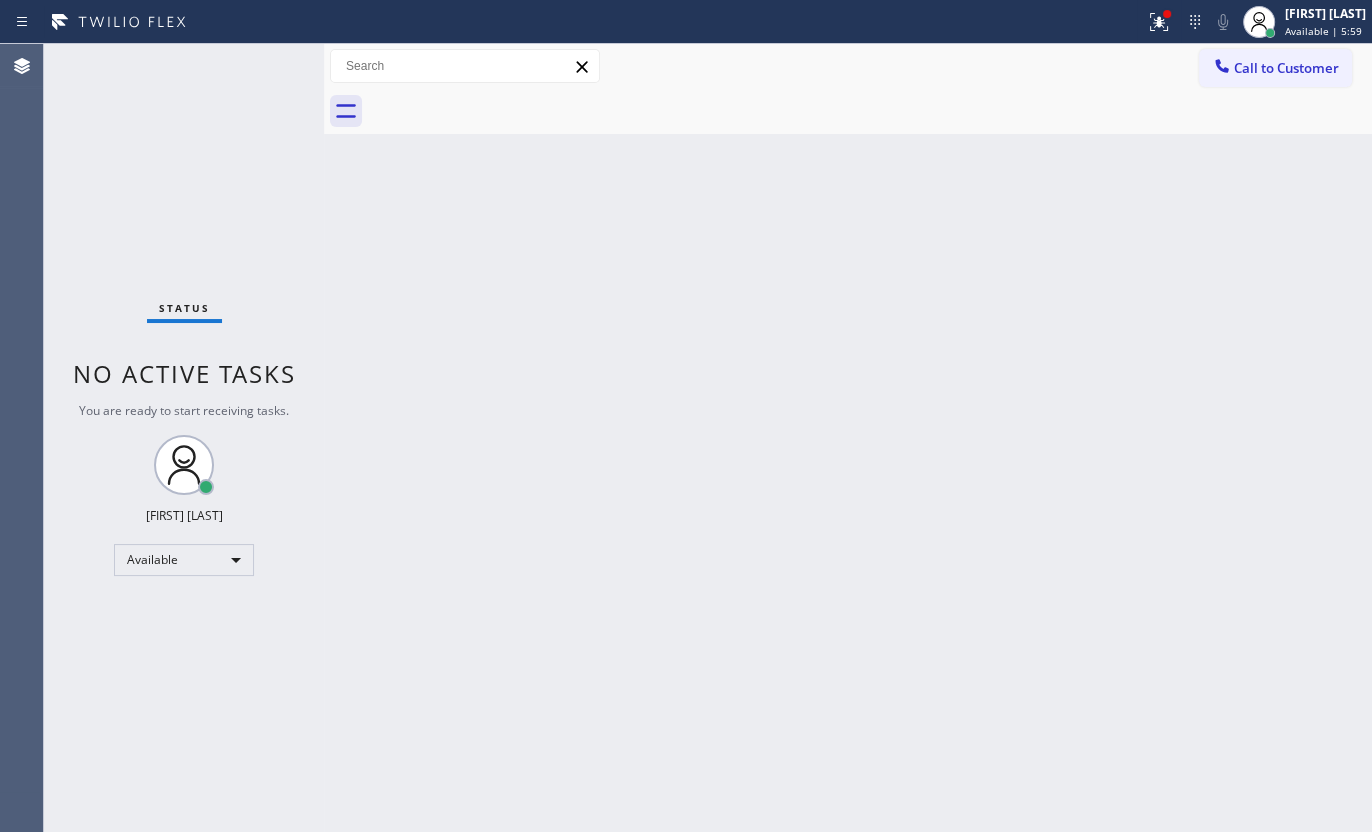drag, startPoint x: 838, startPoint y: 300, endPoint x: 943, endPoint y: 140, distance: 191.37659 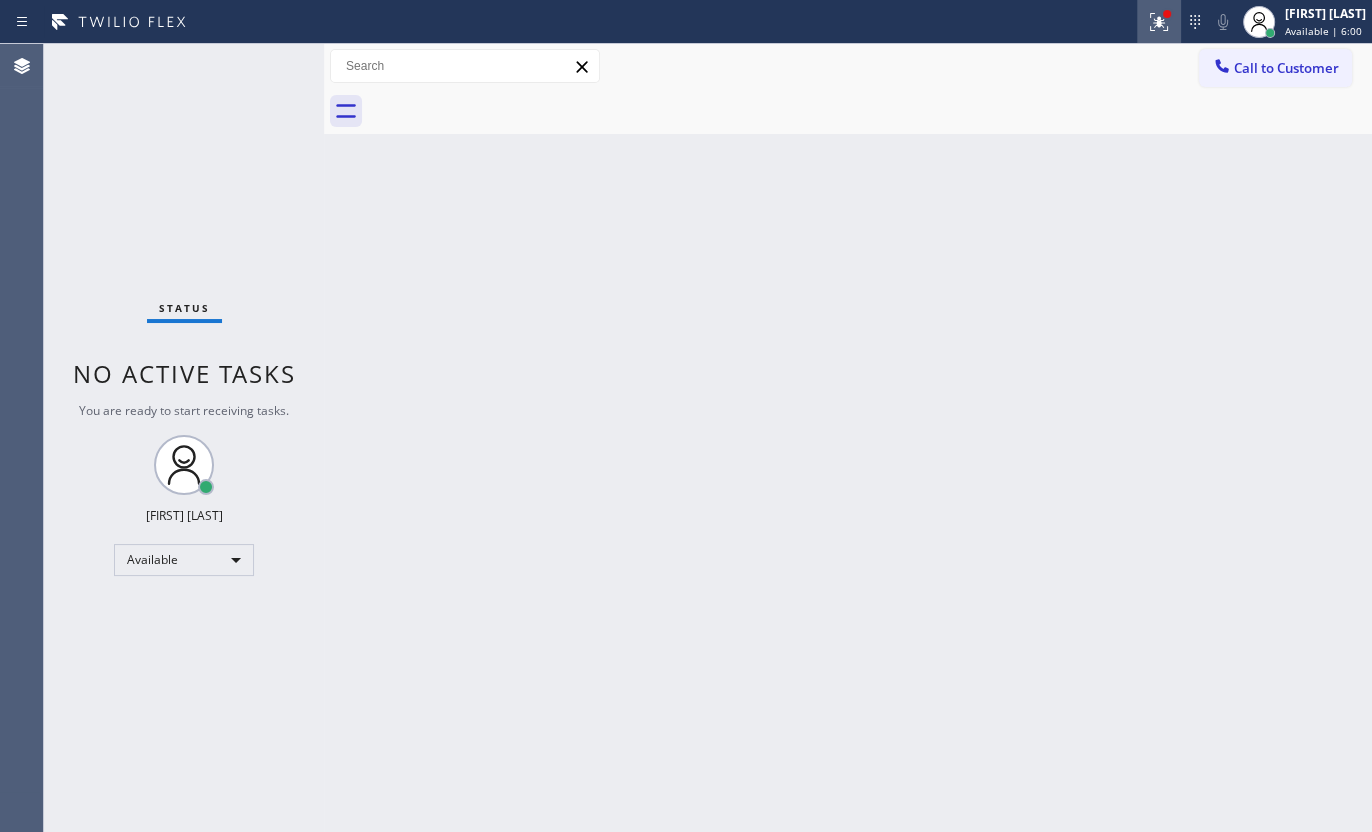 click 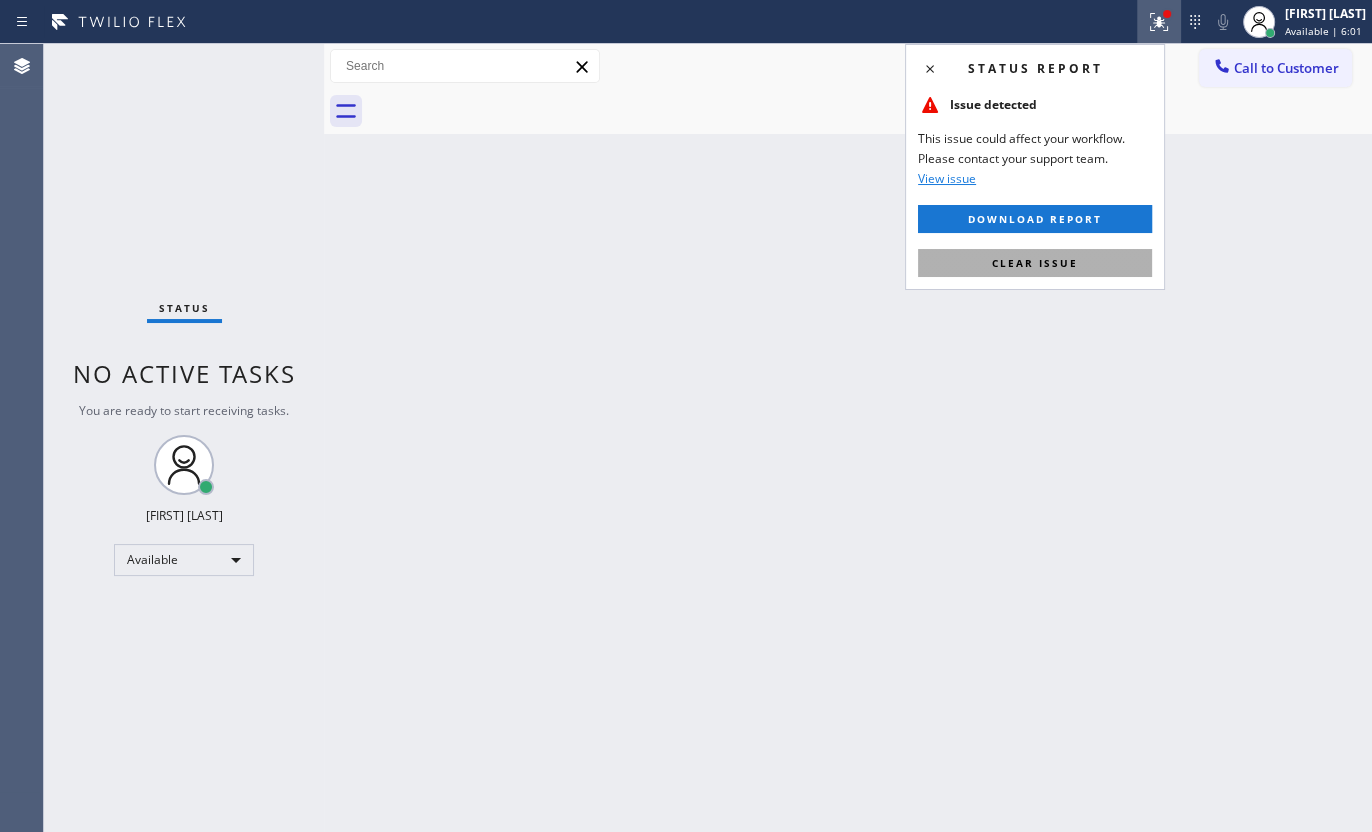 click on "Clear issue" at bounding box center [1035, 263] 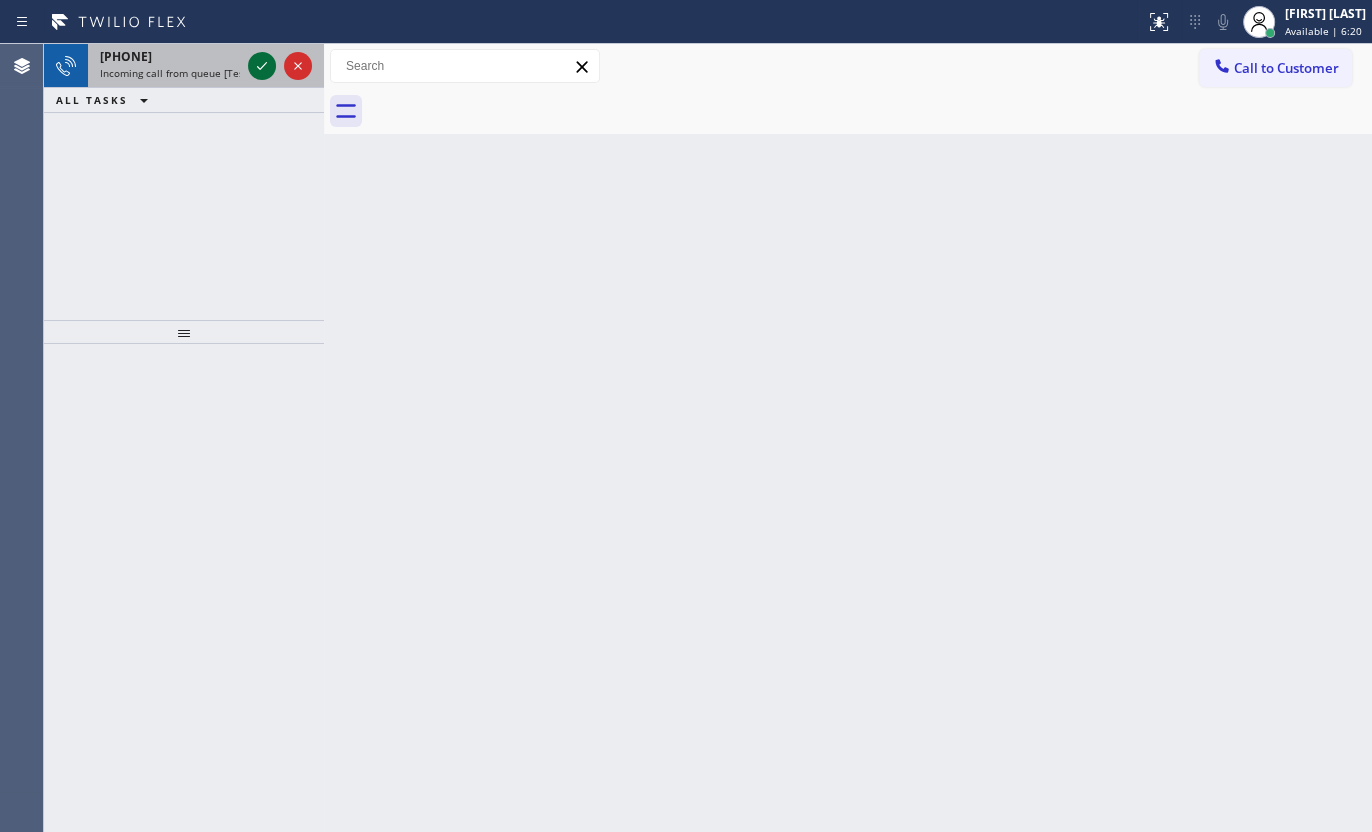 click 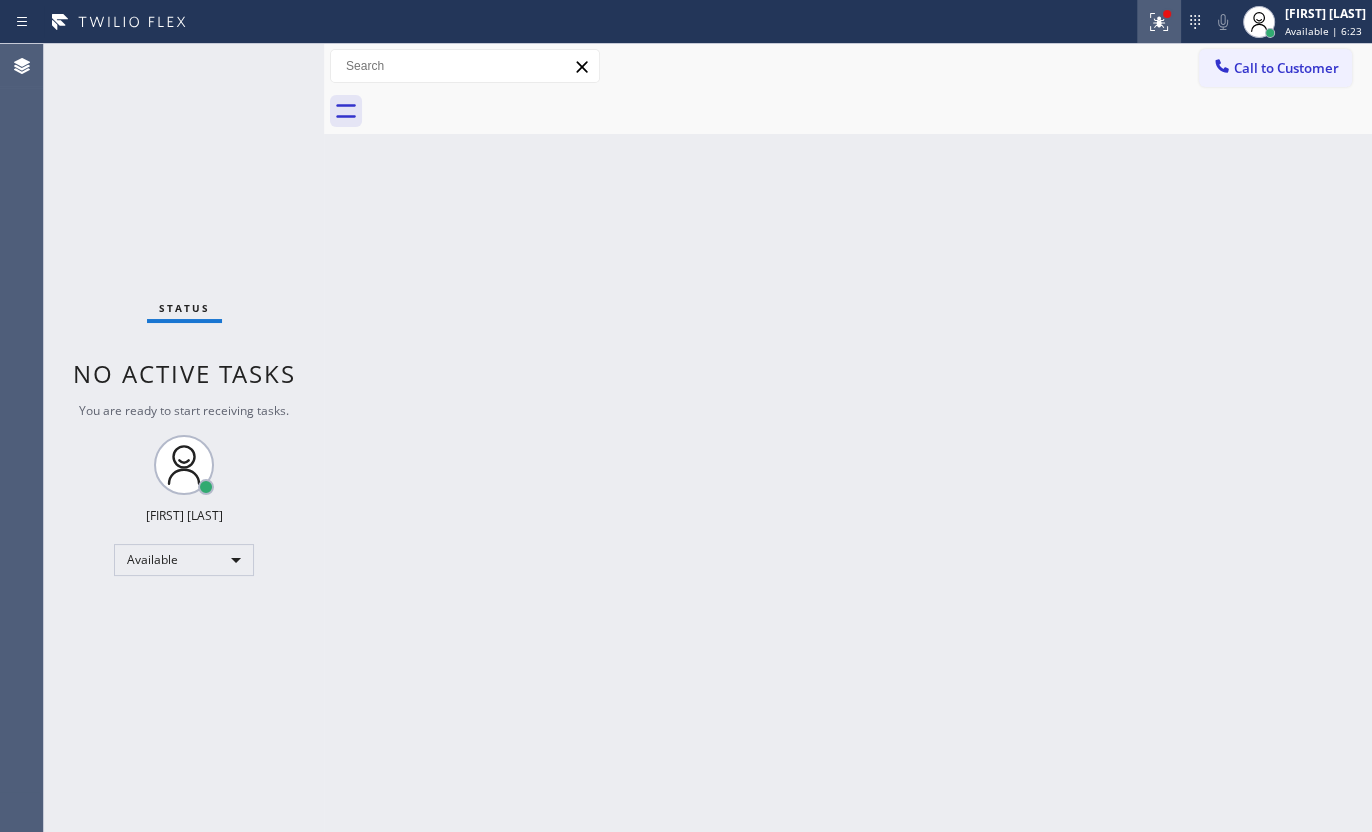 click 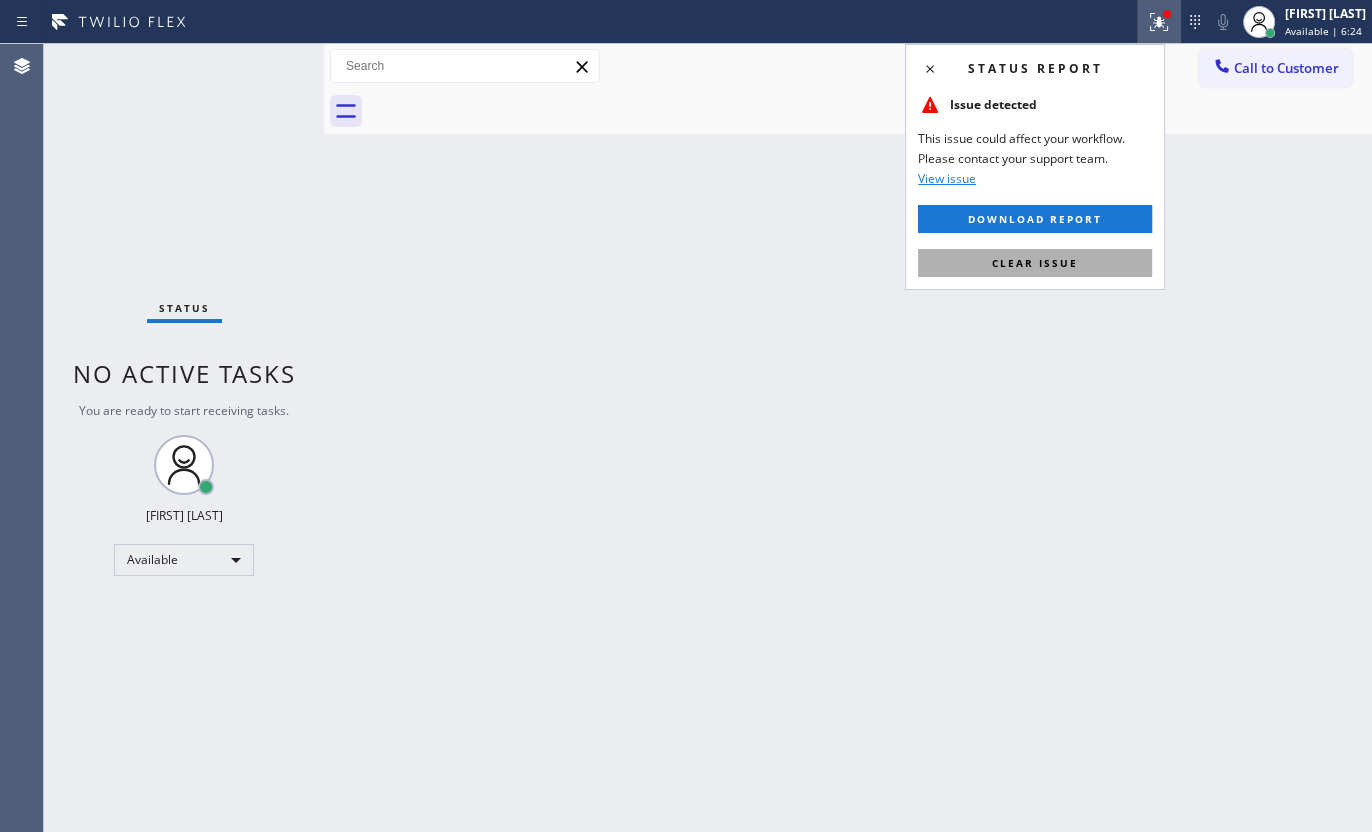 click on "Clear issue" at bounding box center (1035, 263) 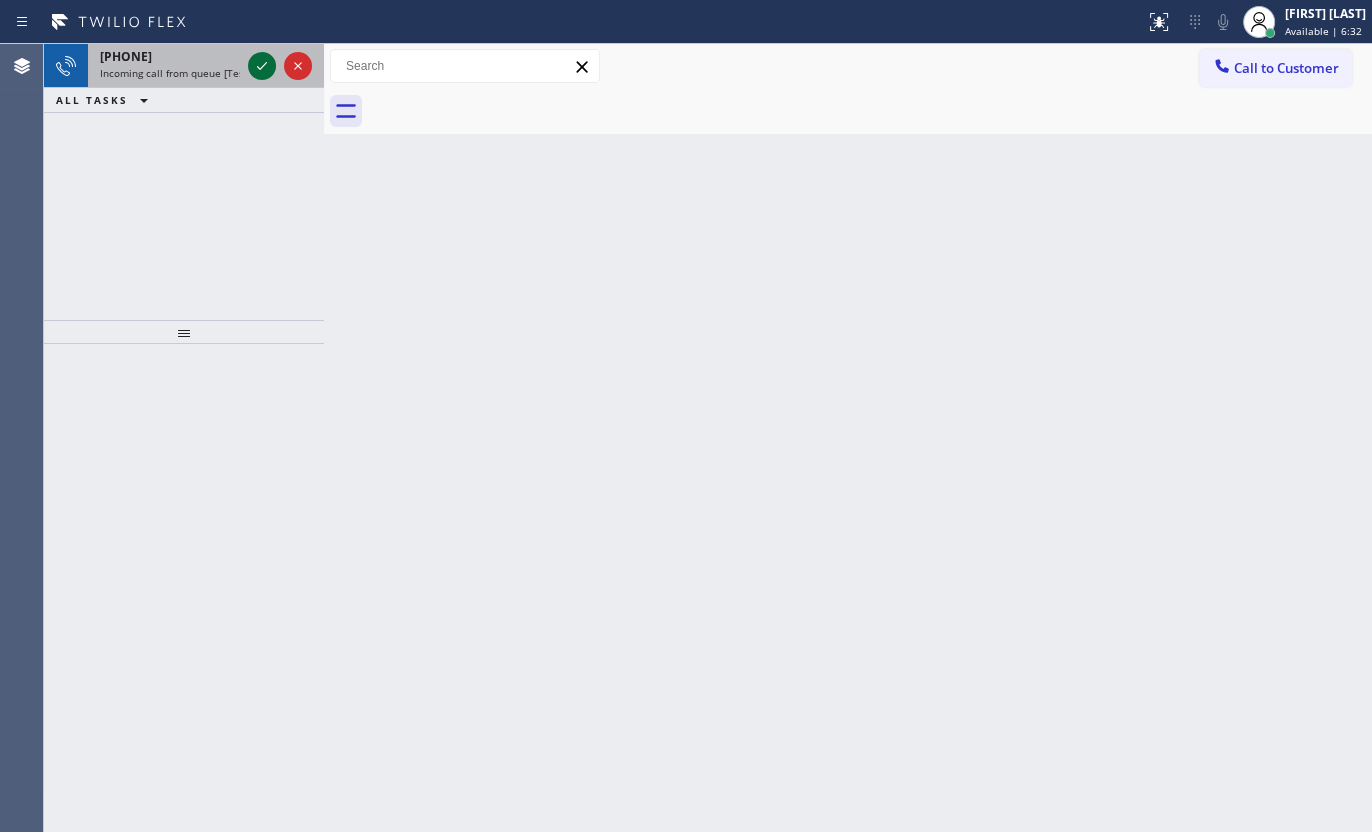 click 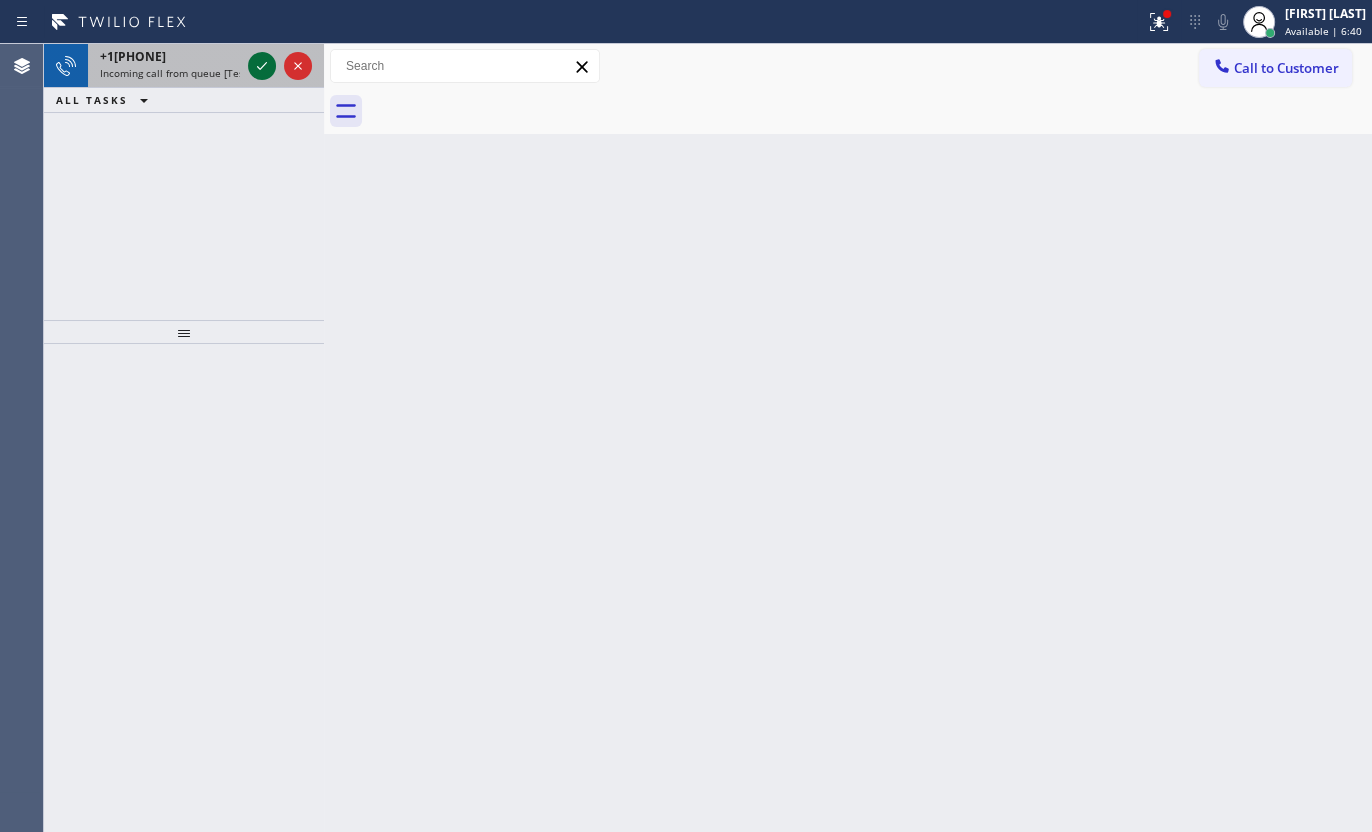 click 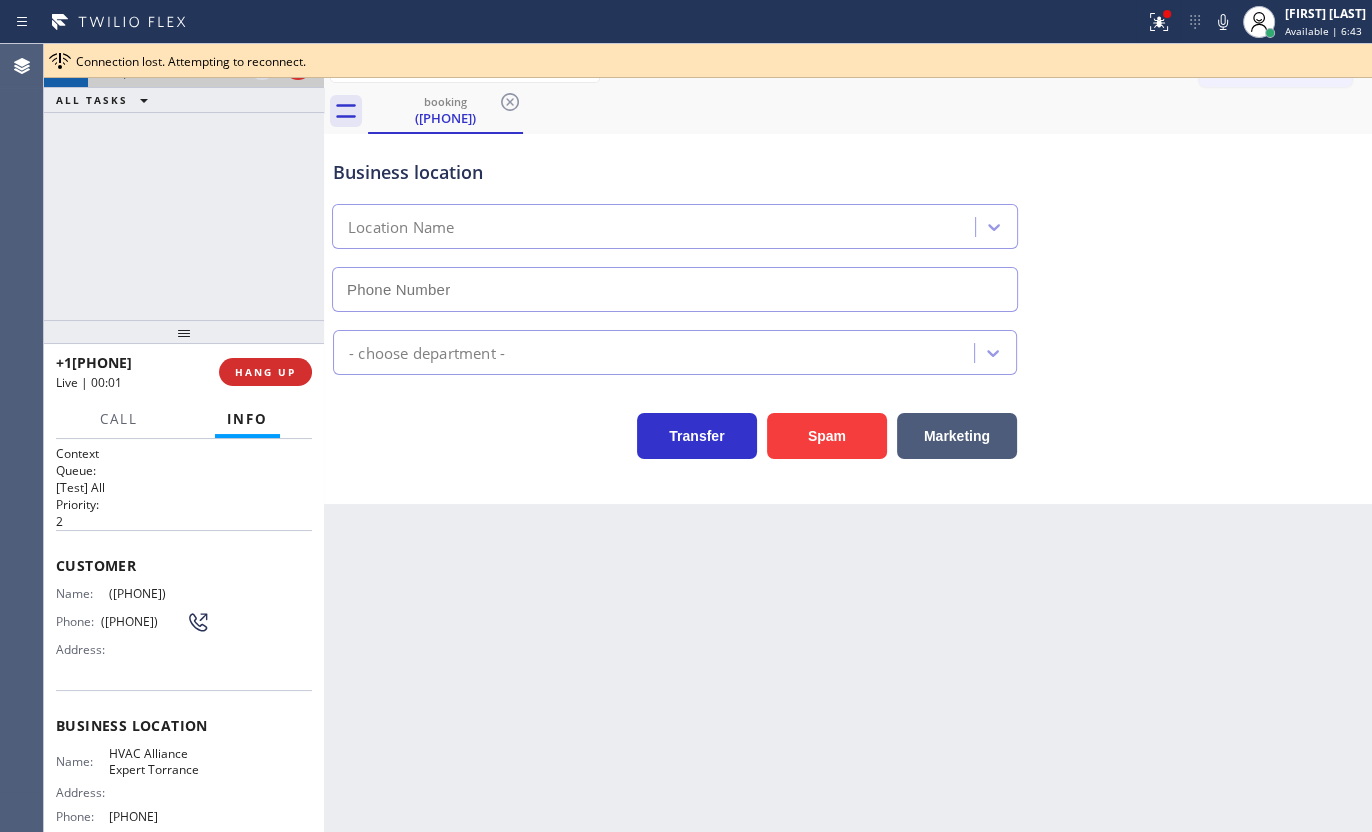 type on "(310) 861-4144" 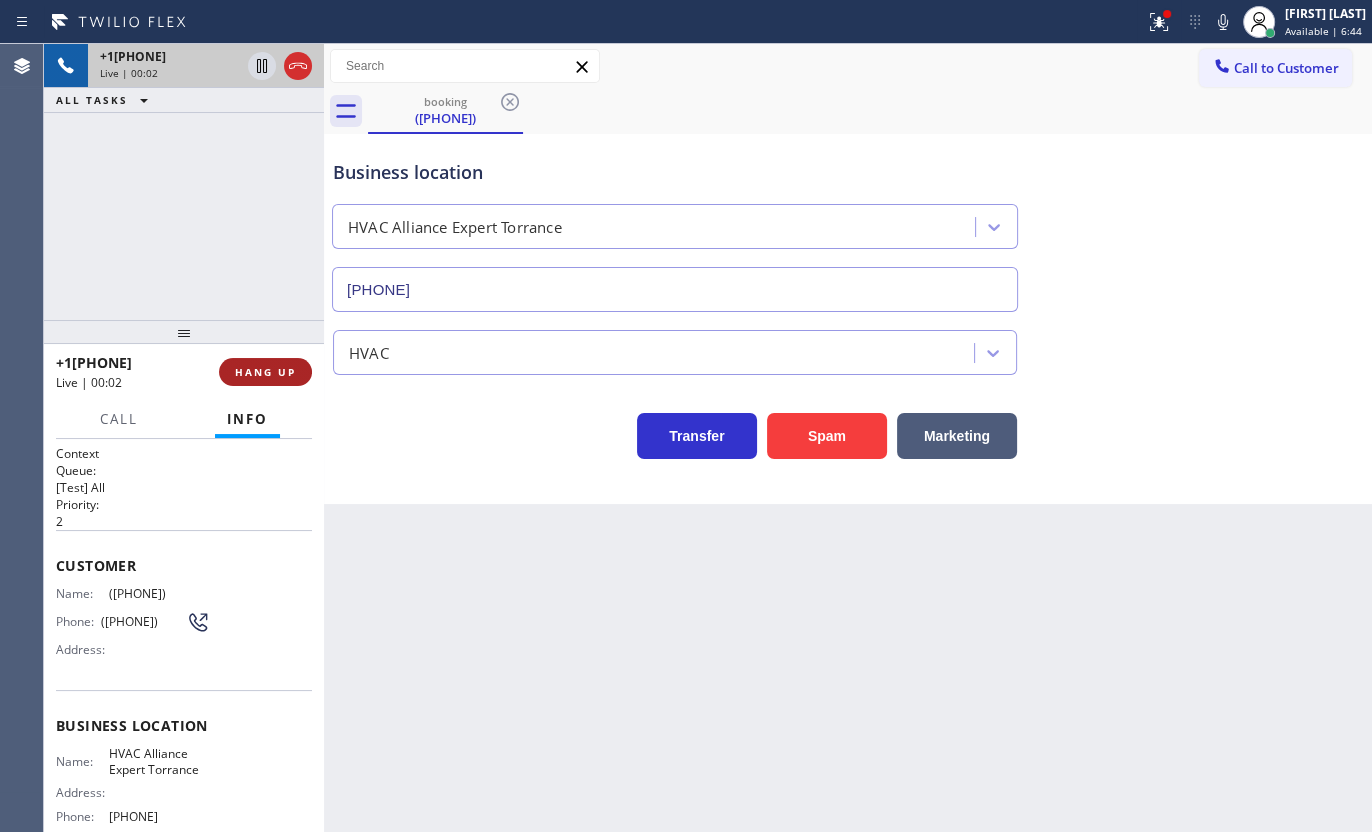 click on "HANG UP" at bounding box center [265, 372] 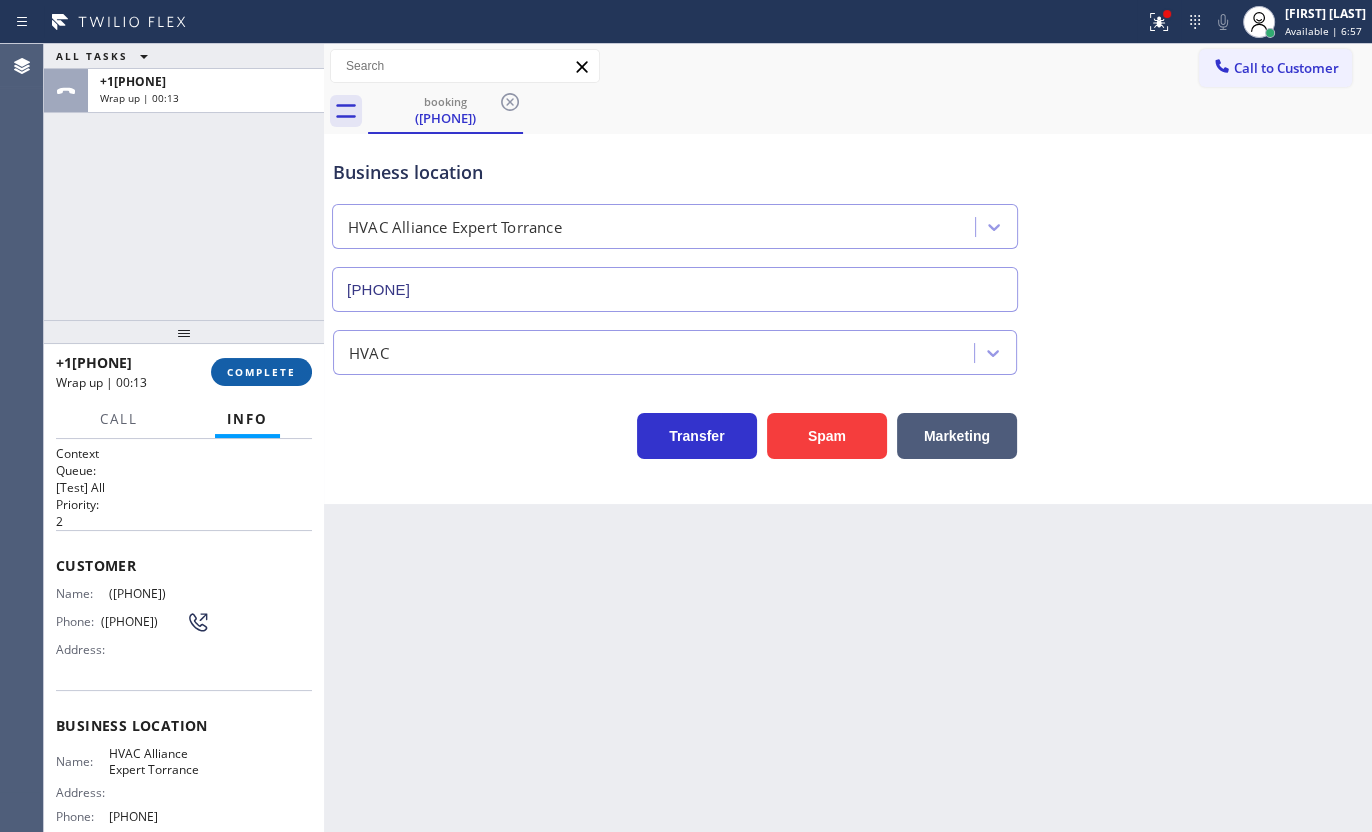 click on "COMPLETE" at bounding box center (261, 372) 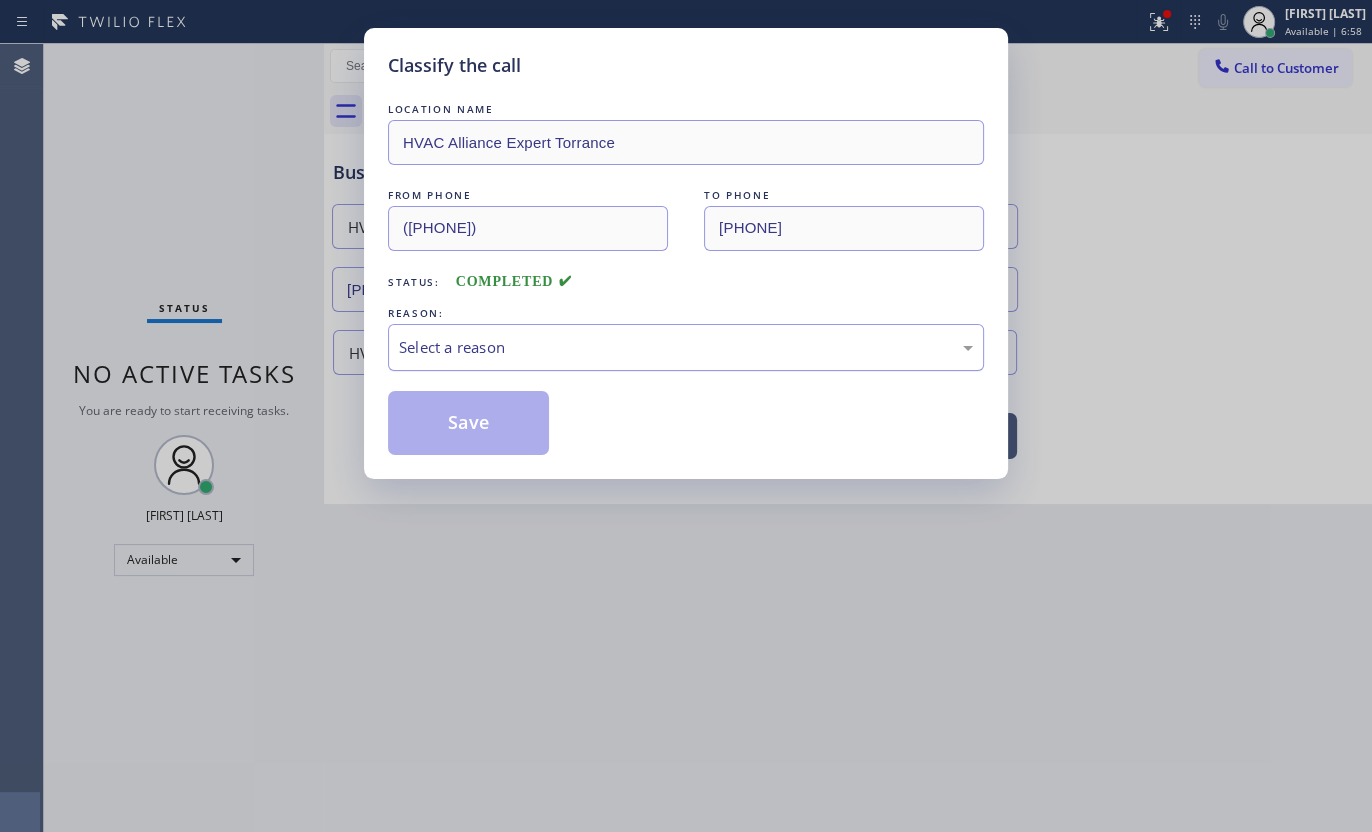click on "Select a reason" at bounding box center (686, 347) 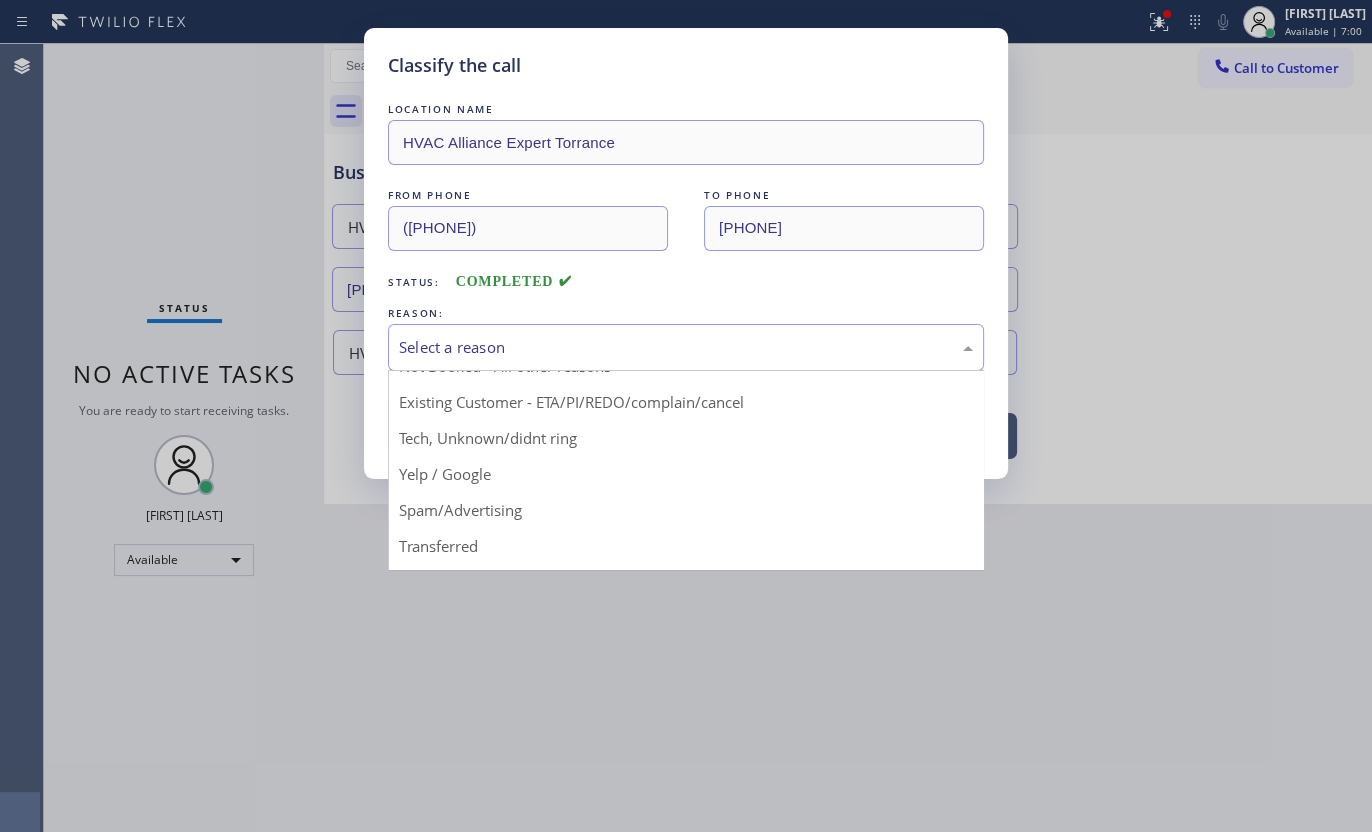 scroll, scrollTop: 90, scrollLeft: 0, axis: vertical 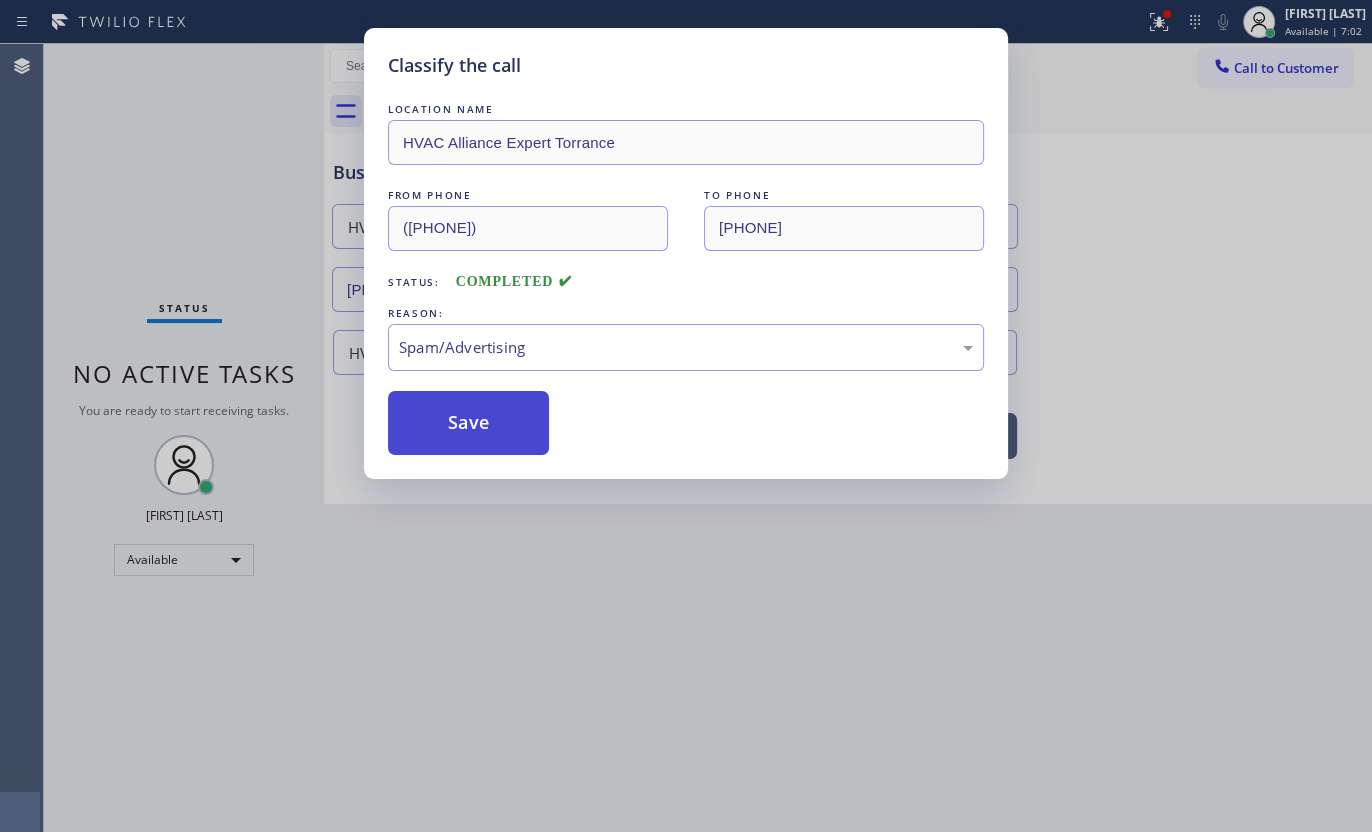 click on "Save" at bounding box center (468, 423) 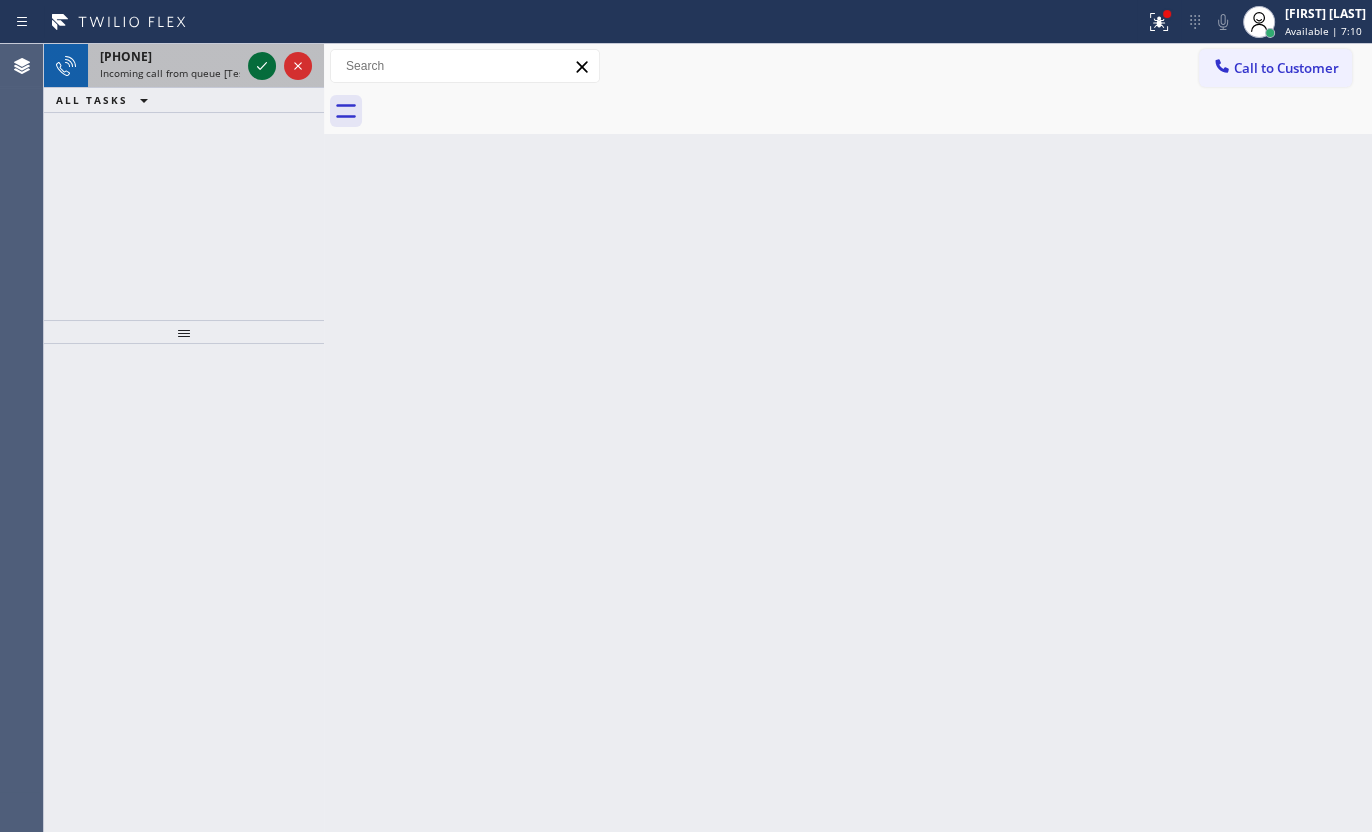 click 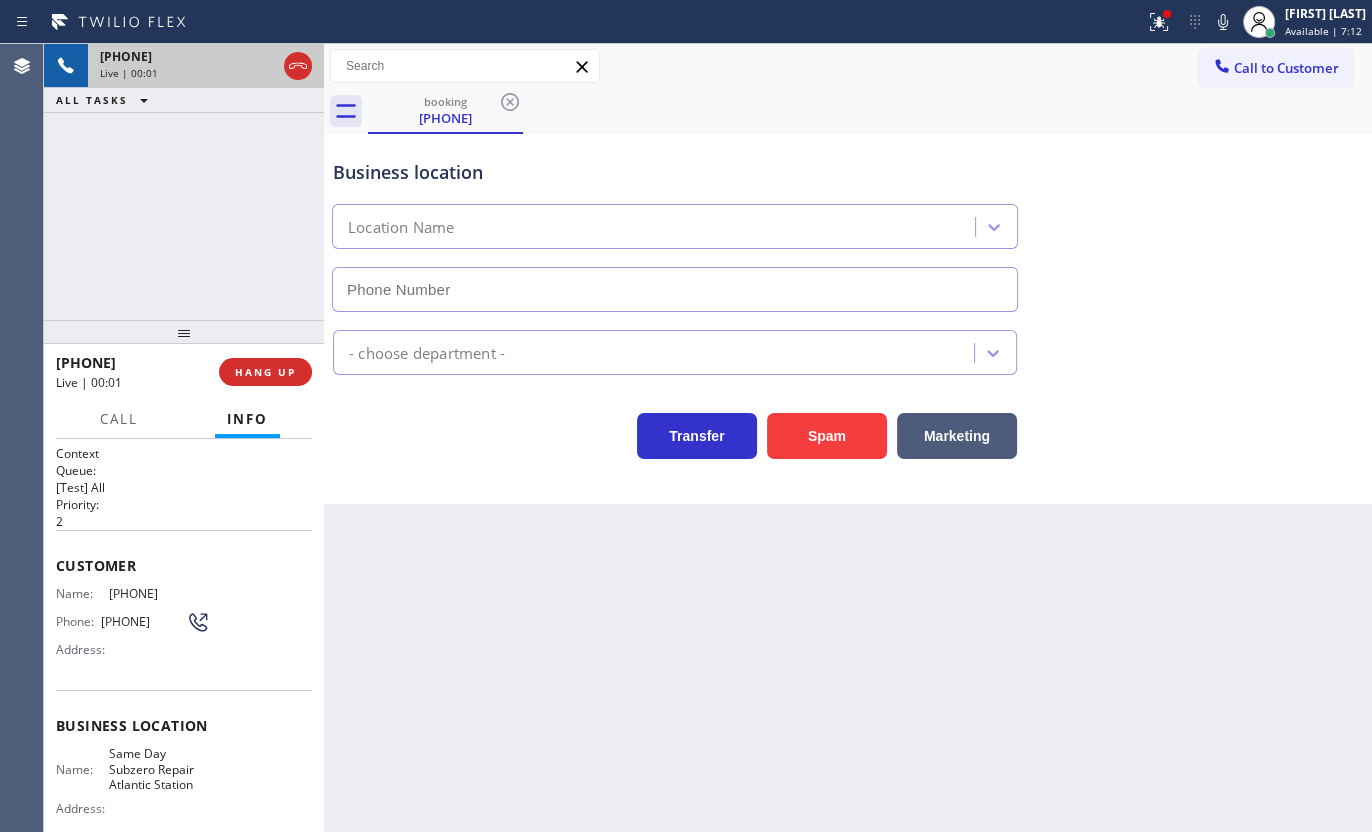 type on "(470) 782-9819" 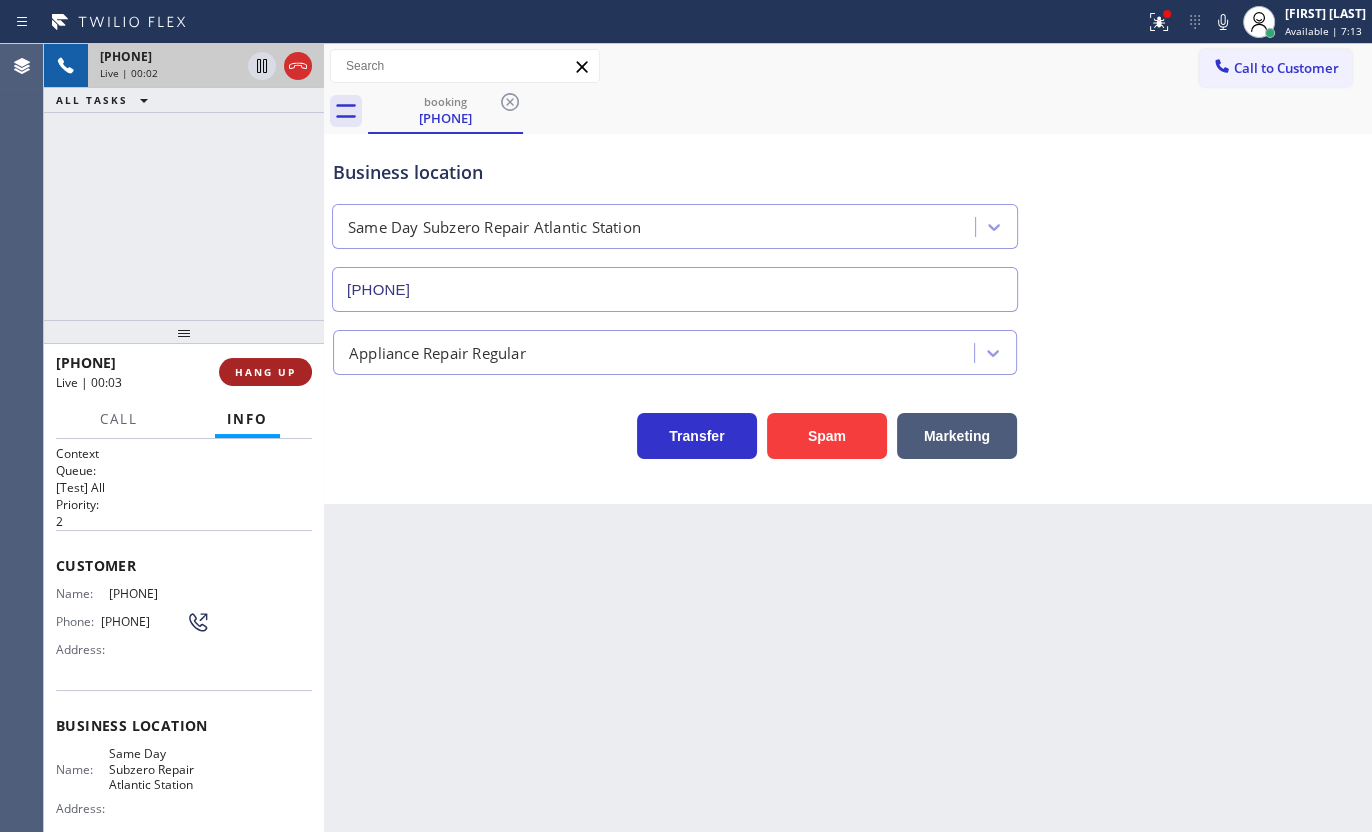click on "HANG UP" at bounding box center (265, 372) 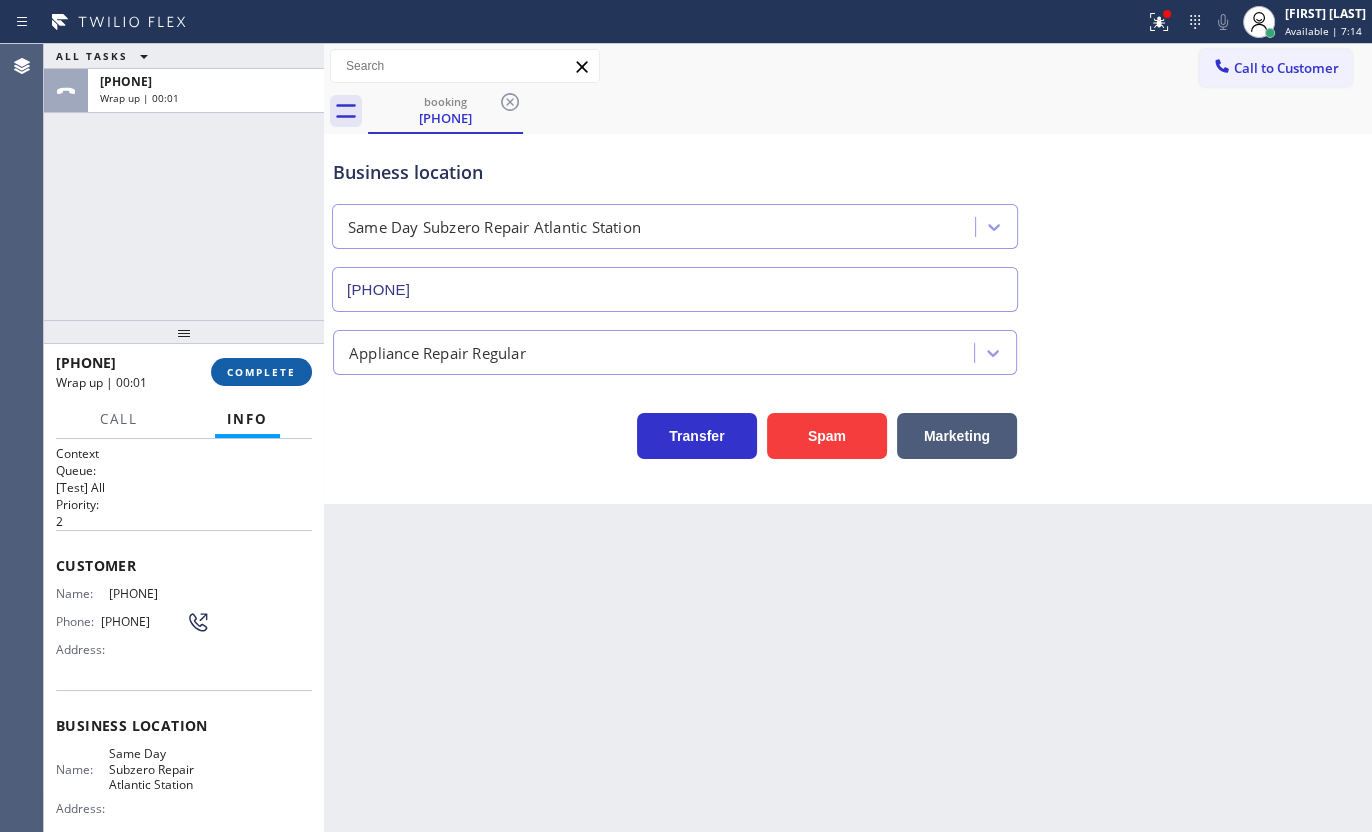 click on "COMPLETE" at bounding box center [261, 372] 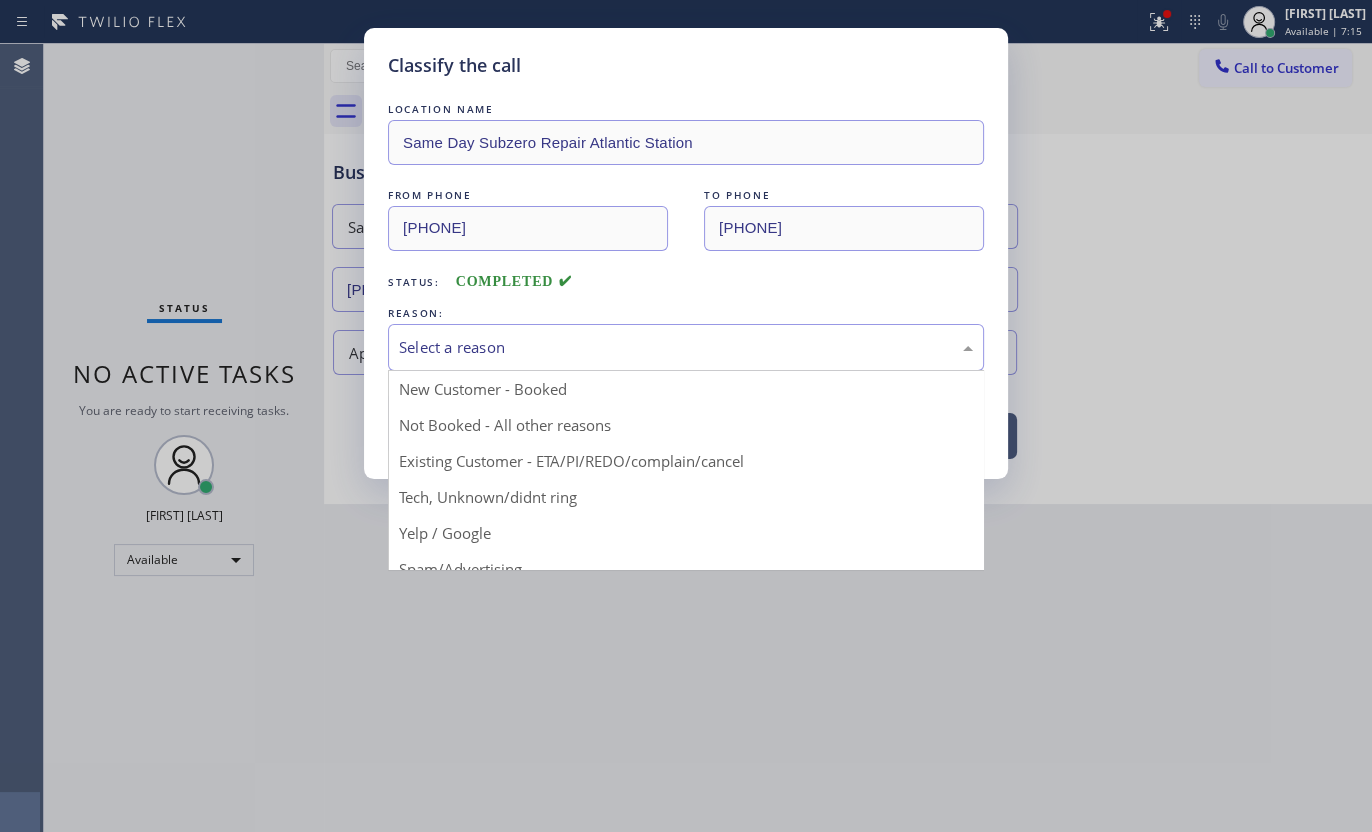 click on "Select a reason" at bounding box center [686, 347] 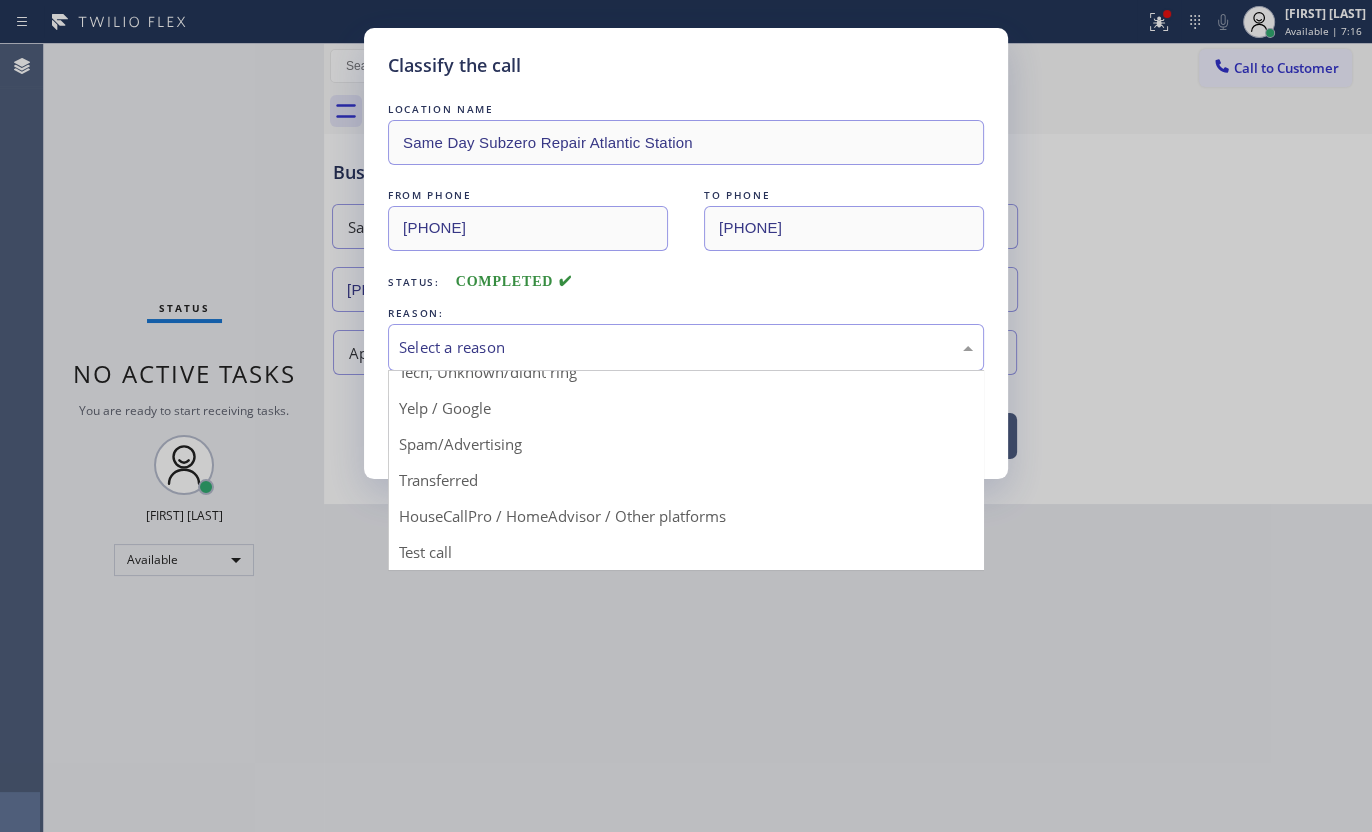 scroll, scrollTop: 133, scrollLeft: 0, axis: vertical 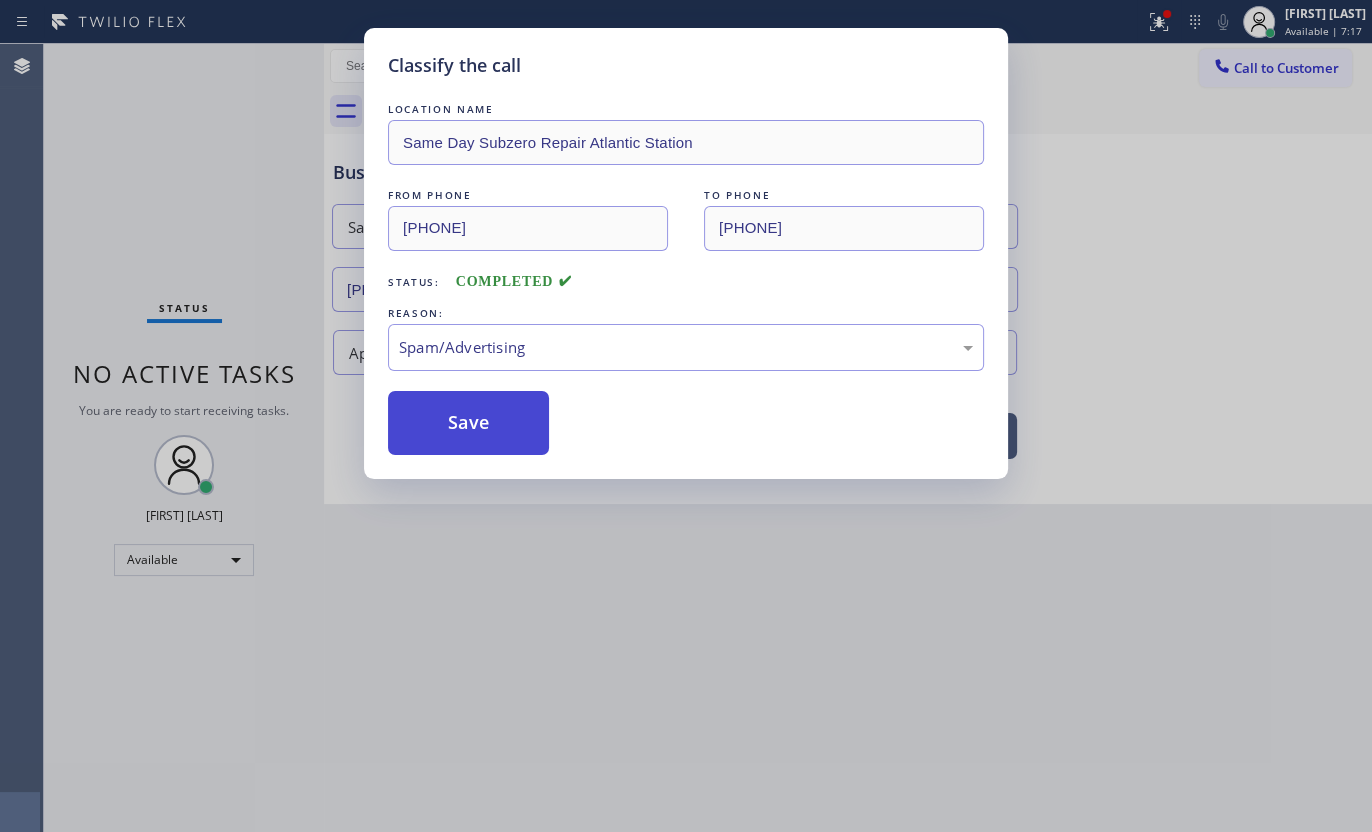 click on "Save" at bounding box center [468, 423] 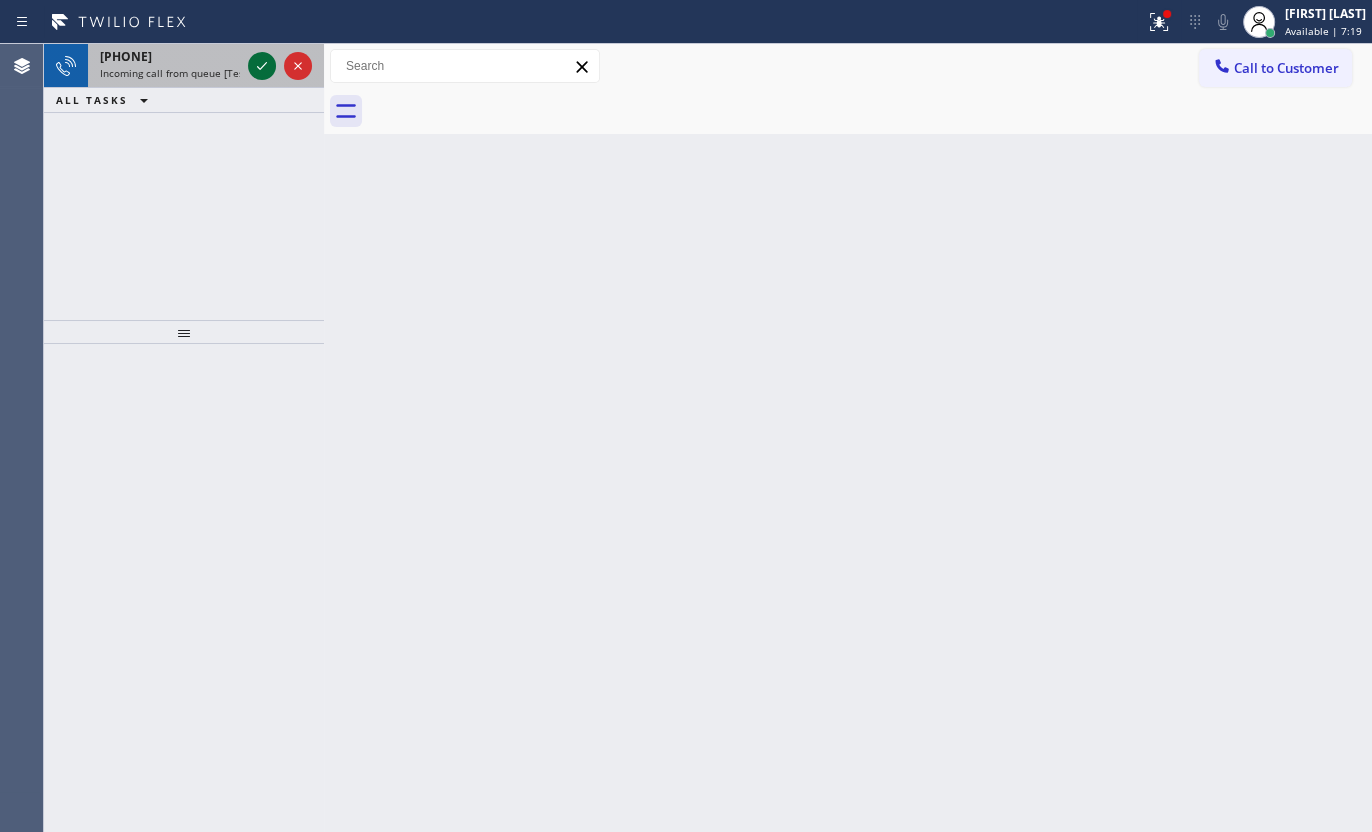 click 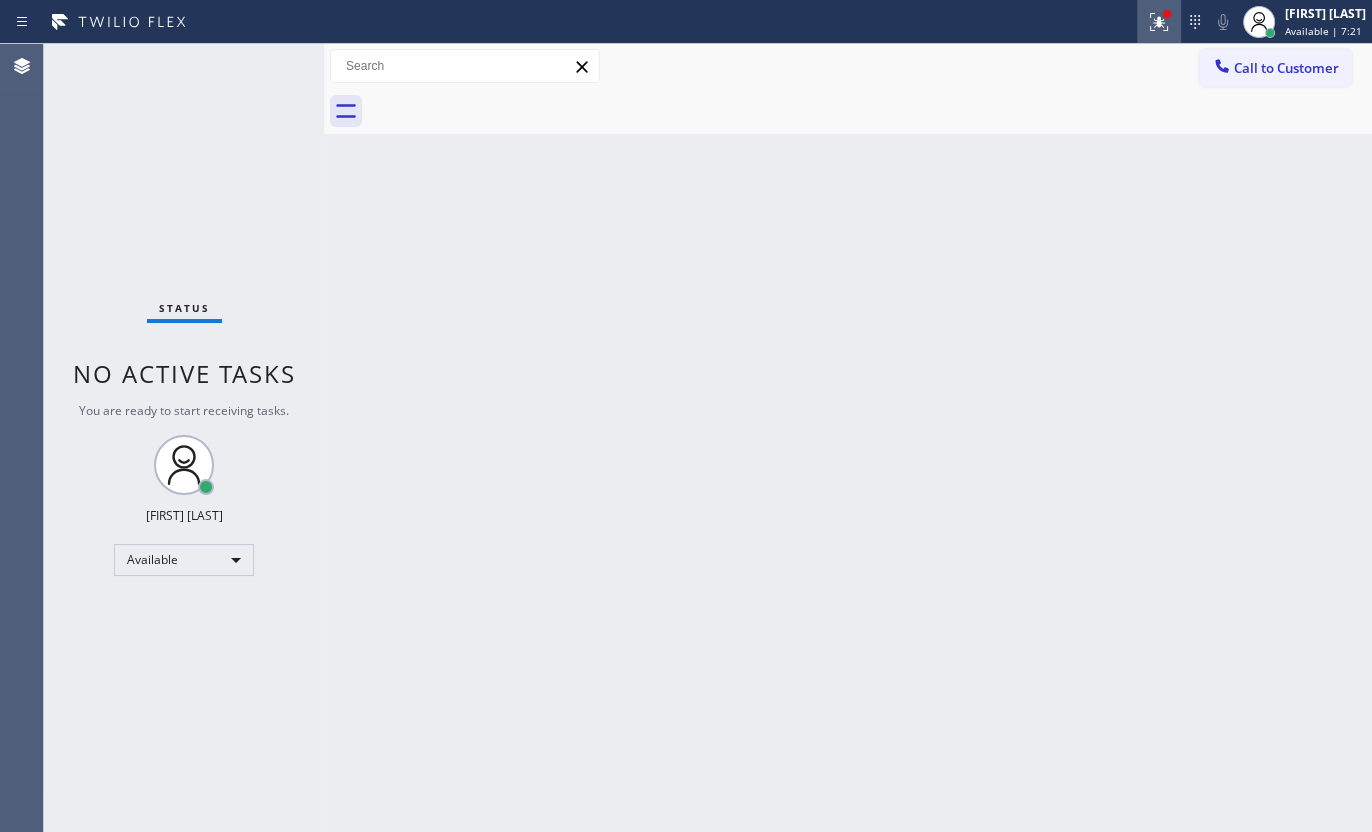 click 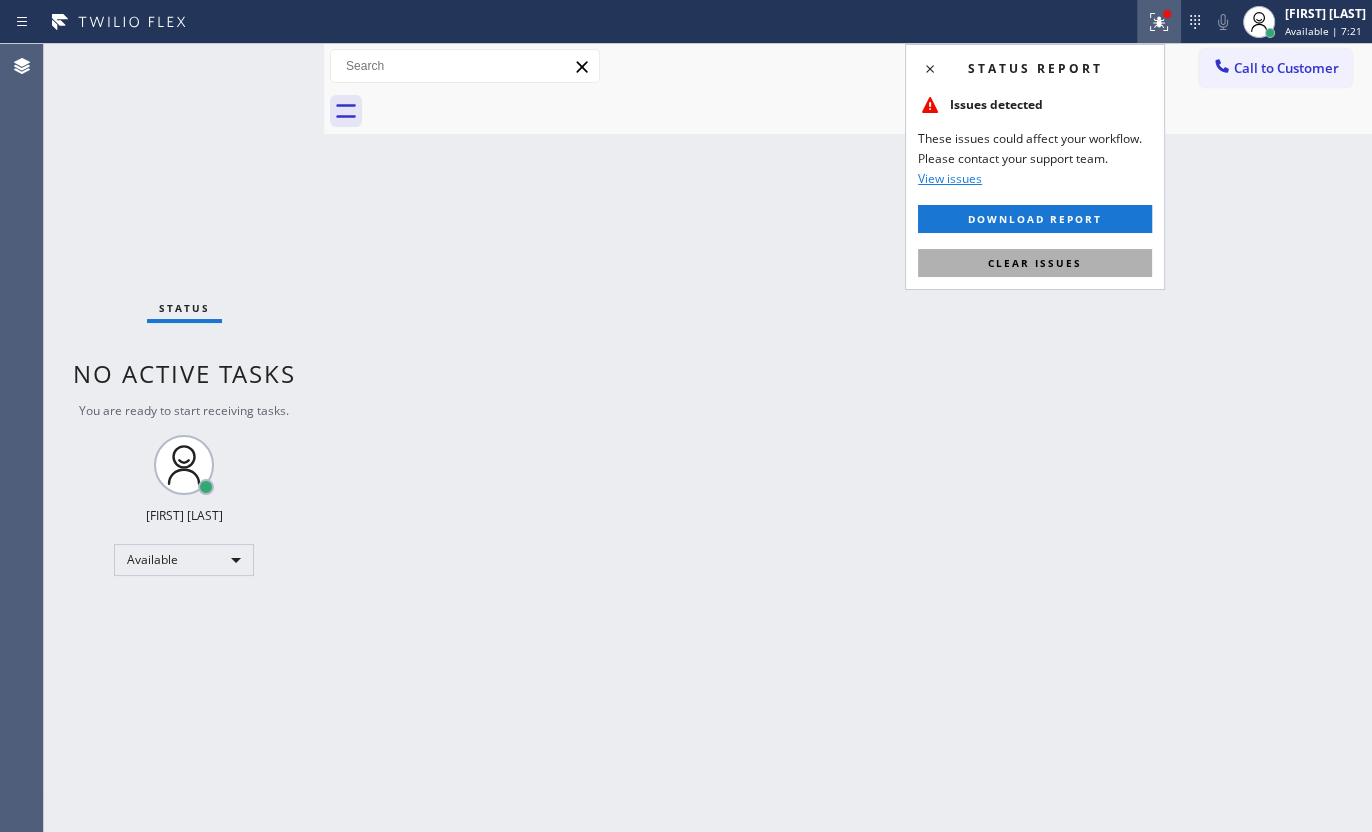 click on "Status report Issues detected These issues could affect your workflow. Please contact your support team. View issues Download report Clear issues" at bounding box center (1035, 167) 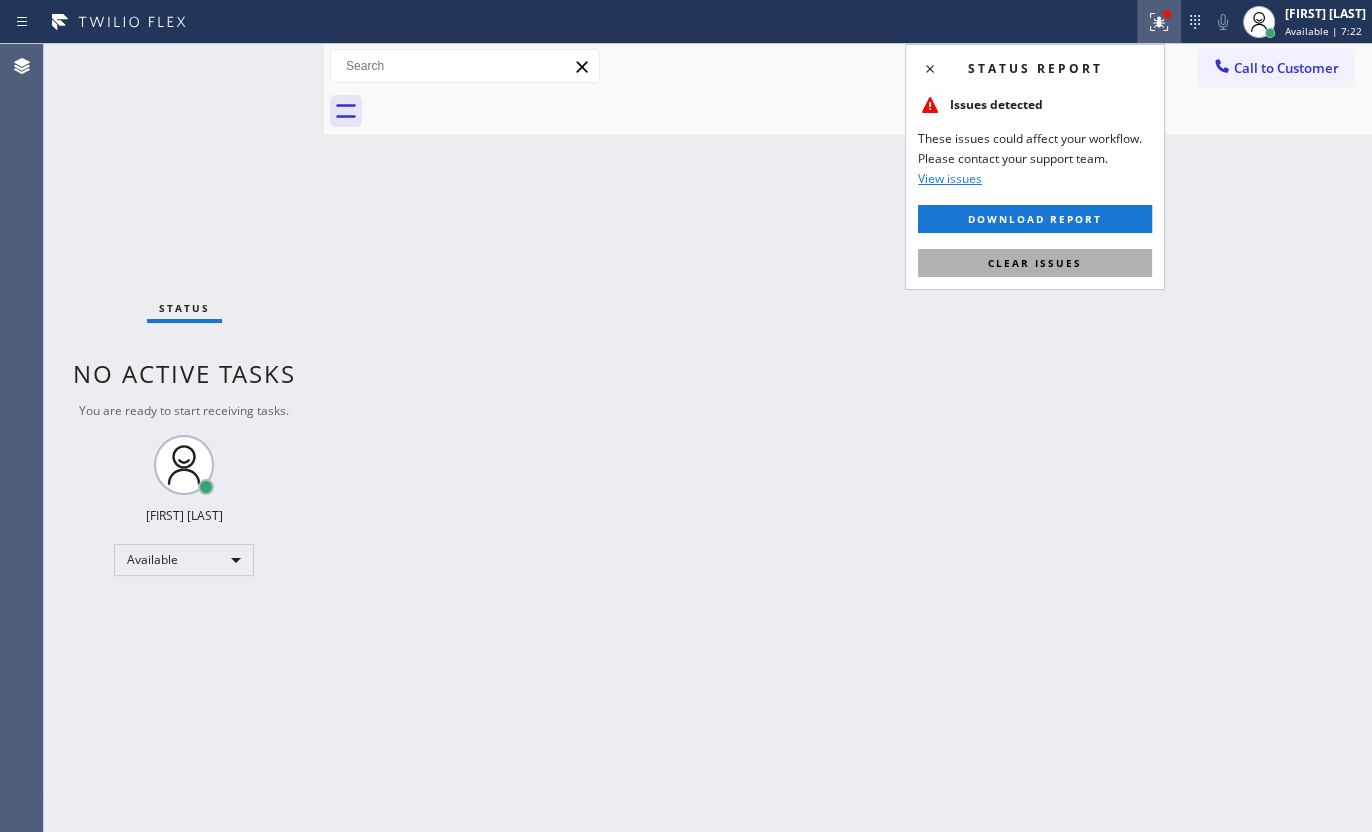 click on "Clear issues" at bounding box center [1035, 263] 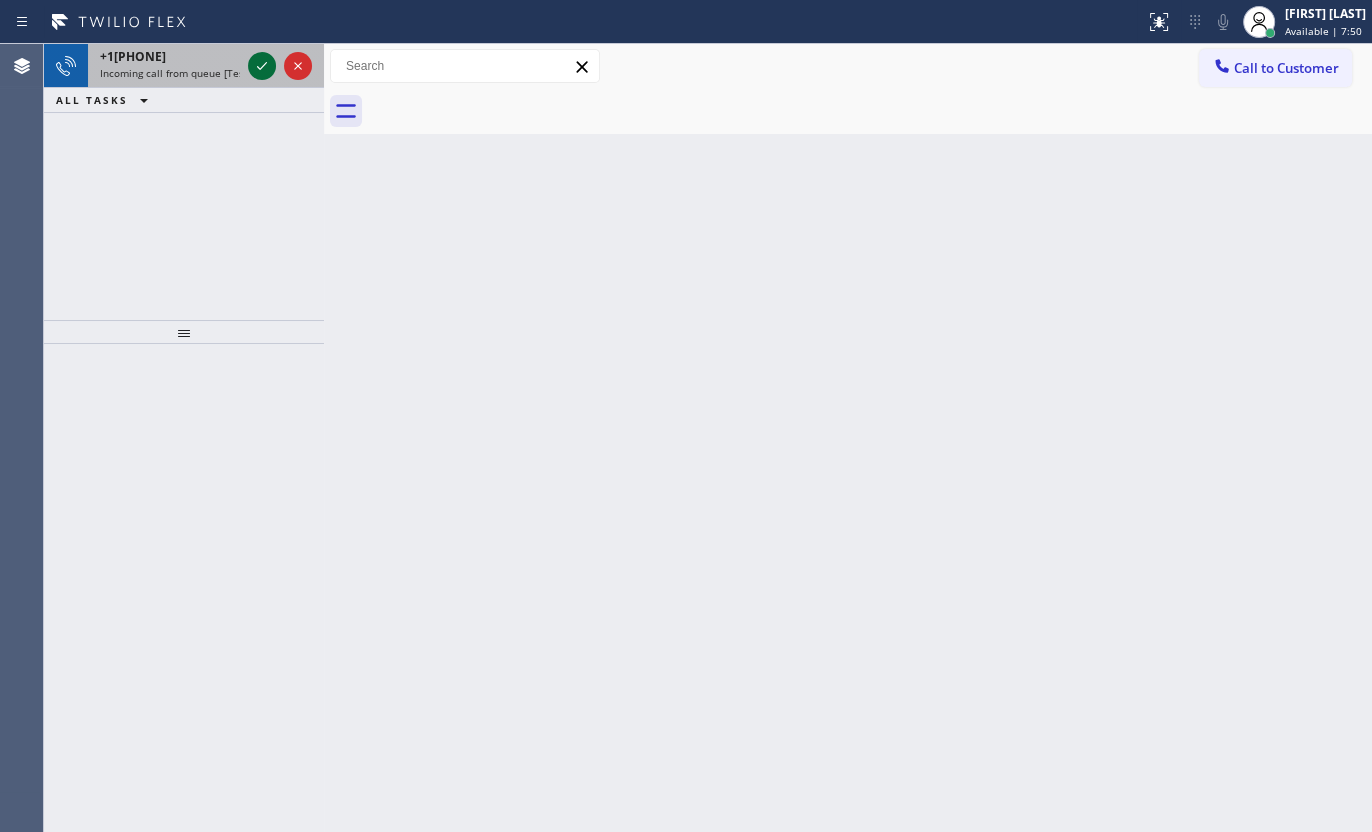 click 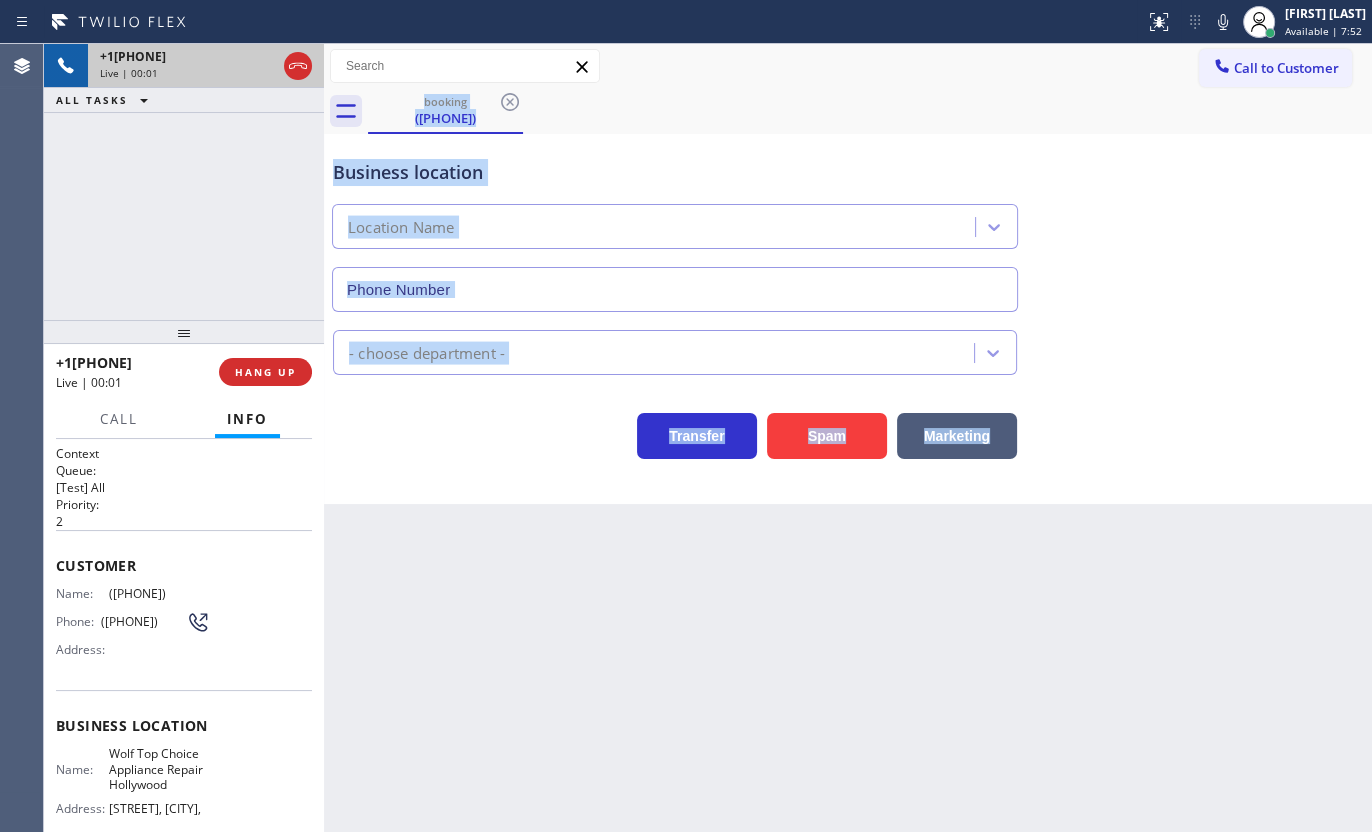 type on "(954) 869-4847" 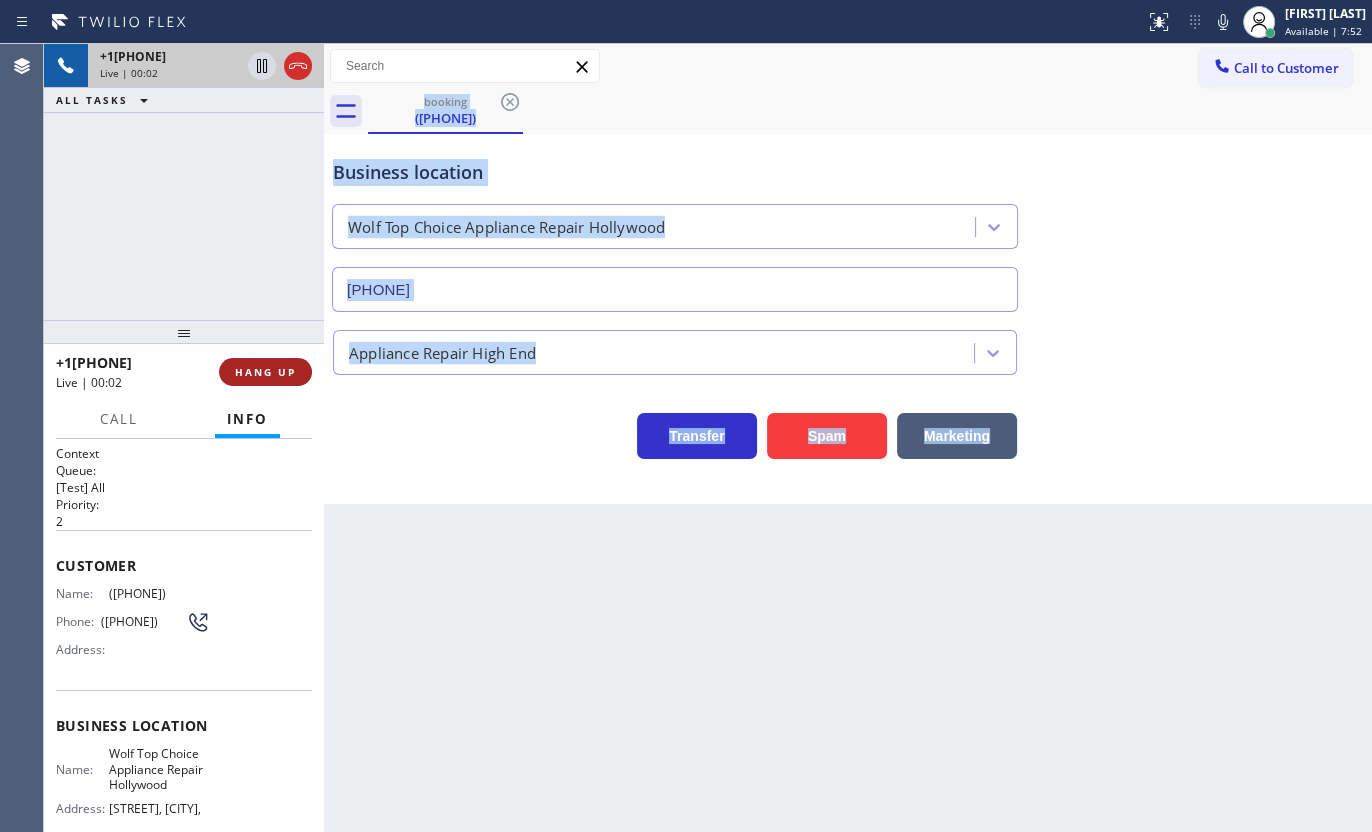 click on "HANG UP" at bounding box center [265, 372] 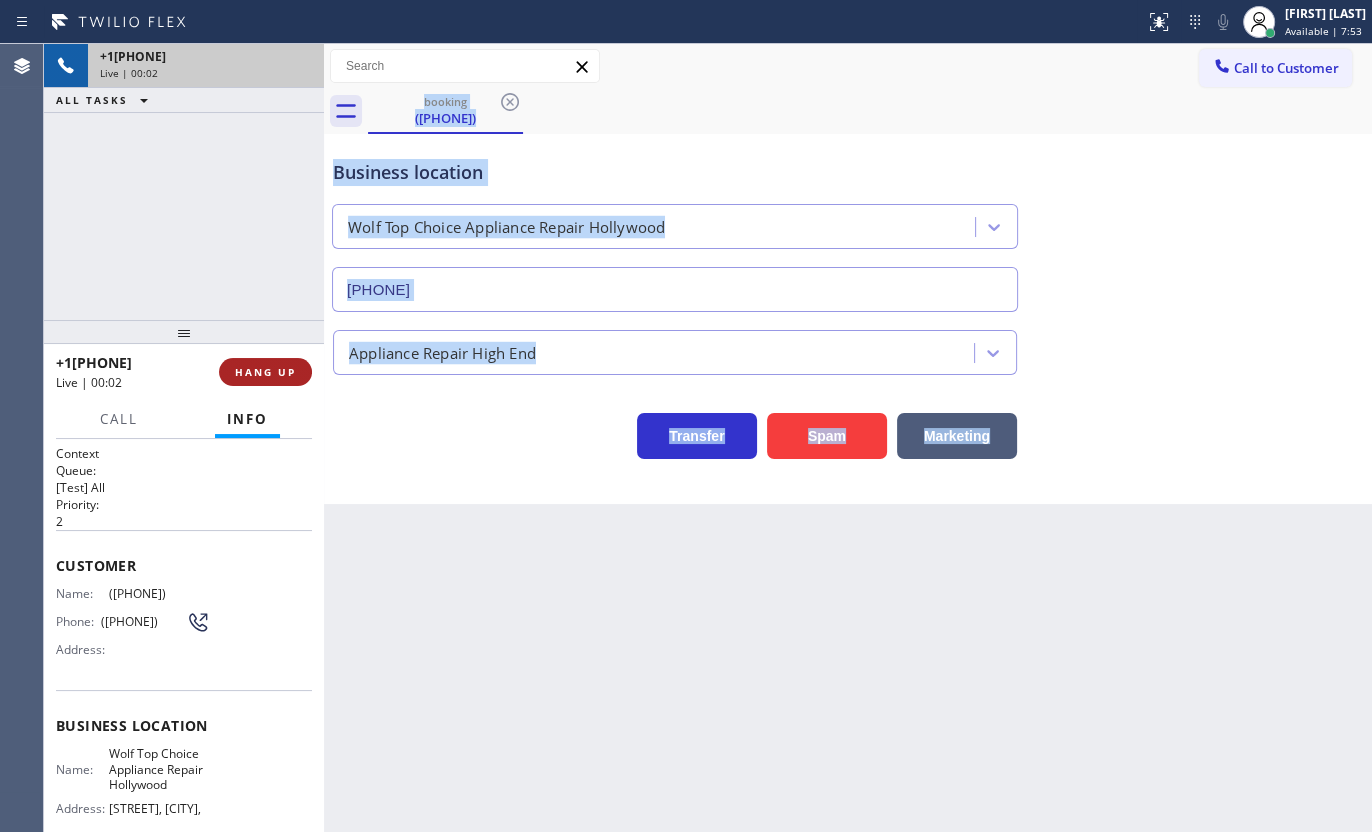 click on "HANG UP" at bounding box center (265, 372) 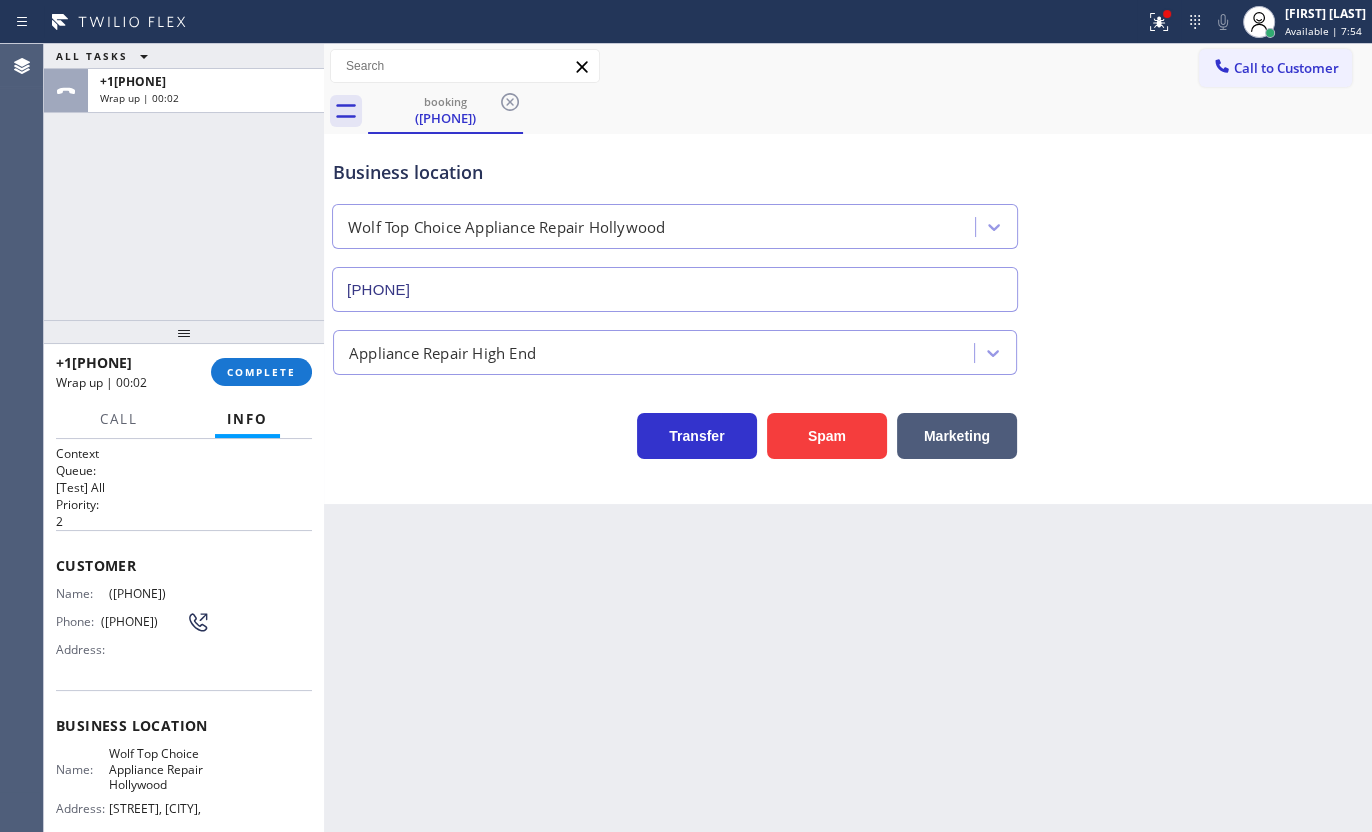 click on "ALL TASKS ALL TASKS ACTIVE TASKS TASKS IN WRAP UP +13862600485 Wrap up | 00:02" at bounding box center [184, 182] 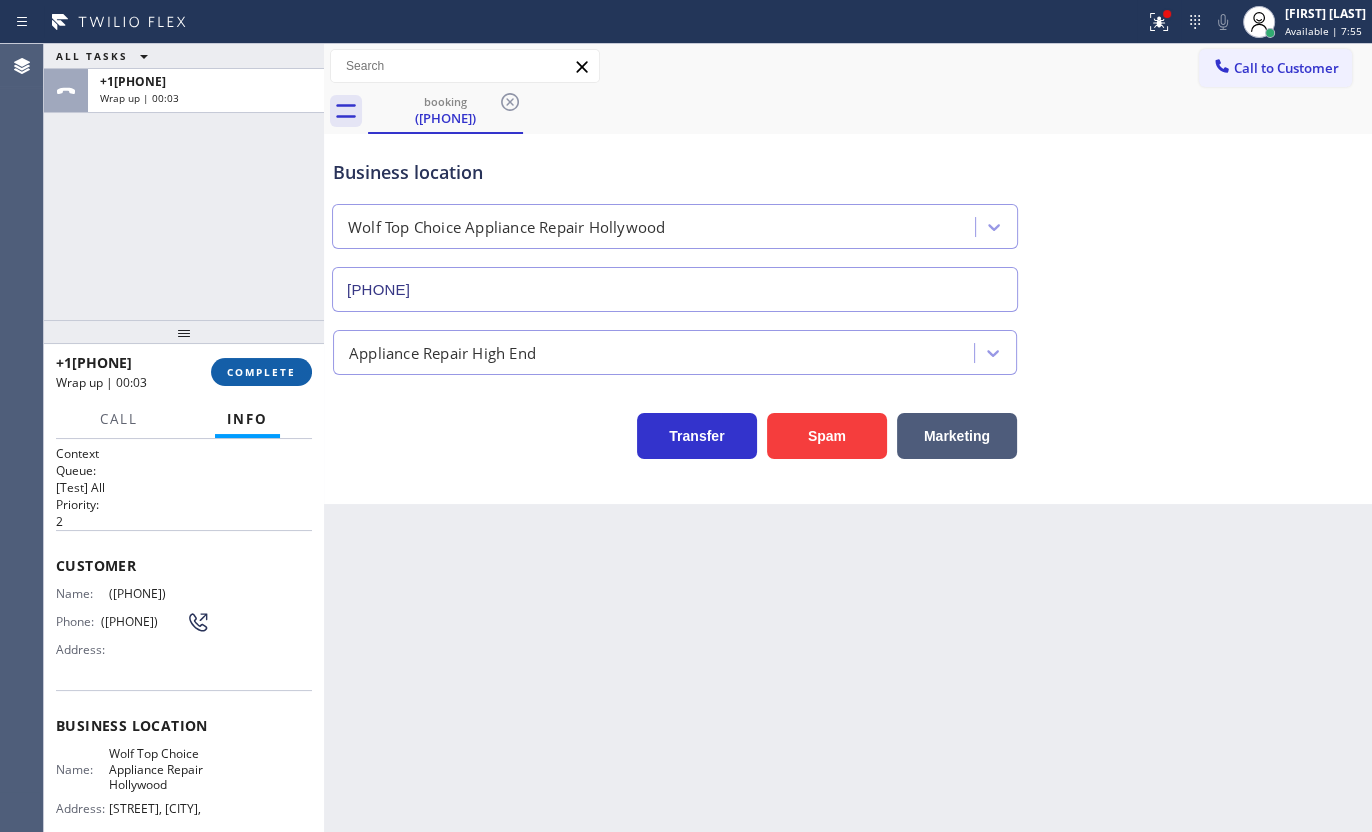click on "COMPLETE" at bounding box center (261, 372) 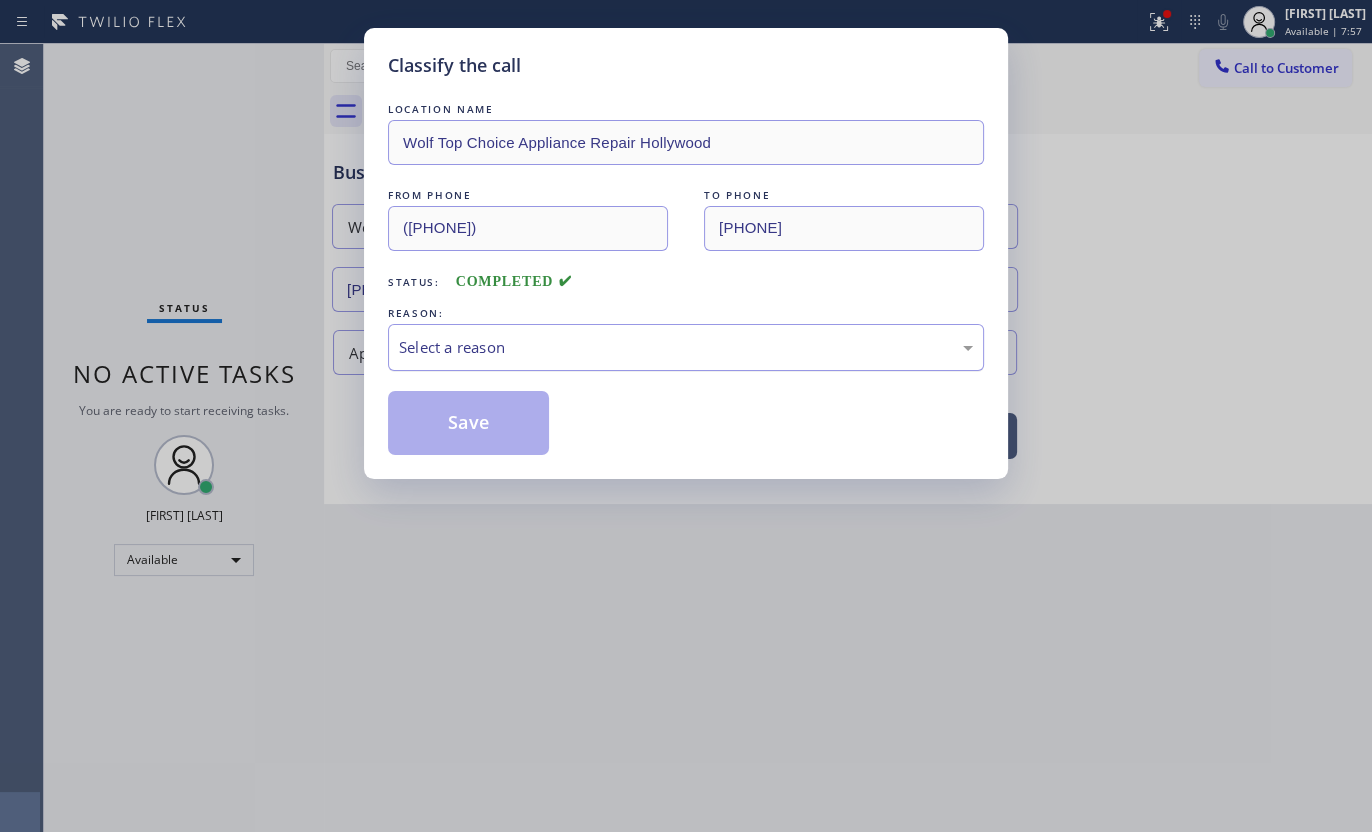 click on "Select a reason" at bounding box center [686, 347] 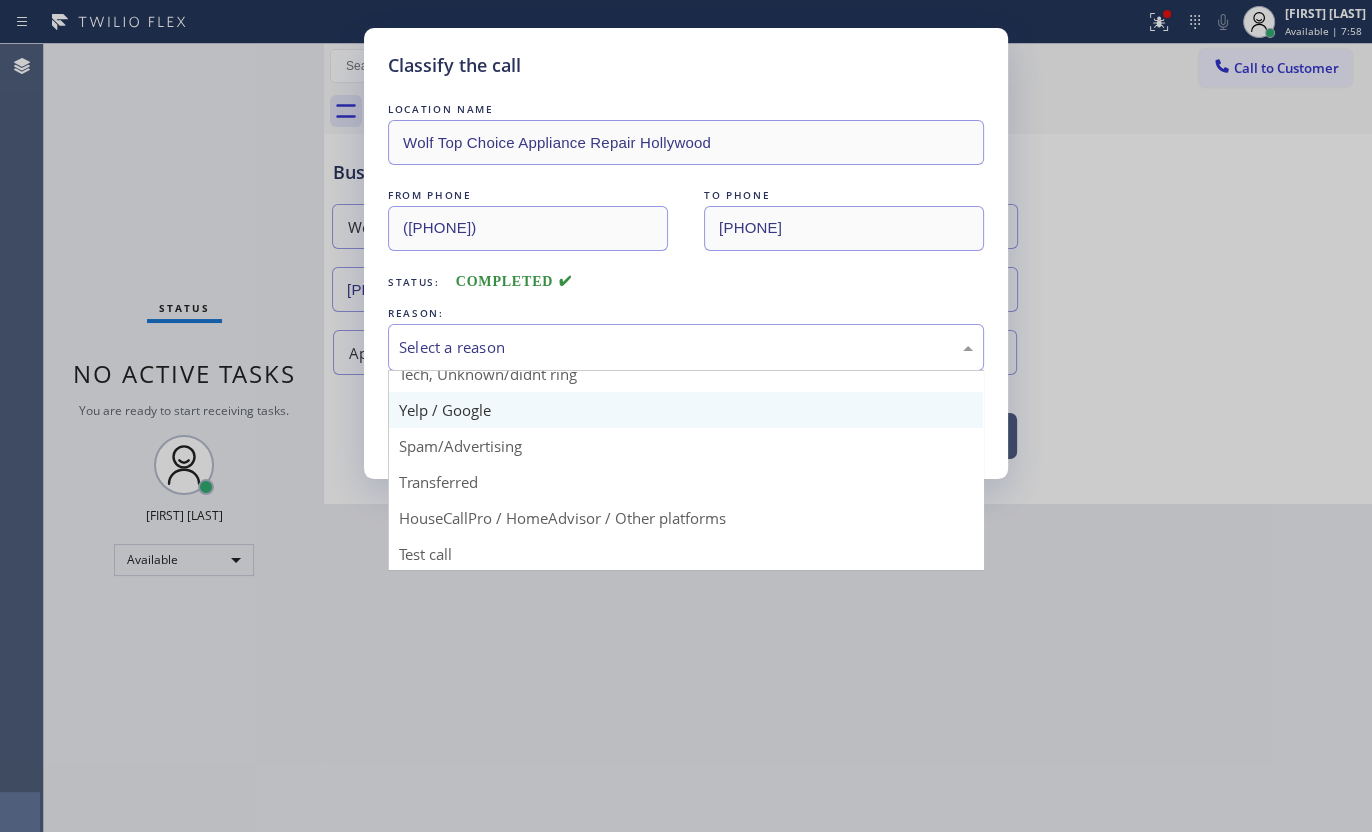 scroll, scrollTop: 133, scrollLeft: 0, axis: vertical 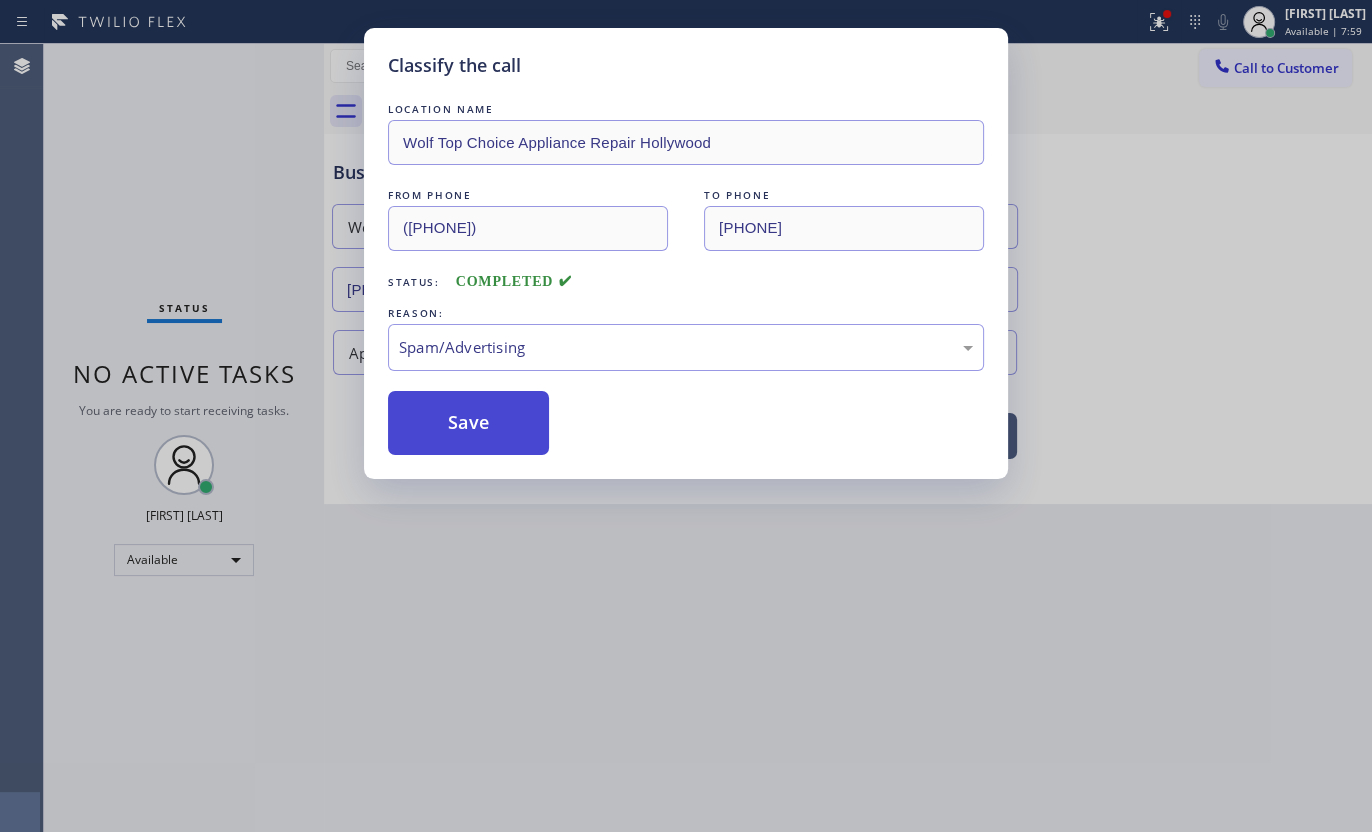 click on "Save" at bounding box center (468, 423) 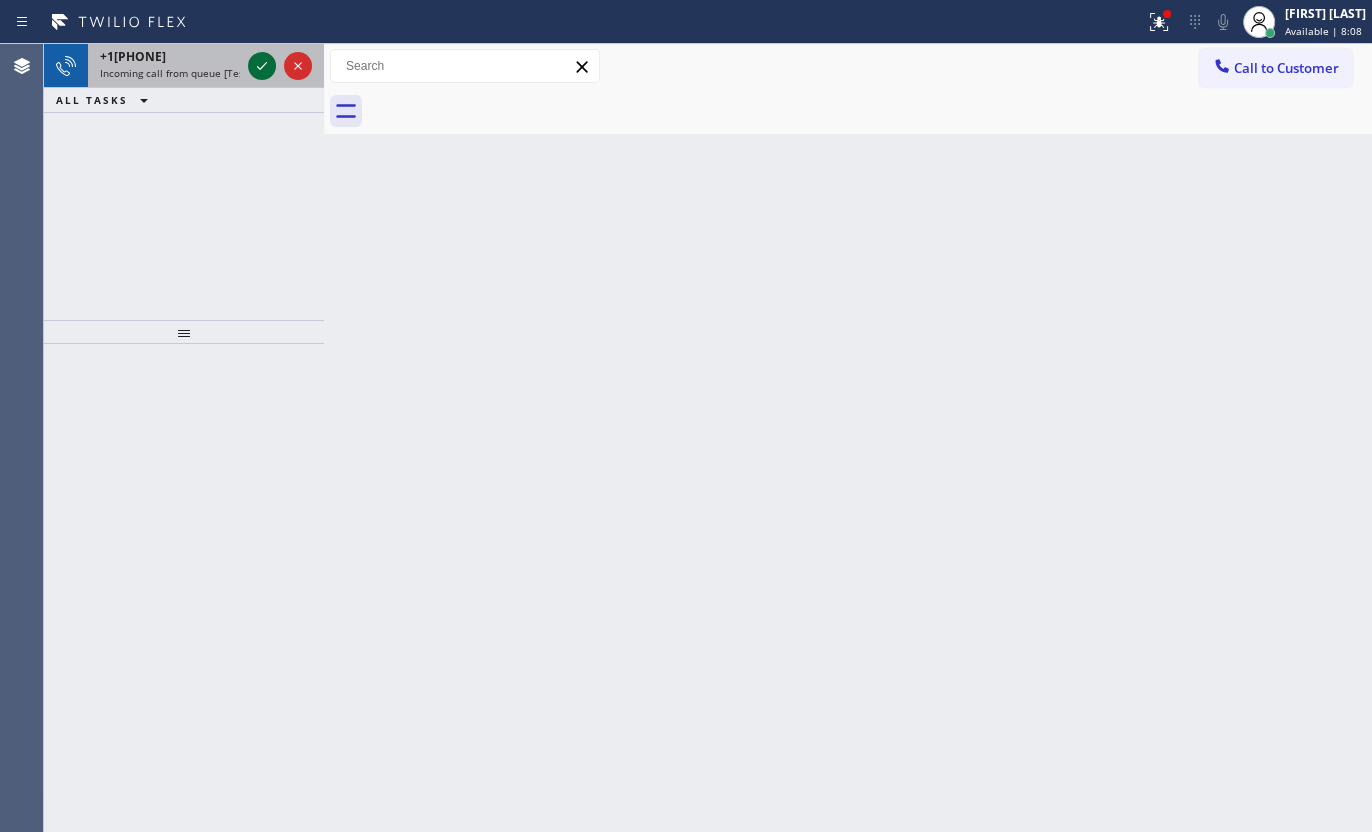 click 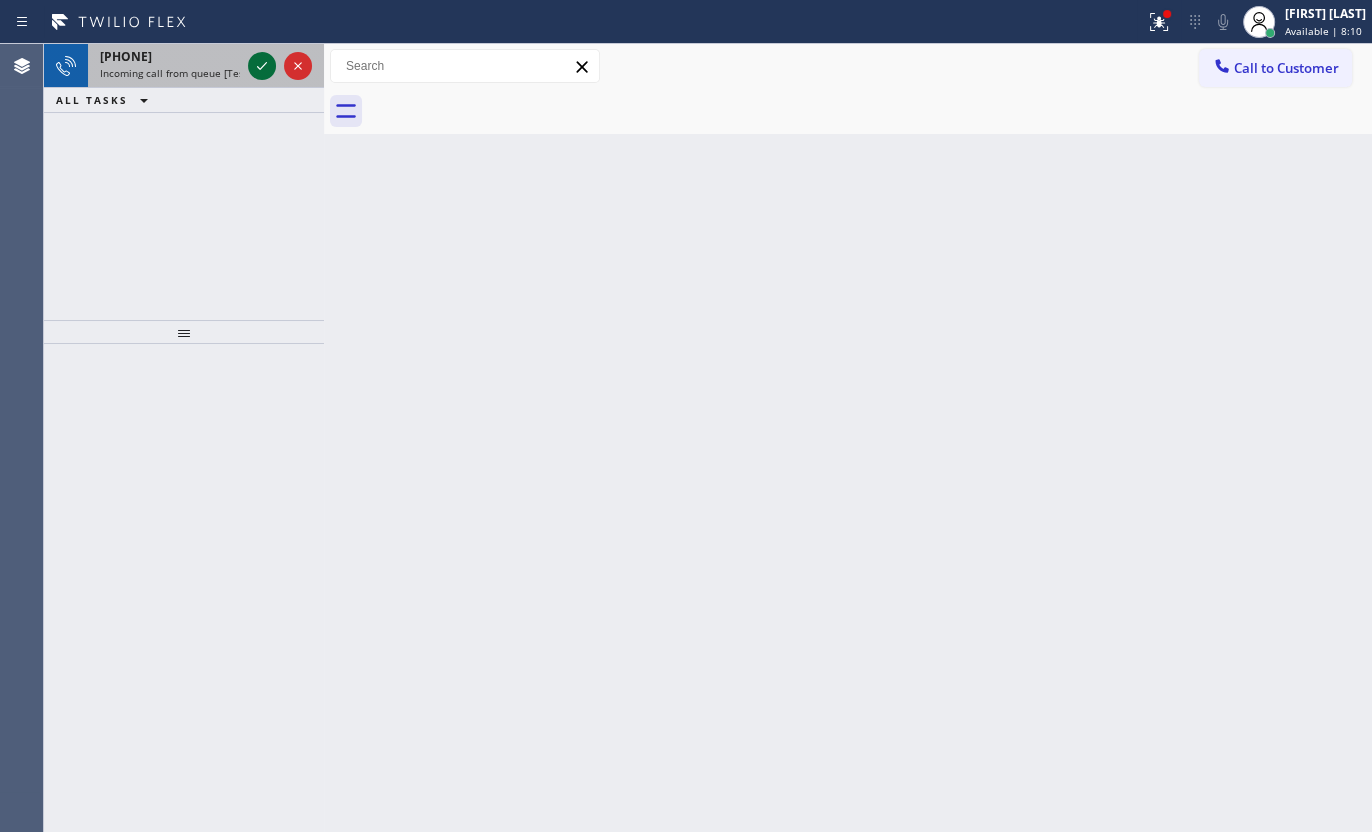 click 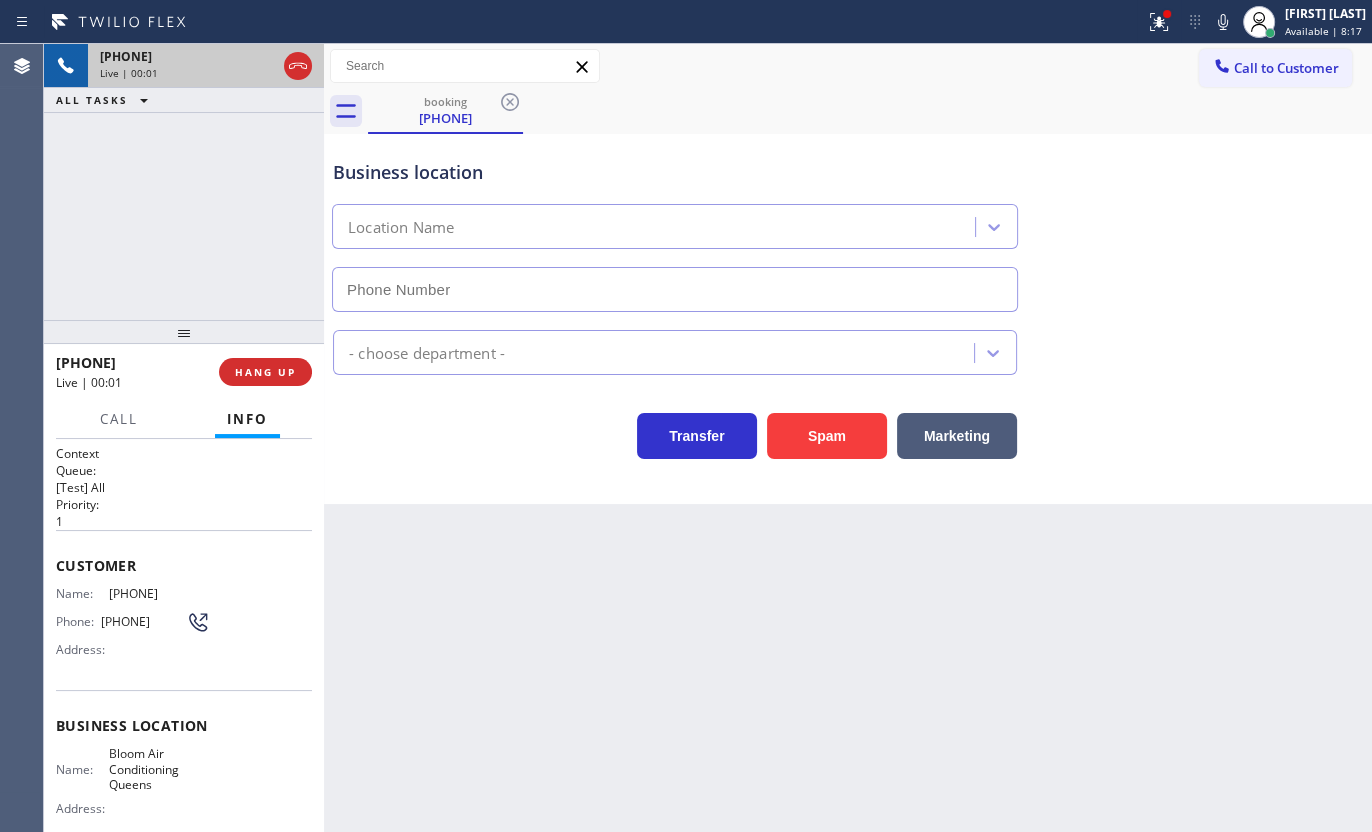 type on "(929) 605-4403" 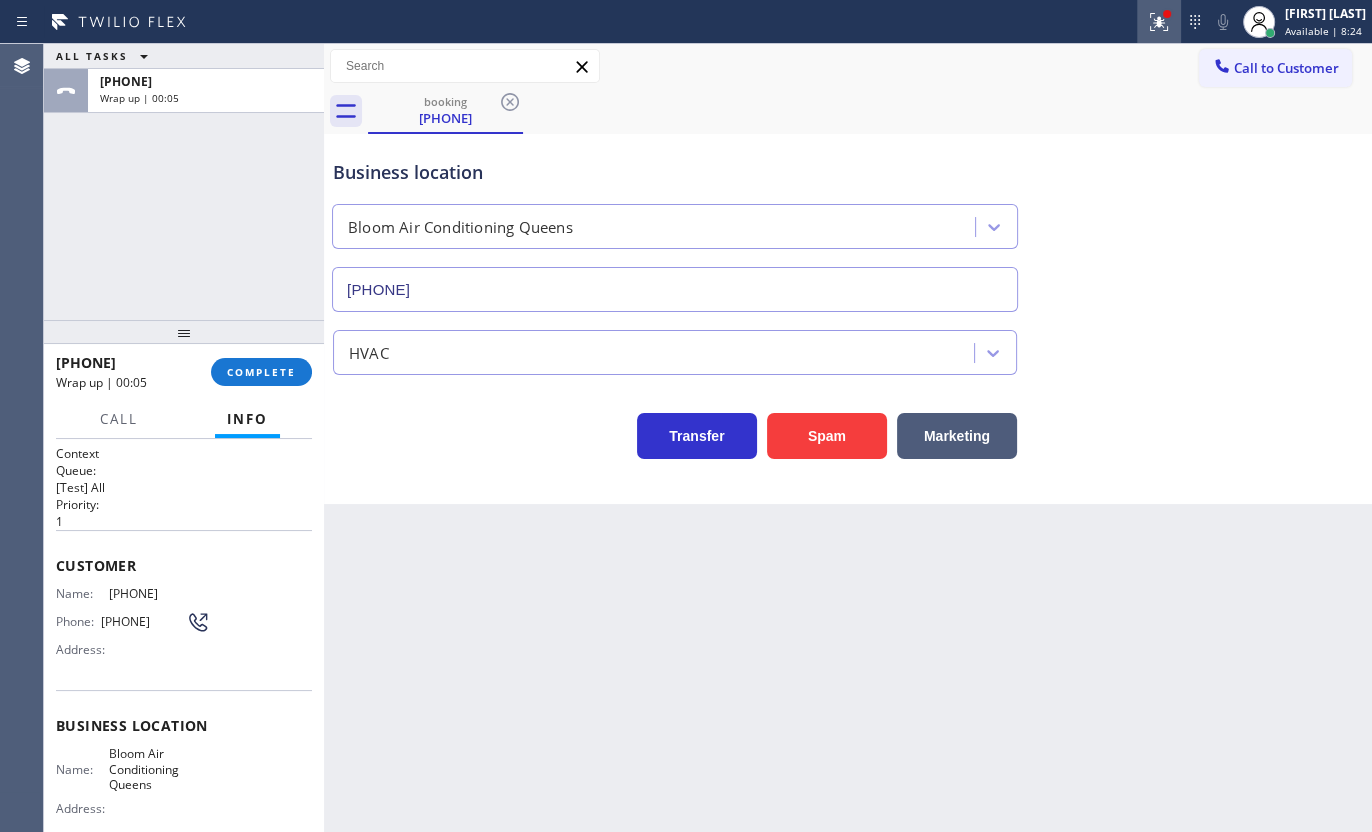 click at bounding box center (1159, 22) 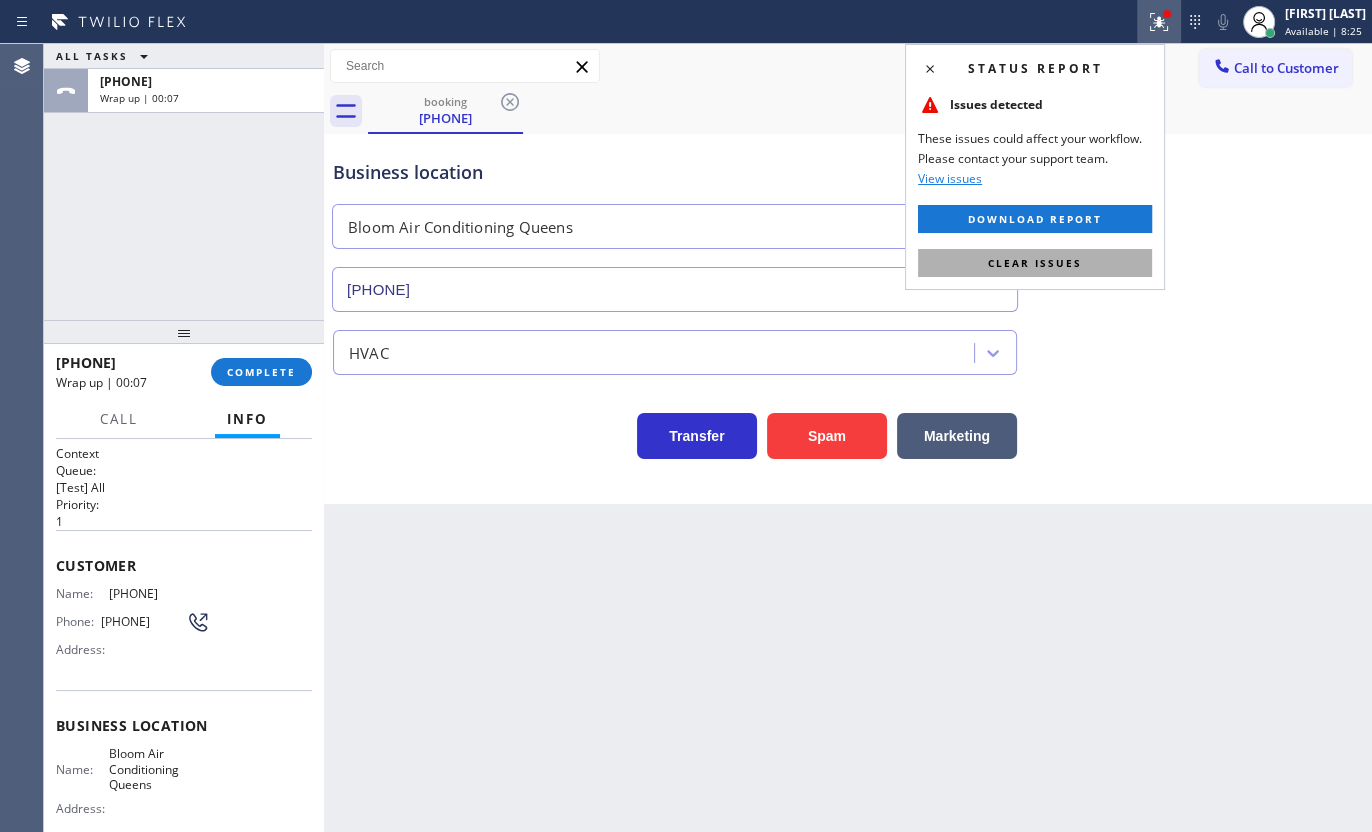 click on "Clear issues" at bounding box center [1035, 263] 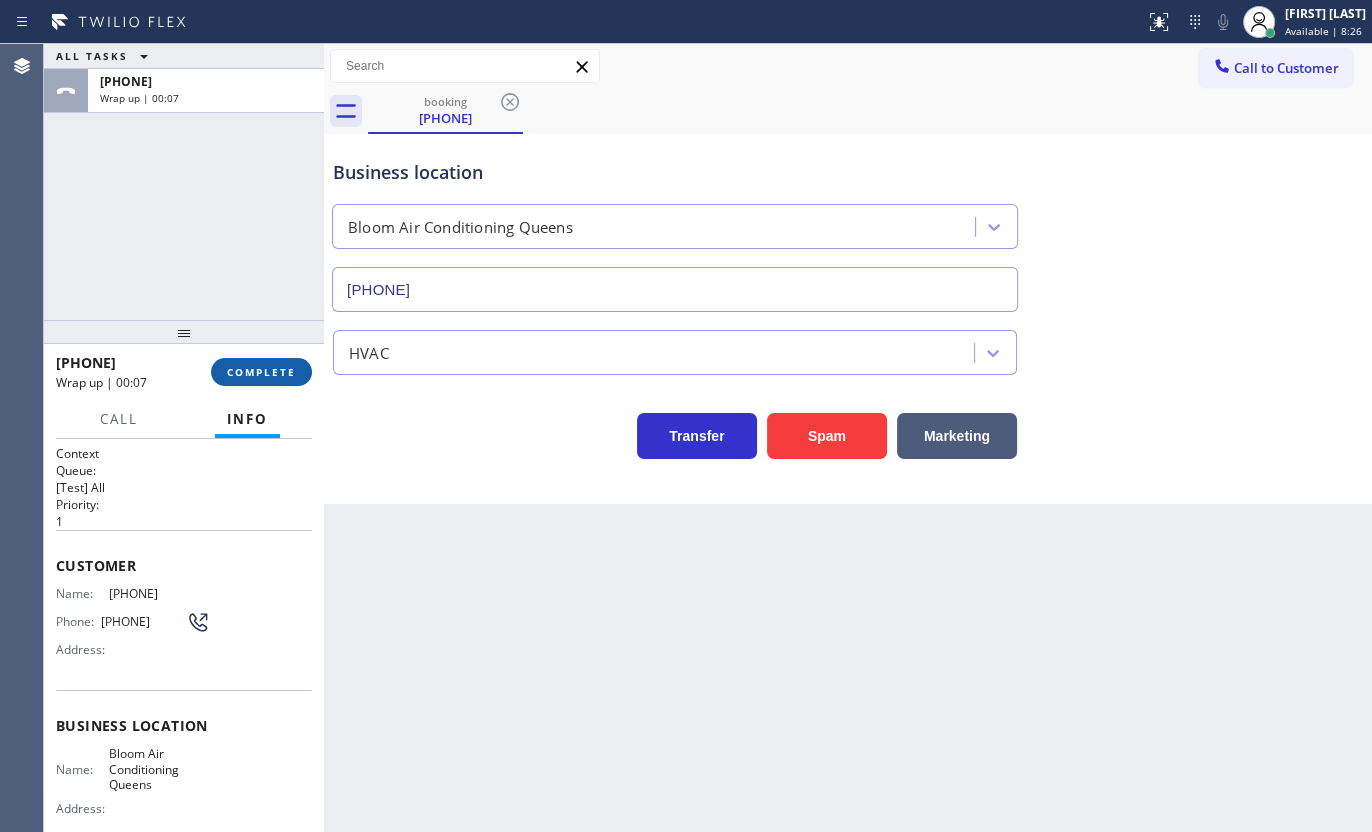 click on "COMPLETE" at bounding box center [261, 372] 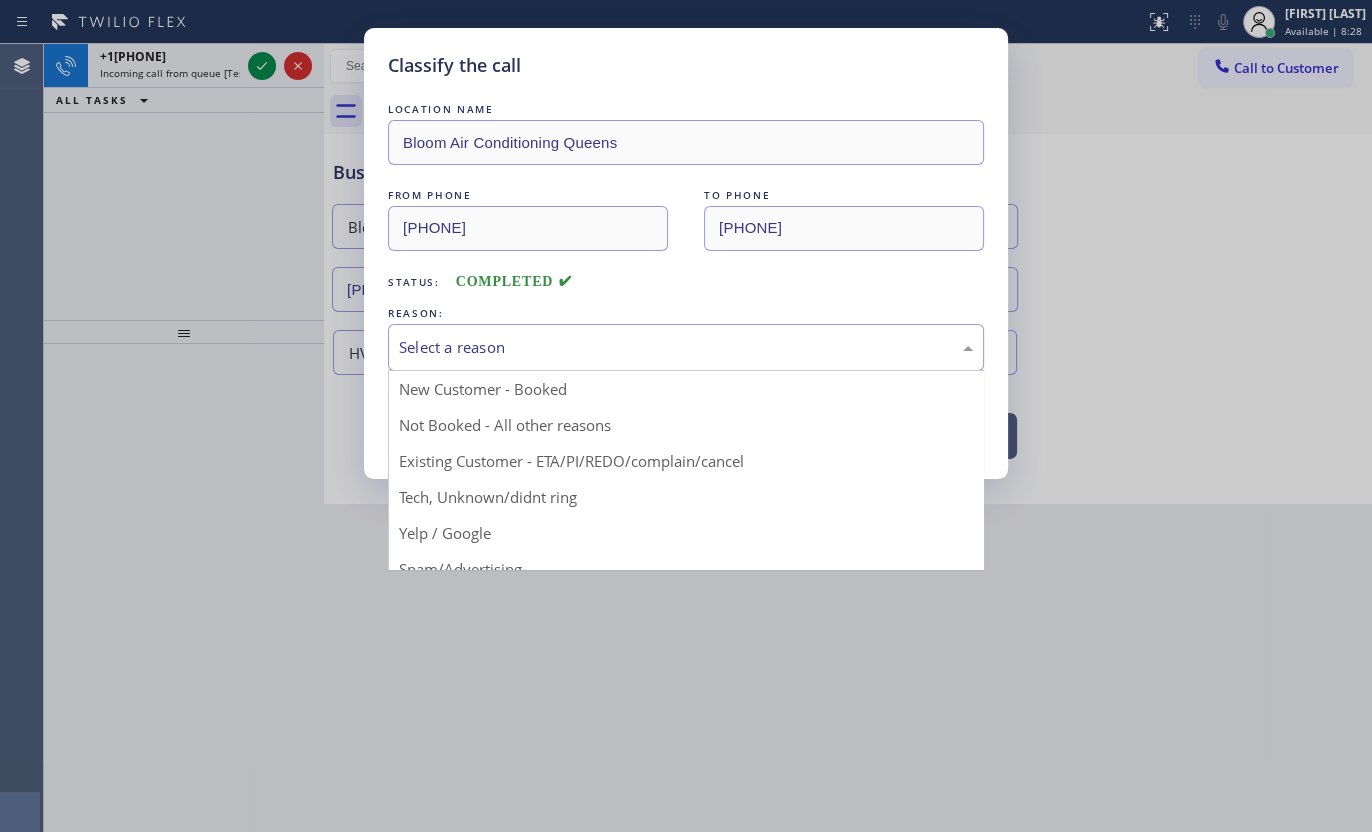 click on "Select a reason" at bounding box center [686, 347] 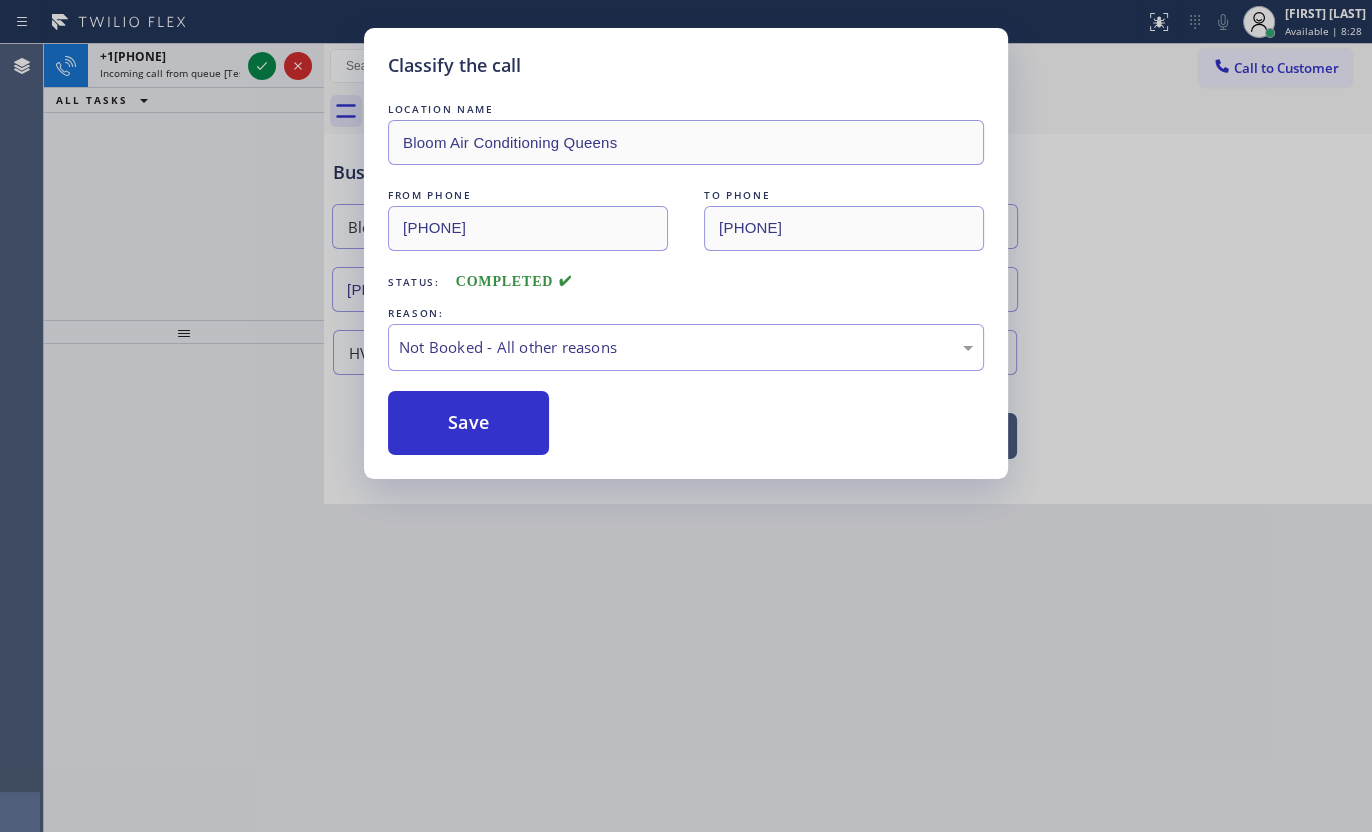 click on "Save" at bounding box center [468, 423] 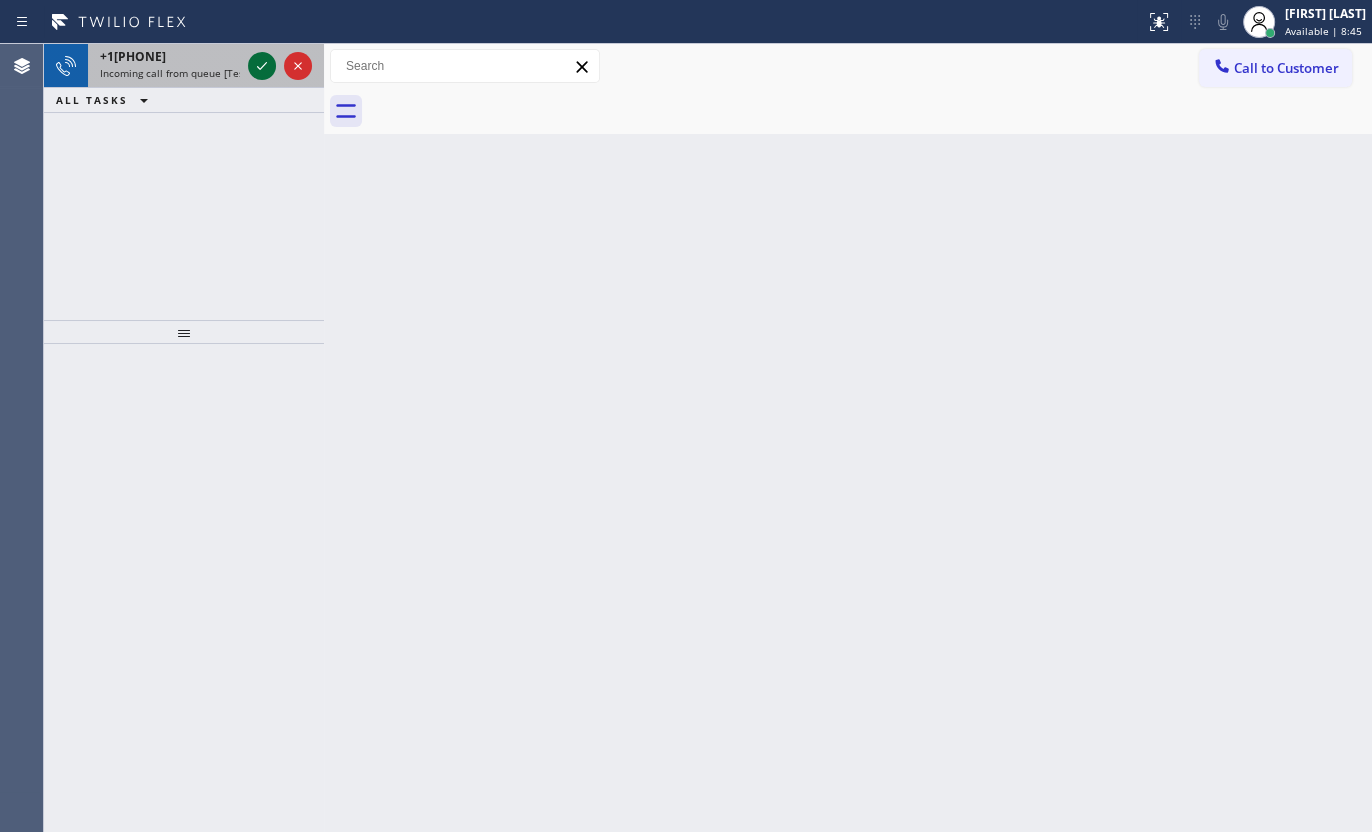 click 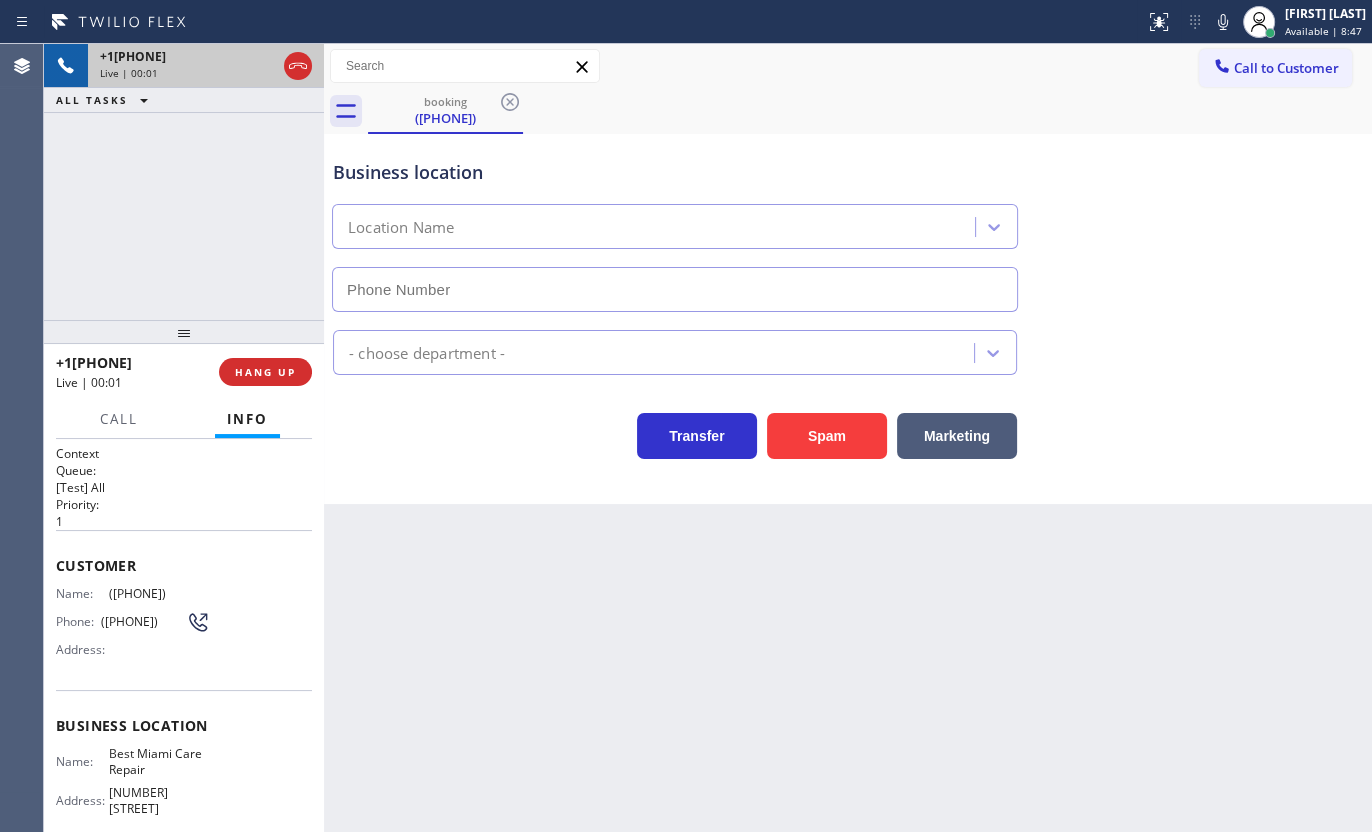 type on "(786) 460-1292" 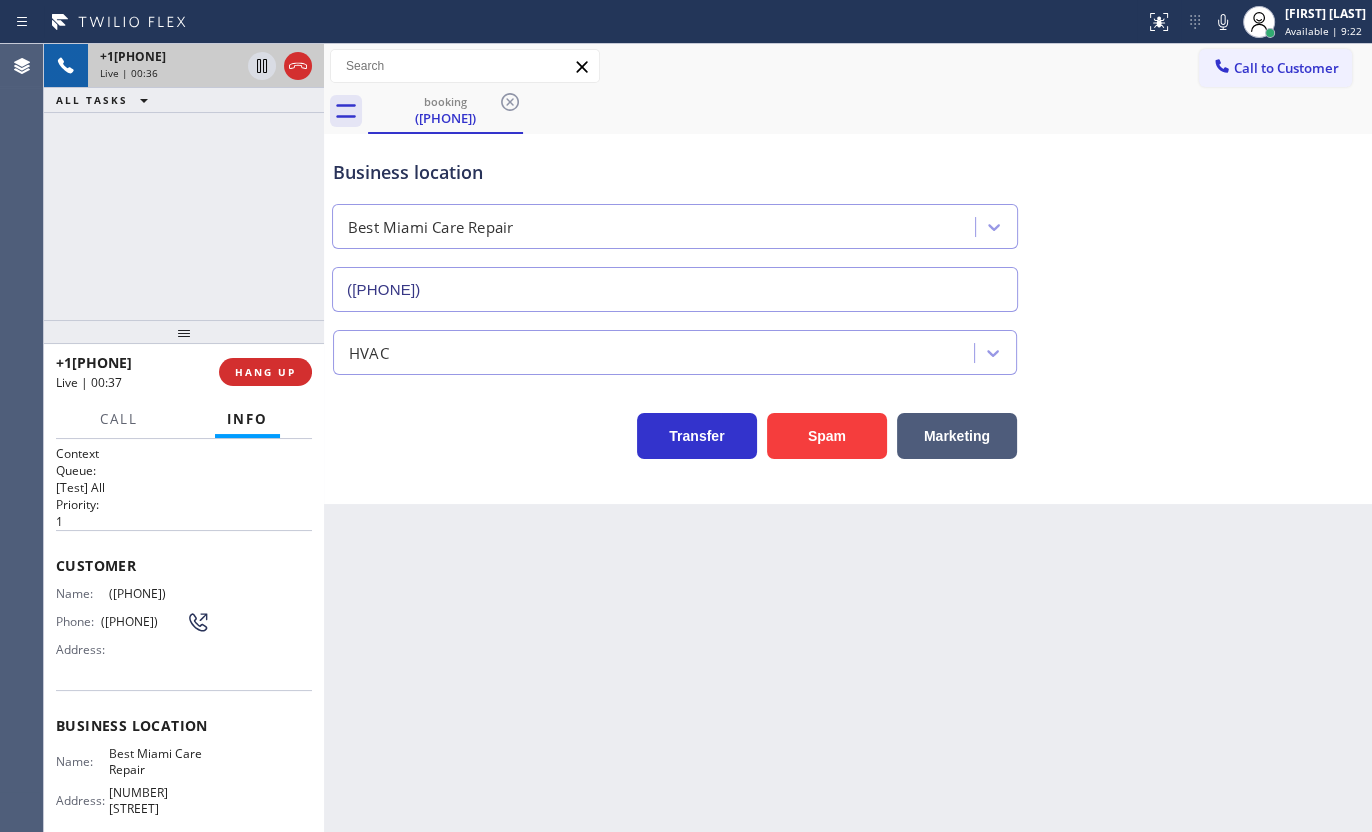 click on "+18603741291 Live | 00:36 ALL TASKS ALL TASKS ACTIVE TASKS TASKS IN WRAP UP" at bounding box center (184, 182) 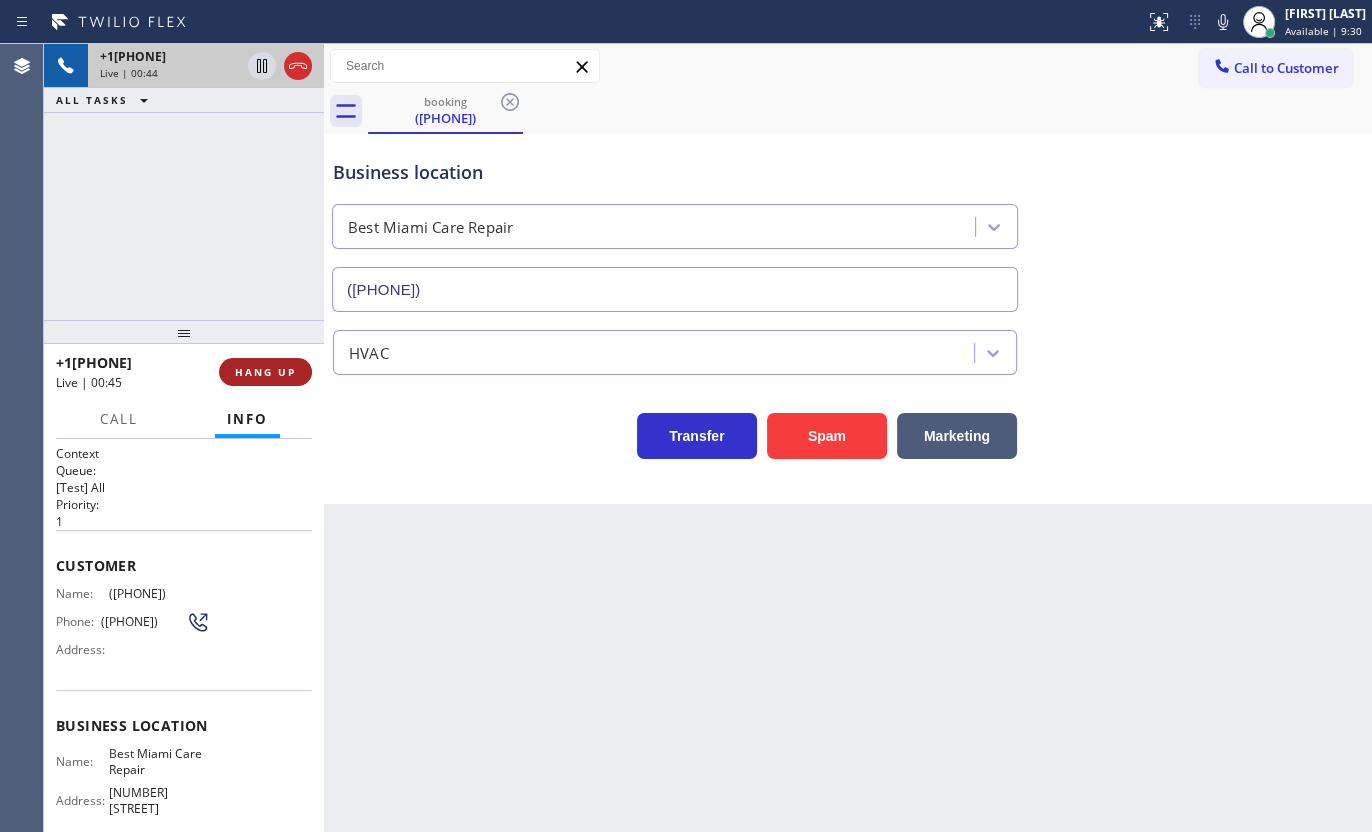 click on "HANG UP" at bounding box center (265, 372) 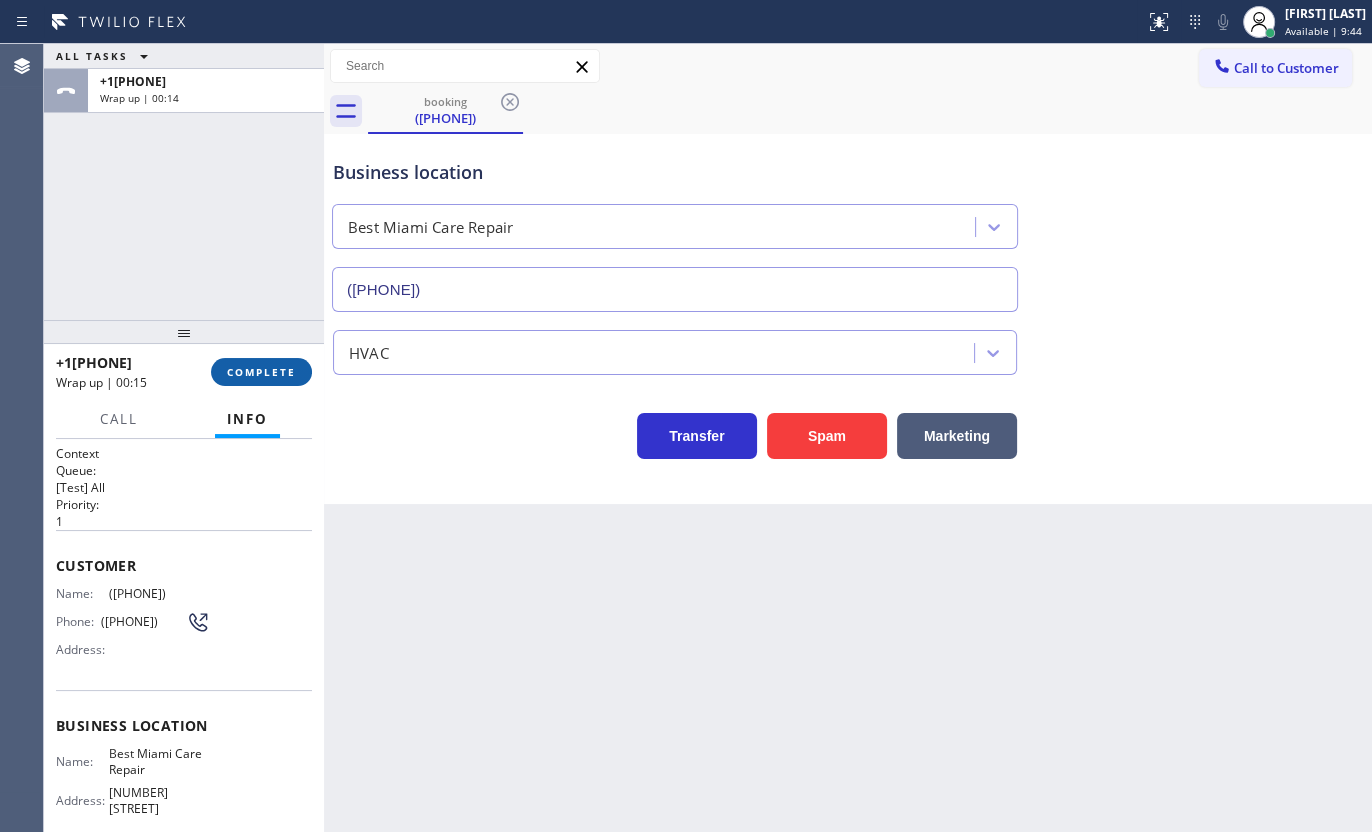 click on "COMPLETE" at bounding box center [261, 372] 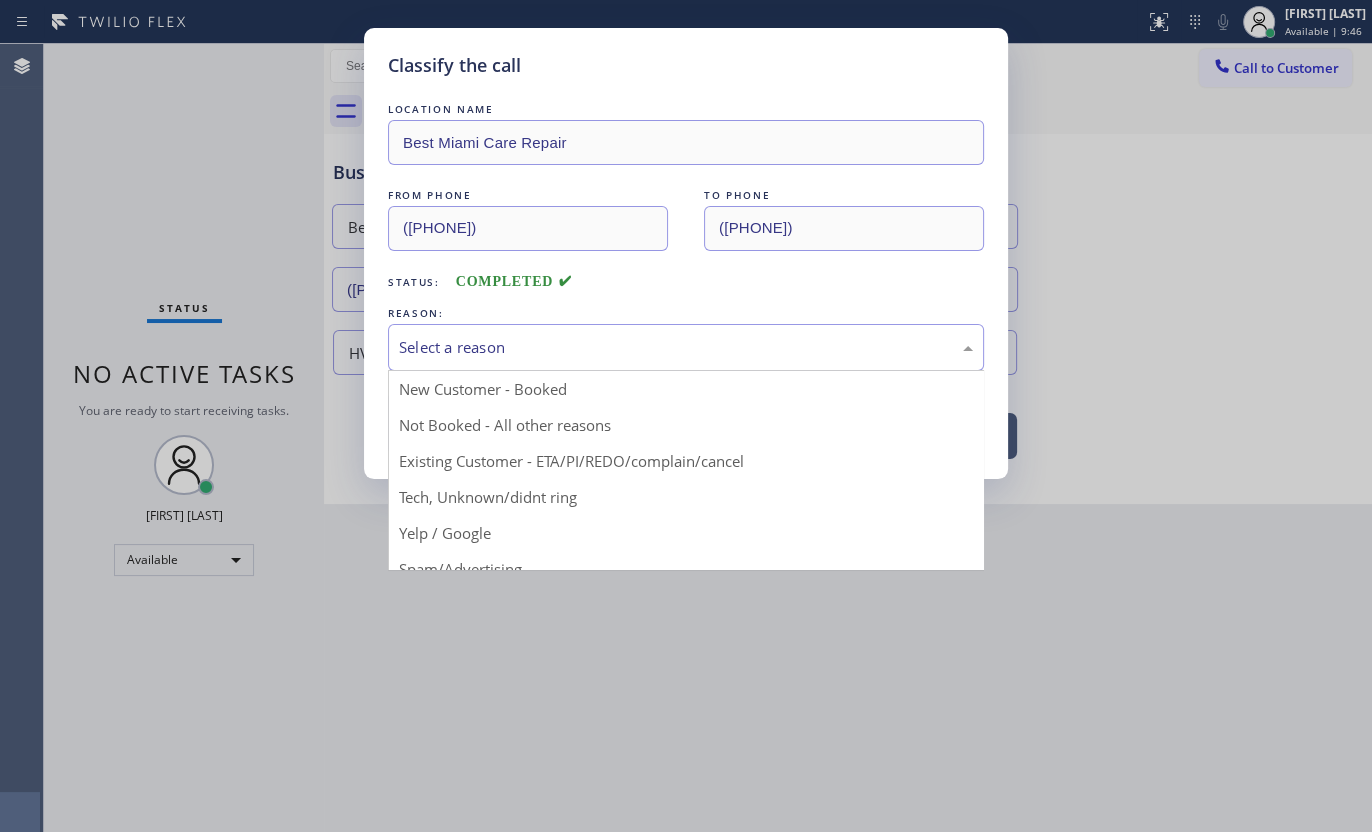 click on "Select a reason" at bounding box center (686, 347) 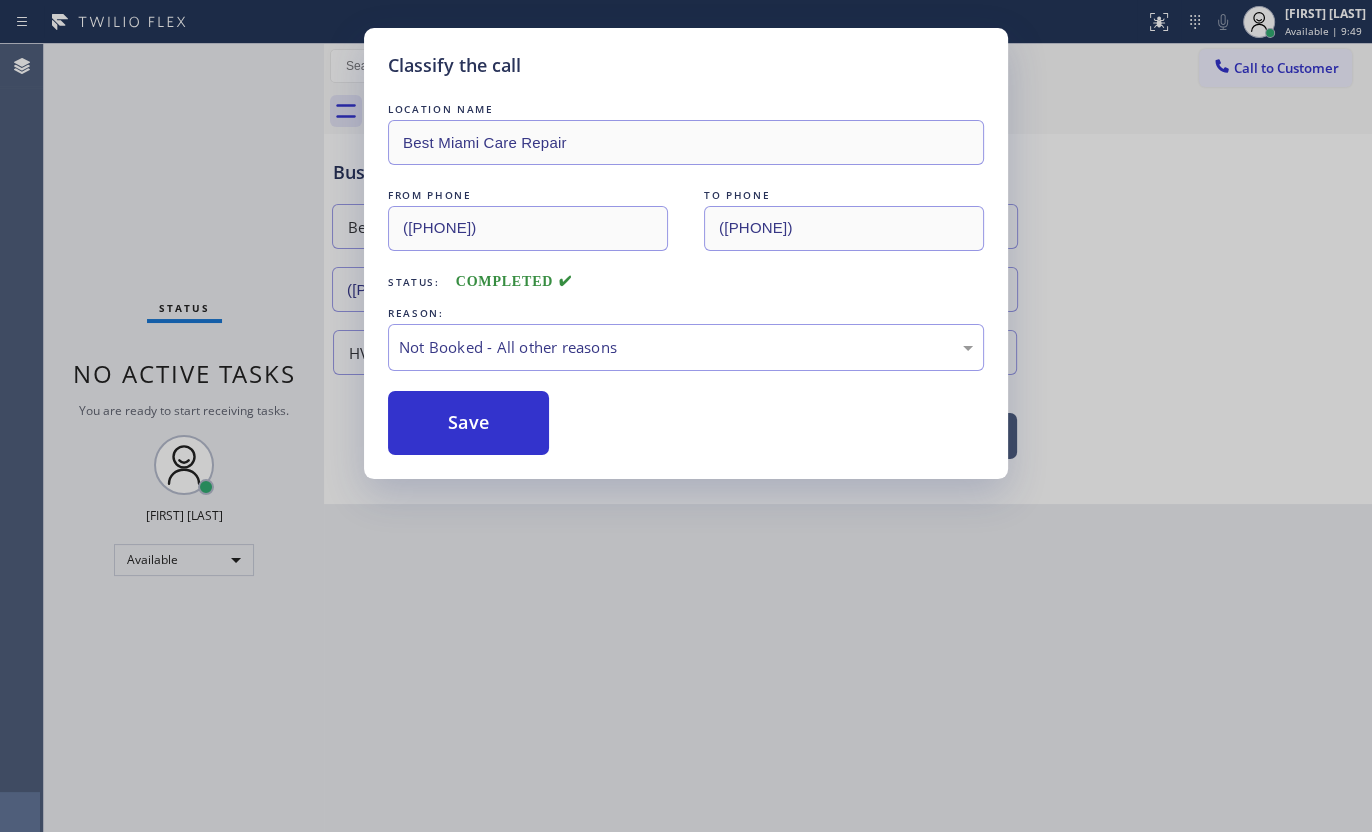 click on "Save" at bounding box center [468, 423] 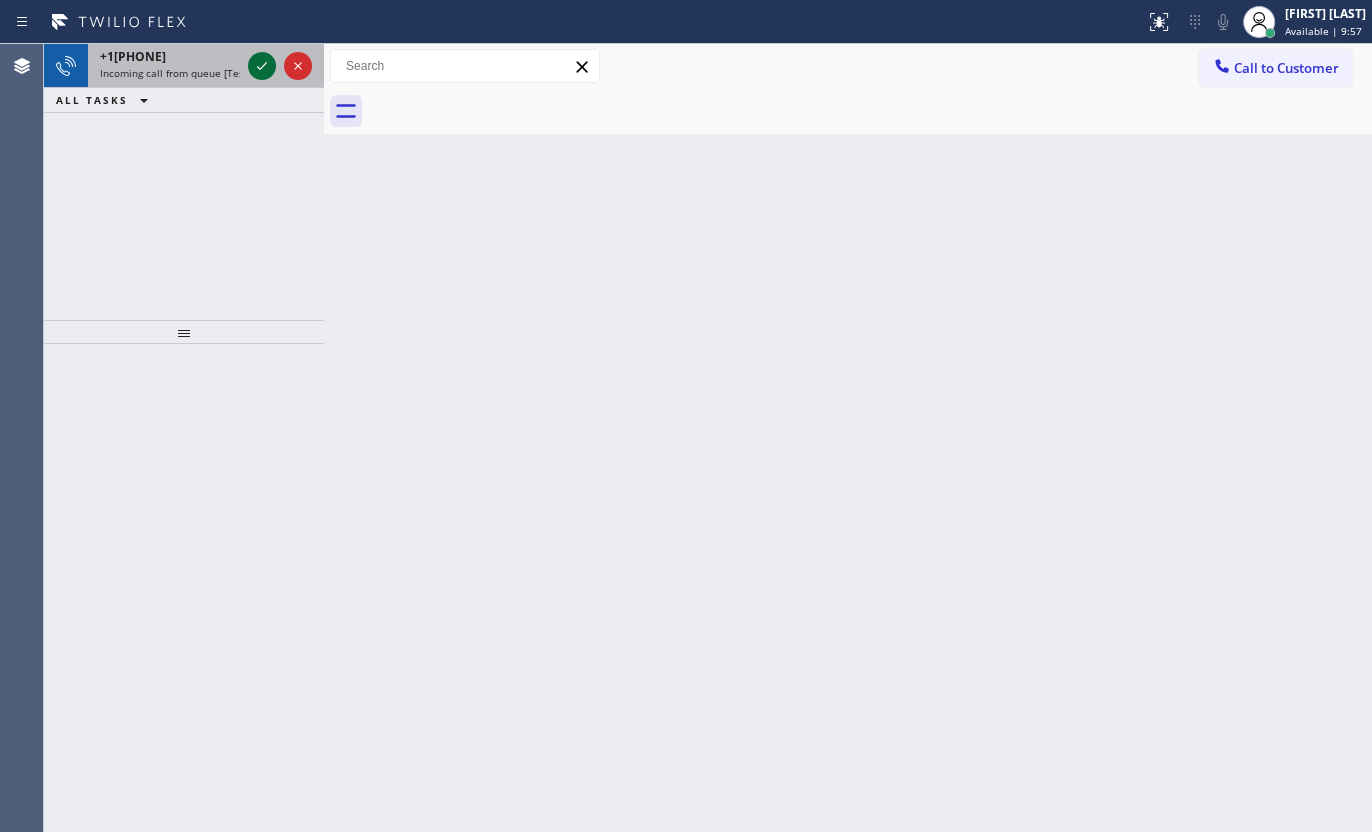 click 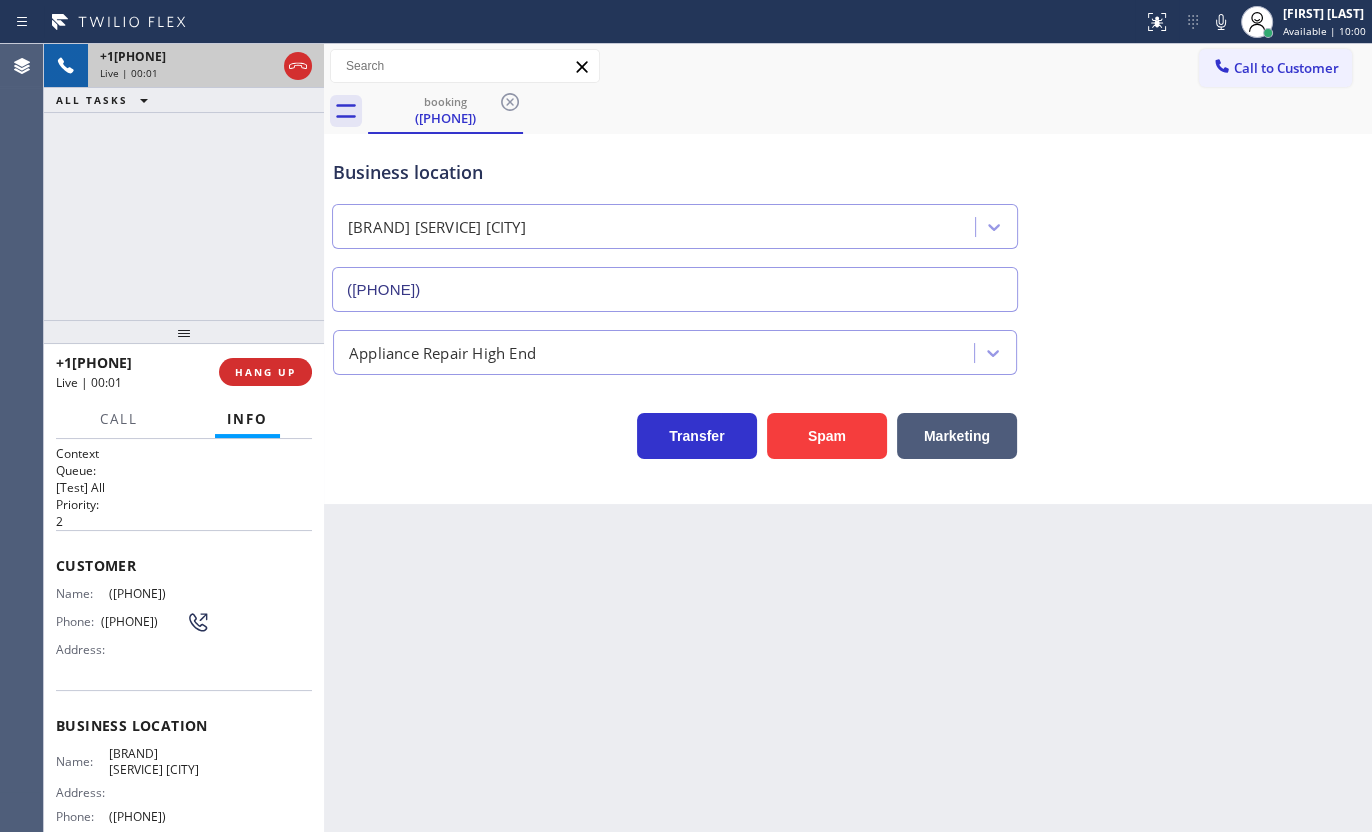type on "(813) 638-0108" 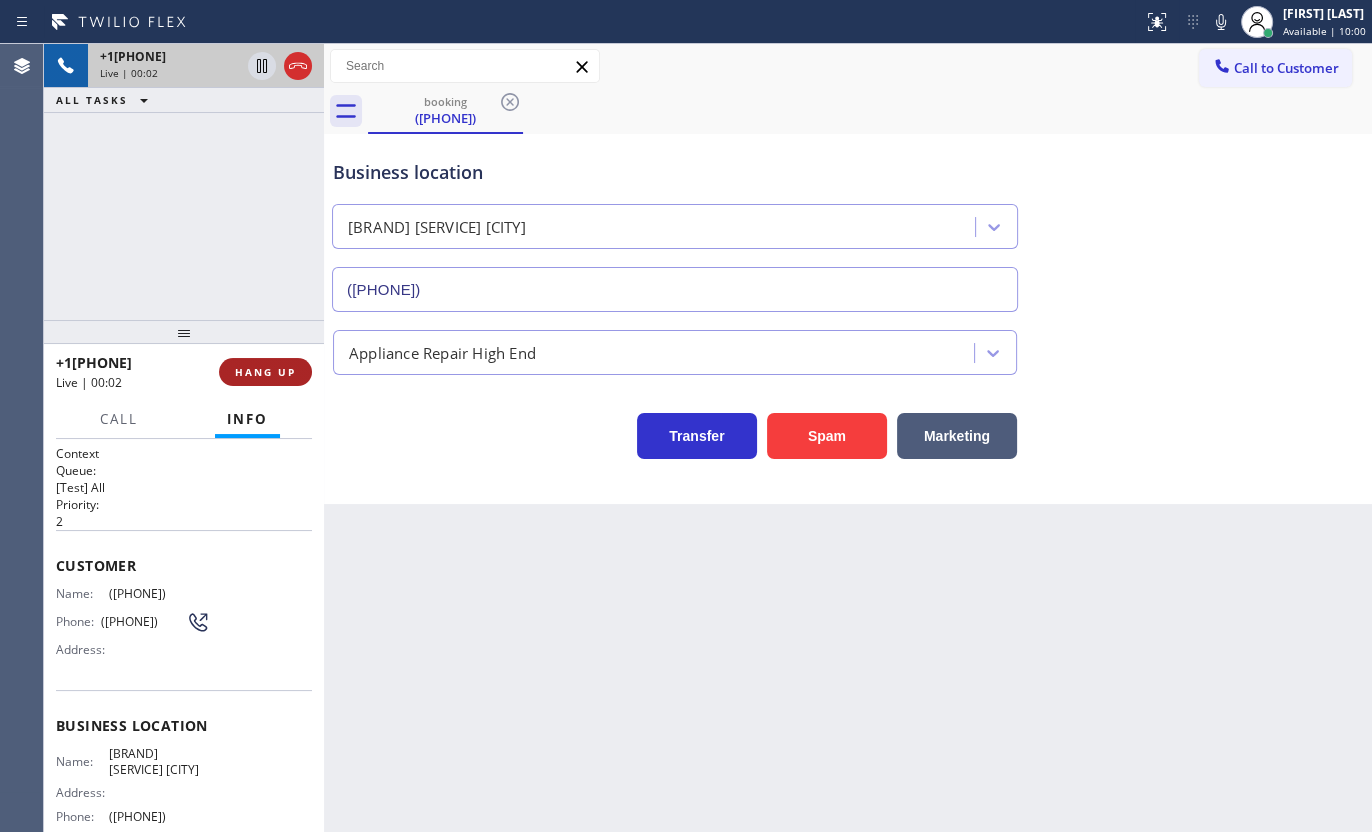 click on "HANG UP" at bounding box center (265, 372) 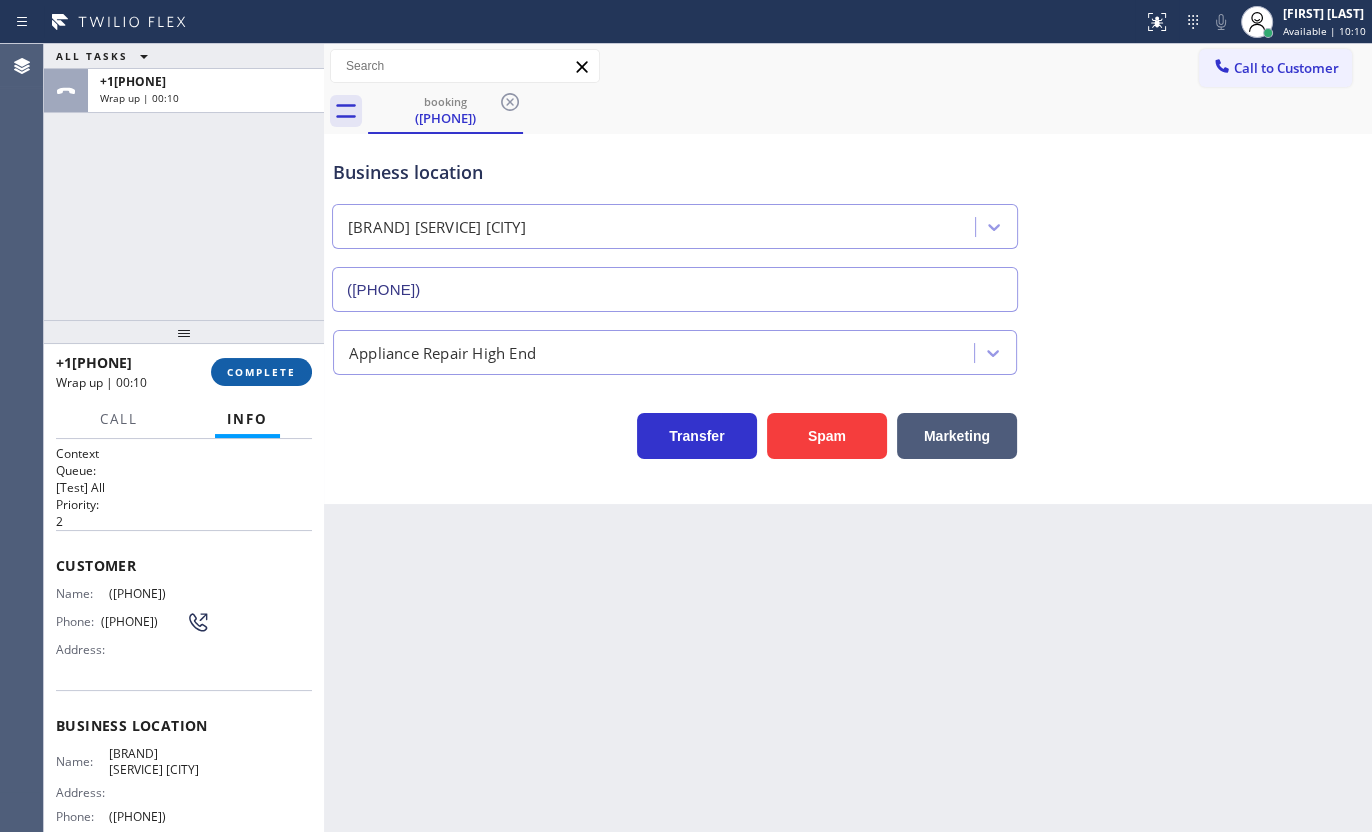 click on "COMPLETE" at bounding box center (261, 372) 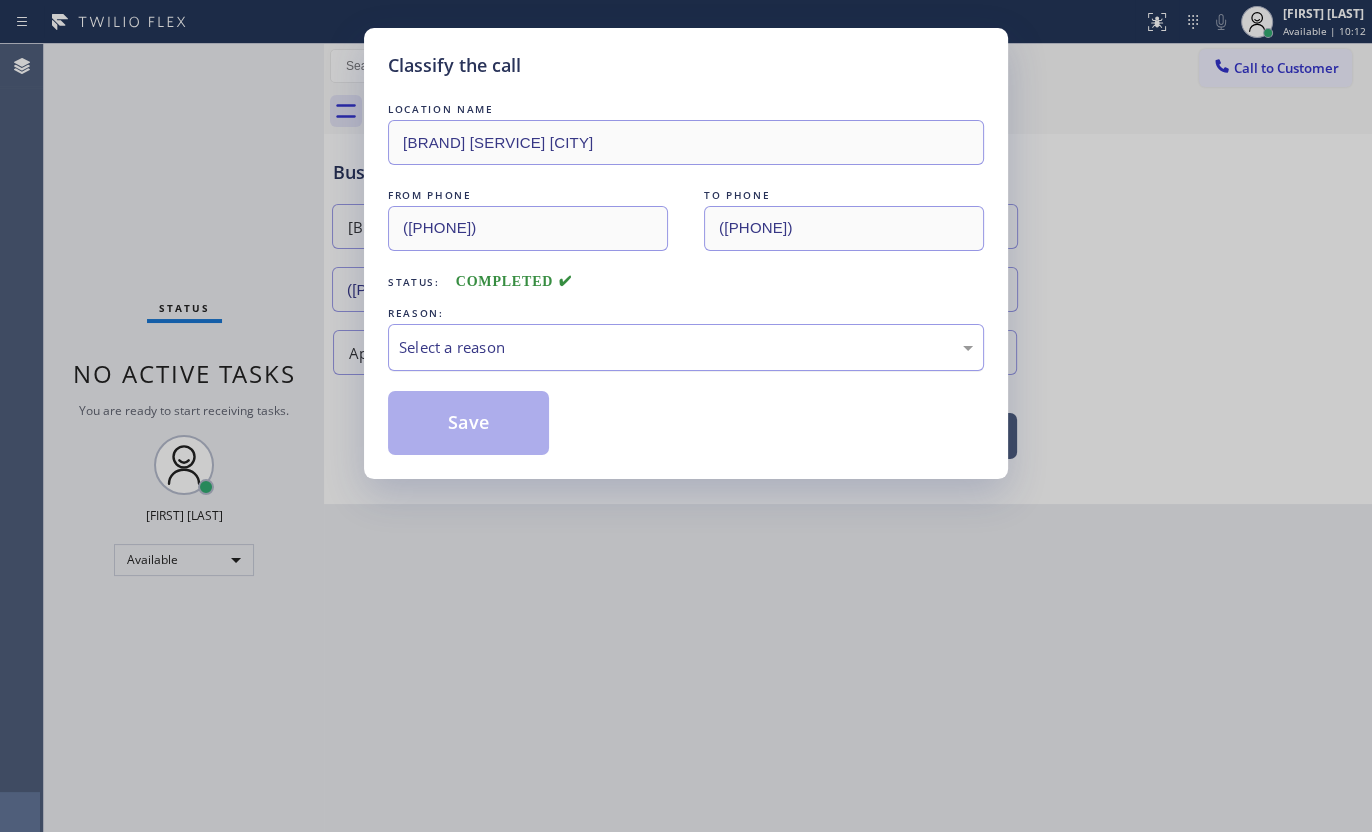 click on "Select a reason" at bounding box center (686, 347) 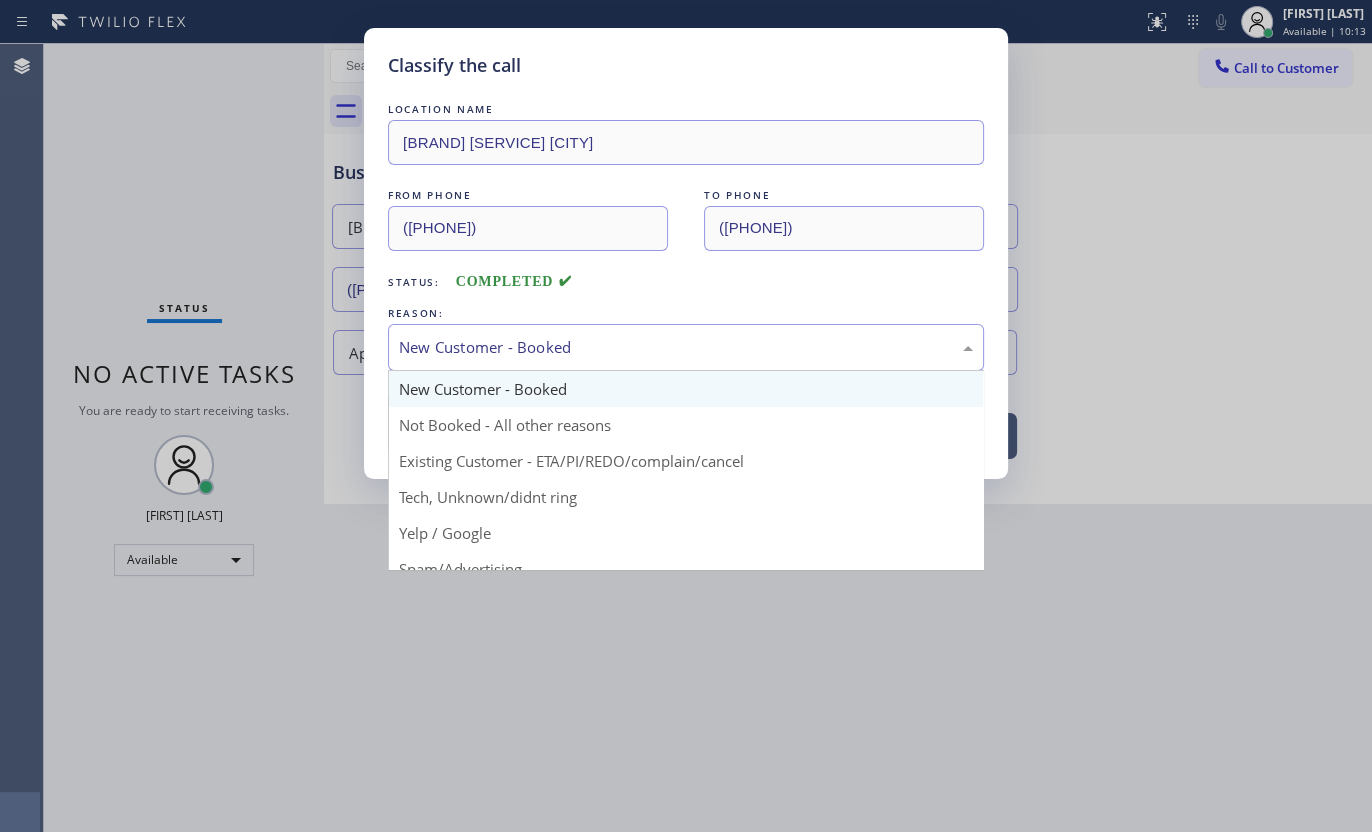 click on "New Customer - Booked" at bounding box center [686, 347] 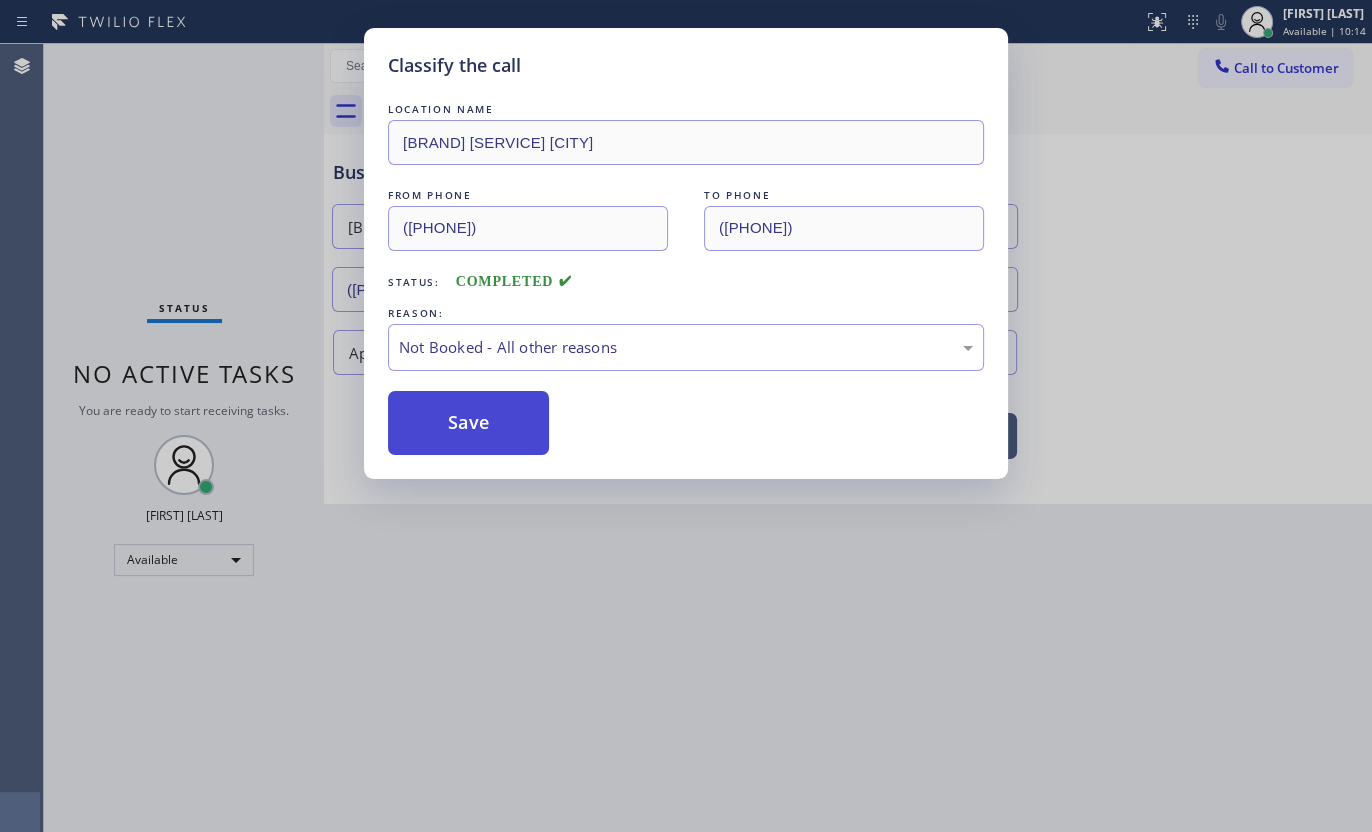 click on "Save" at bounding box center (468, 423) 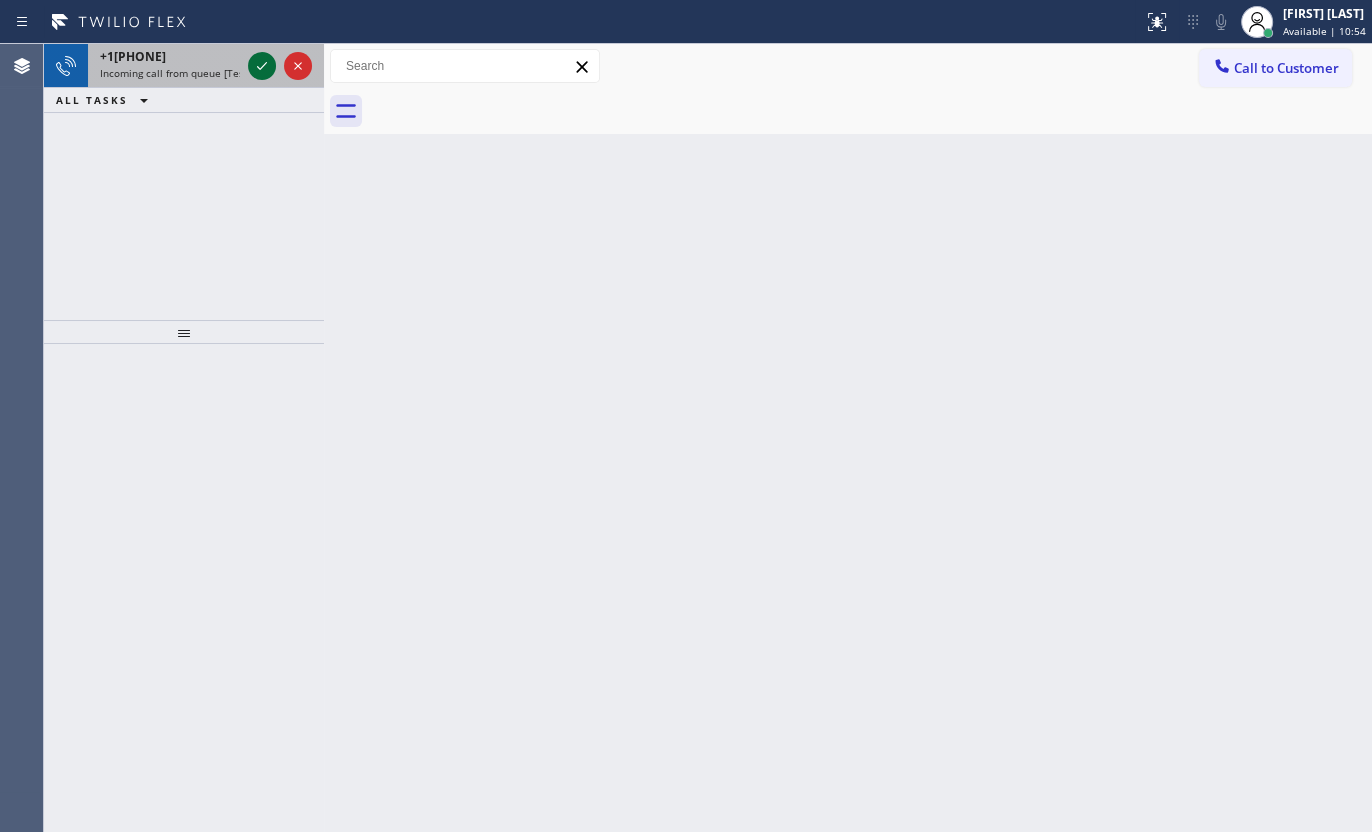 click 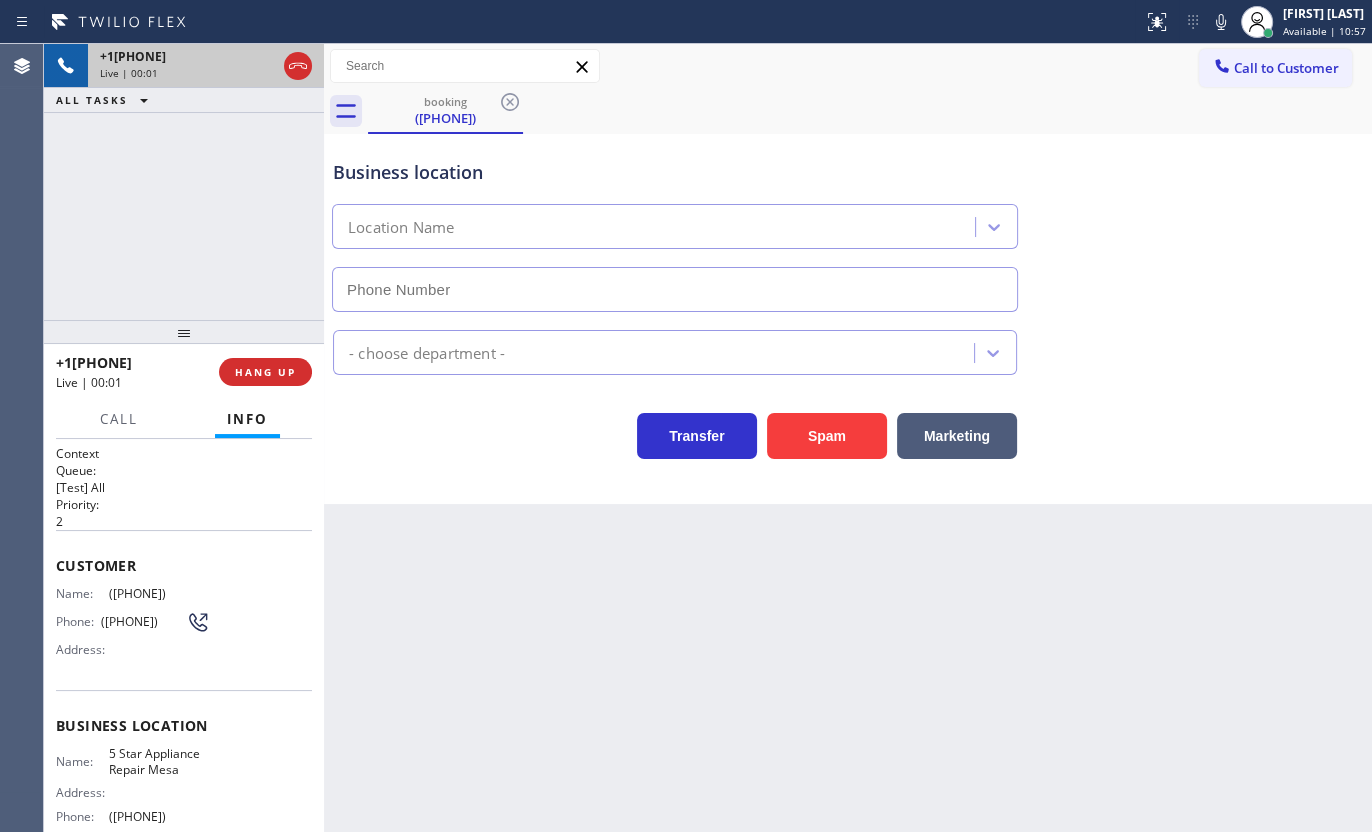 type on "(928) 396-0990" 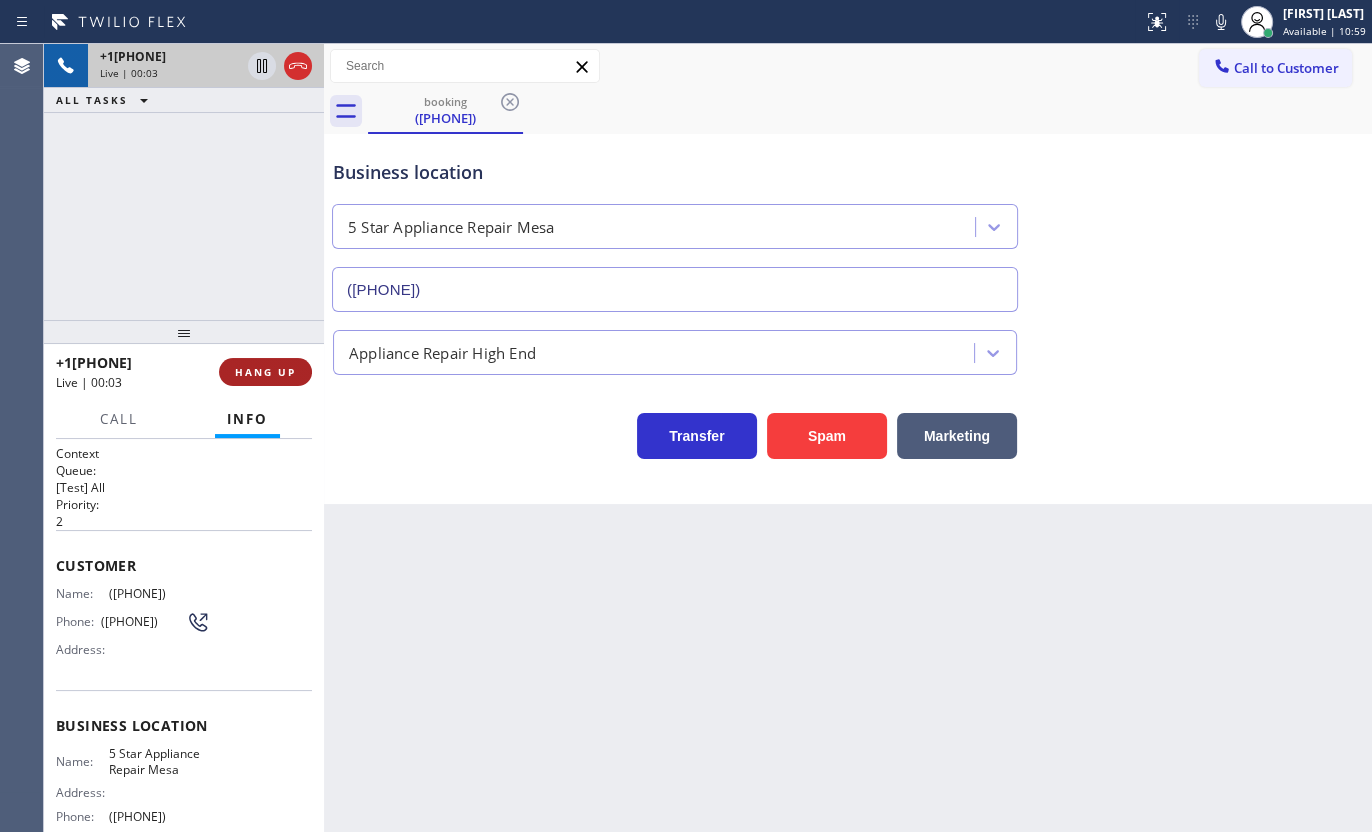click on "HANG UP" at bounding box center (265, 372) 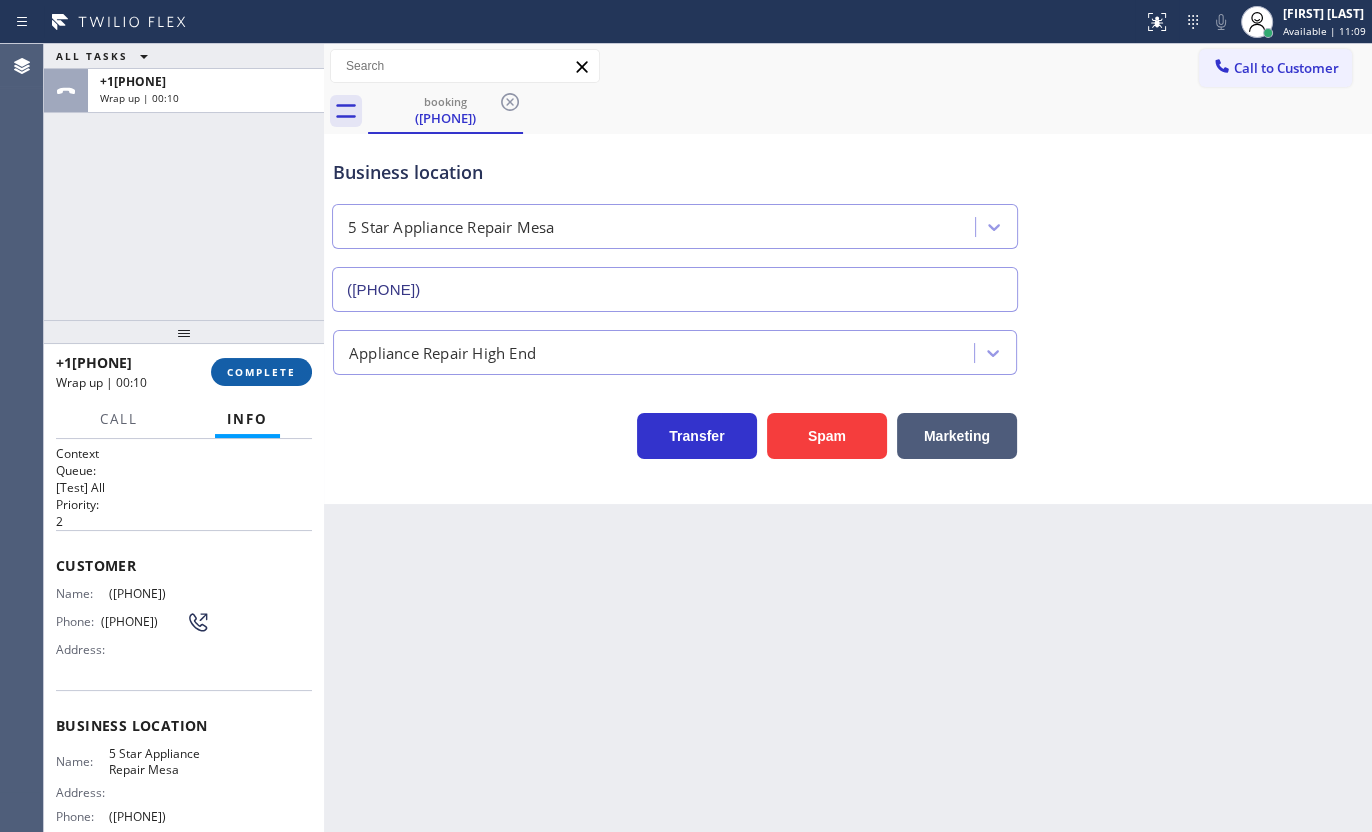 click on "COMPLETE" at bounding box center [261, 372] 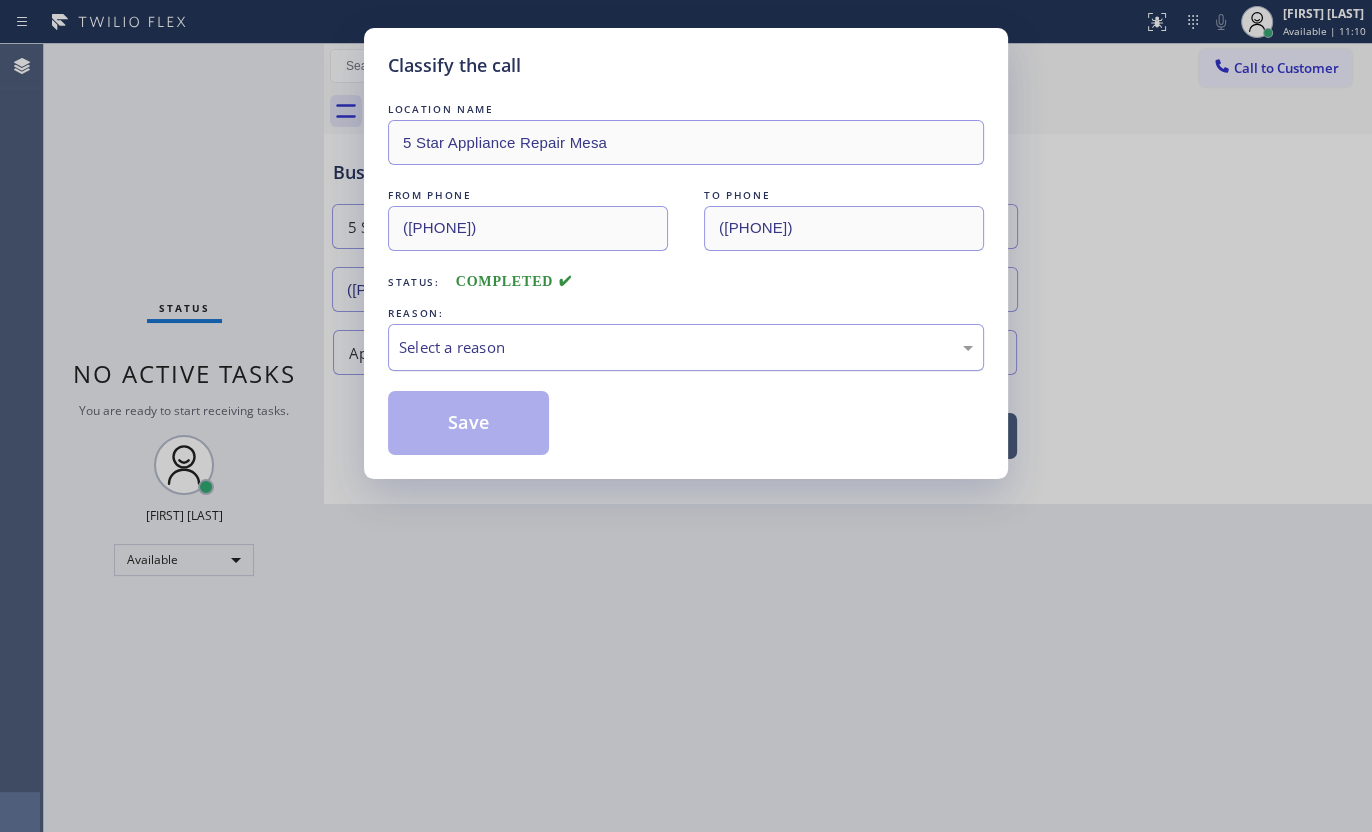click on "Select a reason" at bounding box center [686, 347] 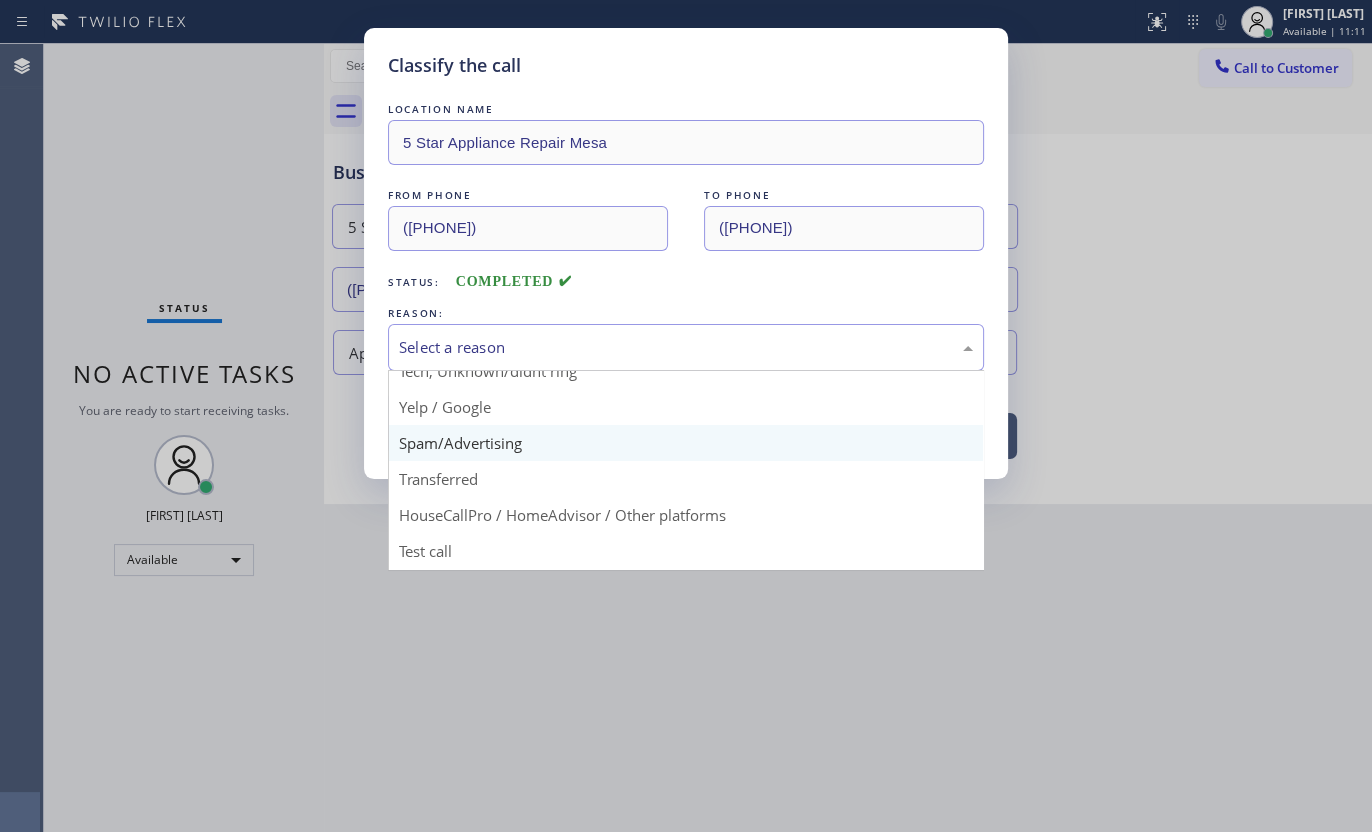 scroll, scrollTop: 133, scrollLeft: 0, axis: vertical 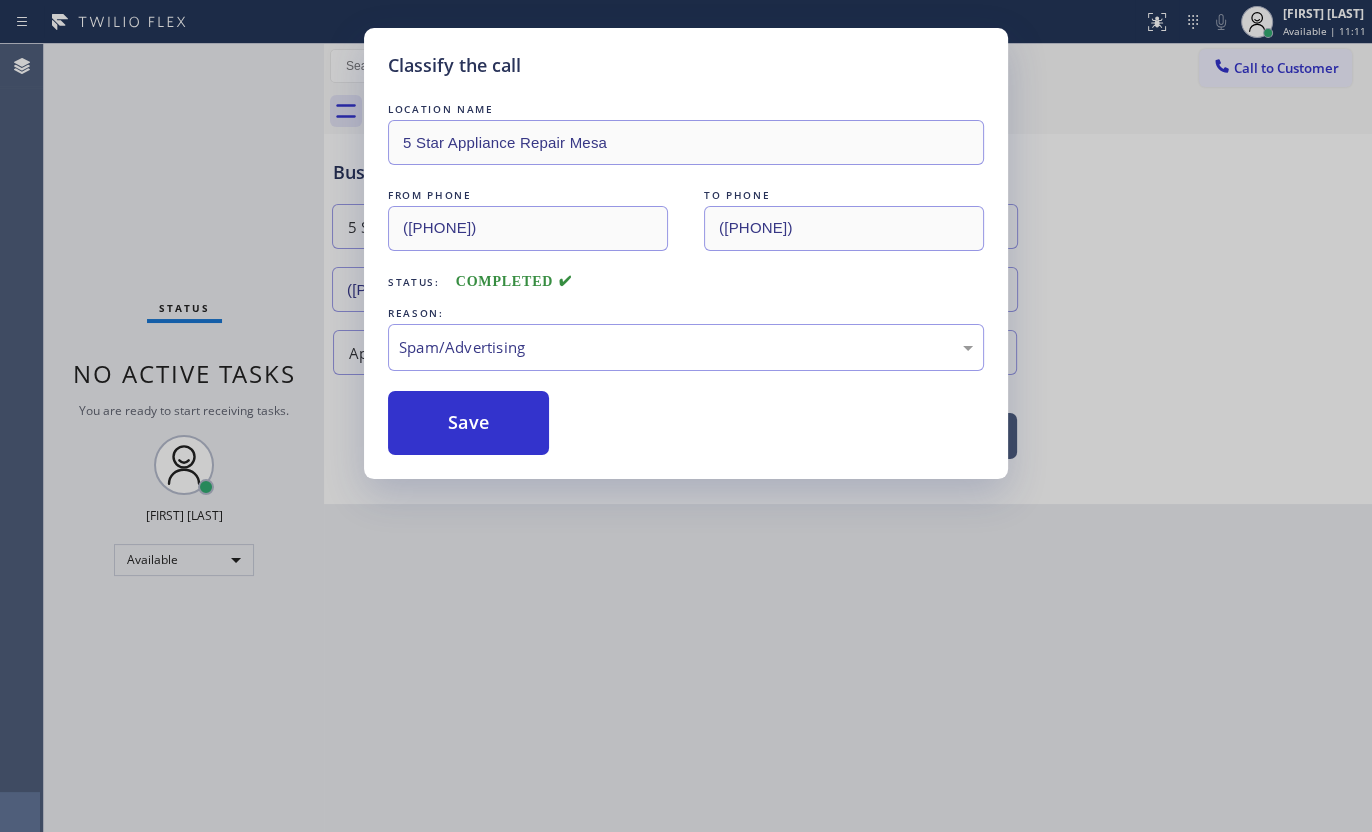 click on "Save" at bounding box center (468, 423) 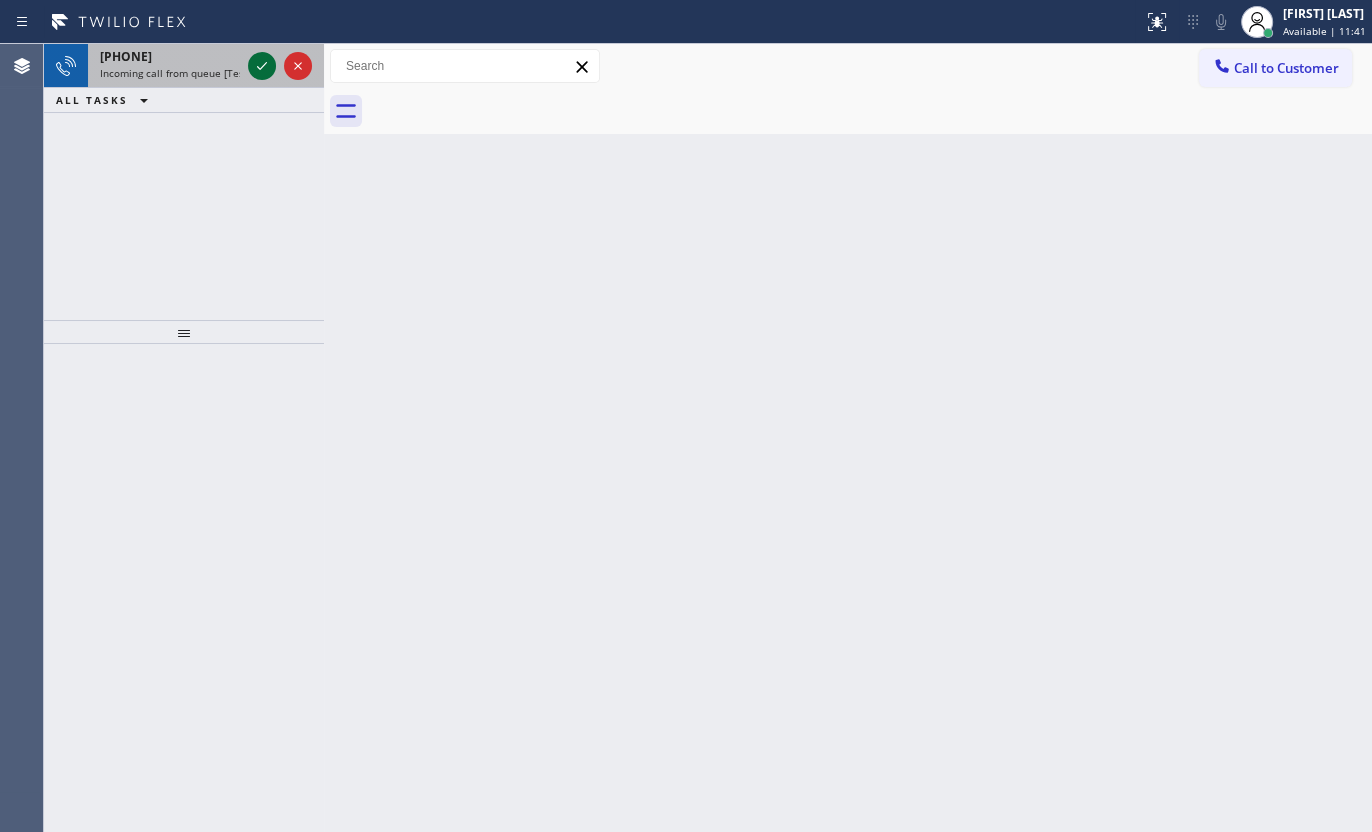click 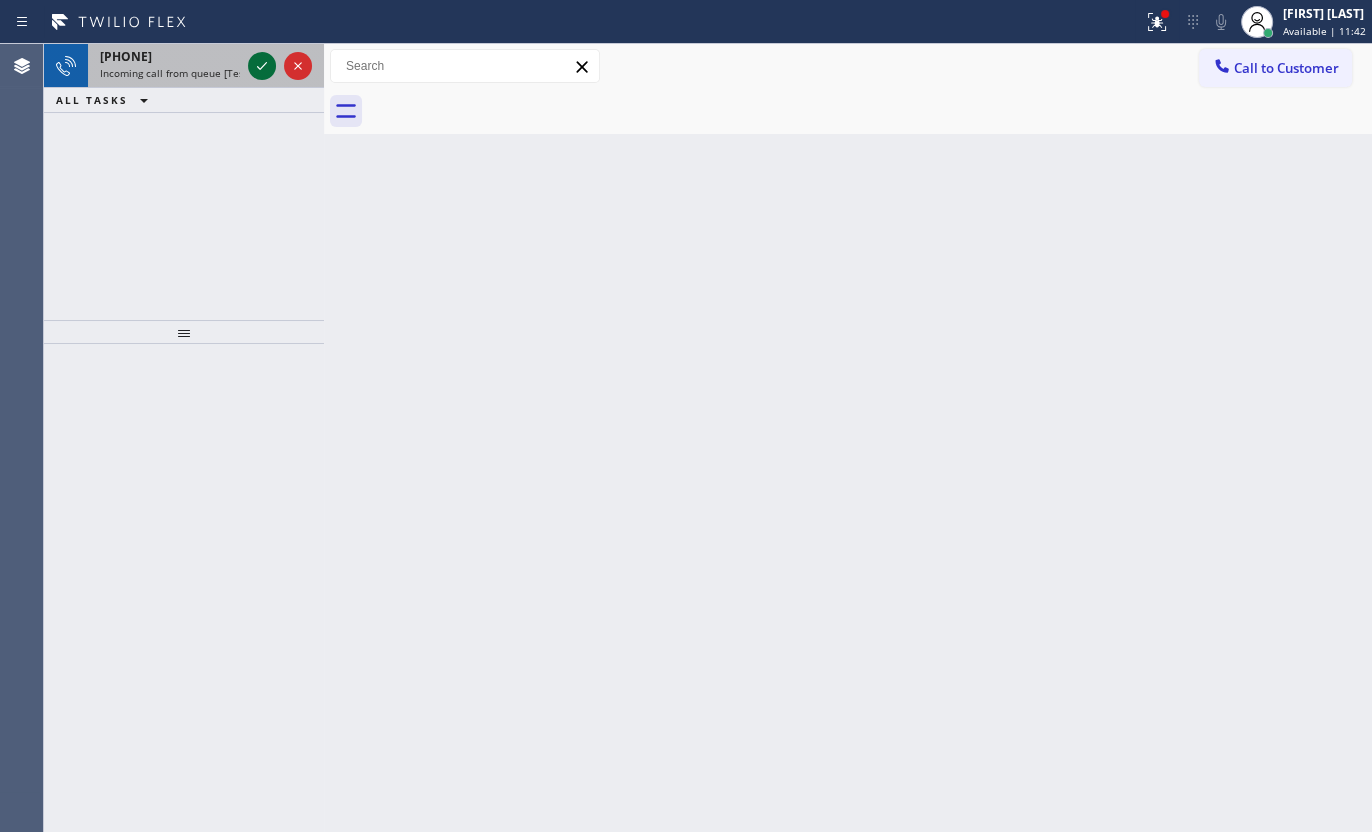 click 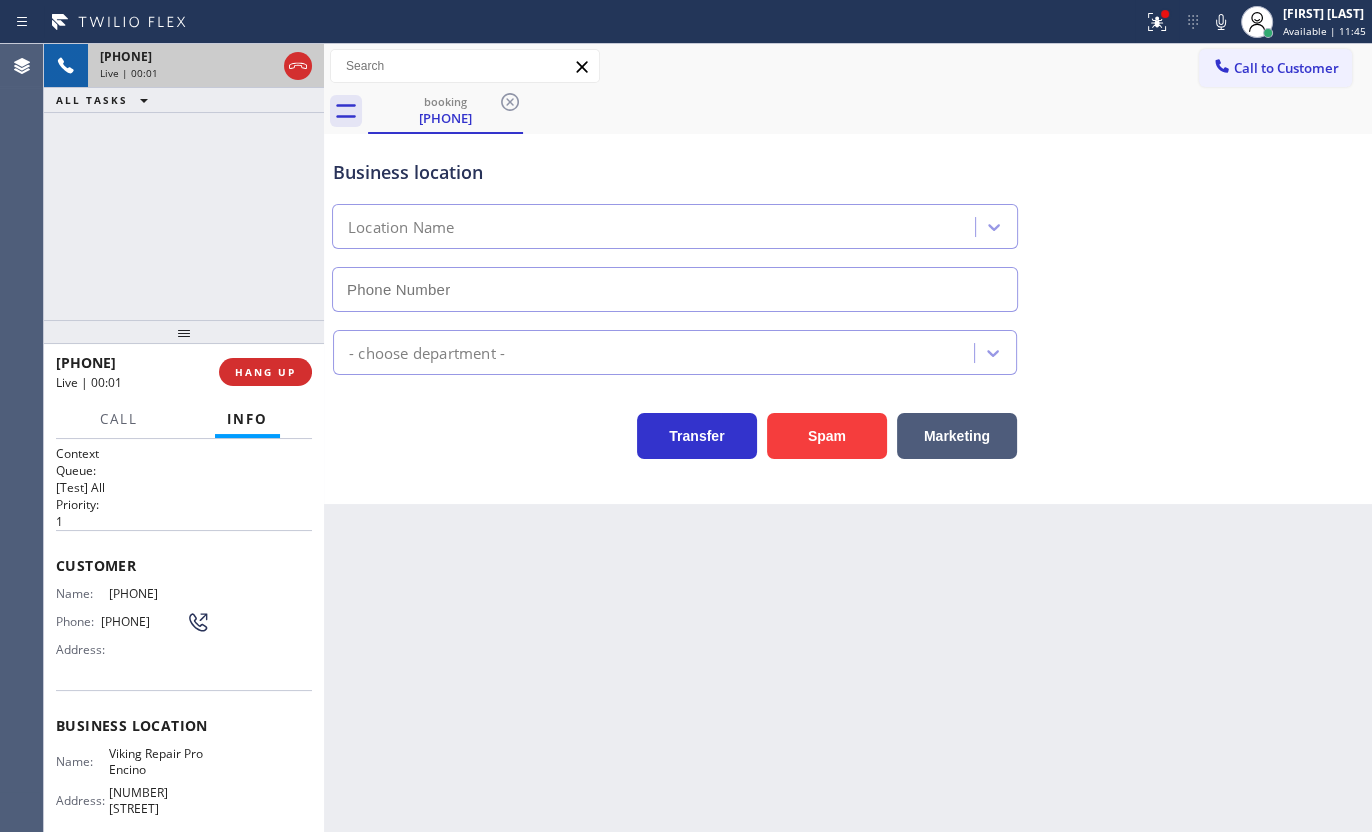 type on "(747) 271-5533" 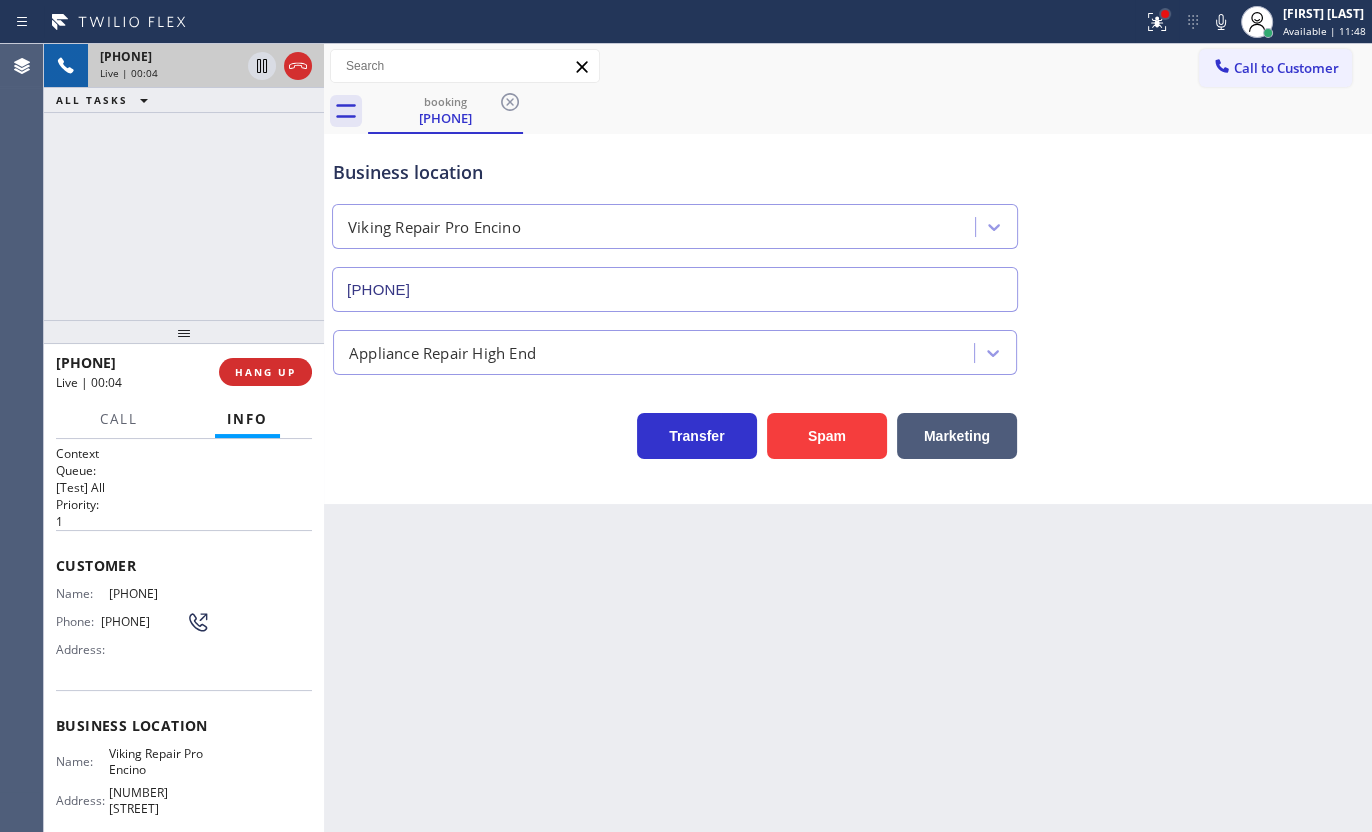 click at bounding box center [1165, 14] 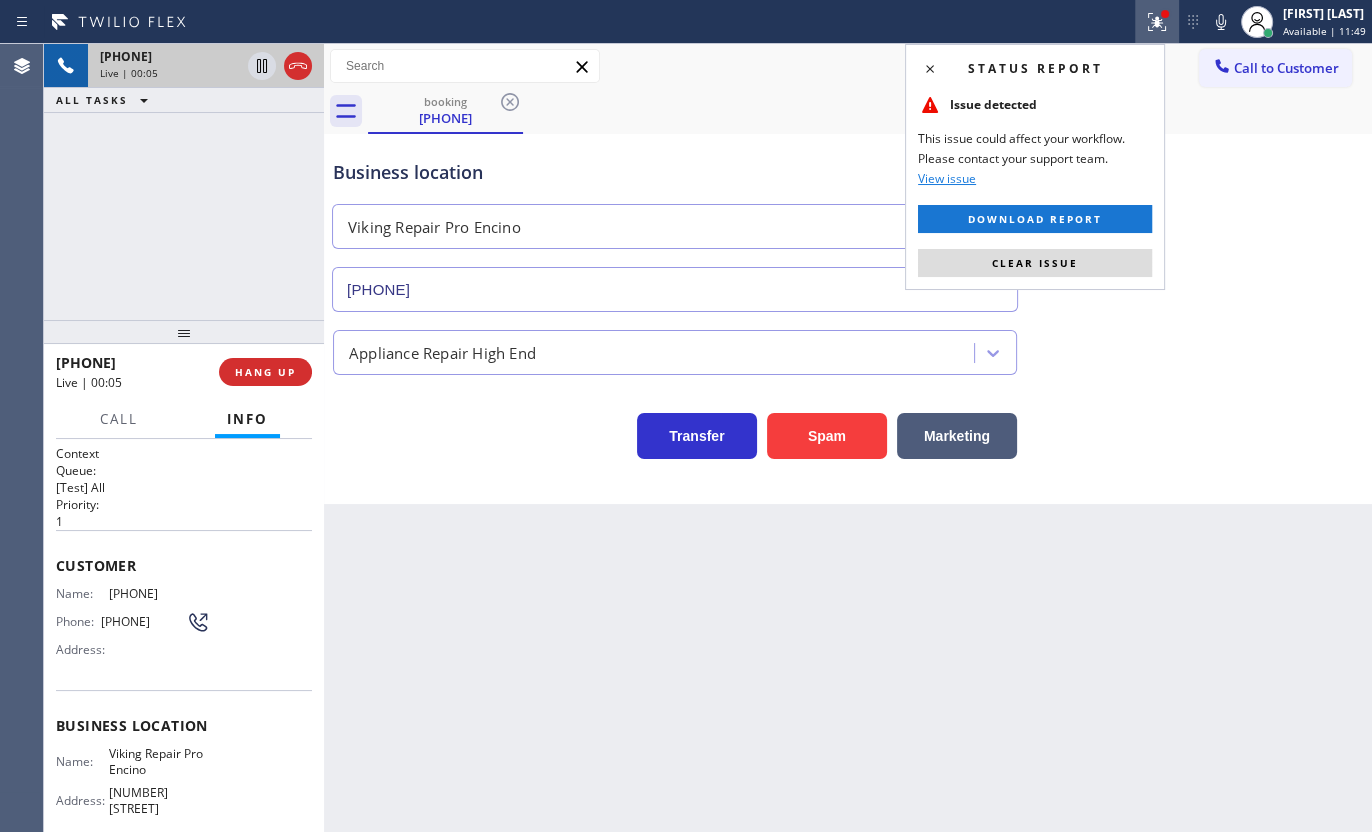 drag, startPoint x: 1059, startPoint y: 260, endPoint x: 1064, endPoint y: 247, distance: 13.928389 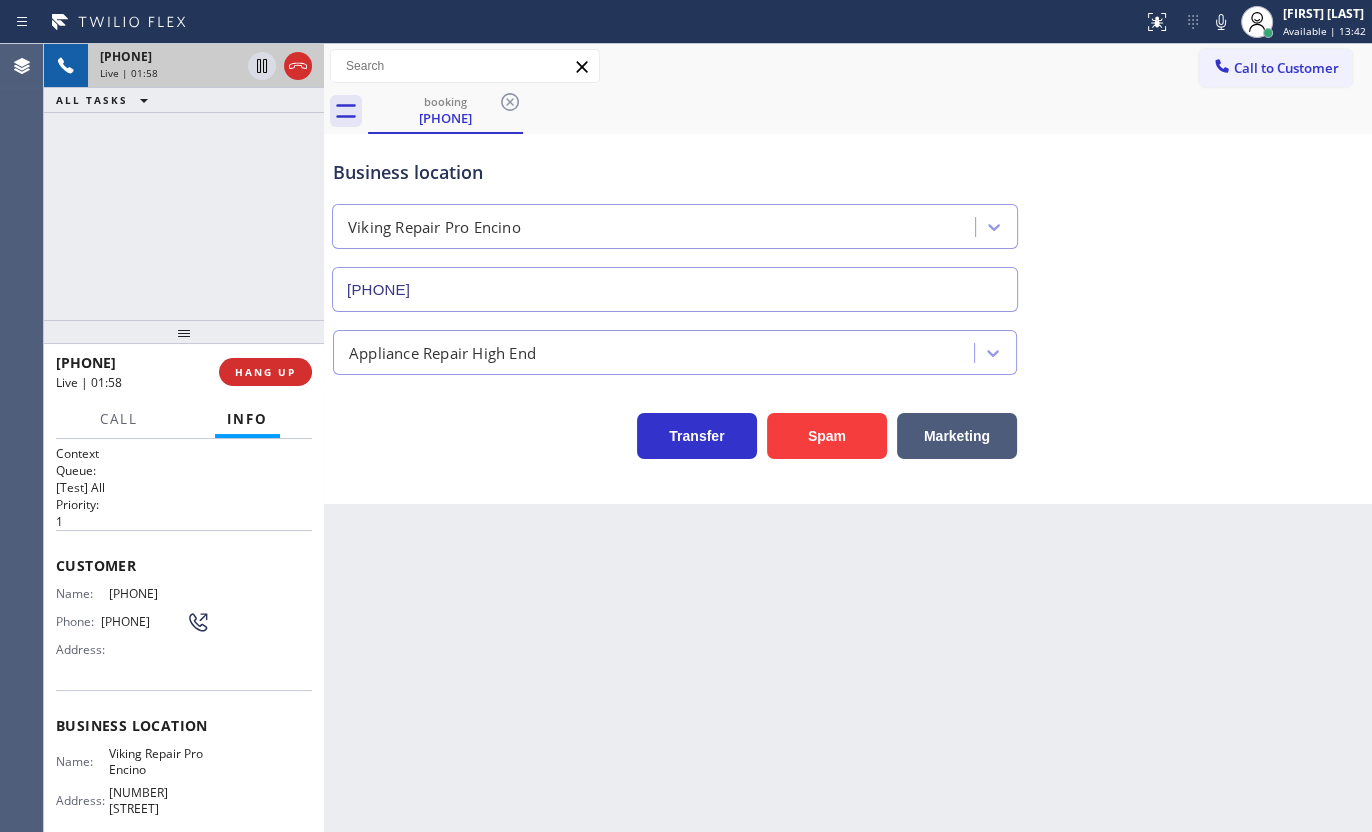 drag, startPoint x: 105, startPoint y: 585, endPoint x: 232, endPoint y: 595, distance: 127.39309 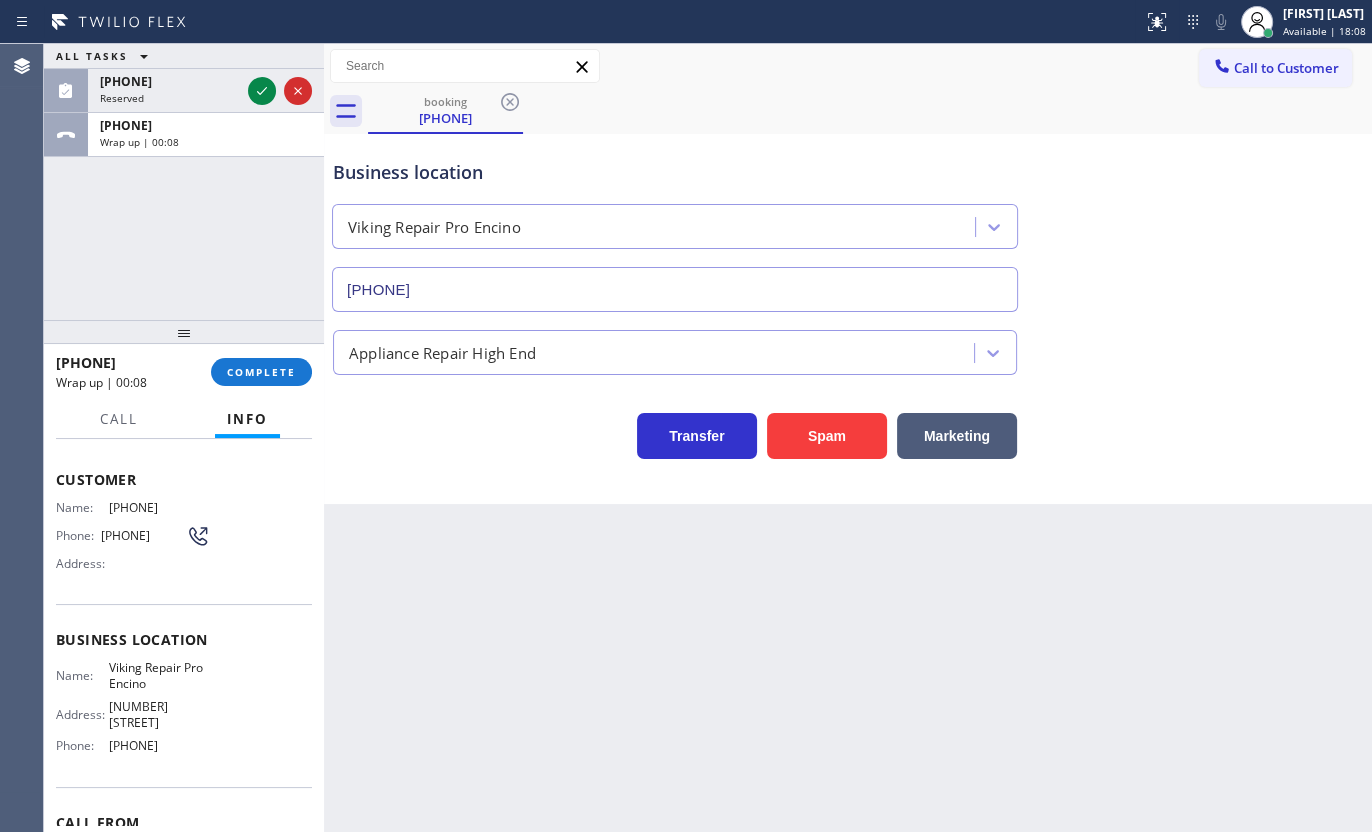 scroll, scrollTop: 201, scrollLeft: 0, axis: vertical 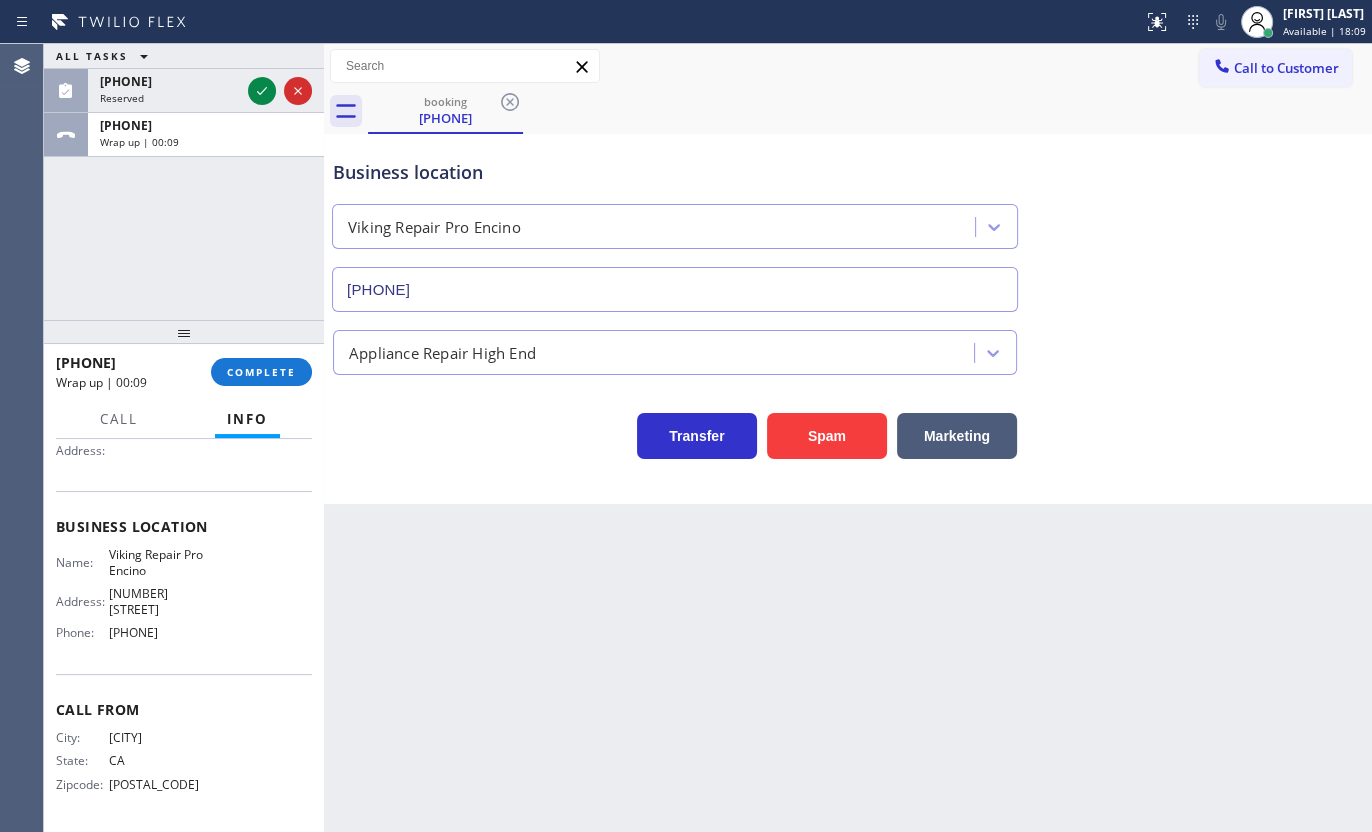 drag, startPoint x: 106, startPoint y: 628, endPoint x: 244, endPoint y: 638, distance: 138.36185 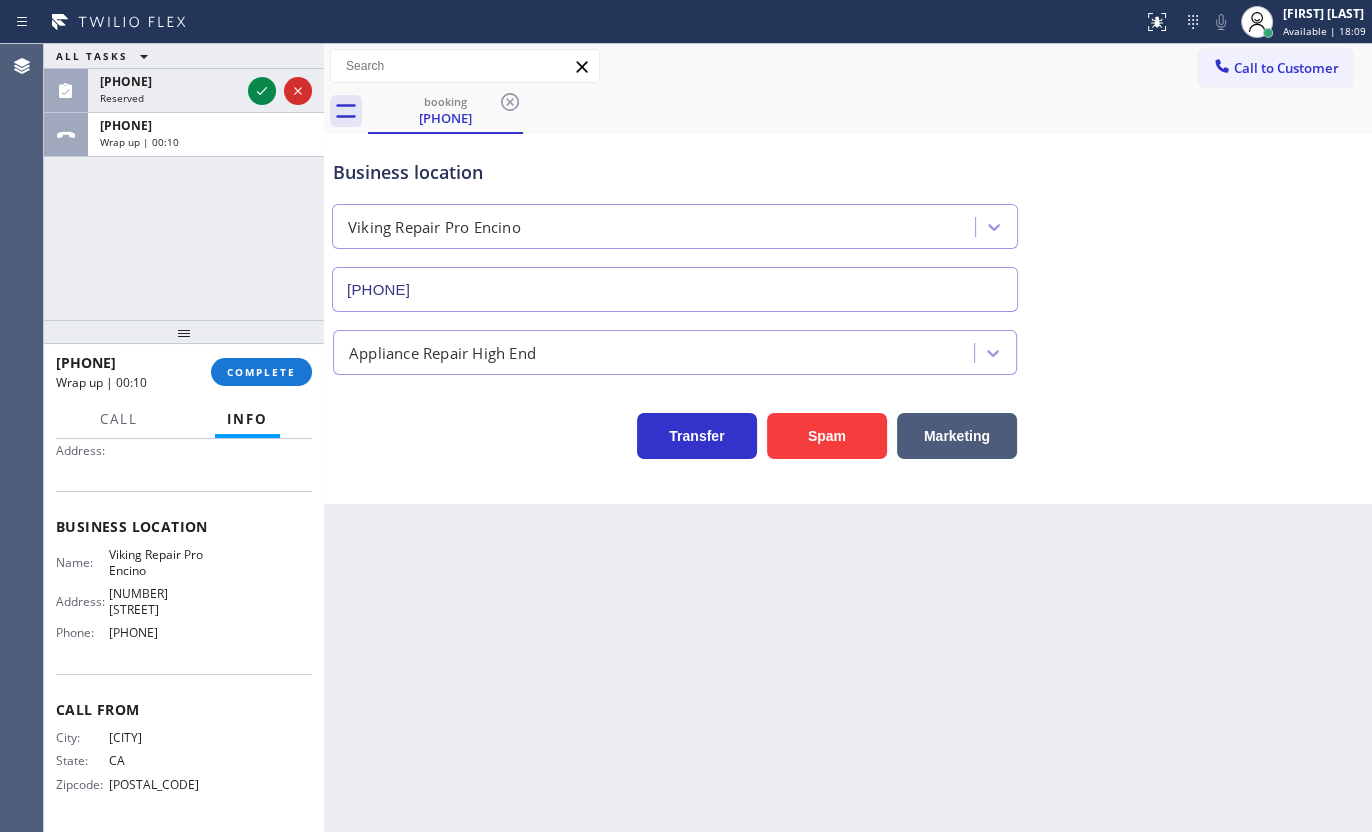 copy on "(747) 271-5533" 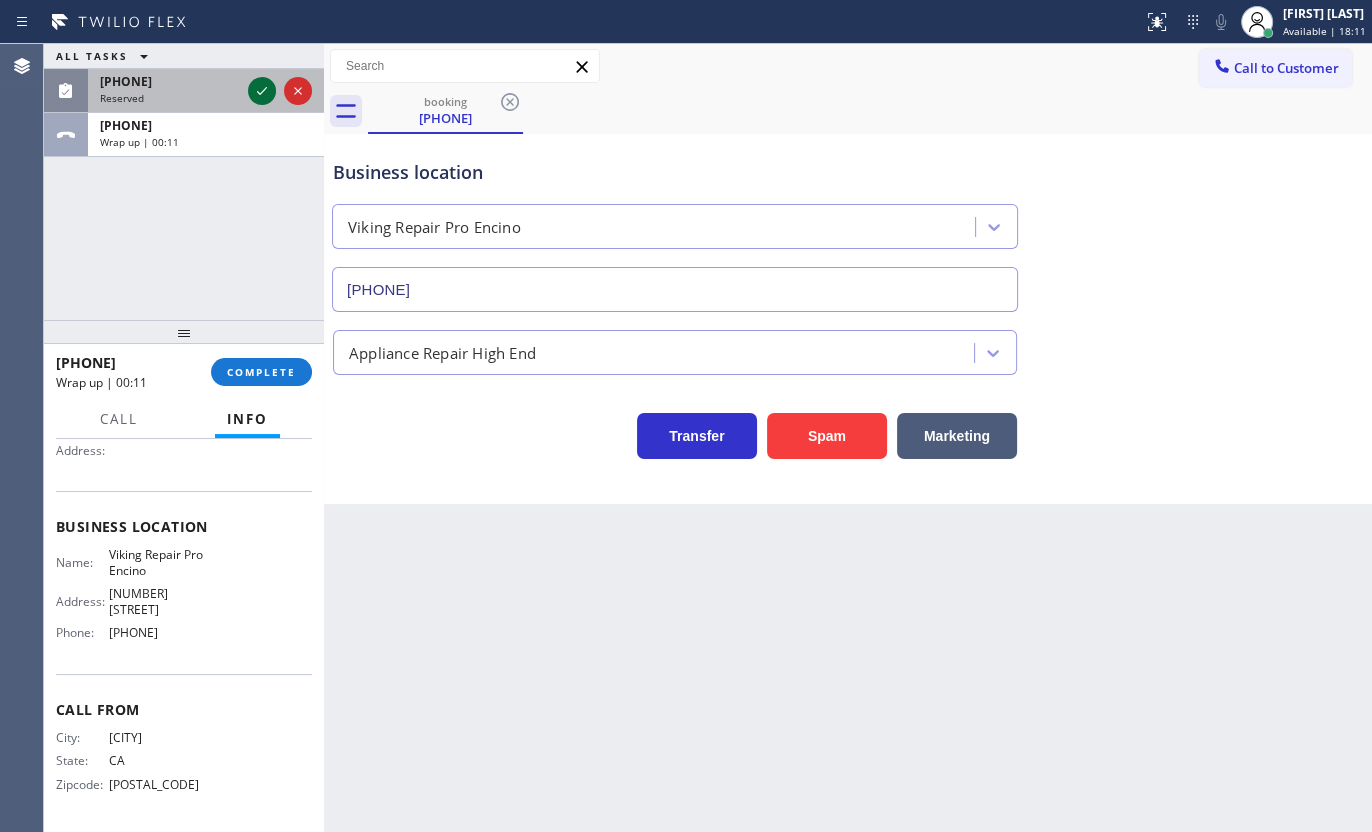 click 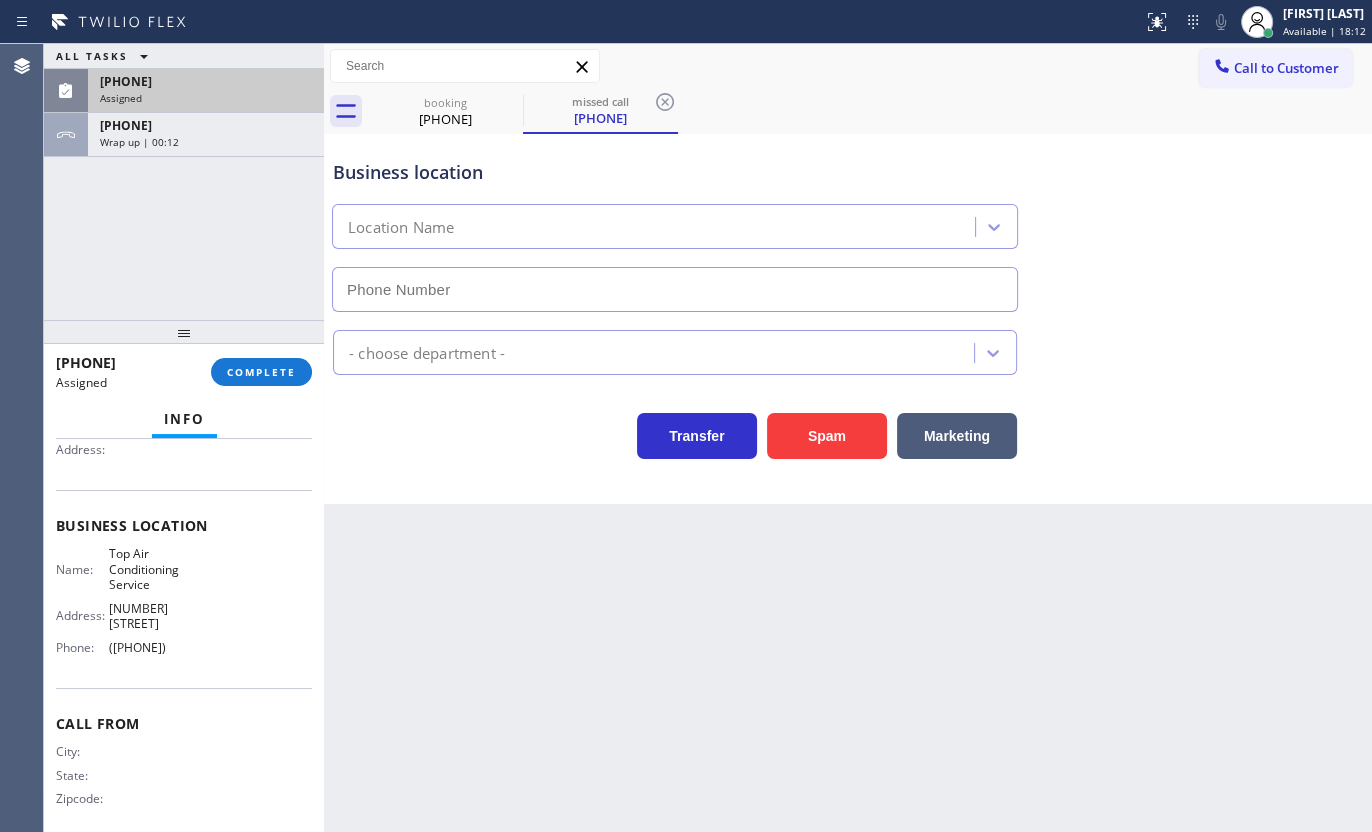 type on "(424) 363-5289" 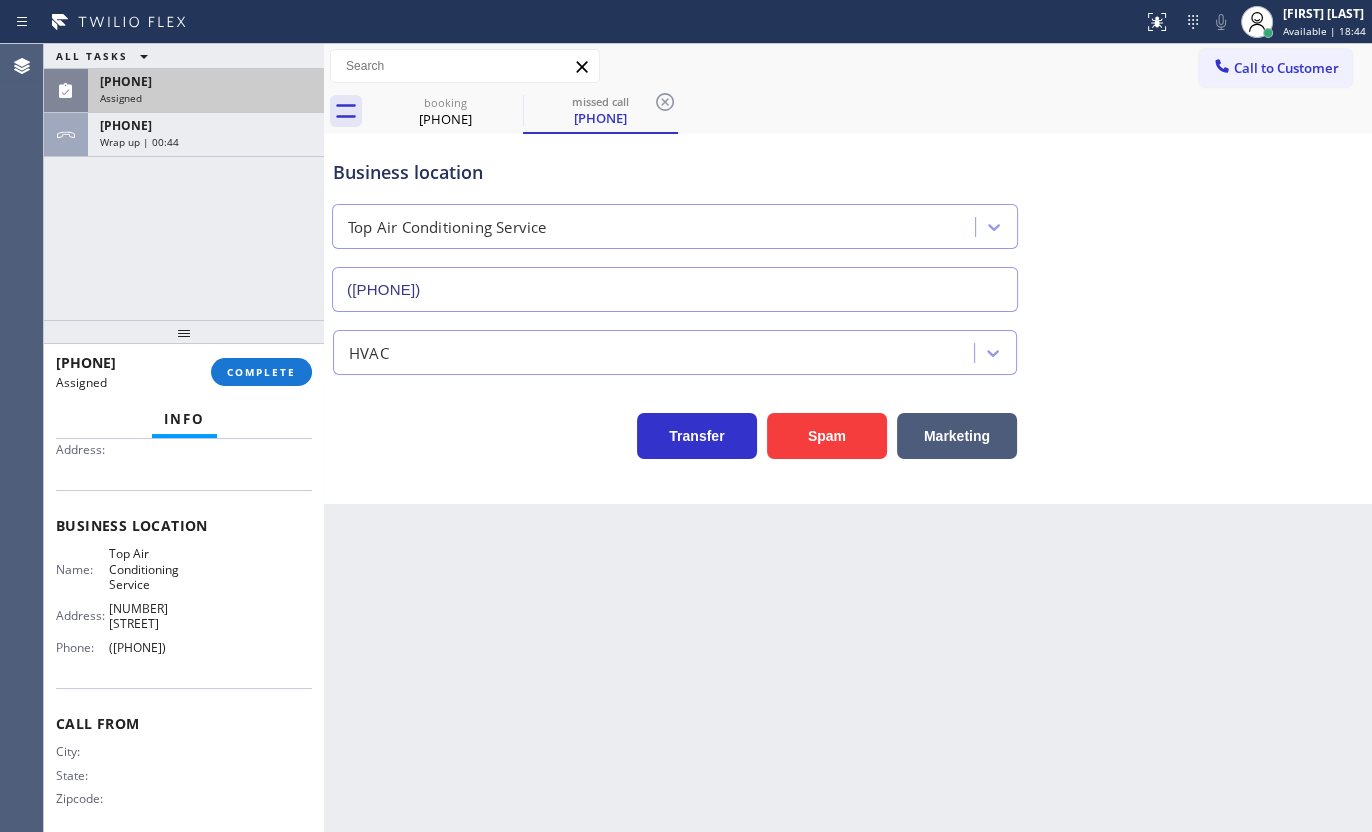 click on "(866) 902-4377" at bounding box center (126, 81) 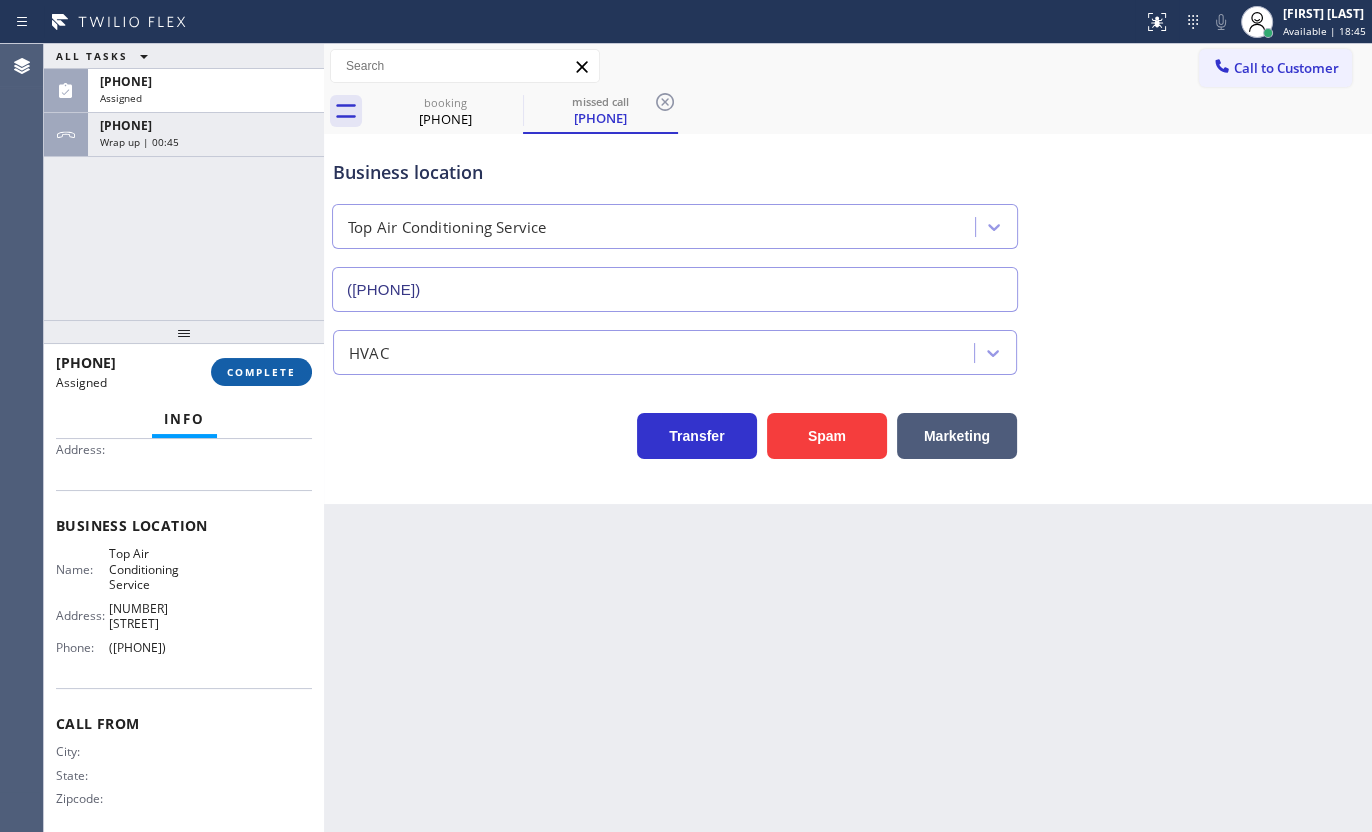 click on "COMPLETE" at bounding box center [261, 372] 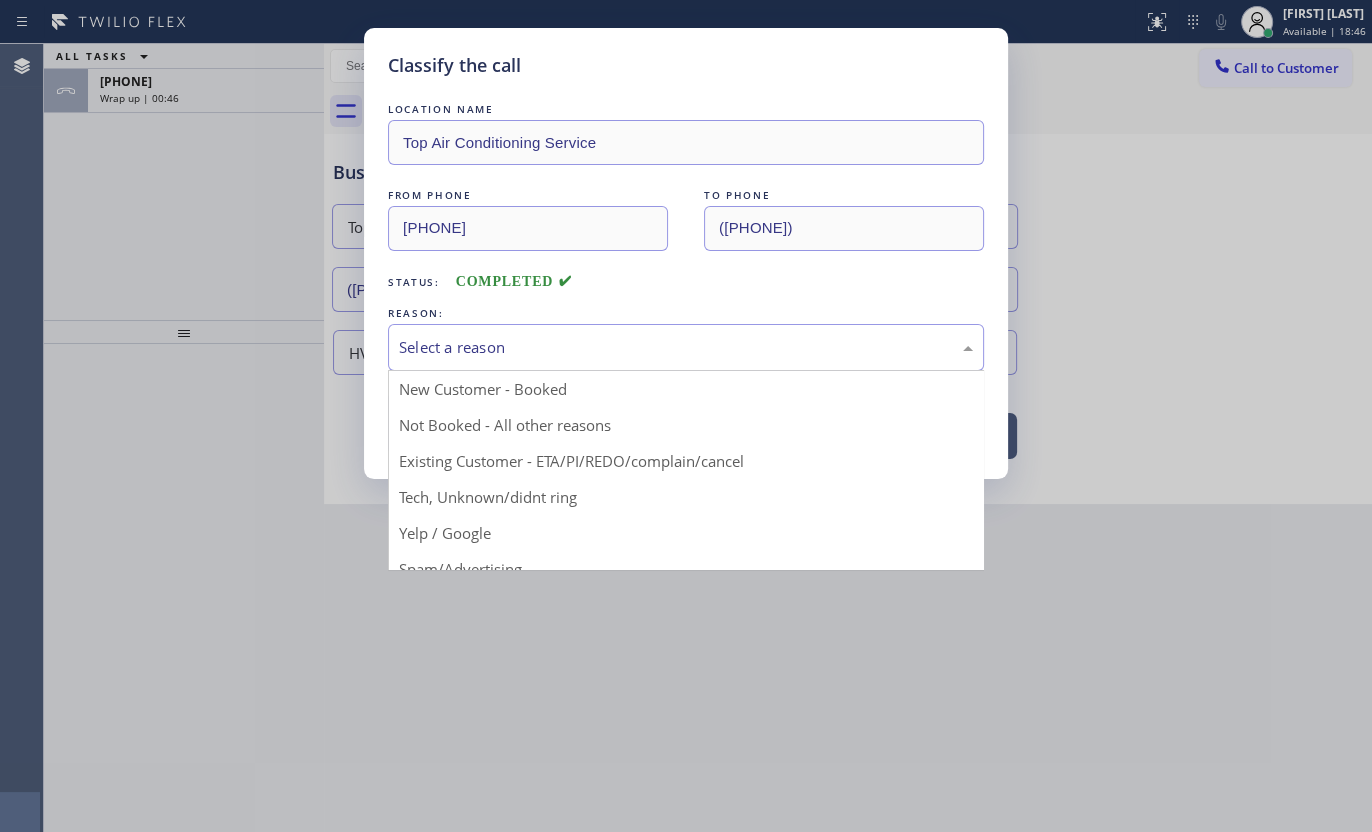 click on "Select a reason" at bounding box center [686, 347] 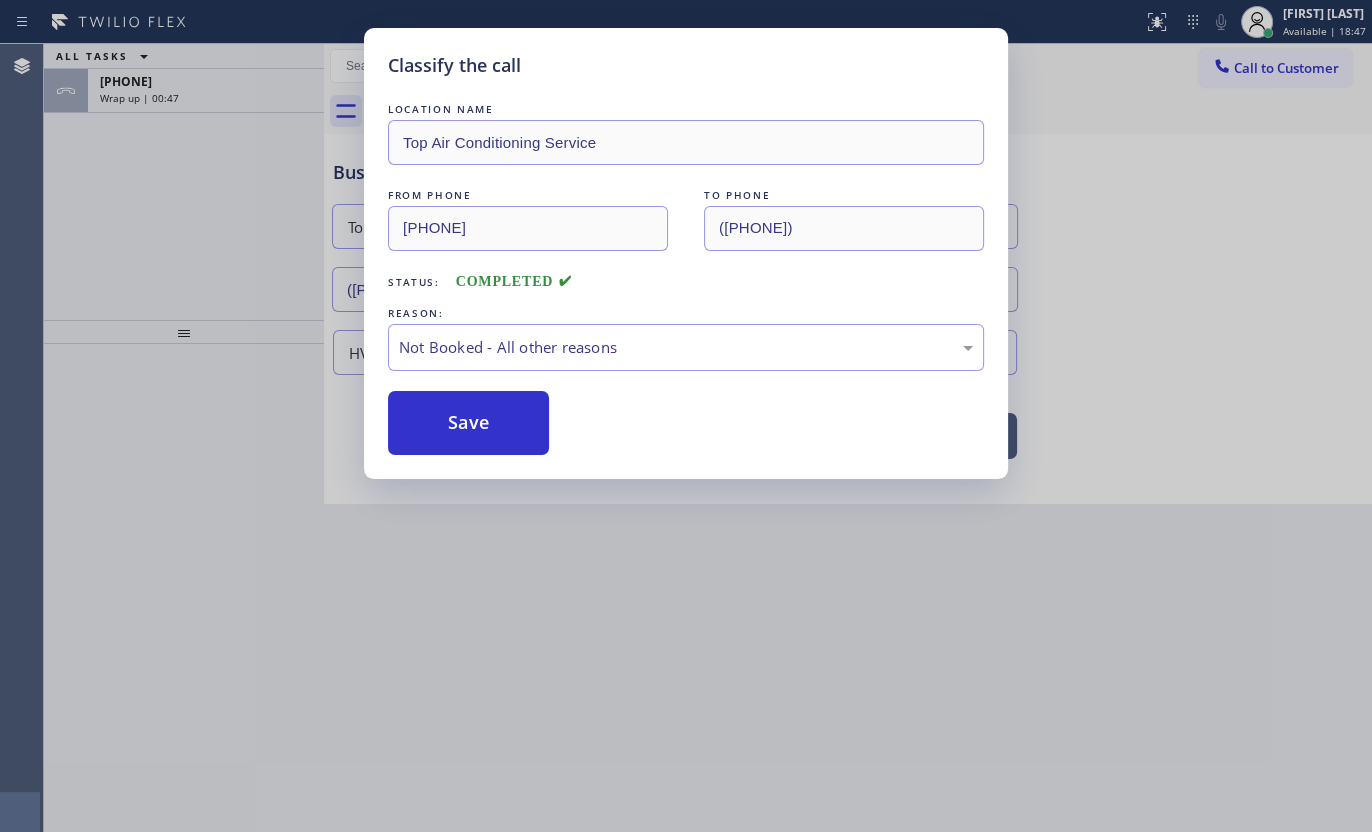 click on "Save" at bounding box center (468, 423) 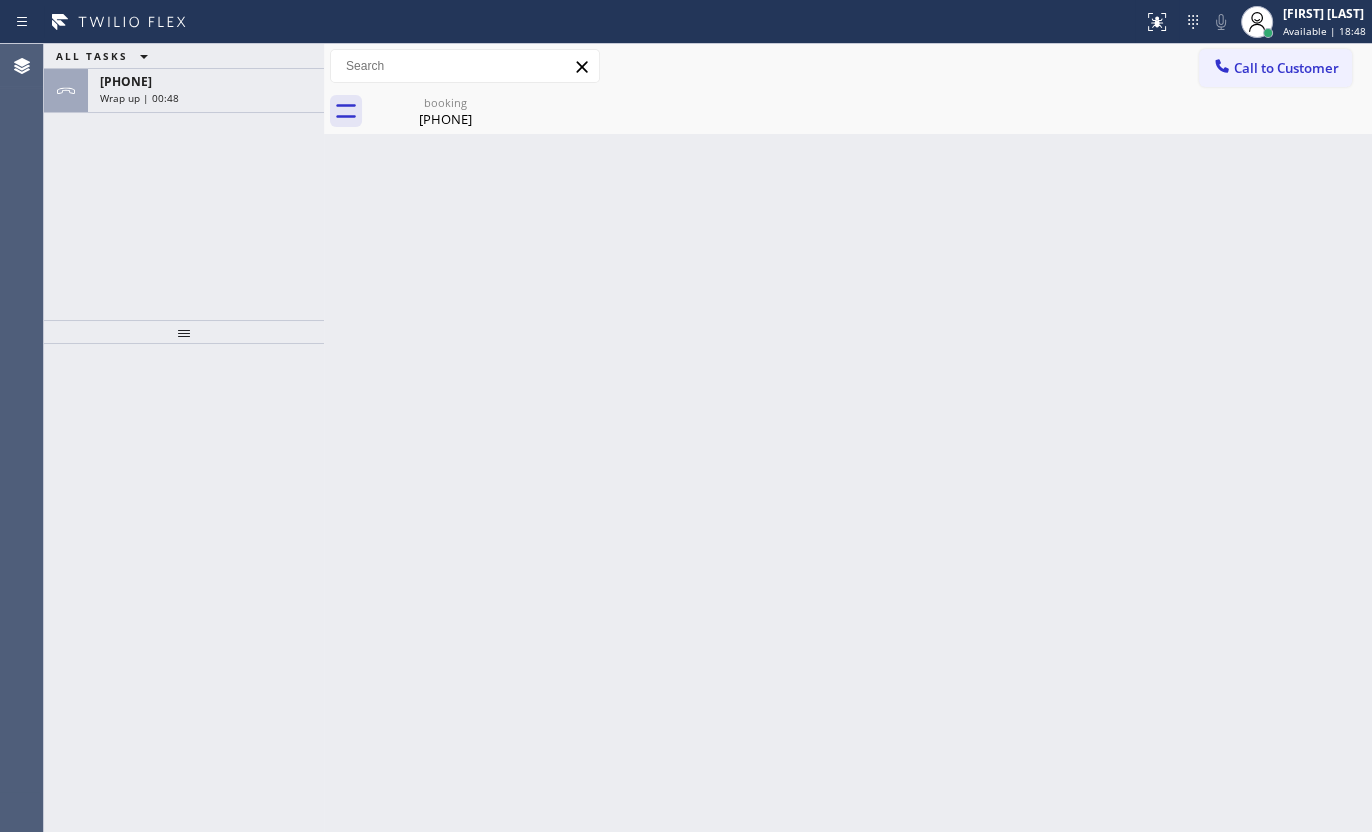 click on "Wrap up | 00:48" at bounding box center (139, 98) 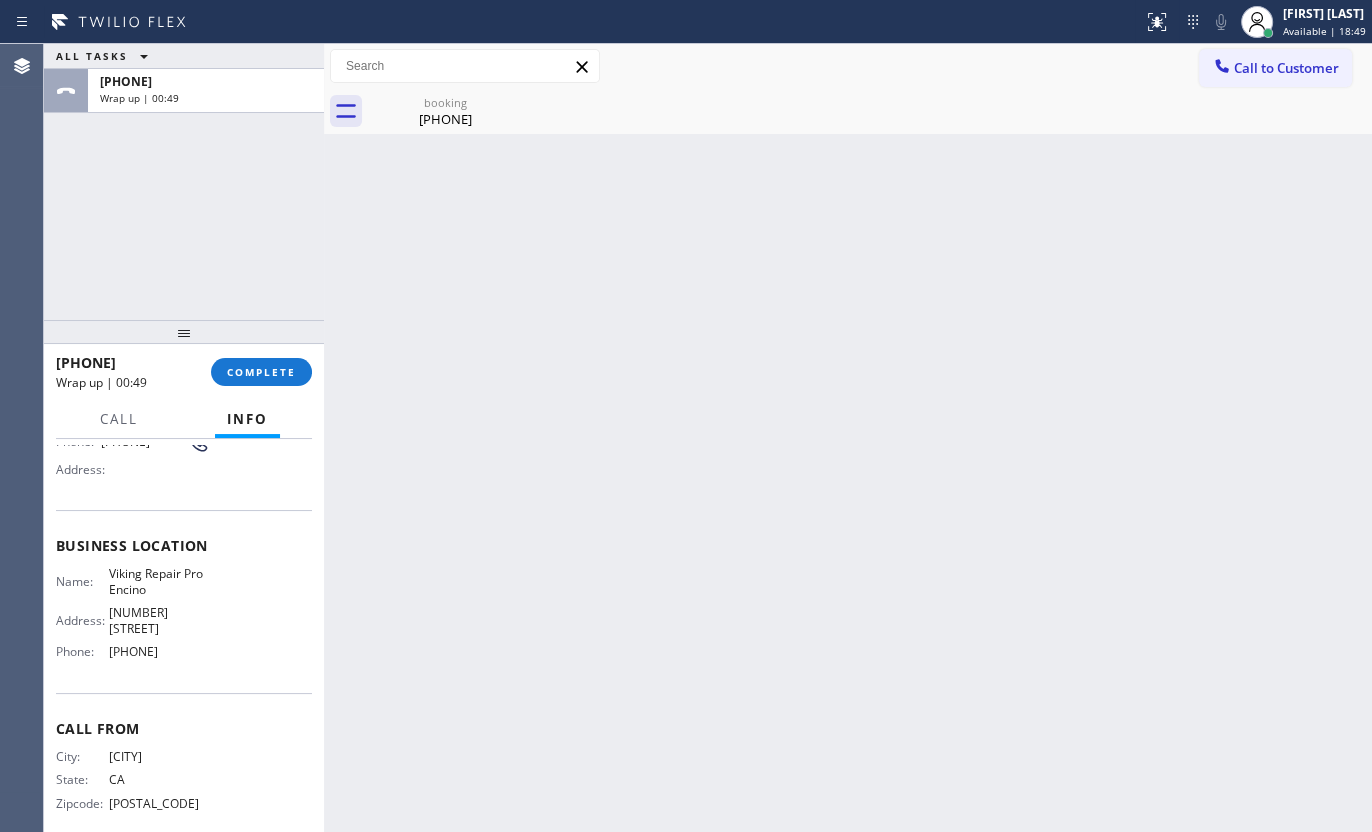 scroll, scrollTop: 181, scrollLeft: 0, axis: vertical 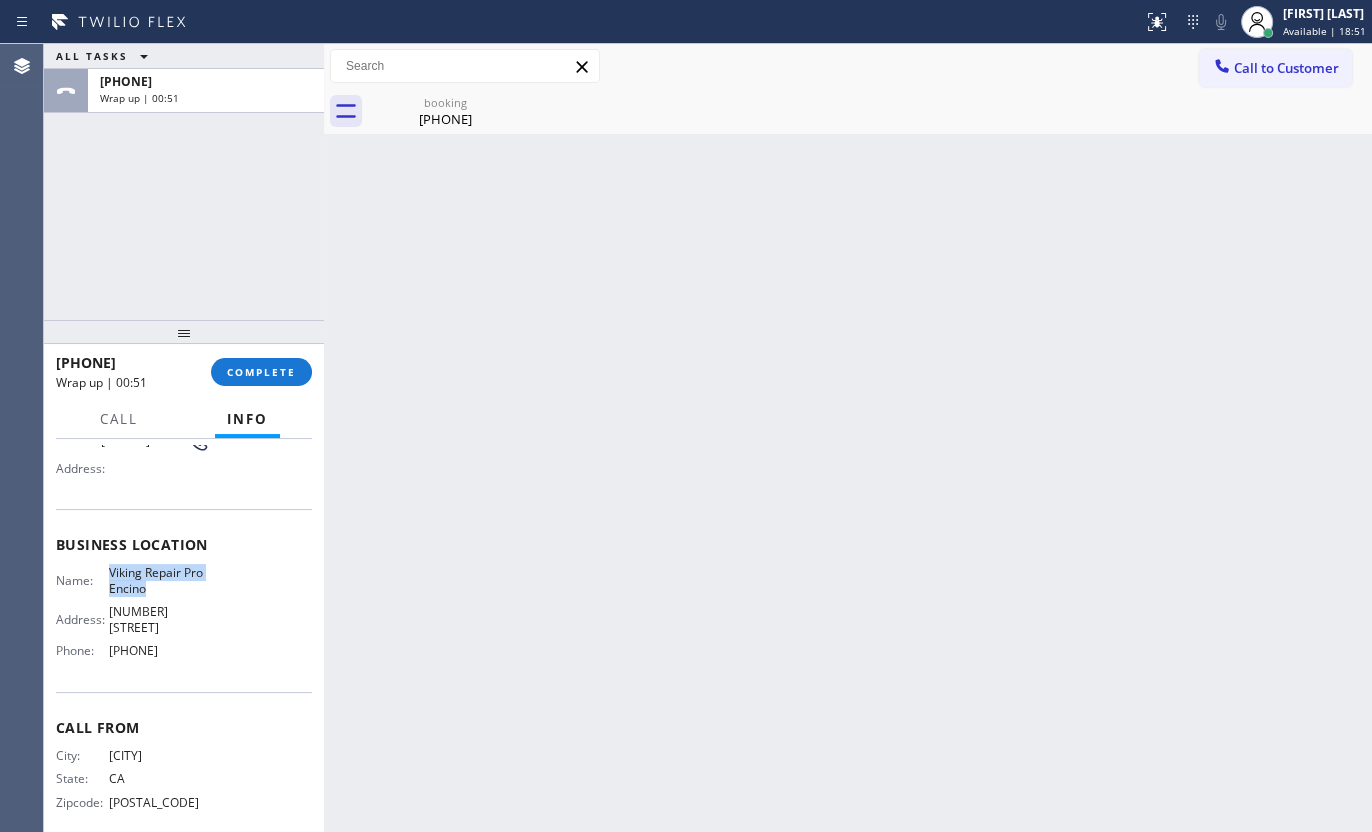 drag, startPoint x: 100, startPoint y: 575, endPoint x: 198, endPoint y: 595, distance: 100.02 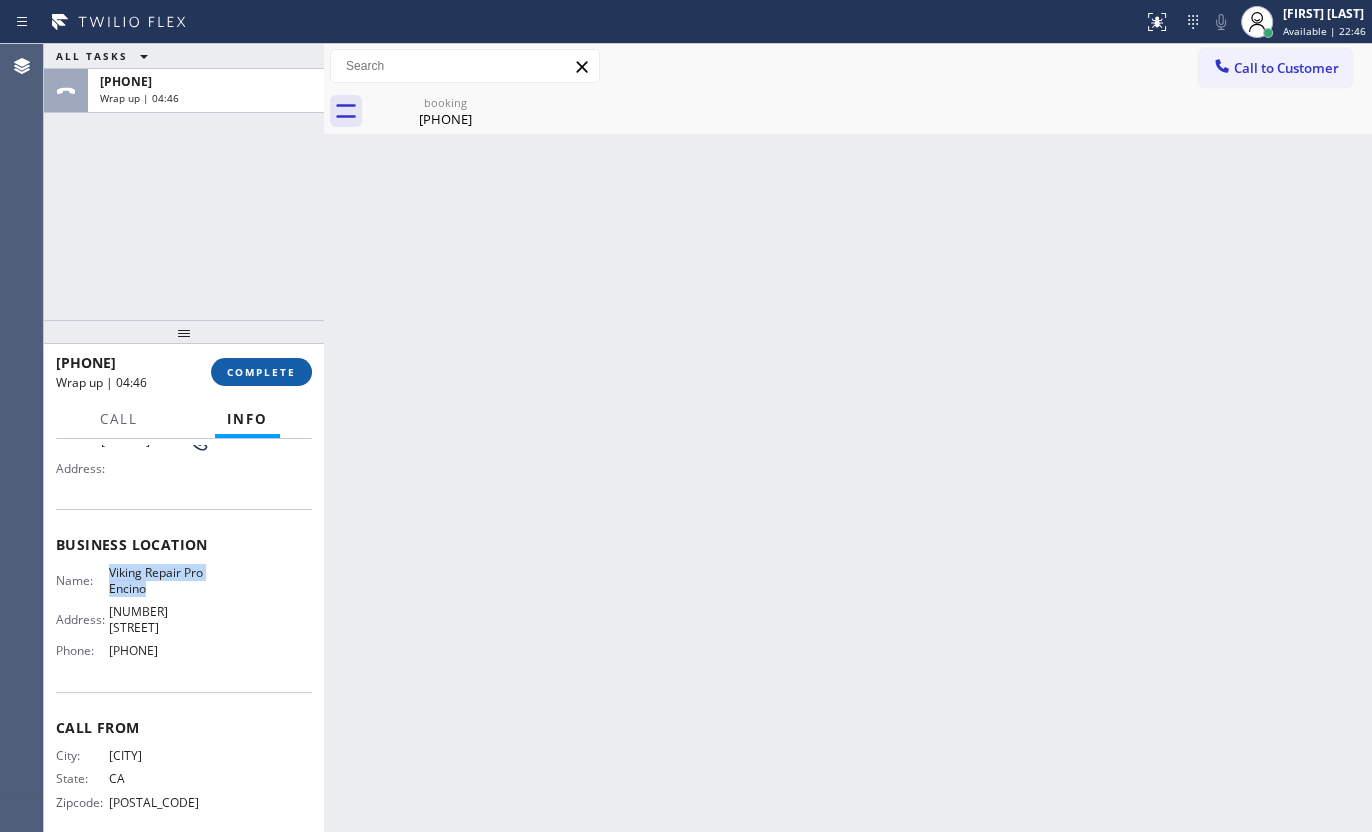 click on "COMPLETE" at bounding box center [261, 372] 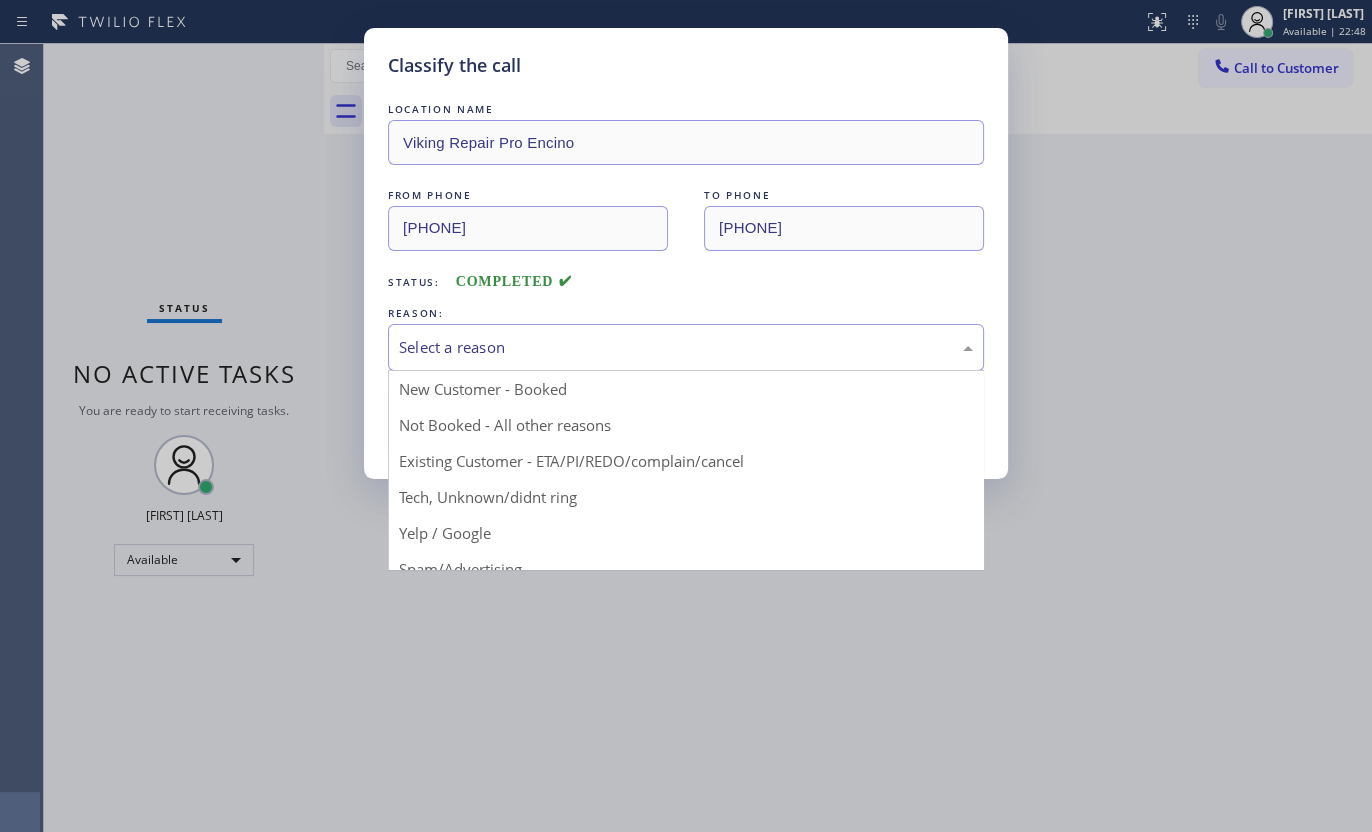 click on "Select a reason" at bounding box center [686, 347] 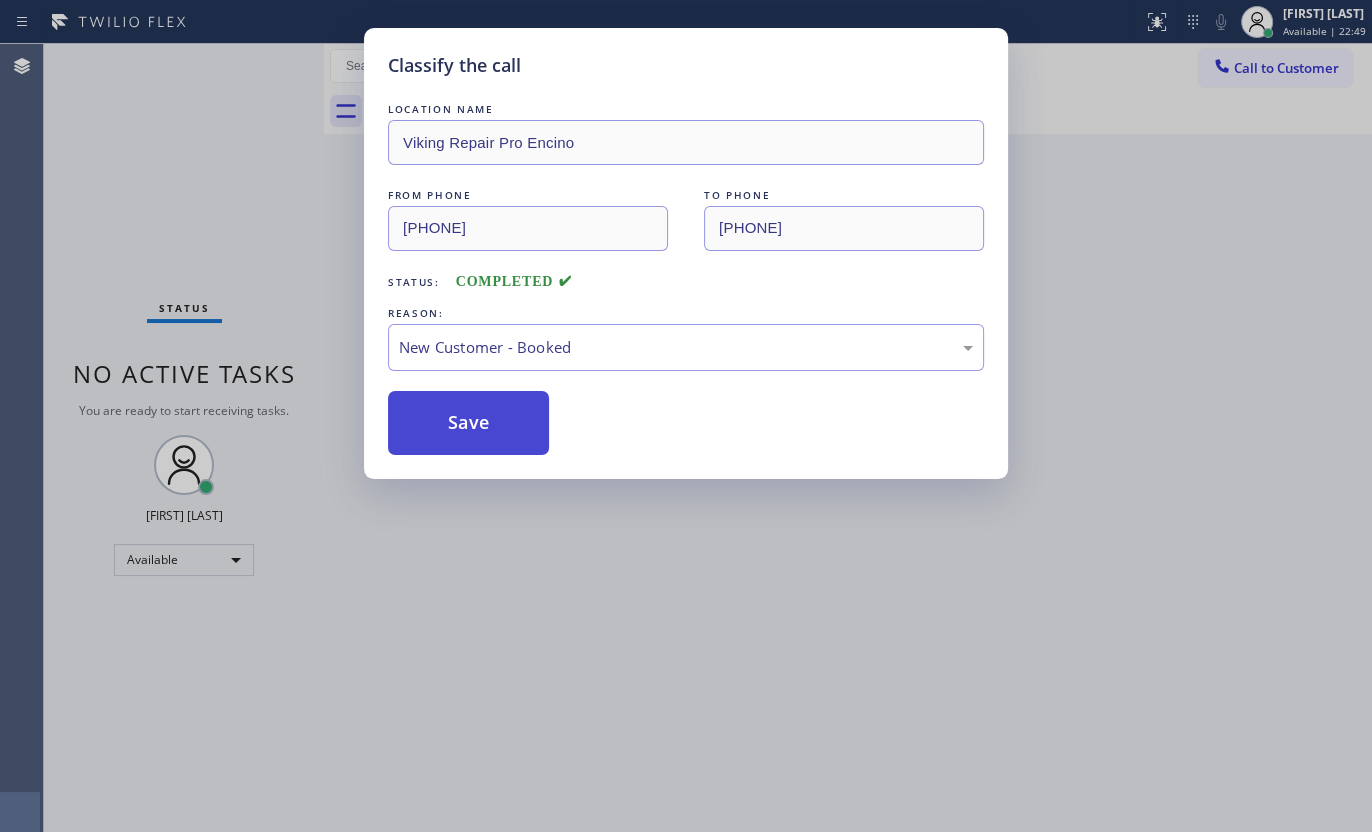 click on "Save" at bounding box center [468, 423] 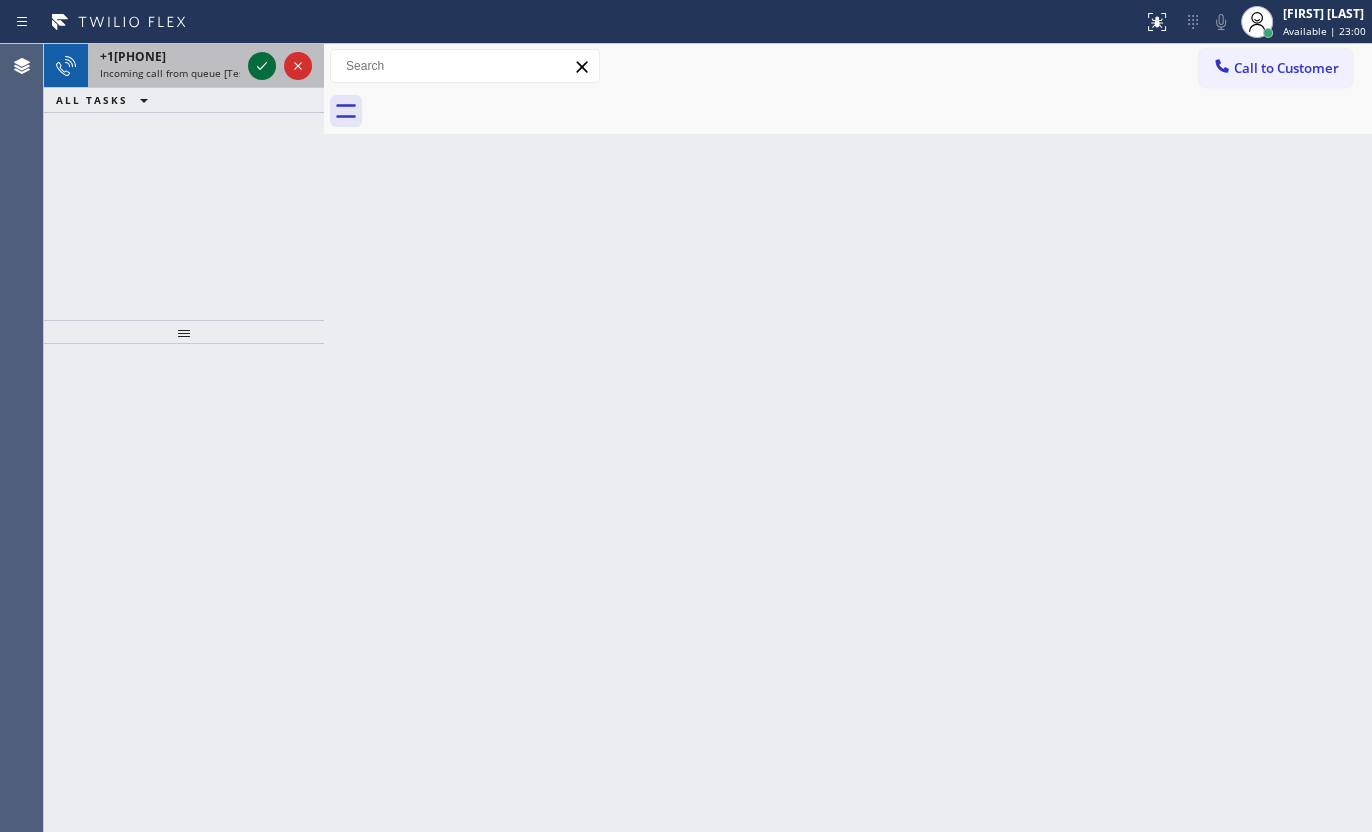 click 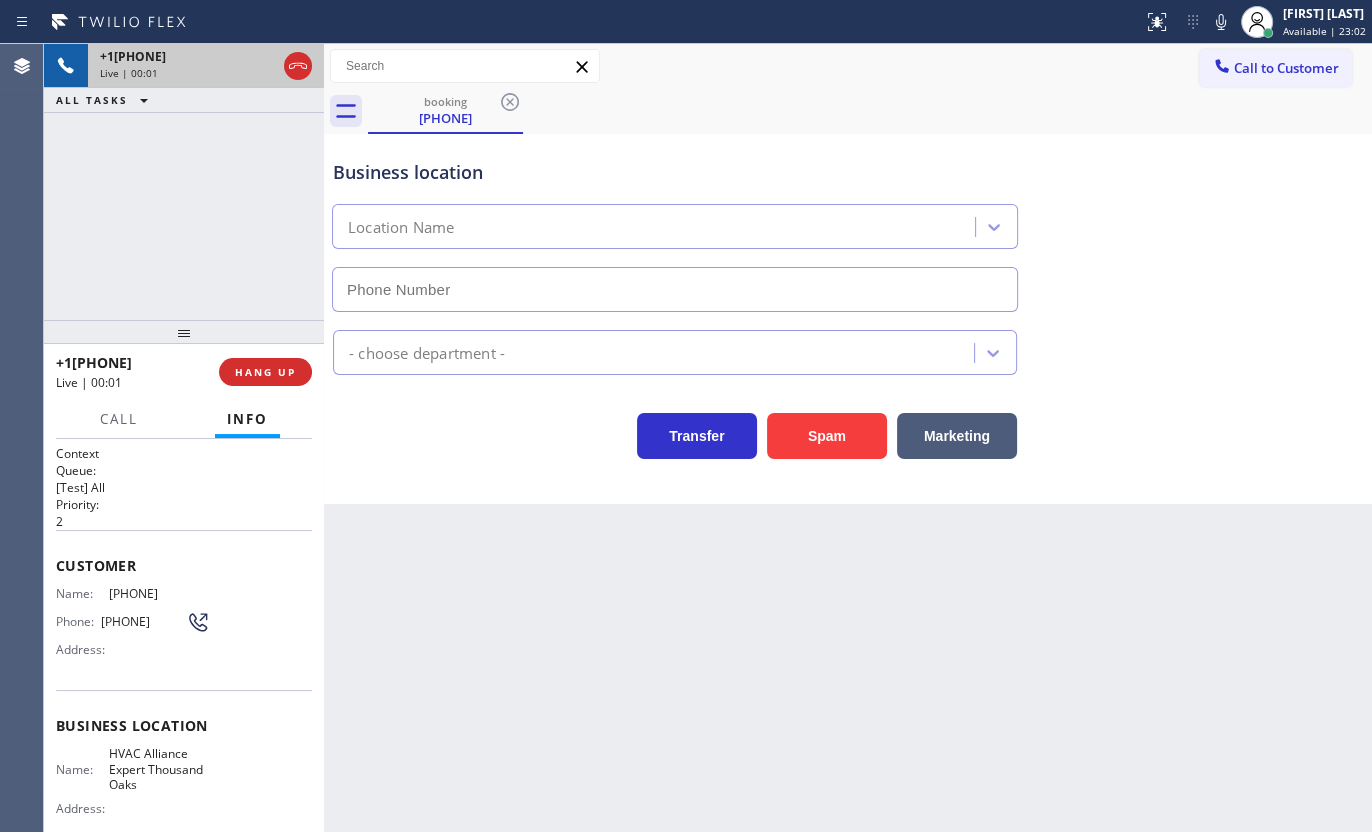 type on "(805) 549-4465" 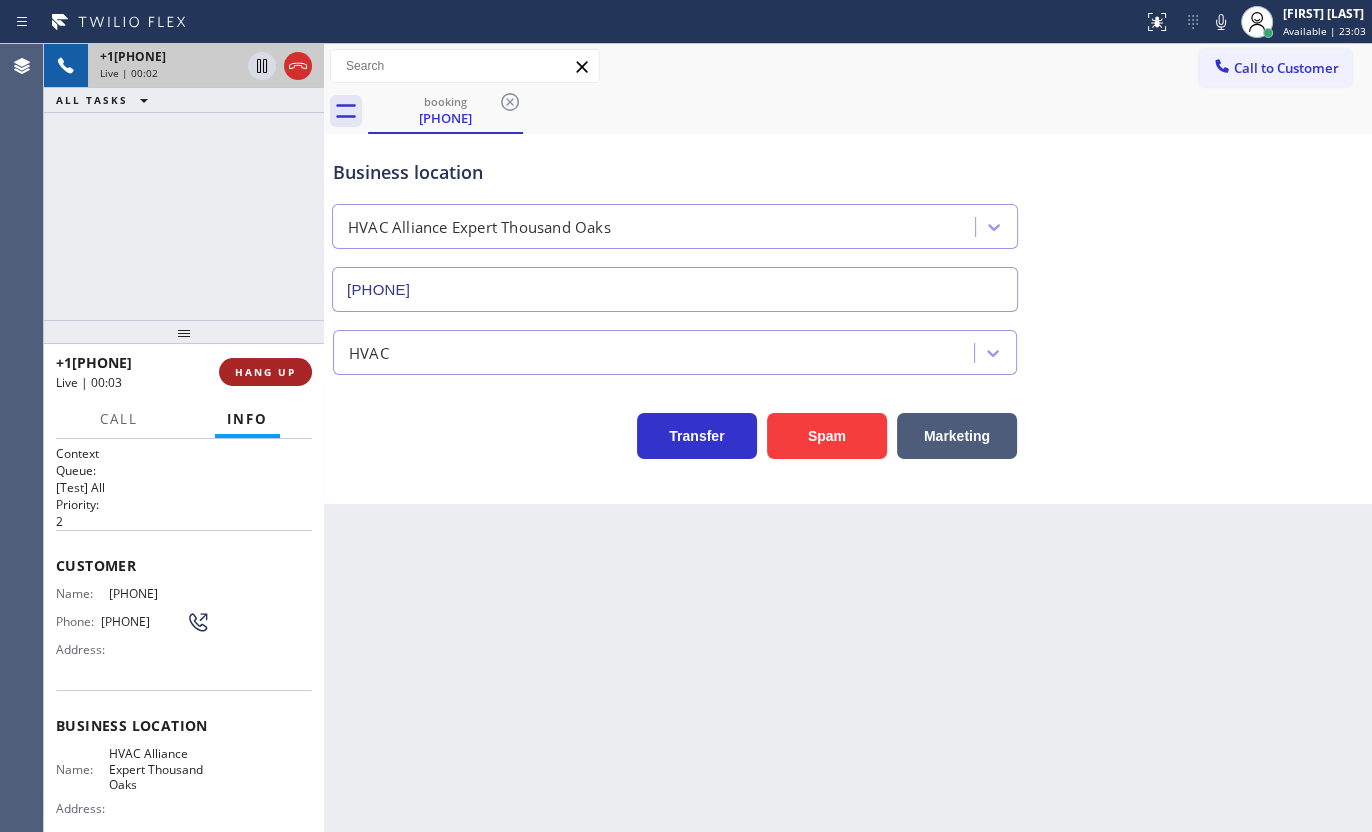 click on "HANG UP" at bounding box center (265, 372) 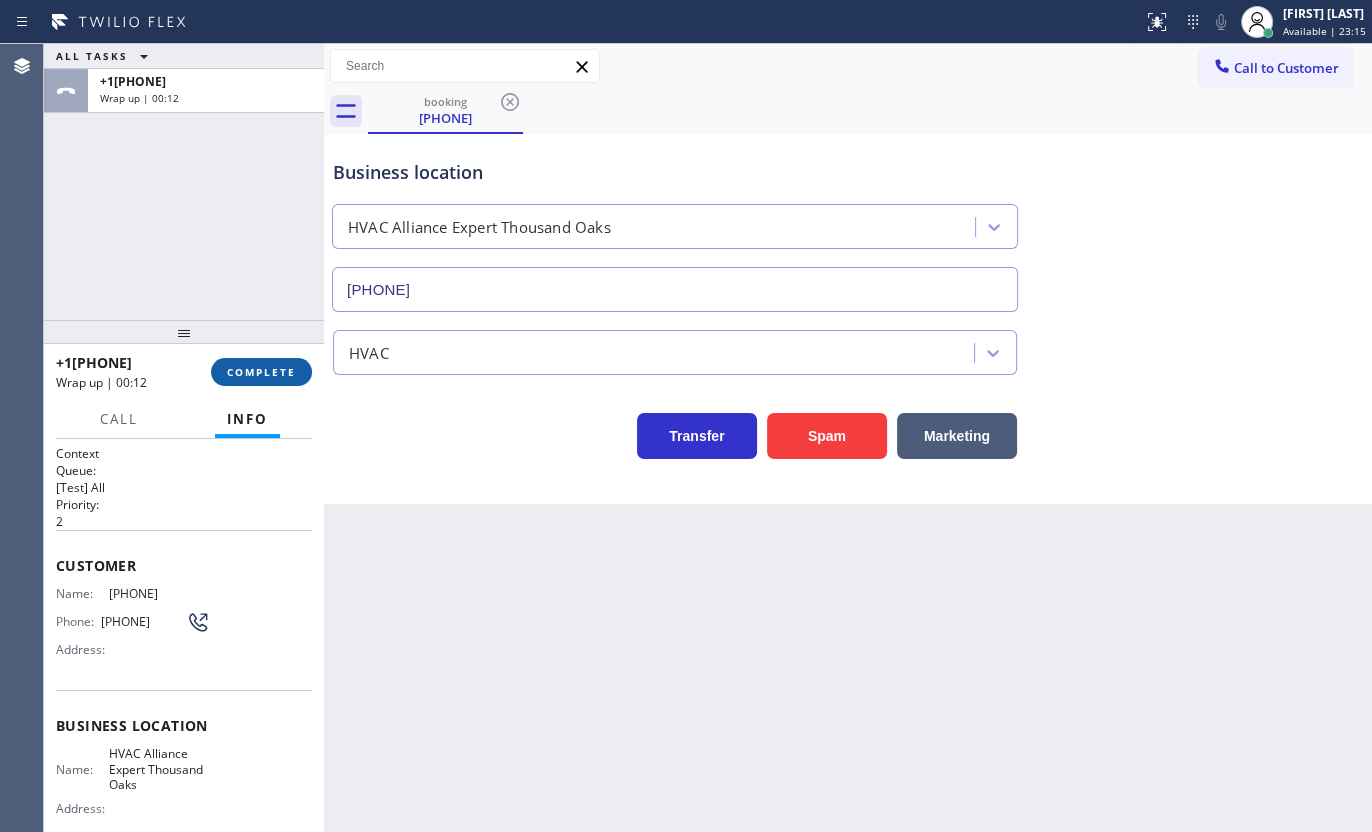 click on "COMPLETE" at bounding box center (261, 372) 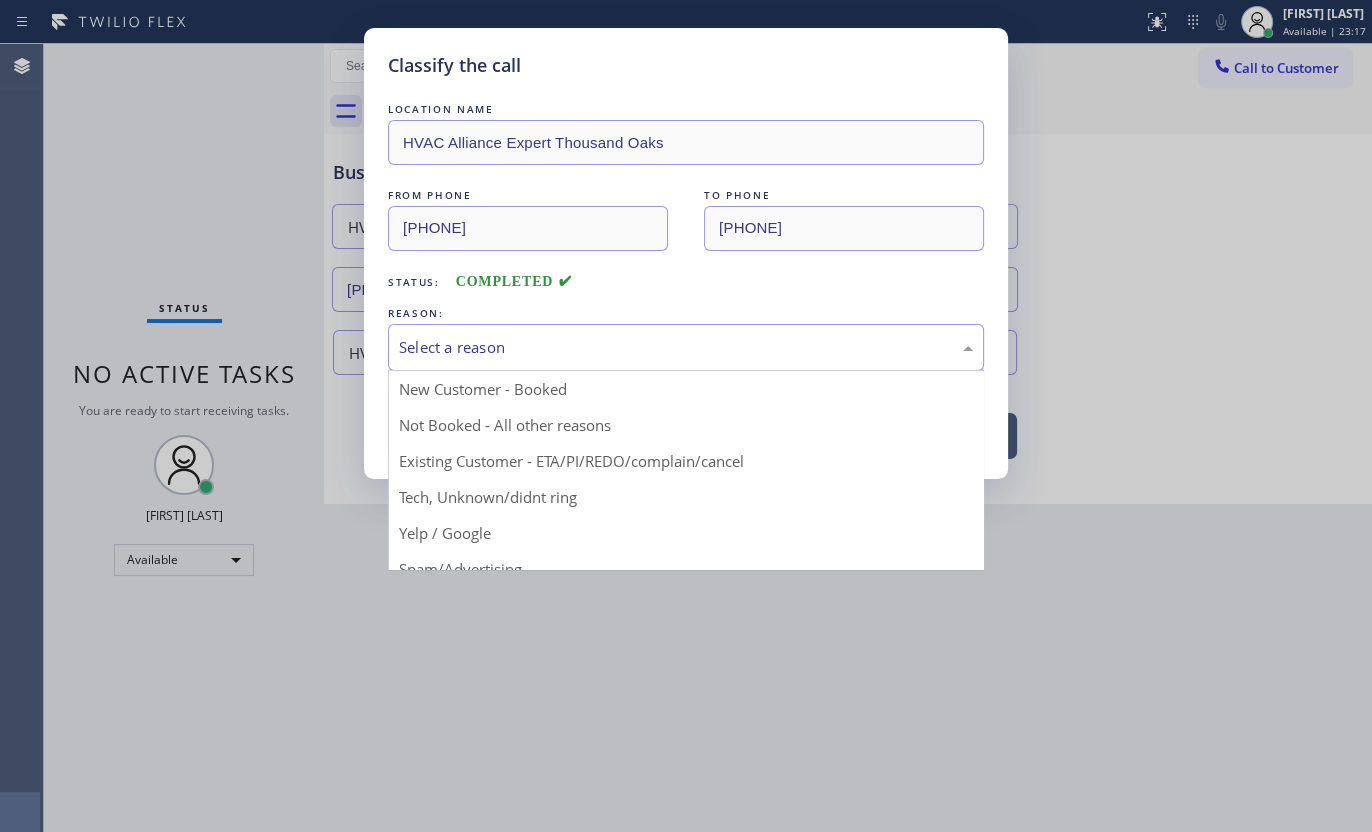 click on "Select a reason" at bounding box center [686, 347] 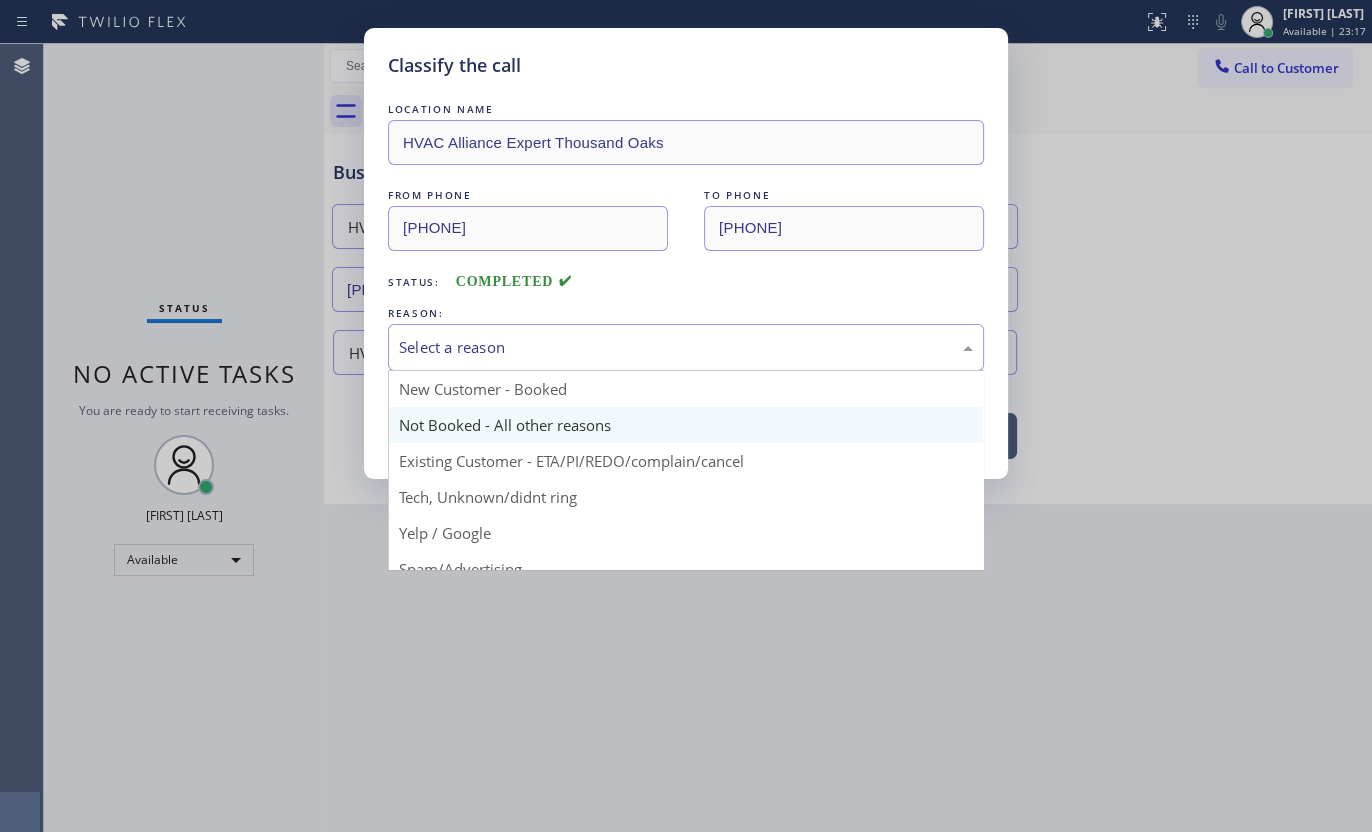 scroll, scrollTop: 133, scrollLeft: 0, axis: vertical 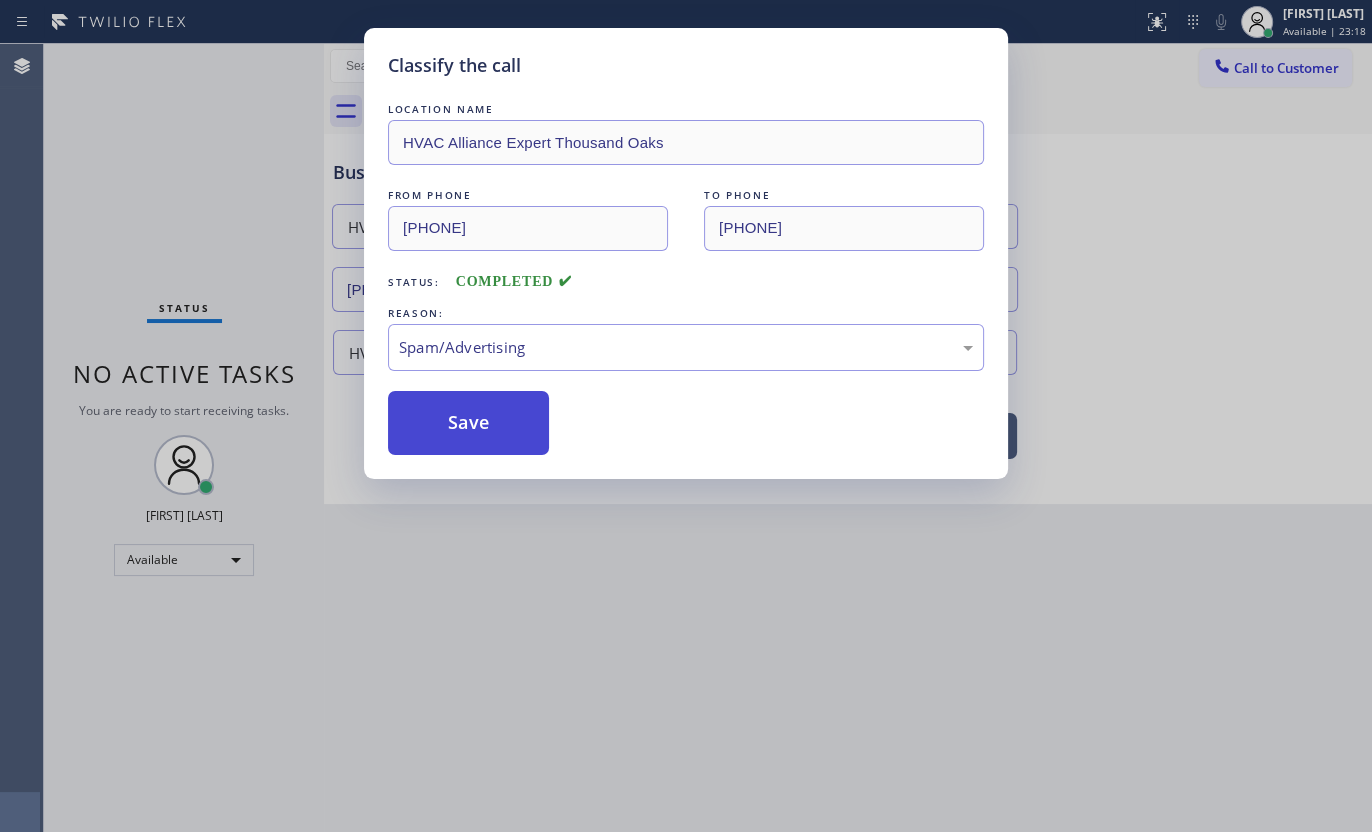 click on "Save" at bounding box center (468, 423) 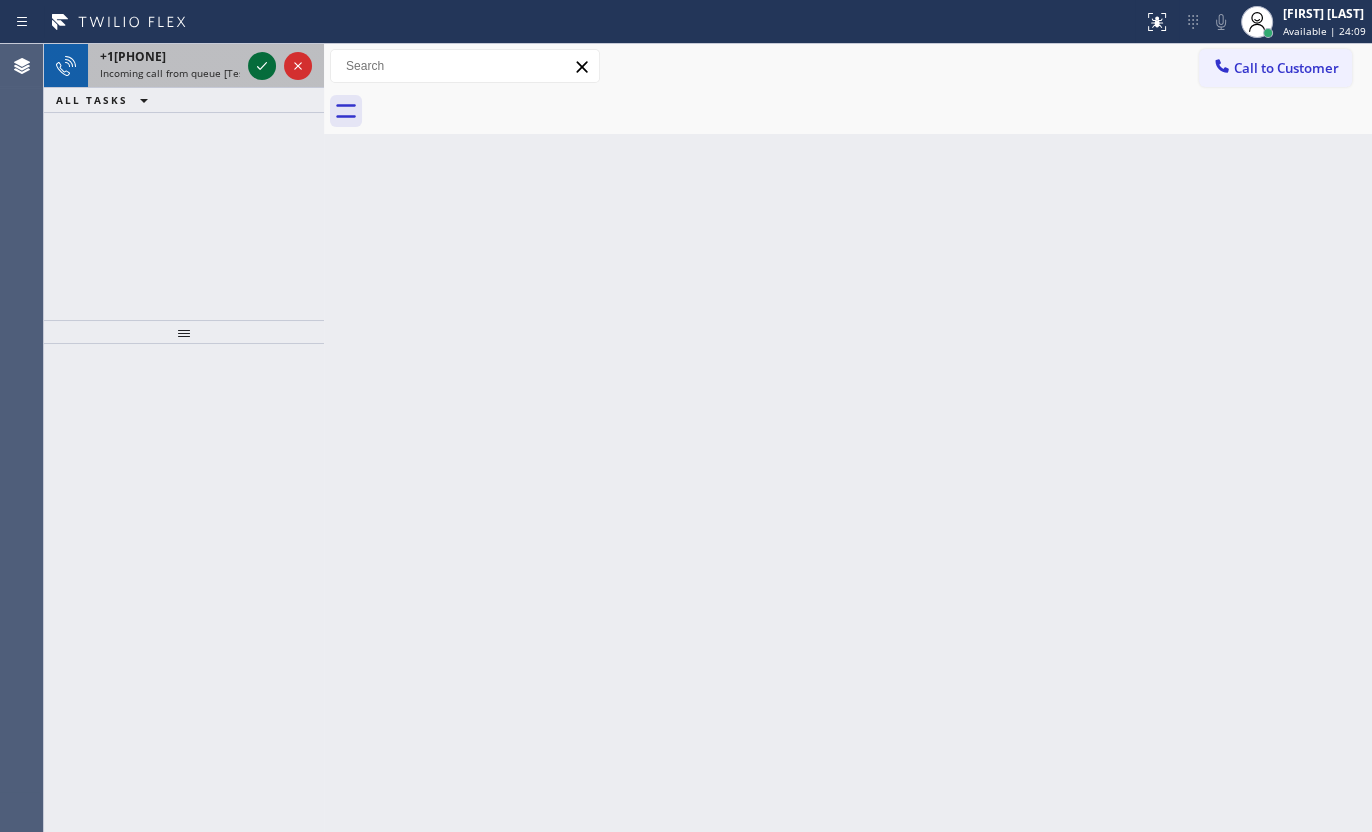 click 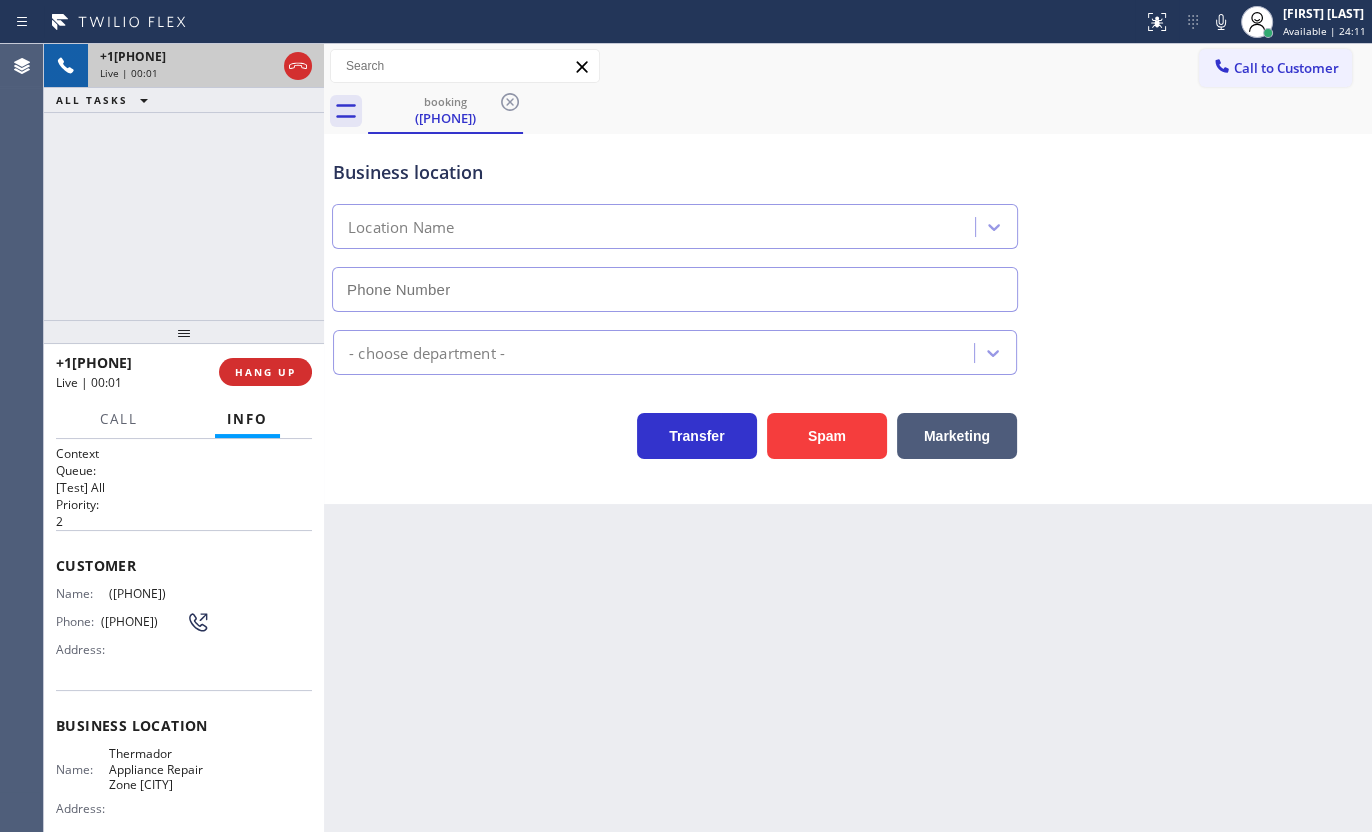 type on "(818) 797-1552" 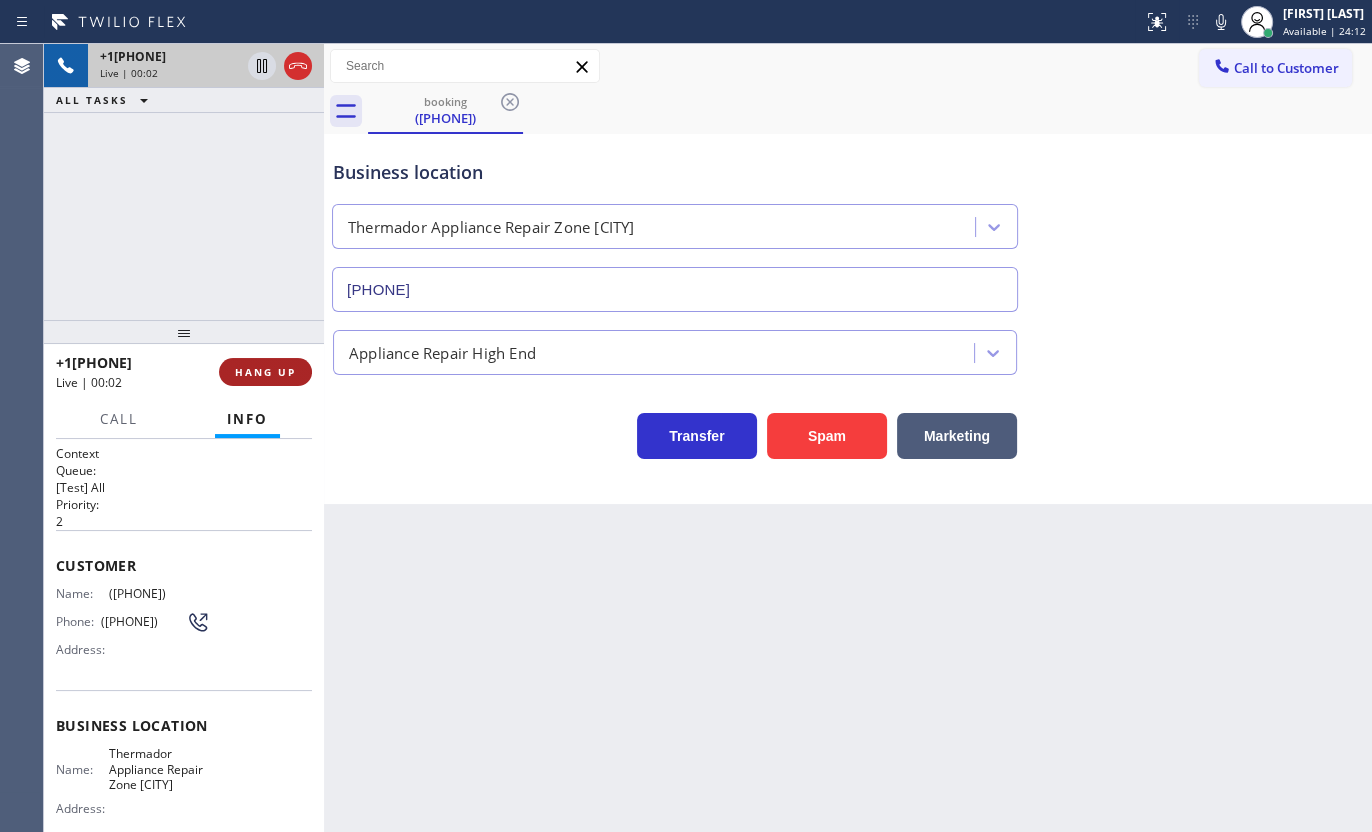 click on "HANG UP" at bounding box center [265, 372] 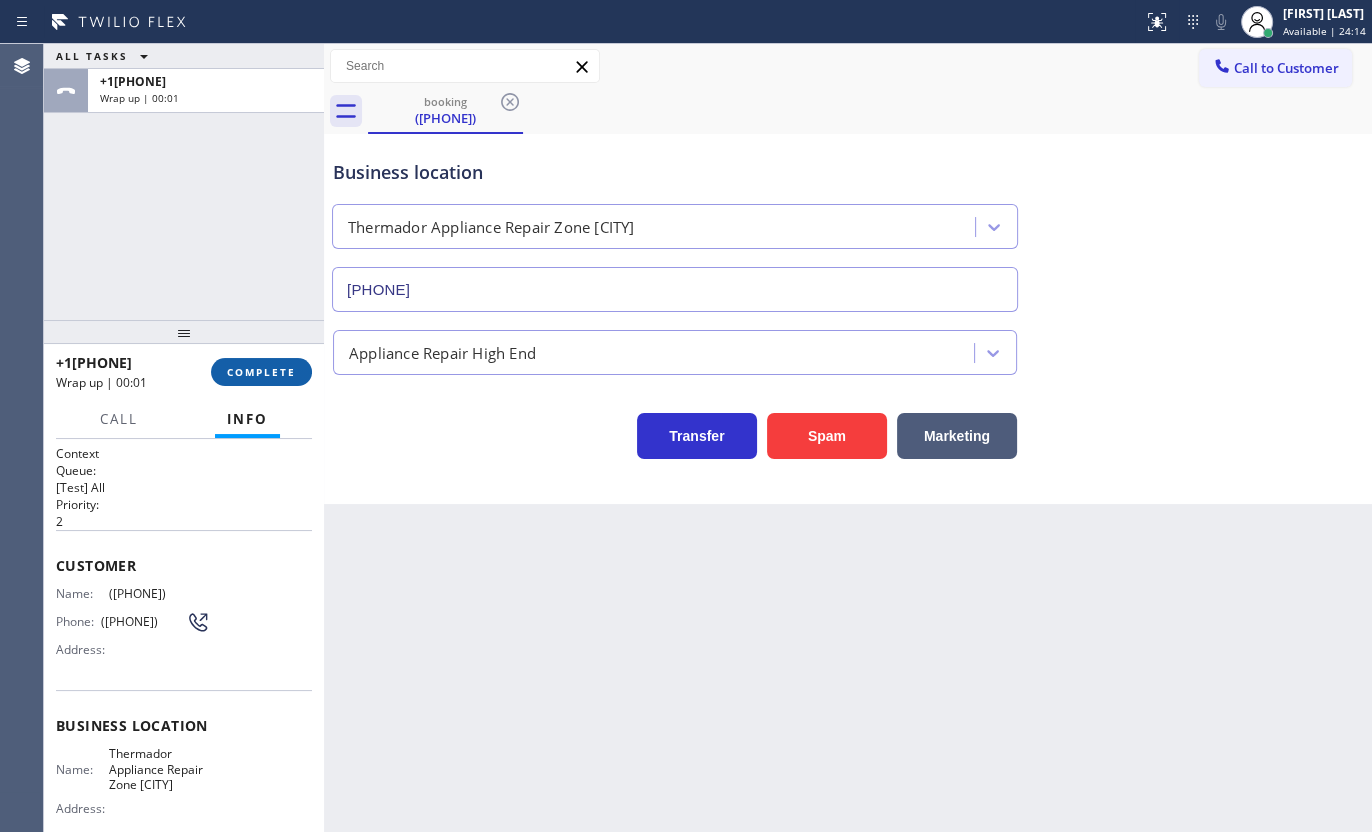 click on "COMPLETE" at bounding box center (261, 372) 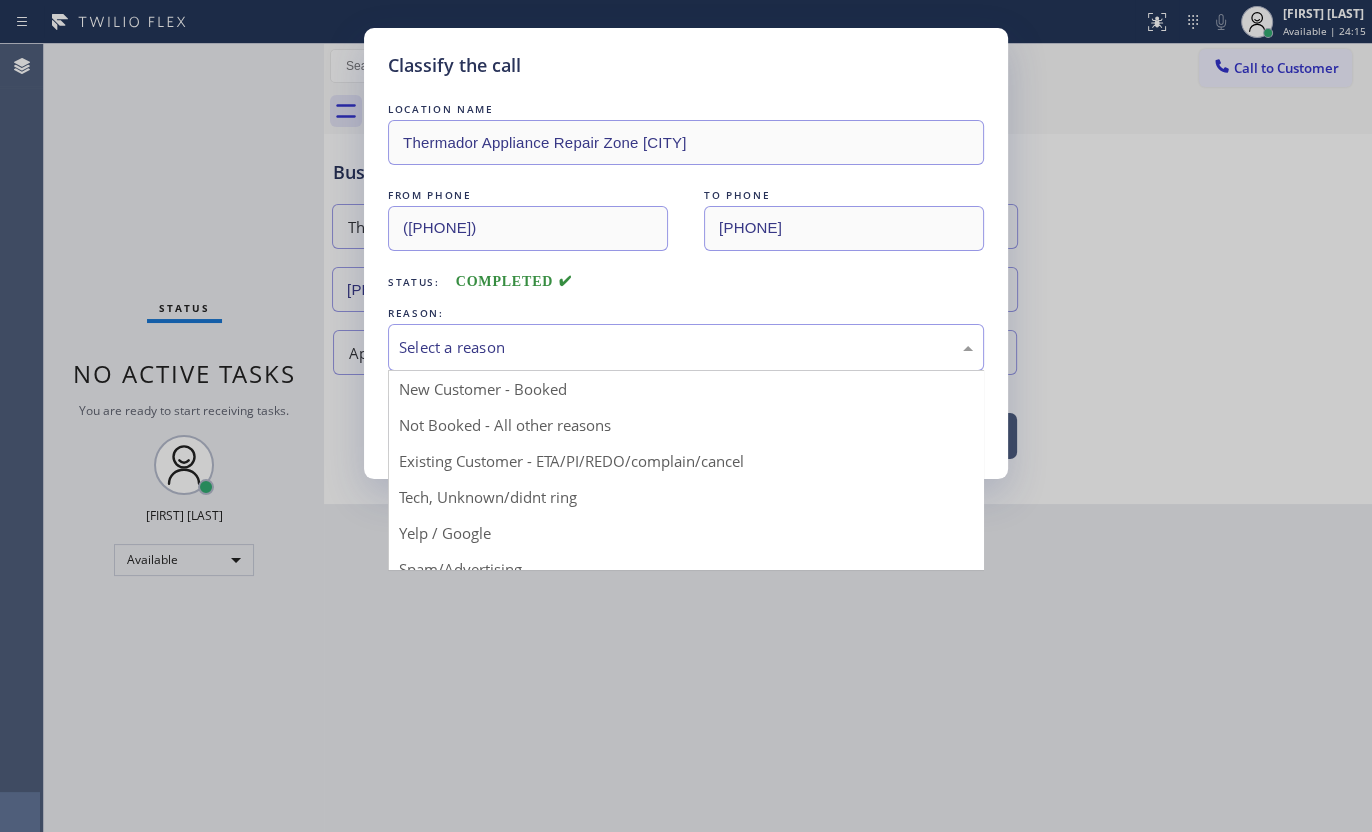click on "Select a reason" at bounding box center [686, 347] 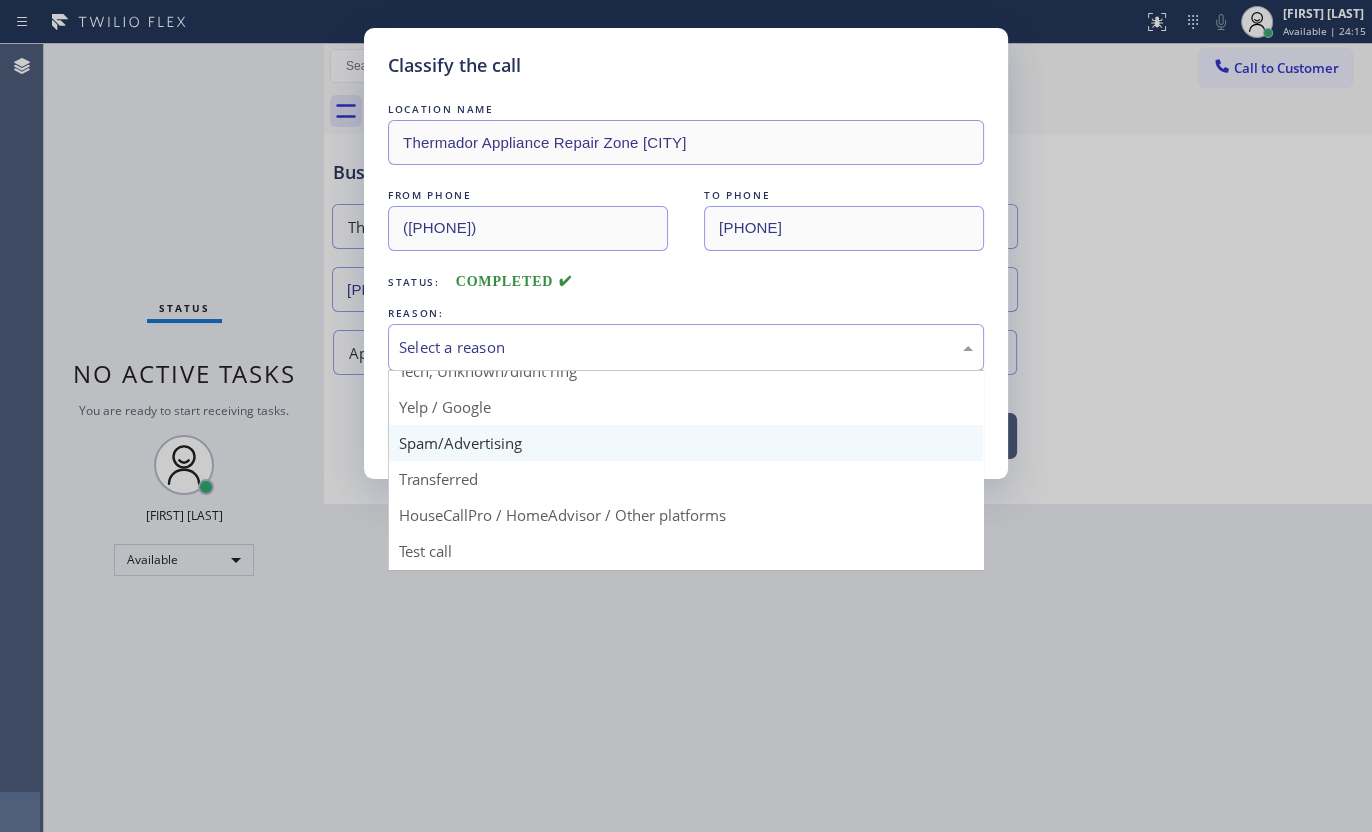 scroll, scrollTop: 133, scrollLeft: 0, axis: vertical 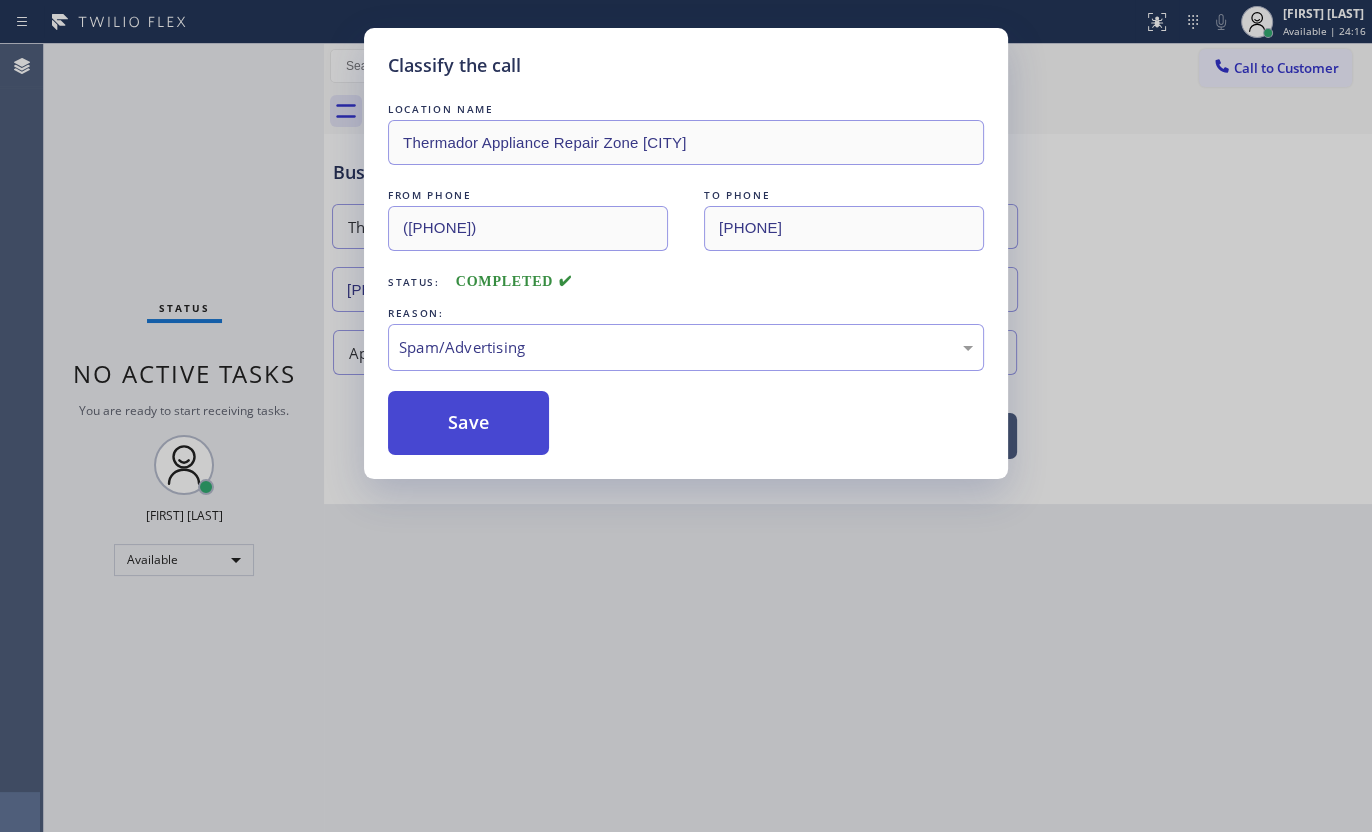 click on "Save" at bounding box center [468, 423] 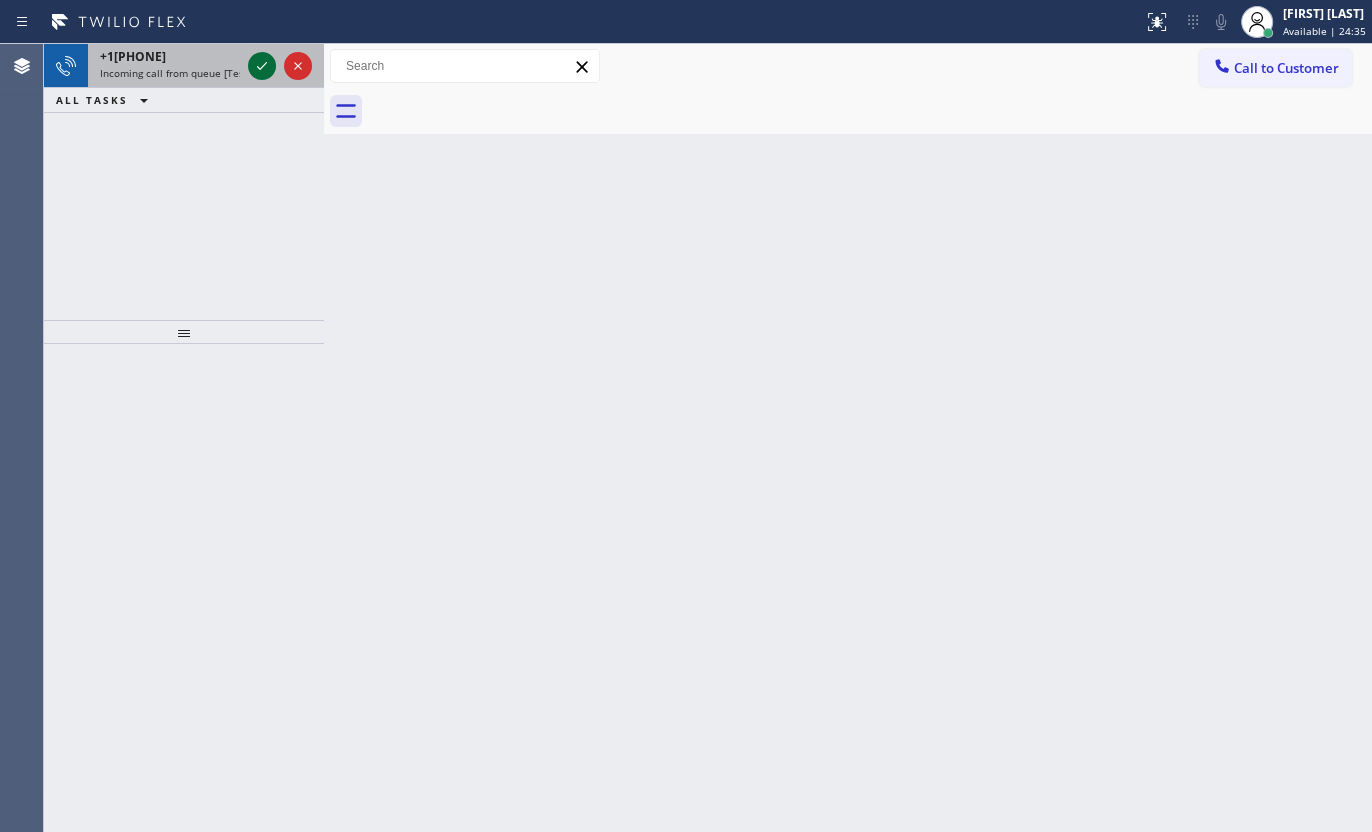 click 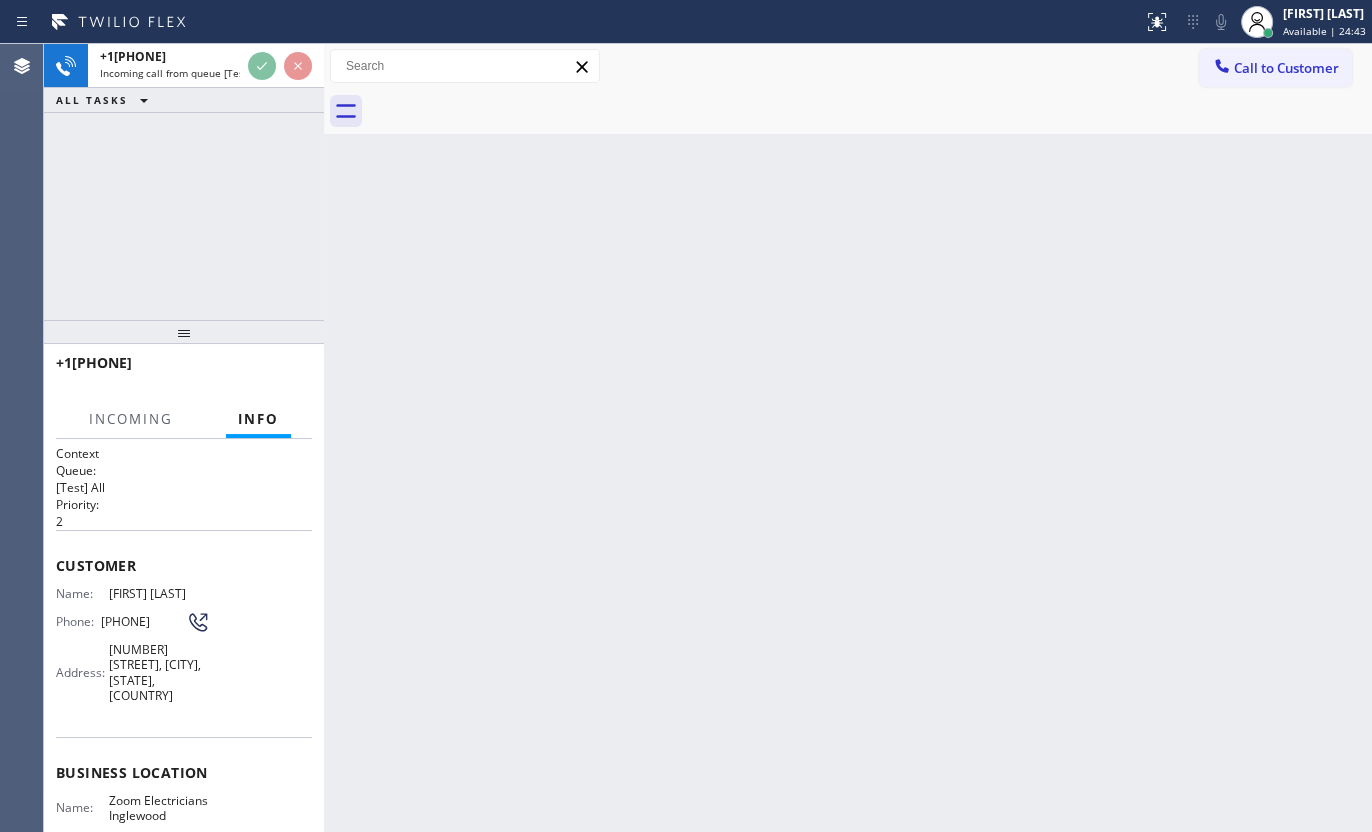 click on "+18582264969 Incoming call from queue [Test] All ALL TASKS ALL TASKS ACTIVE TASKS TASKS IN WRAP UP" at bounding box center (184, 182) 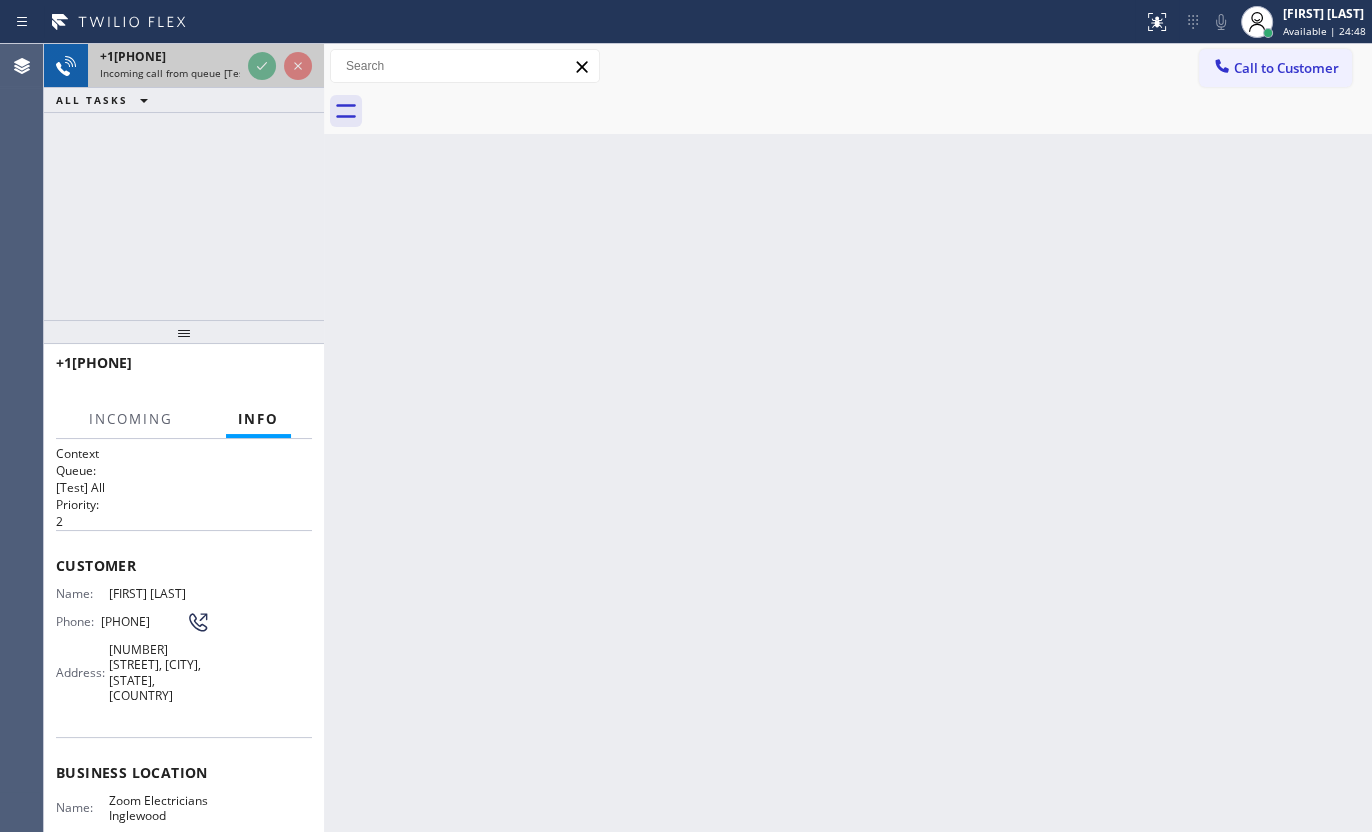 click at bounding box center (280, 66) 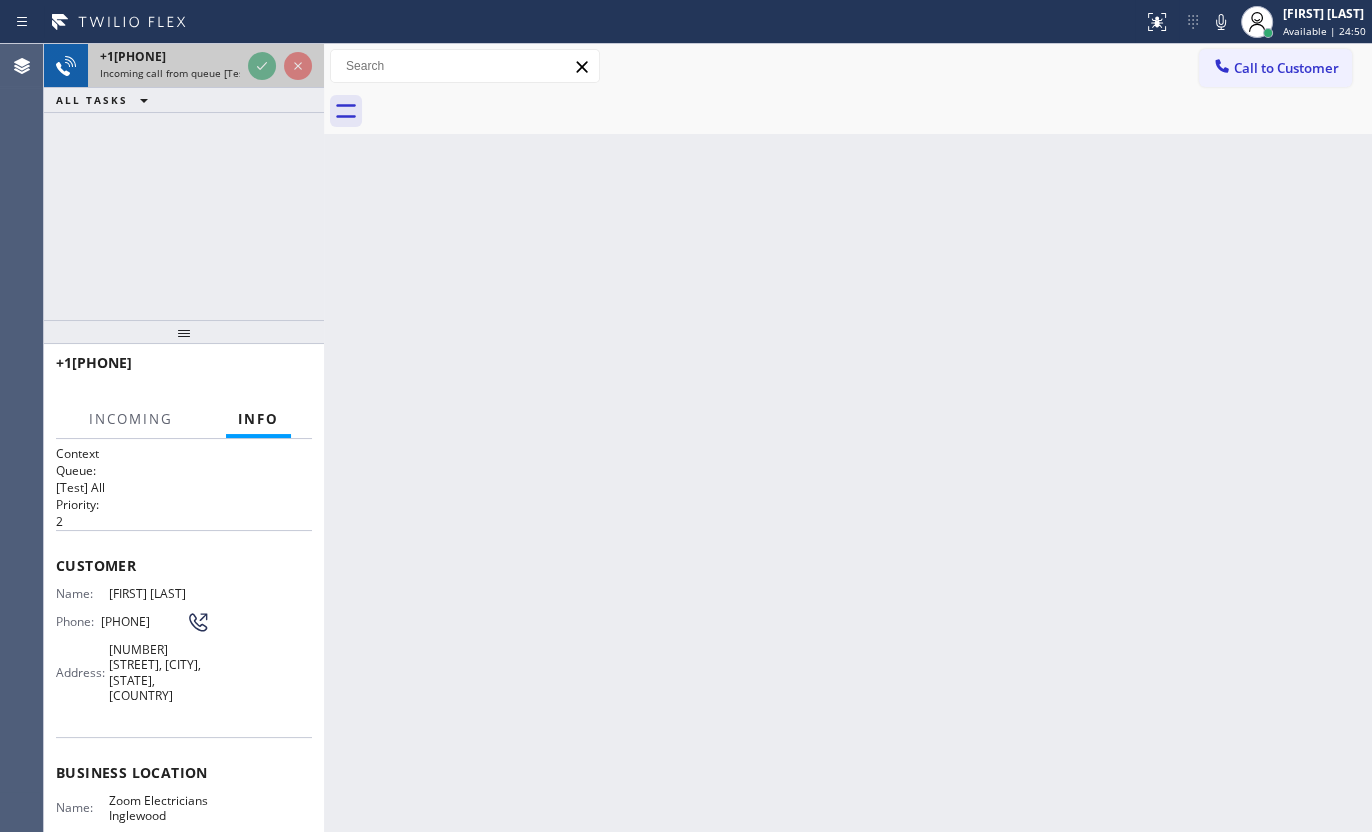 click at bounding box center [280, 66] 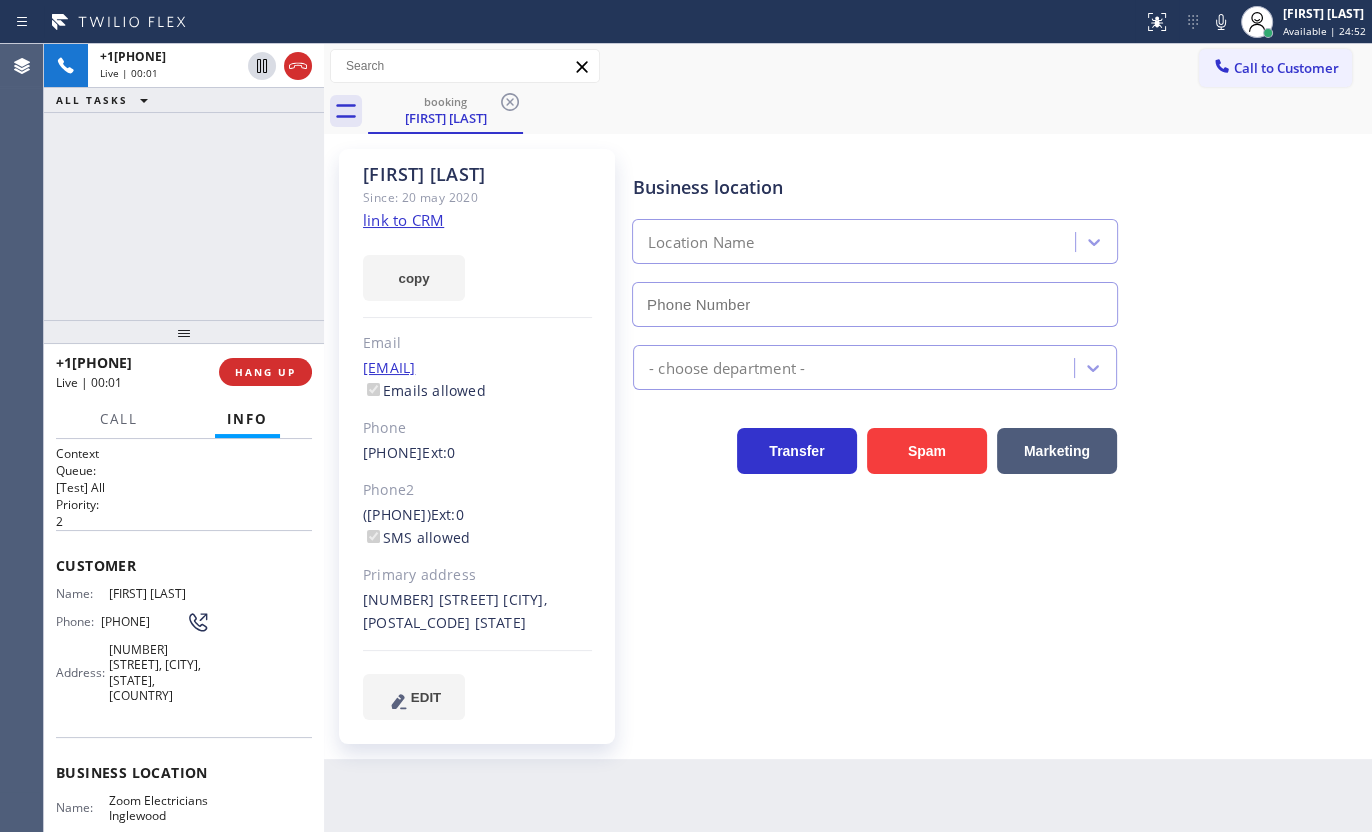 type on "(424) 392-7301" 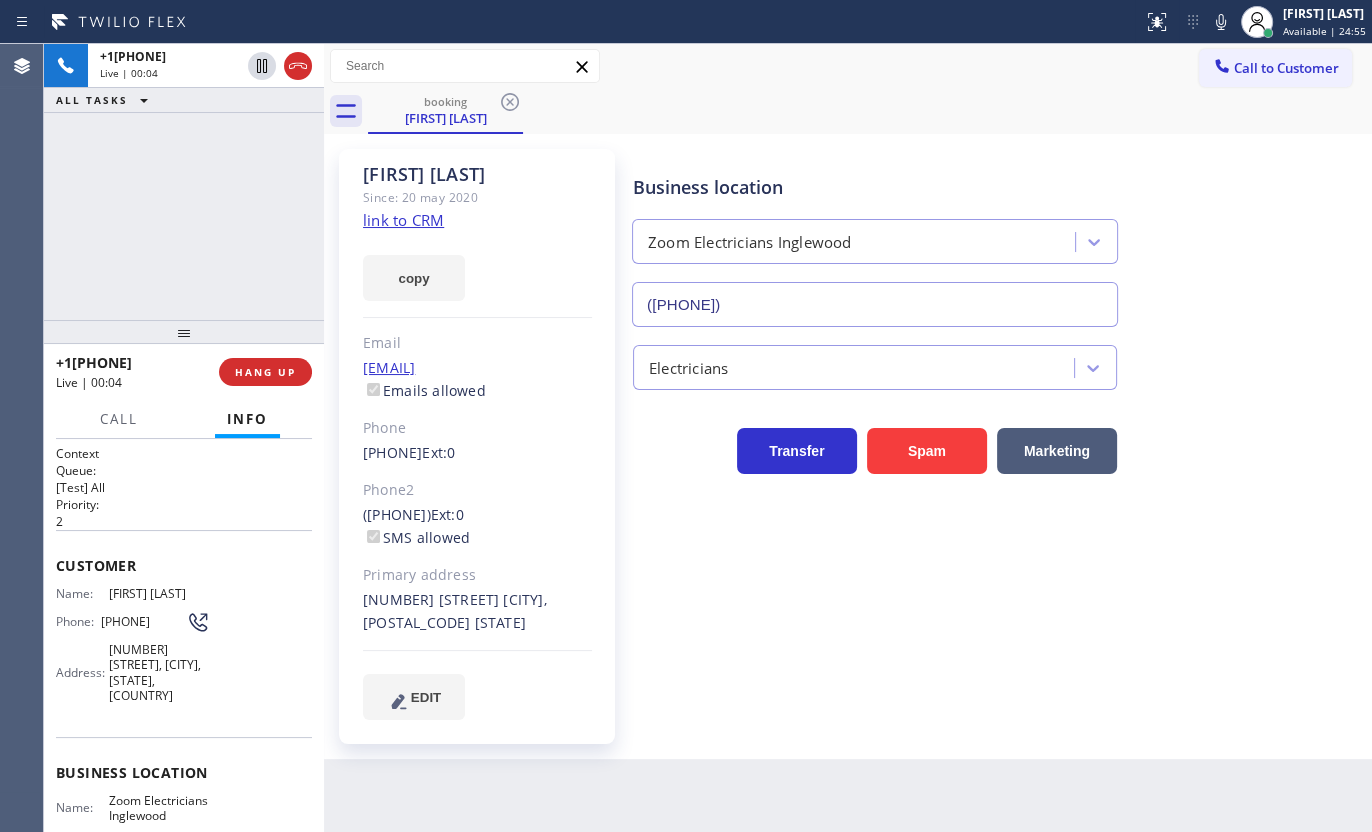 click on "link to CRM" 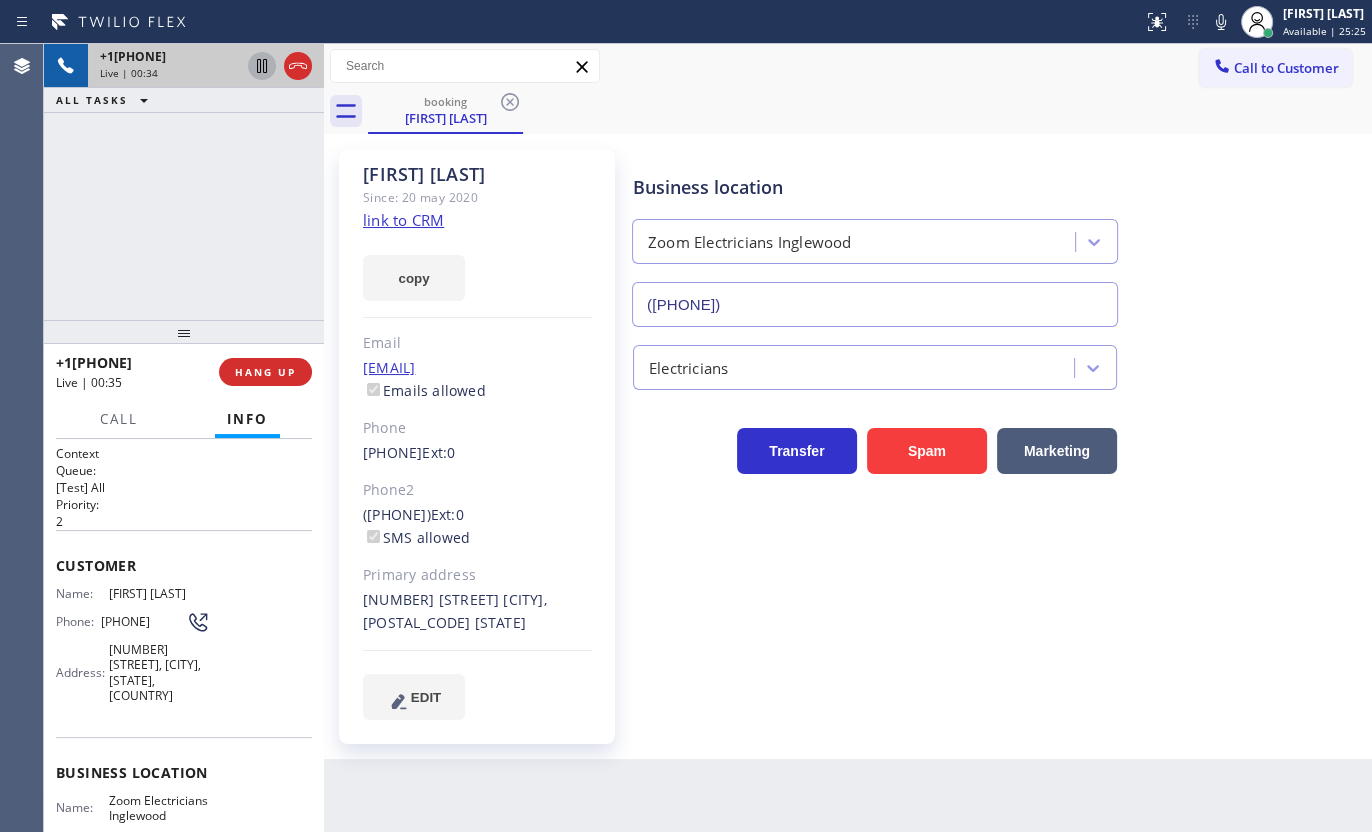 click 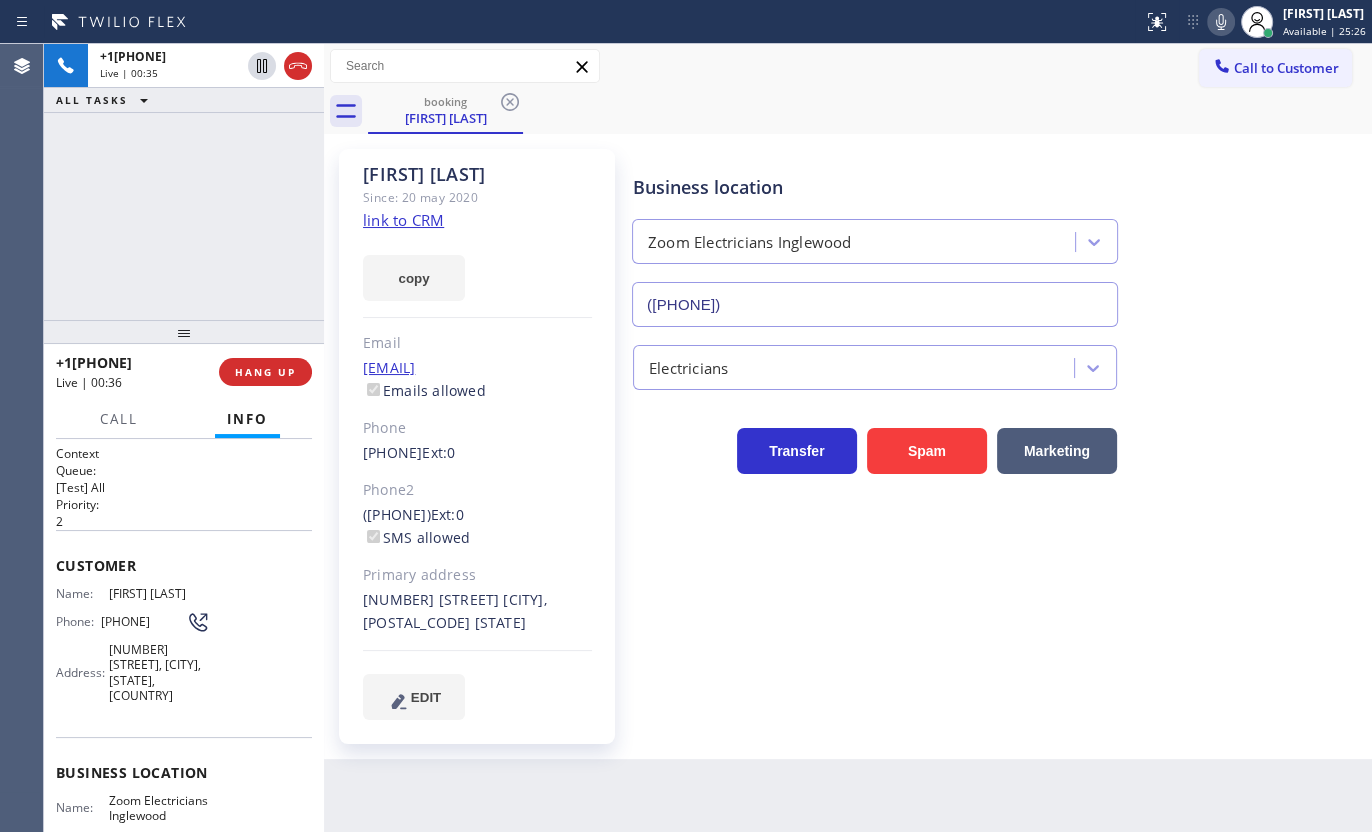 click 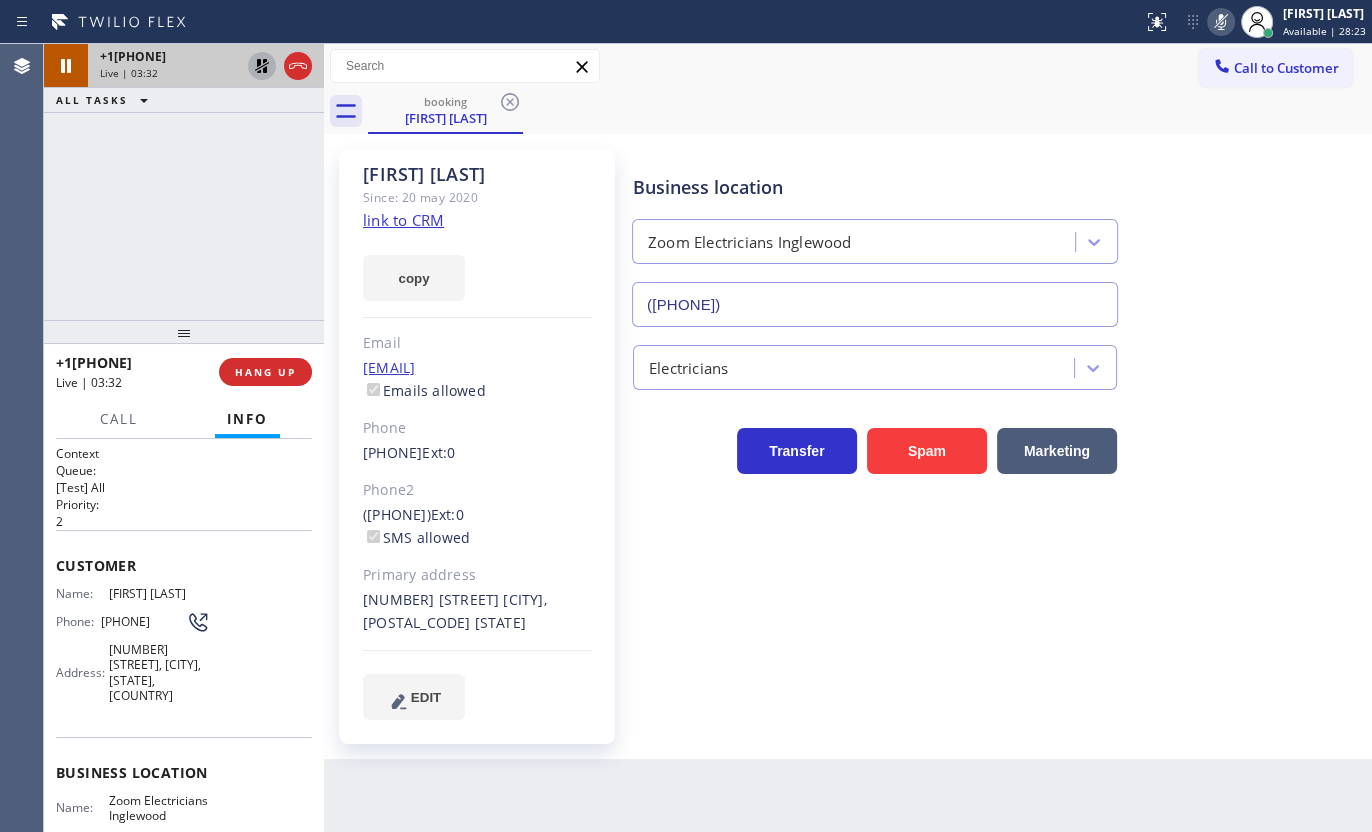 click 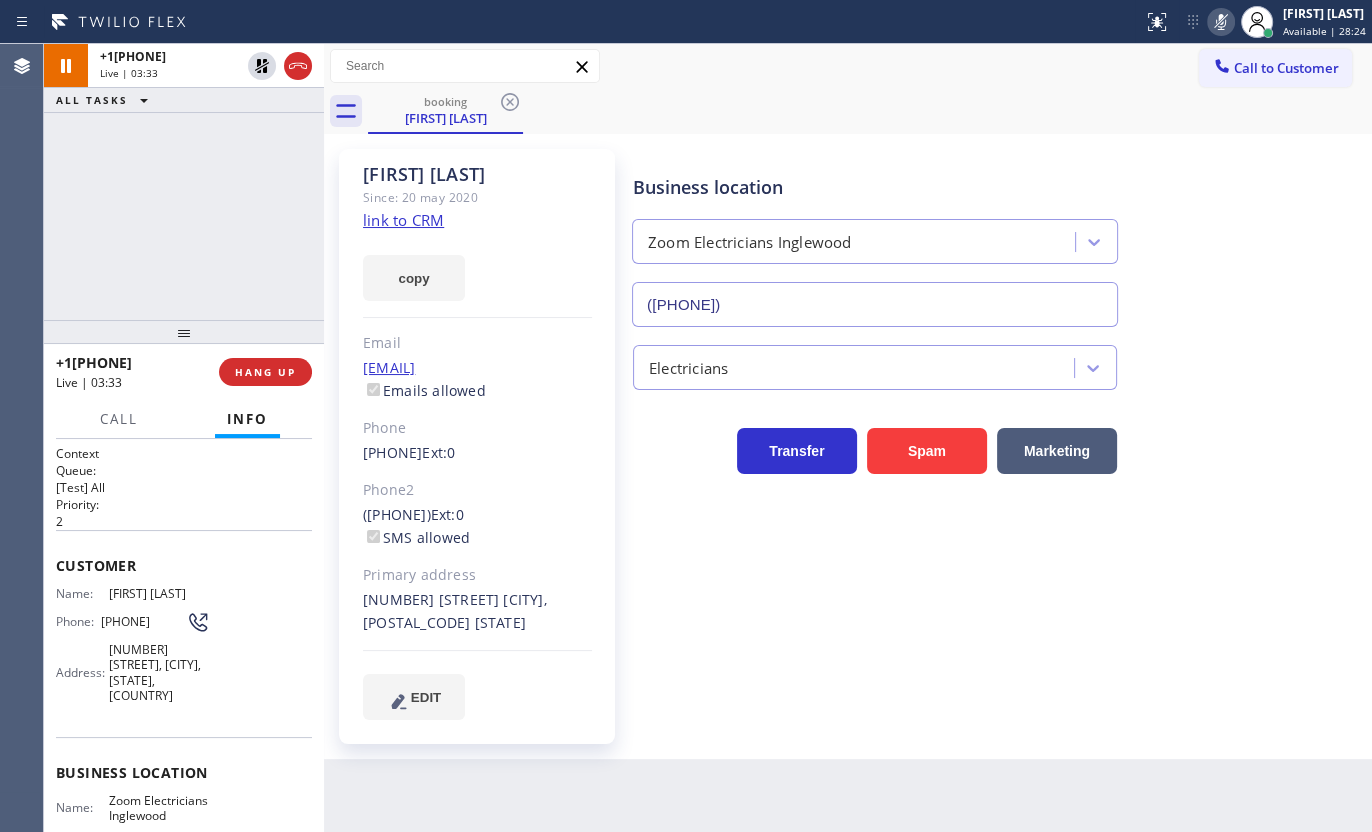 click 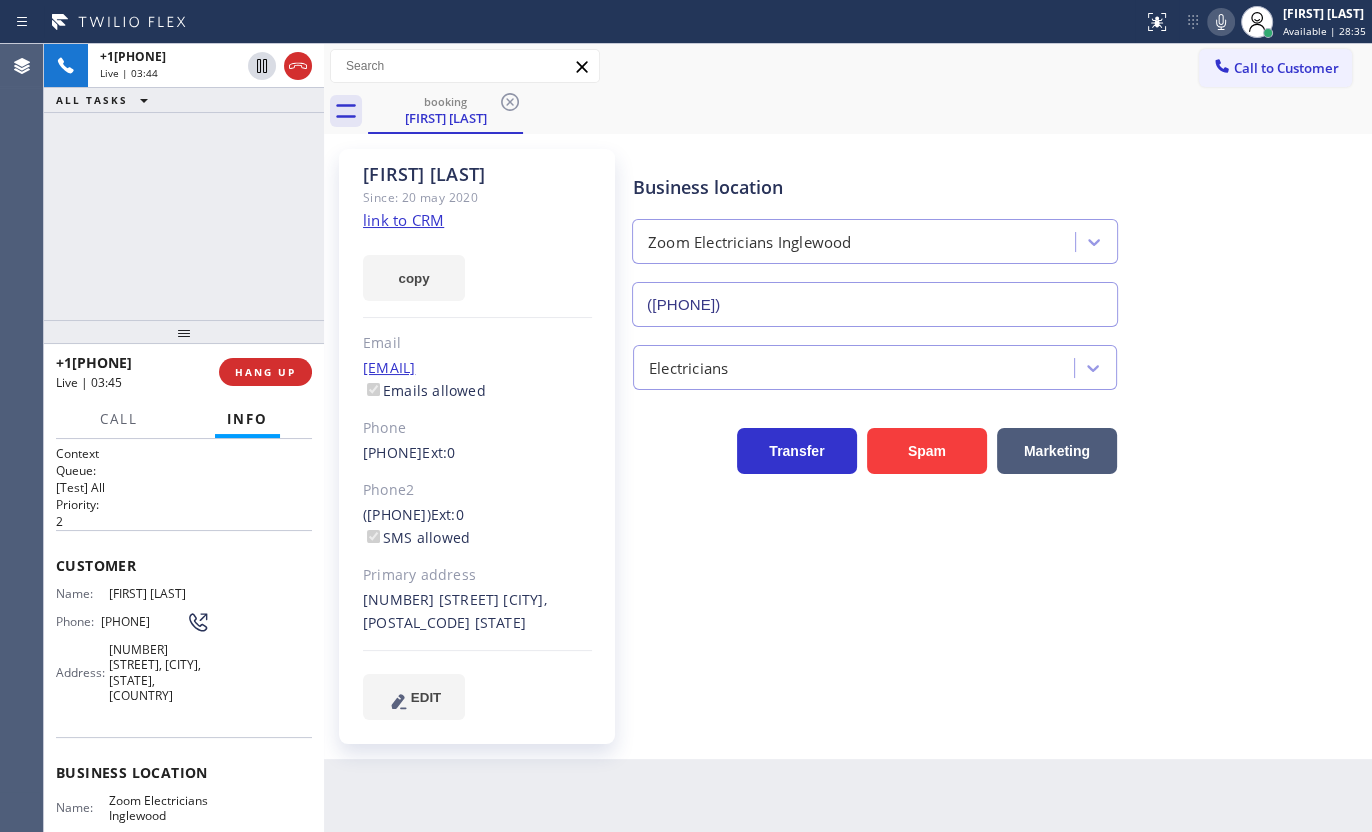 drag, startPoint x: 201, startPoint y: 204, endPoint x: 199, endPoint y: 172, distance: 32.06244 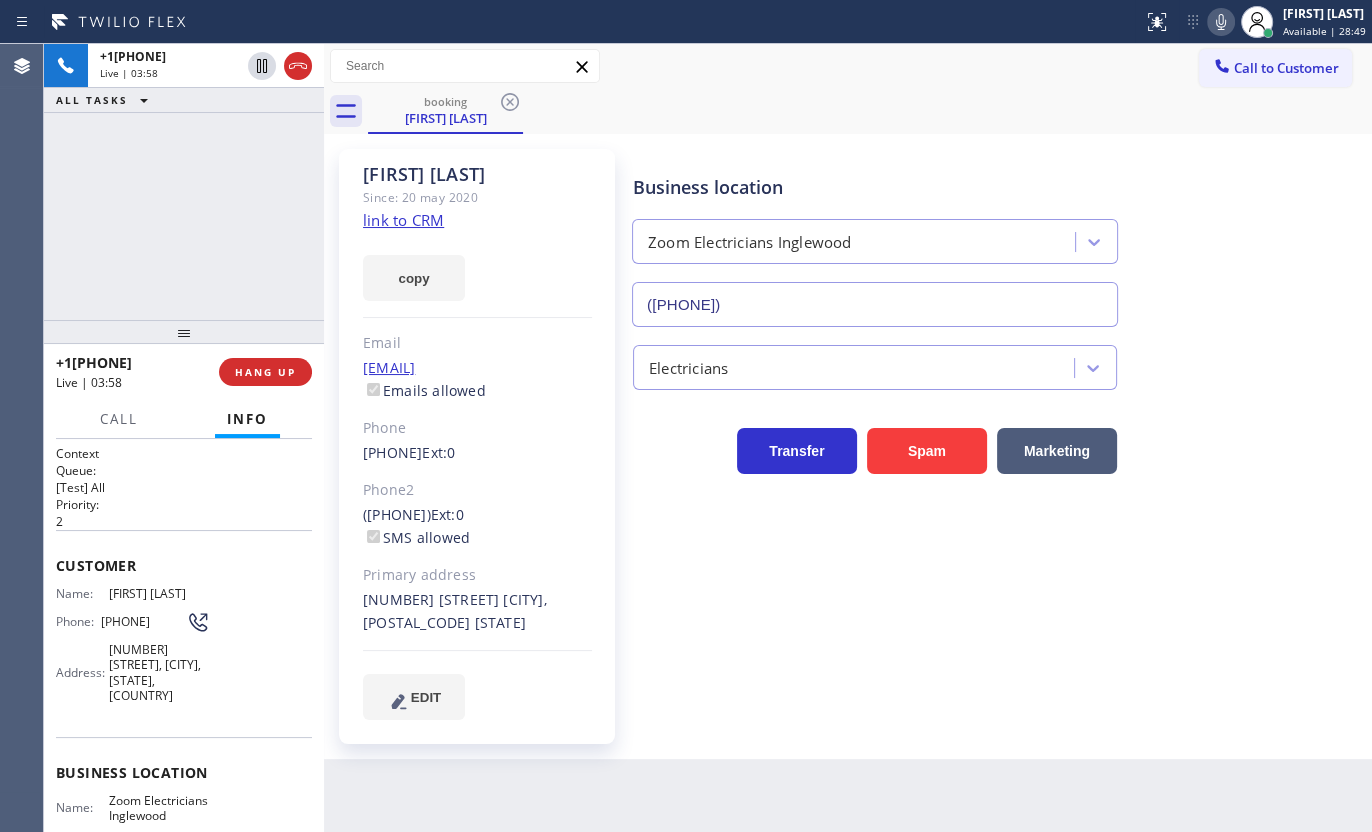 click on "link to CRM" 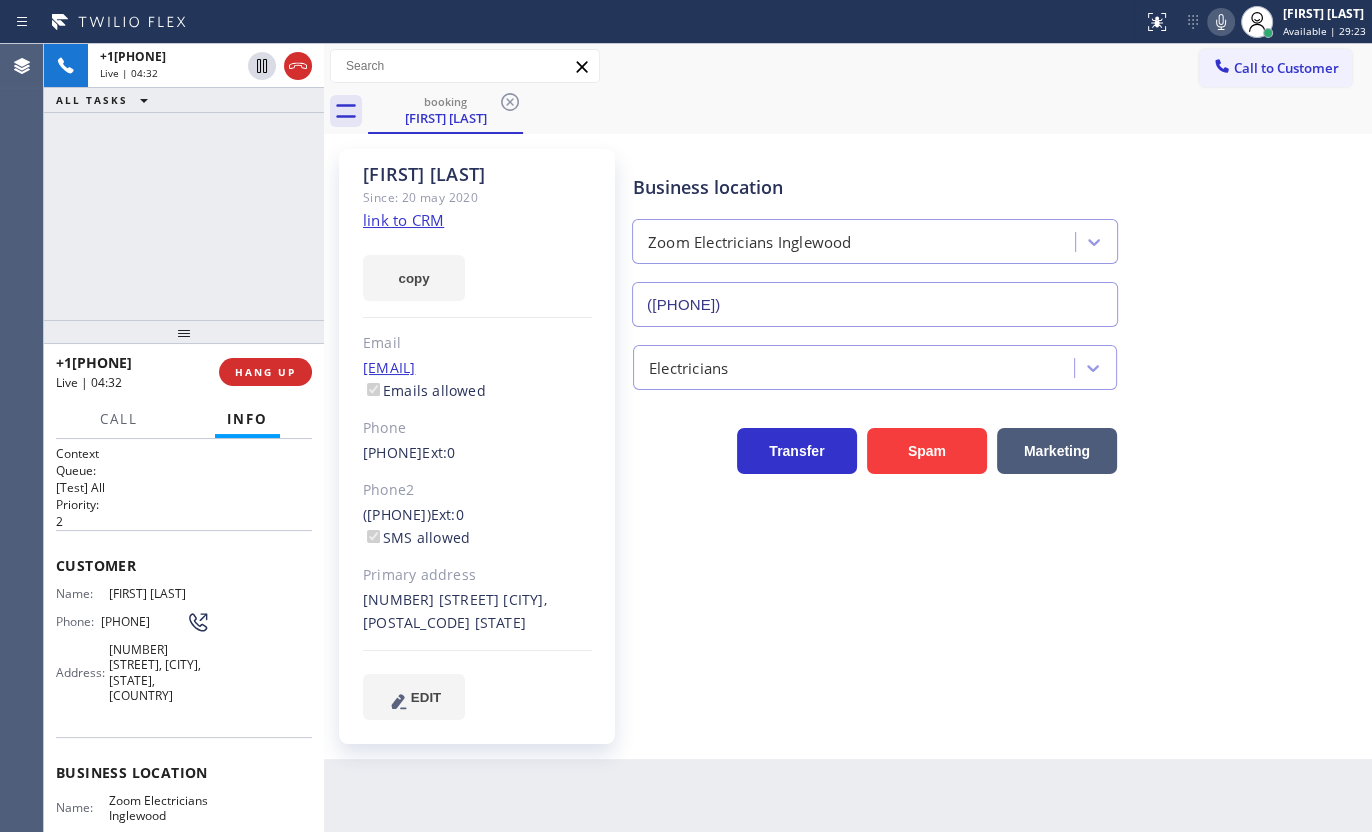 click 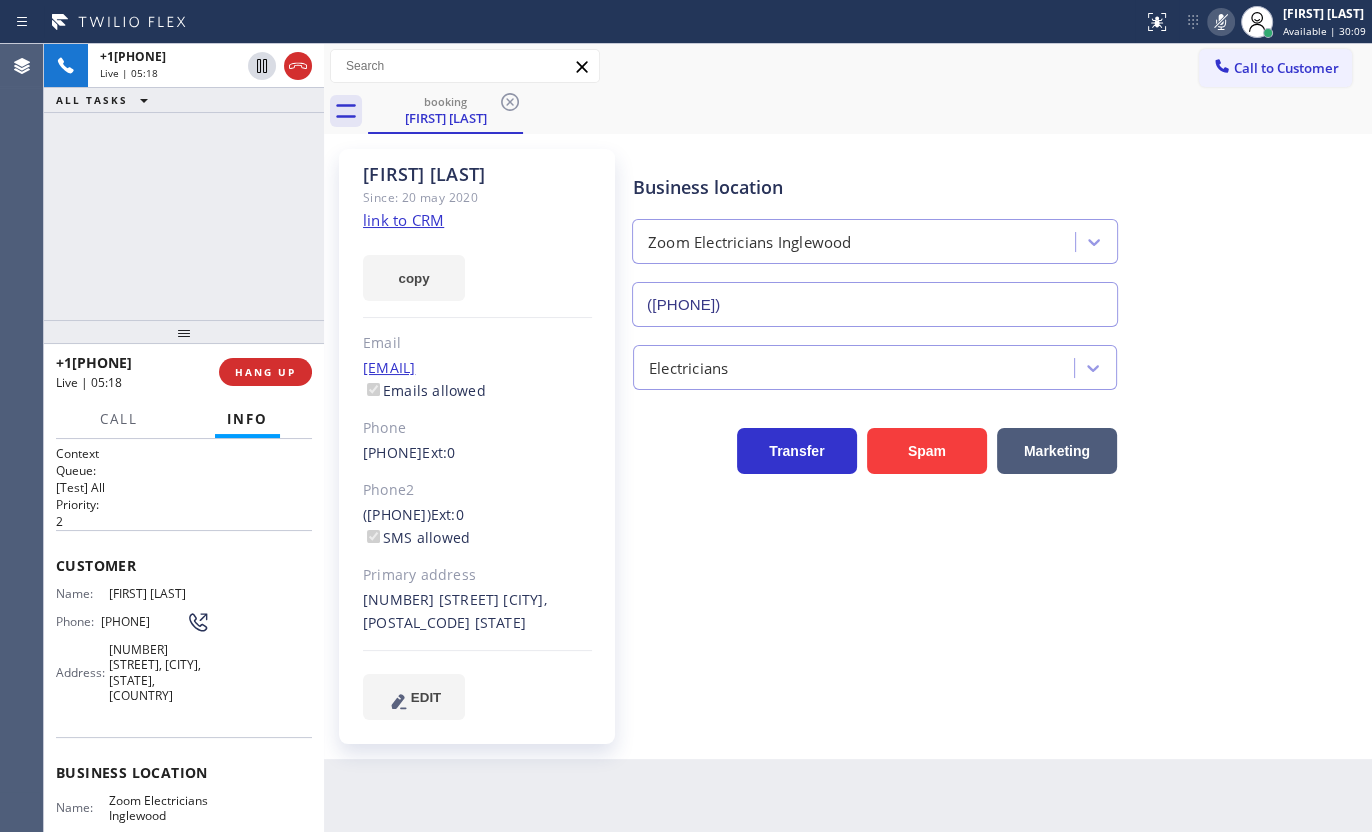 click on "+18582264969 Live | 05:18 ALL TASKS ALL TASKS ACTIVE TASKS TASKS IN WRAP UP" at bounding box center [184, 182] 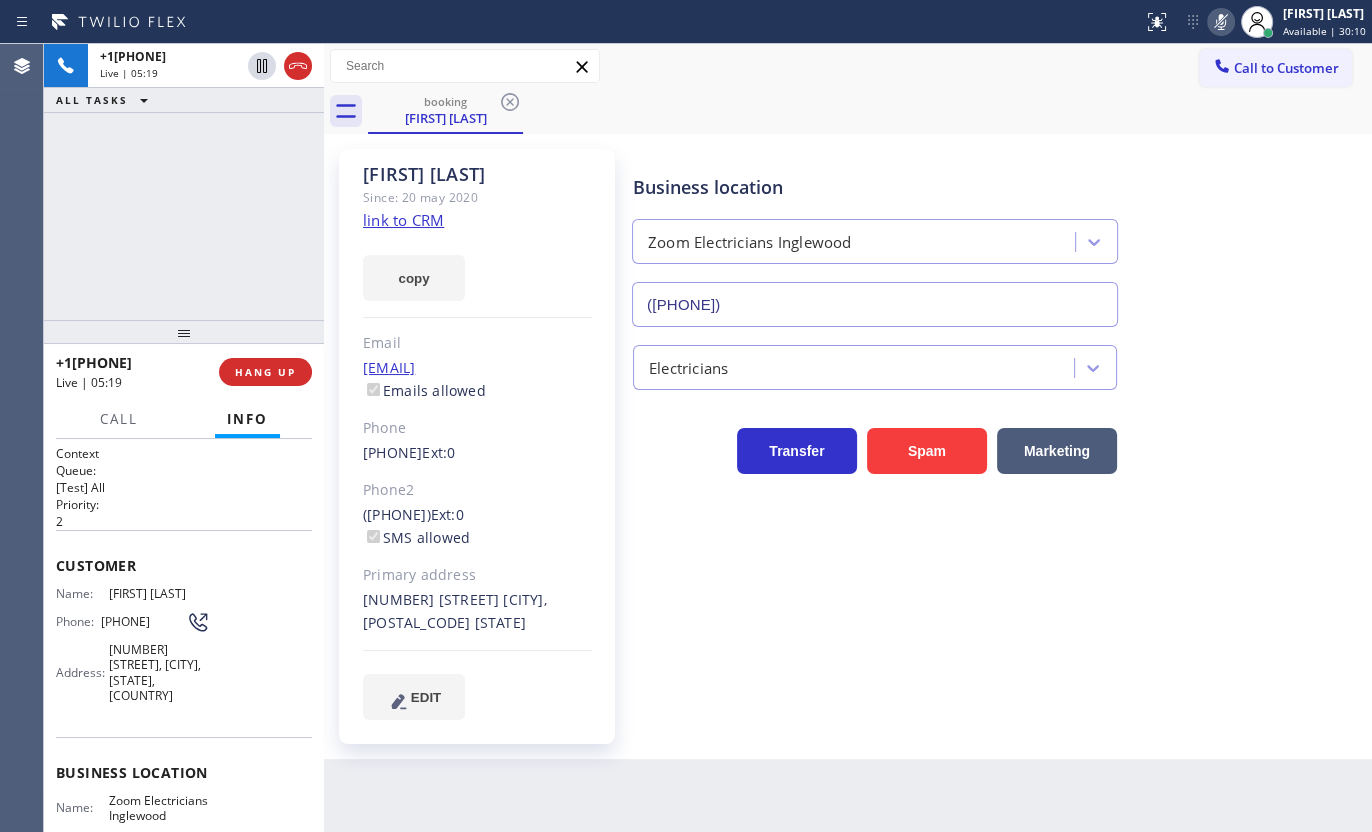click 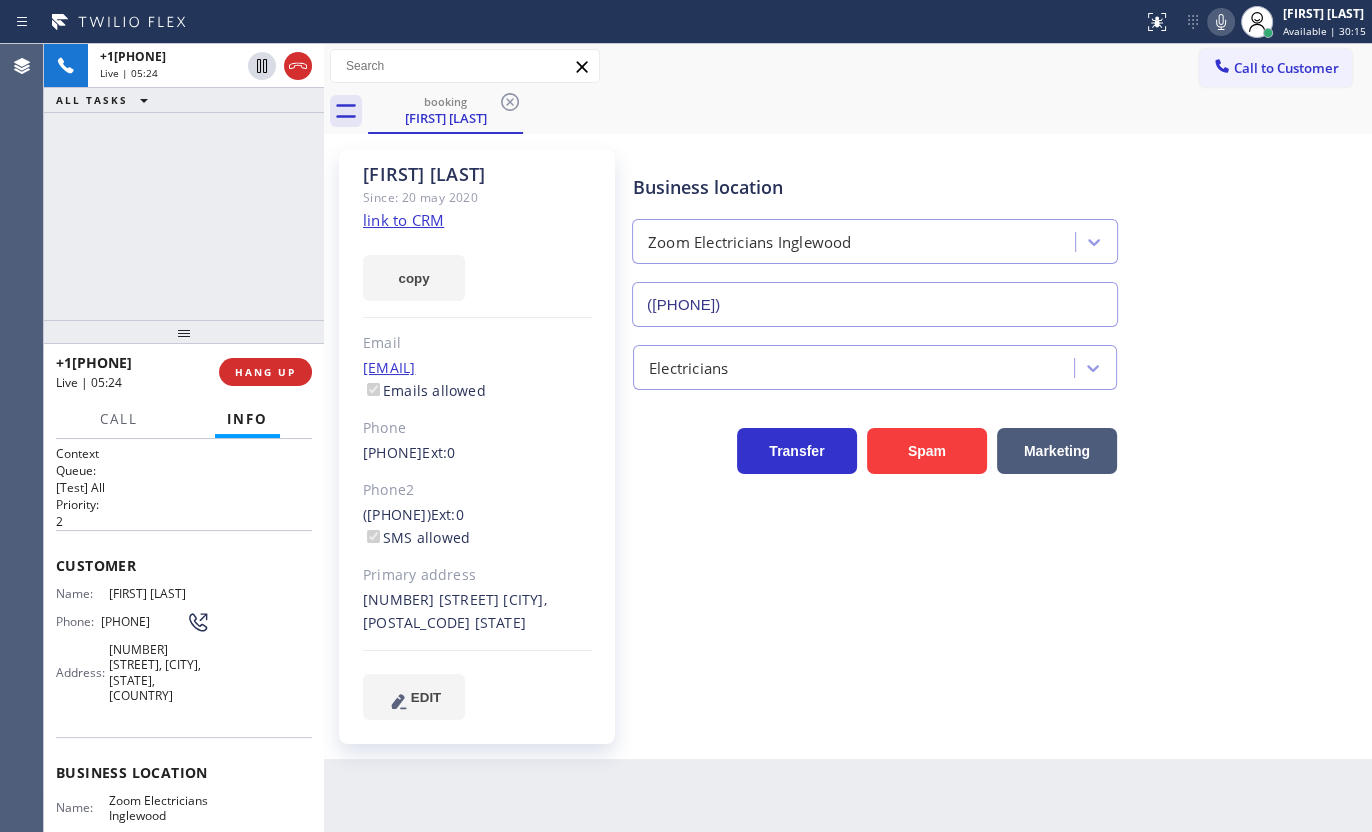 click on "+18582264969 Live | 05:24 ALL TASKS ALL TASKS ACTIVE TASKS TASKS IN WRAP UP" at bounding box center (184, 182) 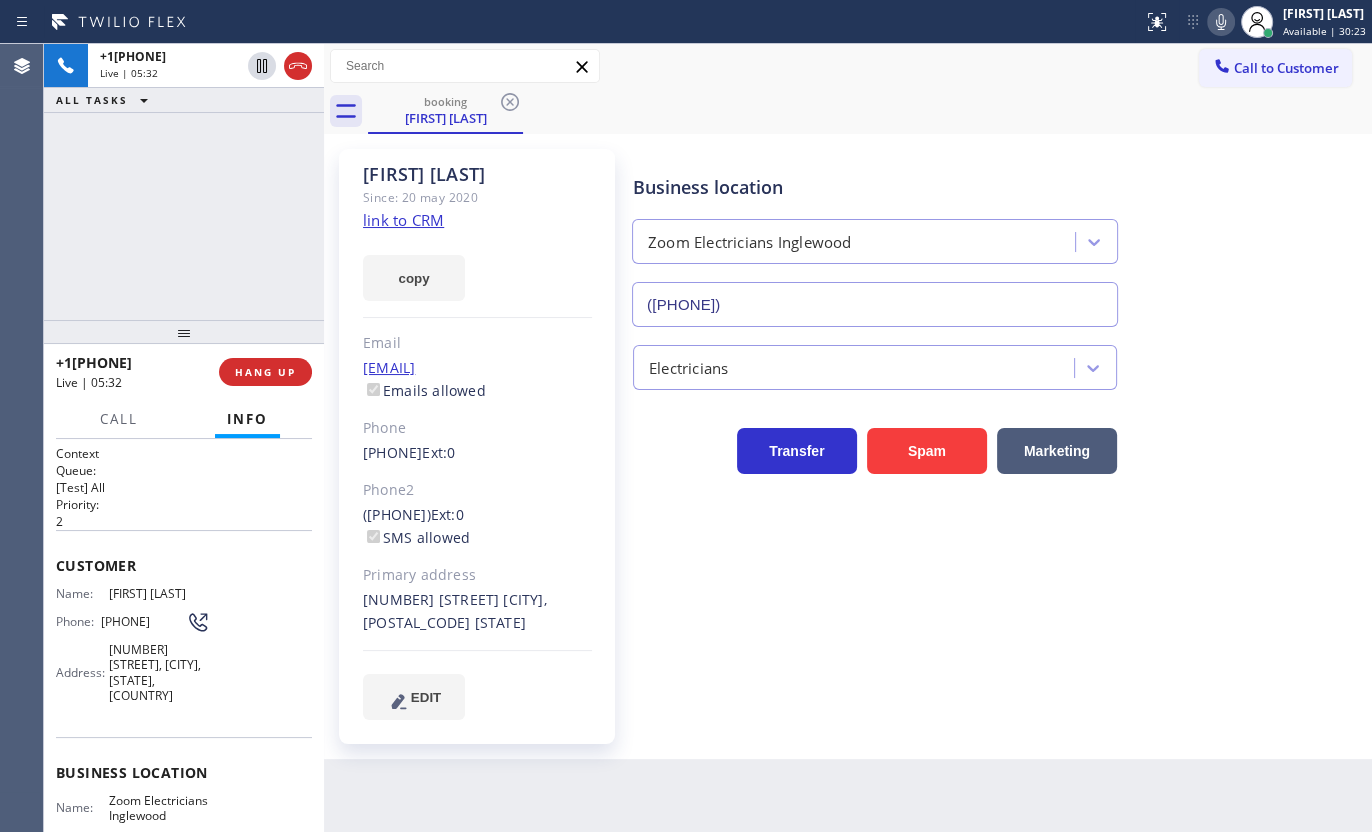 click on "Agent Desktop" at bounding box center [22, 438] 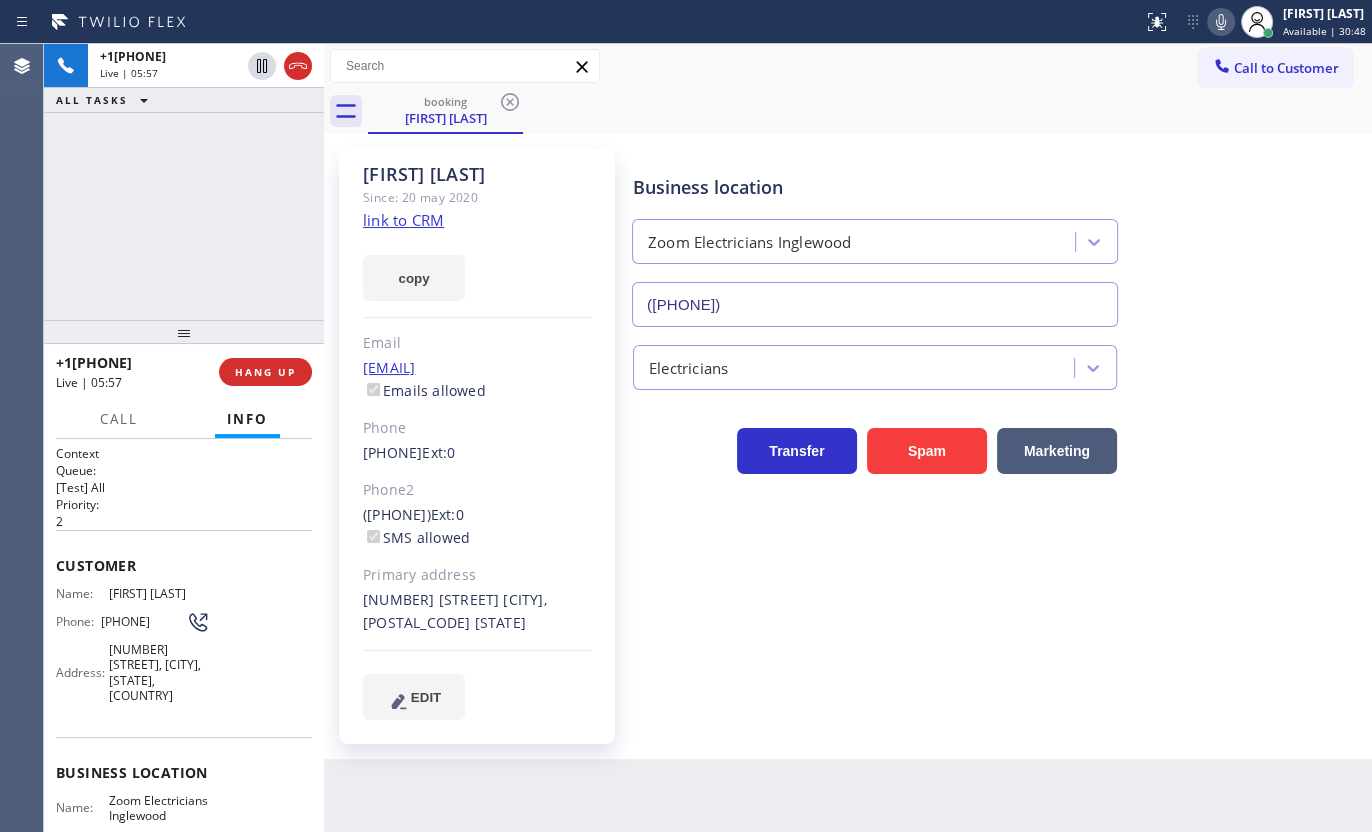 click on "+18582264969 Live | 05:57 ALL TASKS ALL TASKS ACTIVE TASKS TASKS IN WRAP UP" at bounding box center (184, 182) 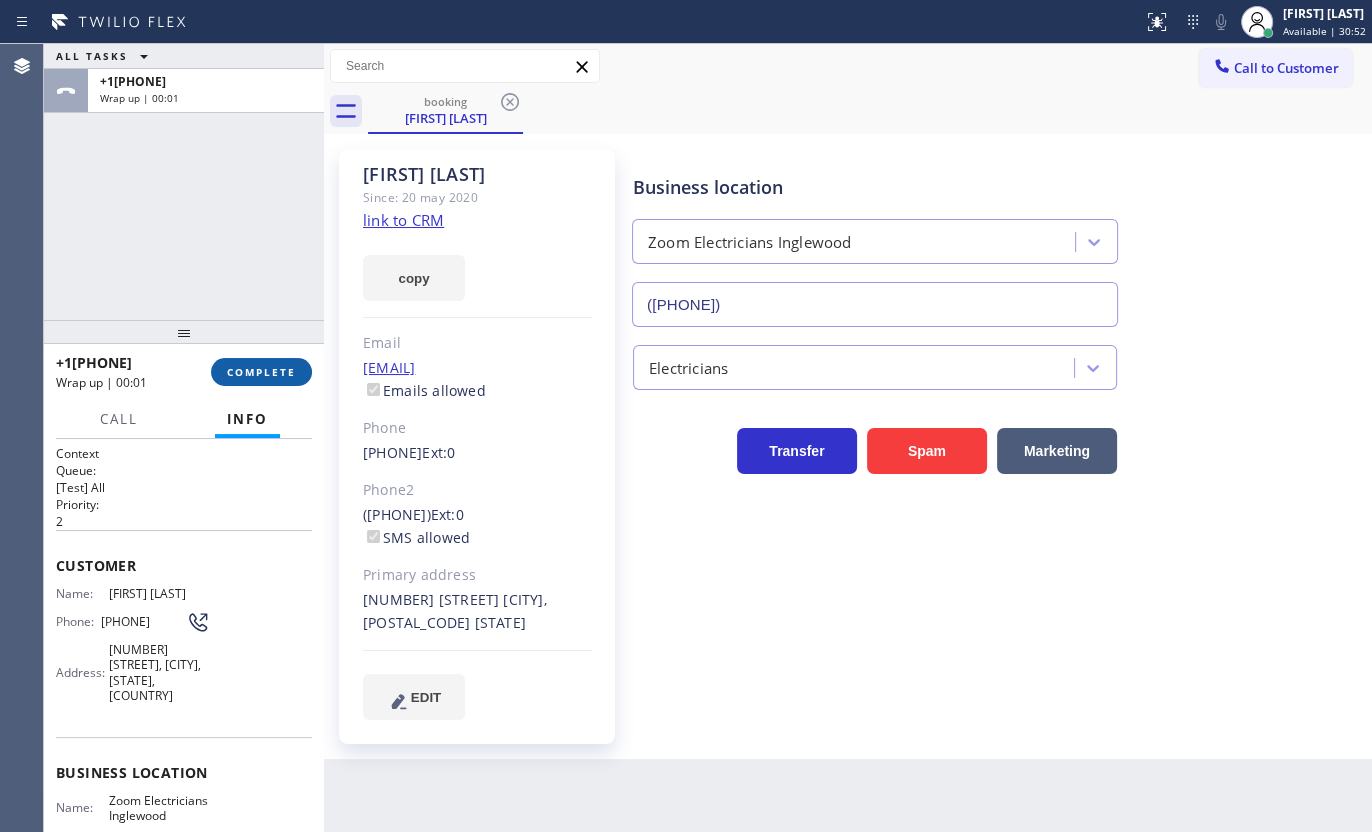 click on "COMPLETE" at bounding box center [261, 372] 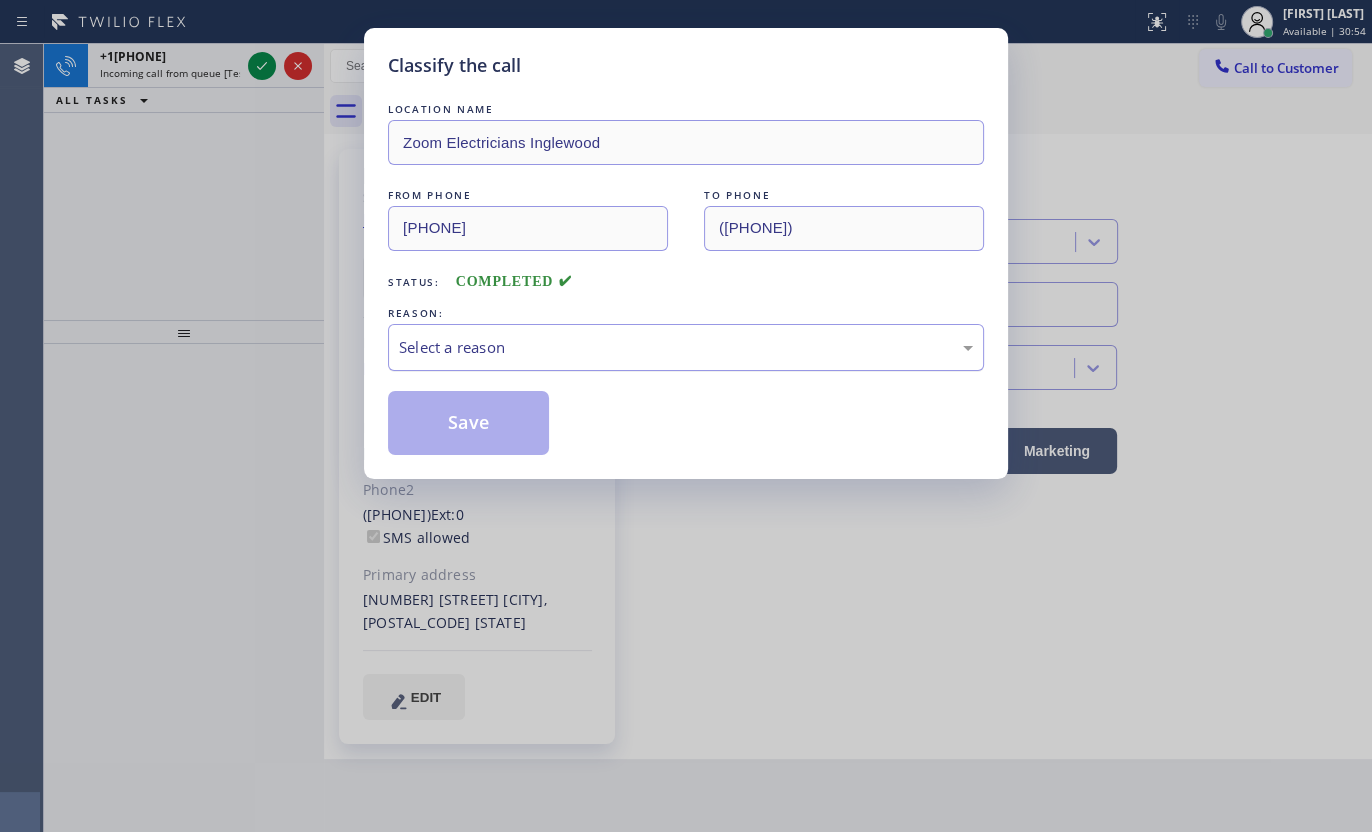 click on "Select a reason" at bounding box center [686, 347] 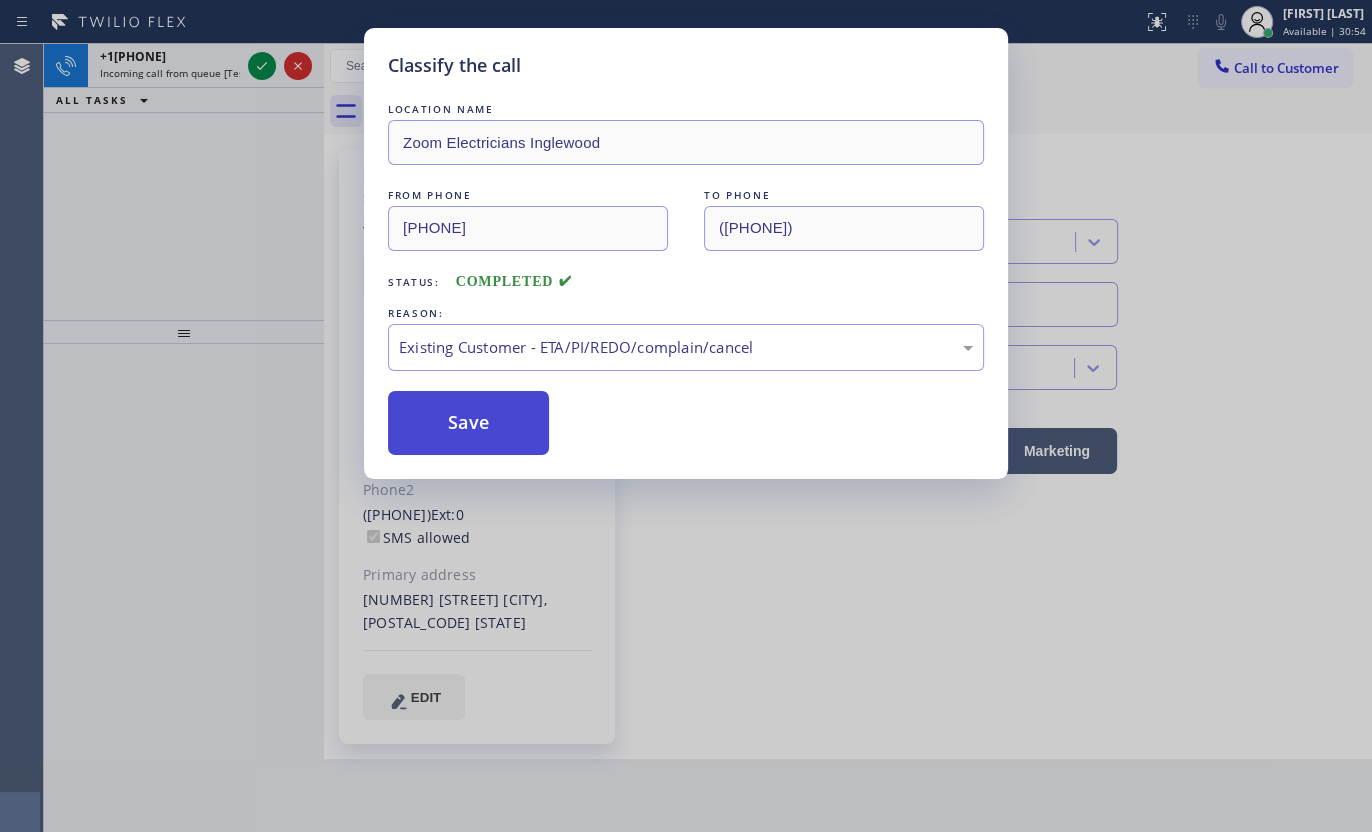 drag, startPoint x: 427, startPoint y: 449, endPoint x: 434, endPoint y: 426, distance: 24.04163 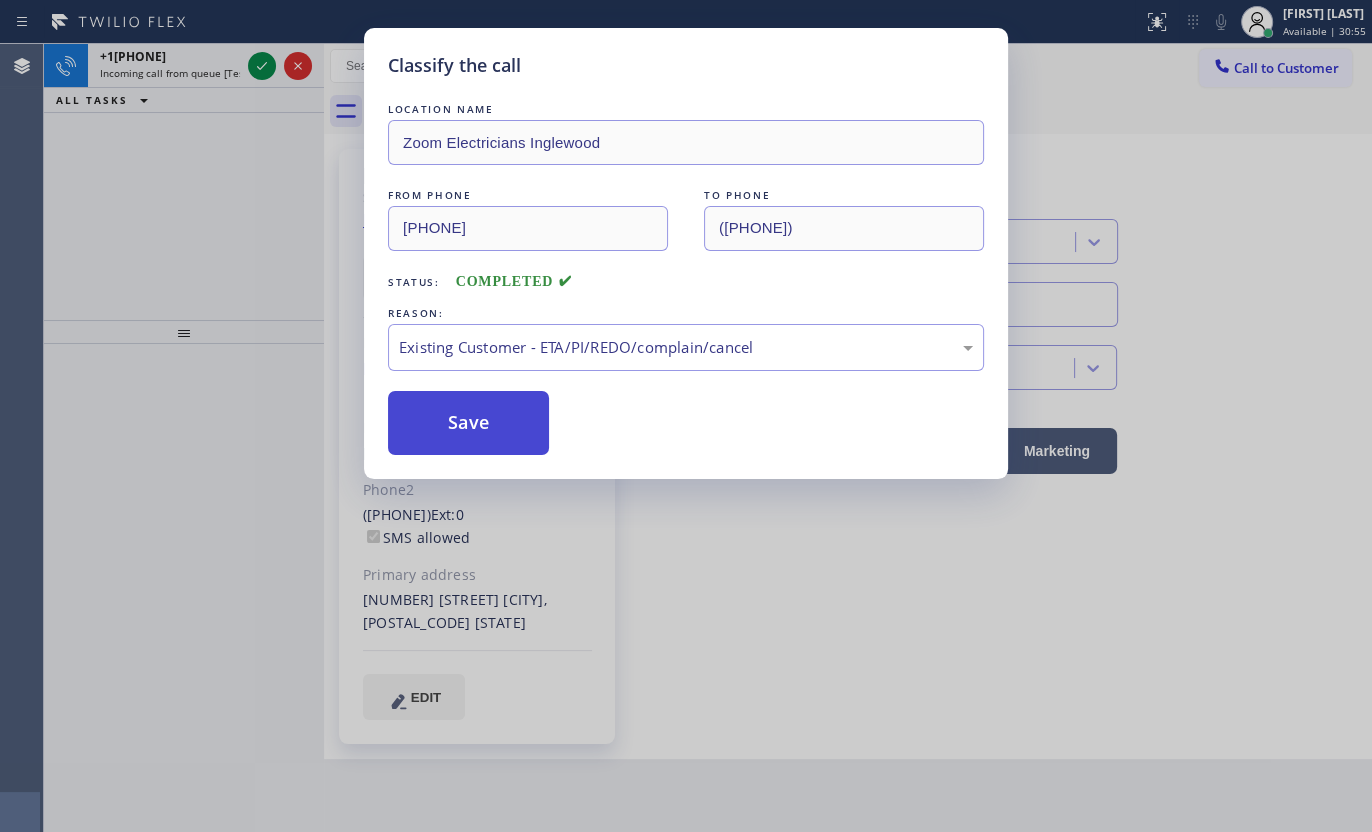 click on "Save" at bounding box center [468, 423] 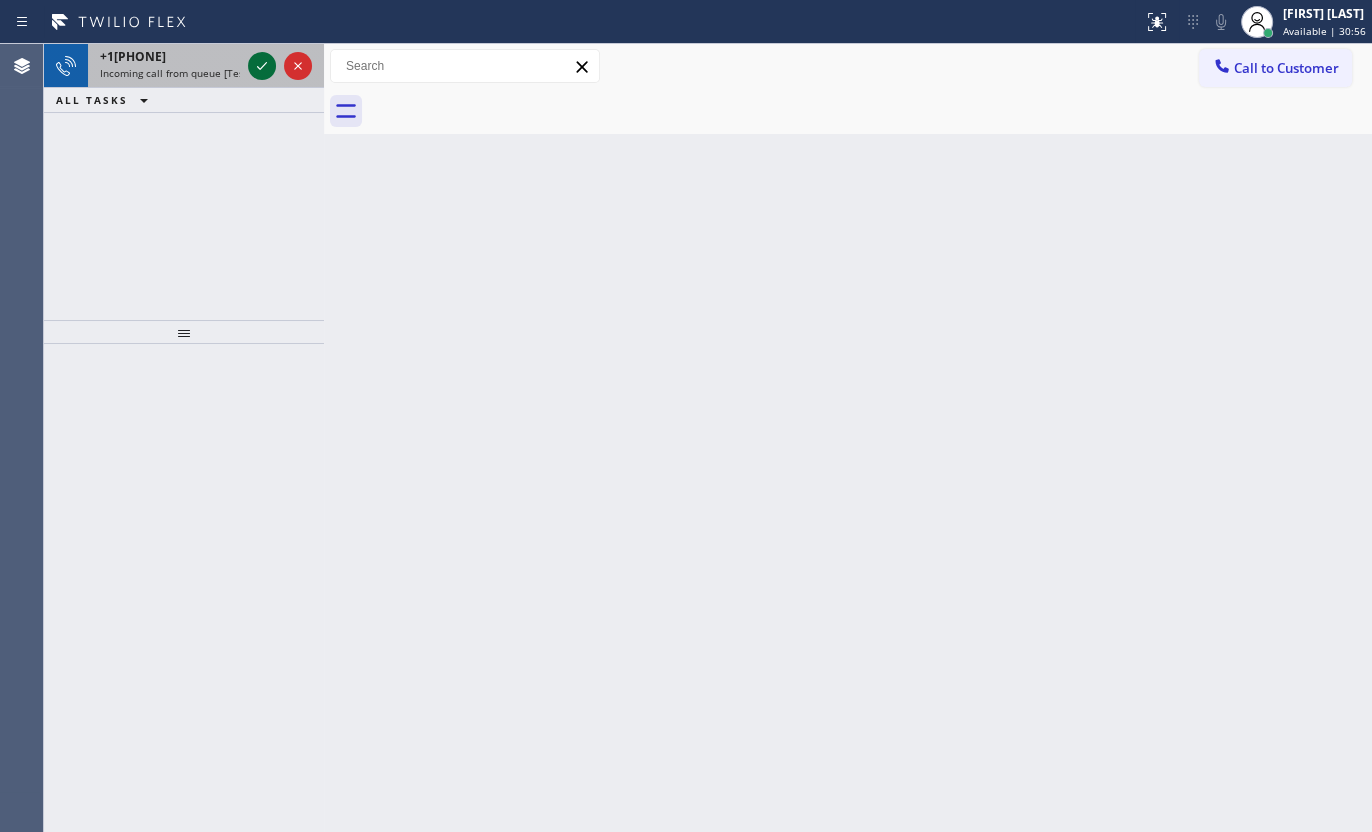 click 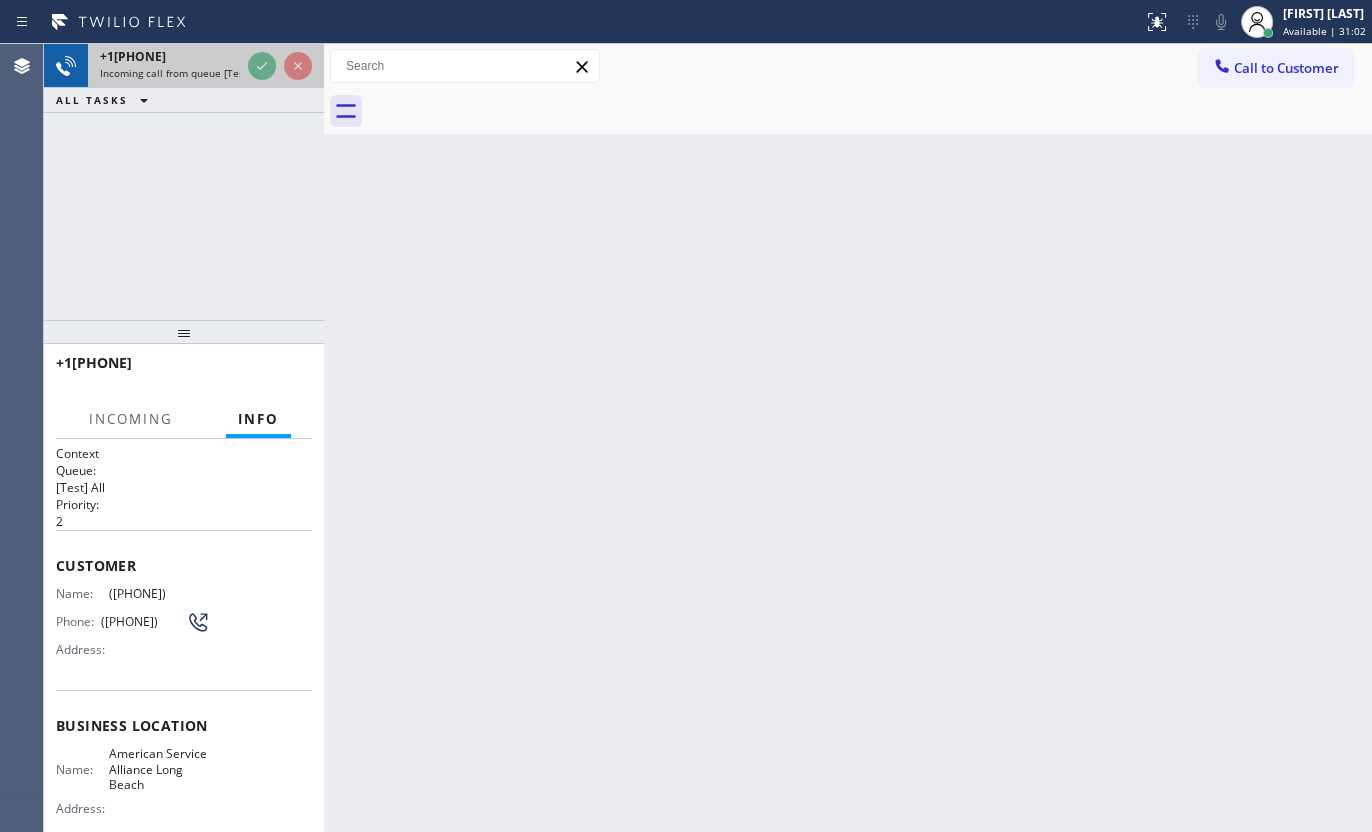 click at bounding box center (280, 66) 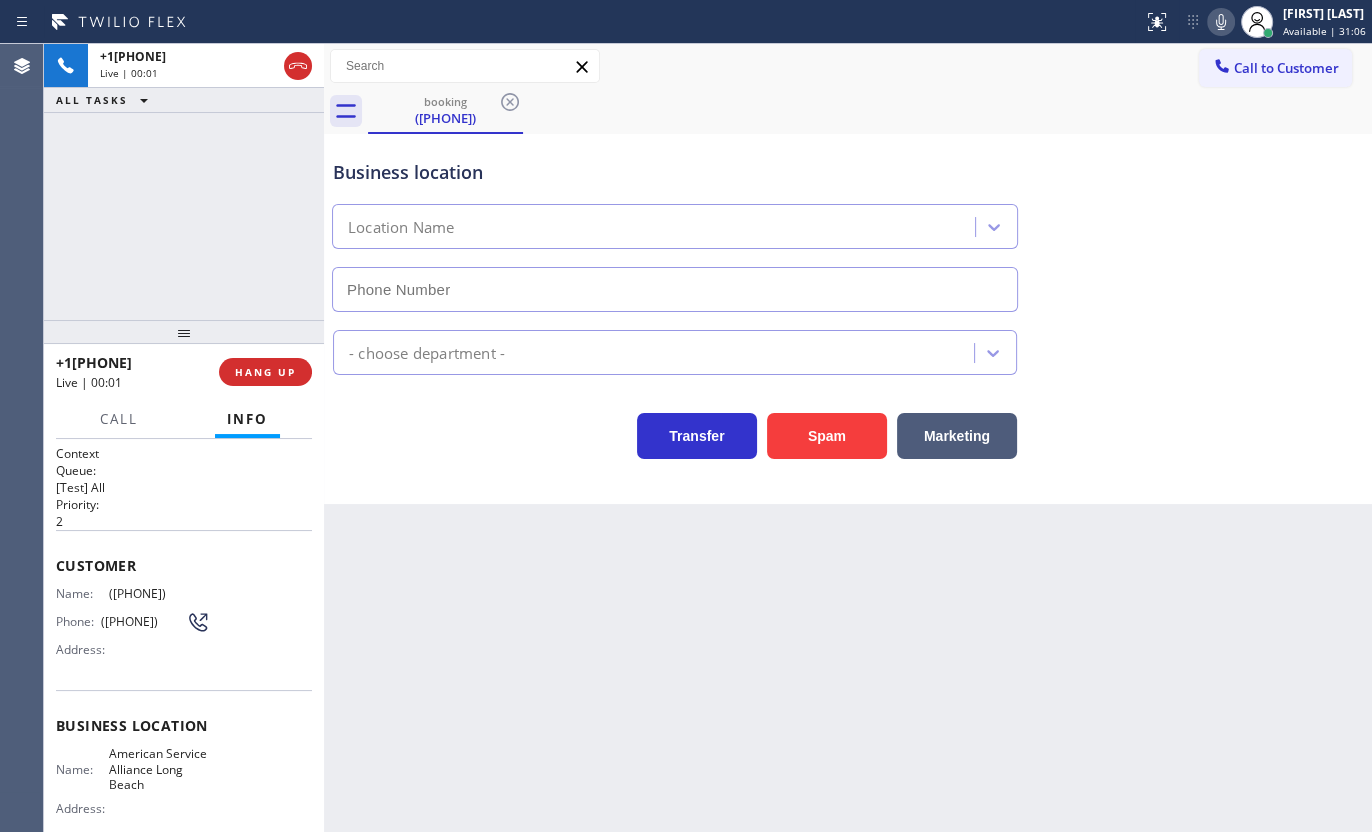 type on "(562) 362-5277" 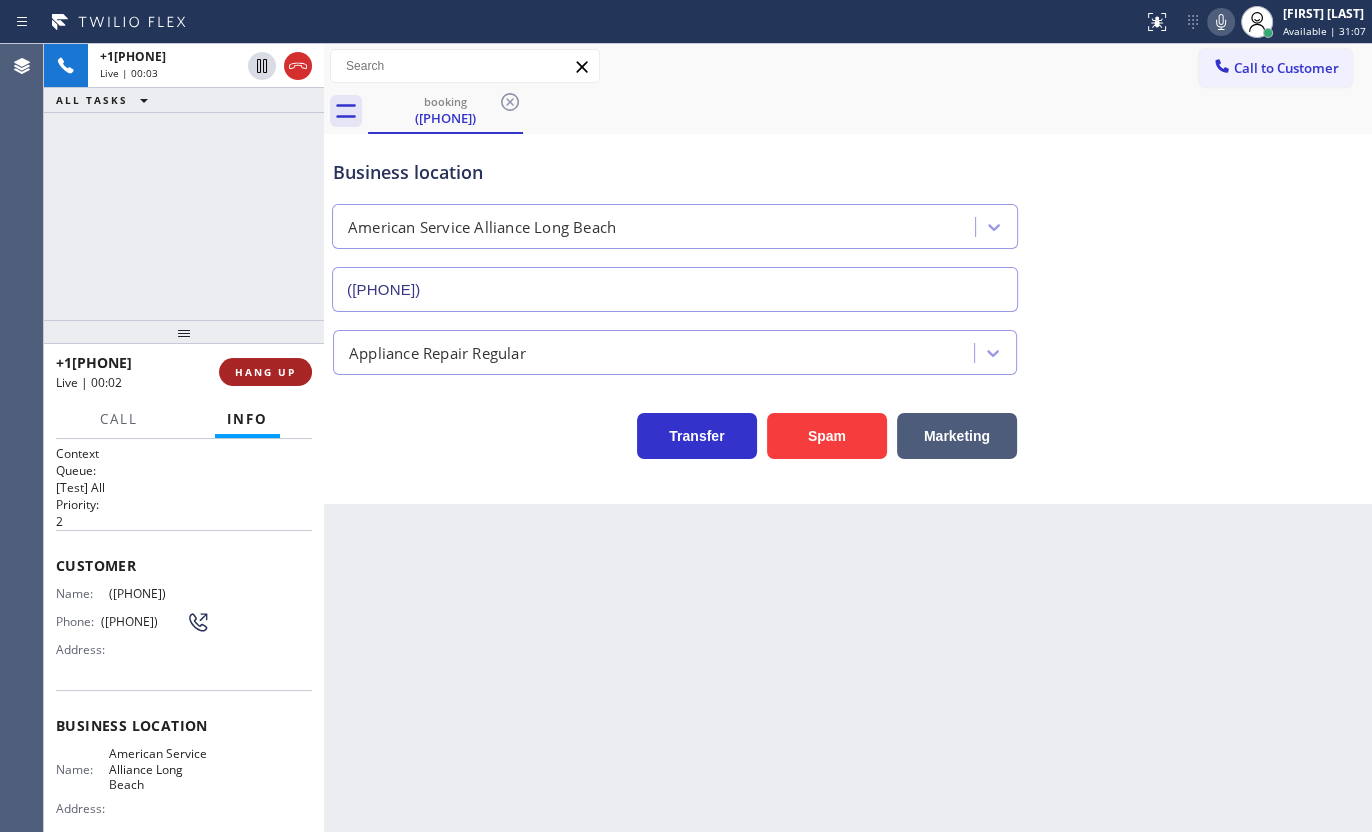 click on "HANG UP" at bounding box center (265, 372) 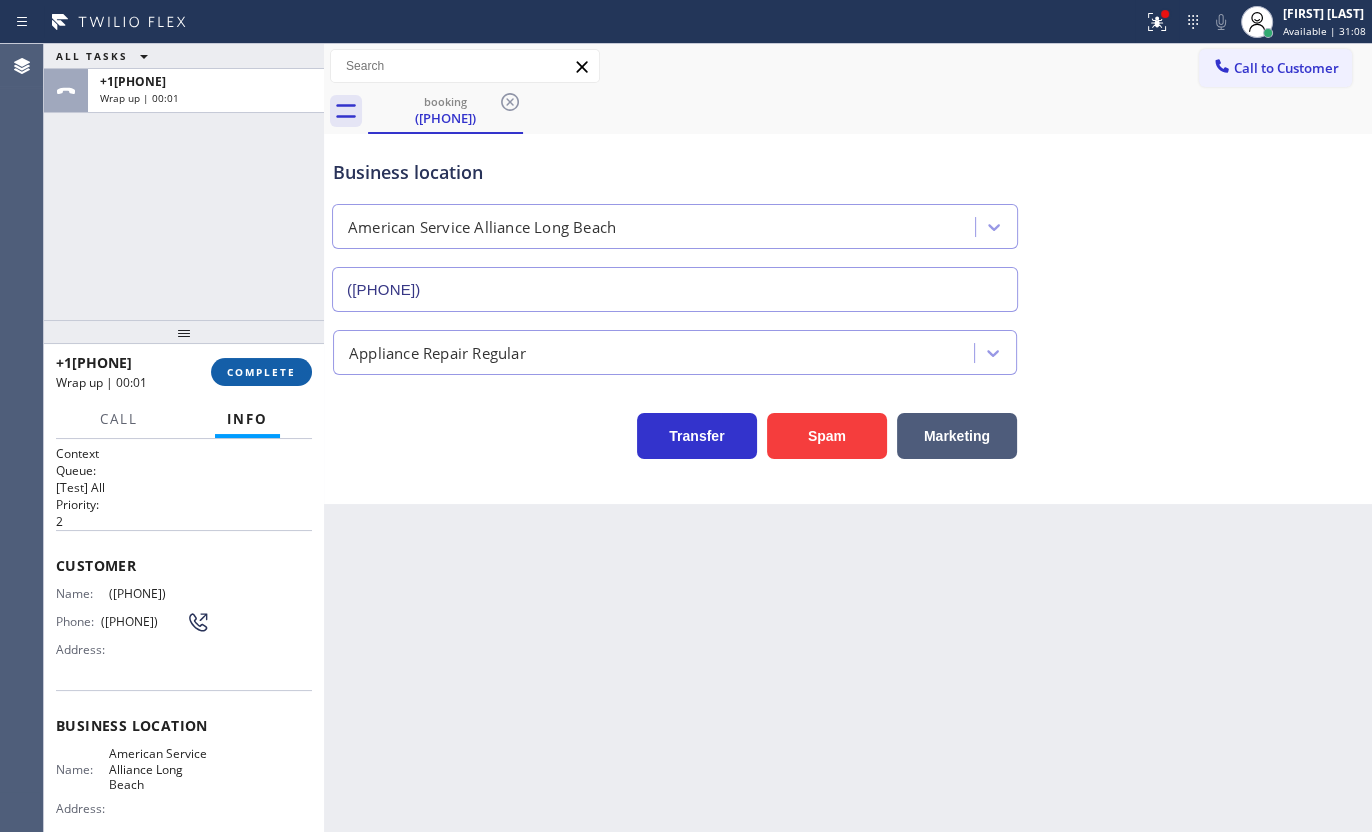 click on "COMPLETE" at bounding box center [261, 372] 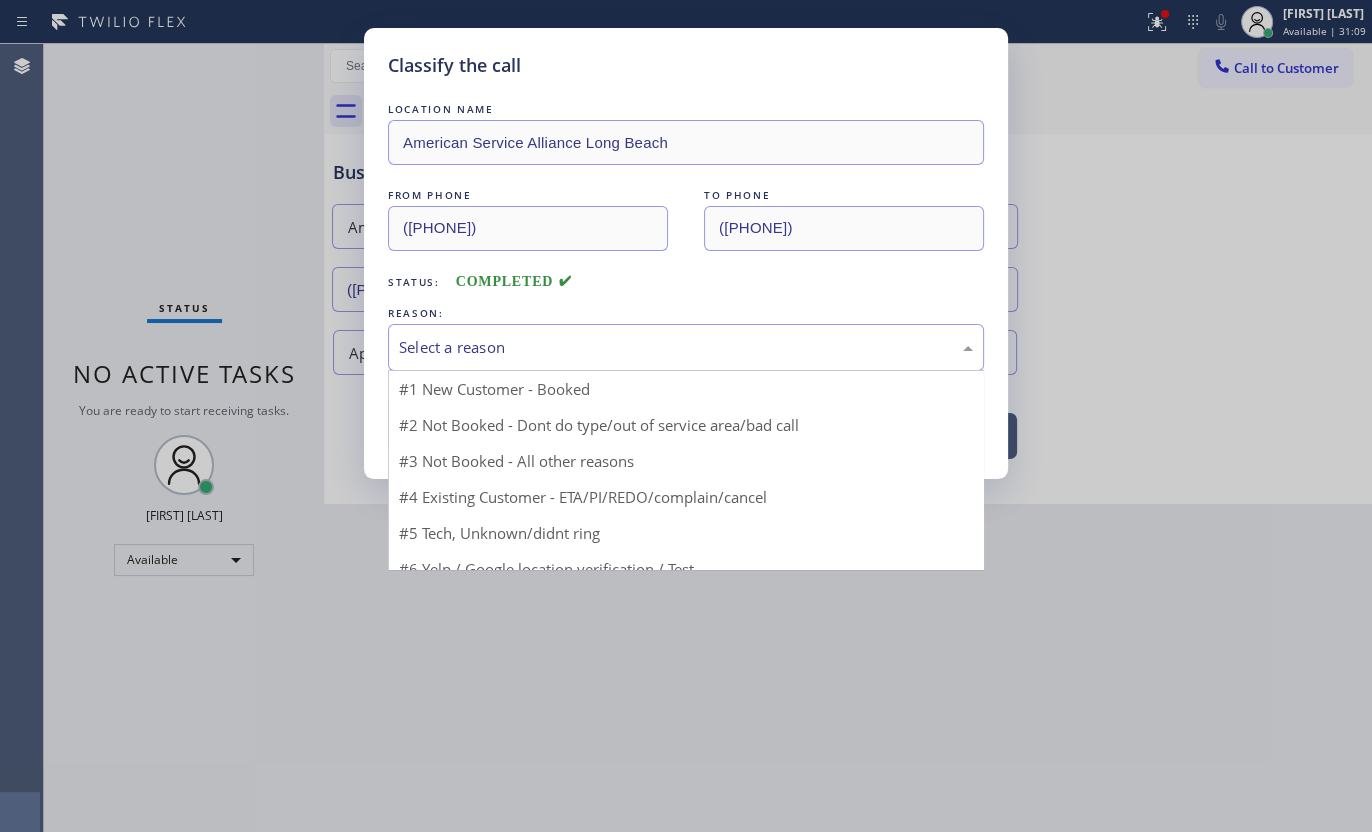 click on "Select a reason" at bounding box center [686, 347] 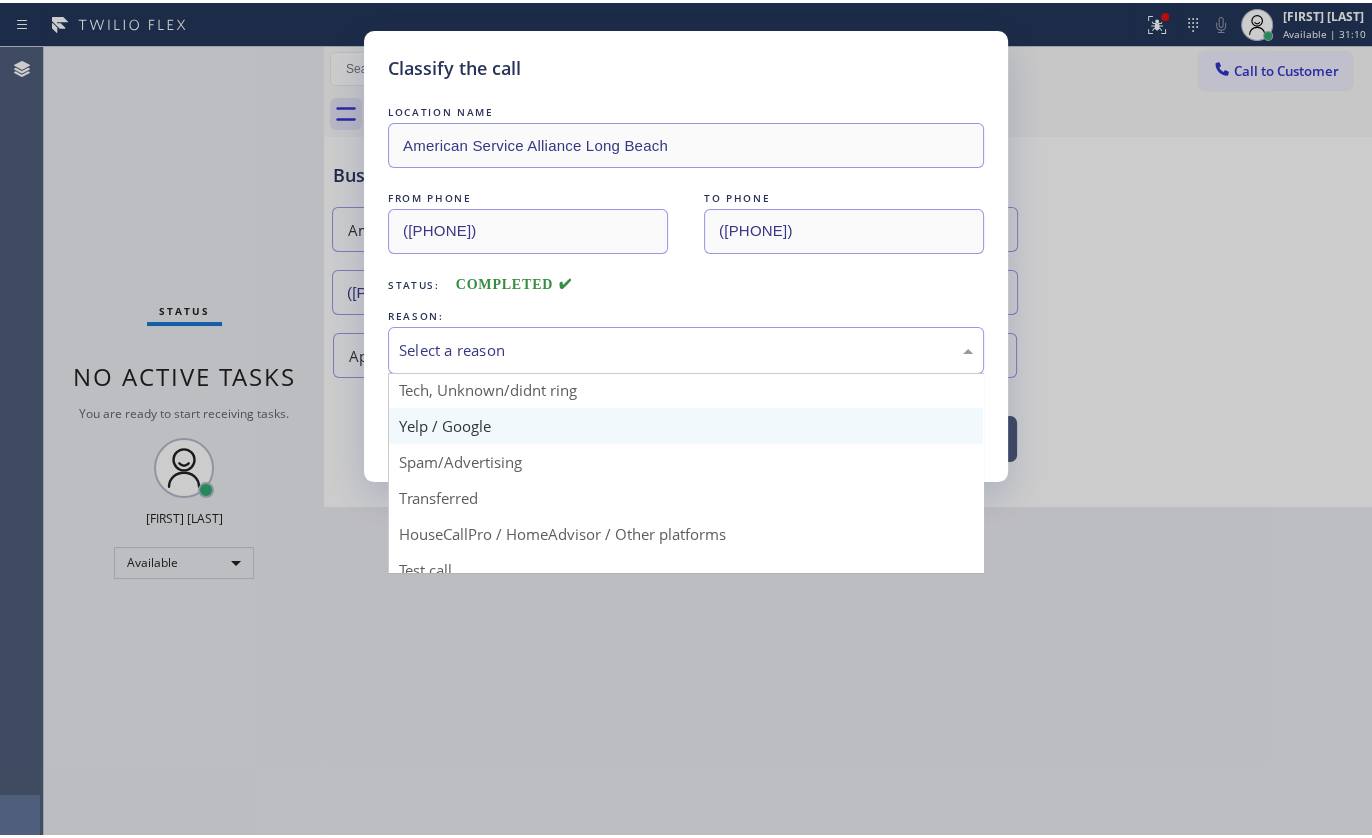 scroll, scrollTop: 133, scrollLeft: 0, axis: vertical 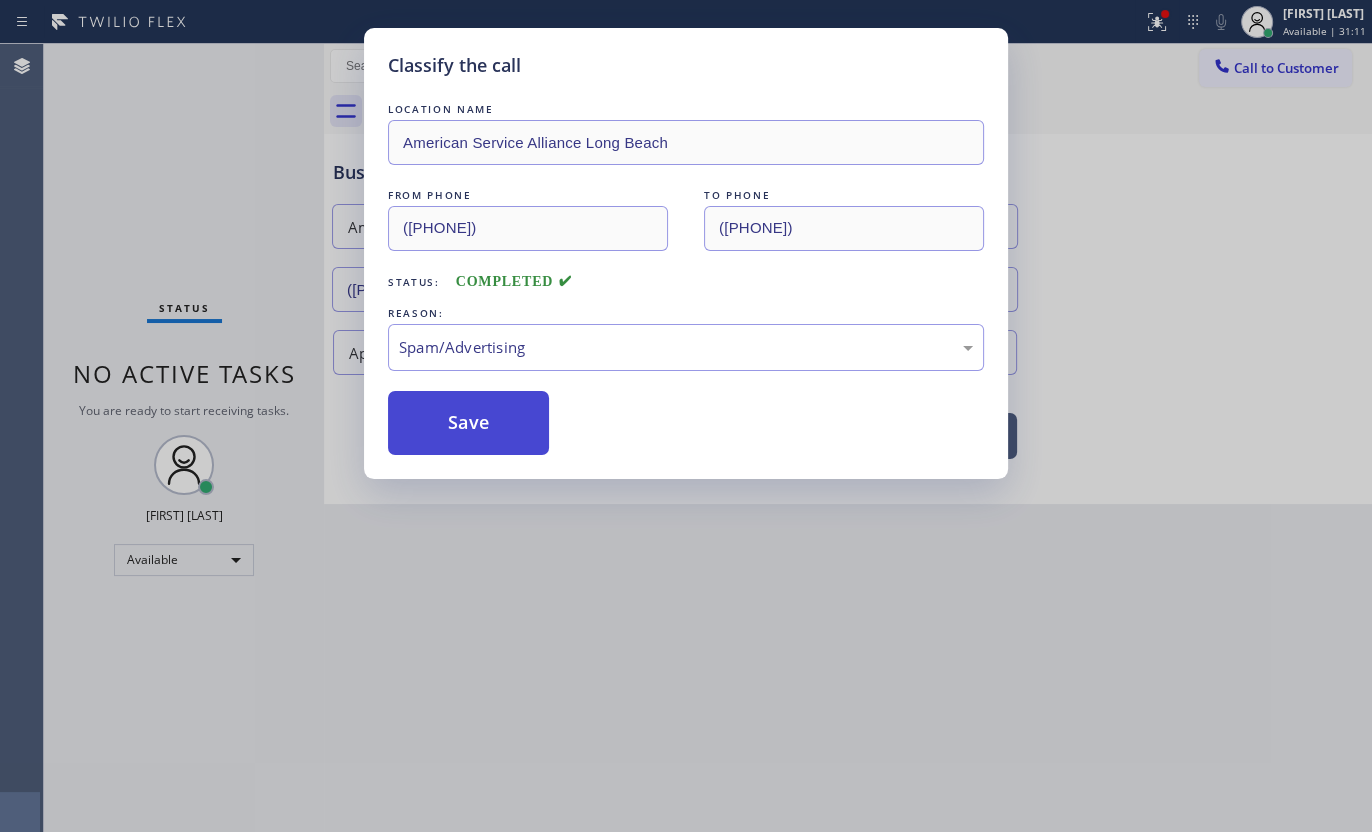 click on "Save" at bounding box center (468, 423) 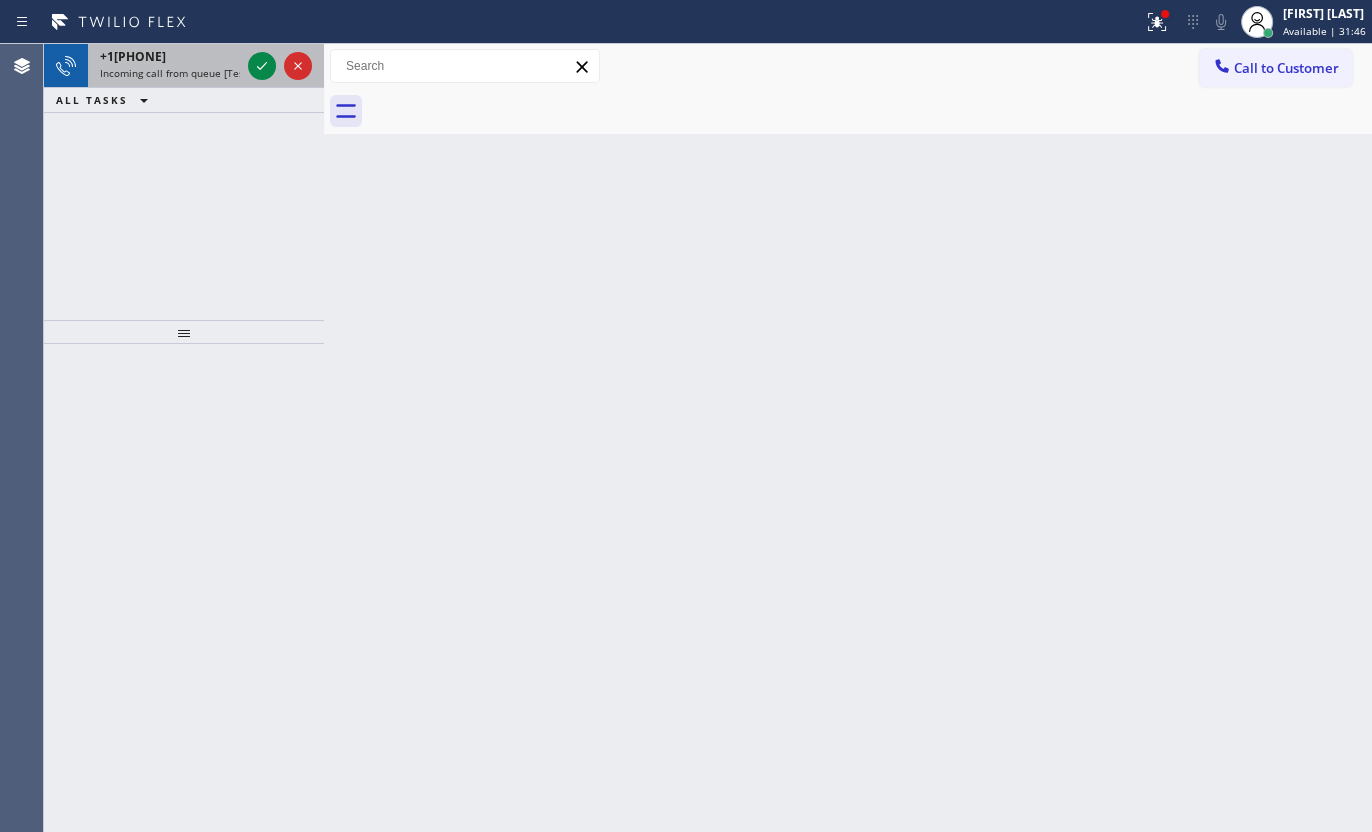 click at bounding box center (280, 66) 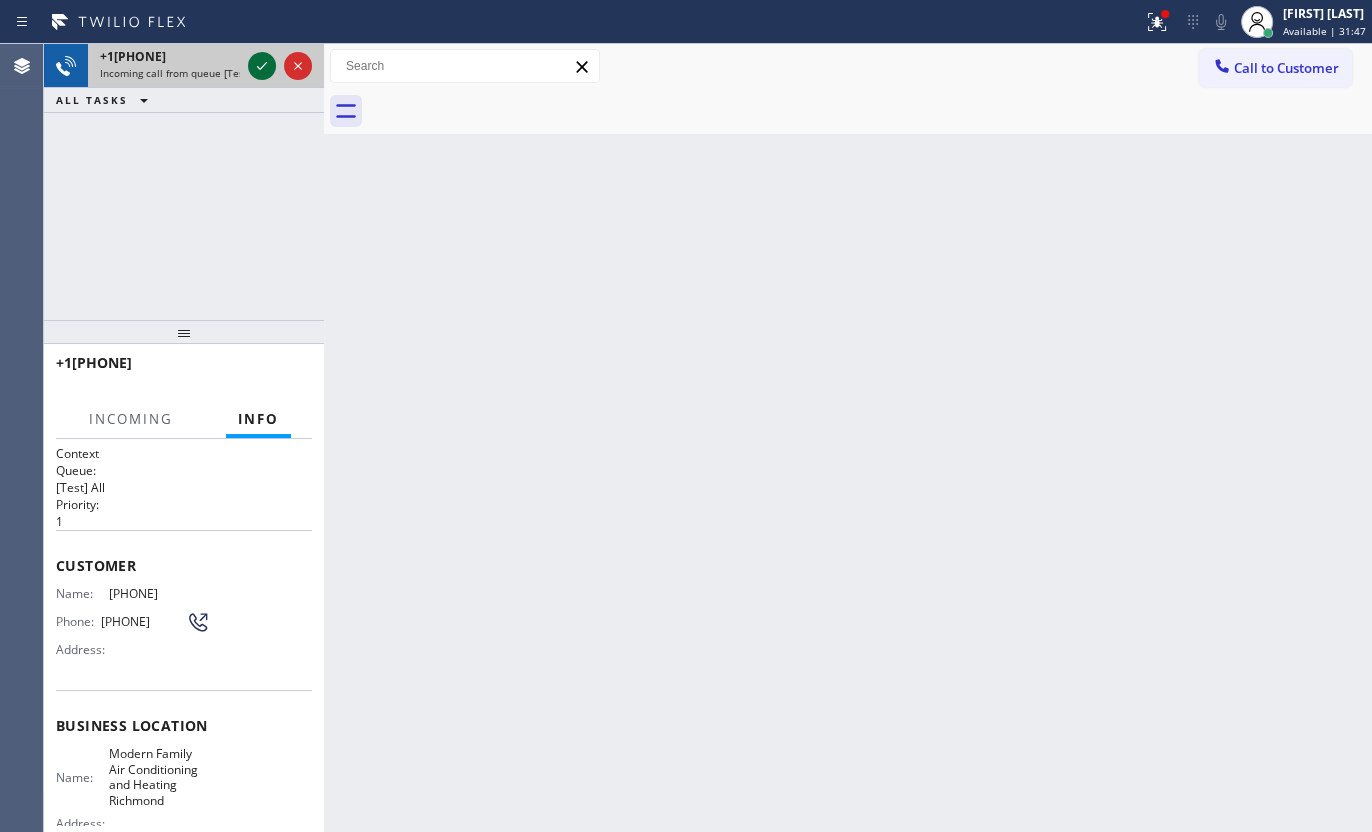 click 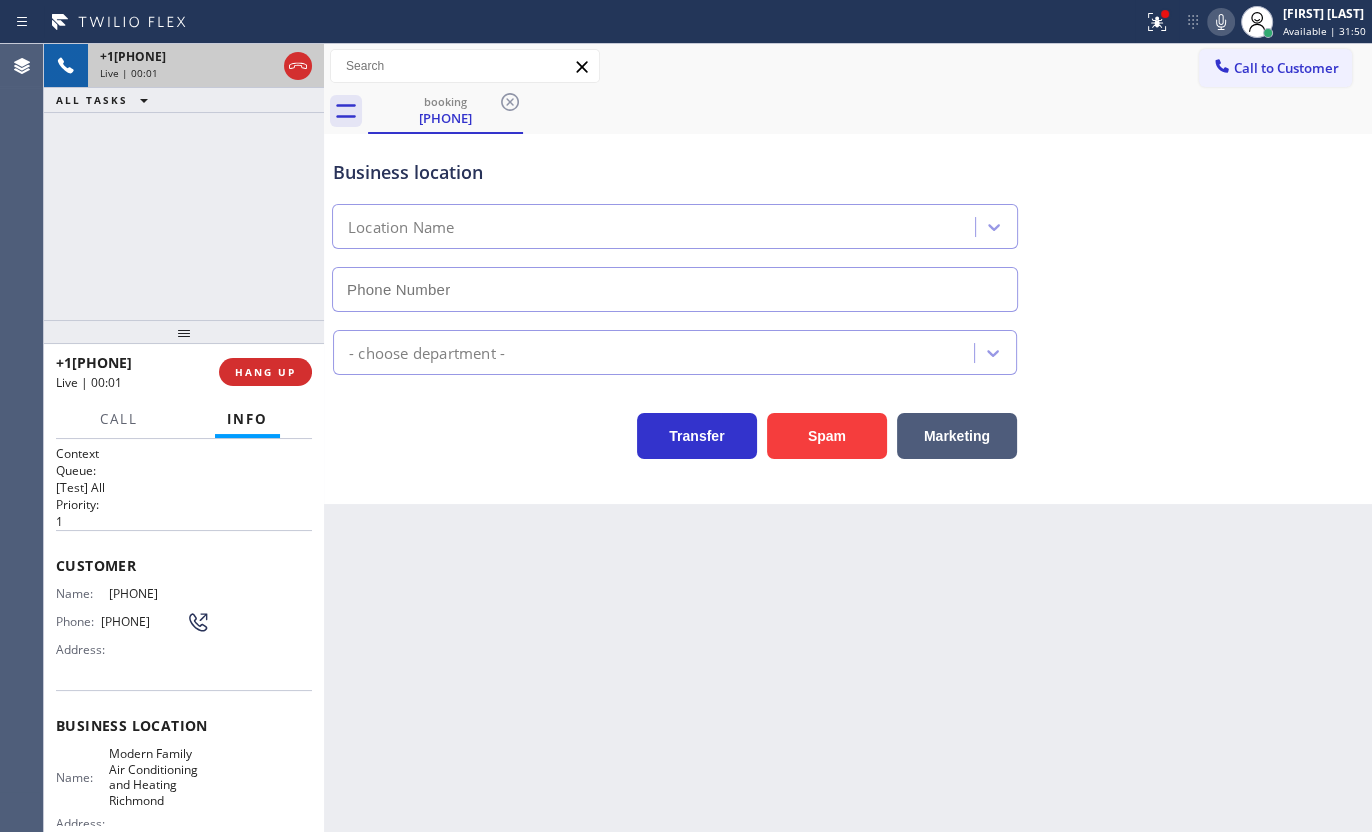 type on "(415) 842-1696" 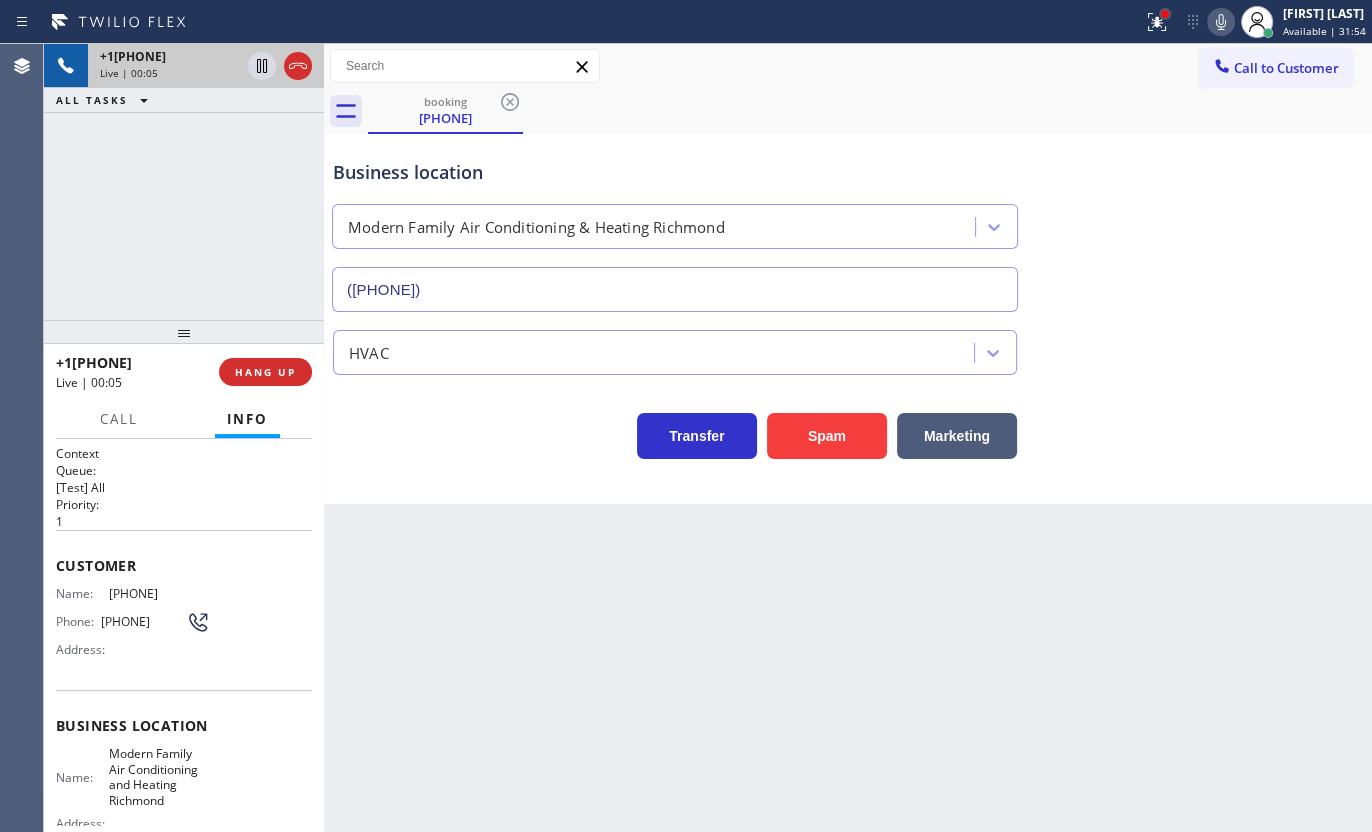 click at bounding box center [1165, 14] 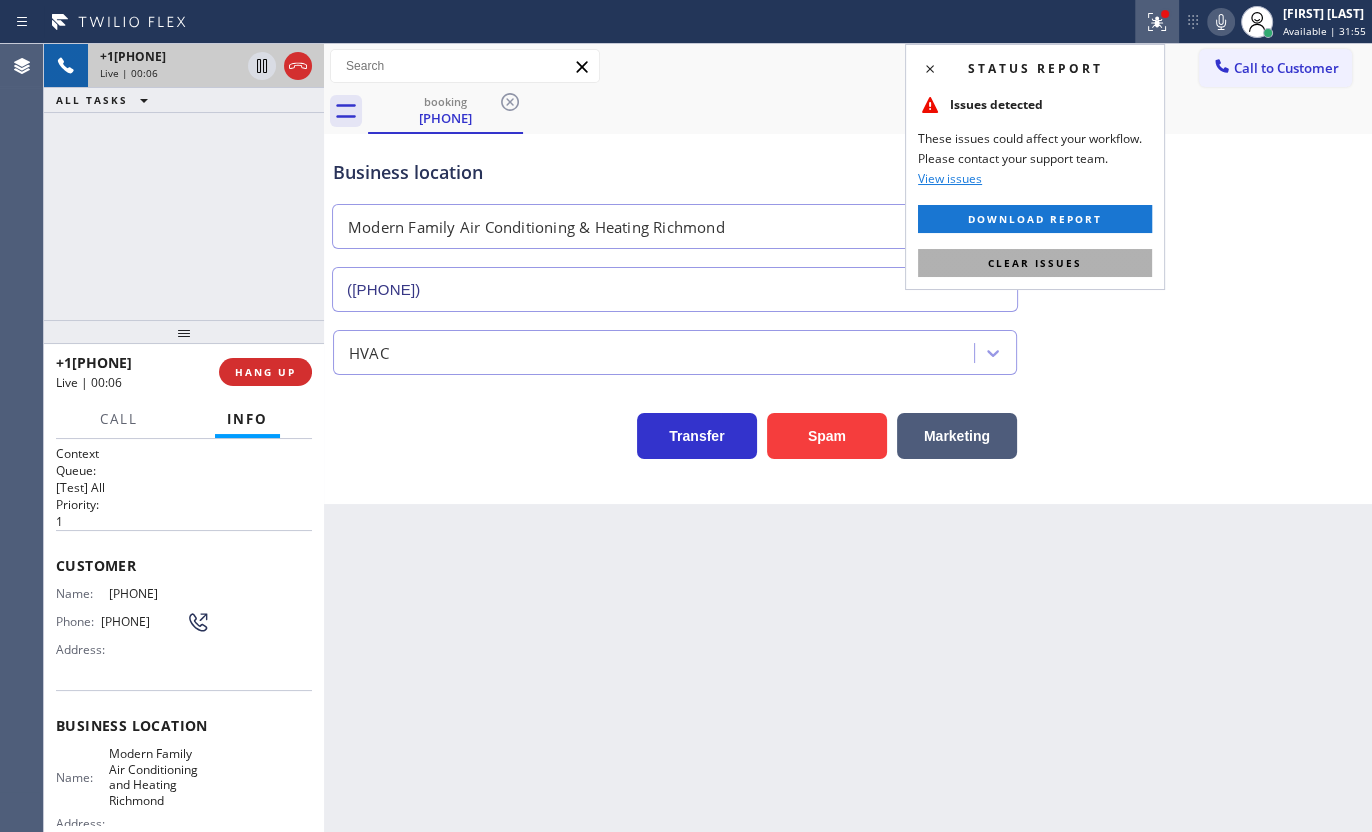 click on "Clear issues" at bounding box center [1035, 263] 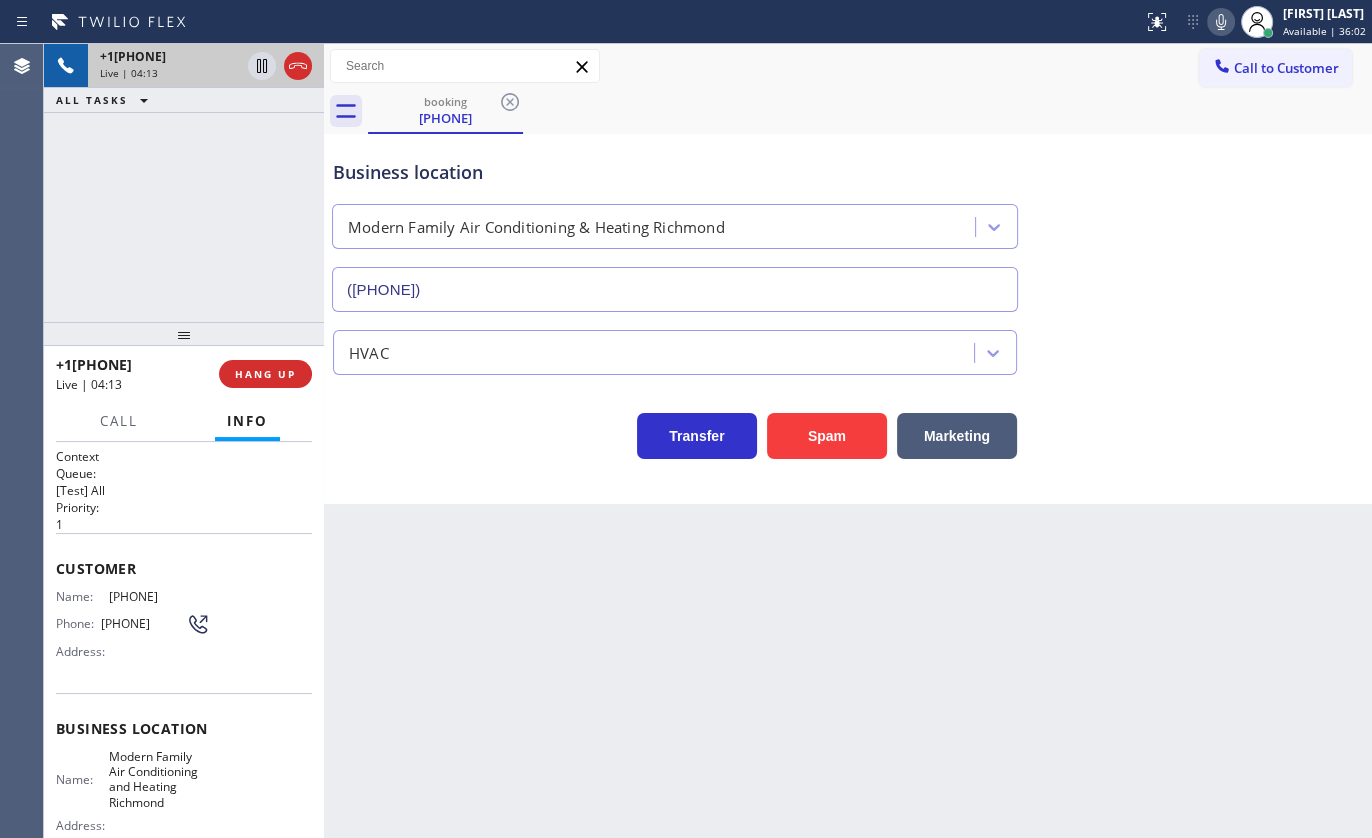 drag, startPoint x: 98, startPoint y: 593, endPoint x: 194, endPoint y: 598, distance: 96.13012 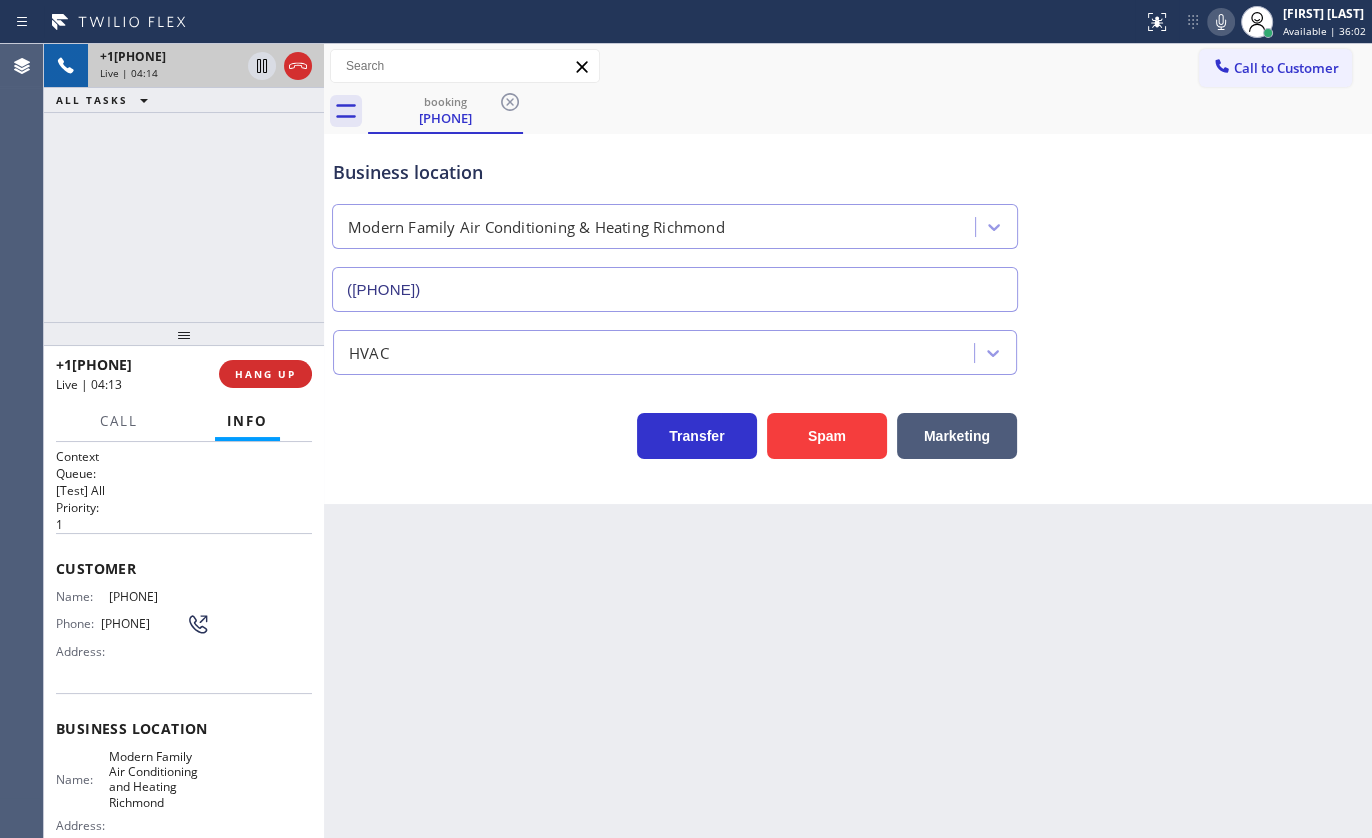 copy on "(209) 430-4571" 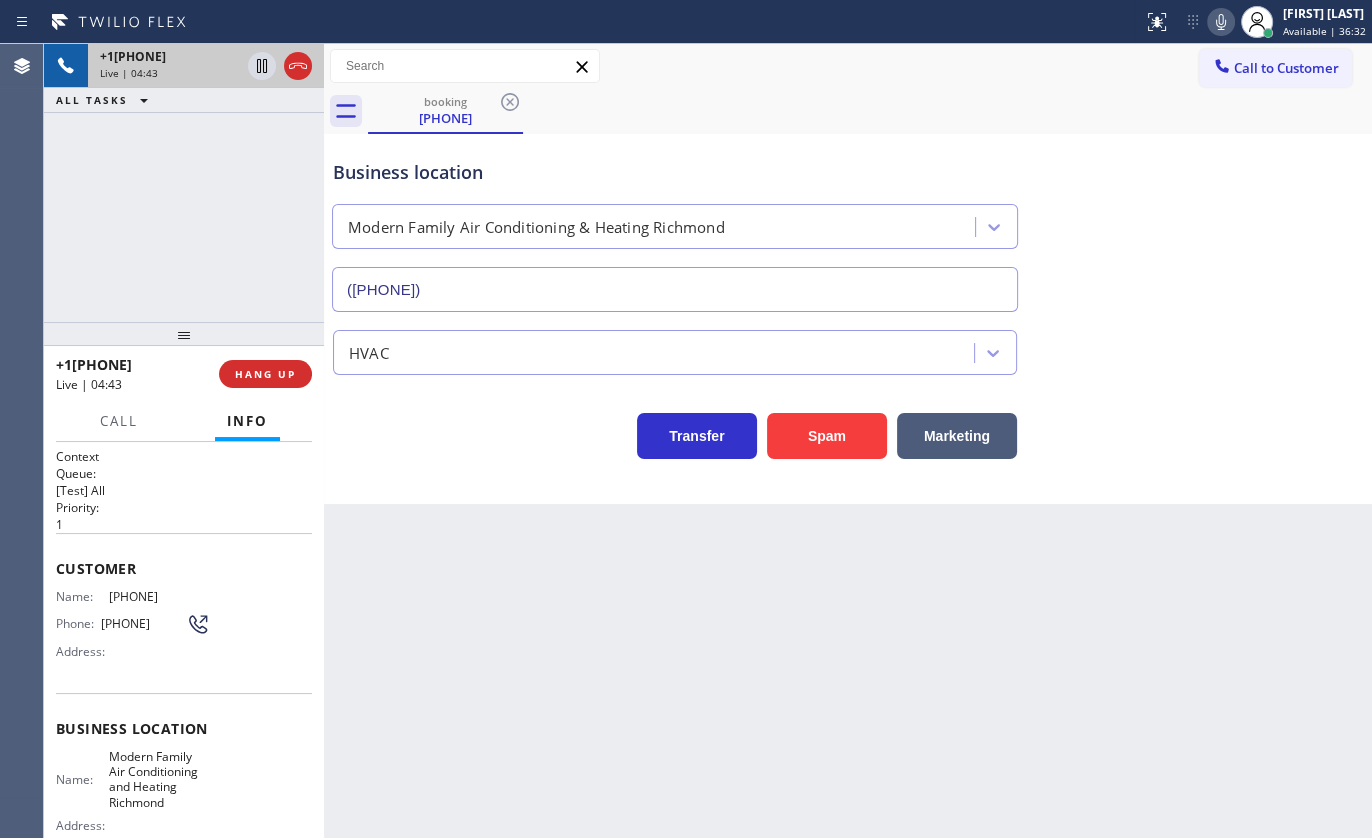 drag, startPoint x: 267, startPoint y: 283, endPoint x: 304, endPoint y: 4, distance: 281.44272 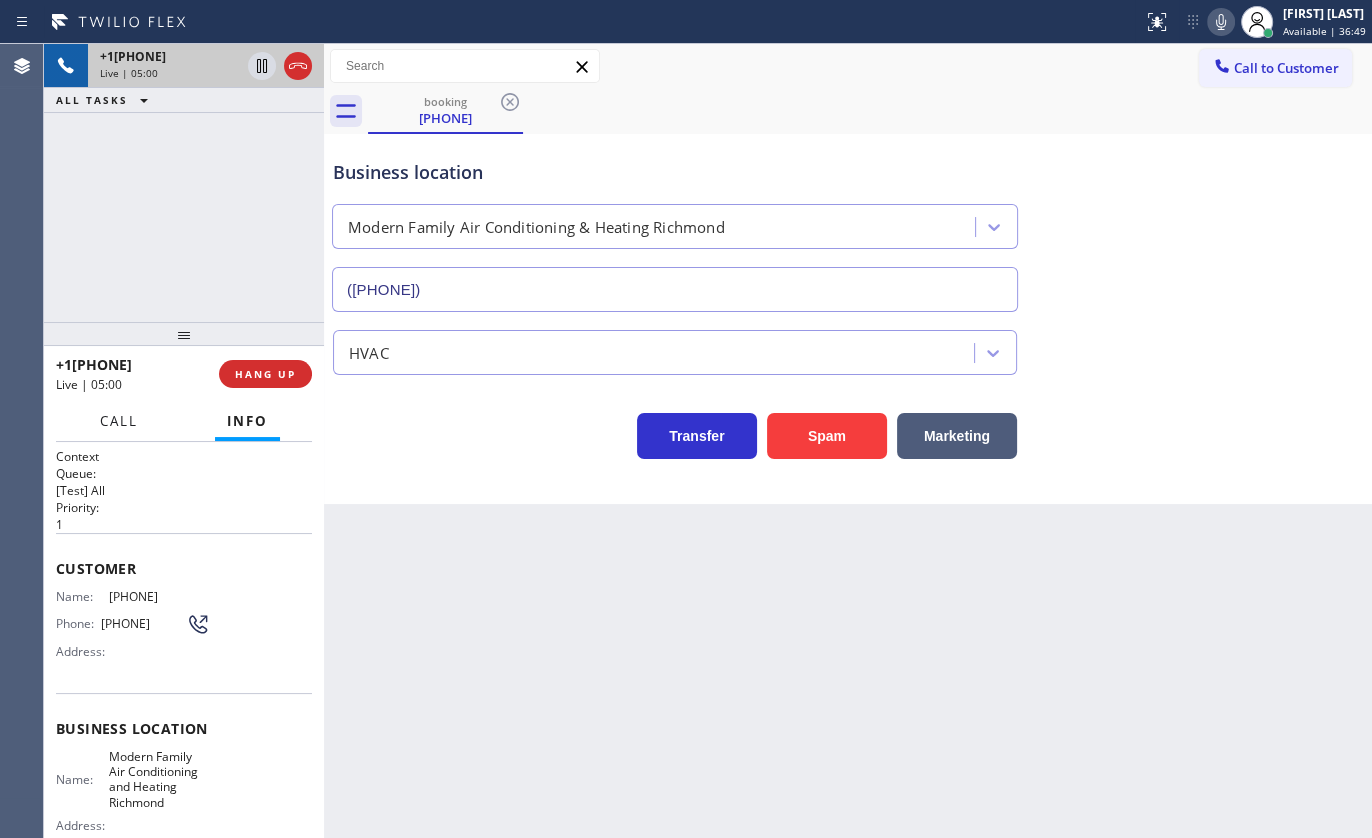 click on "Call" at bounding box center [119, 421] 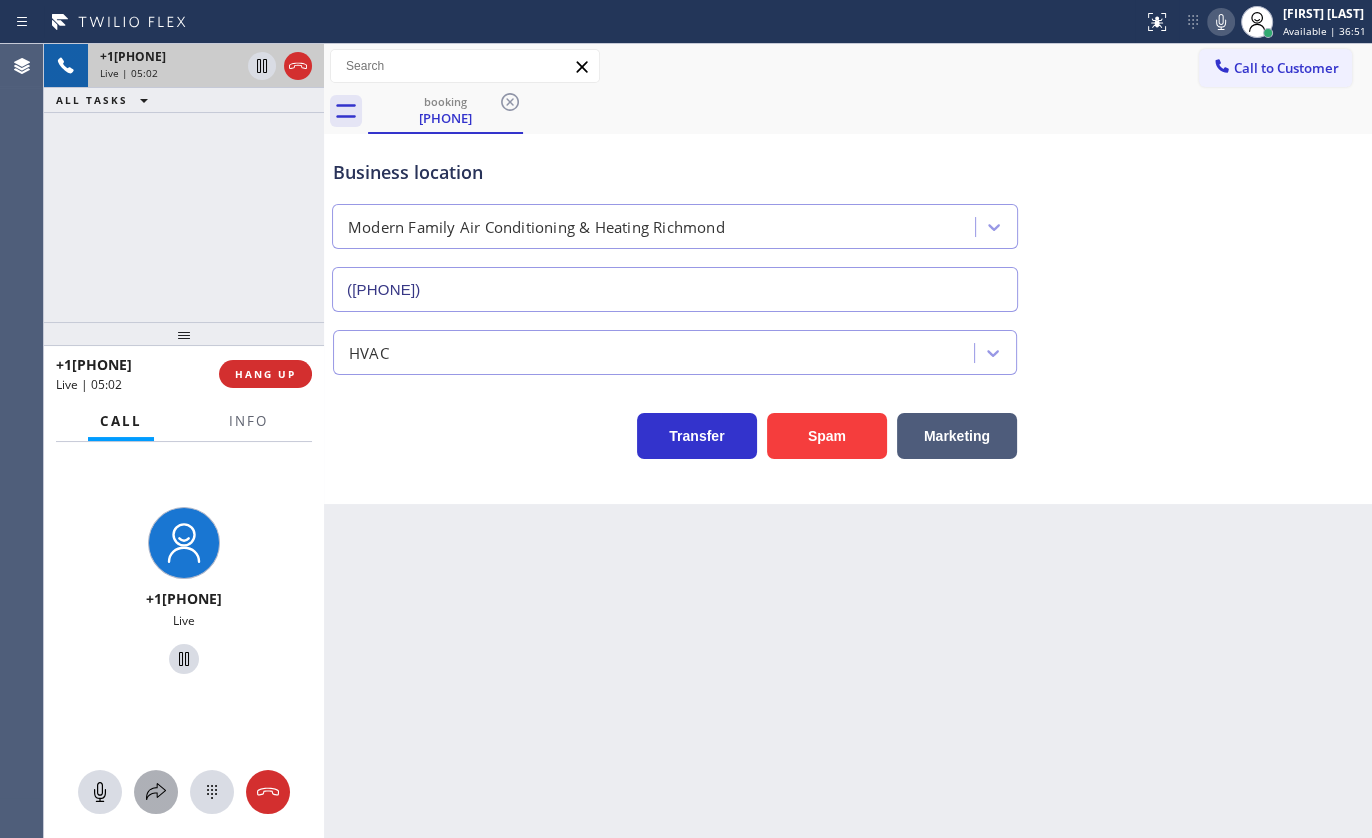 click 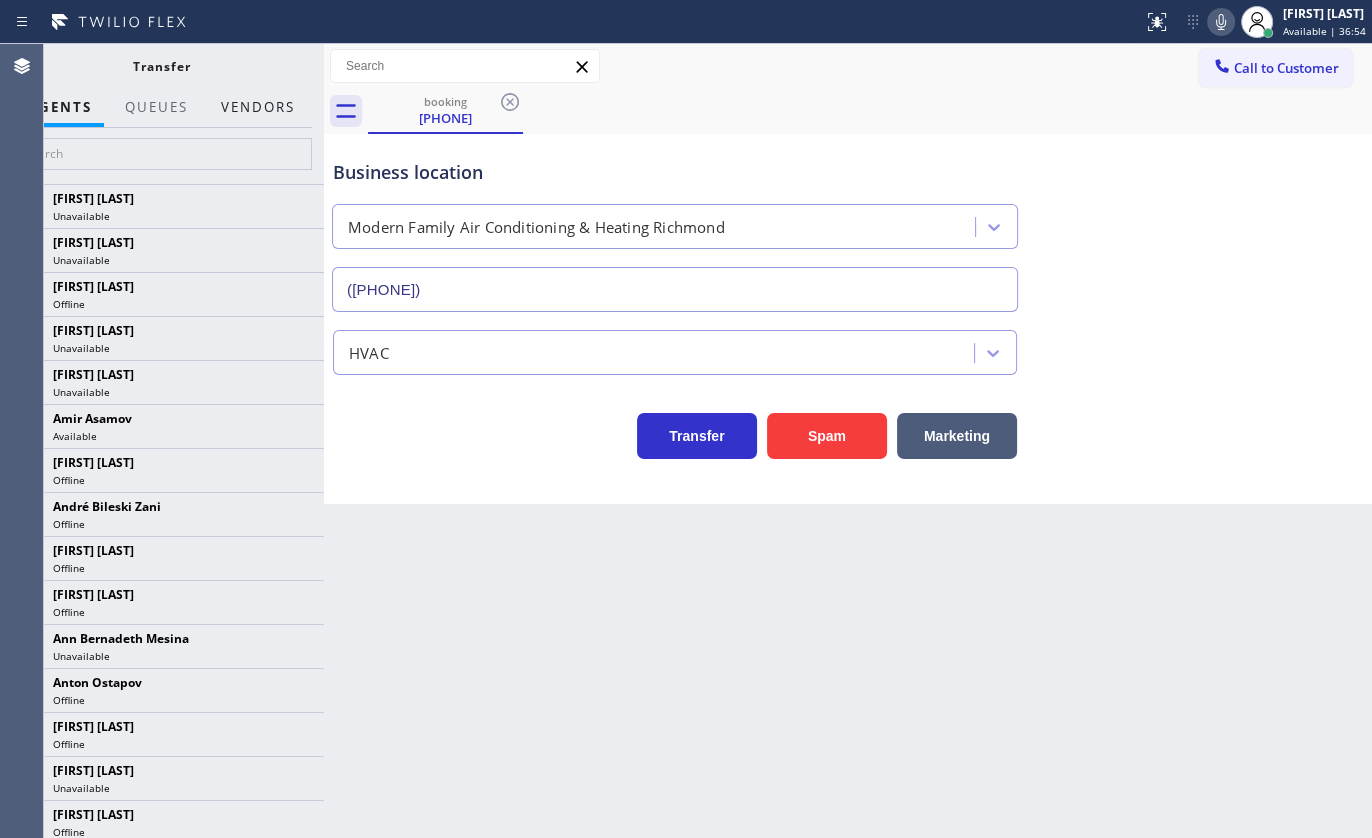 click on "Vendors" at bounding box center (258, 107) 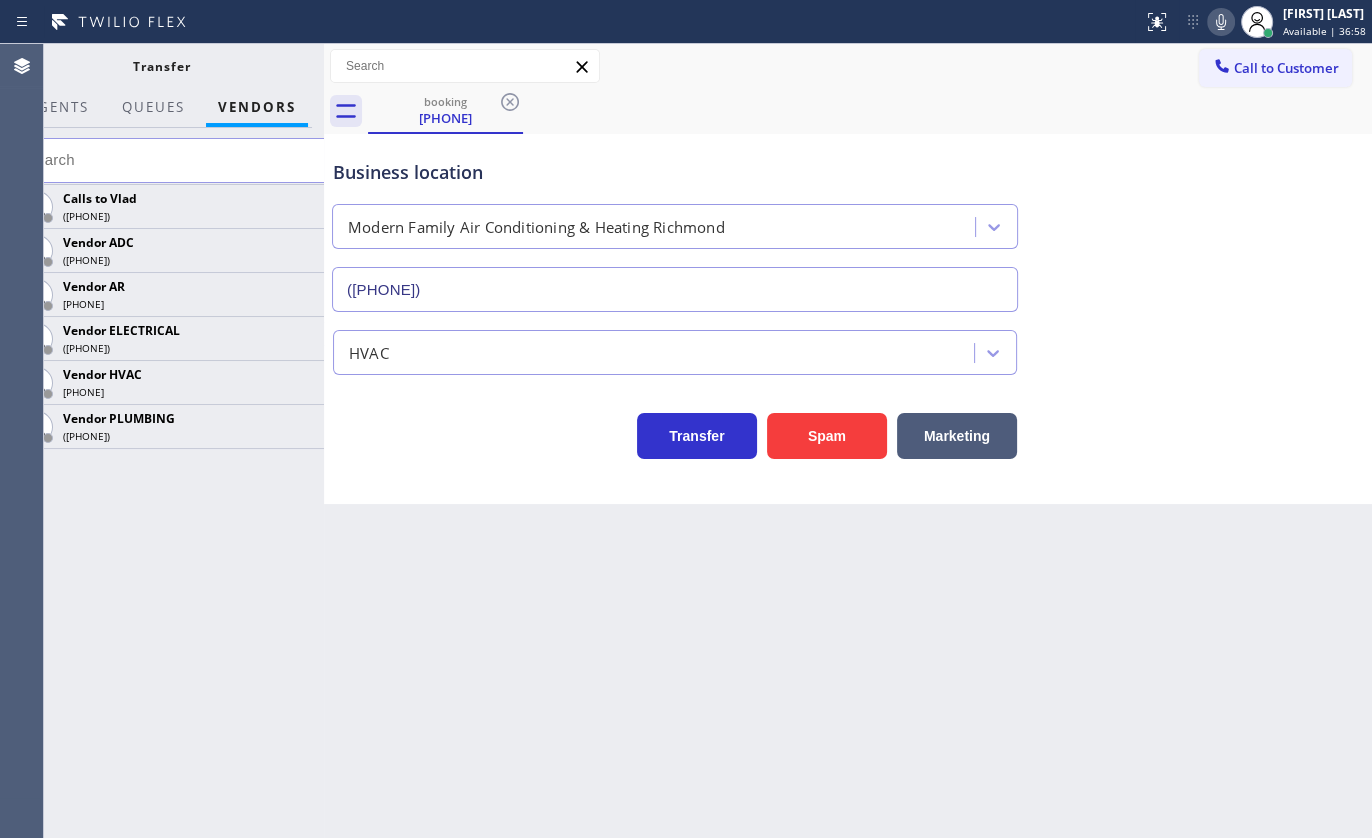 click on "Calls to Vlad (619) 639-1606 Vendor ADC (877) 364-1078 Vendor AR (888) 627-0156 Vendor ELECTRICAL (888) 498-0259 Vendor HVAC (833) 384-0563 Vendor PLUMBING (888) 626-1682" at bounding box center [161, 511] 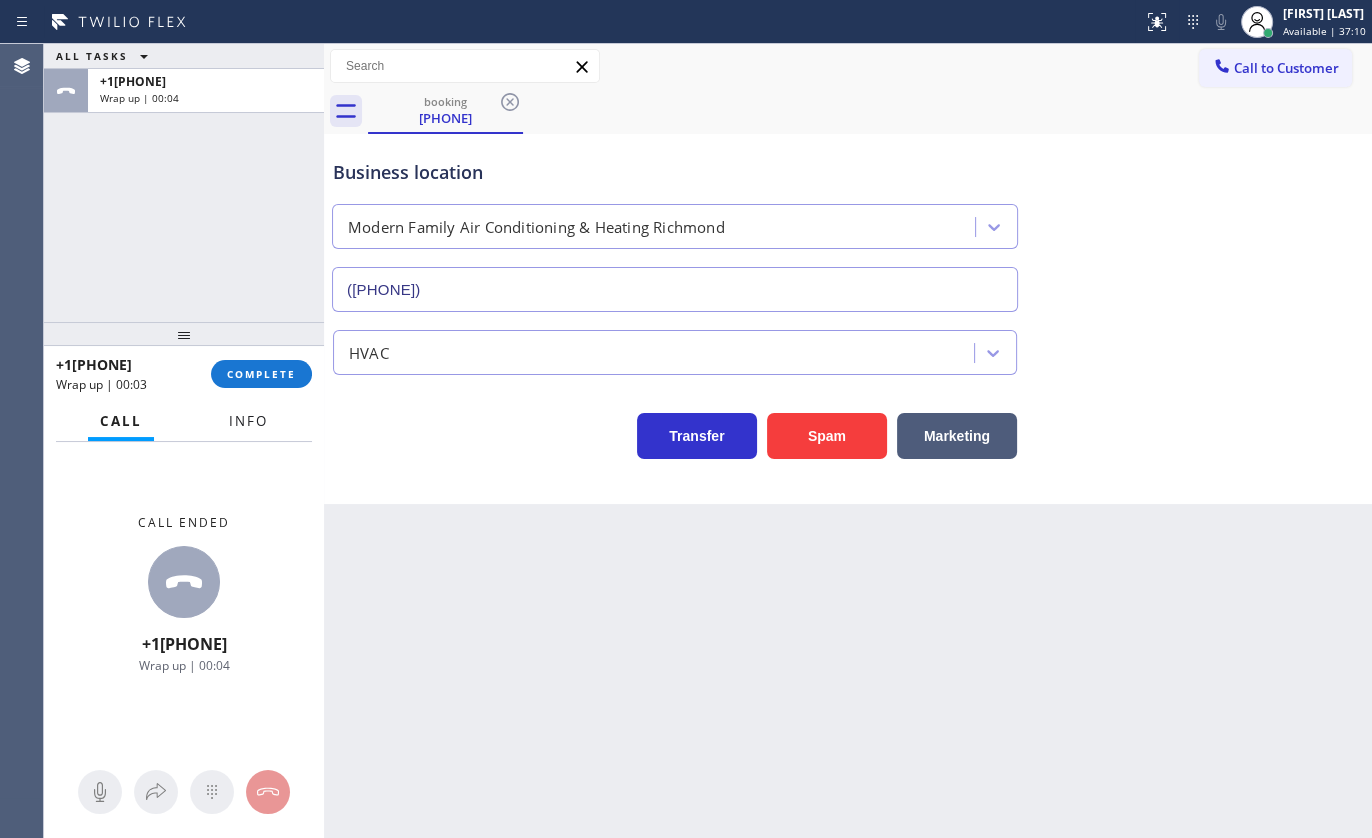 click on "Info" at bounding box center (248, 421) 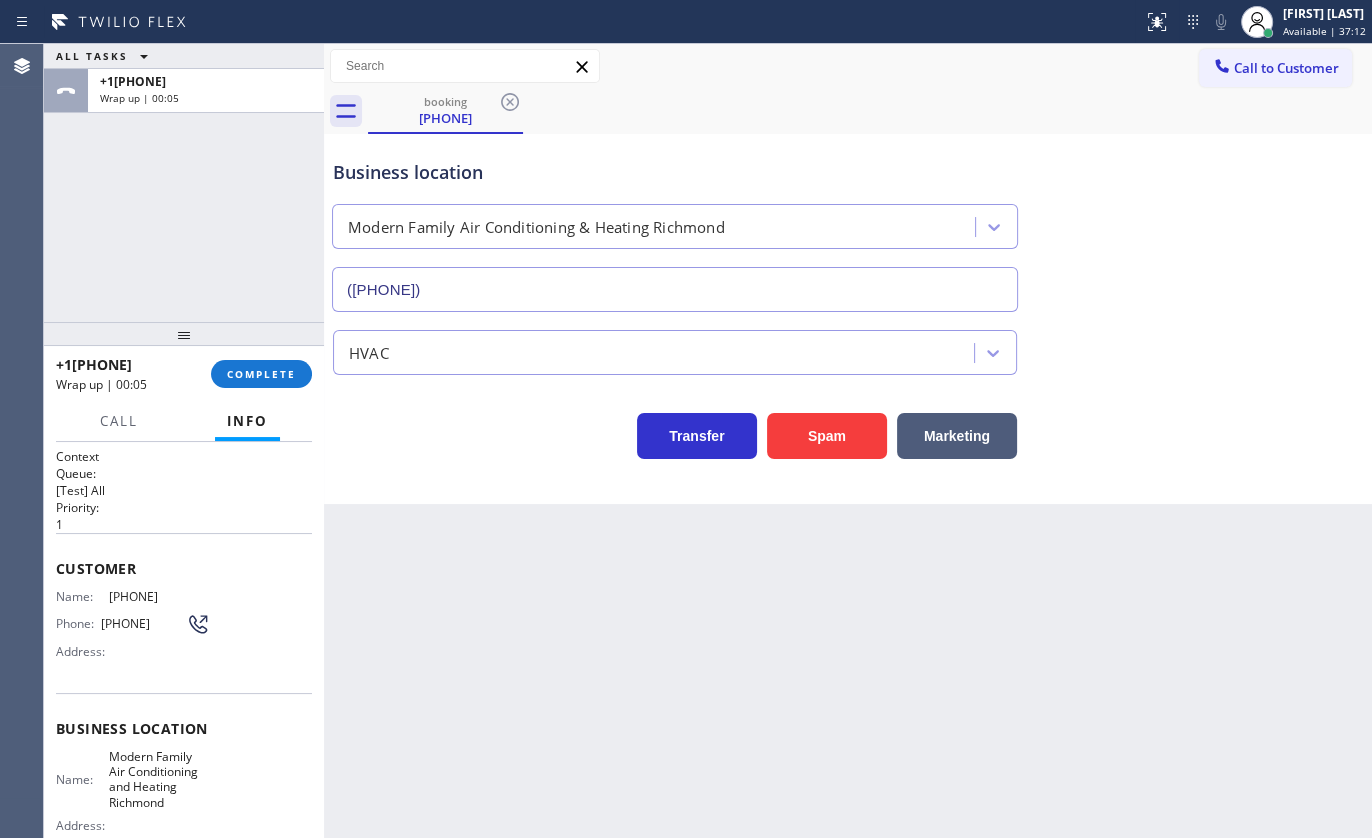drag, startPoint x: 107, startPoint y: 595, endPoint x: 231, endPoint y: 590, distance: 124.10077 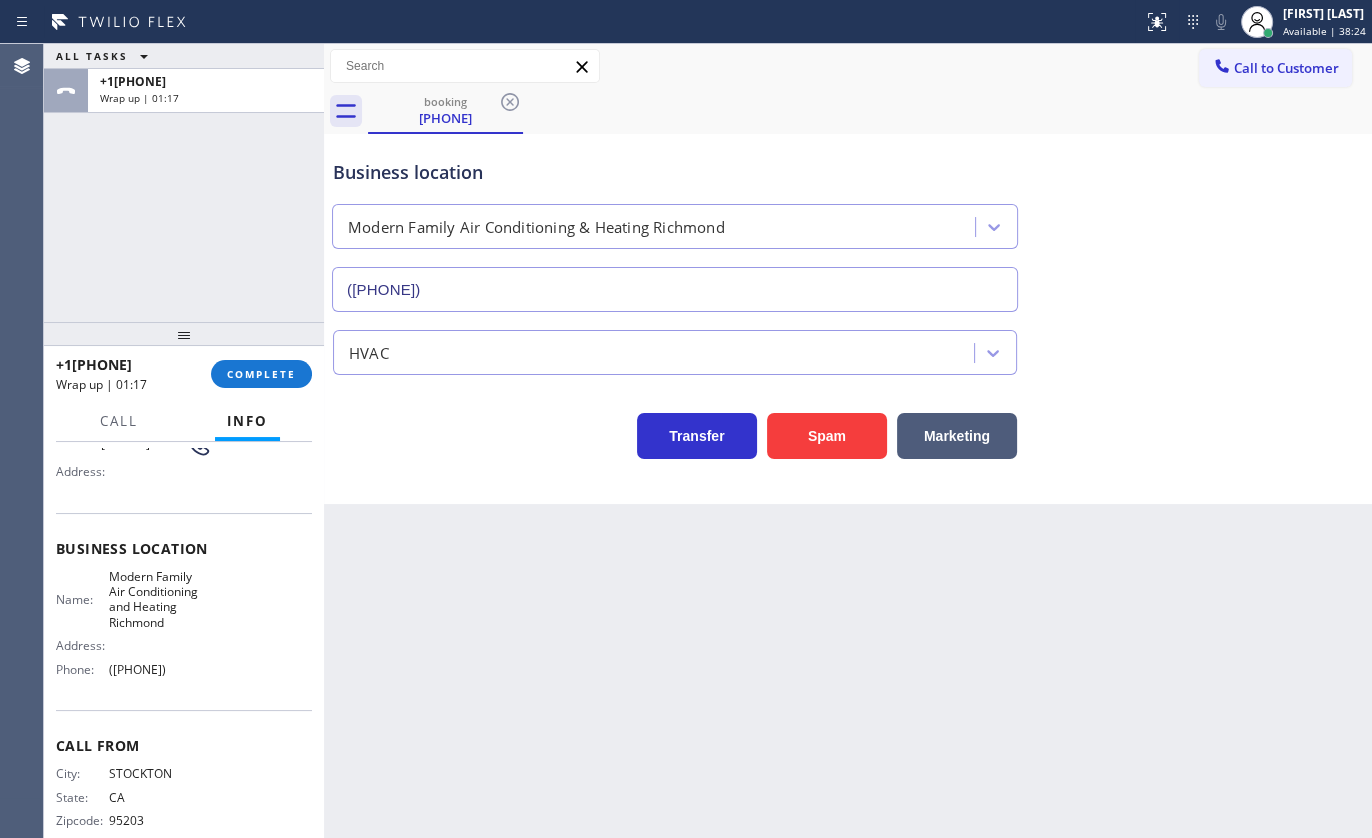 scroll, scrollTop: 213, scrollLeft: 0, axis: vertical 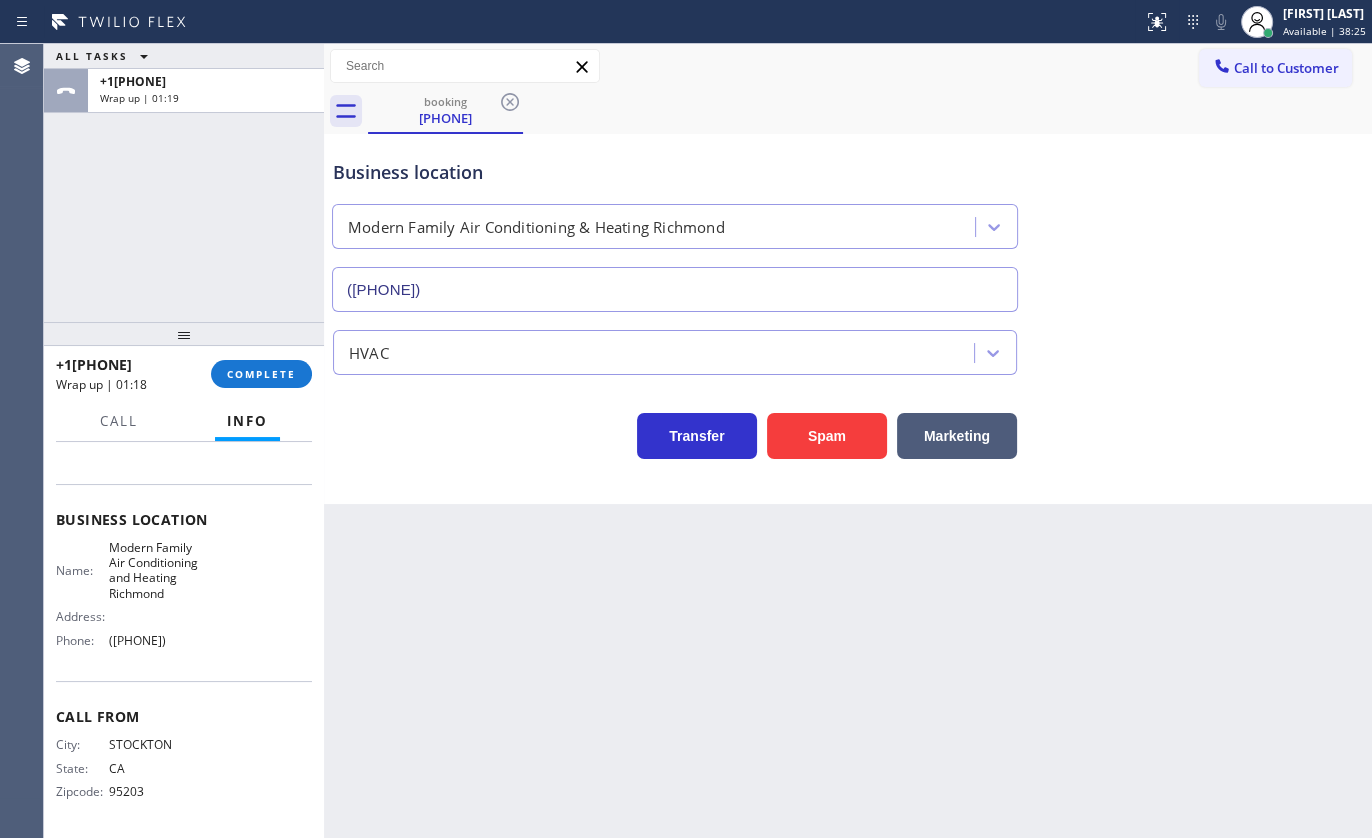 drag, startPoint x: 111, startPoint y: 637, endPoint x: 205, endPoint y: 633, distance: 94.08507 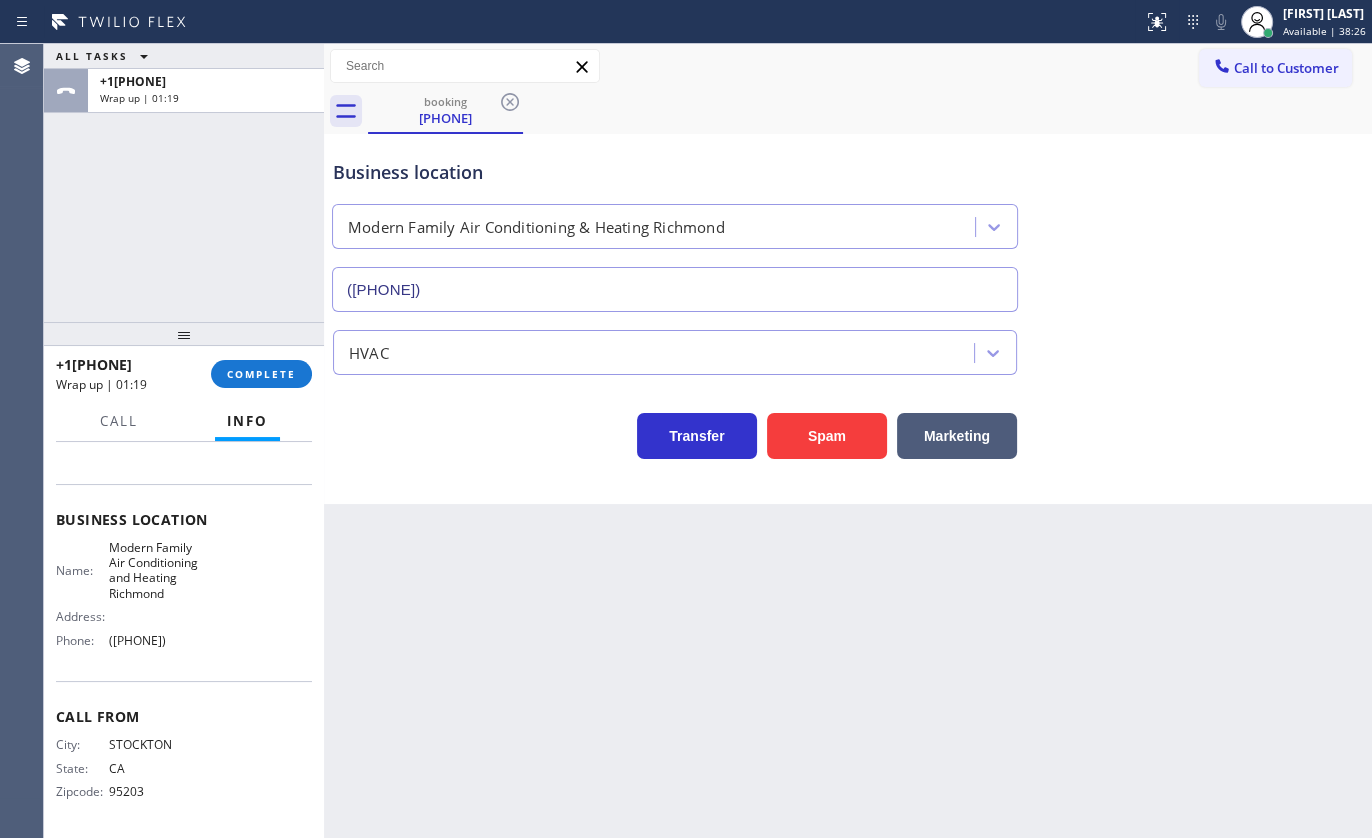 copy on "415) 842-1696" 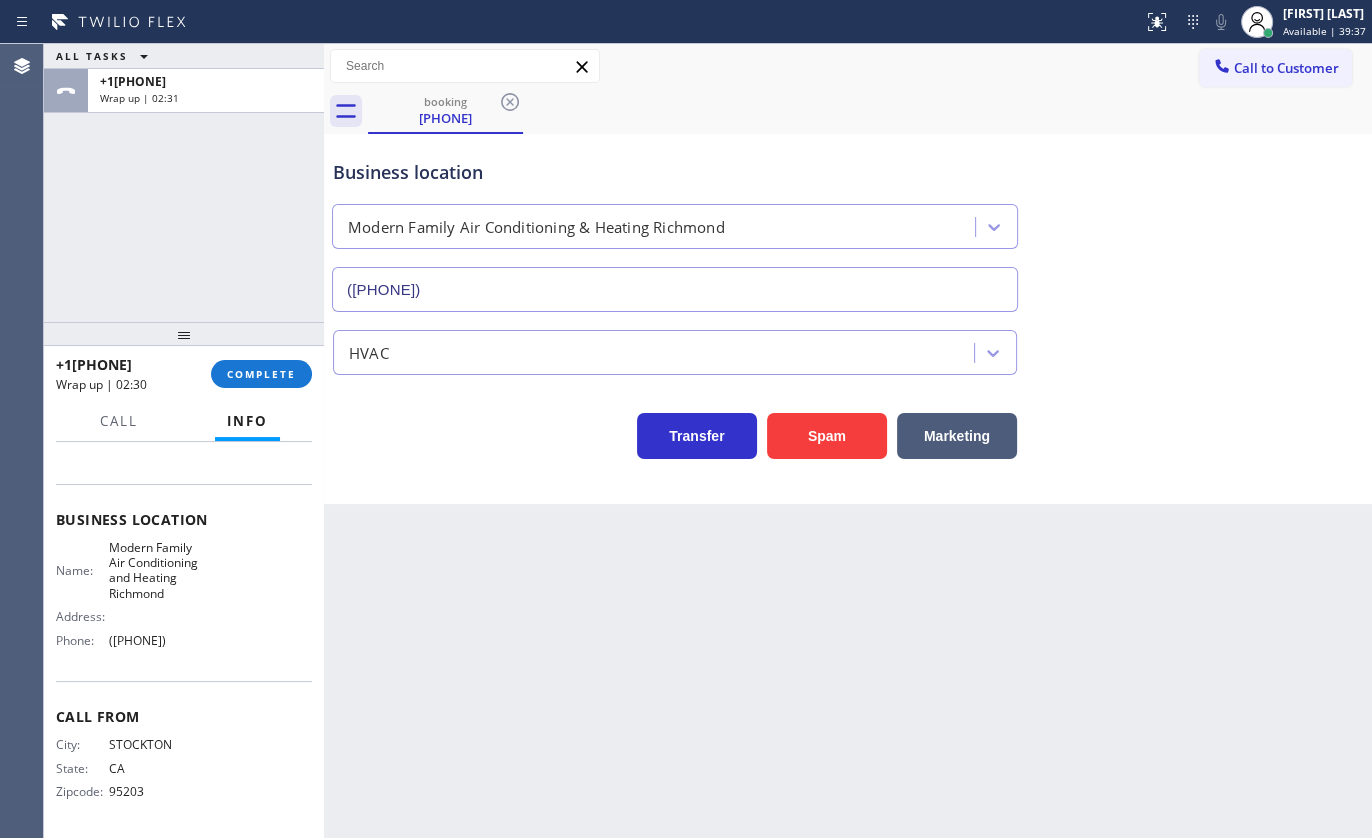 drag, startPoint x: 75, startPoint y: 249, endPoint x: 133, endPoint y: 296, distance: 74.65253 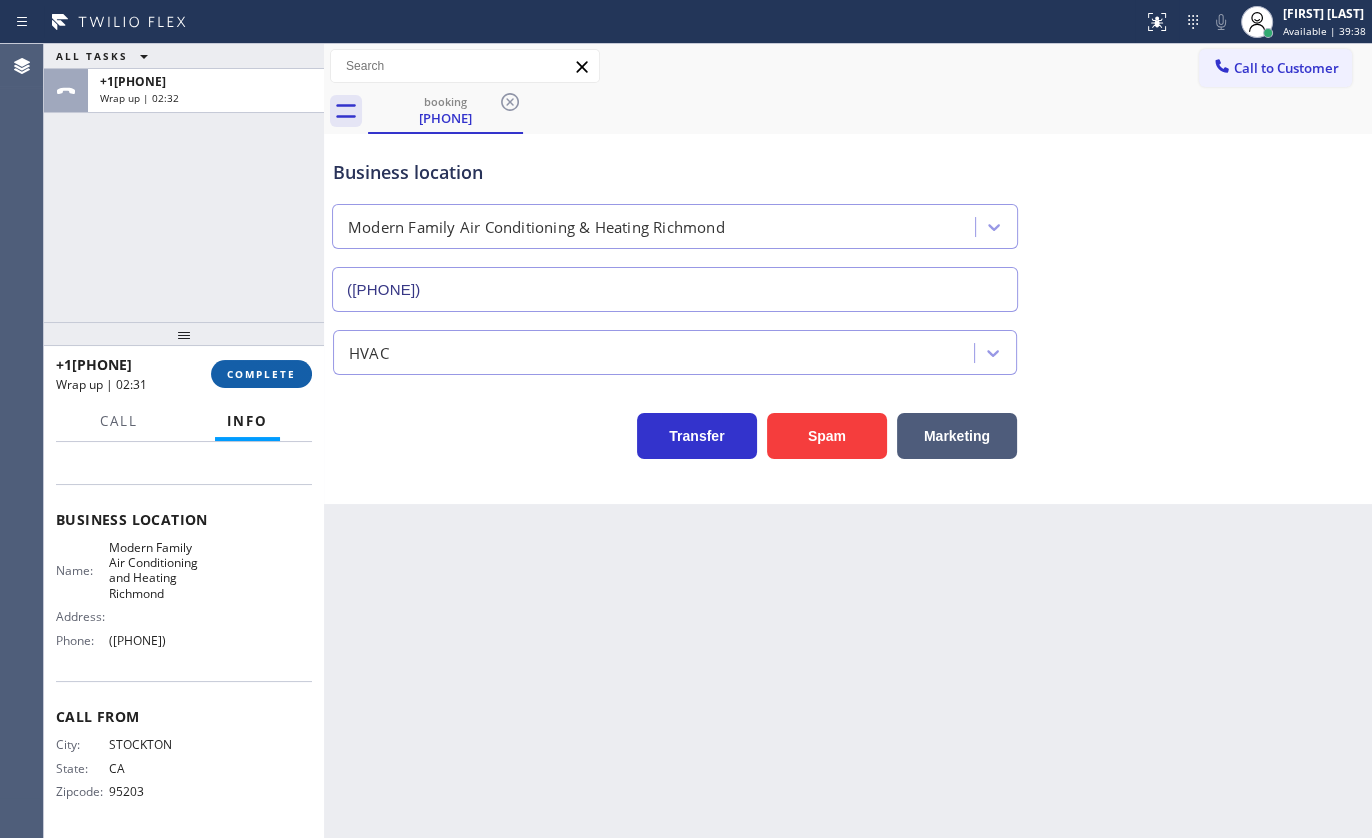 click on "COMPLETE" at bounding box center [261, 374] 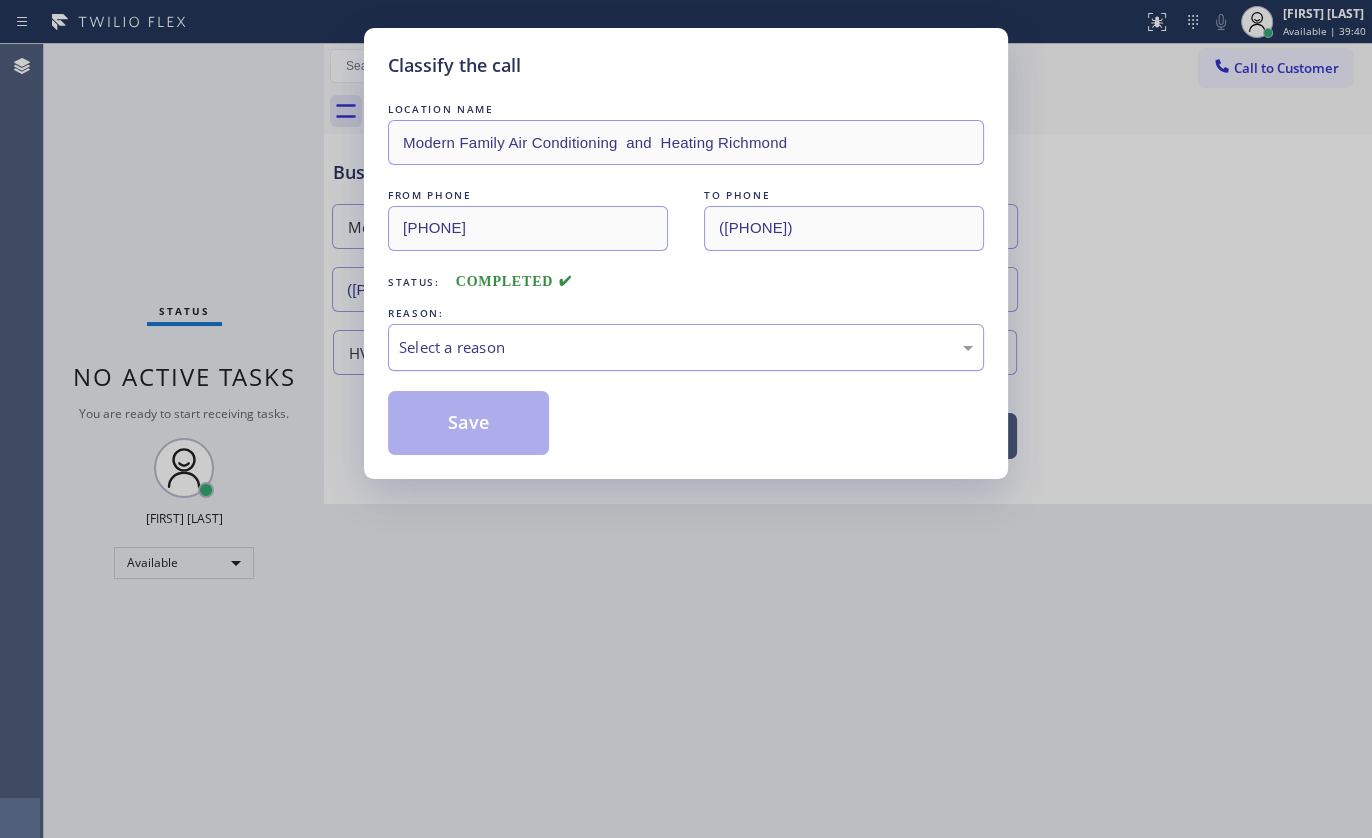 click on "Select a reason" at bounding box center (686, 347) 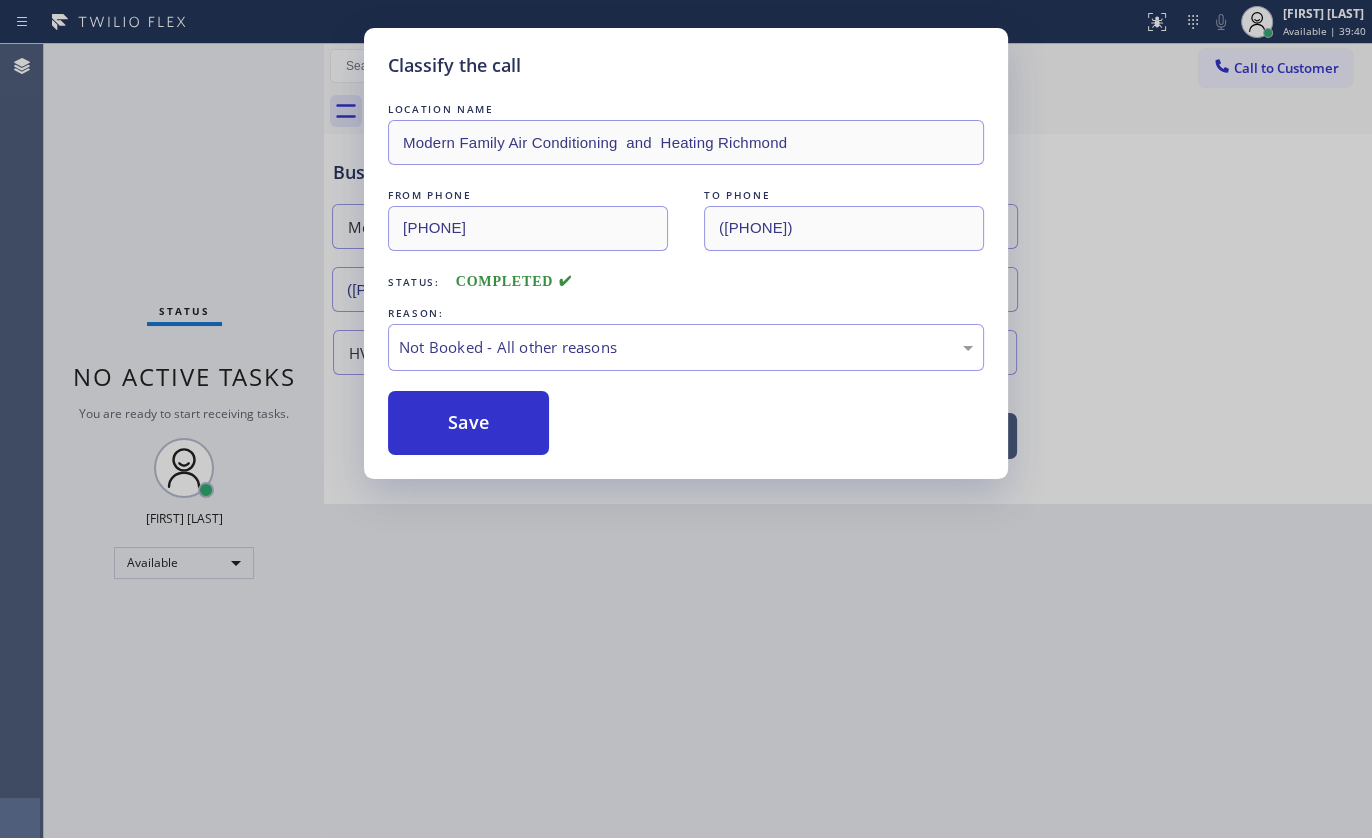 click on "Save" at bounding box center [468, 423] 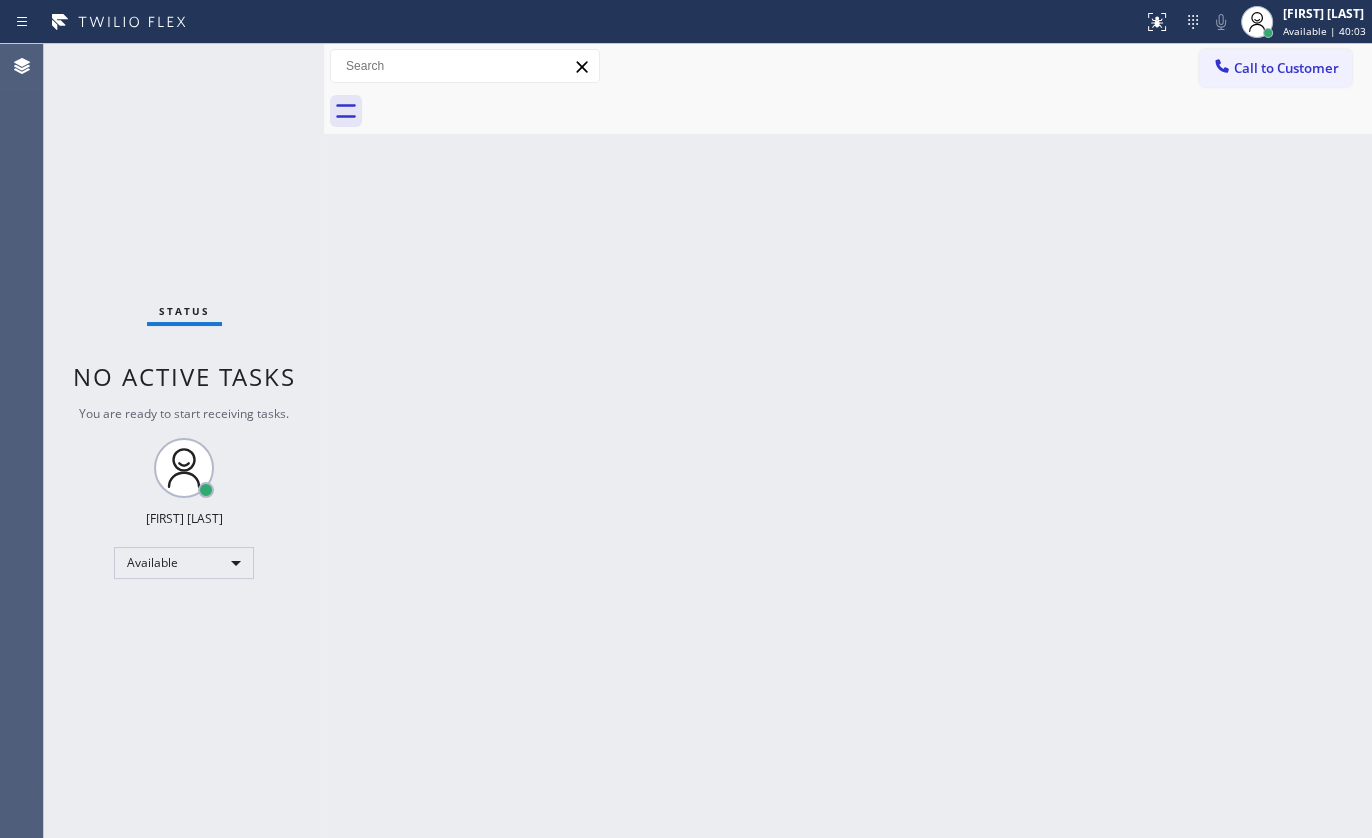 click on "Status   No active tasks     You are ready to start receiving tasks.   JENIZA ALCAYDE Available" at bounding box center [184, 441] 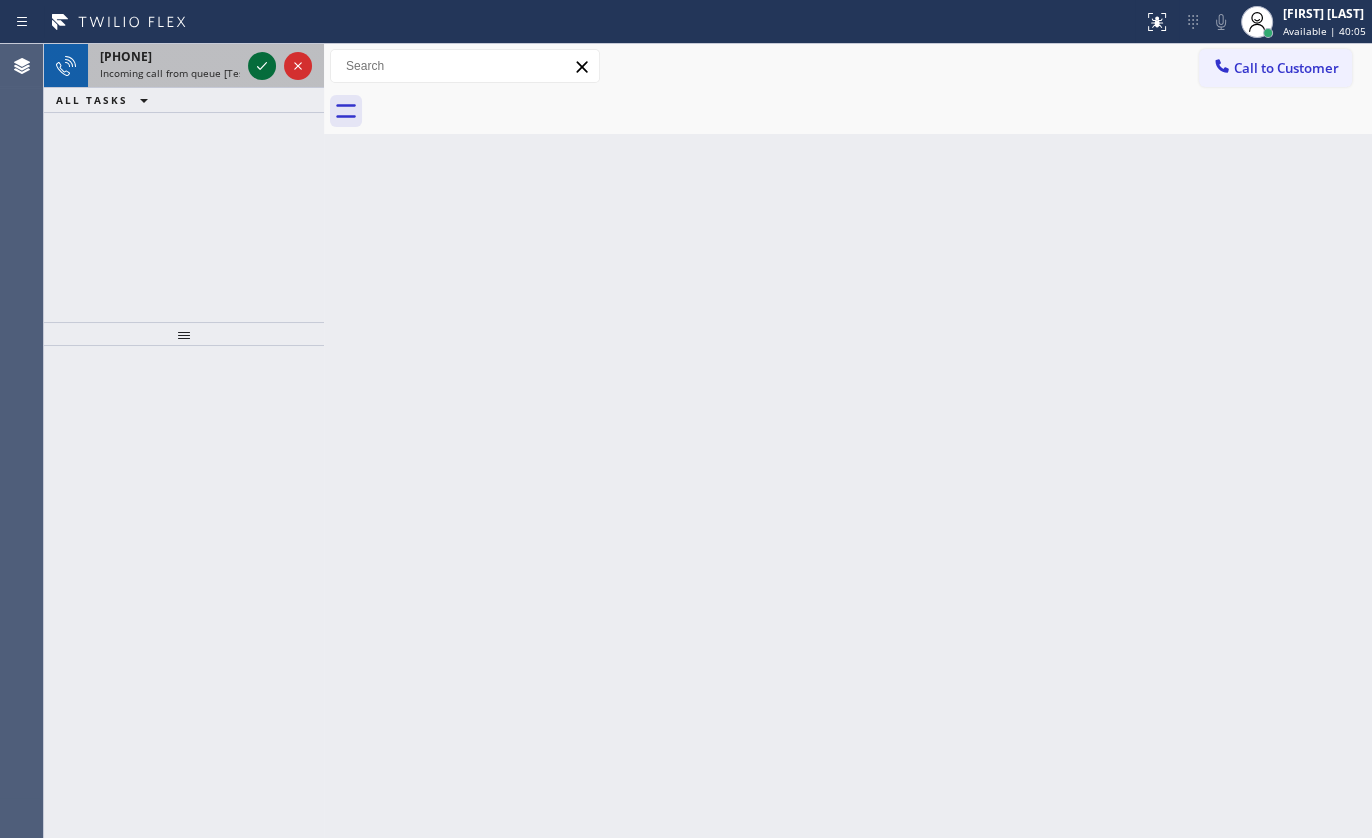 click 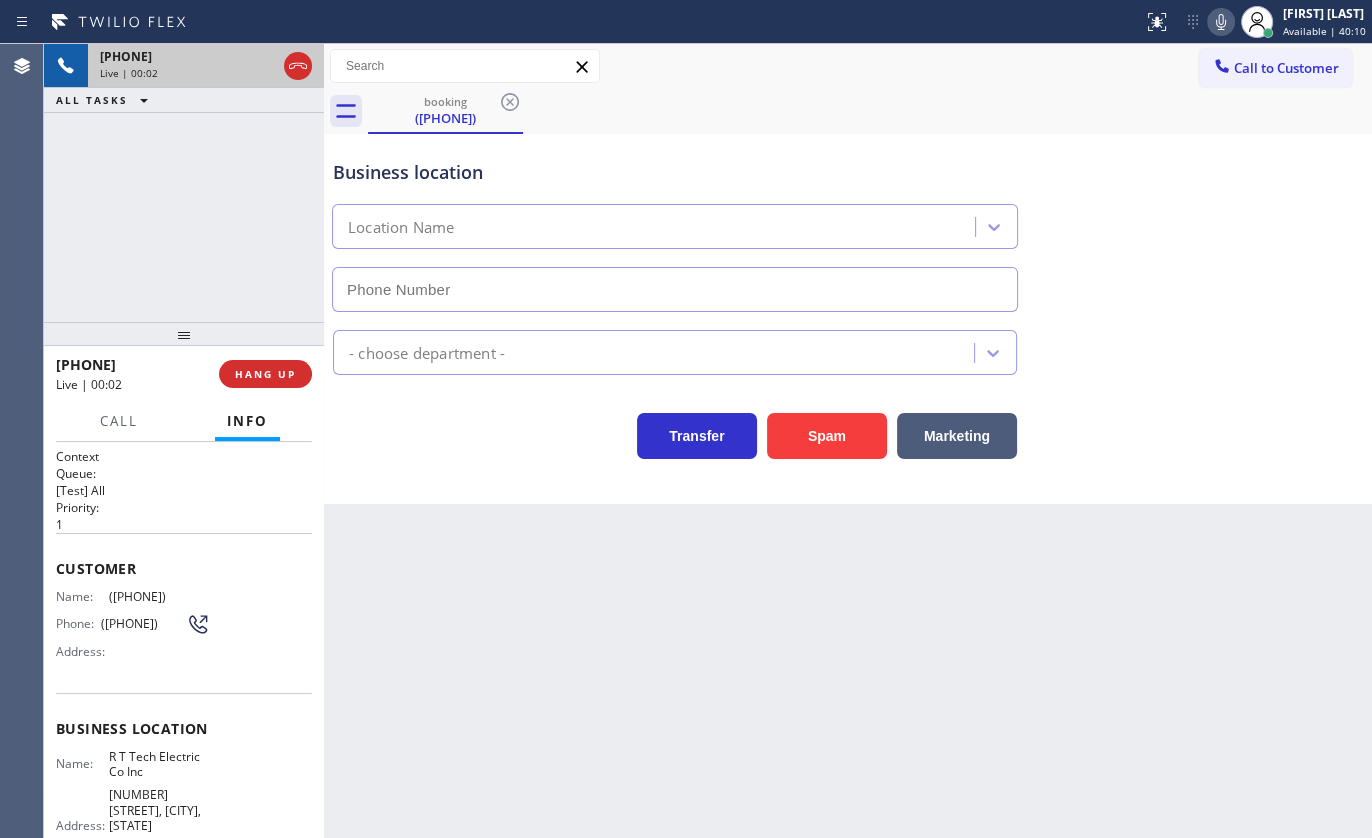type on "(908) 824-6720" 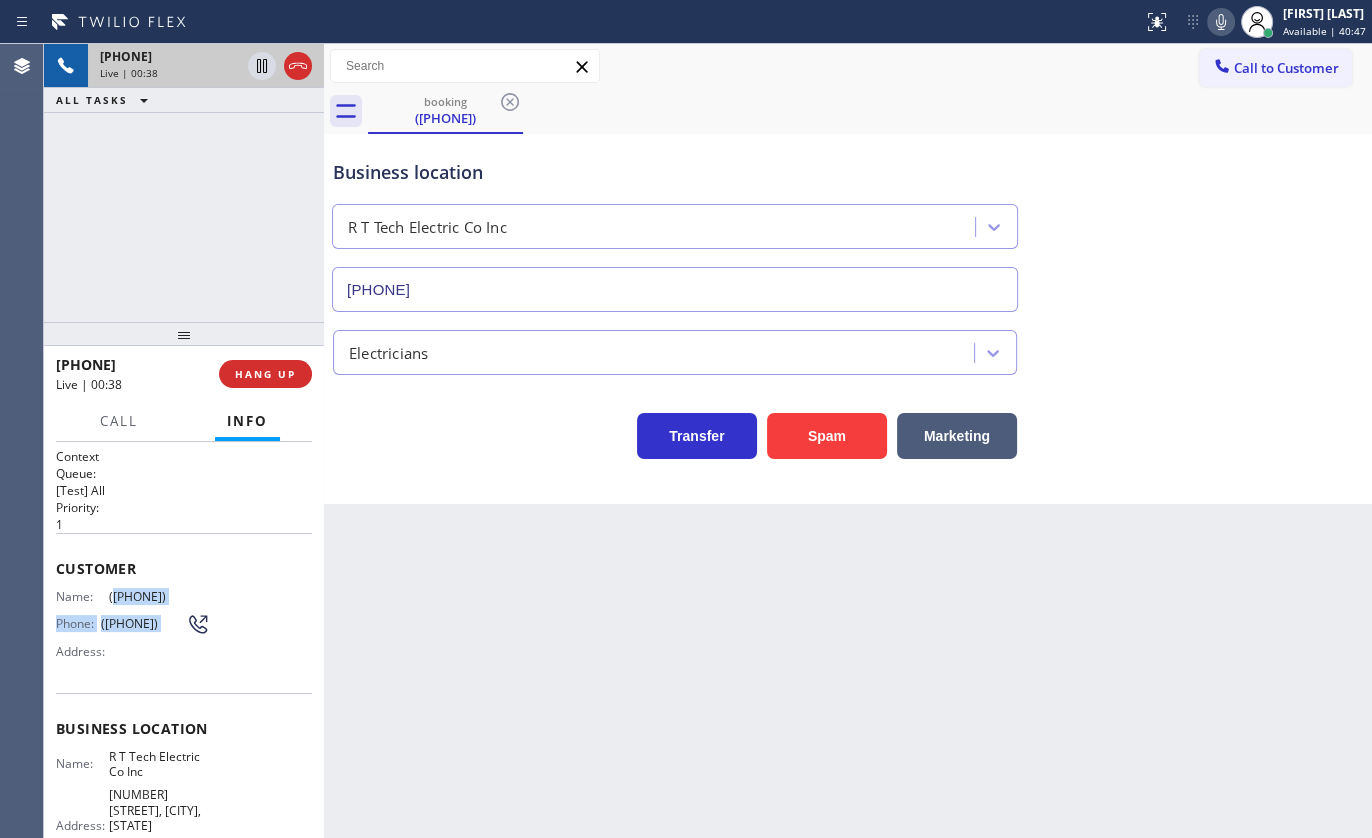 drag, startPoint x: 109, startPoint y: 593, endPoint x: 228, endPoint y: 605, distance: 119.60351 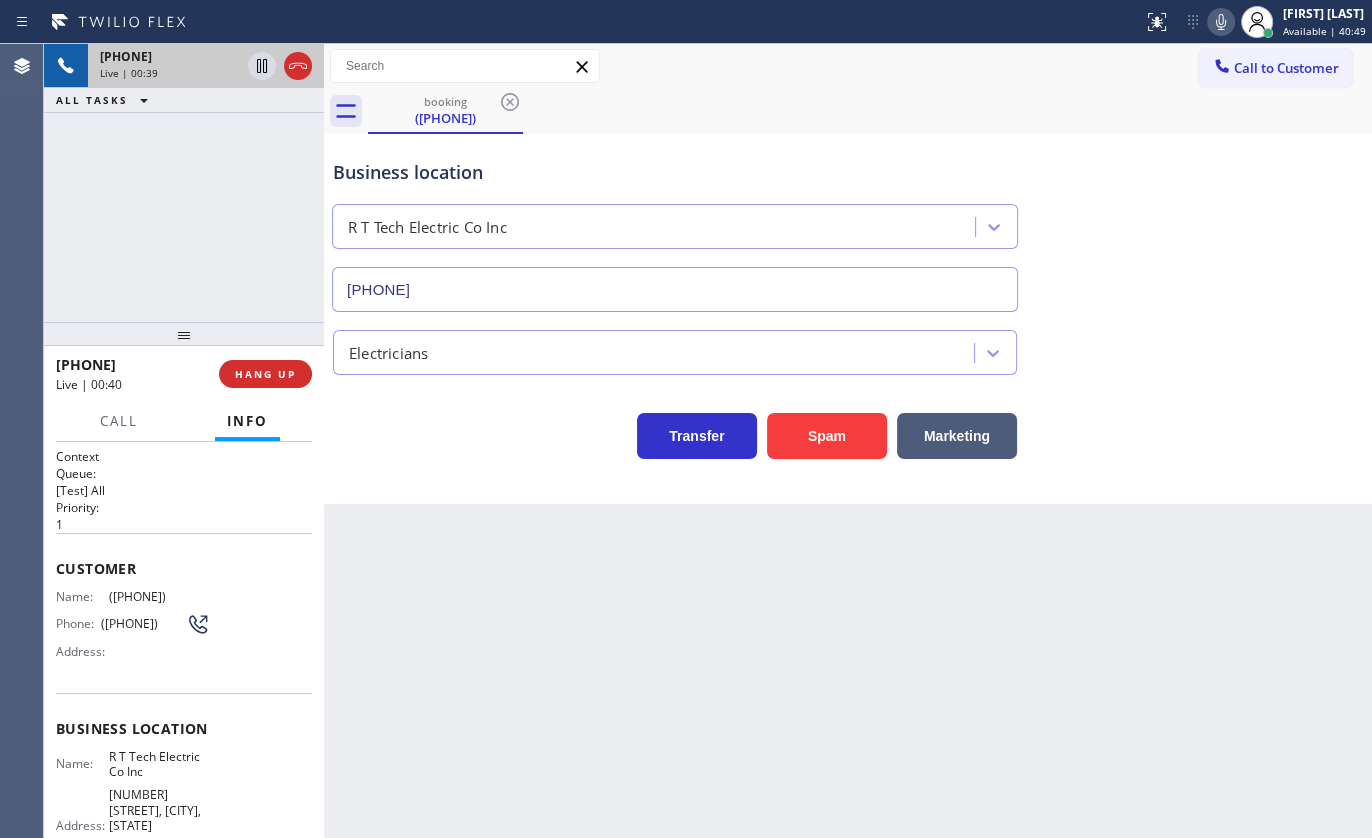 drag, startPoint x: 104, startPoint y: 696, endPoint x: 108, endPoint y: 653, distance: 43.185646 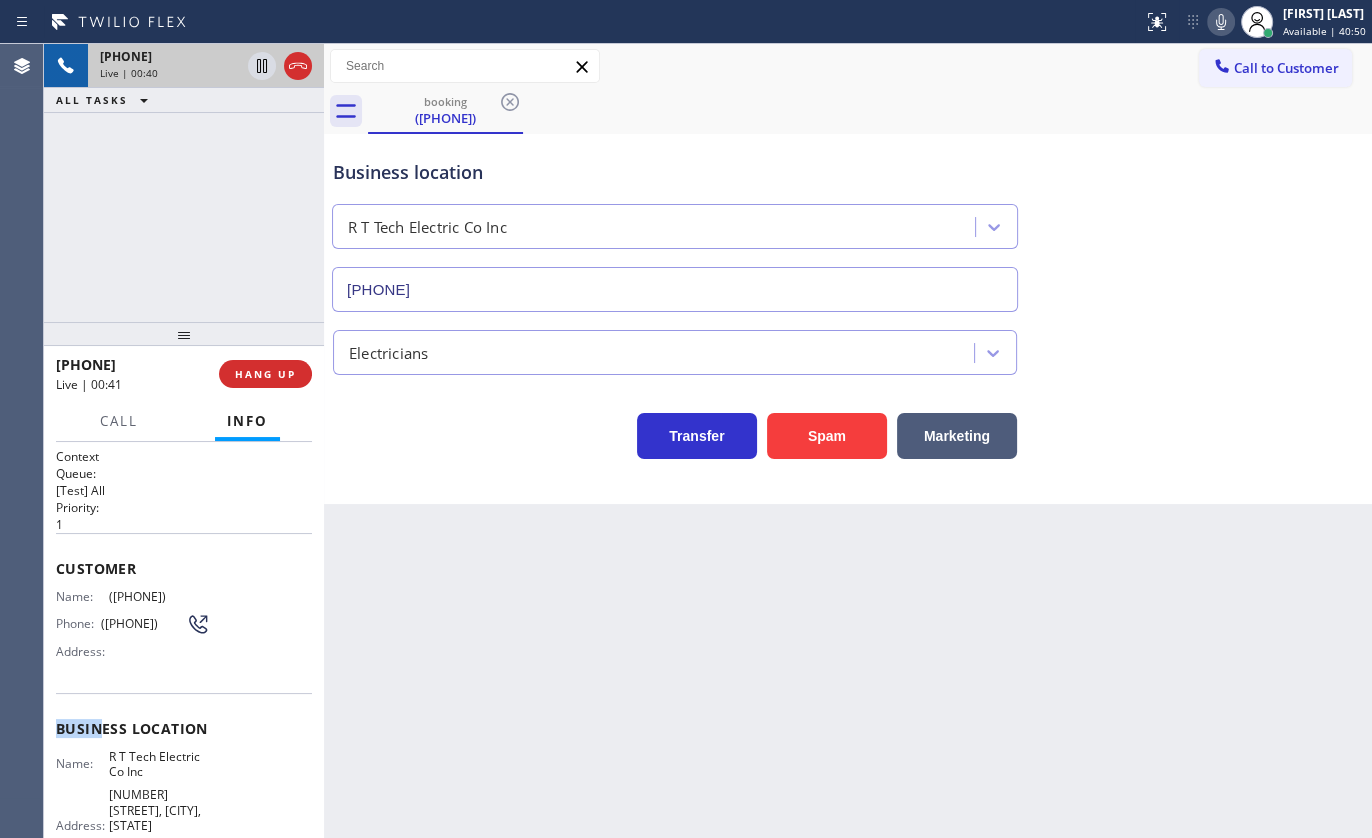drag, startPoint x: 98, startPoint y: 590, endPoint x: 216, endPoint y: 580, distance: 118.42297 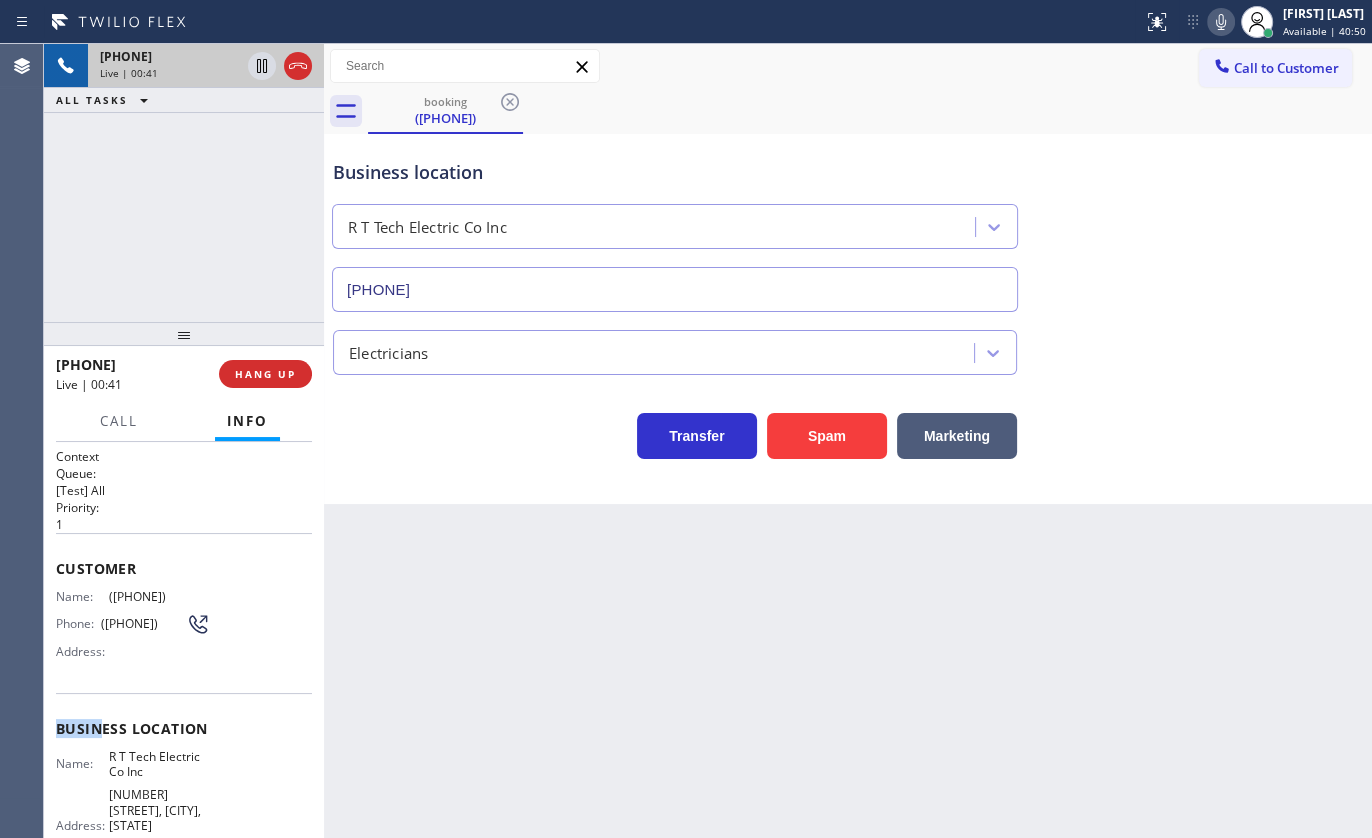 copy on "(973) 420-3771" 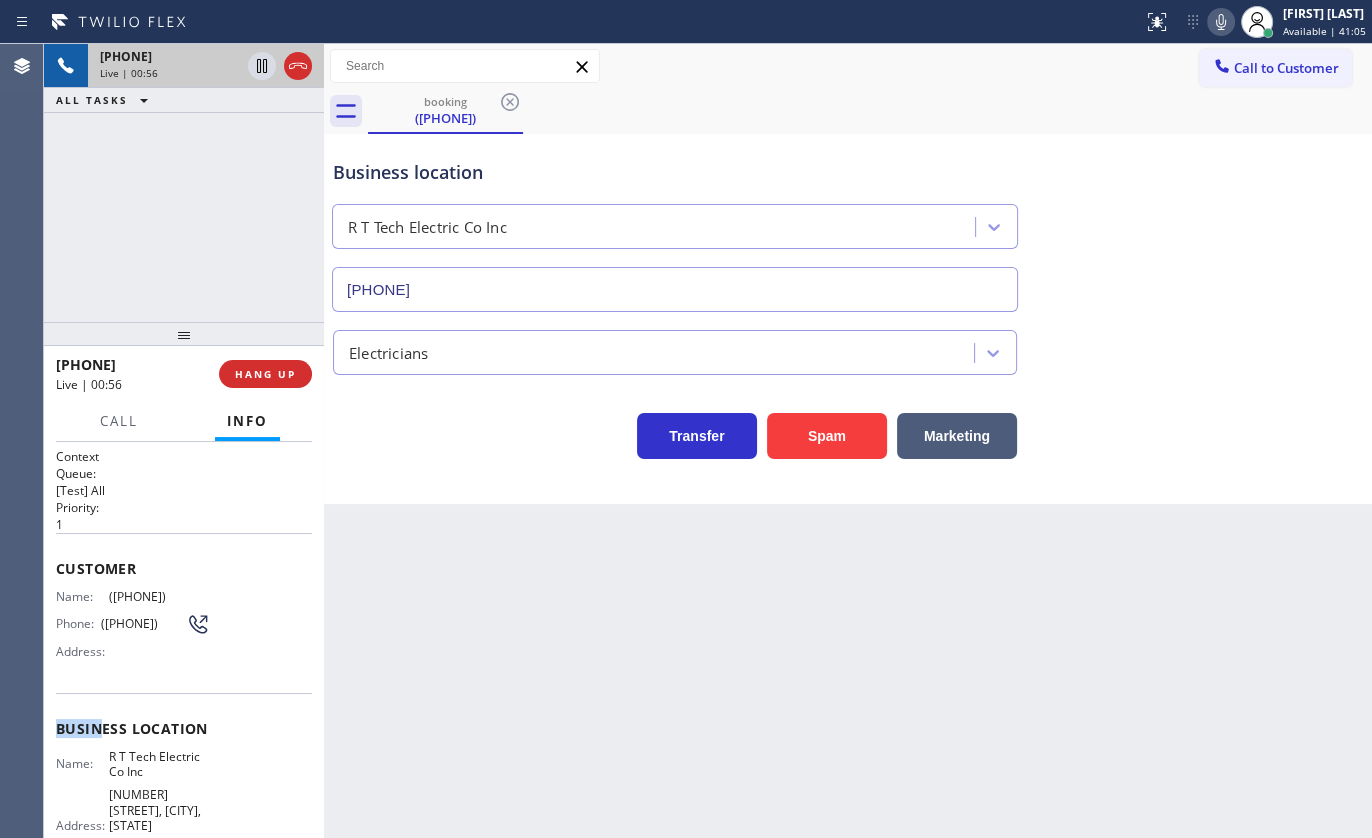 click 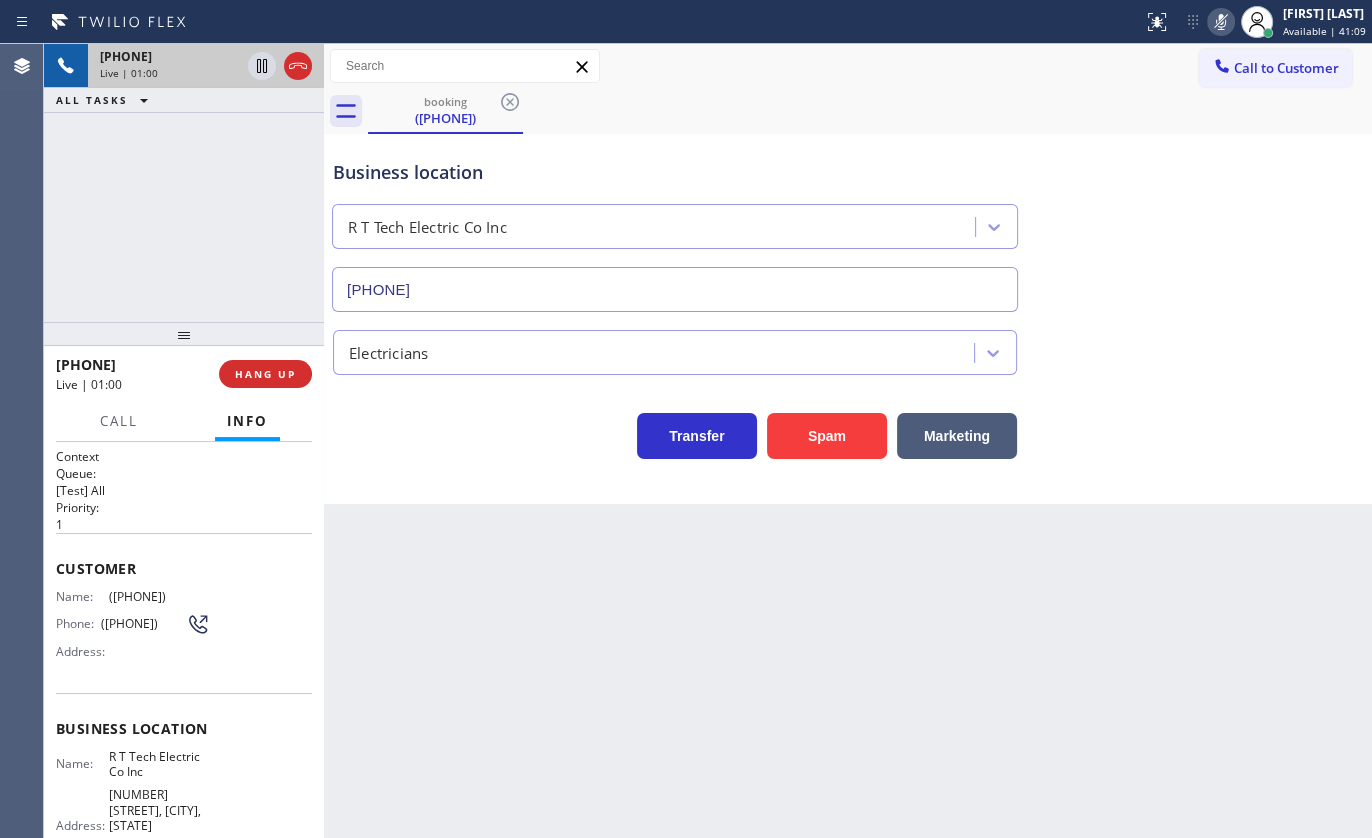 click on "Business location R T Tech Electric Co Inc (908) 824-6720" at bounding box center [848, 221] 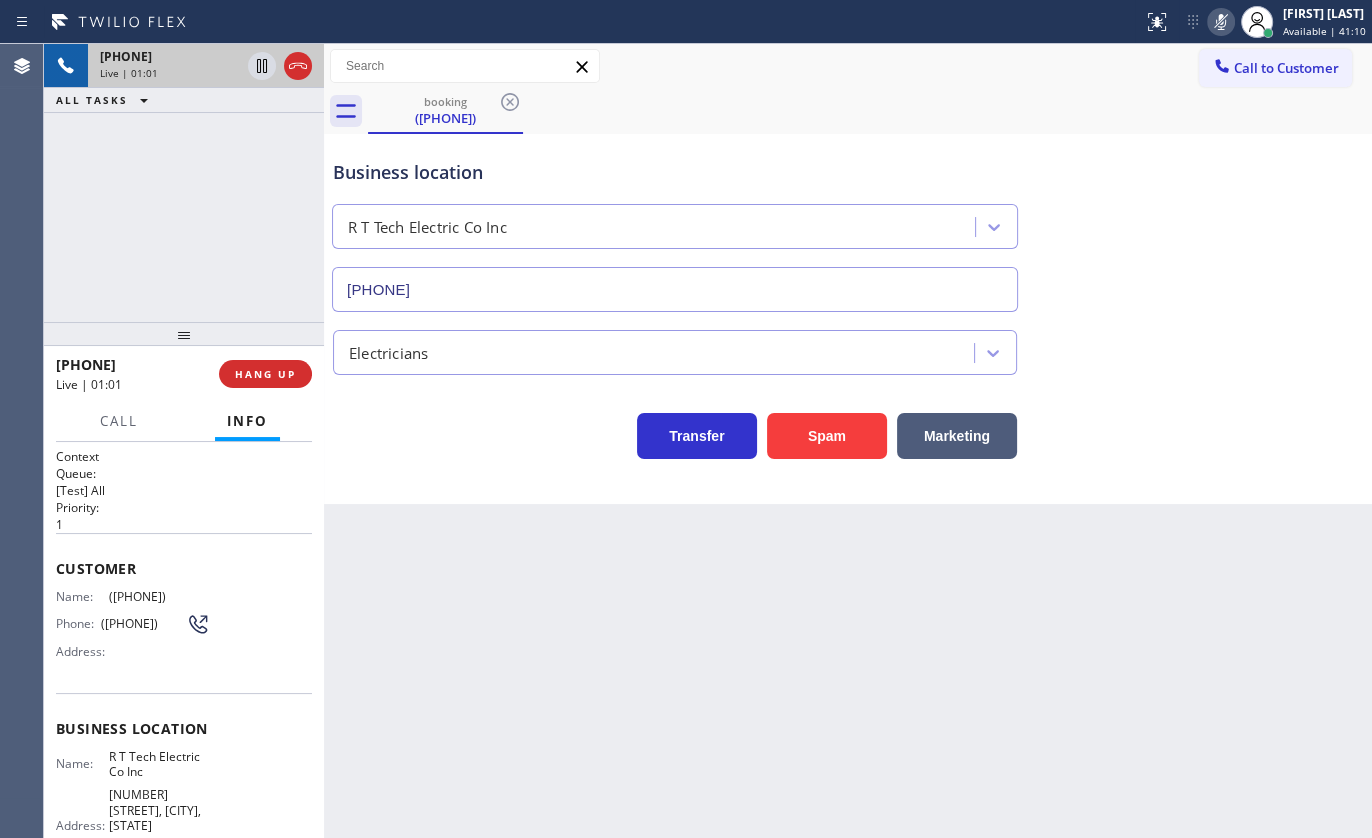 click 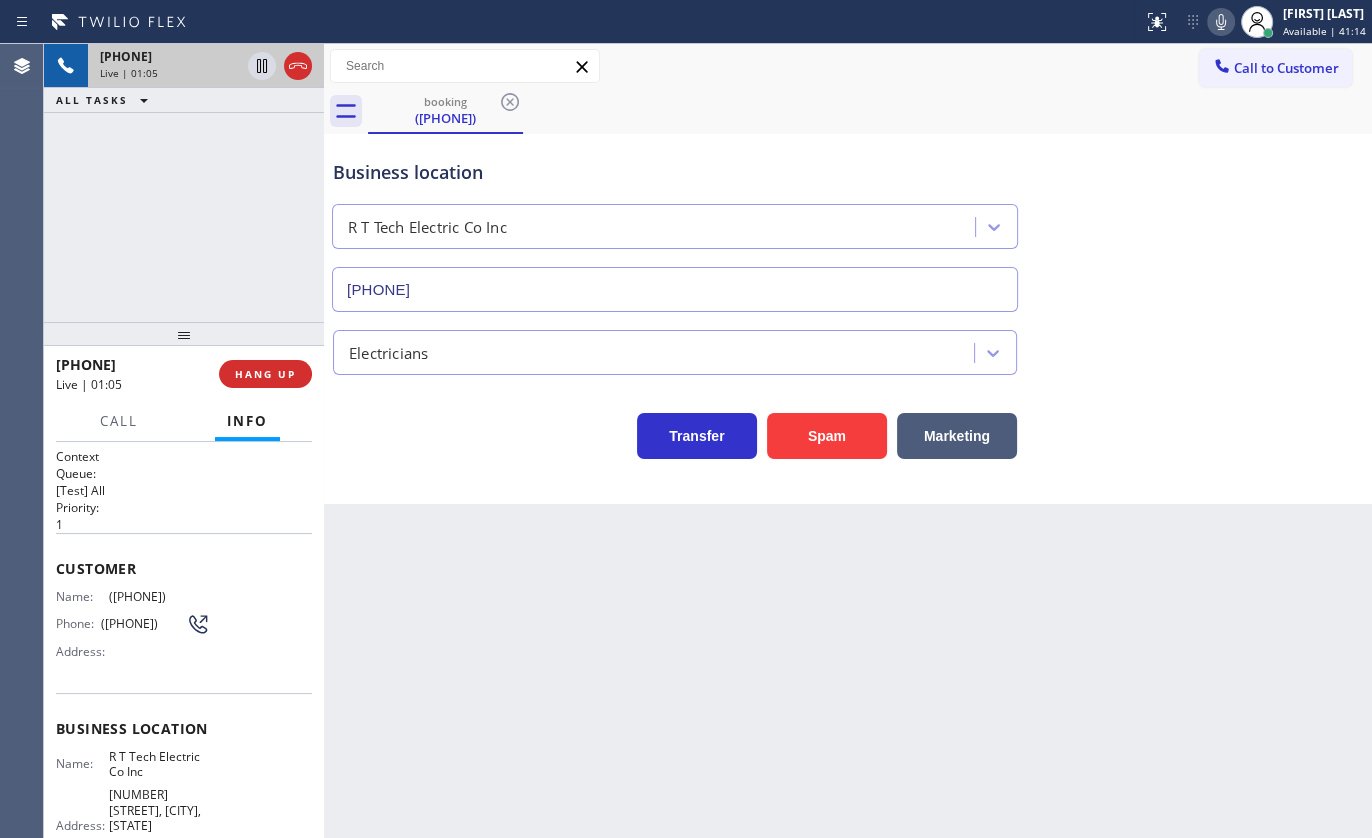 click 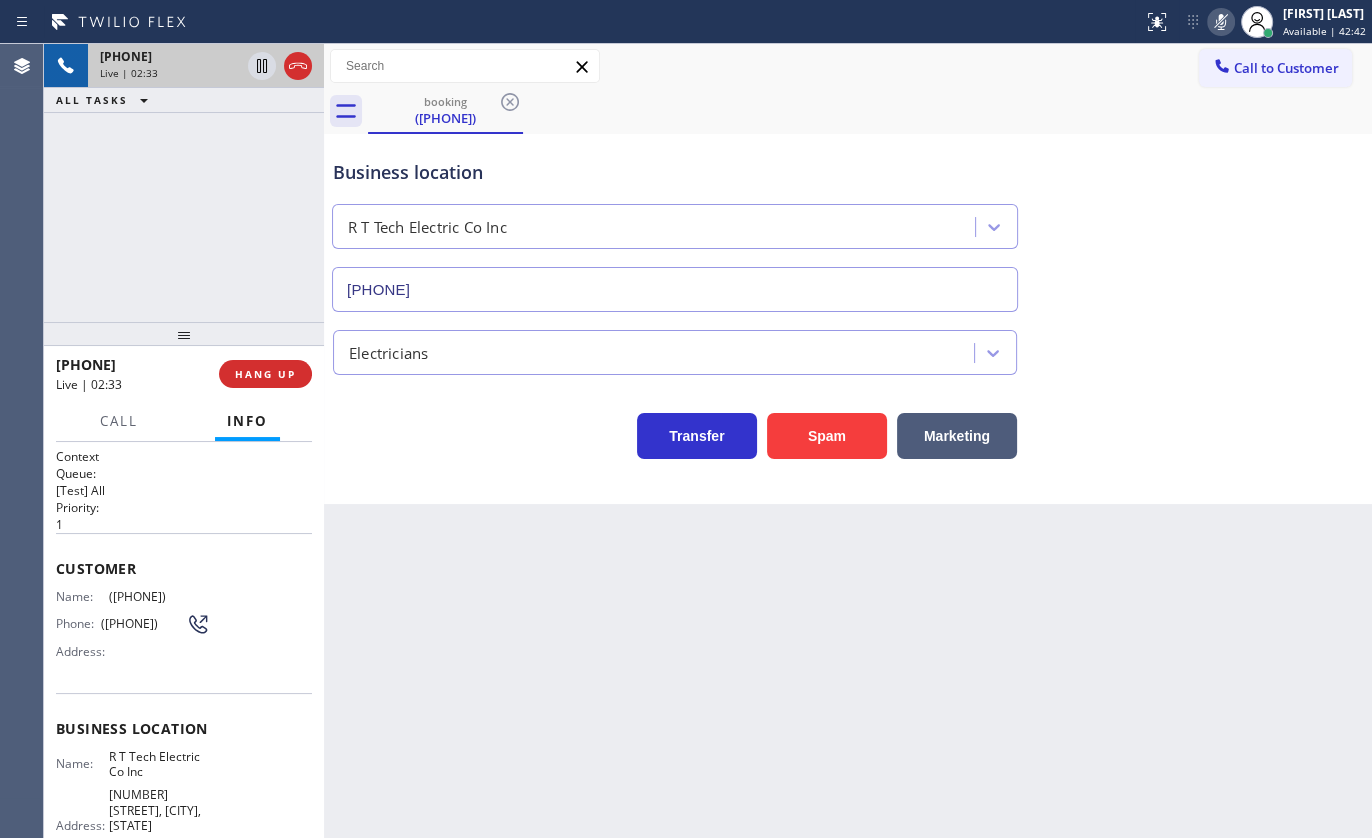 click 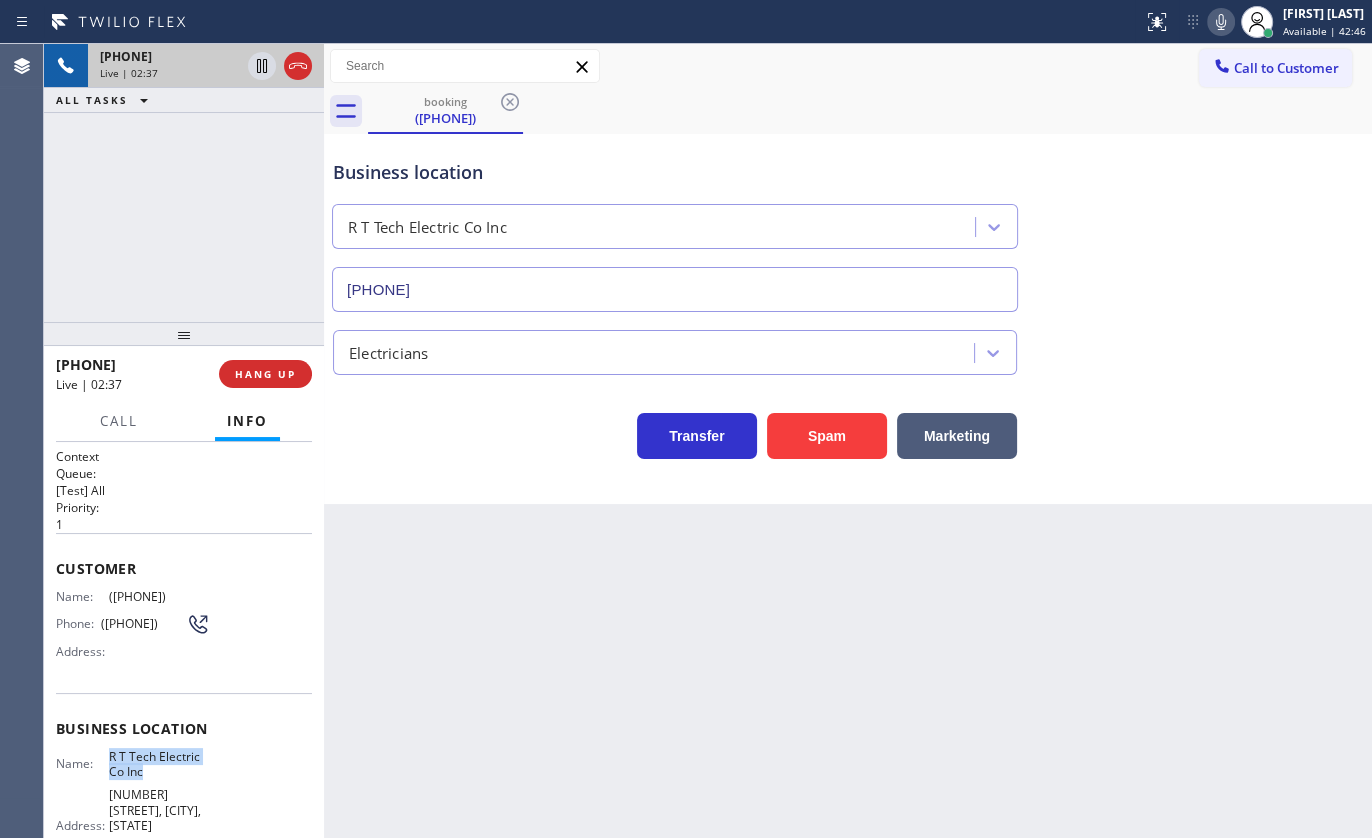drag, startPoint x: 104, startPoint y: 763, endPoint x: 157, endPoint y: 773, distance: 53.935146 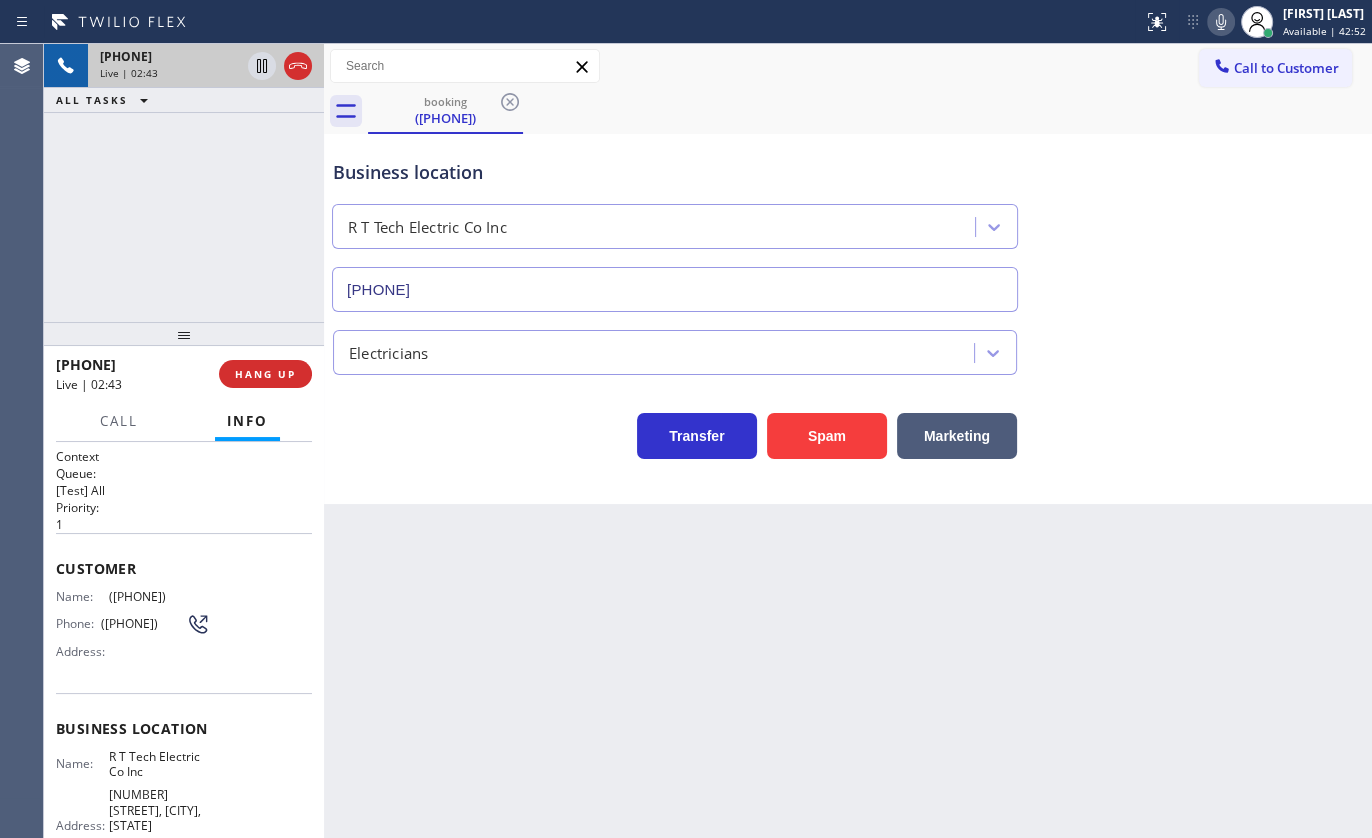 click on "+19734203771 Live | 02:43 ALL TASKS ALL TASKS ACTIVE TASKS TASKS IN WRAP UP" at bounding box center [184, 183] 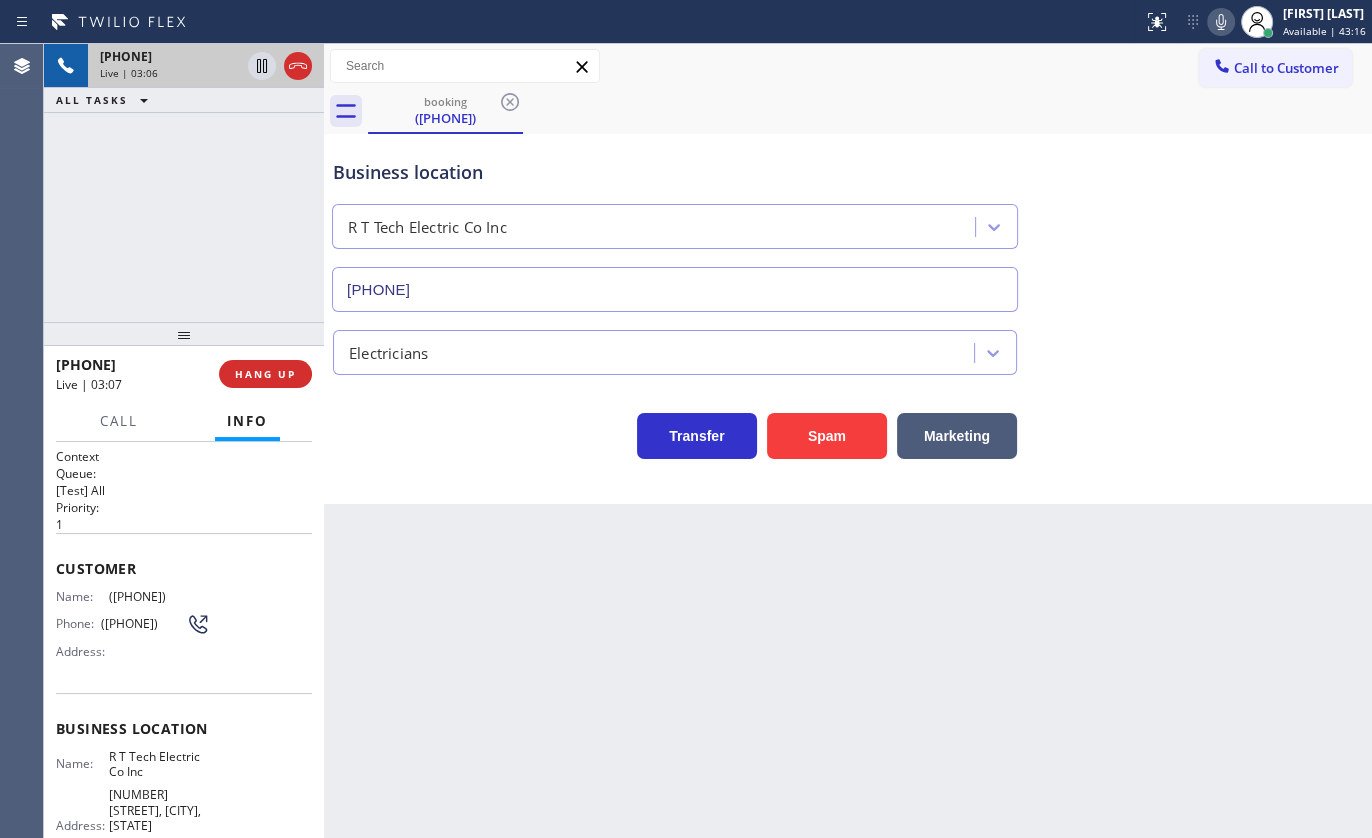 click 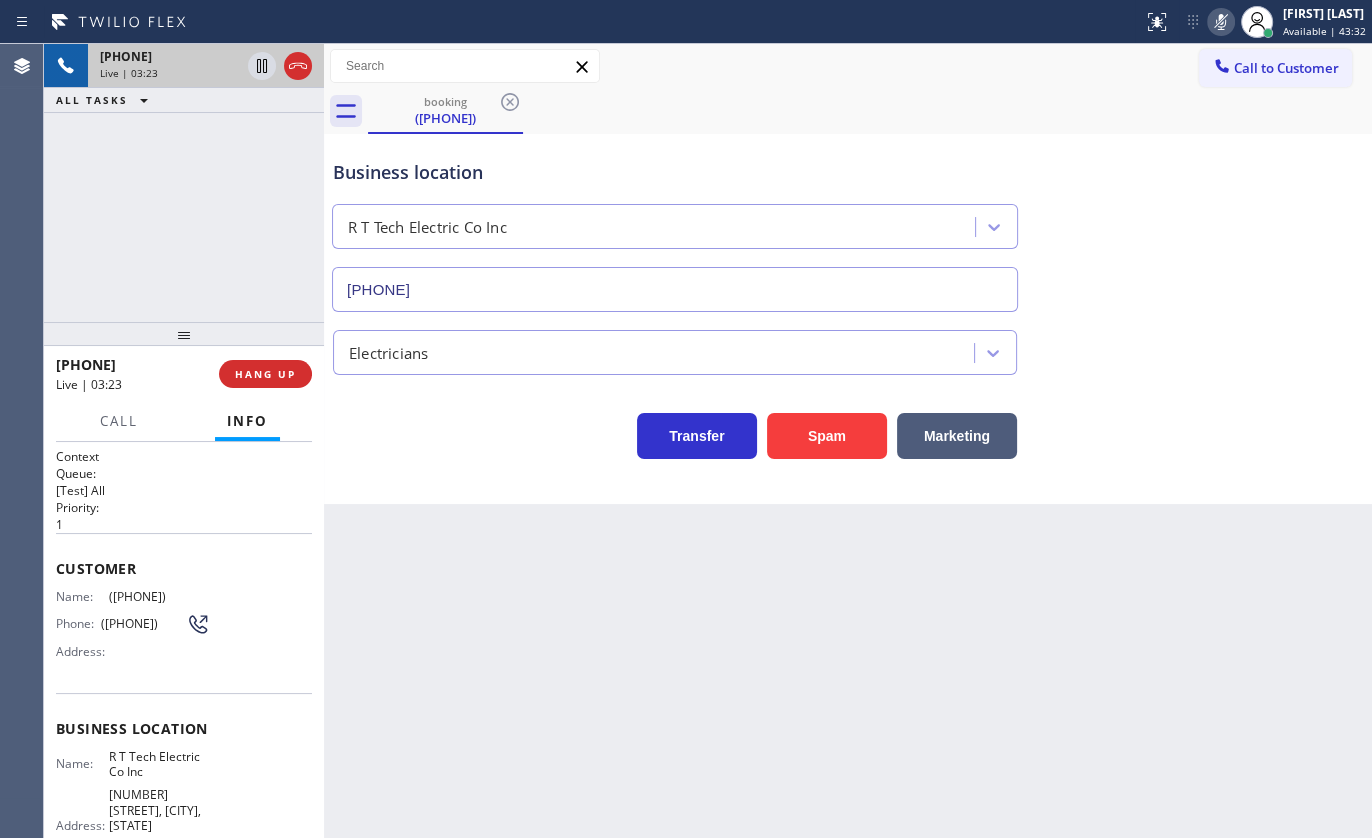 click 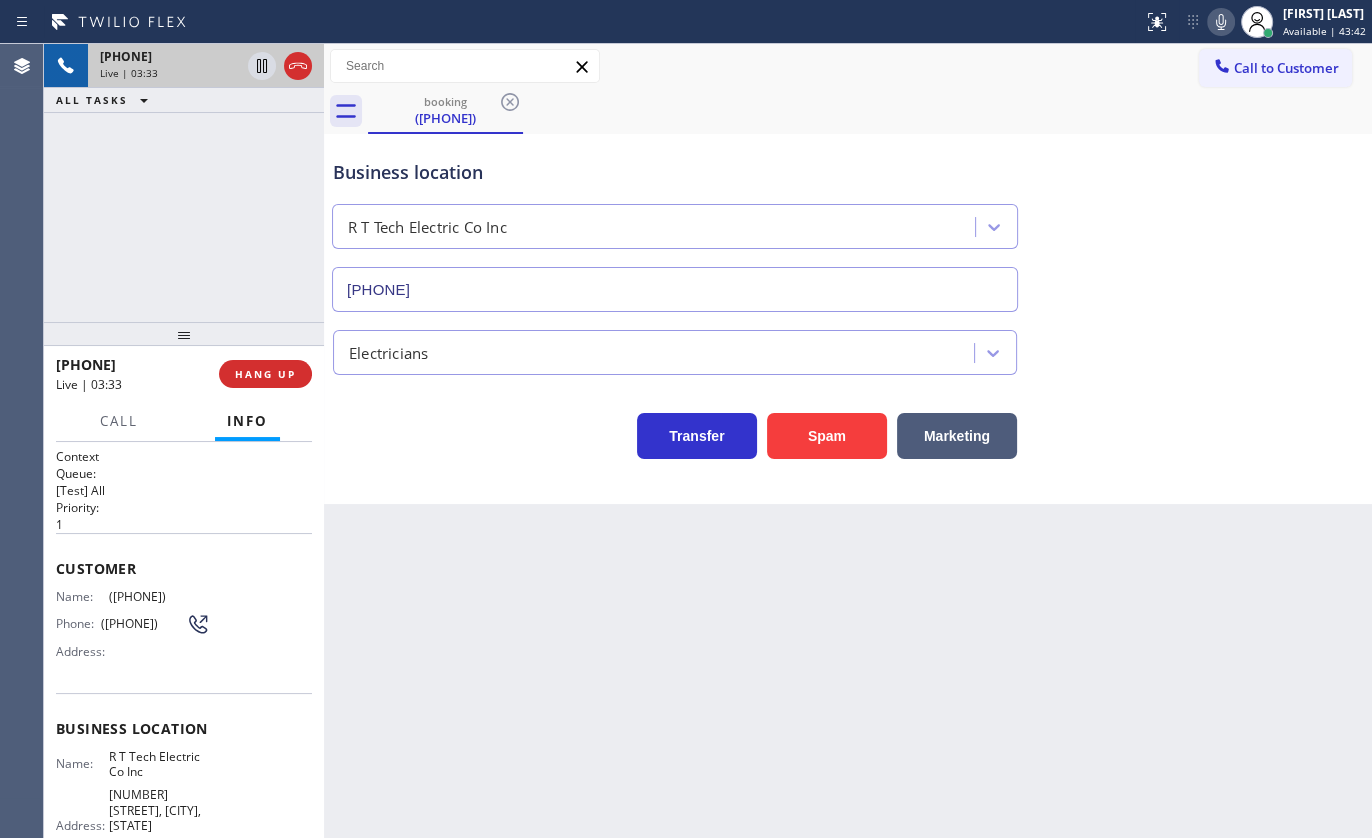 click 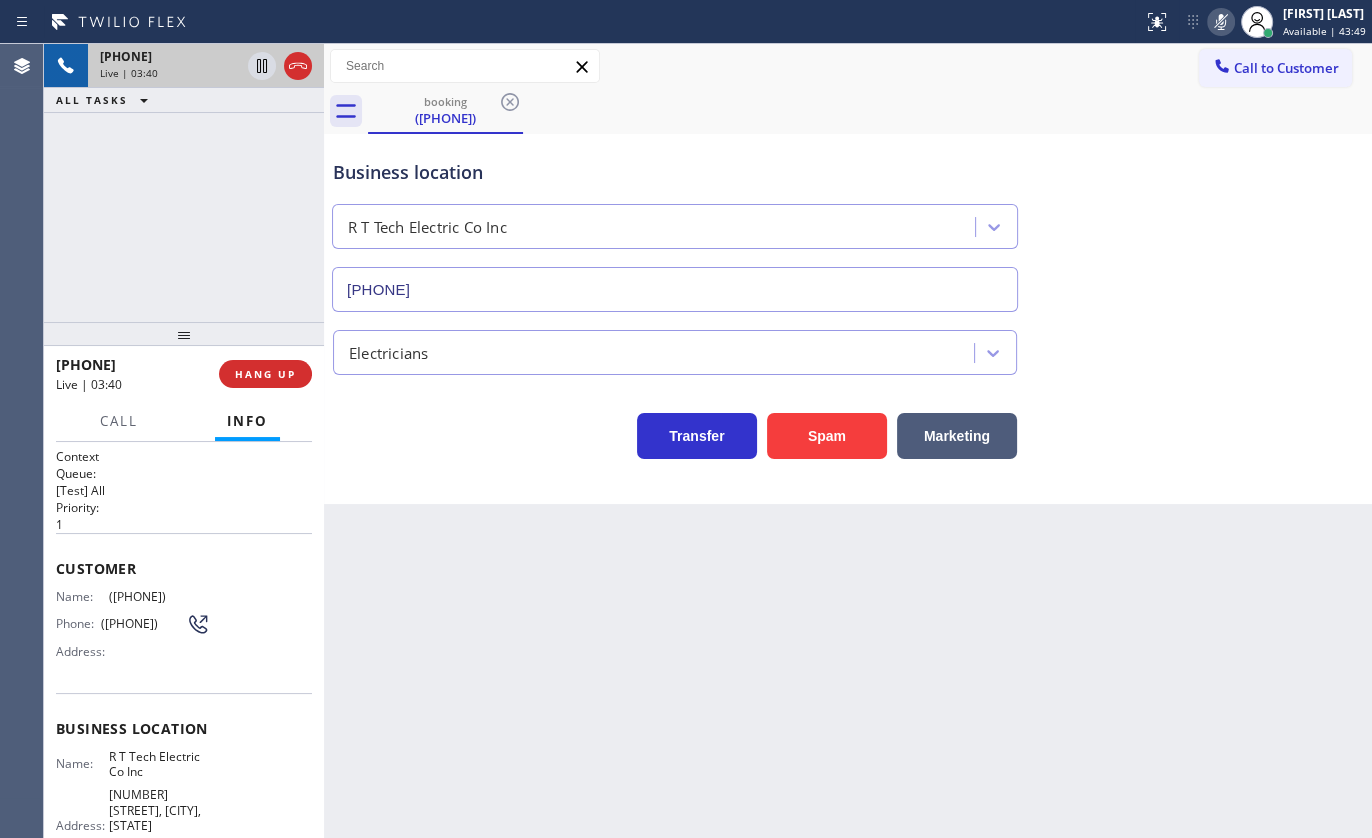 click on "+19734203771 Live | 03:40 ALL TASKS ALL TASKS ACTIVE TASKS TASKS IN WRAP UP" at bounding box center [184, 183] 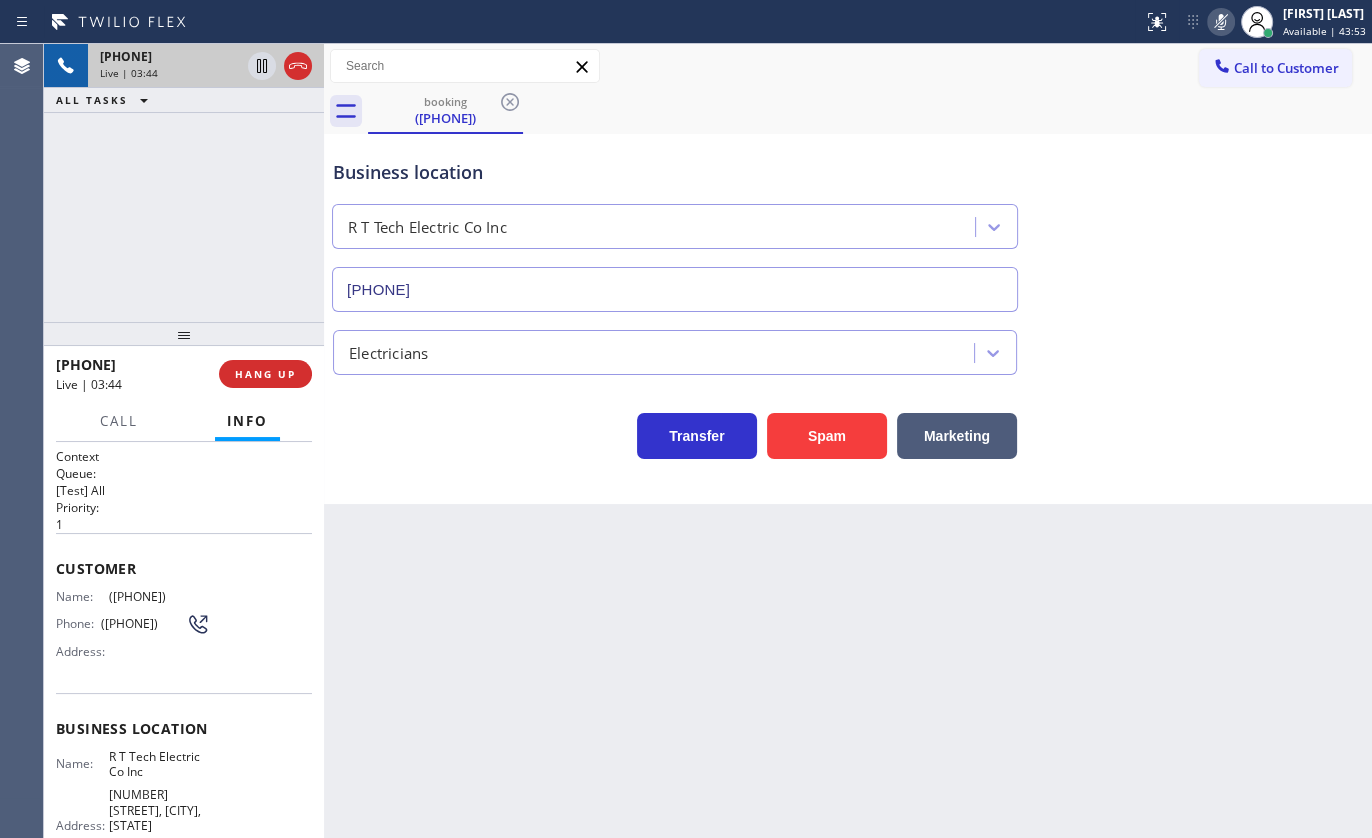 click 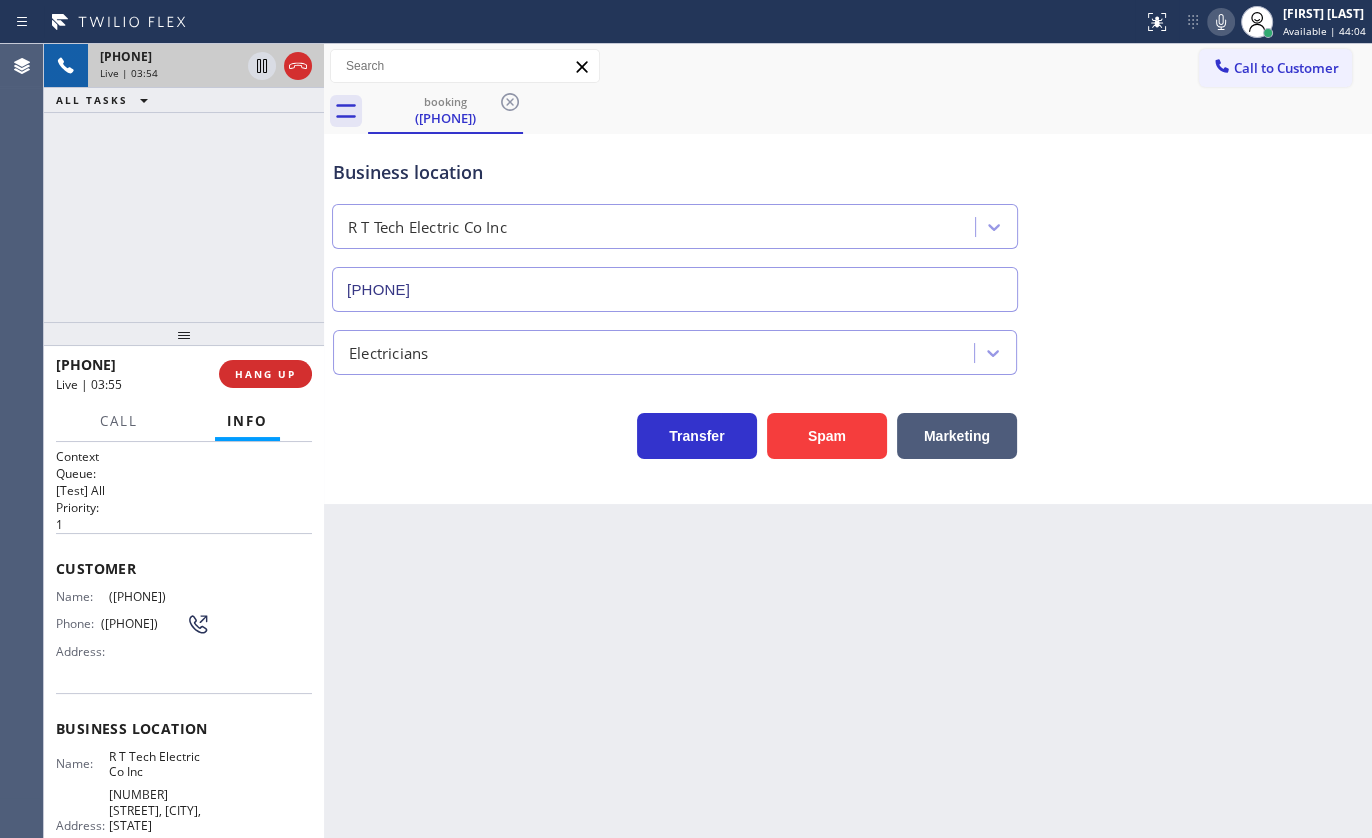 click on "+19734203771 Live | 03:54 ALL TASKS ALL TASKS ACTIVE TASKS TASKS IN WRAP UP" at bounding box center [184, 183] 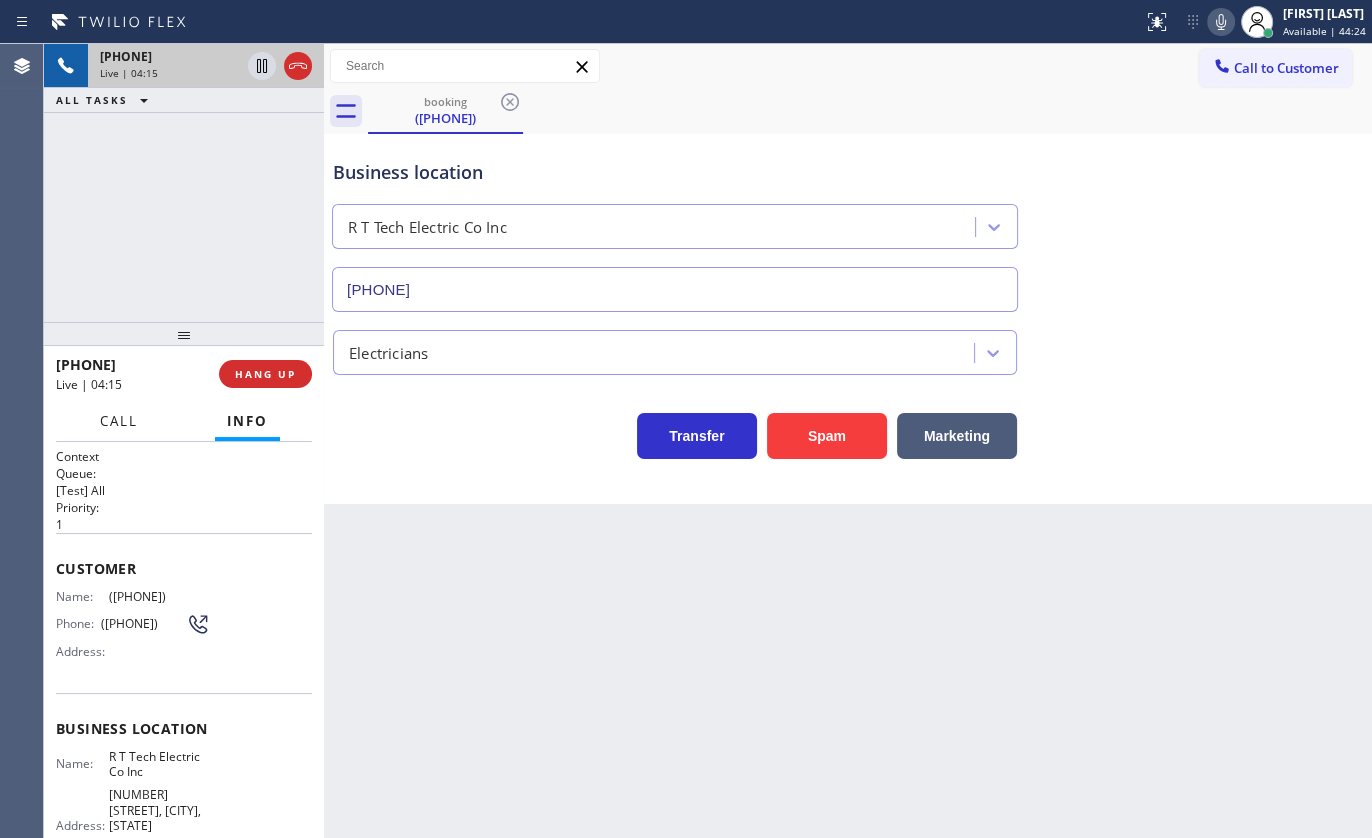 click on "Call" at bounding box center (119, 421) 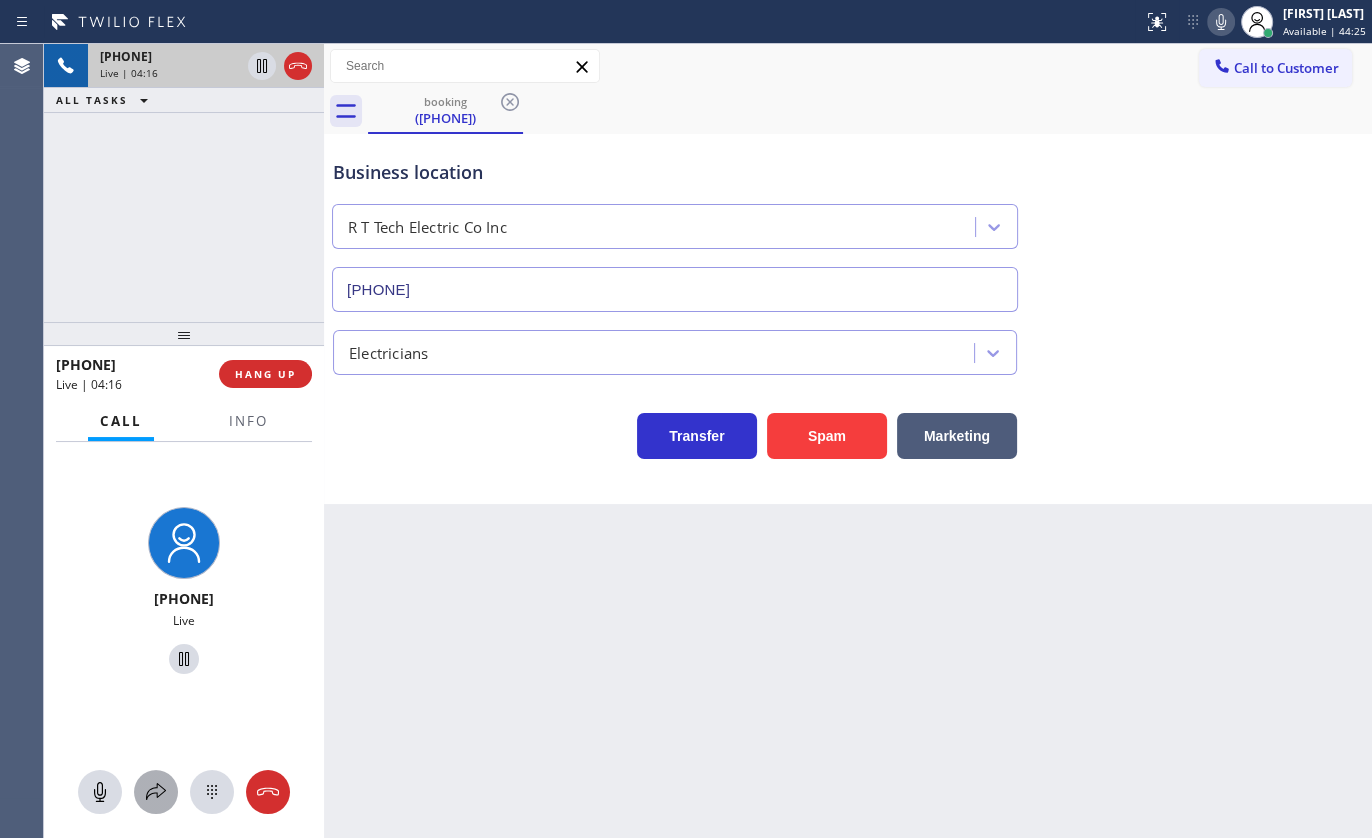 click 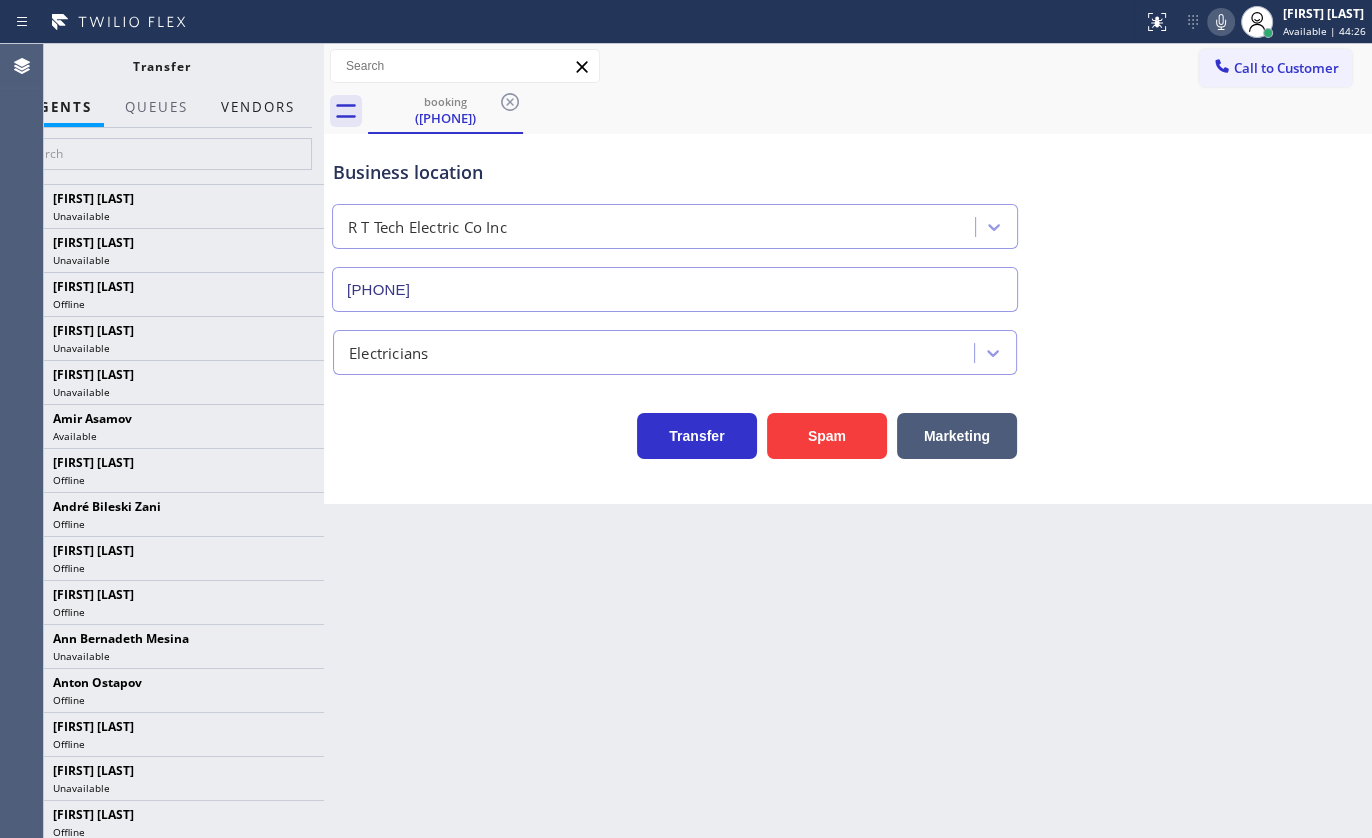 click on "Vendors" at bounding box center (258, 107) 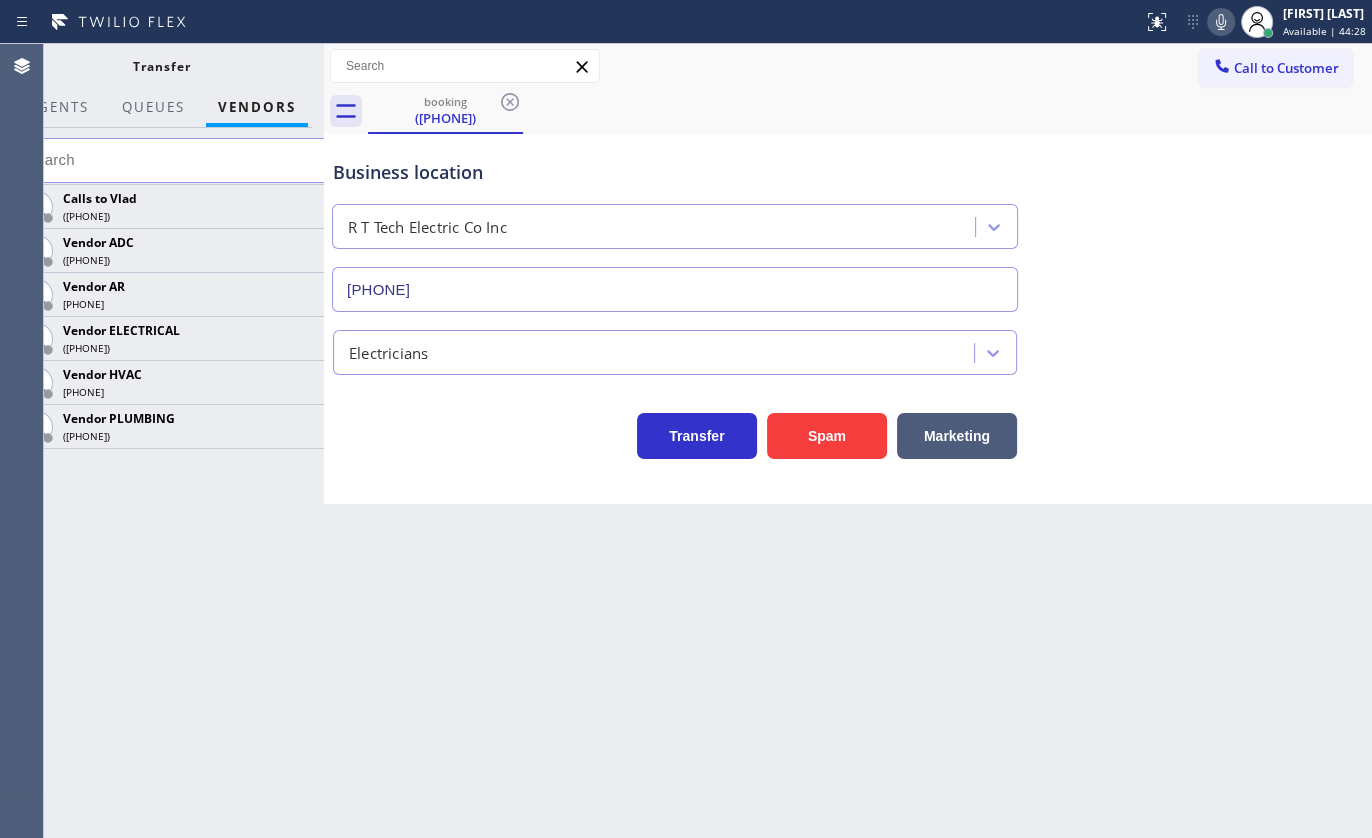 click 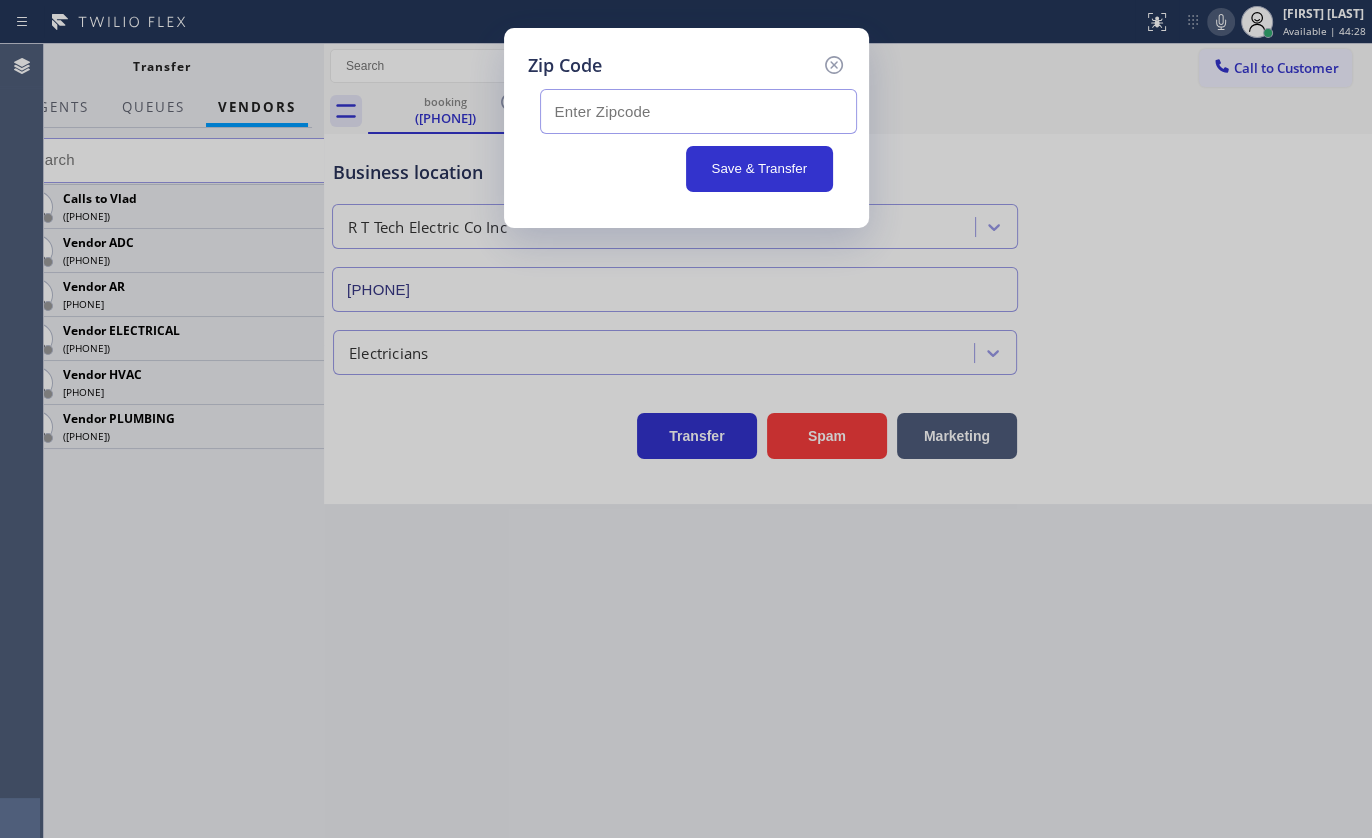 click at bounding box center (698, 111) 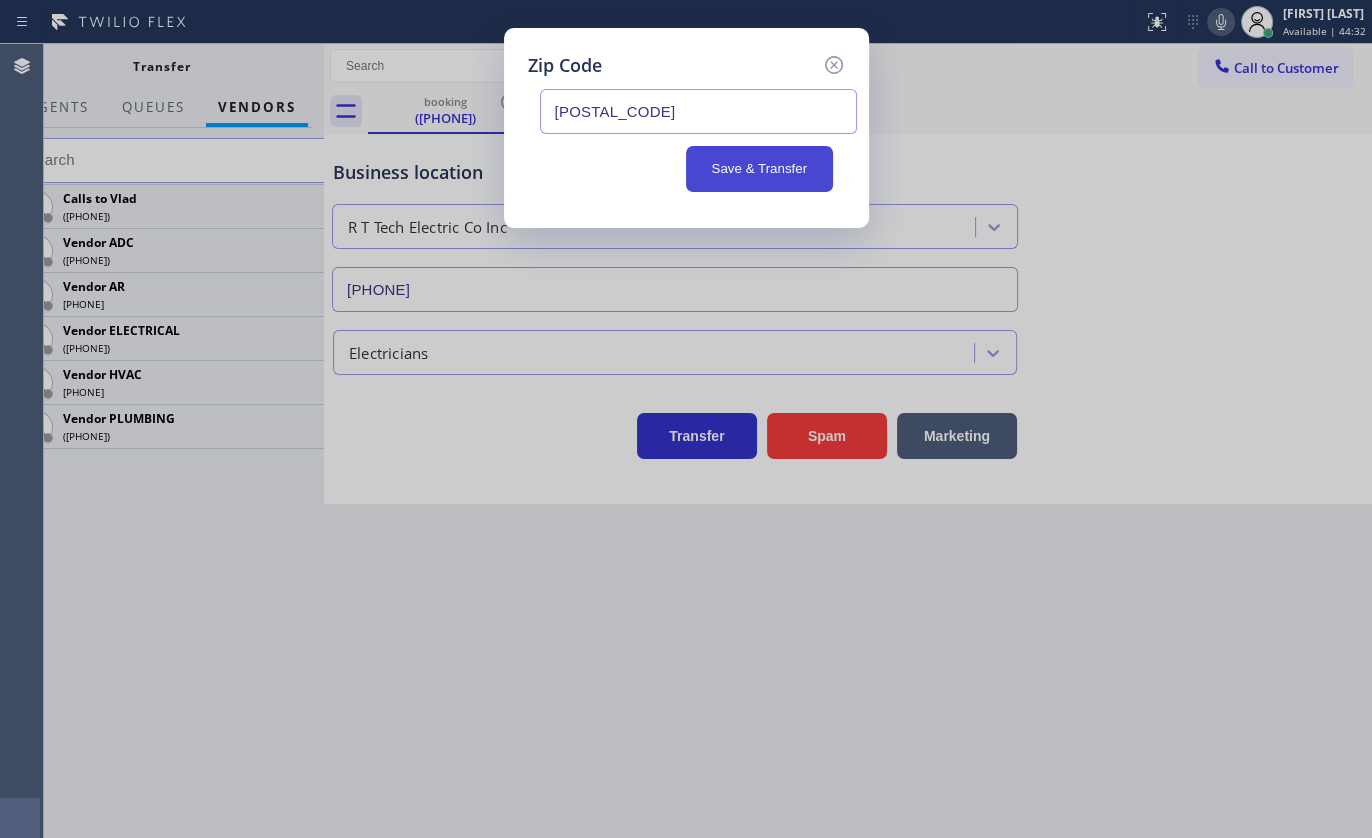 type on "08902" 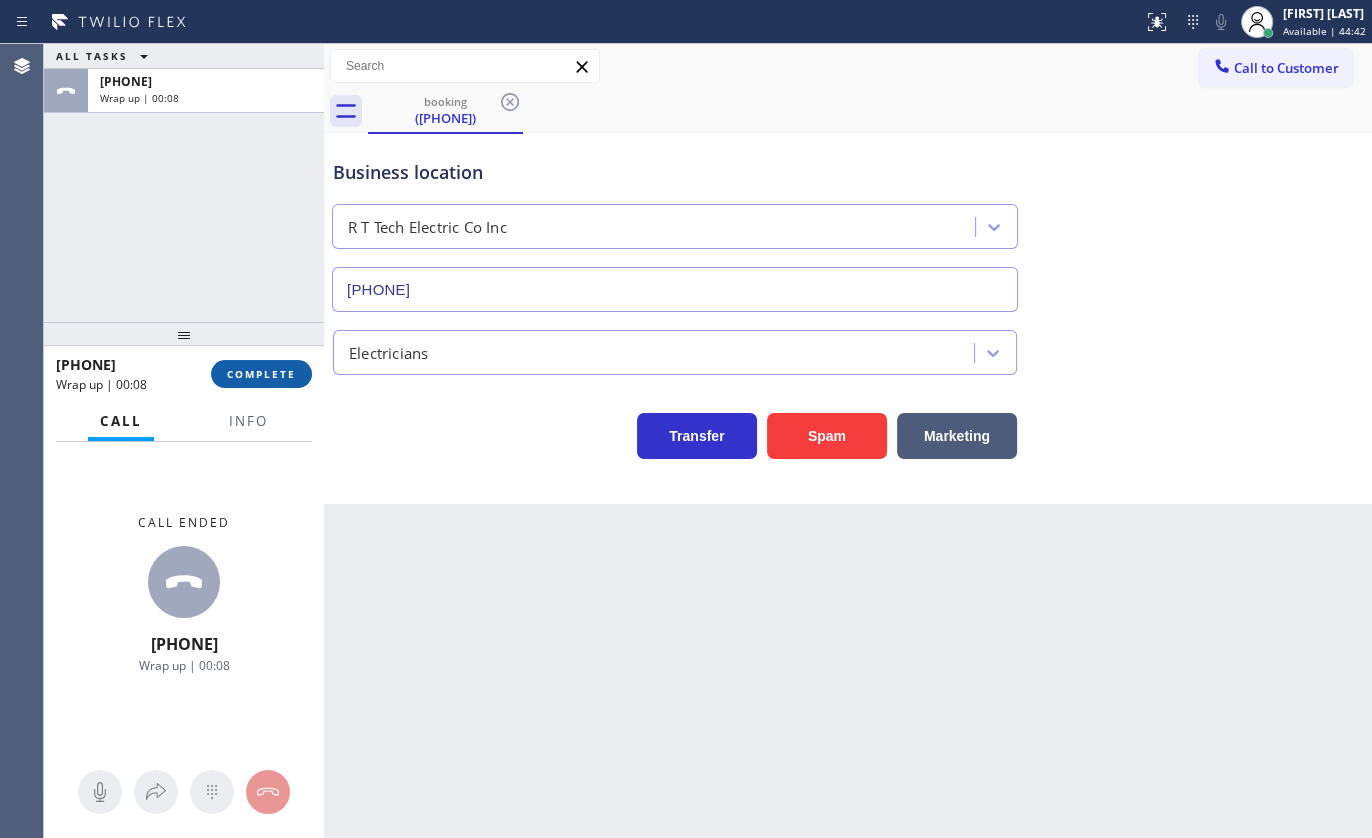 drag, startPoint x: 249, startPoint y: 235, endPoint x: 273, endPoint y: 379, distance: 145.9863 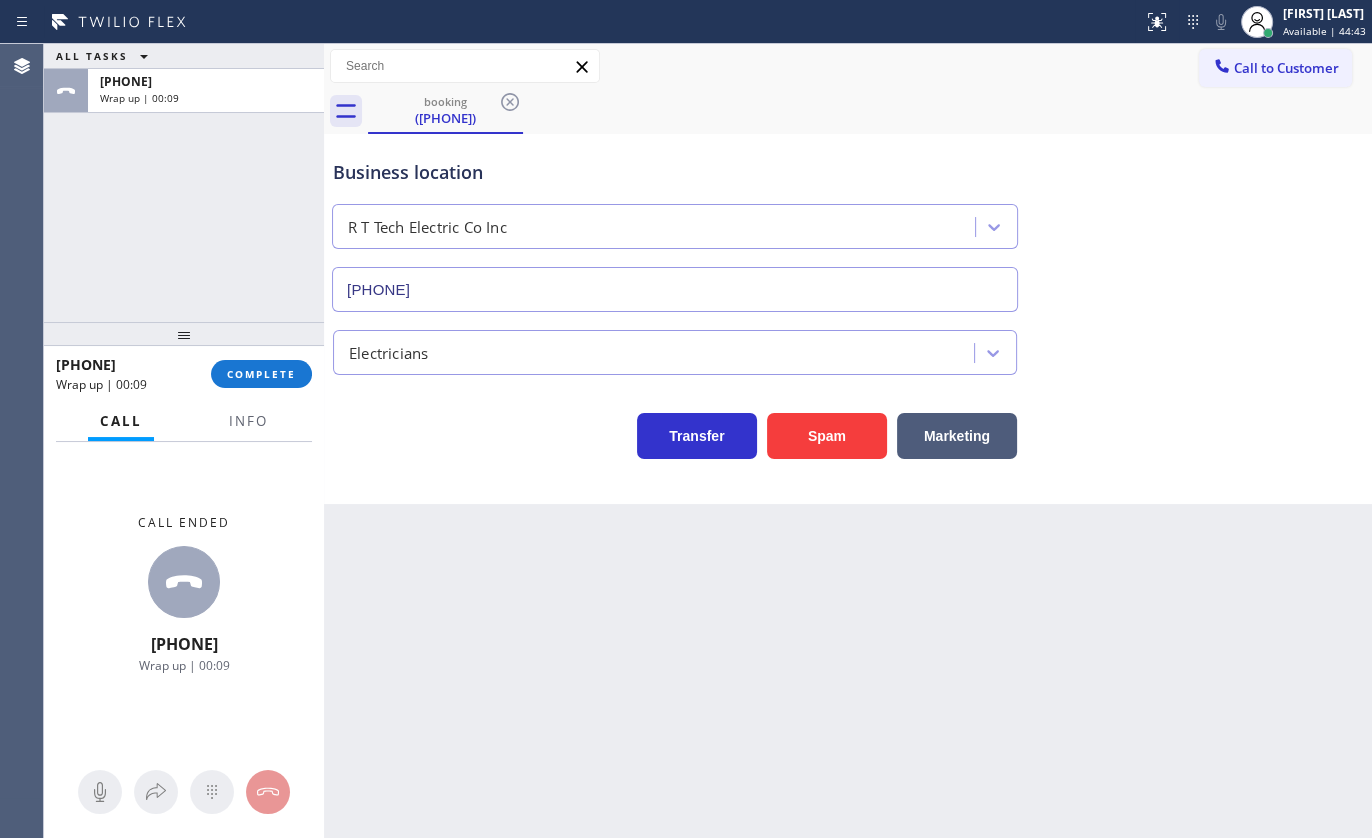 click at bounding box center [248, 439] 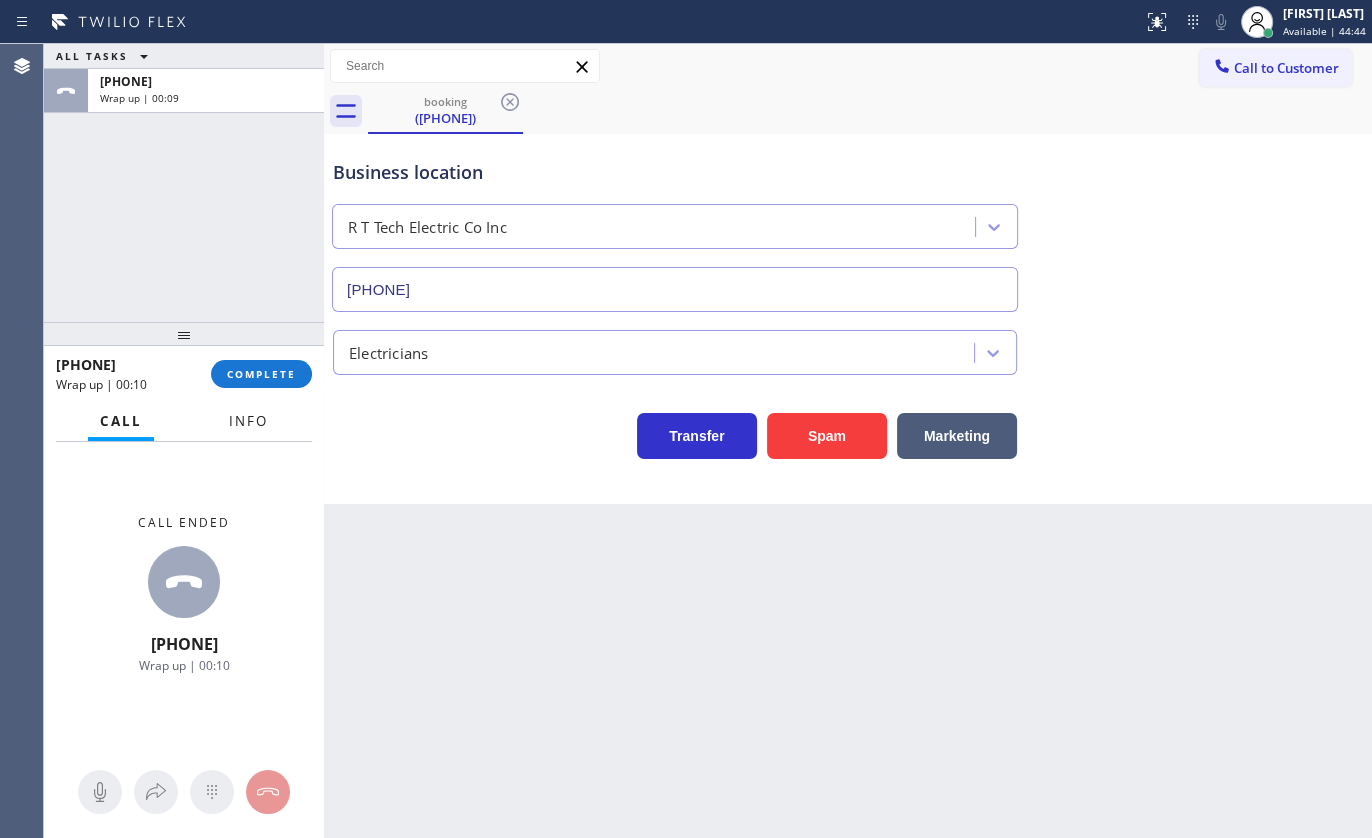 click on "Info" at bounding box center (248, 421) 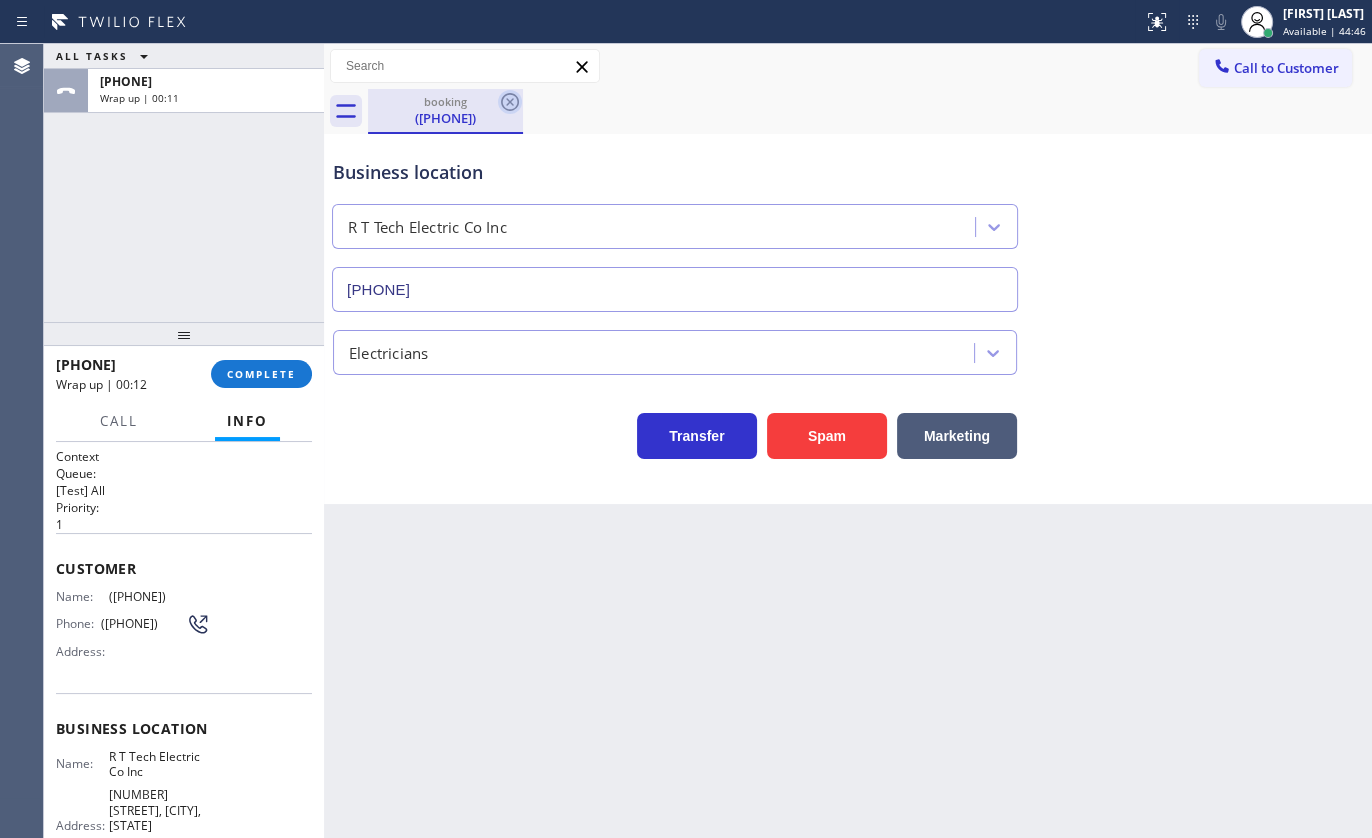 click 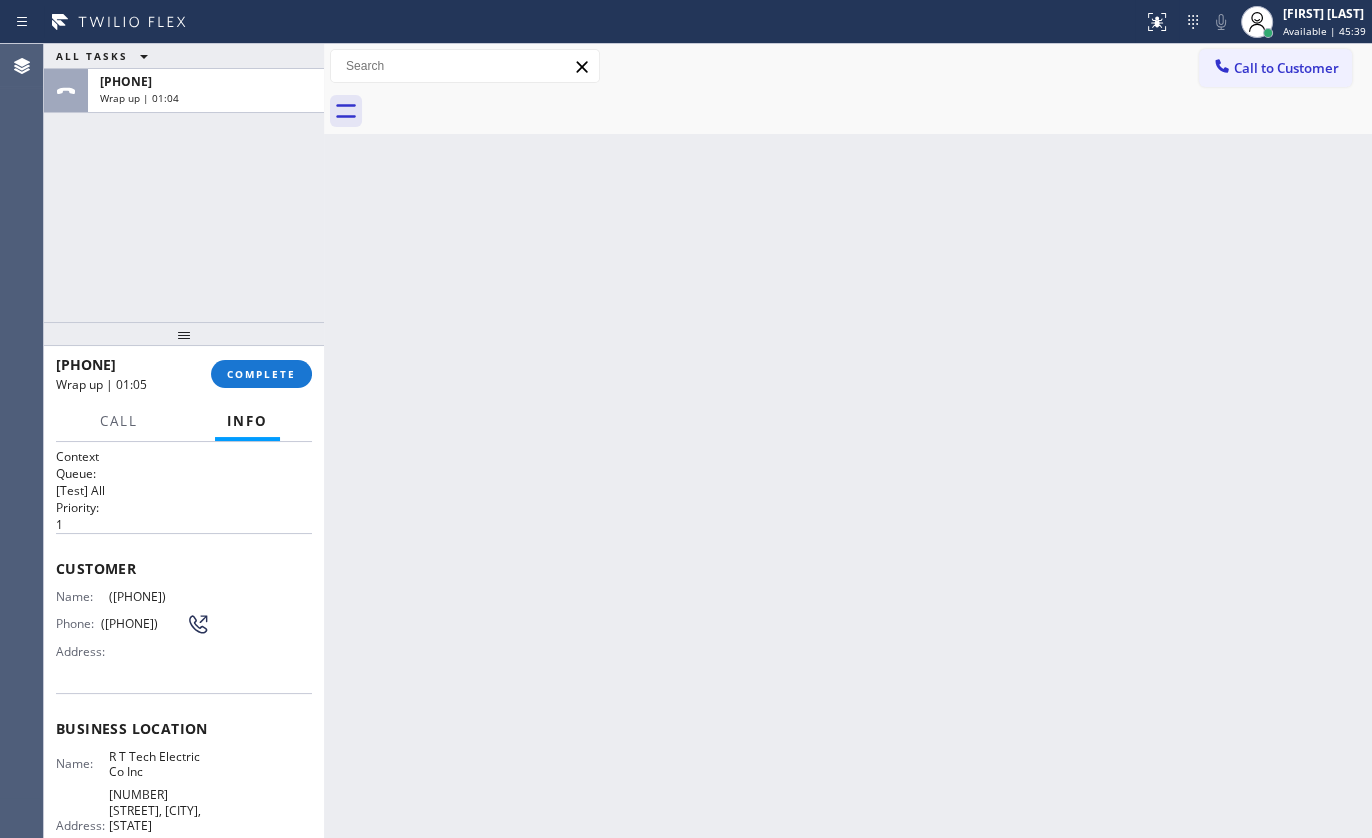 drag, startPoint x: 108, startPoint y: 239, endPoint x: 222, endPoint y: 335, distance: 149.03691 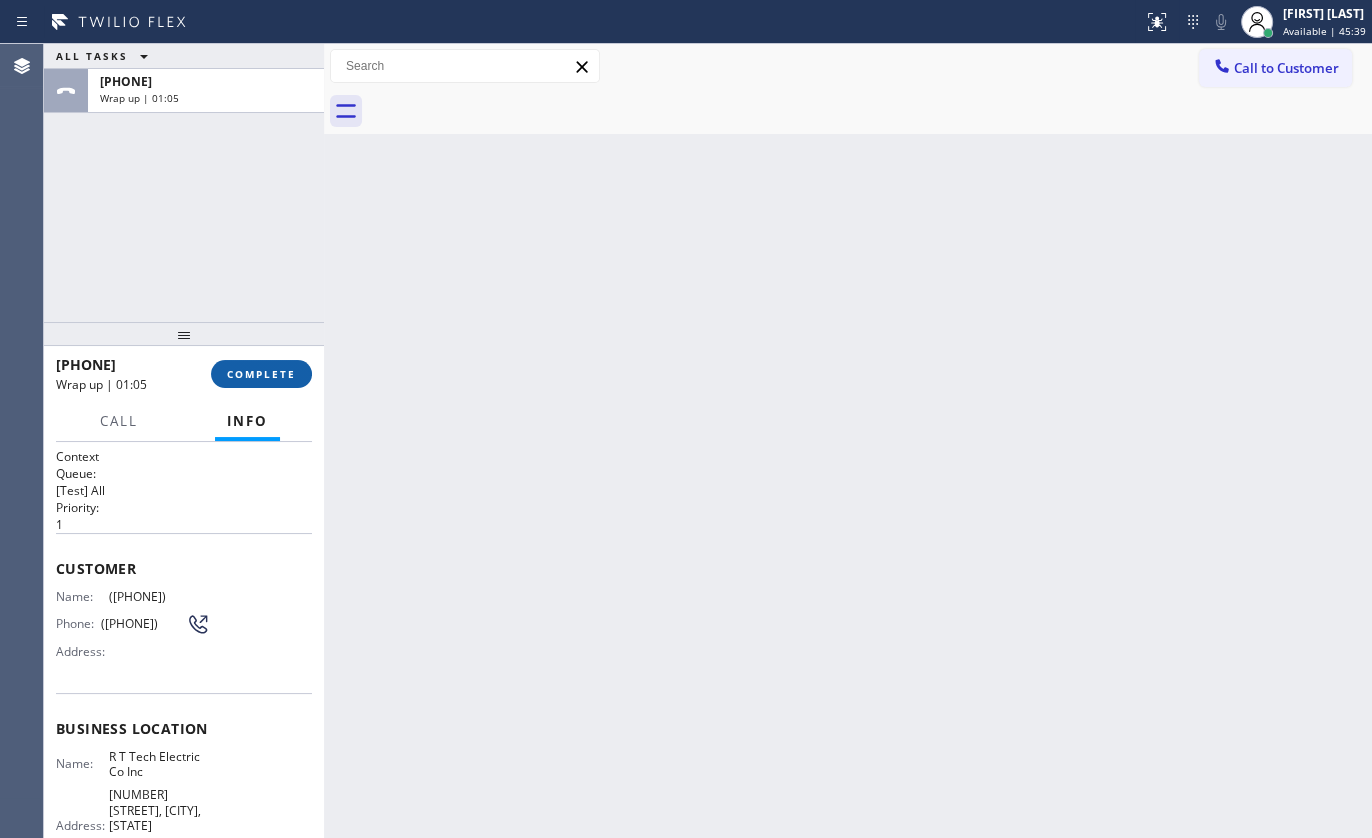 click on "COMPLETE" at bounding box center [261, 374] 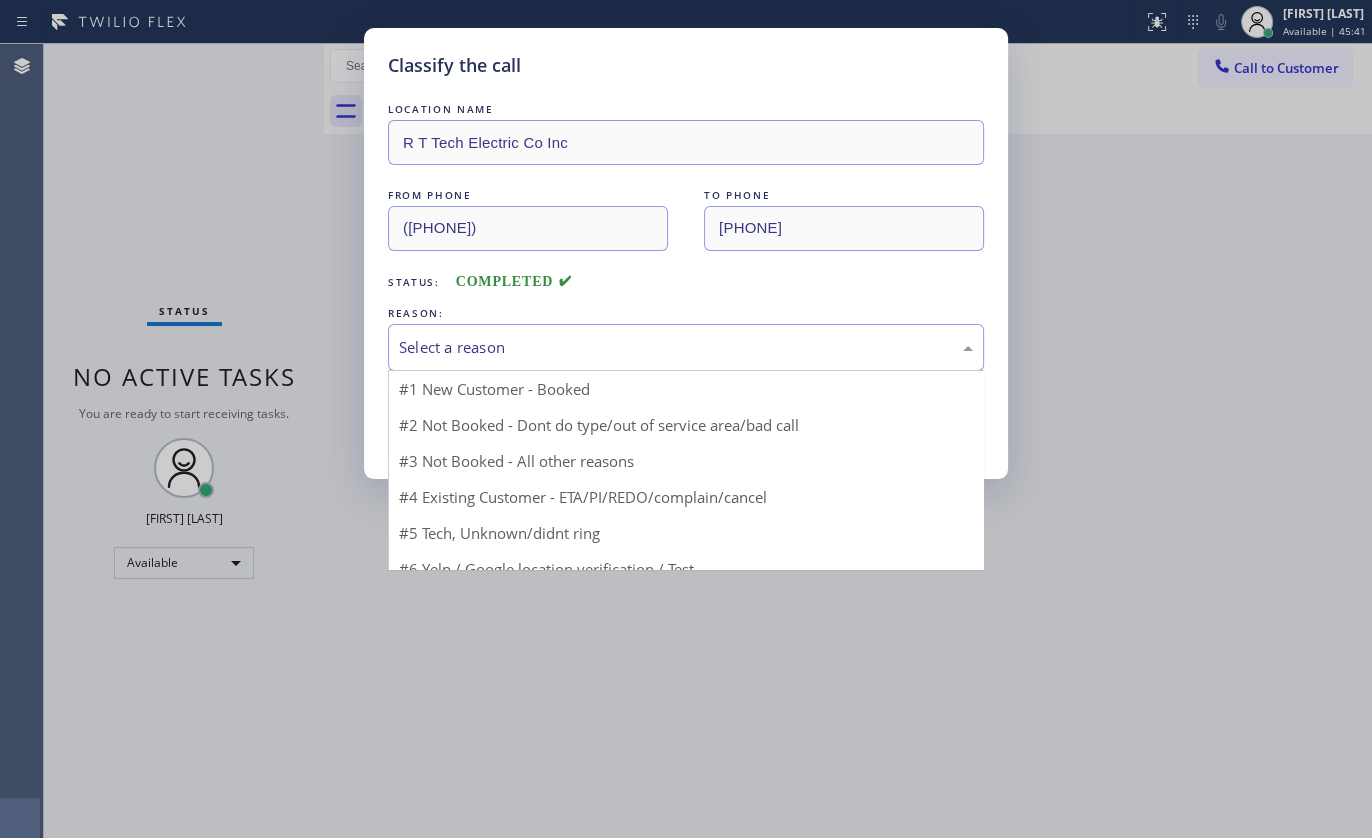 click on "Select a reason" at bounding box center [686, 347] 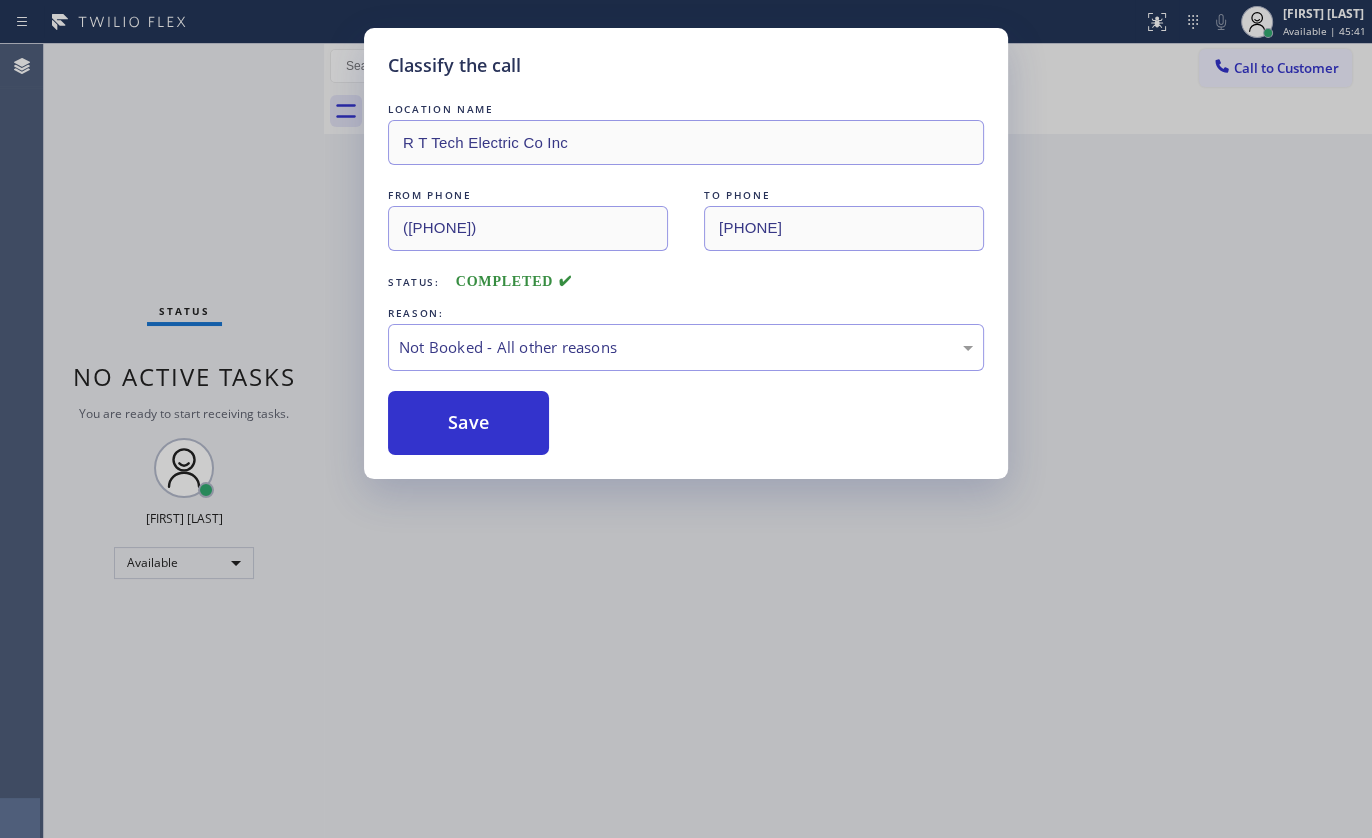 click on "Save" at bounding box center [468, 423] 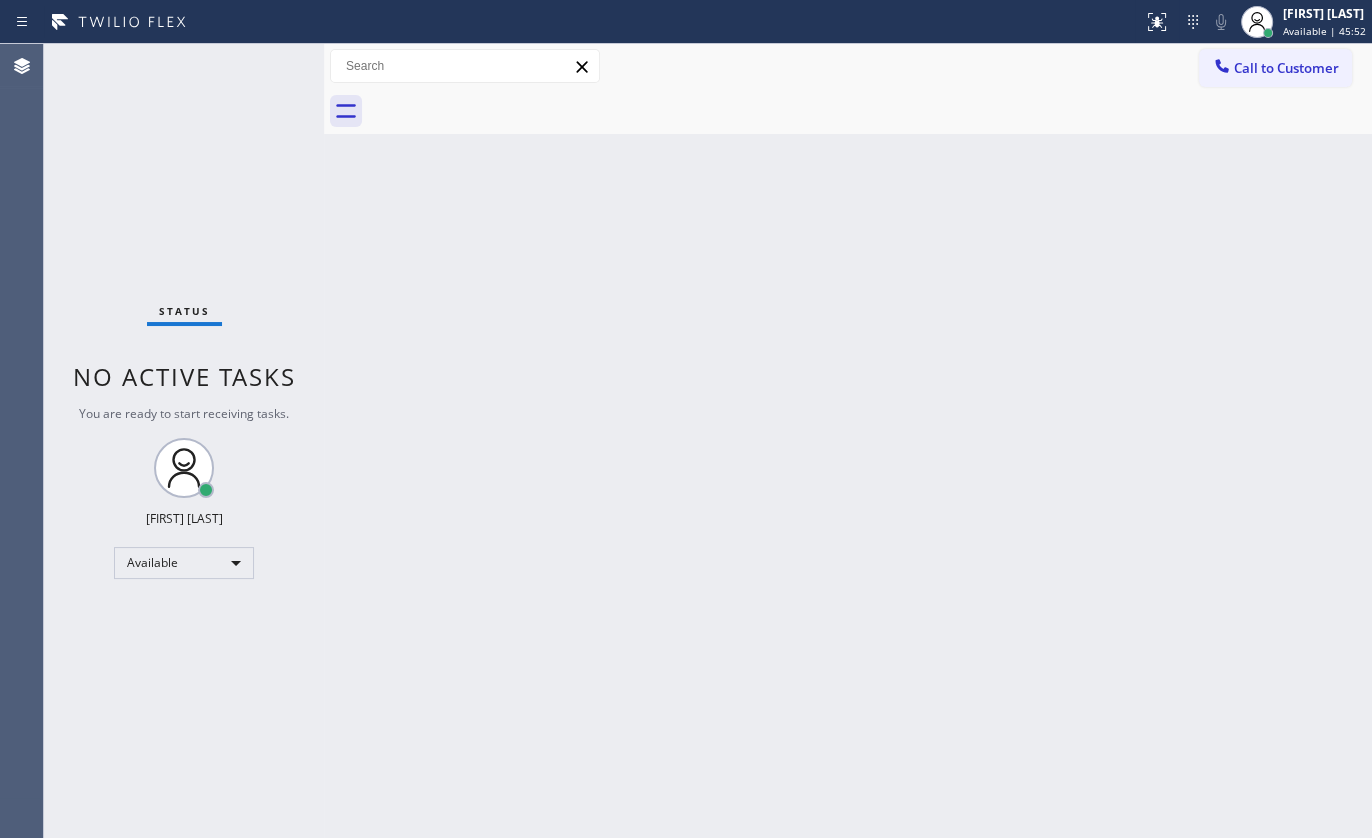 click on "Back to Dashboard Change Sender ID Customers Technicians Select a contact Outbound call Technician Search Technician Your caller id phone number Your caller id phone number Call Technician info Name   Phone none Address none Change Sender ID HVAC +18559994417 5 Star Appliance +18557314952 Appliance Repair +18554611149 Plumbing +18889090120 Air Duct Cleaning +18006865038  Electricians +18005688664 Cancel Change Check personal SMS Reset Change No tabs Call to Customer Outbound call Location Search location Your caller id phone number Customer number Call Outbound call Technician Search Technician Your caller id phone number Your caller id phone number Call" at bounding box center [848, 441] 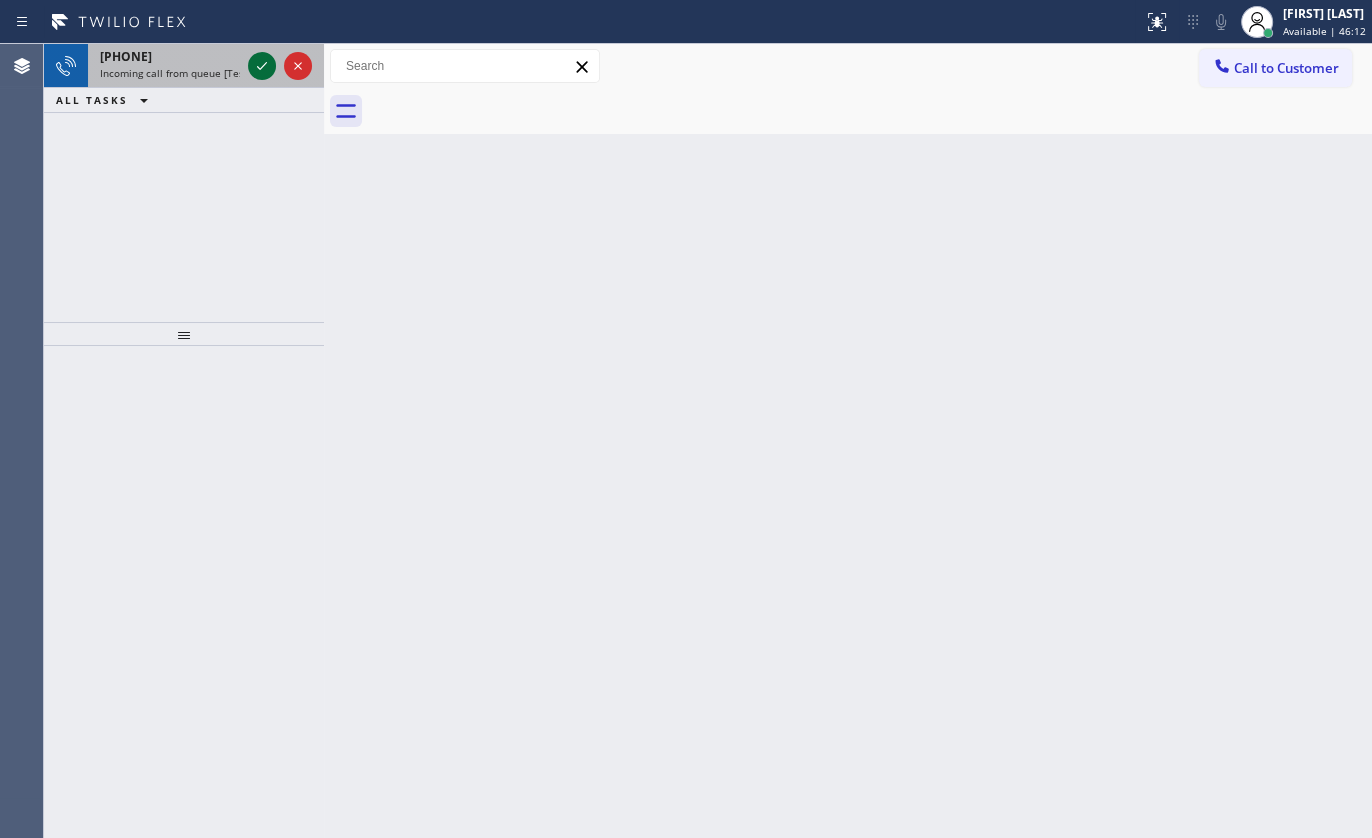 click 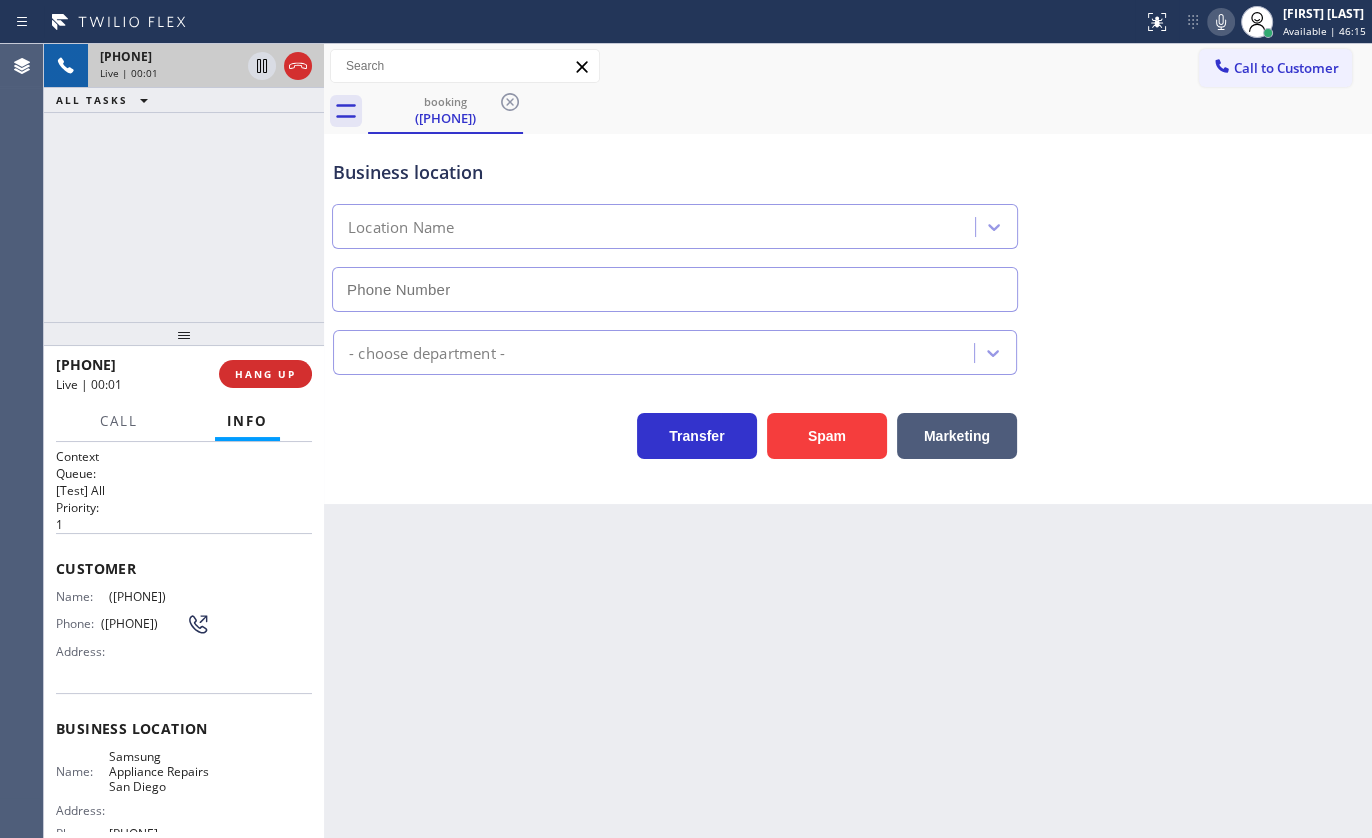 type on "(361) 202-9986" 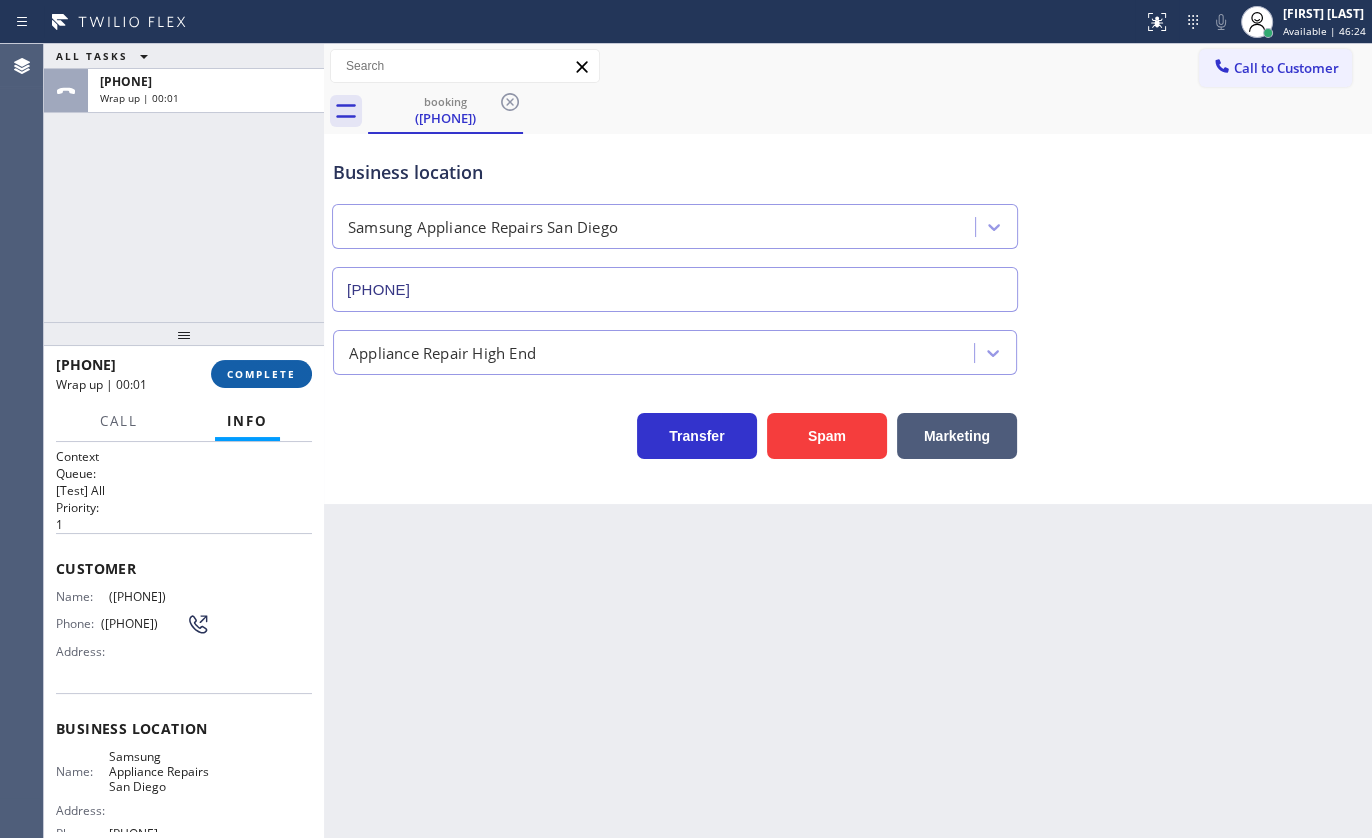 click on "COMPLETE" at bounding box center (261, 374) 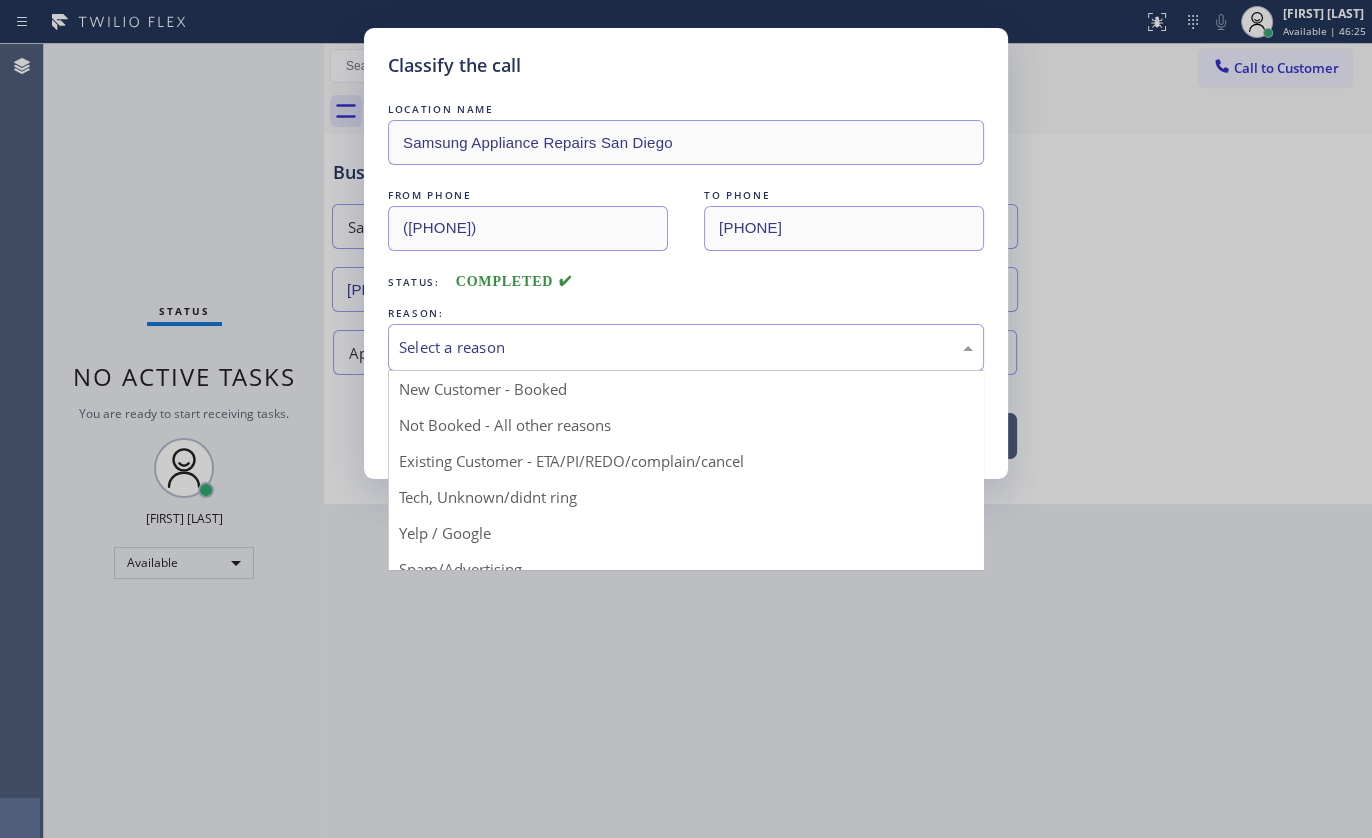 click on "Select a reason" at bounding box center [686, 347] 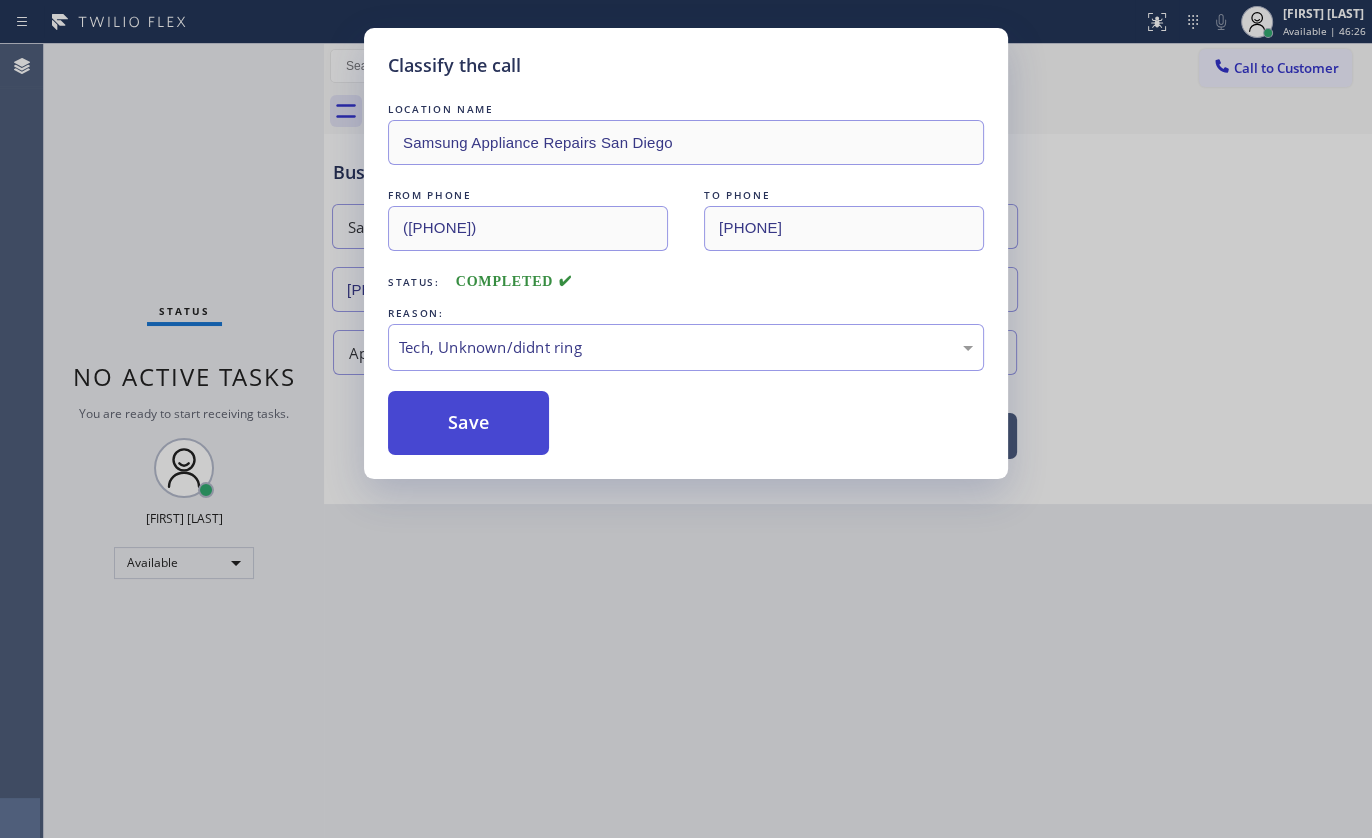 drag, startPoint x: 464, startPoint y: 508, endPoint x: 466, endPoint y: 445, distance: 63.03174 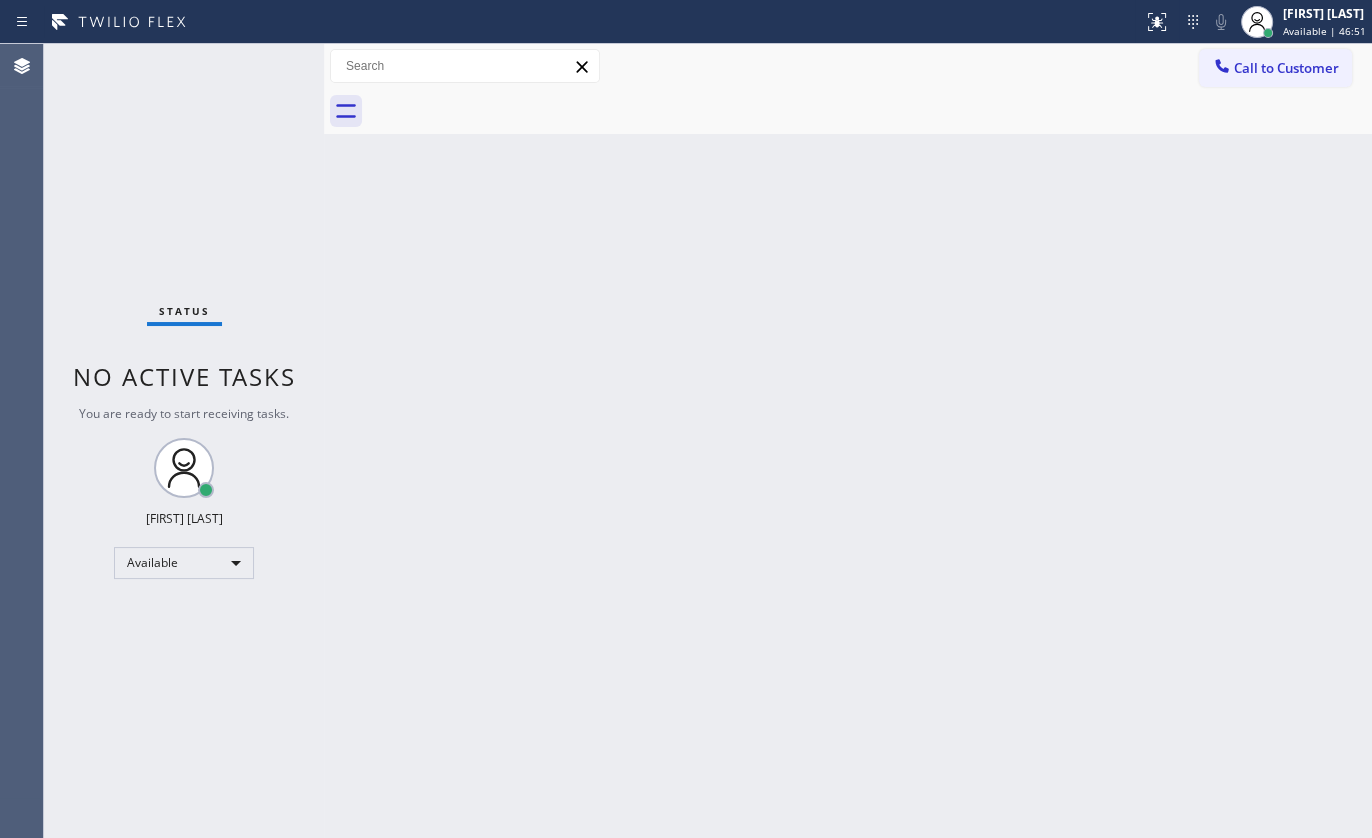 drag, startPoint x: 227, startPoint y: 70, endPoint x: 259, endPoint y: 60, distance: 33.526108 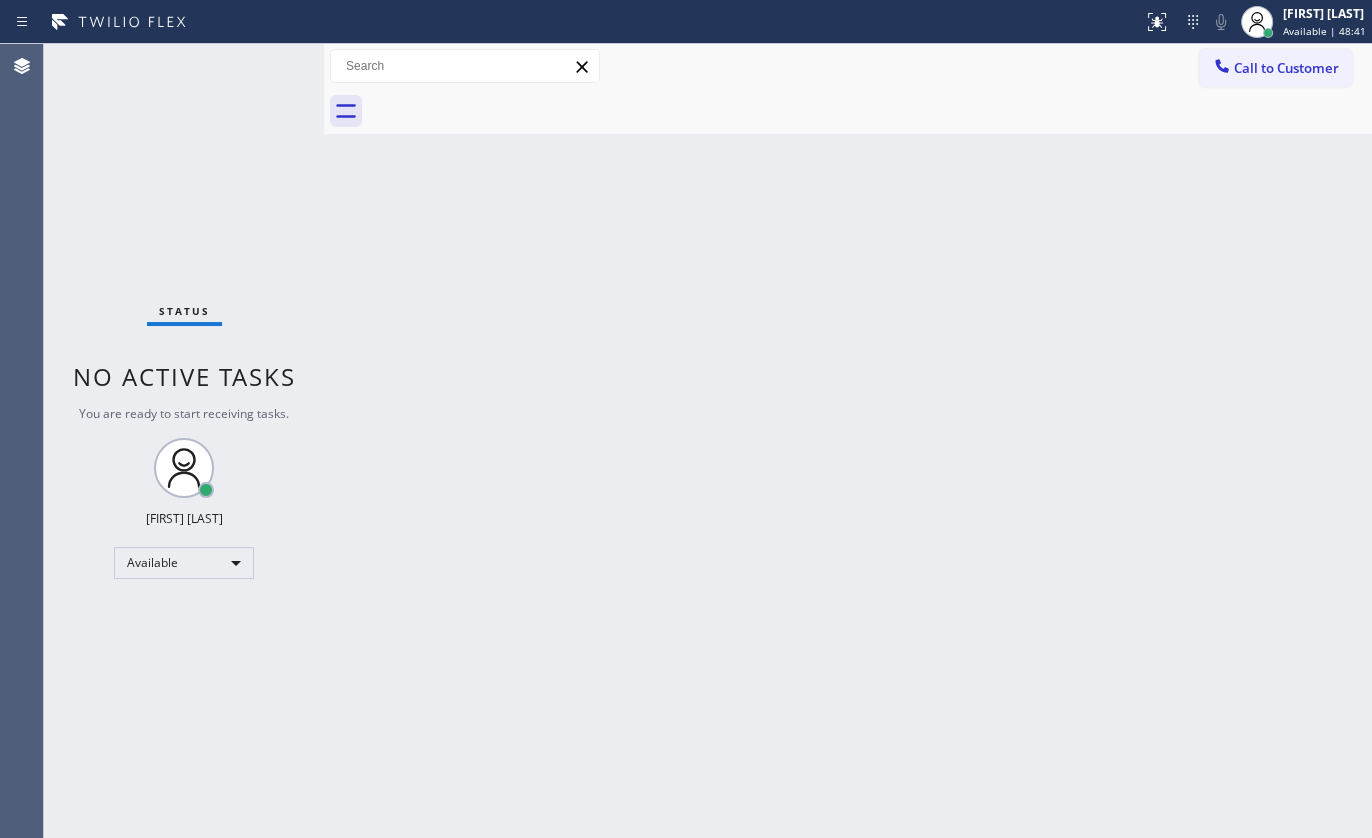 click on "Status   No active tasks     You are ready to start receiving tasks.   JENIZA ALCAYDE Available" at bounding box center (184, 441) 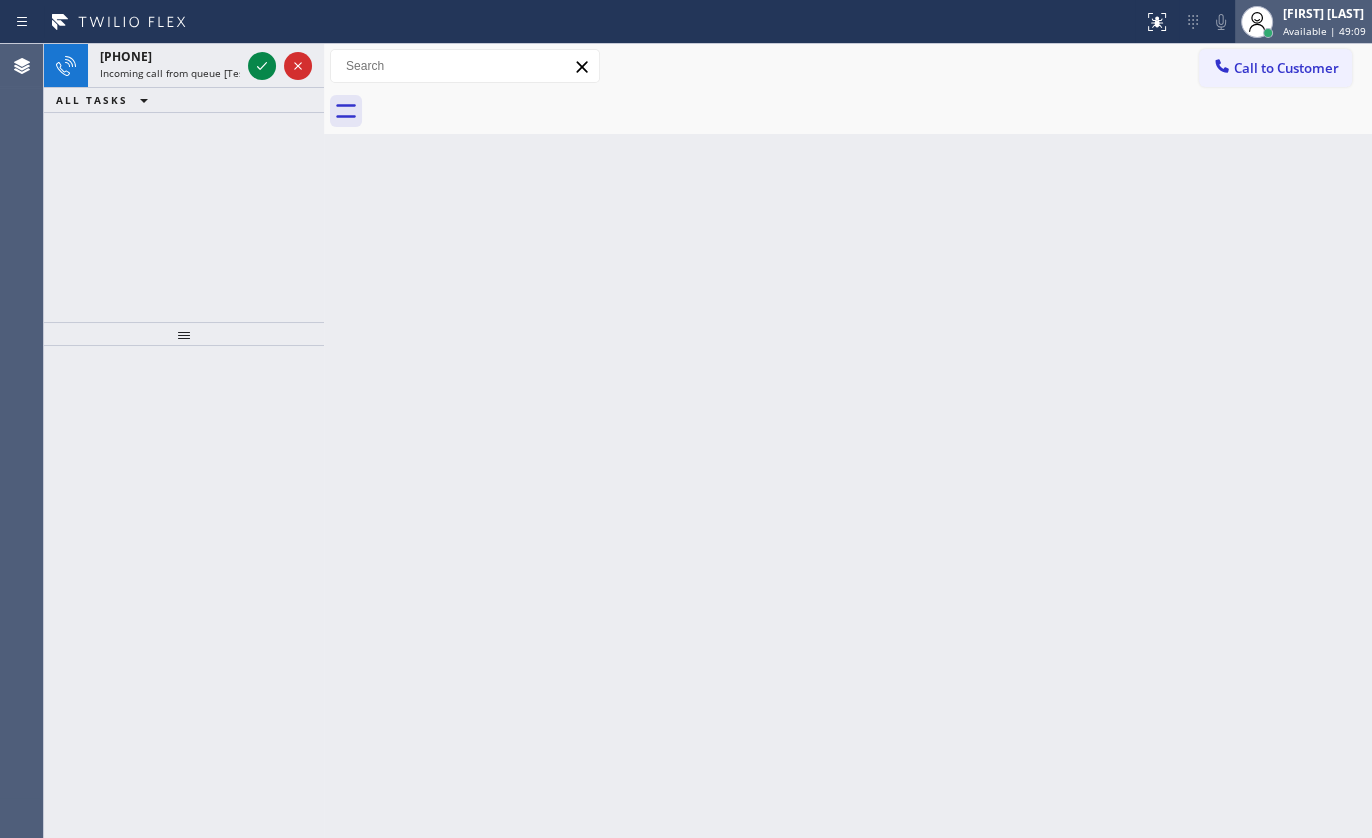 click on "JENIZA ALCAYDE" at bounding box center (1324, 13) 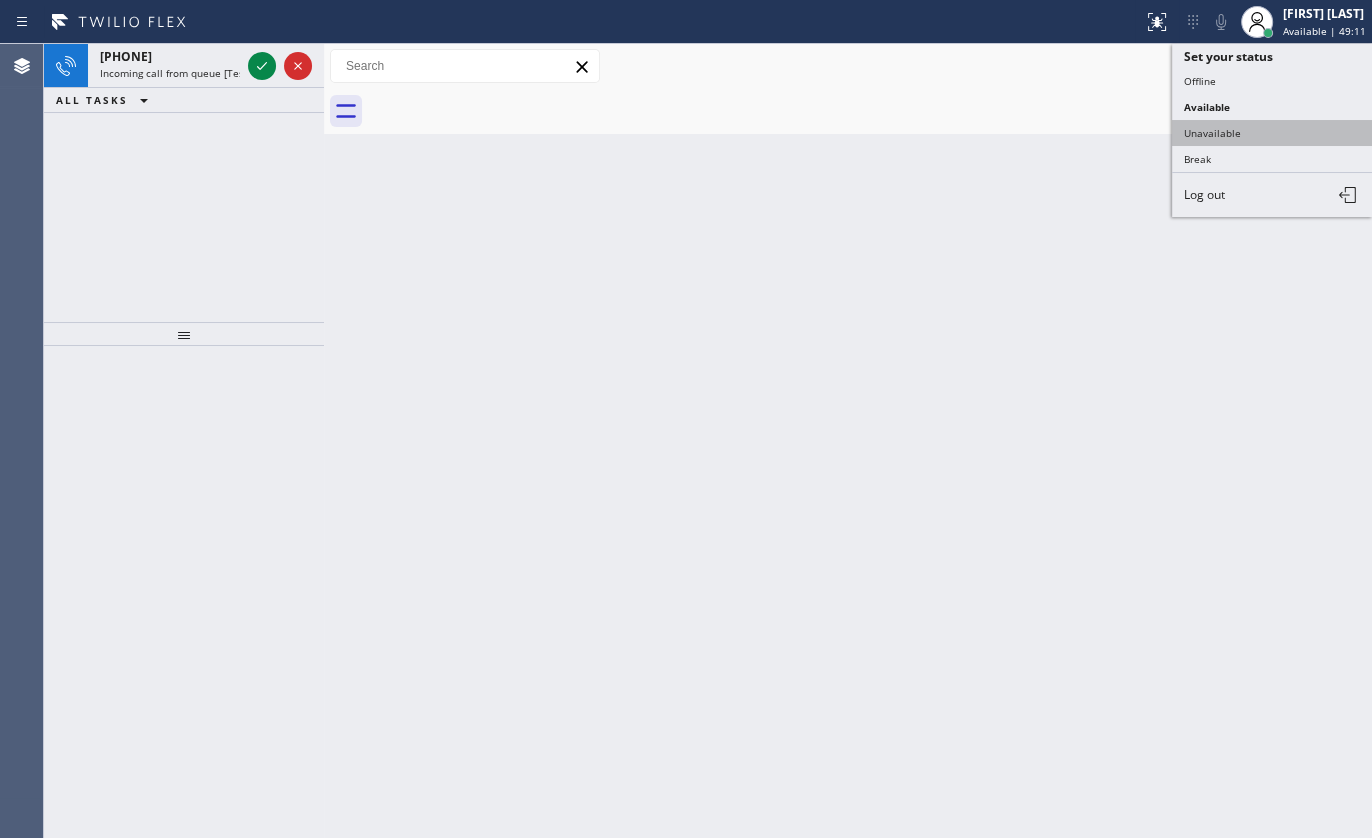 click on "Unavailable" at bounding box center [1272, 133] 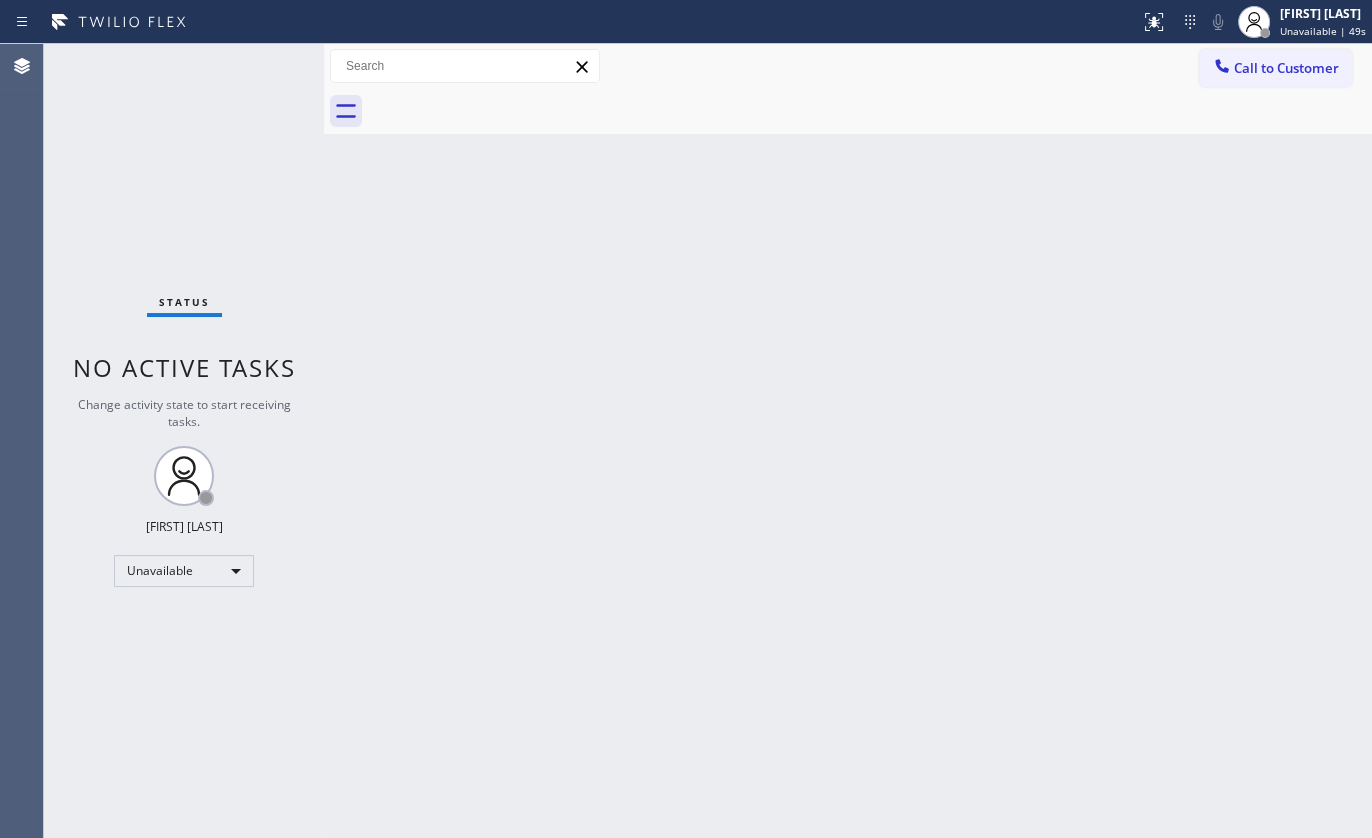 click on "Status   No active tasks     Change activity state to start receiving tasks.   JENIZA ALCAYDE Unavailable" at bounding box center [184, 441] 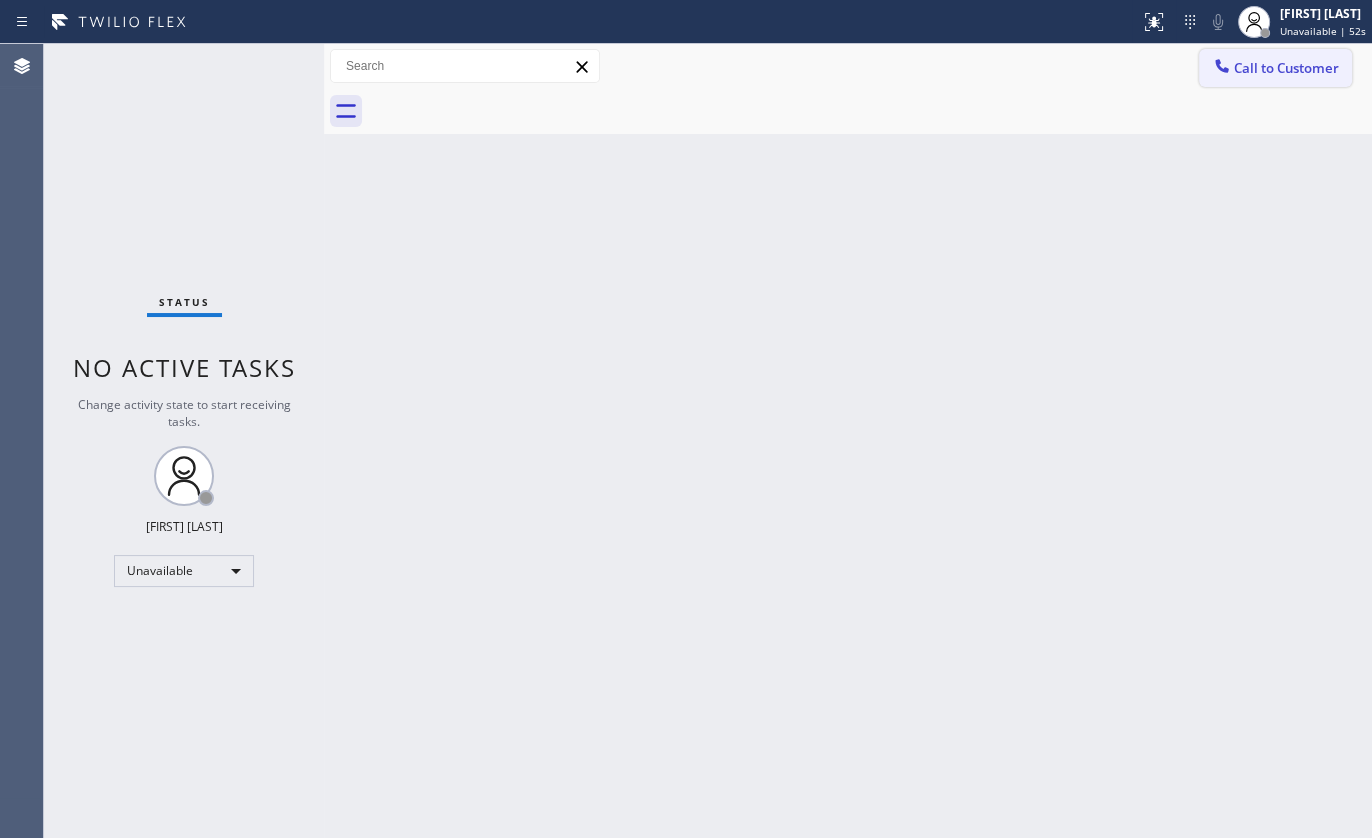 click 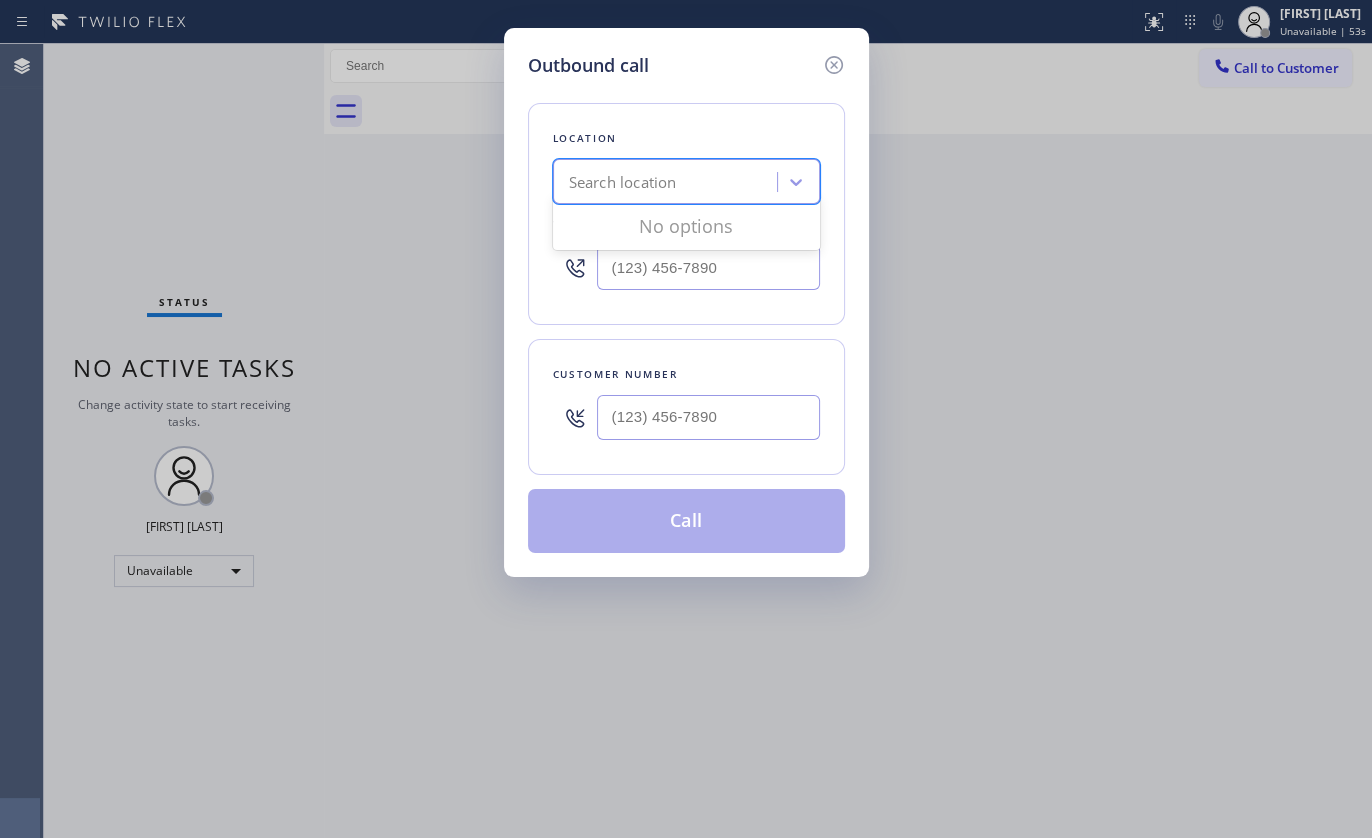 click on "Search location" at bounding box center [623, 182] 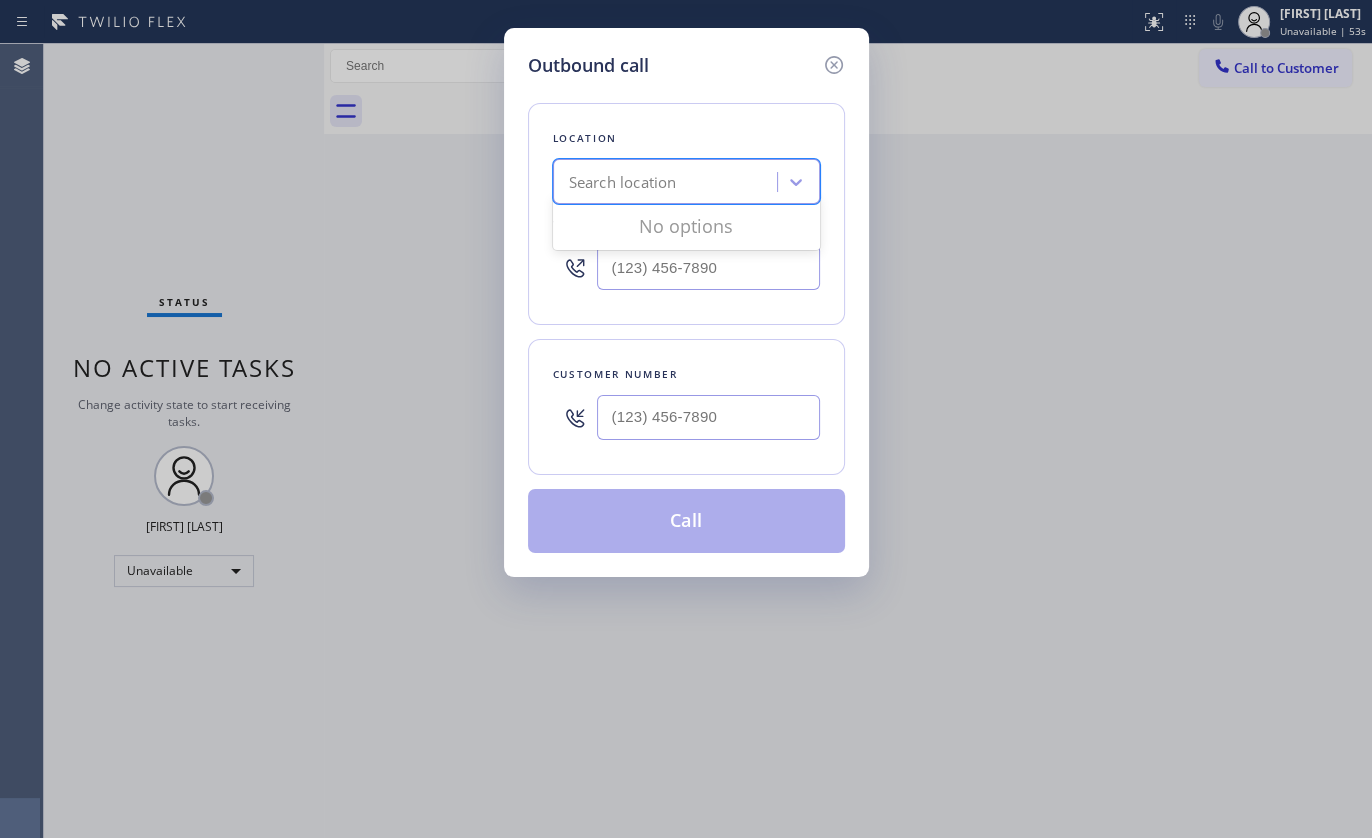type on "Modern Family Air Conditioning & Heating Richmond" 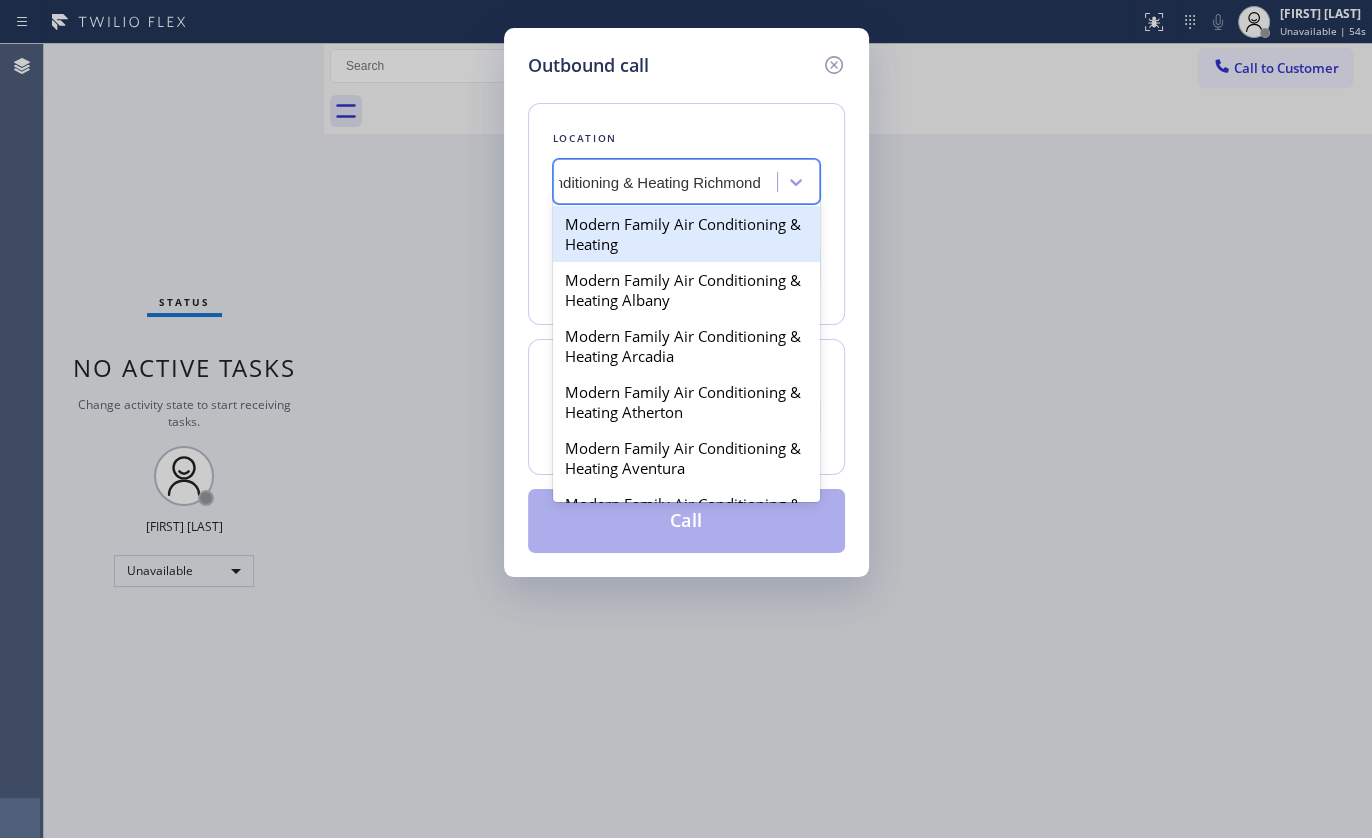 scroll, scrollTop: 0, scrollLeft: 158, axis: horizontal 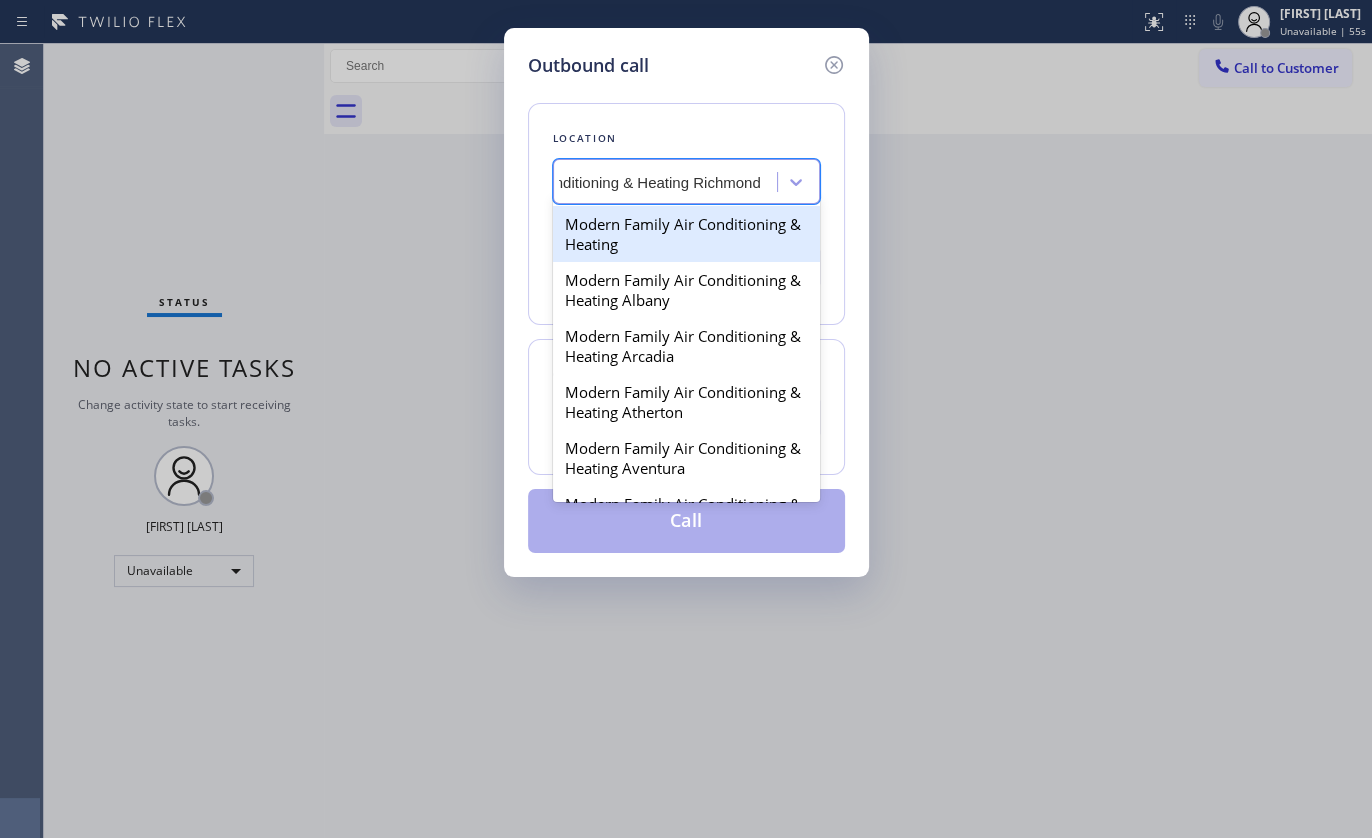 click on "Modern Family Air Conditioning & Heating" at bounding box center (686, 234) 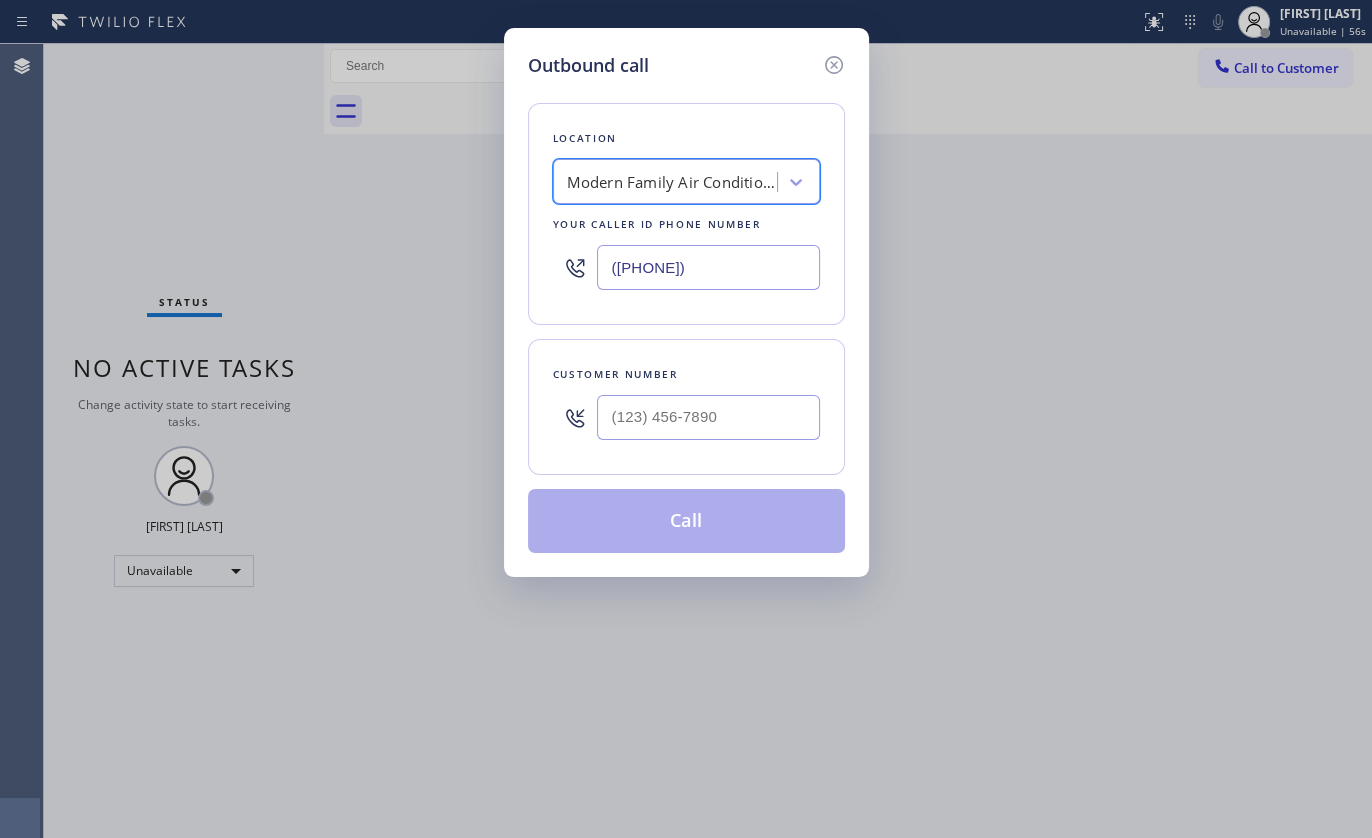 scroll, scrollTop: 0, scrollLeft: 1, axis: horizontal 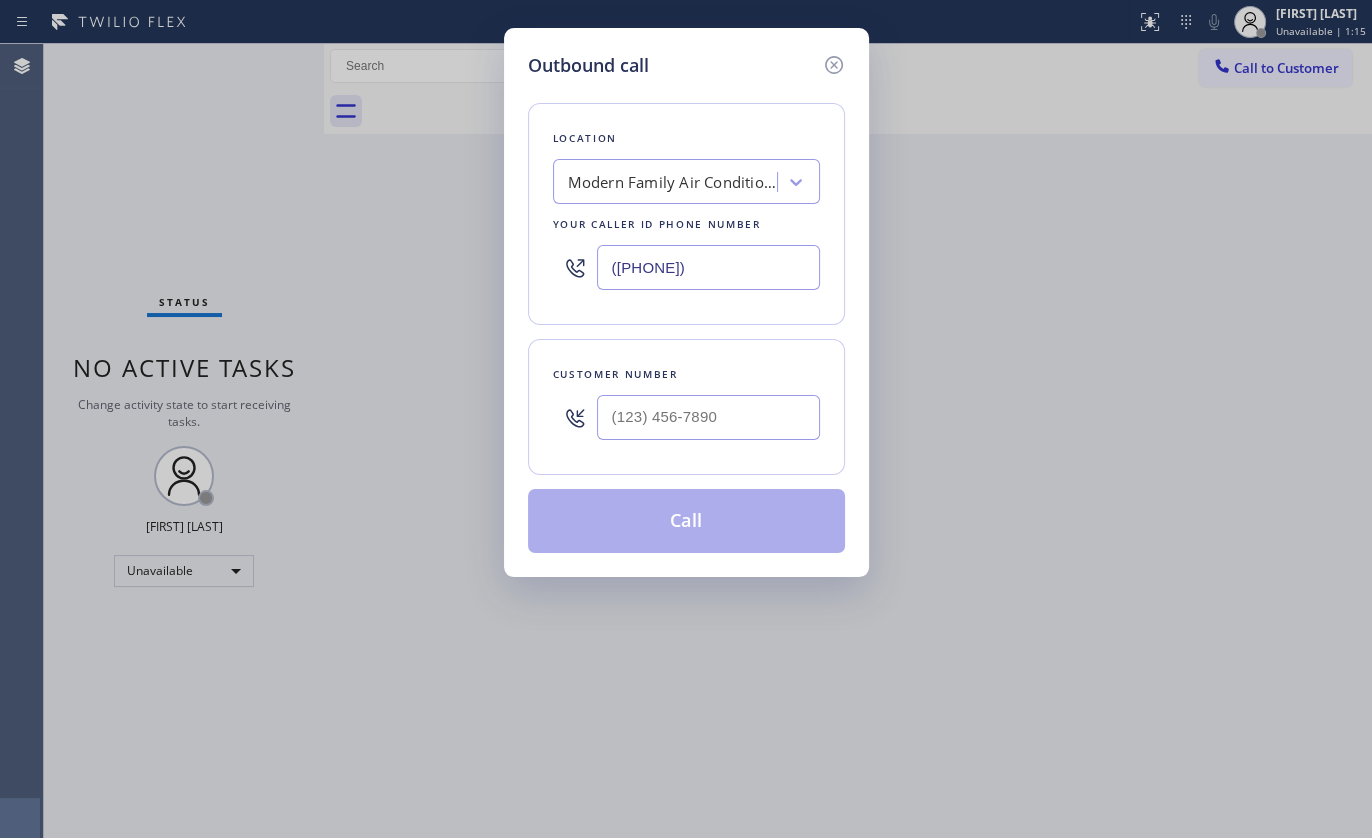 click on "Outbound call Location Modern Family Air Conditioning & Heating Your caller id phone number (833) 318-0339 Customer number Call" at bounding box center [686, 419] 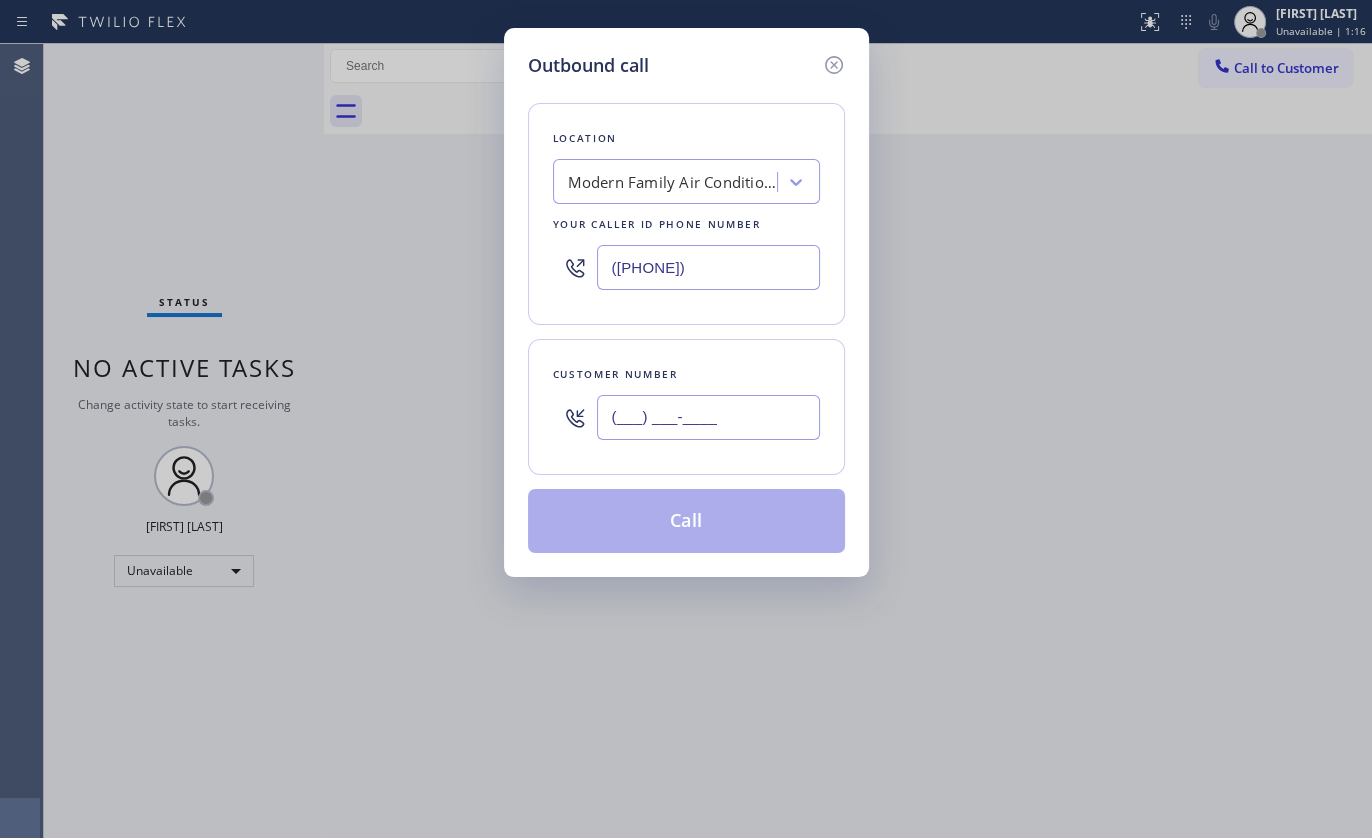 click on "(___) ___-____" at bounding box center (708, 417) 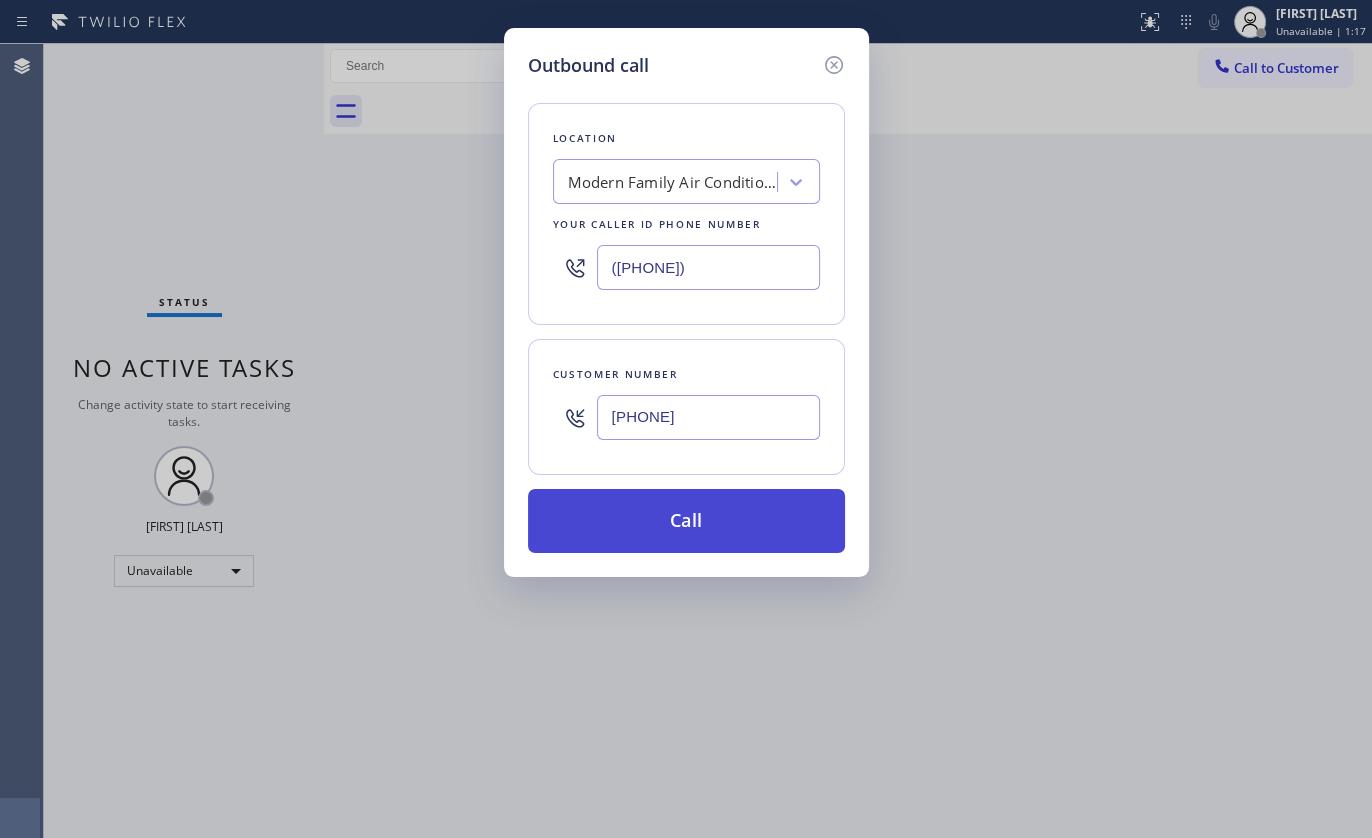 click on "Call" at bounding box center (686, 521) 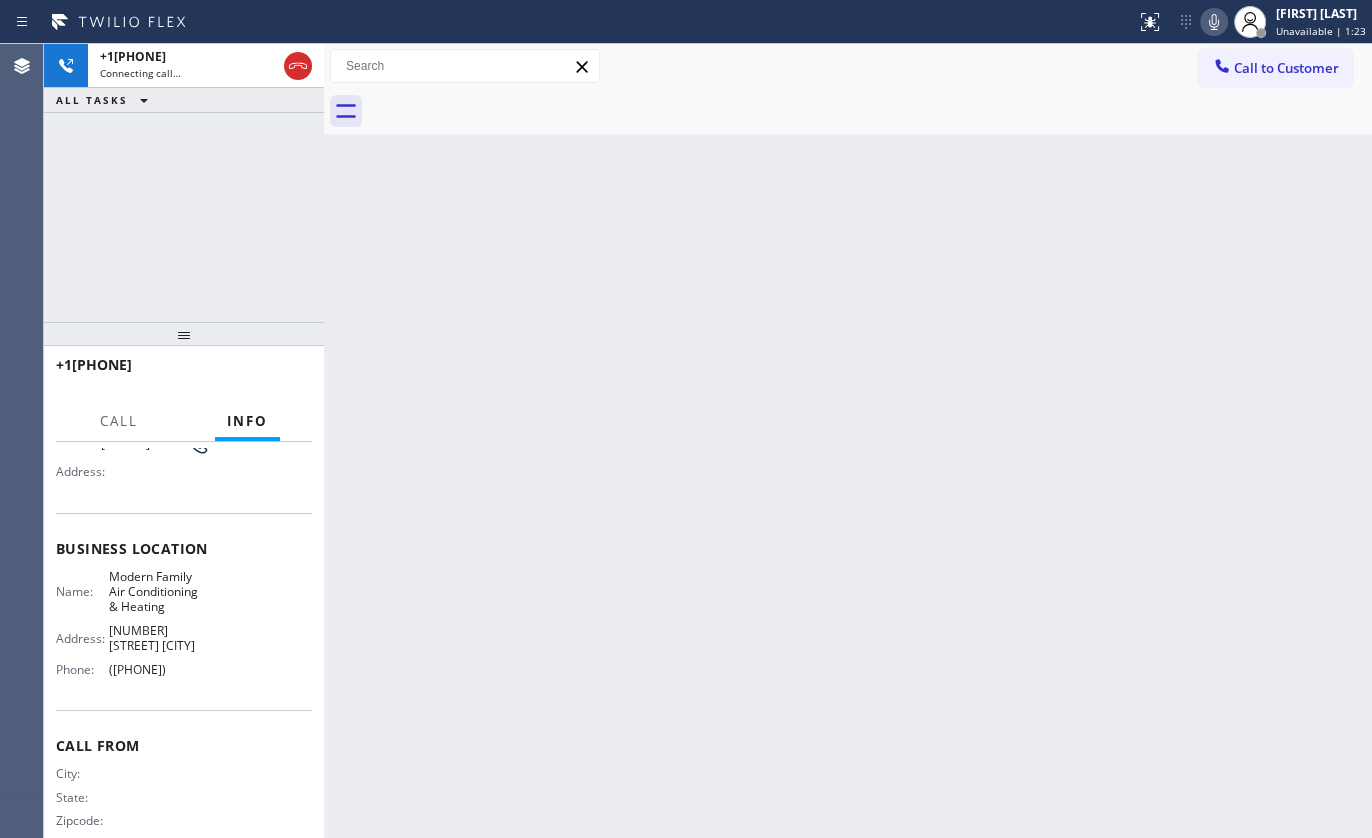 scroll, scrollTop: 213, scrollLeft: 0, axis: vertical 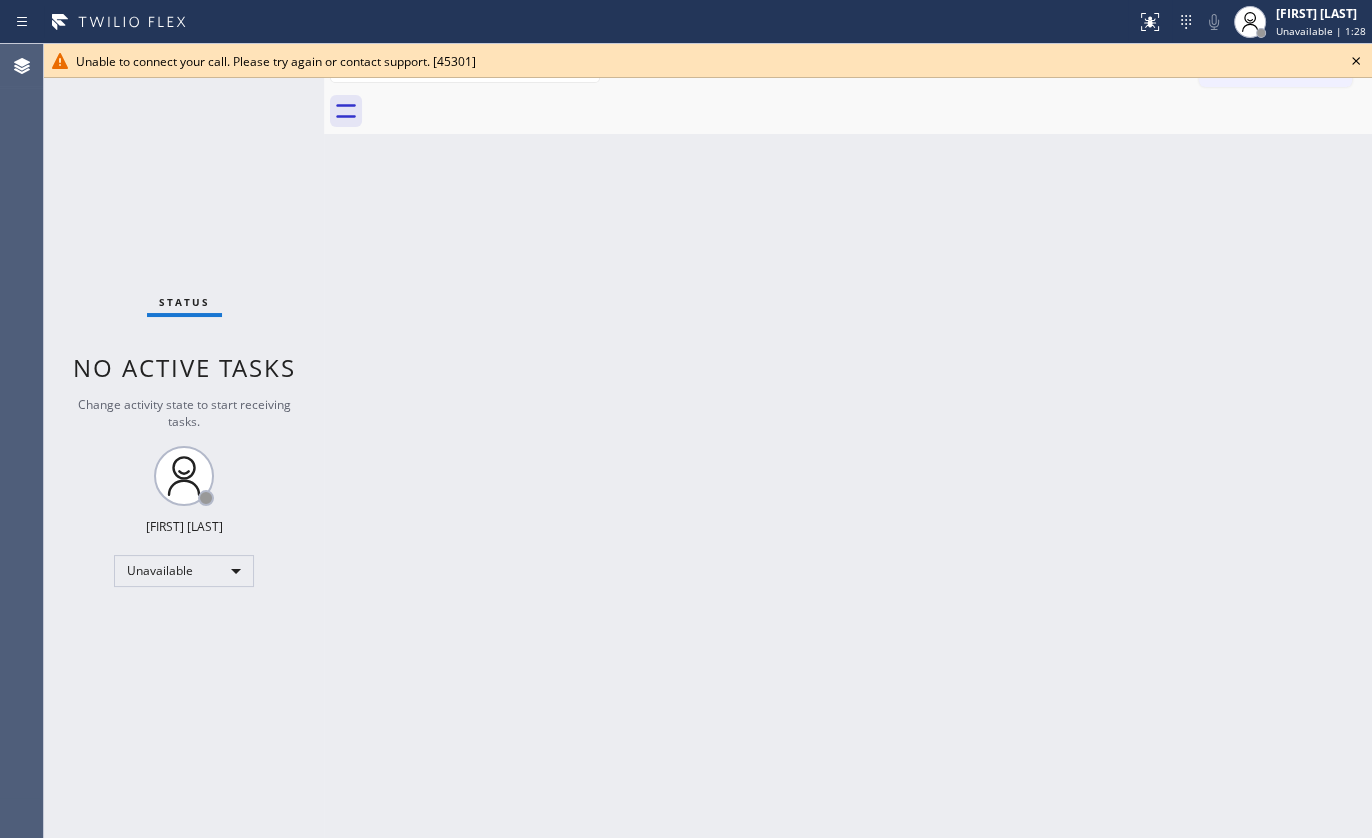 click on "Back to Dashboard Change Sender ID Customers Technicians Select a contact Outbound call Technician Search Technician Your caller id phone number Your caller id phone number Call Technician info Name   Phone none Address none Change Sender ID HVAC +18559994417 5 Star Appliance +18557314952 Appliance Repair +18554611149 Plumbing +18889090120 Air Duct Cleaning +18006865038  Electricians +18005688664 Cancel Change Check personal SMS Reset Change No tabs Call to Customer Outbound call Location Modern Family Air Conditioning & Heating Your caller id phone number (833) 318-0339 Customer number Call Outbound call Technician Search Technician Your caller id phone number Your caller id phone number Call" at bounding box center [848, 441] 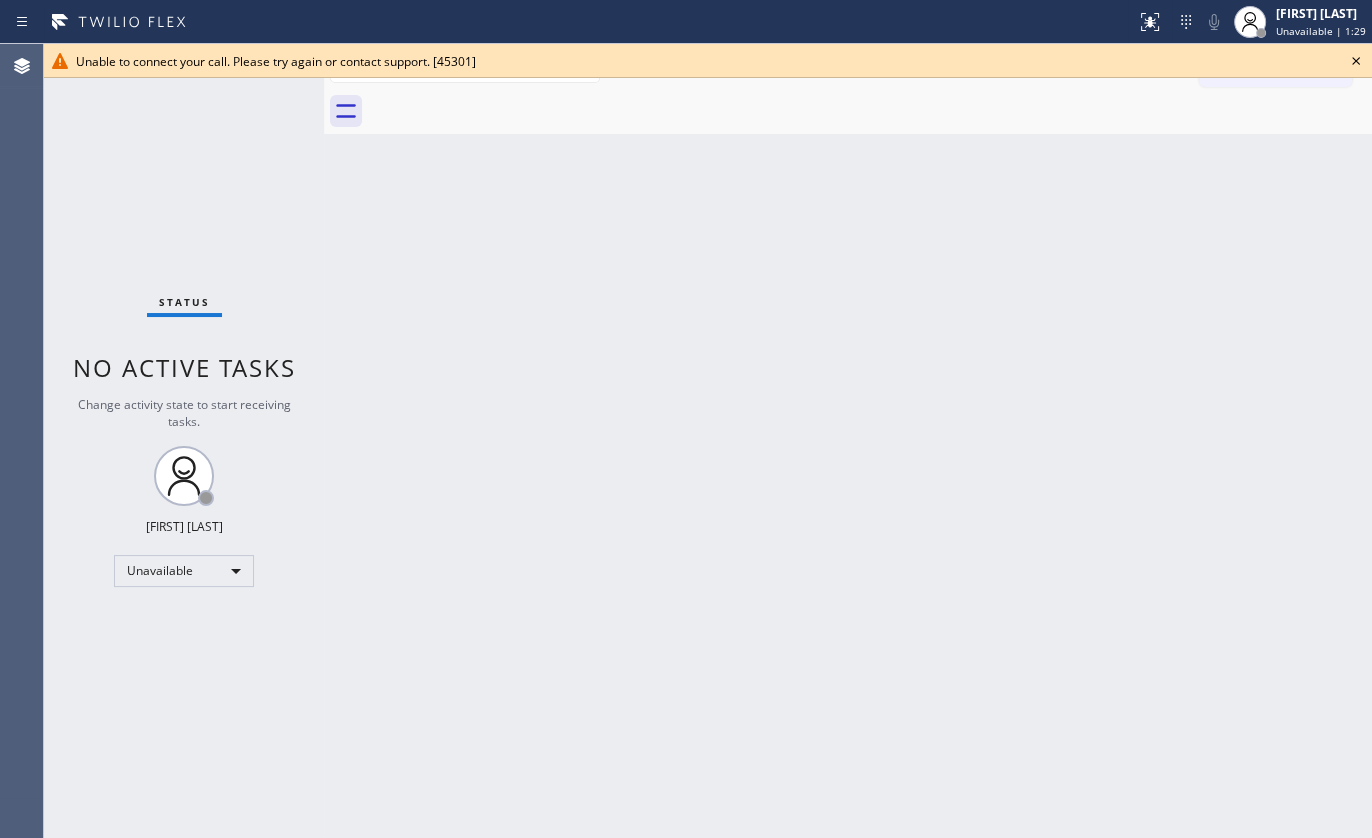 click 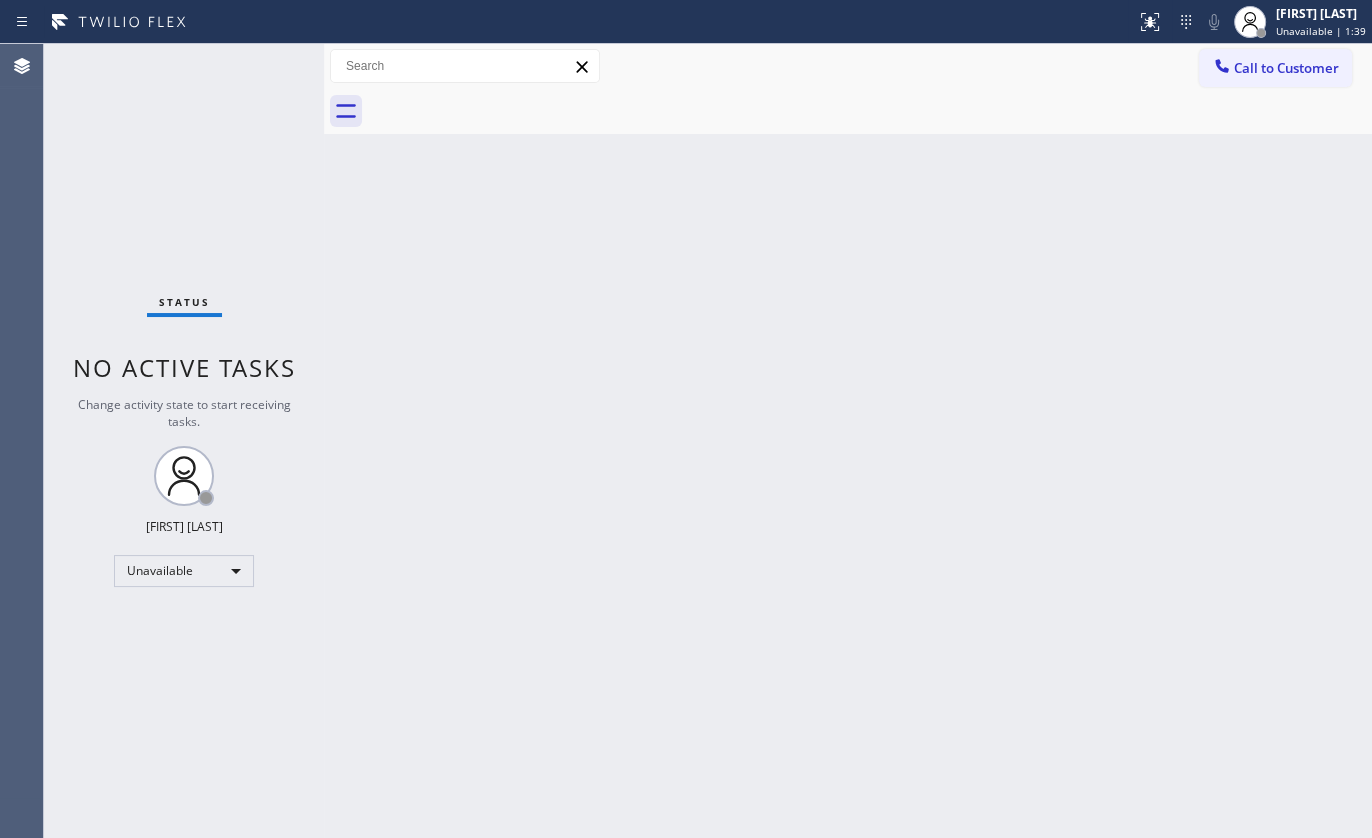 click on "Status   No active tasks     Change activity state to start receiving tasks.   JENIZA ALCAYDE Unavailable" at bounding box center [184, 441] 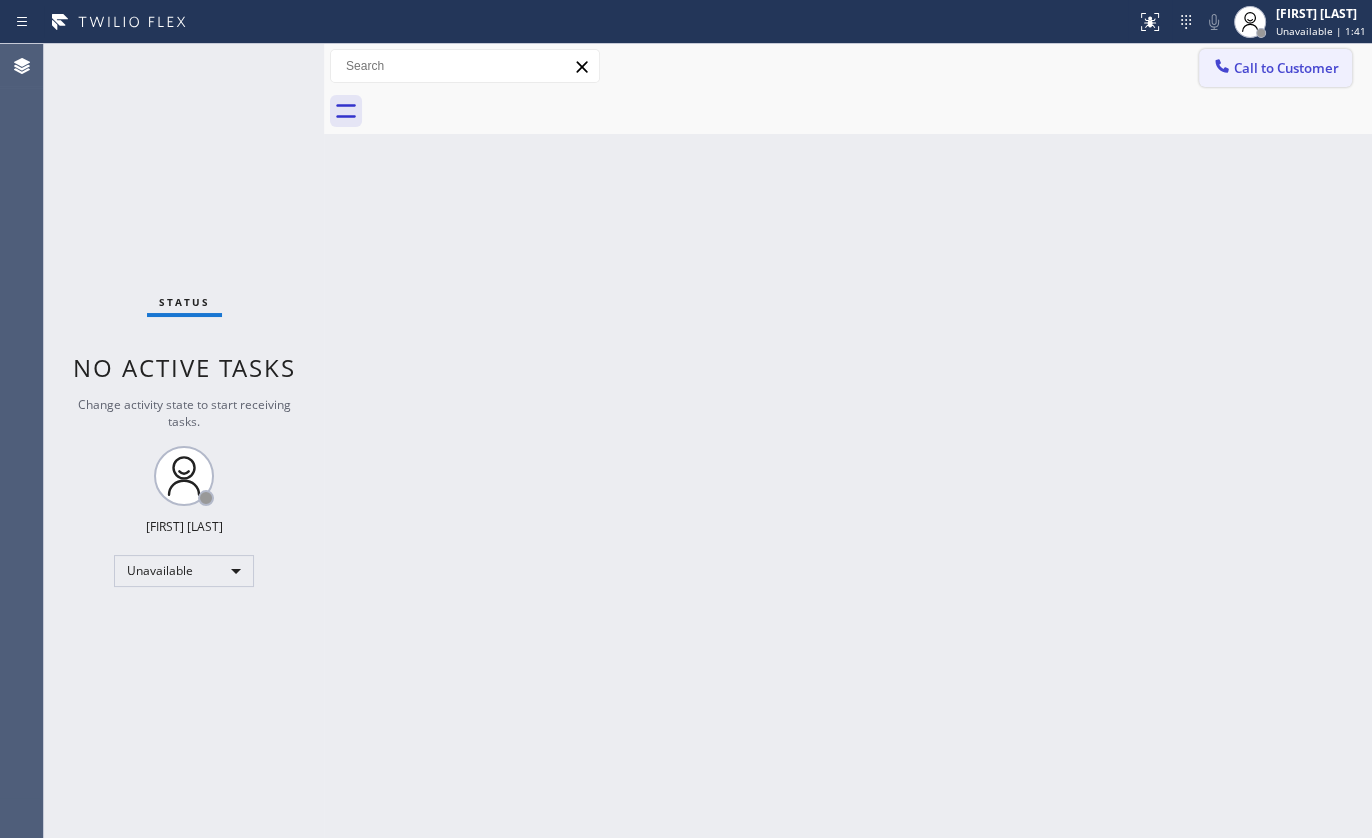 click on "Call to Customer" at bounding box center [1286, 68] 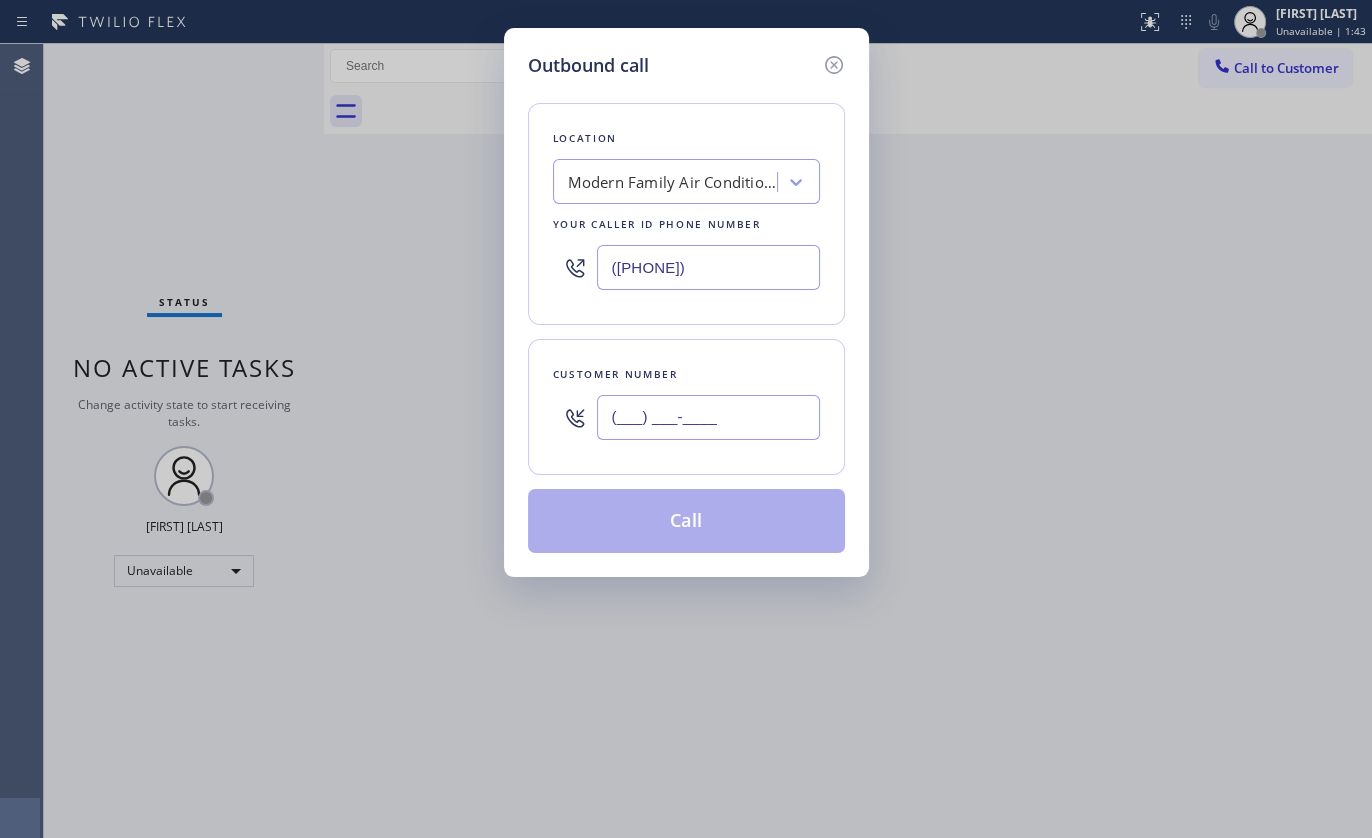 click on "(___) ___-____" at bounding box center (708, 417) 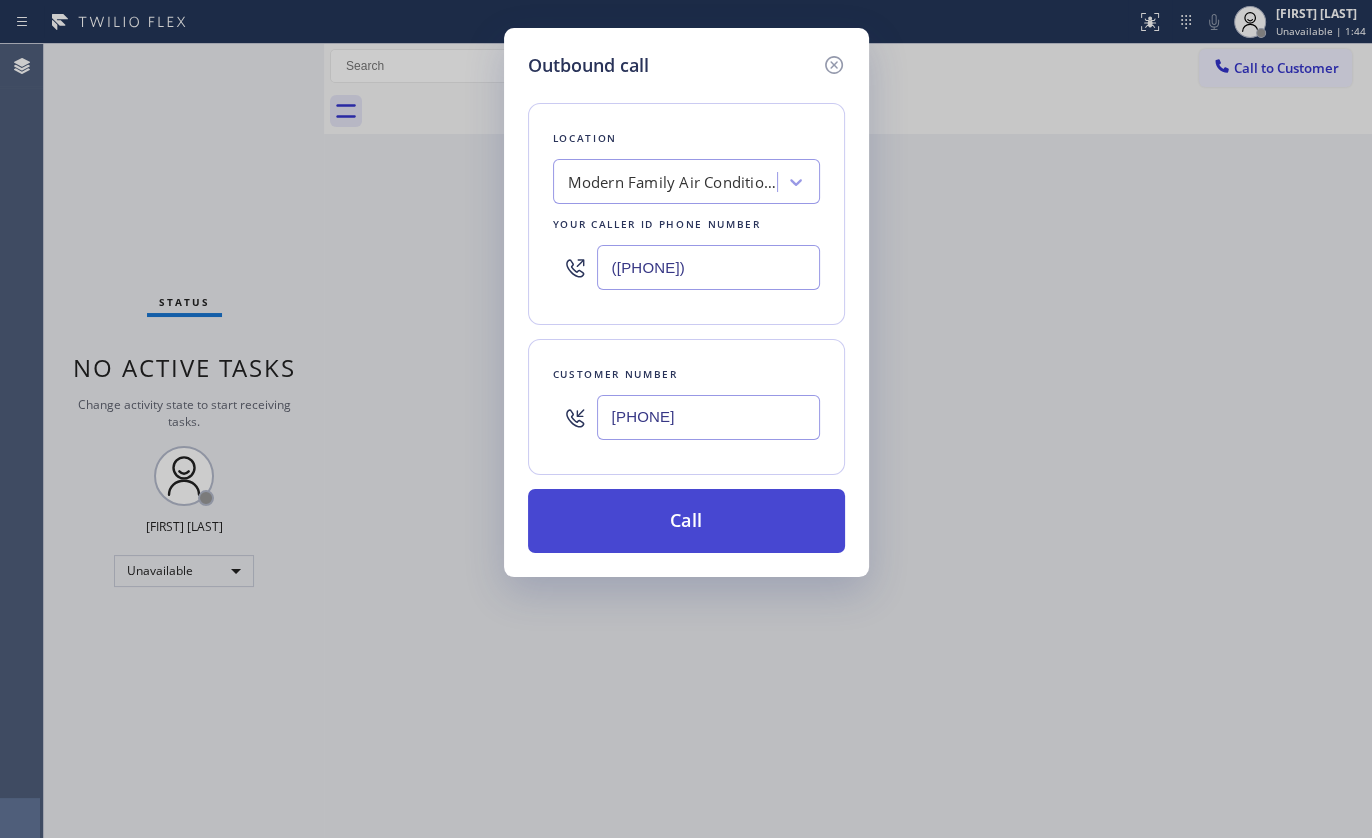 type on "(209) 430-4571" 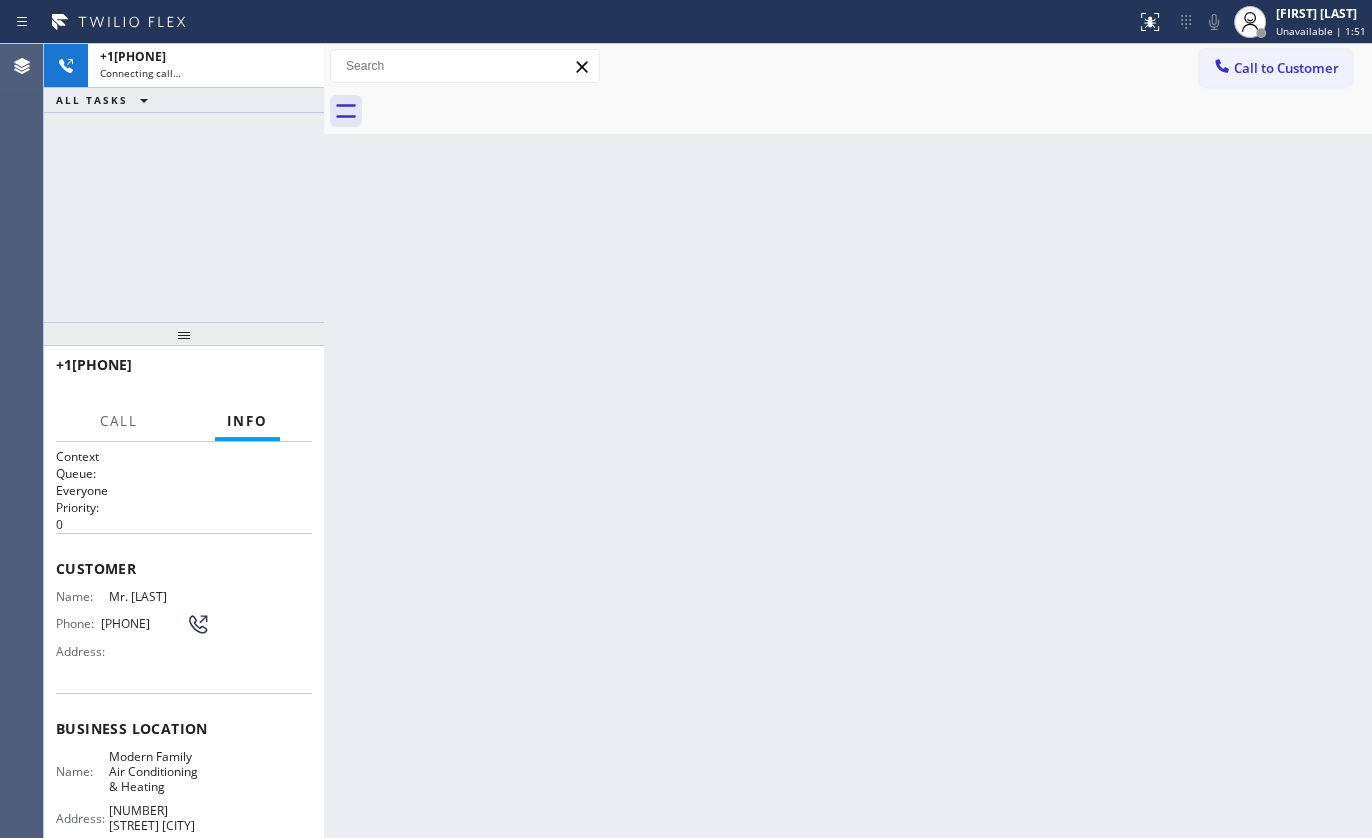 click on "Back to Dashboard Change Sender ID Customers Technicians Select a contact Outbound call Technician Search Technician Your caller id phone number Your caller id phone number Call Technician info Name   Phone none Address none Change Sender ID HVAC +18559994417 5 Star Appliance +18557314952 Appliance Repair +18554611149 Plumbing +18889090120 Air Duct Cleaning +18006865038  Electricians +18005688664 Cancel Change Check personal SMS Reset Change No tabs Call to Customer Outbound call Location Modern Family Air Conditioning & Heating Your caller id phone number (833) 318-0339 Customer number Call Outbound call Technician Search Technician Your caller id phone number Your caller id phone number Call" at bounding box center [848, 441] 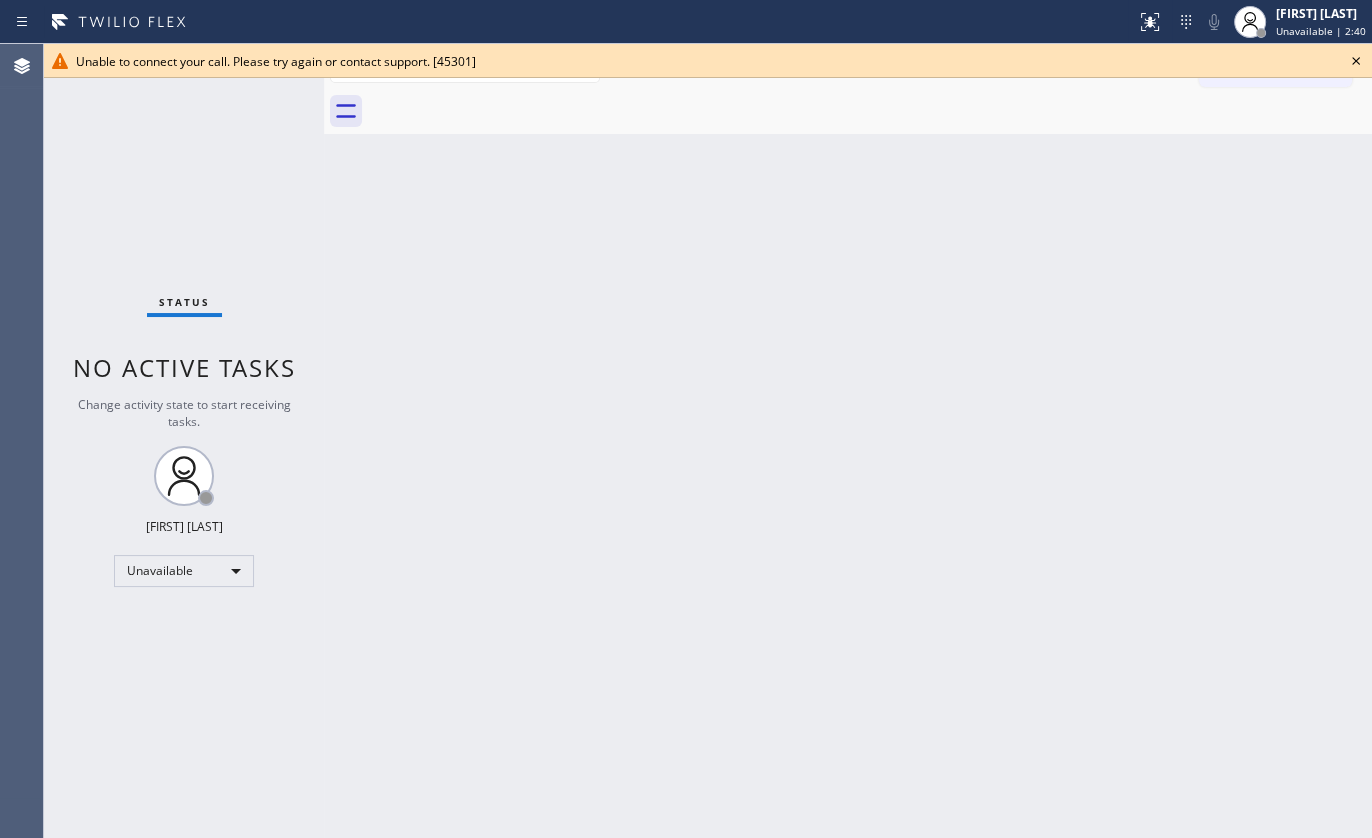 click on "Status   No active tasks     Change activity state to start receiving tasks.   JENIZA ALCAYDE Unavailable" at bounding box center (184, 441) 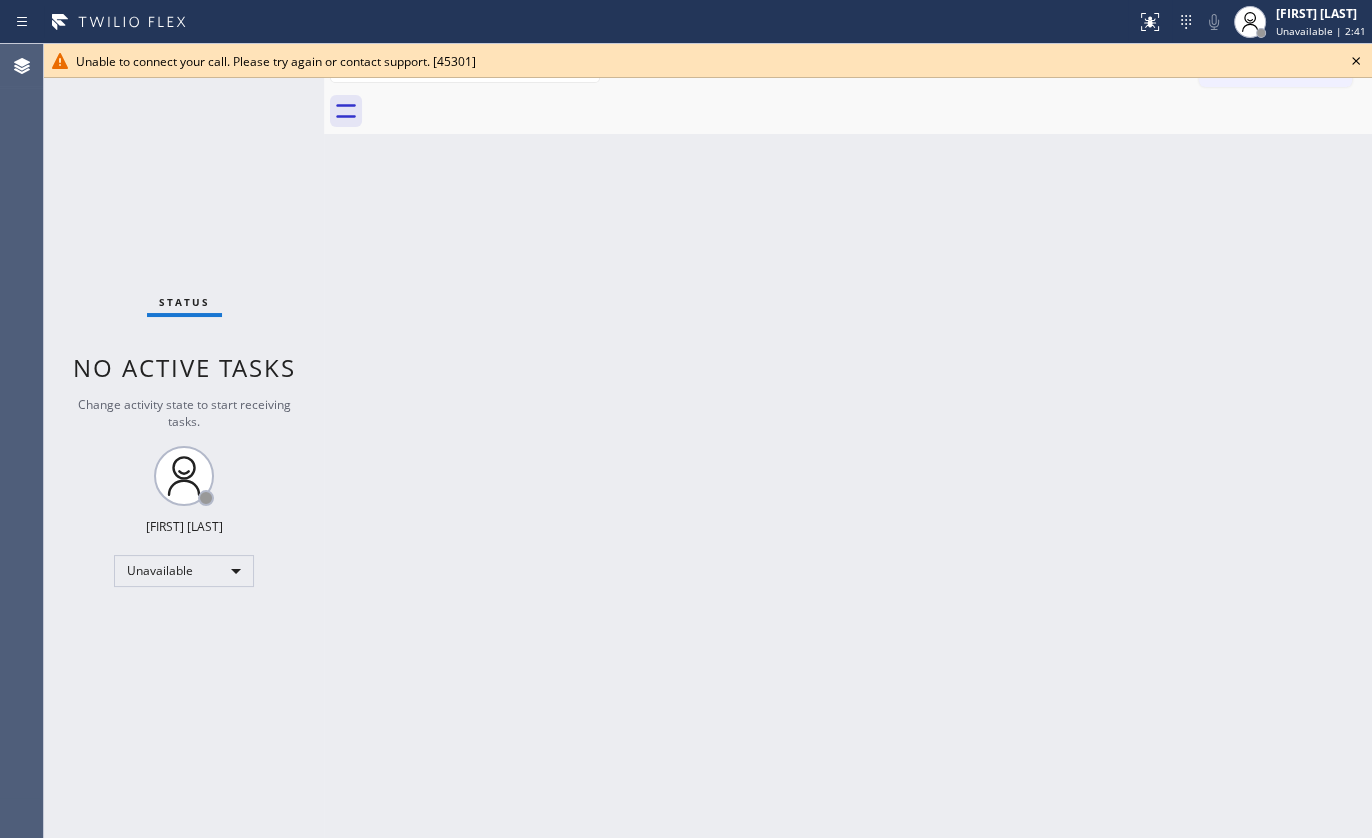 click 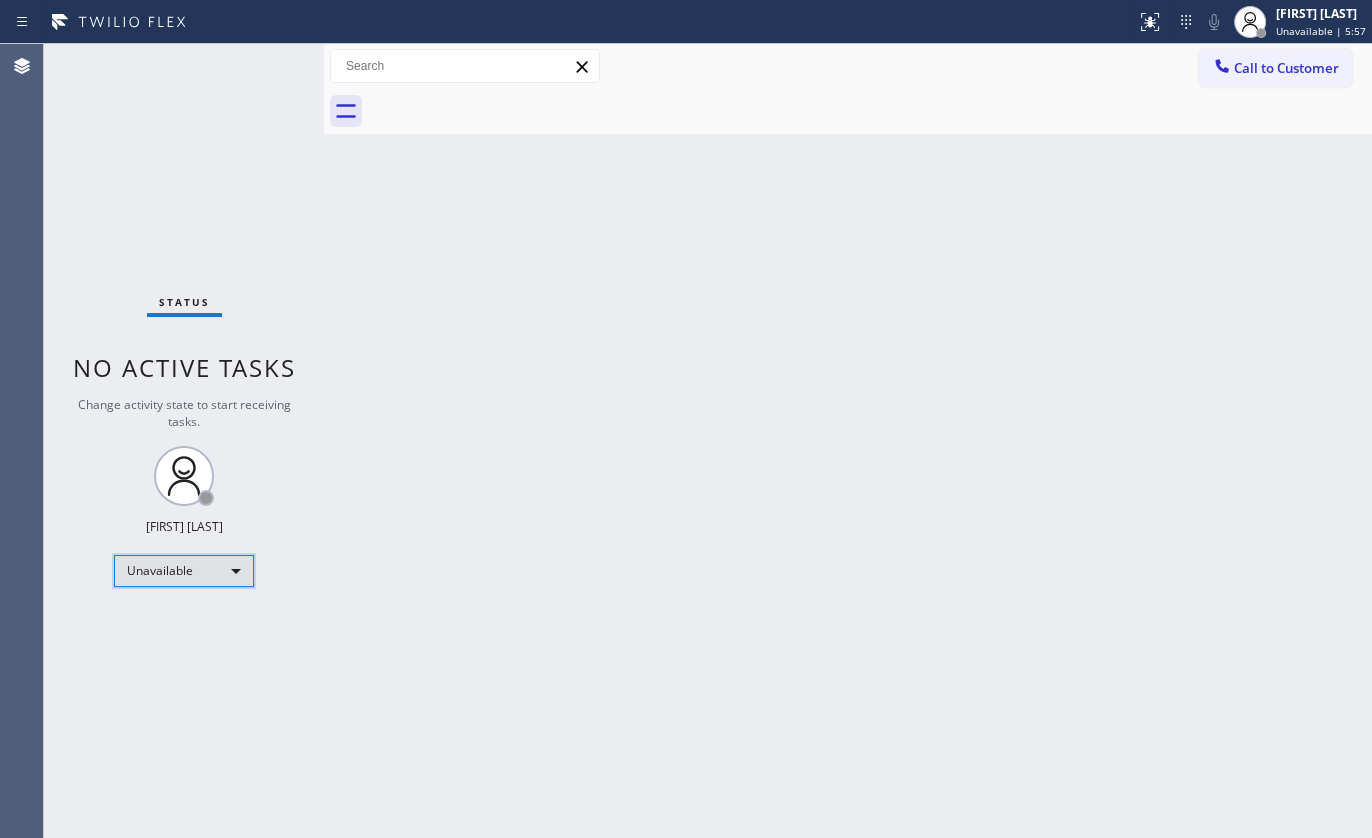 click on "Unavailable" at bounding box center (184, 571) 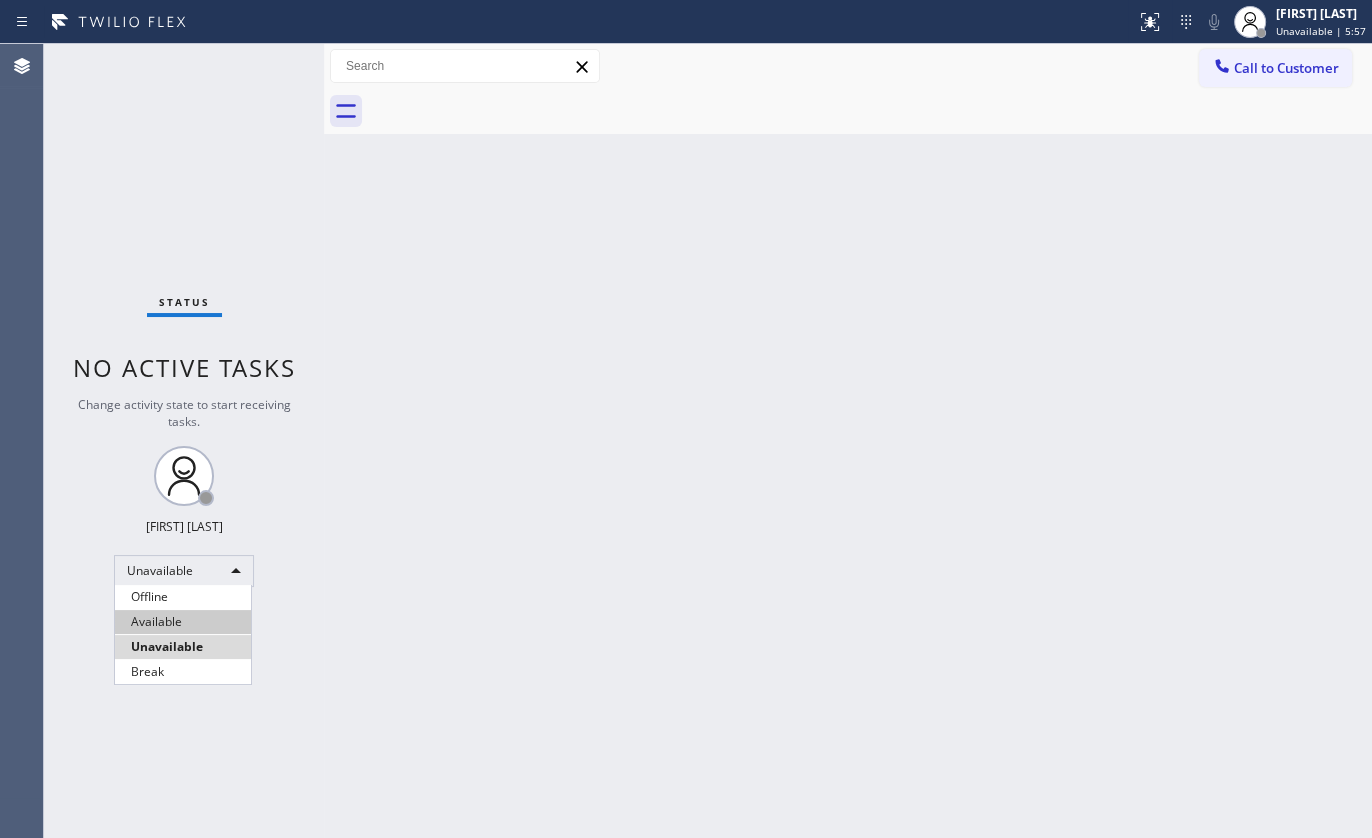 click on "Available" at bounding box center (183, 622) 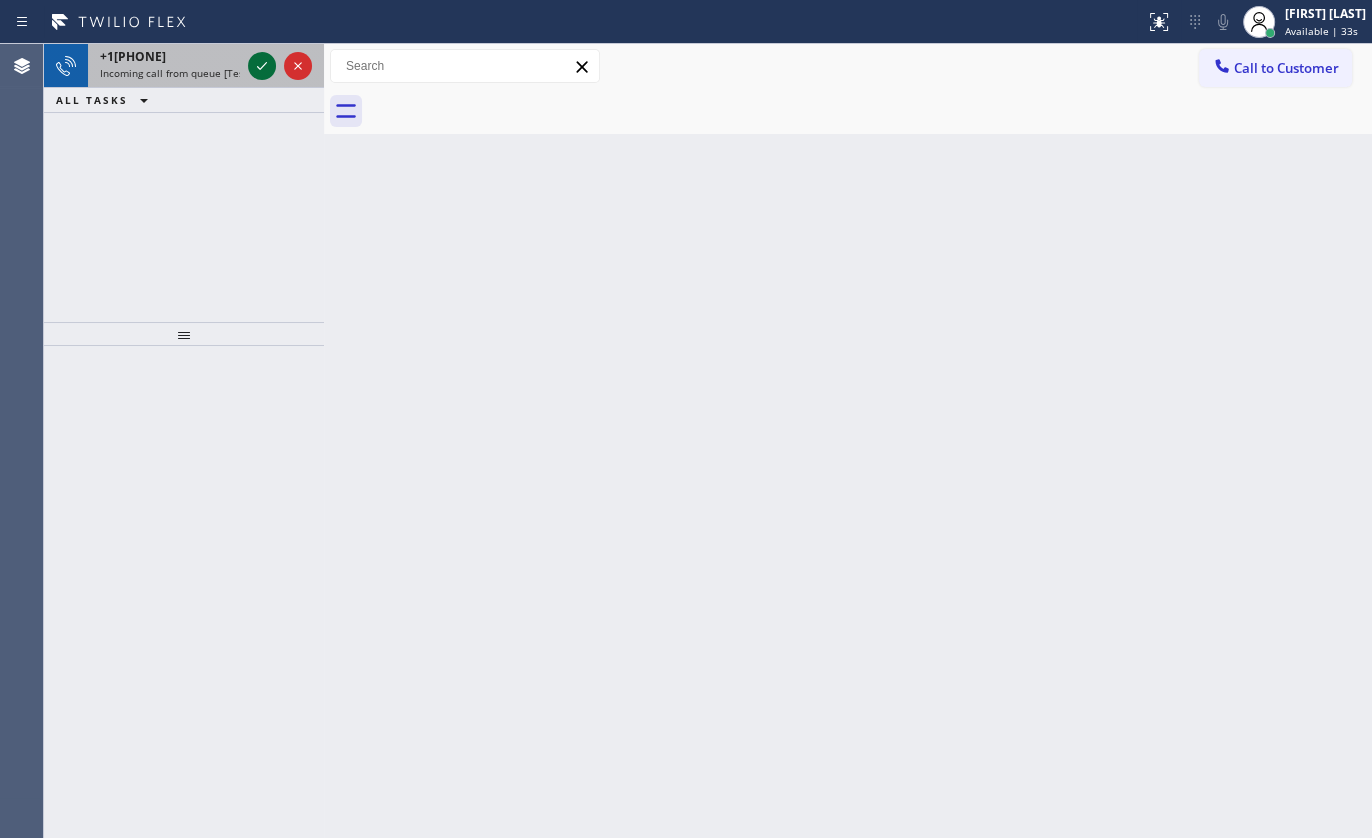 click 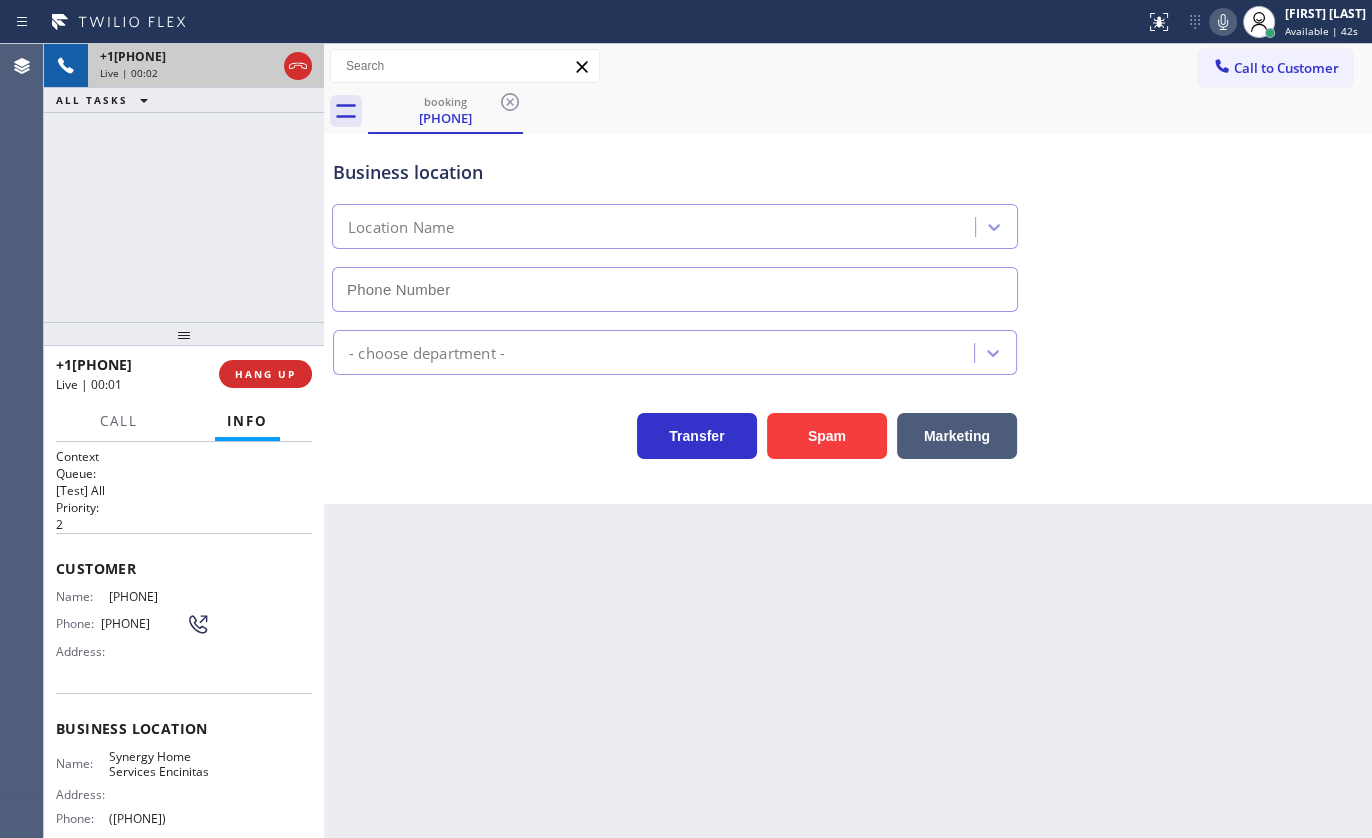 type on "(619) 330-0933" 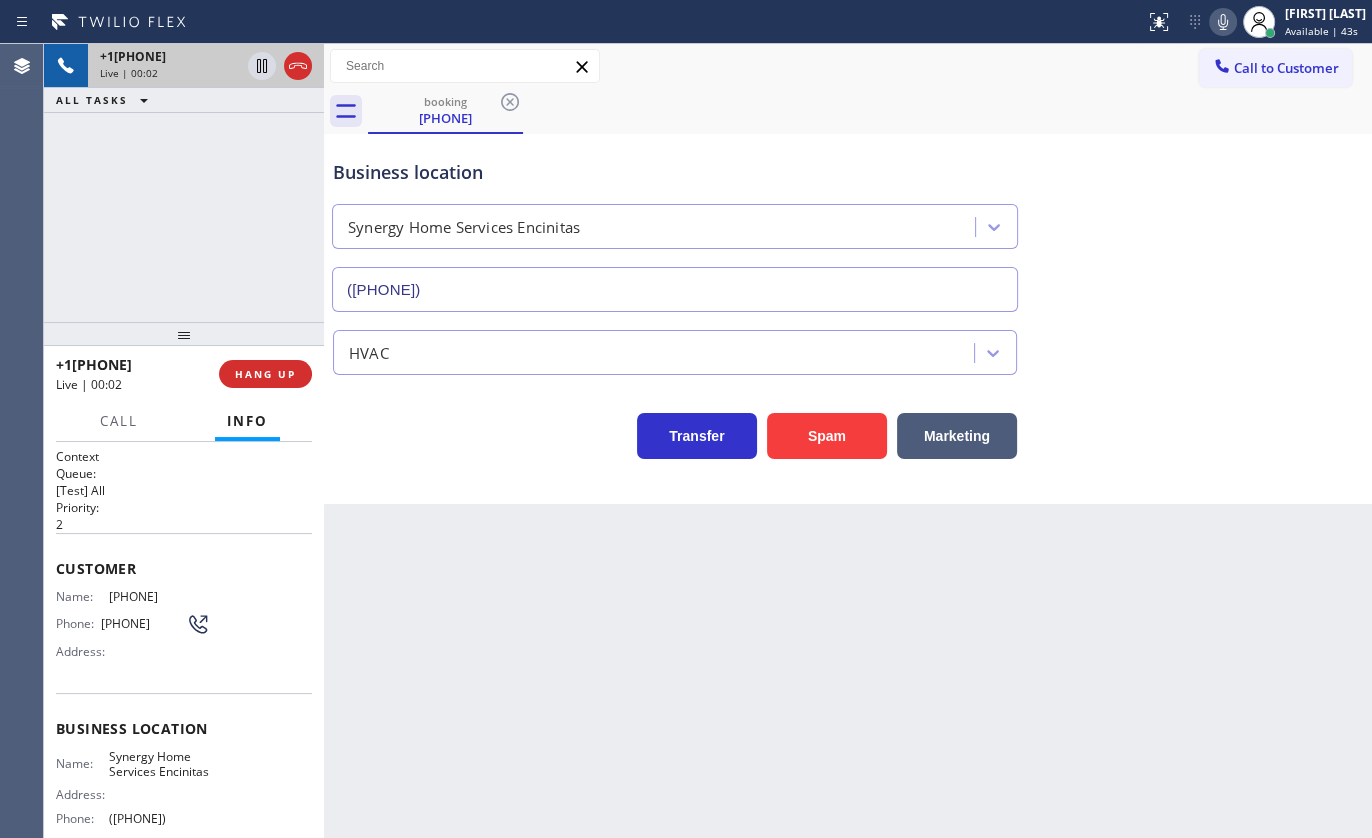 drag, startPoint x: 260, startPoint y: 365, endPoint x: 257, endPoint y: 353, distance: 12.369317 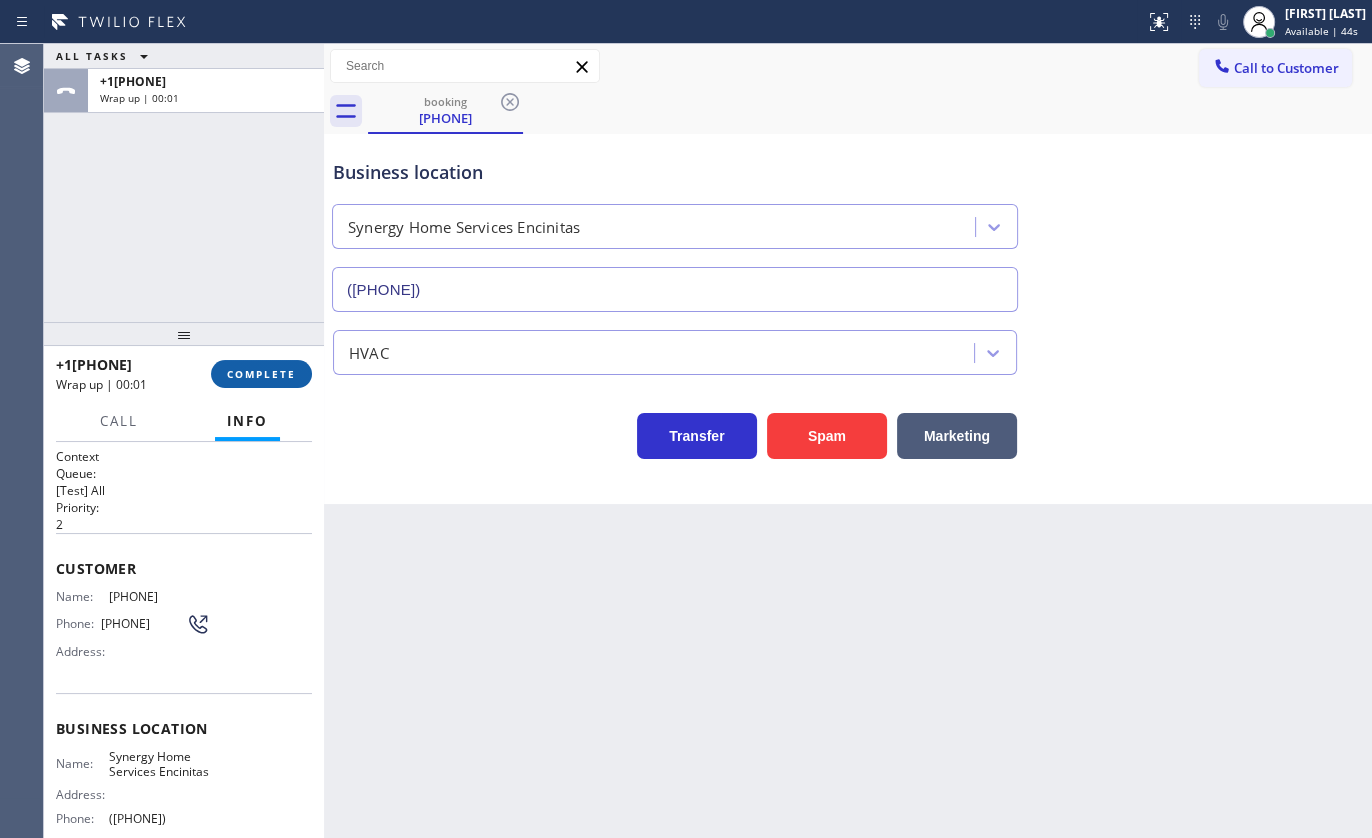 click on "COMPLETE" at bounding box center [261, 374] 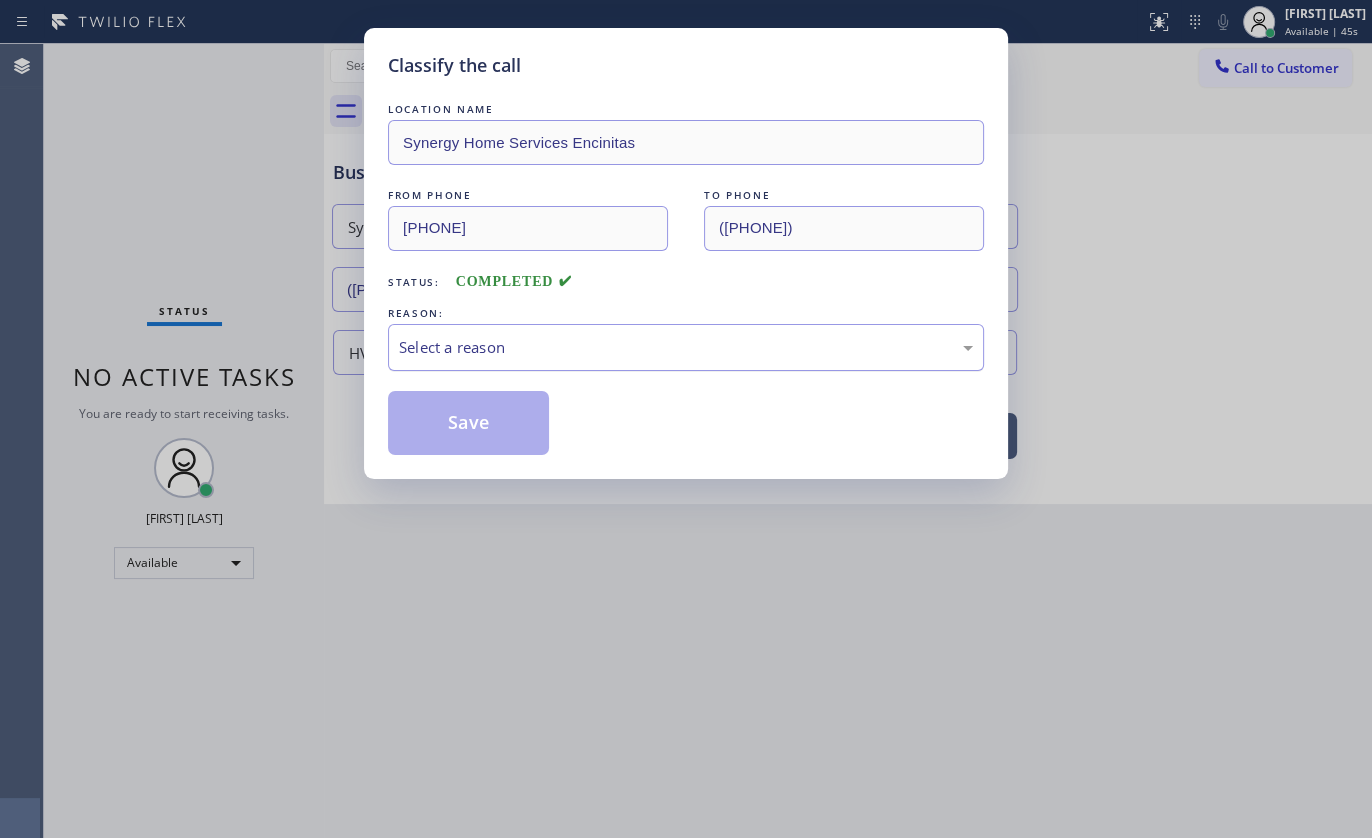 click on "Select a reason" at bounding box center [686, 347] 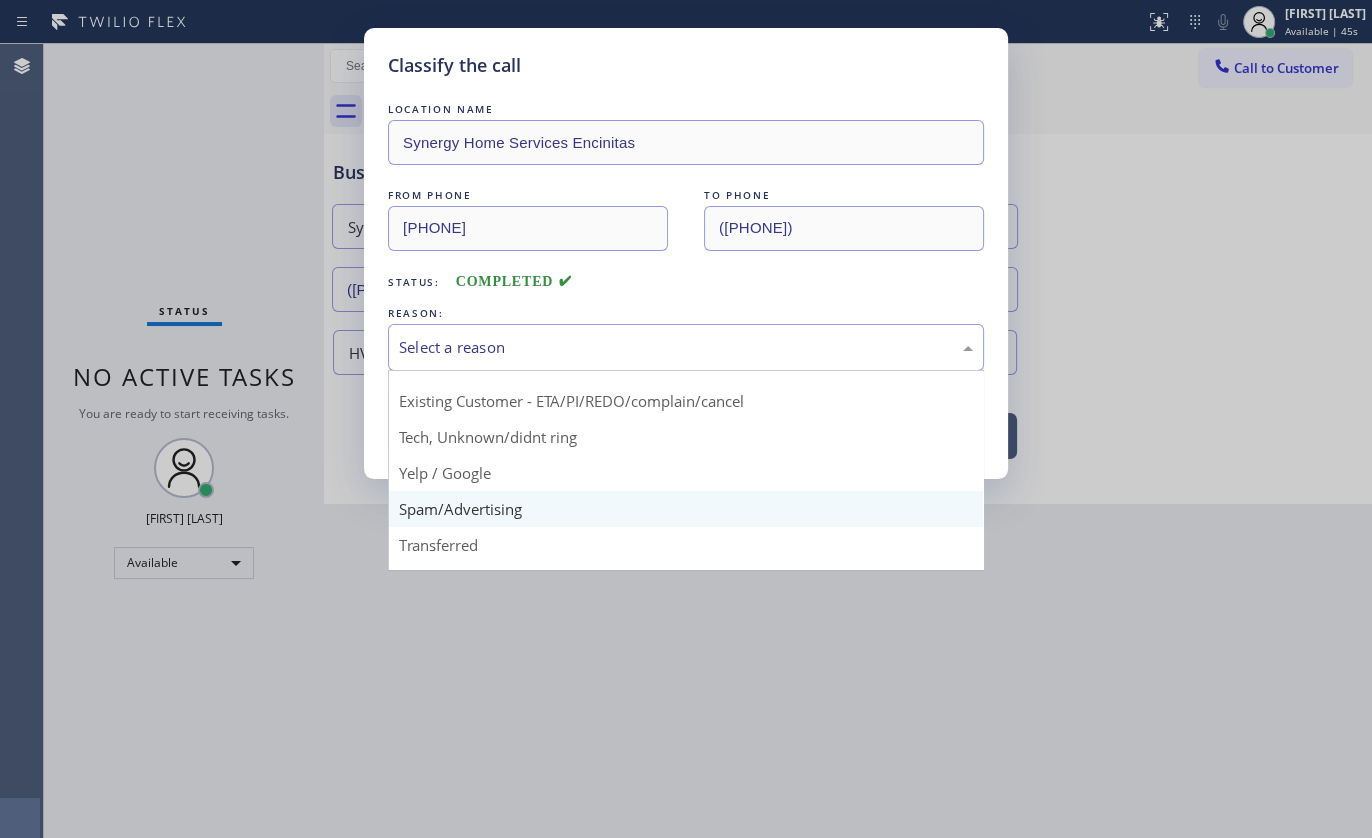 scroll, scrollTop: 133, scrollLeft: 0, axis: vertical 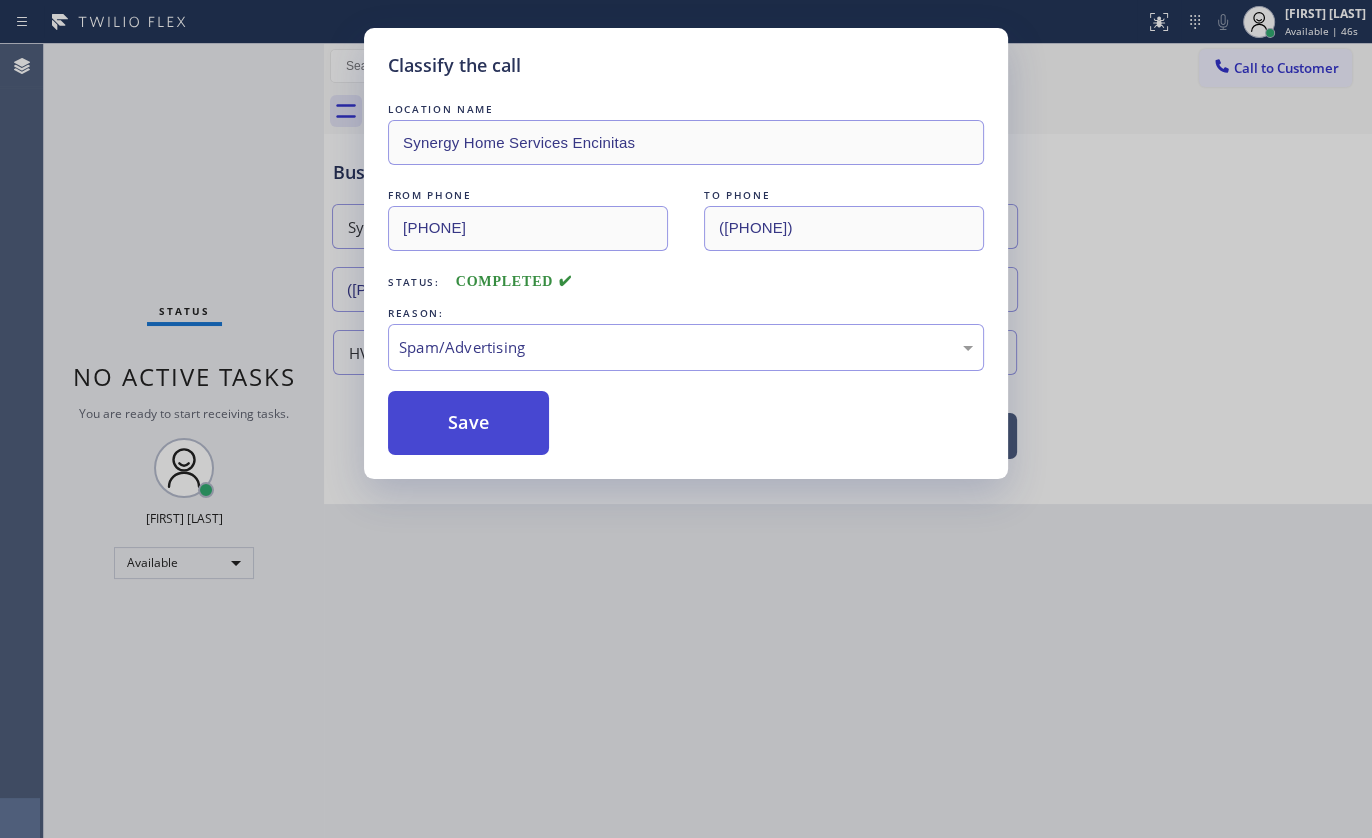 click on "Save" at bounding box center [468, 423] 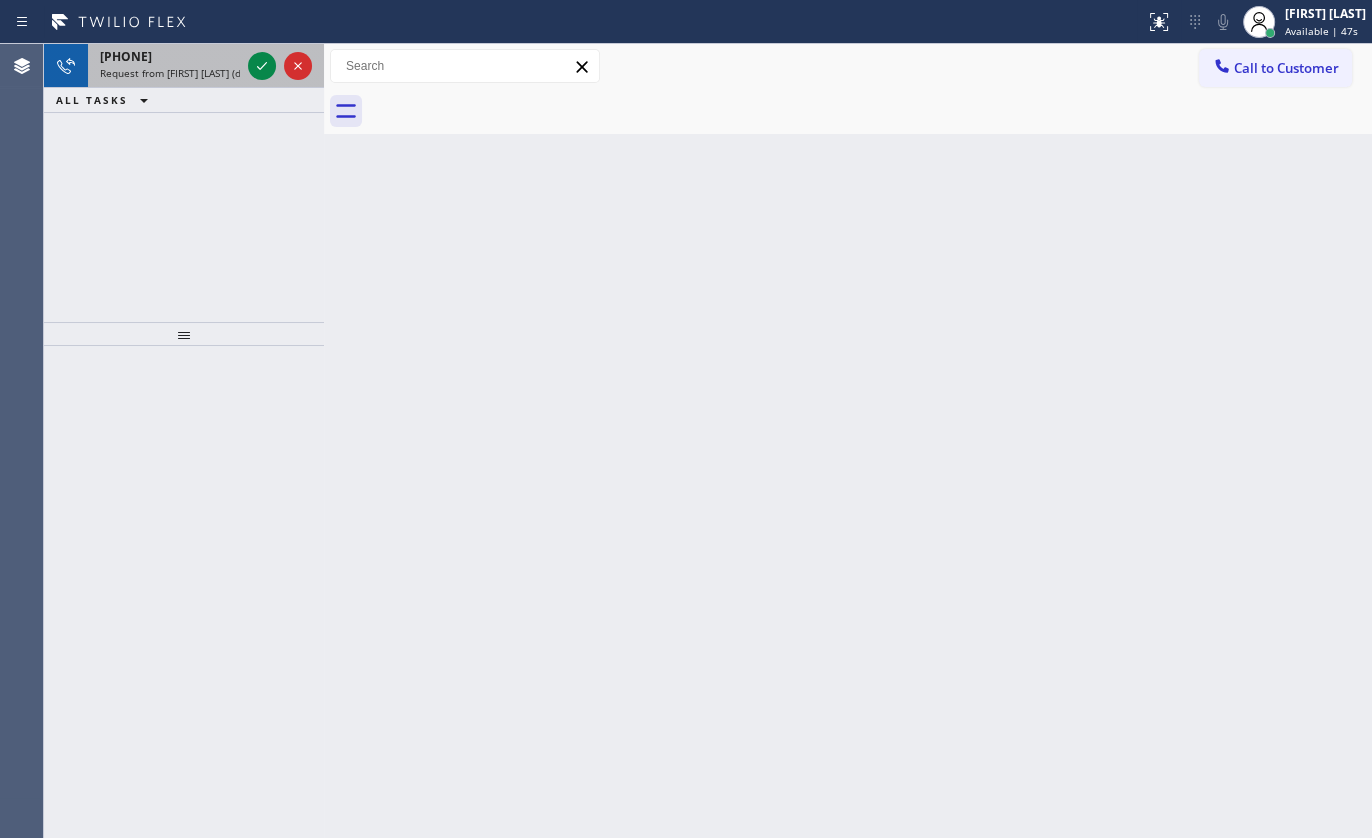 click at bounding box center [280, 66] 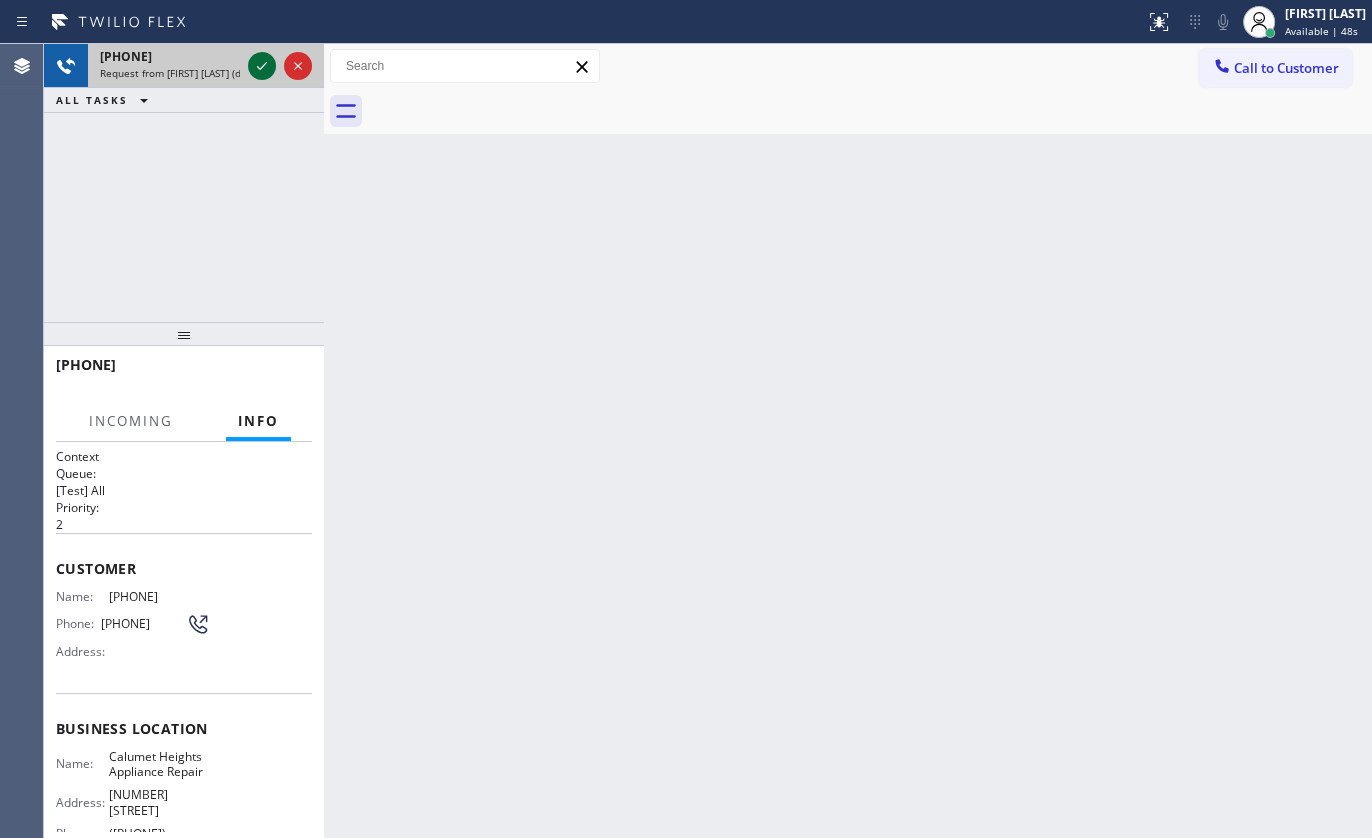 click 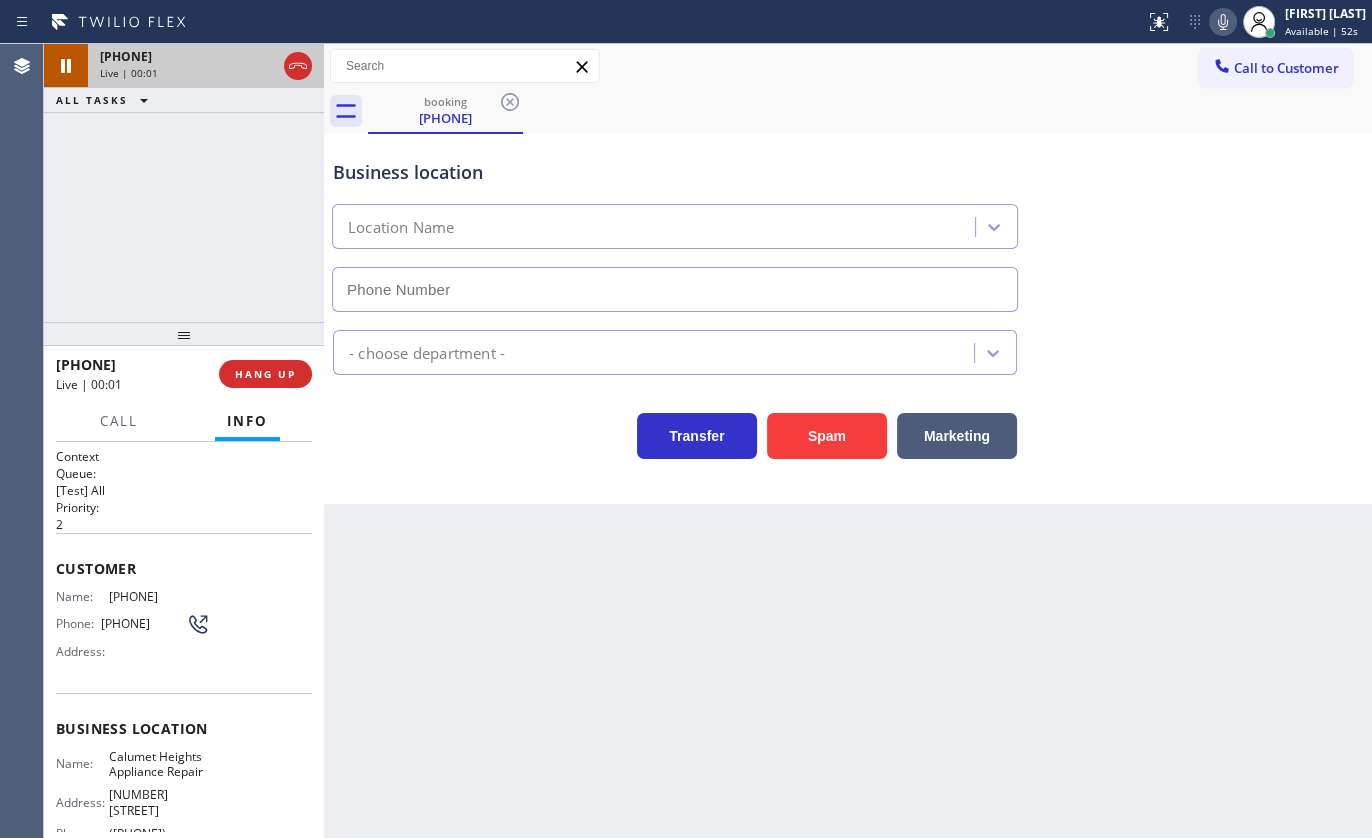 type on "(773) 830-4668" 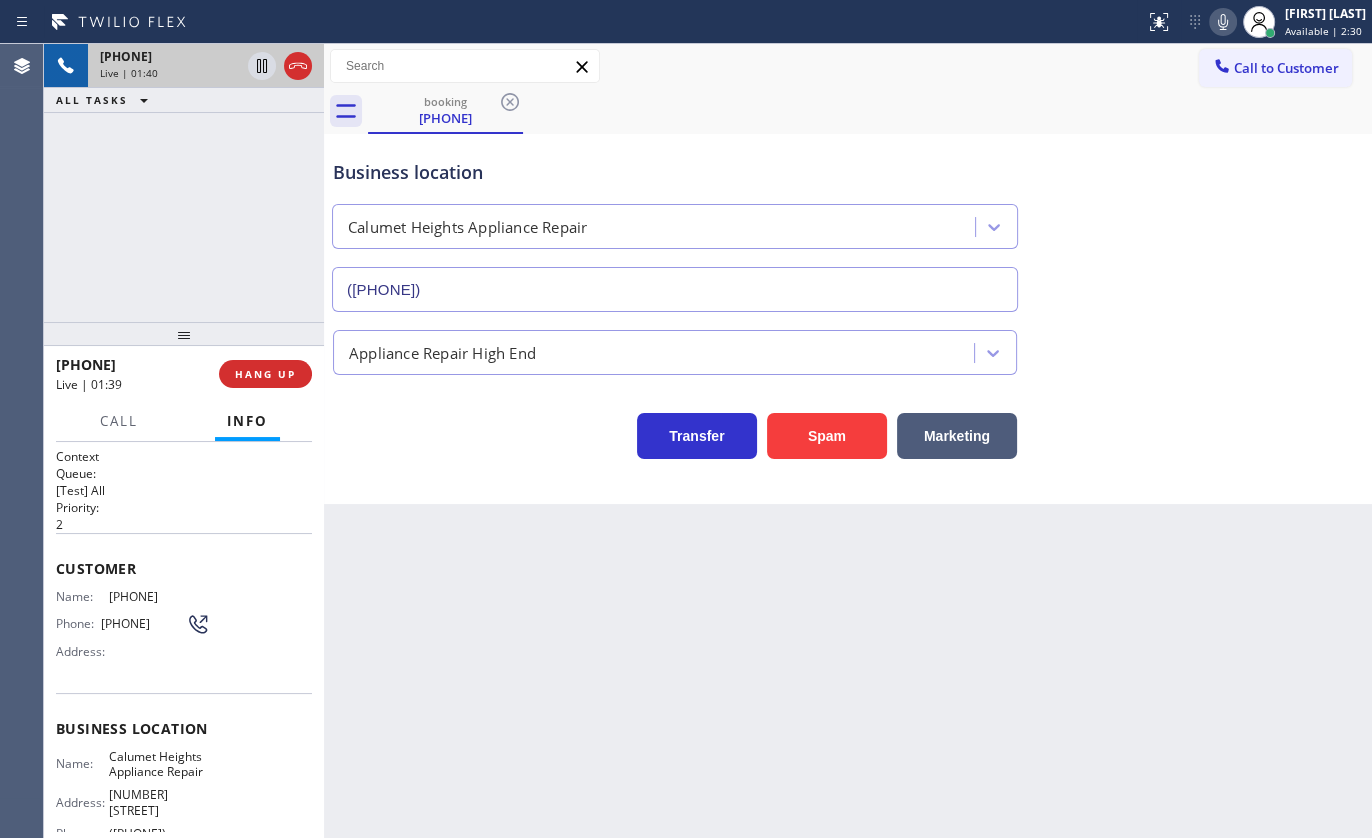 drag, startPoint x: 103, startPoint y: 590, endPoint x: 211, endPoint y: 598, distance: 108.29589 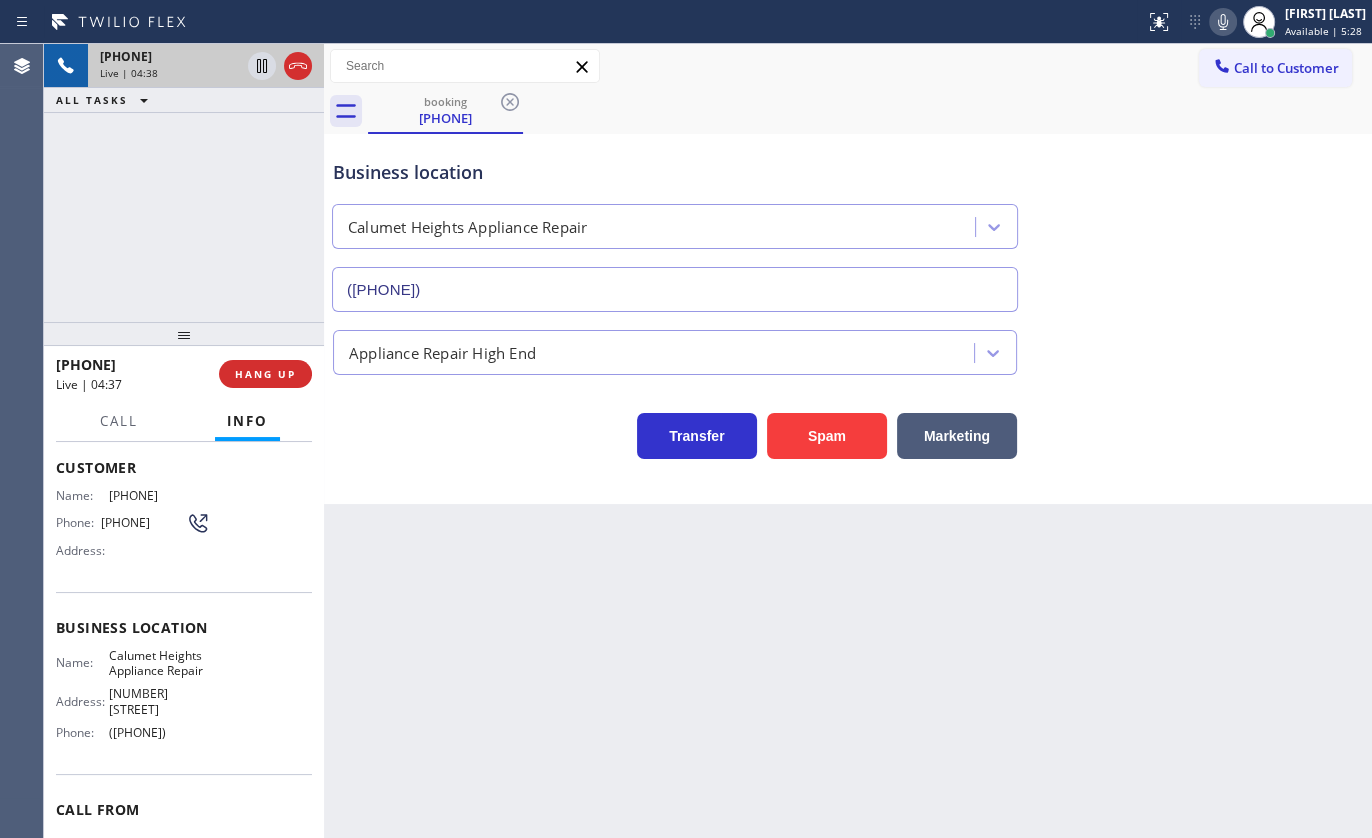 scroll, scrollTop: 181, scrollLeft: 0, axis: vertical 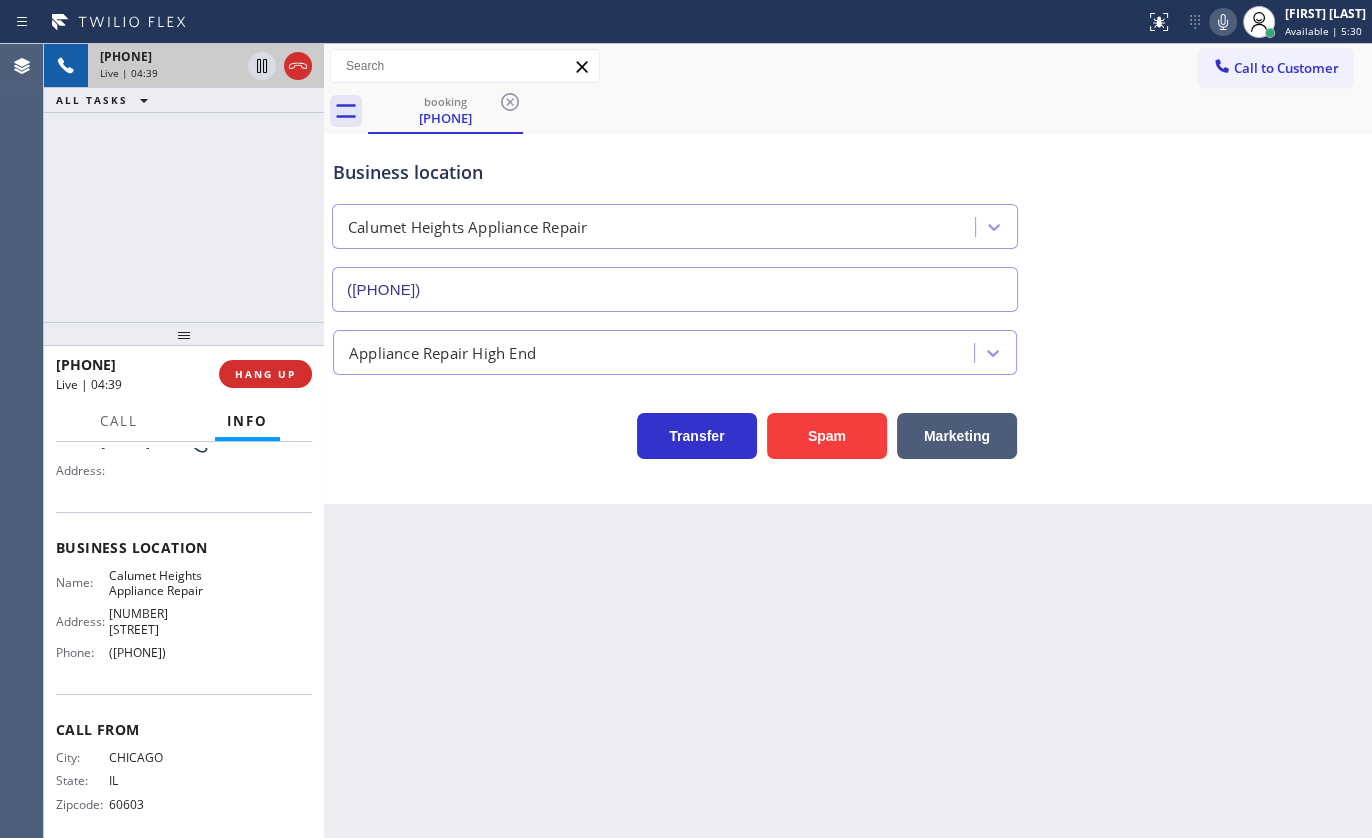 drag, startPoint x: 106, startPoint y: 651, endPoint x: 232, endPoint y: 650, distance: 126.00397 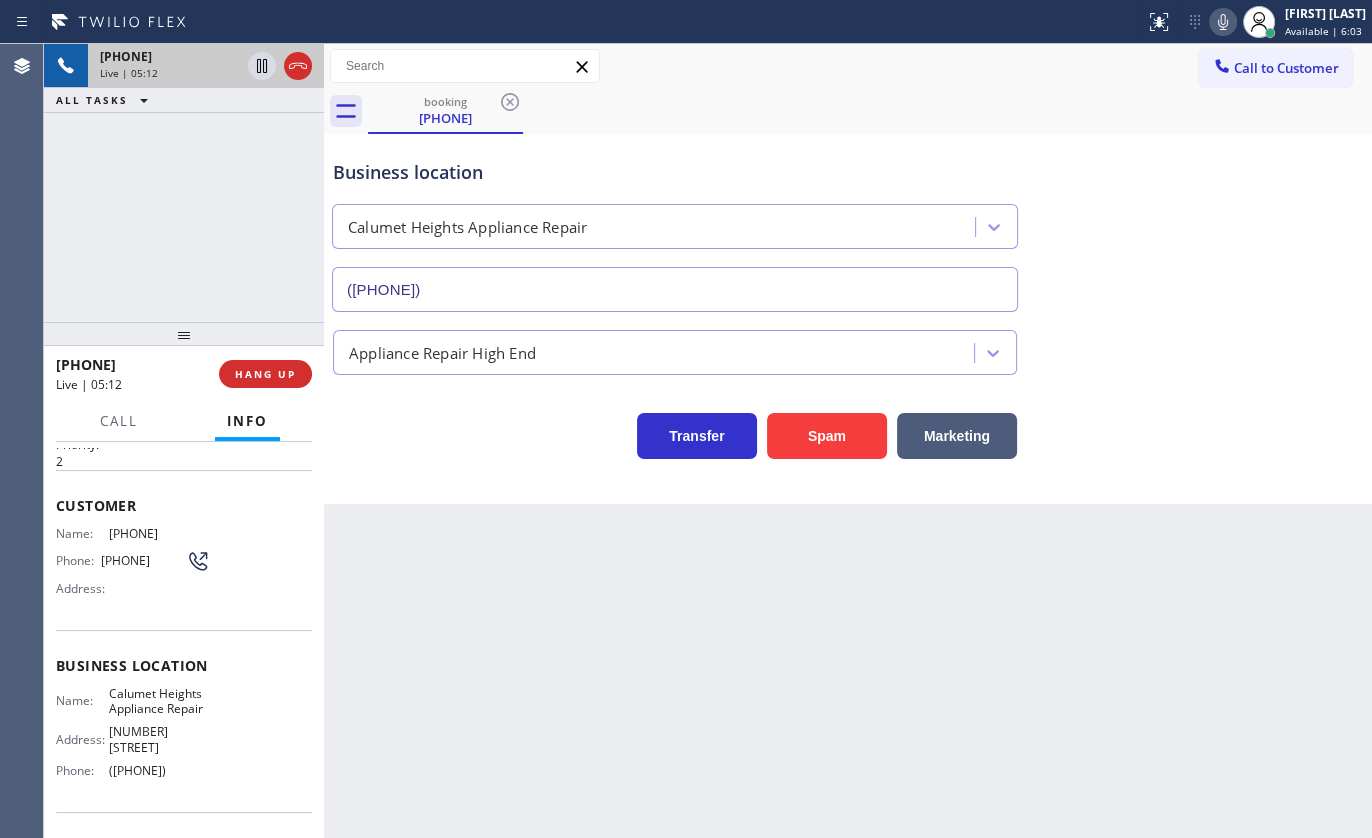 scroll, scrollTop: 0, scrollLeft: 0, axis: both 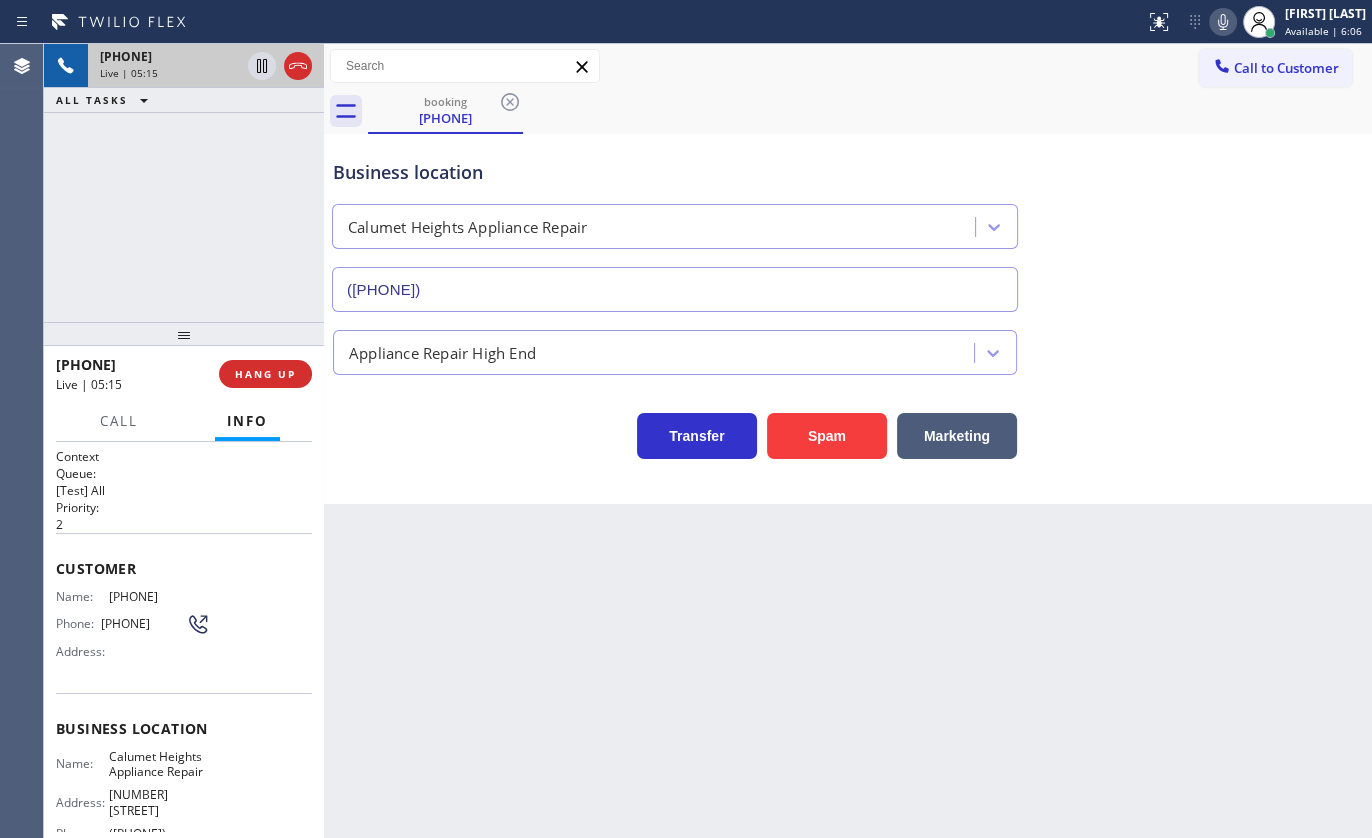 drag, startPoint x: 97, startPoint y: 594, endPoint x: 208, endPoint y: 597, distance: 111.040535 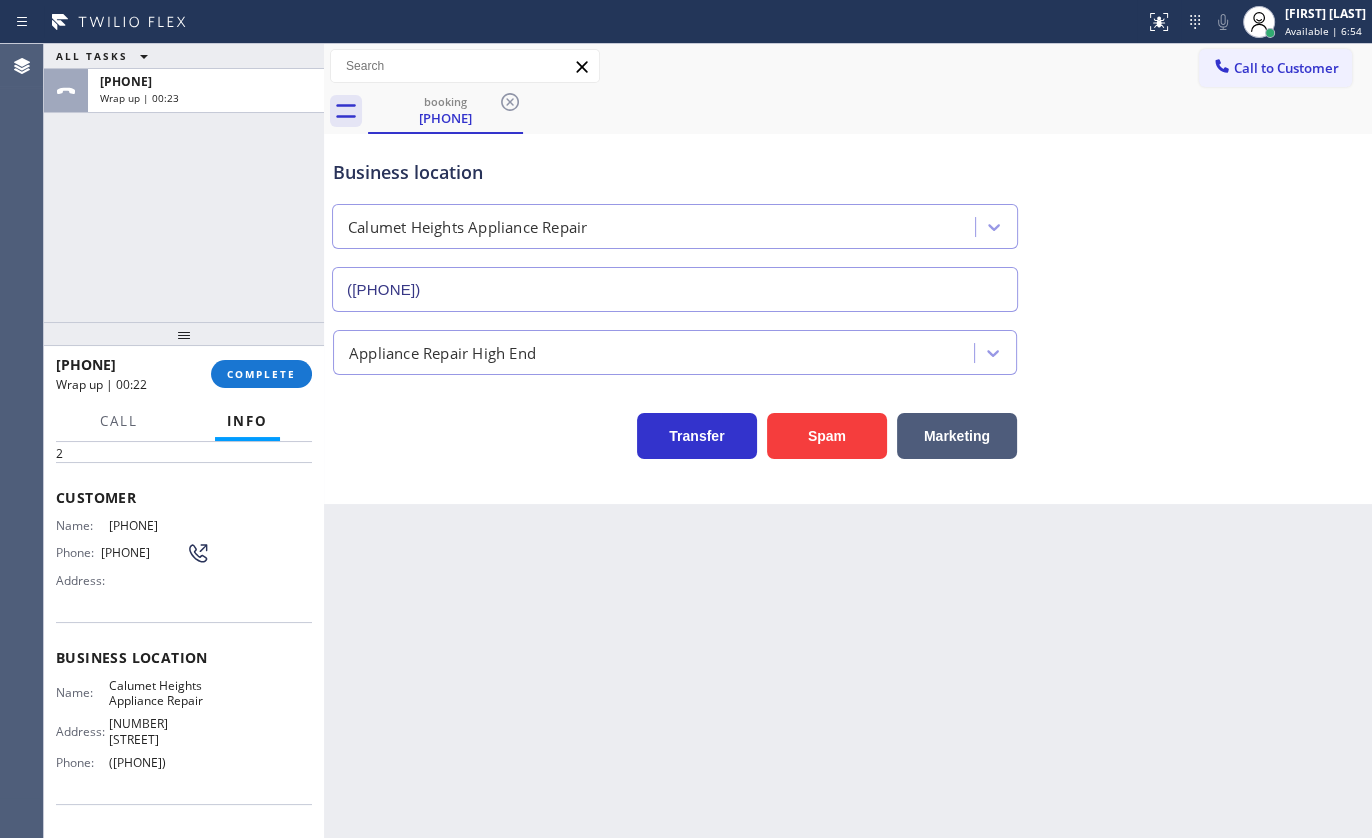 scroll, scrollTop: 198, scrollLeft: 0, axis: vertical 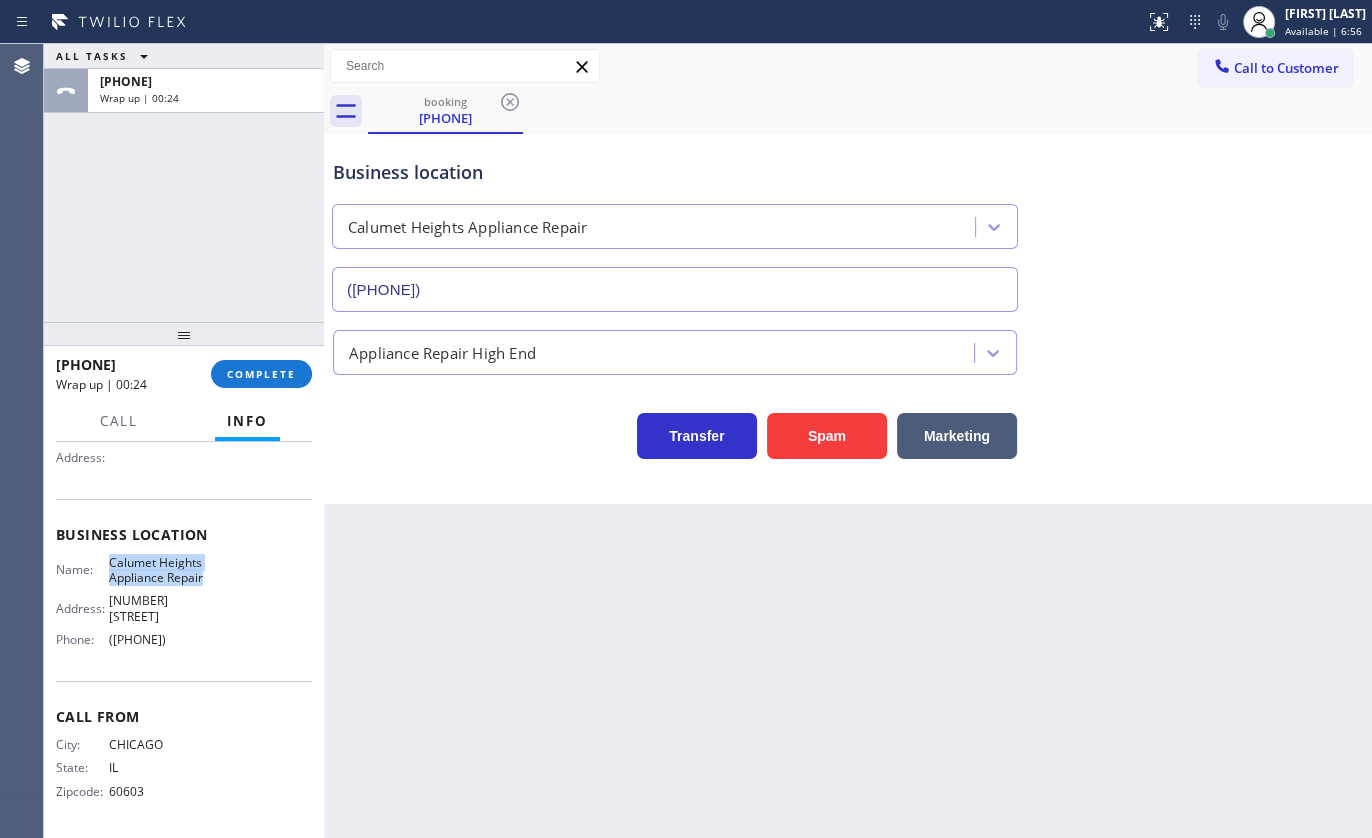 drag, startPoint x: 108, startPoint y: 557, endPoint x: 221, endPoint y: 575, distance: 114.424644 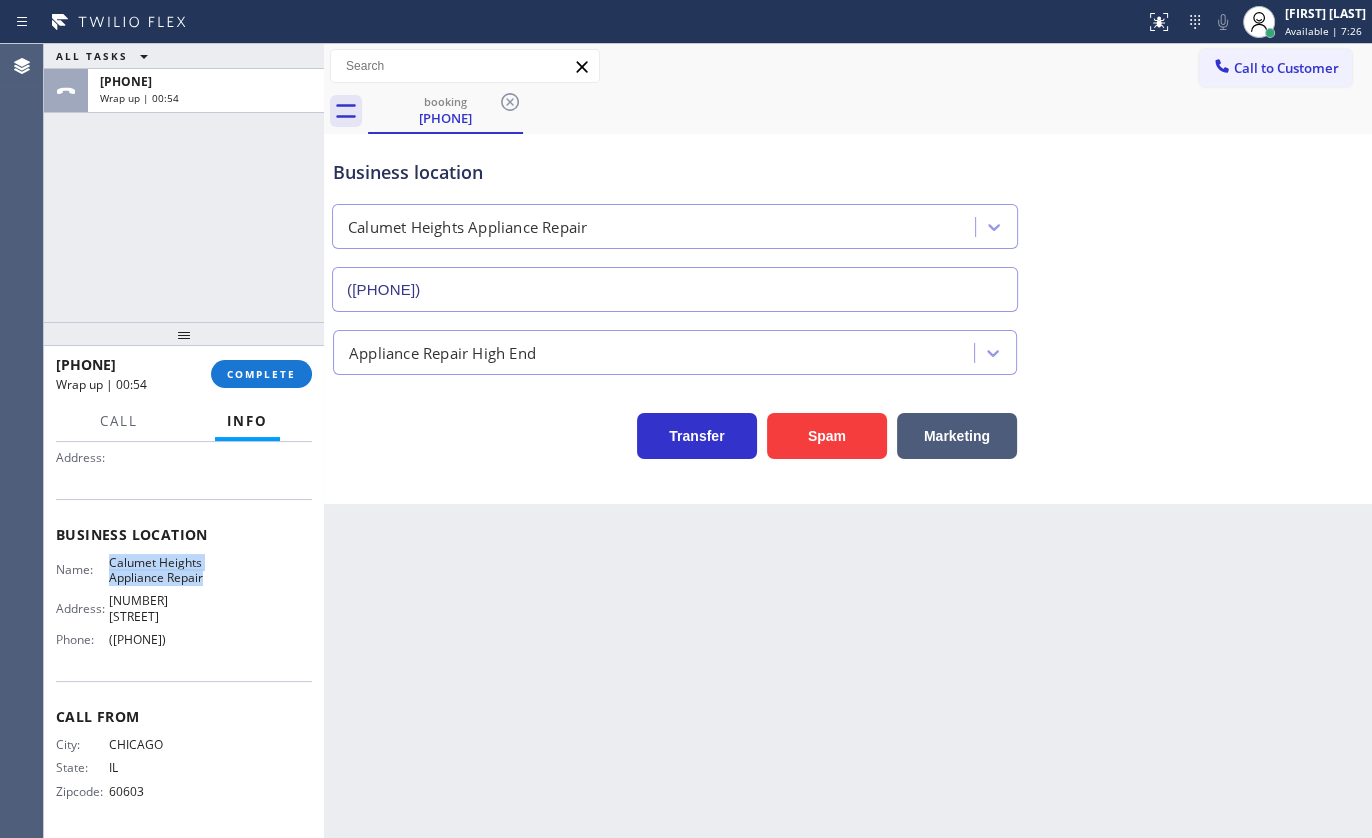 drag, startPoint x: 100, startPoint y: 641, endPoint x: 201, endPoint y: 646, distance: 101.12369 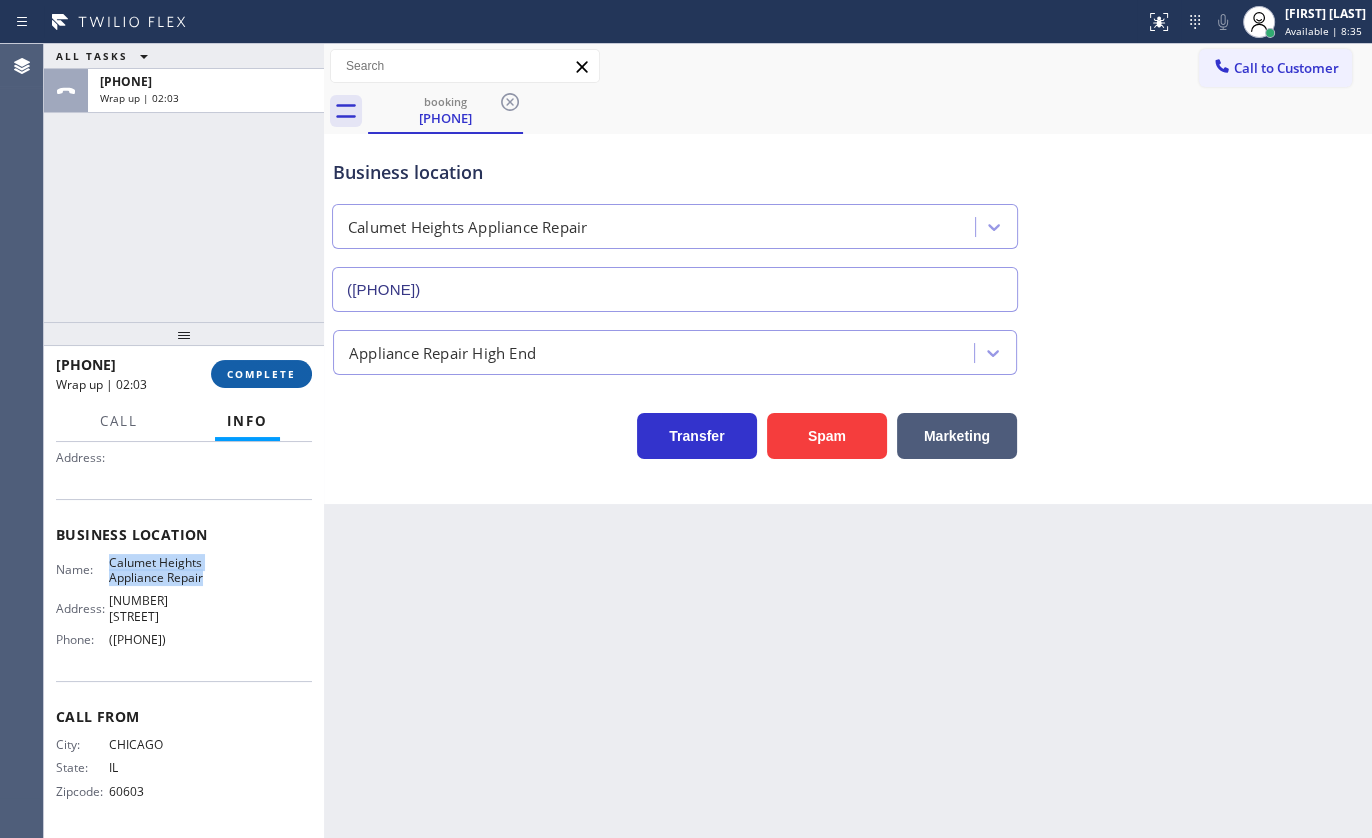 click on "COMPLETE" at bounding box center (261, 374) 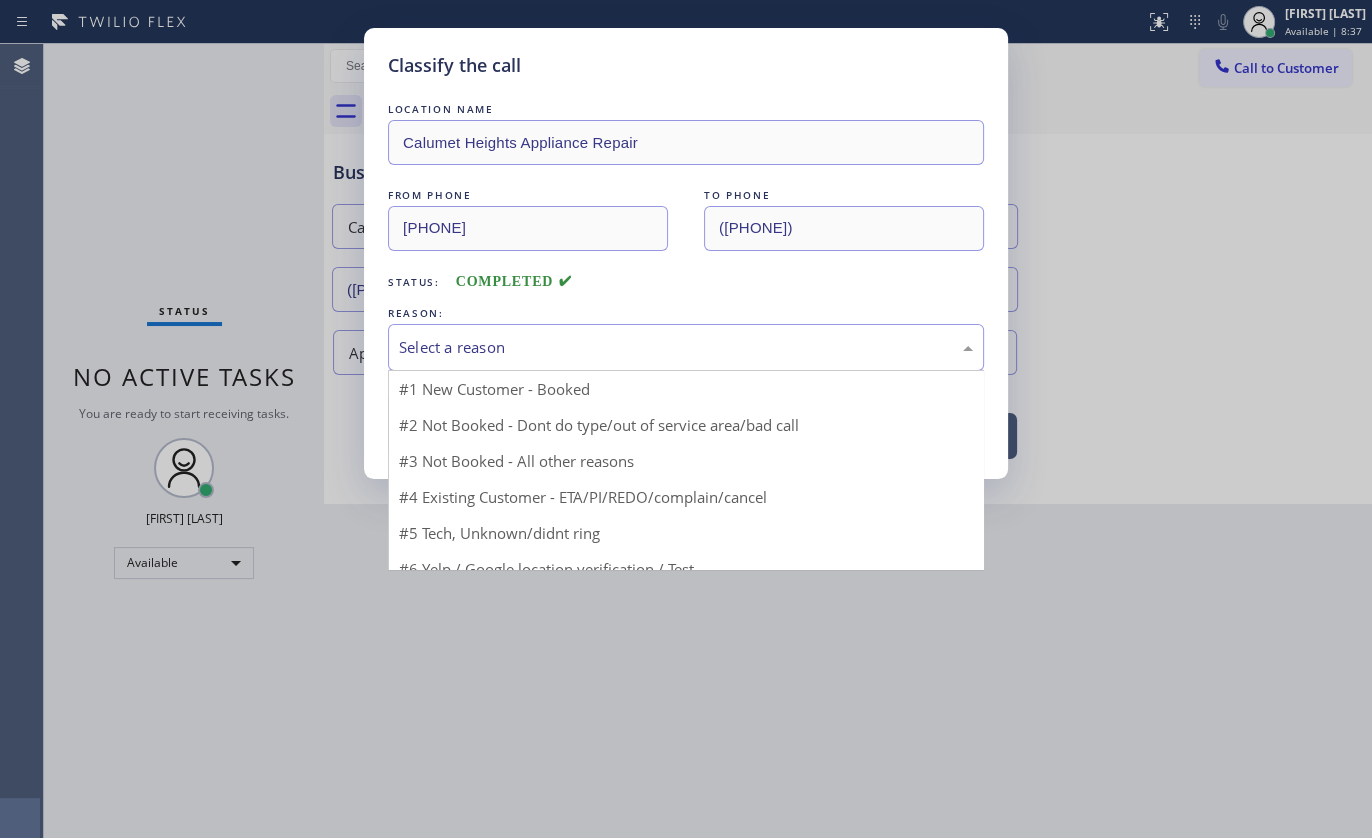 click on "Select a reason" at bounding box center (686, 347) 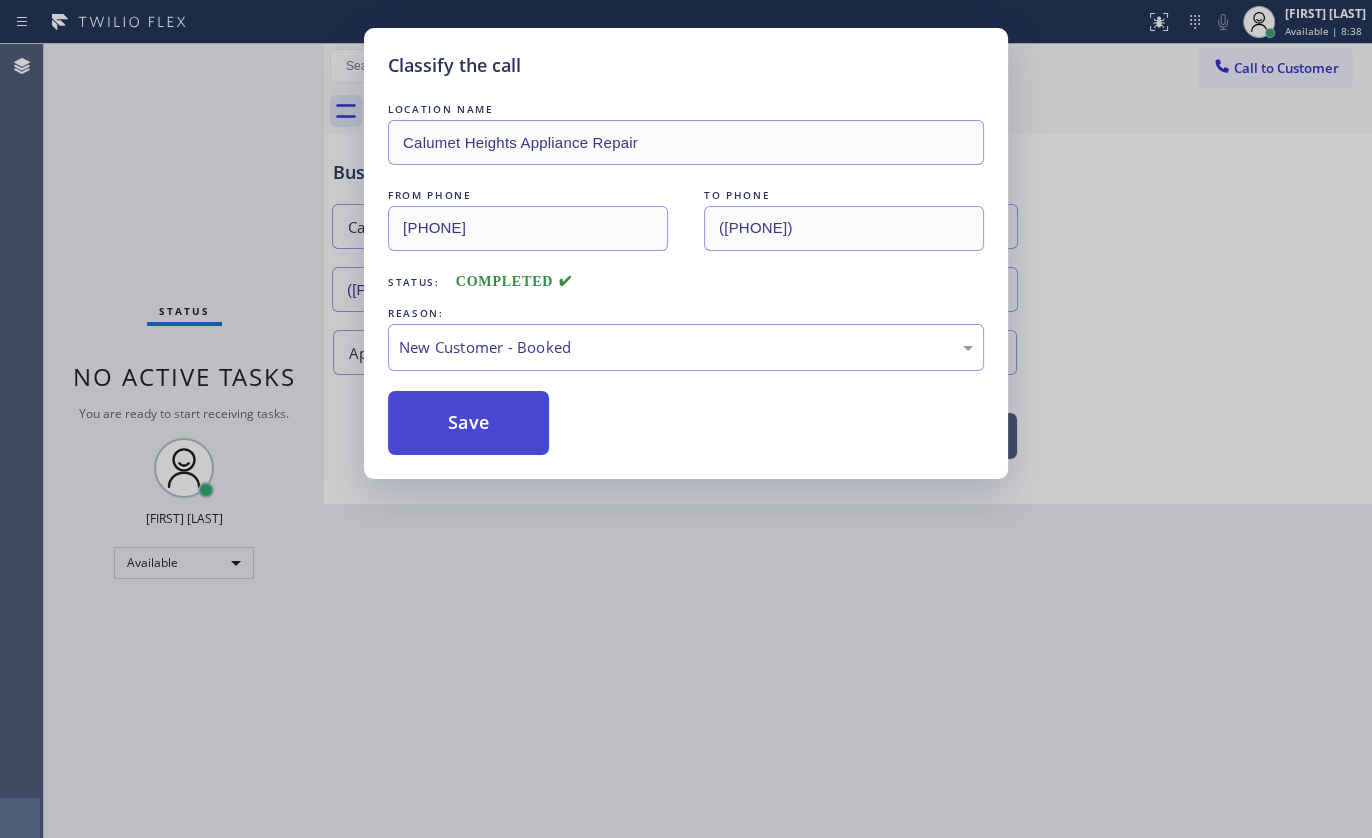 click on "Save" at bounding box center [468, 423] 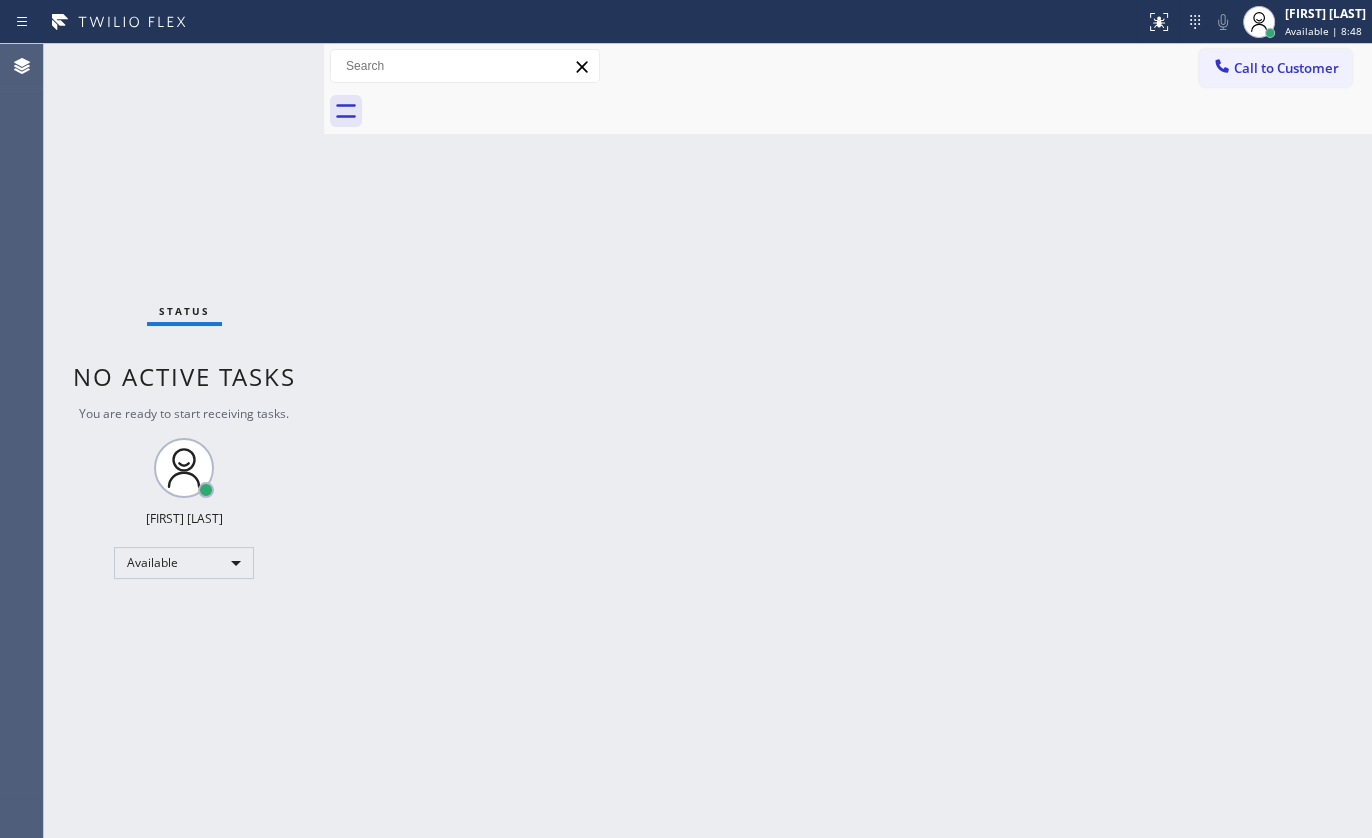click on "Back to Dashboard Change Sender ID Customers Technicians Select a contact Outbound call Technician Search Technician Your caller id phone number Your caller id phone number Call Technician info Name   Phone none Address none Change Sender ID HVAC +18559994417 5 Star Appliance +18557314952 Appliance Repair +18554611149 Plumbing +18889090120 Air Duct Cleaning +18006865038  Electricians +18005688664 Cancel Change Check personal SMS Reset Change No tabs Call to Customer Outbound call Location Modern Family Air Conditioning & Heating Your caller id phone number (833) 318-0339 Customer number Call Outbound call Technician Search Technician Your caller id phone number Your caller id phone number Call" at bounding box center [848, 441] 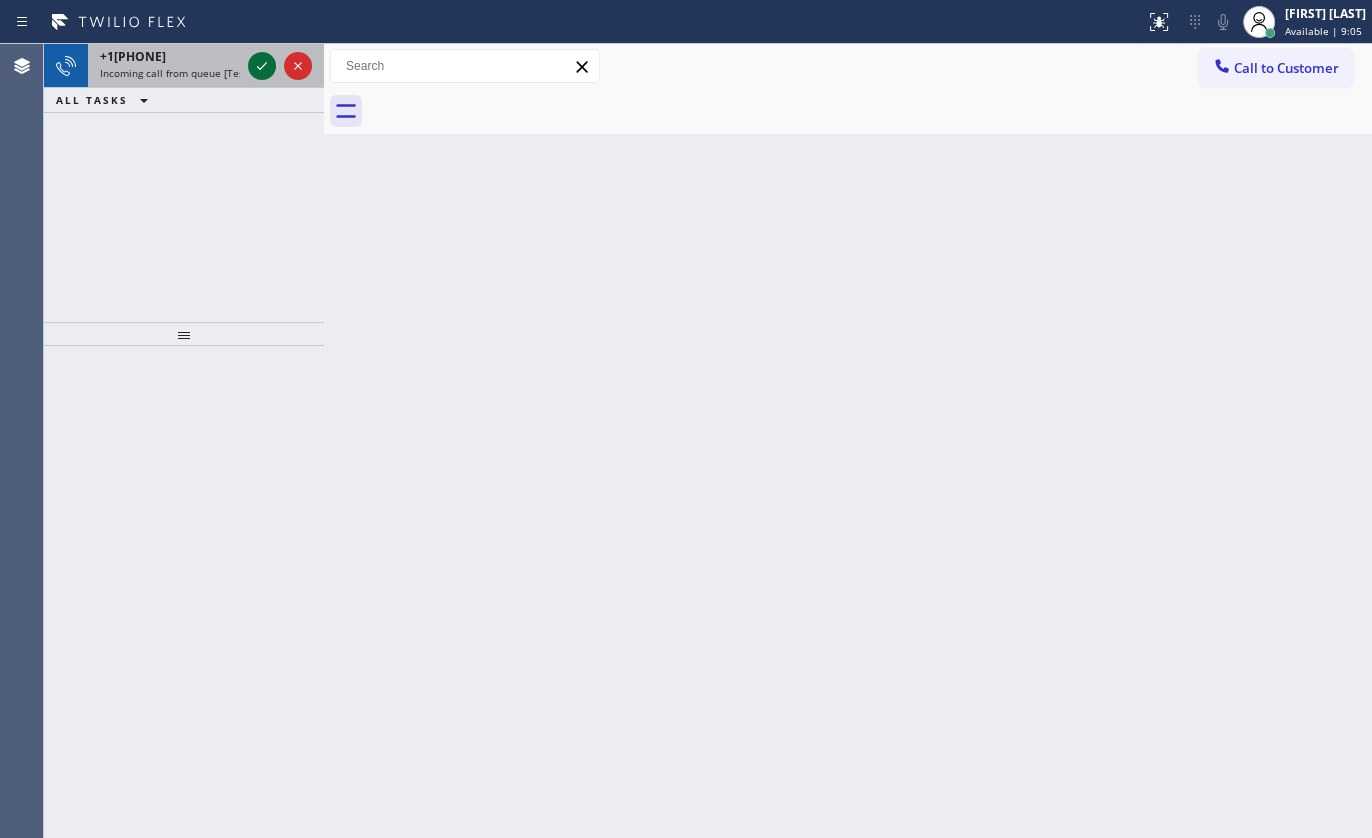click 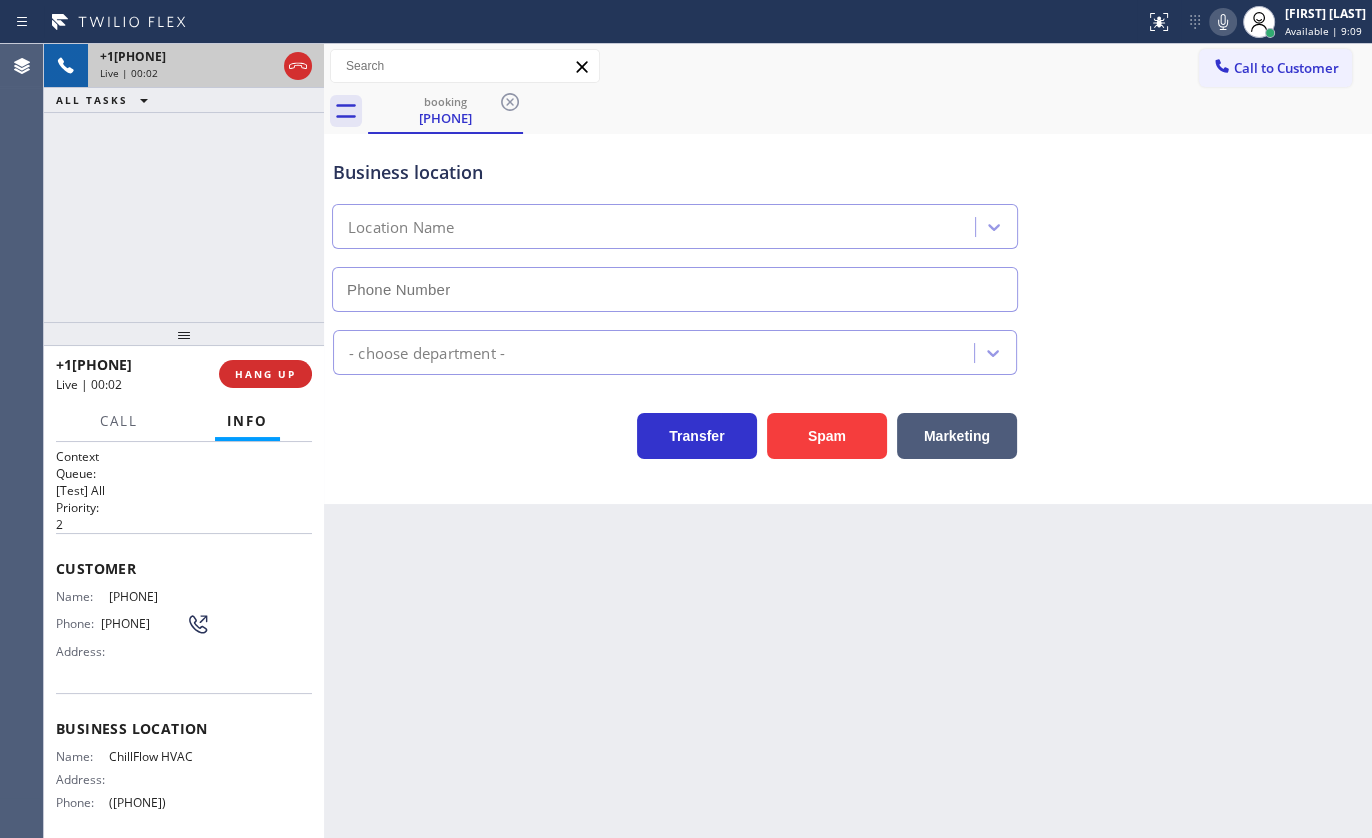 type on "(858) 667-7530" 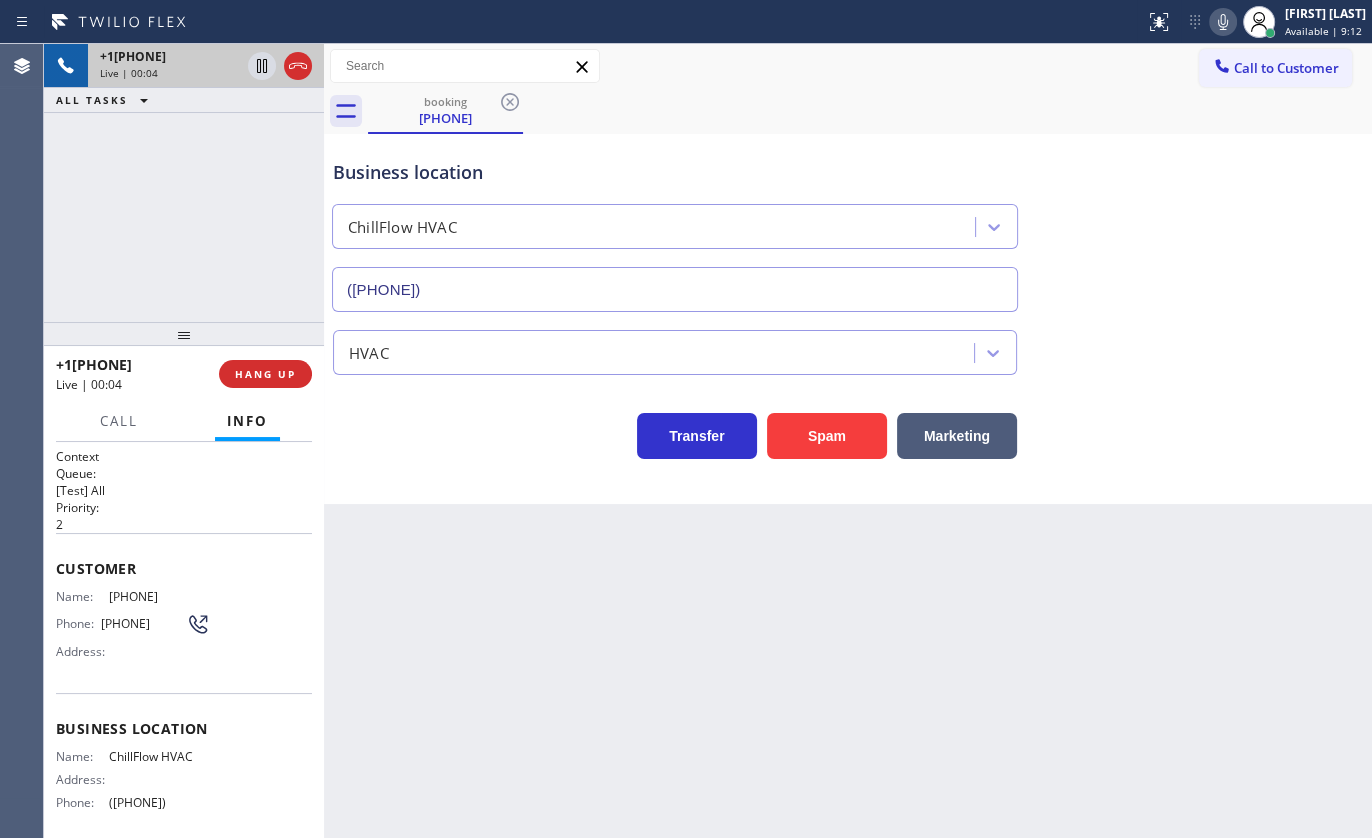 click on "Back to Dashboard Change Sender ID Customers Technicians Select a contact Outbound call Technician Search Technician Your caller id phone number Your caller id phone number Call Technician info Name   Phone none Address none Change Sender ID HVAC +18559994417 5 Star Appliance +18557314952 Appliance Repair +18554611149 Plumbing +18889090120 Air Duct Cleaning +18006865038  Electricians +18005688664 Cancel Change Check personal SMS Reset Change booking (858) 716-2822 Call to Customer Outbound call Location Modern Family Air Conditioning & Heating Your caller id phone number (833) 318-0339 Customer number Call Outbound call Technician Search Technician Your caller id phone number Your caller id phone number Call booking (858) 716-2822 Business location ChillFlow HVAC (858) 667-7530 HVAC Transfer Spam Marketing" at bounding box center [848, 441] 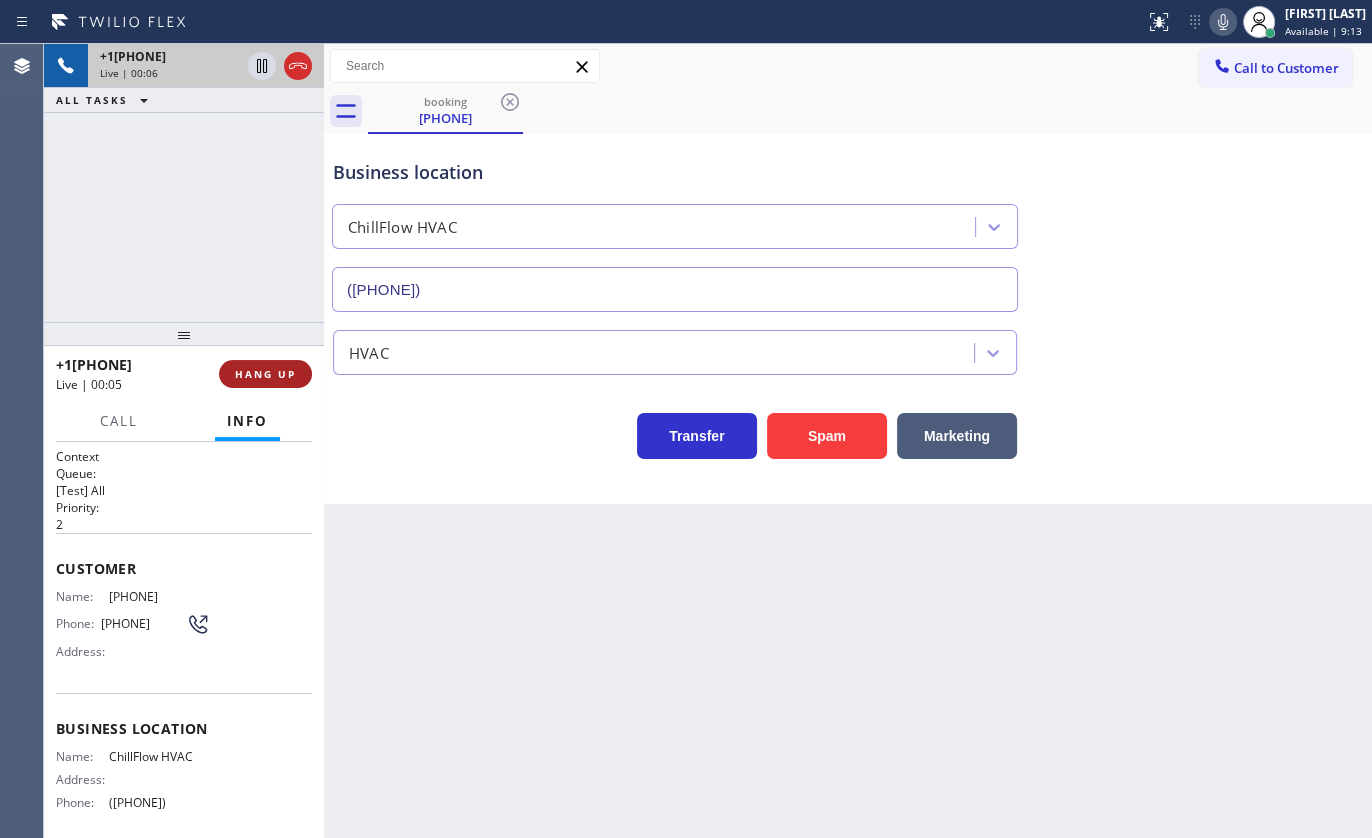 click on "HANG UP" at bounding box center [265, 374] 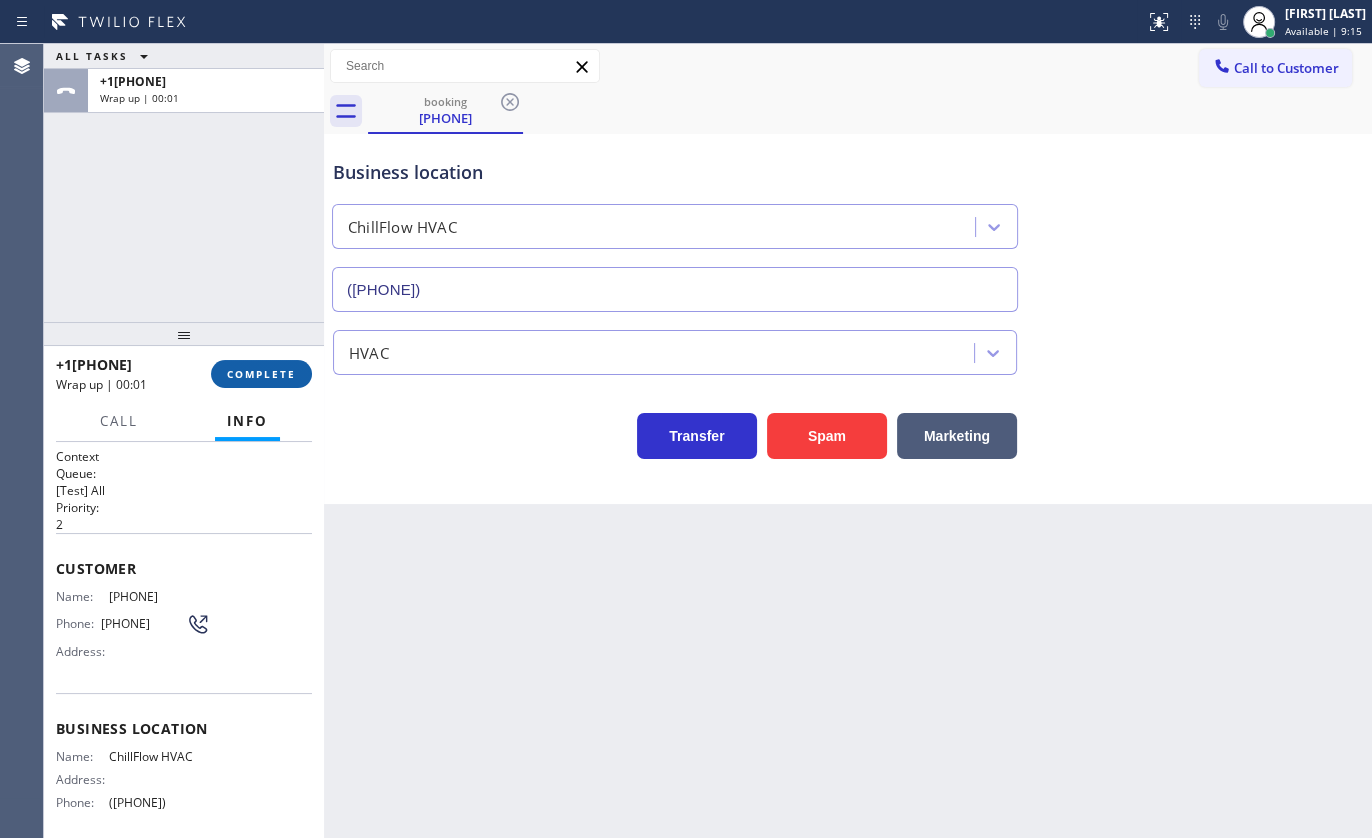 click on "COMPLETE" at bounding box center (261, 374) 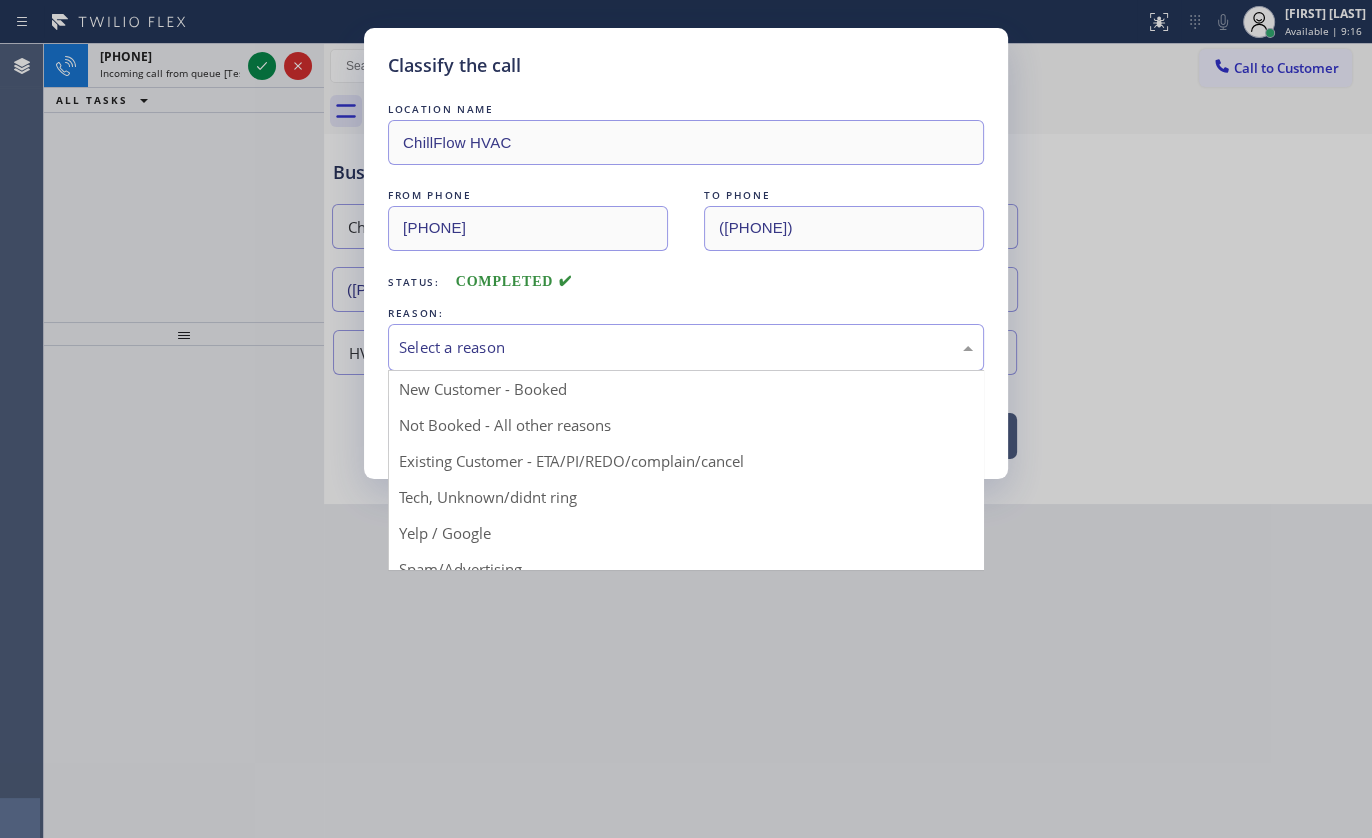 click on "Select a reason" at bounding box center (686, 347) 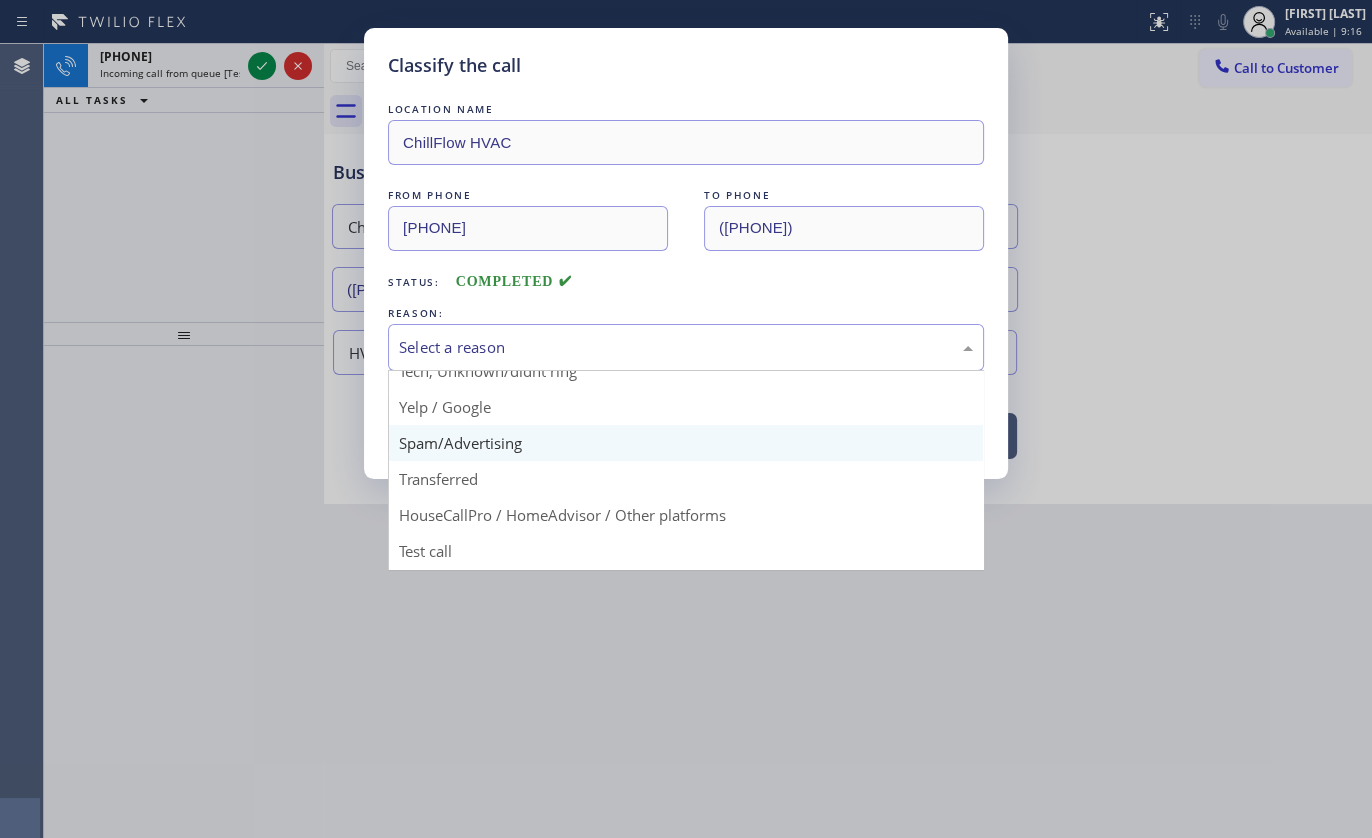 scroll, scrollTop: 133, scrollLeft: 0, axis: vertical 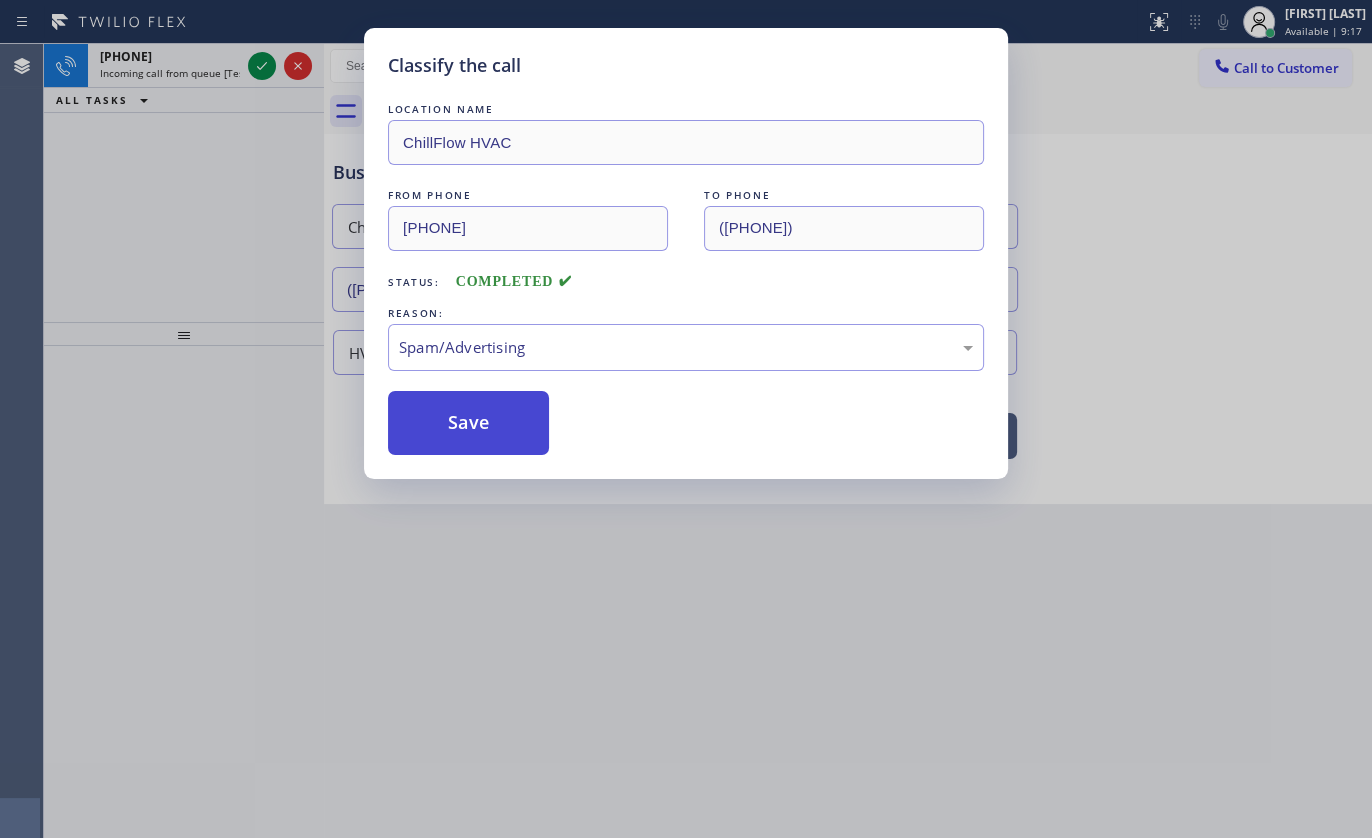 click on "Save" at bounding box center [468, 423] 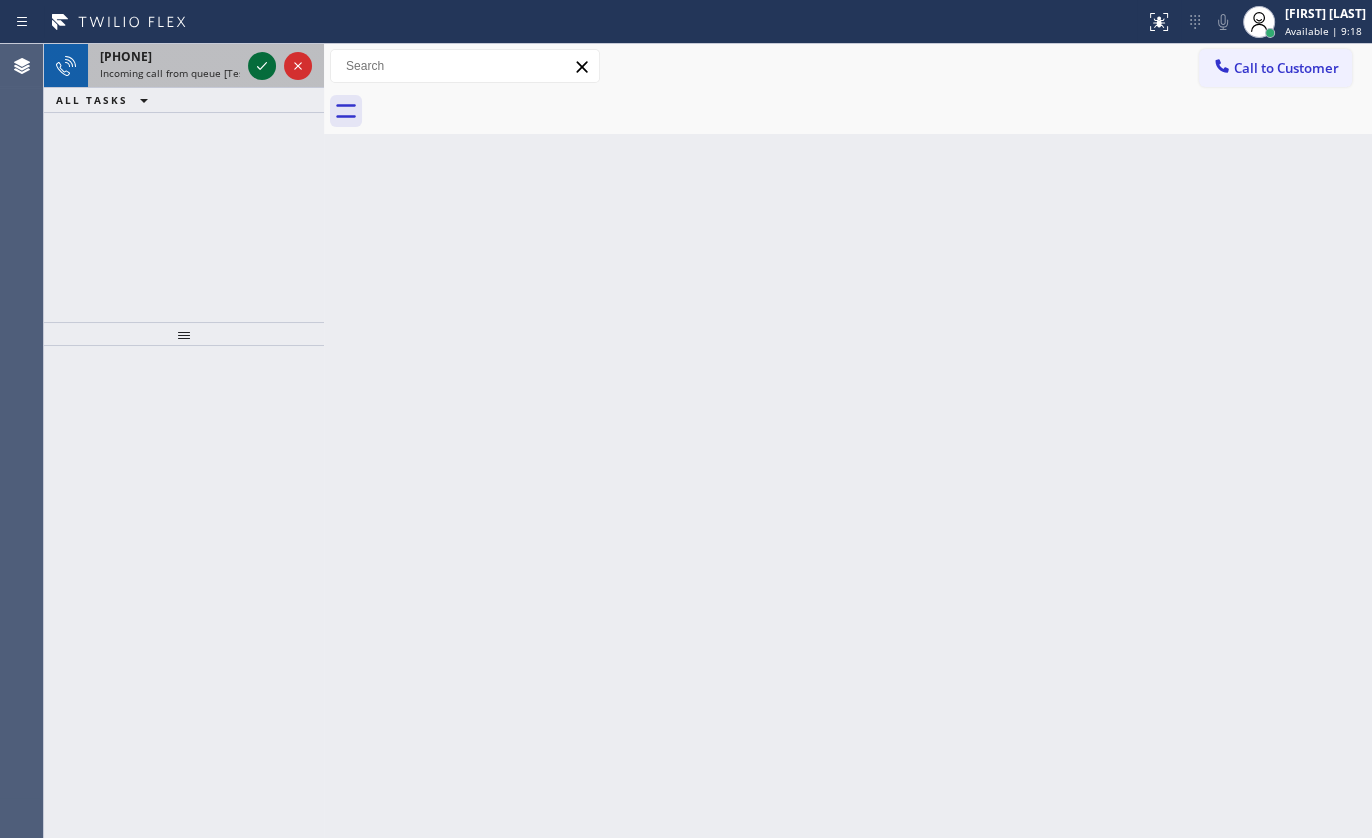 click 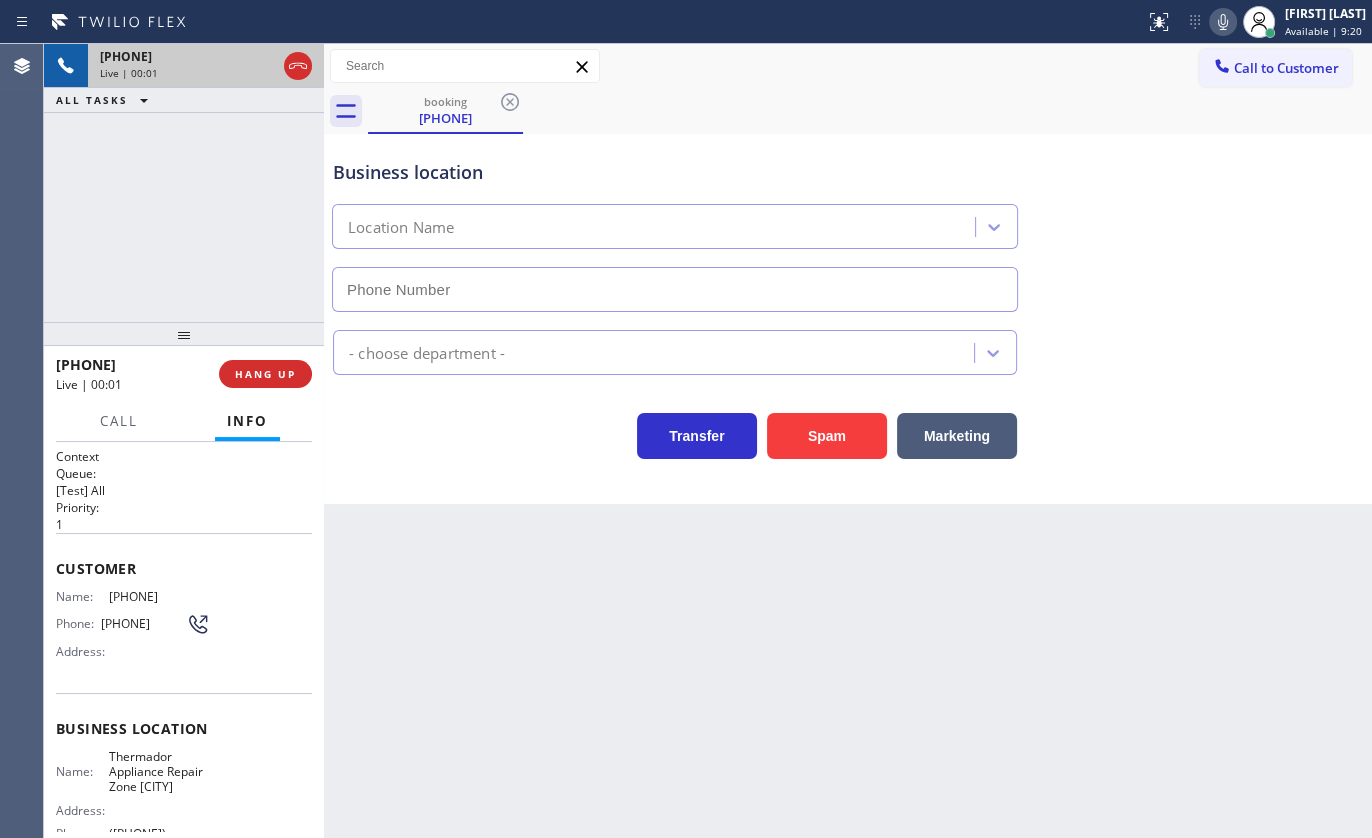type on "(562) 414-6848" 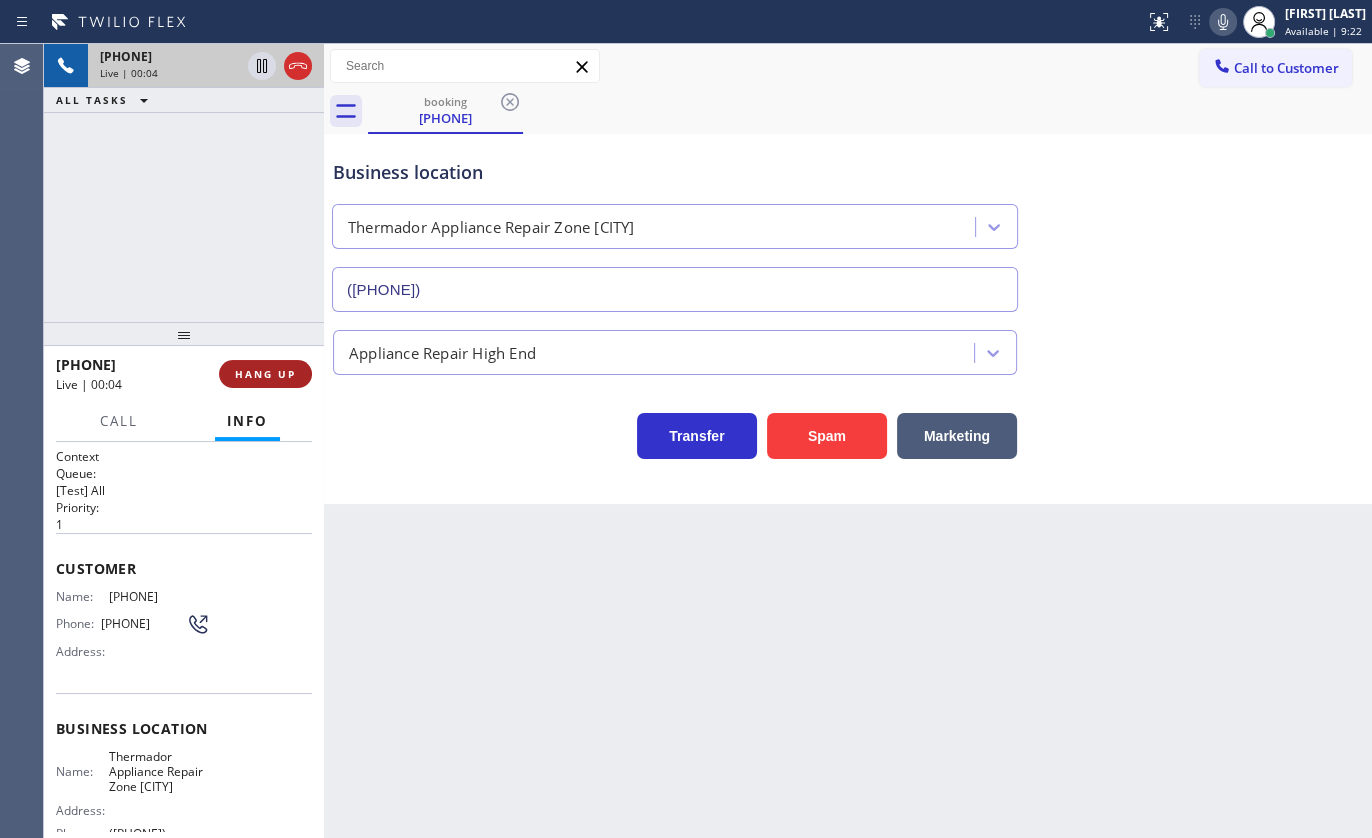 click on "HANG UP" at bounding box center [265, 374] 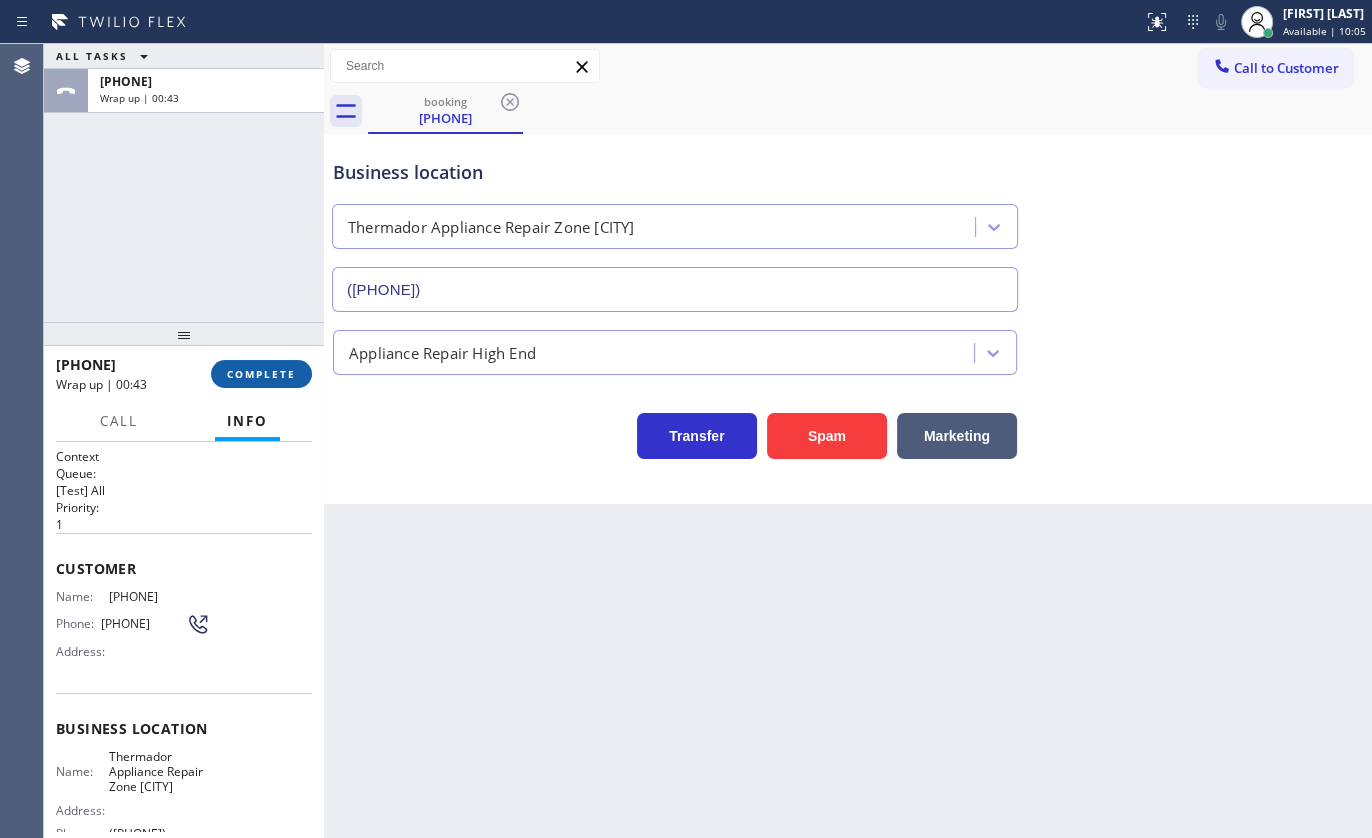 drag, startPoint x: 290, startPoint y: 352, endPoint x: 290, endPoint y: 370, distance: 18 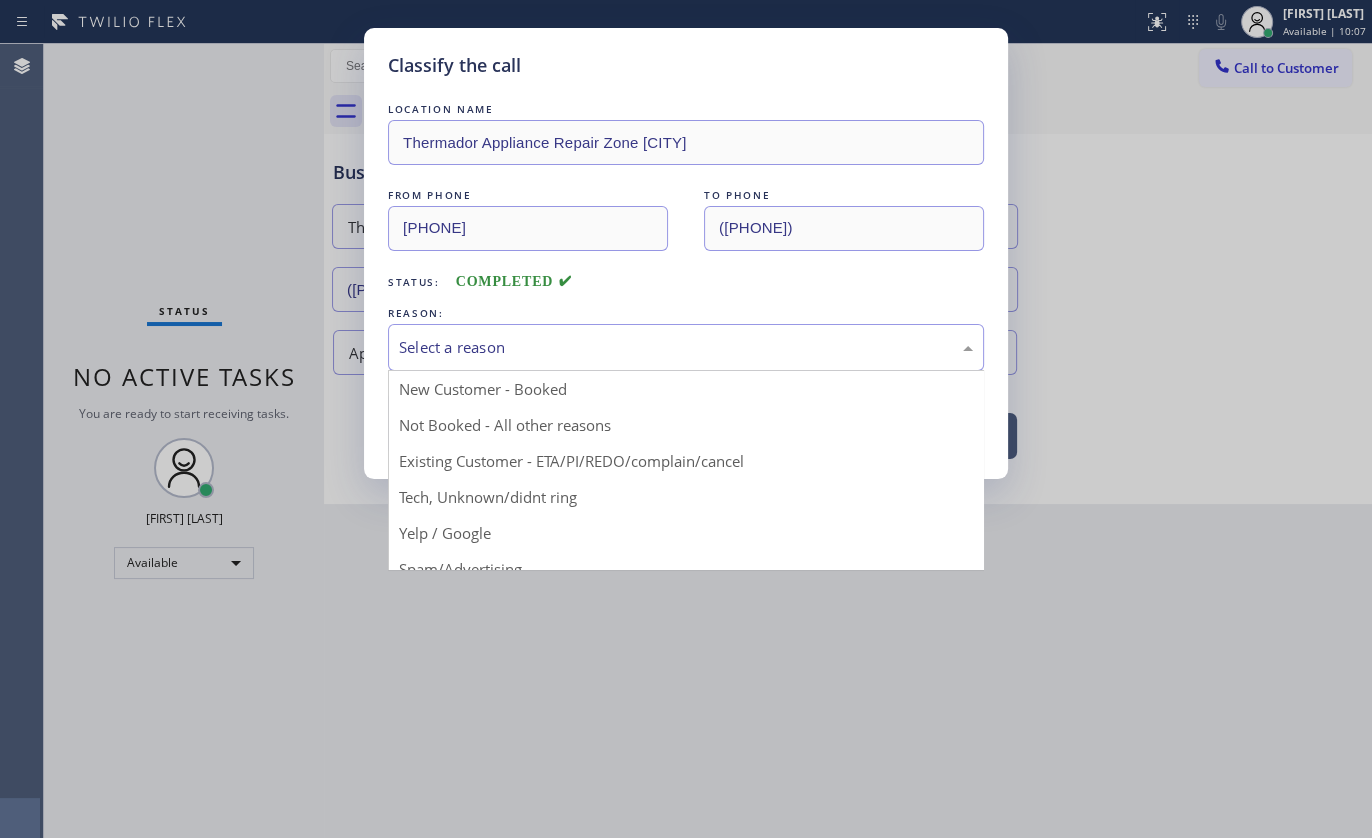 click on "Select a reason" at bounding box center [686, 347] 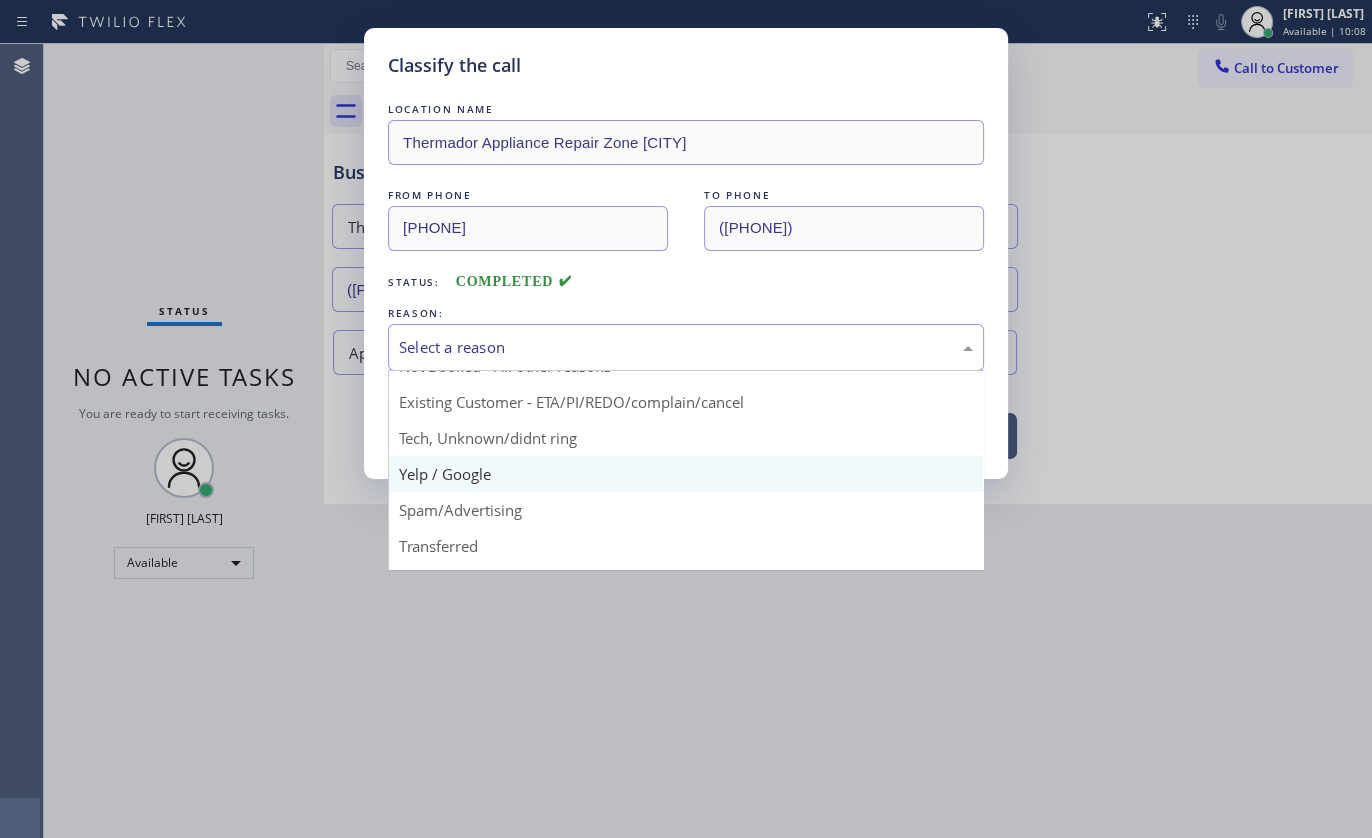 scroll, scrollTop: 90, scrollLeft: 0, axis: vertical 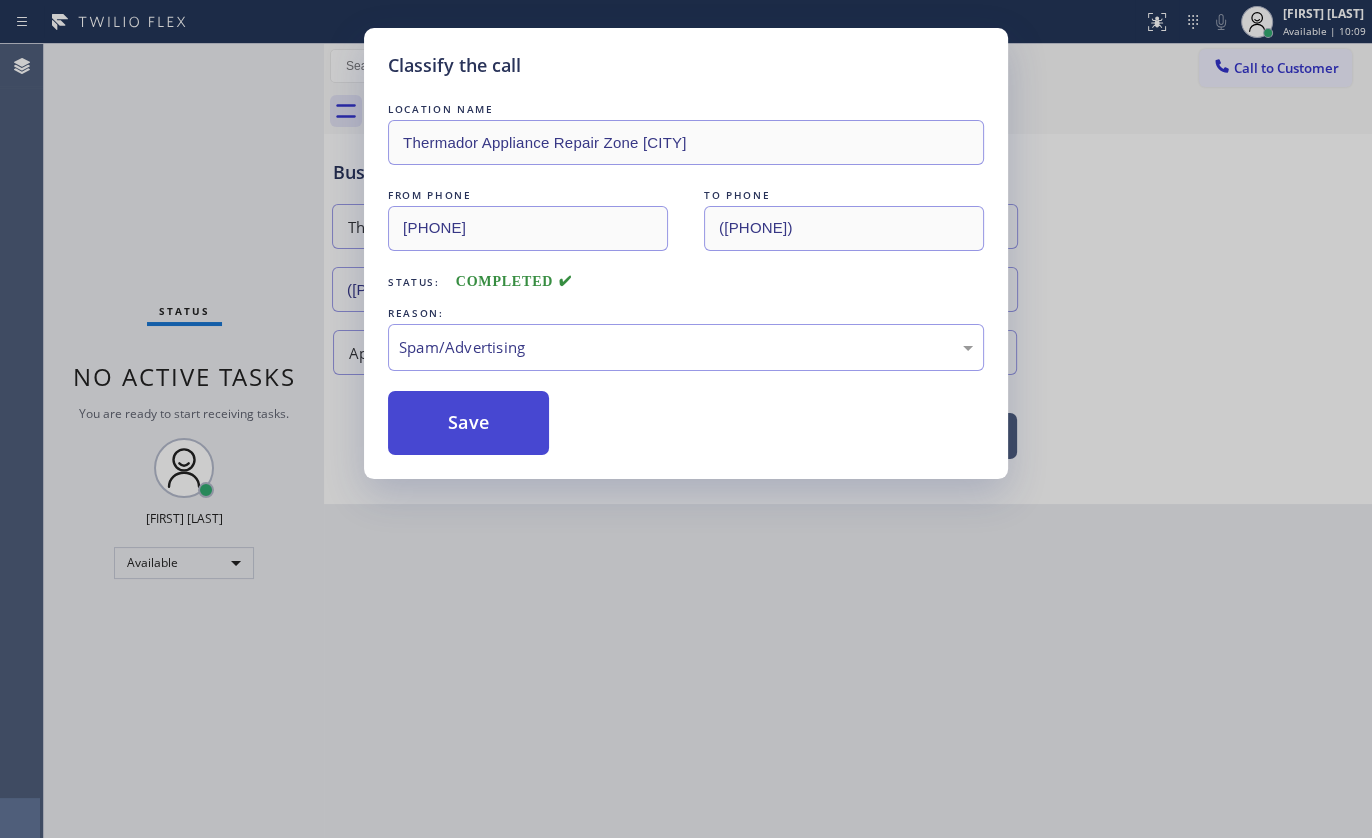 click on "Save" at bounding box center [468, 423] 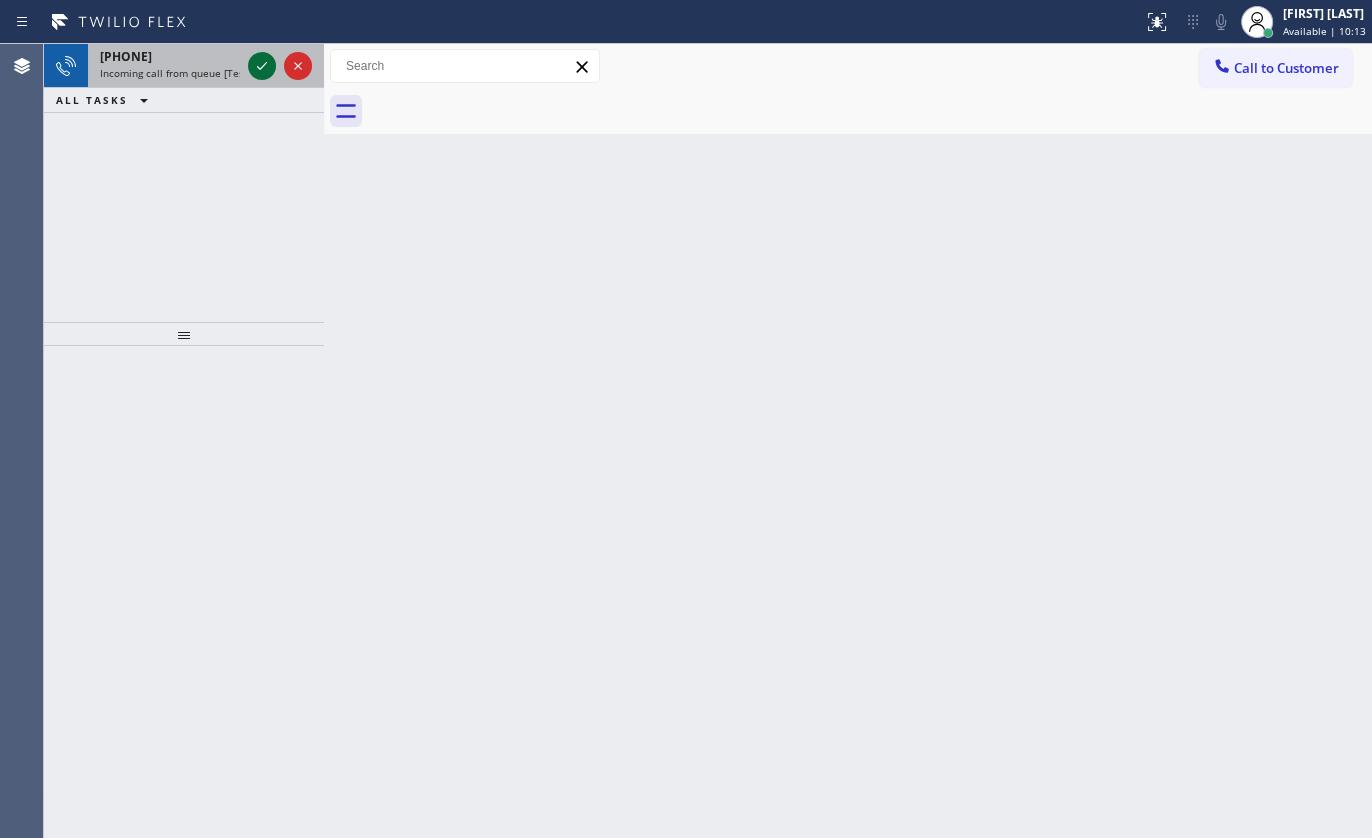 click 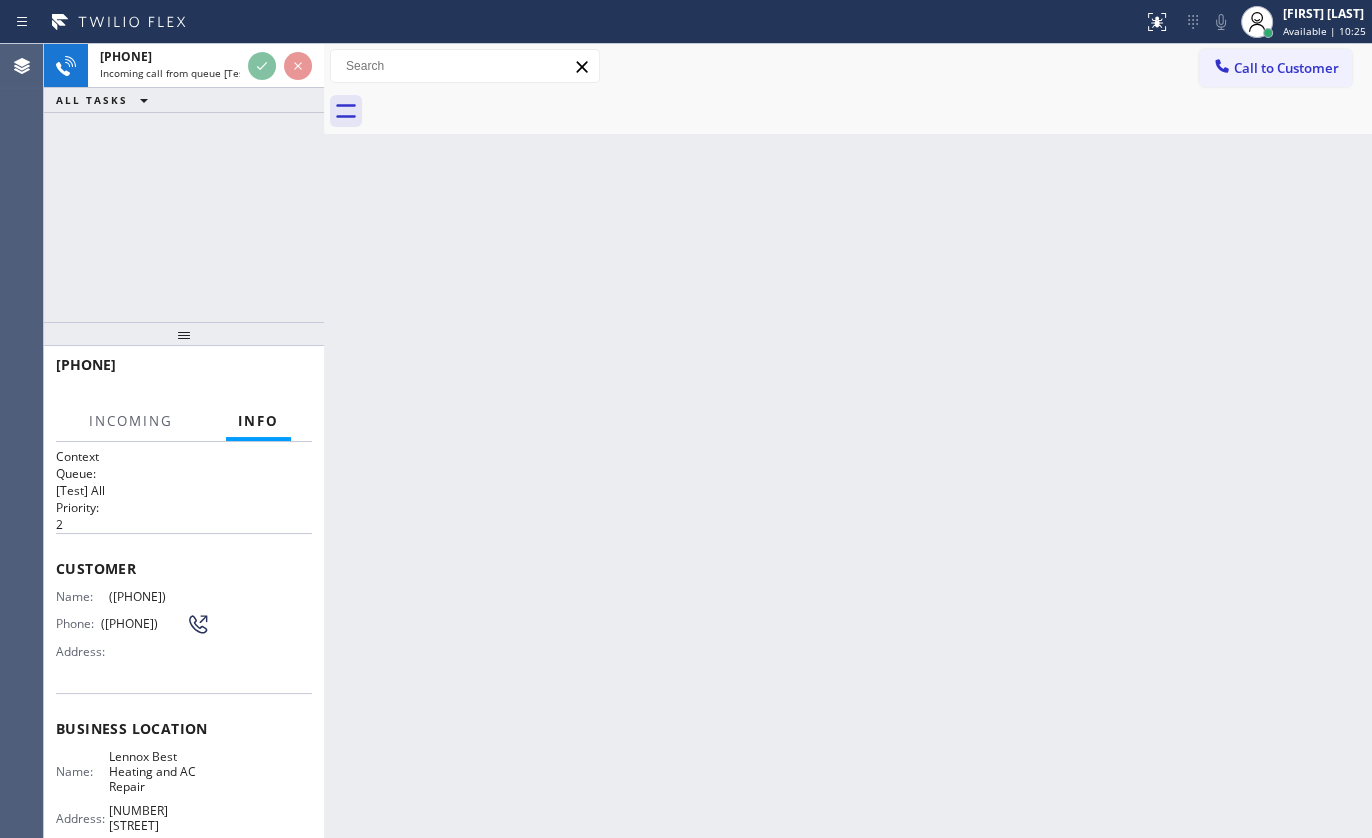 click on "Back to Dashboard Change Sender ID Customers Technicians Select a contact Outbound call Technician Search Technician Your caller id phone number Your caller id phone number Call Technician info Name   Phone none Address none Change Sender ID HVAC +18559994417 5 Star Appliance +18557314952 Appliance Repair +18554611149 Plumbing +18889090120 Air Duct Cleaning +18006865038  Electricians +18005688664 Cancel Change Check personal SMS Reset Change No tabs Call to Customer Outbound call Location Modern Family Air Conditioning & Heating Your caller id phone number (833) 318-0339 Customer number Call Outbound call Technician Search Technician Your caller id phone number Your caller id phone number Call" at bounding box center (848, 441) 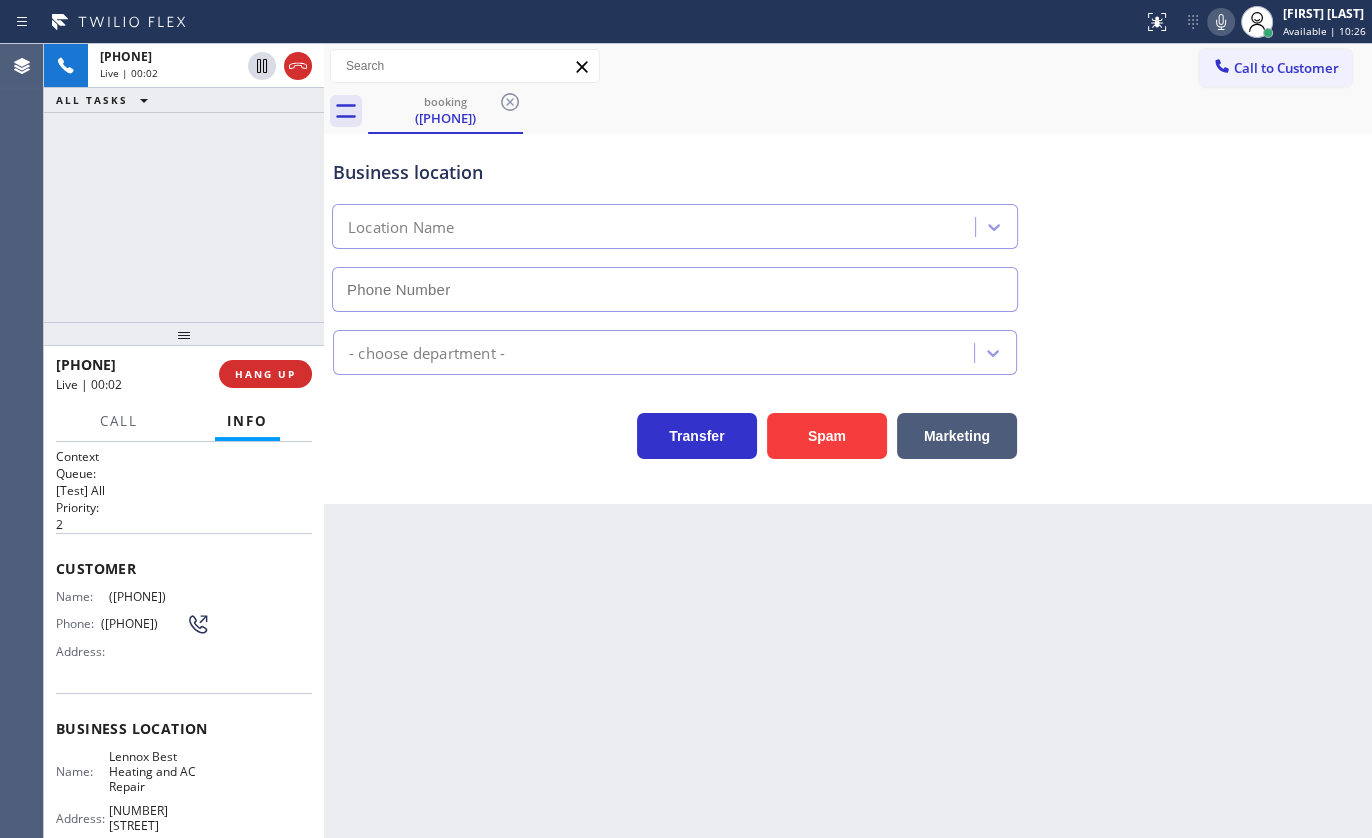 type on "(623) 233-0469" 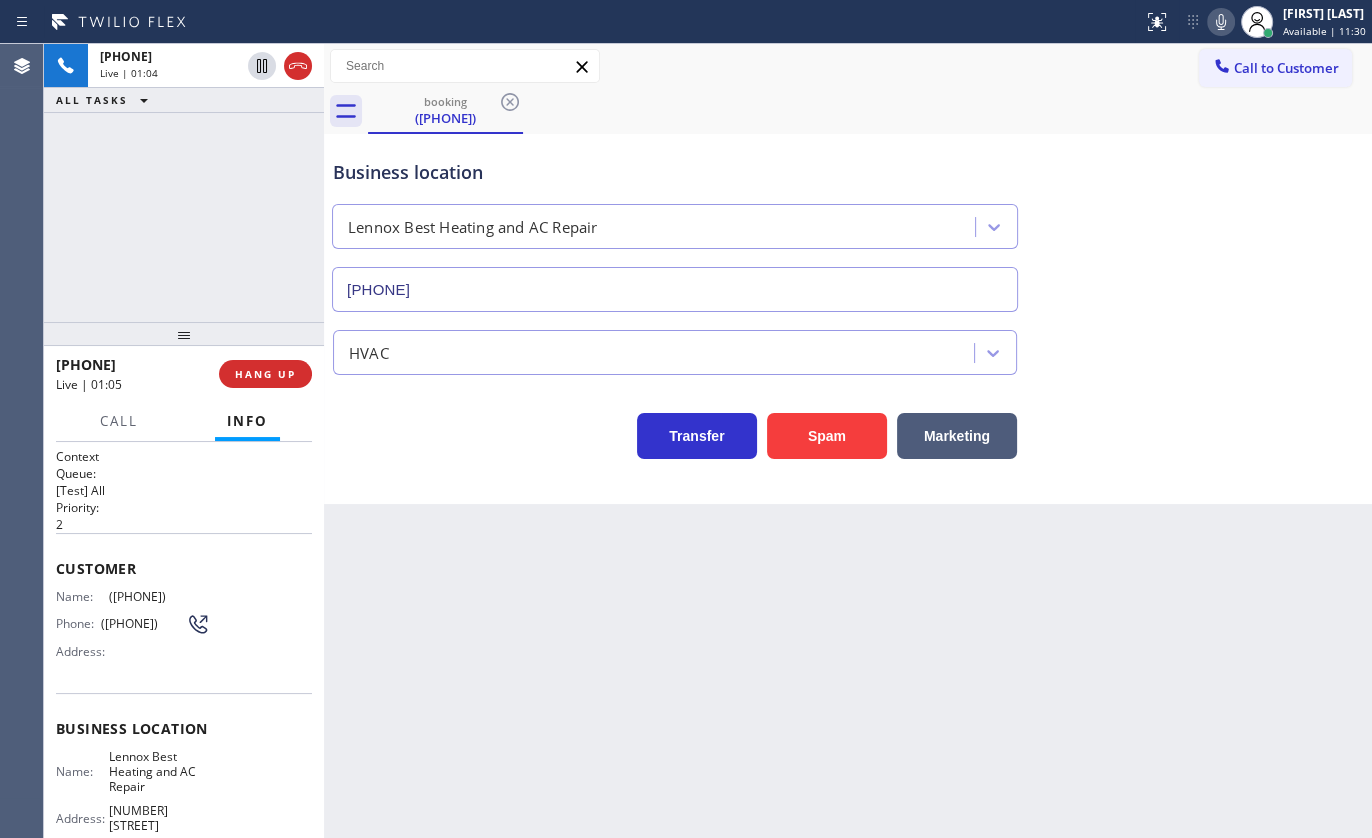 click on "Back to Dashboard Change Sender ID Customers Technicians Select a contact Outbound call Technician Search Technician Your caller id phone number Your caller id phone number Call Technician info Name   Phone none Address none Change Sender ID HVAC +18559994417 5 Star Appliance +18557314952 Appliance Repair +18554611149 Plumbing +18889090120 Air Duct Cleaning +18006865038  Electricians +18005688664 Cancel Change Check personal SMS Reset Change booking (480) 622-0334 Call to Customer Outbound call Location Modern Family Air Conditioning & Heating Your caller id phone number (833) 318-0339 Customer number Call Outbound call Technician Search Technician Your caller id phone number Your caller id phone number Call booking (480) 622-0334 Business location Lennox Best Heating and AC Repair (623) 233-0469 HVAC Transfer Spam Marketing" at bounding box center [848, 441] 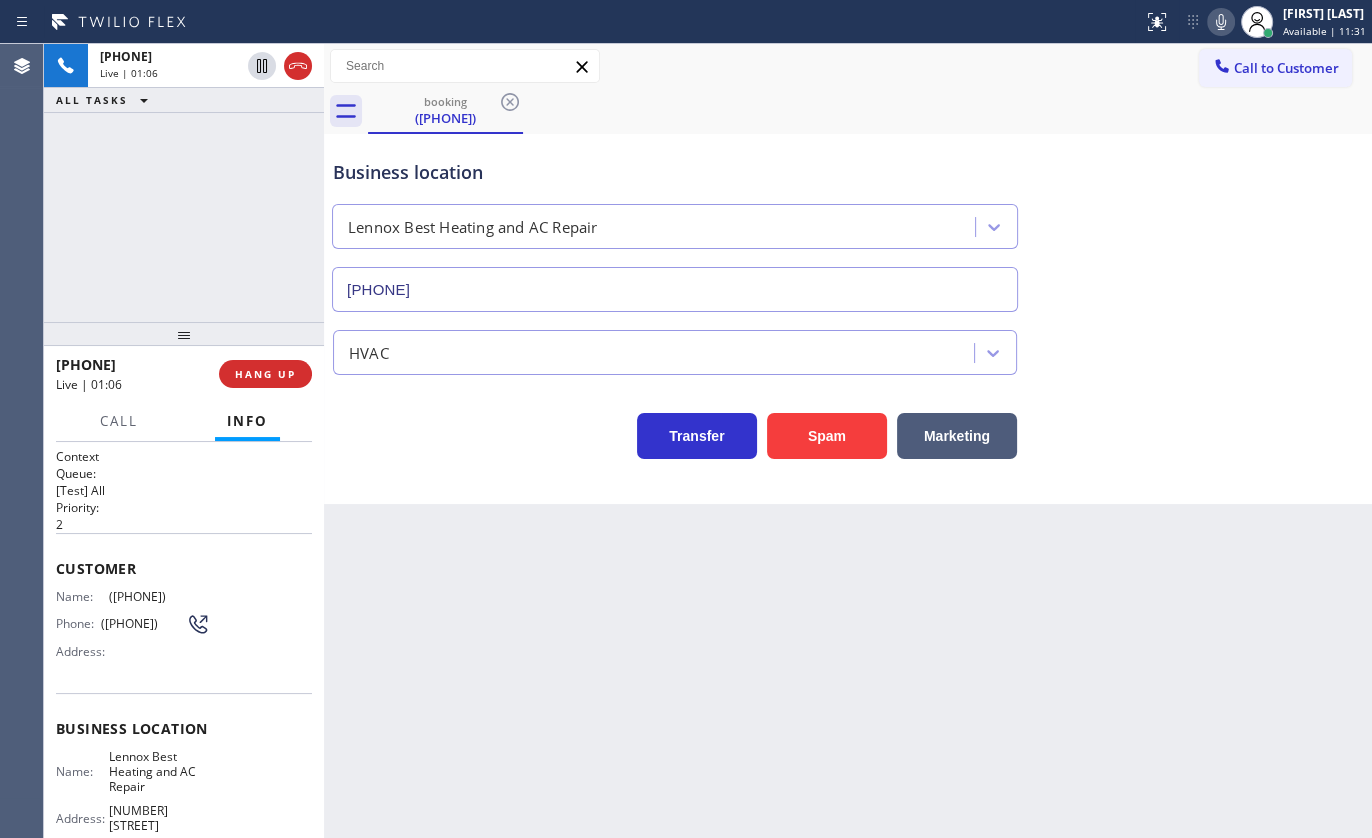 click on "+14806220334 Live | 01:06 ALL TASKS ALL TASKS ACTIVE TASKS TASKS IN WRAP UP" at bounding box center (184, 183) 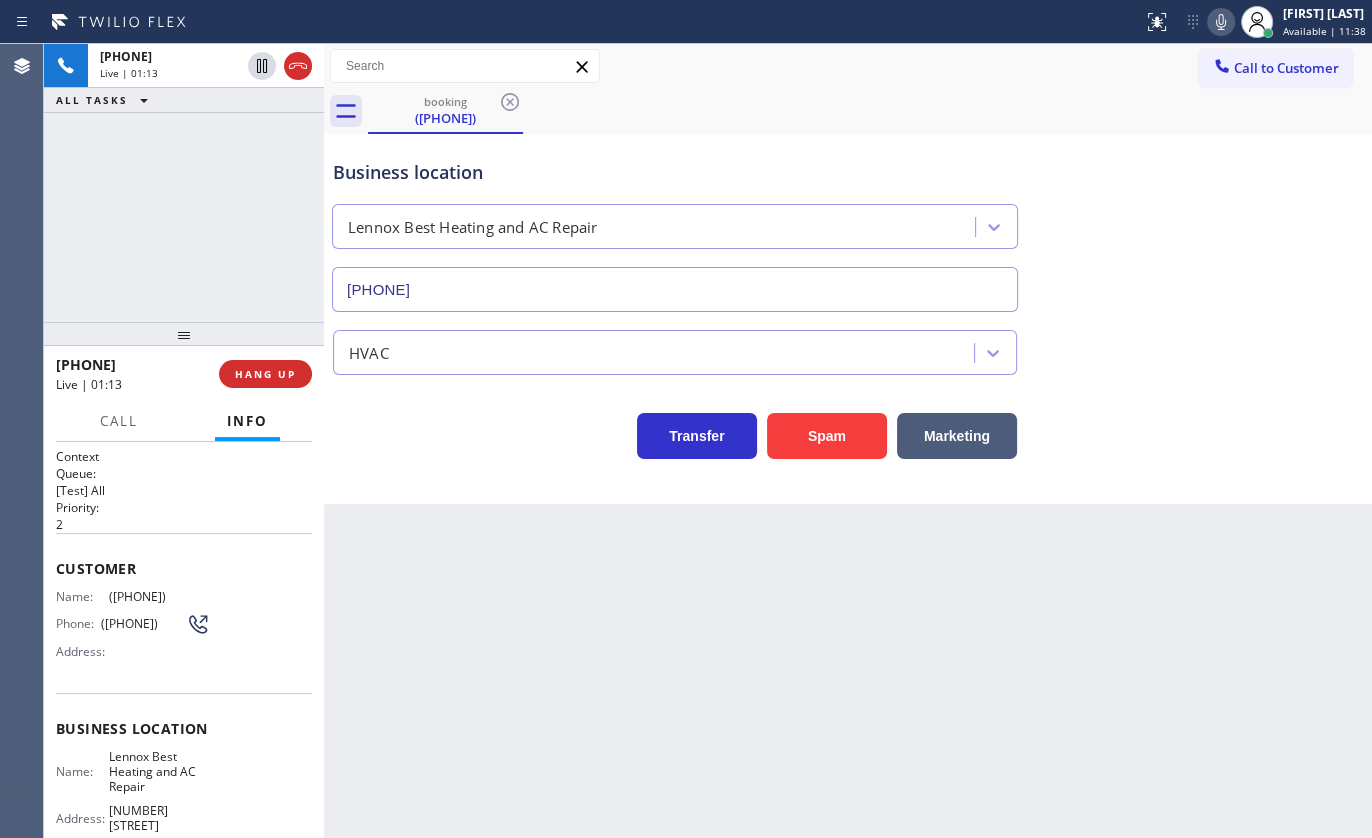 click on "+14806220334 Live | 01:13 ALL TASKS ALL TASKS ACTIVE TASKS TASKS IN WRAP UP" at bounding box center [184, 183] 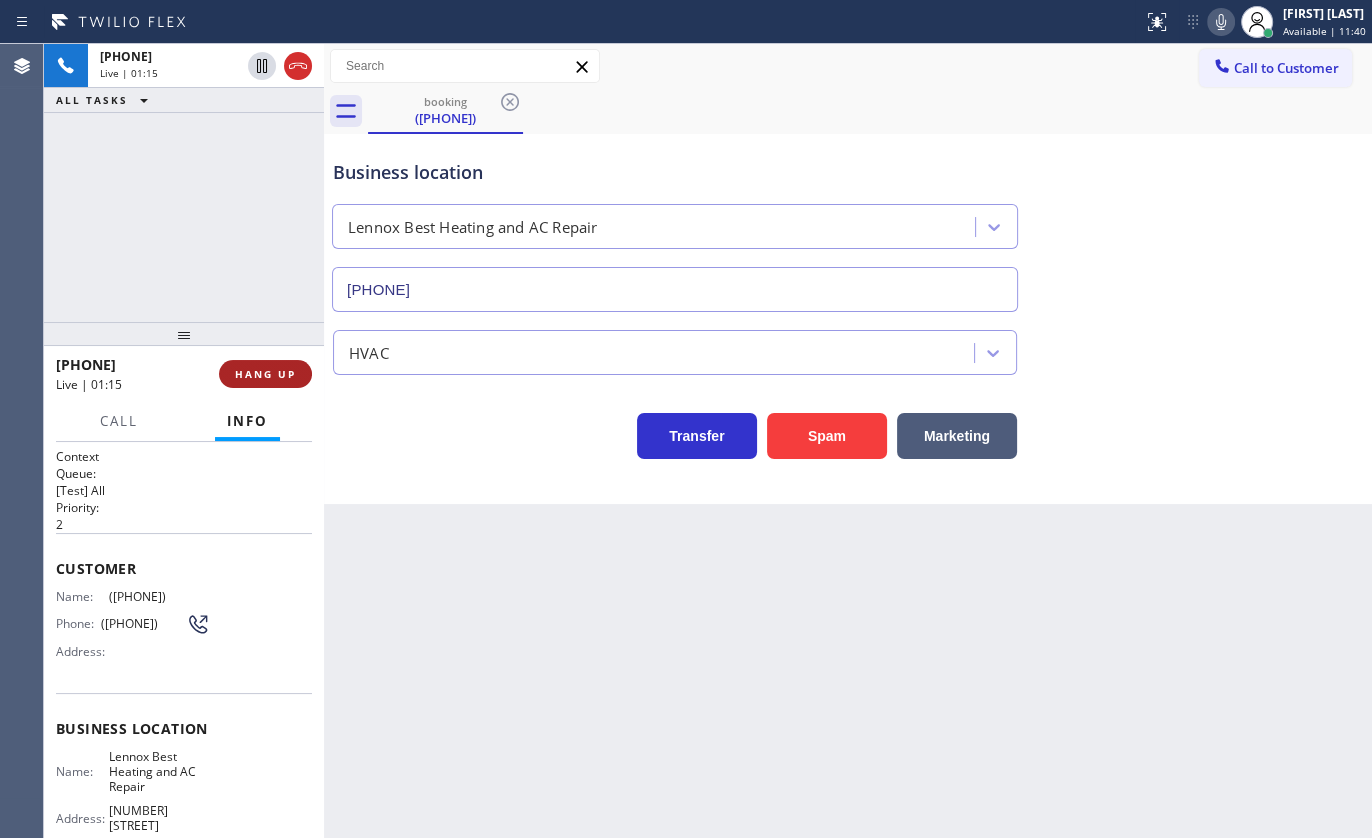 click on "HANG UP" at bounding box center (265, 374) 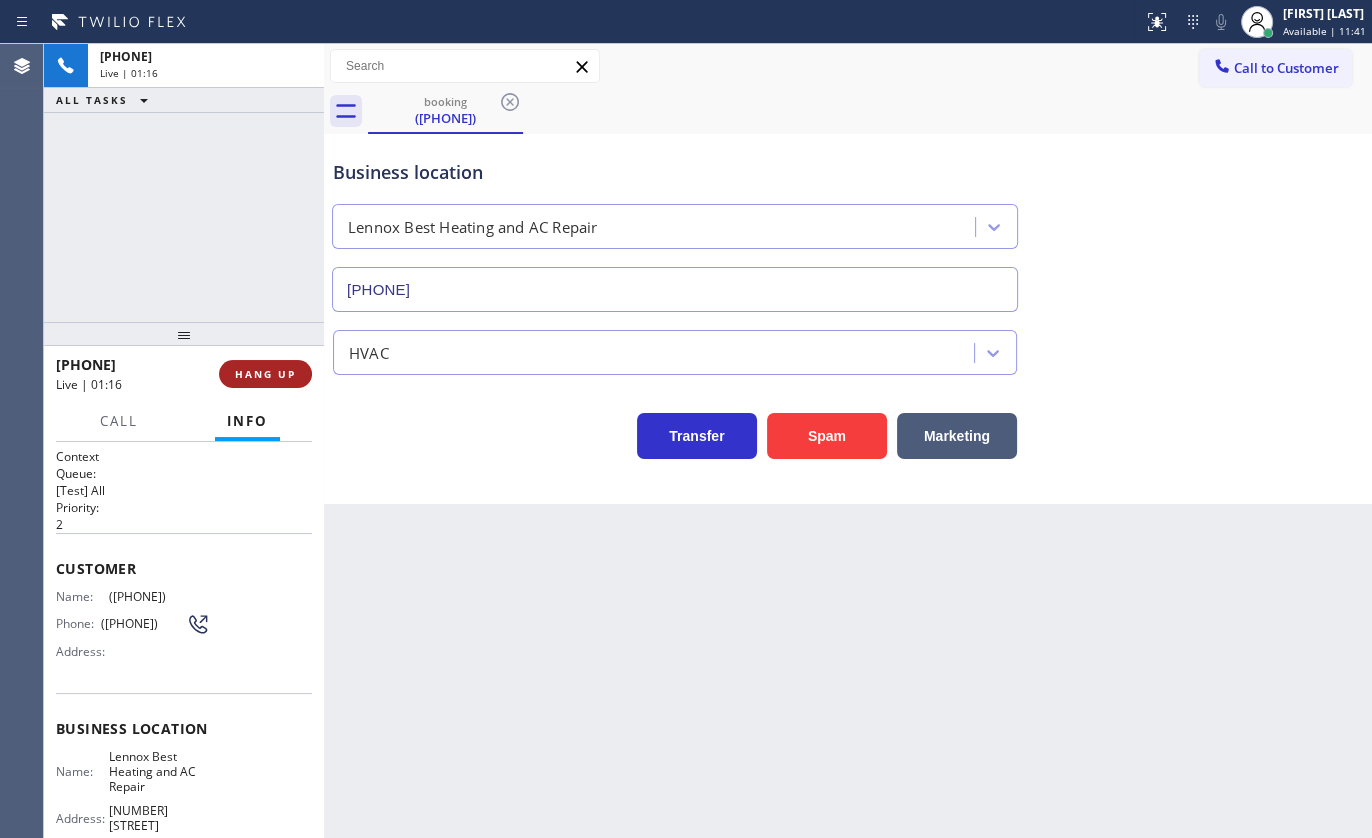 click on "HANG UP" at bounding box center [265, 374] 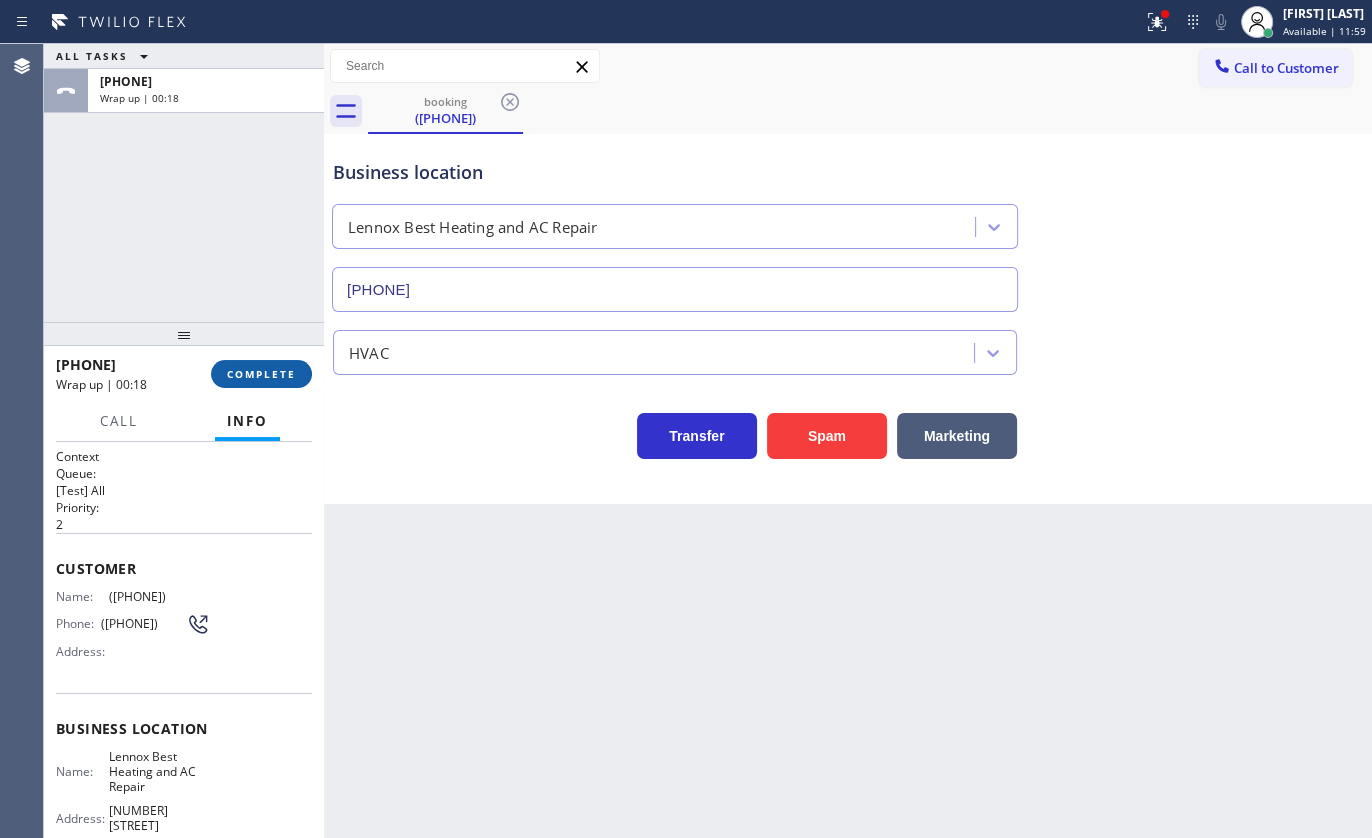 click on "COMPLETE" at bounding box center [261, 374] 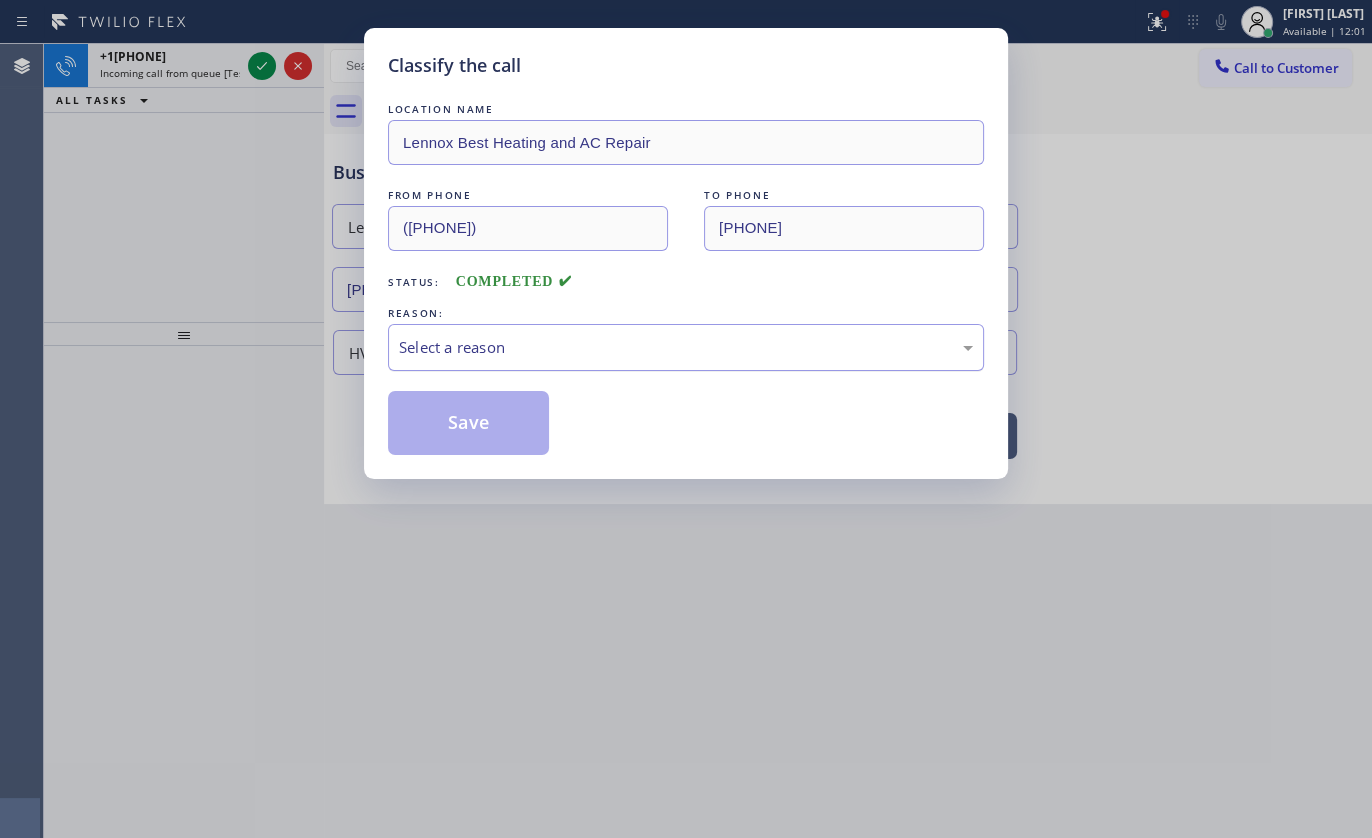 click on "Select a reason" at bounding box center (686, 347) 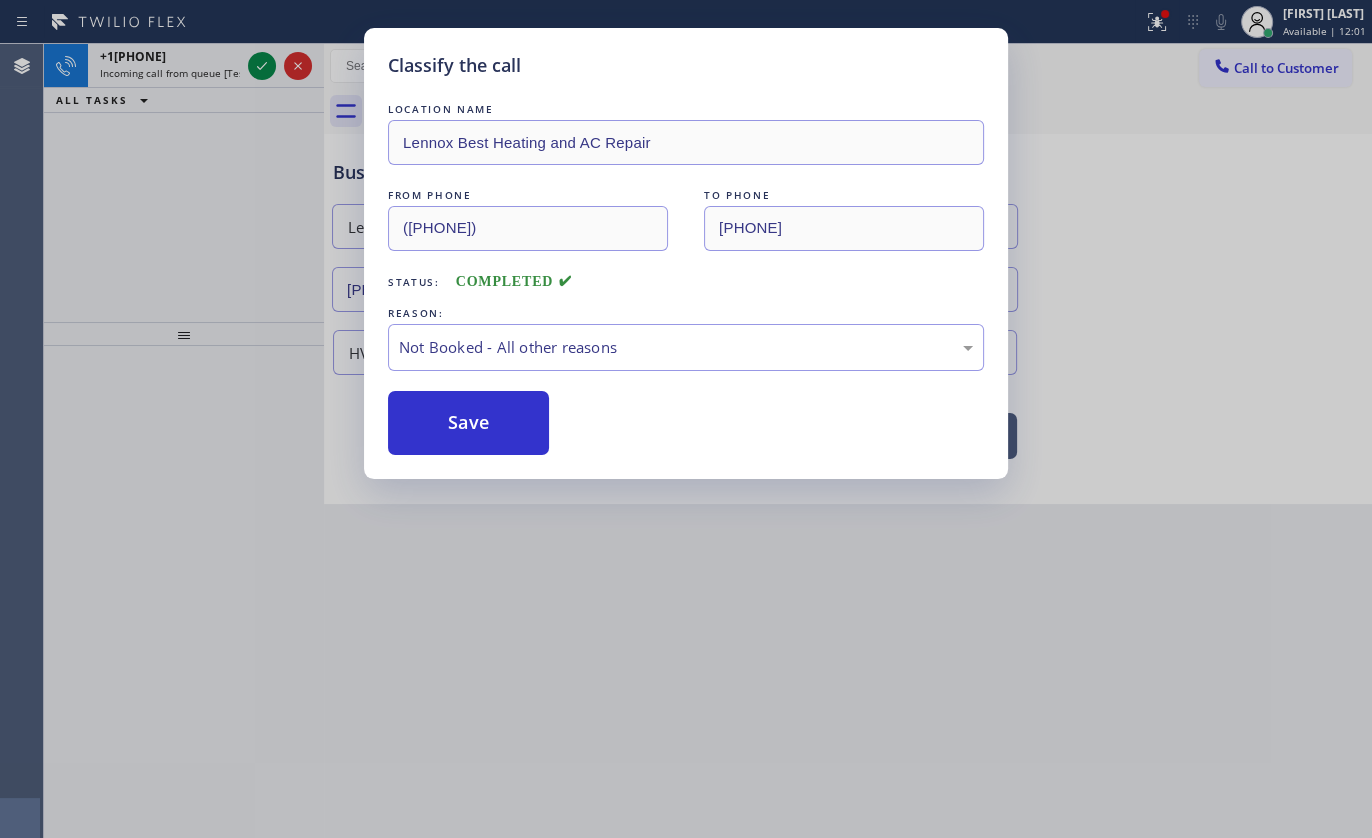 click on "Save" at bounding box center [468, 423] 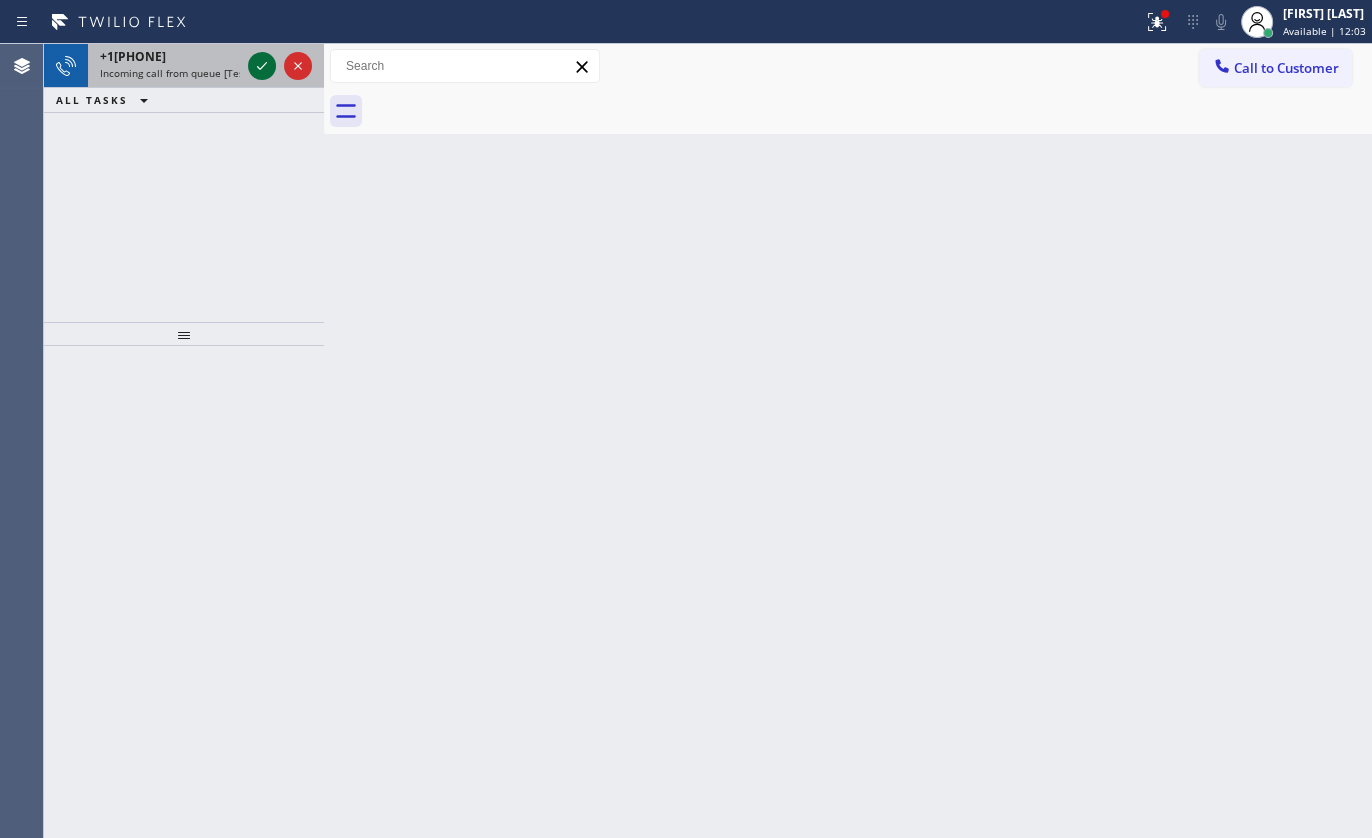 click at bounding box center (262, 66) 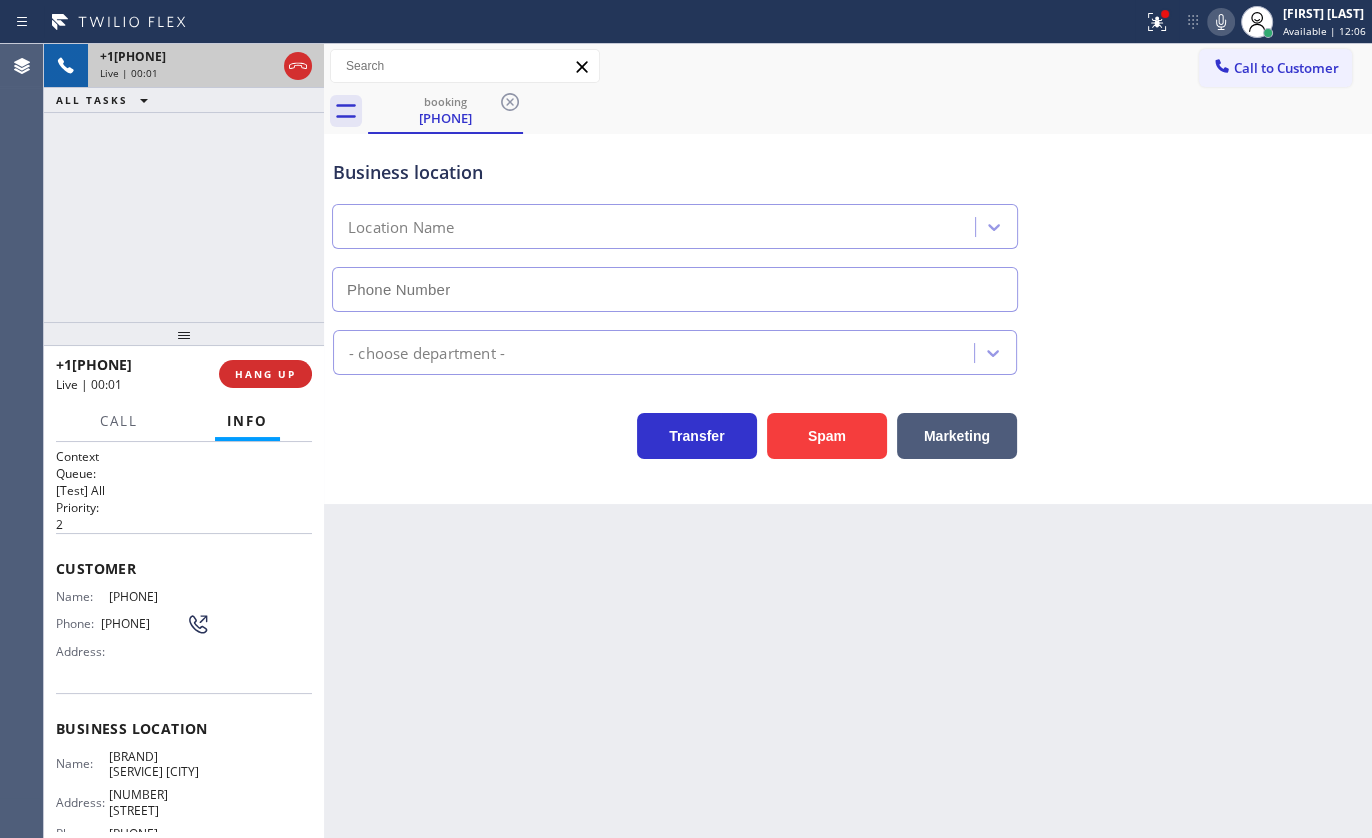 type on "(510) 319-0096" 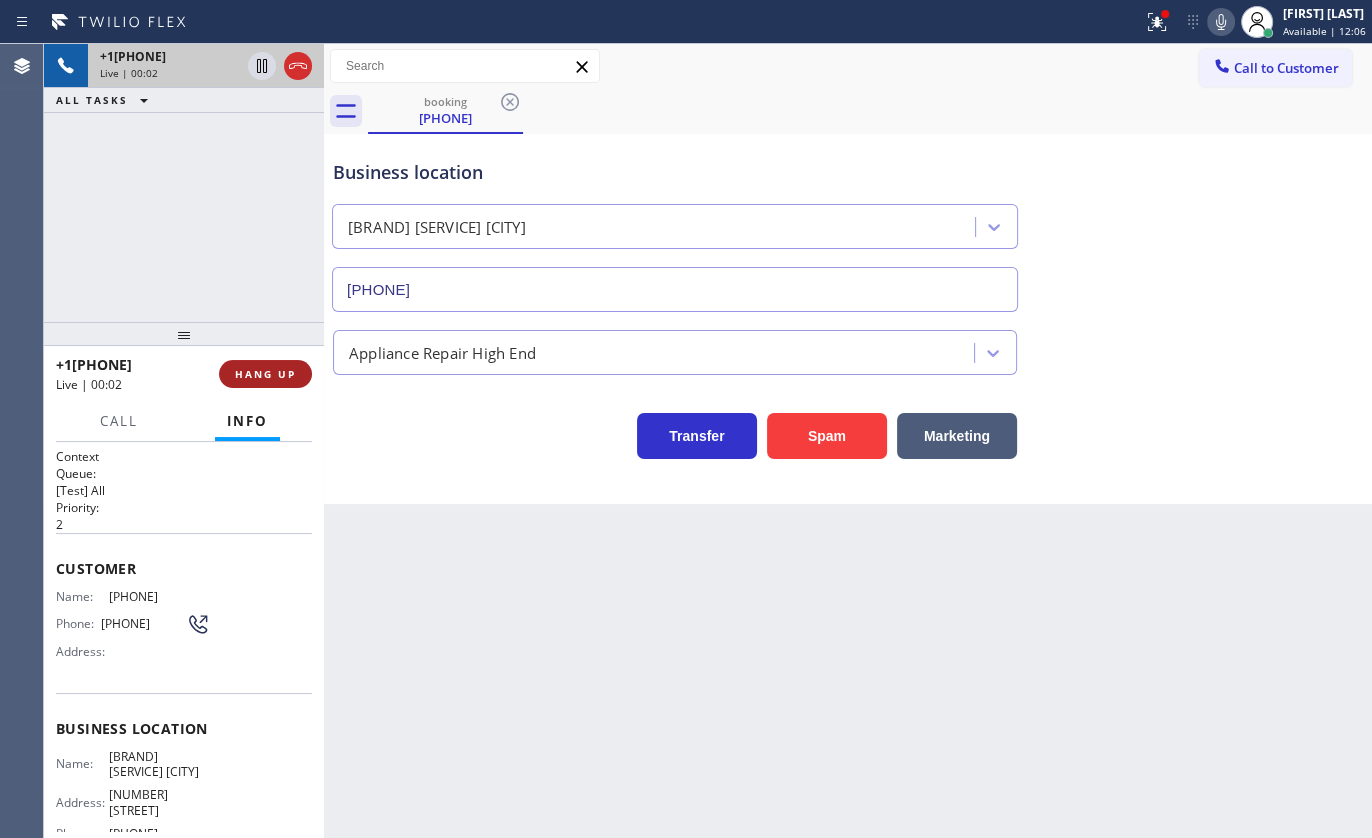 click on "HANG UP" at bounding box center [265, 374] 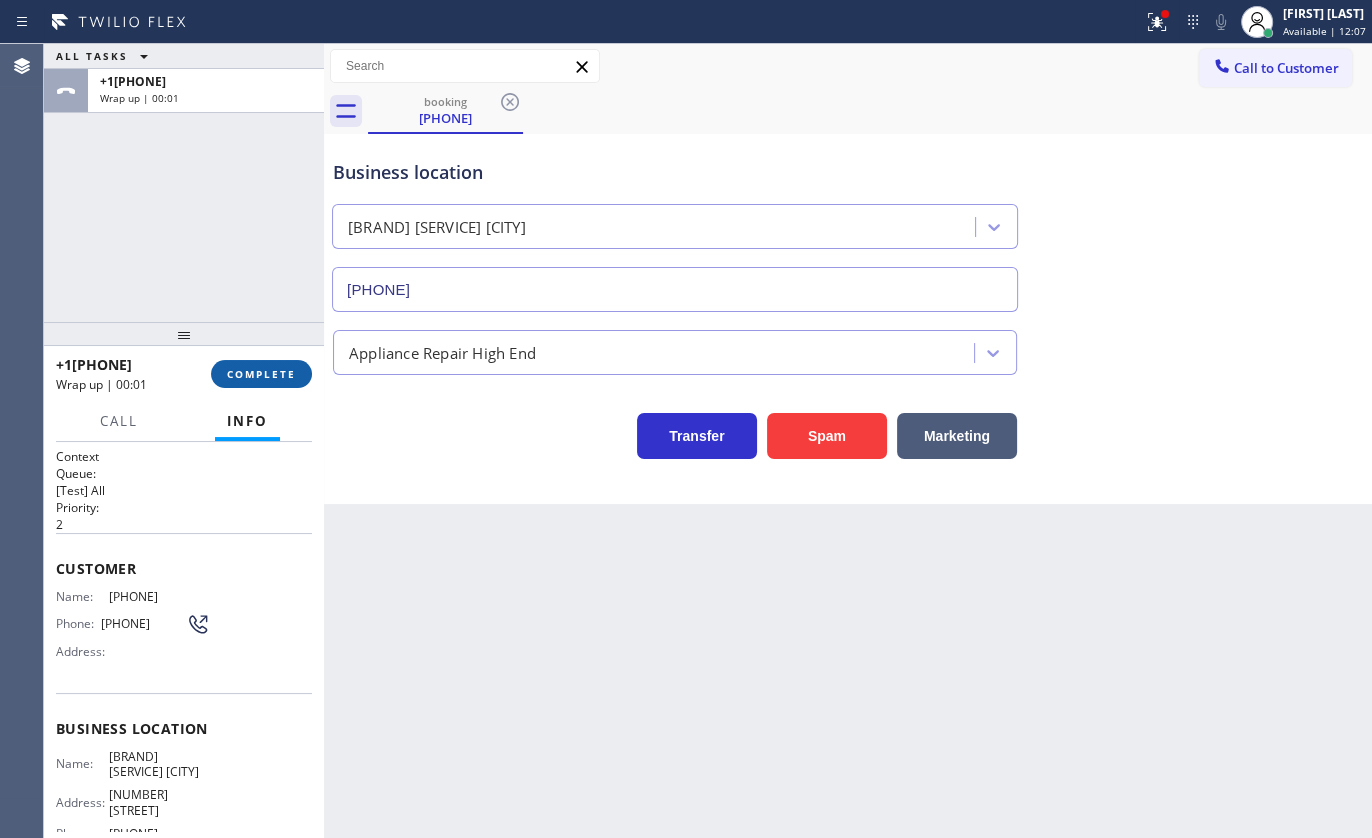 click on "COMPLETE" at bounding box center (261, 374) 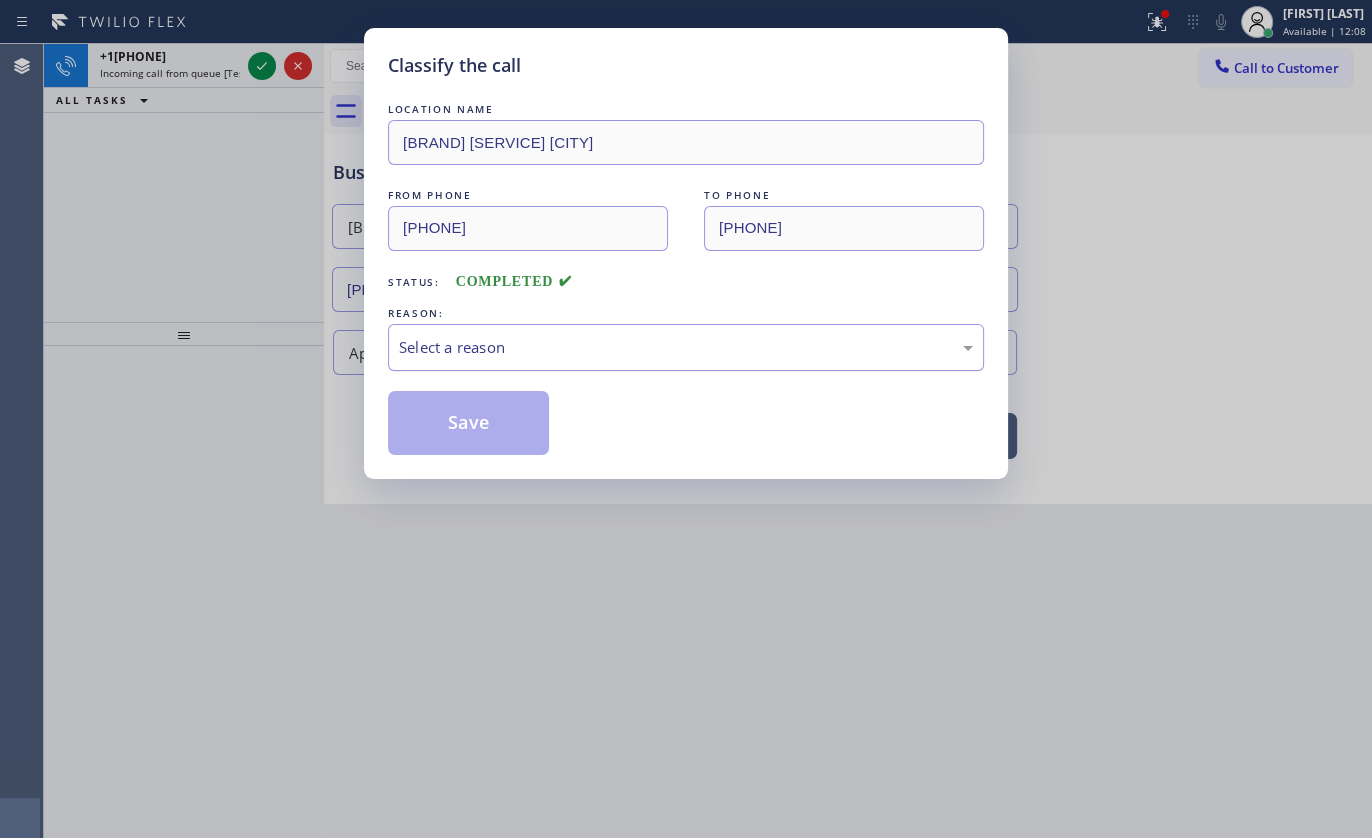 click on "Select a reason" at bounding box center (686, 347) 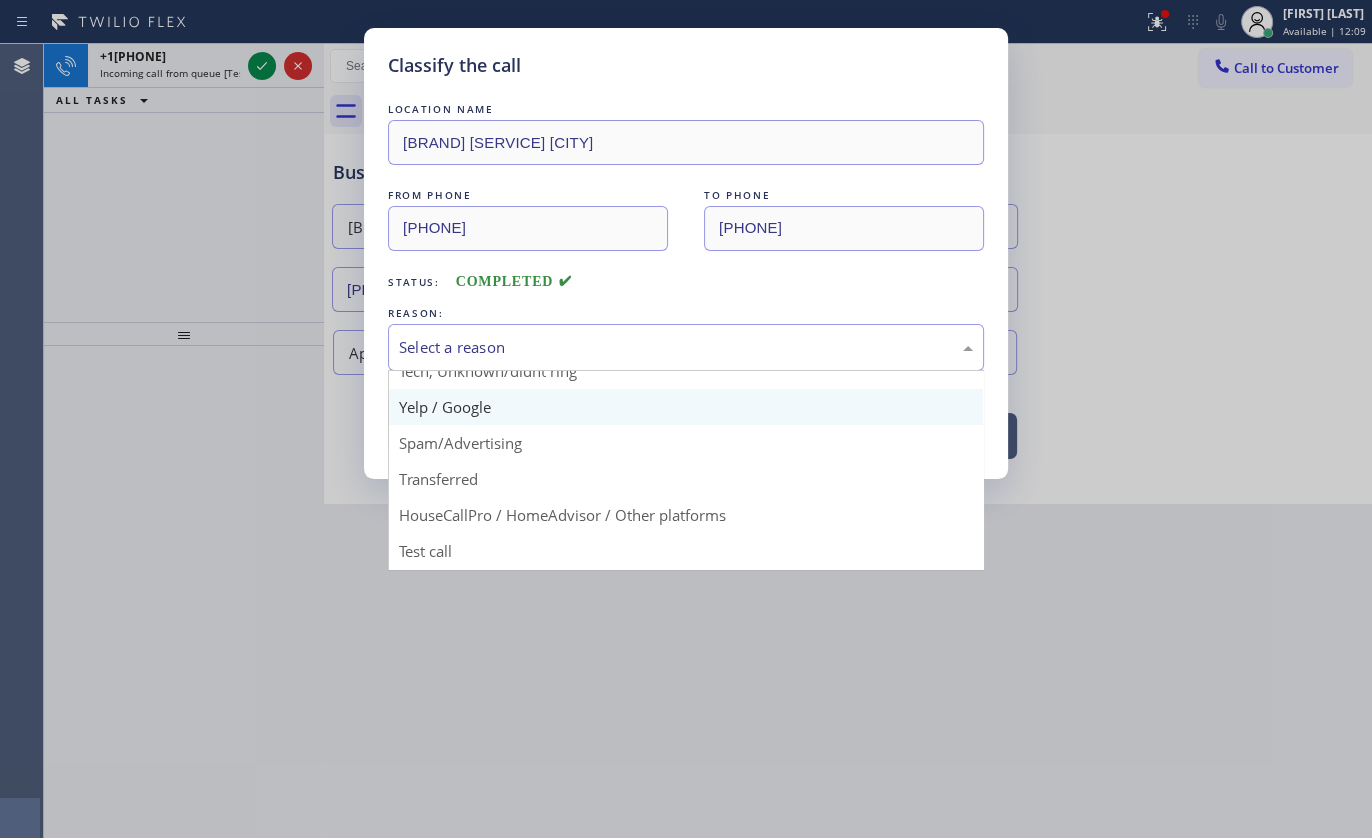 scroll, scrollTop: 133, scrollLeft: 0, axis: vertical 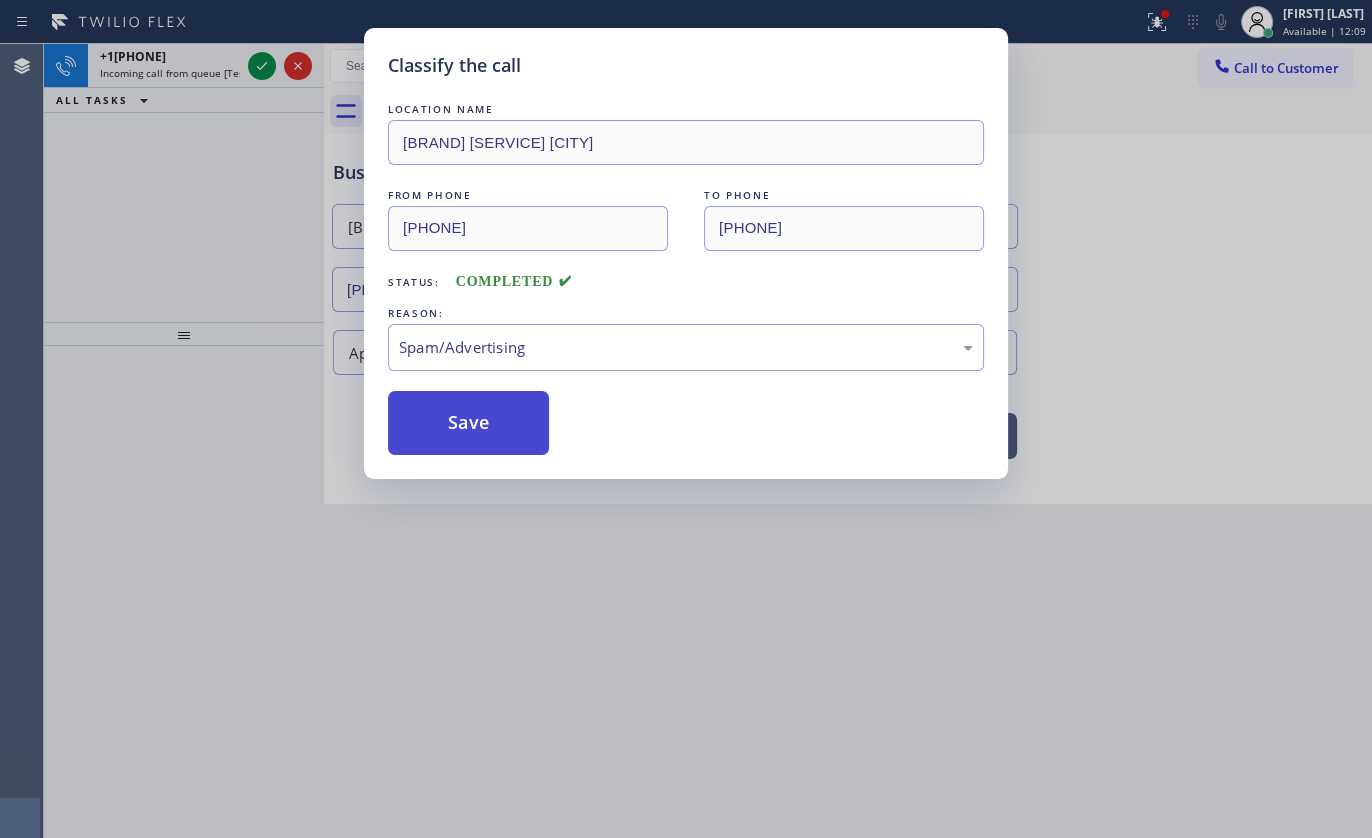 click on "Save" at bounding box center [468, 423] 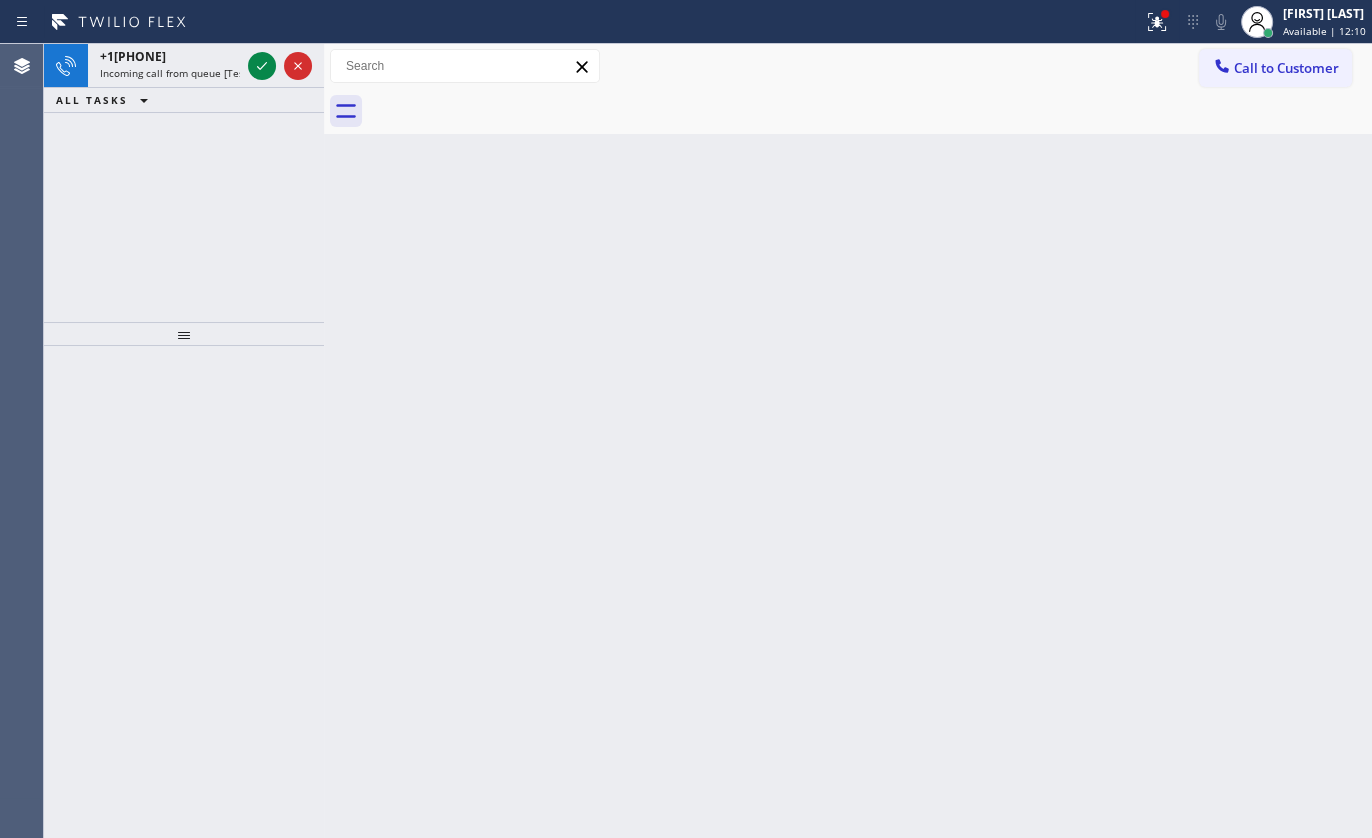 click 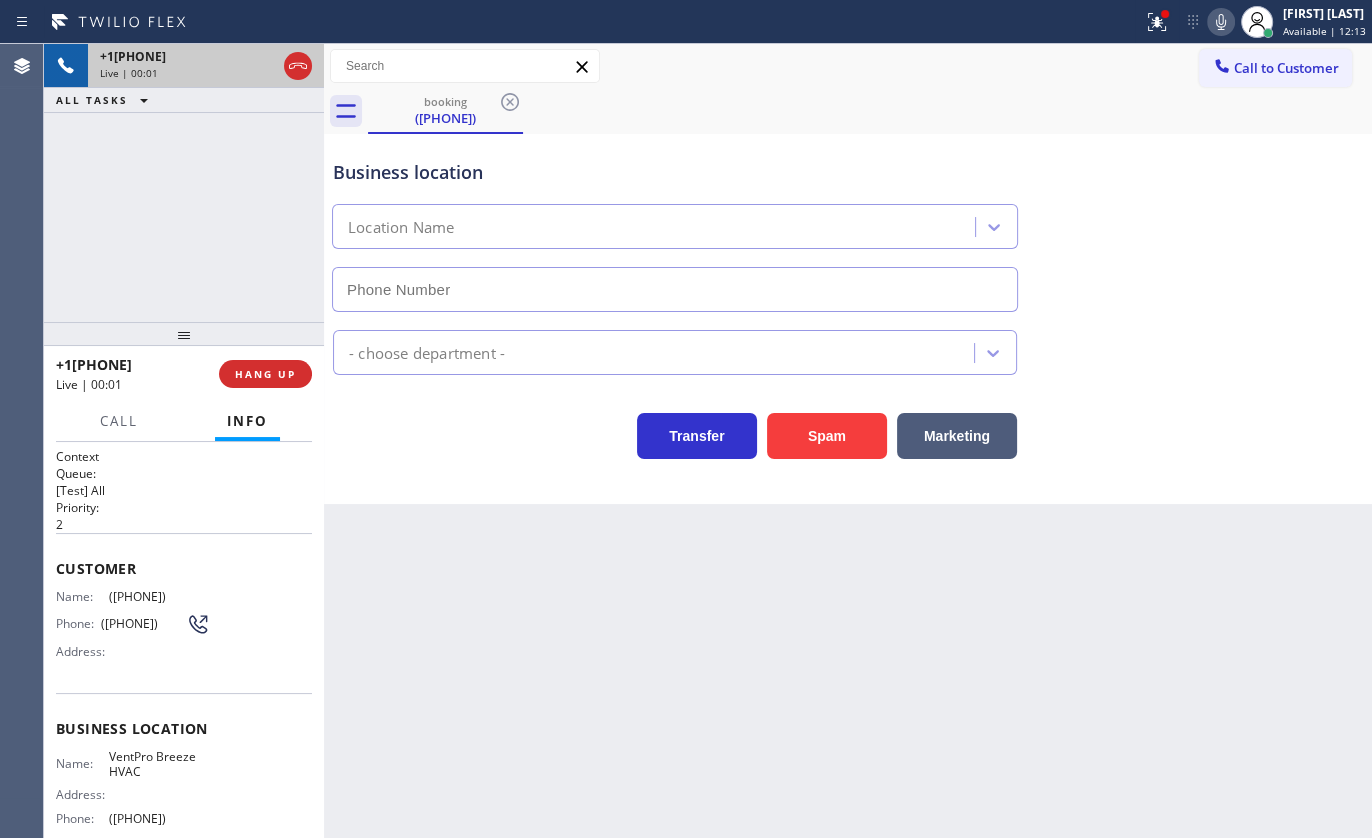 type on "(623) 257-8274" 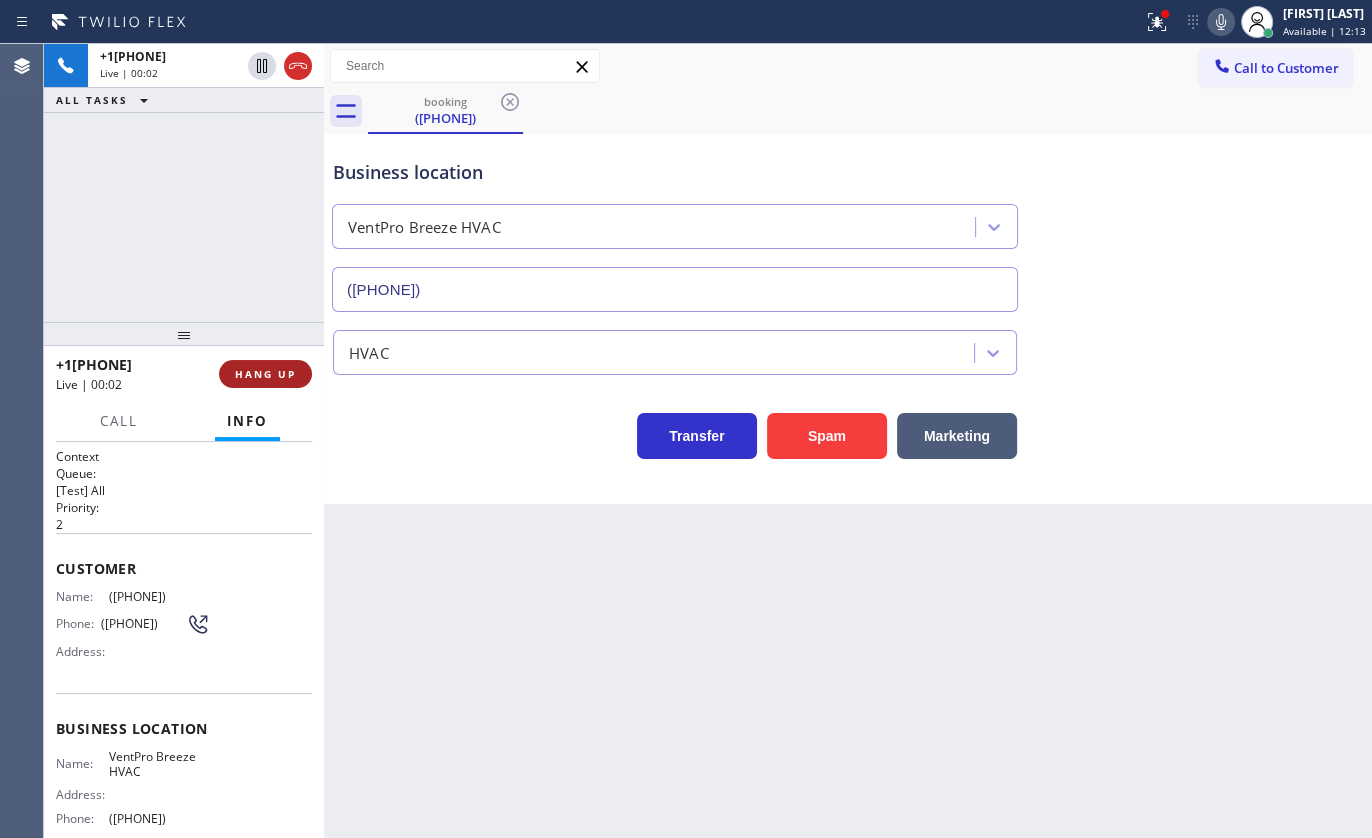 click on "HANG UP" at bounding box center (265, 374) 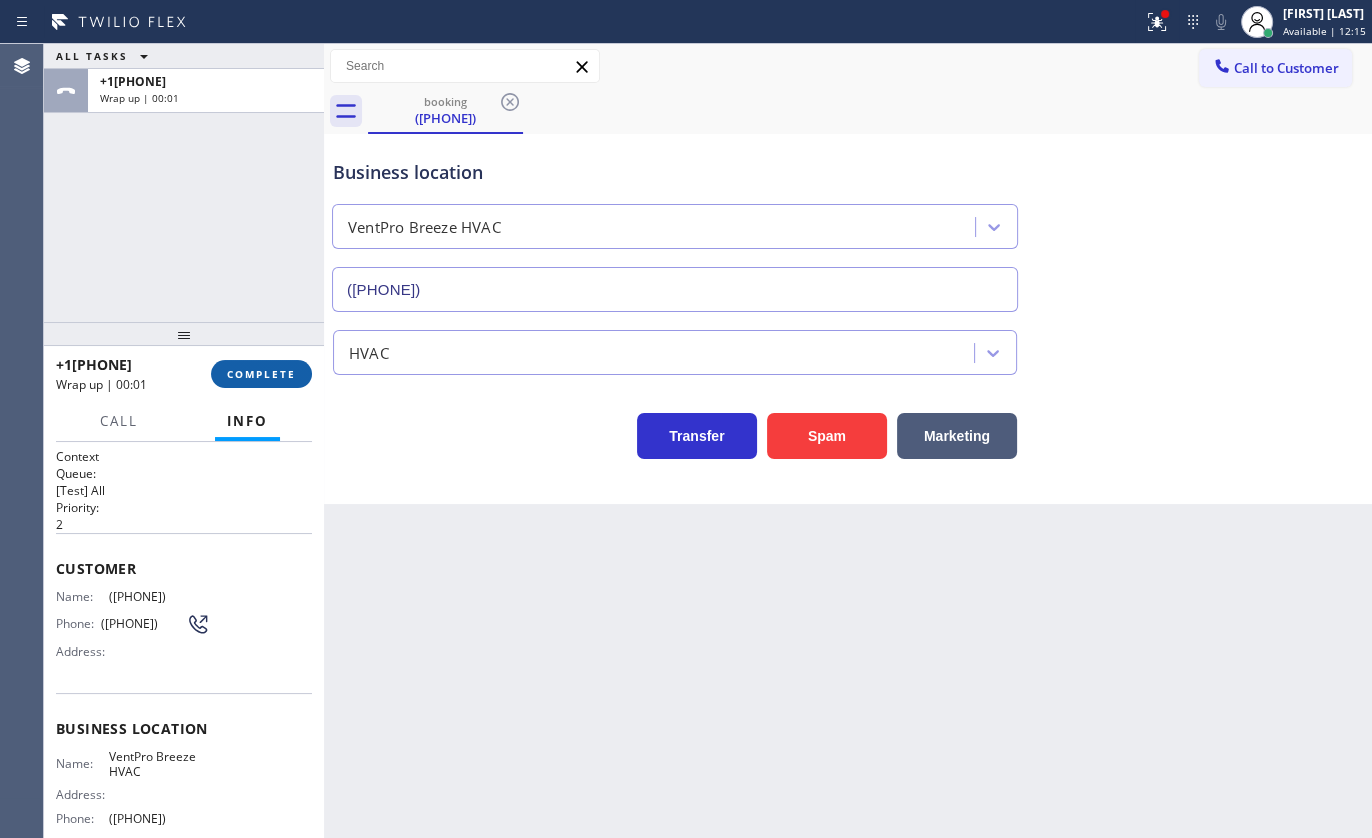 click on "COMPLETE" at bounding box center (261, 374) 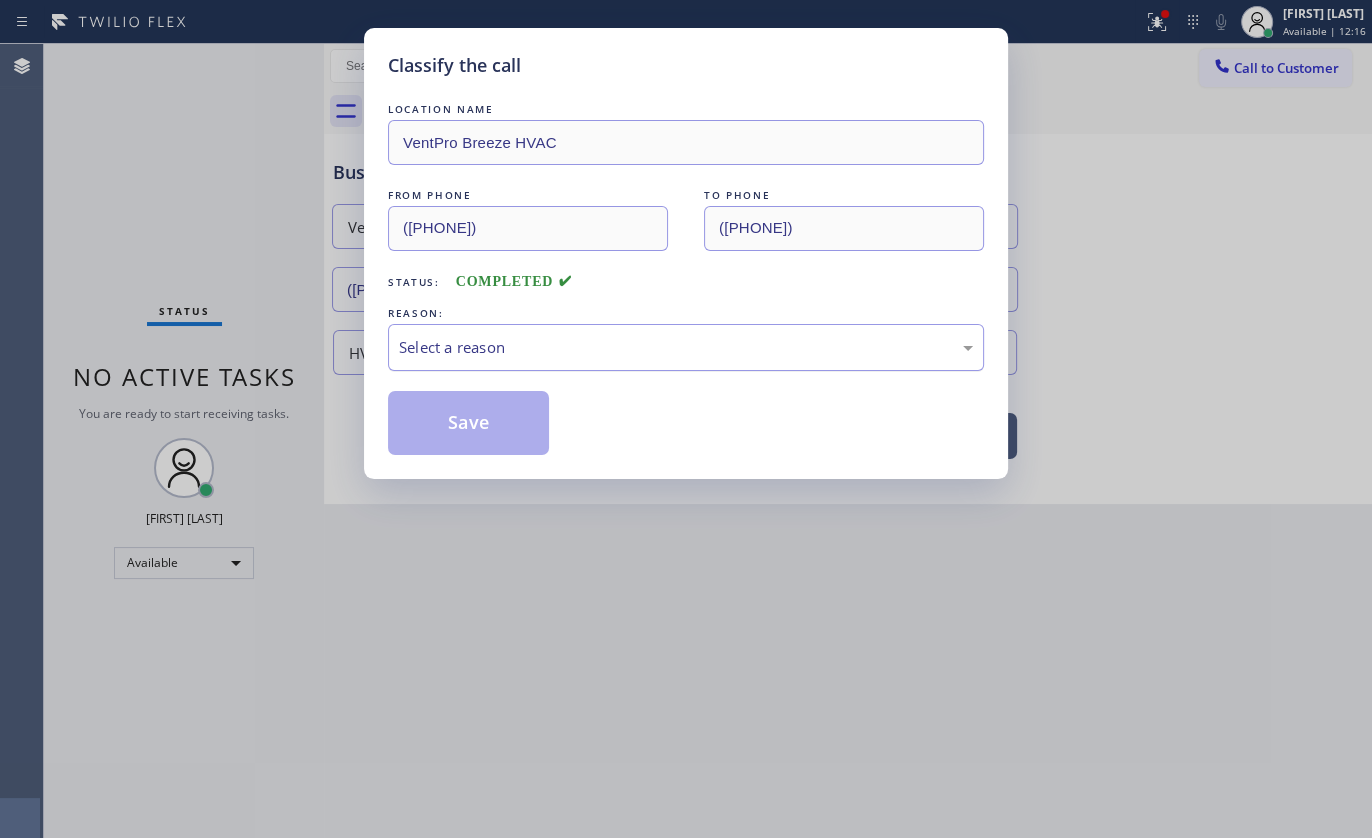 click on "Select a reason" at bounding box center (686, 347) 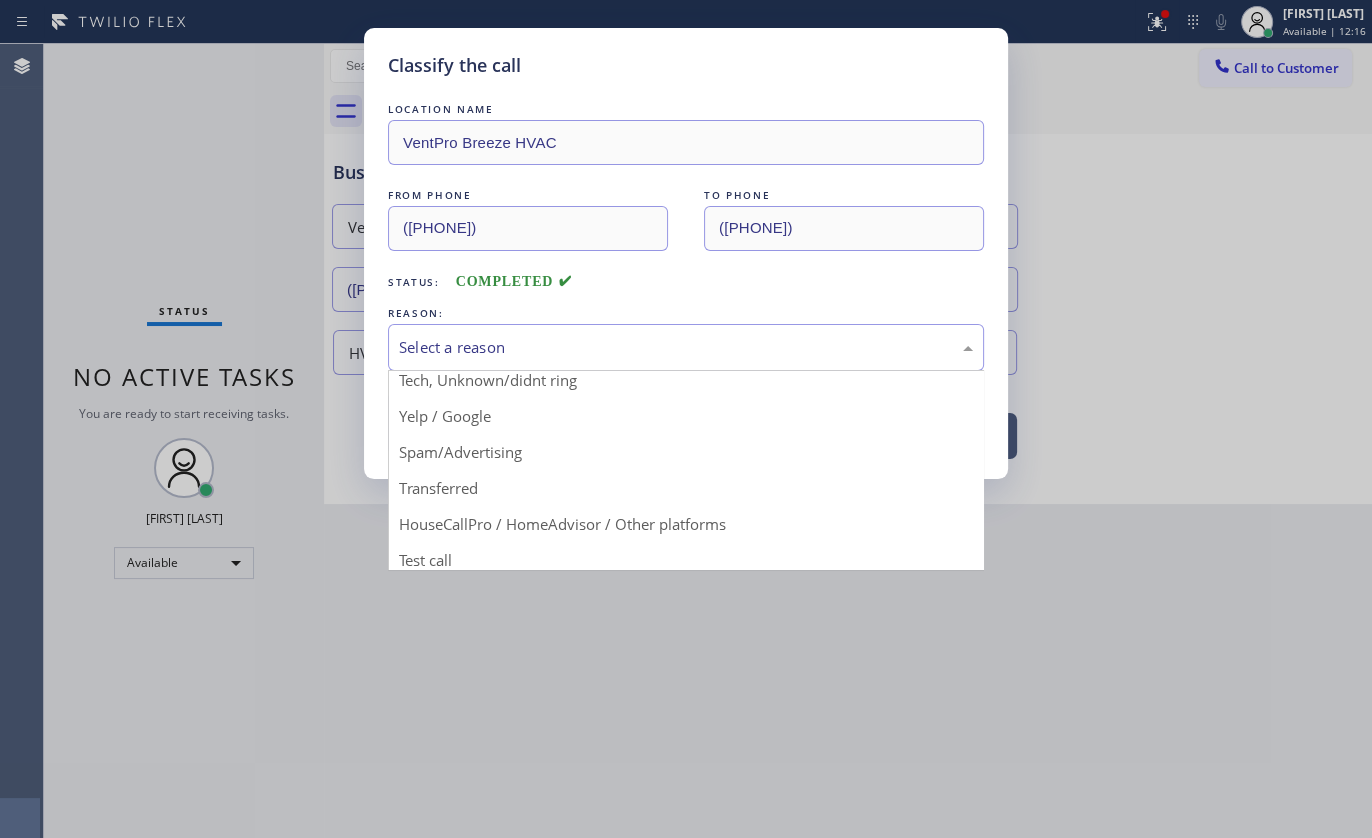 scroll, scrollTop: 133, scrollLeft: 0, axis: vertical 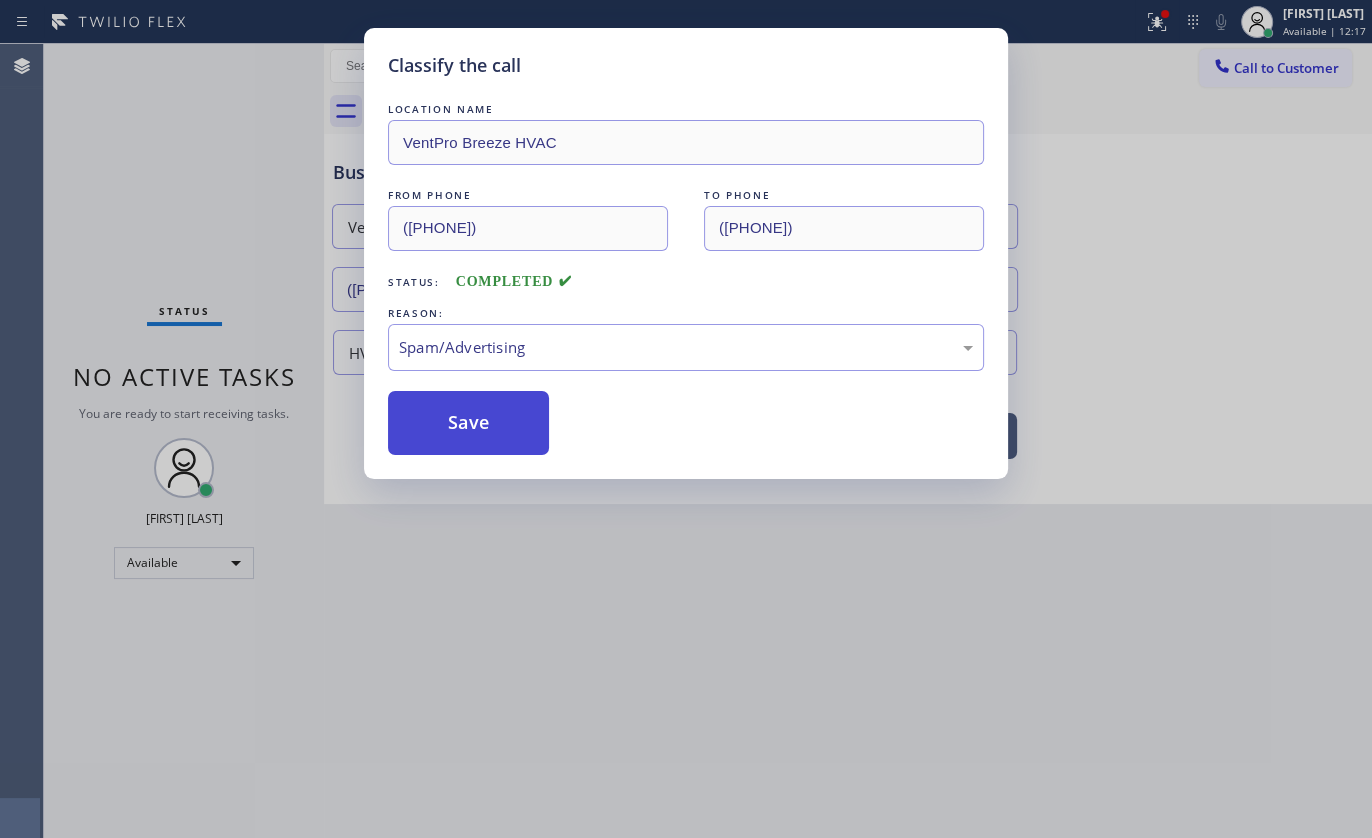 click on "Save" at bounding box center (468, 423) 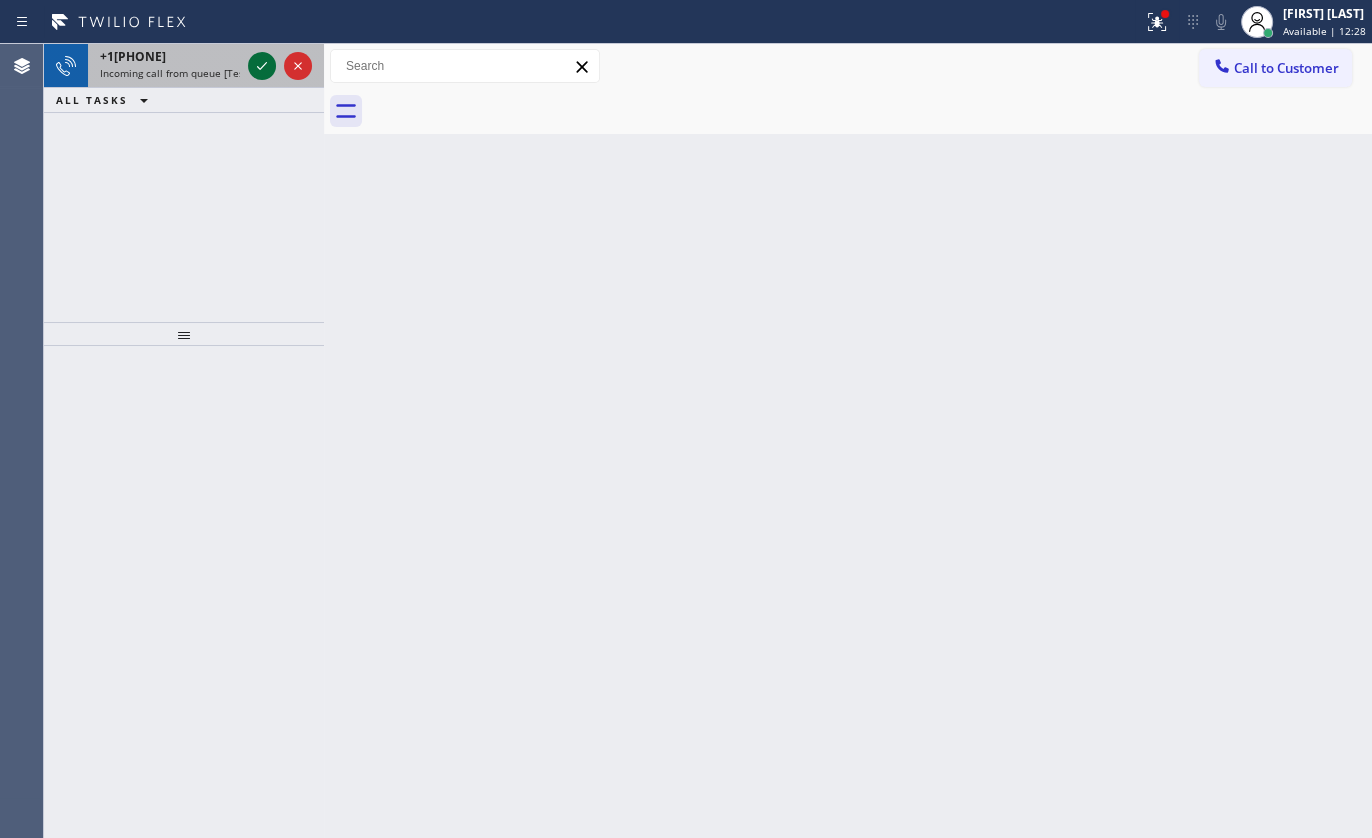 click 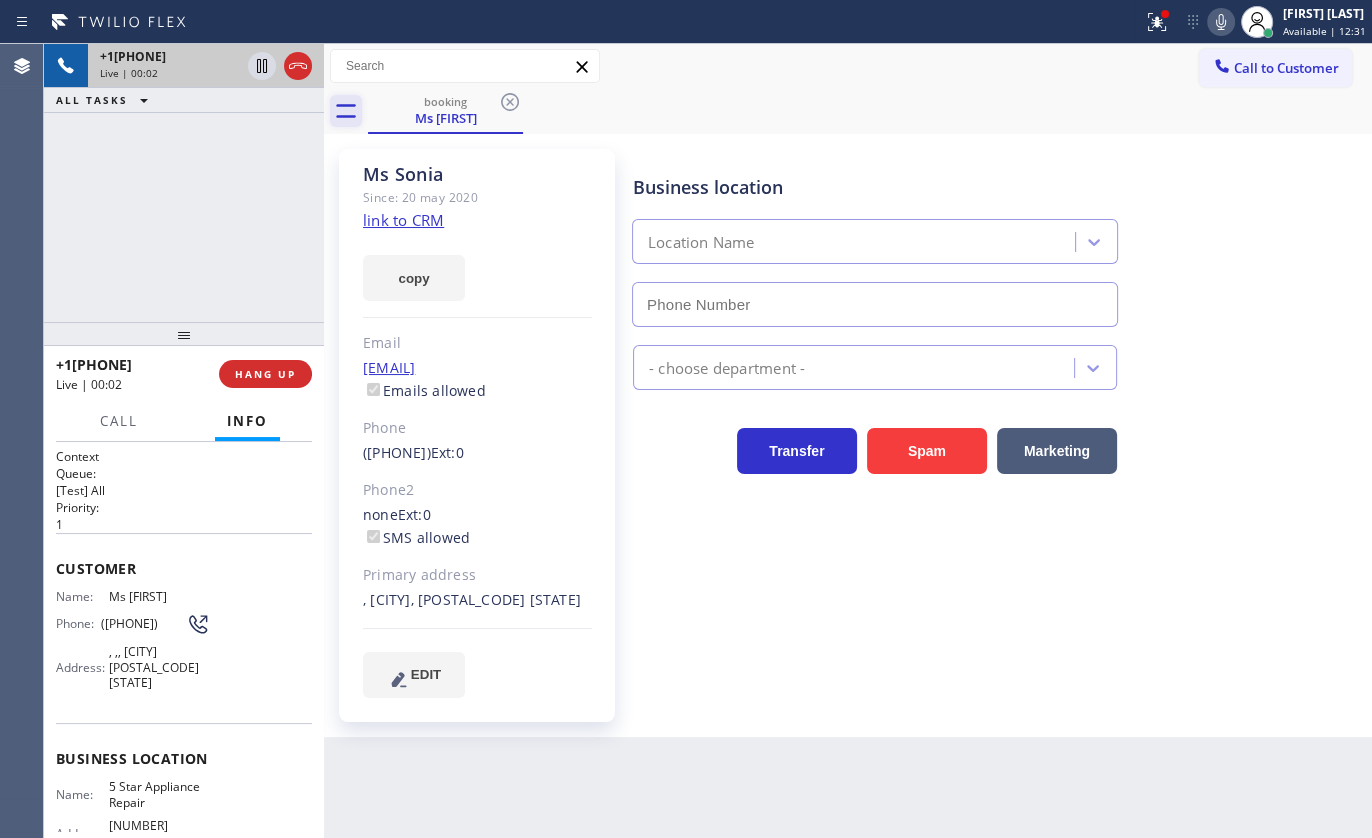 type on "(855) 731-4952" 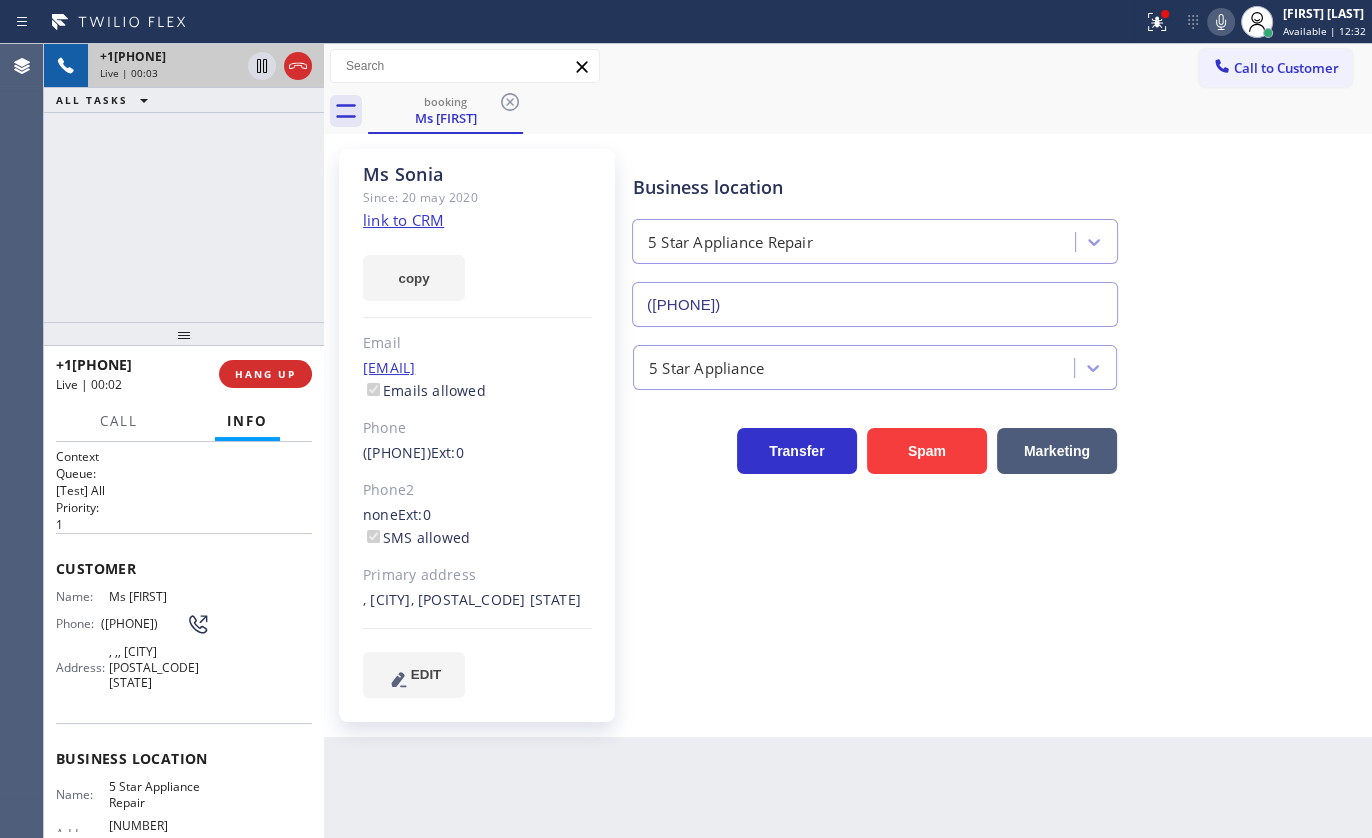click on "copy" at bounding box center (477, 266) 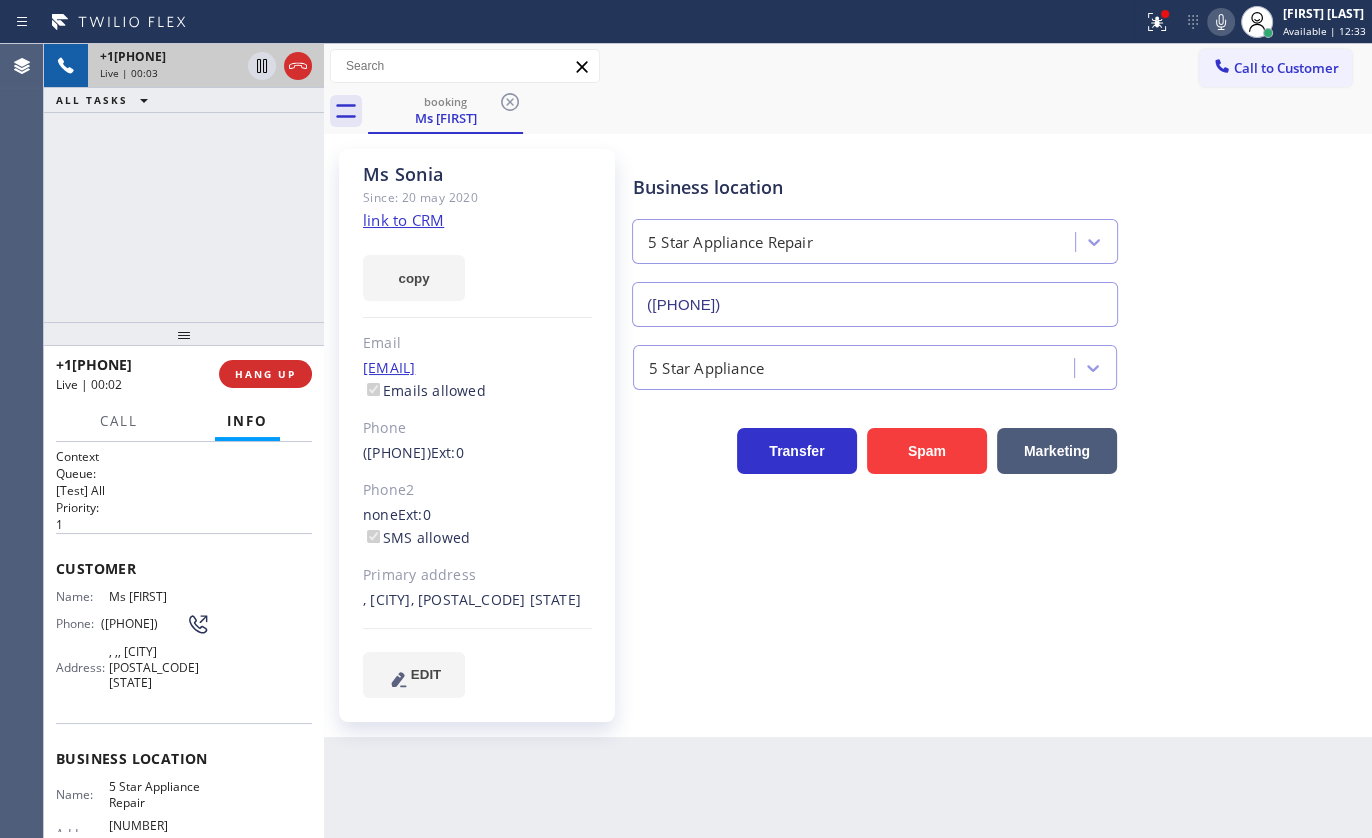 click on "link to CRM" 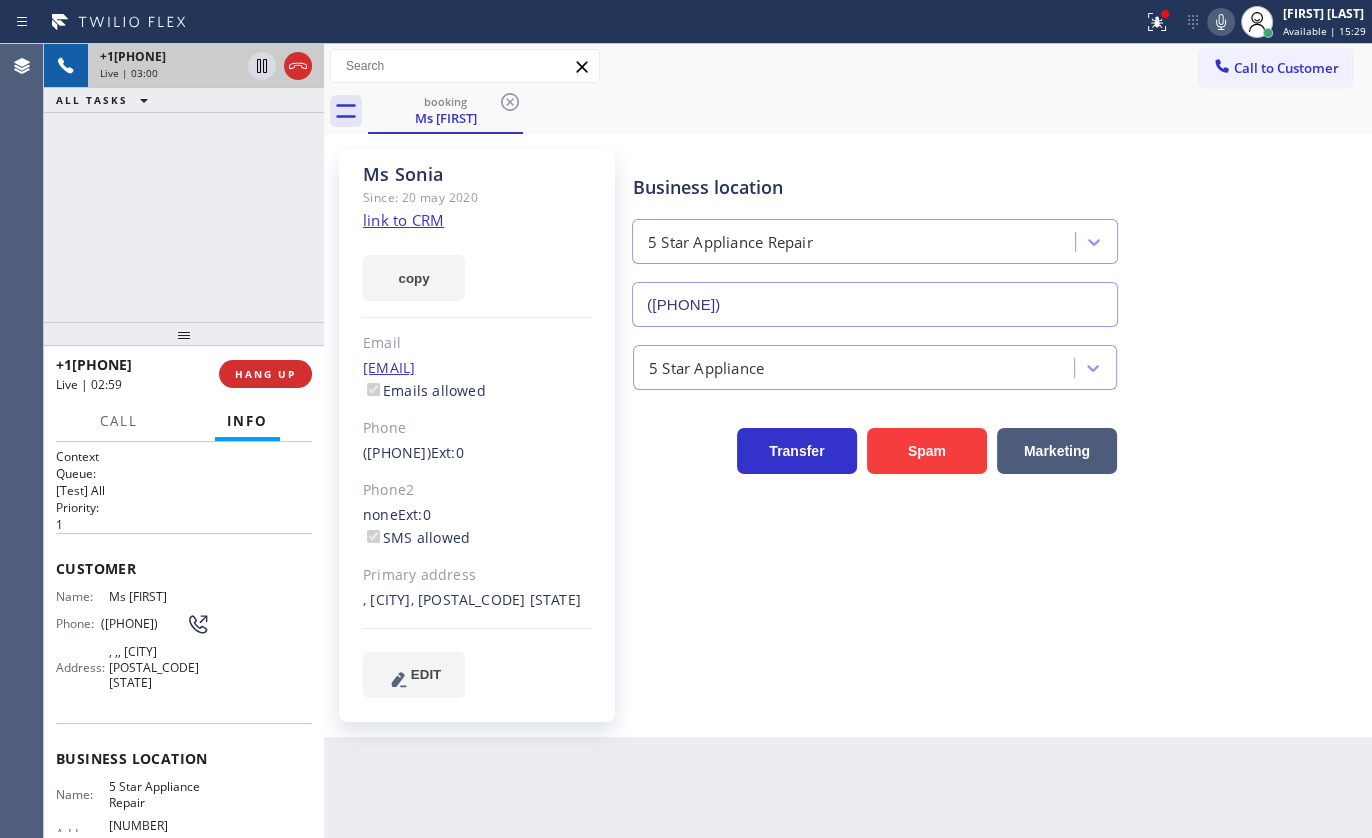 drag, startPoint x: 1084, startPoint y: 82, endPoint x: 1107, endPoint y: 54, distance: 36.23534 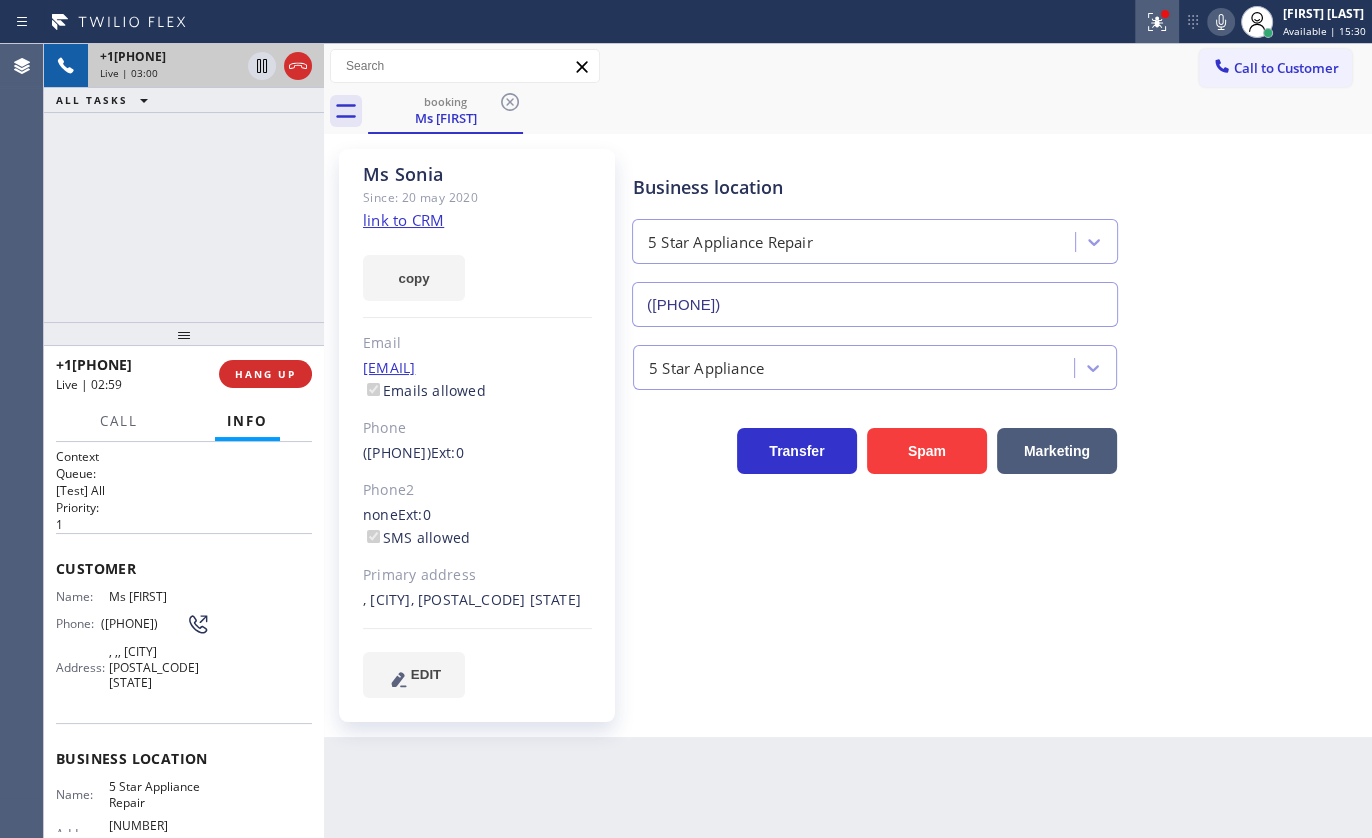 click 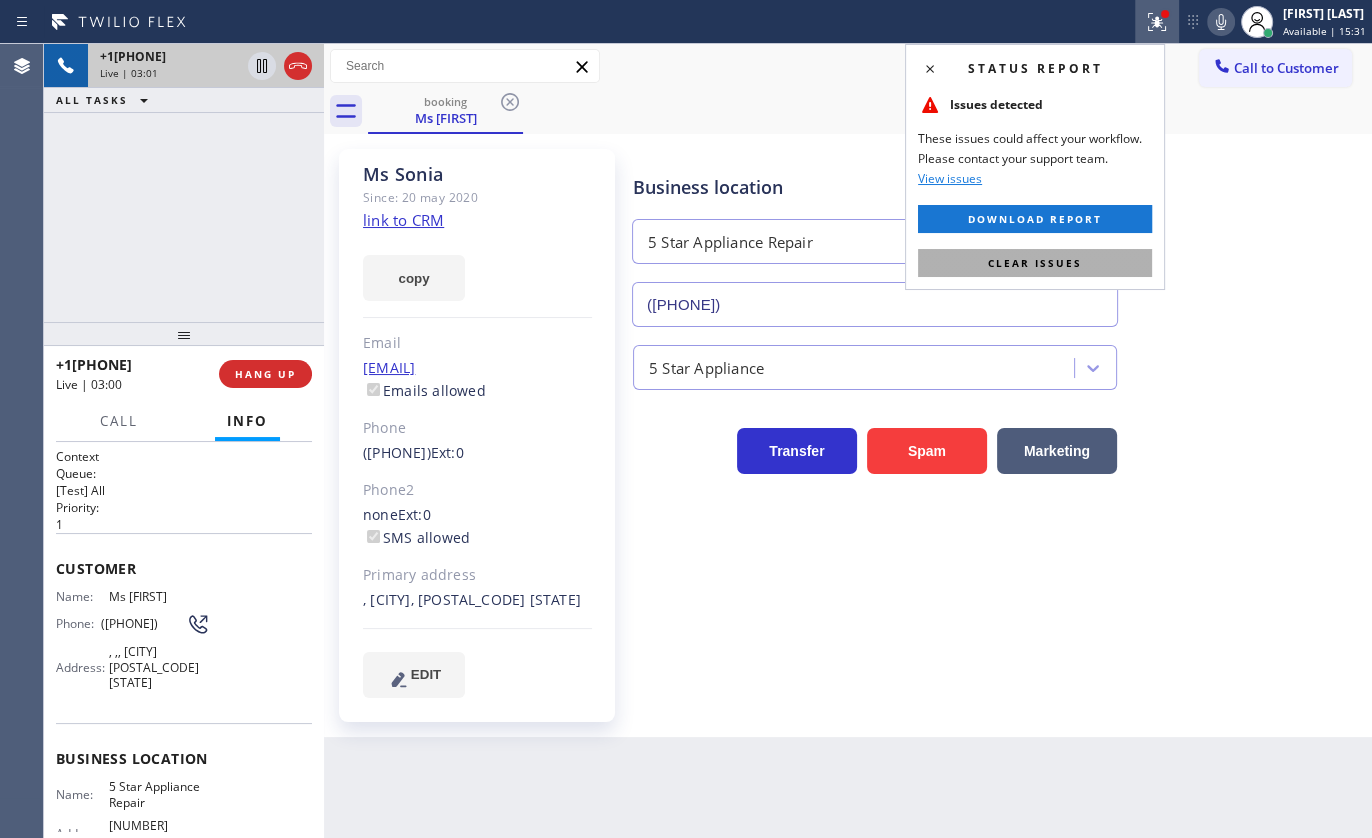 click on "Clear issues" at bounding box center [1035, 263] 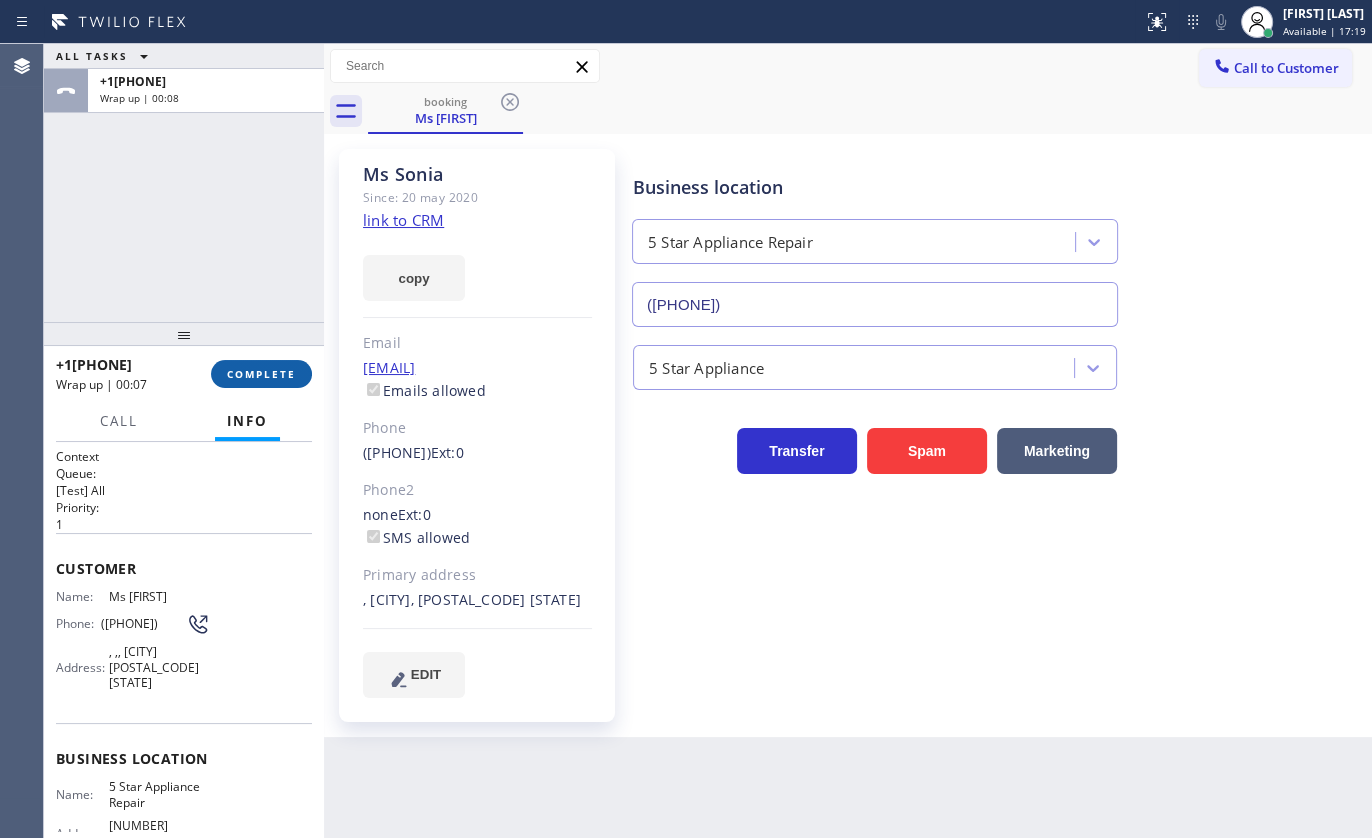 click on "COMPLETE" at bounding box center (261, 374) 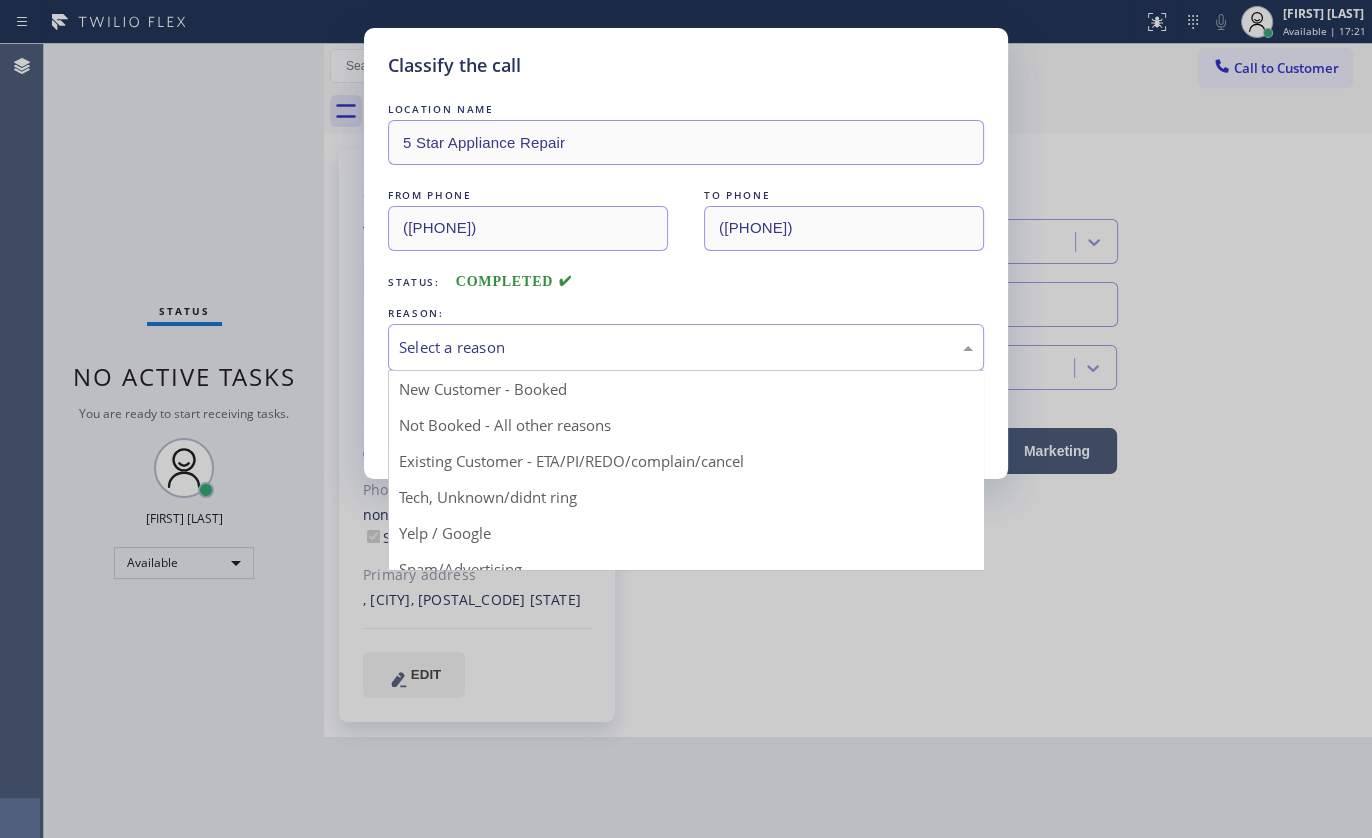 click on "Select a reason" at bounding box center (686, 347) 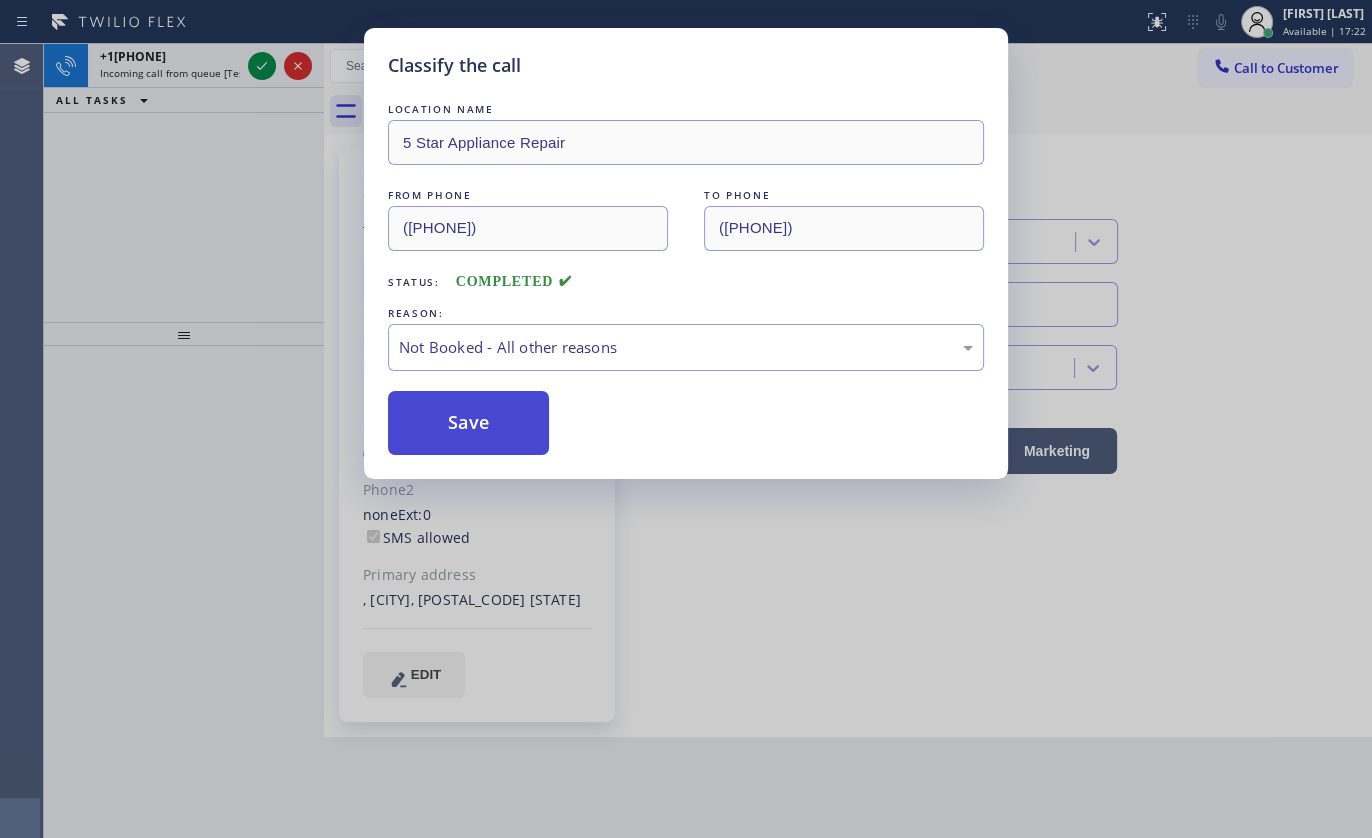 click on "Save" at bounding box center (468, 423) 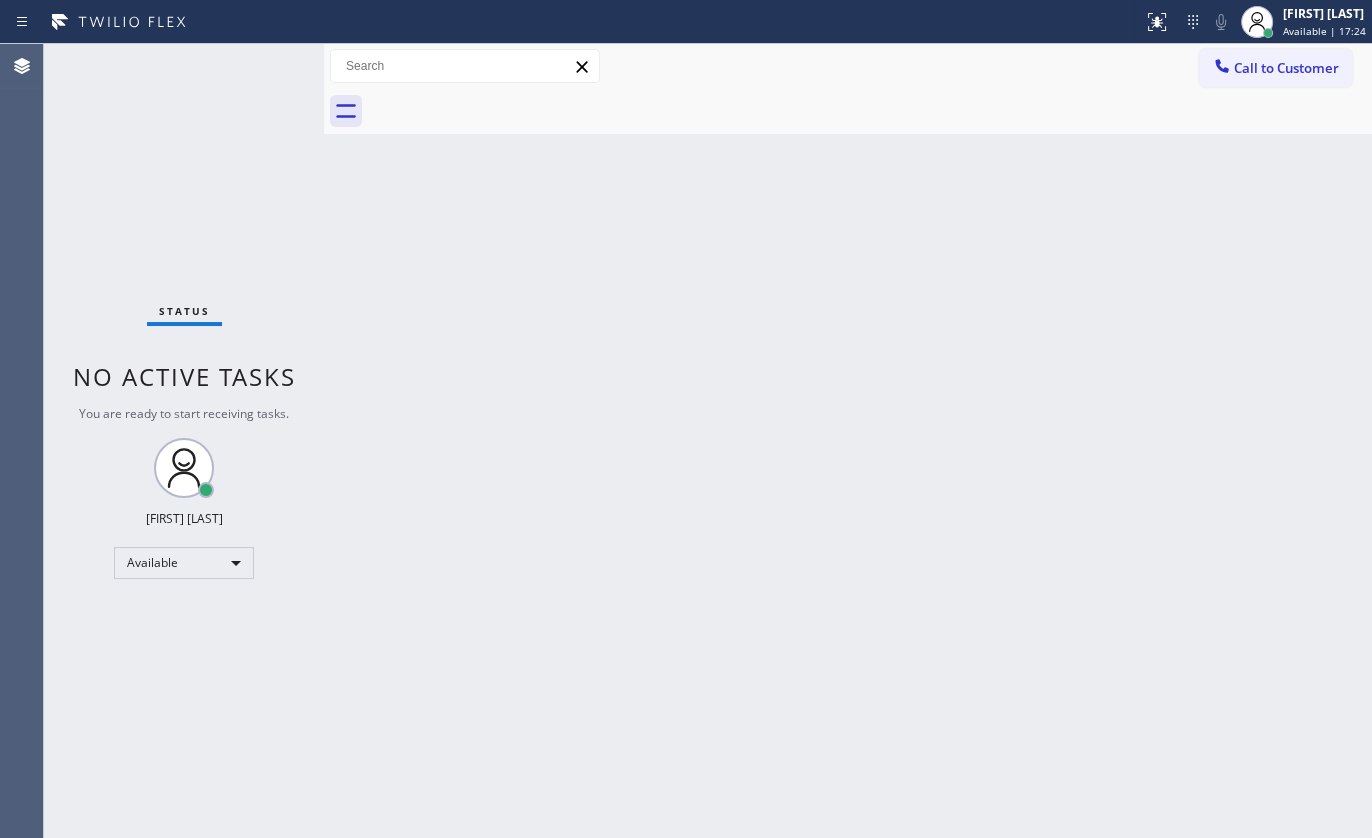 click on "Back to Dashboard Change Sender ID Customers Technicians Select a contact Outbound call Technician Search Technician Your caller id phone number Your caller id phone number Call Technician info Name   Phone none Address none Change Sender ID HVAC +18559994417 5 Star Appliance +18557314952 Appliance Repair +18554611149 Plumbing +18889090120 Air Duct Cleaning +18006865038  Electricians +18005688664 Cancel Change Check personal SMS Reset Change No tabs Call to Customer Outbound call Location Modern Family Air Conditioning & Heating Your caller id phone number (833) 318-0339 Customer number Call Outbound call Technician Search Technician Your caller id phone number Your caller id phone number Call" at bounding box center (848, 441) 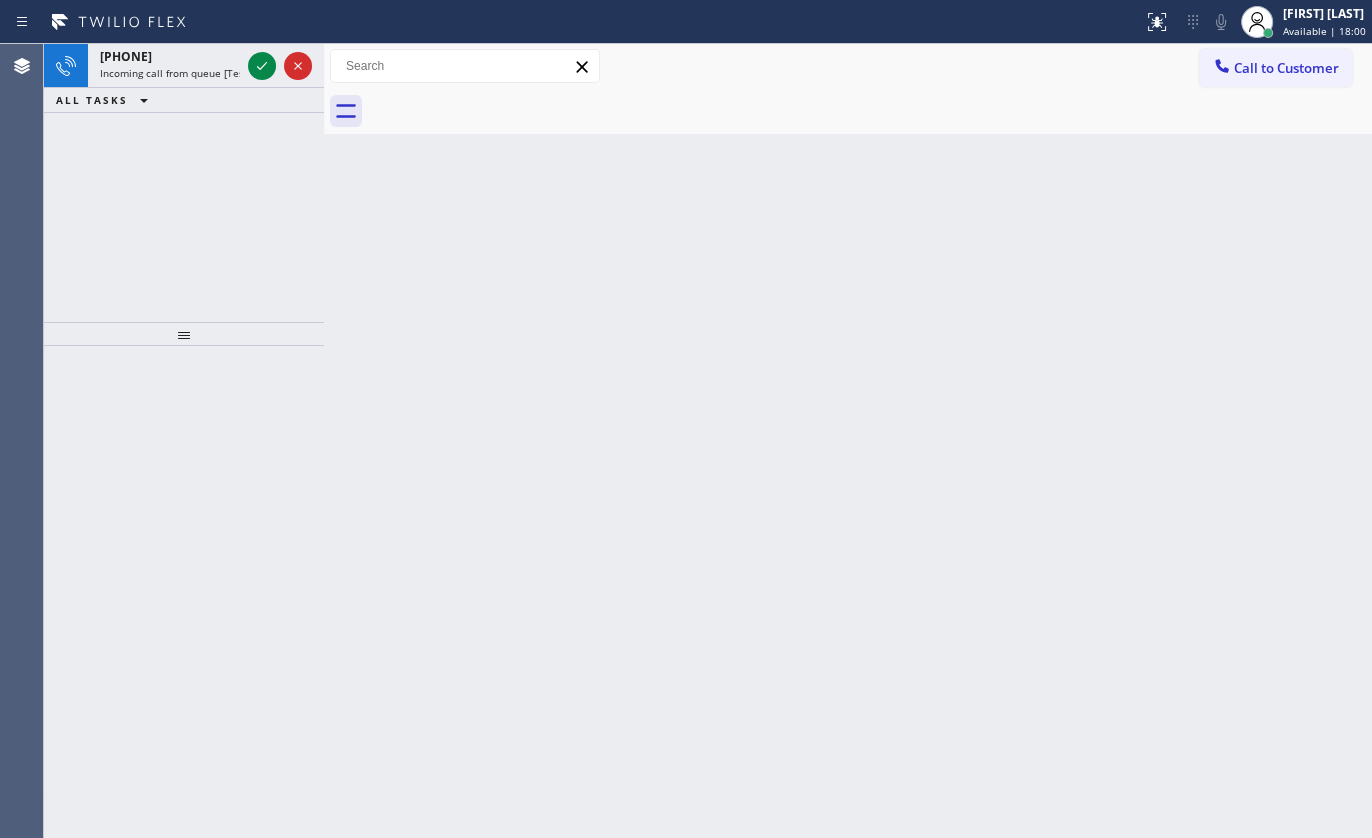 click at bounding box center (571, 22) 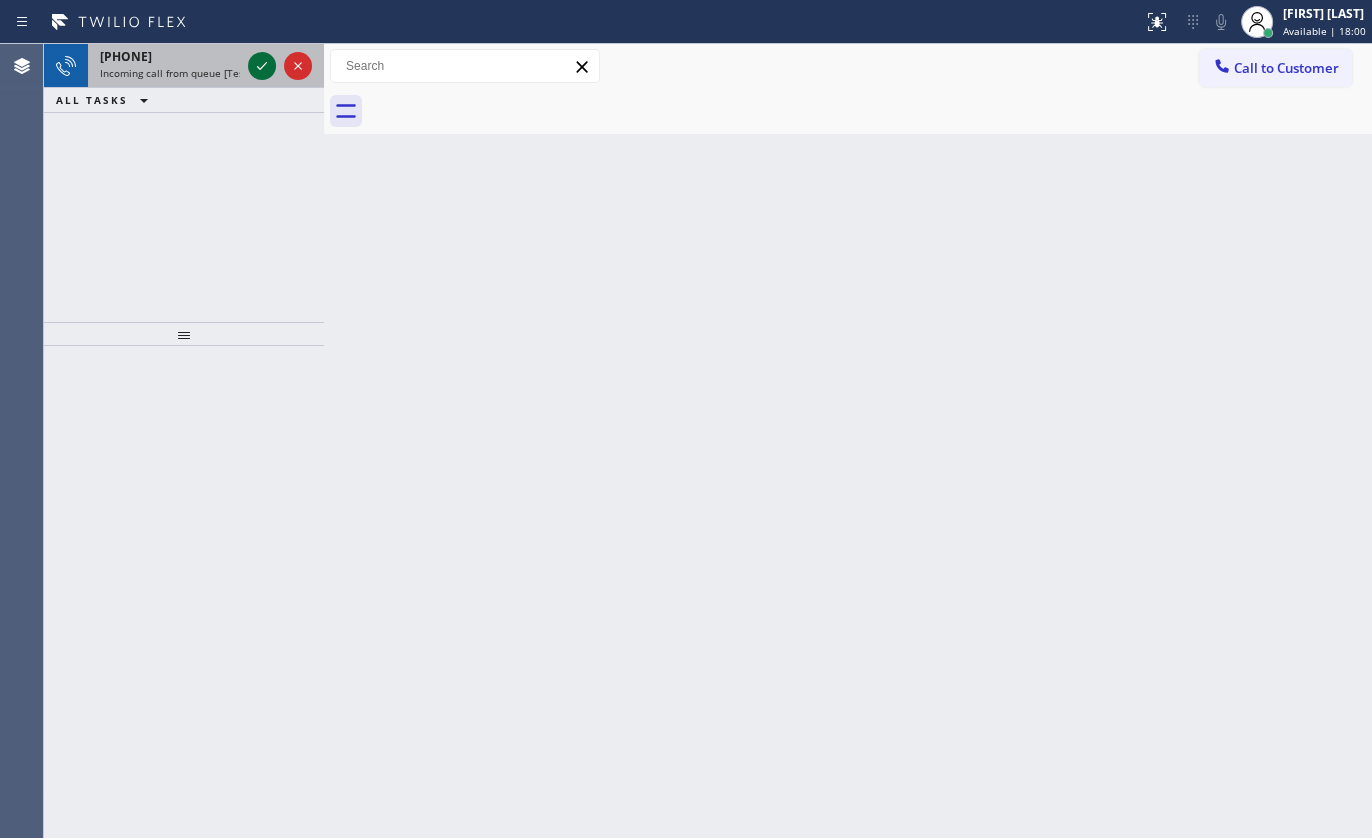 click at bounding box center (262, 66) 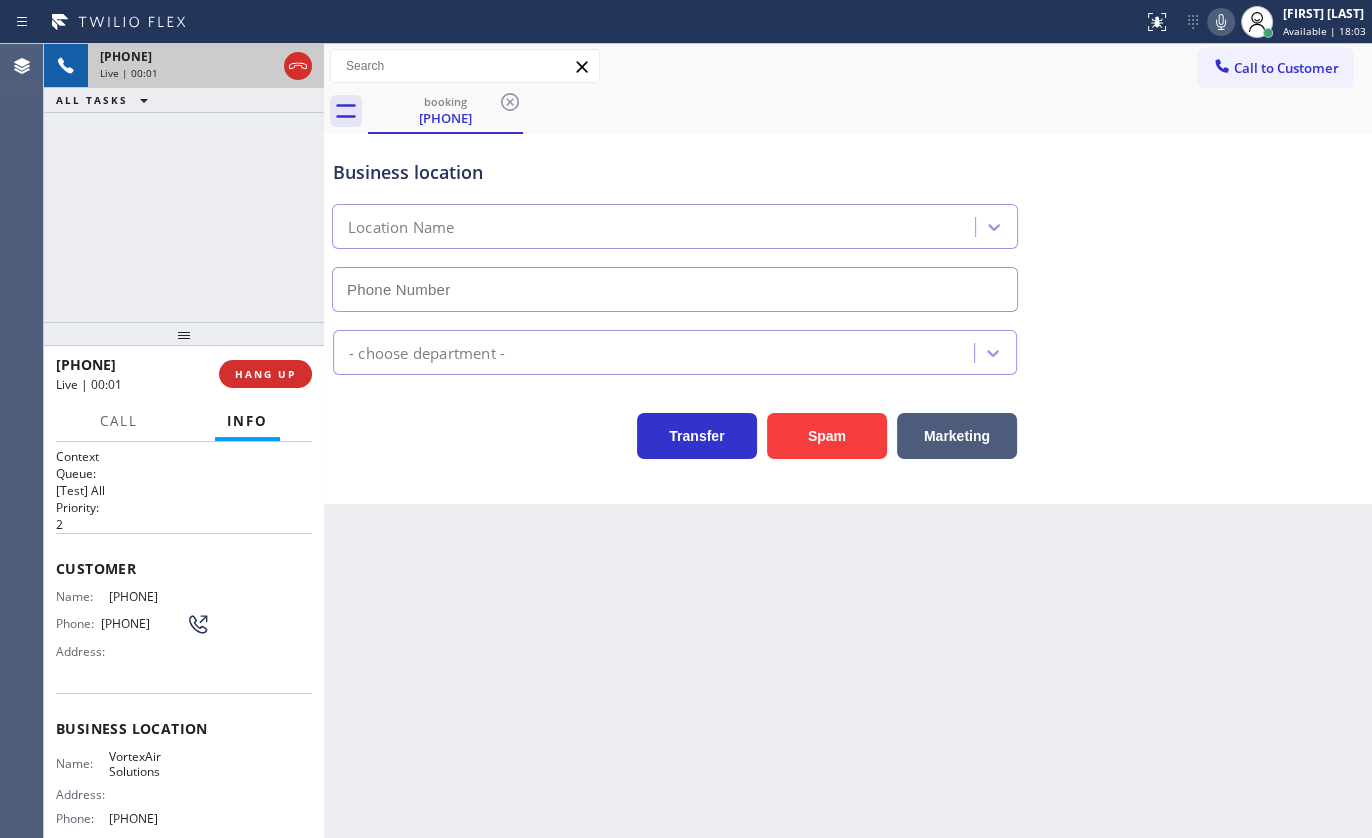 type on "(623) 292-2460" 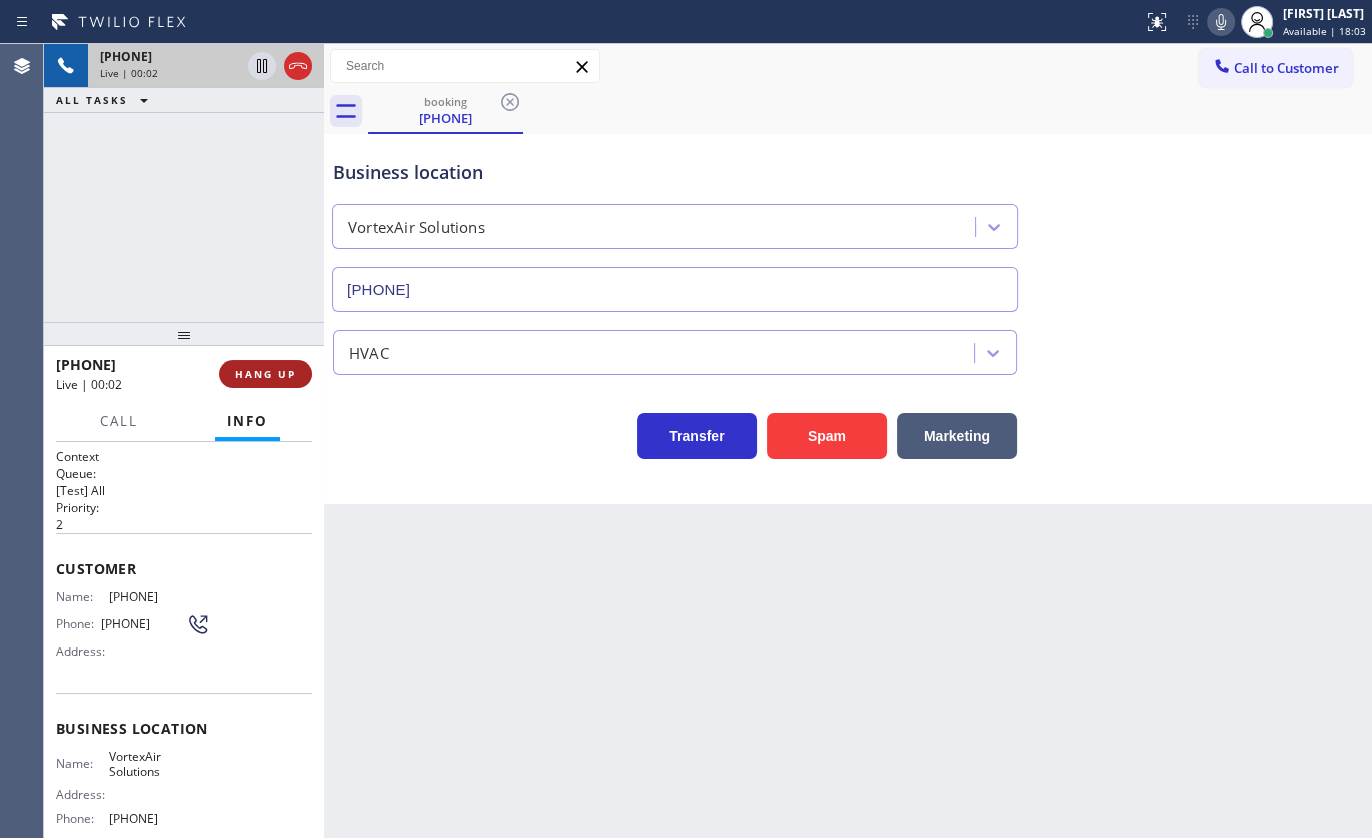click on "HANG UP" at bounding box center (265, 374) 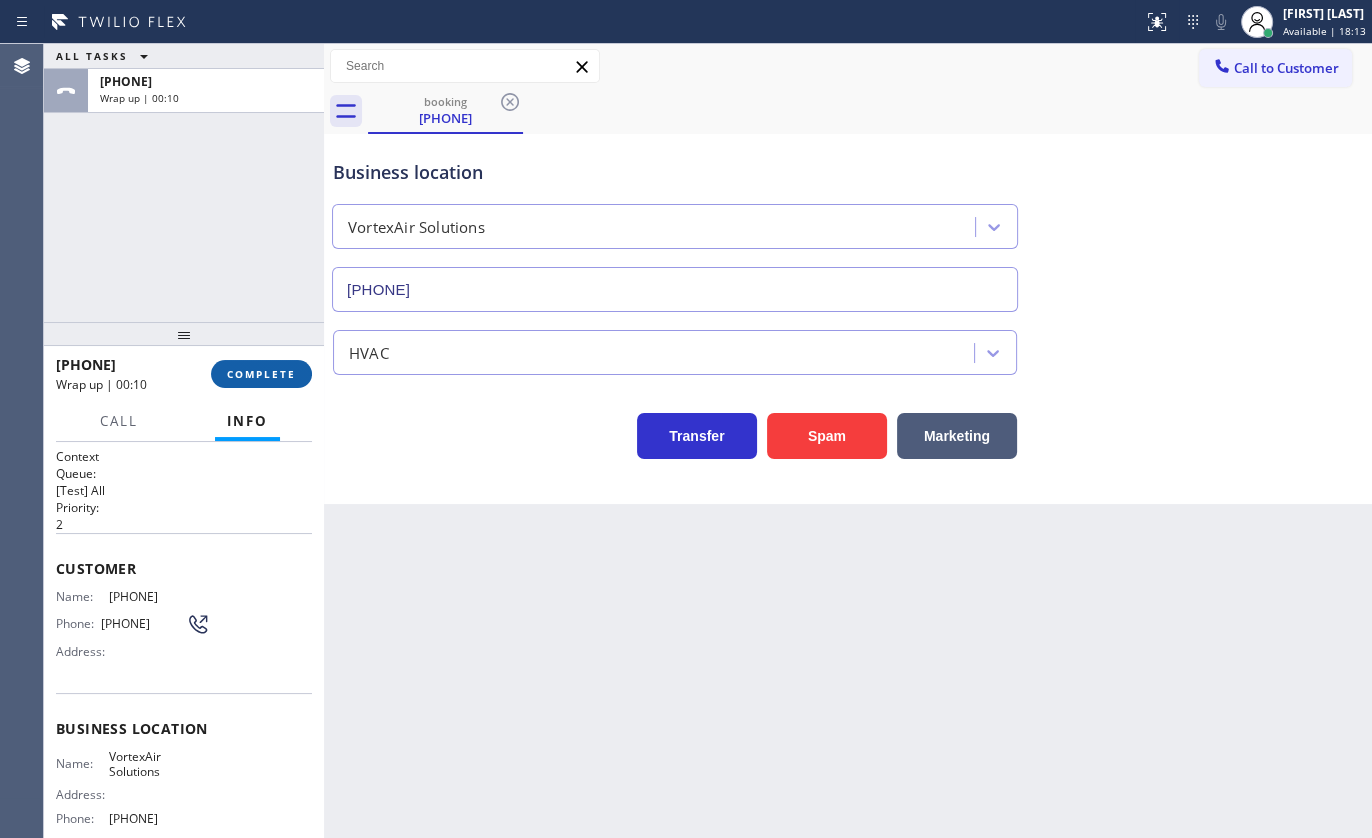 click on "COMPLETE" at bounding box center (261, 374) 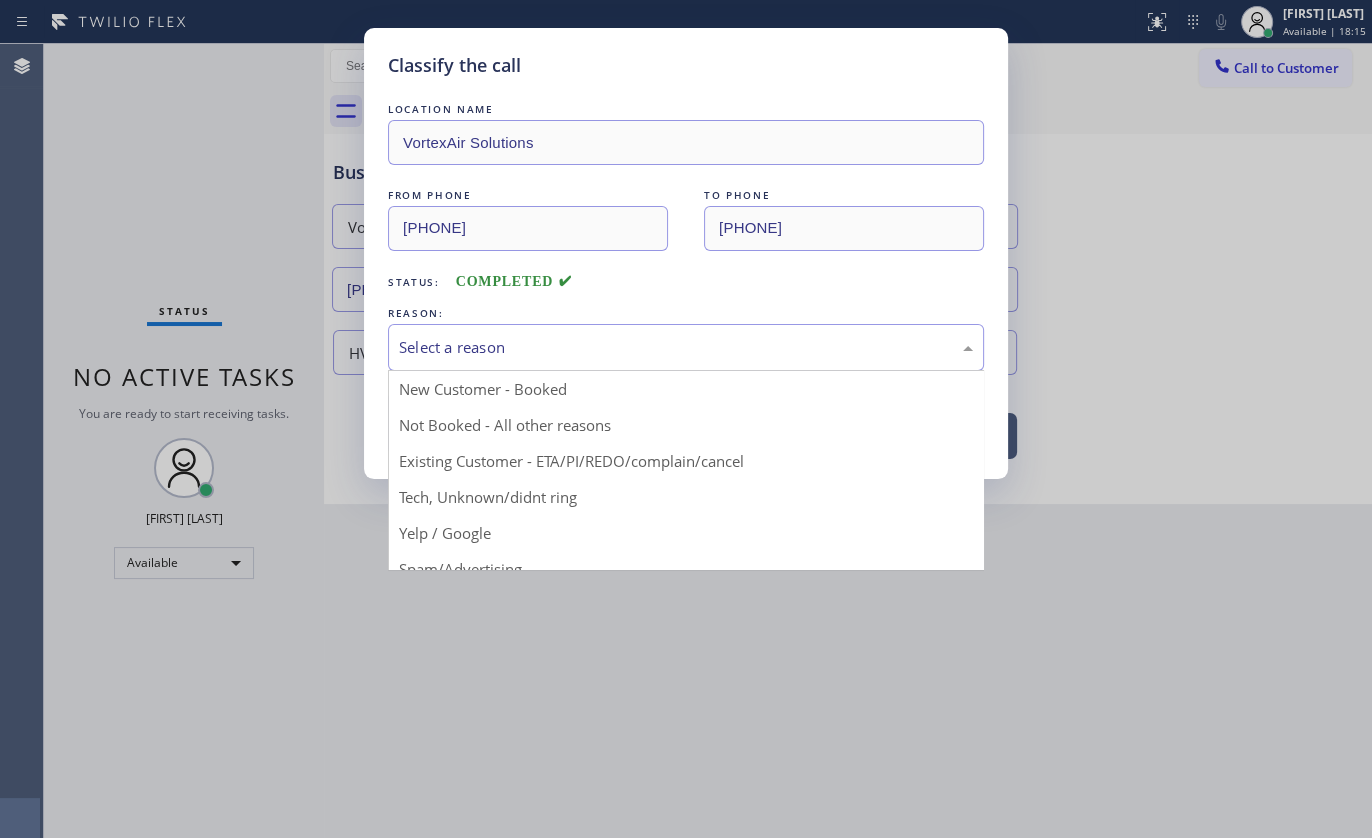 click on "Select a reason" at bounding box center (686, 347) 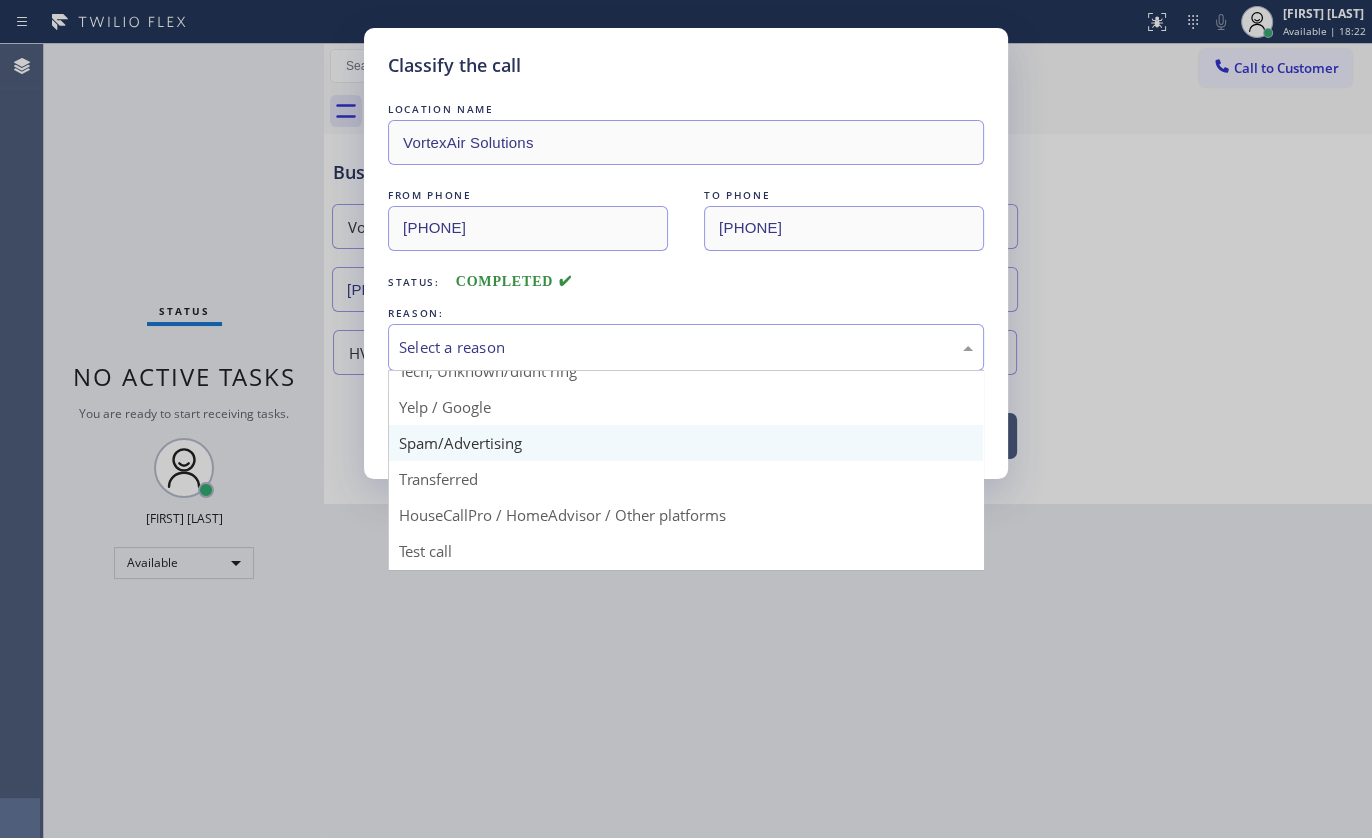 scroll, scrollTop: 133, scrollLeft: 0, axis: vertical 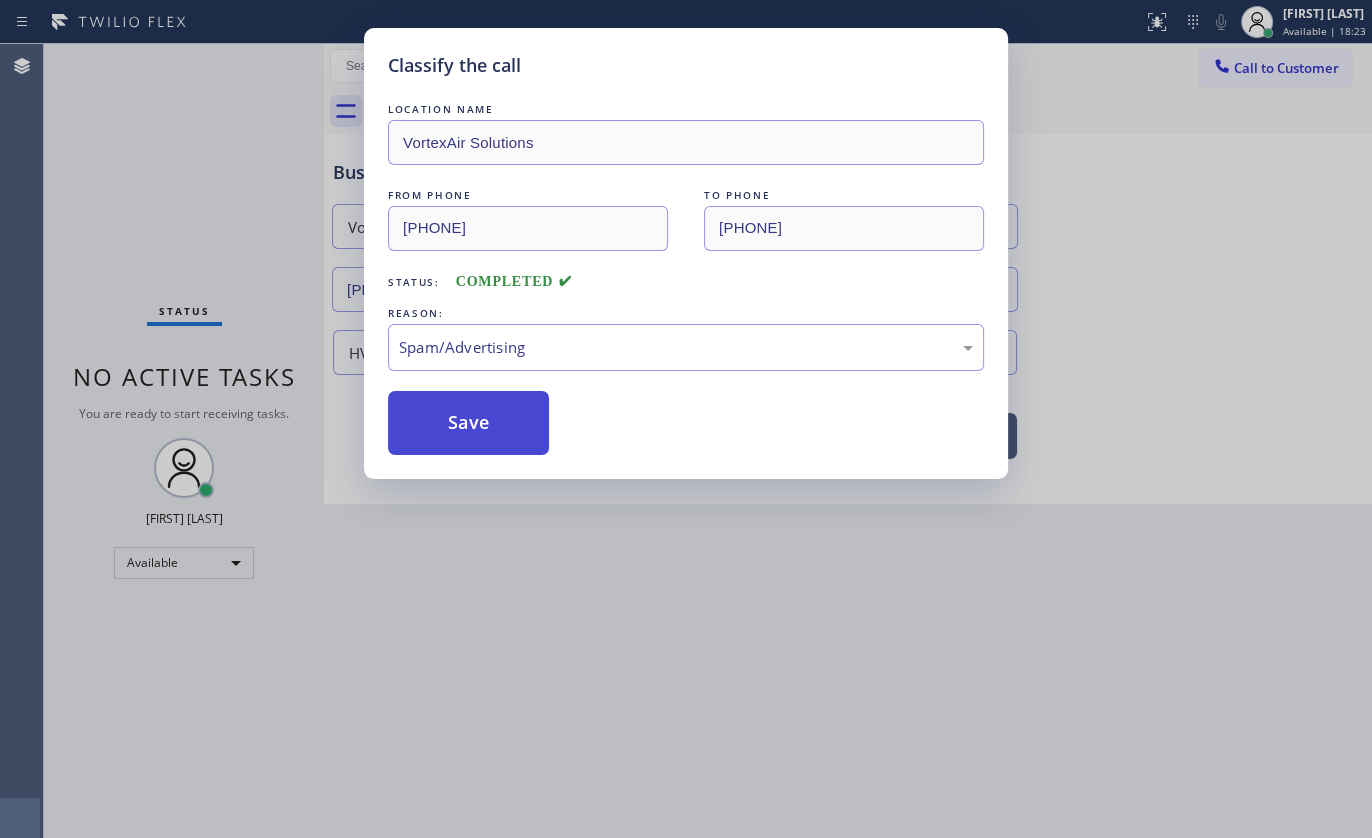 click on "Save" at bounding box center (468, 423) 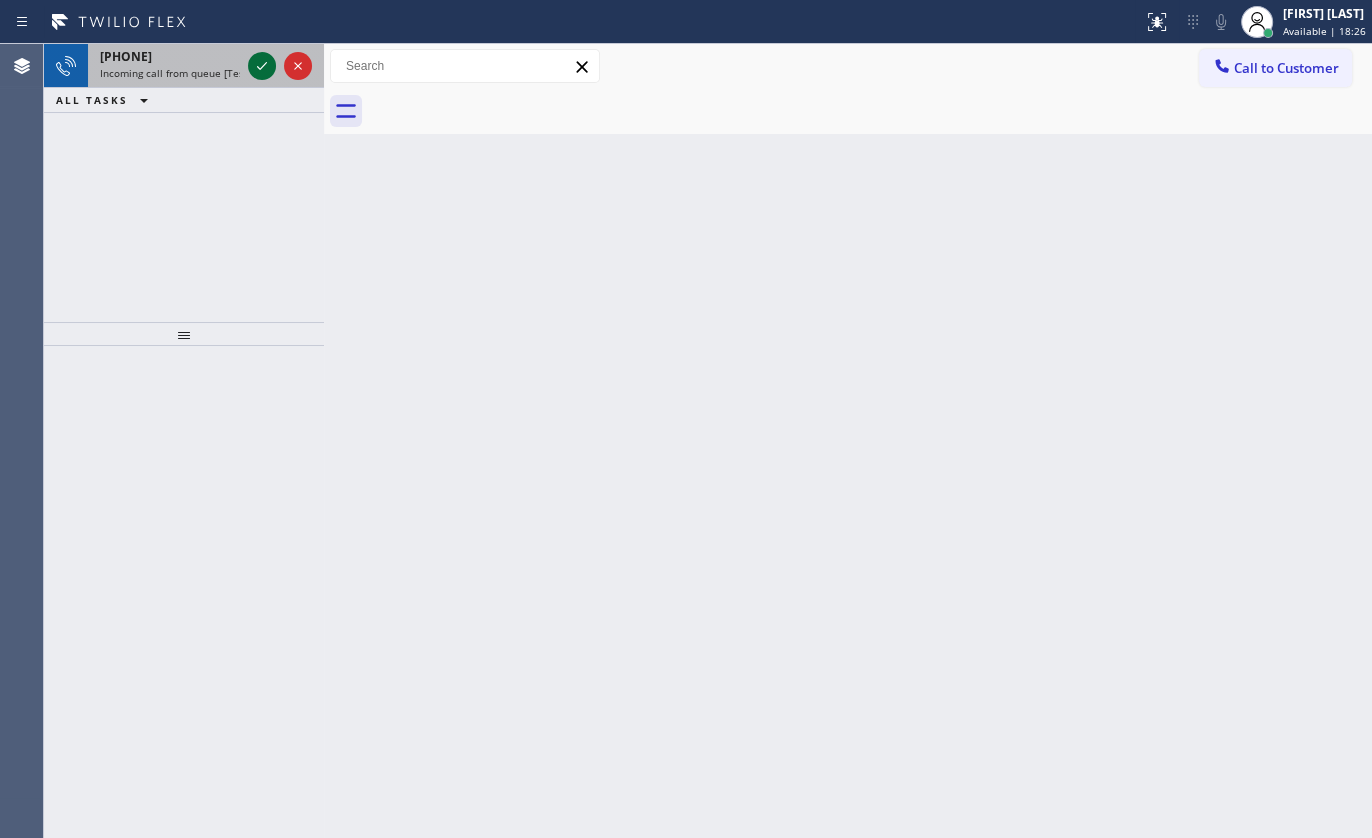 click 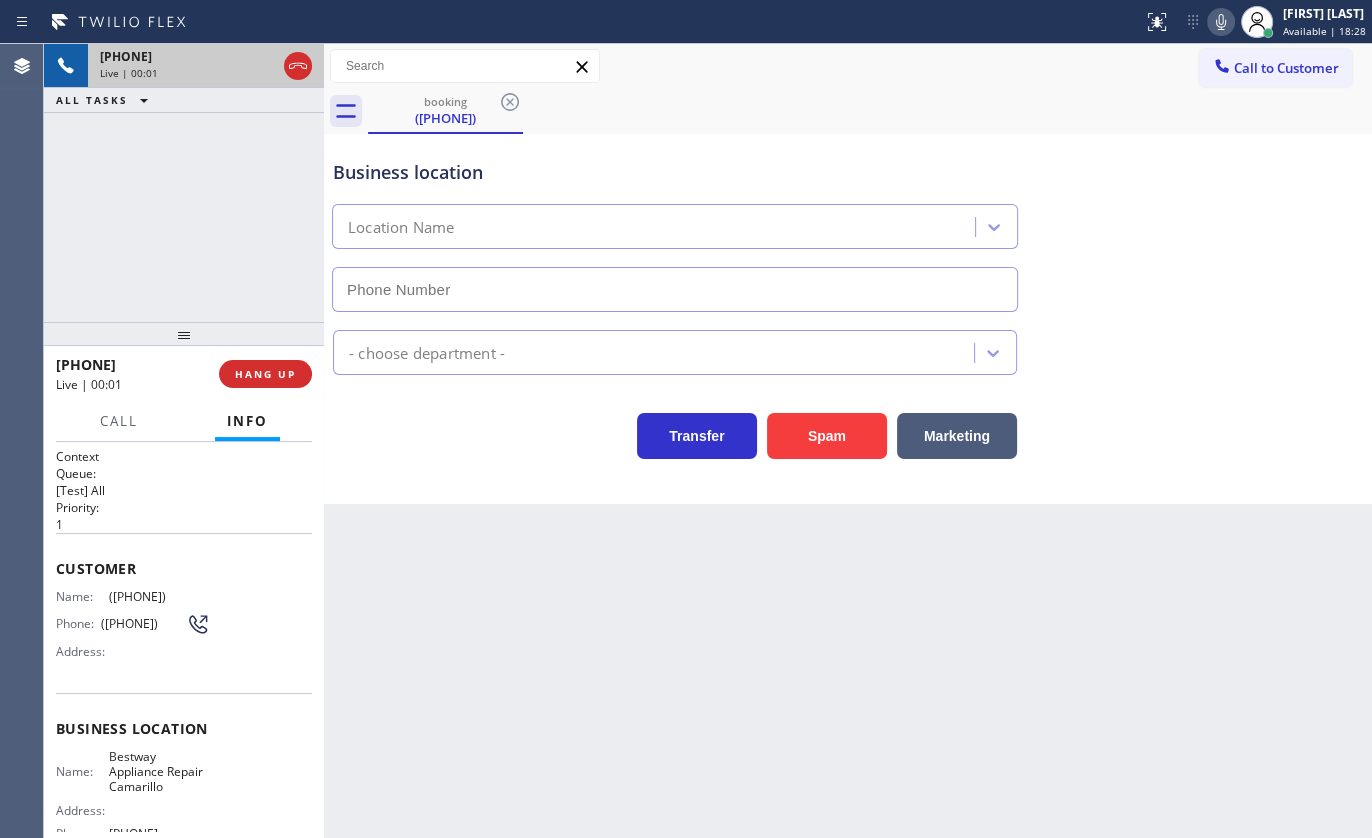 type on "(805) 600-5049" 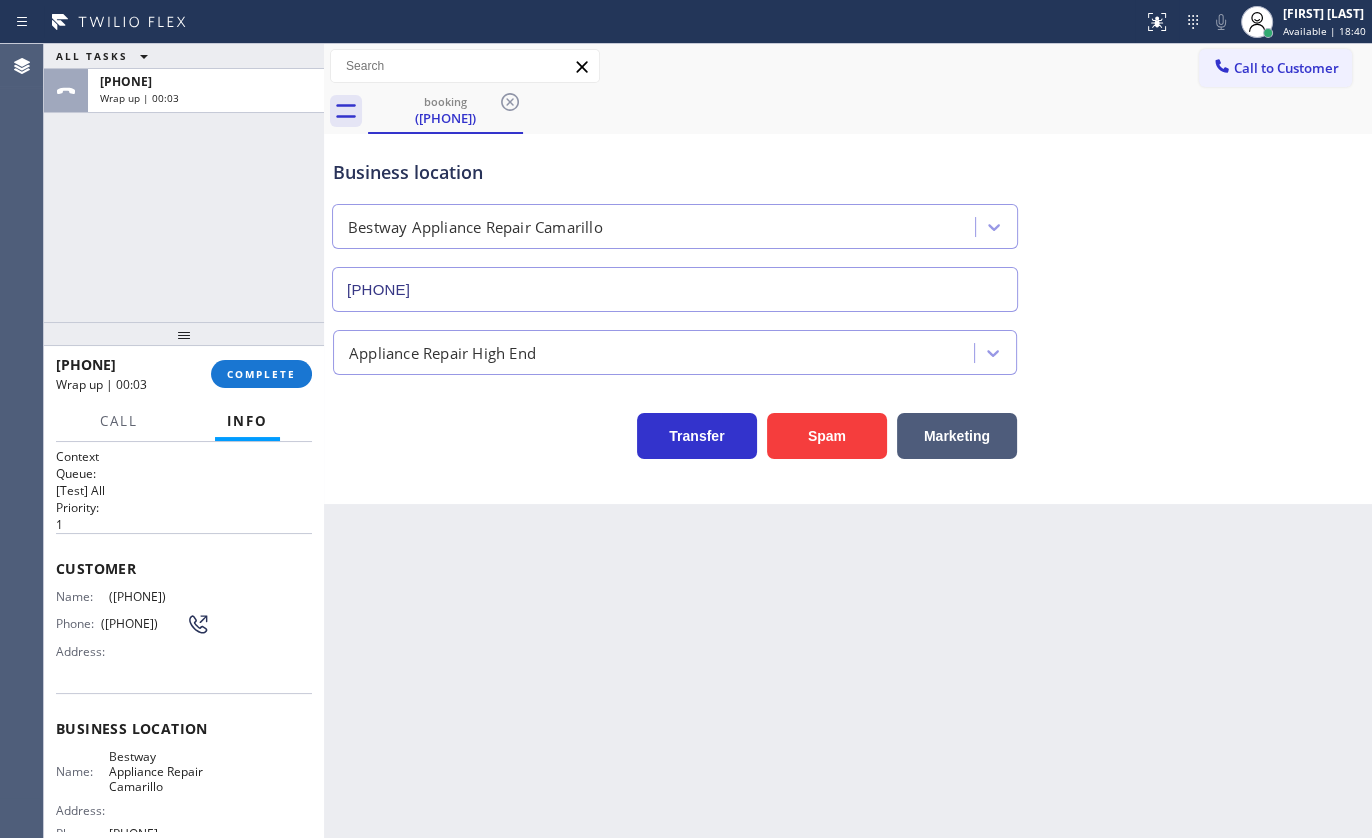 click on "+12095656343 Wrap up | 00:03 COMPLETE" at bounding box center (184, 374) 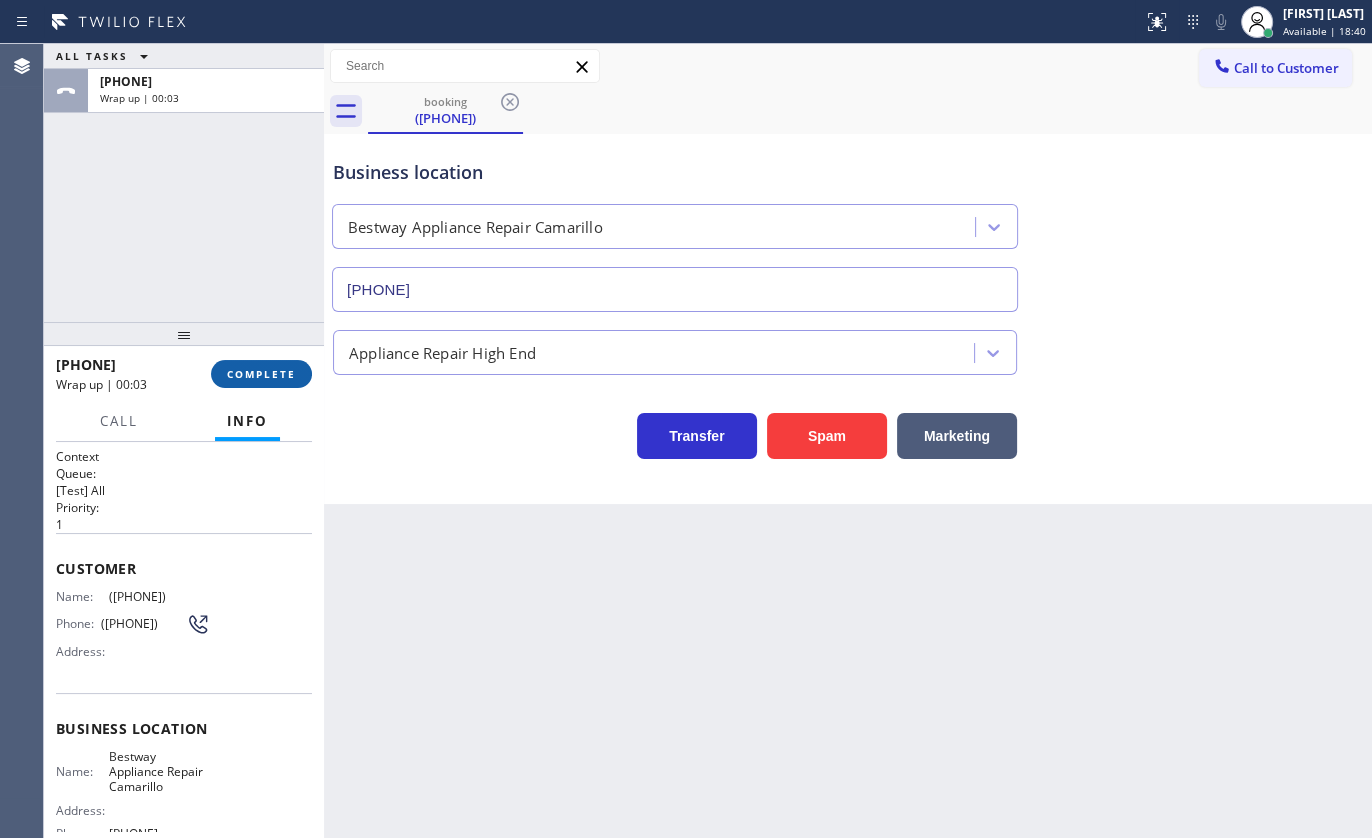 click on "COMPLETE" at bounding box center (261, 374) 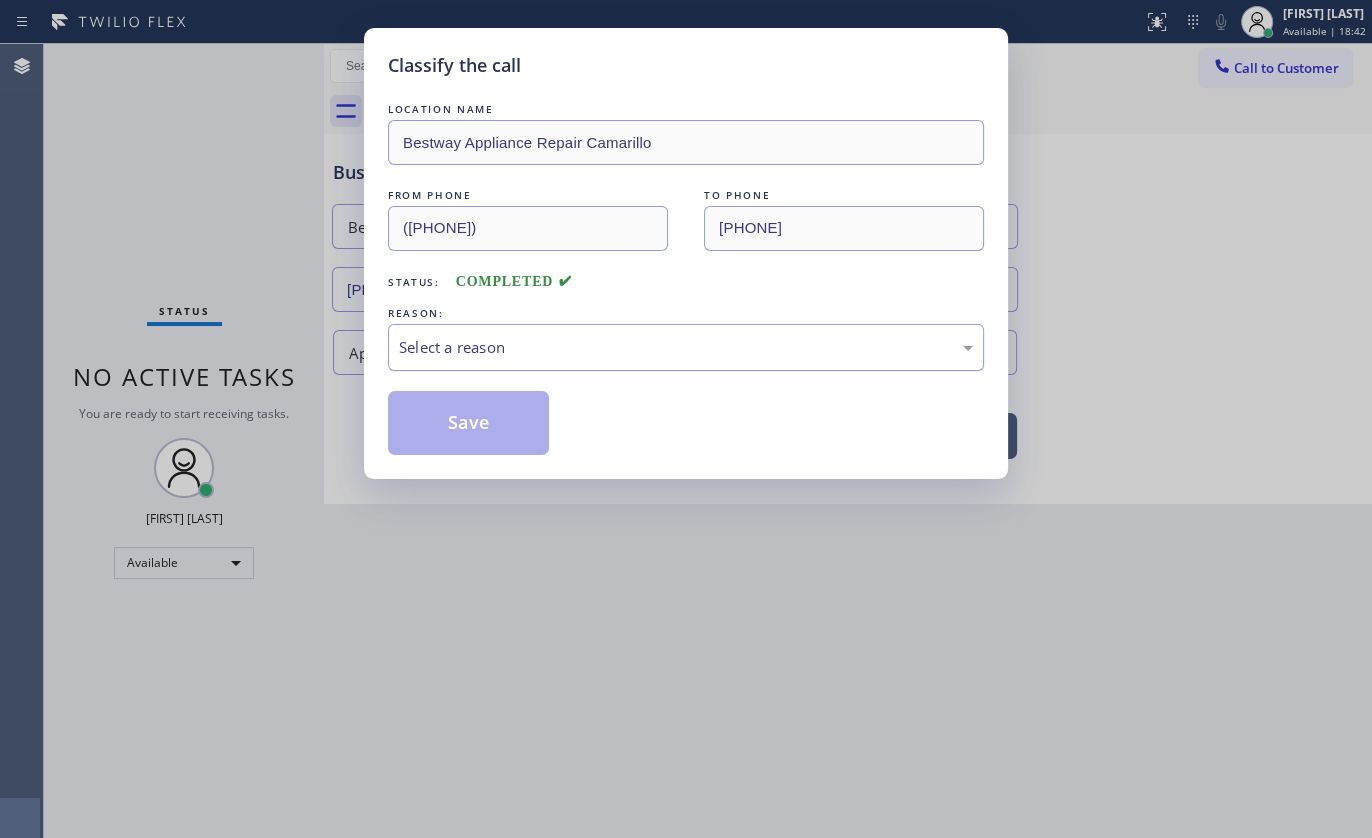 click on "Select a reason" at bounding box center (686, 347) 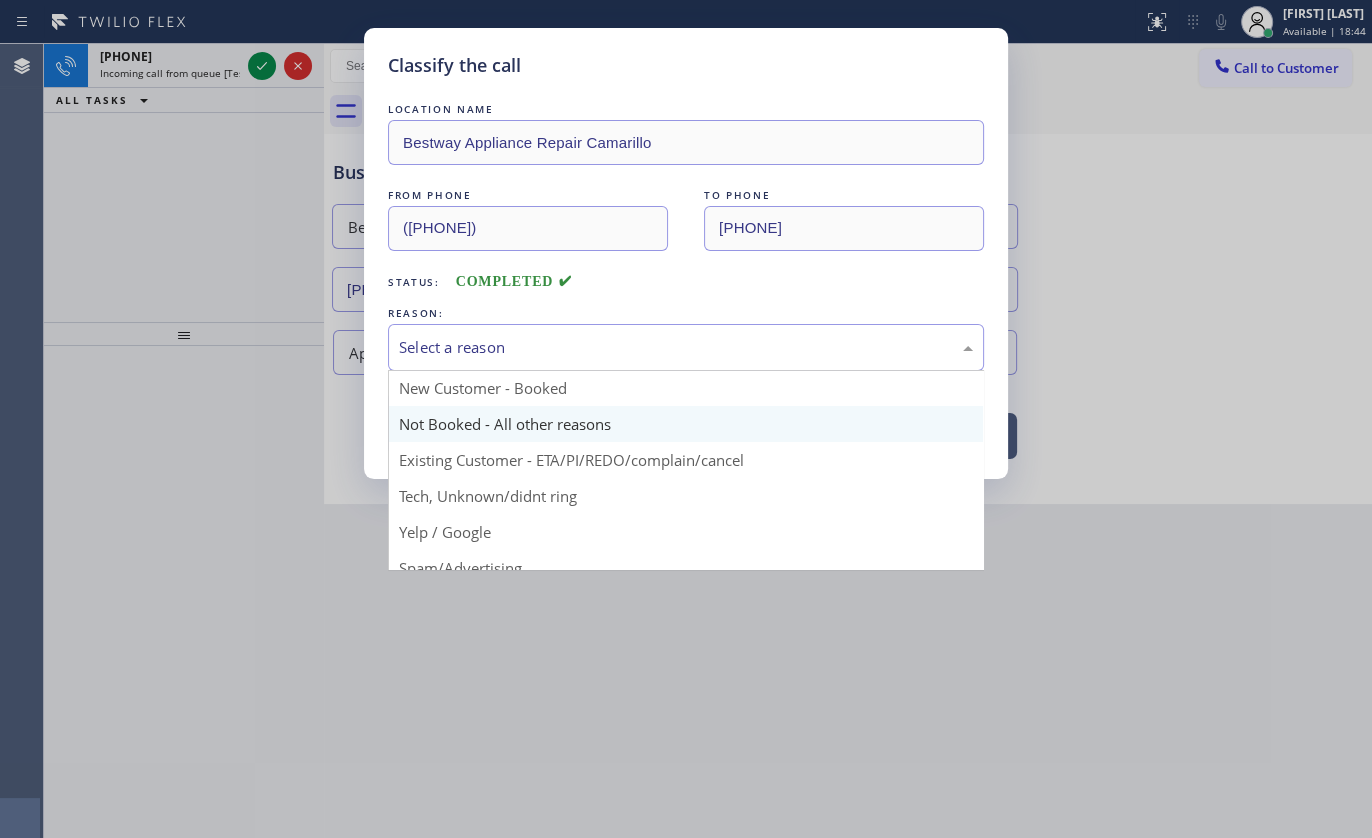 scroll, scrollTop: 0, scrollLeft: 0, axis: both 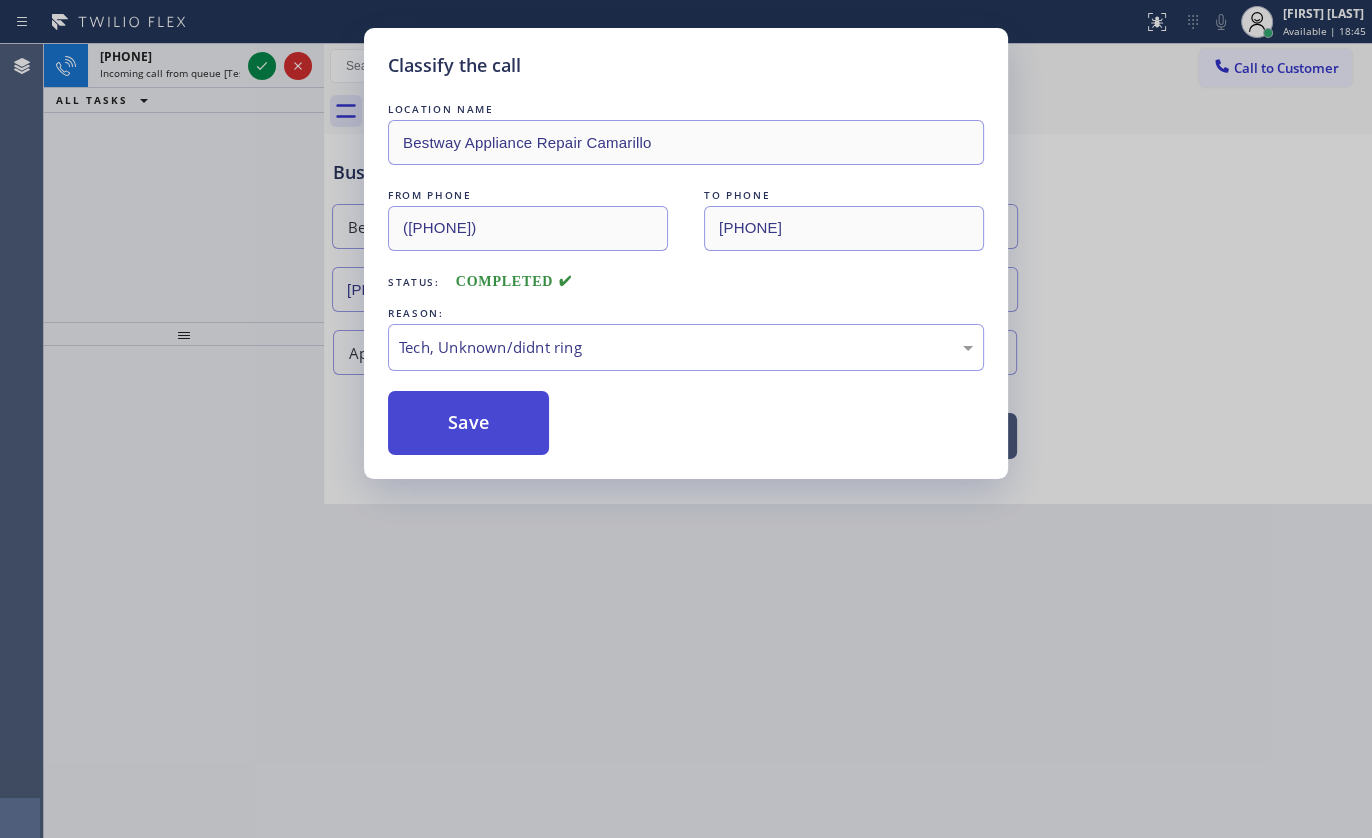 click on "Save" at bounding box center (468, 423) 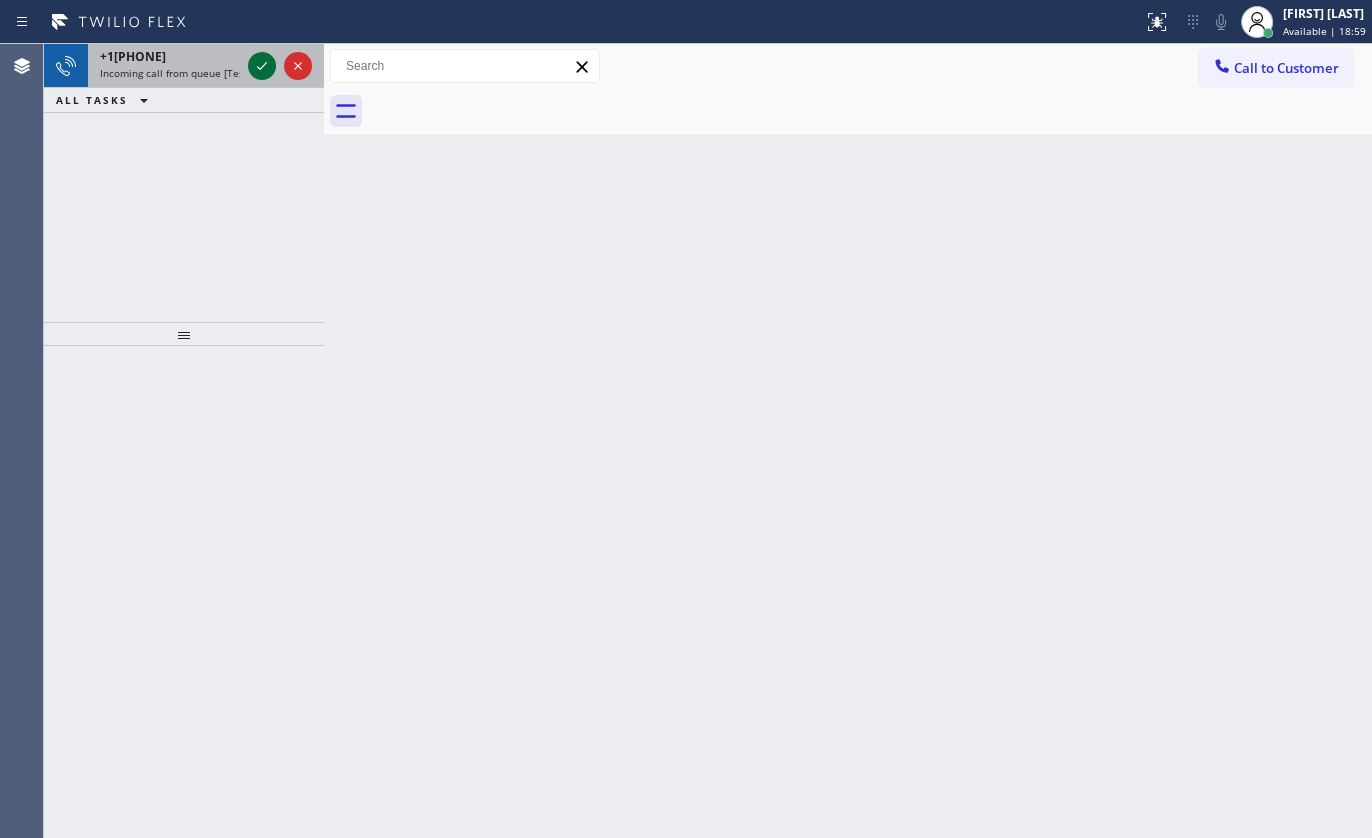 click 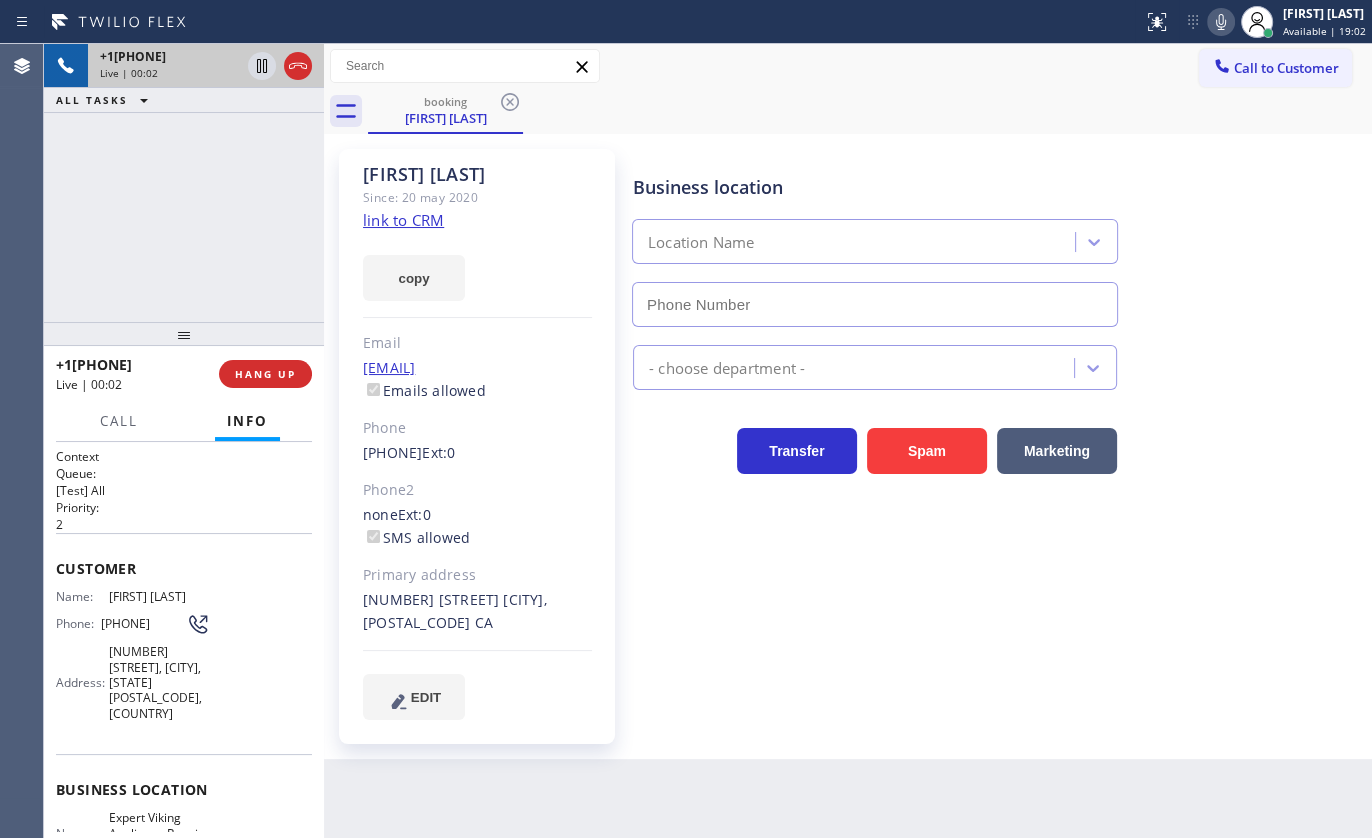 type on "(650) 772-6343" 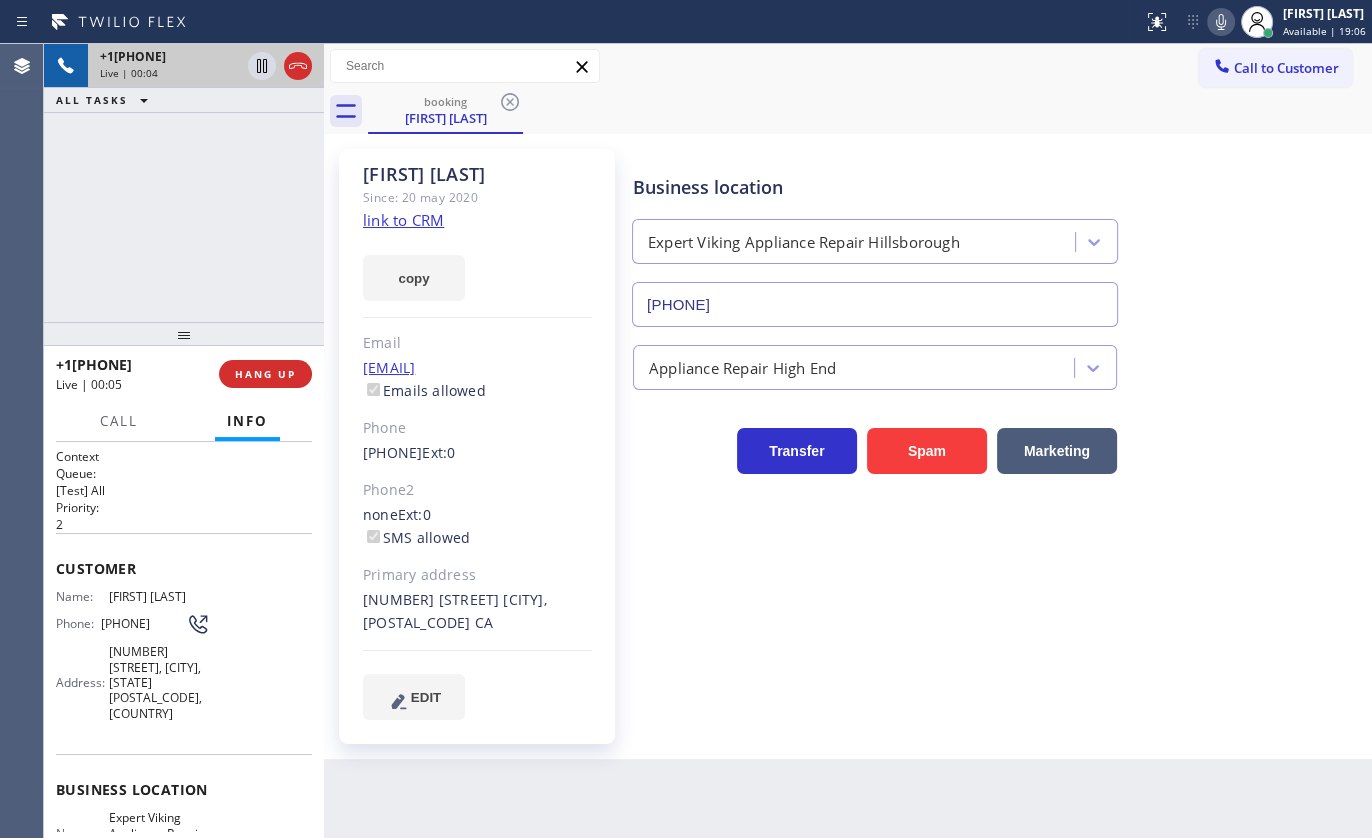 click on "link to CRM" 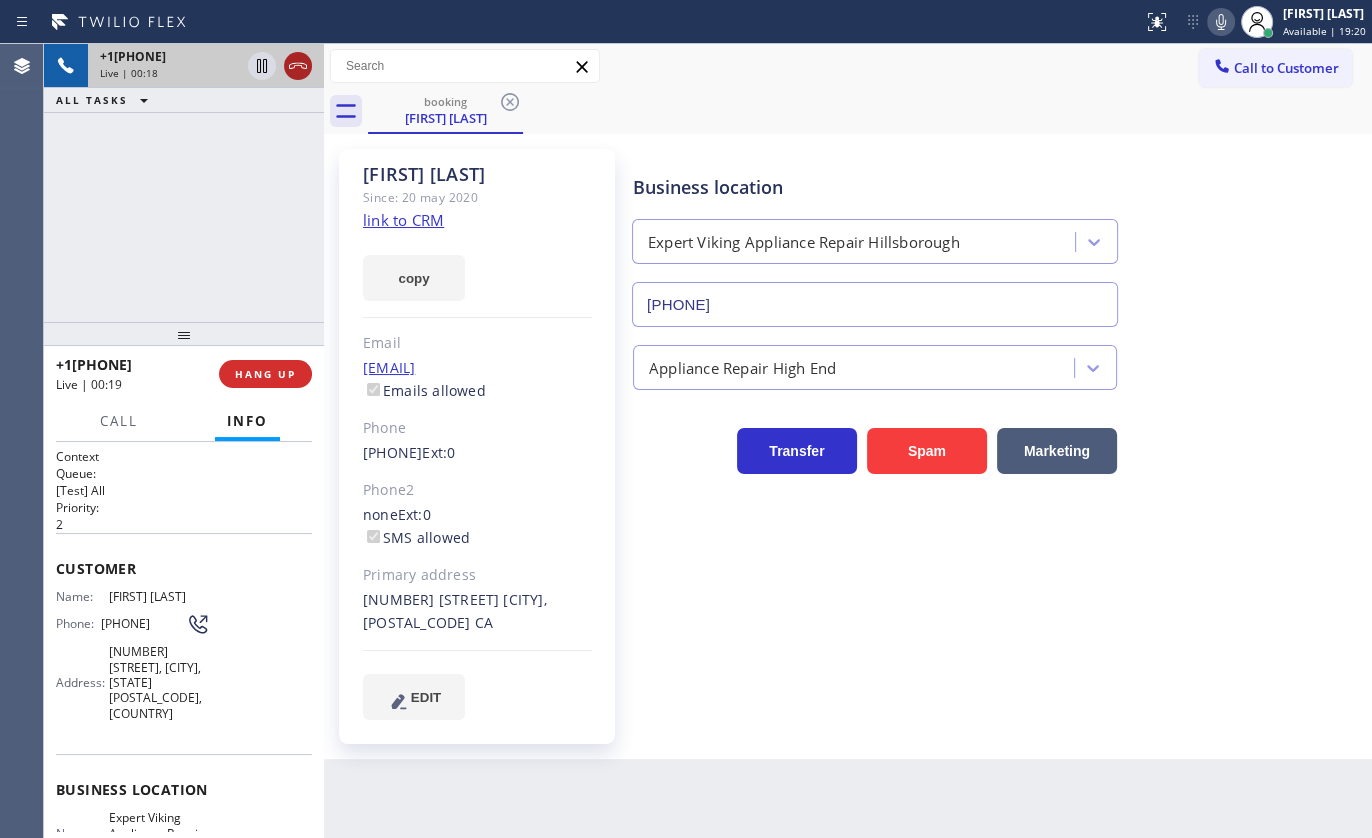 click 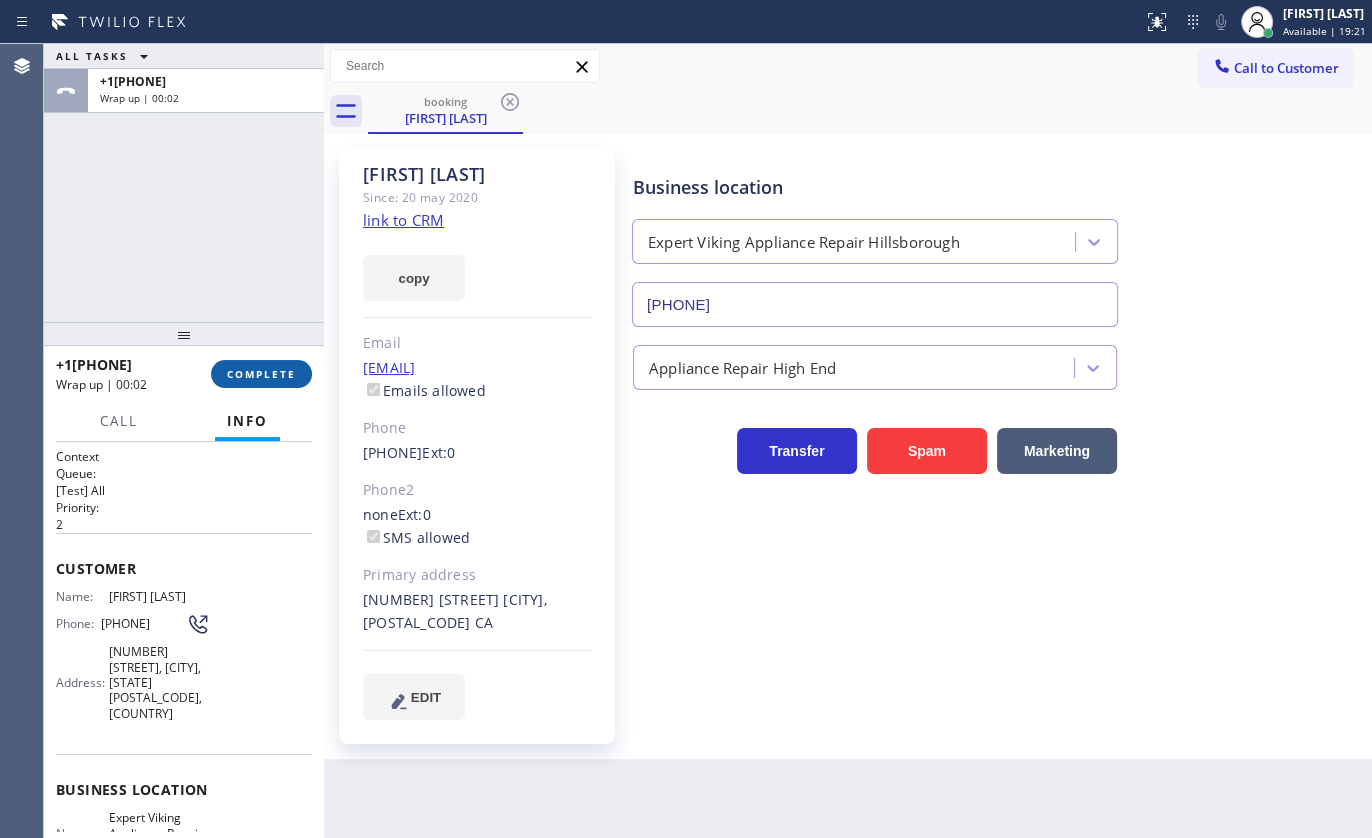 drag, startPoint x: 245, startPoint y: 375, endPoint x: 257, endPoint y: 362, distance: 17.691807 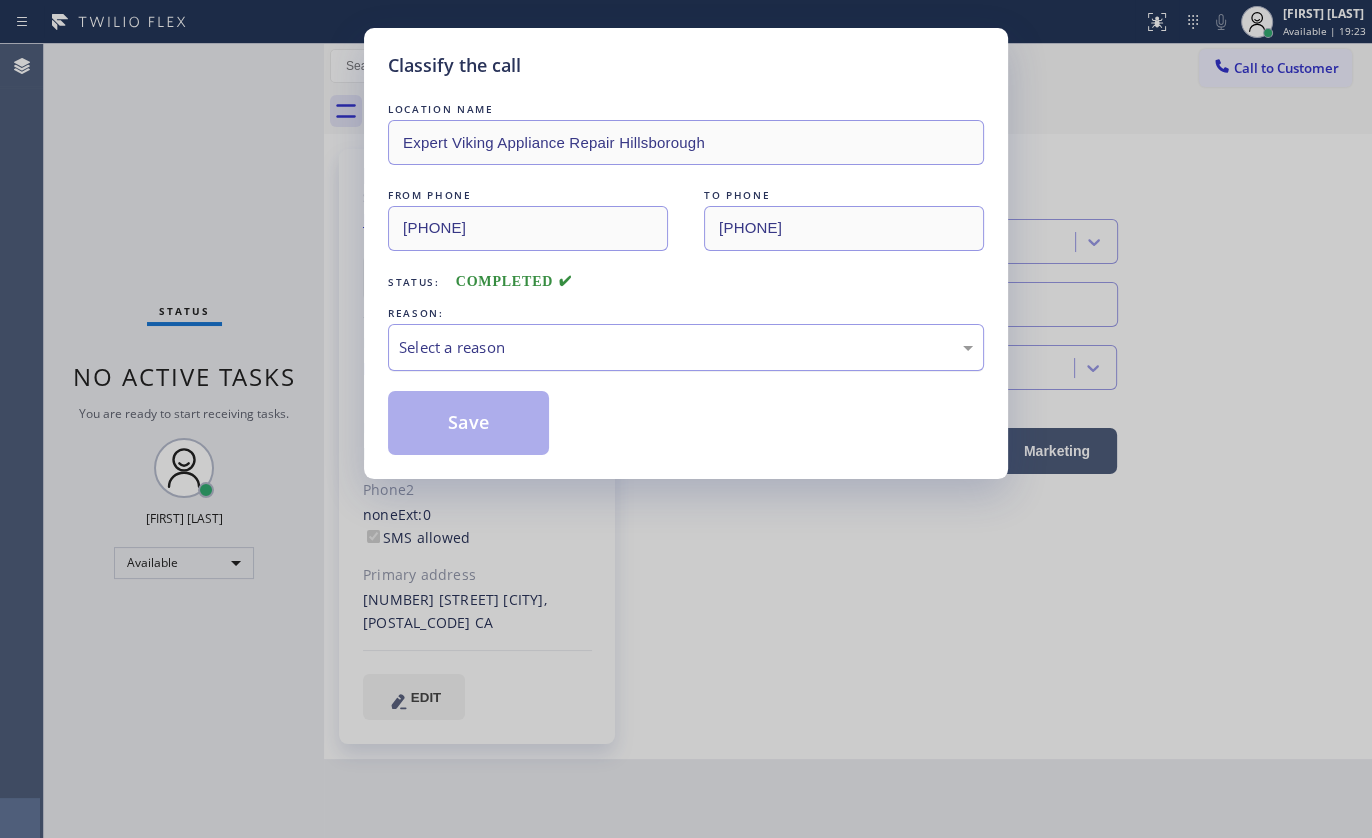 click on "Select a reason" at bounding box center (686, 347) 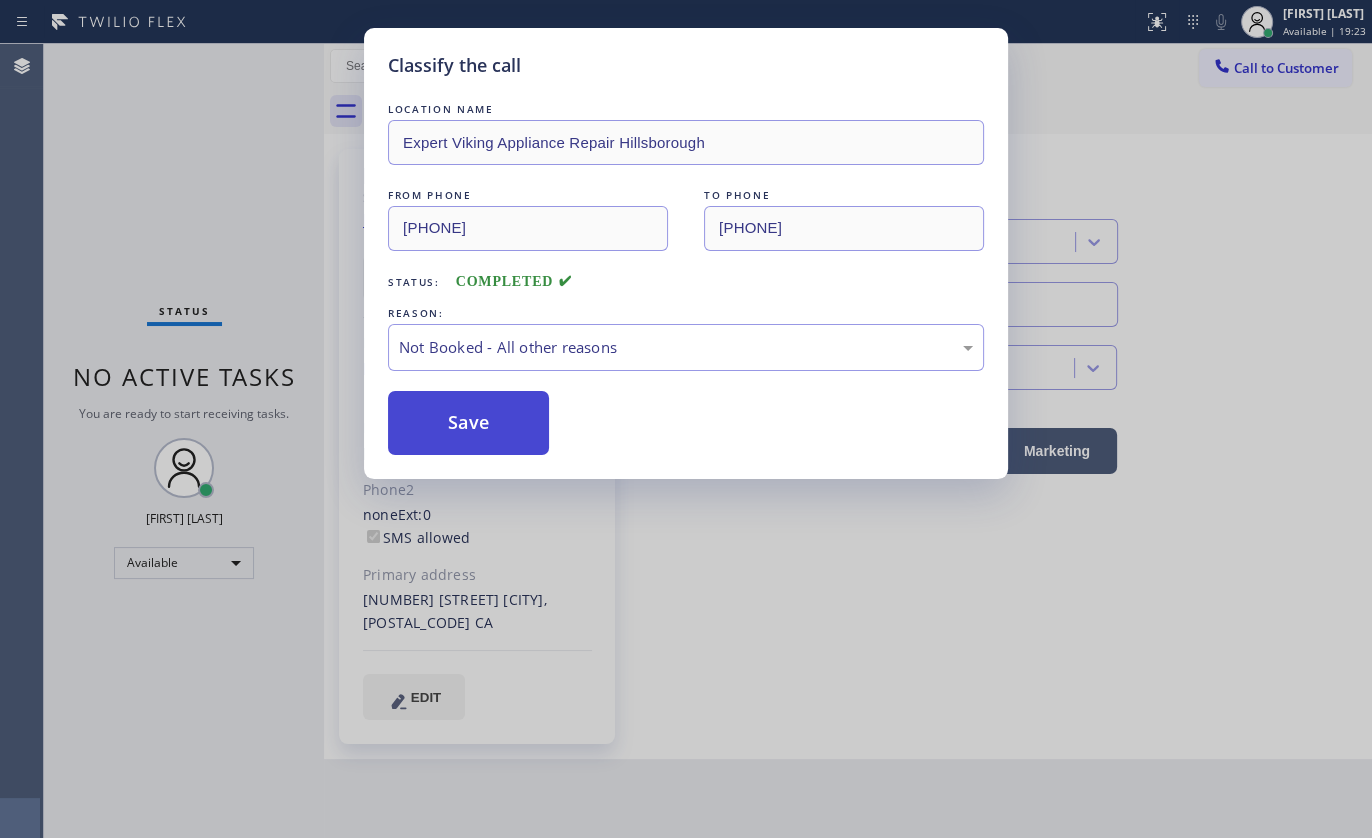 click on "Save" at bounding box center (468, 423) 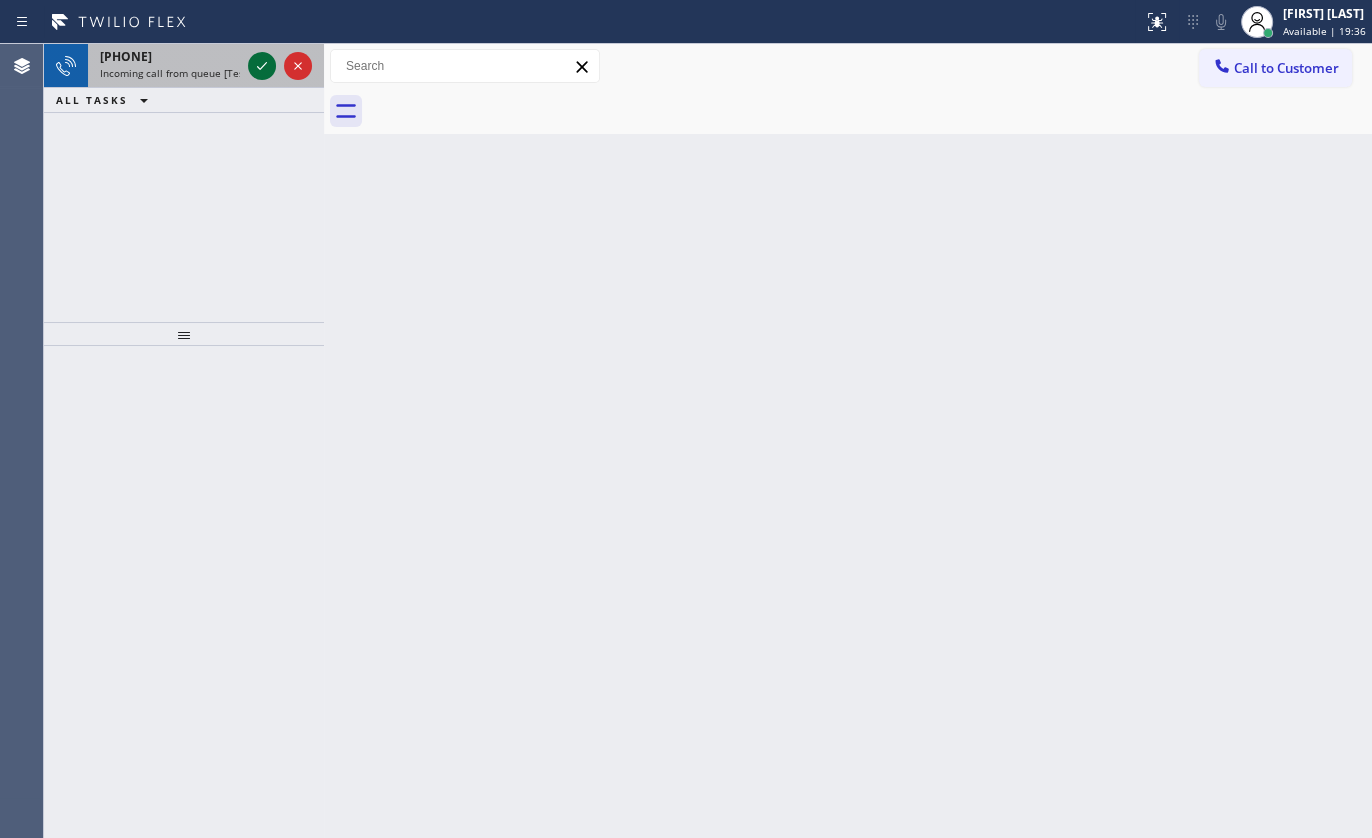 click 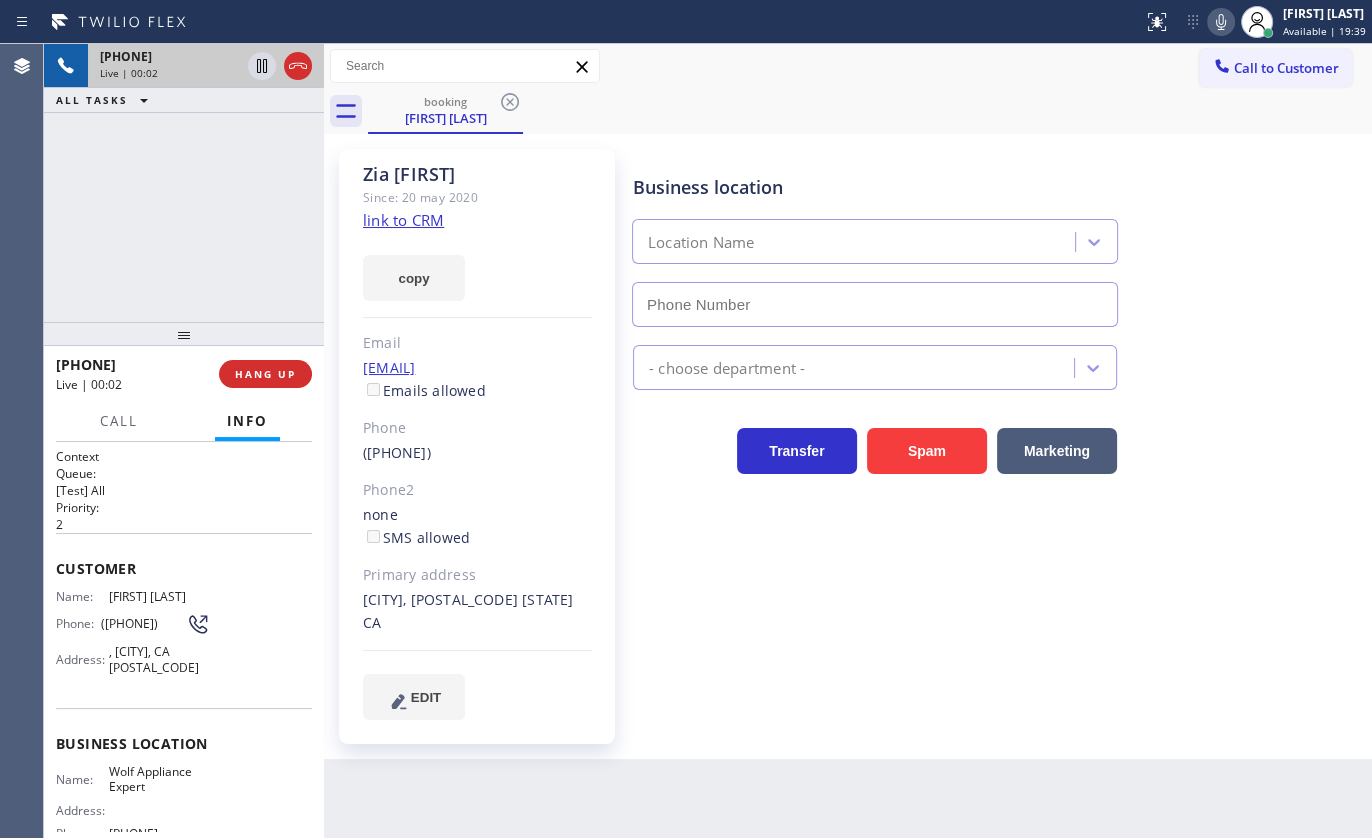 type on "(949) 536-9698" 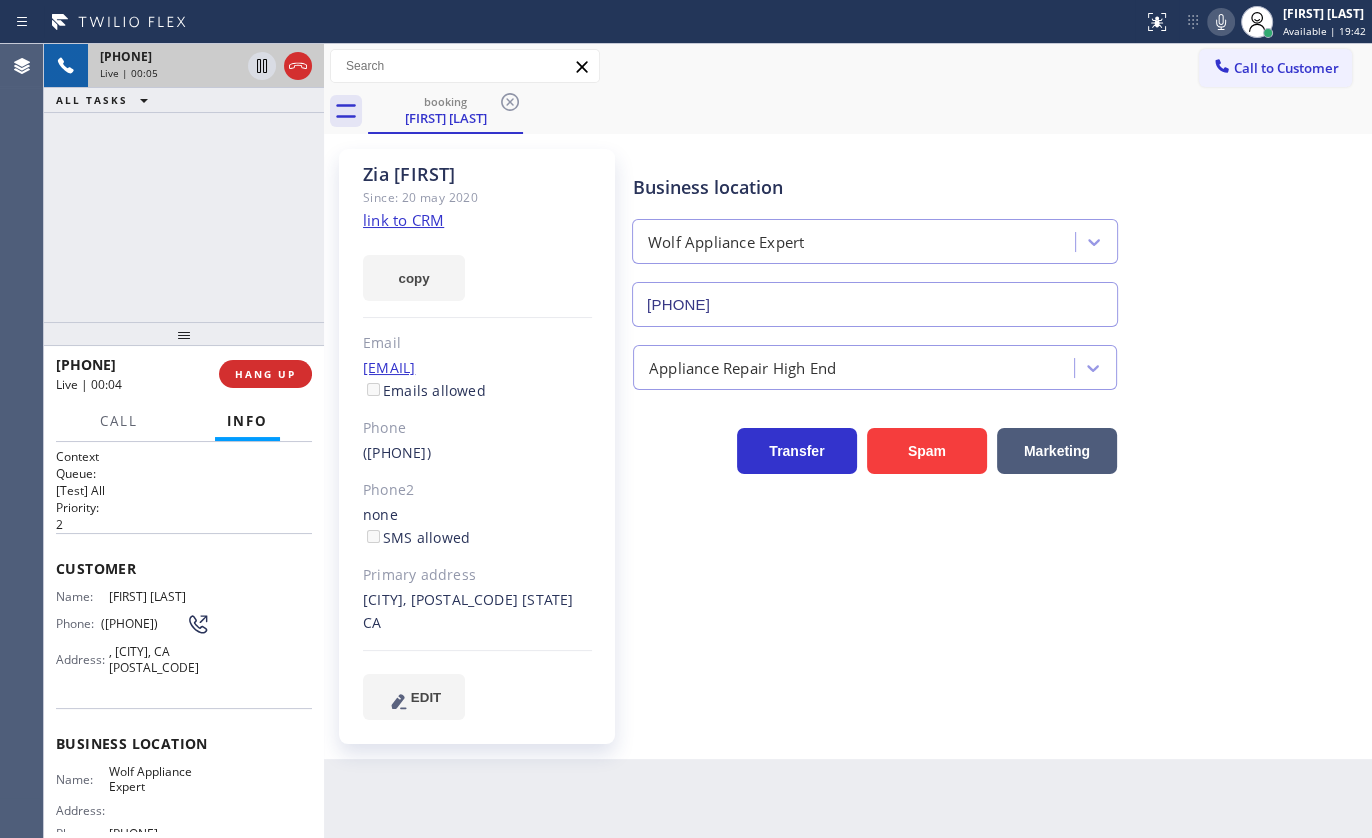 click on "link to CRM" 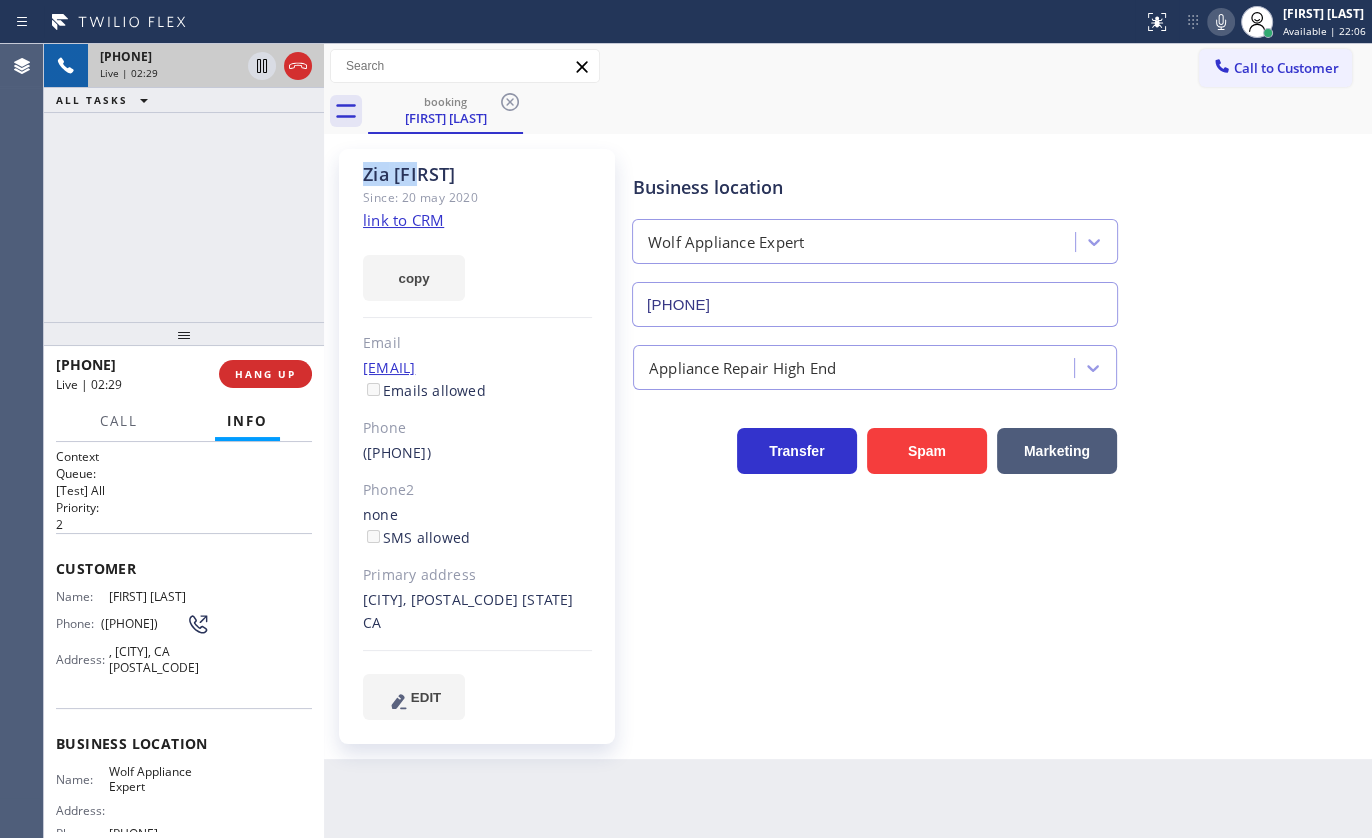 drag, startPoint x: 420, startPoint y: 173, endPoint x: 350, endPoint y: 170, distance: 70.064255 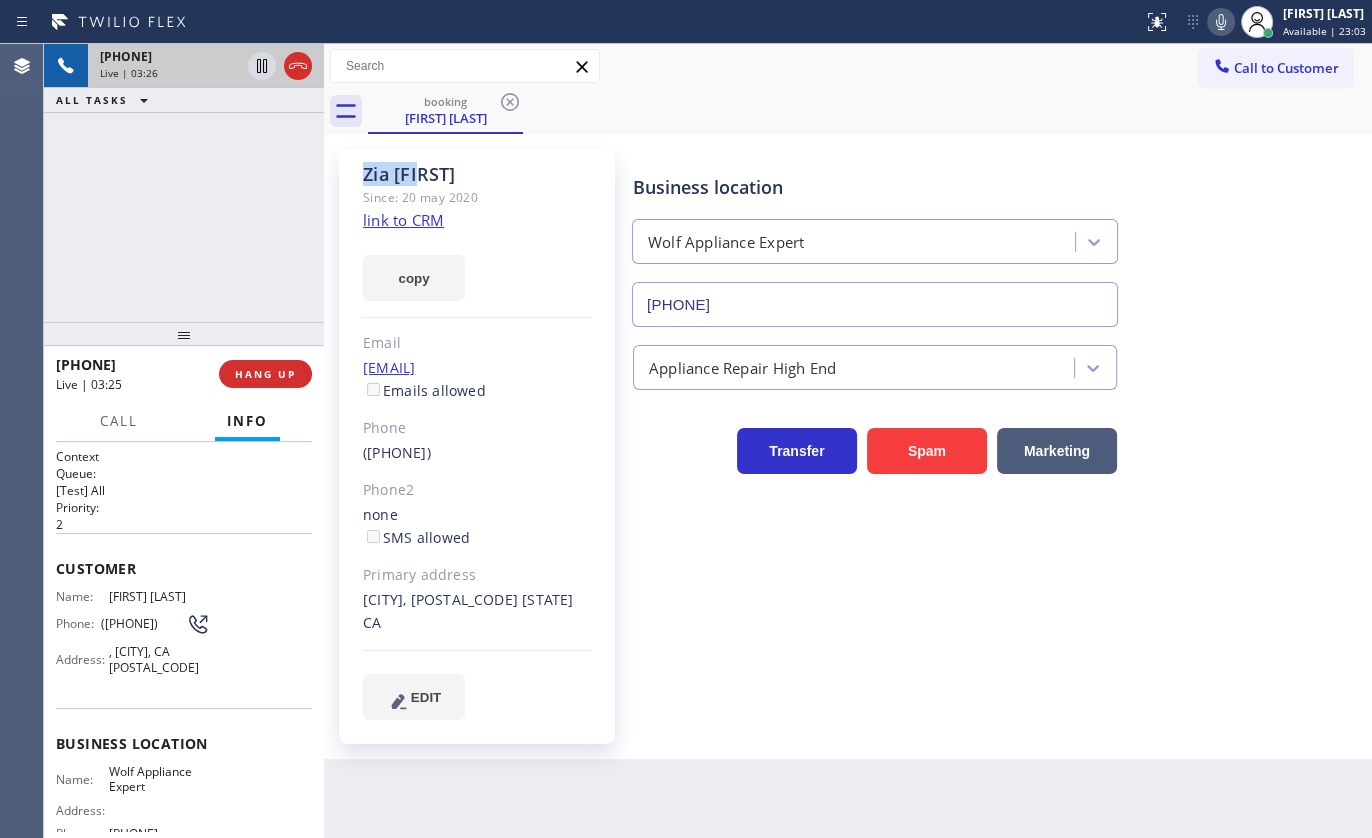 click on "link to CRM" 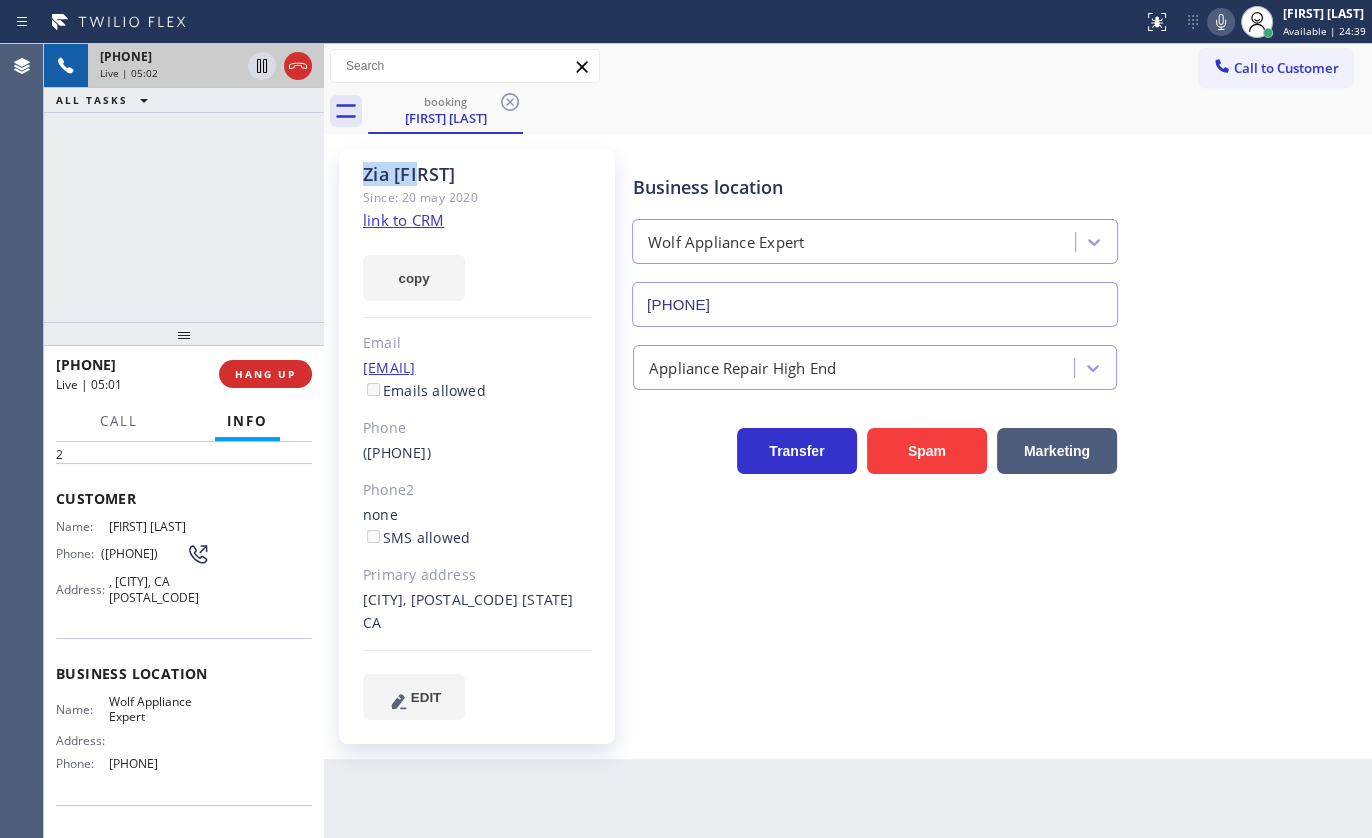 scroll, scrollTop: 213, scrollLeft: 0, axis: vertical 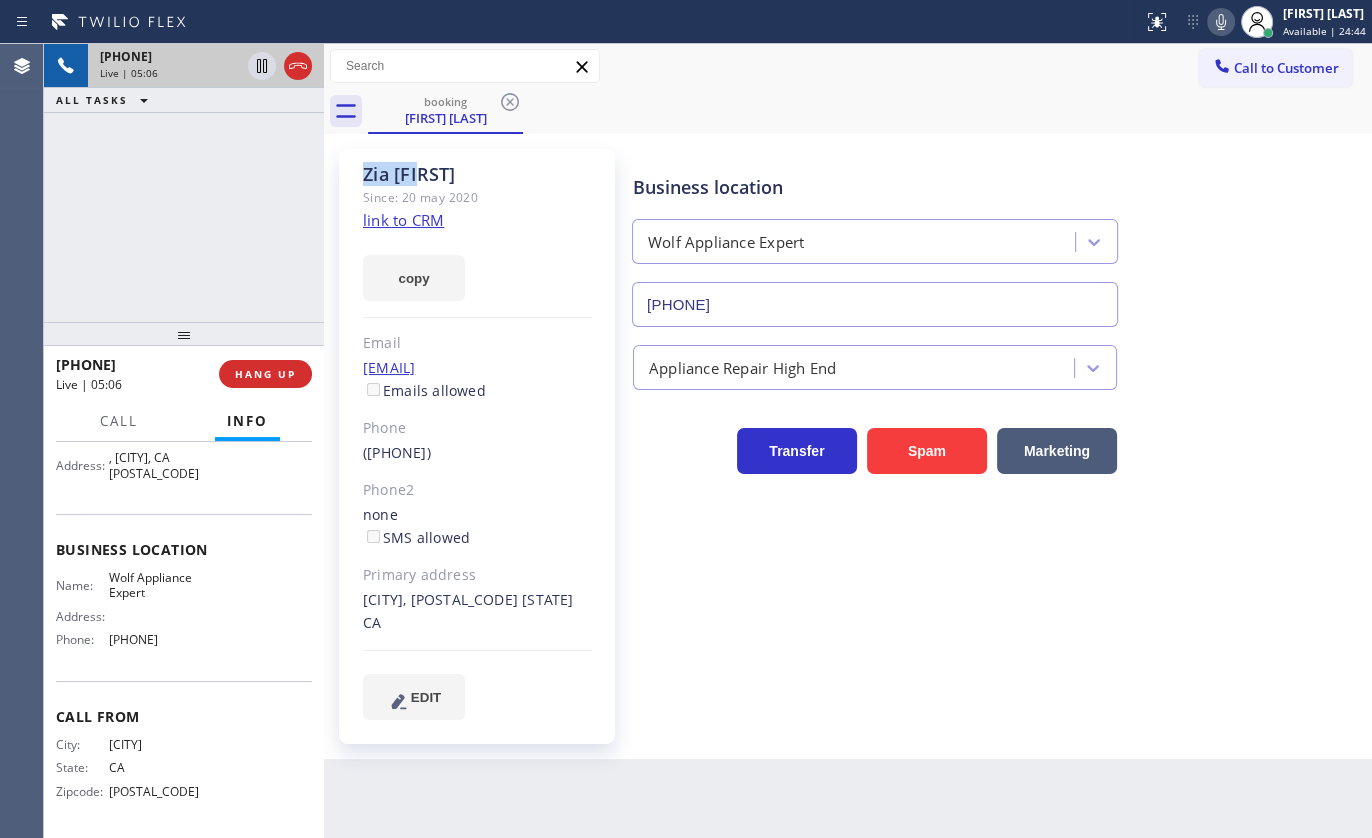click 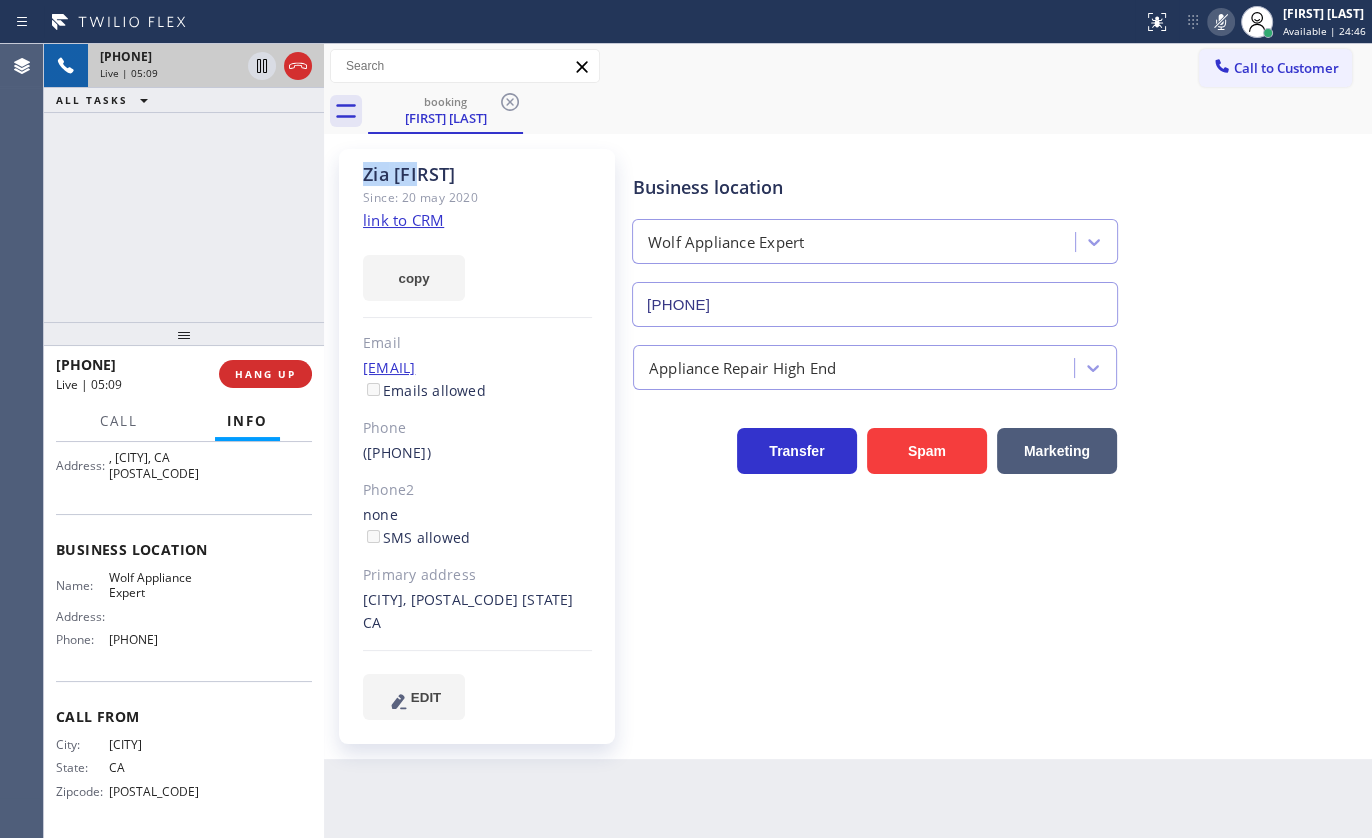 click 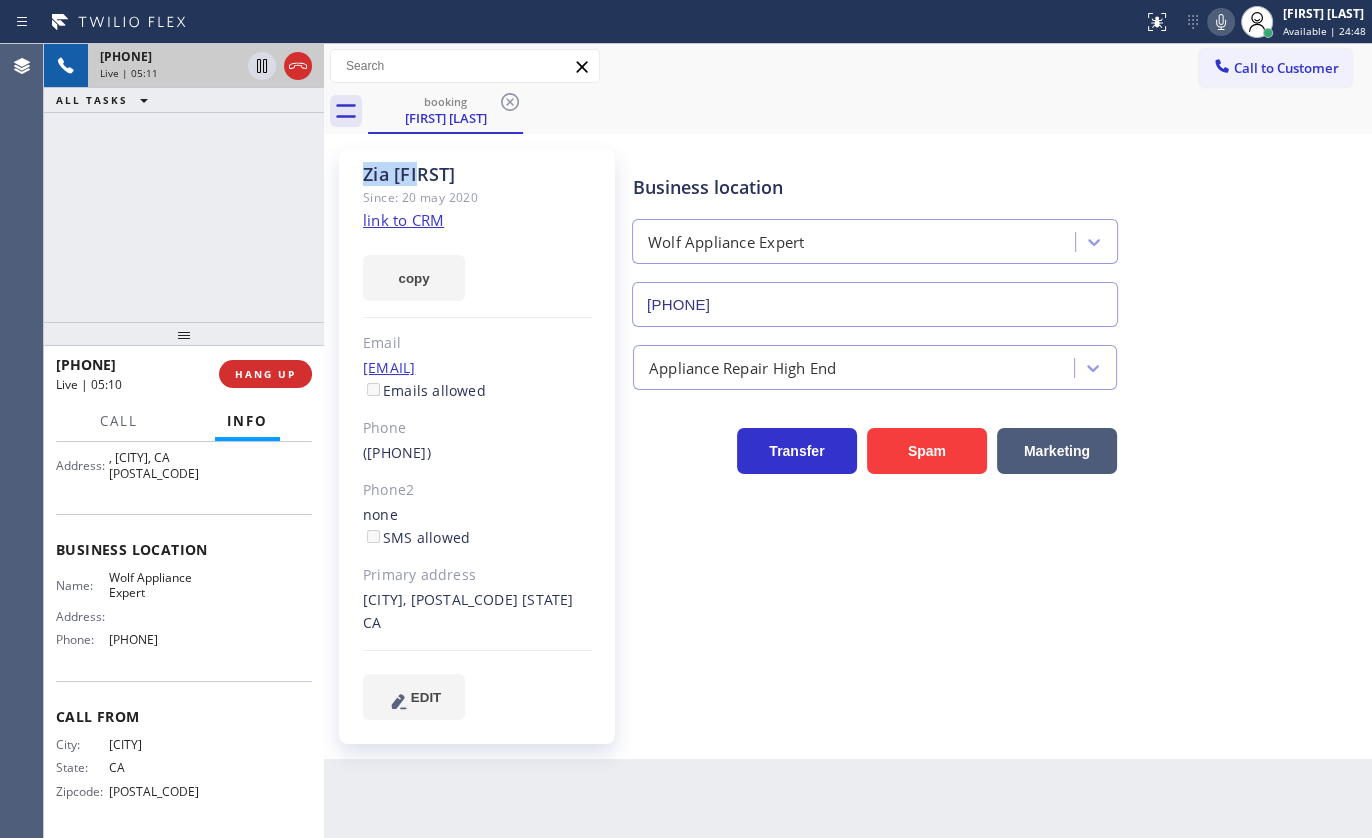 click 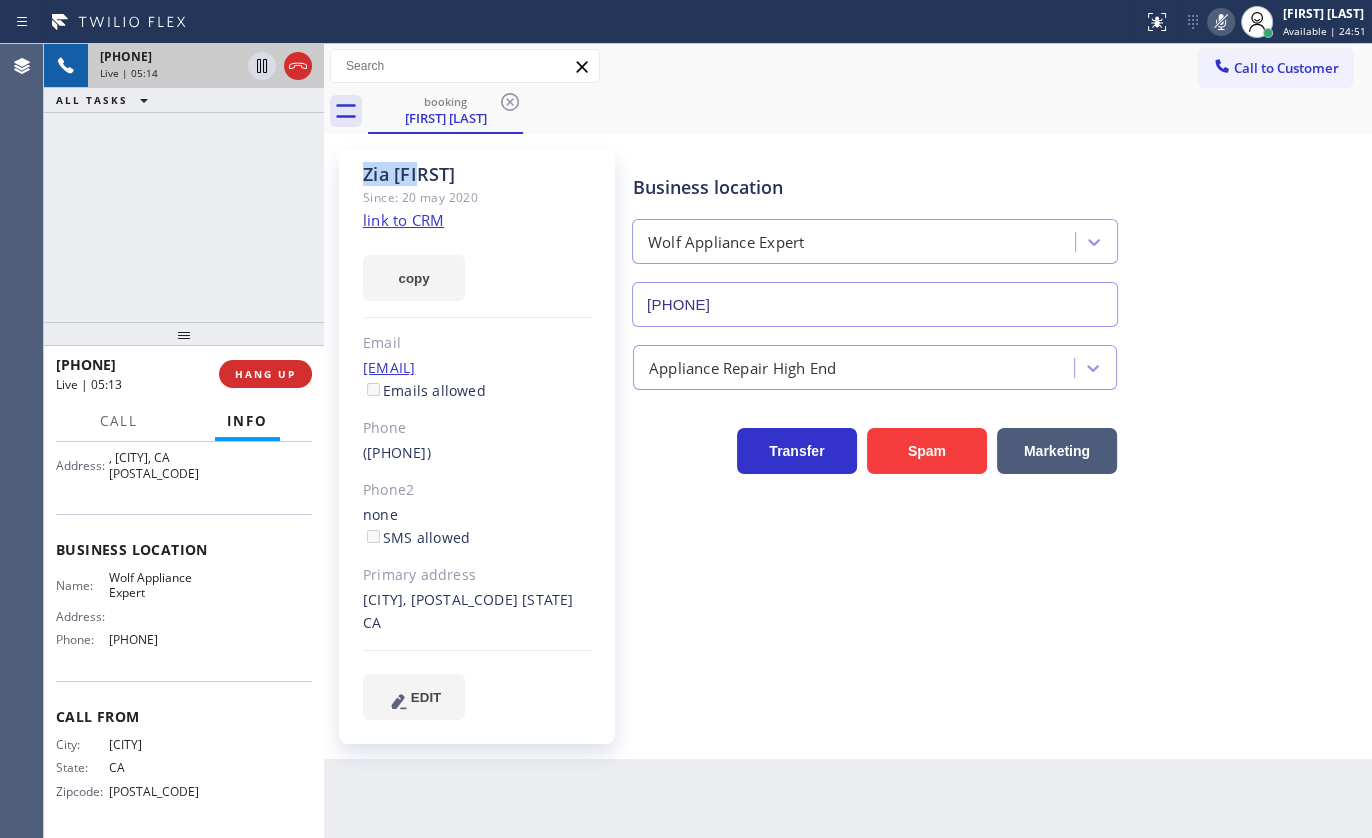click 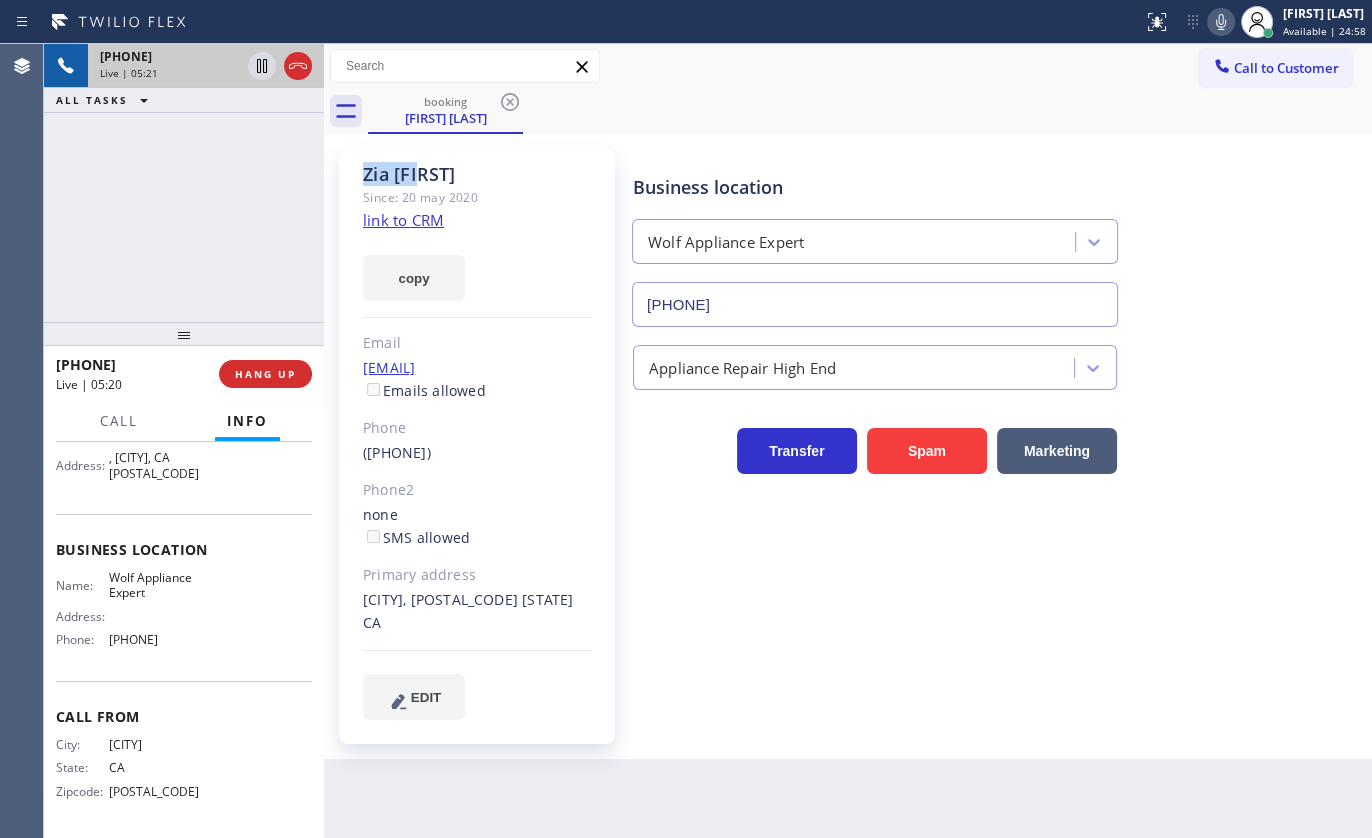 click 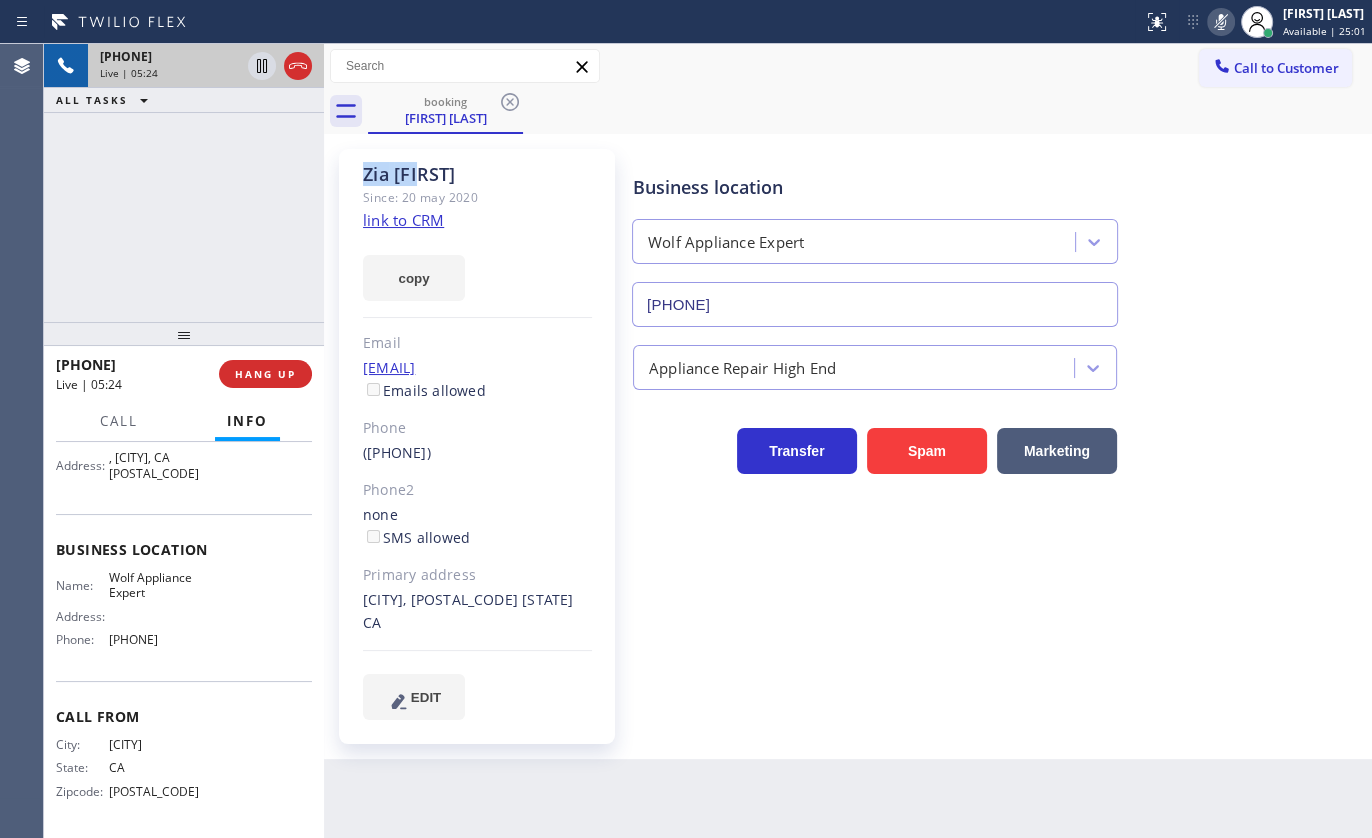 click 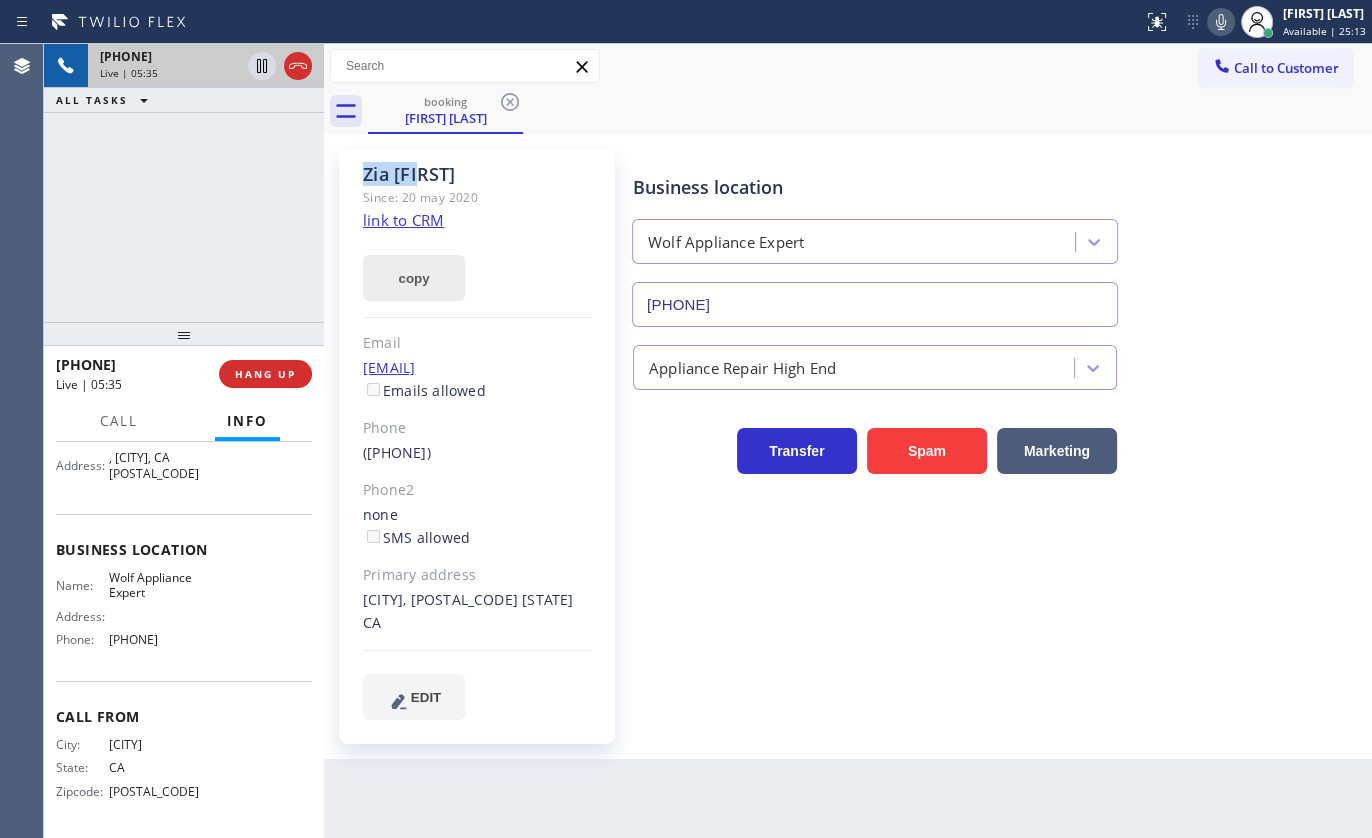 click on "copy" at bounding box center [414, 278] 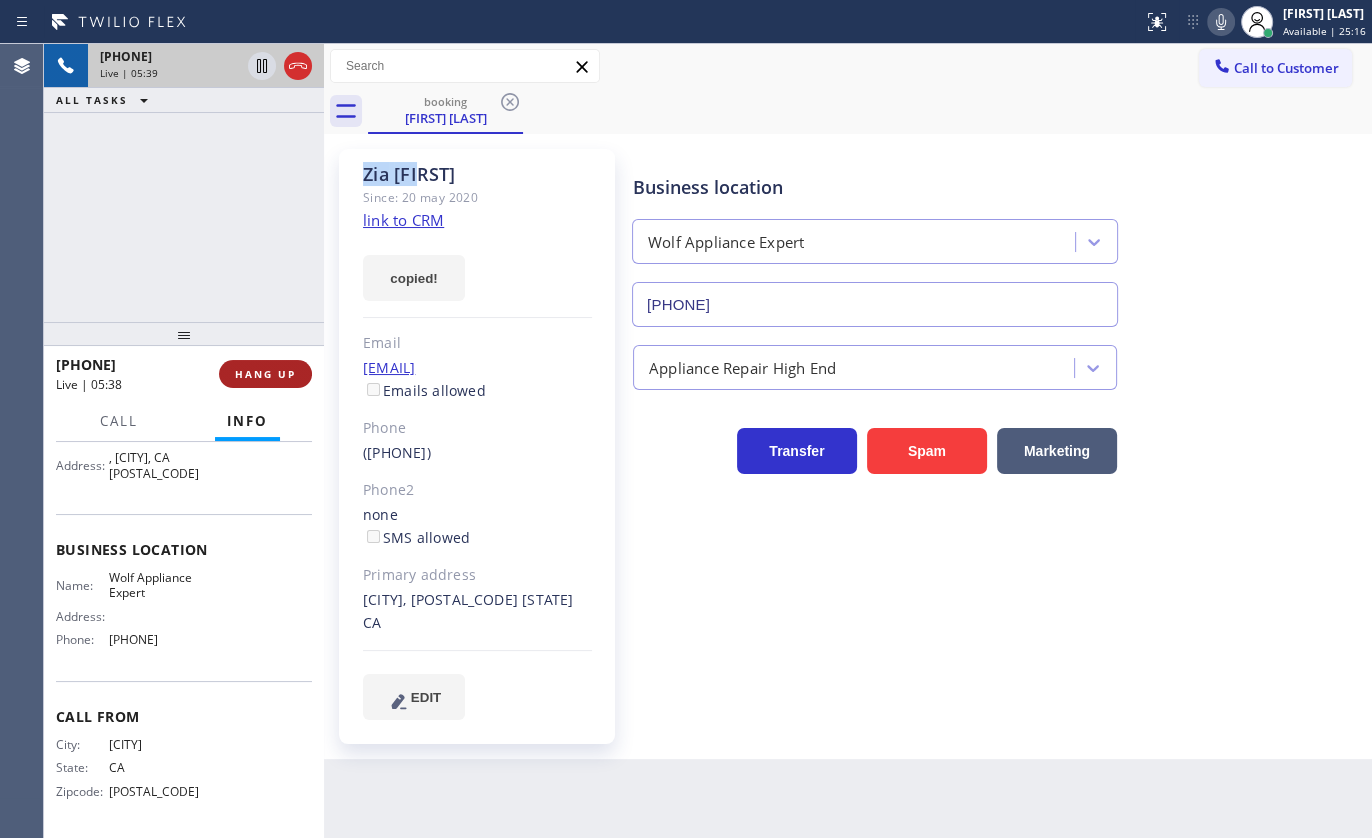 click on "HANG UP" at bounding box center (265, 374) 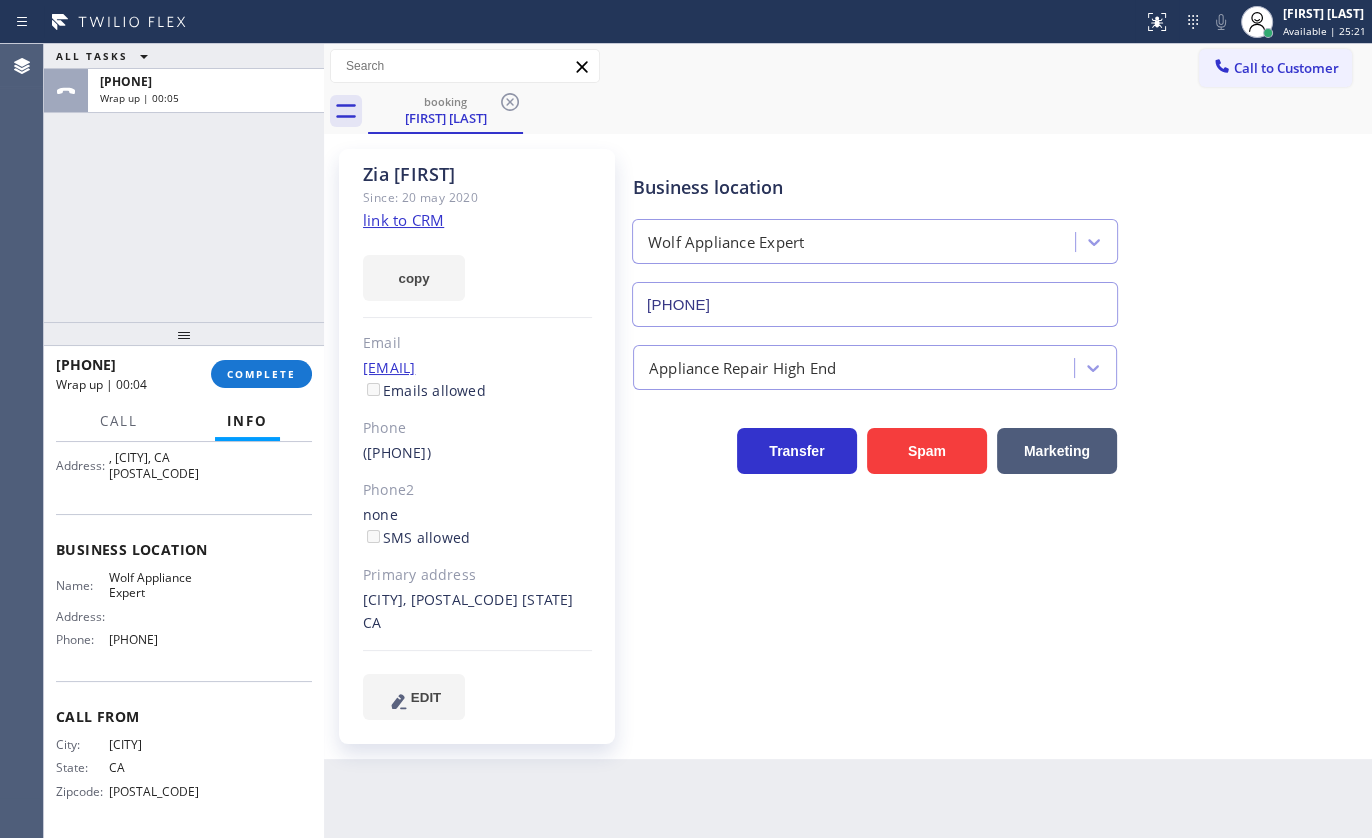 drag, startPoint x: 187, startPoint y: 229, endPoint x: 201, endPoint y: 211, distance: 22.803509 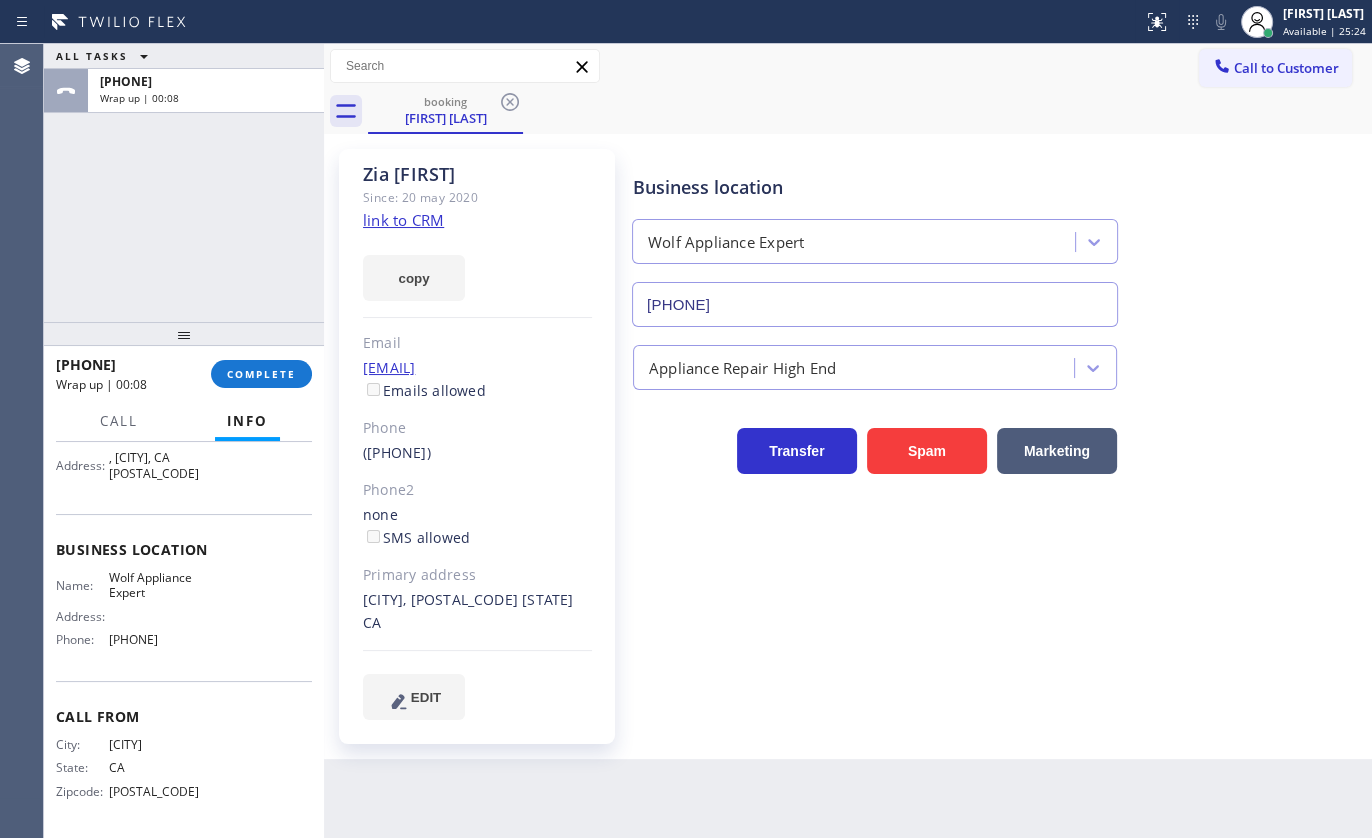drag, startPoint x: 136, startPoint y: 630, endPoint x: 252, endPoint y: 630, distance: 116 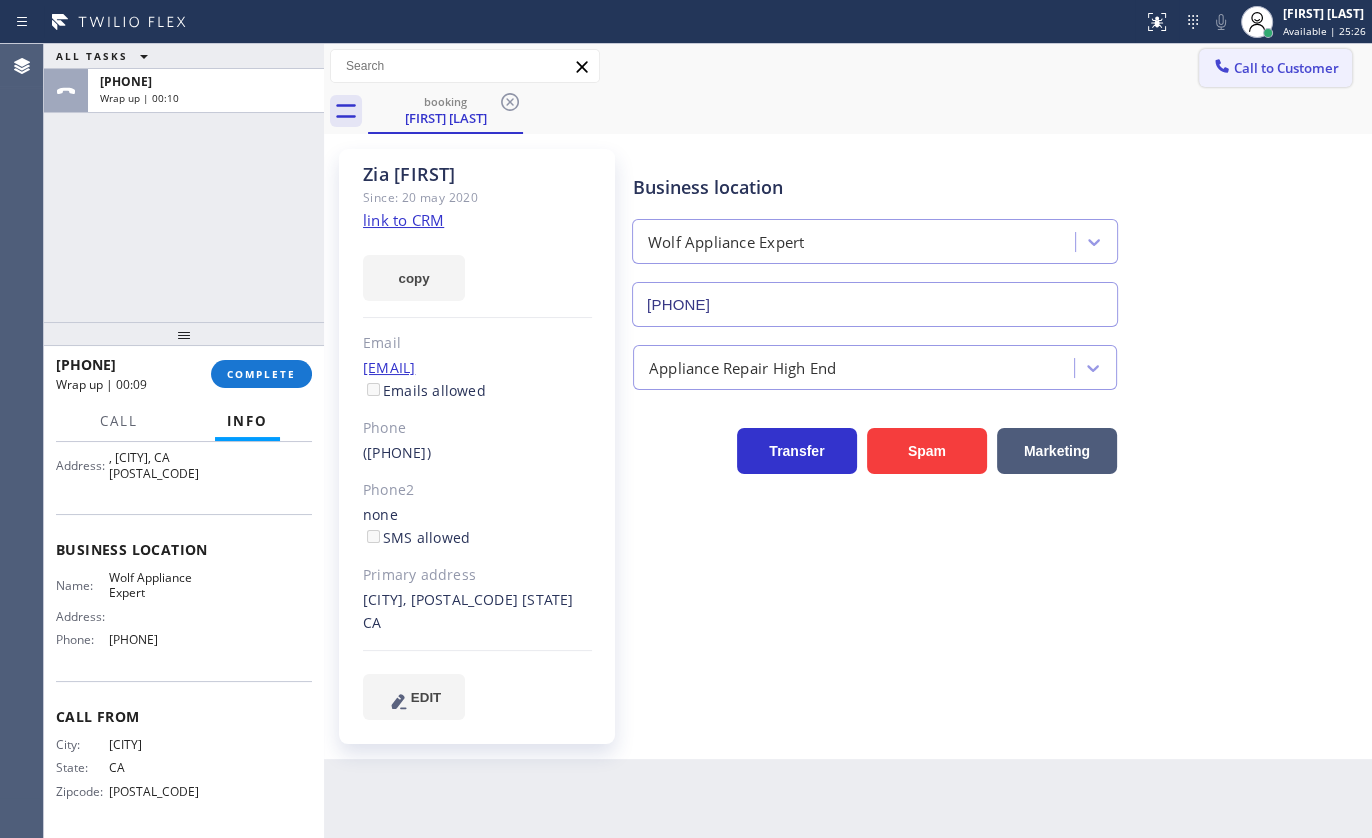 click 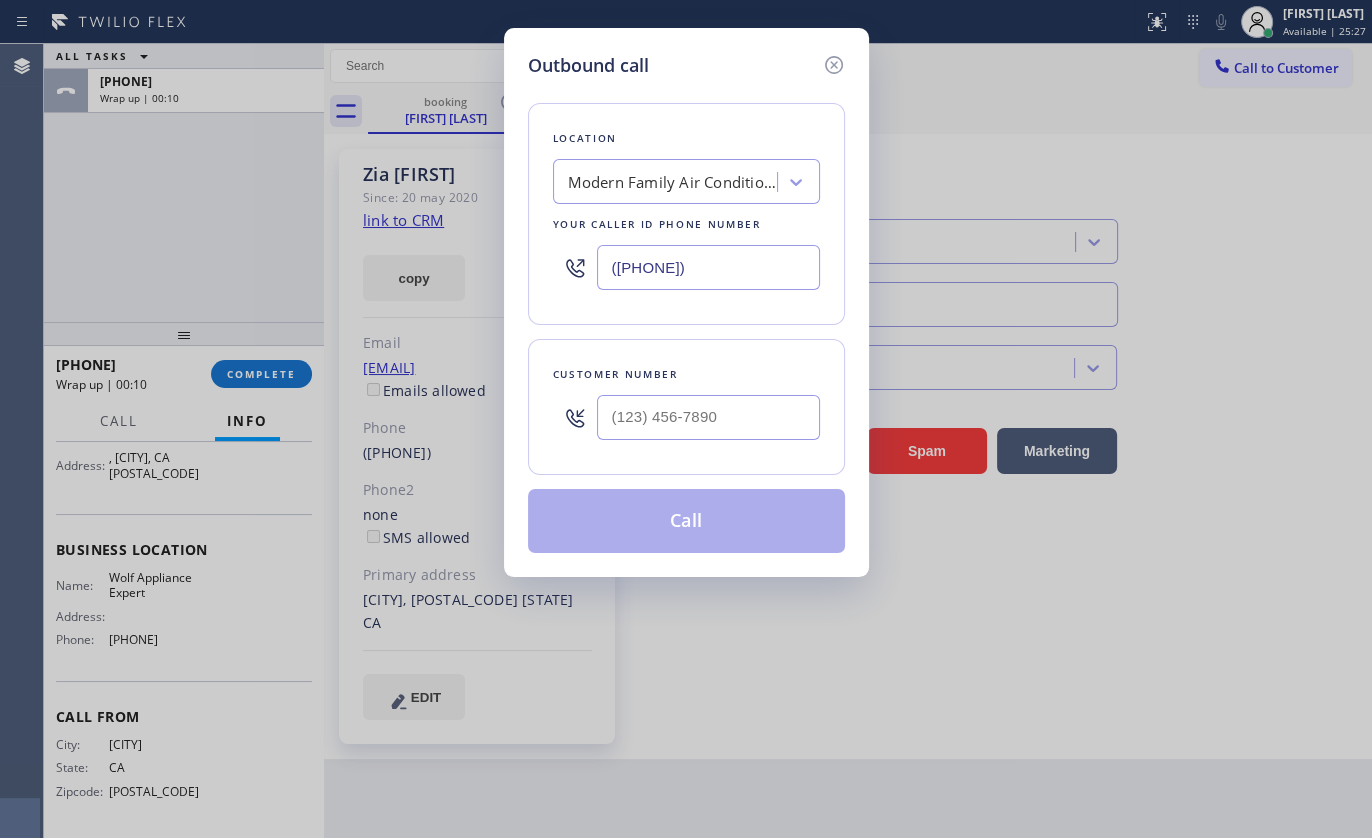 click on "(833) 318-0339" at bounding box center (708, 267) 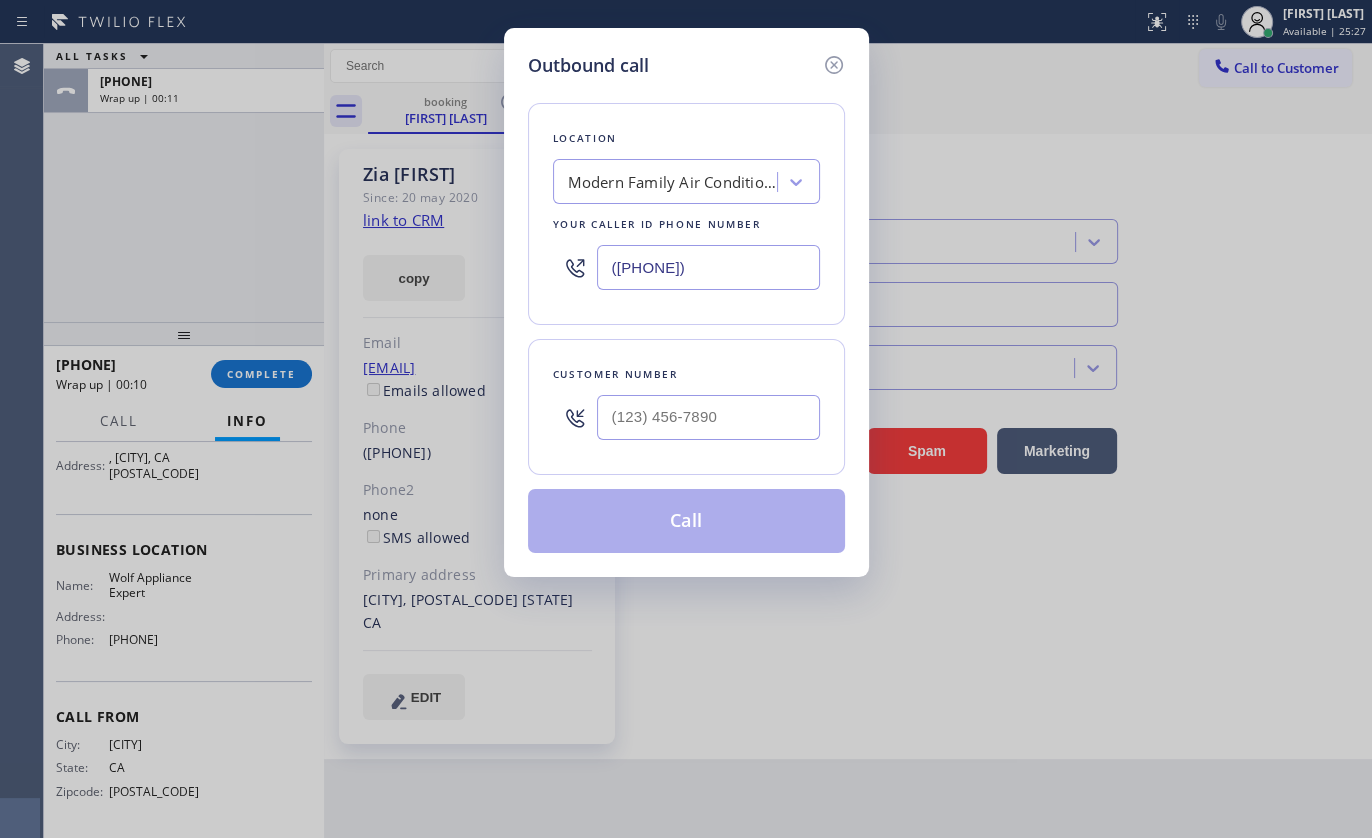 drag, startPoint x: 744, startPoint y: 264, endPoint x: 507, endPoint y: 273, distance: 237.17082 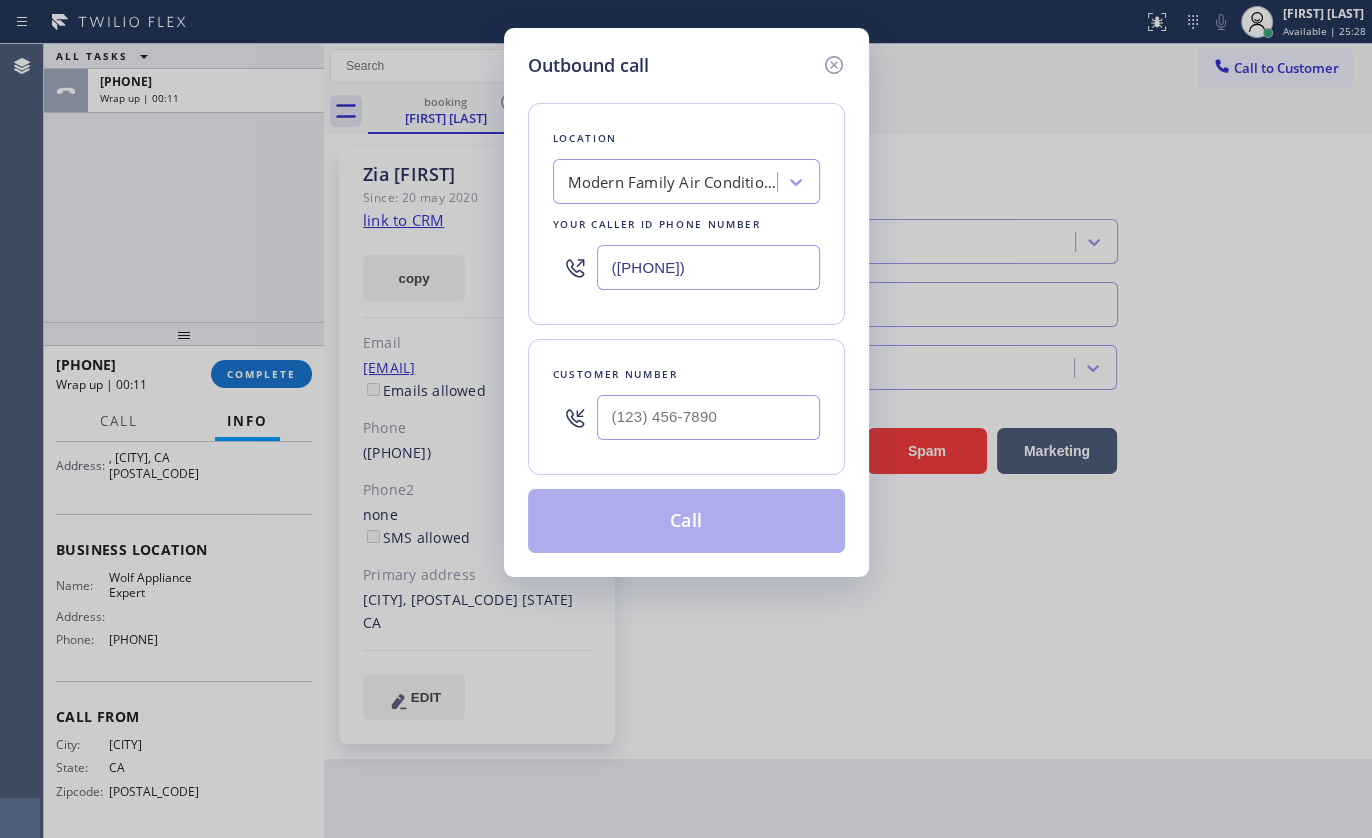 paste on "949) 536-9698" 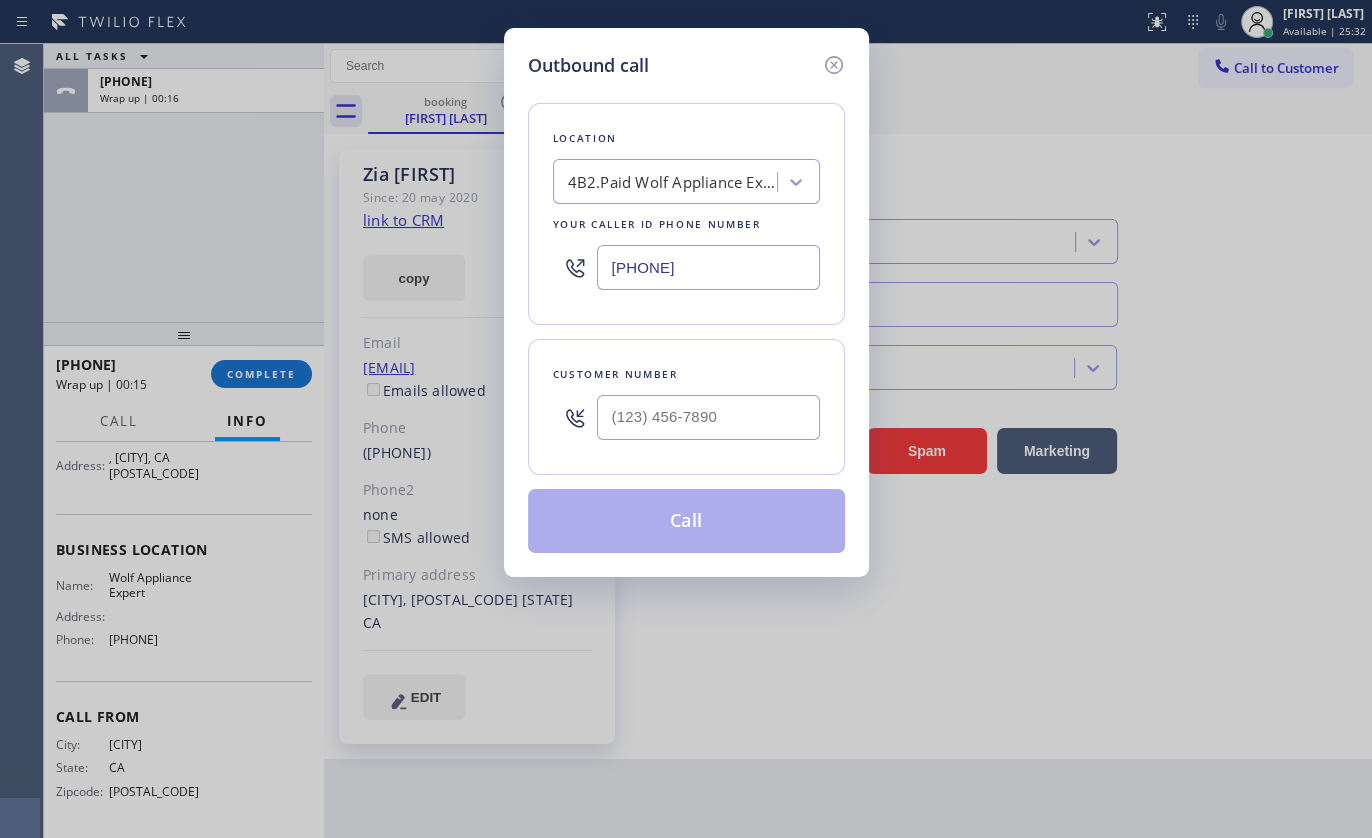 type on "(949) 536-9698" 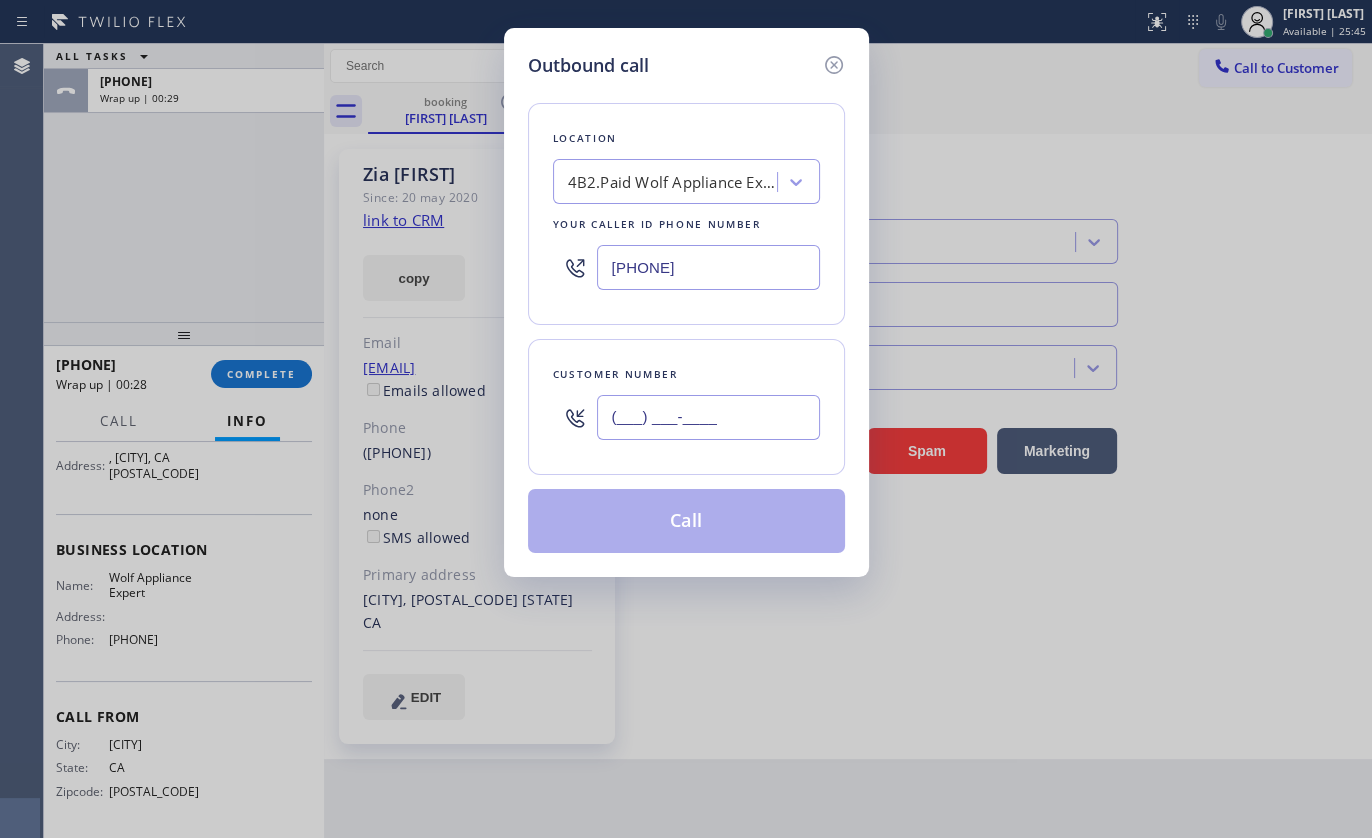click on "(___) ___-____" at bounding box center (708, 417) 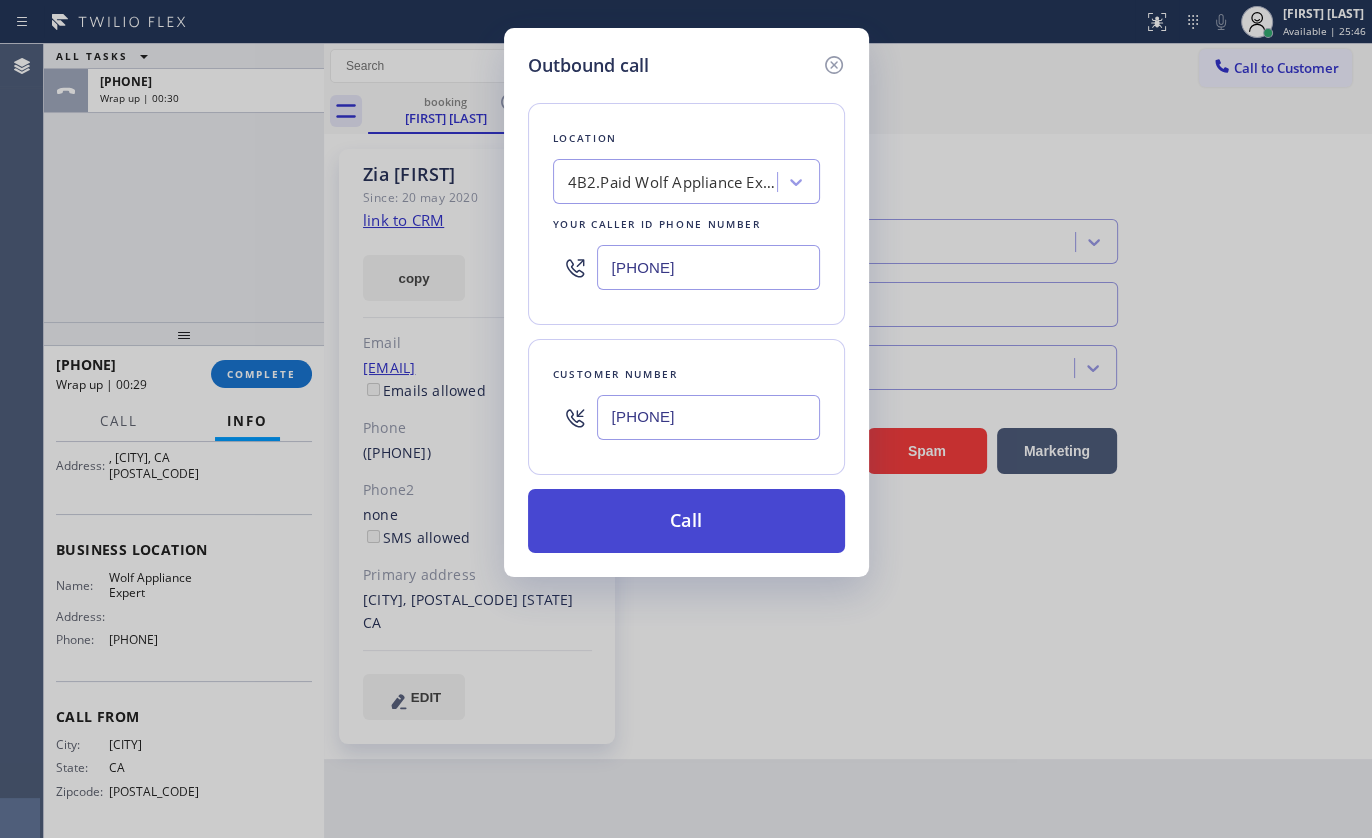 click on "Call" at bounding box center (686, 521) 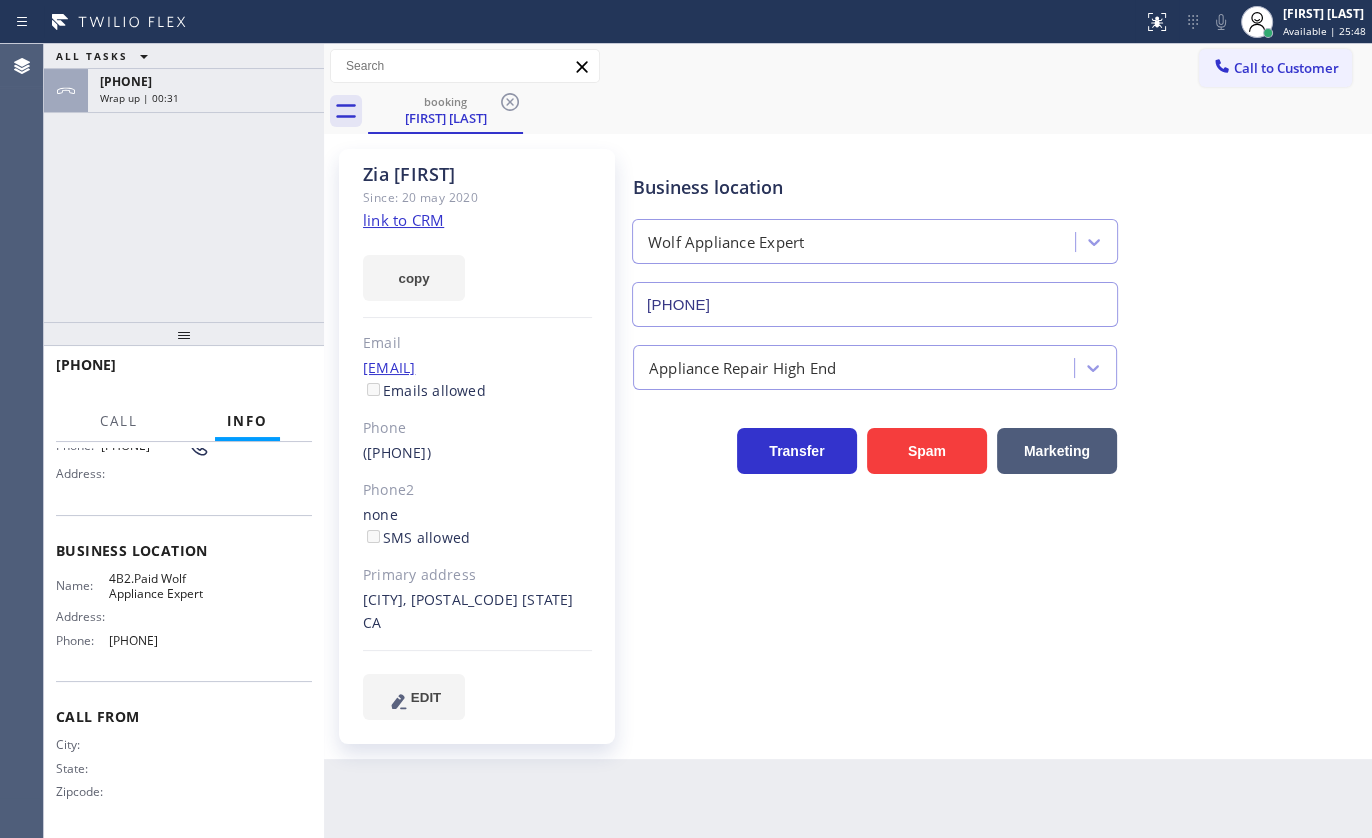 scroll, scrollTop: 182, scrollLeft: 0, axis: vertical 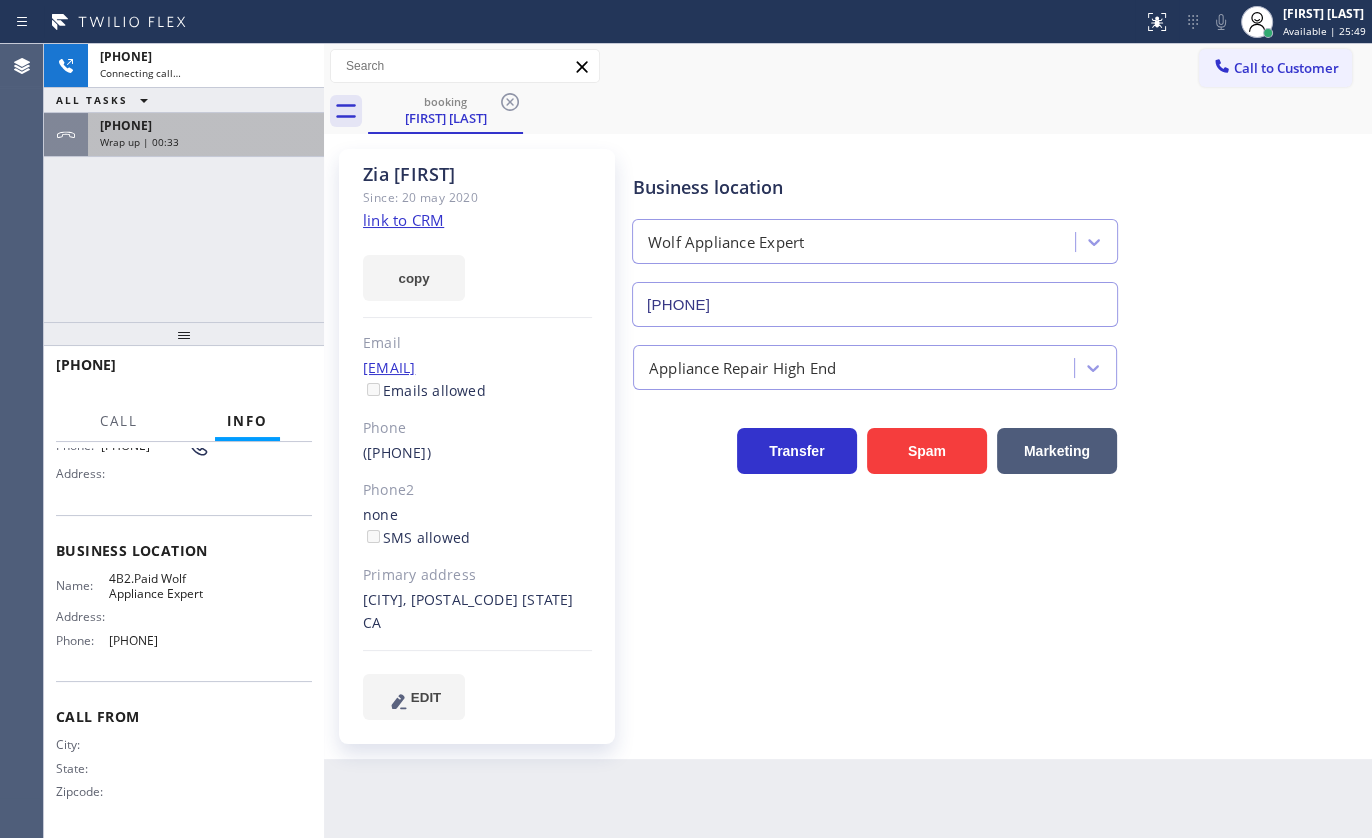 click on "+19499454524" at bounding box center [206, 125] 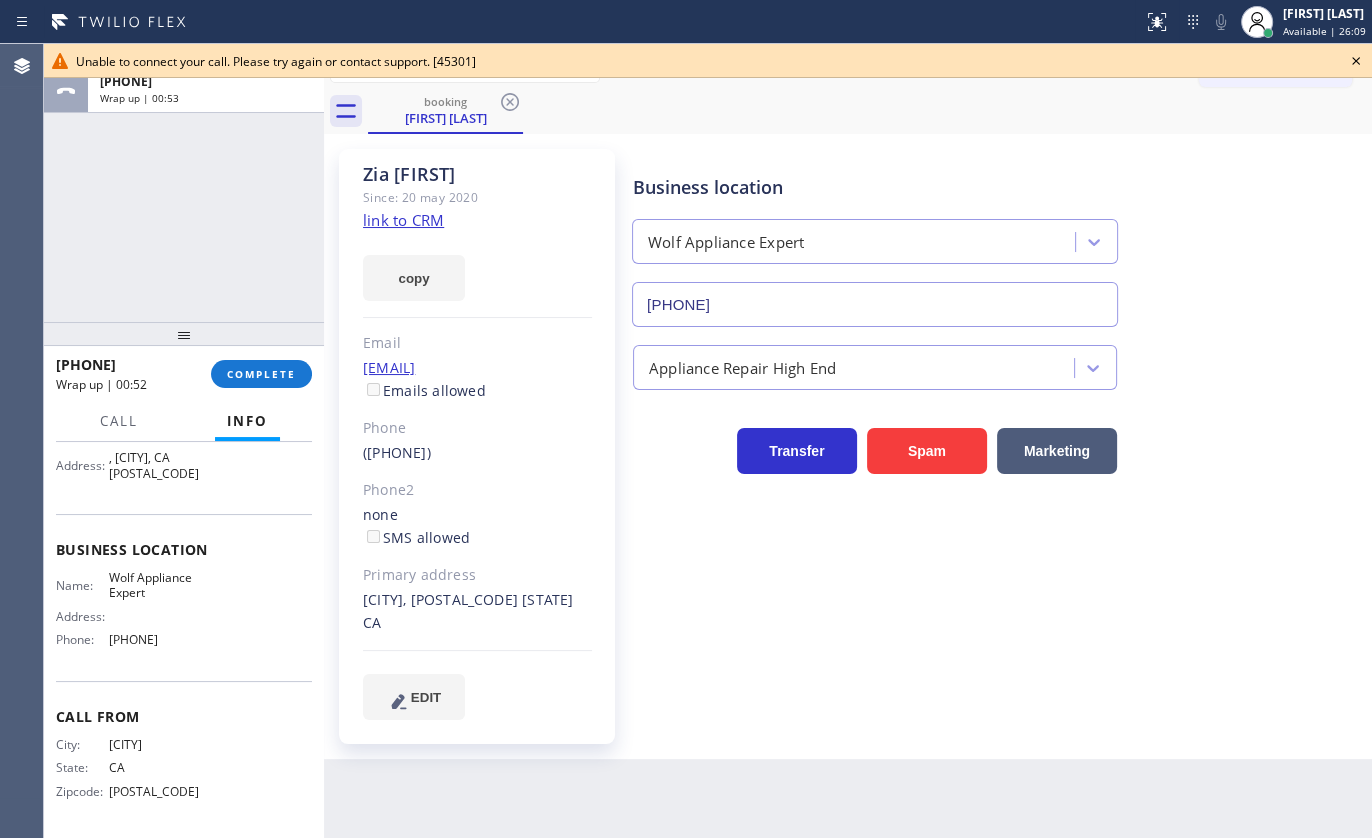 click on "Unable to connect your call. Please try again or contact support. [45301]" at bounding box center (708, 61) 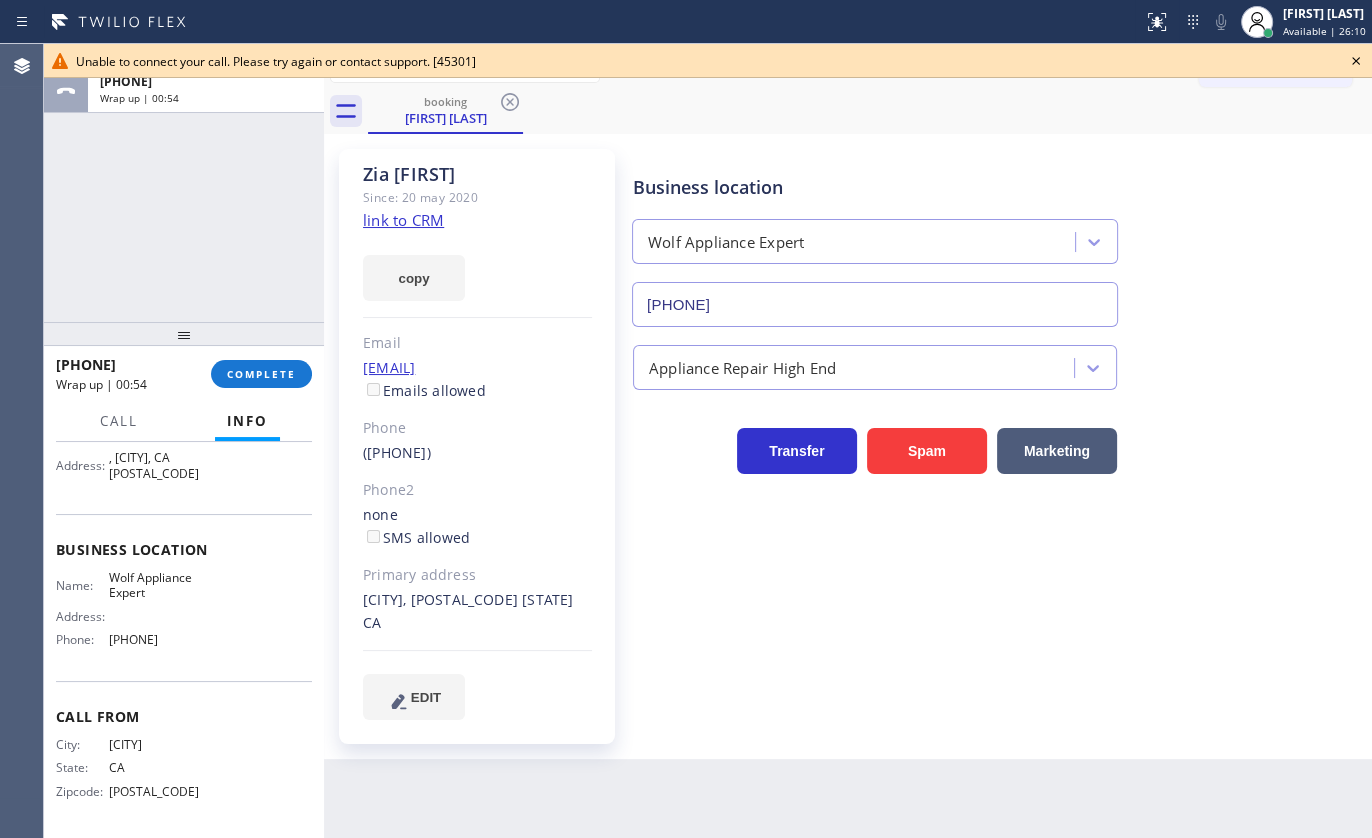 click 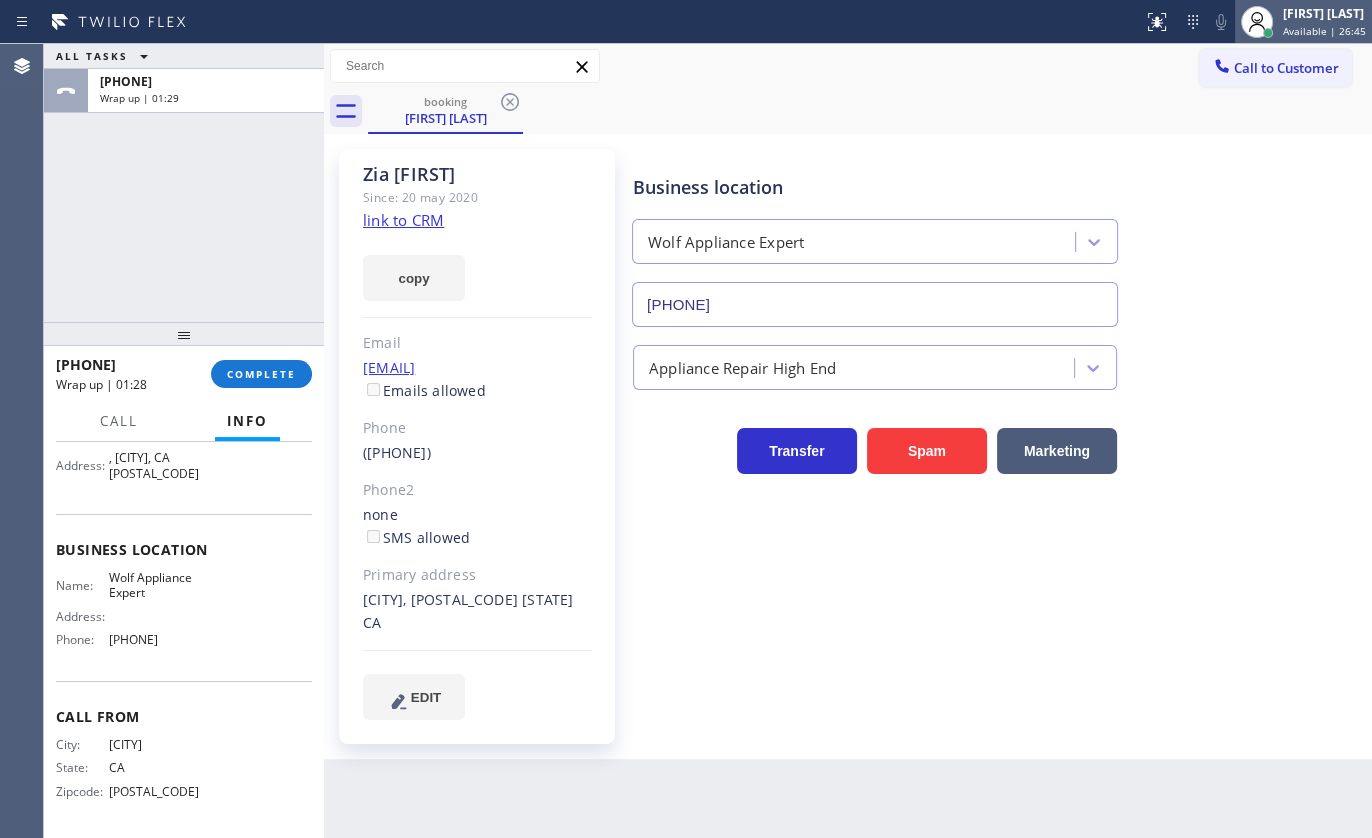 click on "Available | 26:45" at bounding box center [1324, 31] 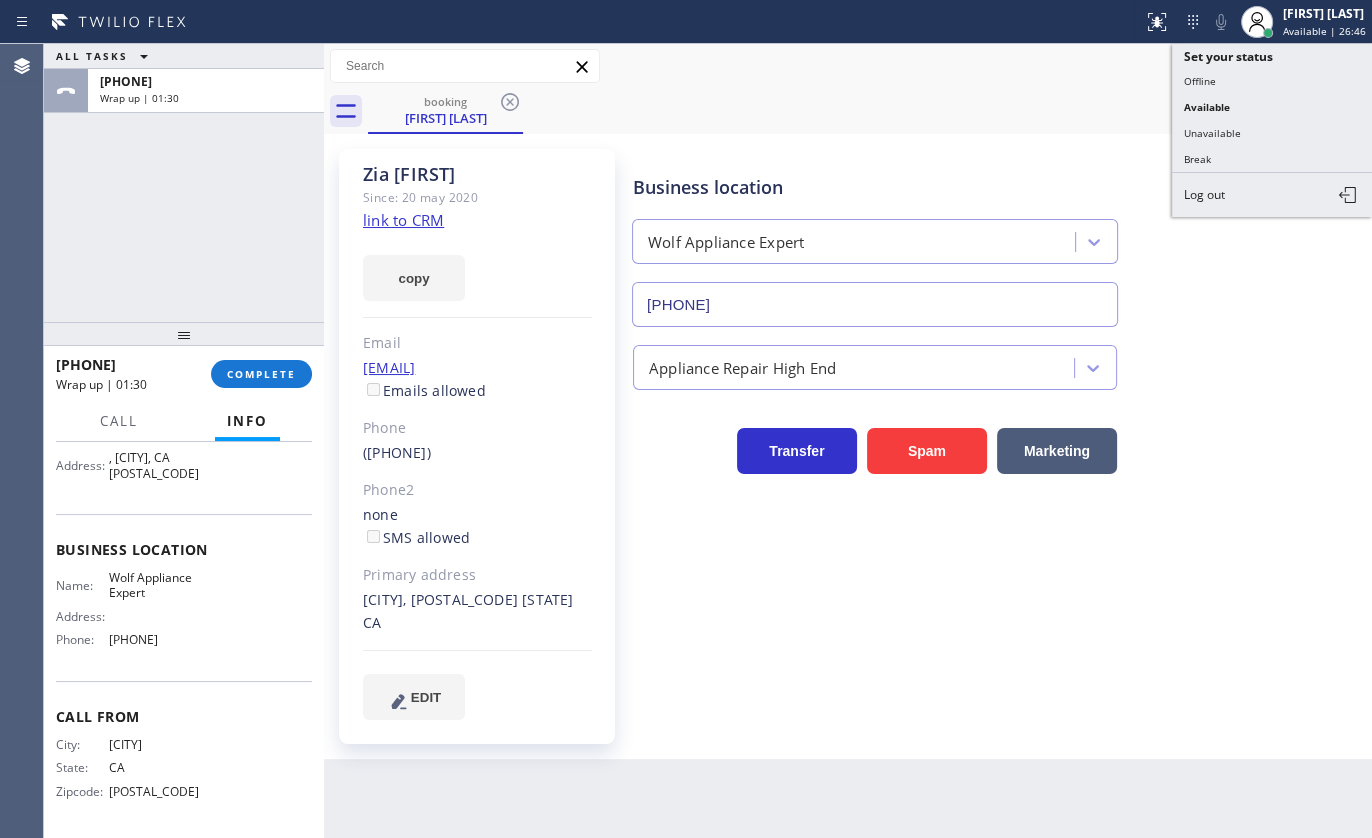 drag, startPoint x: 1348, startPoint y: 493, endPoint x: 1320, endPoint y: 449, distance: 52.153618 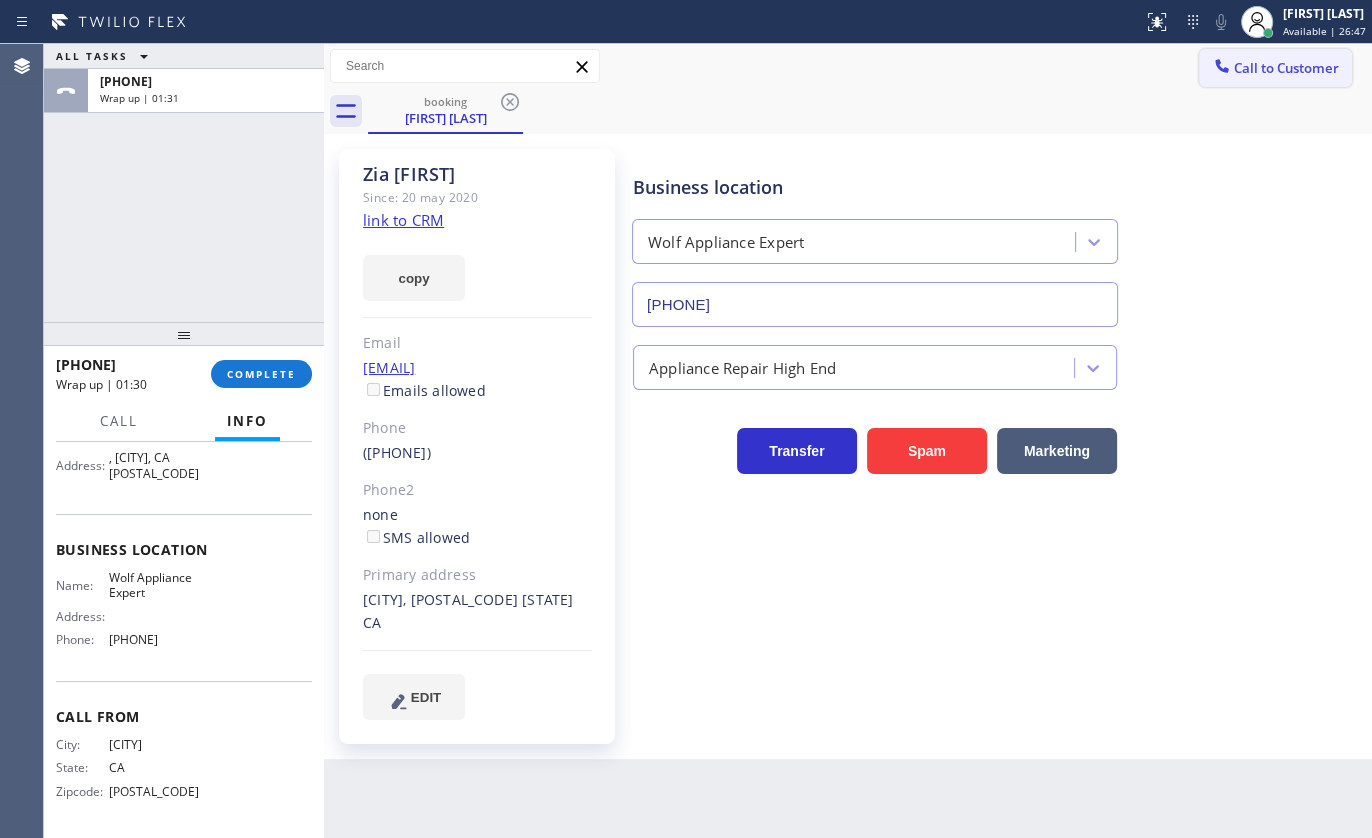 click 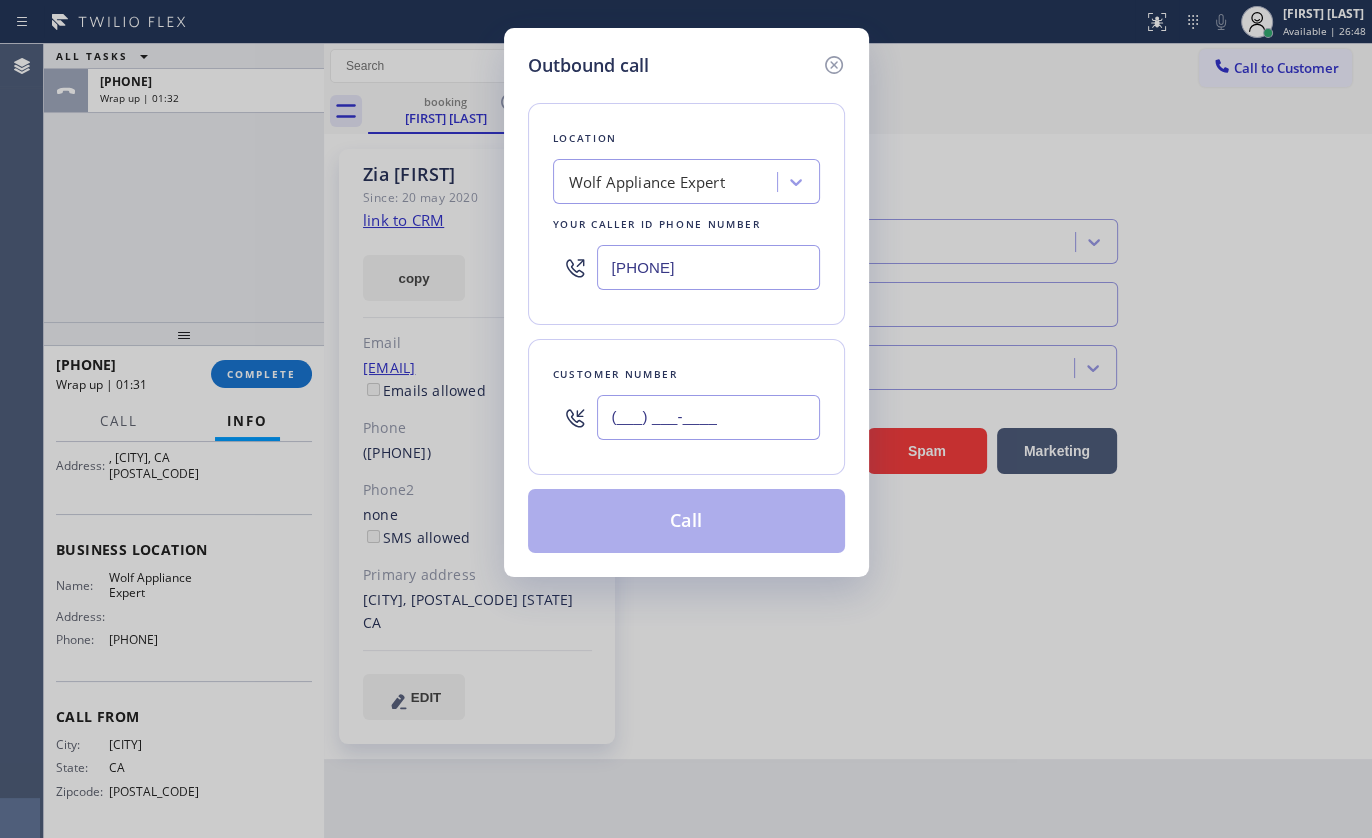 click on "(___) ___-____" at bounding box center (708, 417) 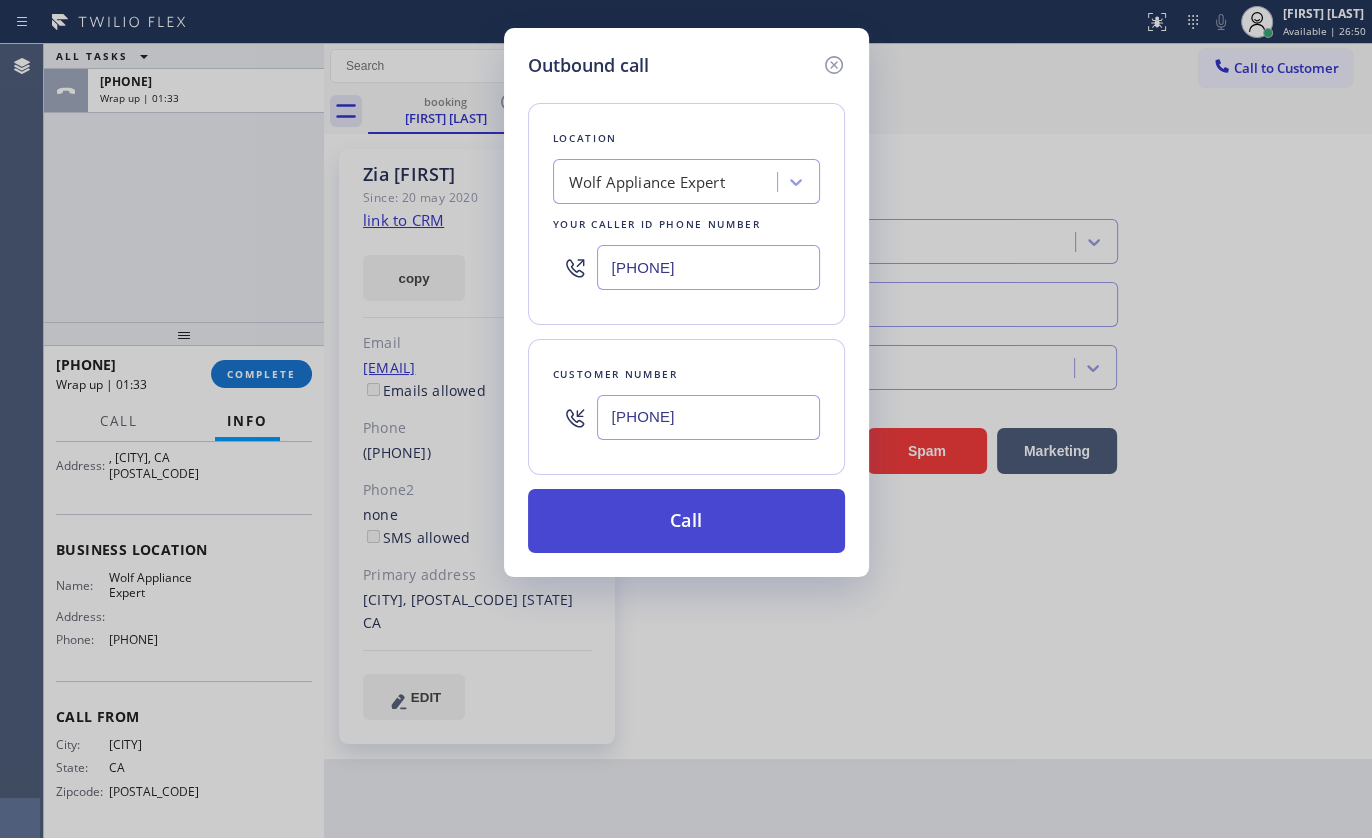 click on "Call" at bounding box center (686, 521) 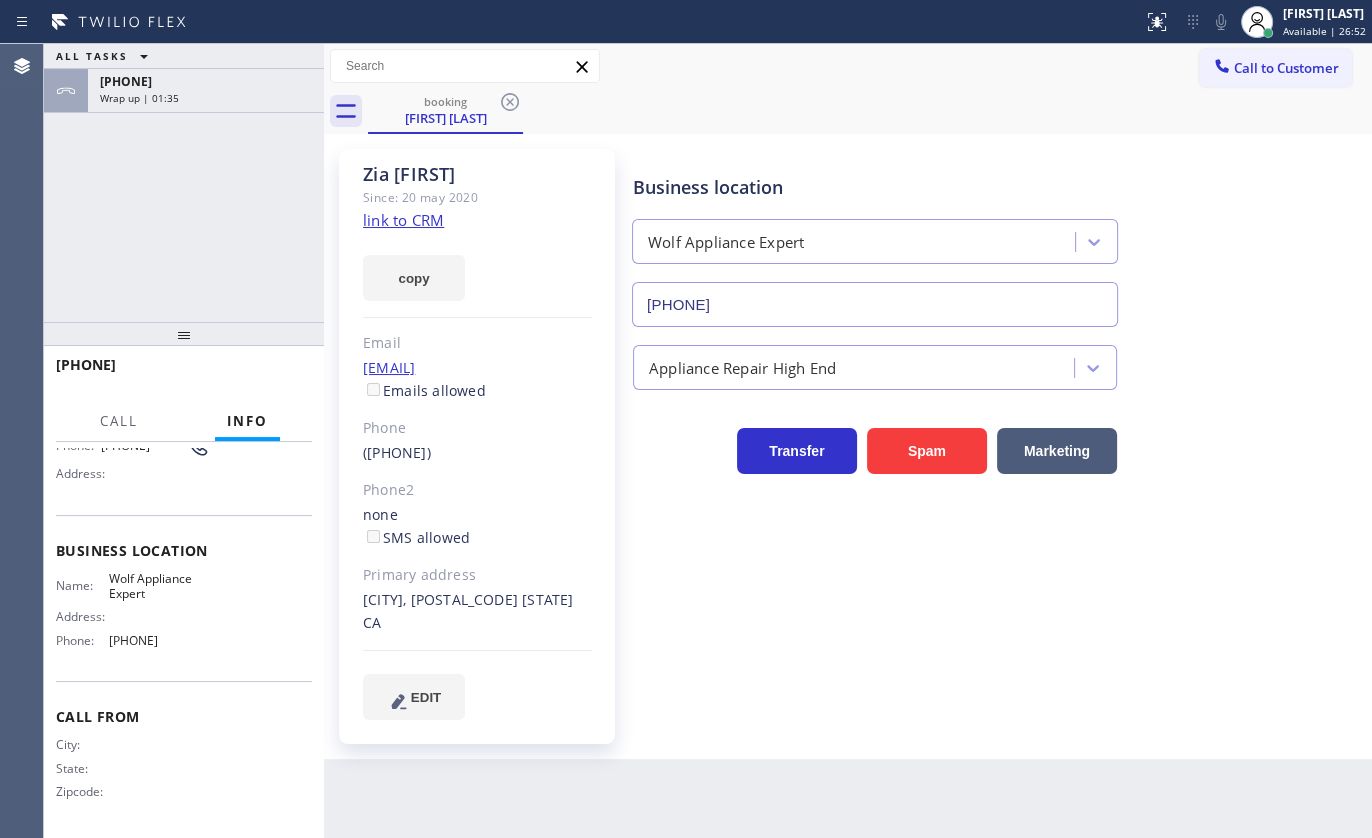 scroll, scrollTop: 182, scrollLeft: 0, axis: vertical 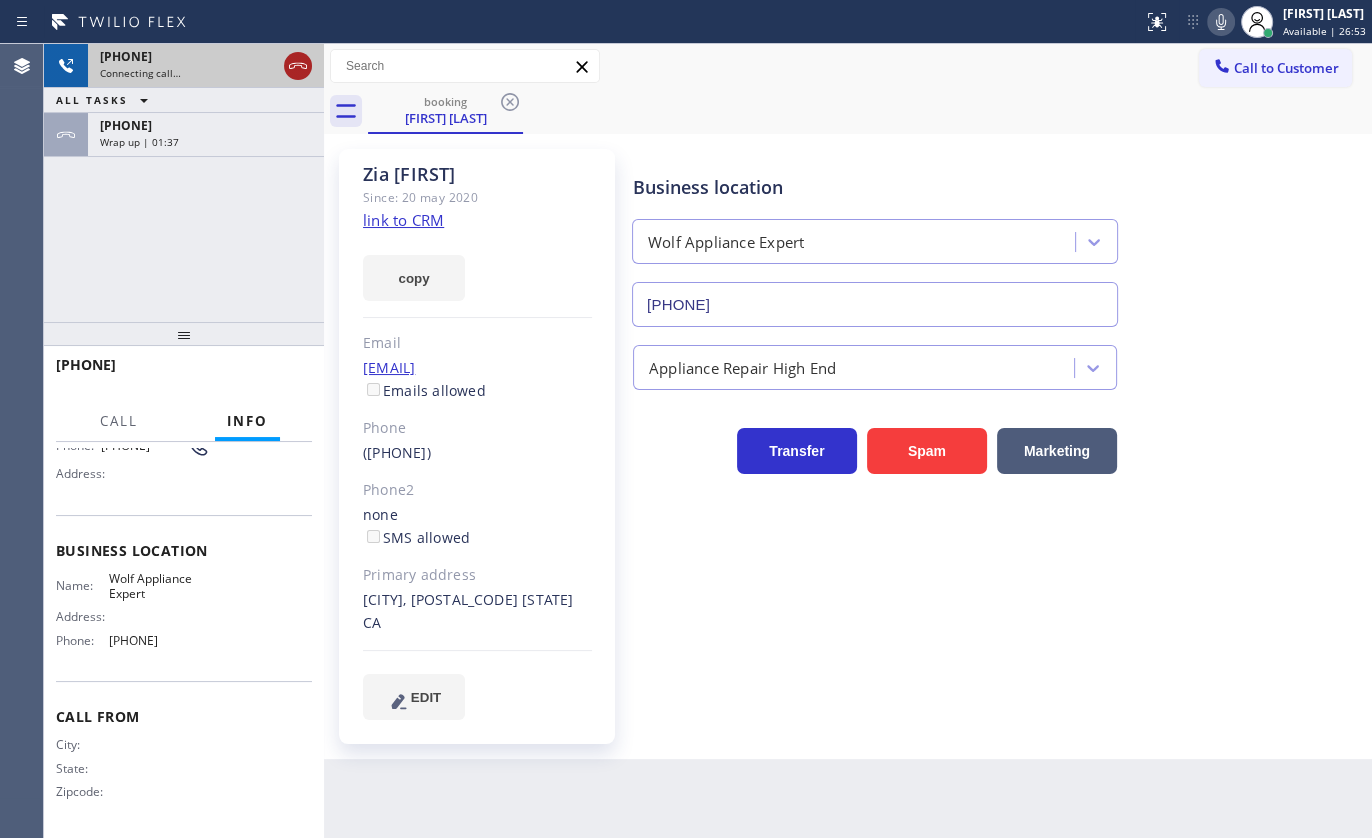 click 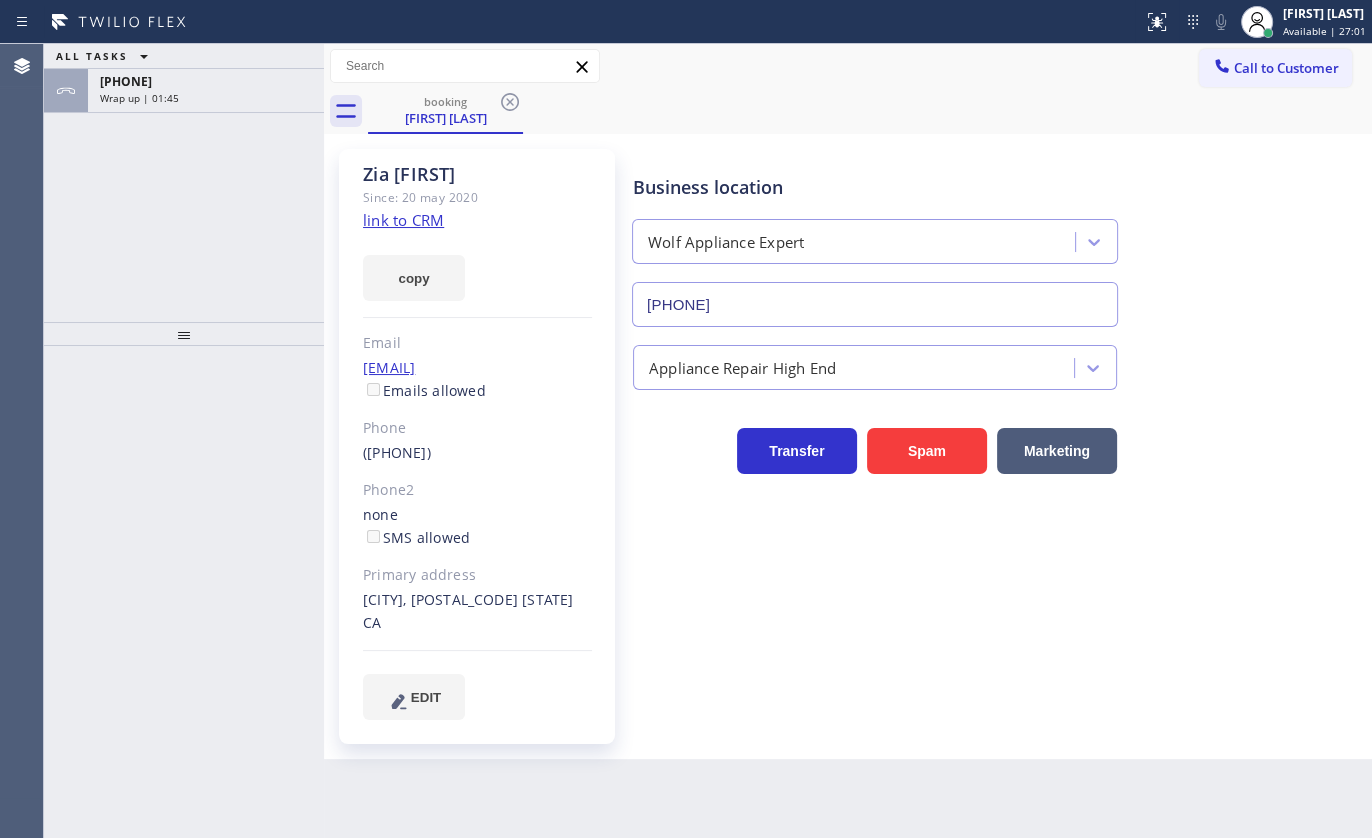 click on "booking Zia Taj" at bounding box center (870, 111) 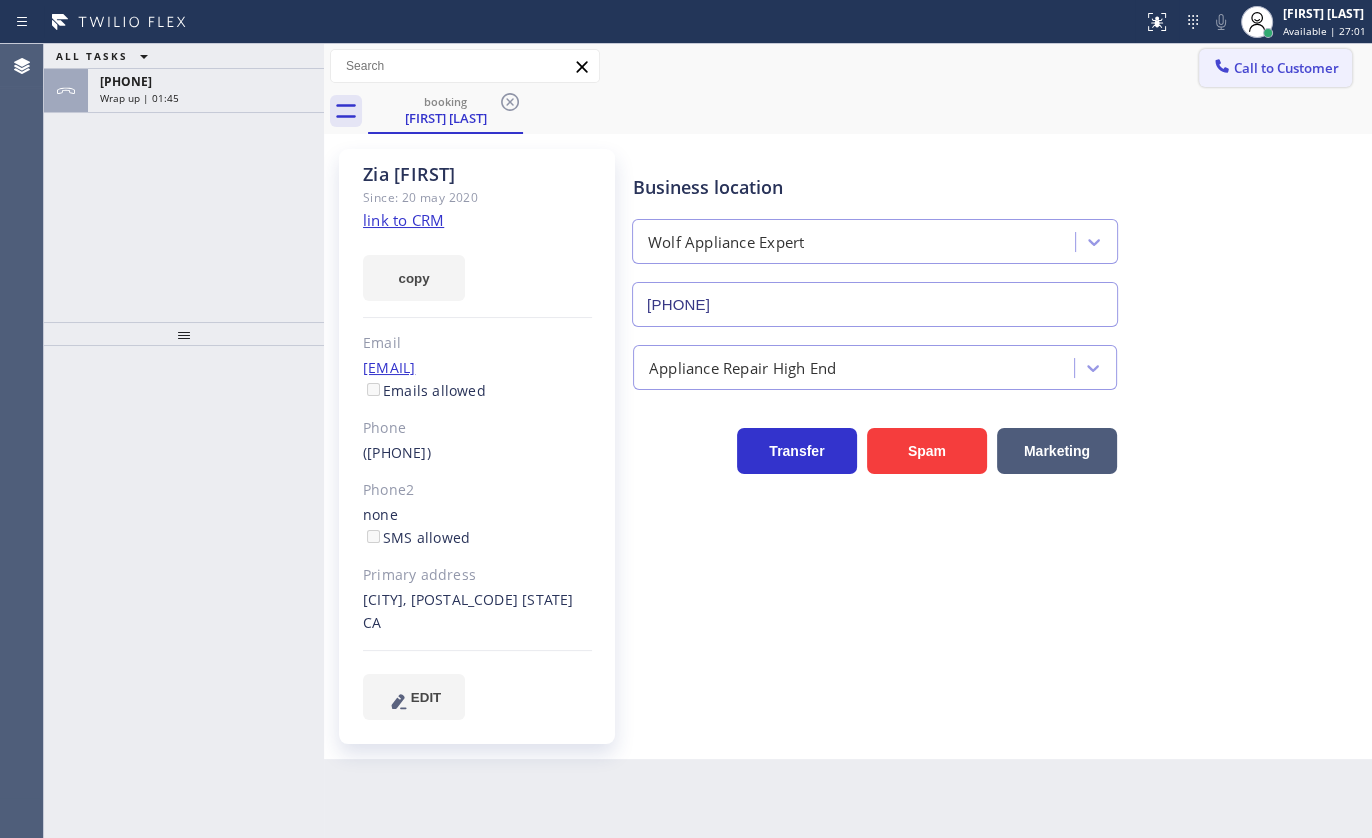 click 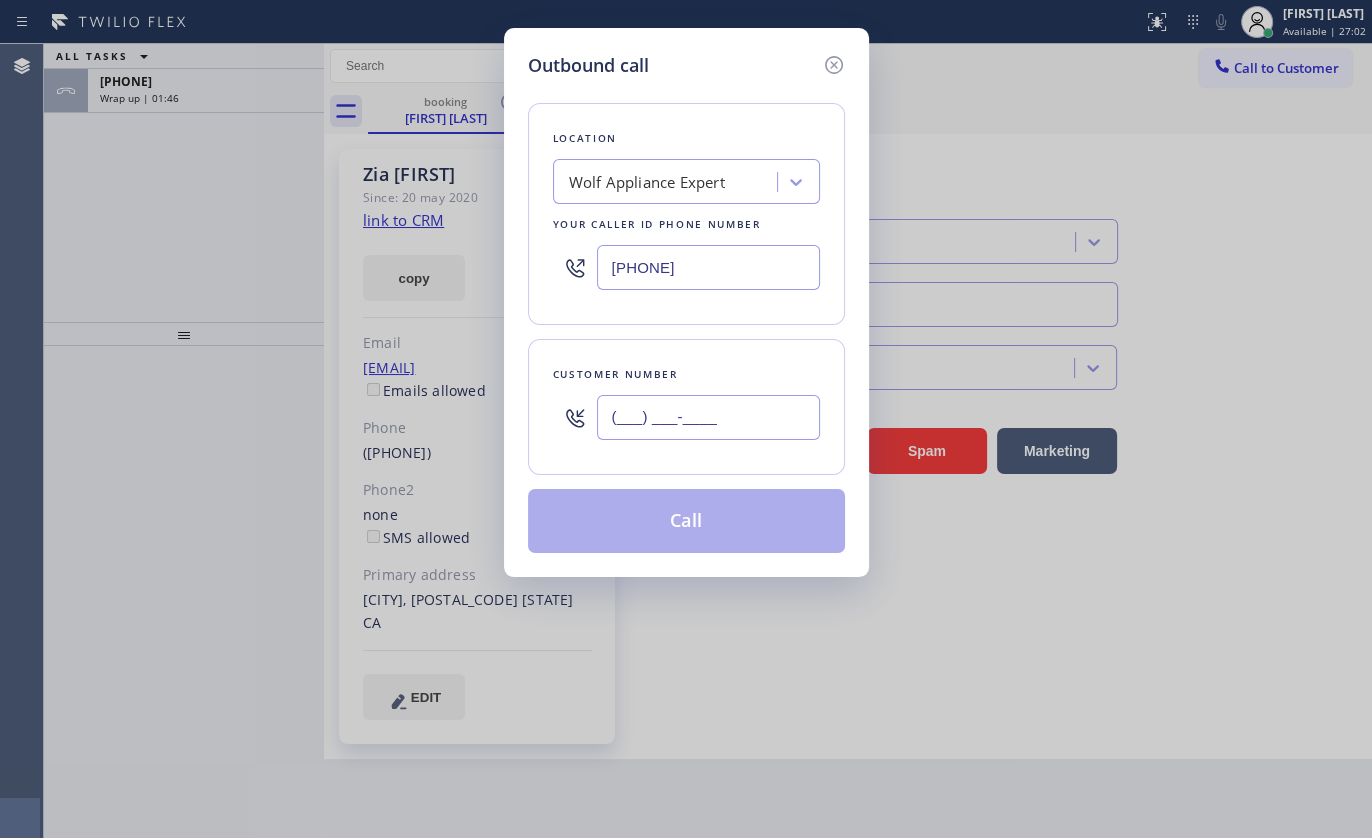 click on "(___) ___-____" at bounding box center [708, 417] 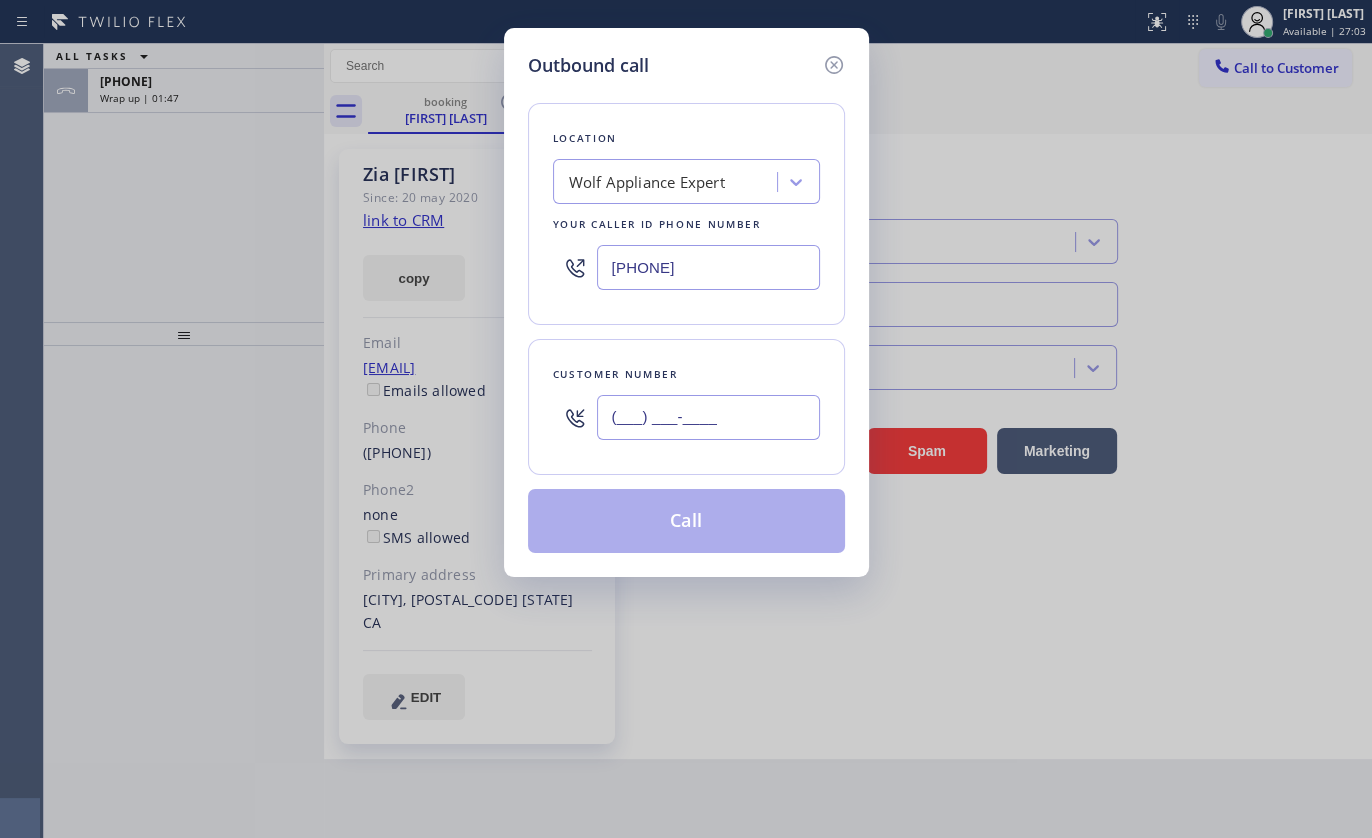 paste on "310) 795-8132" 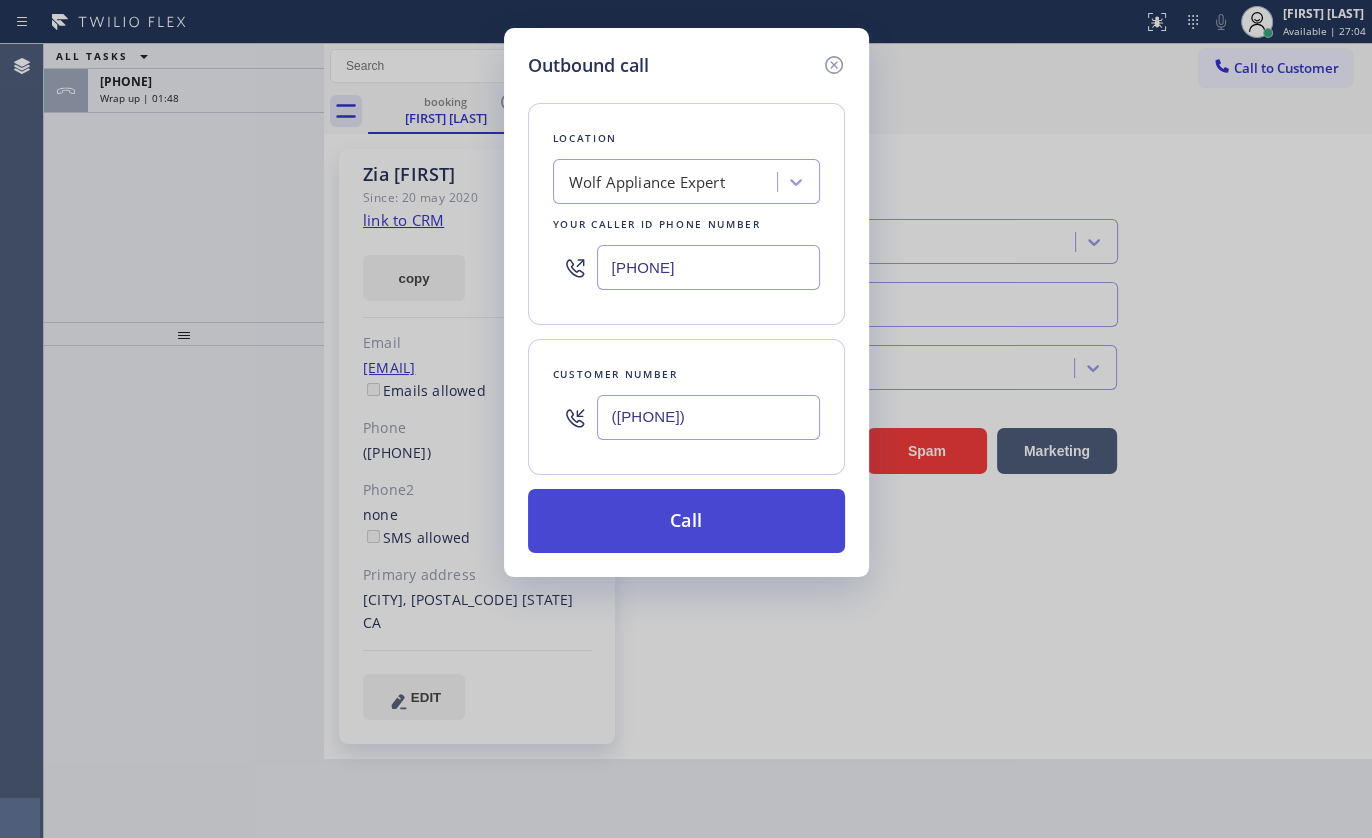 type on "(310) 795-8132" 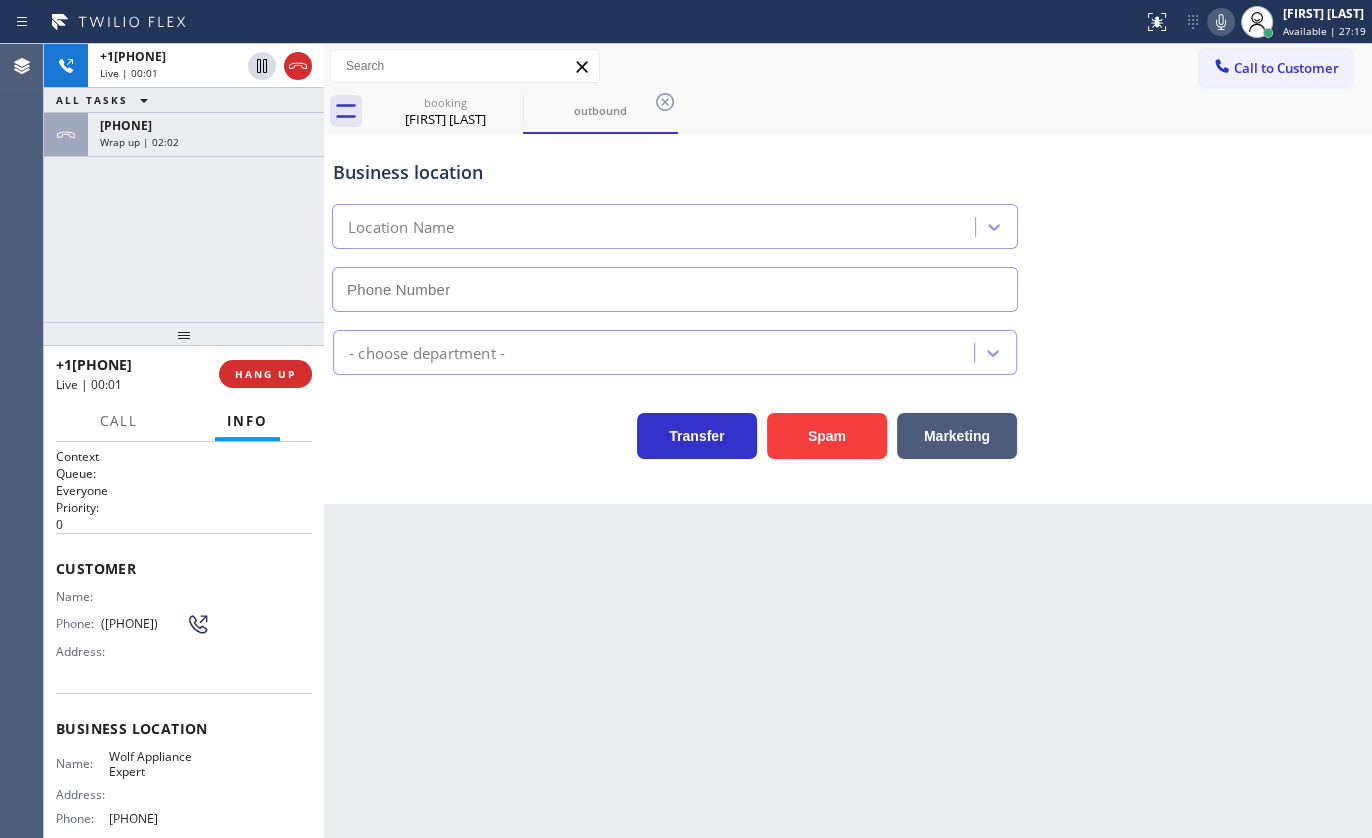 type on "(949) 536-9698" 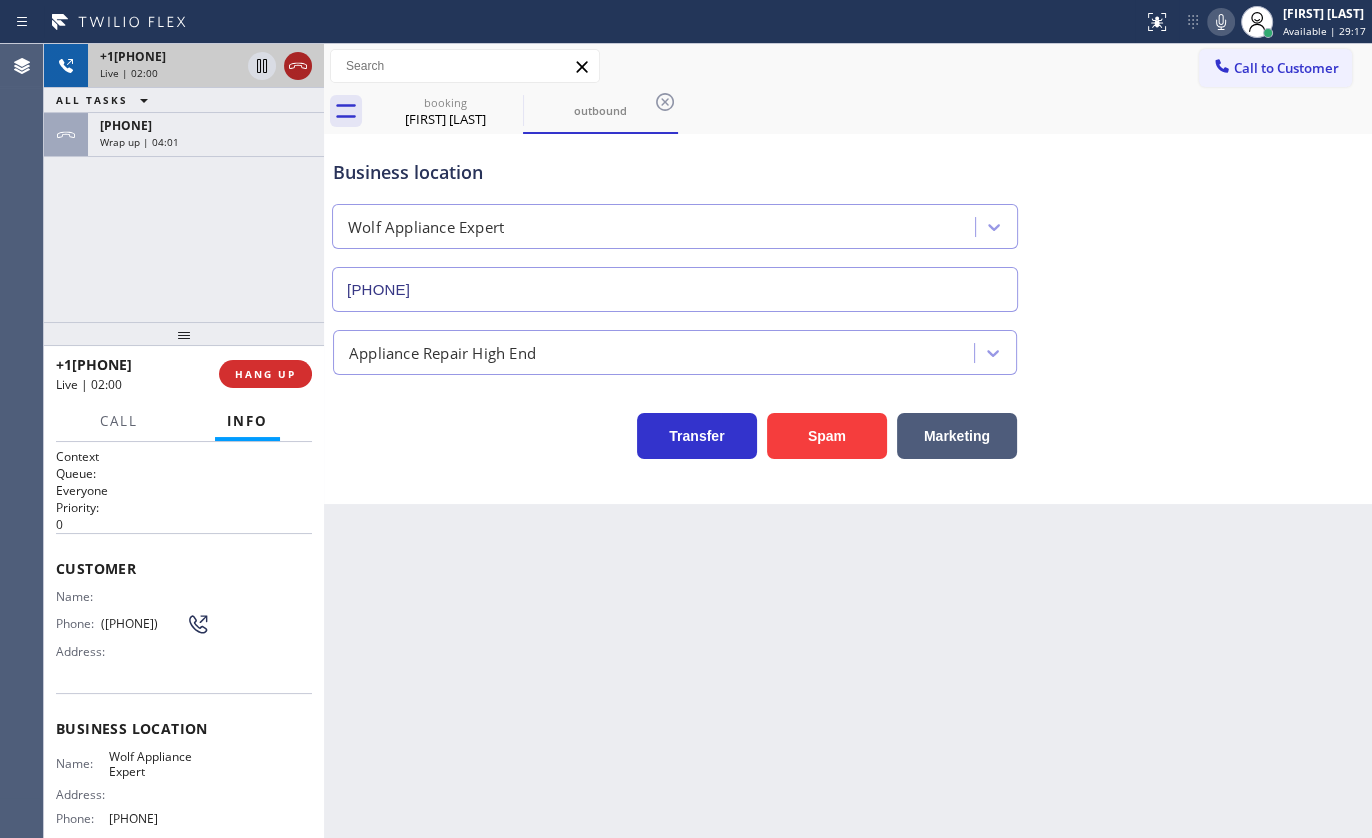 click 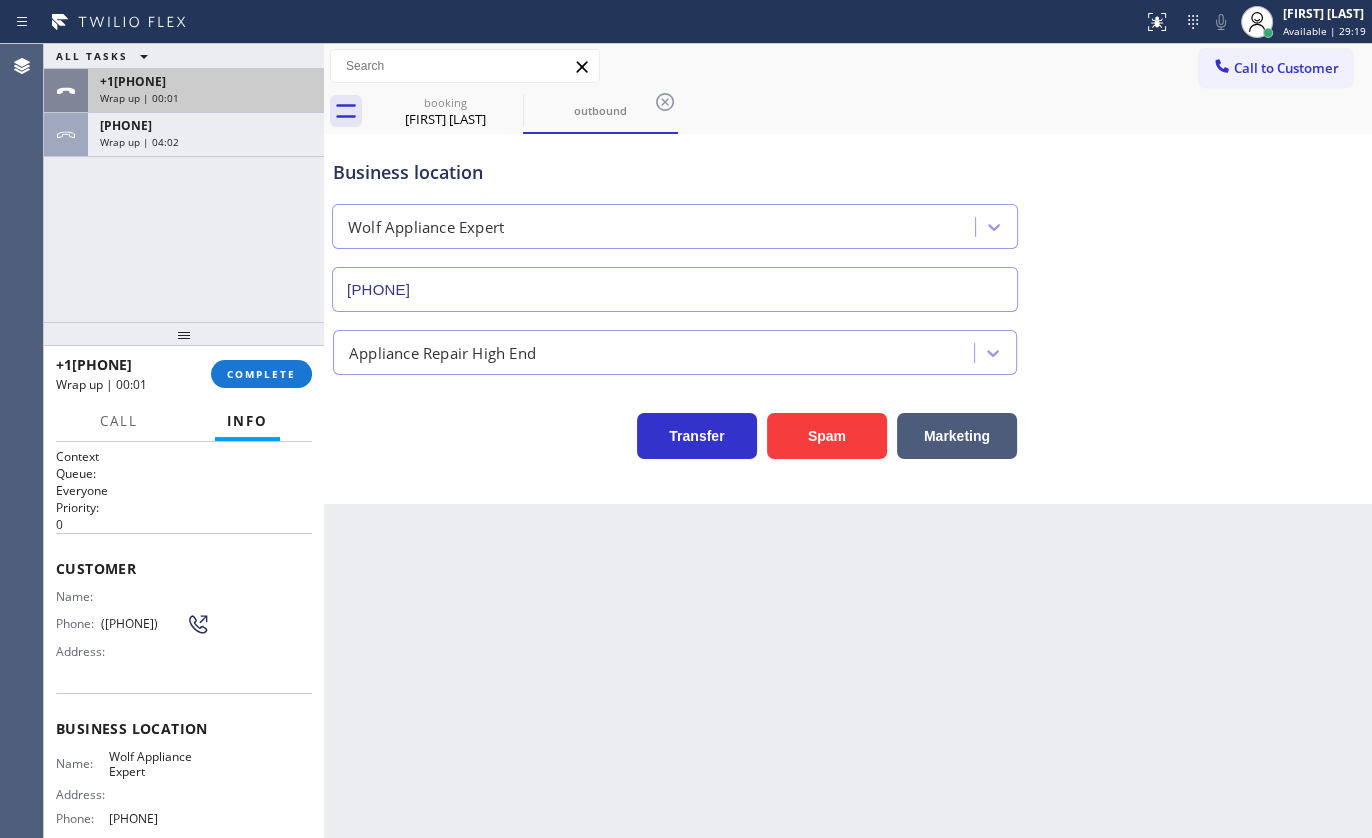 click on "+13107958132 Wrap up | 00:01" at bounding box center (202, 91) 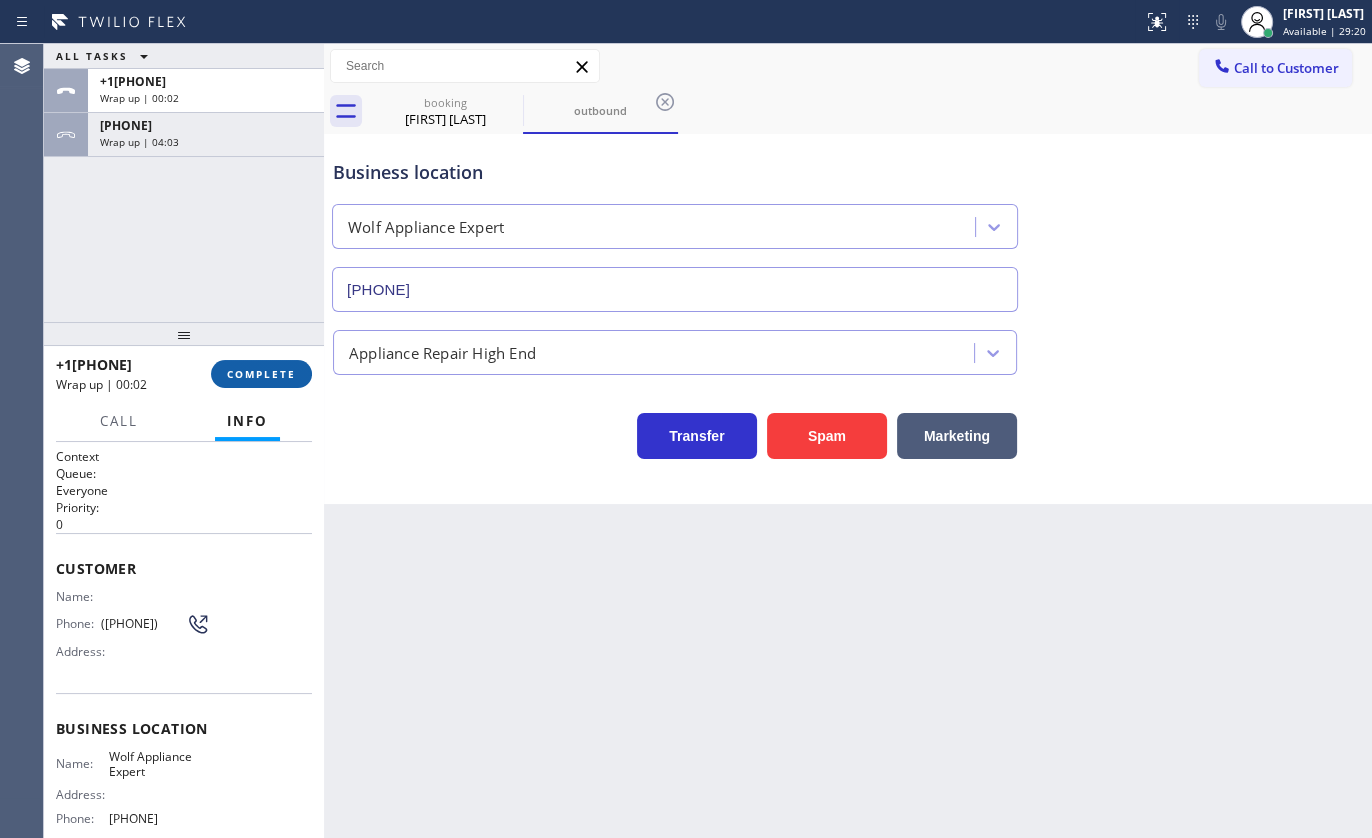 click on "COMPLETE" at bounding box center [261, 374] 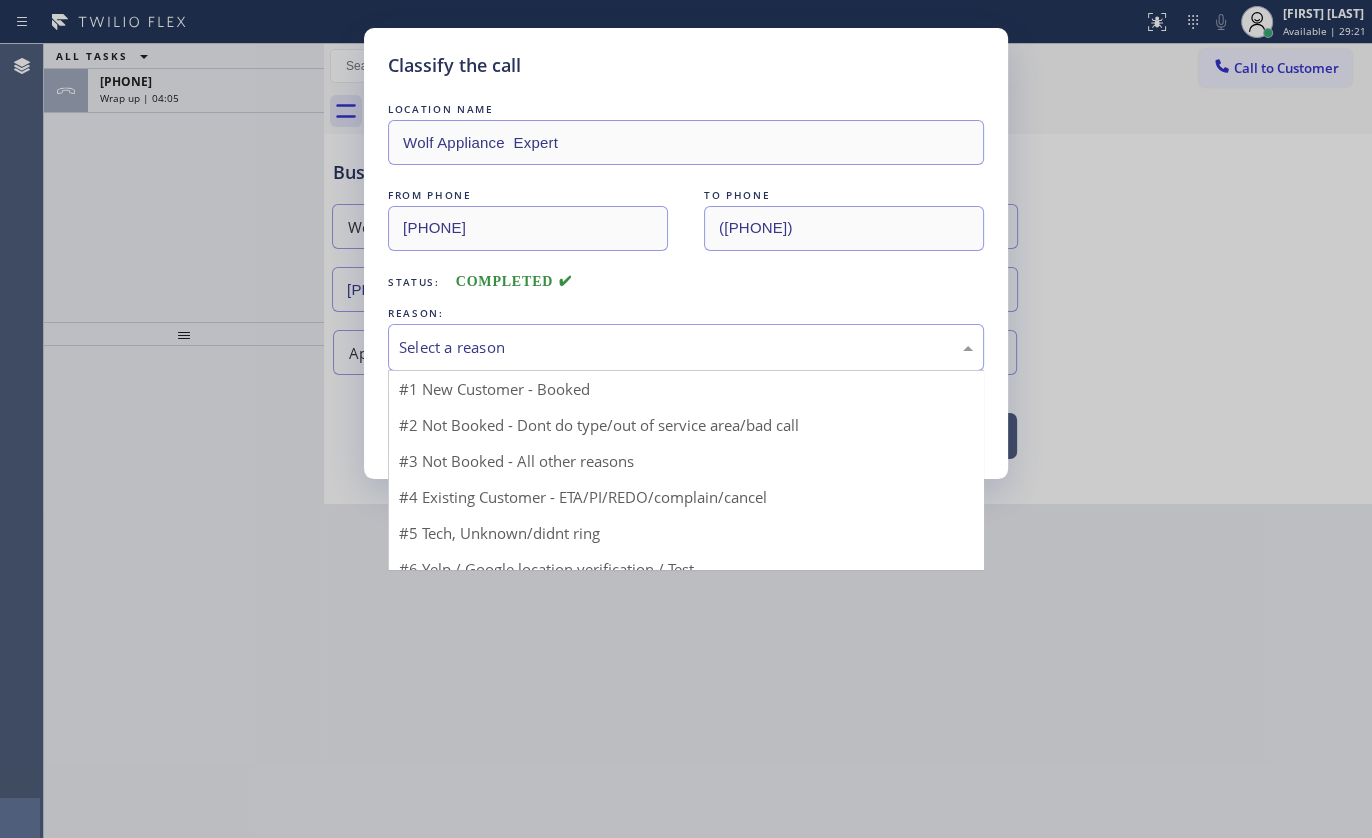 click on "Select a reason" at bounding box center [686, 347] 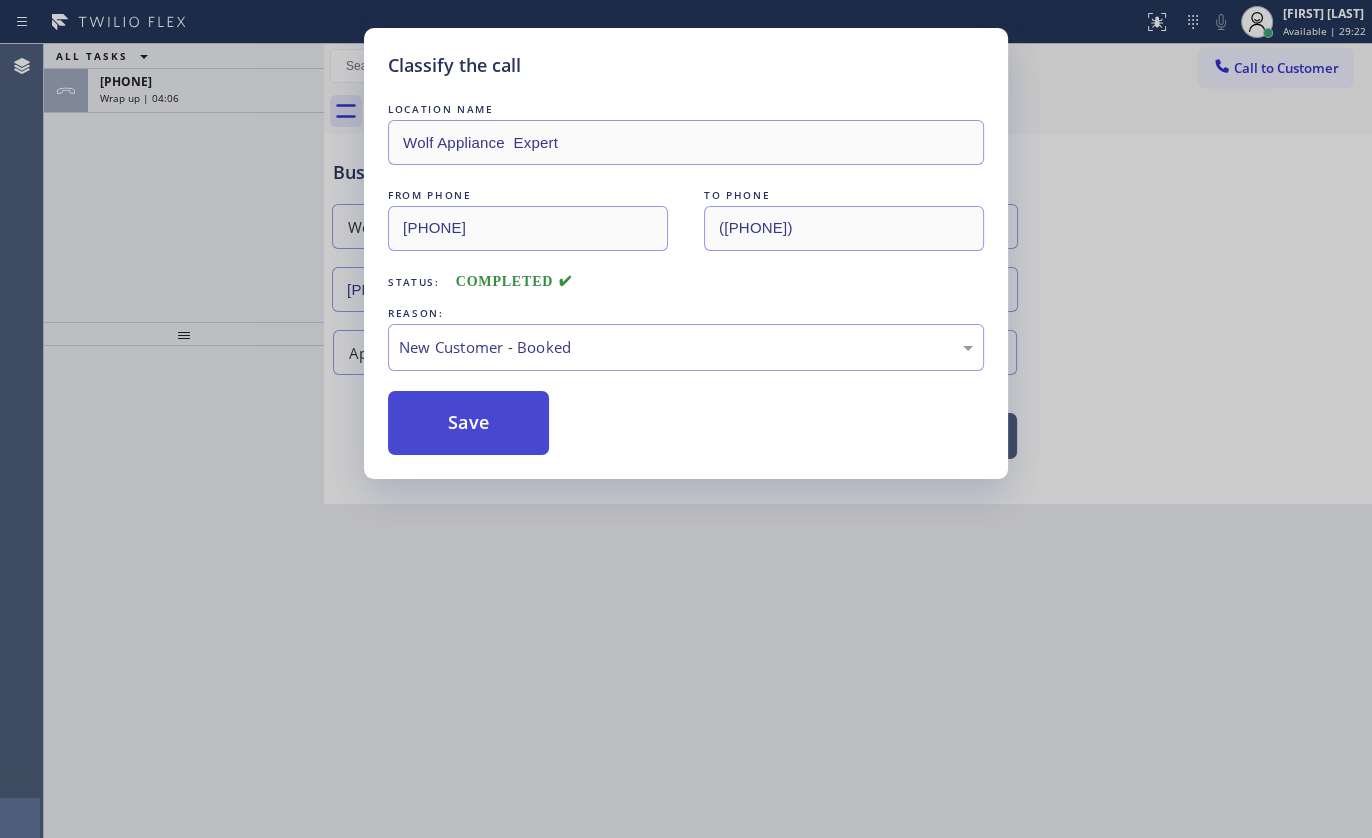 click on "Save" at bounding box center [468, 423] 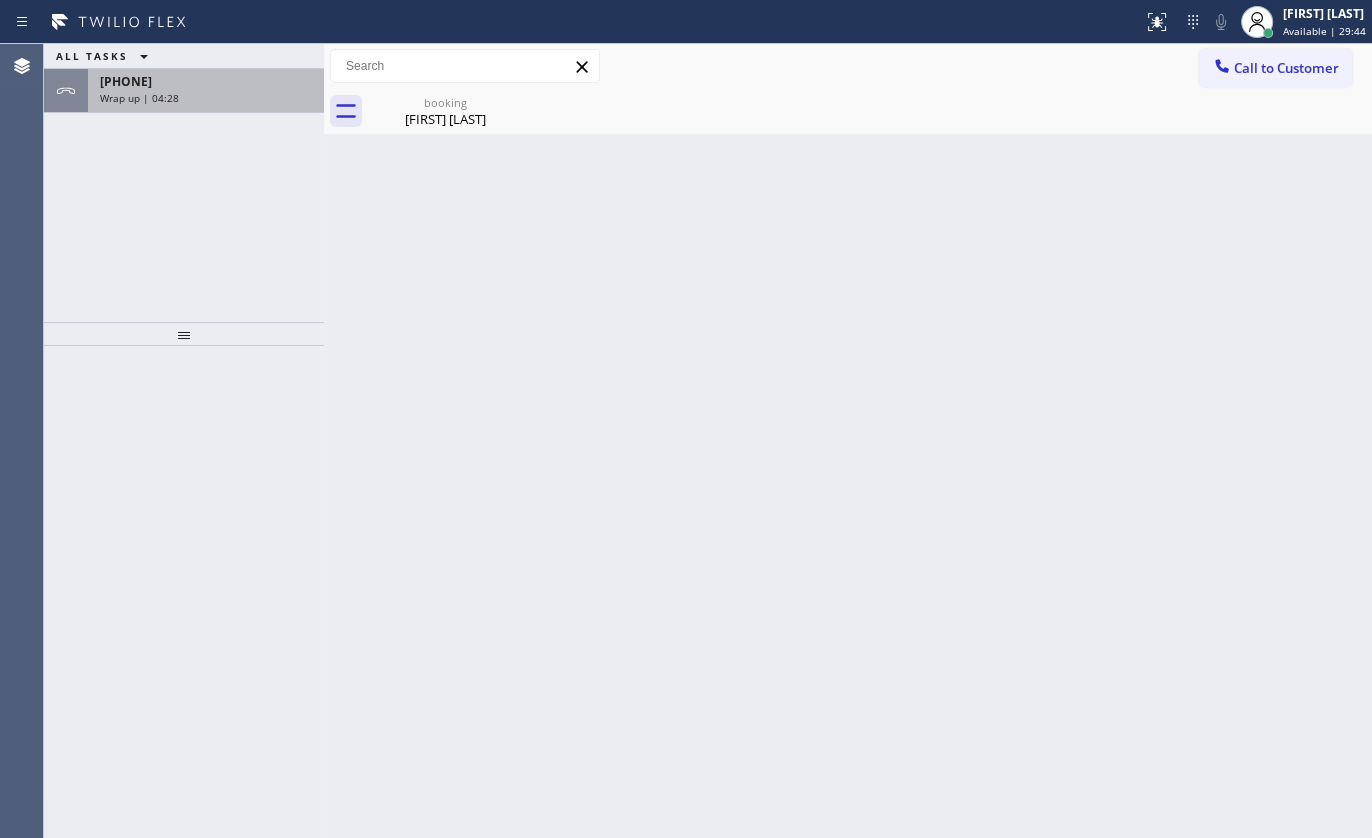 click on "+19499454524" at bounding box center (206, 81) 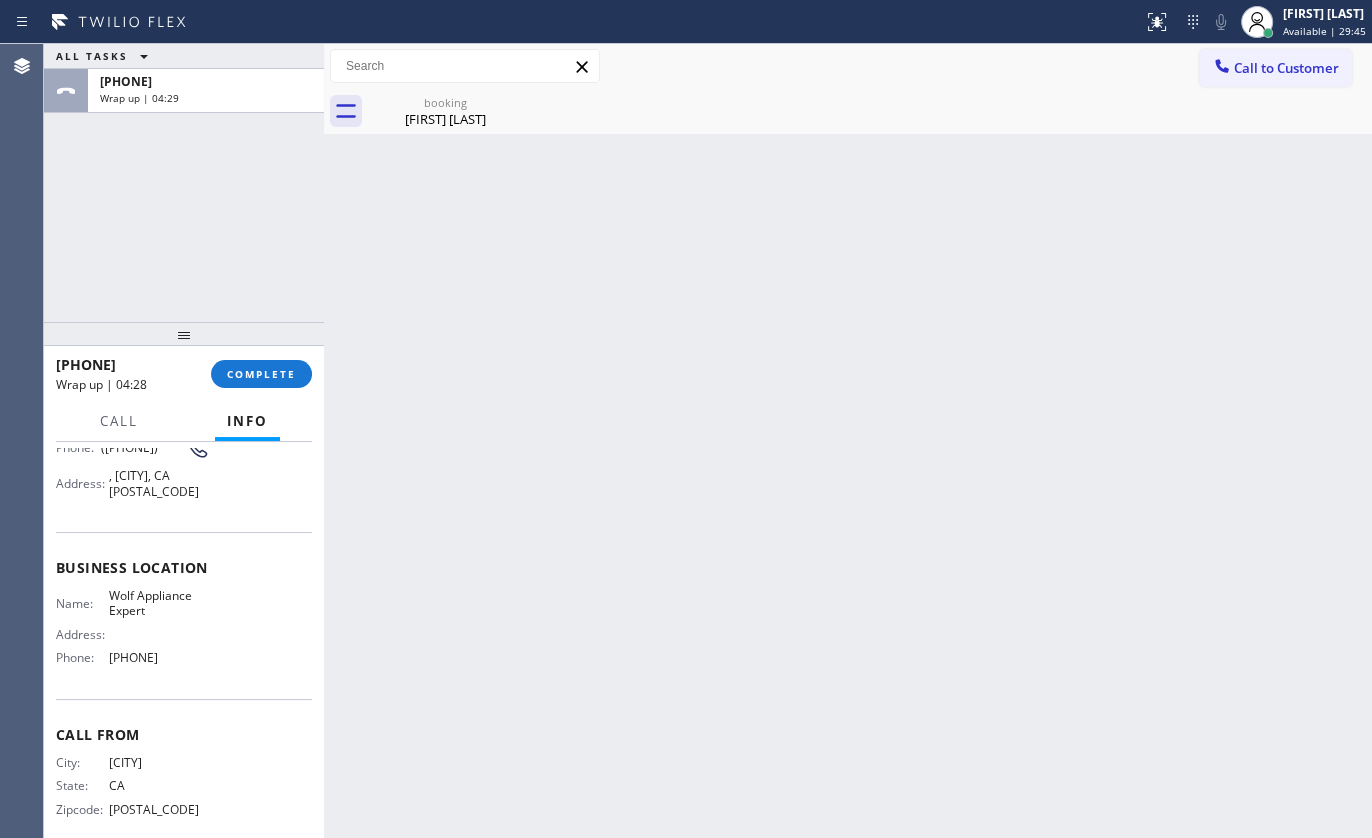 scroll, scrollTop: 181, scrollLeft: 0, axis: vertical 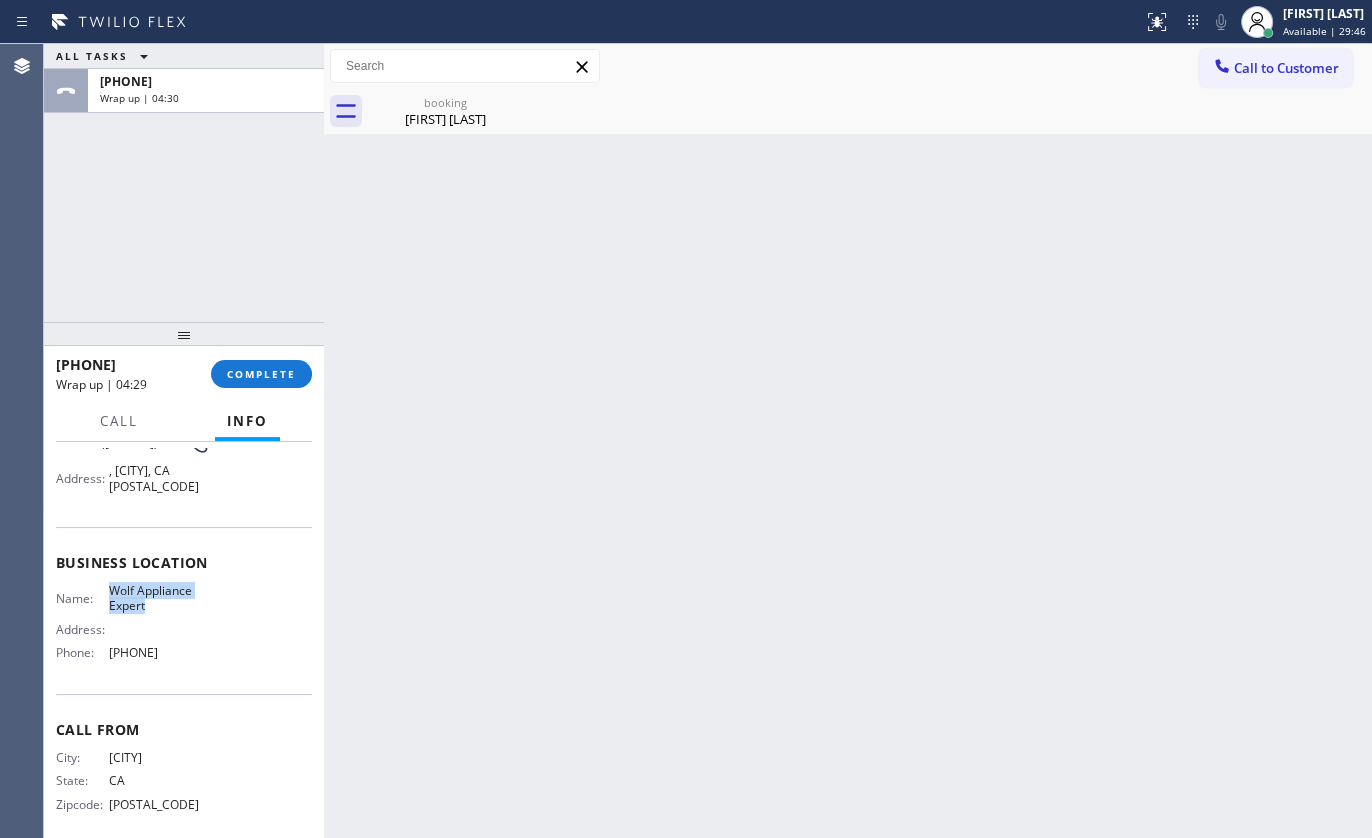 drag, startPoint x: 101, startPoint y: 597, endPoint x: 155, endPoint y: 612, distance: 56.044624 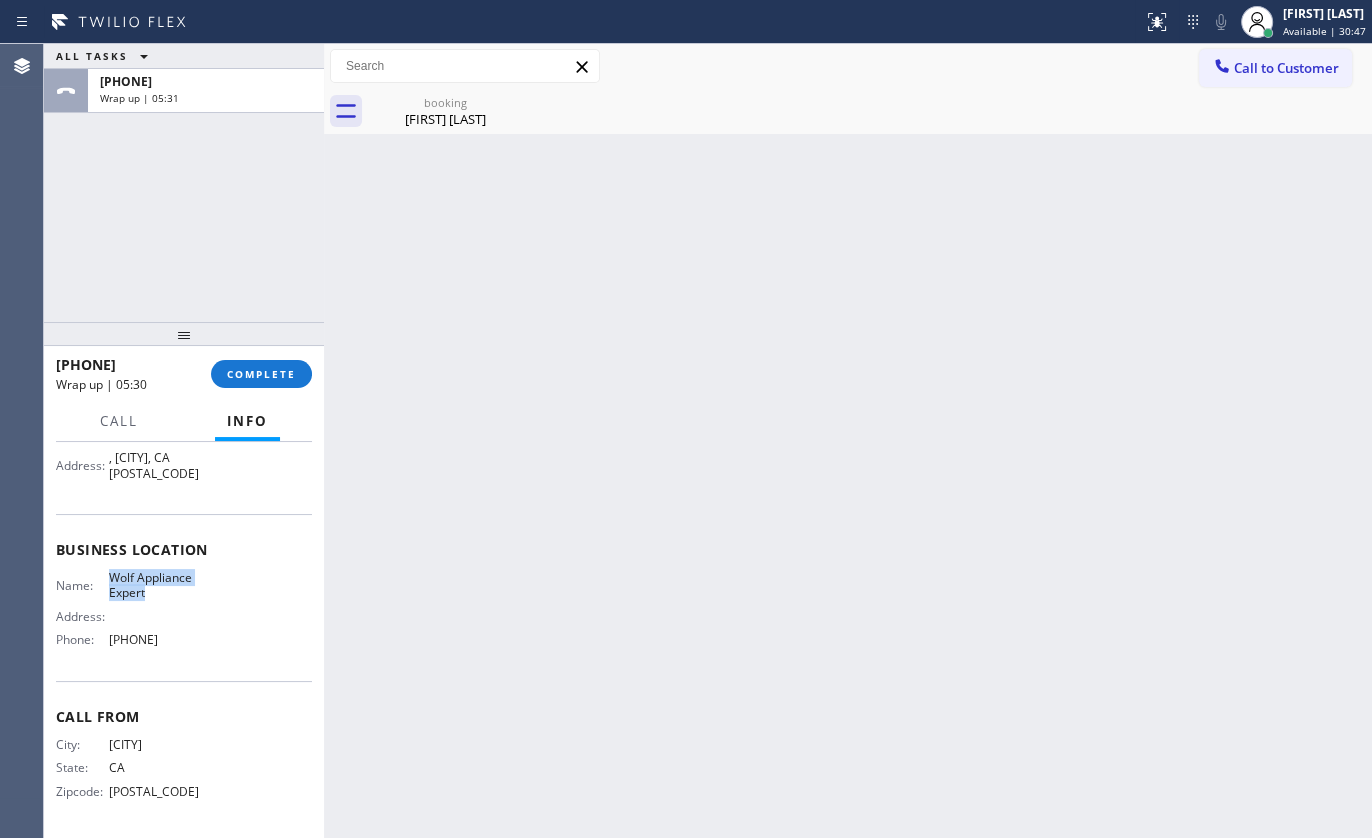 scroll, scrollTop: 213, scrollLeft: 0, axis: vertical 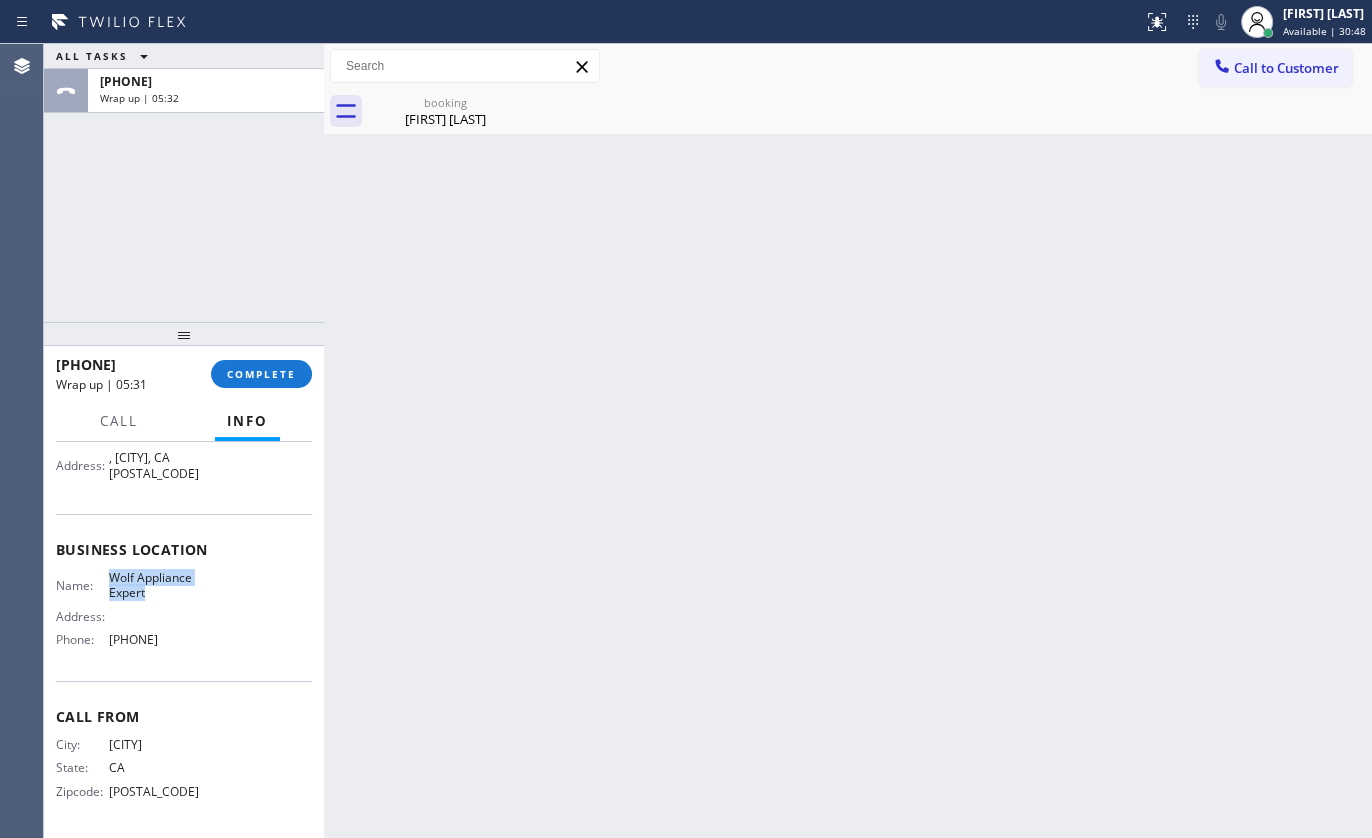 drag, startPoint x: 108, startPoint y: 619, endPoint x: 199, endPoint y: 634, distance: 92.22798 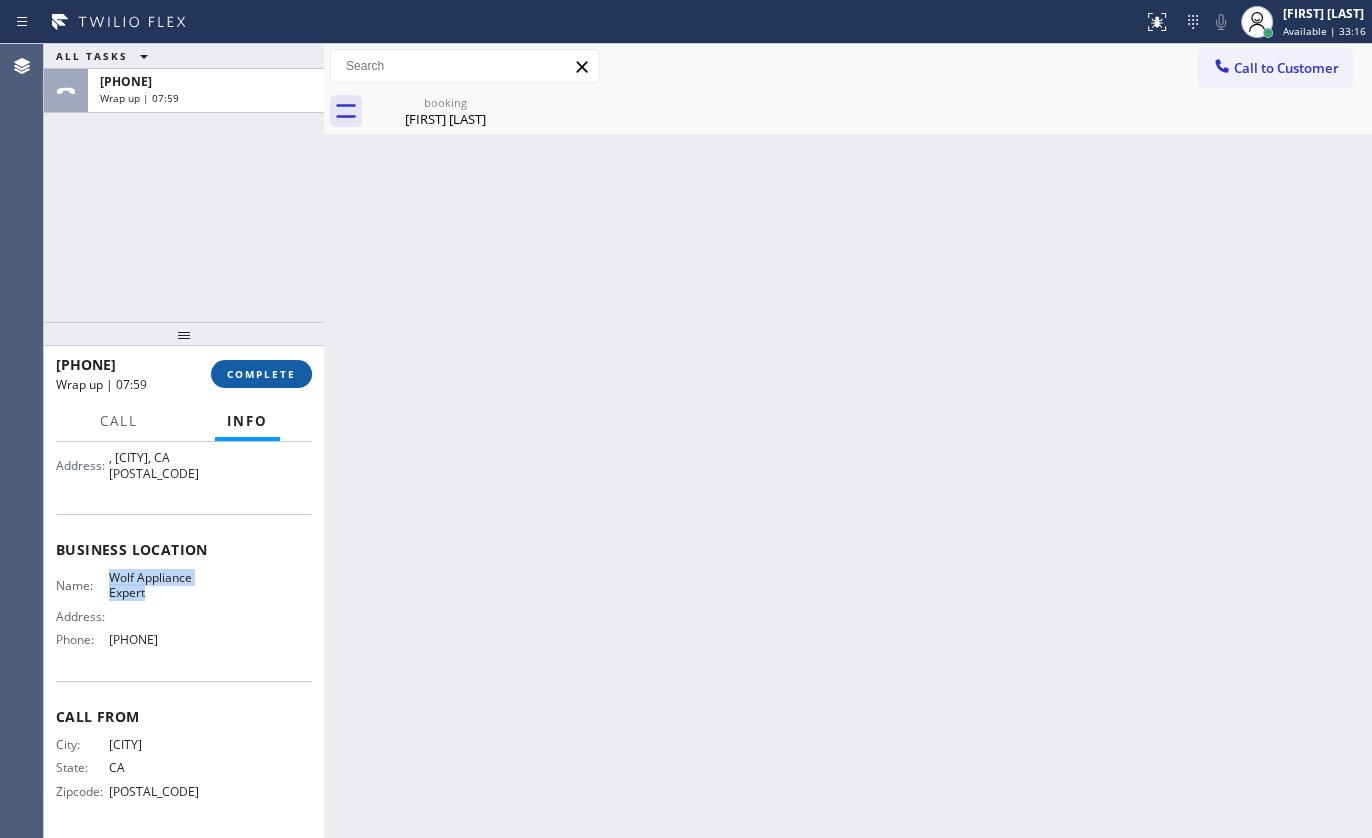 click on "COMPLETE" at bounding box center (261, 374) 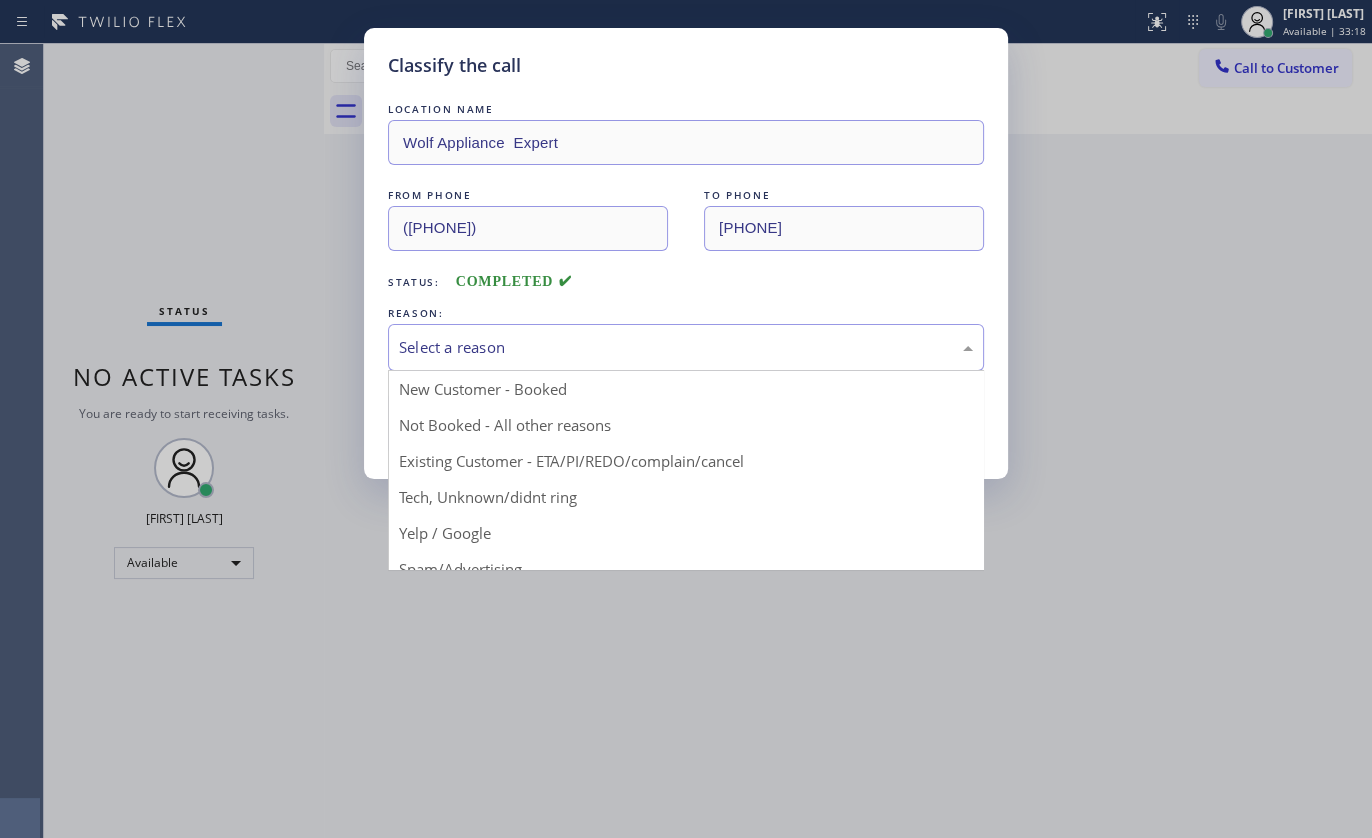 click on "Select a reason" at bounding box center [686, 347] 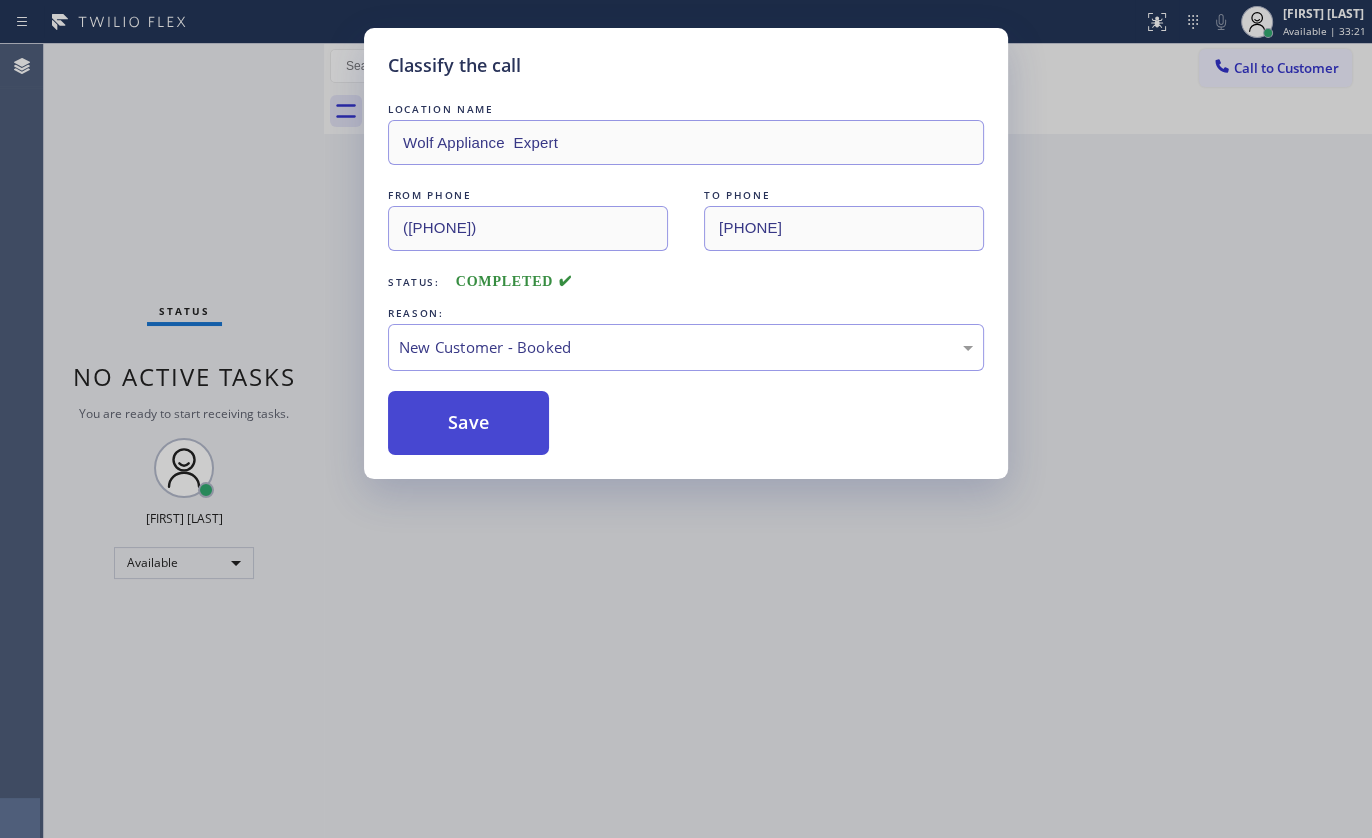 click on "Save" at bounding box center (468, 423) 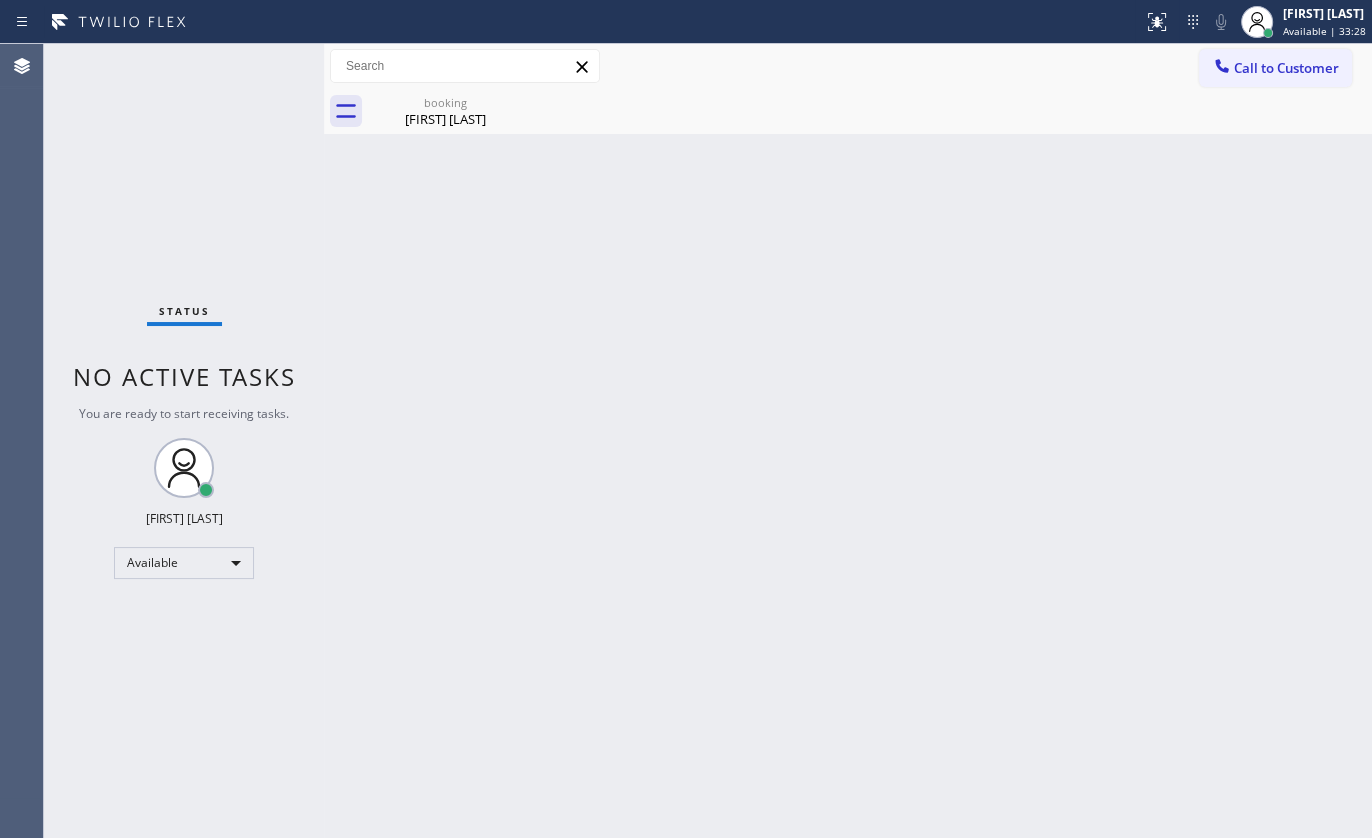 click on "Status   No active tasks     You are ready to start receiving tasks.   JENIZA ALCAYDE Available" at bounding box center (184, 441) 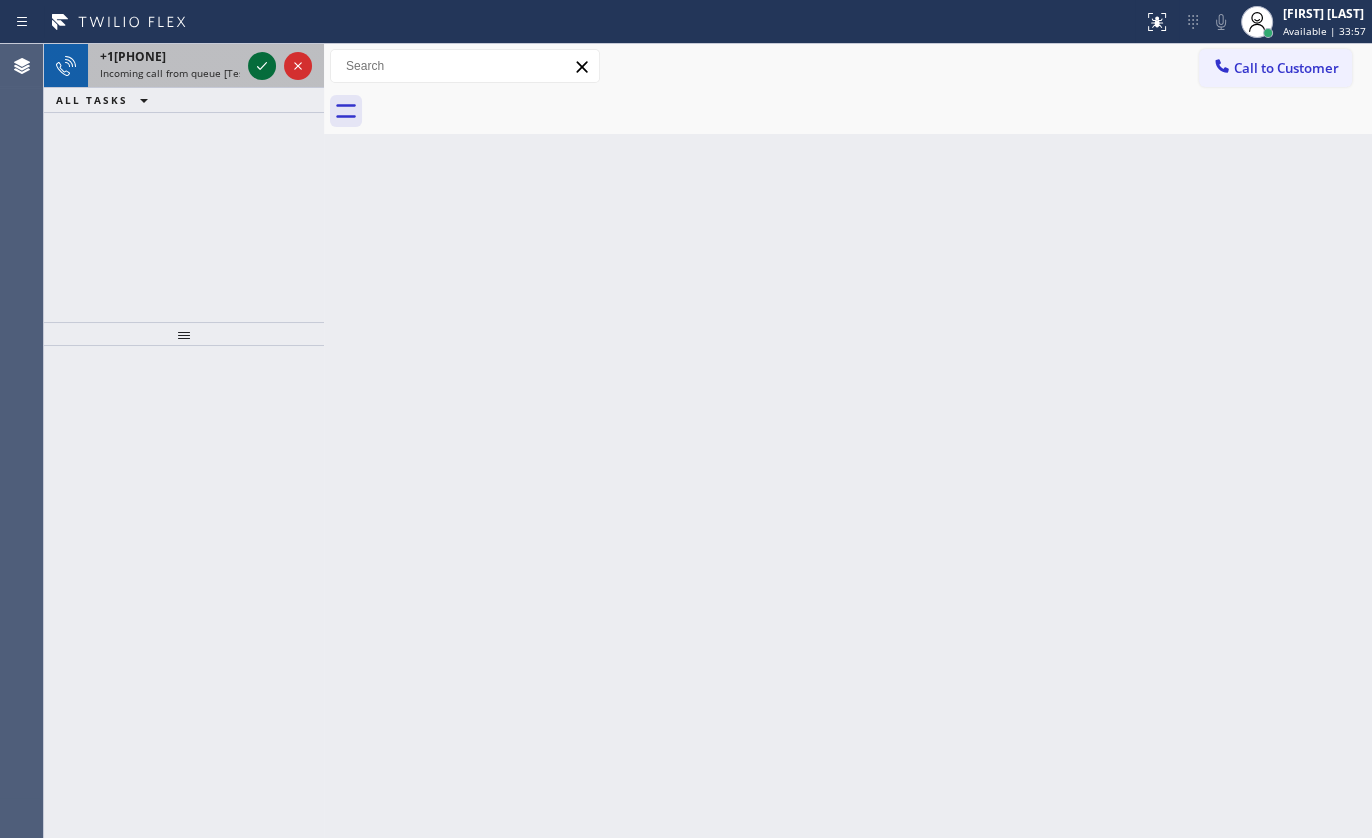 click 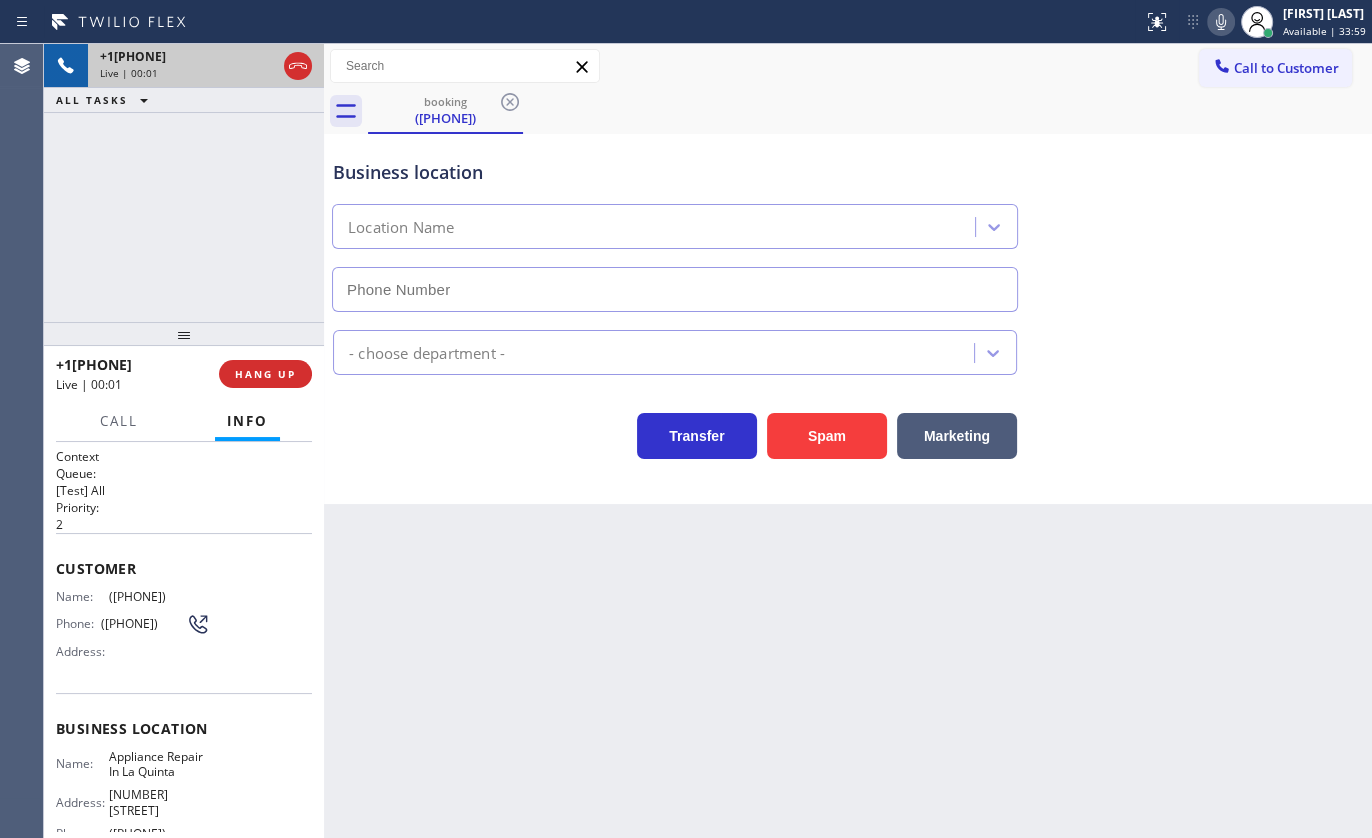 type on "(619) 644-0008" 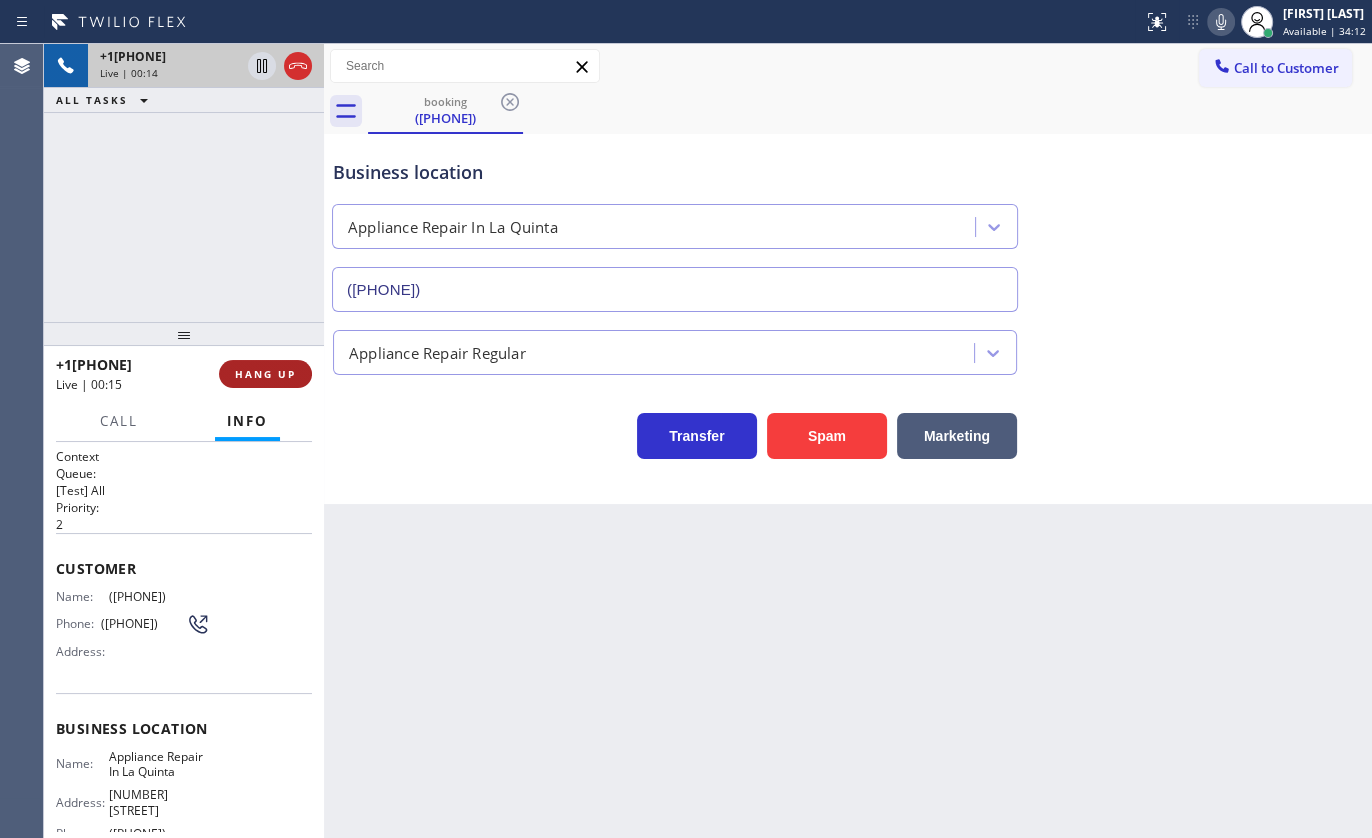 click on "HANG UP" at bounding box center (265, 374) 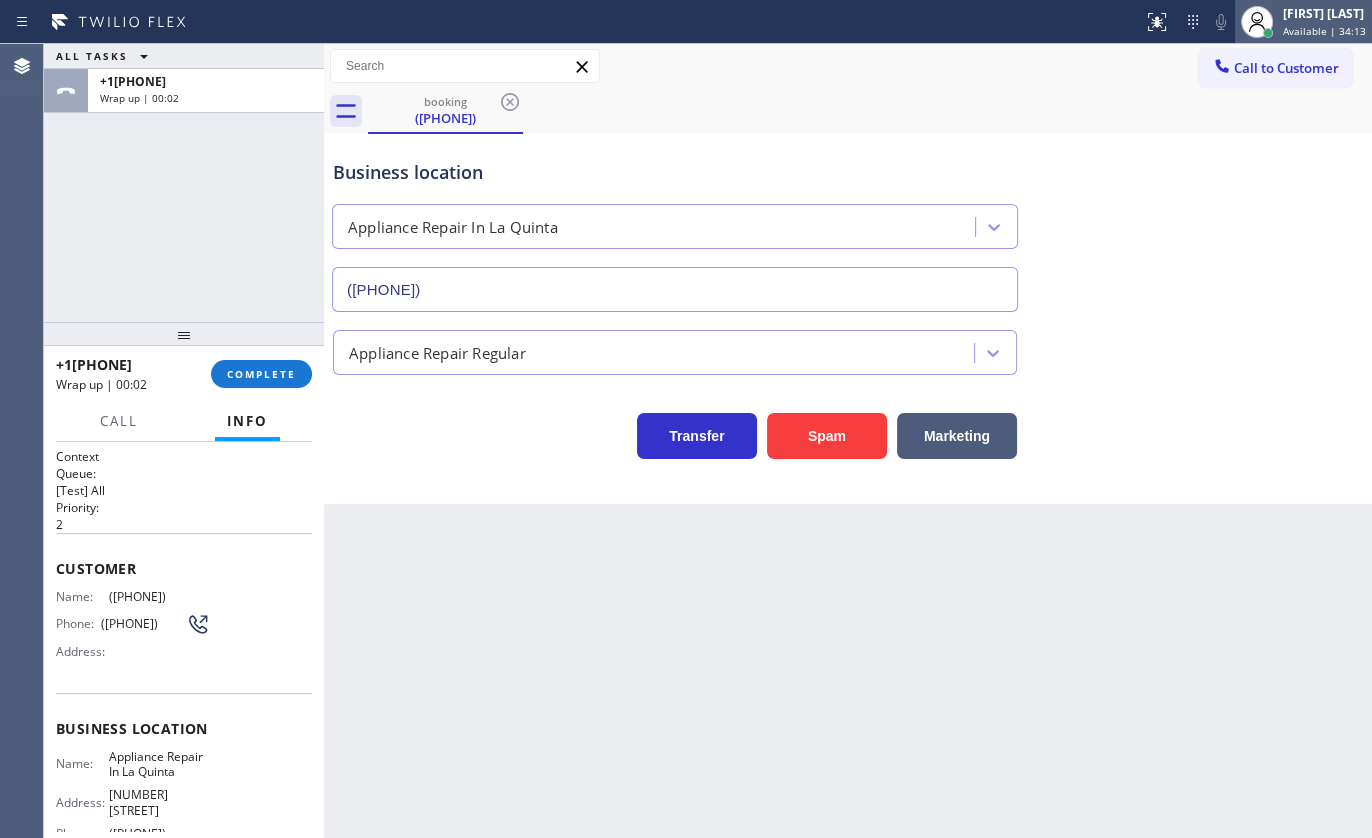 click on "JENIZA ALCAYDE" at bounding box center (1324, 13) 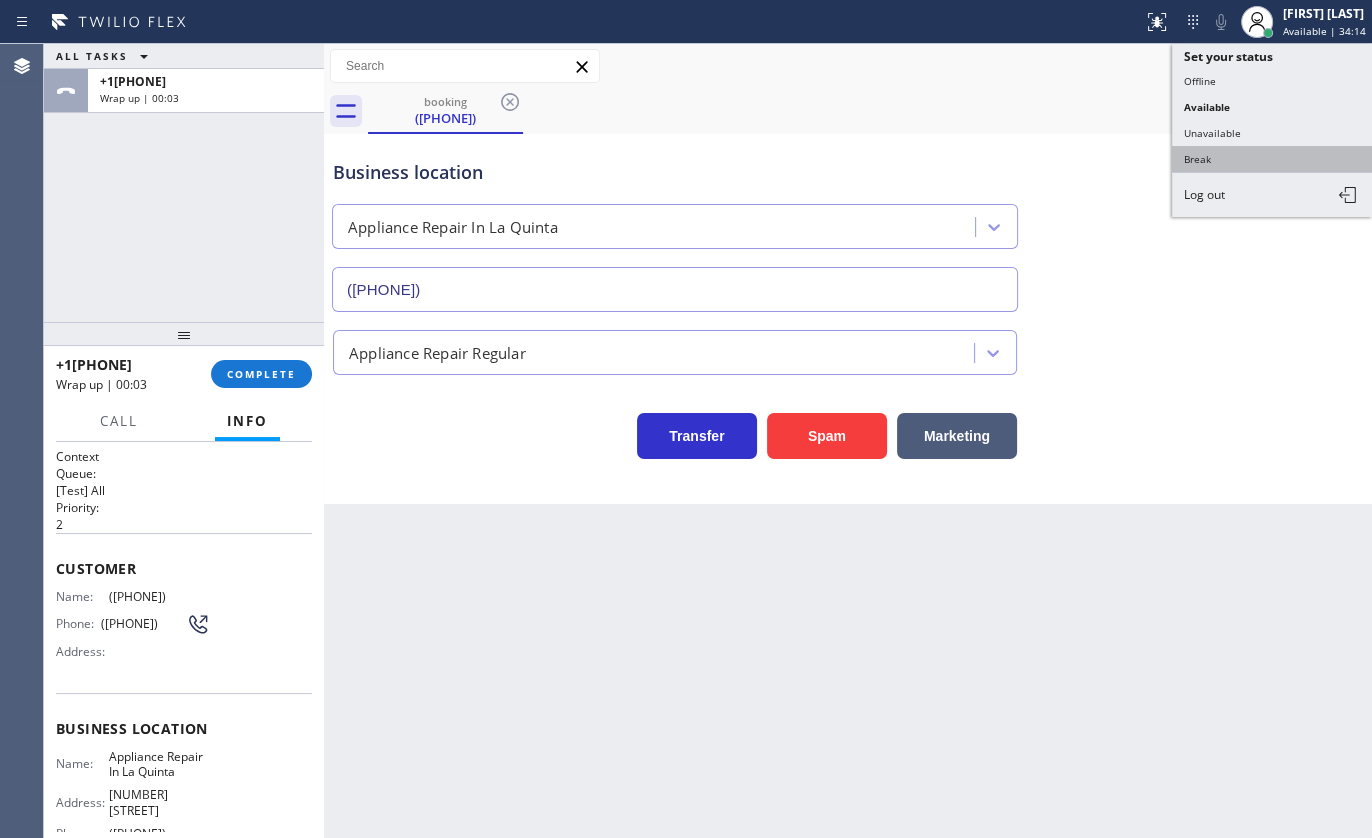 click on "Break" at bounding box center [1272, 159] 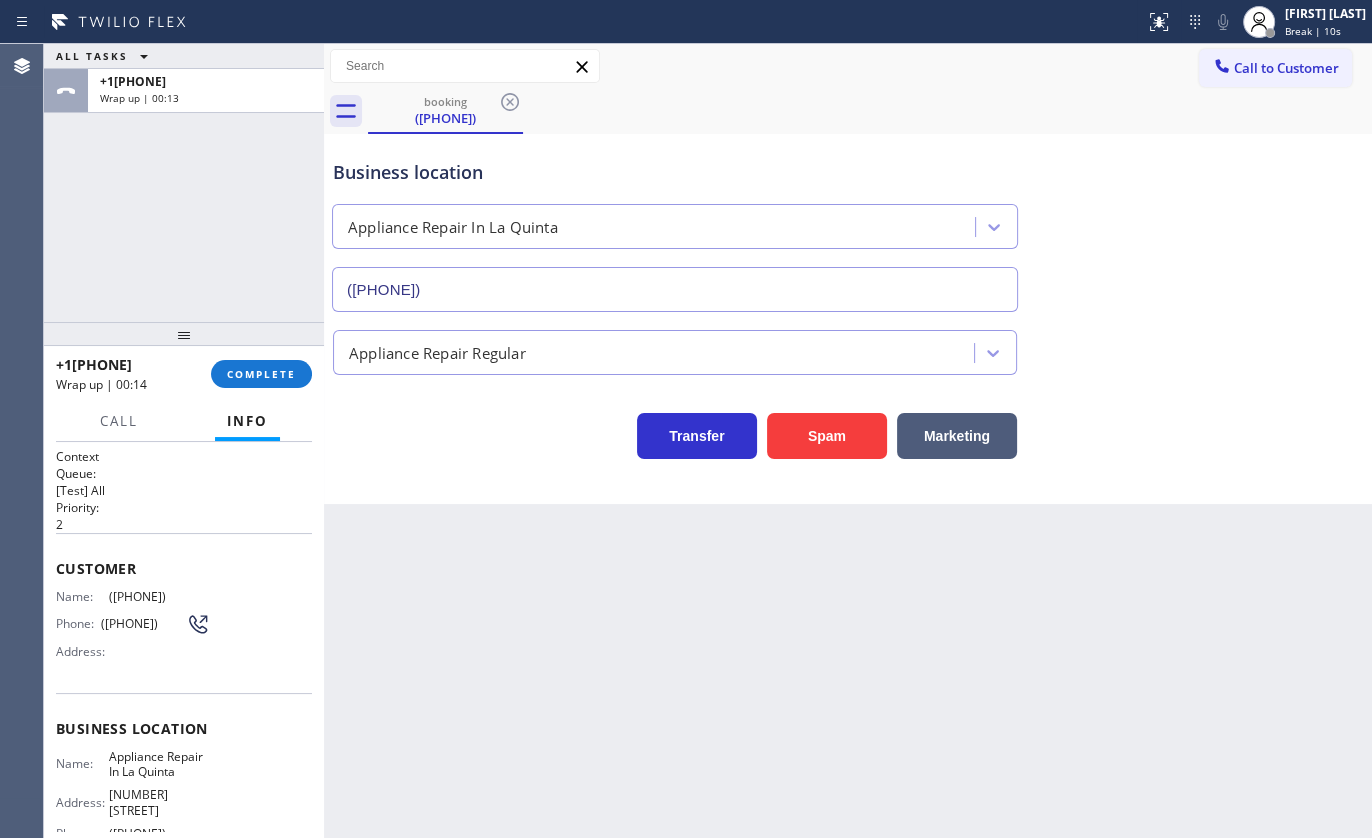 click on "ALL TASKS ALL TASKS ACTIVE TASKS TASKS IN WRAP UP +16196399954 Wrap up | 00:13" at bounding box center [184, 183] 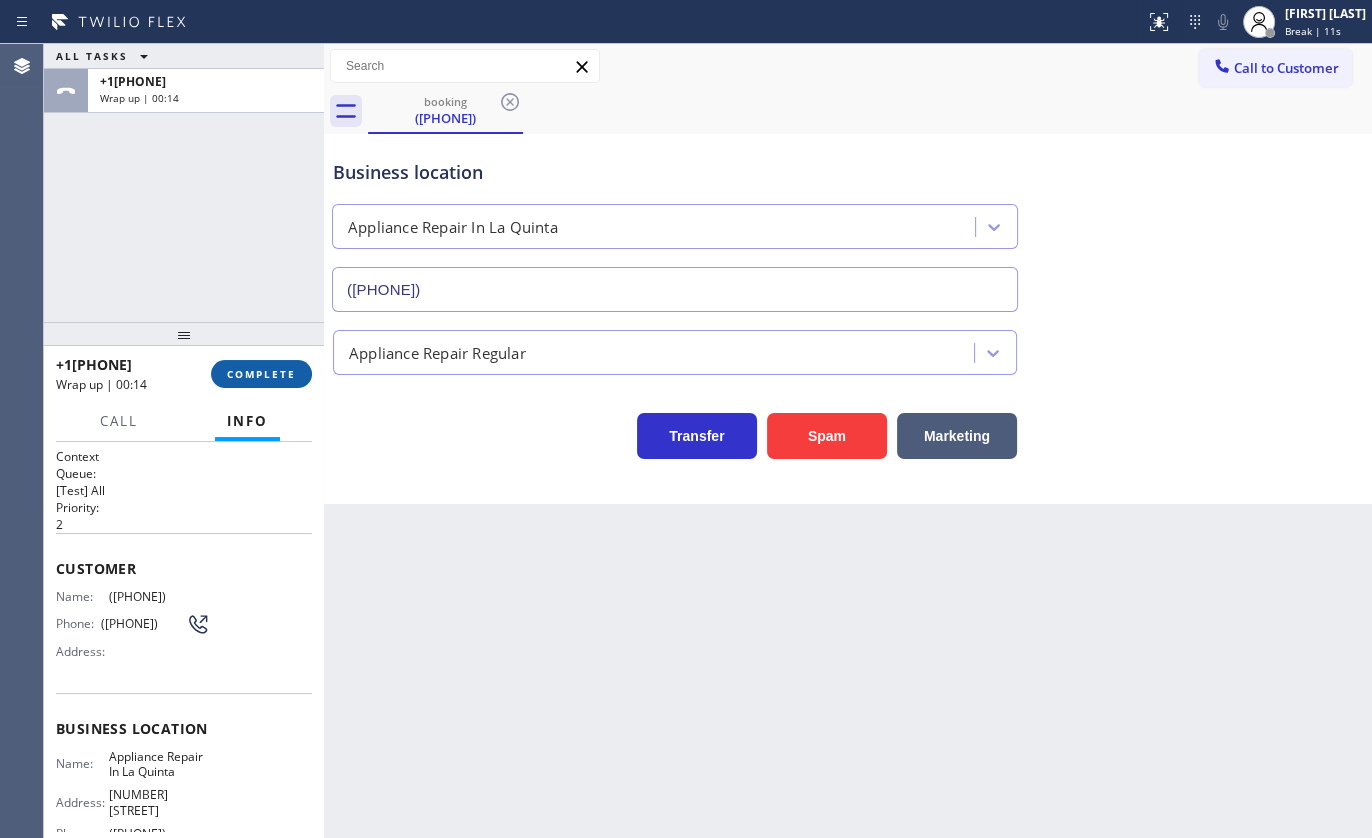 click on "COMPLETE" at bounding box center (261, 374) 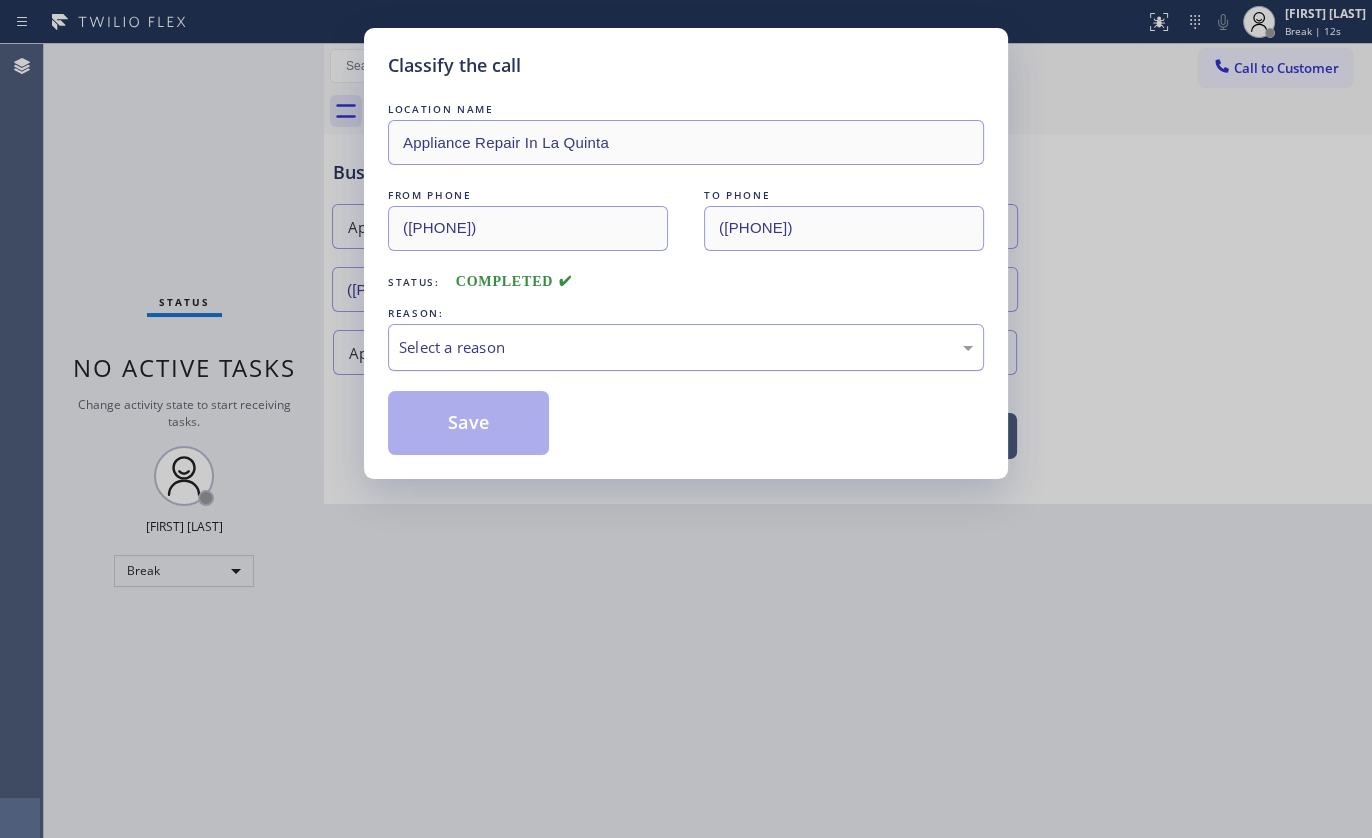 click on "Select a reason" at bounding box center (686, 347) 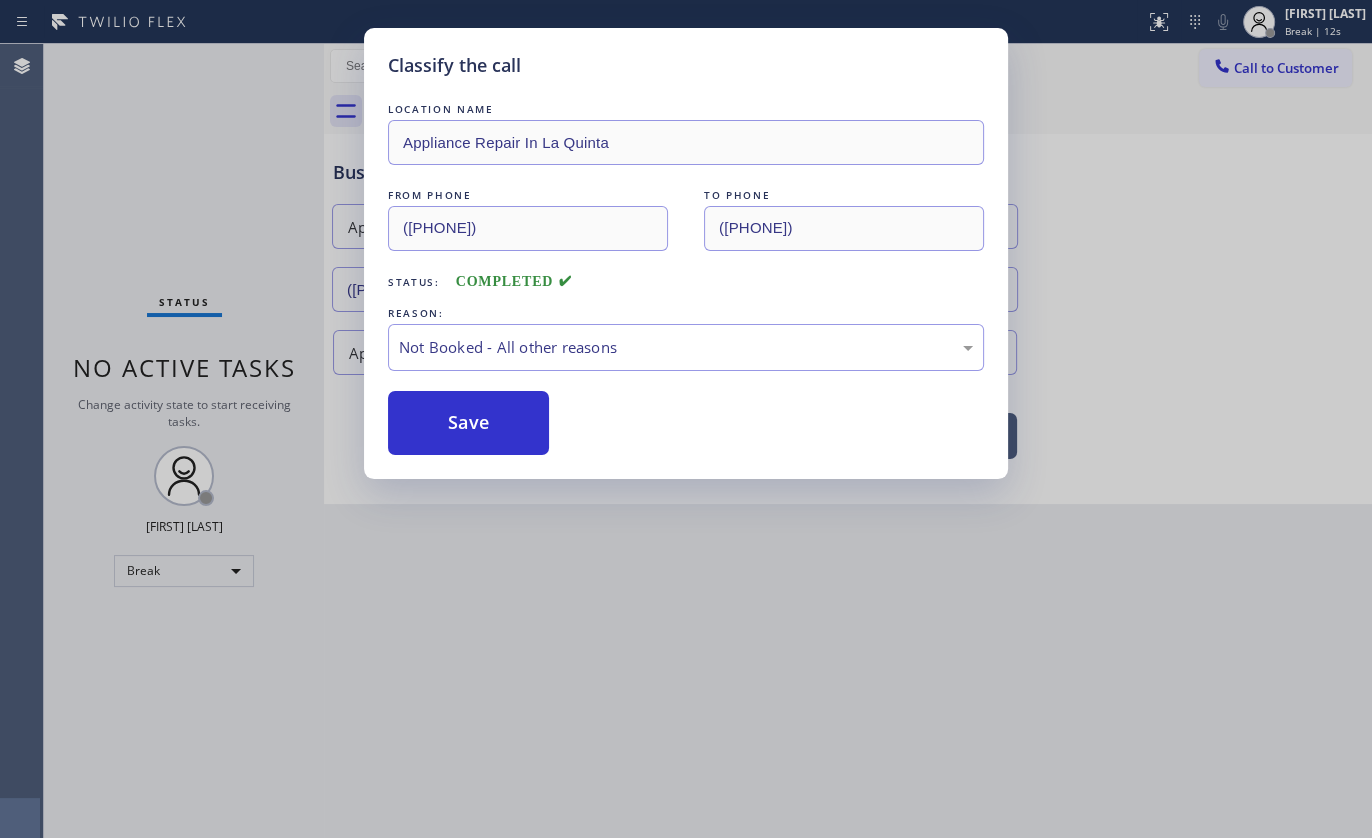 click on "Save" at bounding box center [468, 423] 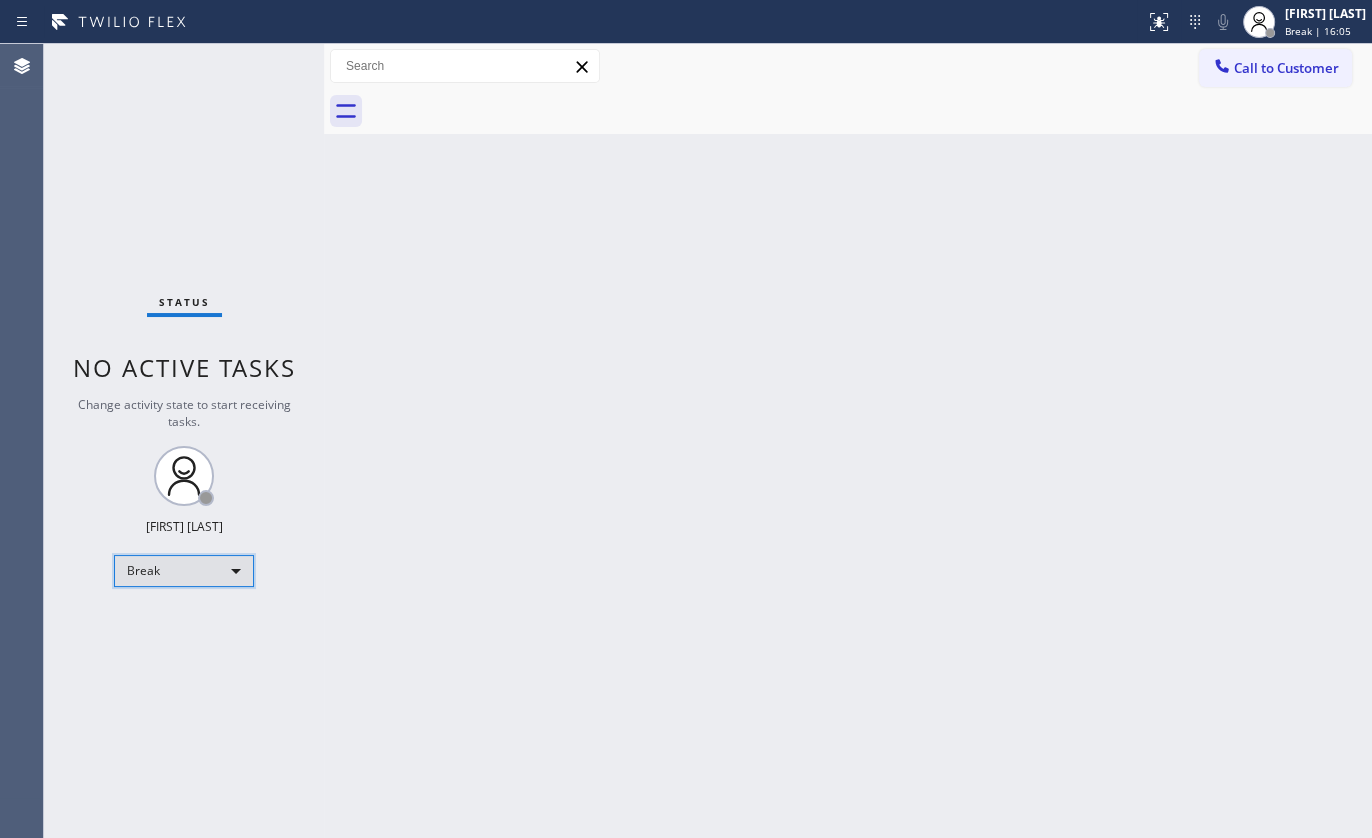 click on "Break" at bounding box center (184, 571) 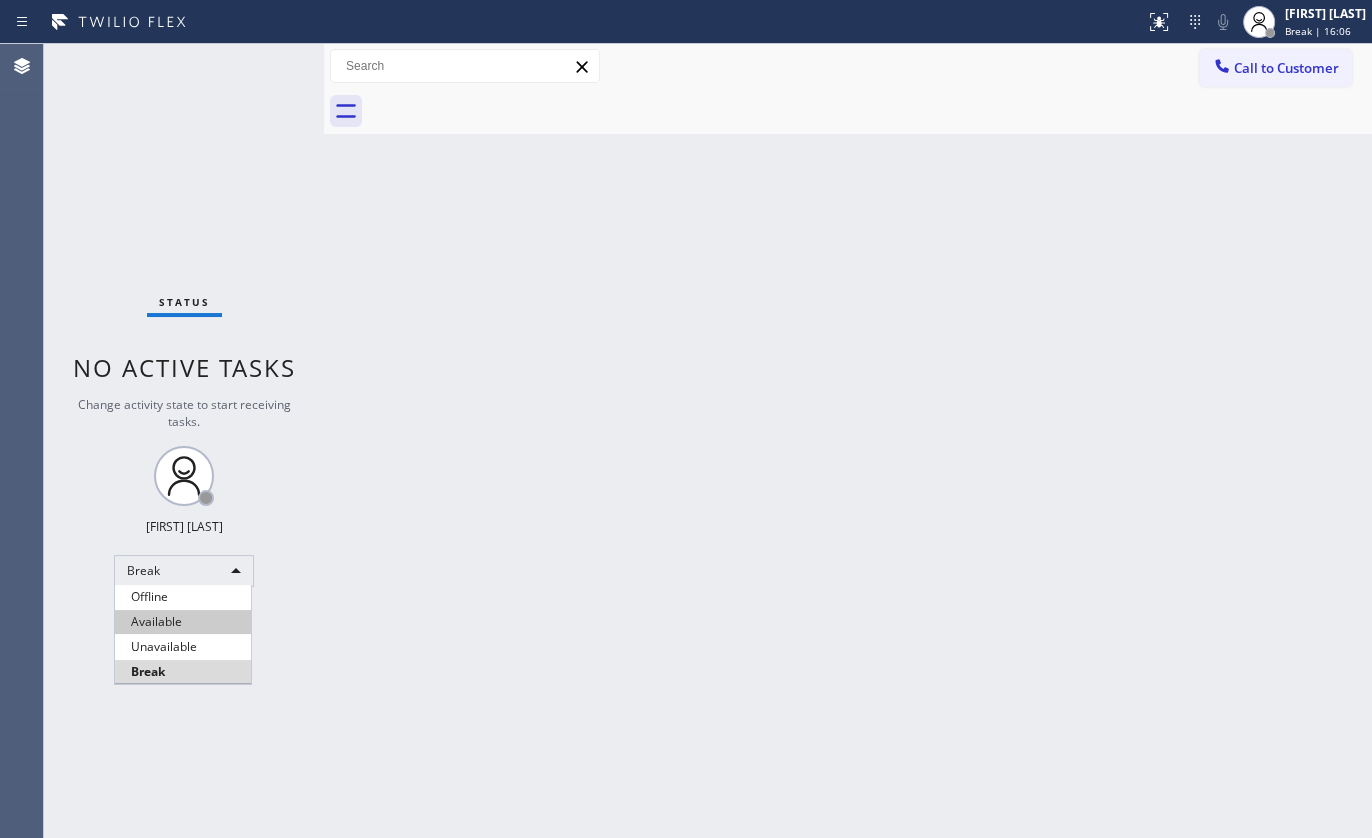 click on "Available" at bounding box center (183, 622) 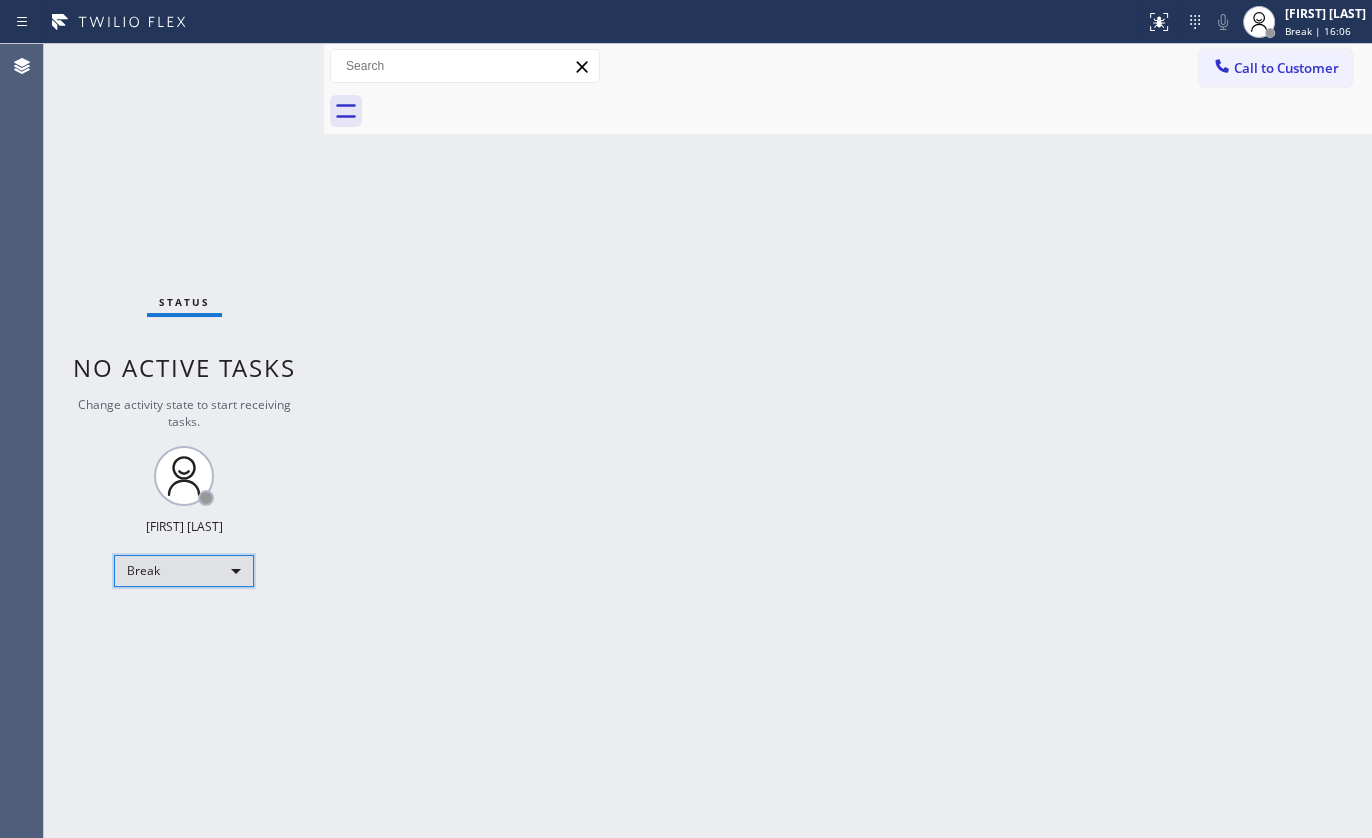 click on "Break" at bounding box center [184, 571] 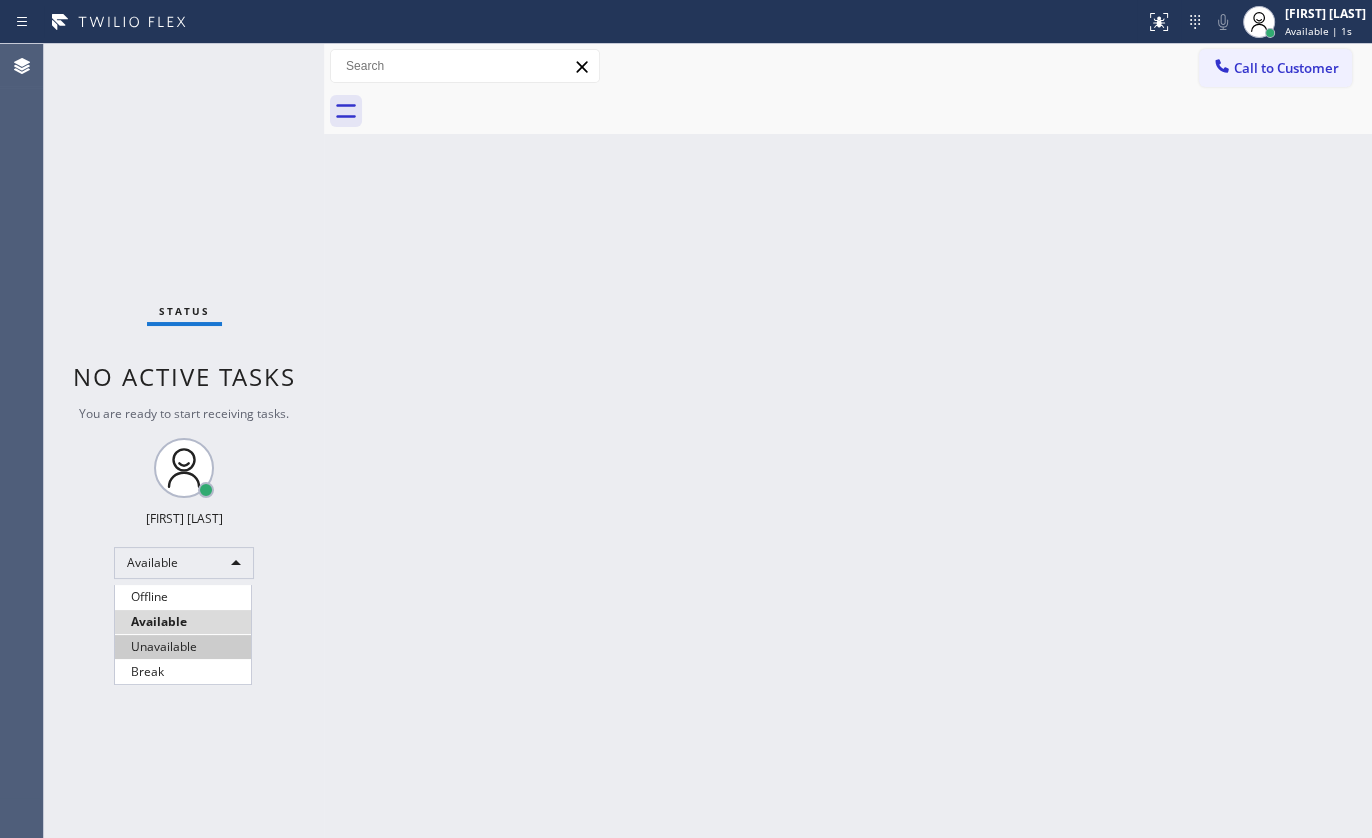 click on "Unavailable" at bounding box center (183, 647) 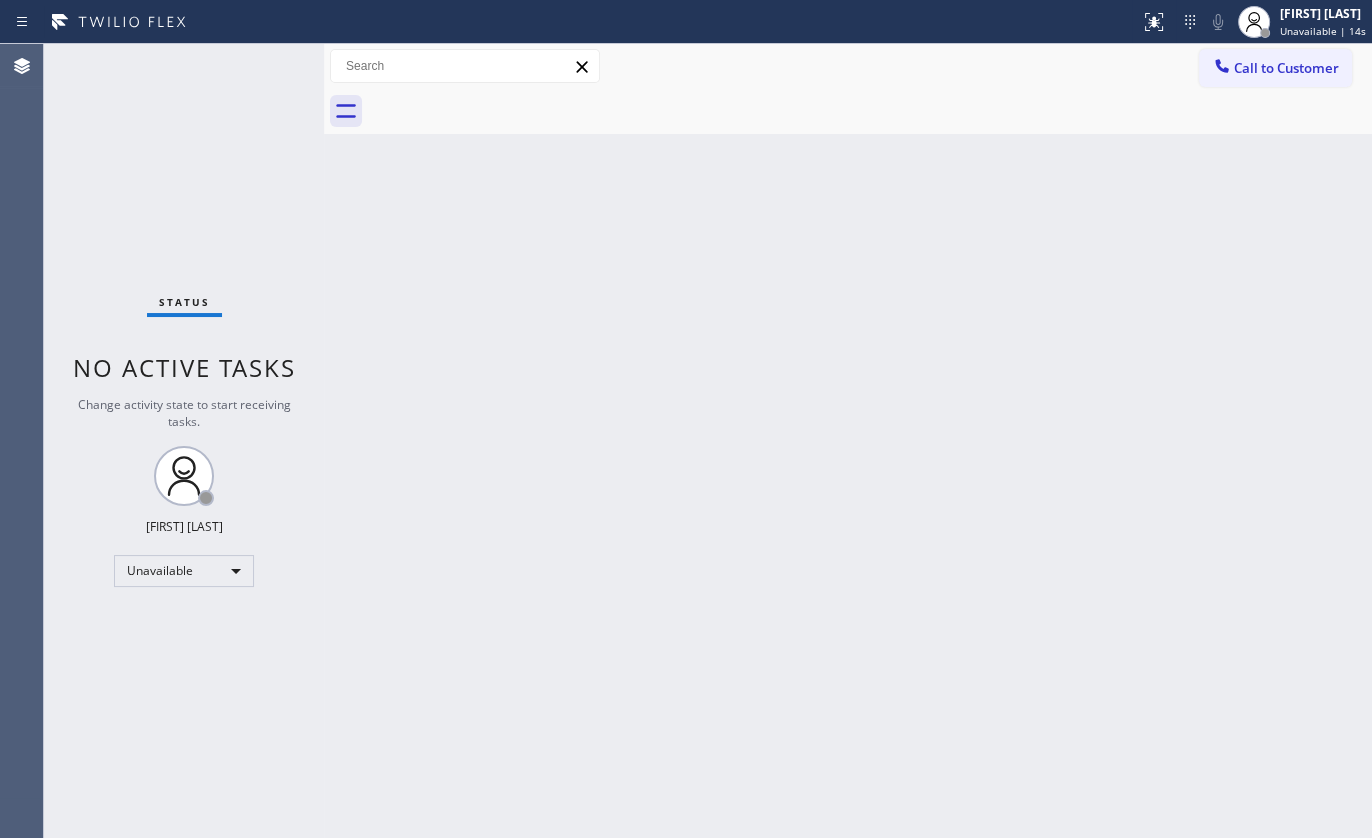 click on "Status   No active tasks     Change activity state to start receiving tasks.   JENIZA ALCAYDE Unavailable" at bounding box center [184, 441] 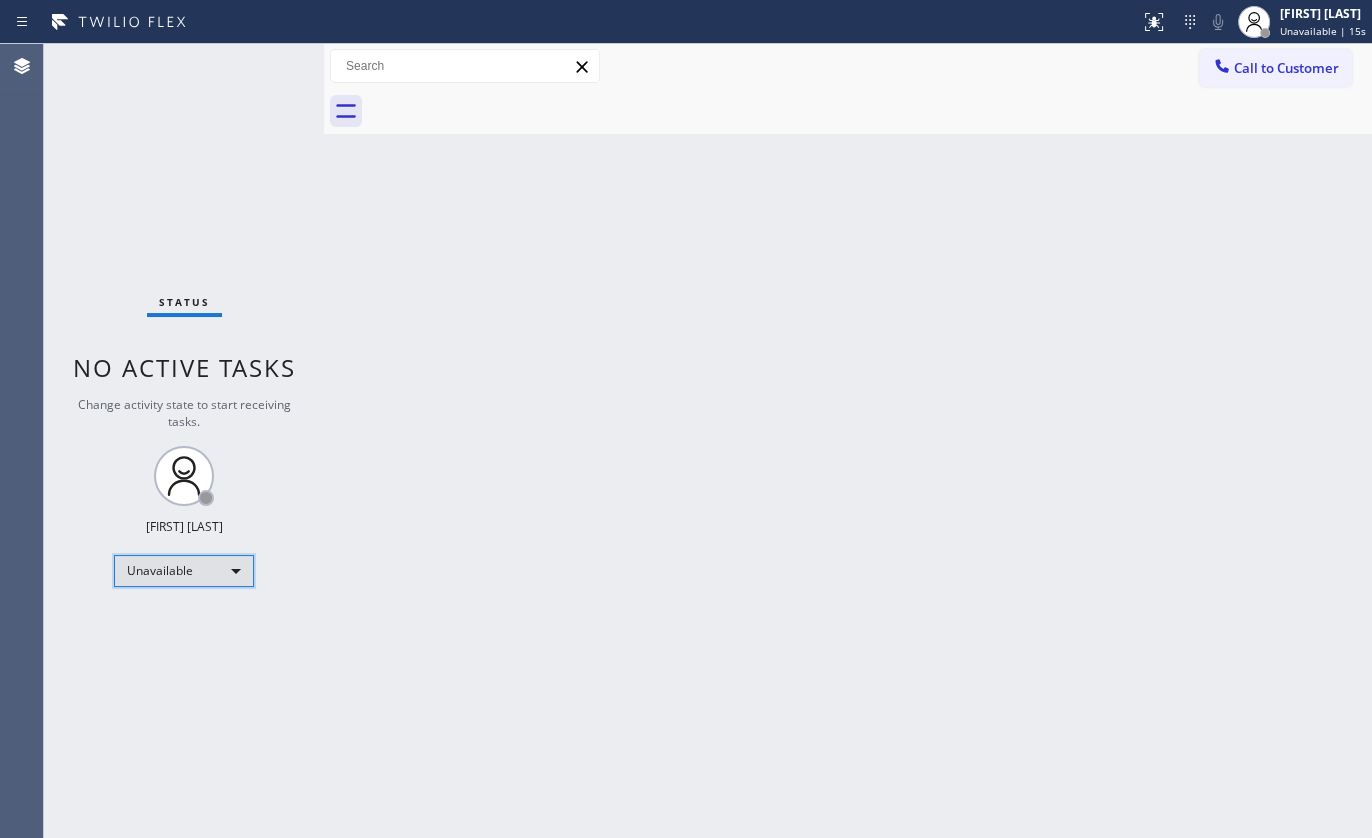 click on "Unavailable" at bounding box center (184, 571) 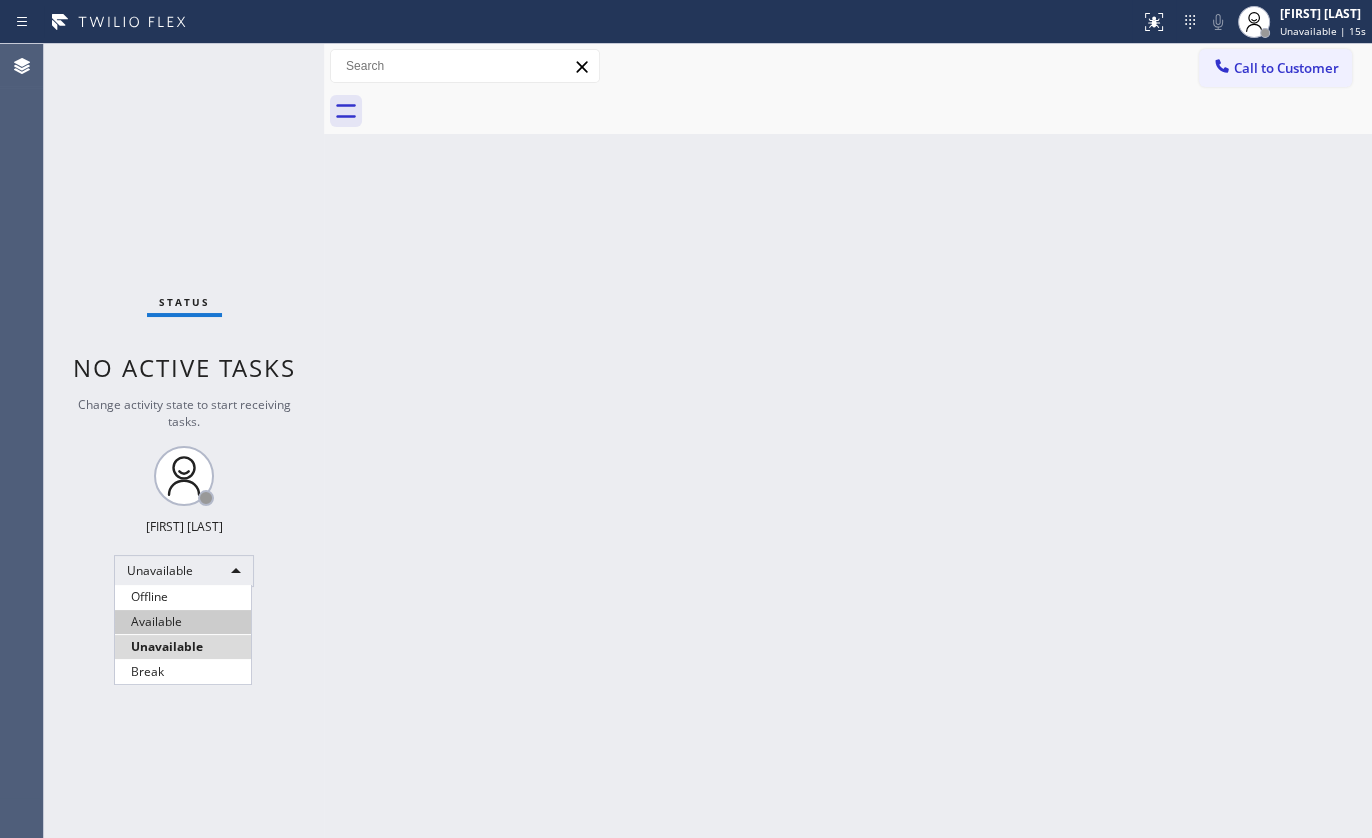click on "Available" at bounding box center (183, 622) 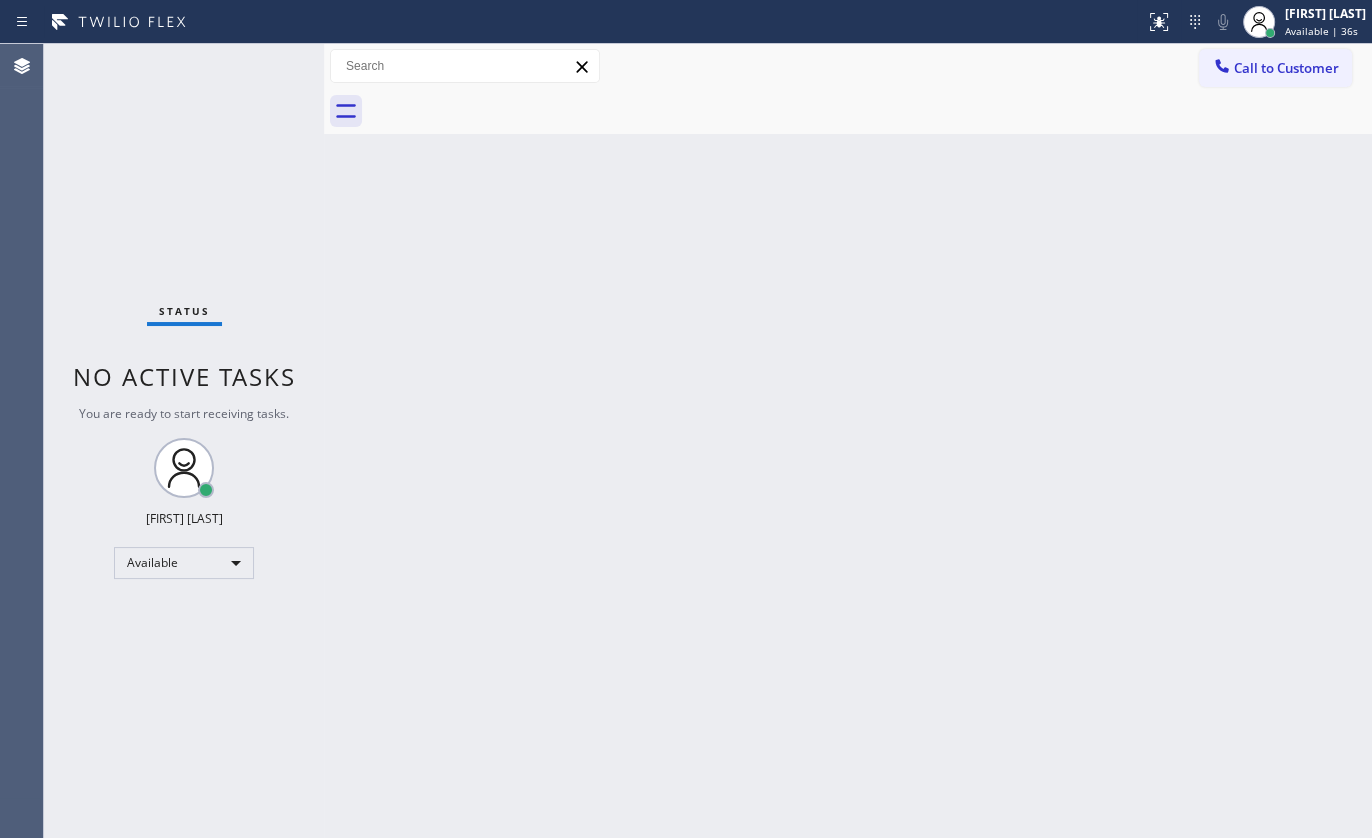 click on "Status   No active tasks     You are ready to start receiving tasks.   JENIZA ALCAYDE Available" at bounding box center [184, 441] 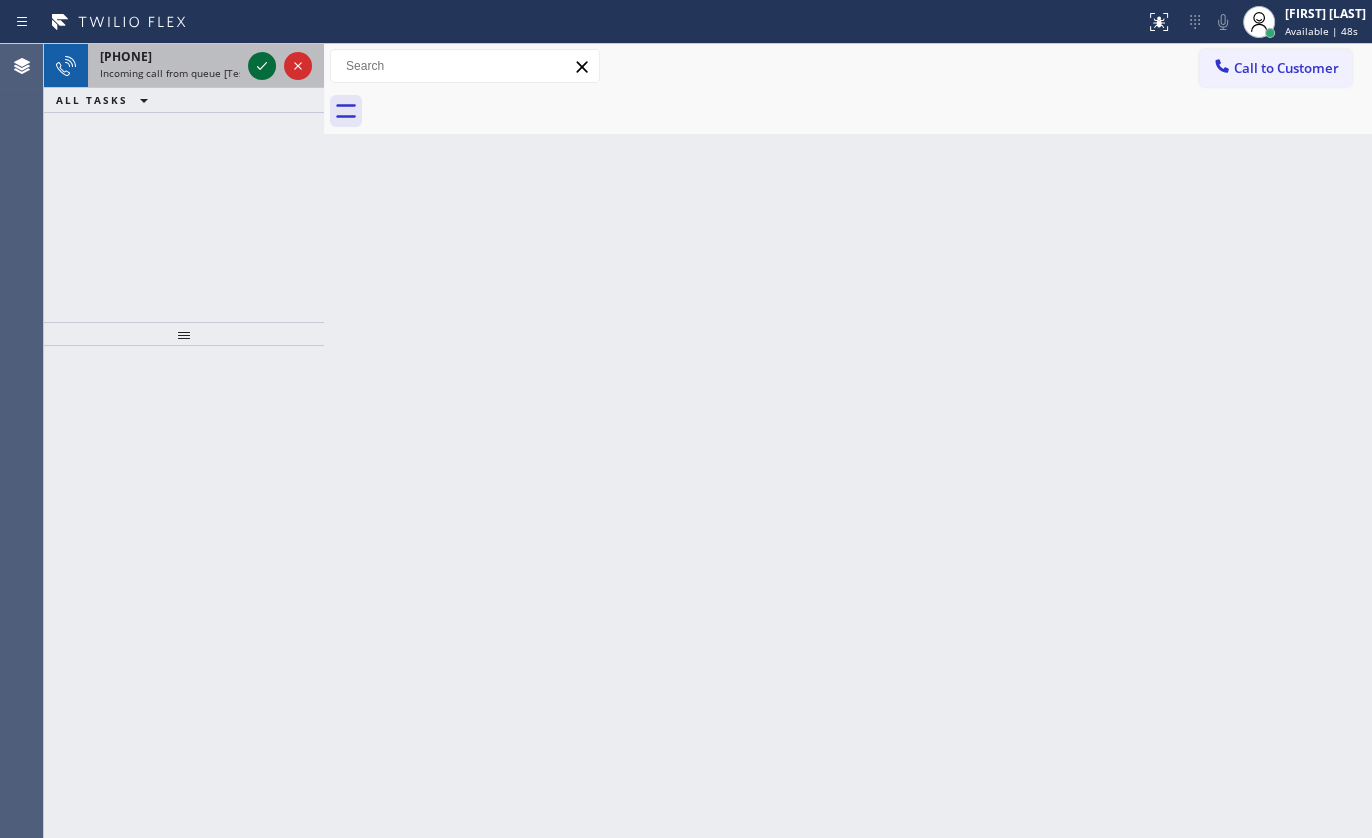 click 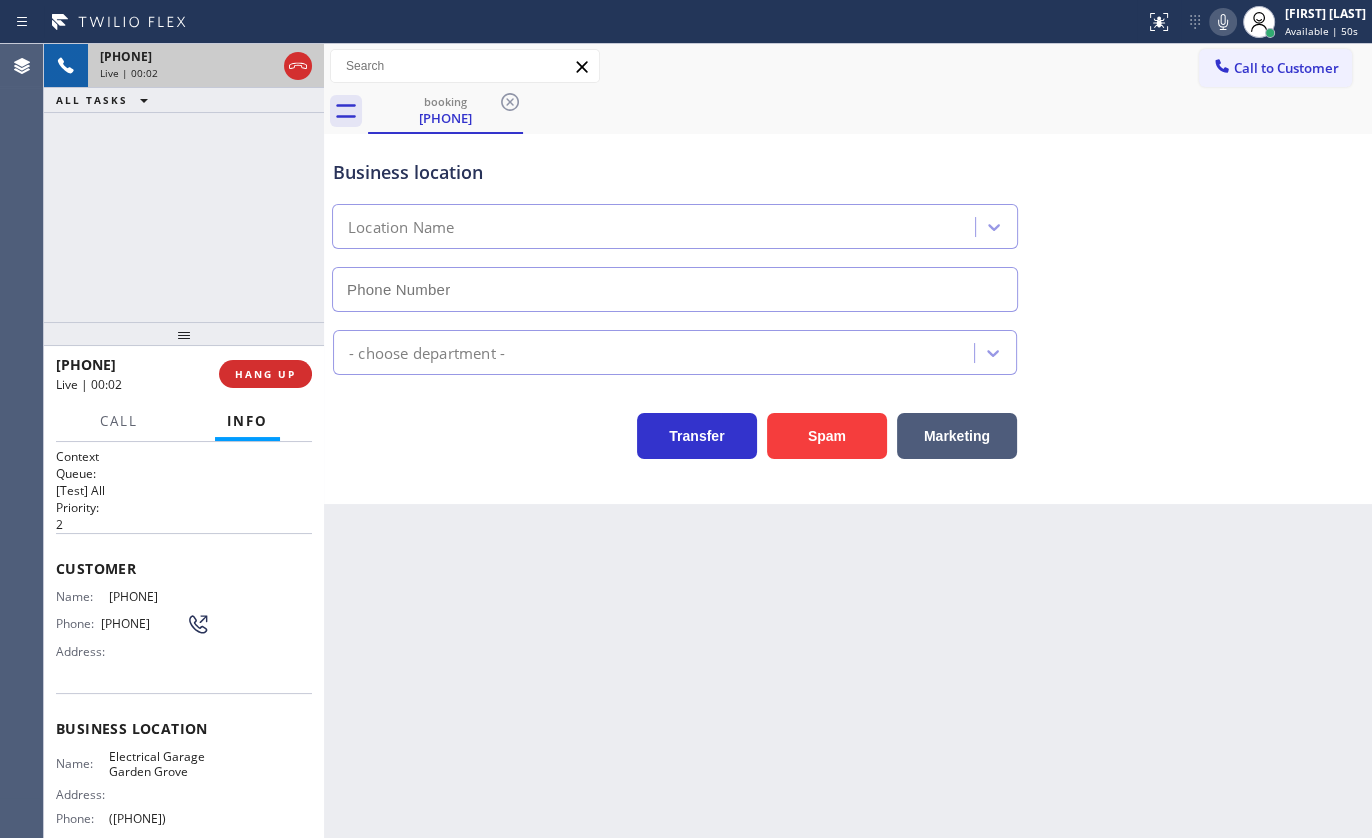 type on "(714) 364-1101" 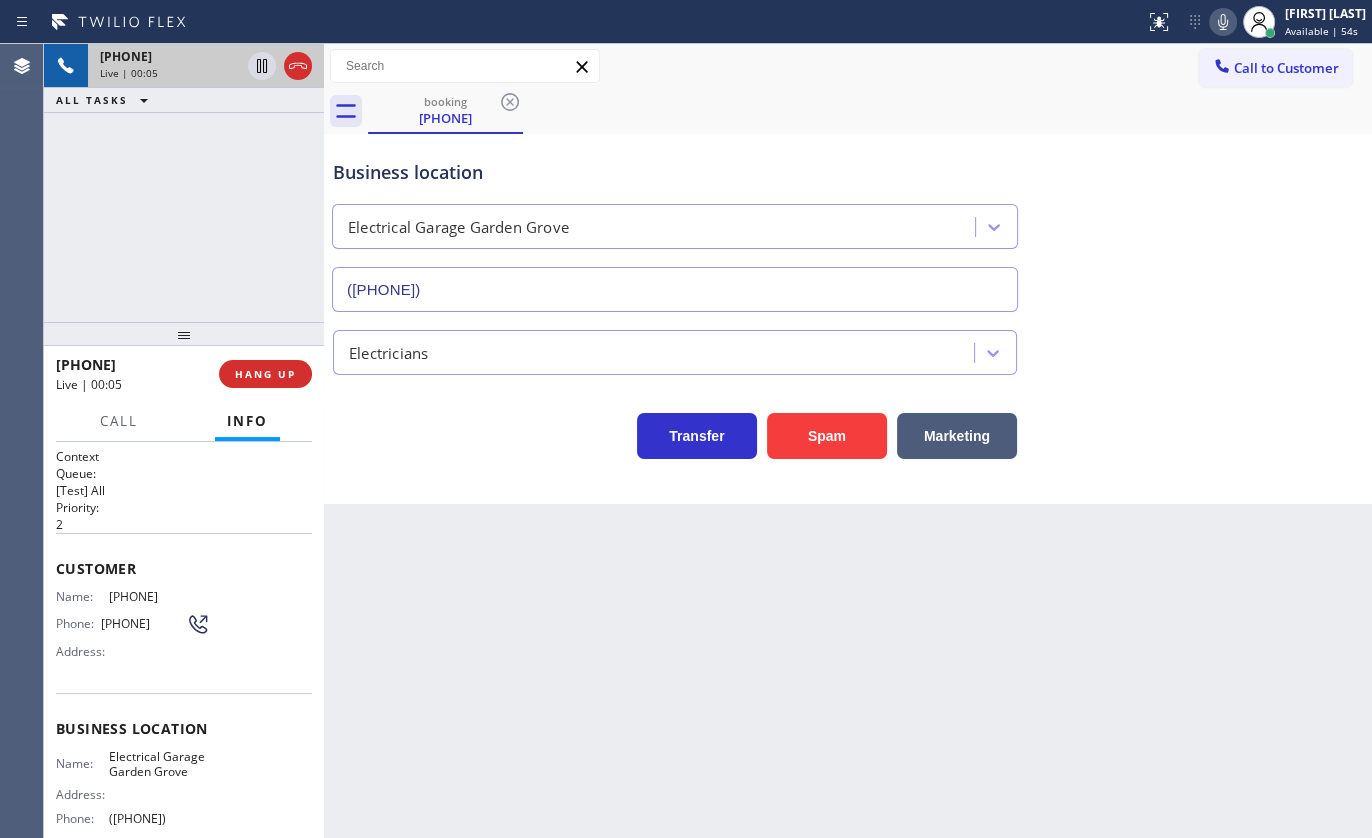 click on "+17146740107 Live | 00:05 ALL TASKS ALL TASKS ACTIVE TASKS TASKS IN WRAP UP" at bounding box center (184, 183) 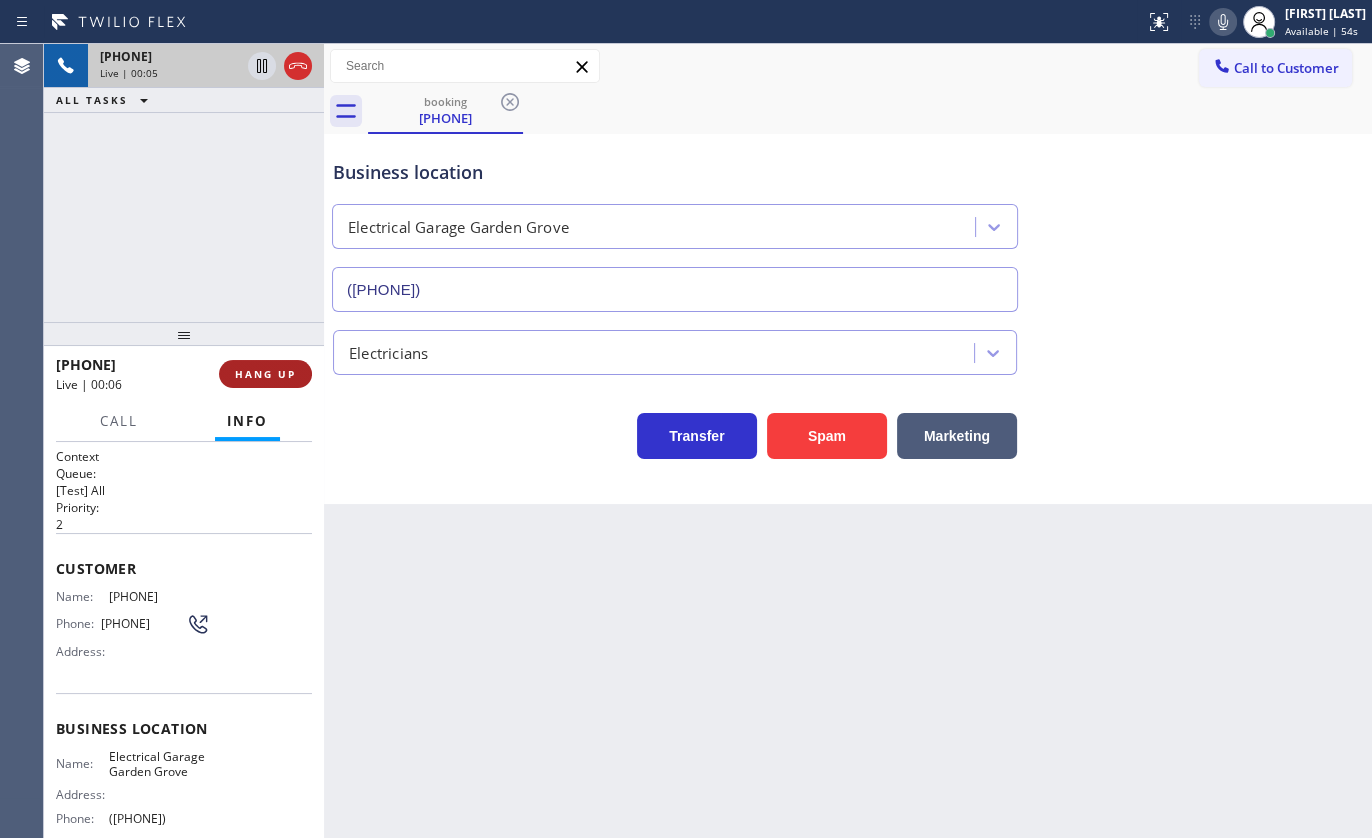 click on "HANG UP" at bounding box center (265, 374) 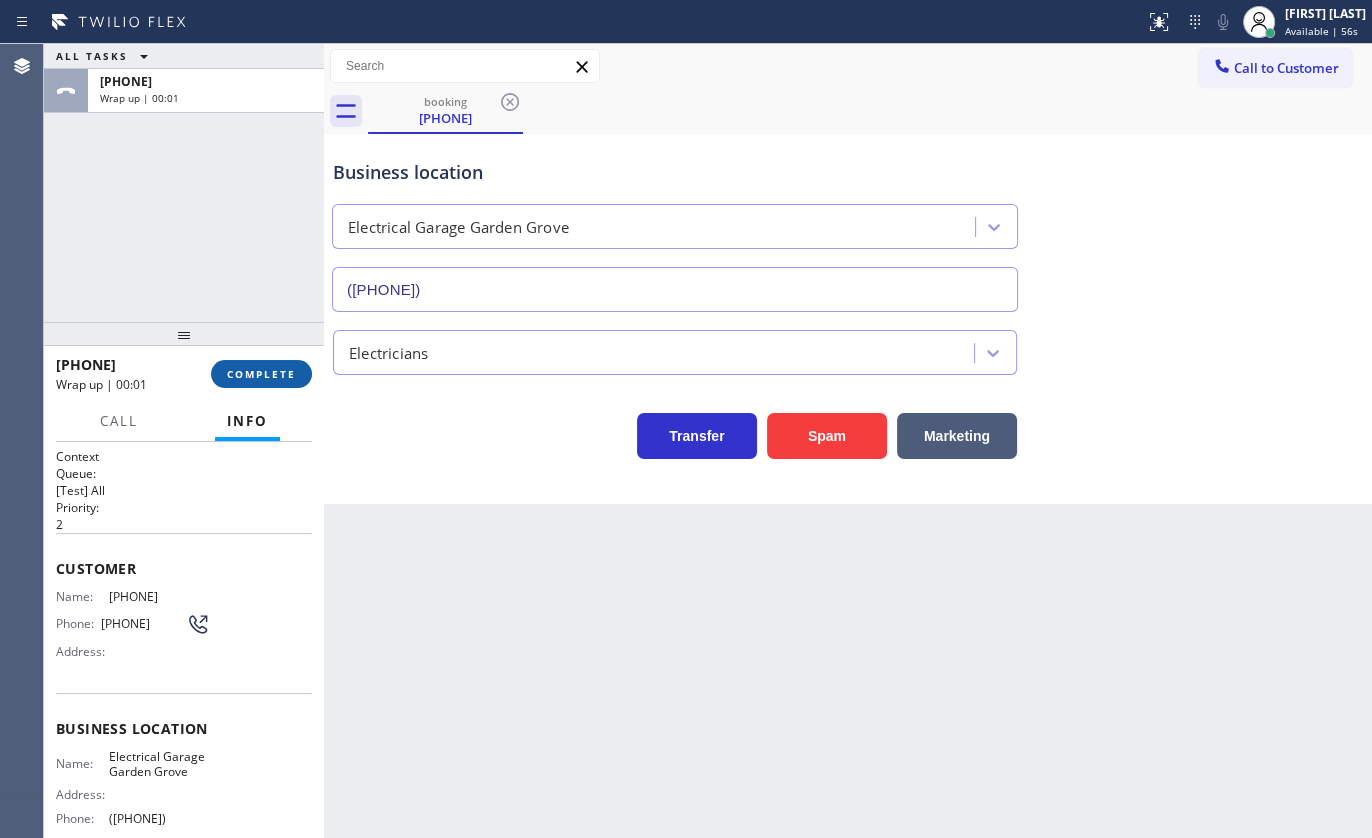 click on "COMPLETE" at bounding box center (261, 374) 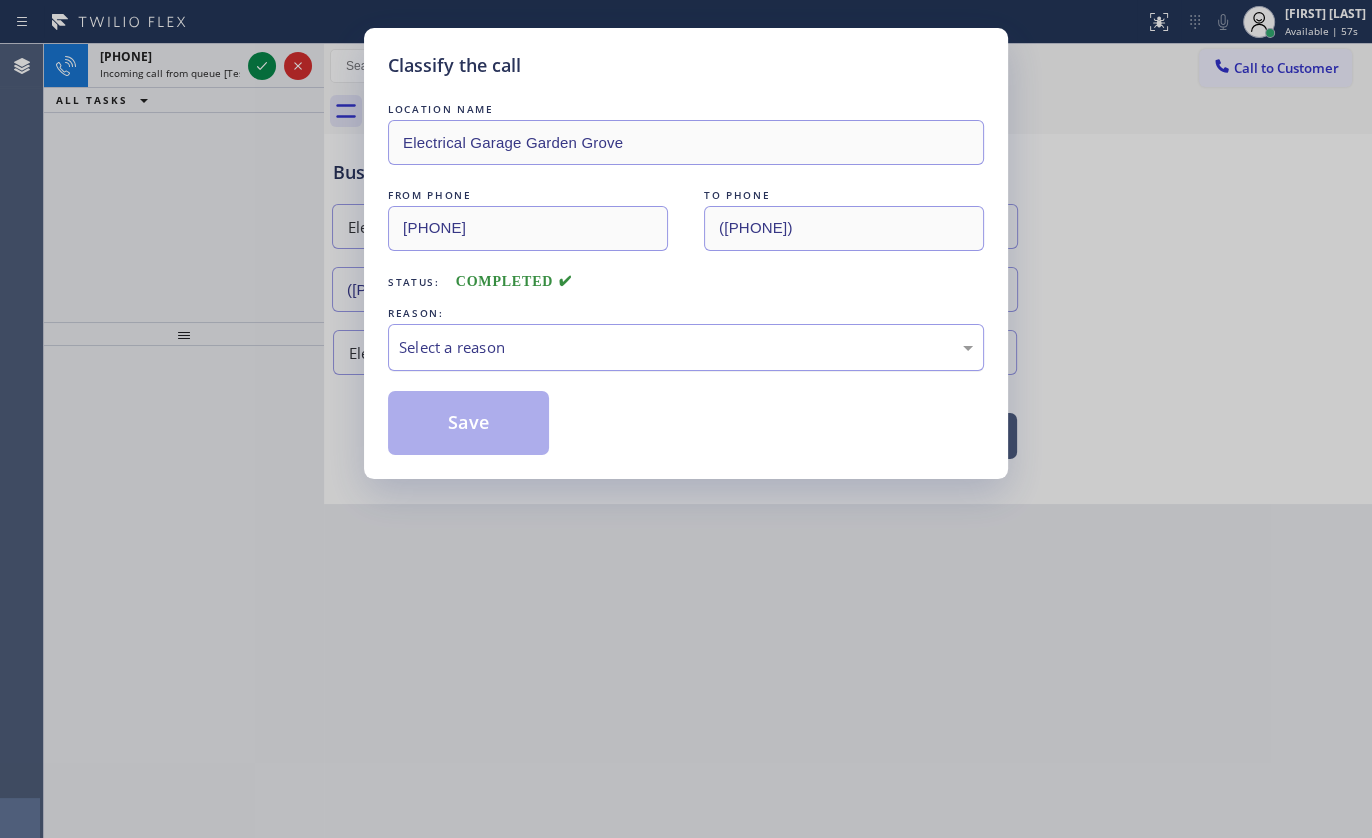 click on "Select a reason" at bounding box center [686, 347] 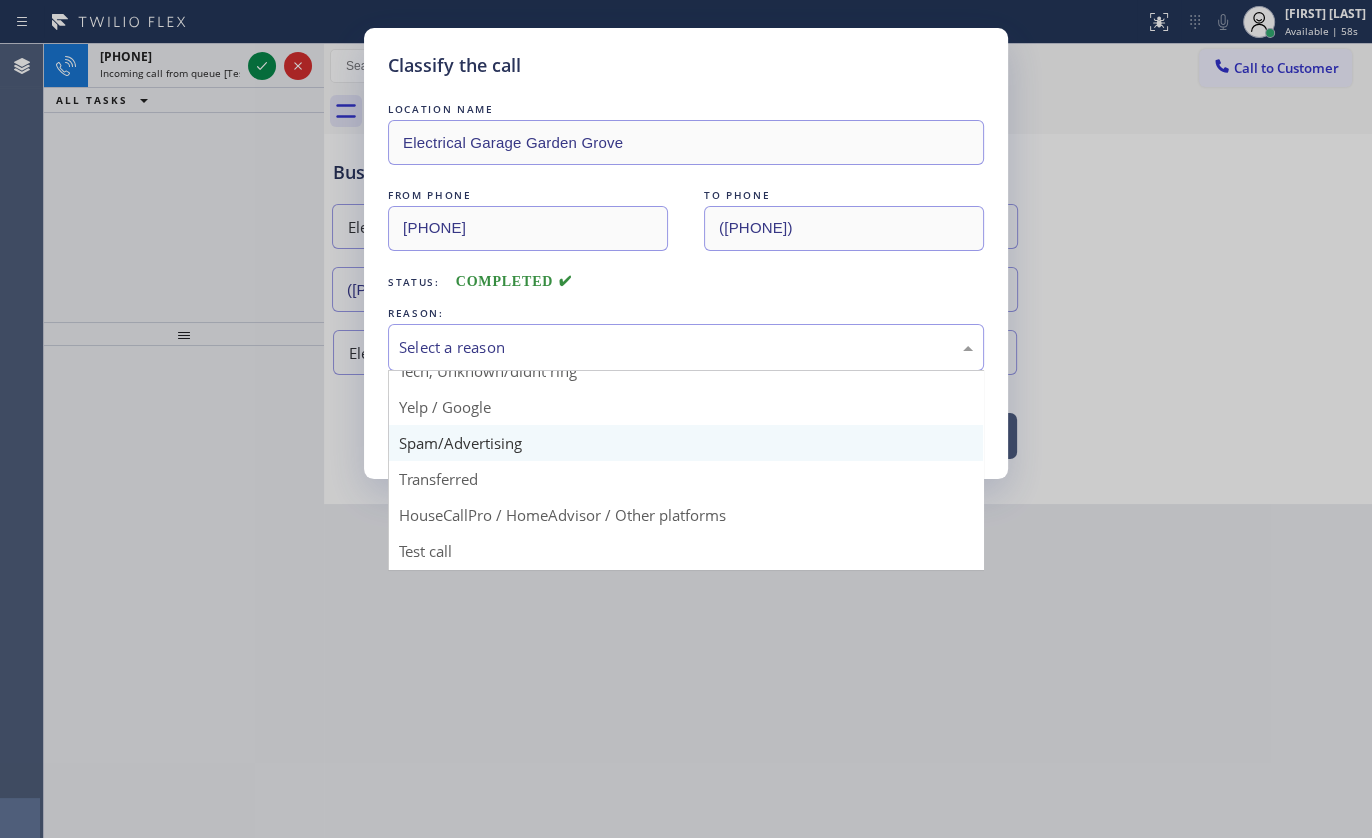 scroll, scrollTop: 133, scrollLeft: 0, axis: vertical 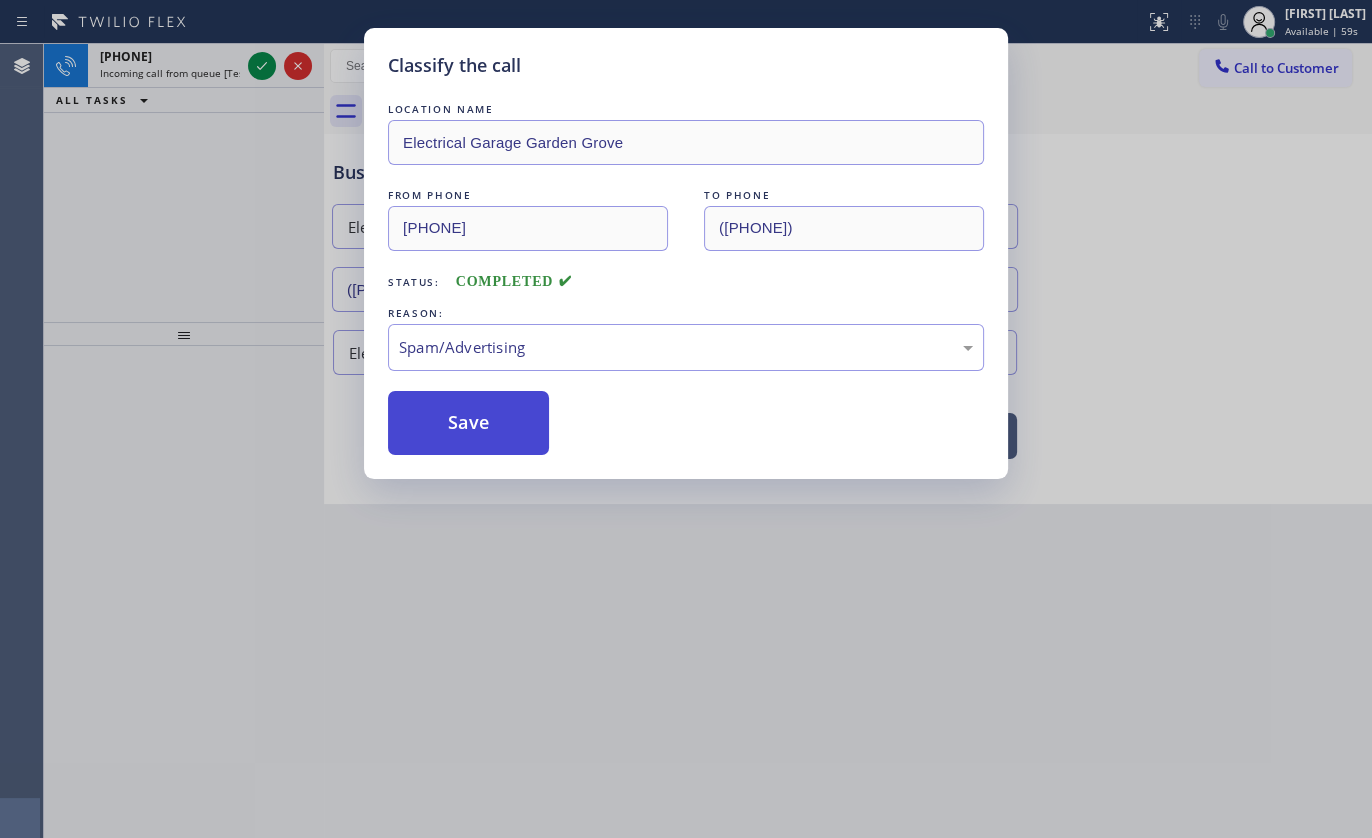 click on "Save" at bounding box center (468, 423) 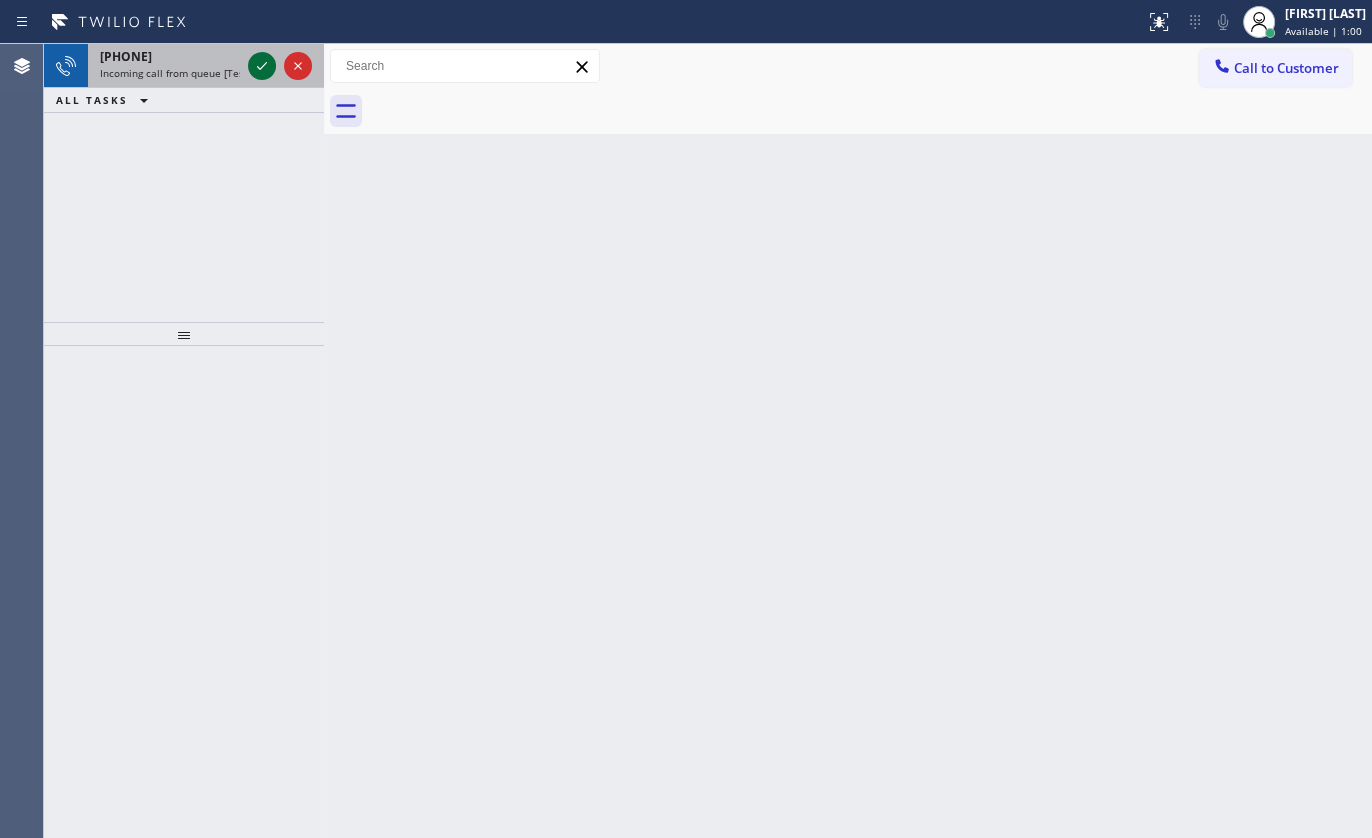 click 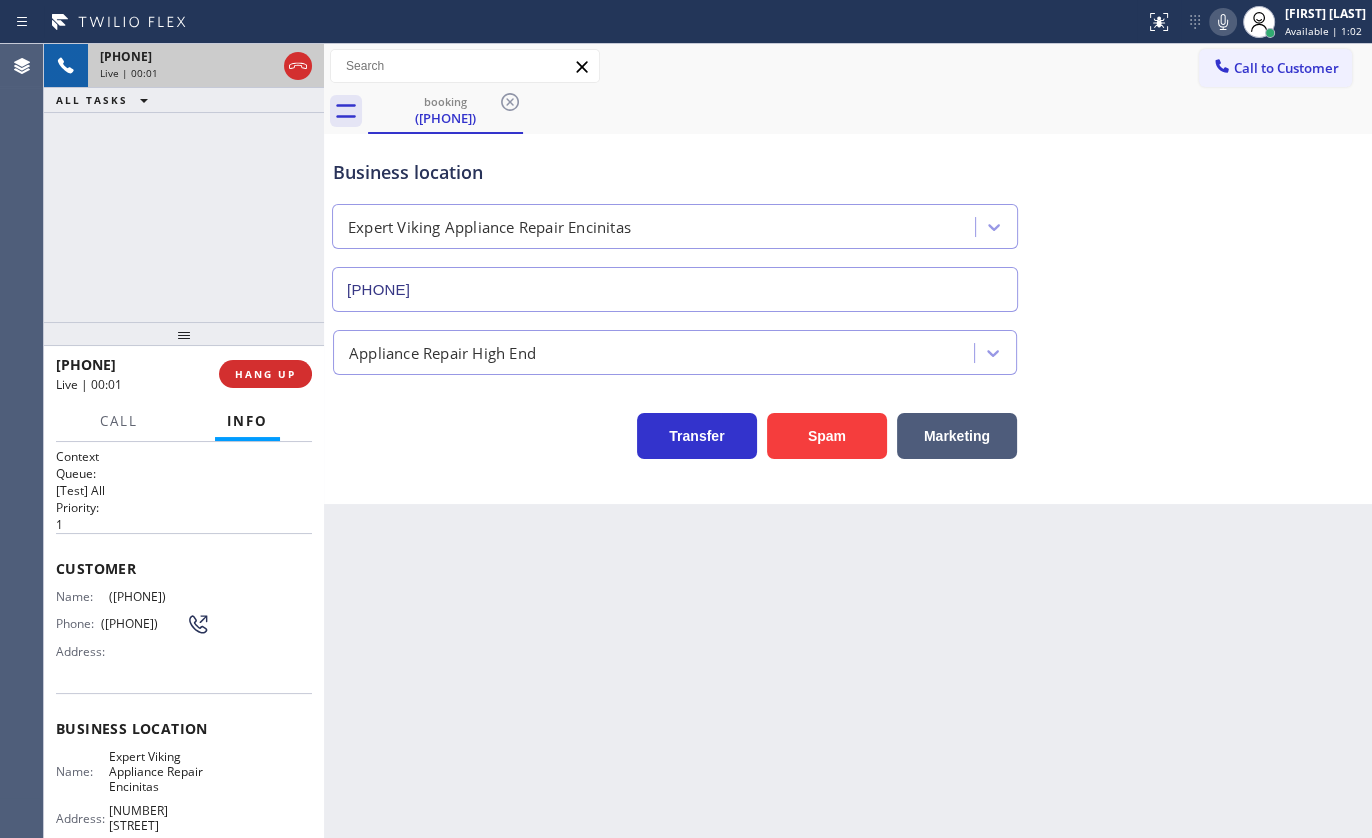 type on "(760) 279-1919" 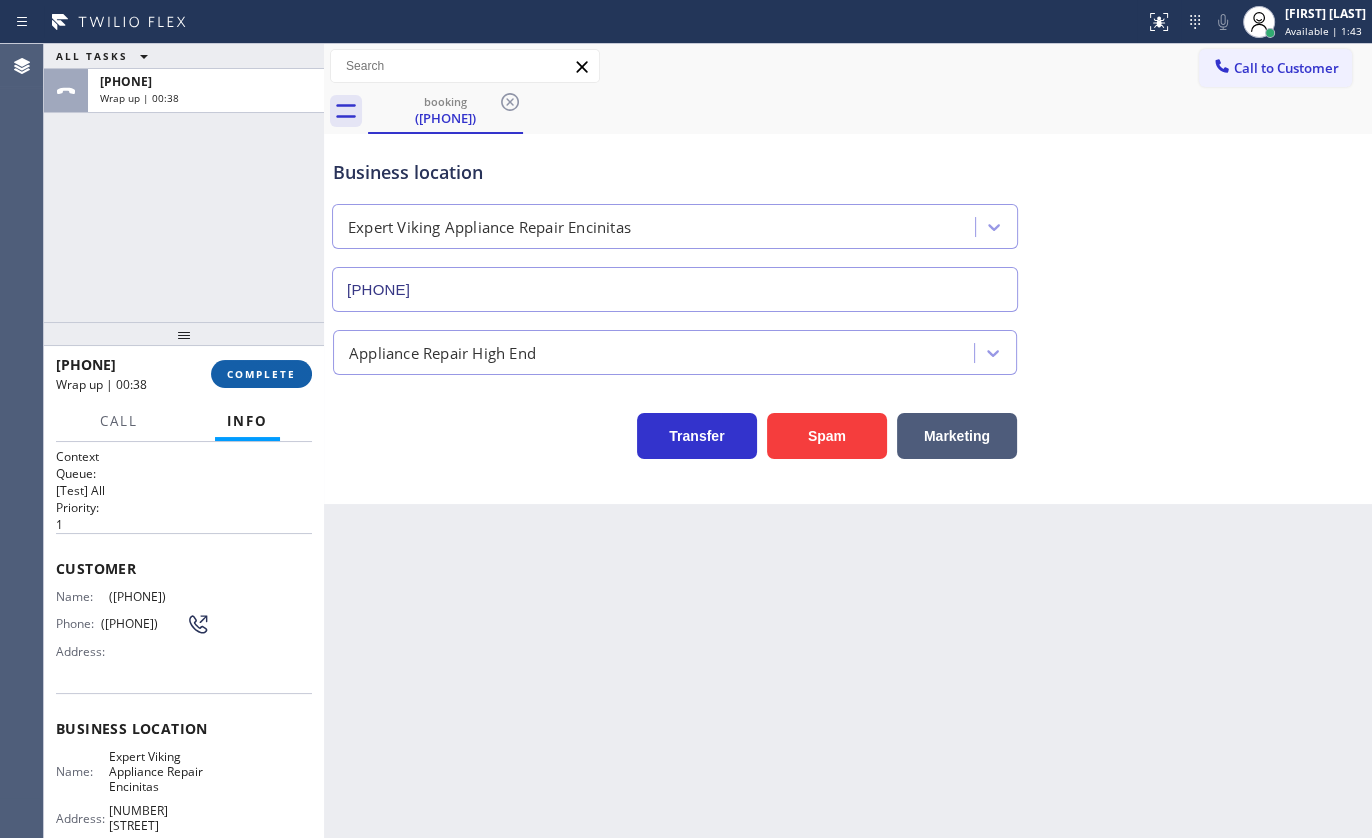 click on "COMPLETE" at bounding box center [261, 374] 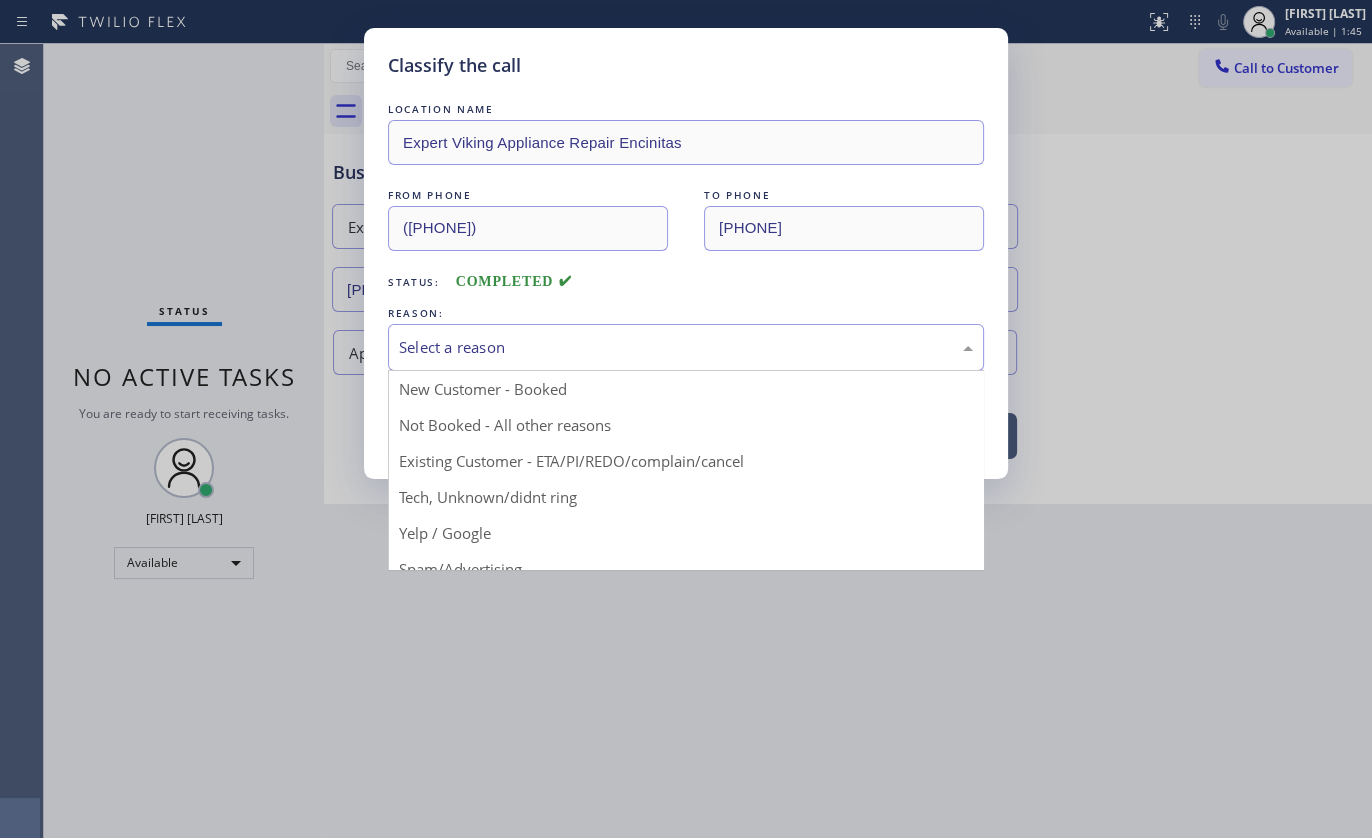 click on "Select a reason" at bounding box center [686, 347] 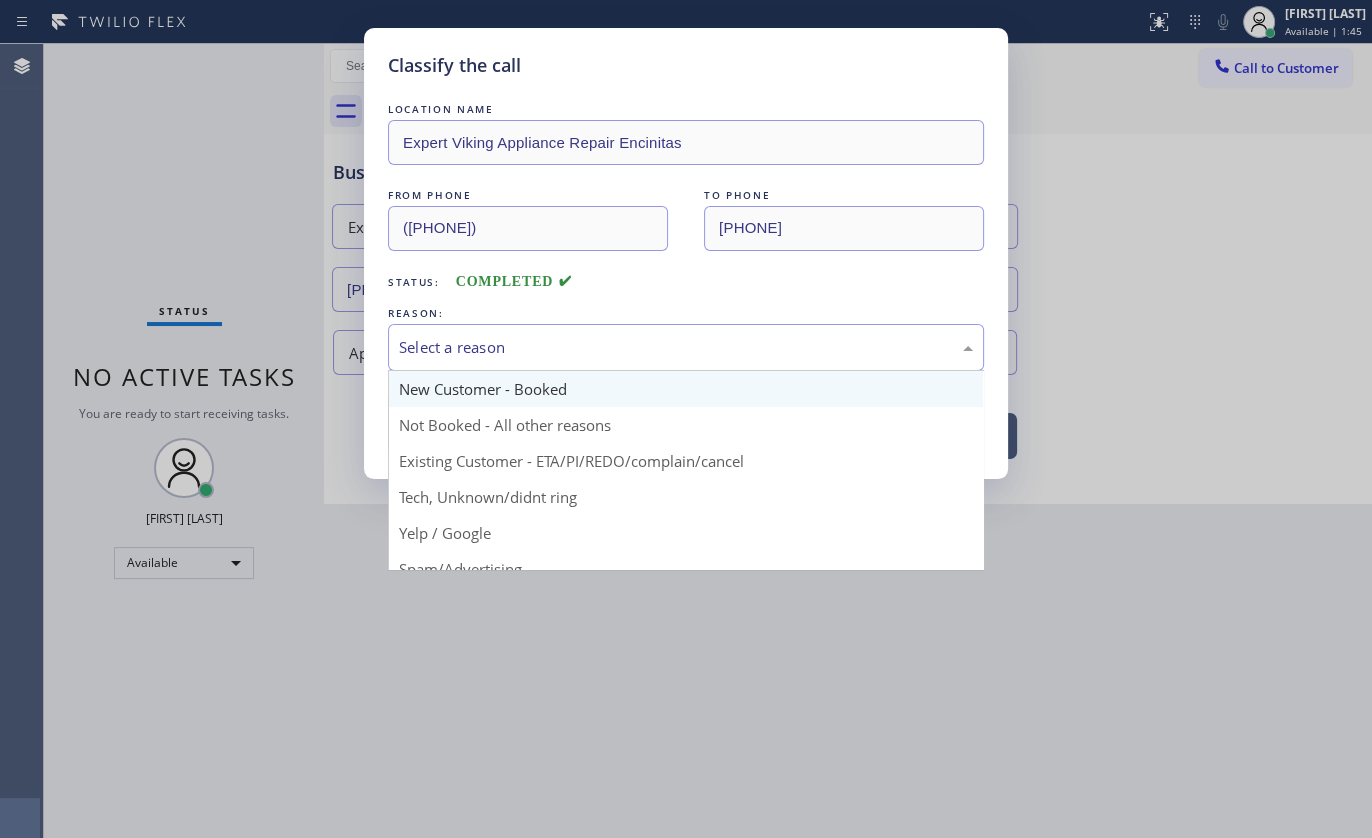 scroll, scrollTop: 90, scrollLeft: 0, axis: vertical 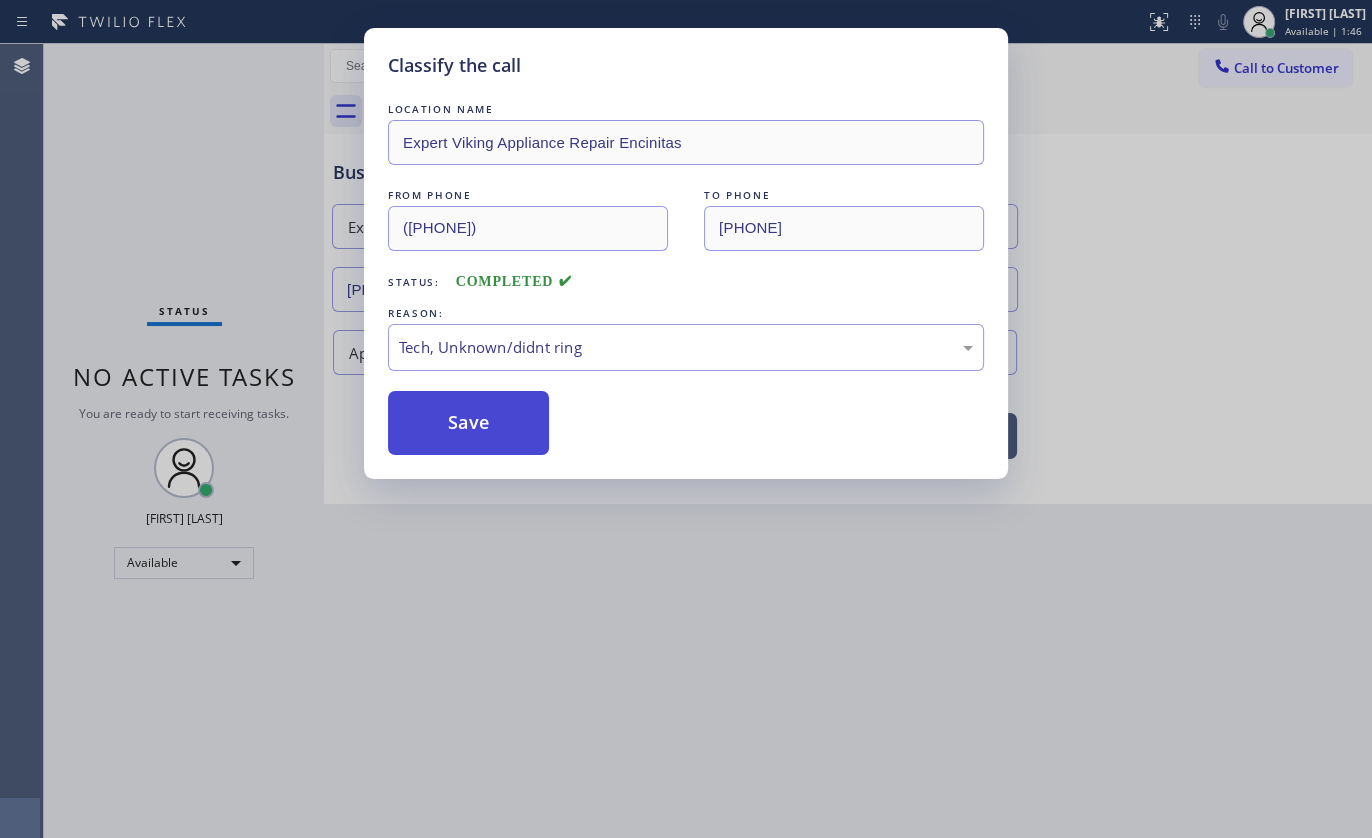 click on "Save" at bounding box center [468, 423] 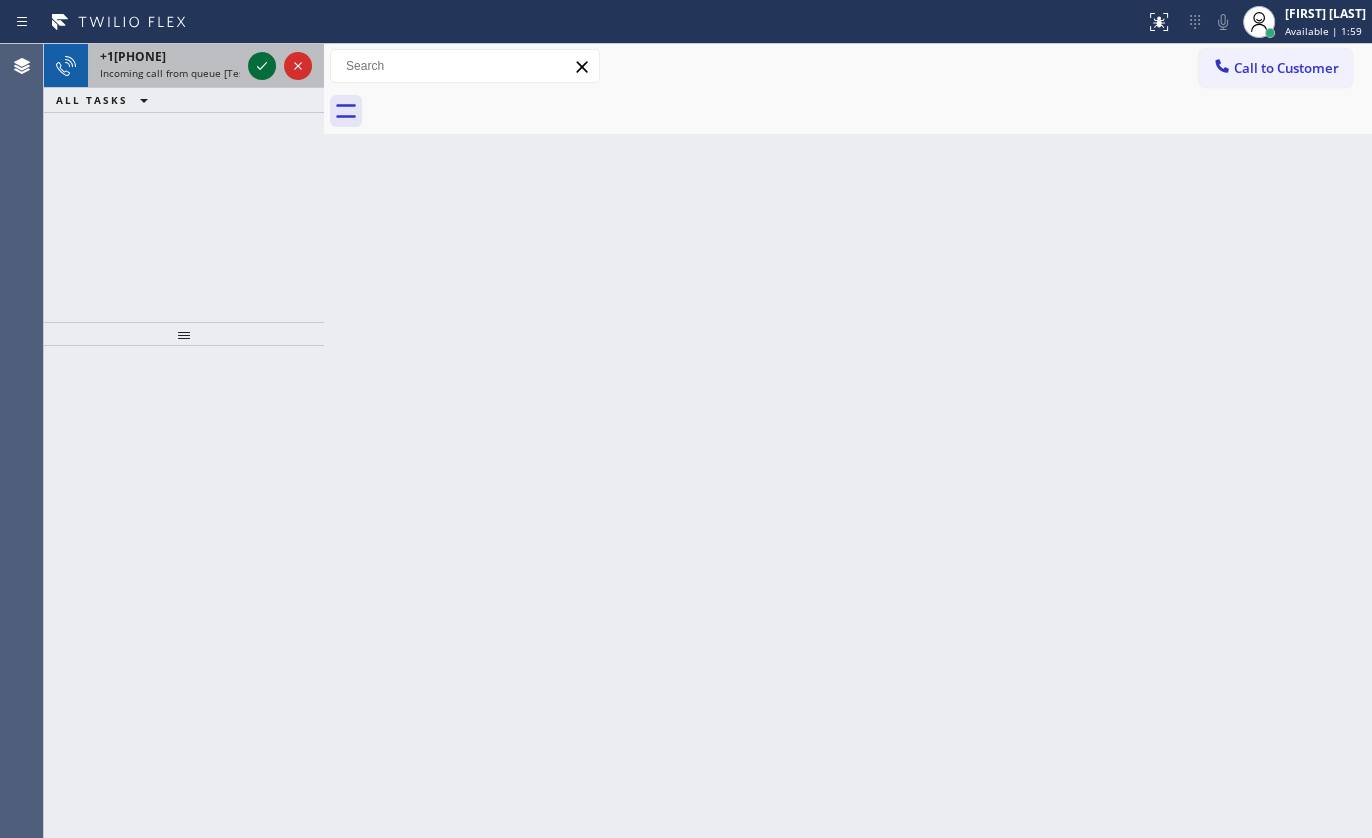click 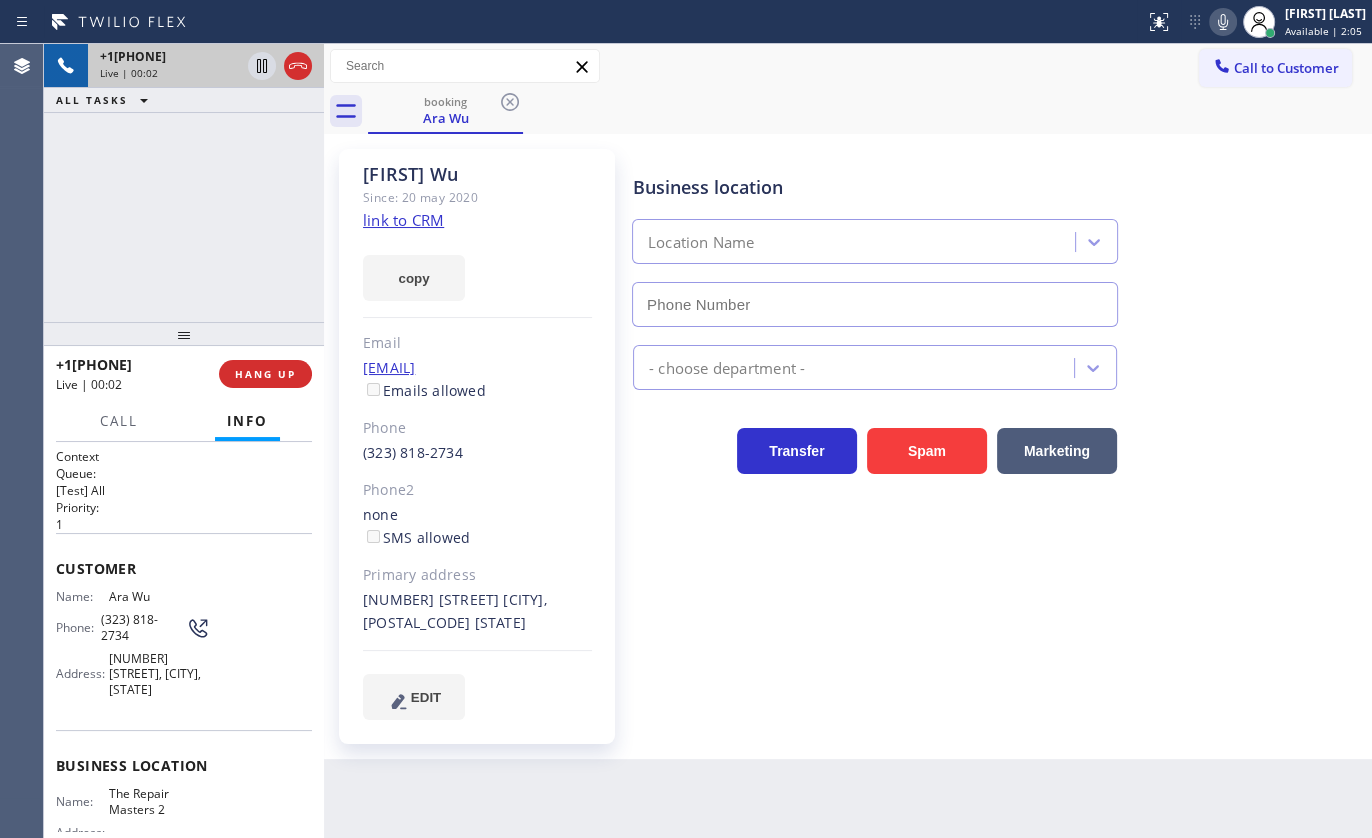 type on "(516) 212-7662" 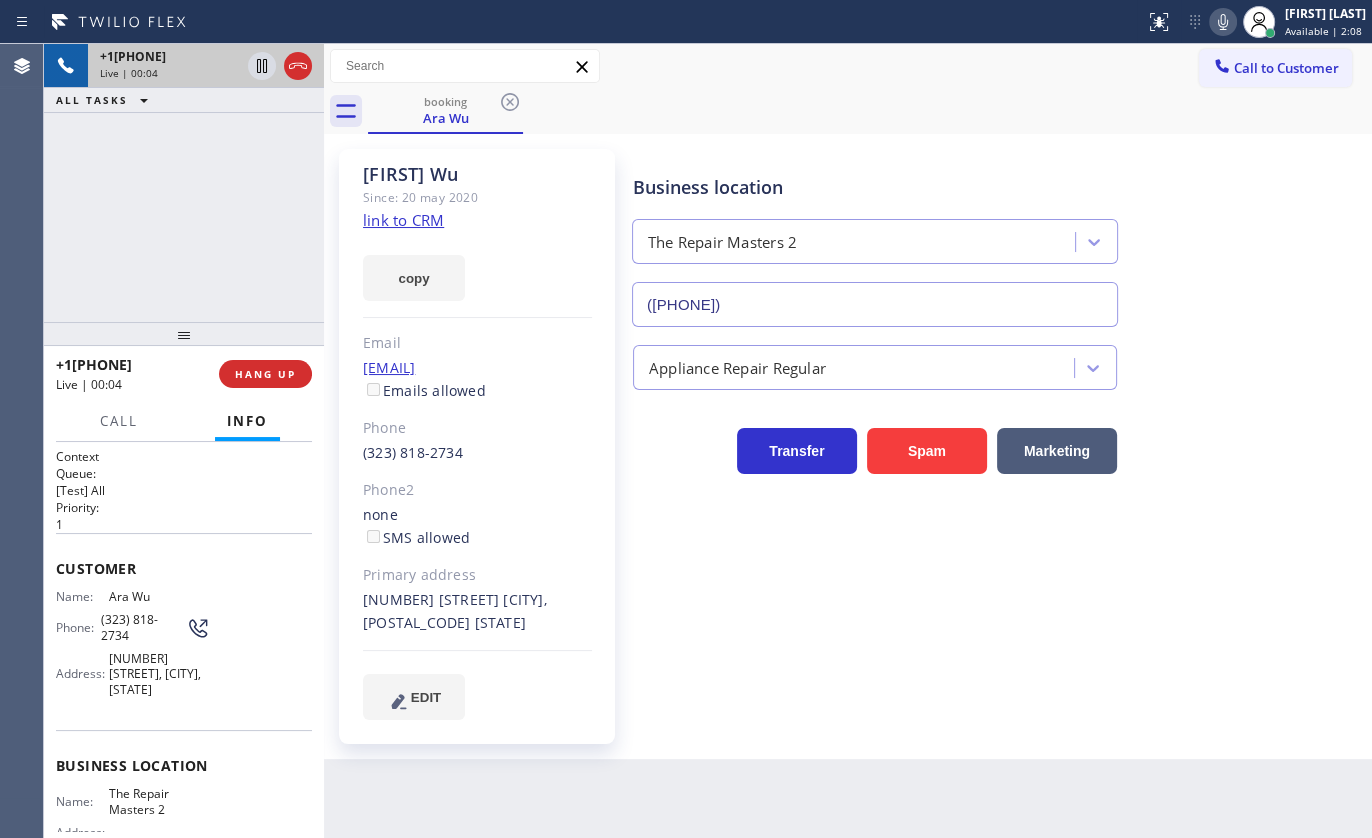 click on "link to CRM" 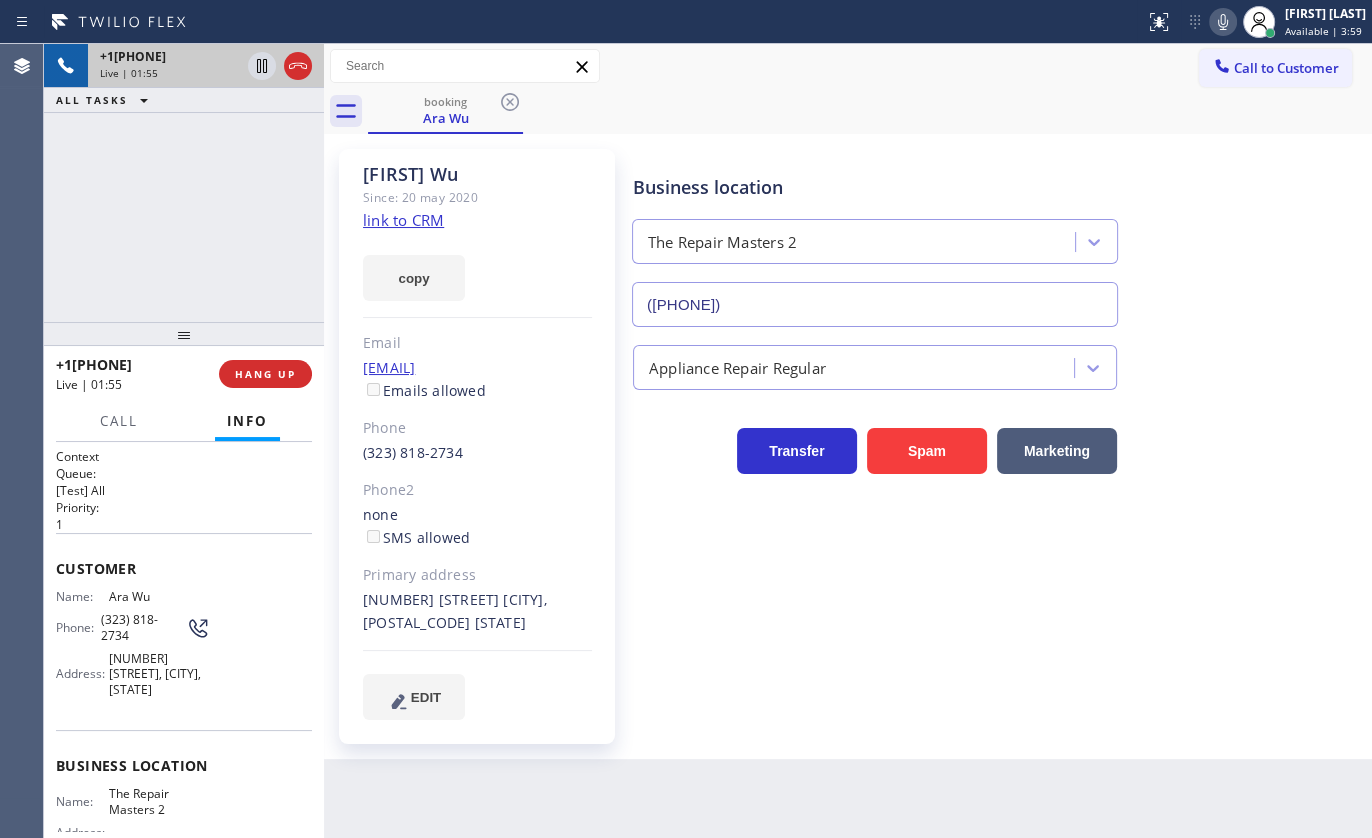 click on "+13238182734 Live | 01:55 ALL TASKS ALL TASKS ACTIVE TASKS TASKS IN WRAP UP" at bounding box center [184, 183] 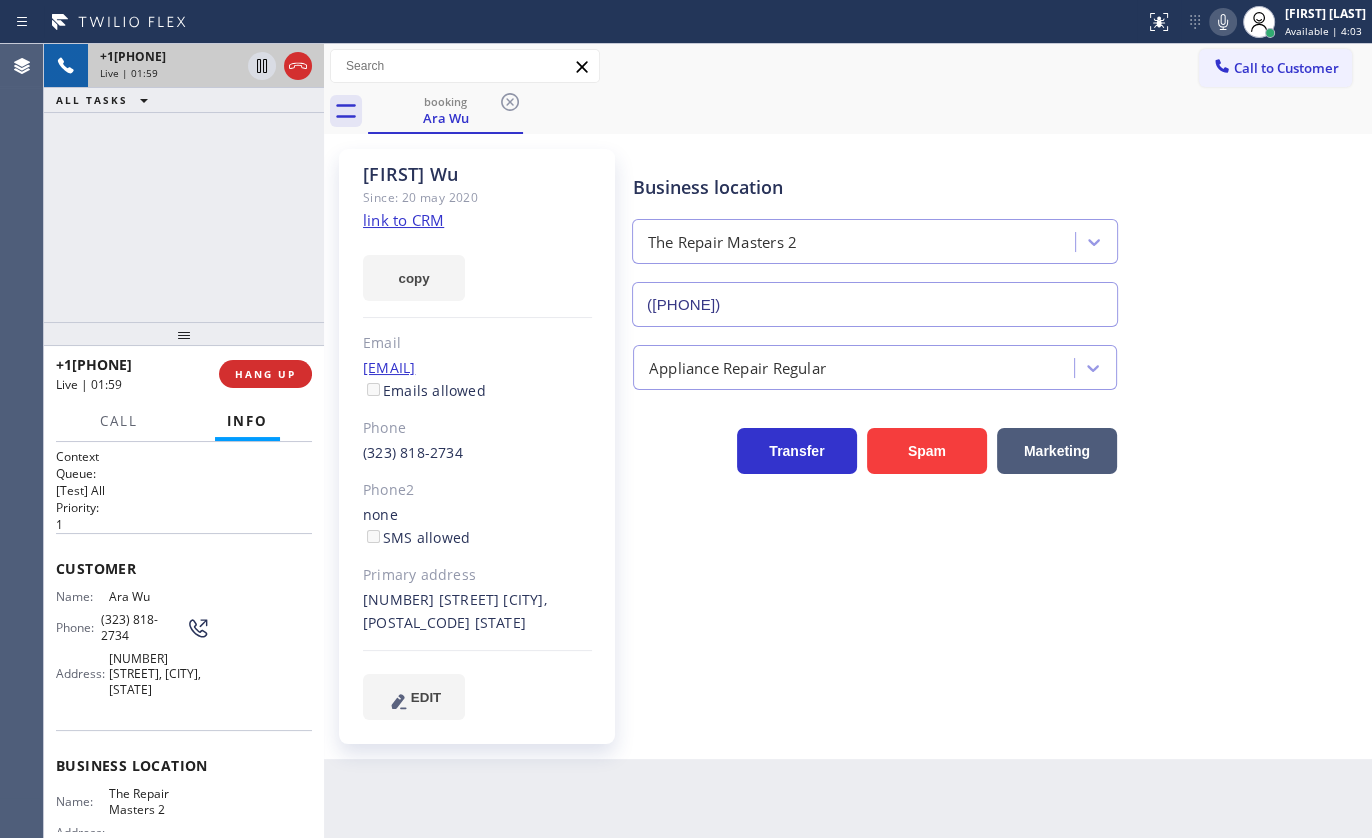 click on "booking Ara Wu" at bounding box center [870, 111] 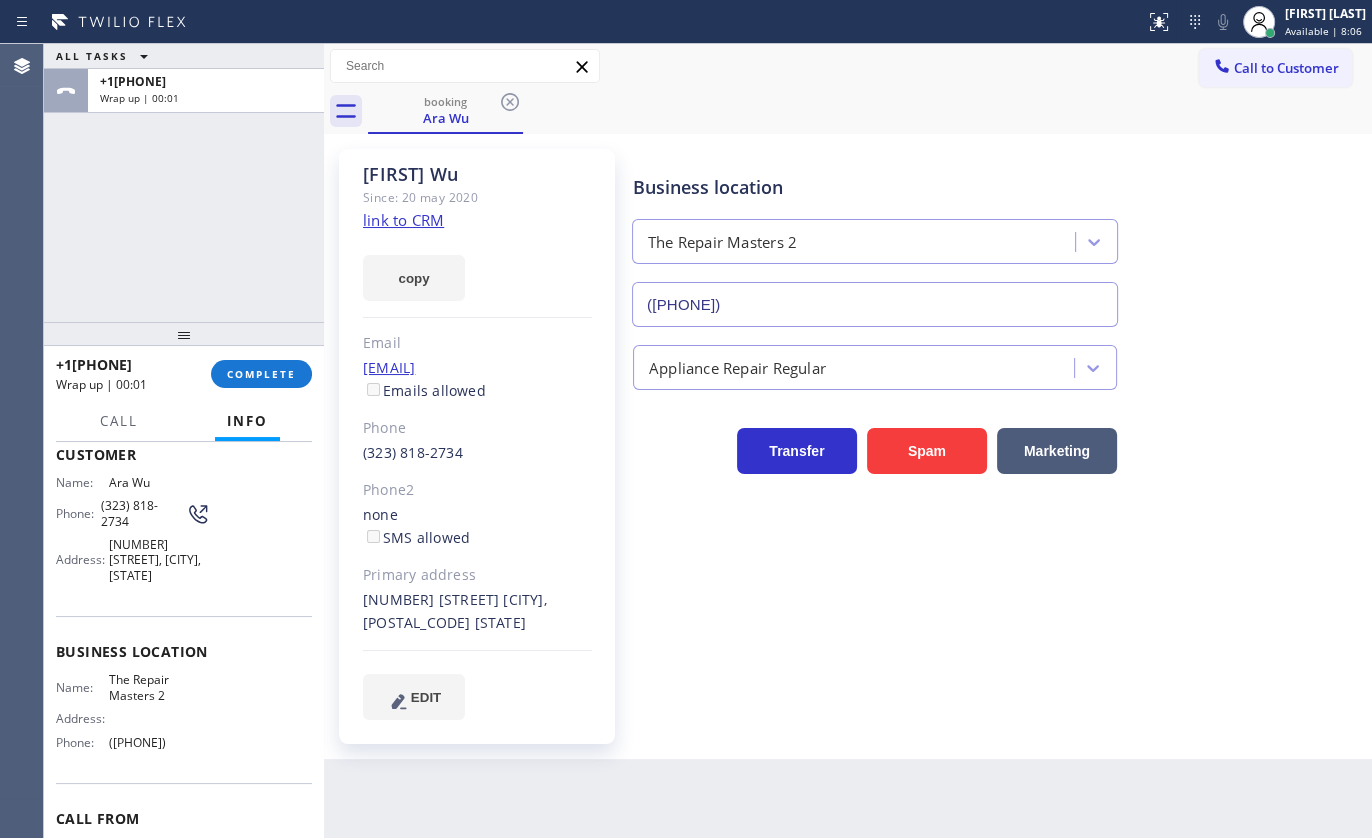scroll, scrollTop: 213, scrollLeft: 0, axis: vertical 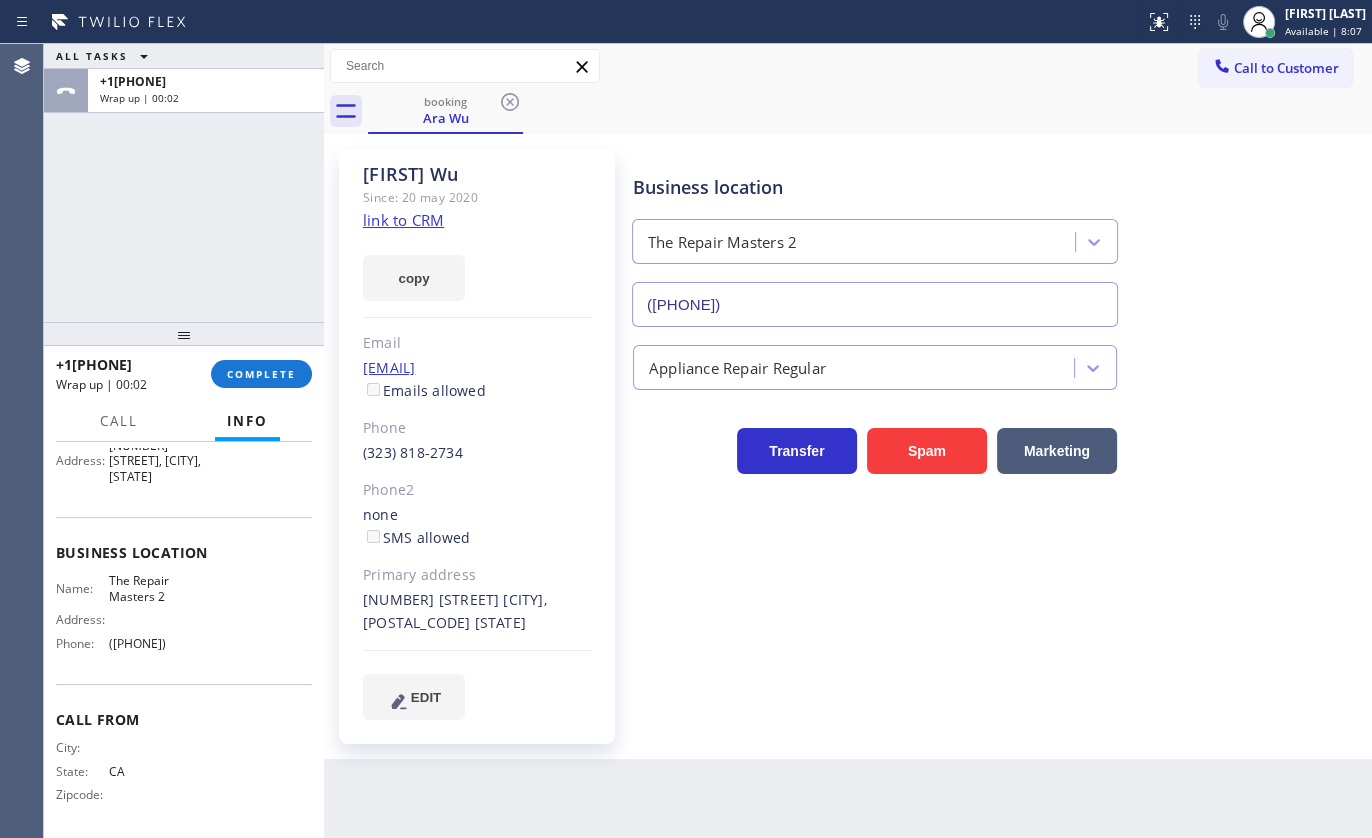 drag, startPoint x: 100, startPoint y: 630, endPoint x: 214, endPoint y: 641, distance: 114.52947 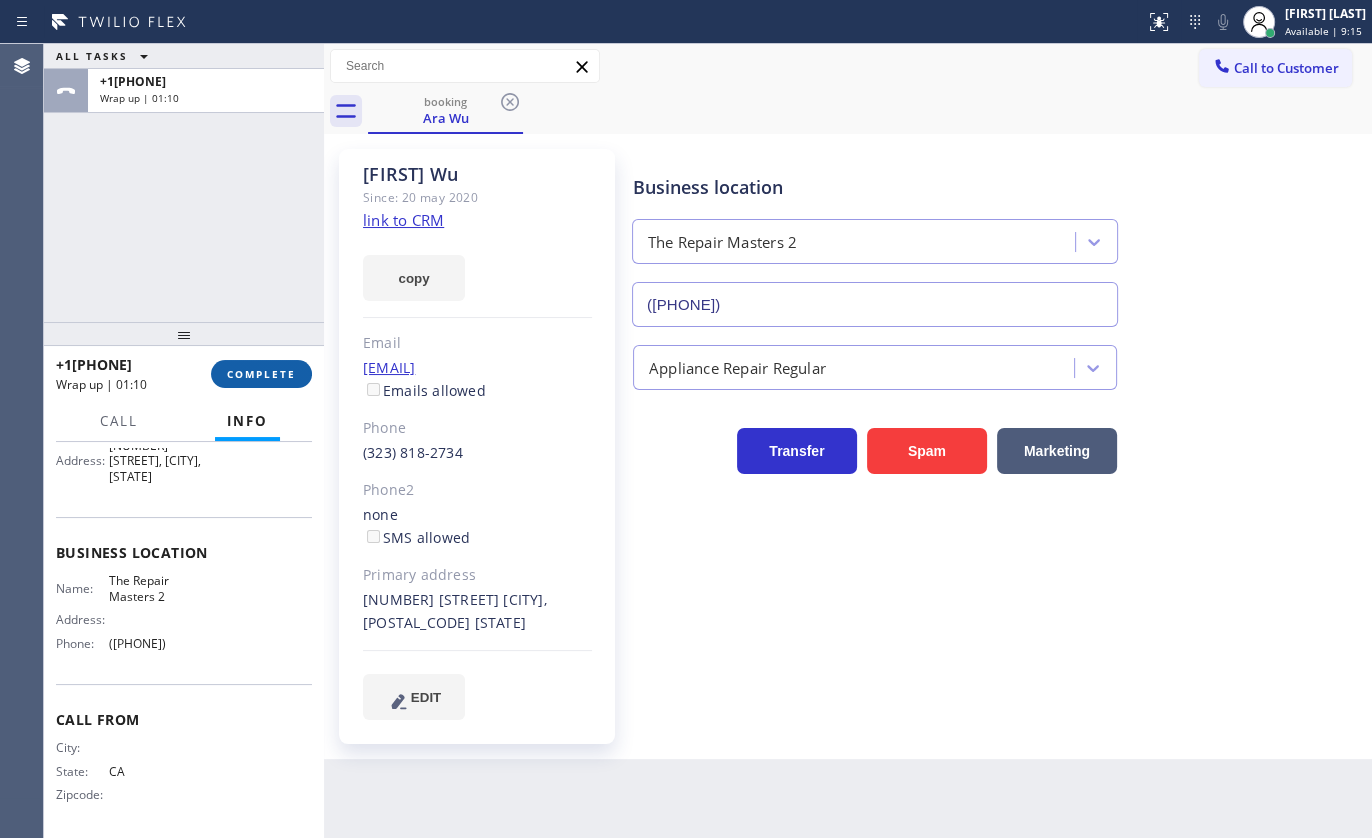 click on "COMPLETE" at bounding box center [261, 374] 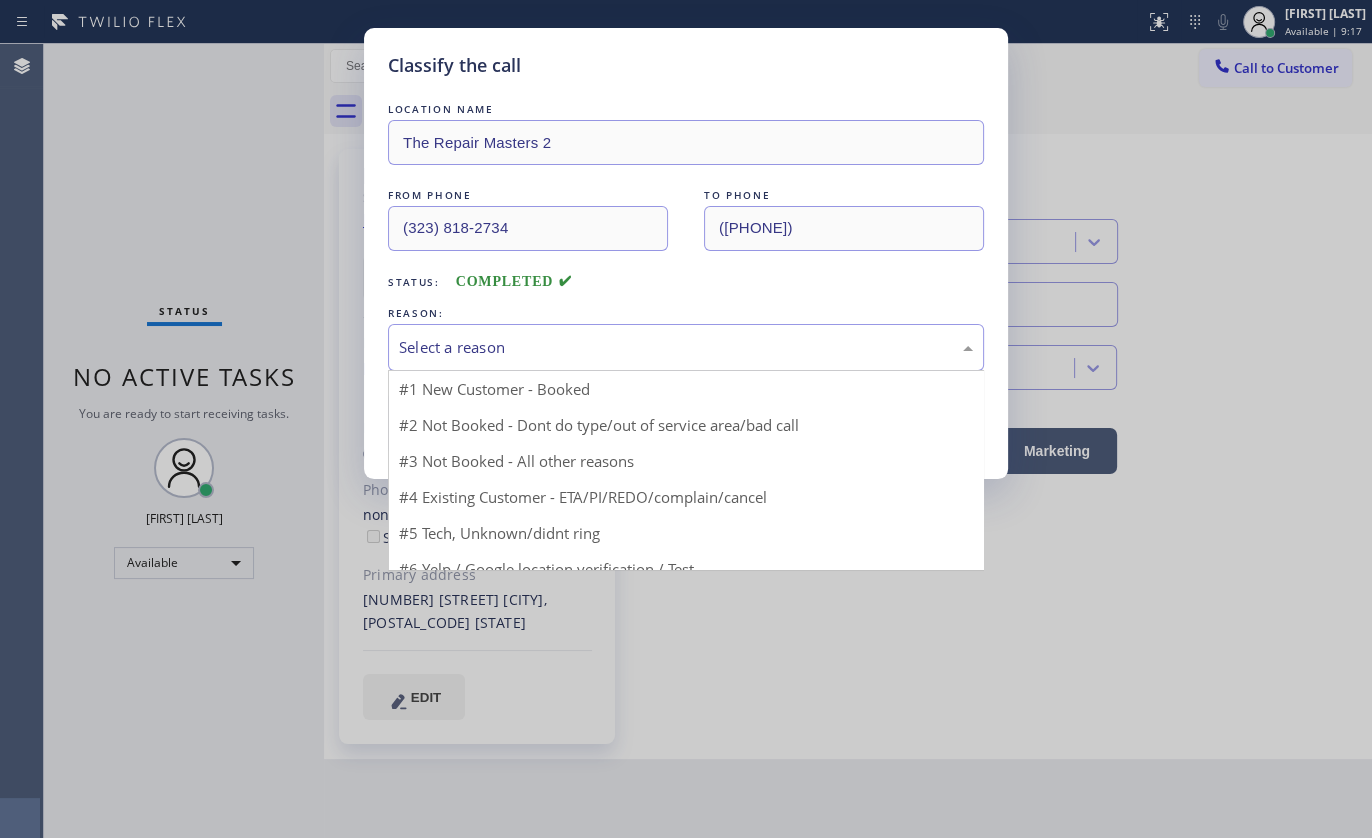click on "Select a reason" at bounding box center [686, 347] 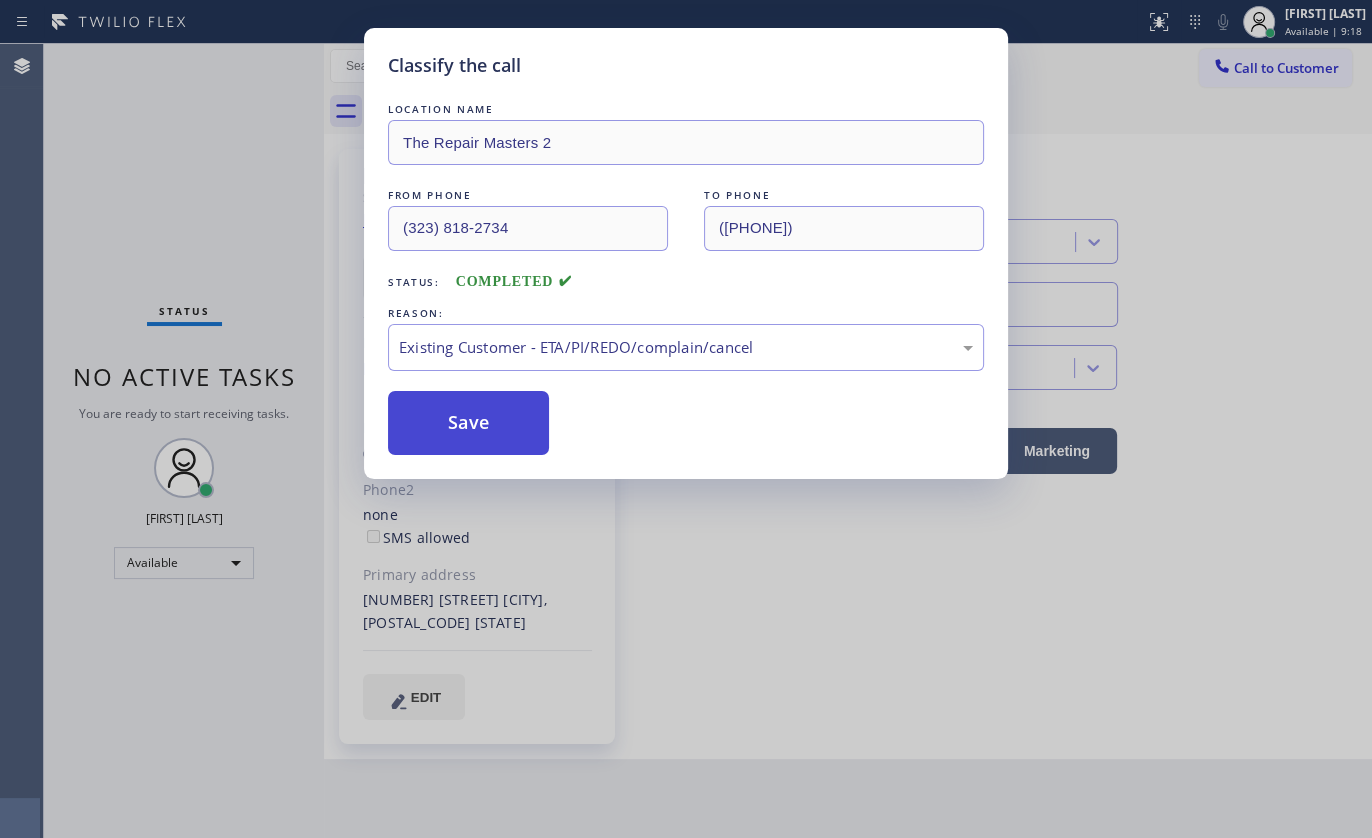 click on "Save" at bounding box center [468, 423] 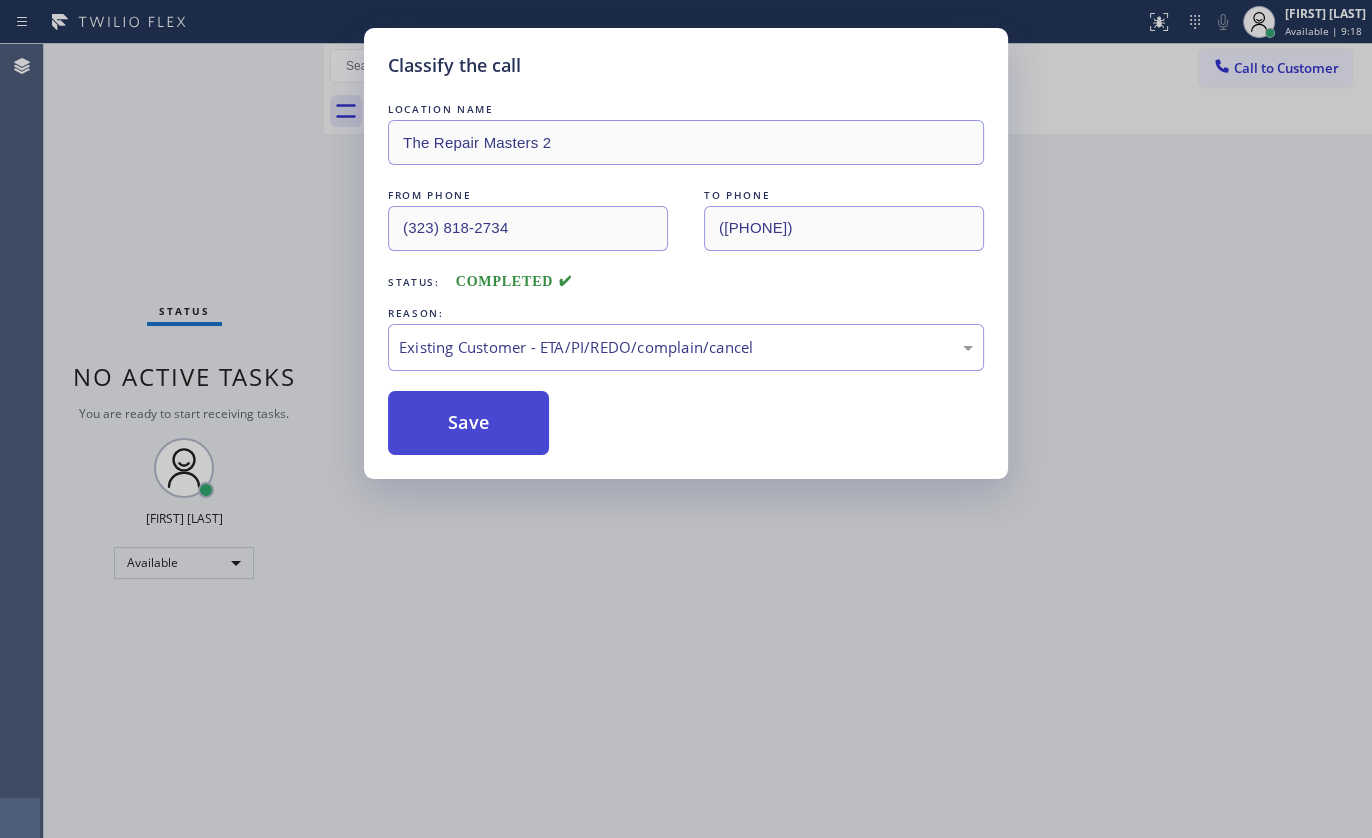 click on "Save" at bounding box center (468, 423) 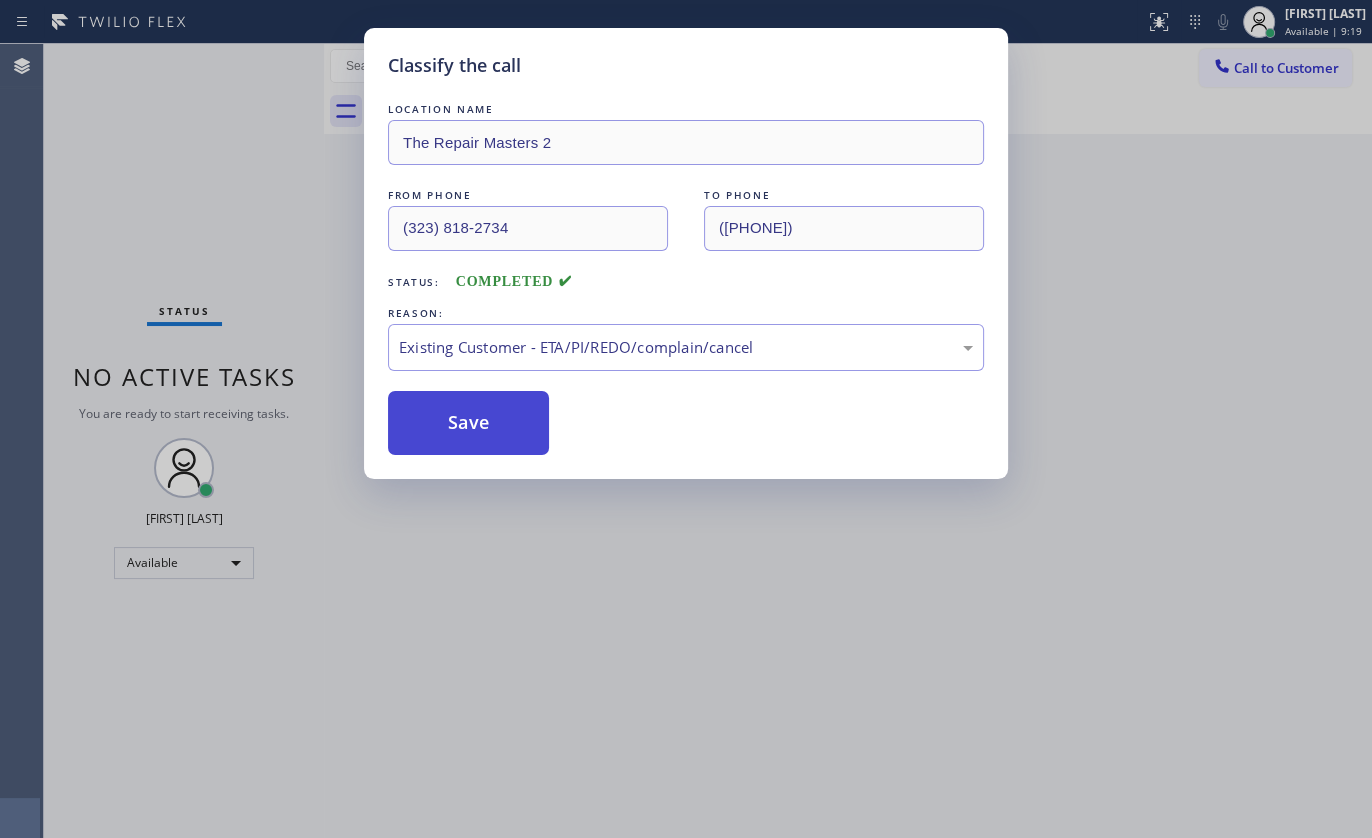click on "Save" at bounding box center (468, 423) 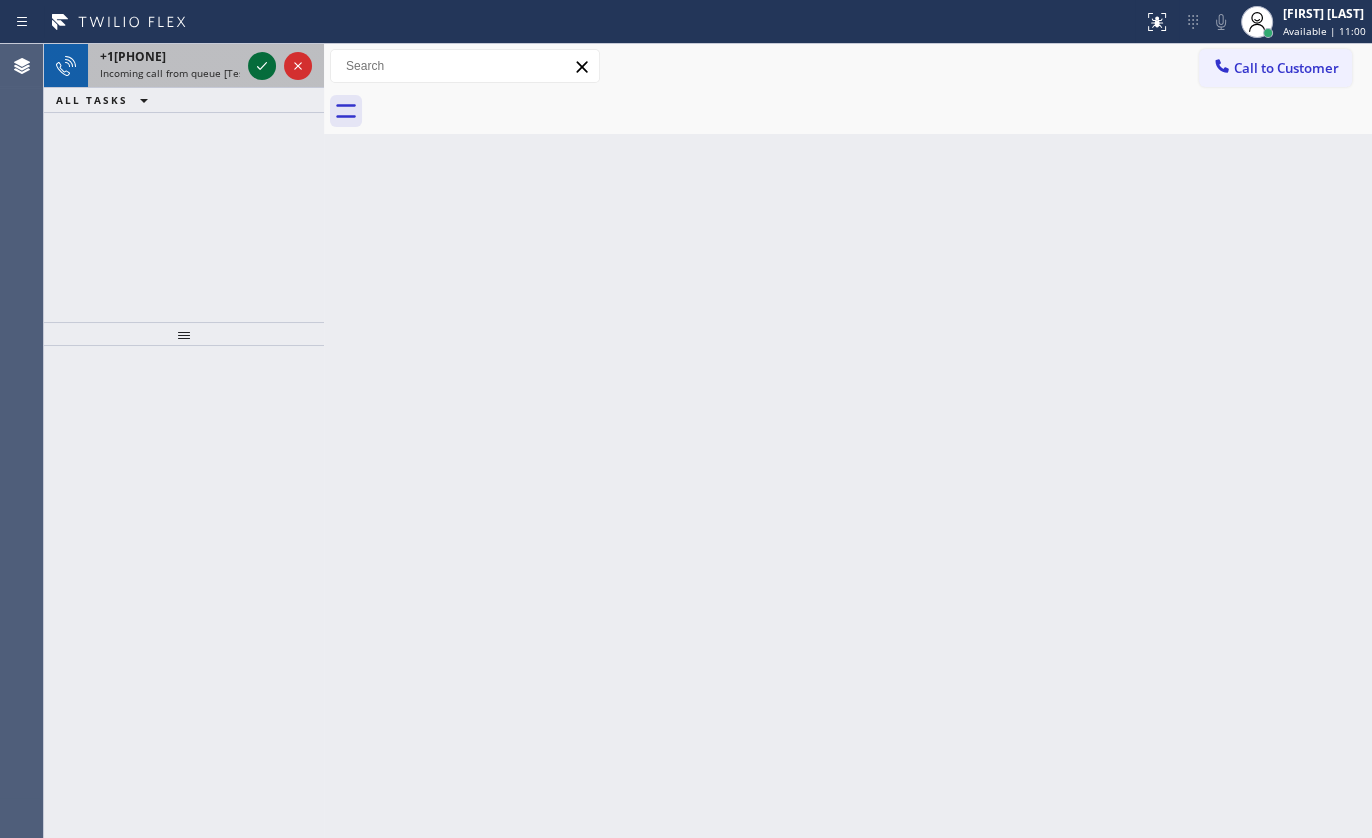 click 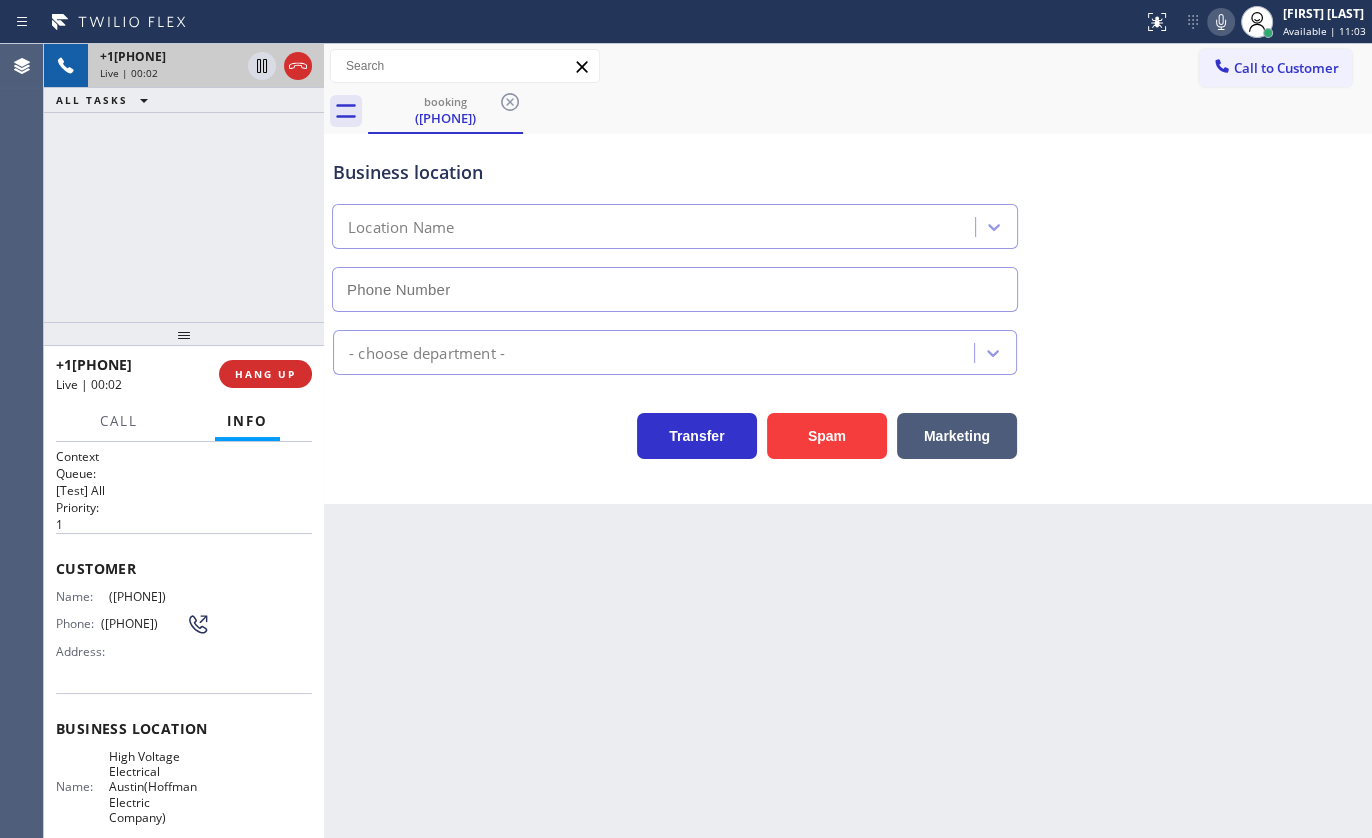 type on "(737) 276-3769" 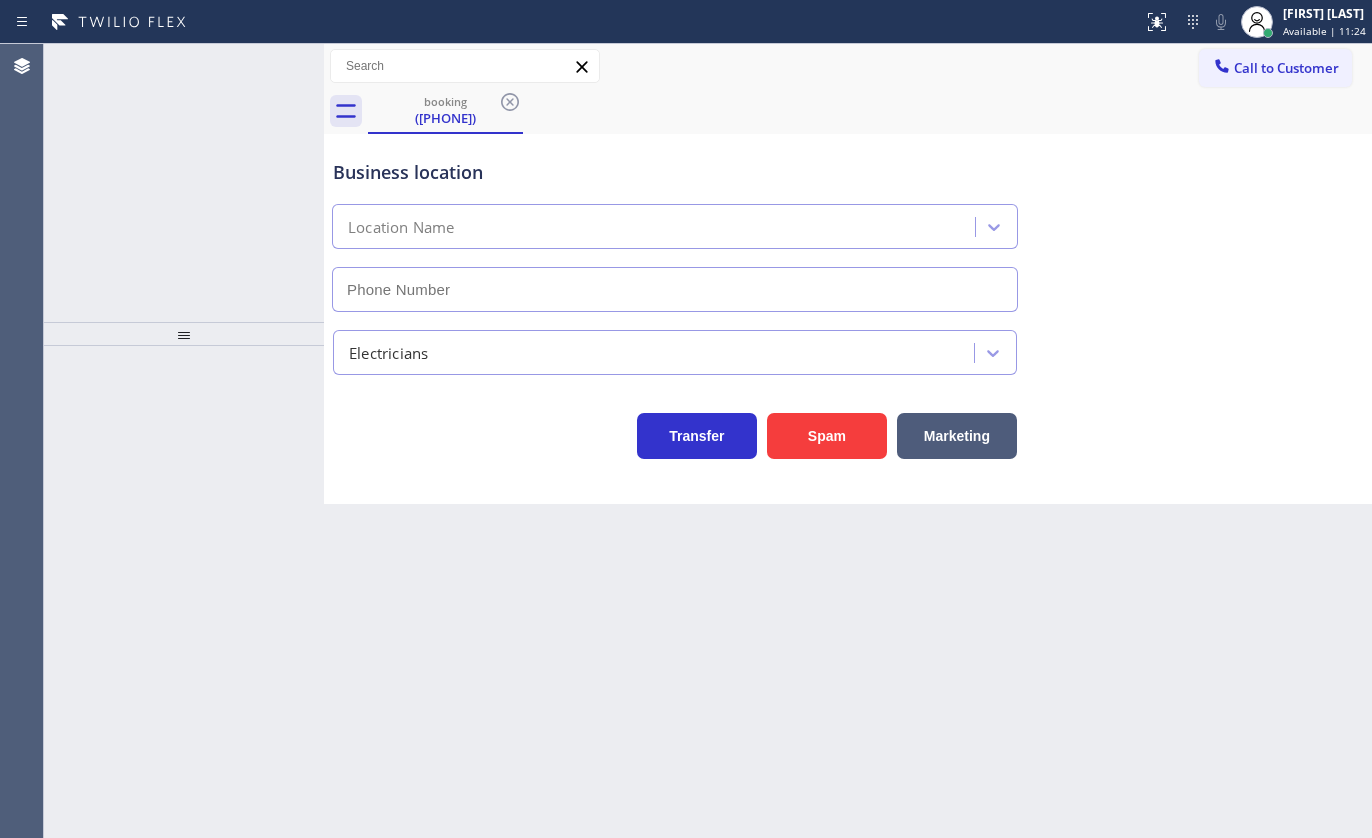 type on "(737) 276-3769" 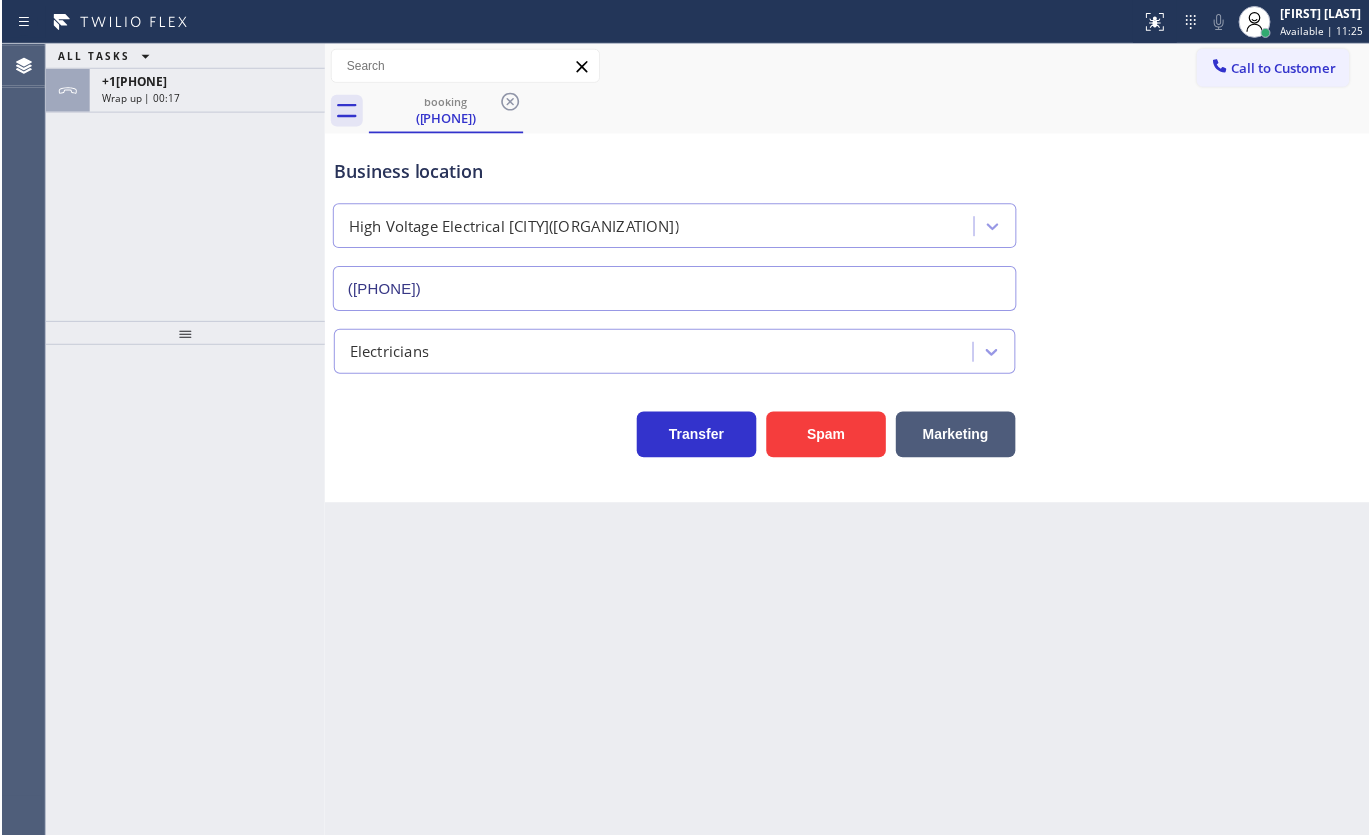 scroll, scrollTop: 0, scrollLeft: 0, axis: both 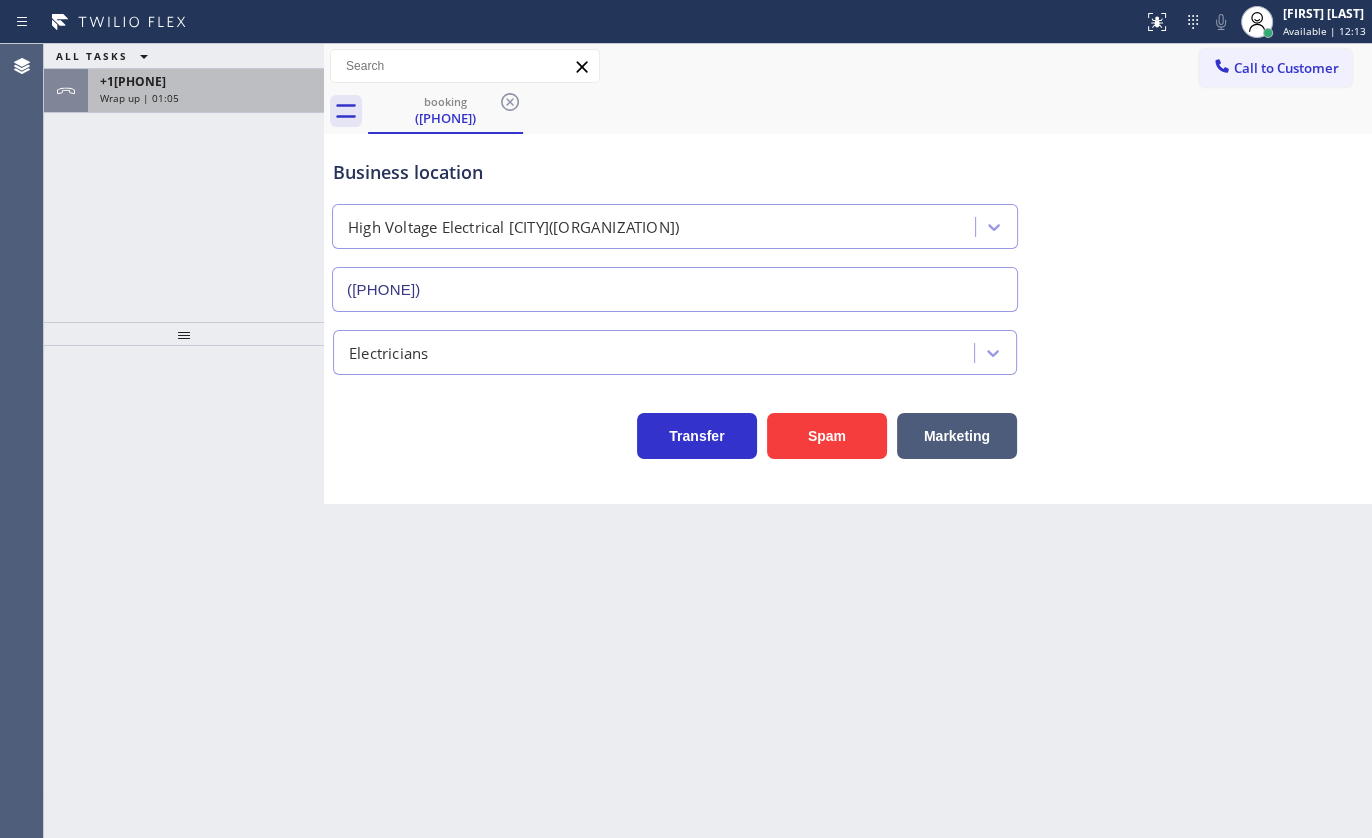 click on "Wrap up | 01:05" at bounding box center [206, 98] 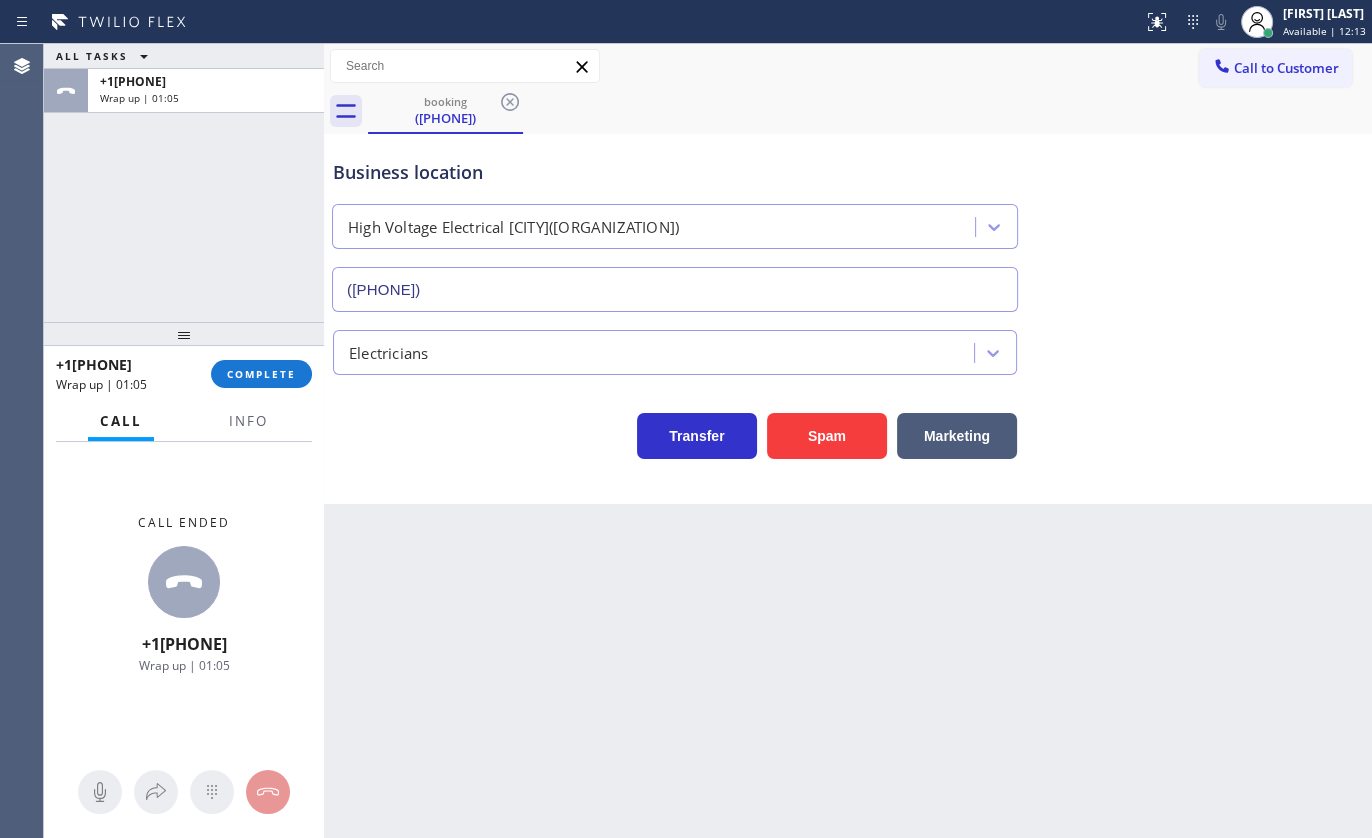 click on "+15126636310 Wrap up | 01:05 COMPLETE" at bounding box center [184, 374] 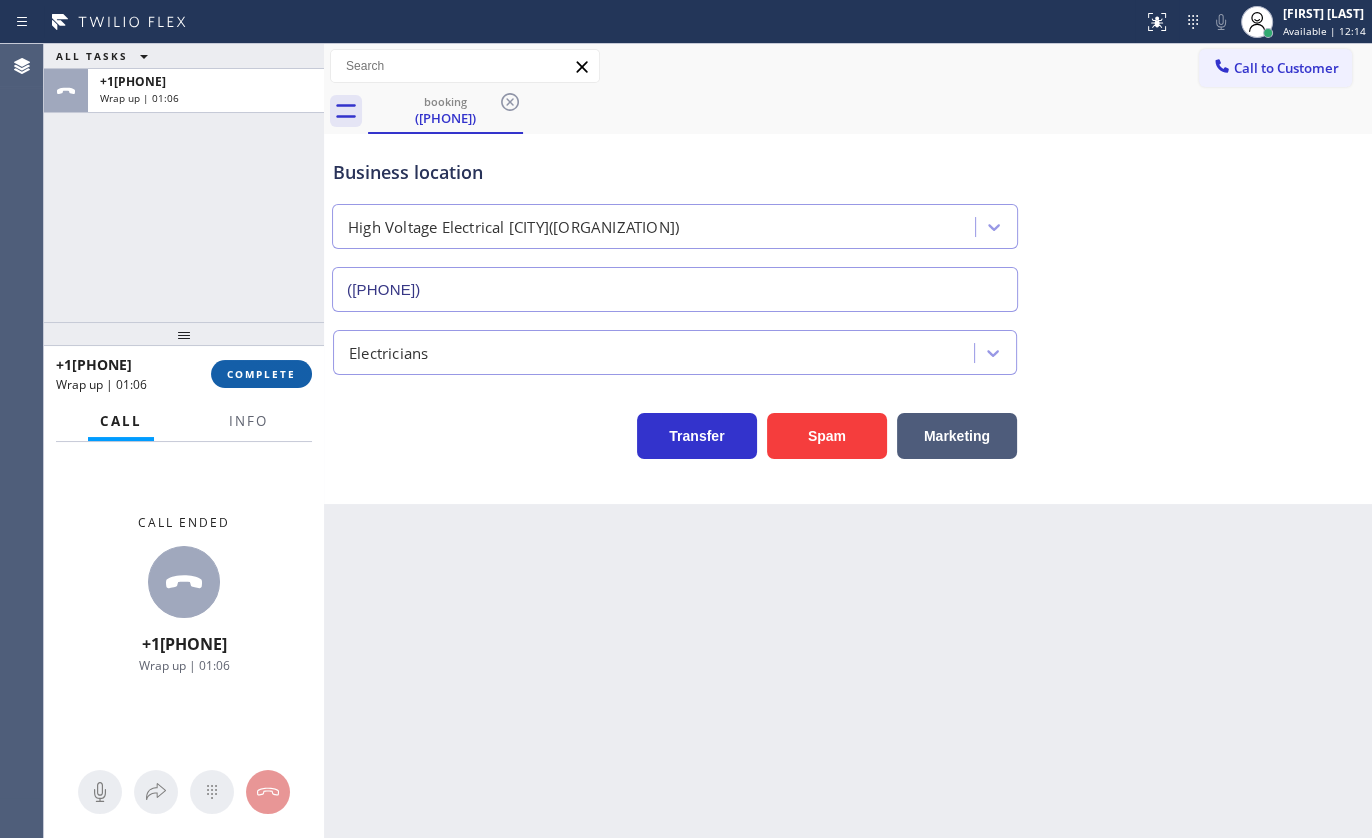 click on "COMPLETE" at bounding box center (261, 374) 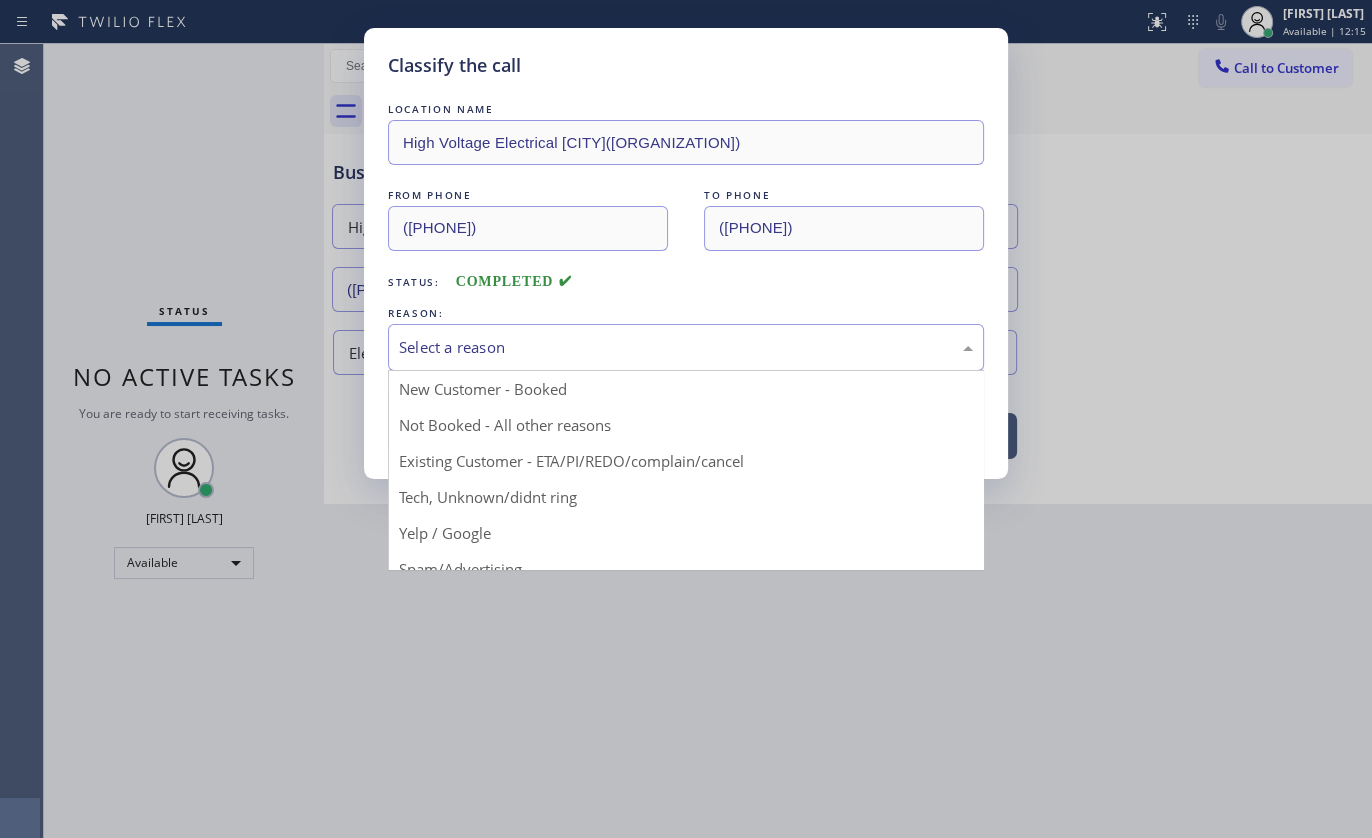 click on "Select a reason" at bounding box center (686, 347) 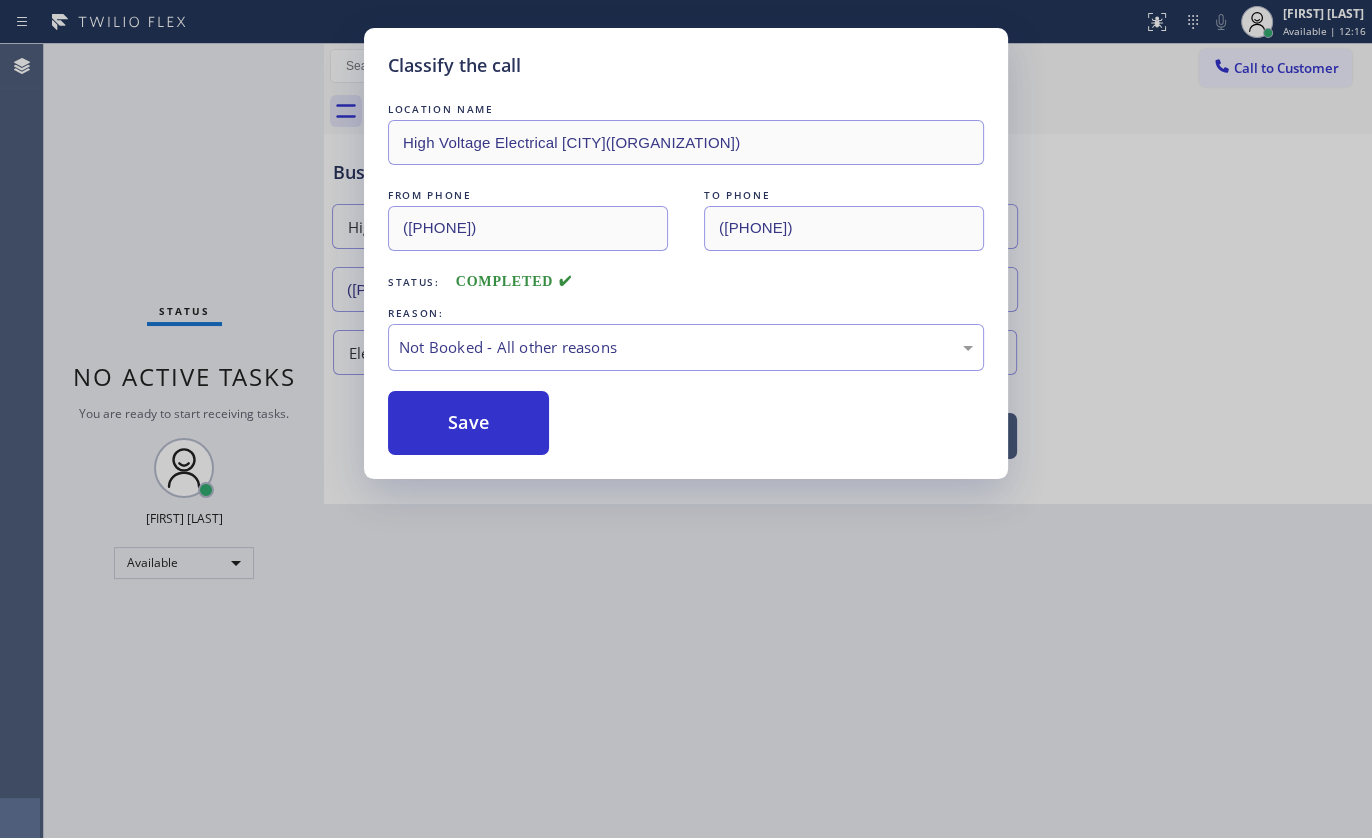 click on "Save" at bounding box center (468, 423) 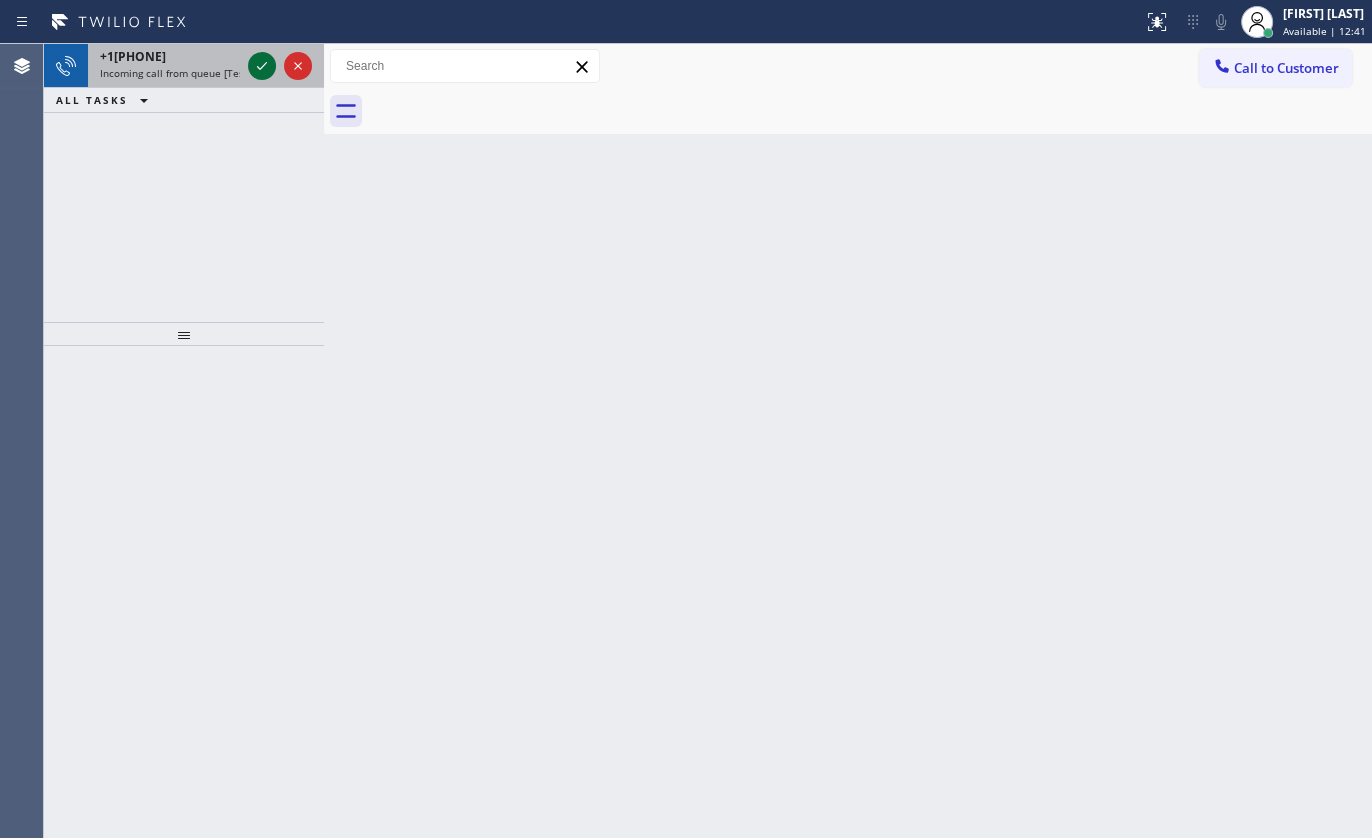 click 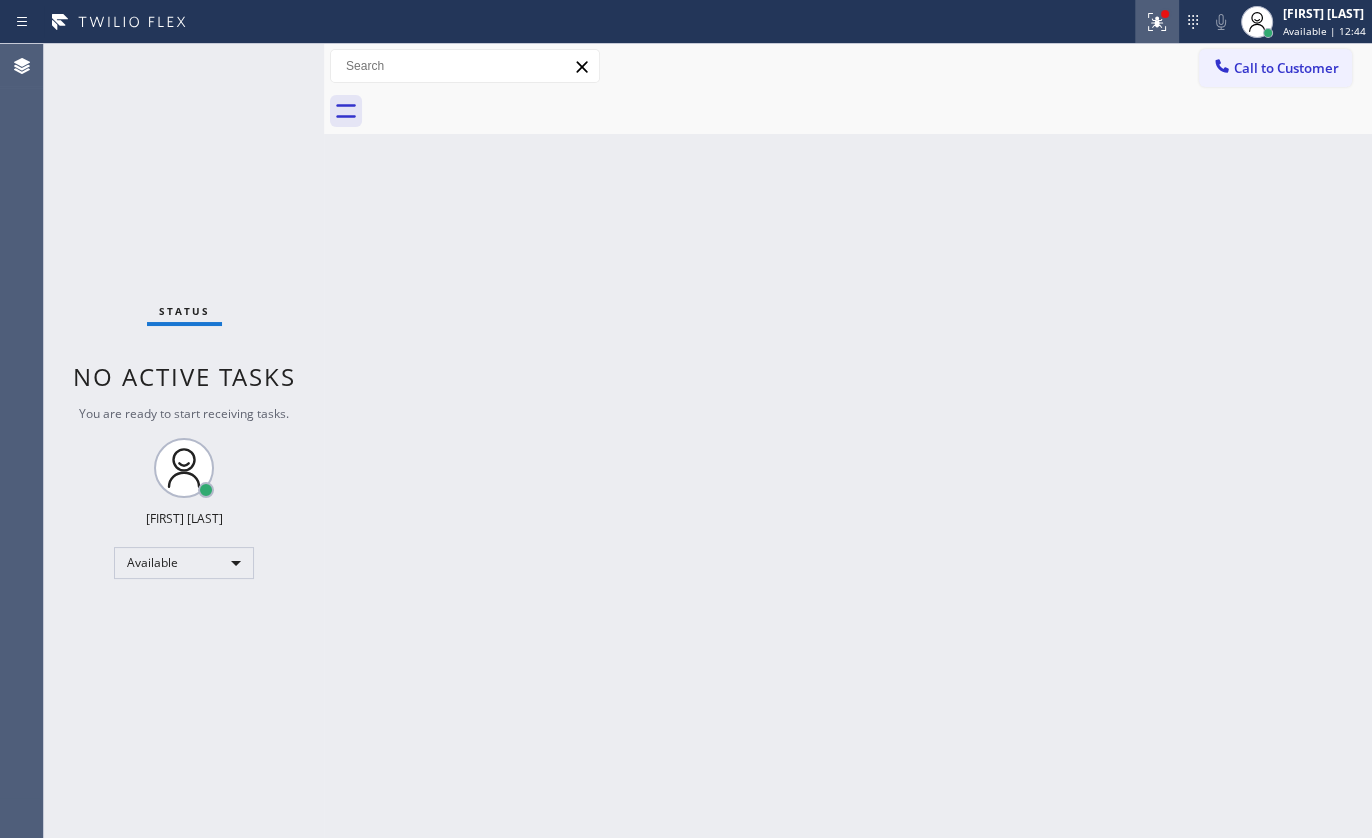 click 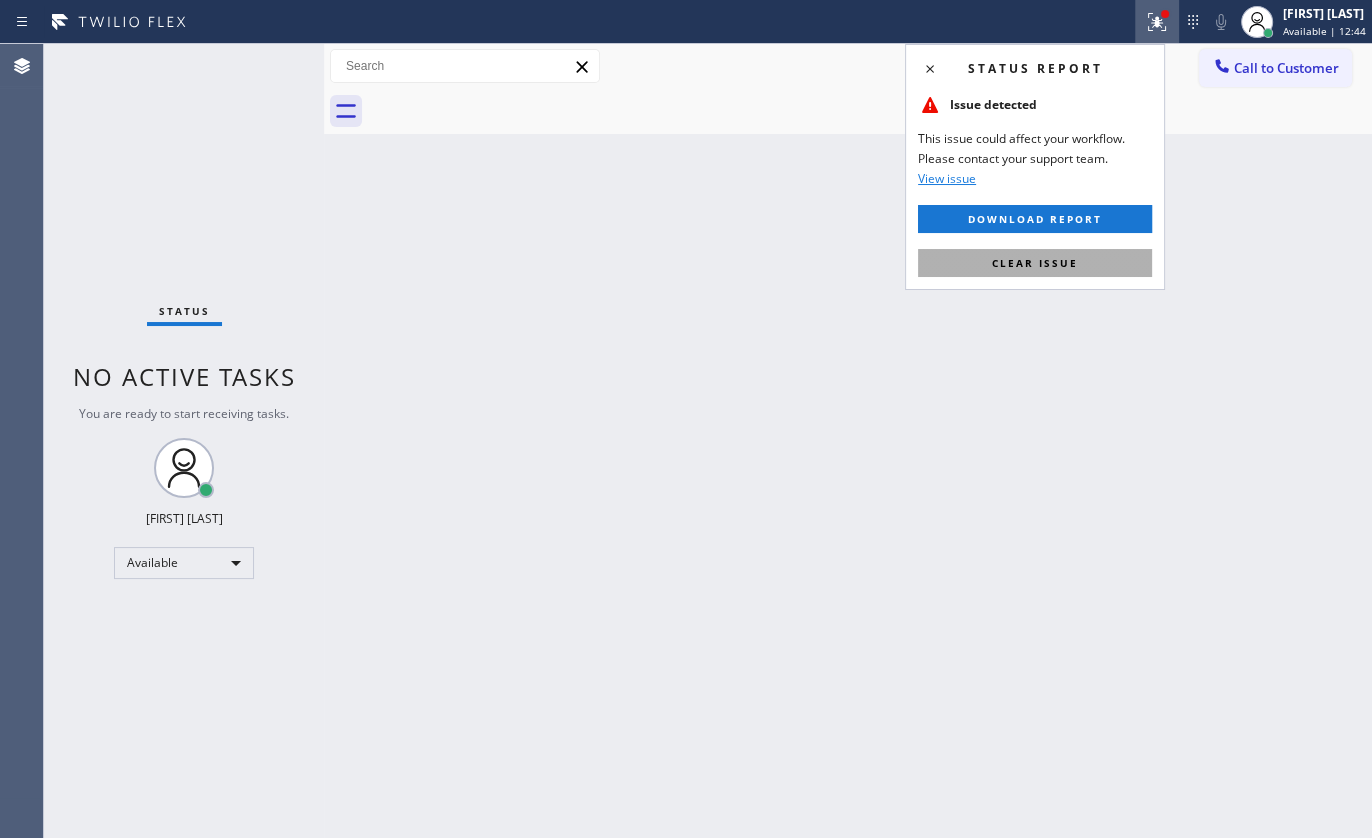 click on "Clear issue" at bounding box center (1035, 263) 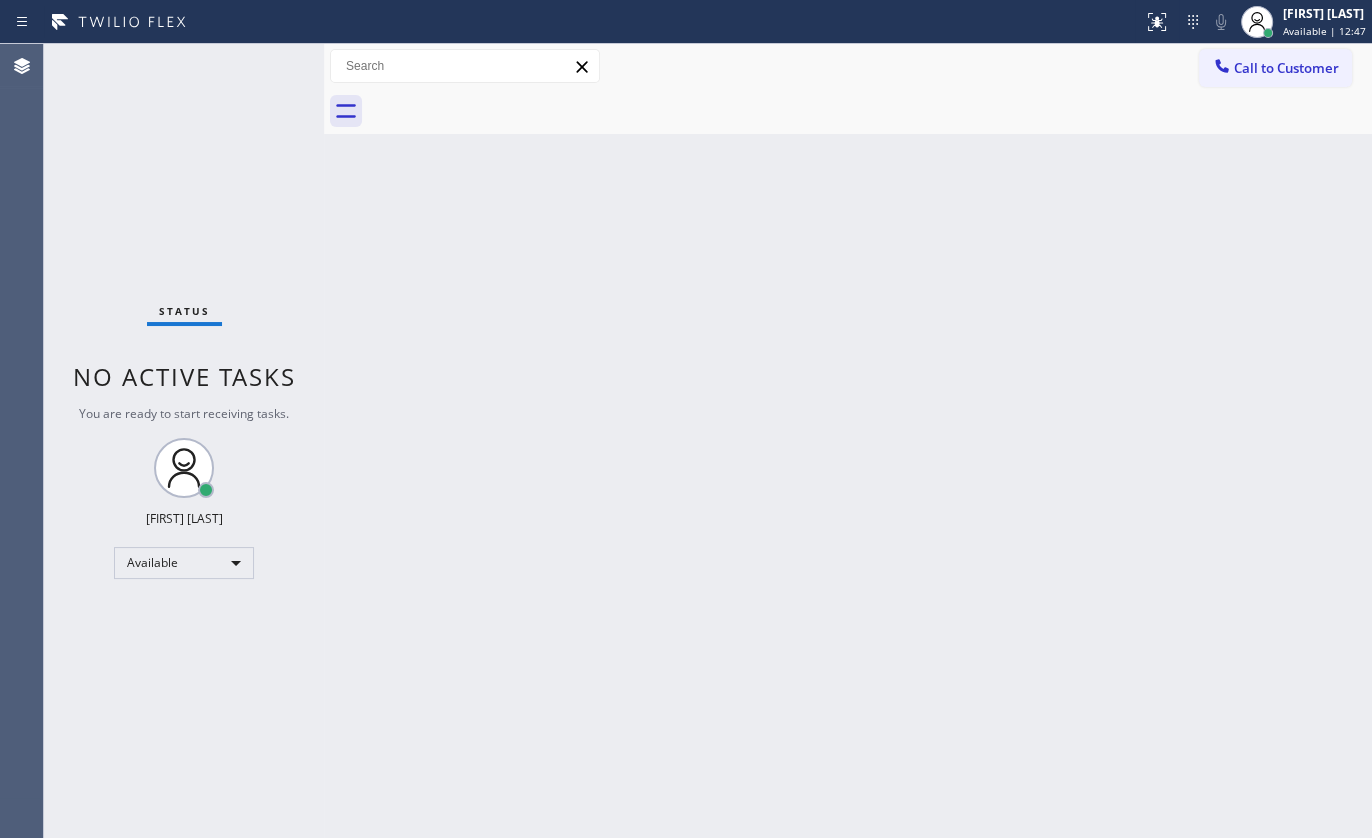 click on "Status report No issues detected If you experience an issue, please download the report and send it to your support team. Download report JENIZA ALCAYDE Available | 12:47 Set your status Offline Available Unavailable Break Log out Agent Desktop Classify the call LOCATION NAME High Voltage Electrical Austin(Hoffman Electric Company) FROM PHONE (512) 663-6310 TO PHONE (737) 276-3769 Status: COMPLETED REASON: Not Booked - All other reasons Save Status   No active tasks     You are ready to start receiving tasks.   JENIZA ALCAYDE Available Transfer Back to Dashboard Change Sender ID Customers Technicians Select a contact Outbound call Technician Search Technician Your caller id phone number Your caller id phone number Call Technician info Name   Phone none Address none Change Sender ID HVAC +18559994417 5 Star Appliance +18557314952 Appliance Repair +18554611149 Plumbing +18889090120 Air Duct Cleaning +18006865038  Electricians +18005688664 Cancel Change Check personal SMS Reset Change No tabs Call to Customer" at bounding box center [686, 419] 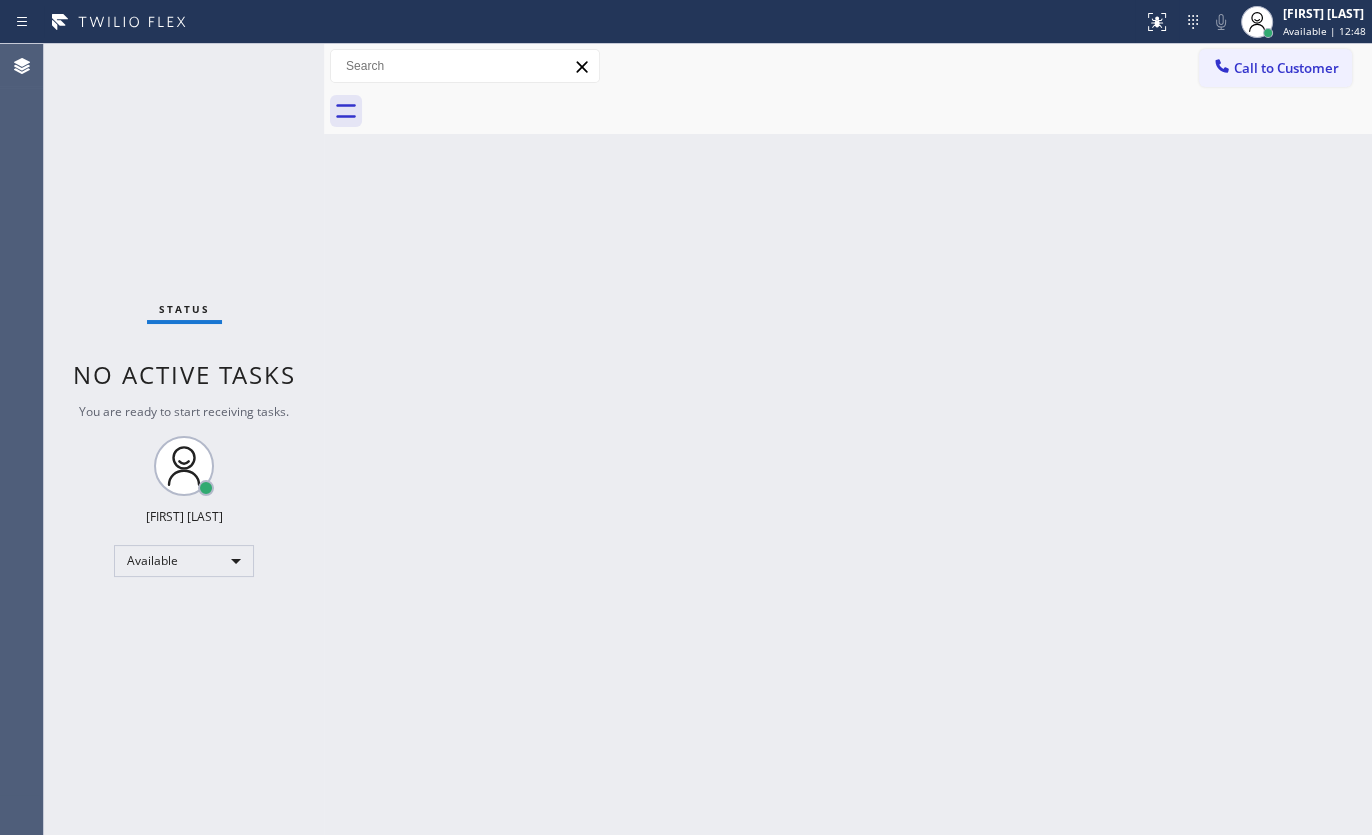 click on "Back to Dashboard Change Sender ID Customers Technicians Select a contact Outbound call Technician Search Technician Your caller id phone number Your caller id phone number Call Technician info Name   Phone none Address none Change Sender ID HVAC +18559994417 5 Star Appliance +18557314952 Appliance Repair +18554611149 Plumbing +18889090120 Air Duct Cleaning +18006865038  Electricians +18005688664 Cancel Change Check personal SMS Reset Change No tabs Call to Customer Outbound call Location Search location Your caller id phone number Customer number Call Outbound call Technician Search Technician Your caller id phone number Your caller id phone number Call" at bounding box center [848, 439] 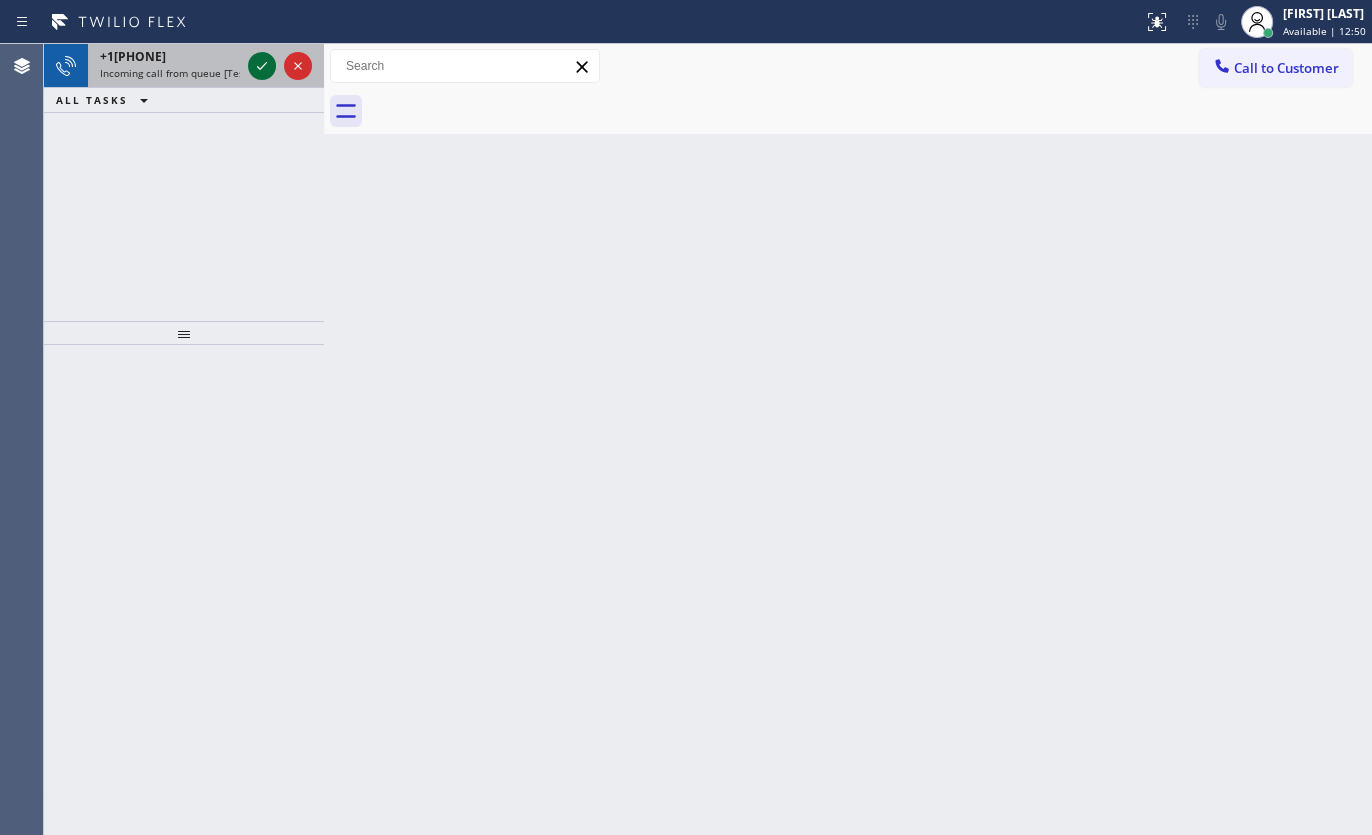 click 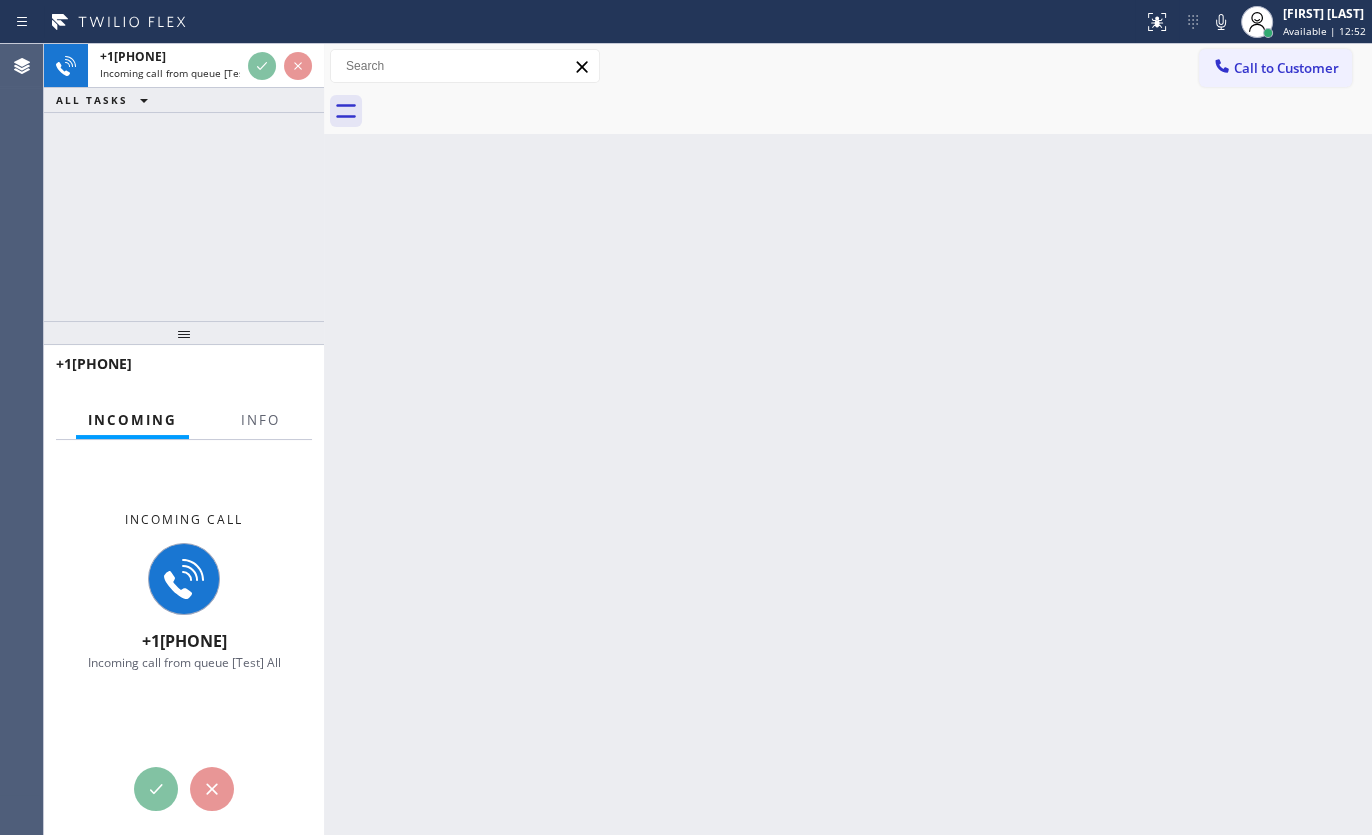 click on "Incoming Info" at bounding box center (184, 421) 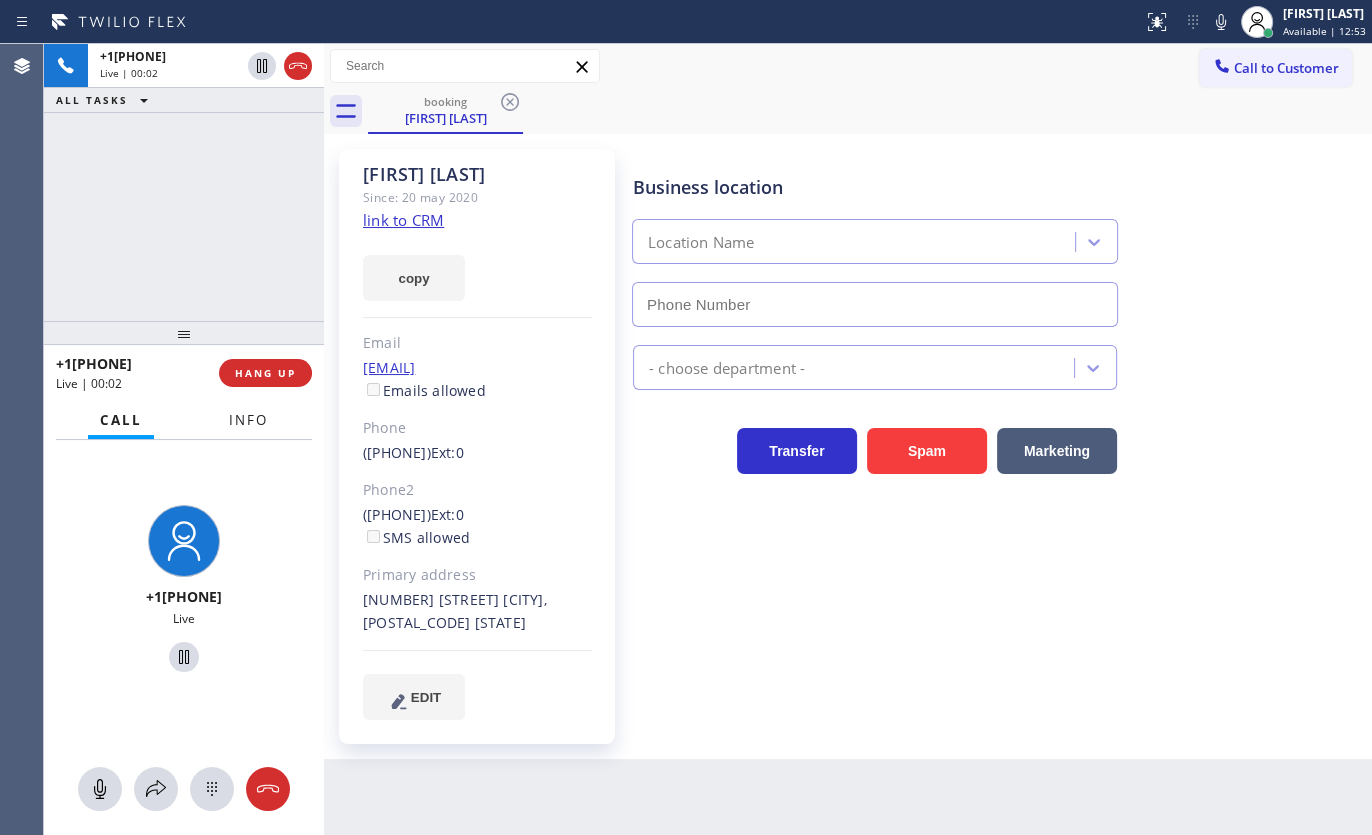 click on "Info" at bounding box center (248, 420) 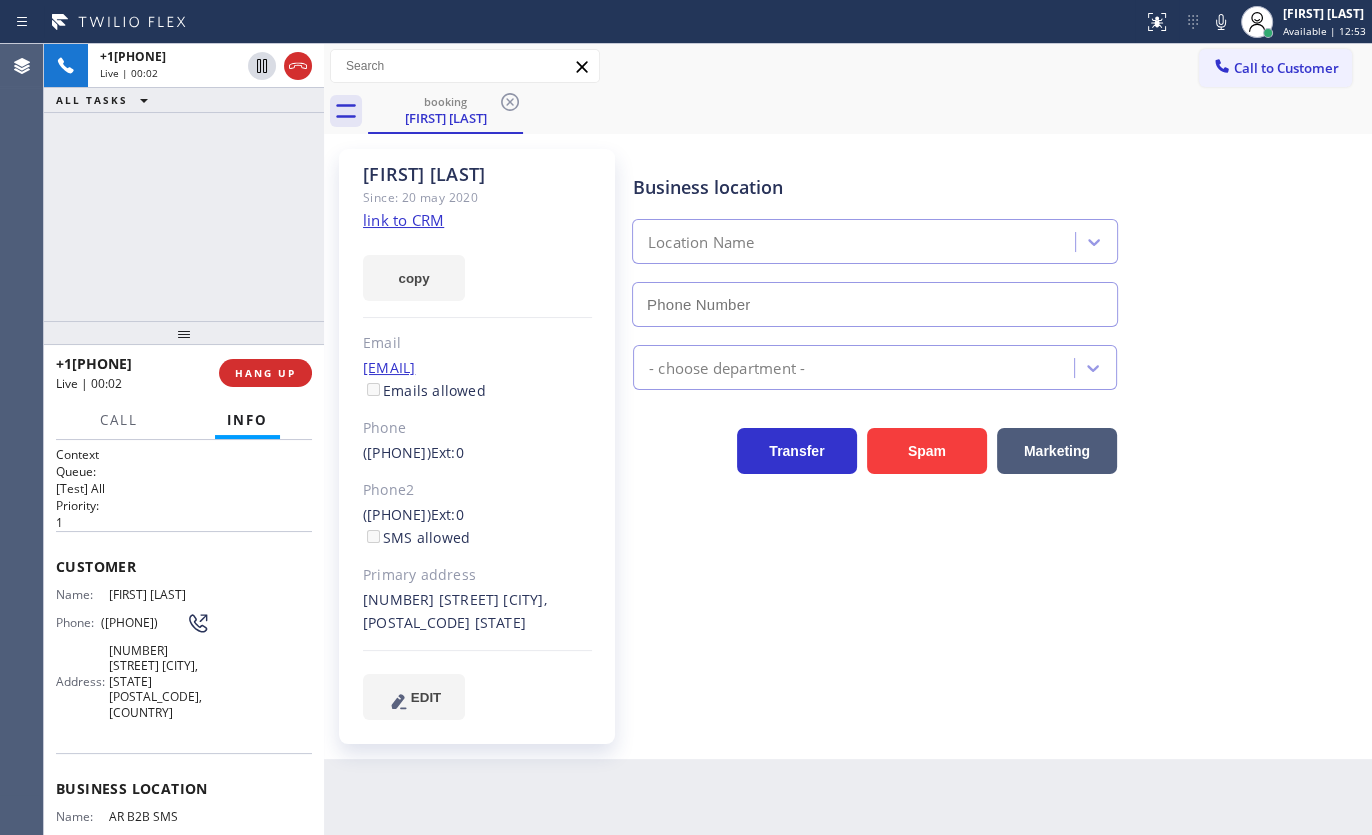 type on "(833) 692-2271" 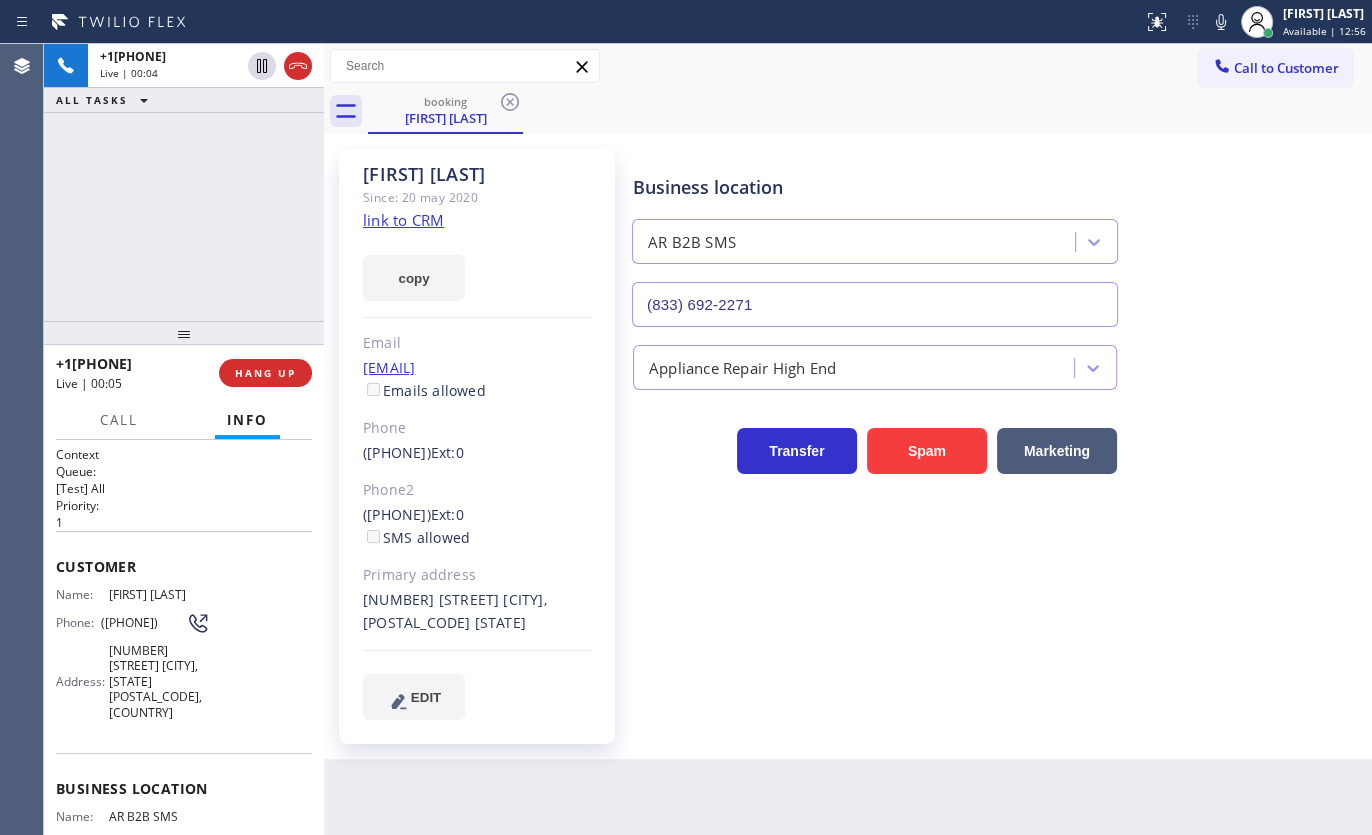 click on "link to CRM" 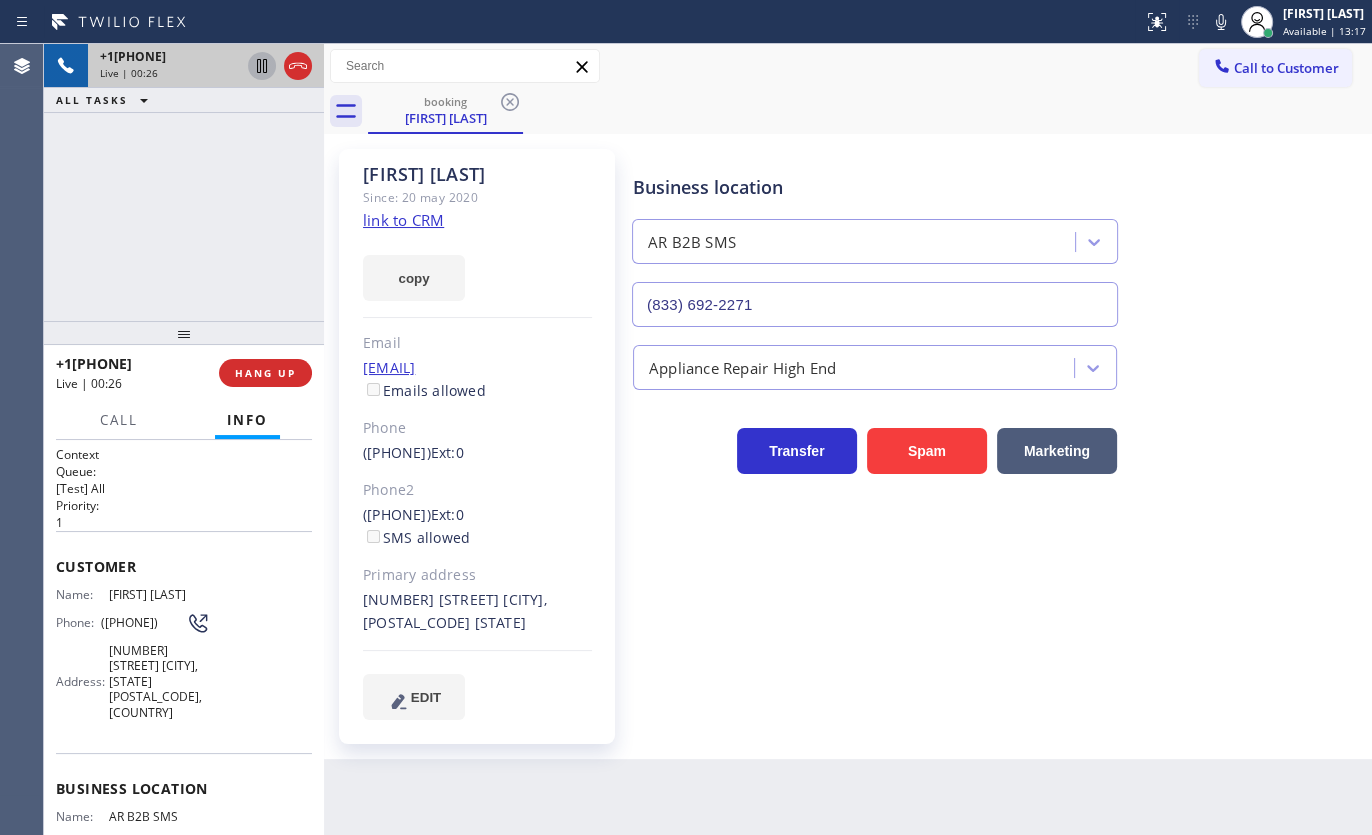 click 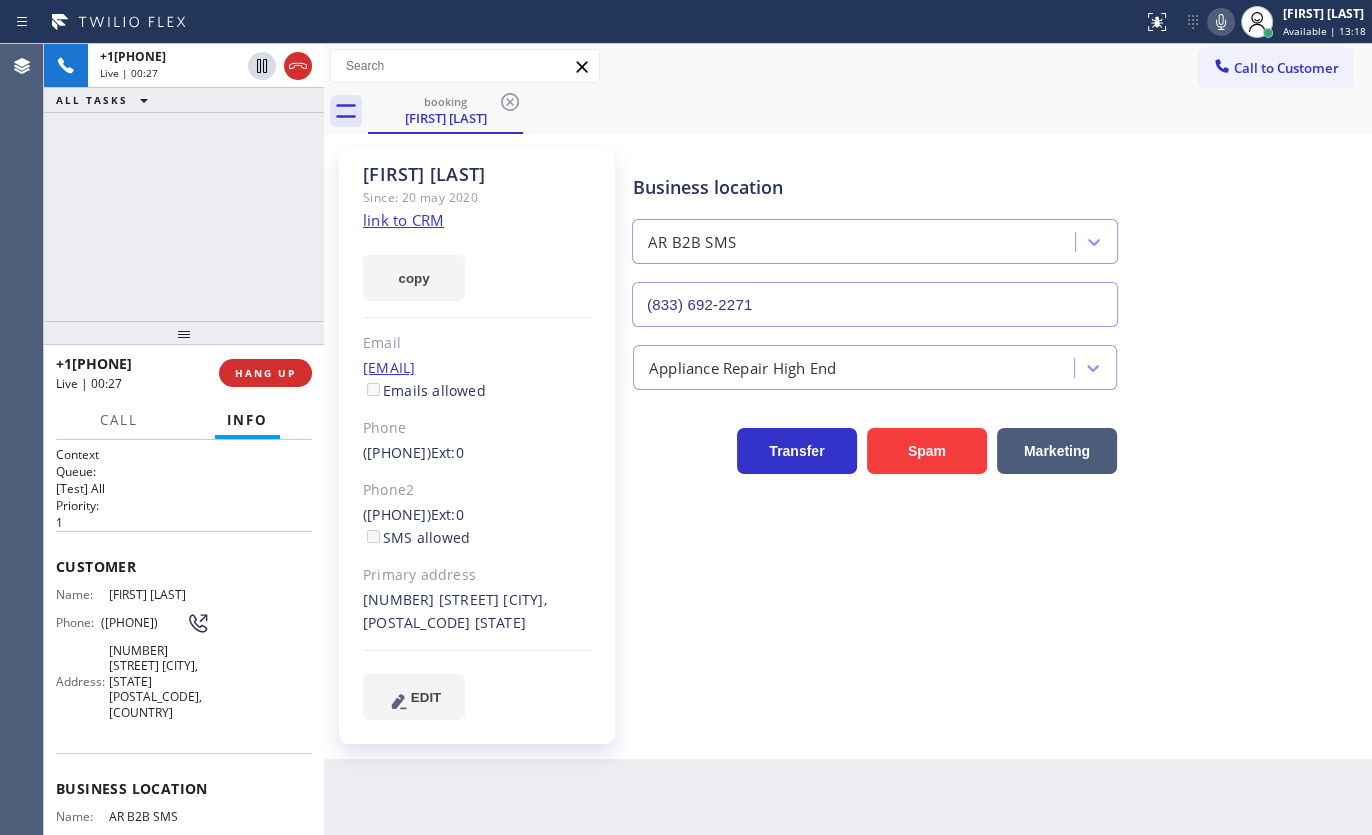 click 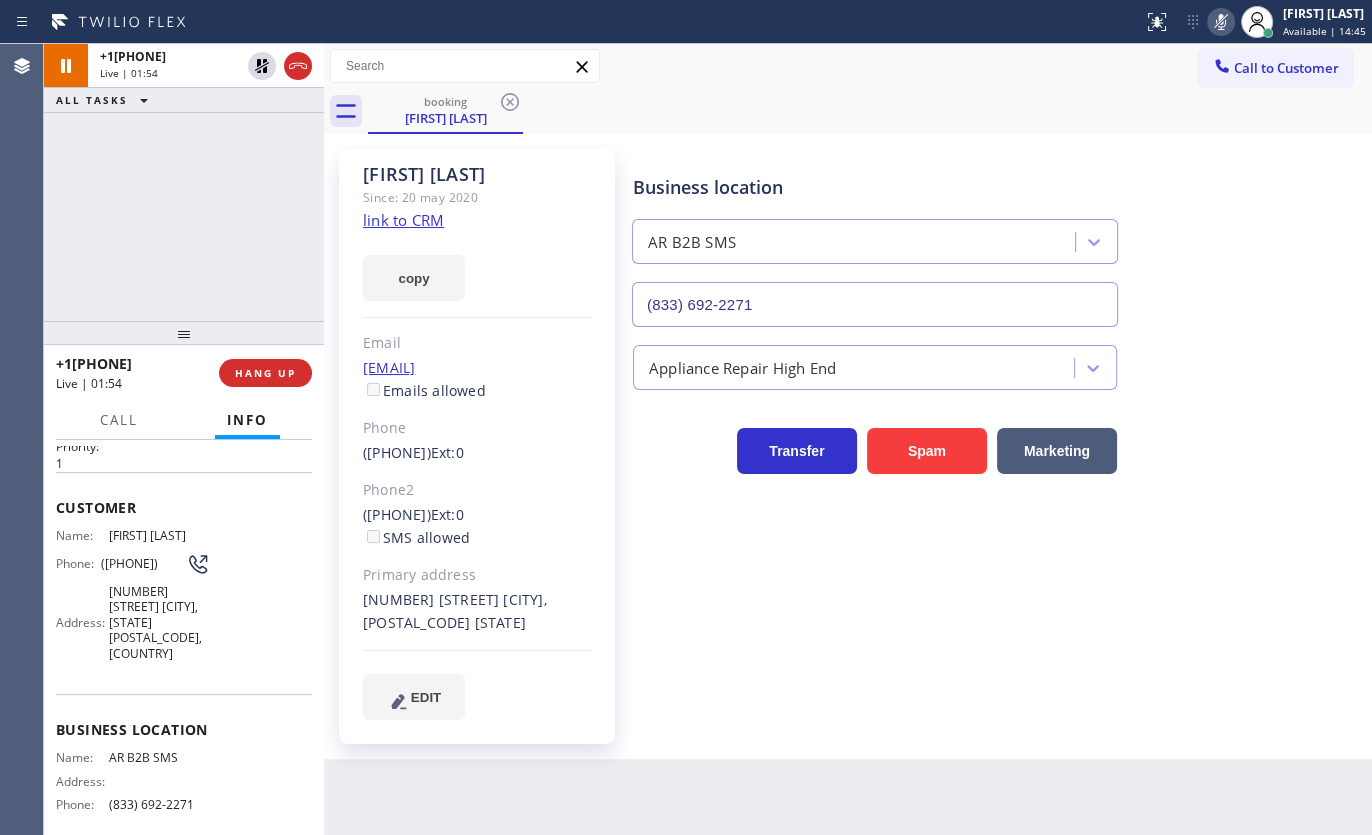 scroll, scrollTop: 90, scrollLeft: 0, axis: vertical 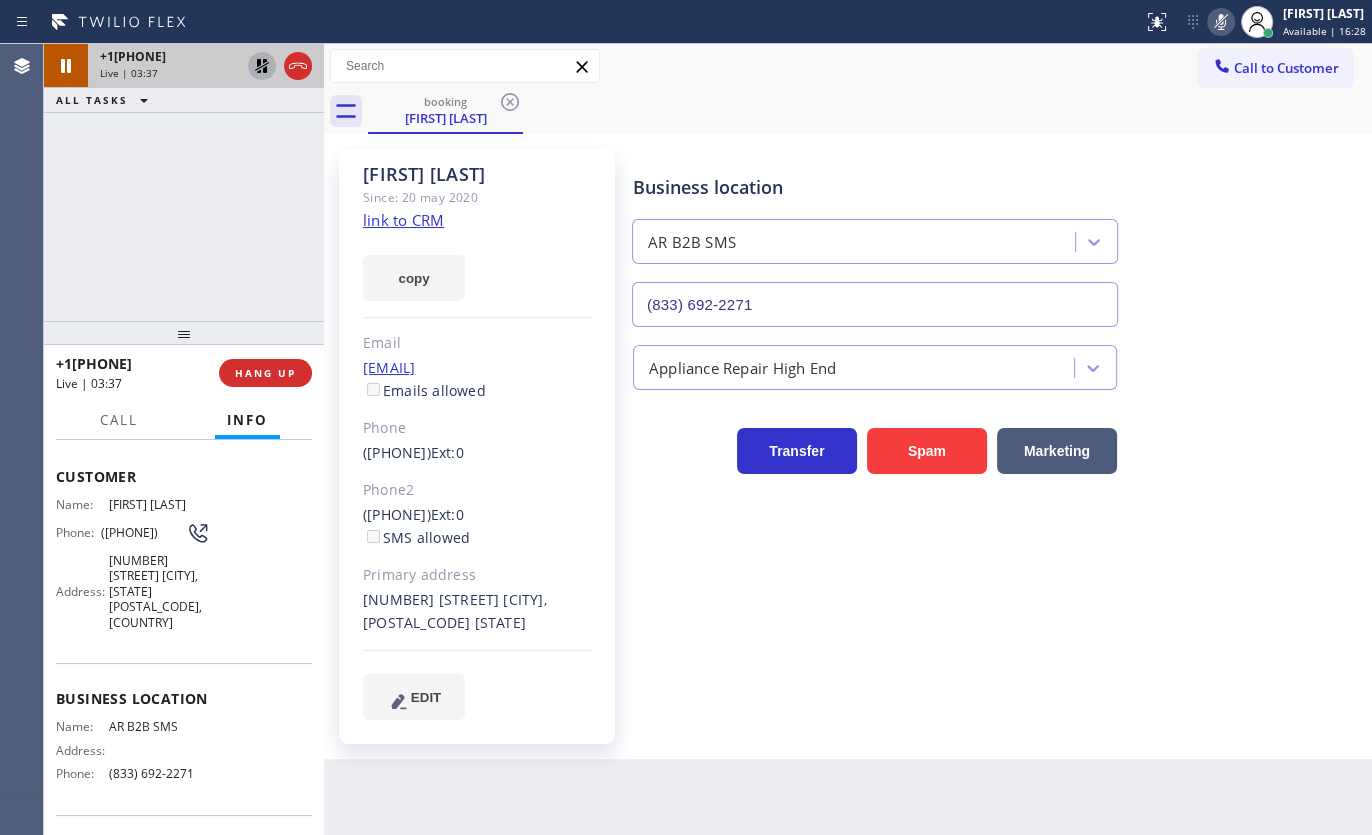 click 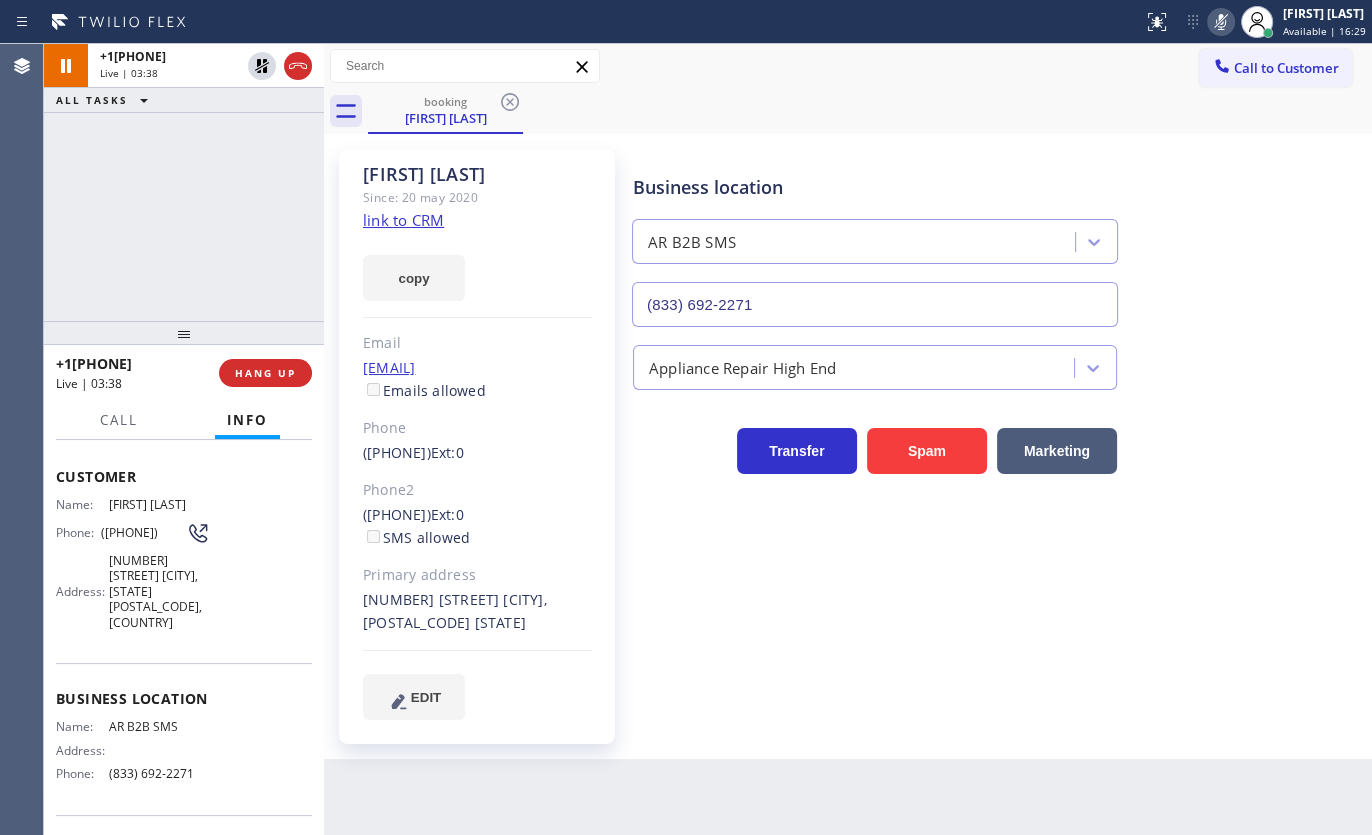 click 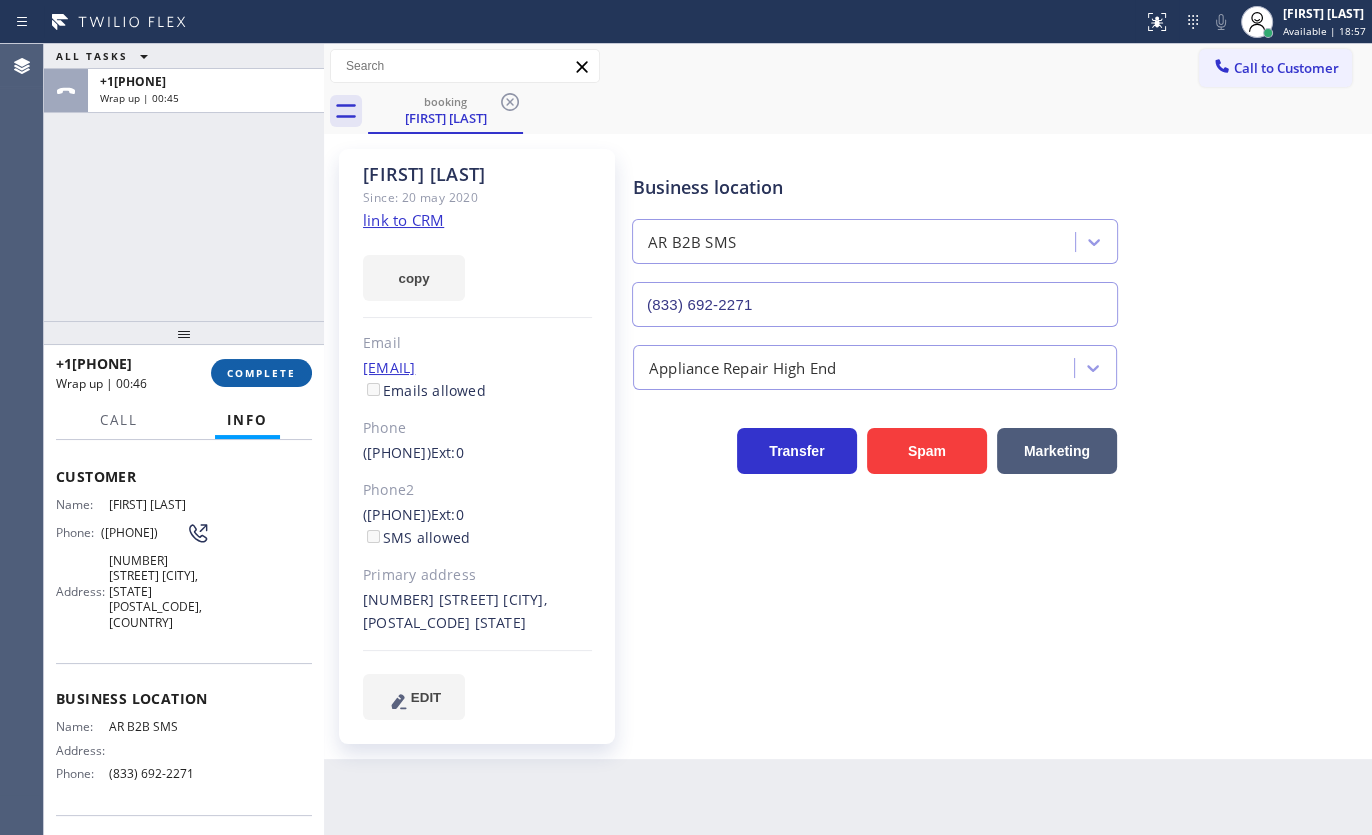click on "COMPLETE" at bounding box center (261, 373) 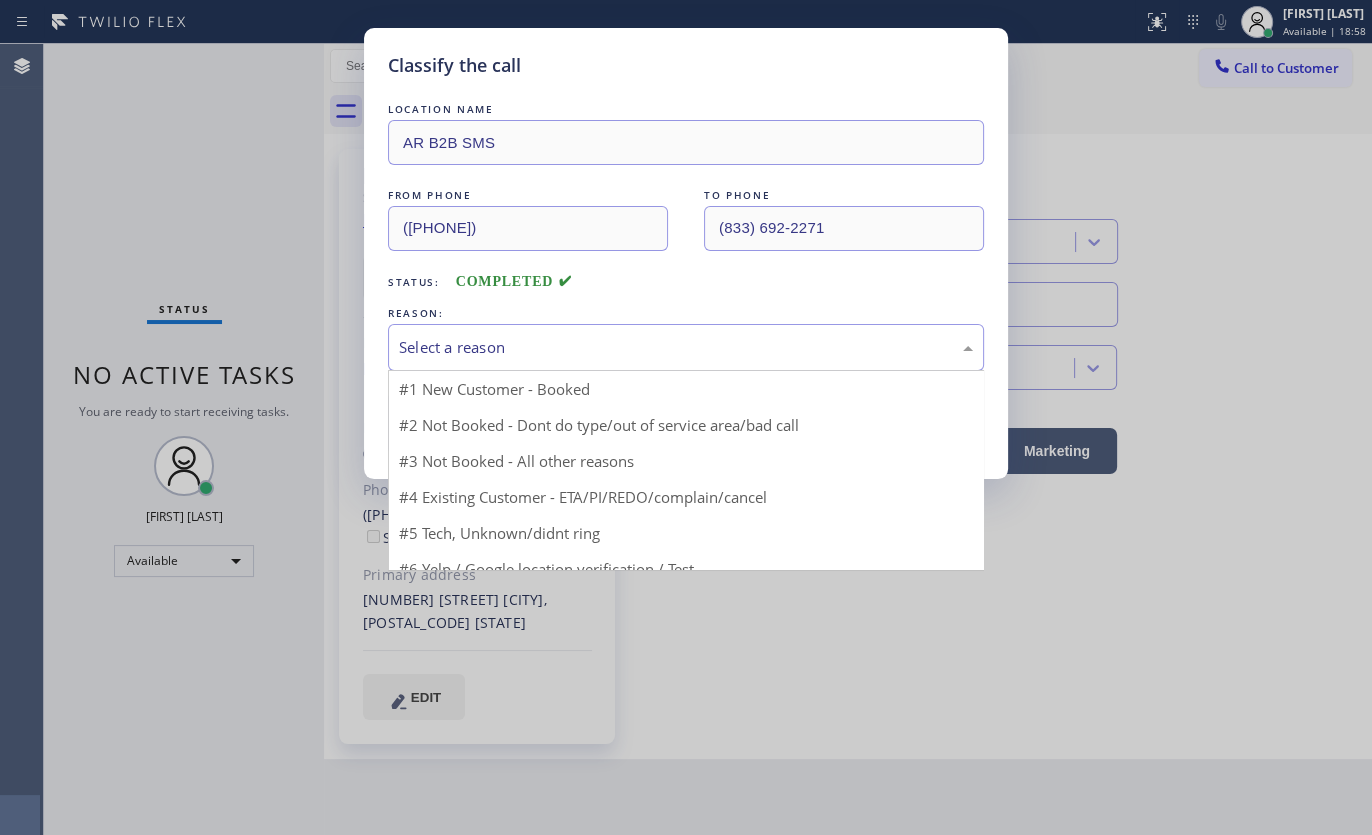 click on "Select a reason" at bounding box center (686, 347) 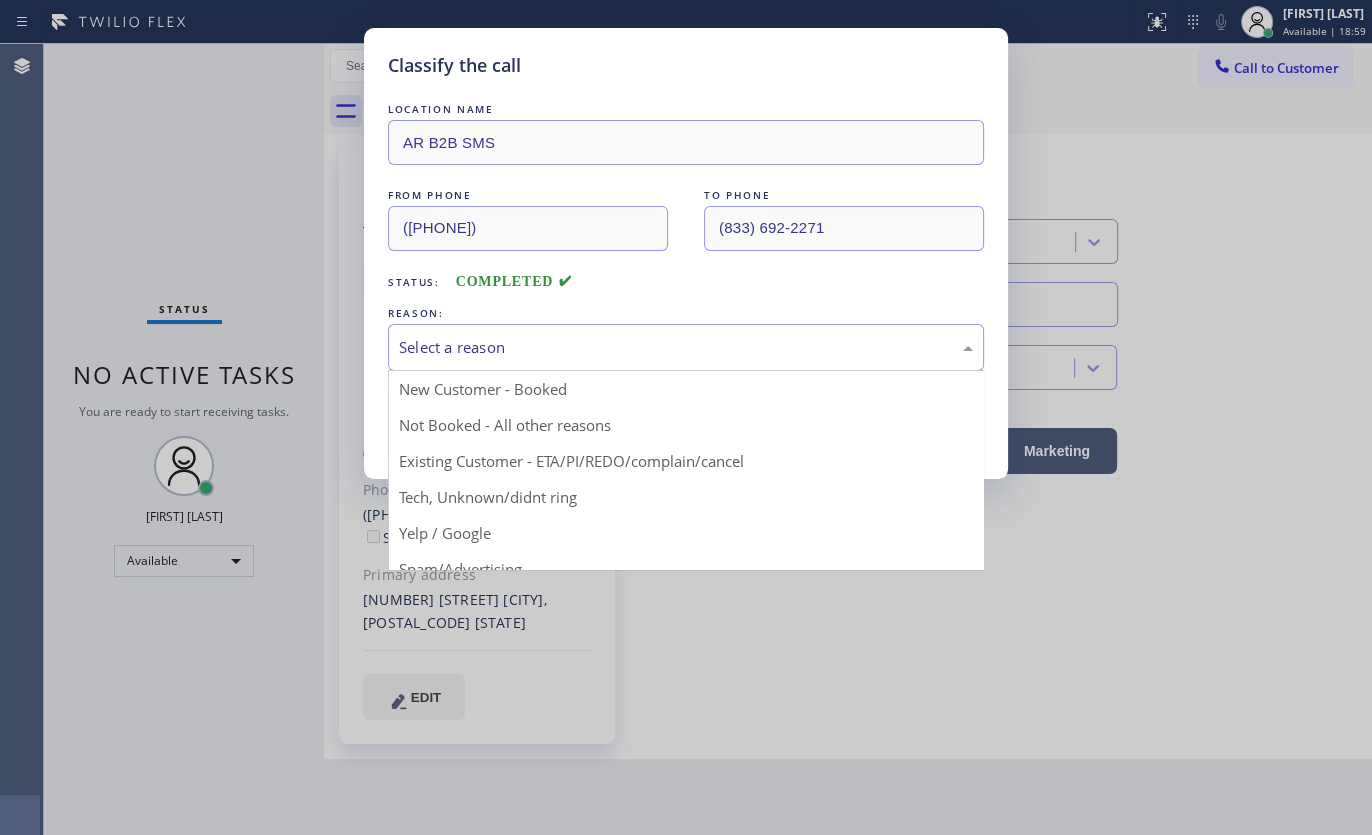 drag, startPoint x: 456, startPoint y: 464, endPoint x: 462, endPoint y: 449, distance: 16.155495 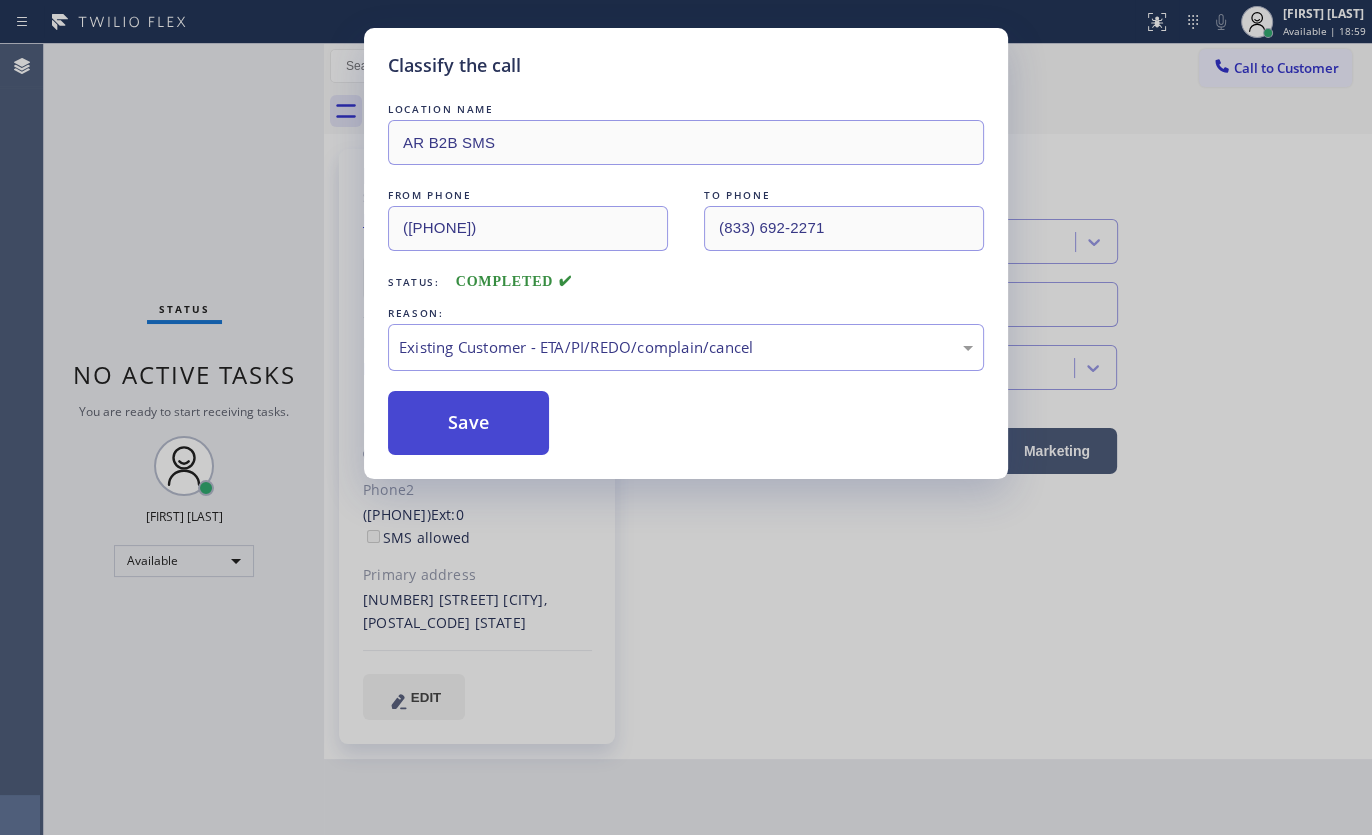 click on "Save" at bounding box center (468, 423) 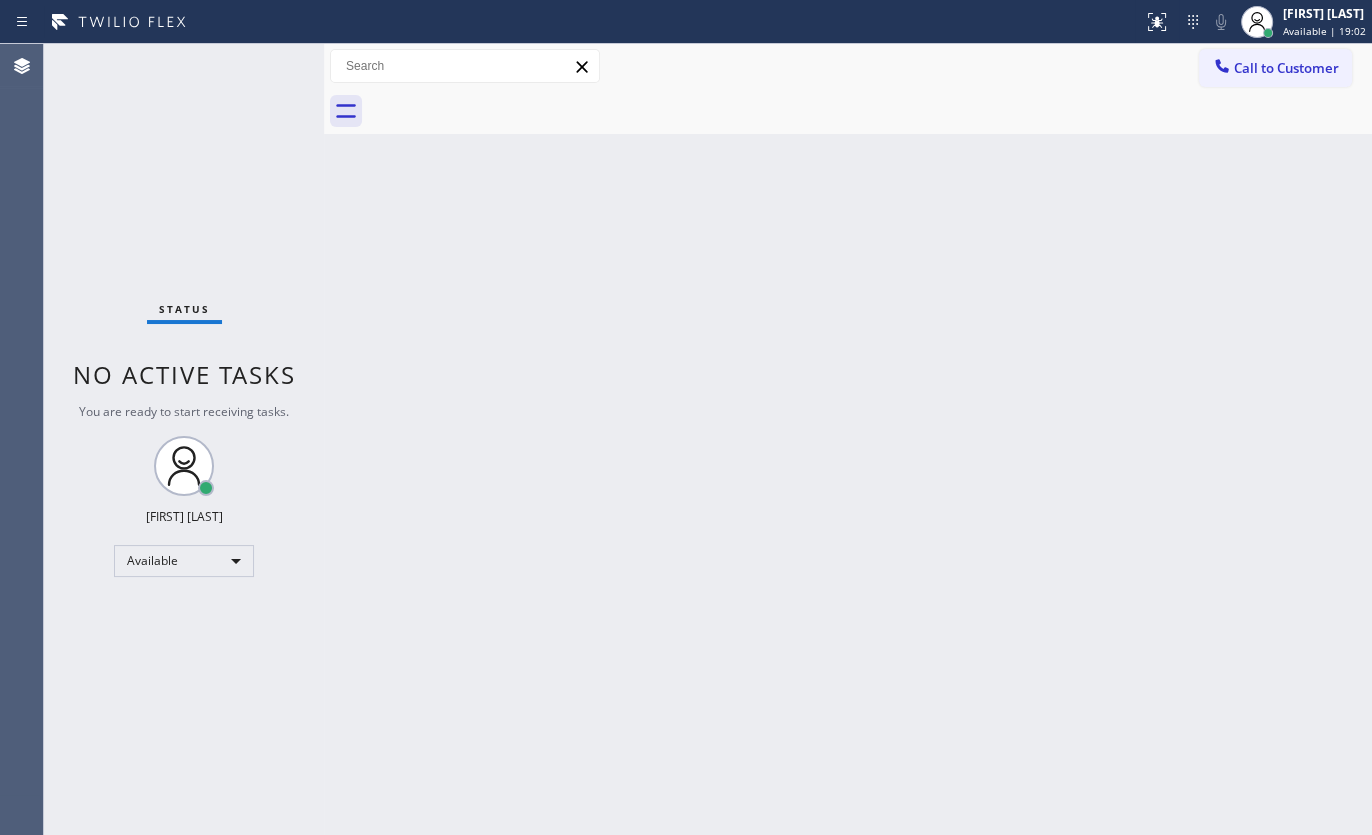 drag, startPoint x: 1097, startPoint y: 76, endPoint x: 1135, endPoint y: 89, distance: 40.16217 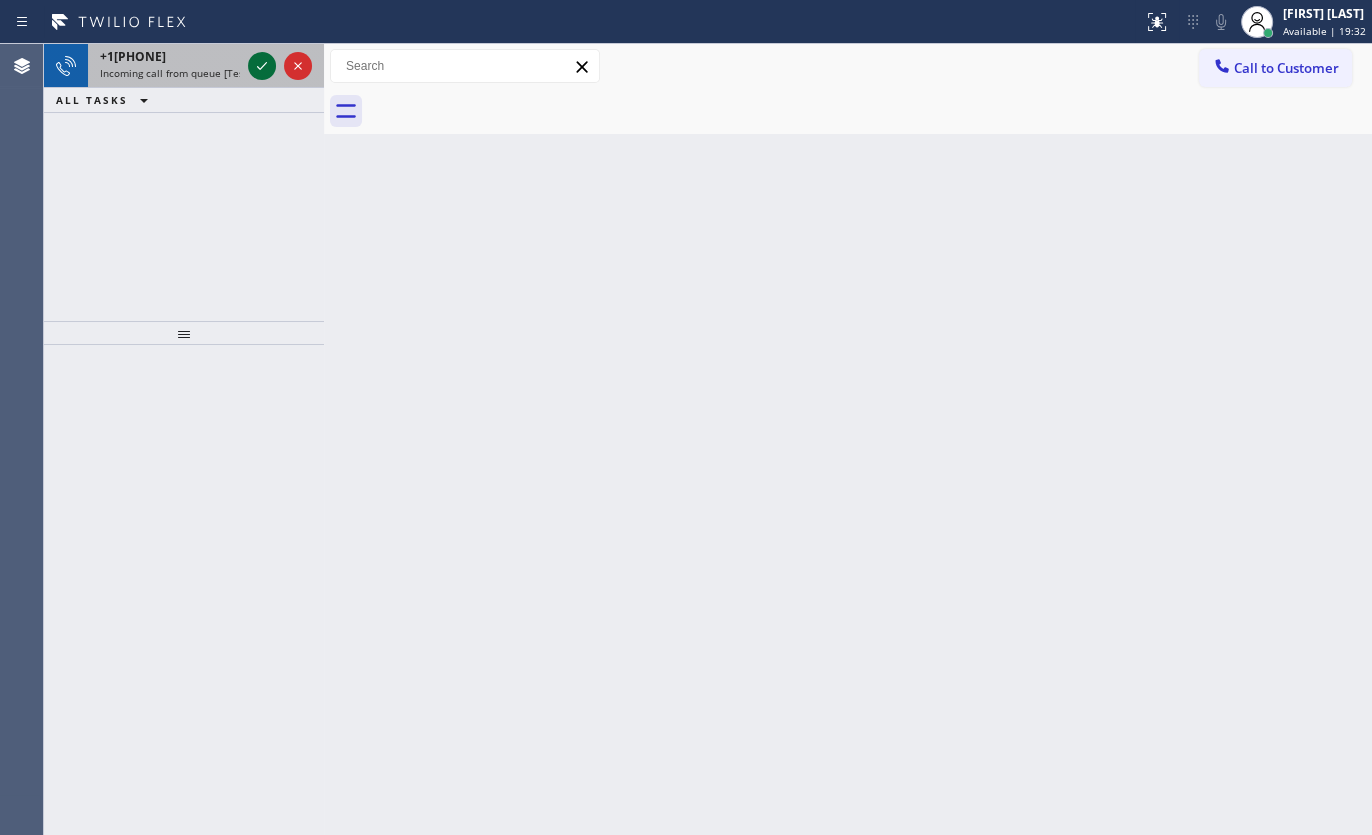 click 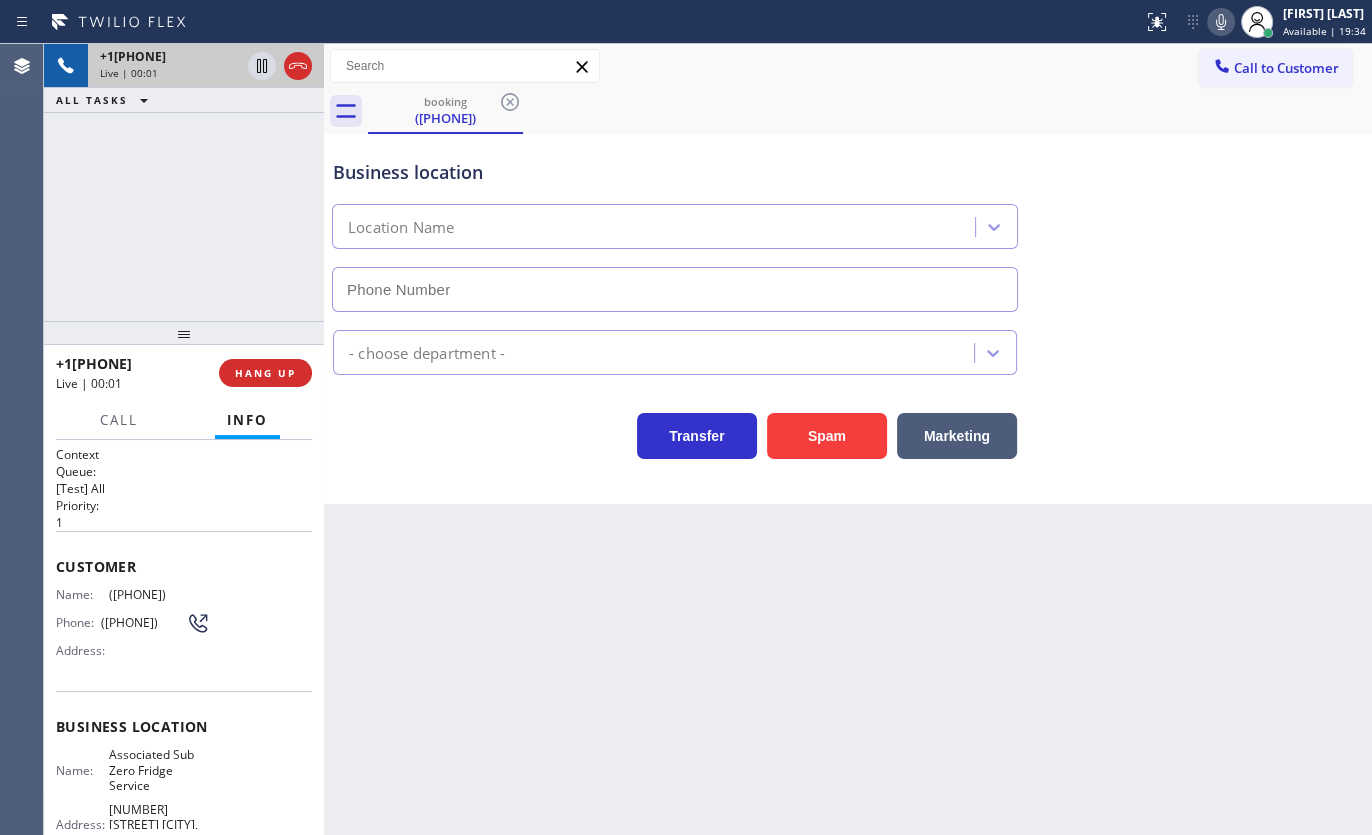 type on "(804) 621-7123" 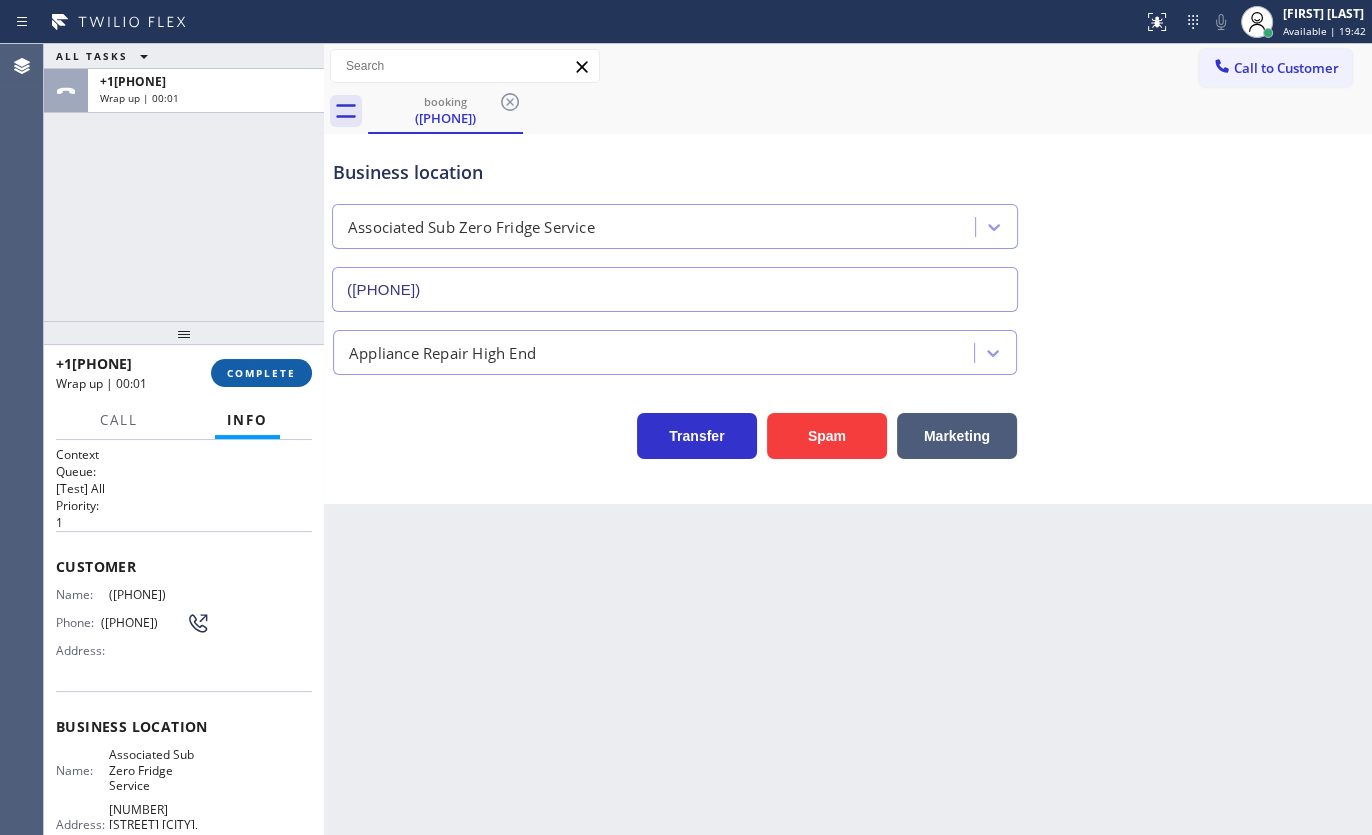 click on "COMPLETE" at bounding box center (261, 373) 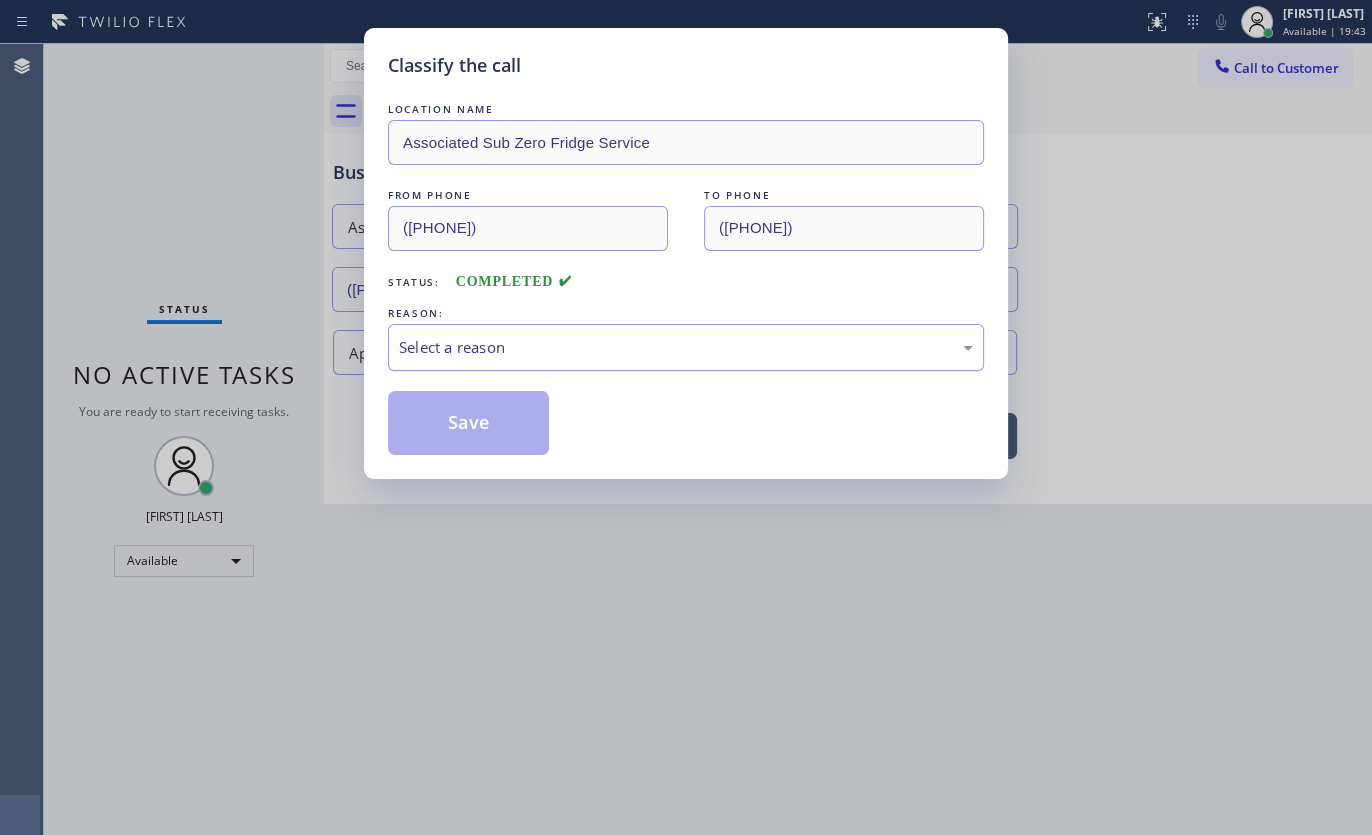 click on "Select a reason" at bounding box center (686, 347) 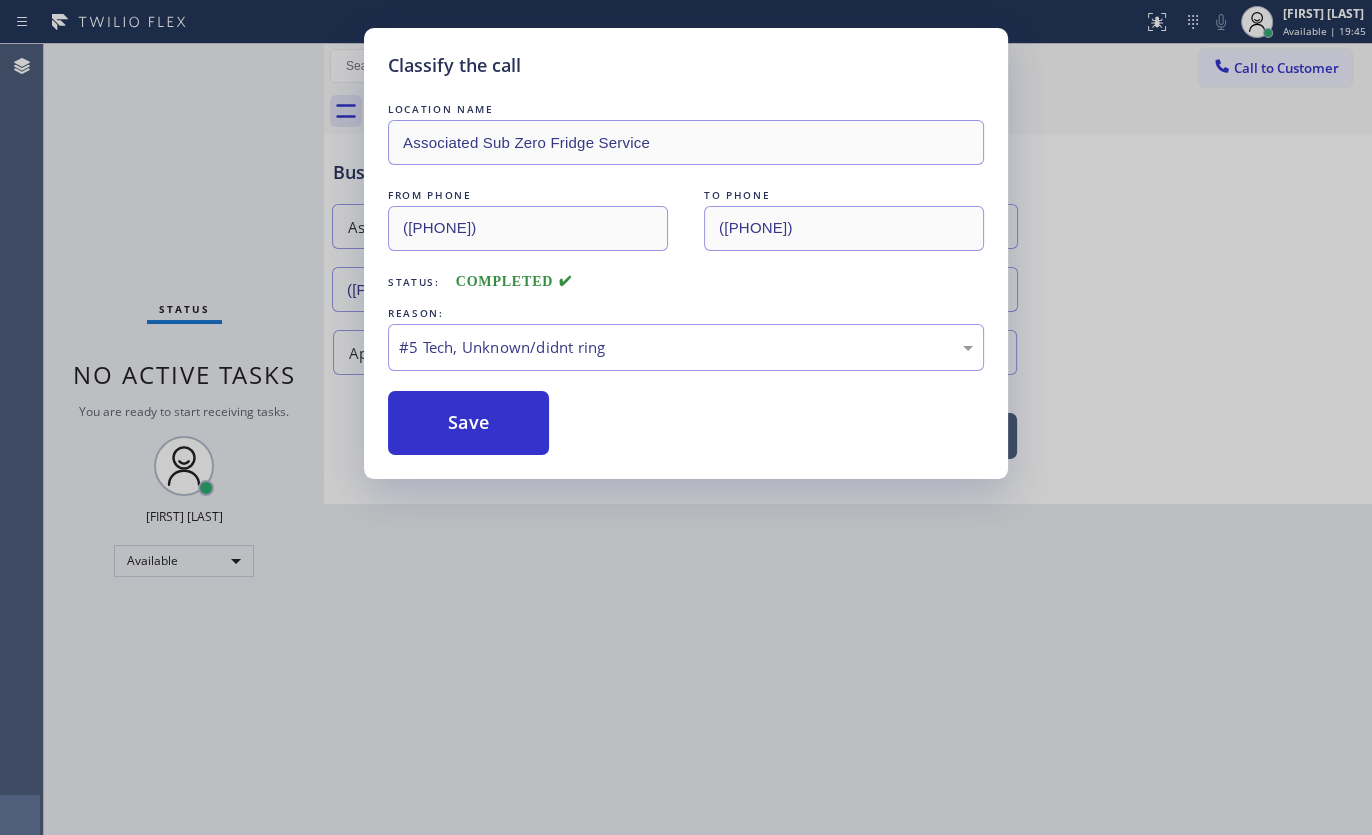 click on "Classify the call LOCATION NAME Associated Sub Zero Fridge Service FROM PHONE (757) 796-5905 TO PHONE (804) 621-7123 Status: COMPLETED REASON: #5 Tech, Unknown/didnt ring Save" at bounding box center [686, 253] 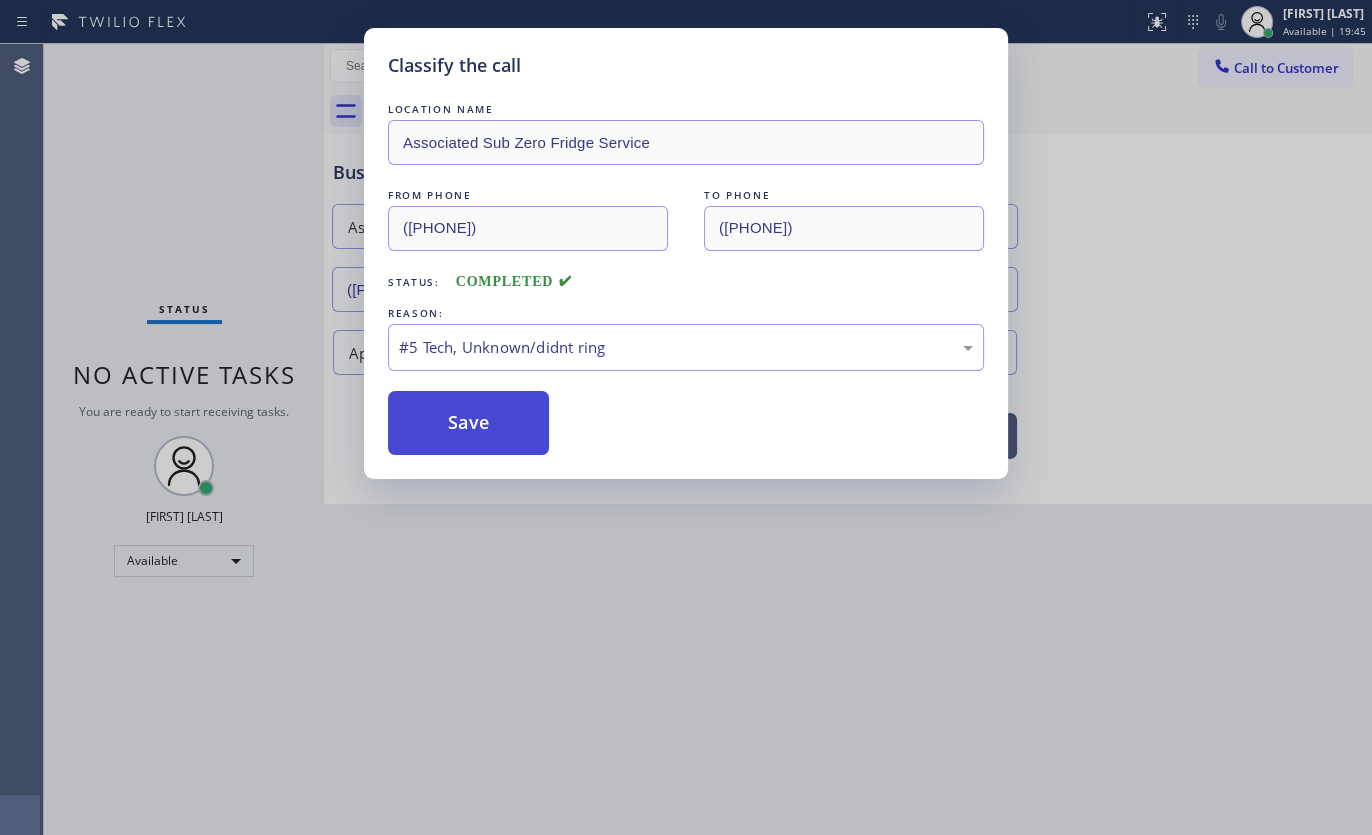 click on "Save" at bounding box center (468, 423) 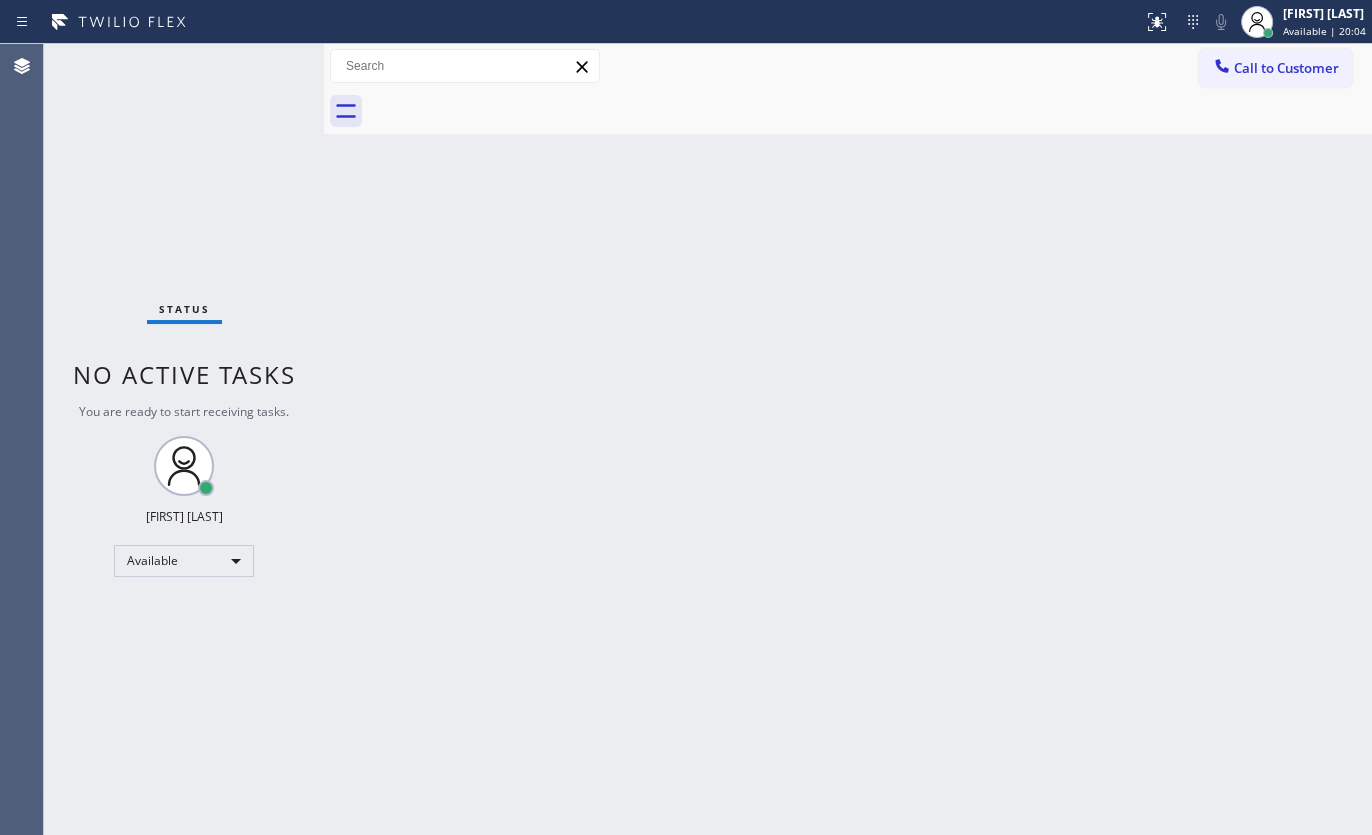 click on "Status   No active tasks     You are ready to start receiving tasks.   [FIRST] [LAST] Available" at bounding box center (184, 439) 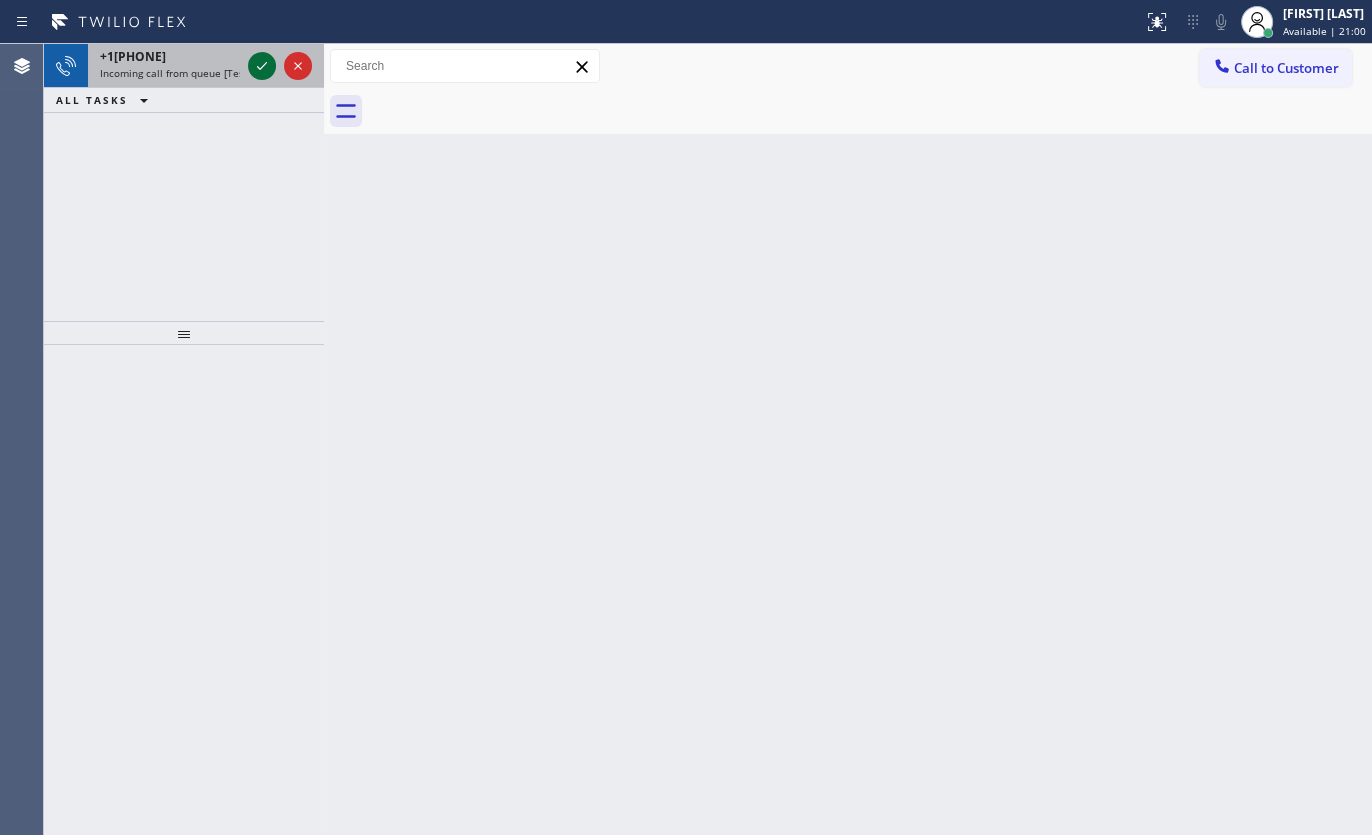 click 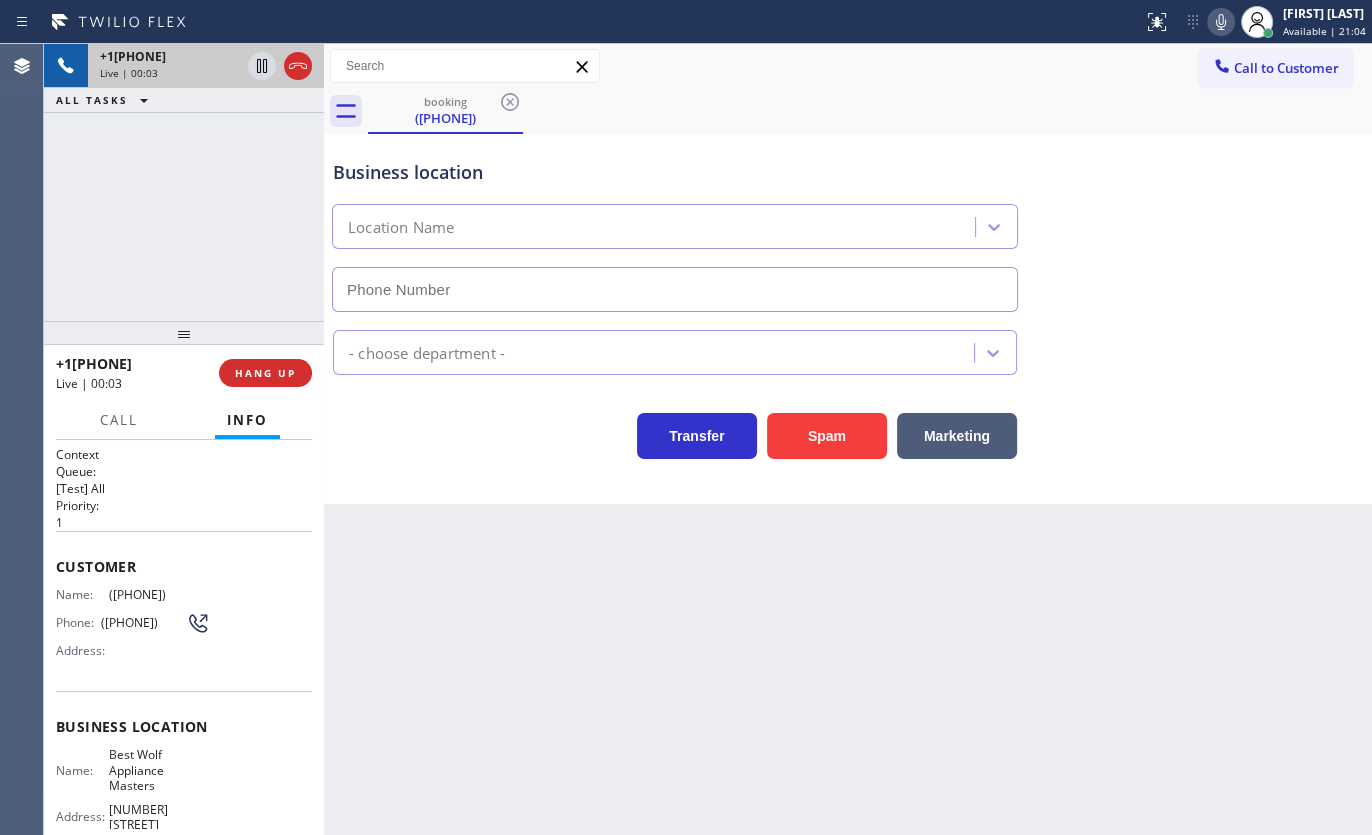 type on "(312) 614-0244" 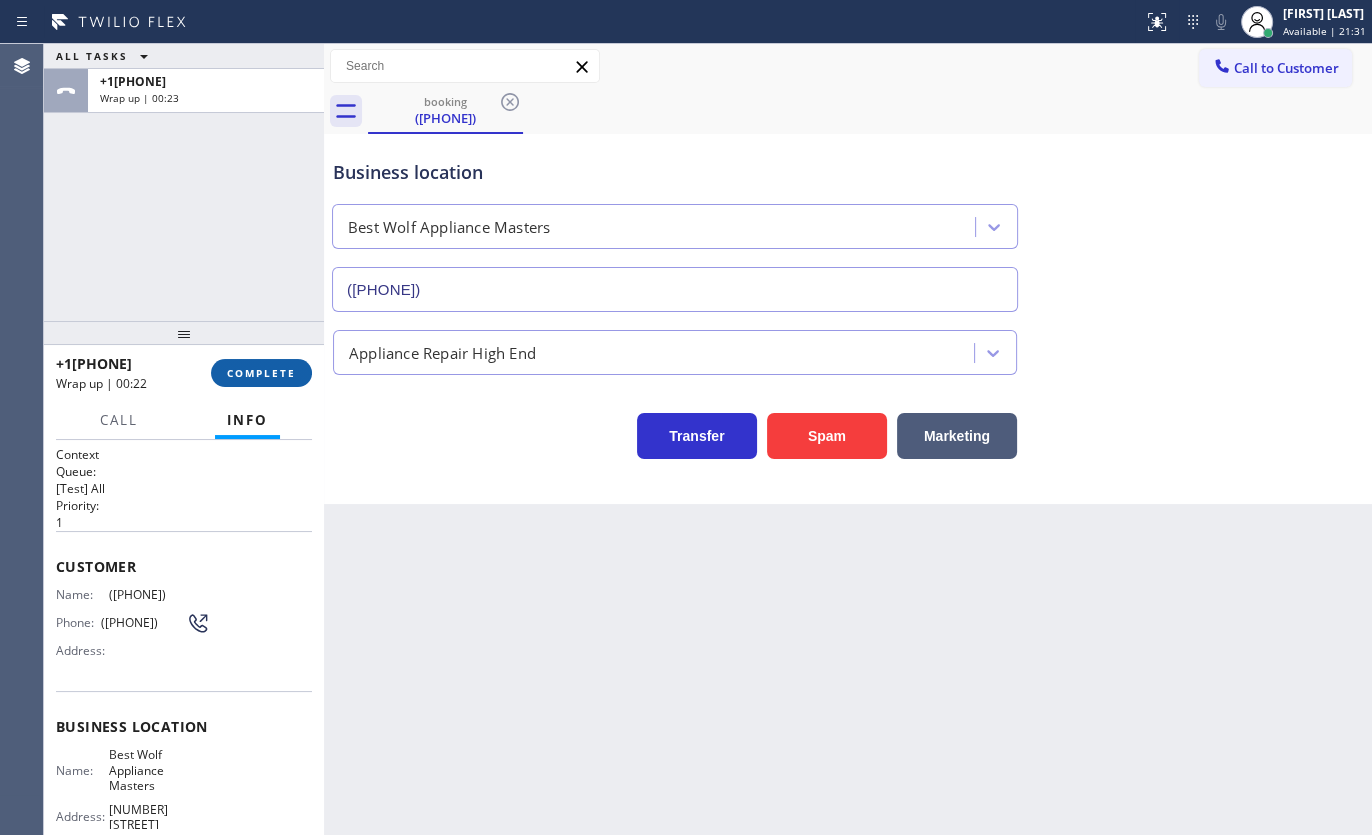 click on "COMPLETE" at bounding box center [261, 373] 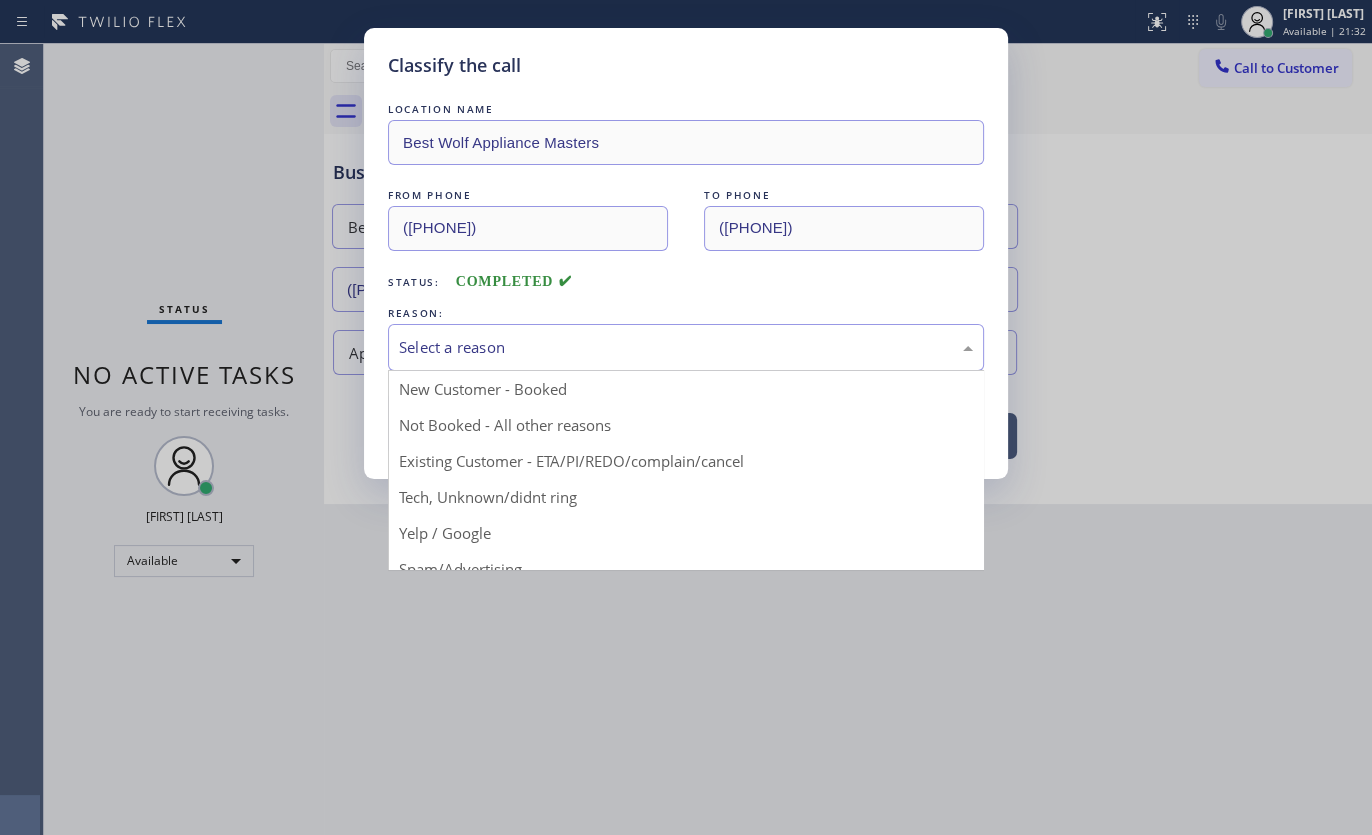click on "Select a reason" at bounding box center (686, 347) 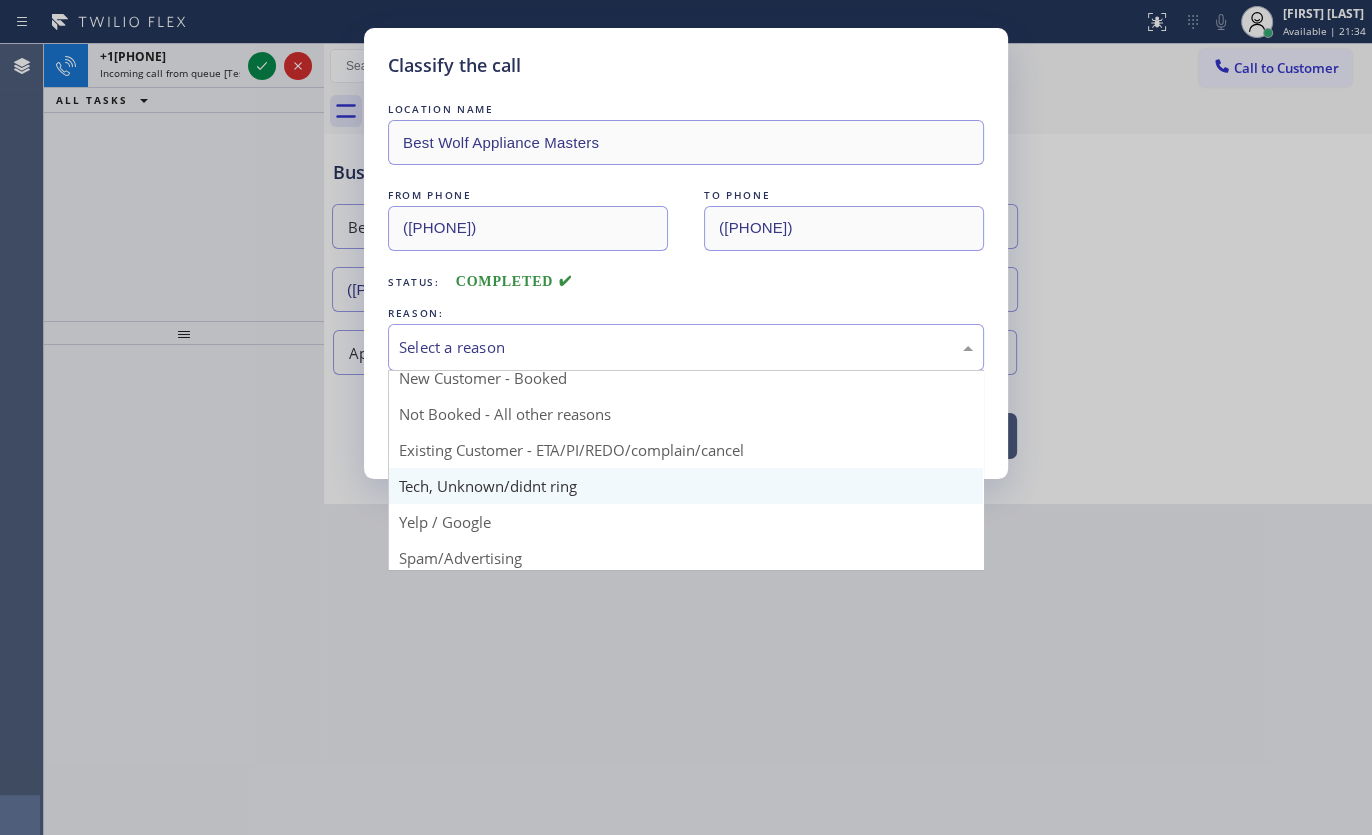 scroll, scrollTop: 0, scrollLeft: 0, axis: both 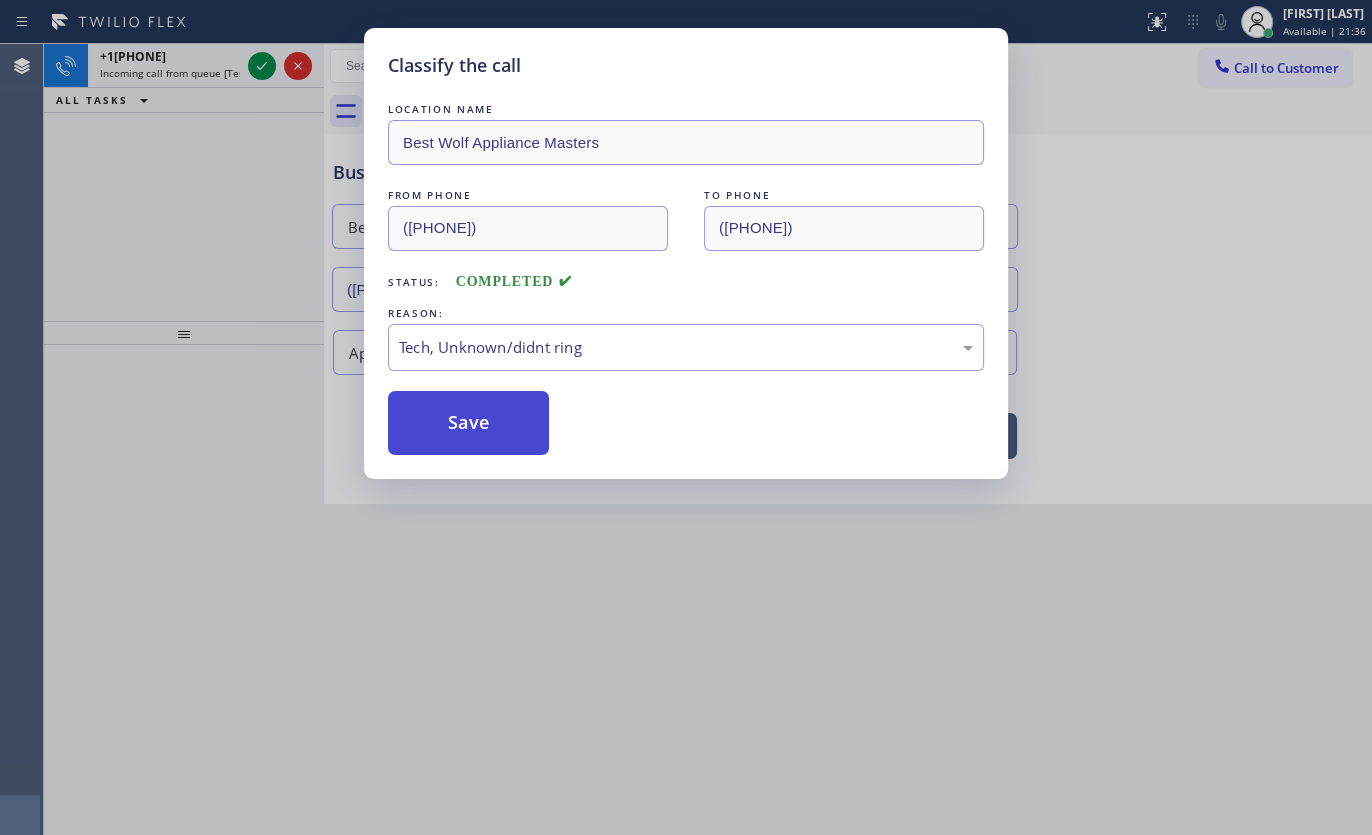 click on "Save" at bounding box center (468, 423) 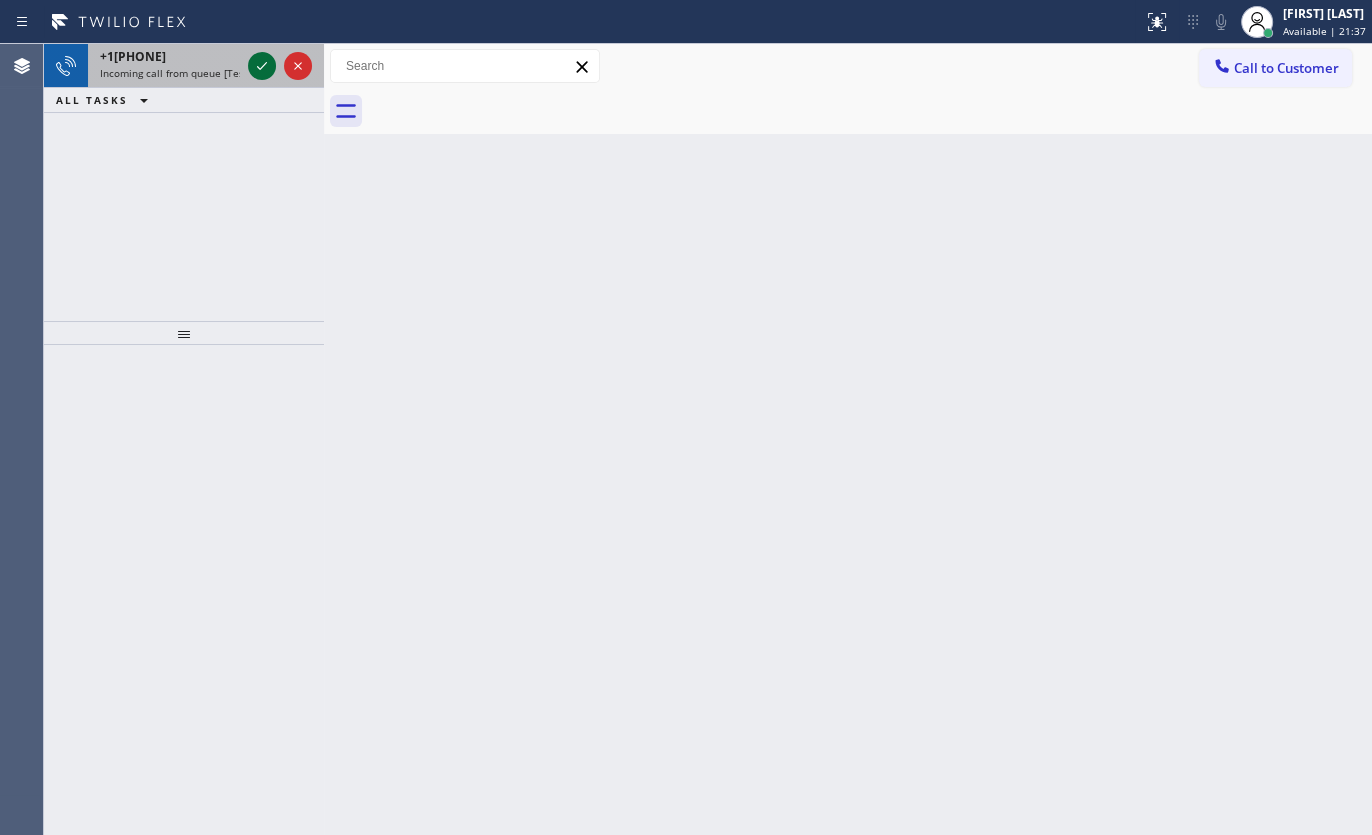 click 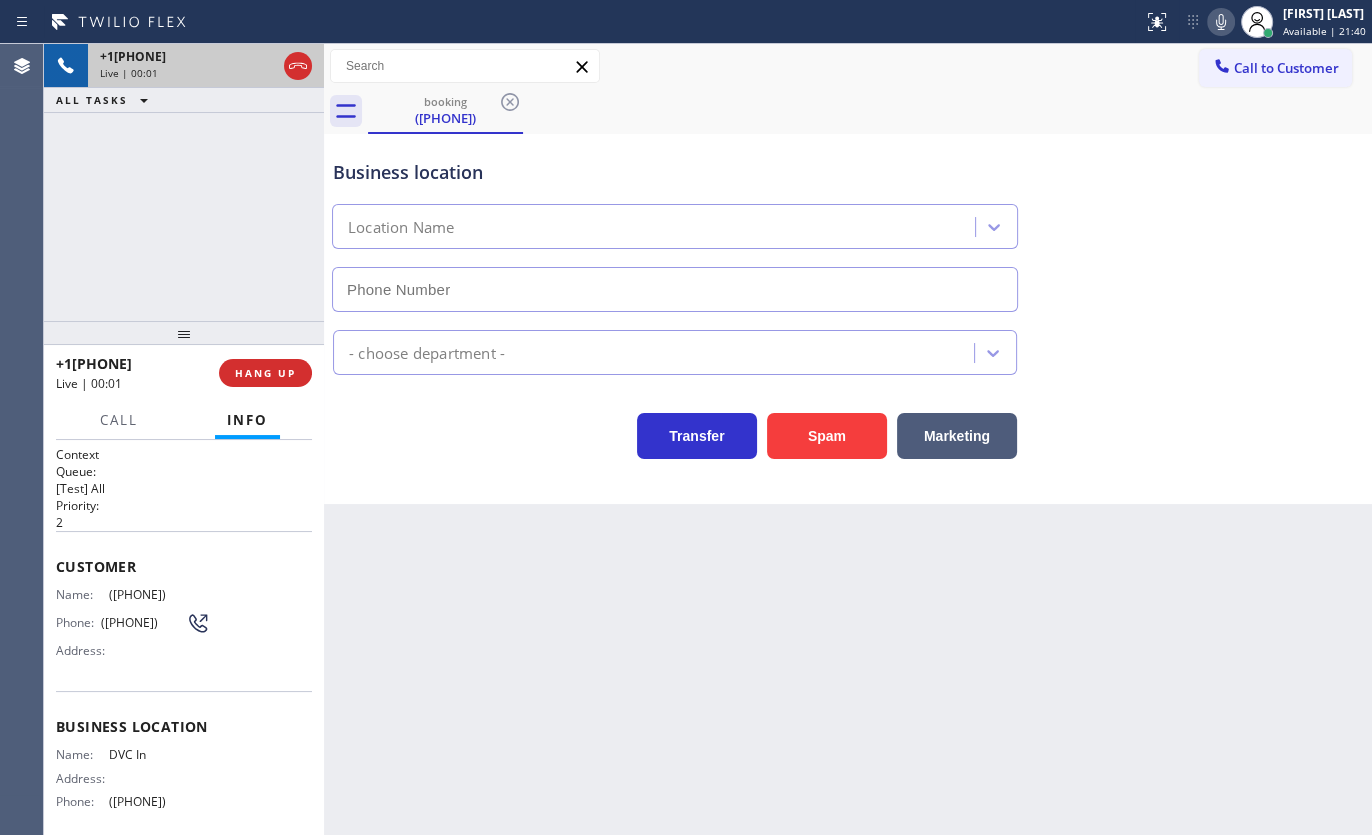 type on "(213) 770-4767" 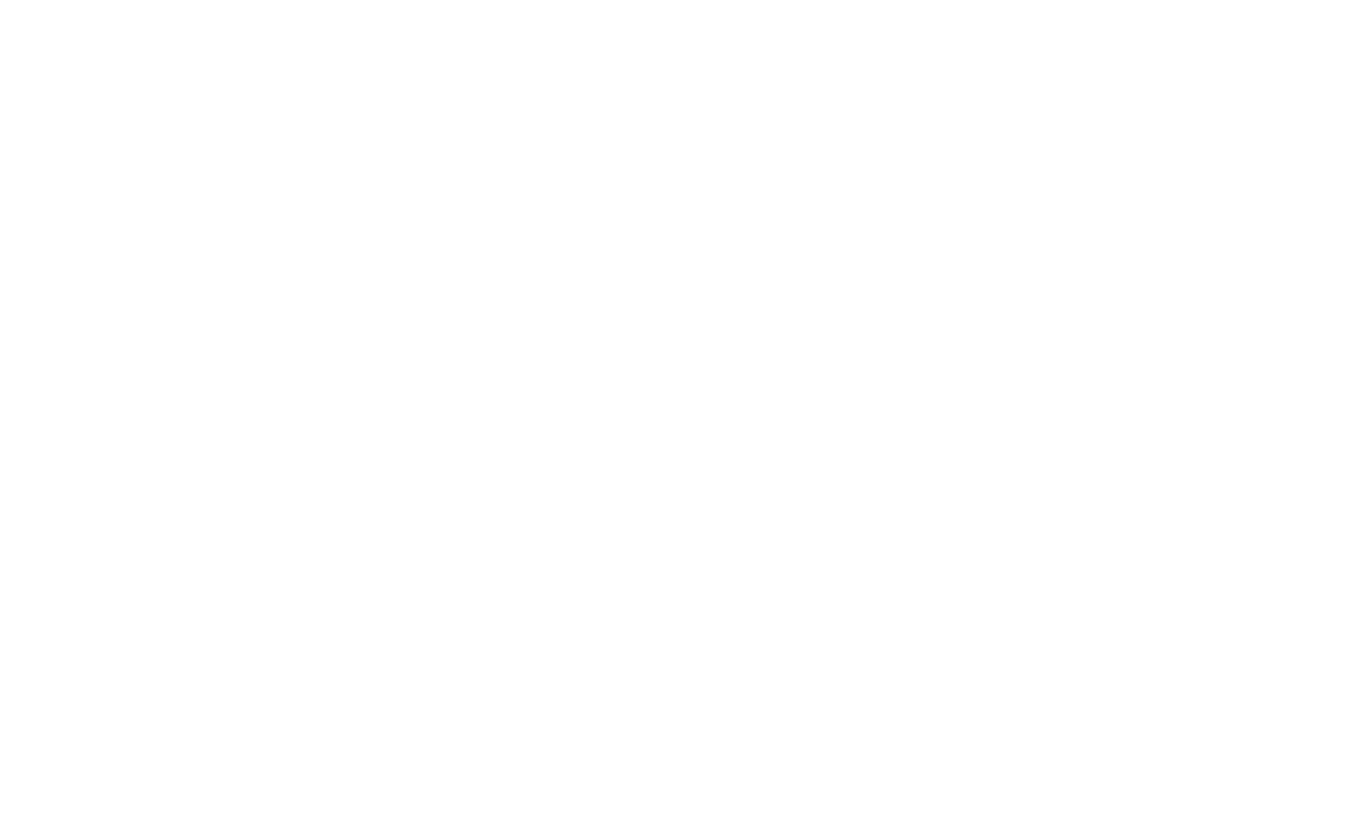 scroll, scrollTop: 0, scrollLeft: 0, axis: both 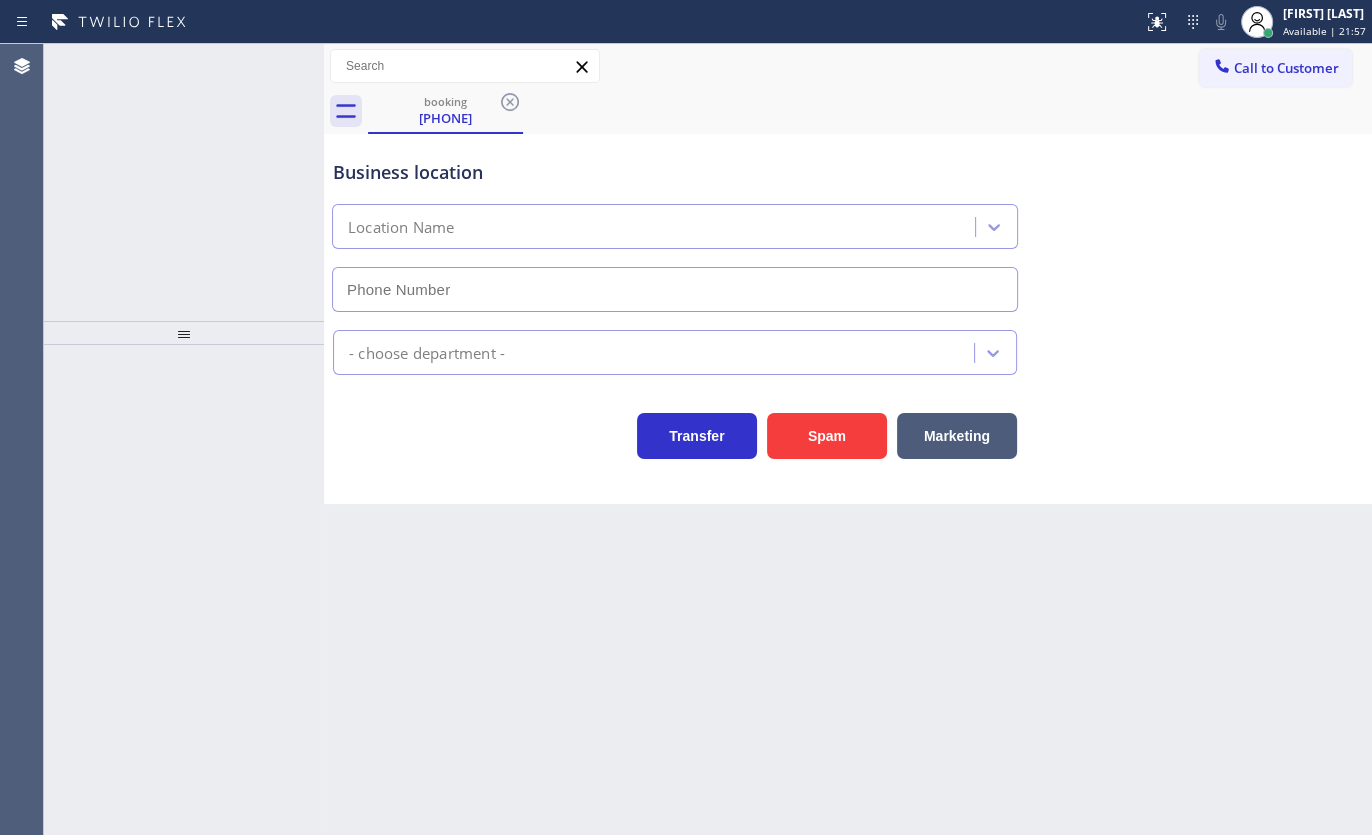 type on "(213) 770-4767" 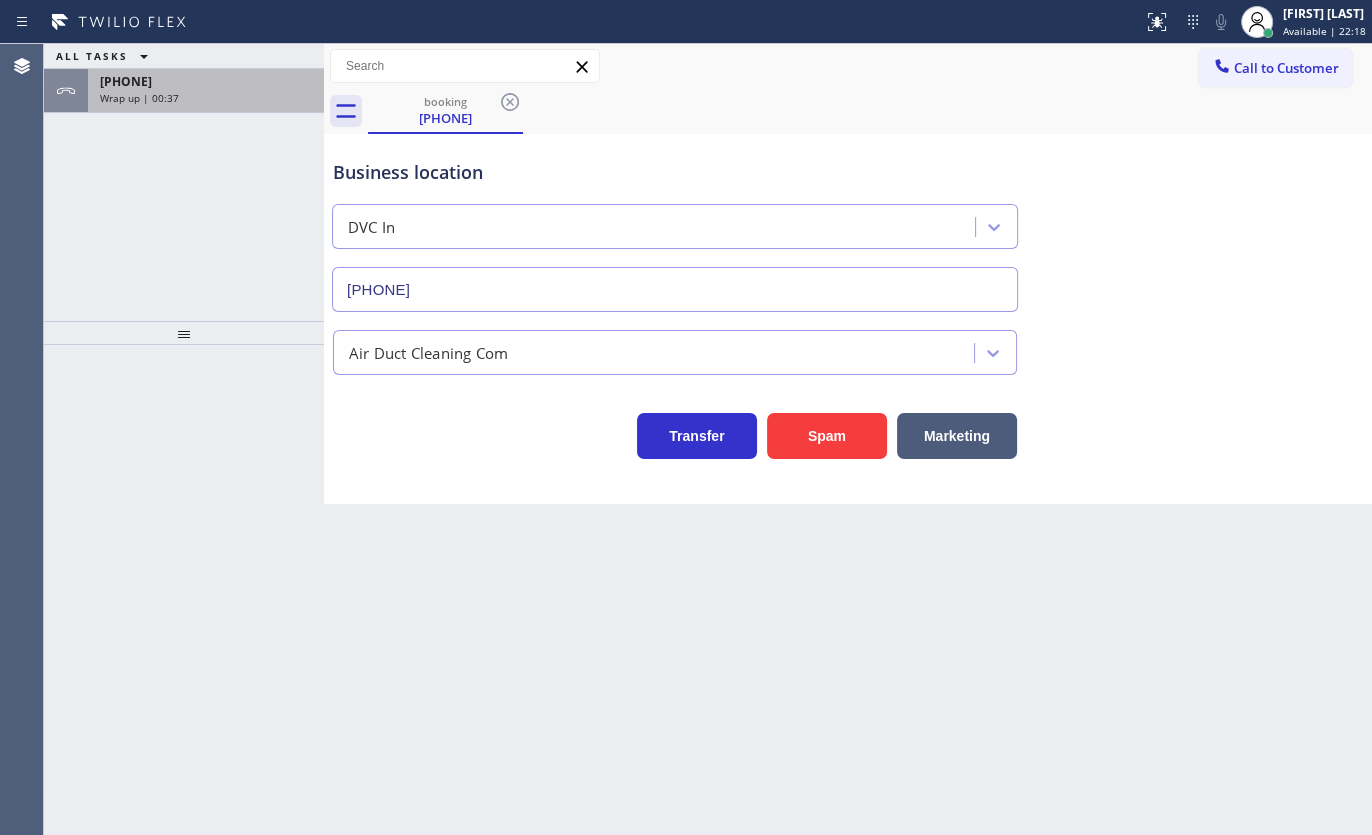 drag, startPoint x: 142, startPoint y: 91, endPoint x: 142, endPoint y: 108, distance: 17 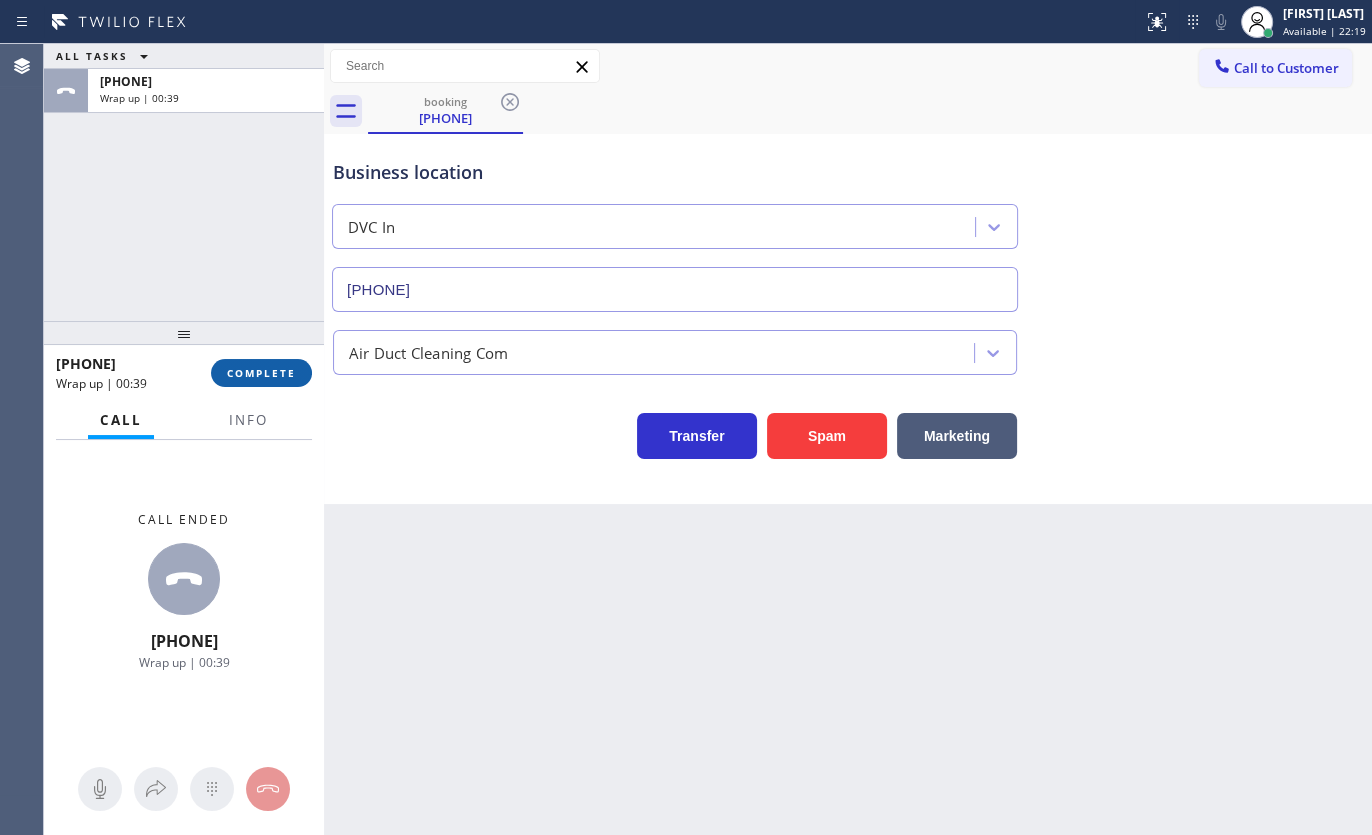 click on "COMPLETE" at bounding box center (261, 373) 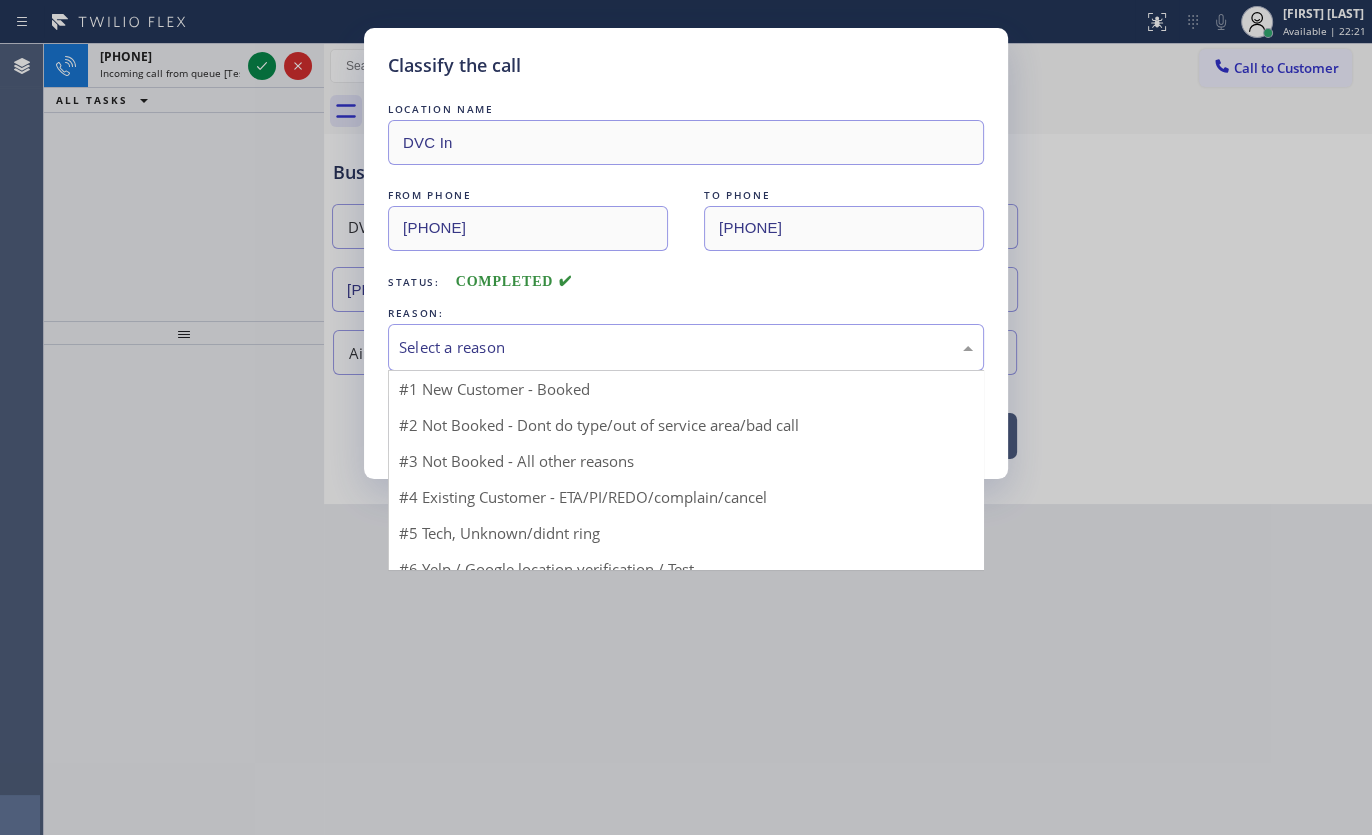 click on "Select a reason" at bounding box center (686, 347) 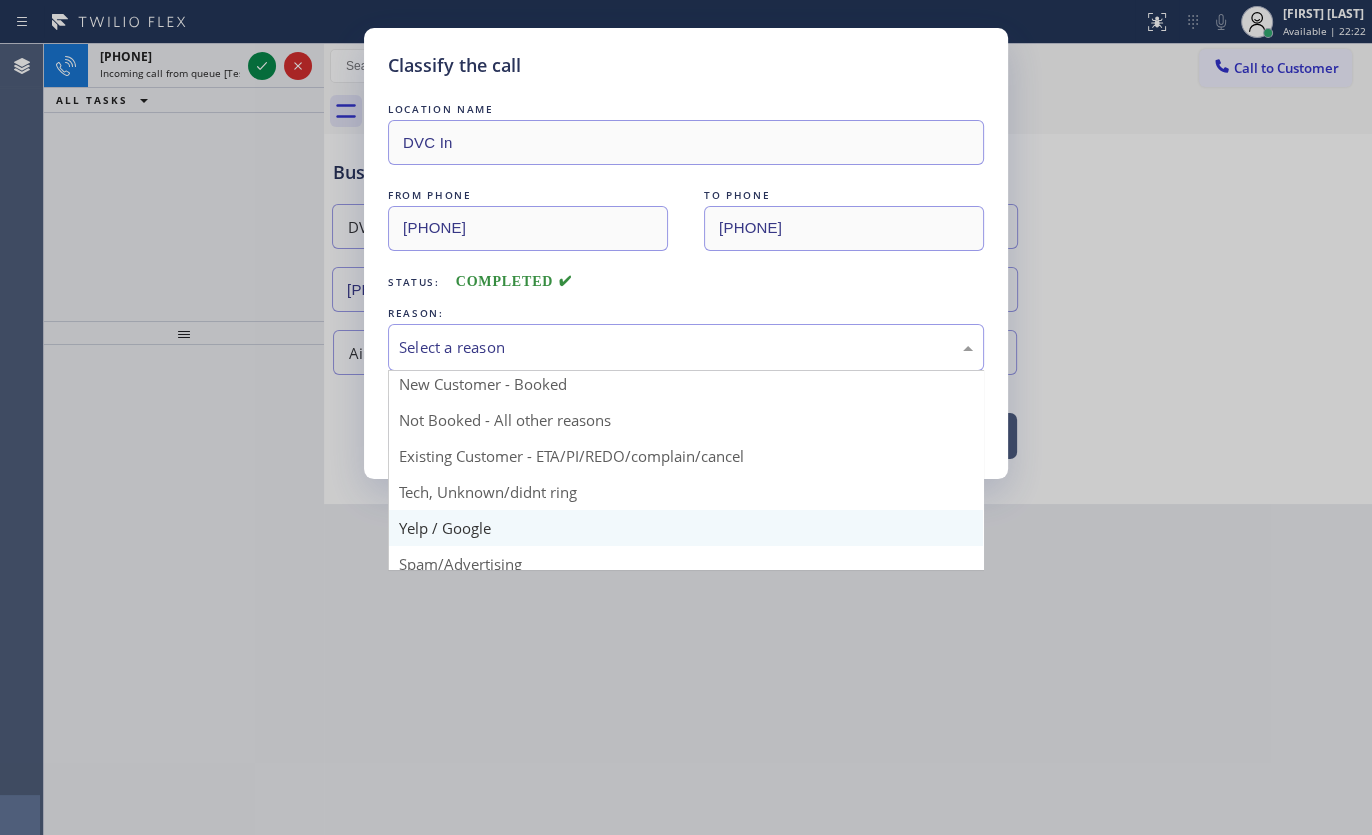scroll, scrollTop: 0, scrollLeft: 0, axis: both 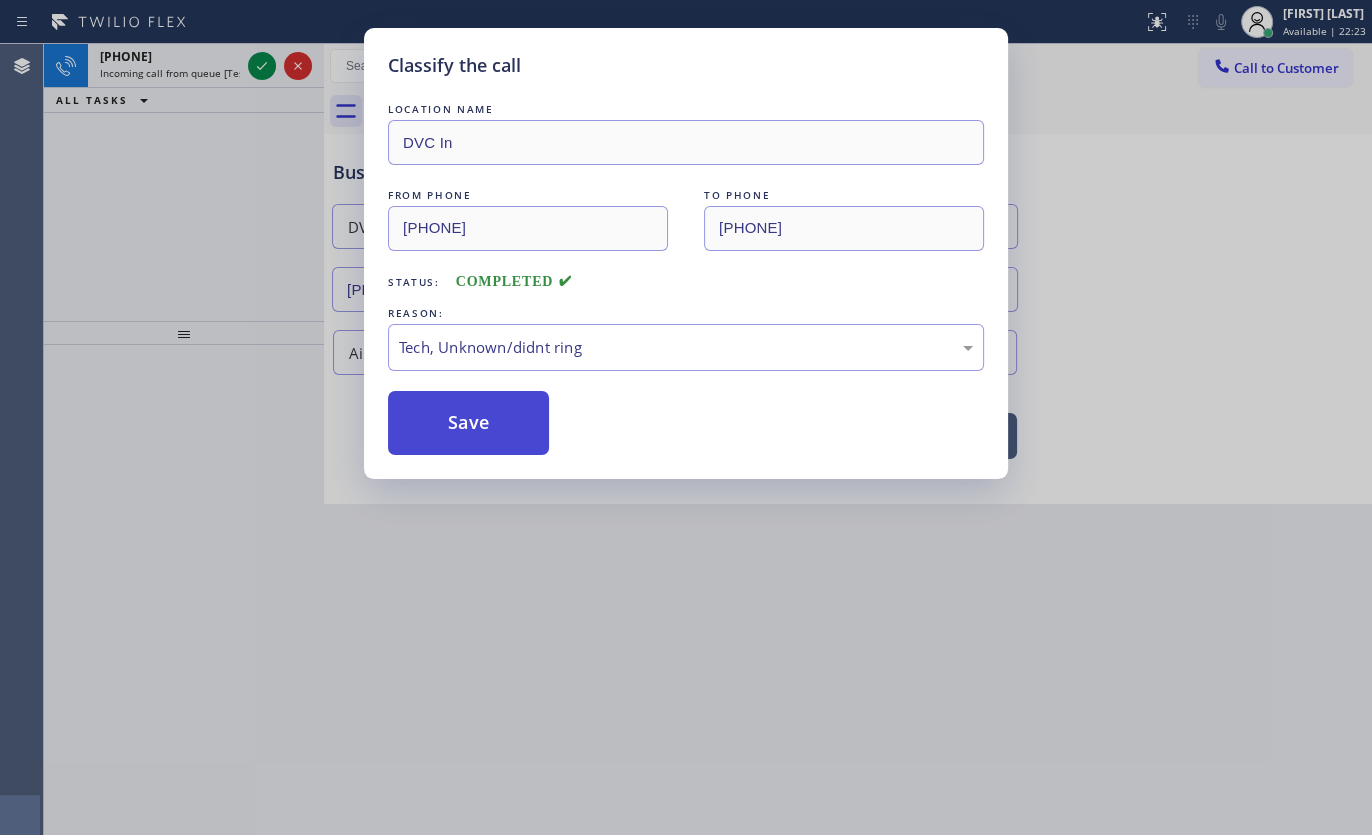 click on "Save" at bounding box center [468, 423] 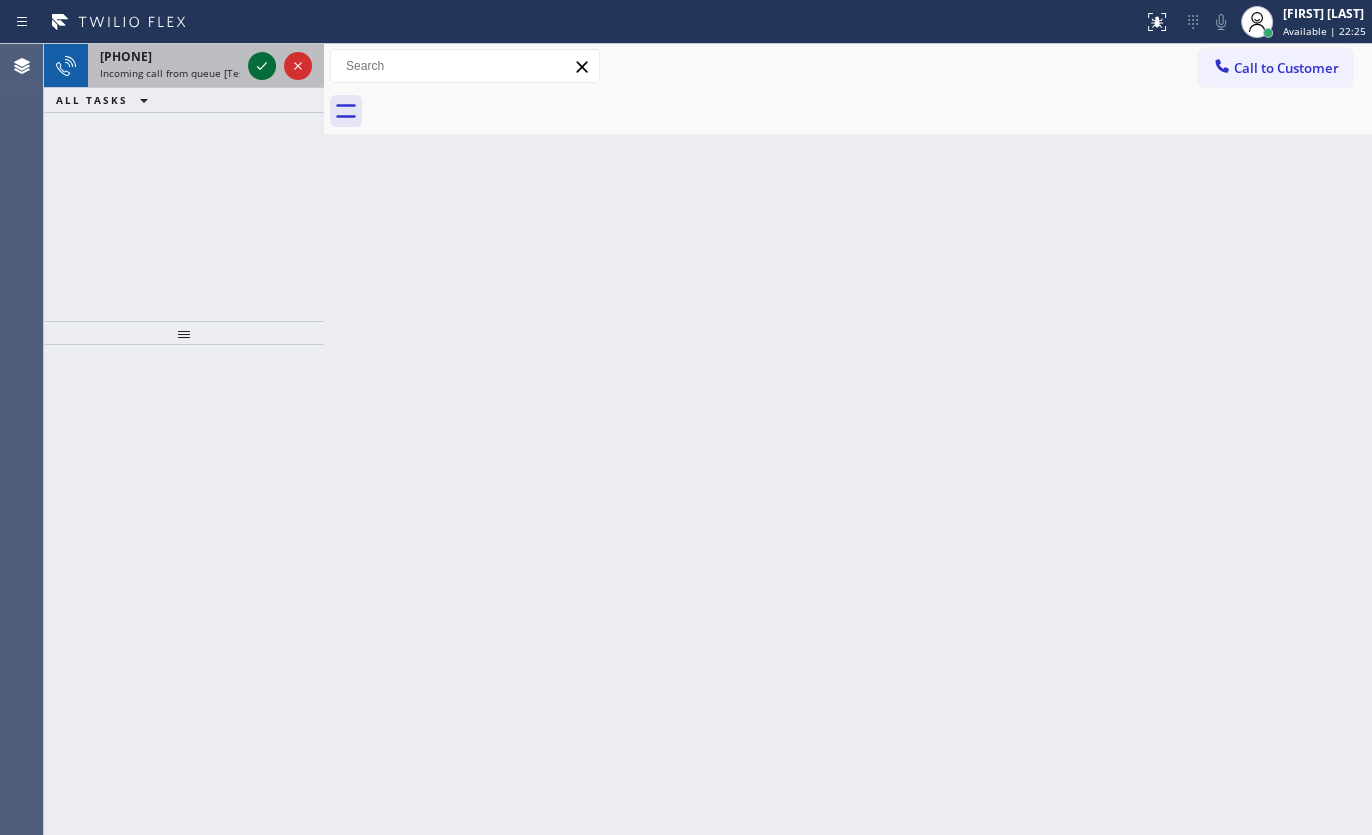 click 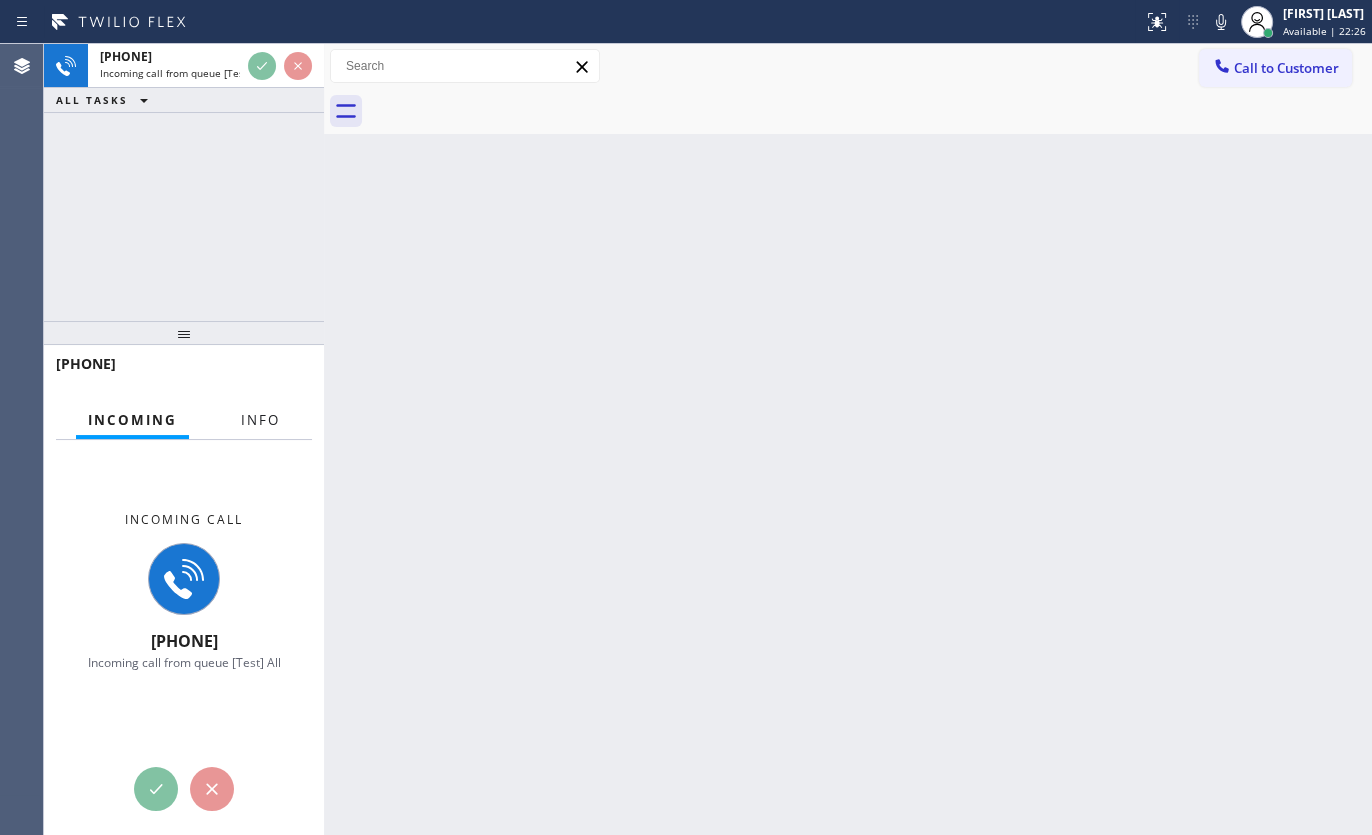 click on "Info" at bounding box center [260, 420] 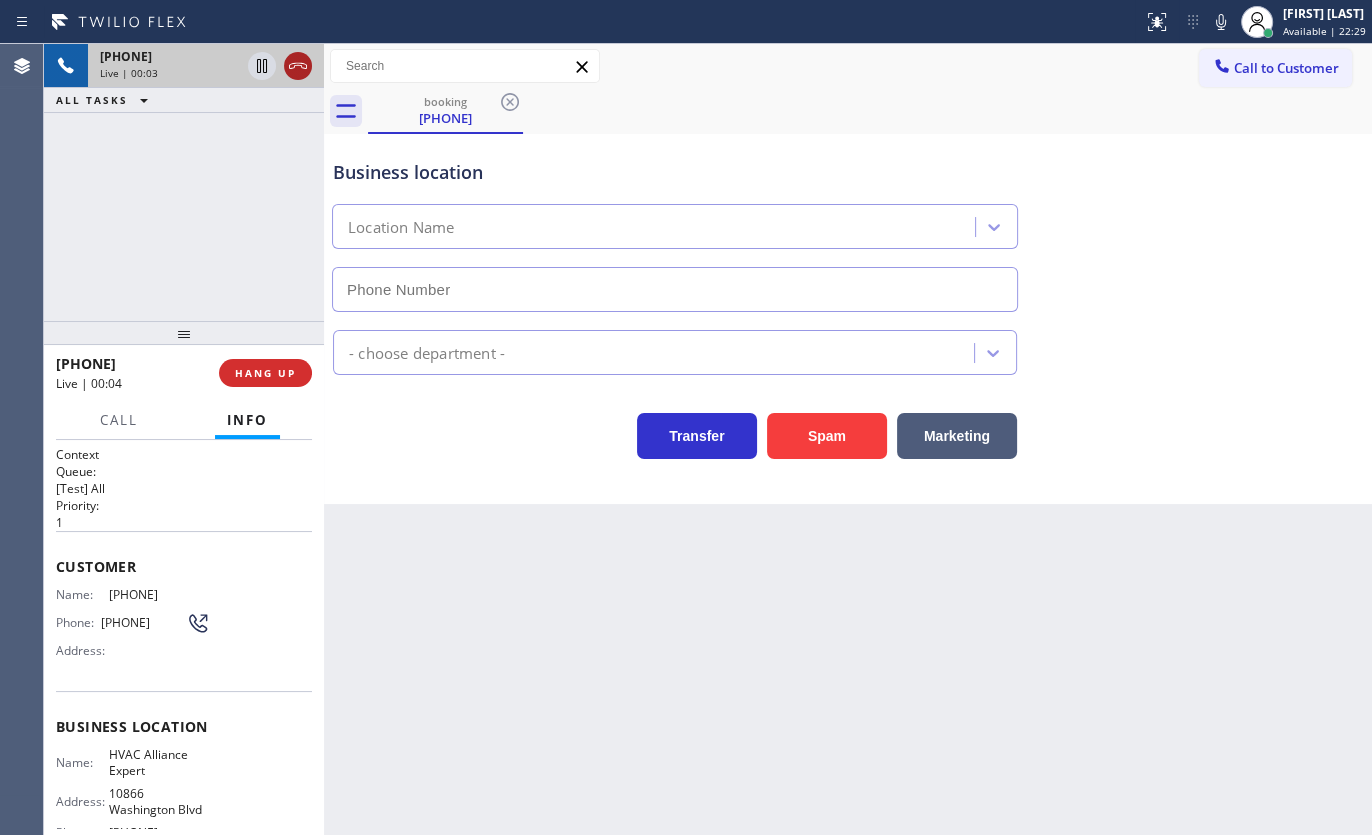 type on "+[PHONE]" 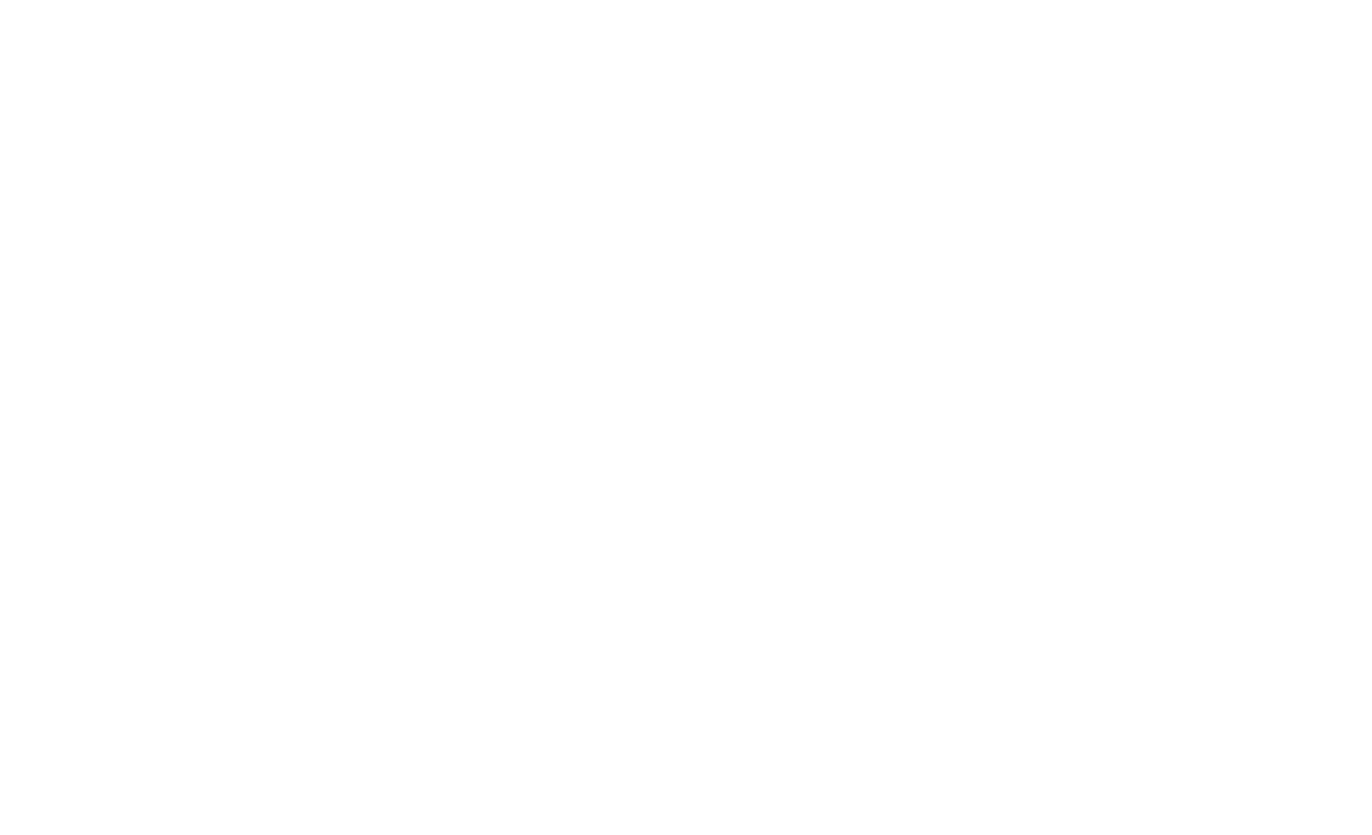 scroll, scrollTop: 0, scrollLeft: 0, axis: both 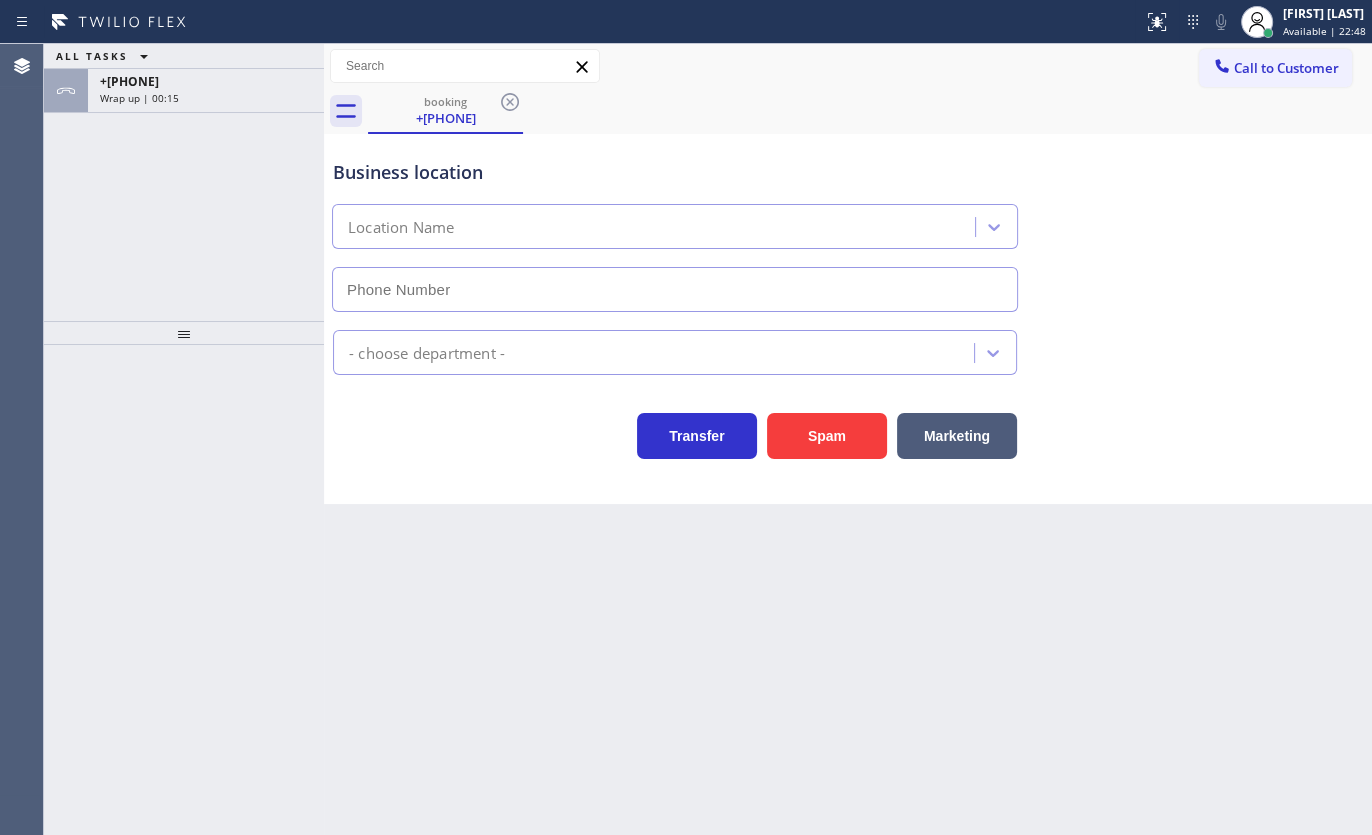type on "+[PHONE]" 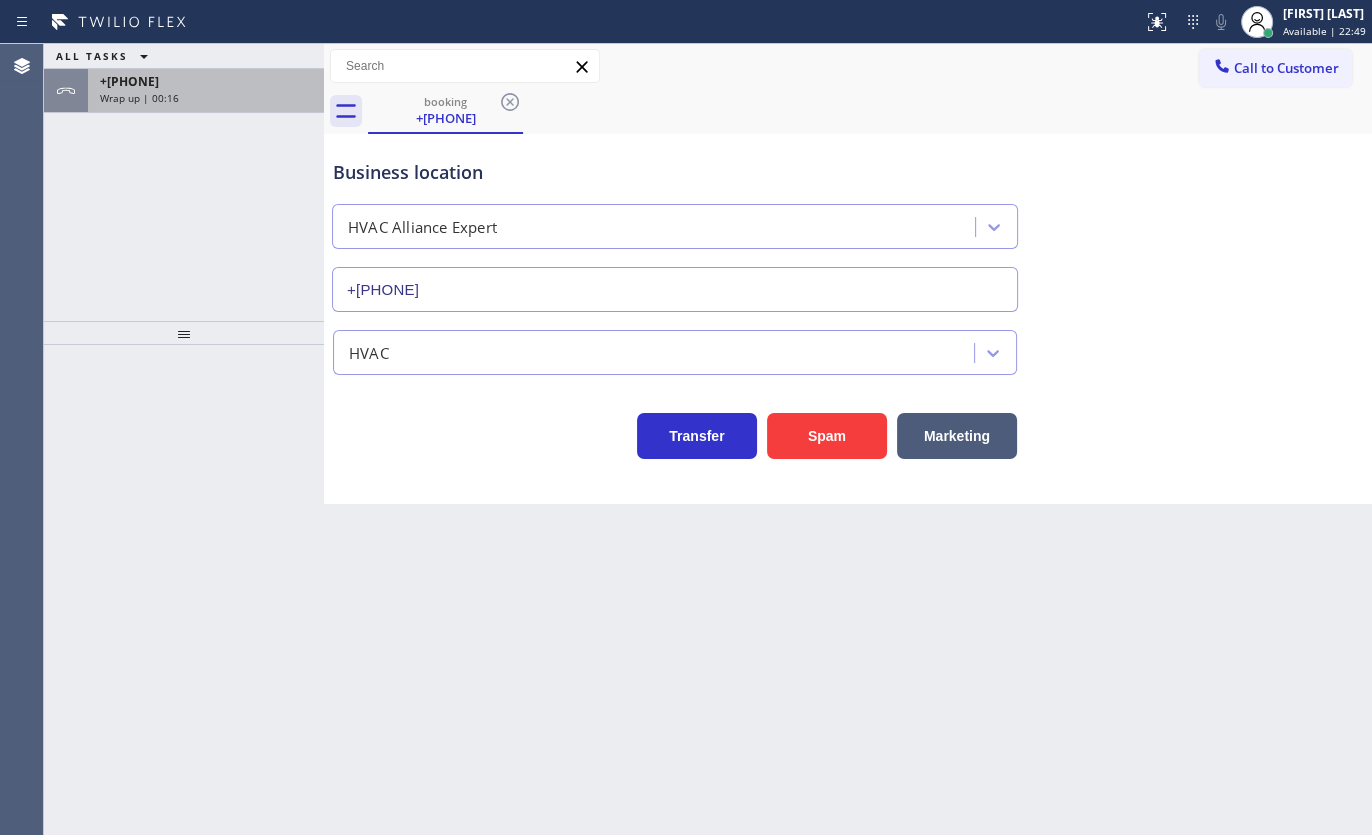click on "+[PHONE]" at bounding box center [206, 81] 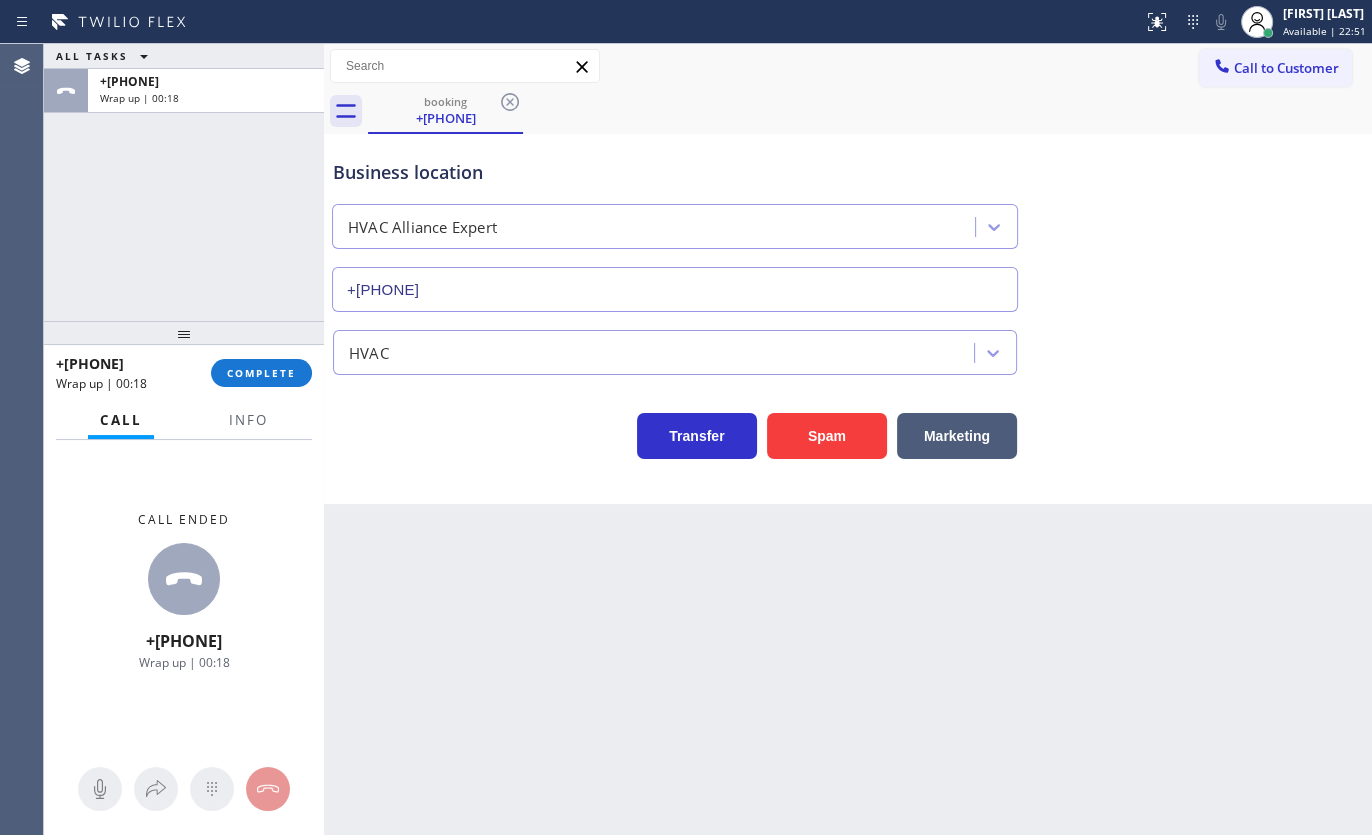 click on "Call Info" at bounding box center (184, 421) 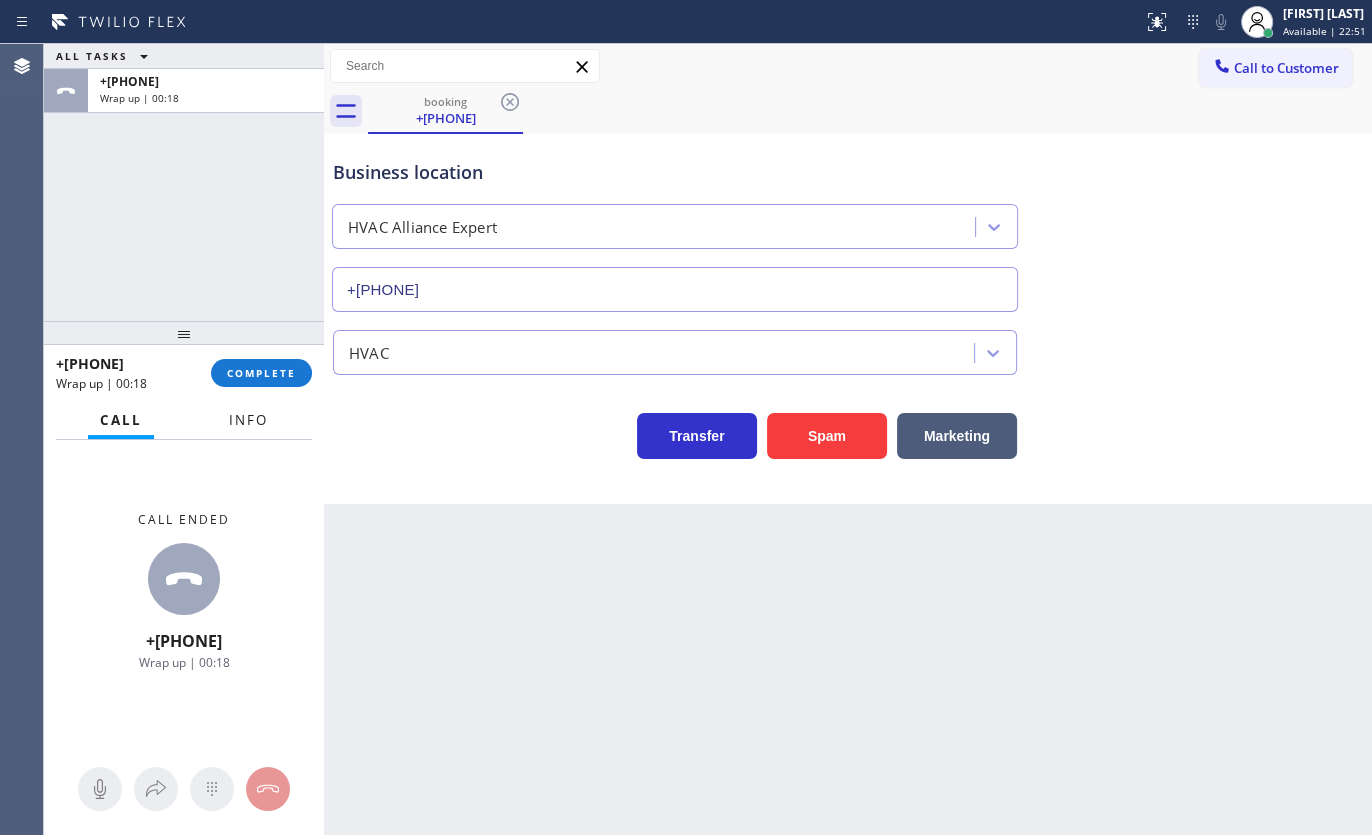 click on "Info" at bounding box center [248, 420] 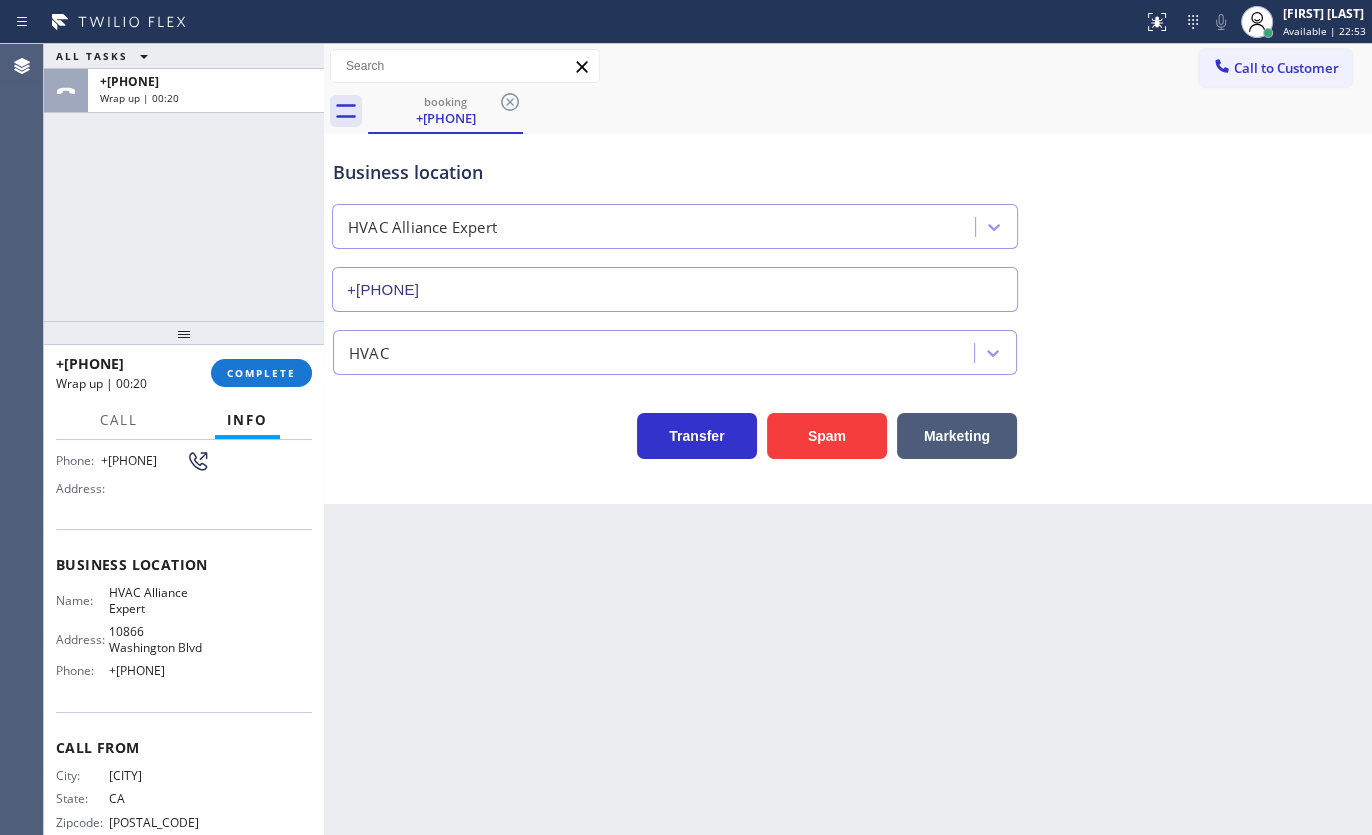 scroll, scrollTop: 200, scrollLeft: 0, axis: vertical 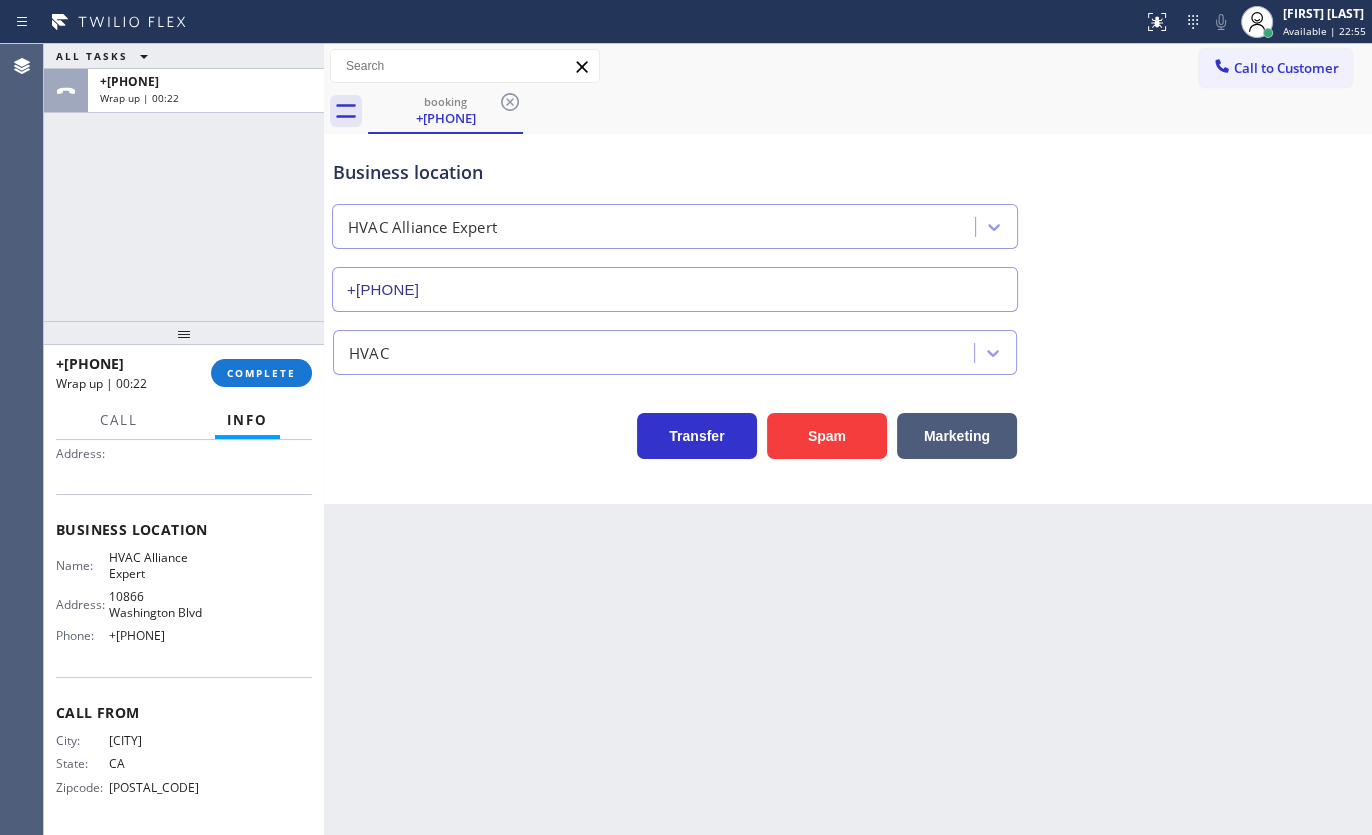 drag, startPoint x: 59, startPoint y: 551, endPoint x: 222, endPoint y: 638, distance: 184.76471 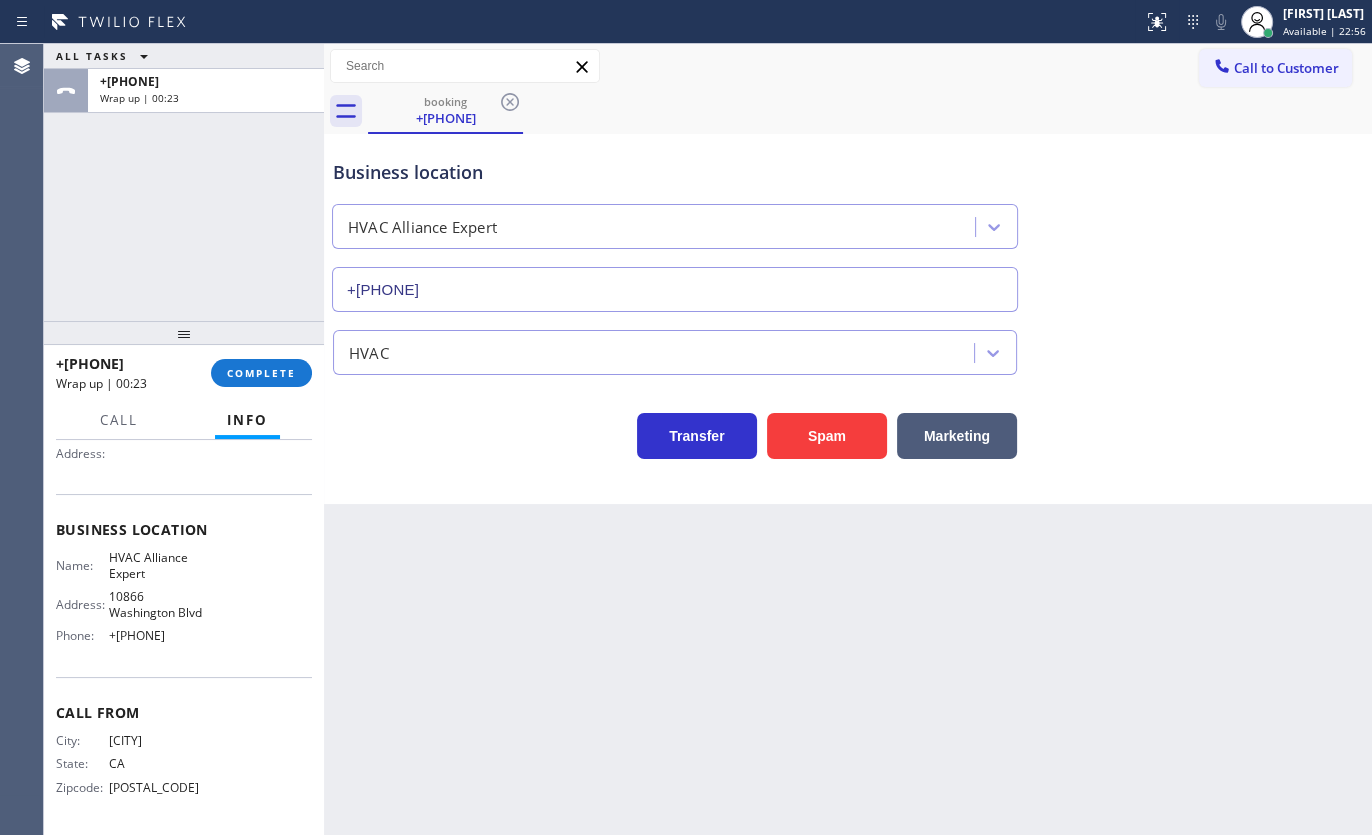 copy on "Customer Name: +[PHONE] Phone: +[PHONE] Address: Business location Name: HVAC Alliance Expert Address: 10866 Washington Blvd  Phone: +[PHONE]" 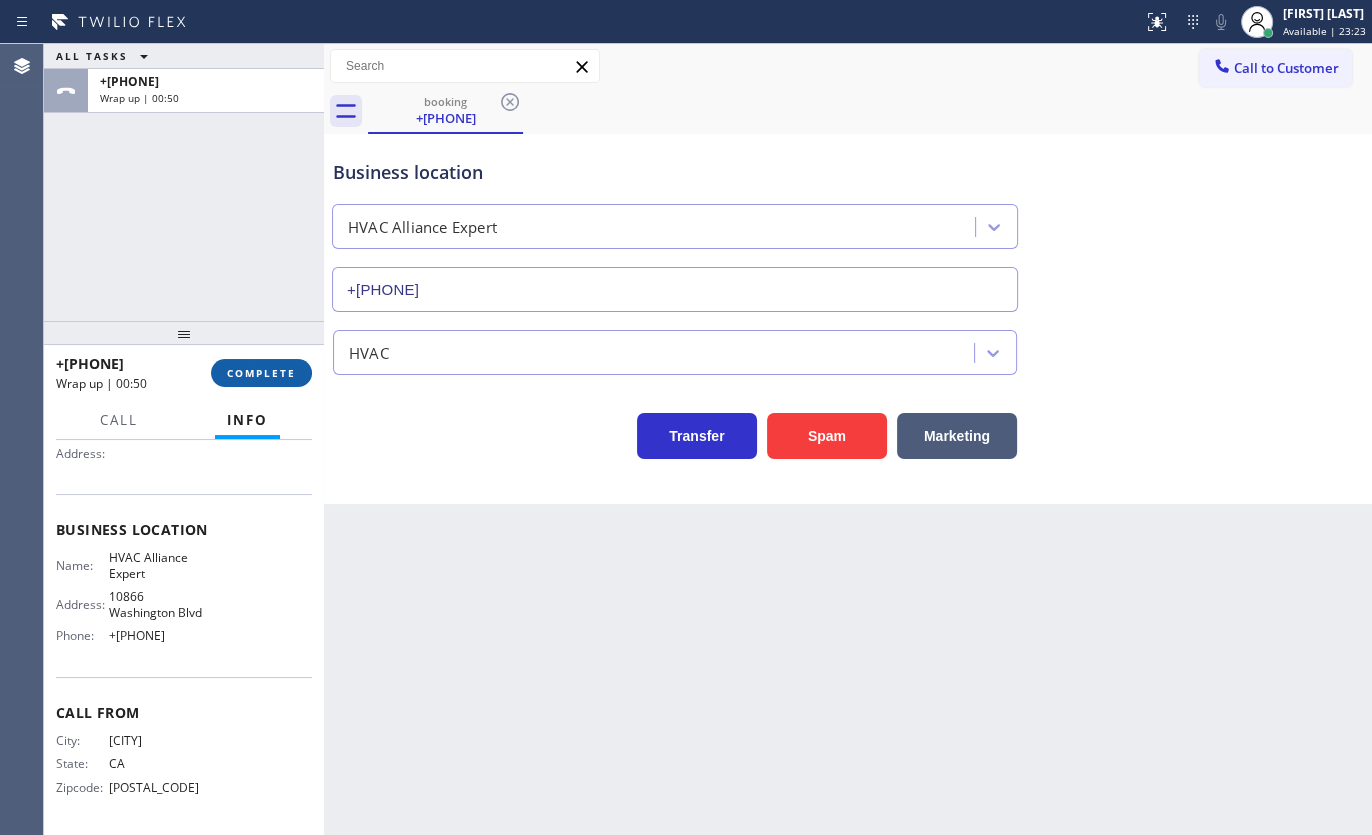 click on "COMPLETE" at bounding box center (261, 373) 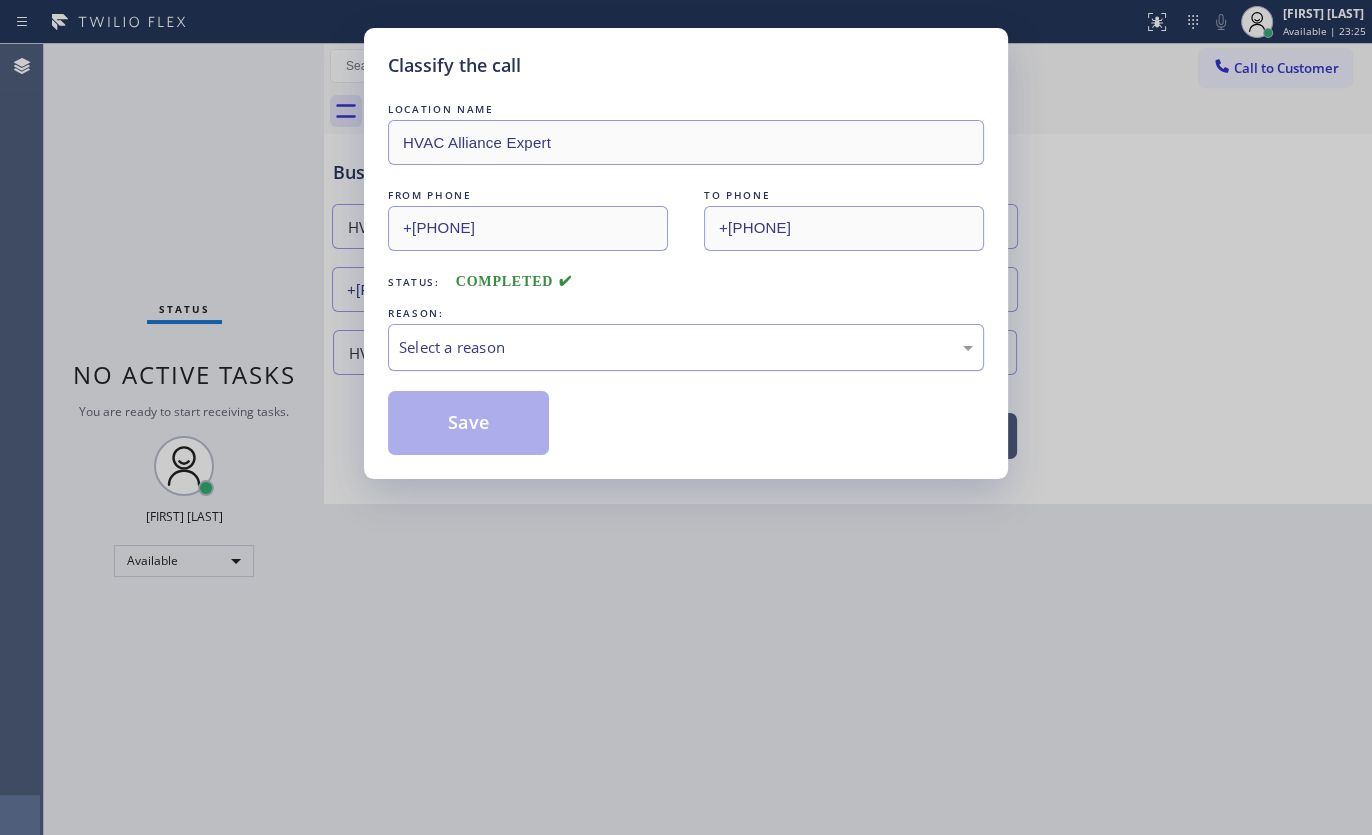 click on "Select a reason" at bounding box center [686, 347] 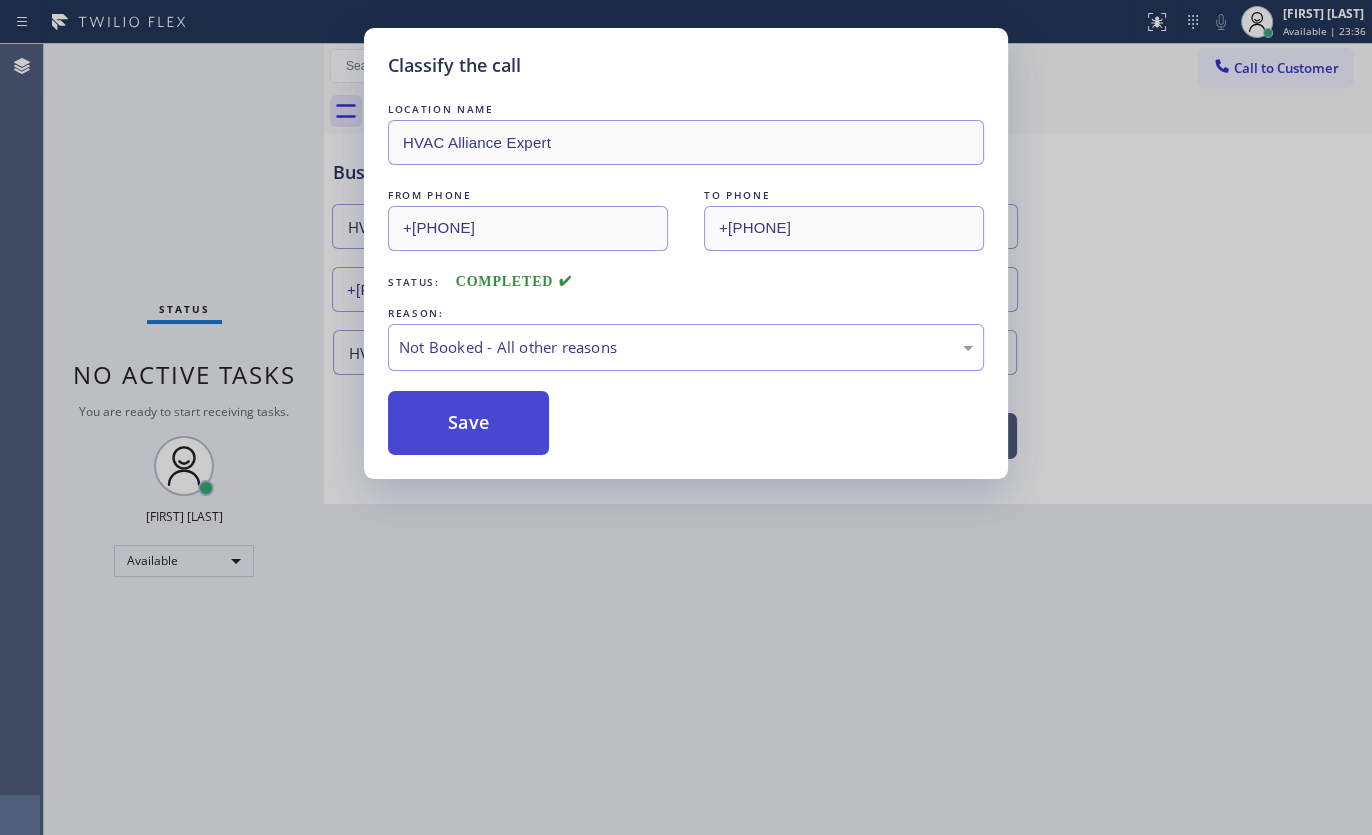 click on "Save" at bounding box center (468, 423) 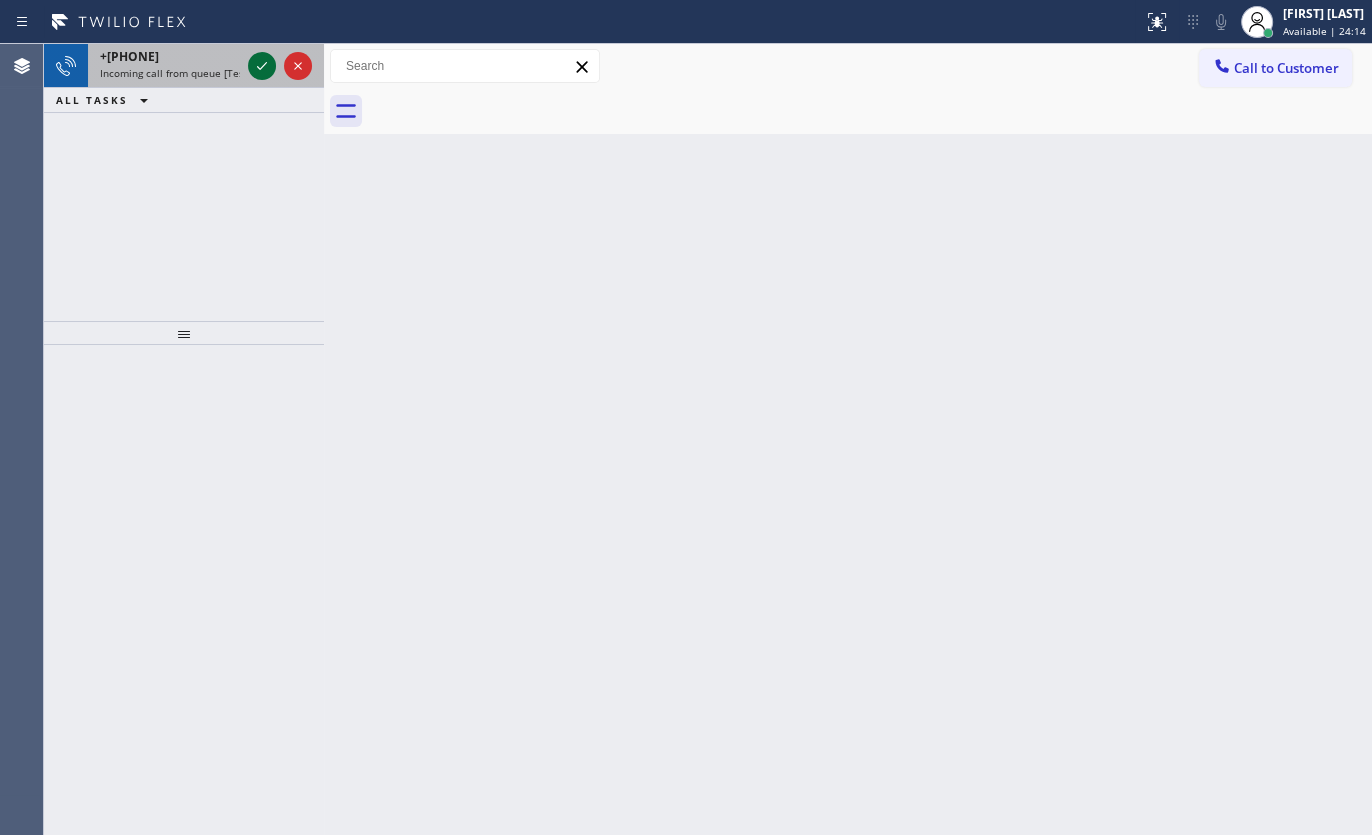 click at bounding box center (262, 66) 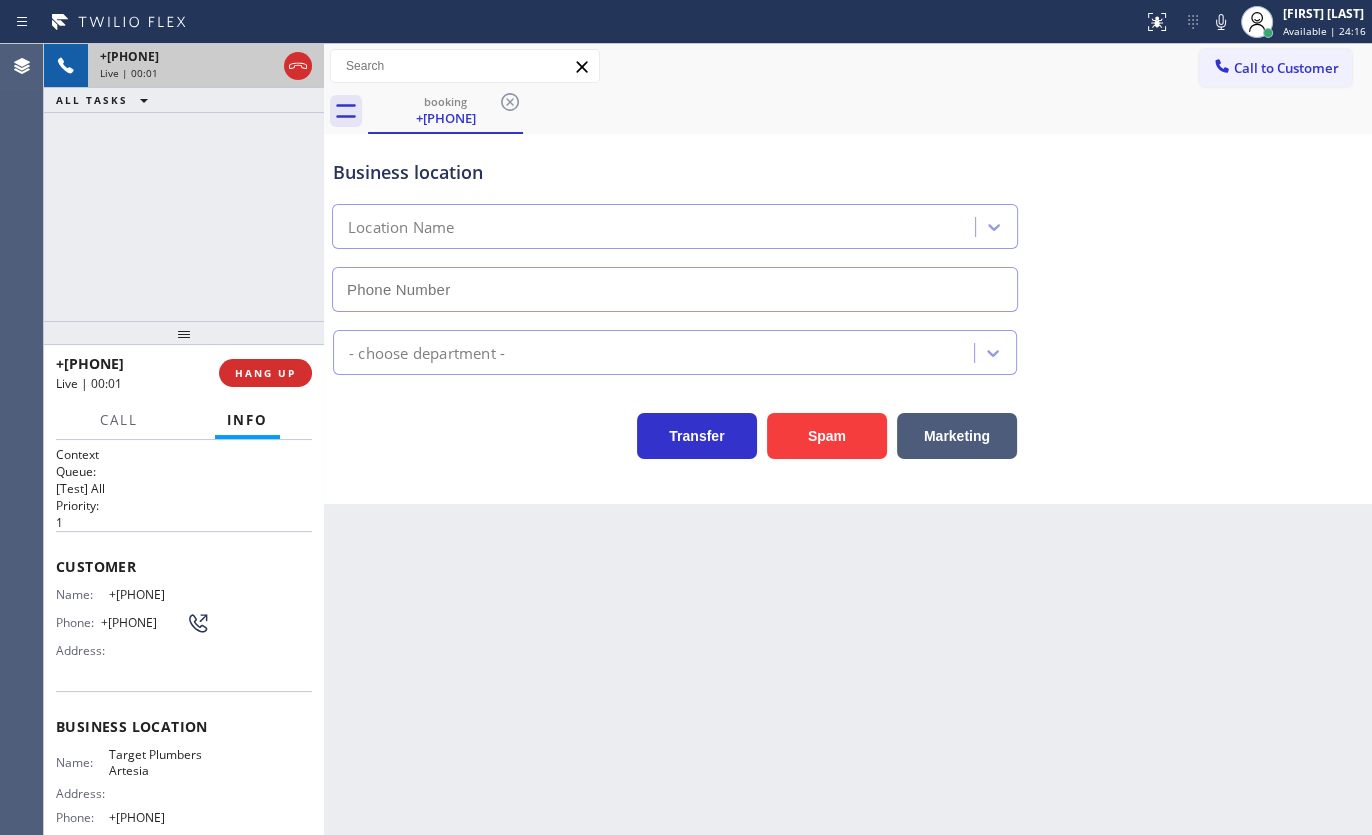 type on "+[PHONE]" 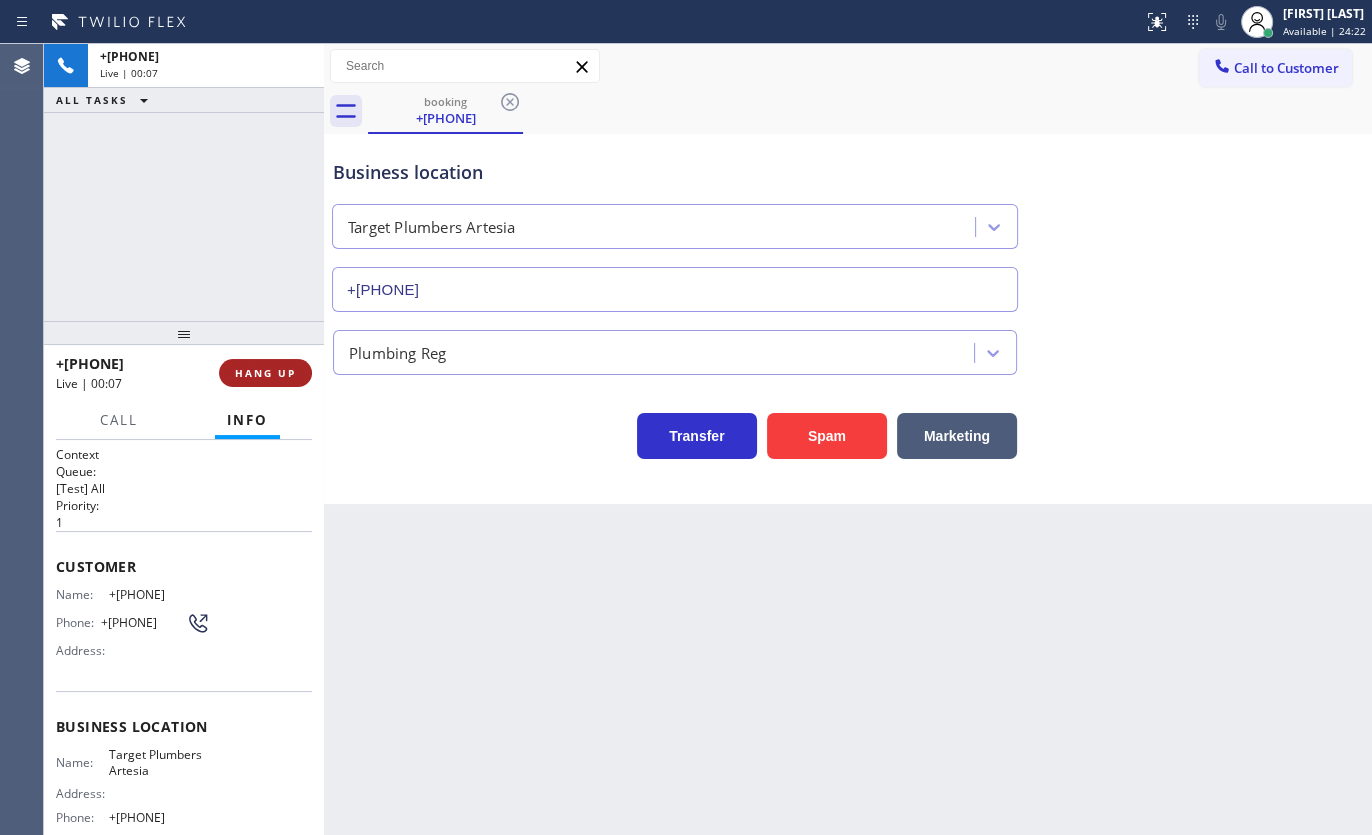 click on "HANG UP" at bounding box center [265, 373] 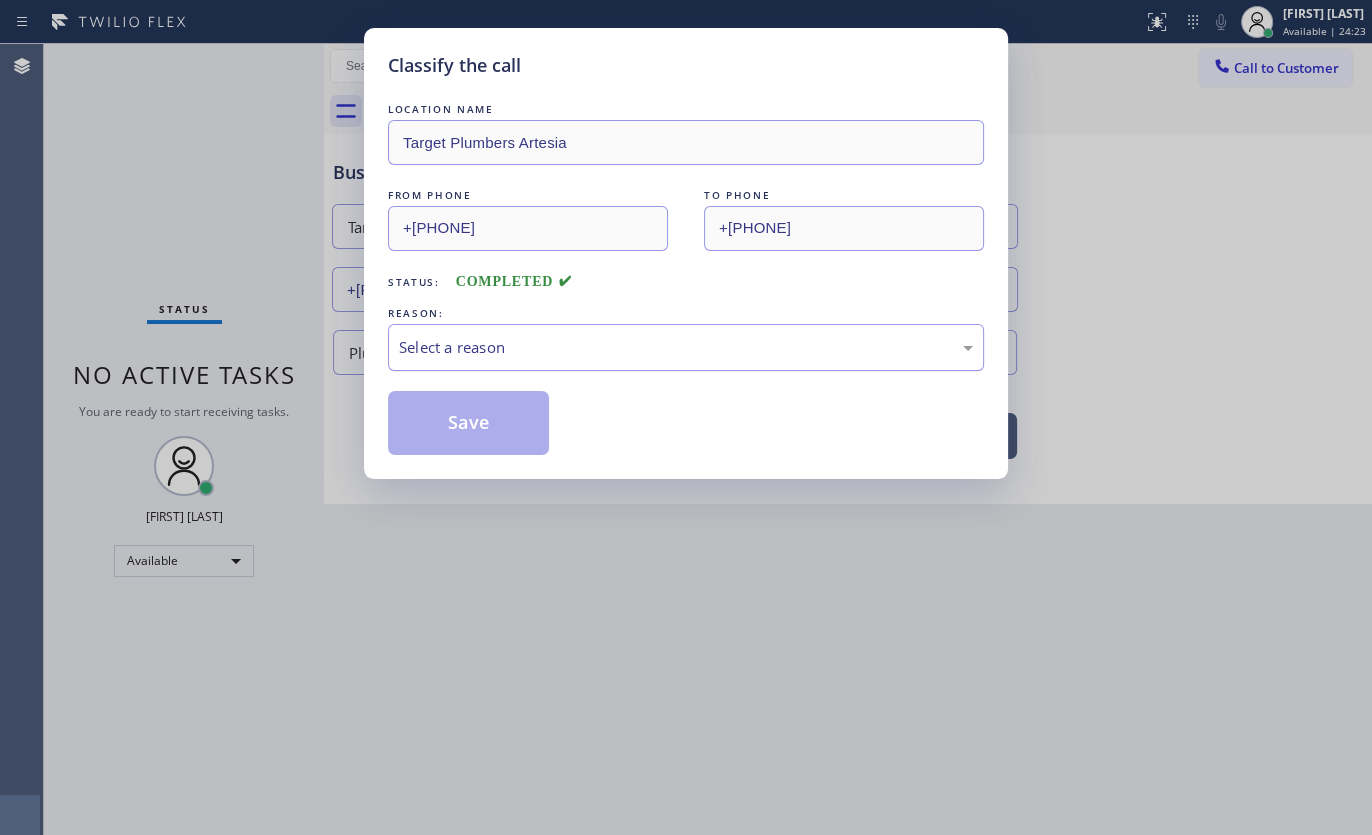 click on "Select a reason" at bounding box center (686, 347) 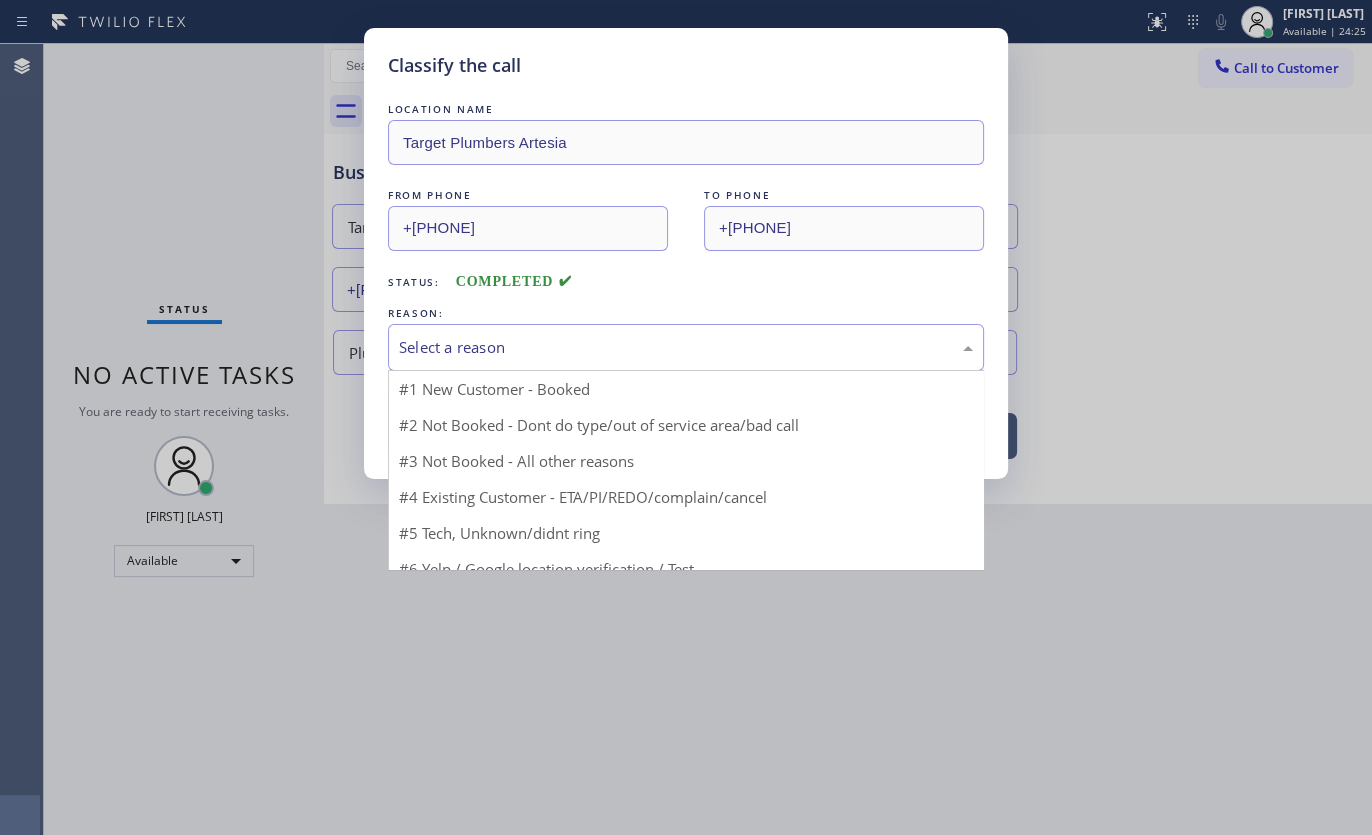 drag, startPoint x: 493, startPoint y: 540, endPoint x: 498, endPoint y: 523, distance: 17.720045 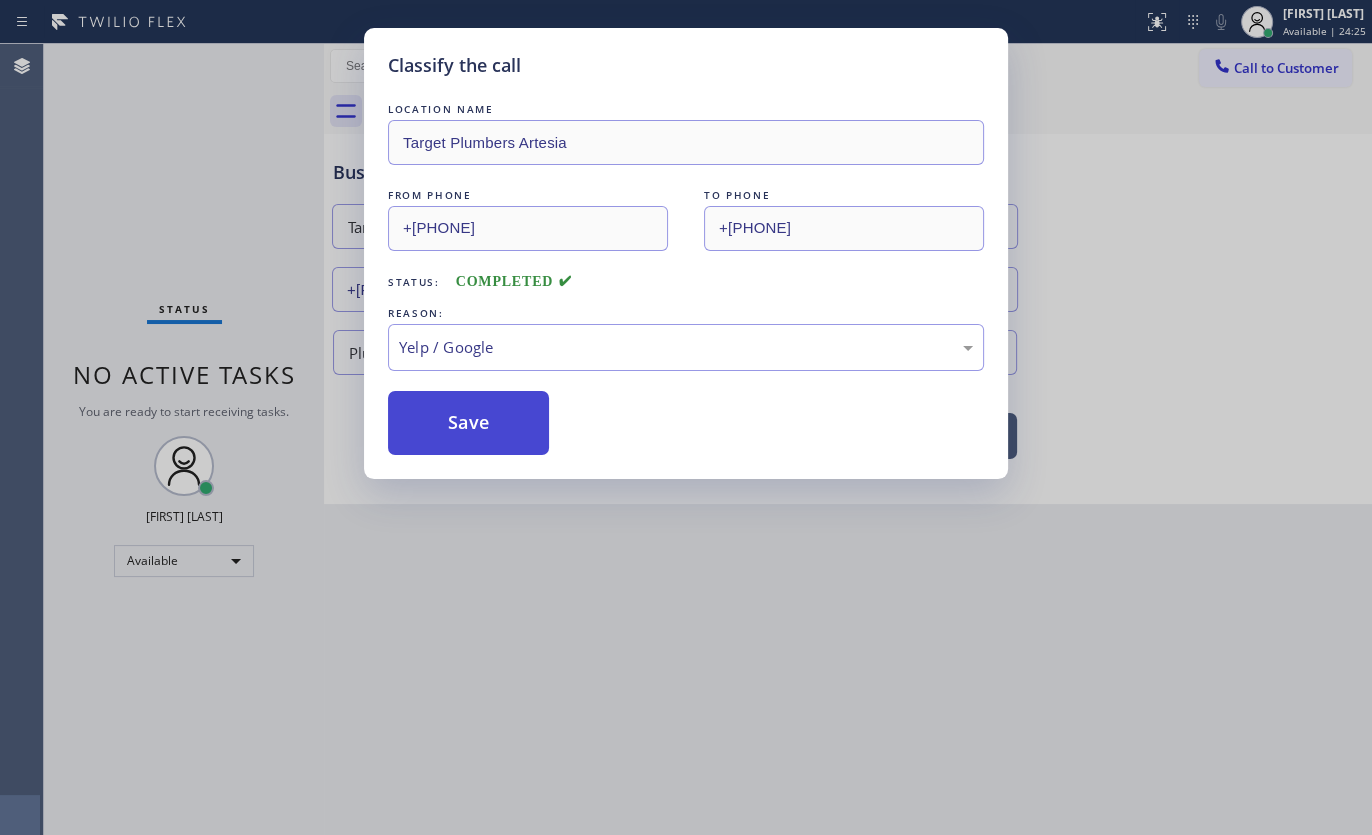 click on "Save" at bounding box center [468, 423] 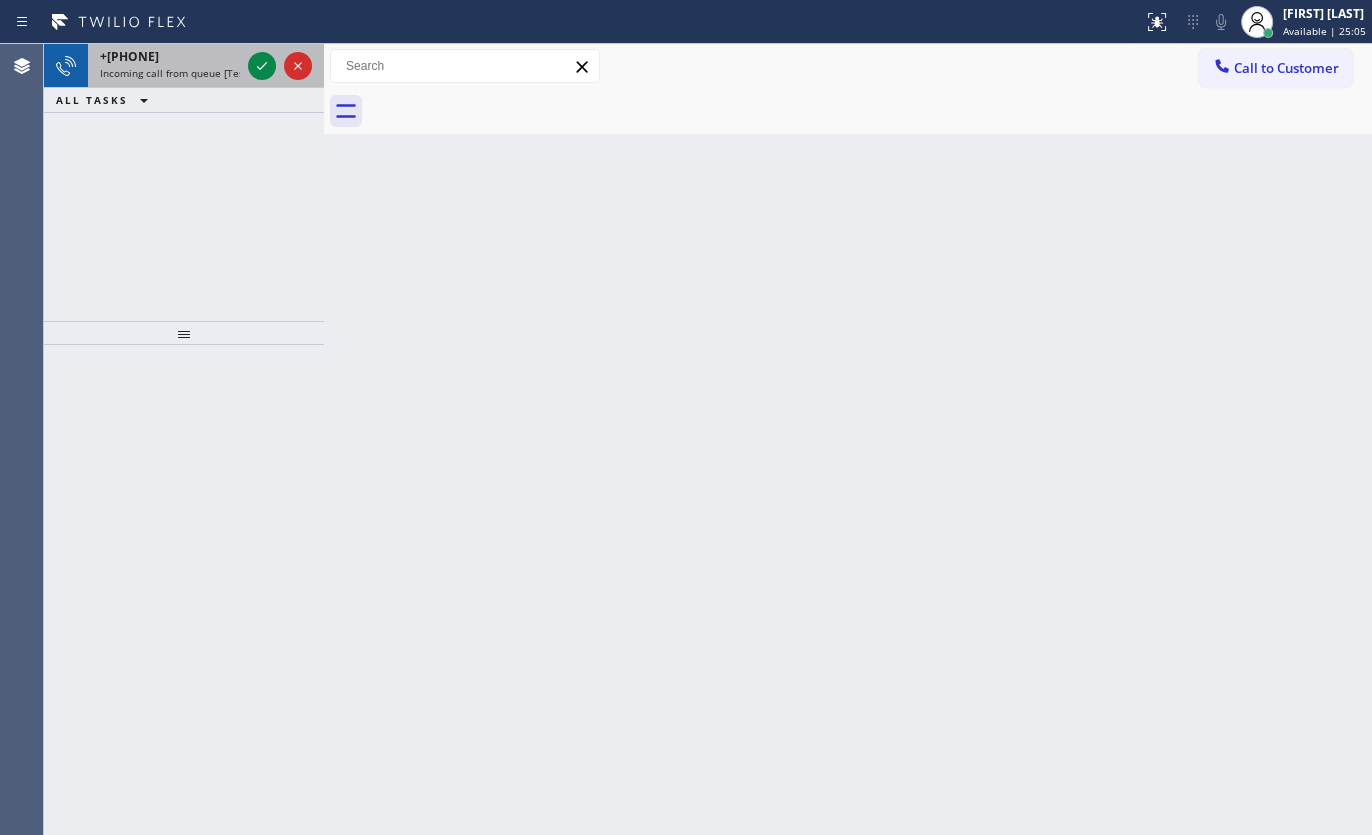 click on "+13292148238 Incoming call from queue [Test] All" at bounding box center [166, 66] 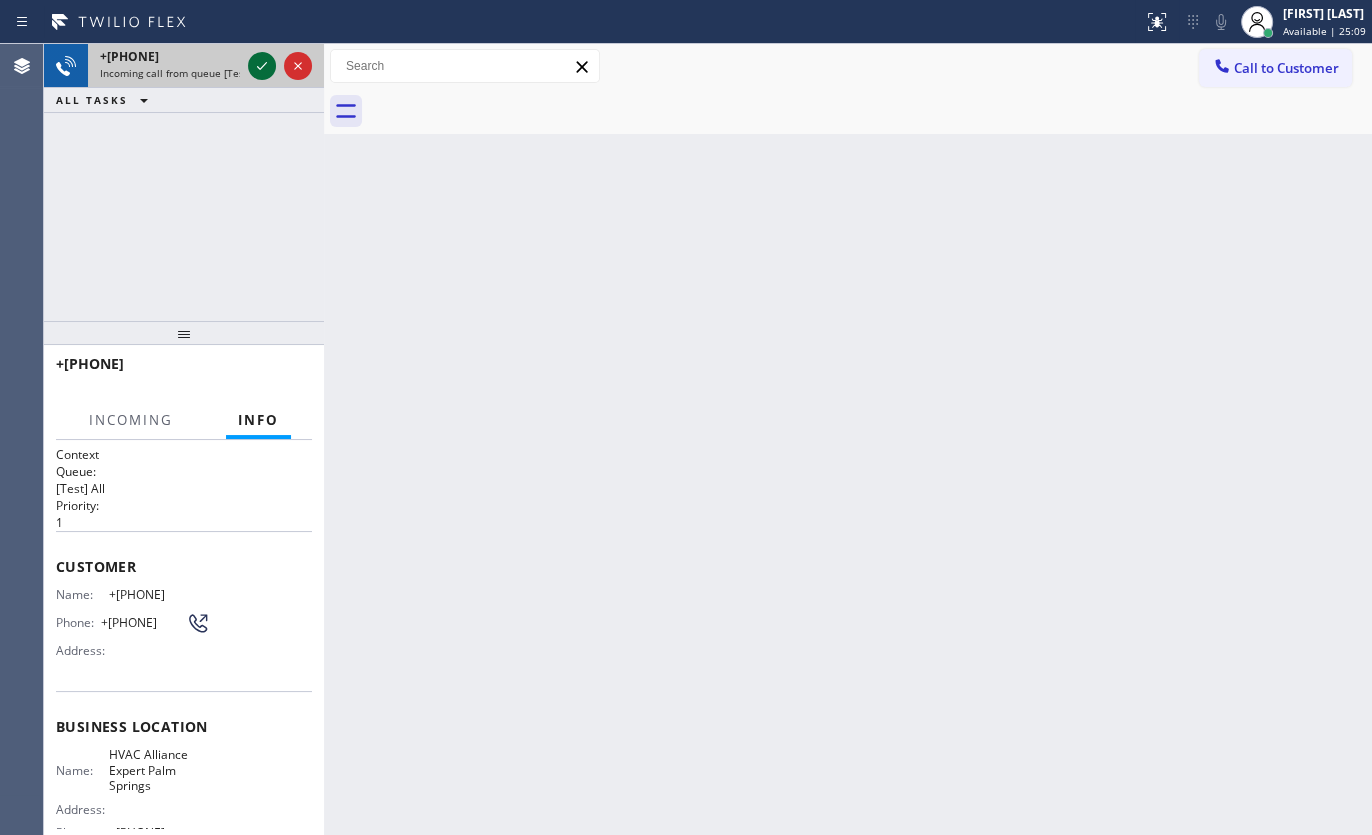 click 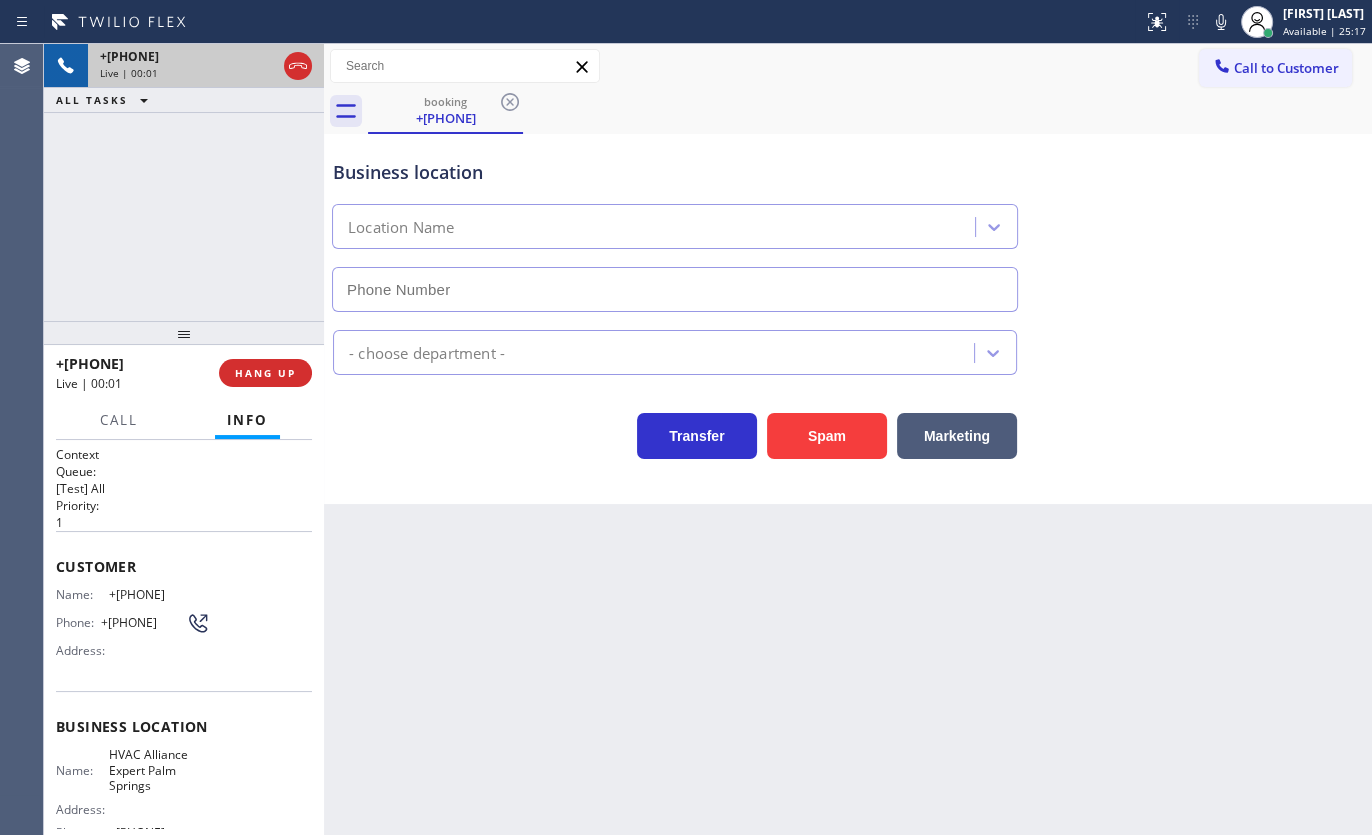 type on "(442) 291-7477" 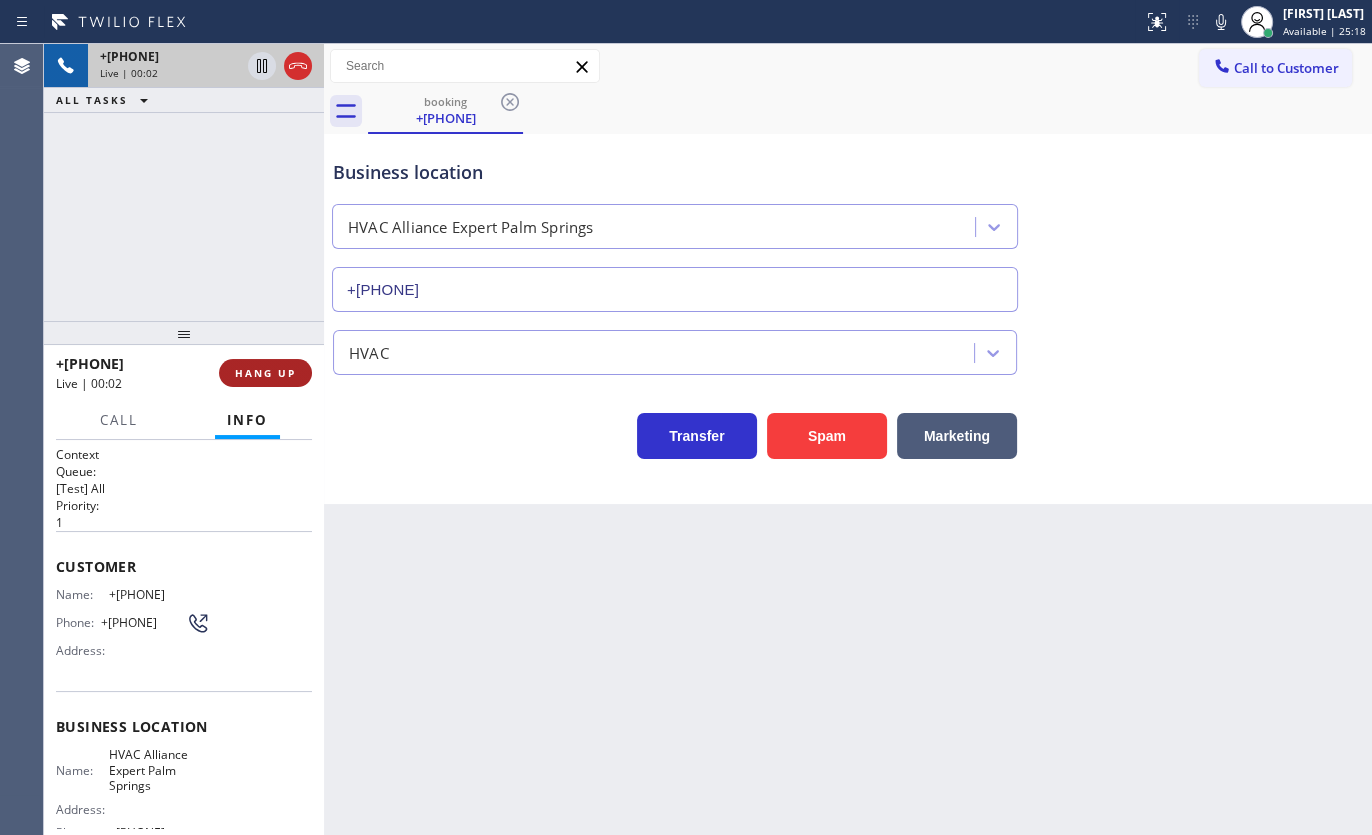 click on "HANG UP" at bounding box center (265, 373) 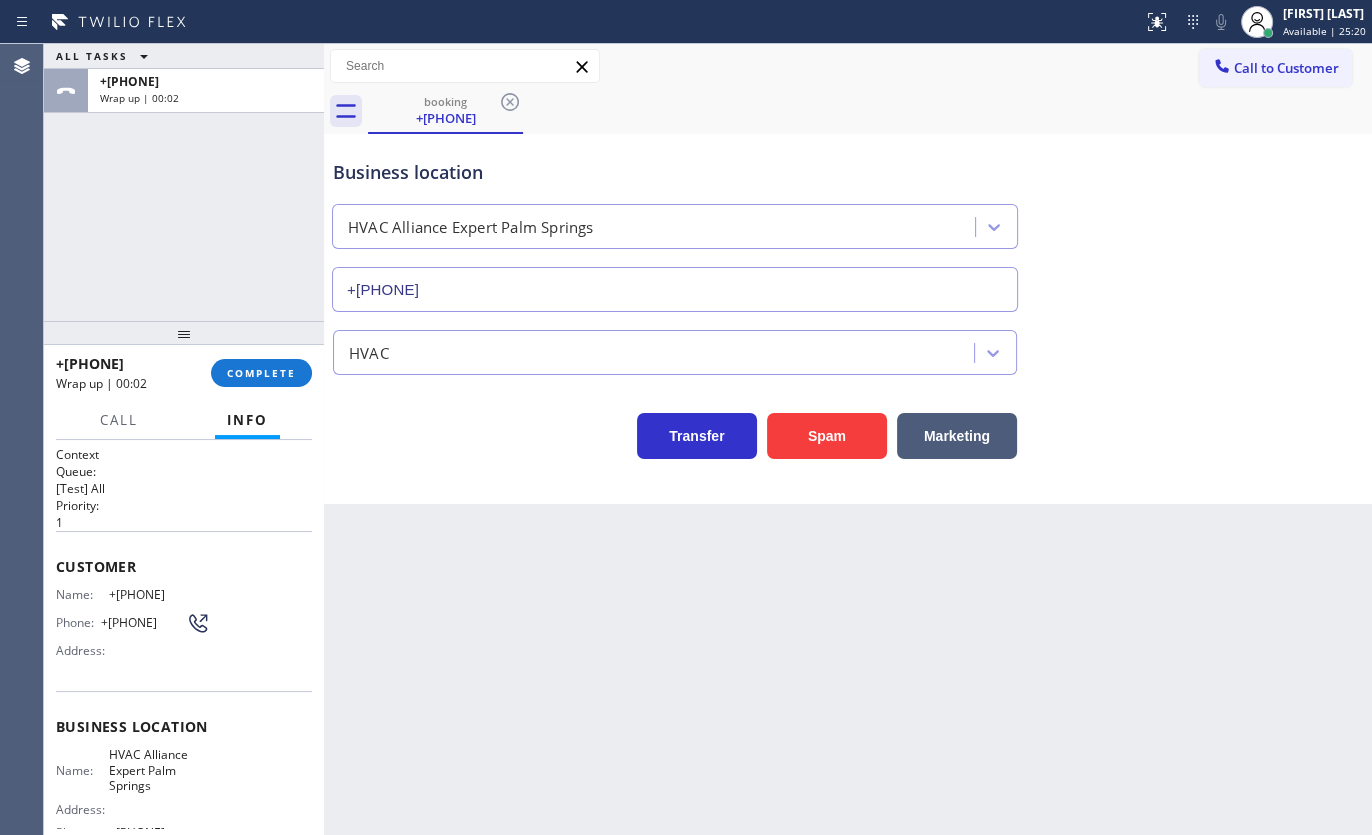 click on "Back to Dashboard Change Sender ID Customers Technicians Select a contact Outbound call Technician Search Technician Your caller id phone number Your caller id phone number Call Technician info Name   Phone none Address none Change Sender ID HVAC +18559994417 5 Star Appliance +18557314952 Appliance Repair +18554611149 Plumbing +18889090120 Air Duct Cleaning +18006865038  Electricians +18005688664 Cancel Change Check personal SMS Reset Change booking (329) 214-8238 Call to Customer Outbound call Location Search location Your caller id phone number Customer number Call Outbound call Technician Search Technician Your caller id phone number Your caller id phone number Call booking (329) 214-8238 Business location HVAC Alliance Expert Palm Springs (442) 291-7477 HVAC Transfer Spam Marketing" at bounding box center [848, 439] 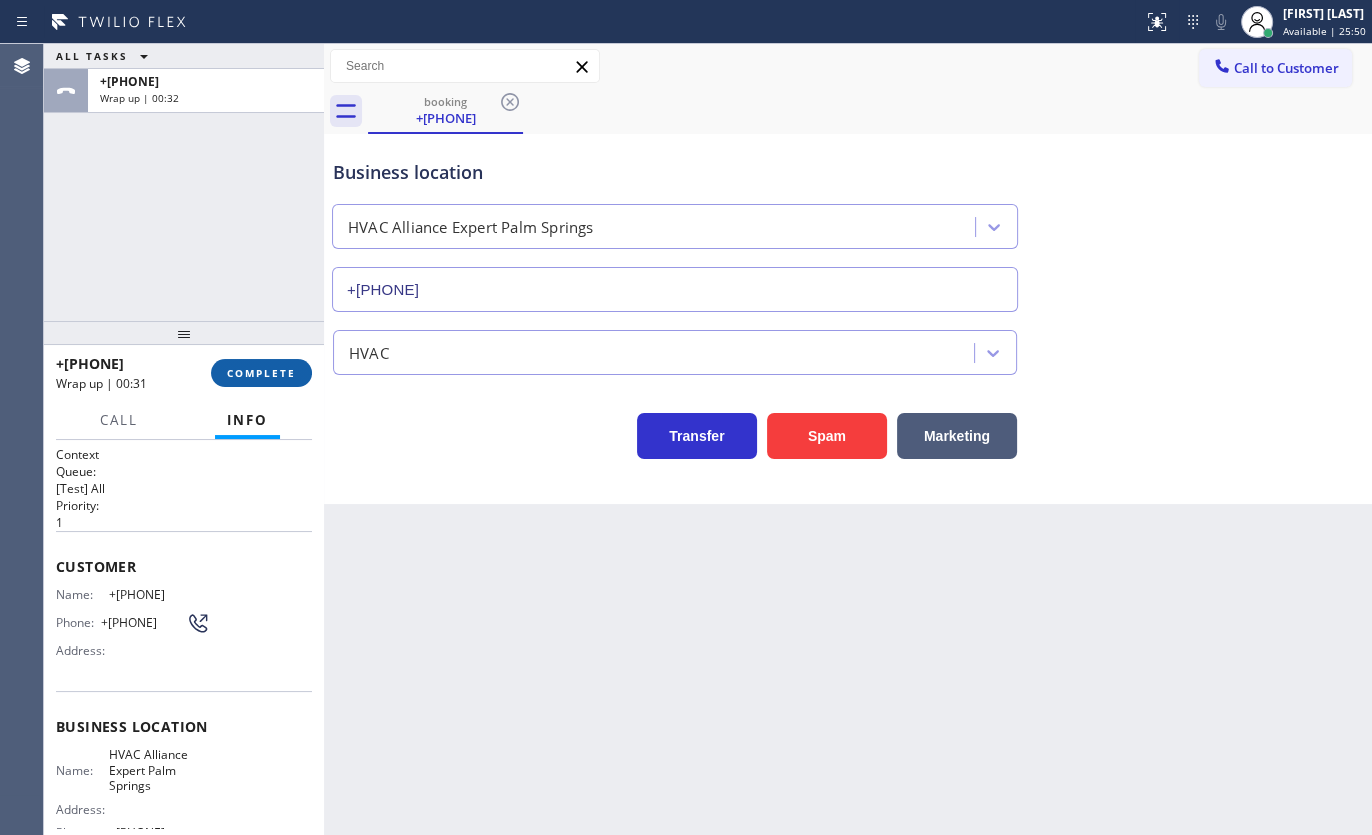 click on "COMPLETE" at bounding box center (261, 373) 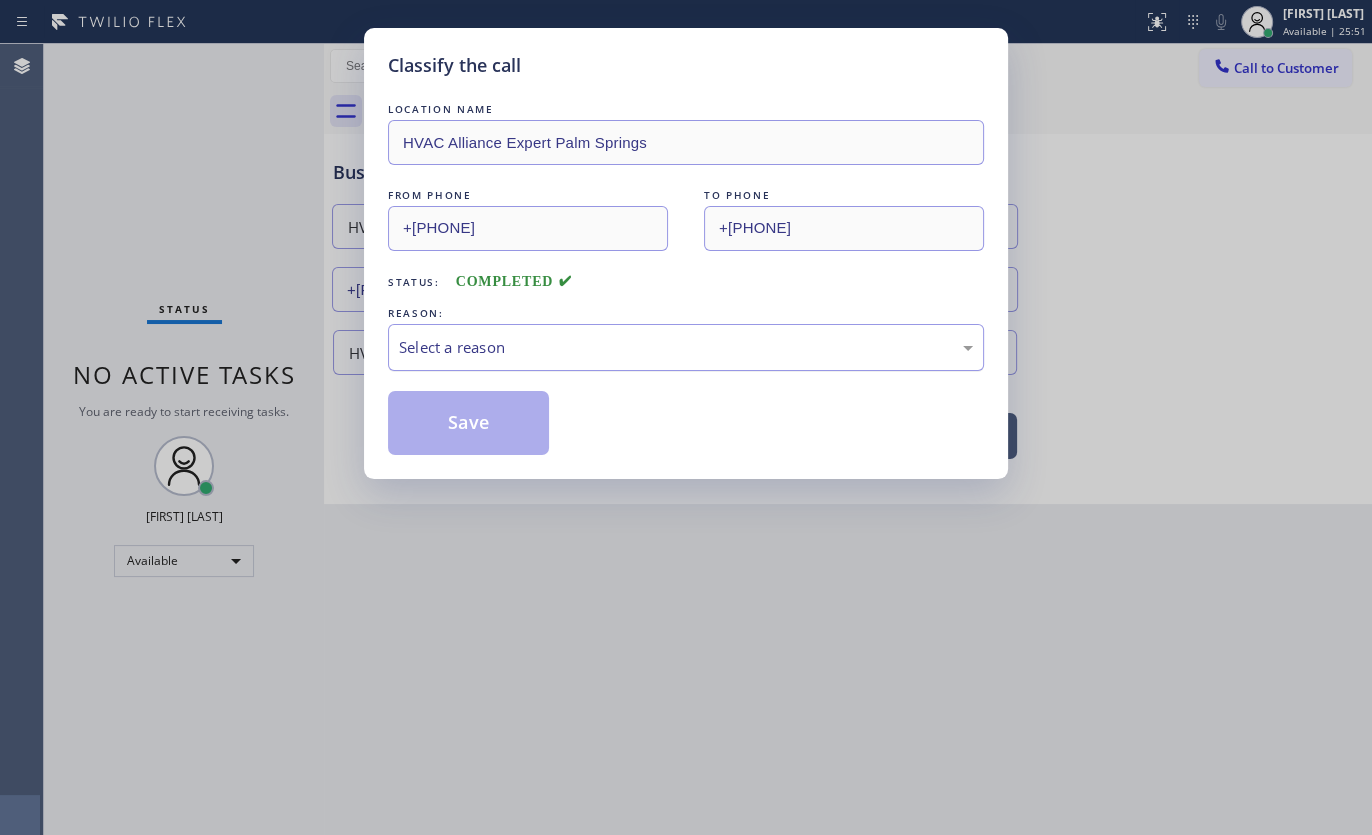 click on "Select a reason" at bounding box center [686, 347] 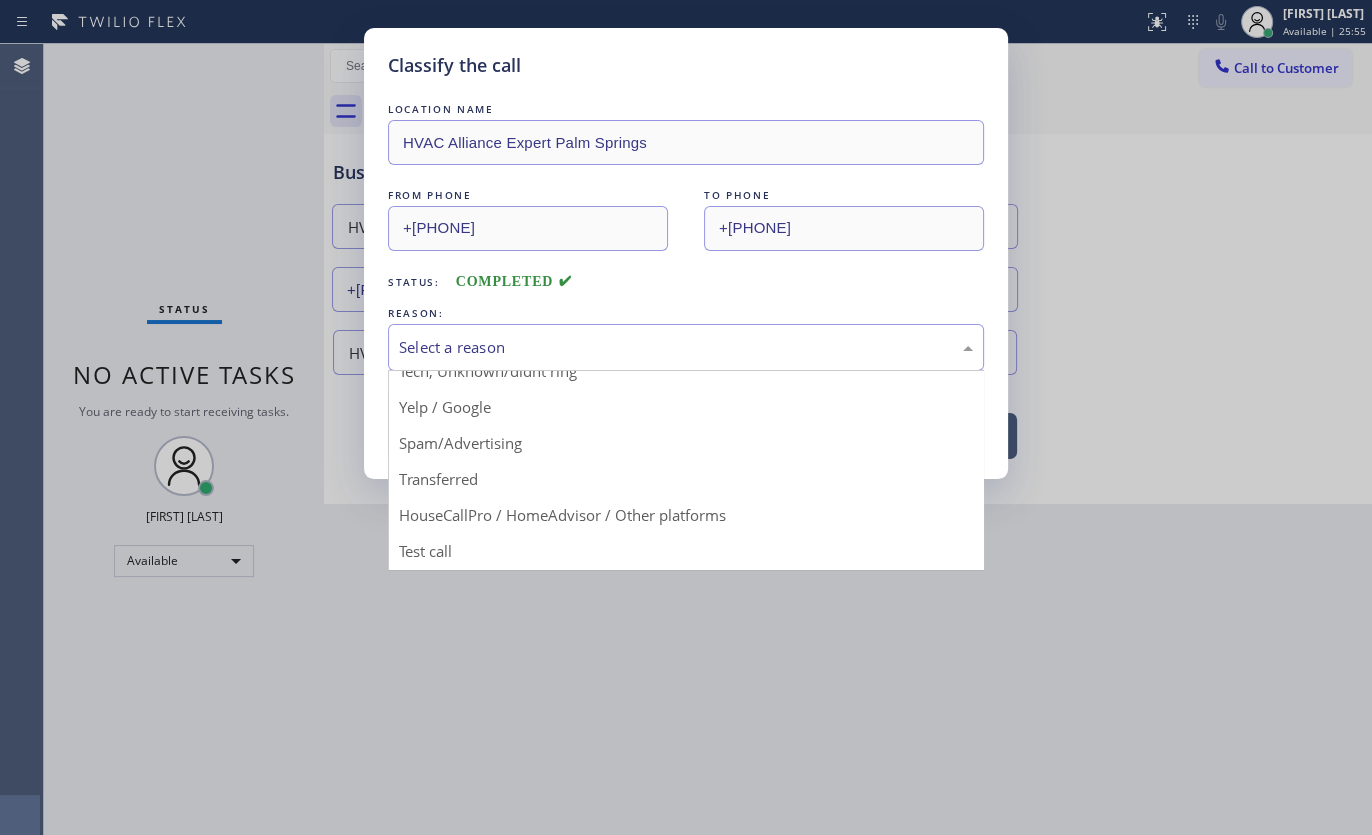 scroll, scrollTop: 42, scrollLeft: 0, axis: vertical 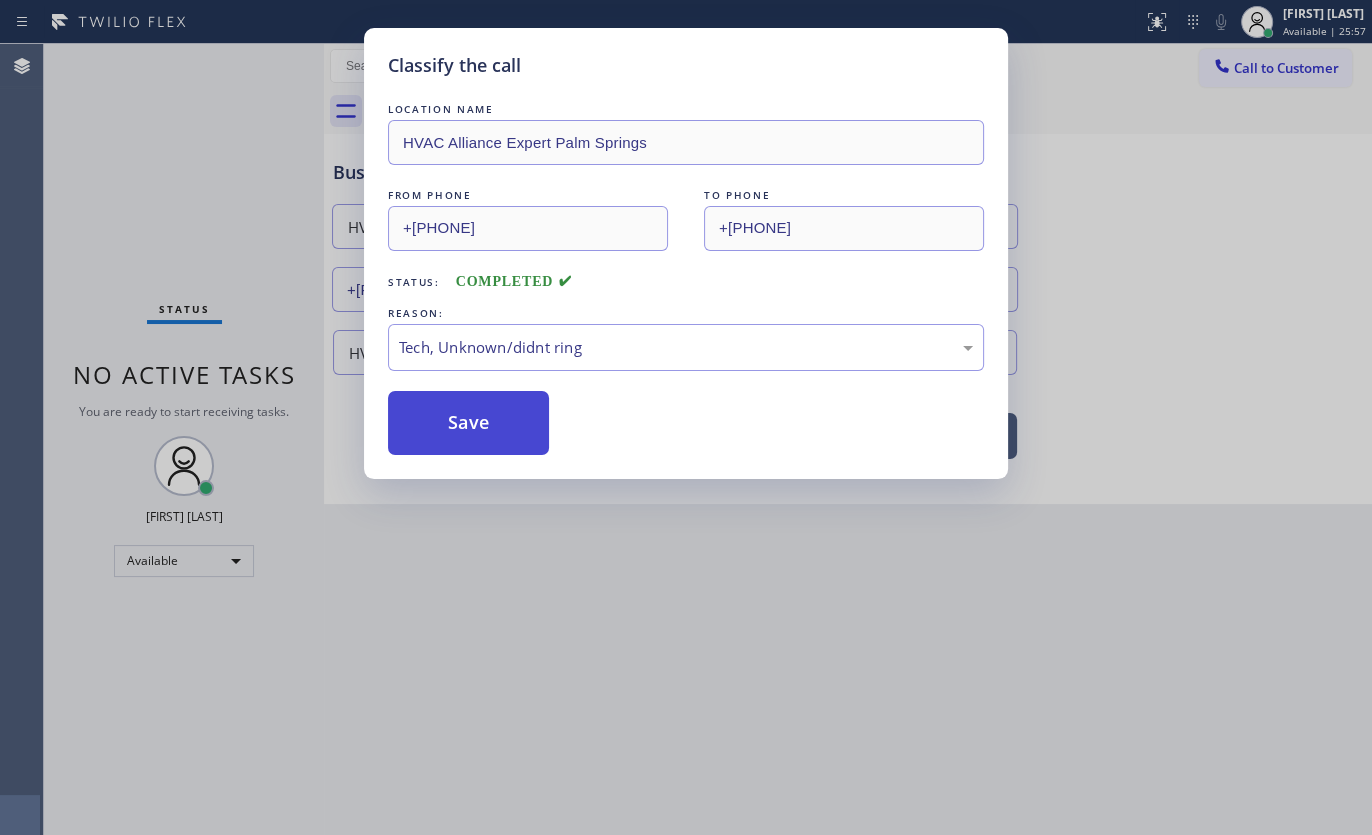 click on "Save" at bounding box center [468, 423] 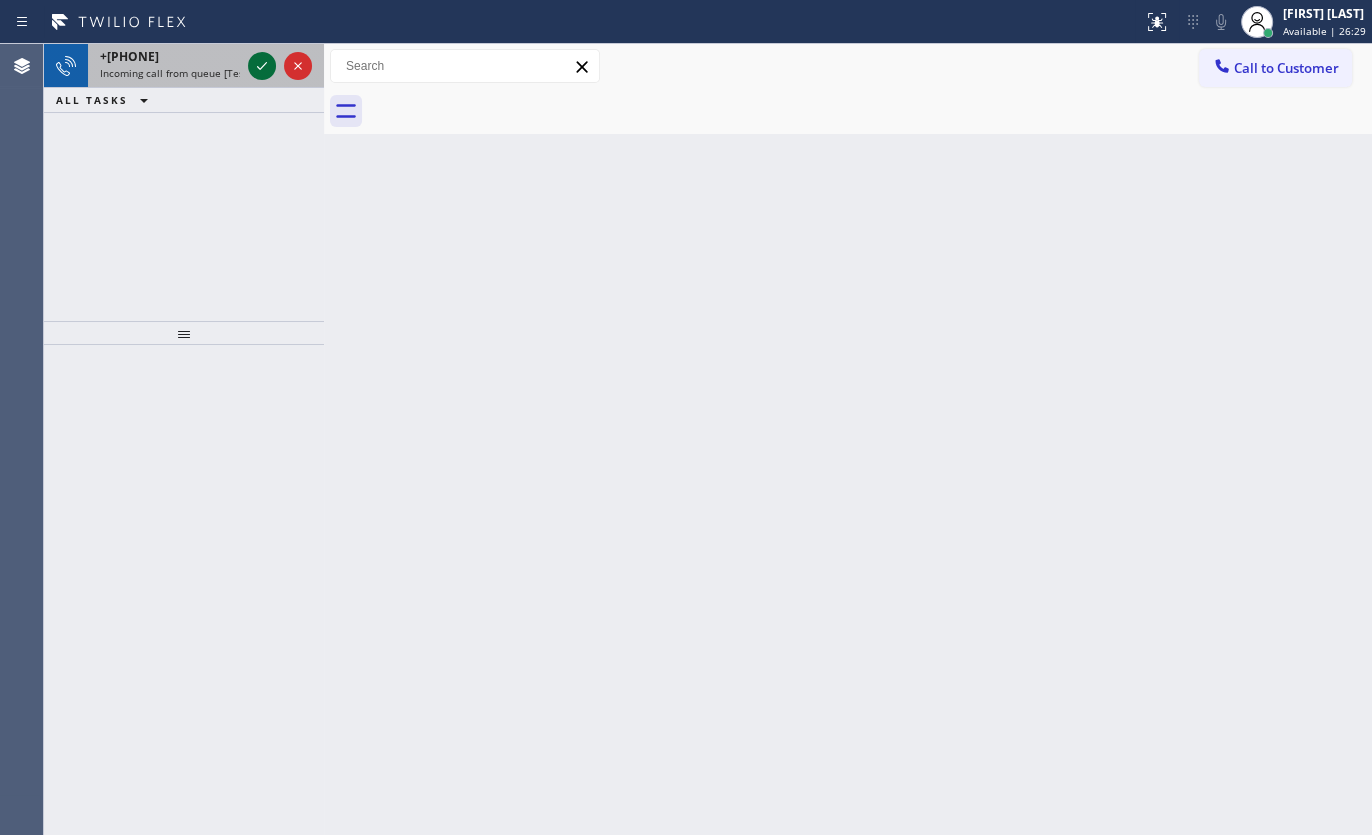 click 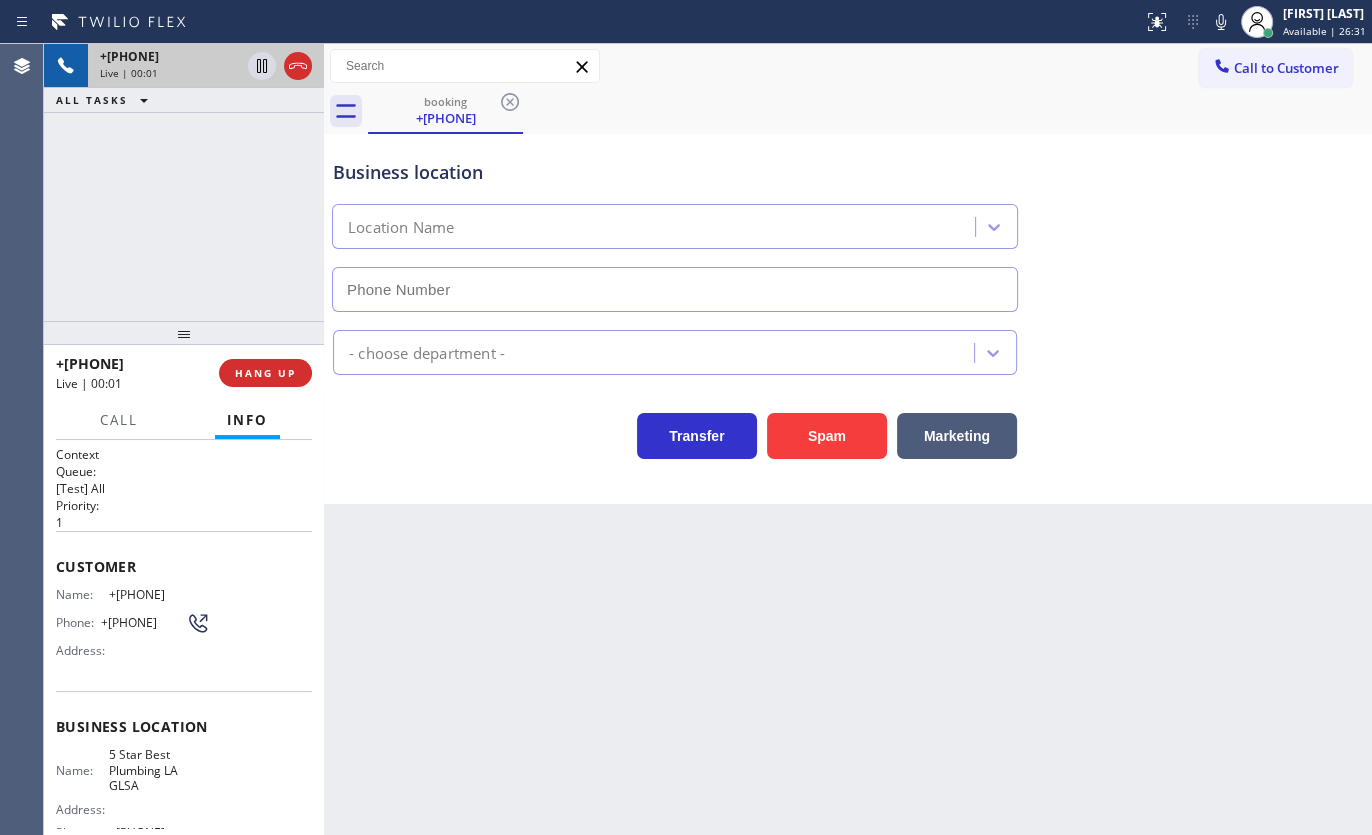 type on "(213) 444-7988" 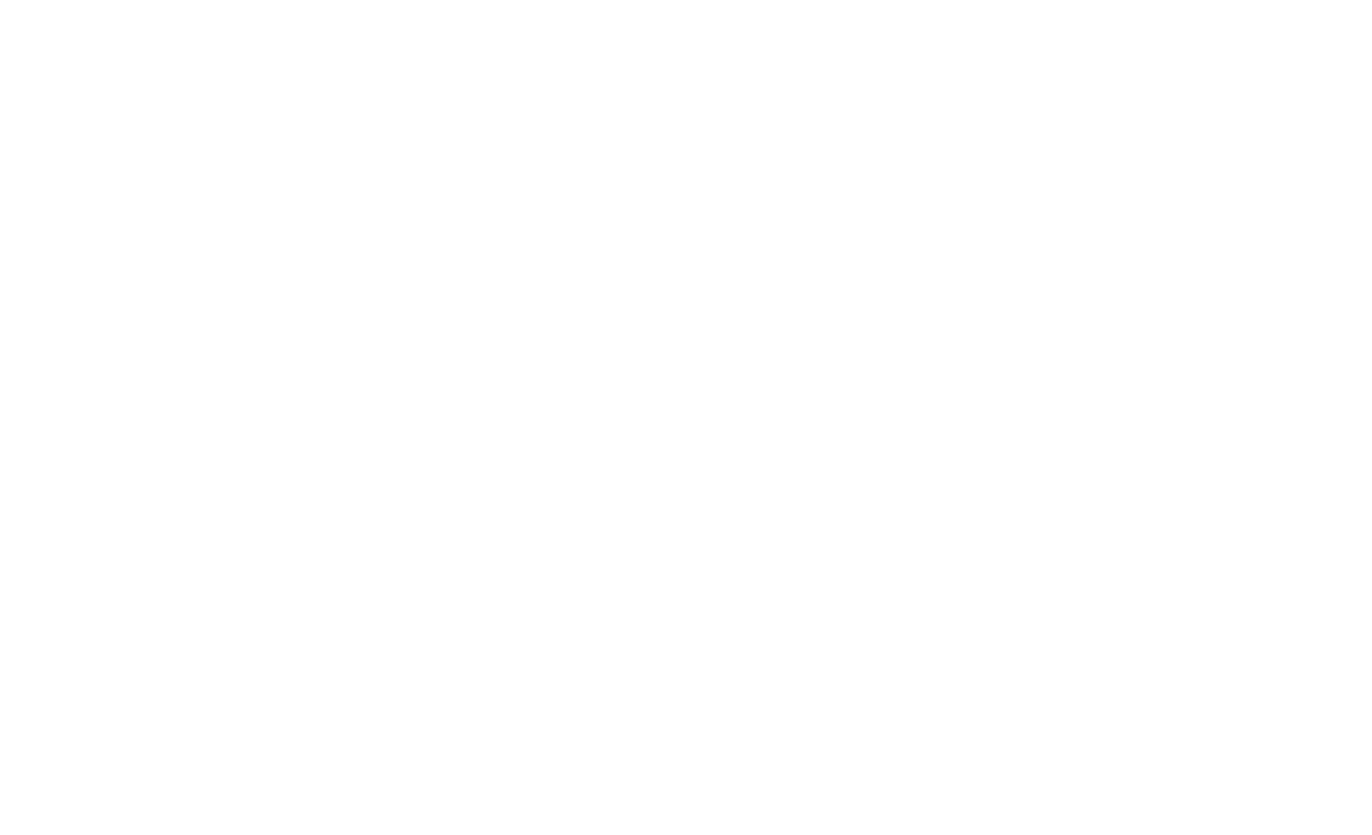 scroll, scrollTop: 0, scrollLeft: 0, axis: both 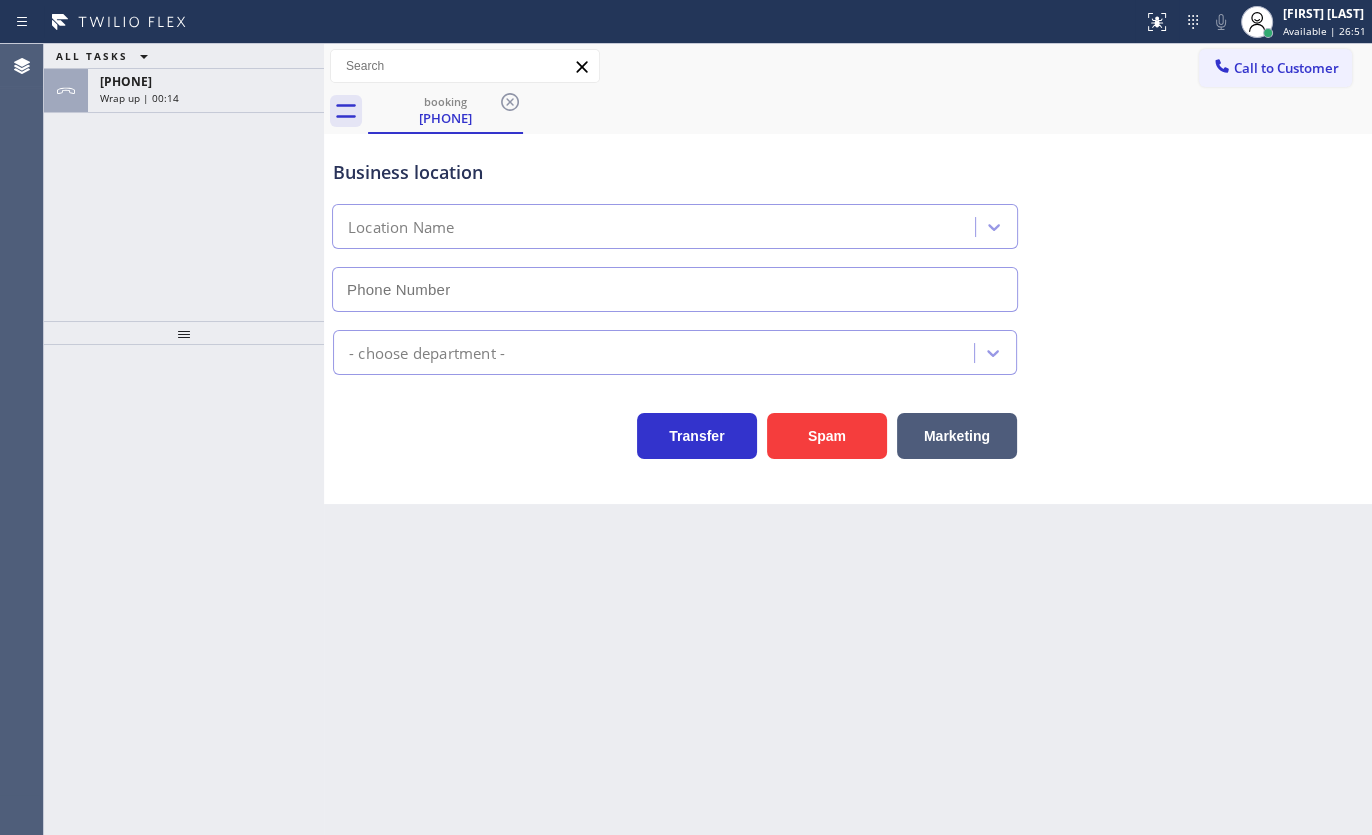type on "[PHONE]" 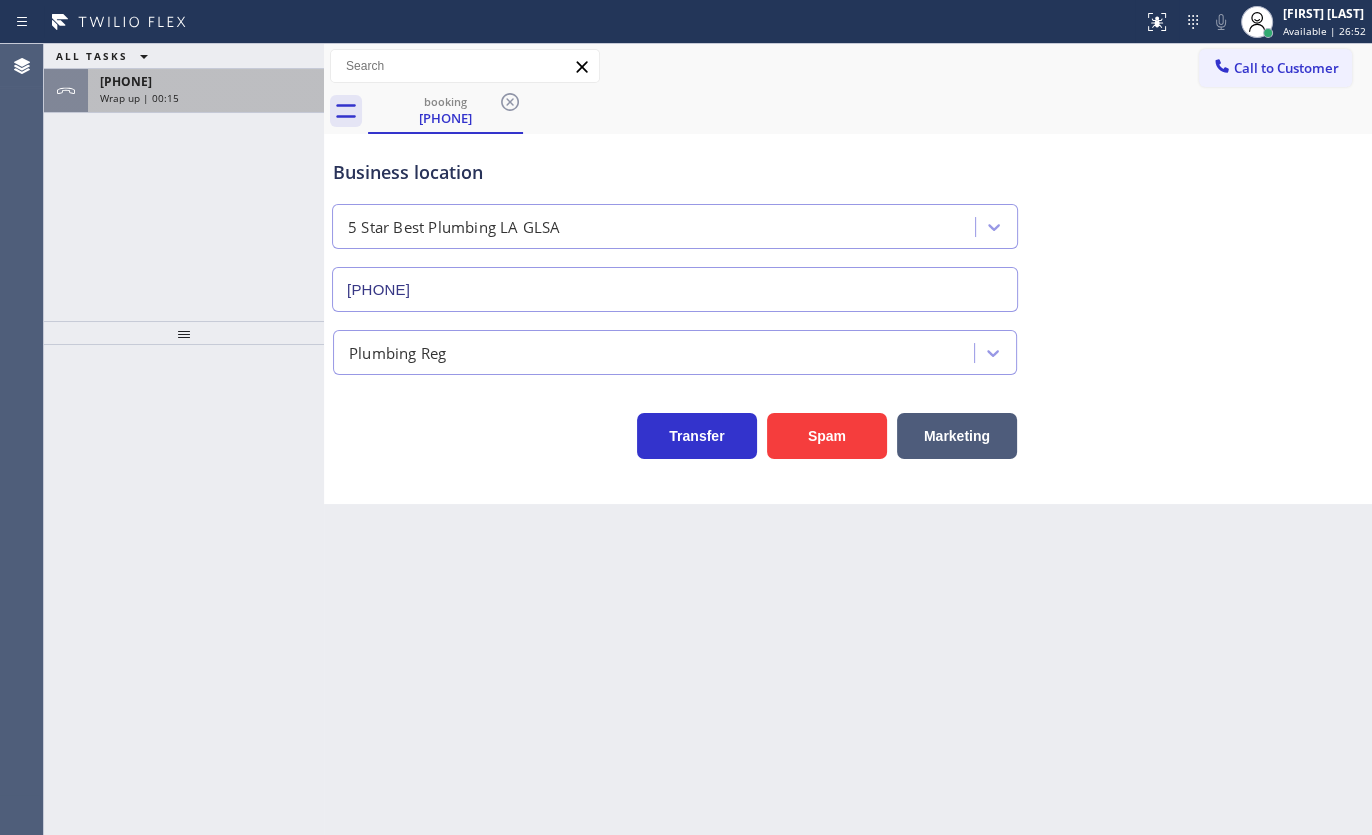 click on "[PHONE]" at bounding box center [126, 81] 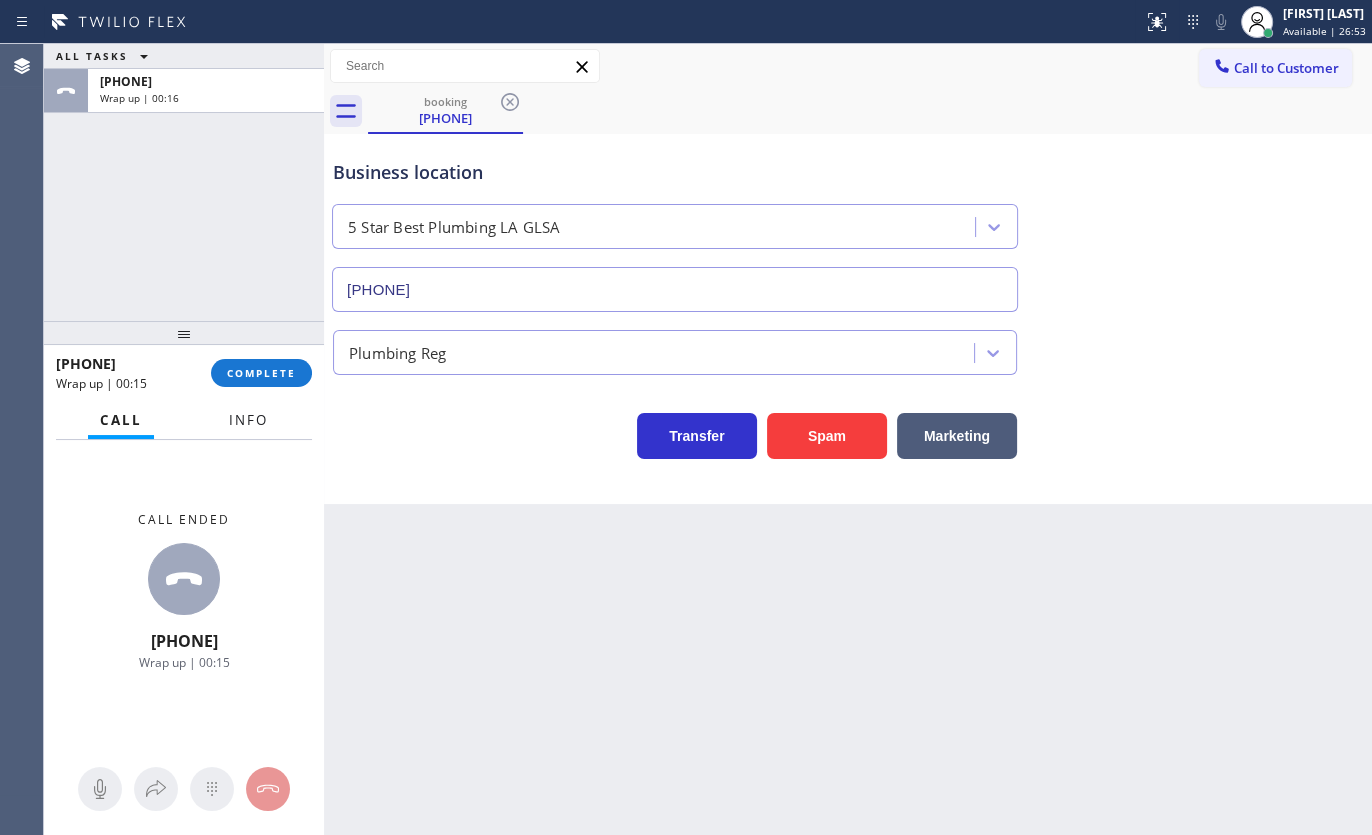 click on "Info" at bounding box center [248, 420] 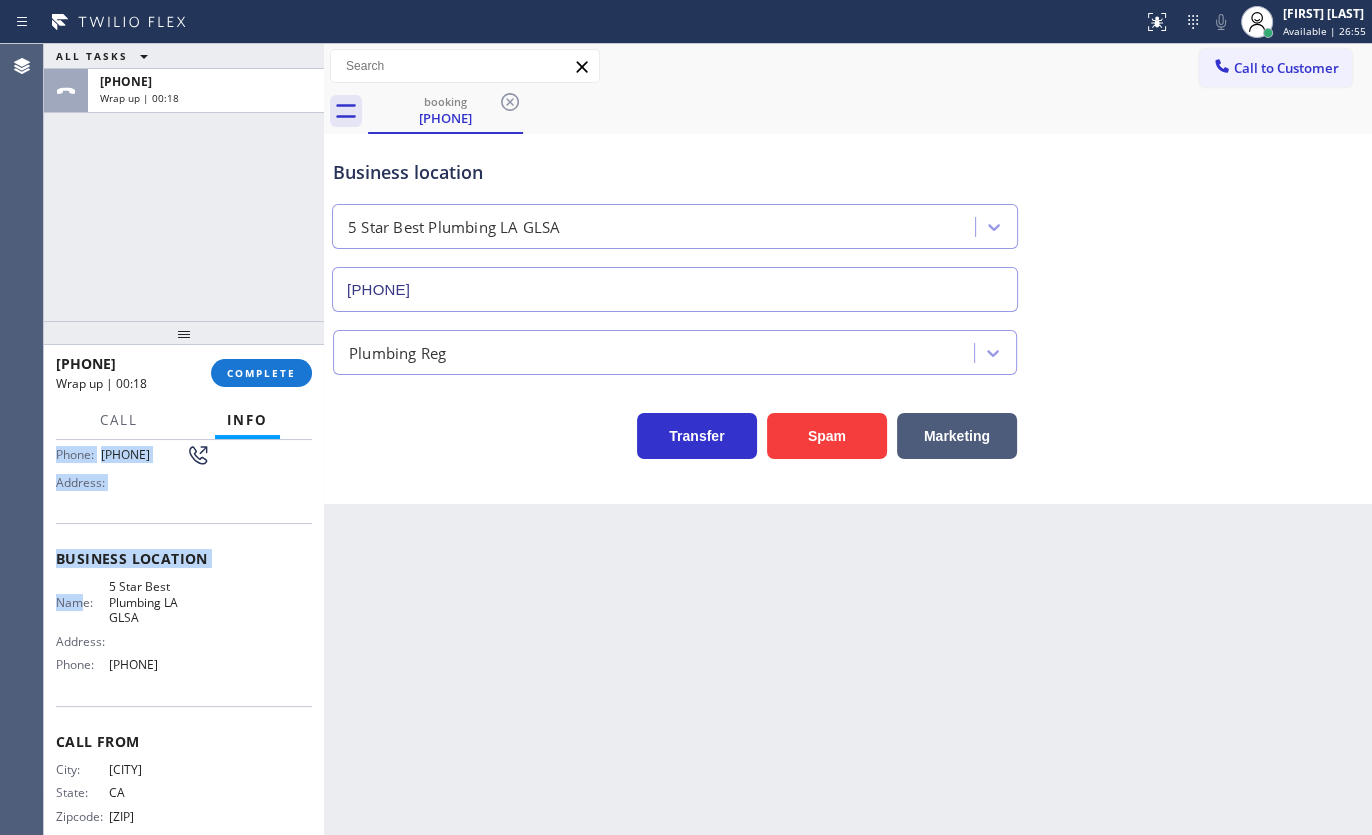 scroll, scrollTop: 200, scrollLeft: 0, axis: vertical 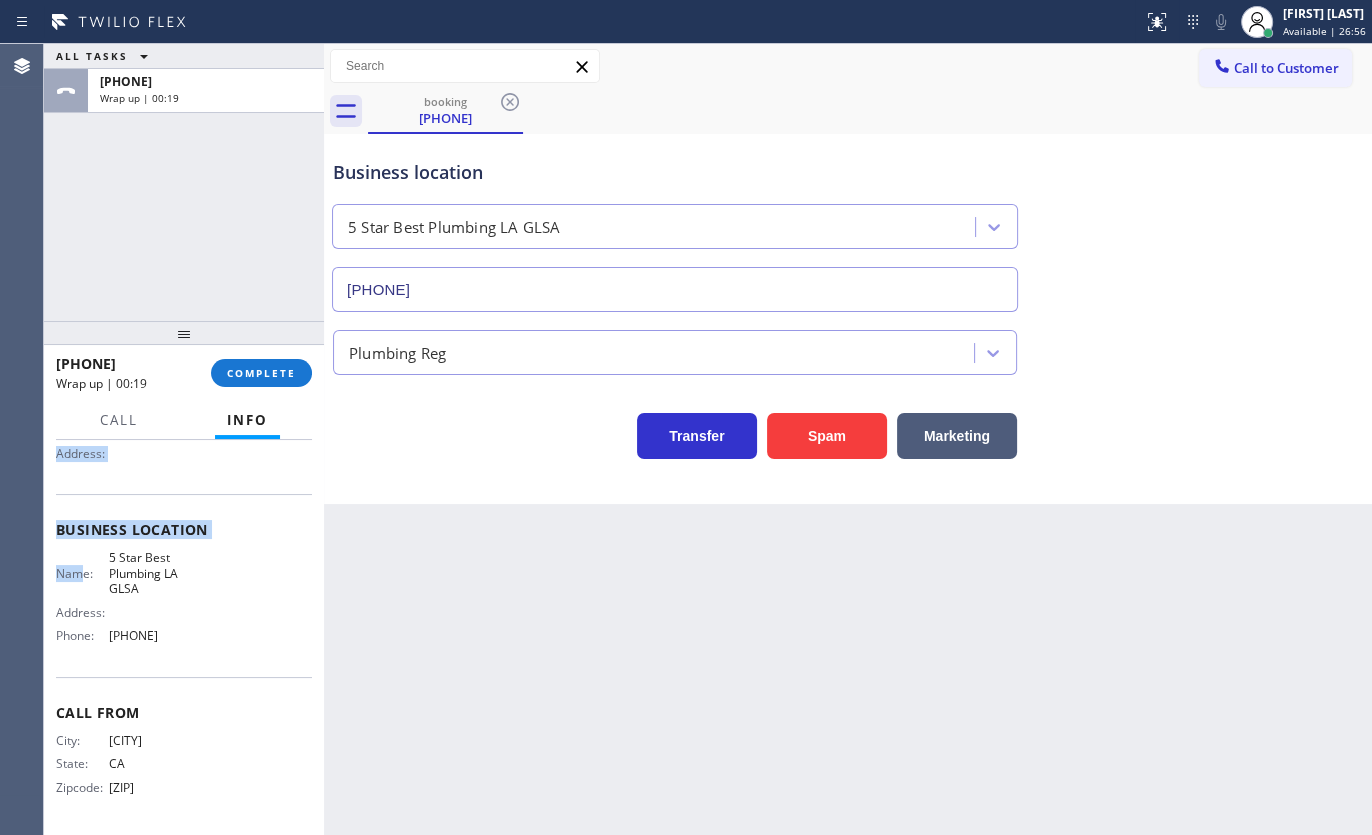 drag, startPoint x: 59, startPoint y: 541, endPoint x: 221, endPoint y: 647, distance: 193.59752 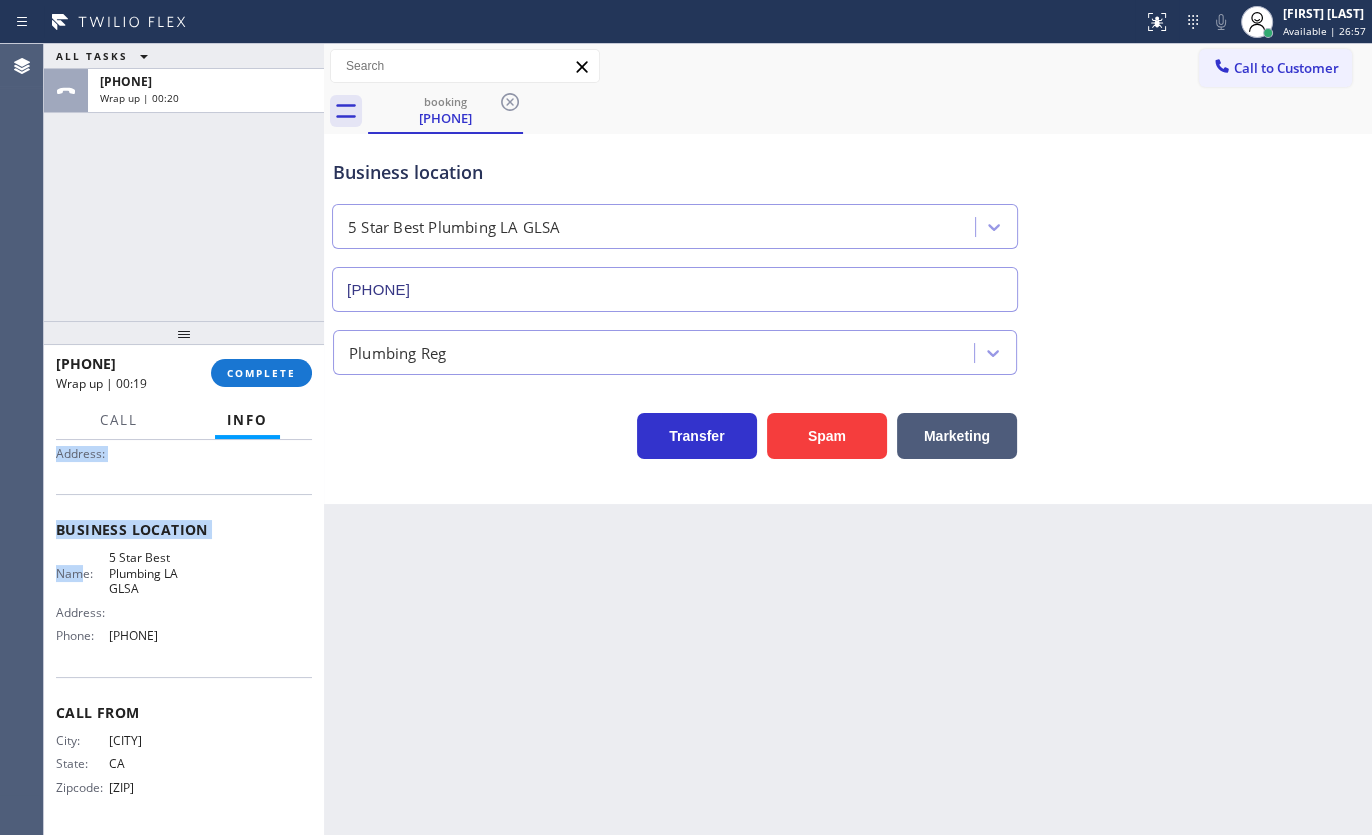 copy on "Customer Name: [PHONE] Phone: [PHONE] Address: Business location Name: 5 Star Best Plumbing [CITY] [STATE] Address:   Phone: [PHONE]" 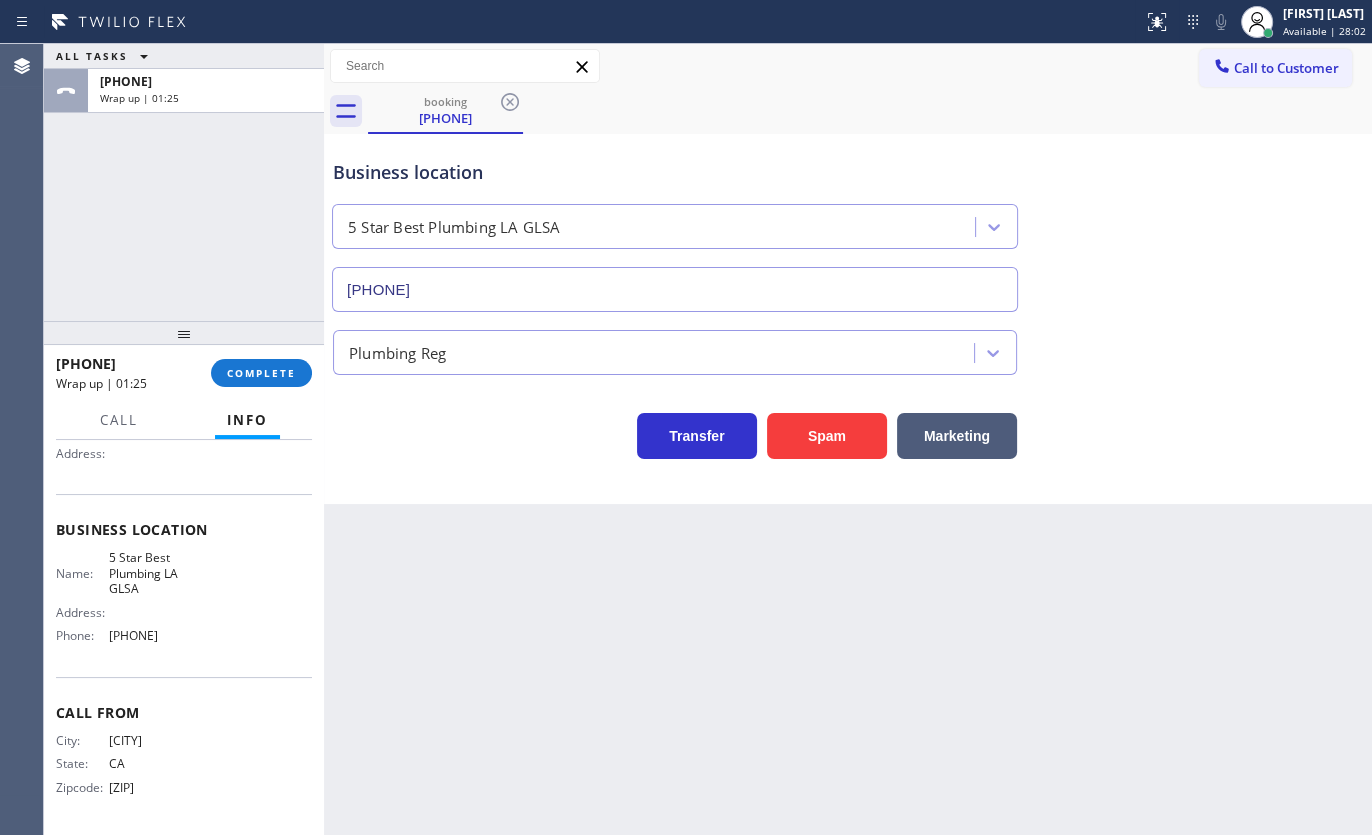click on "ALL TASKS ALL TASKS ACTIVE TASKS TASKS IN WRAP UP [PHONE] Wrap up | 01:25" at bounding box center [184, 182] 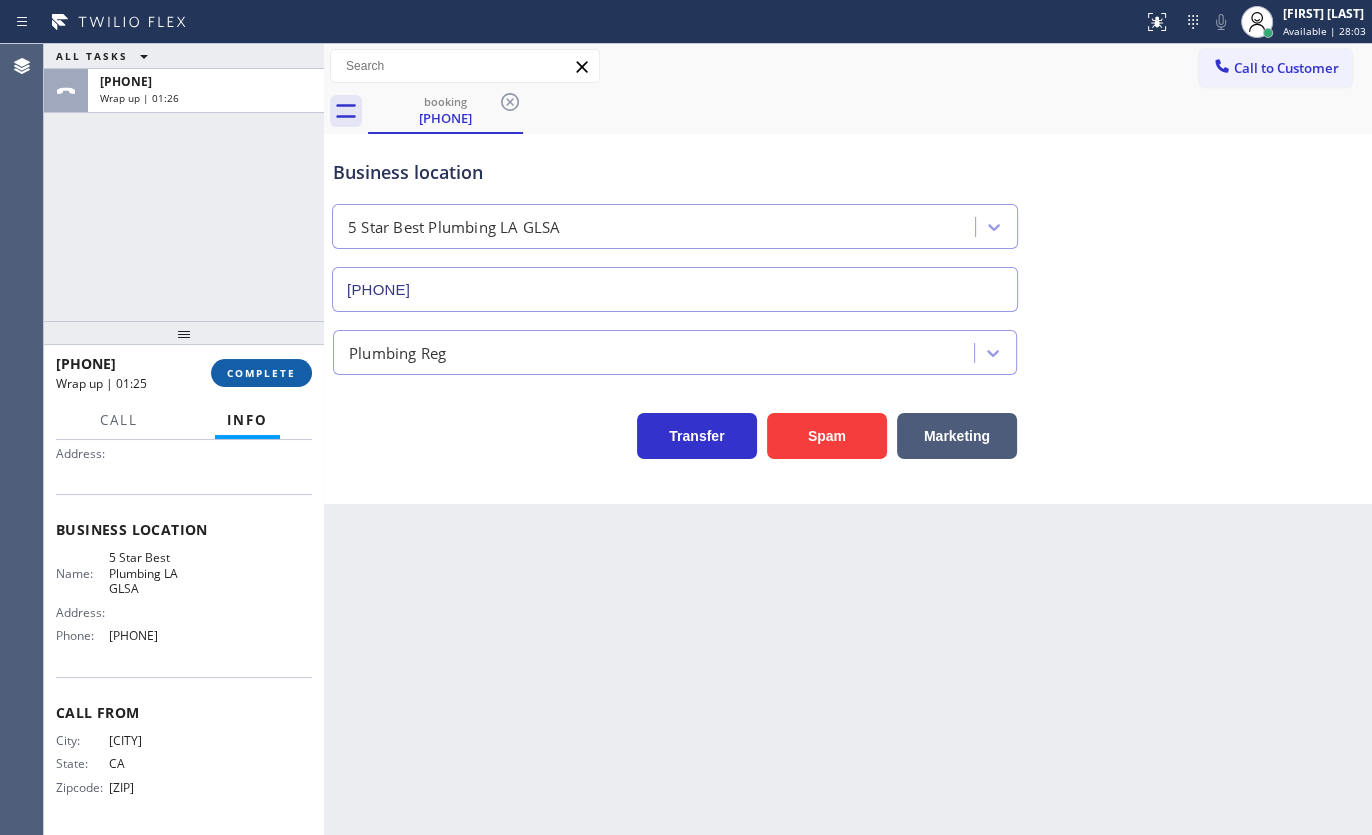 click on "COMPLETE" at bounding box center (261, 373) 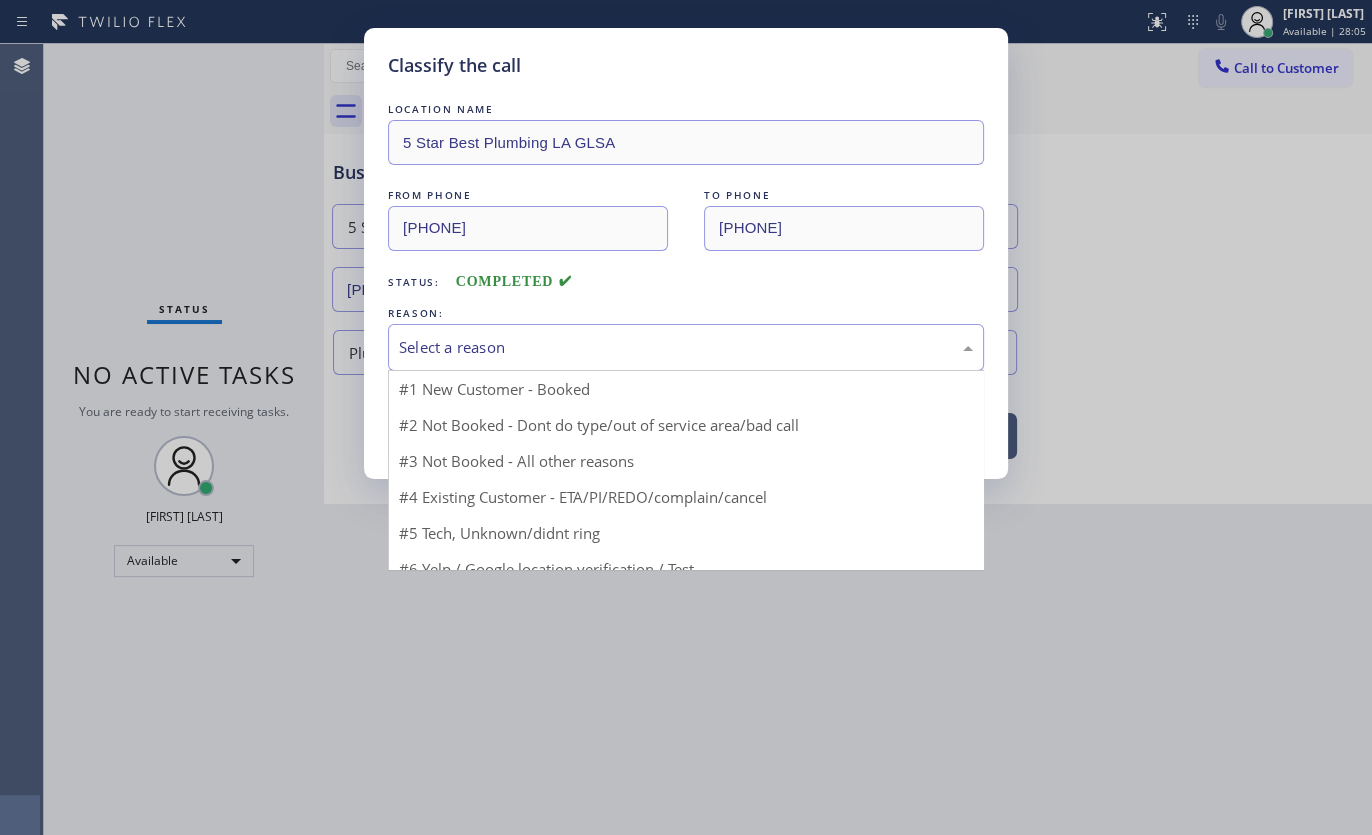 click on "Select a reason" at bounding box center [686, 347] 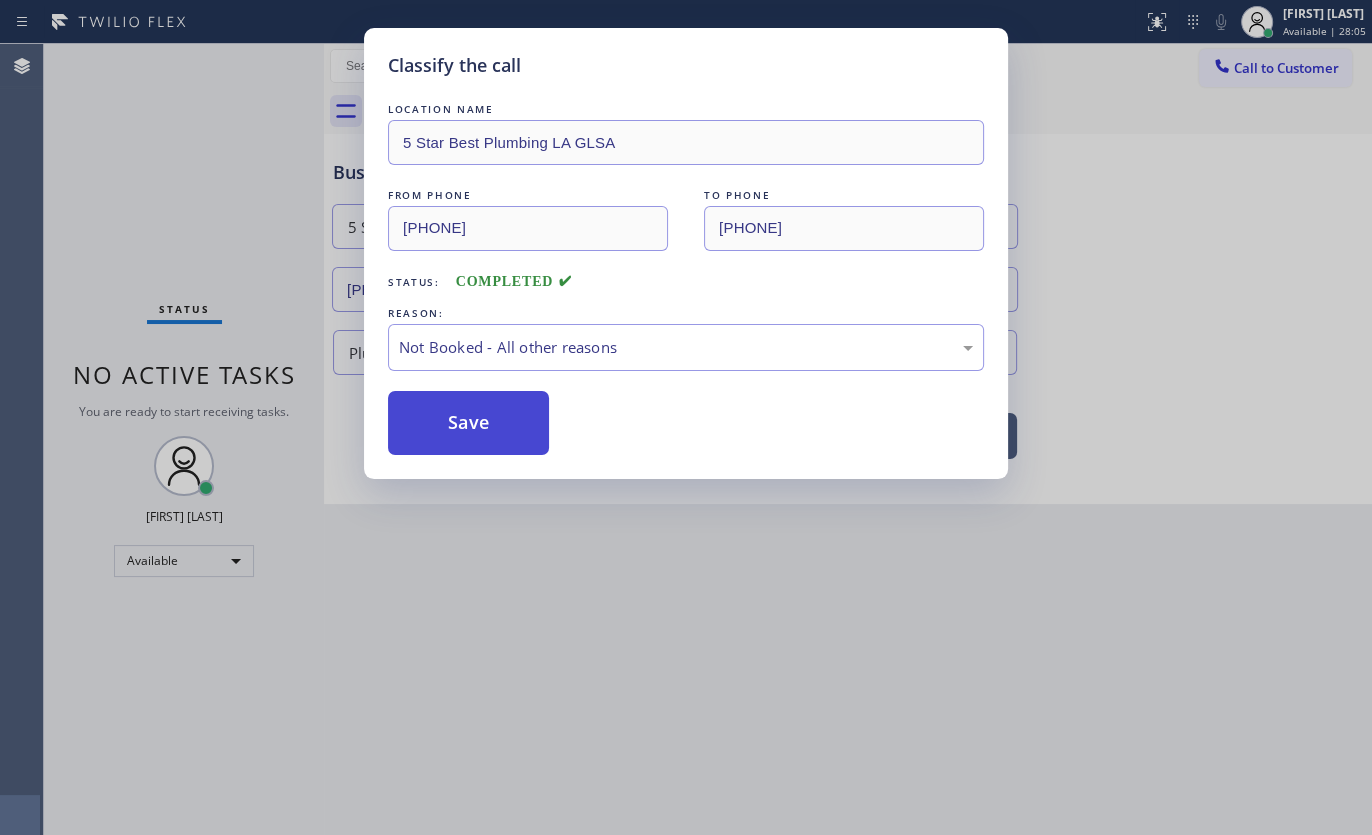 click on "Save" at bounding box center (468, 423) 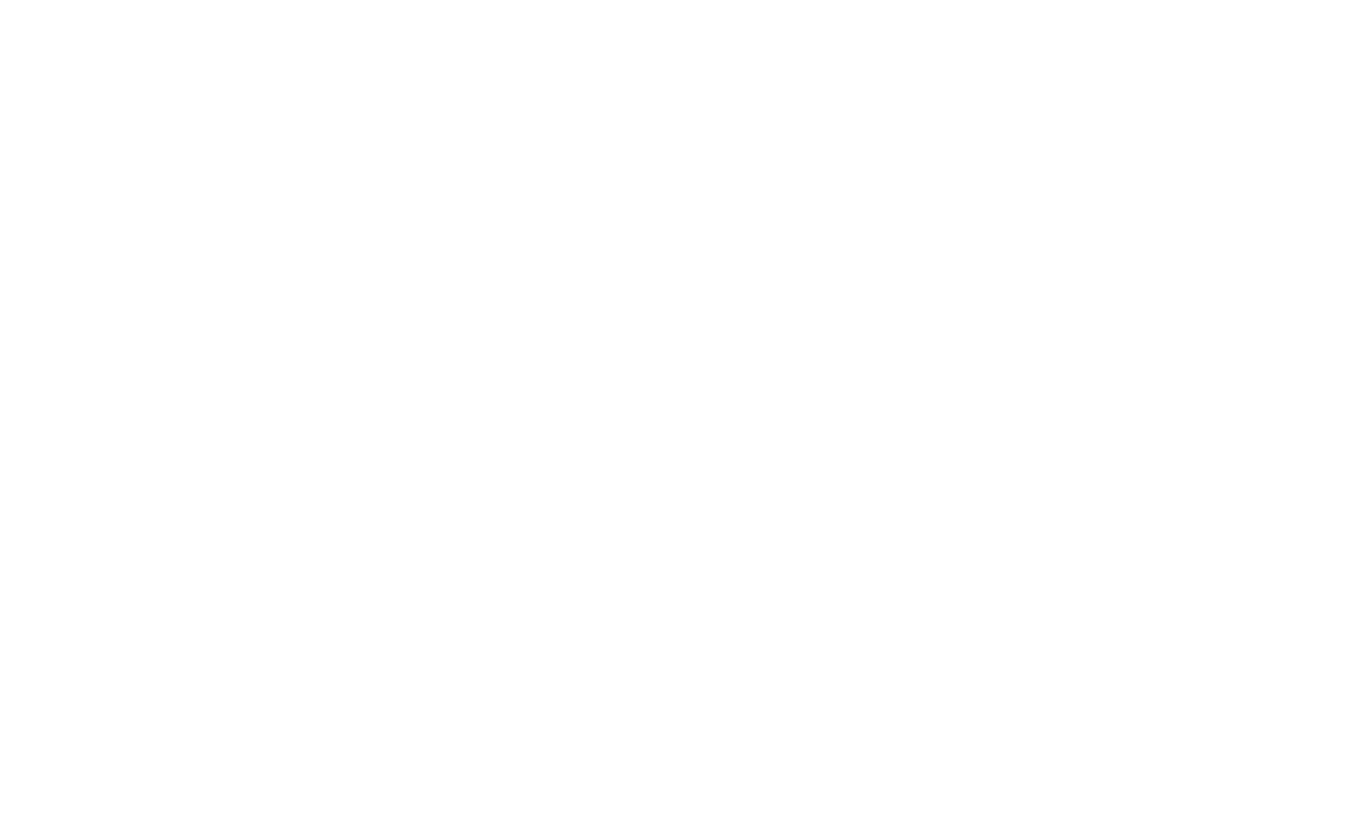 scroll, scrollTop: 0, scrollLeft: 0, axis: both 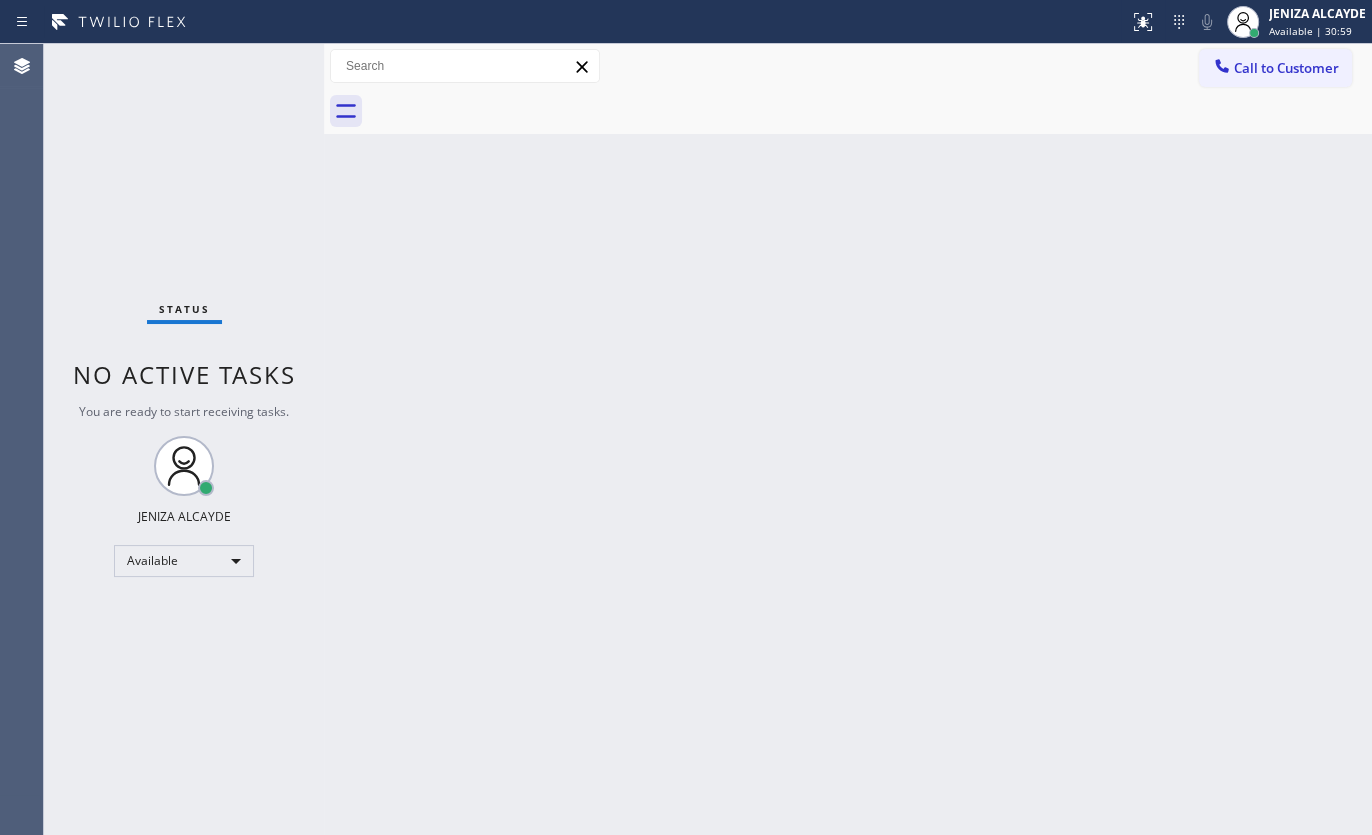 click on "Status   No active tasks     You are ready to start receiving tasks.   JENIZA ALCAYDE Available" at bounding box center (184, 439) 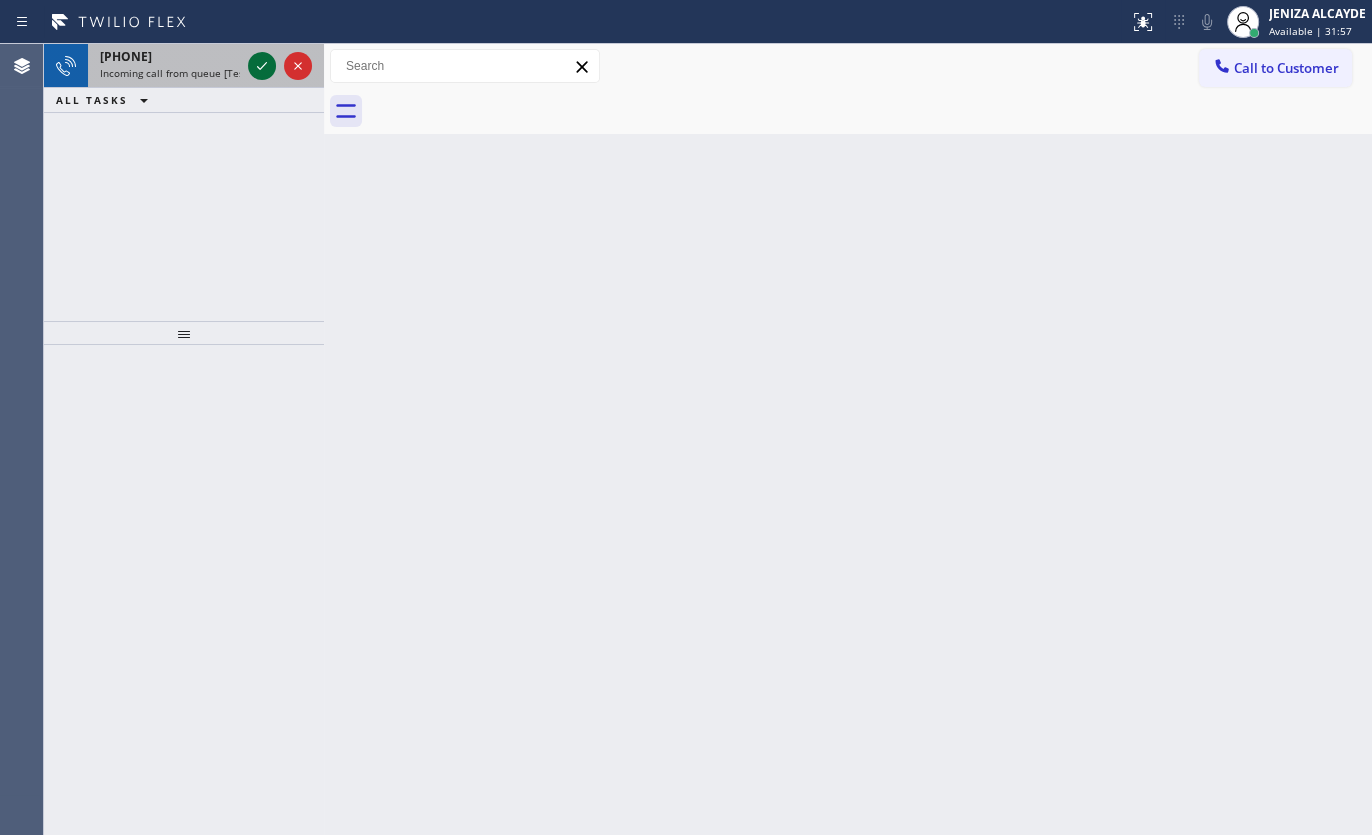 click 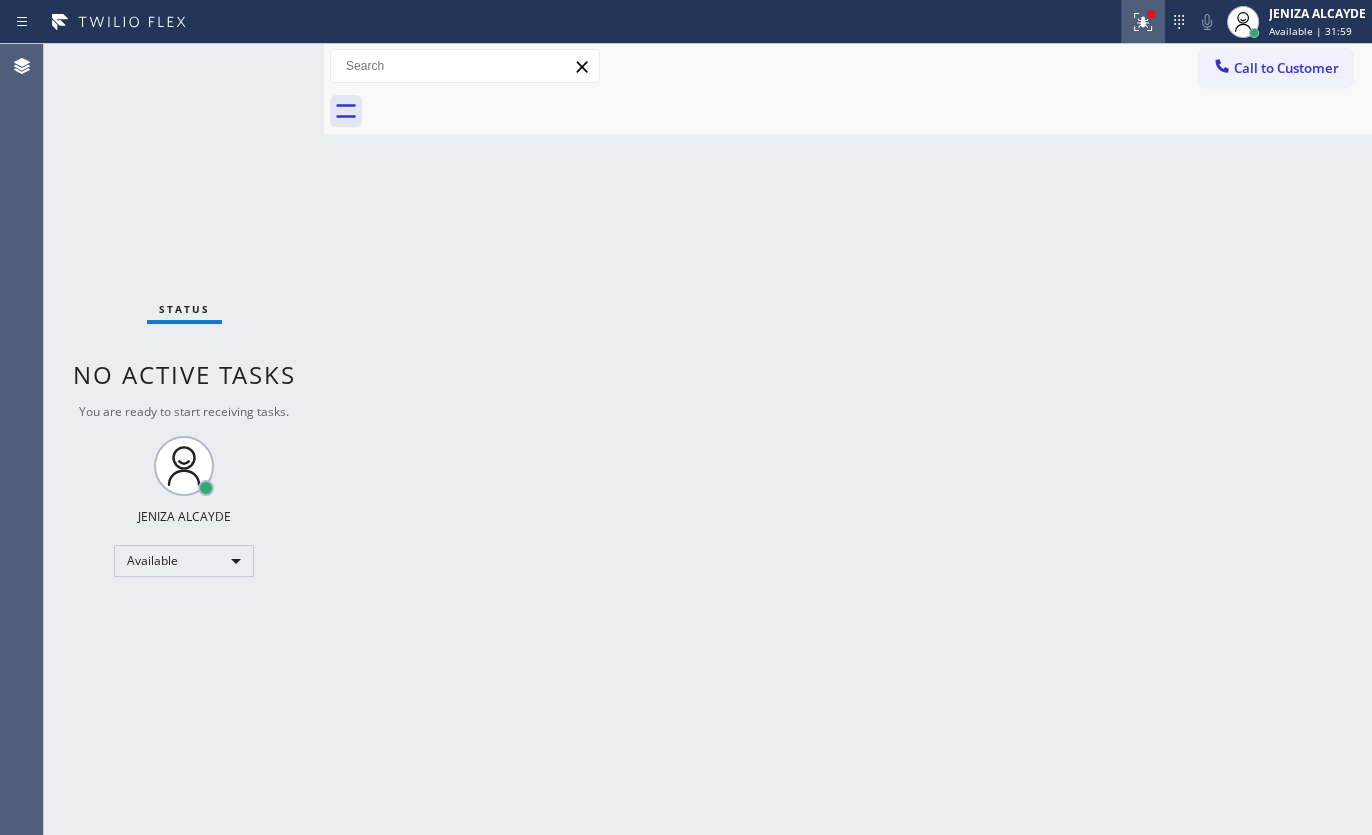 click 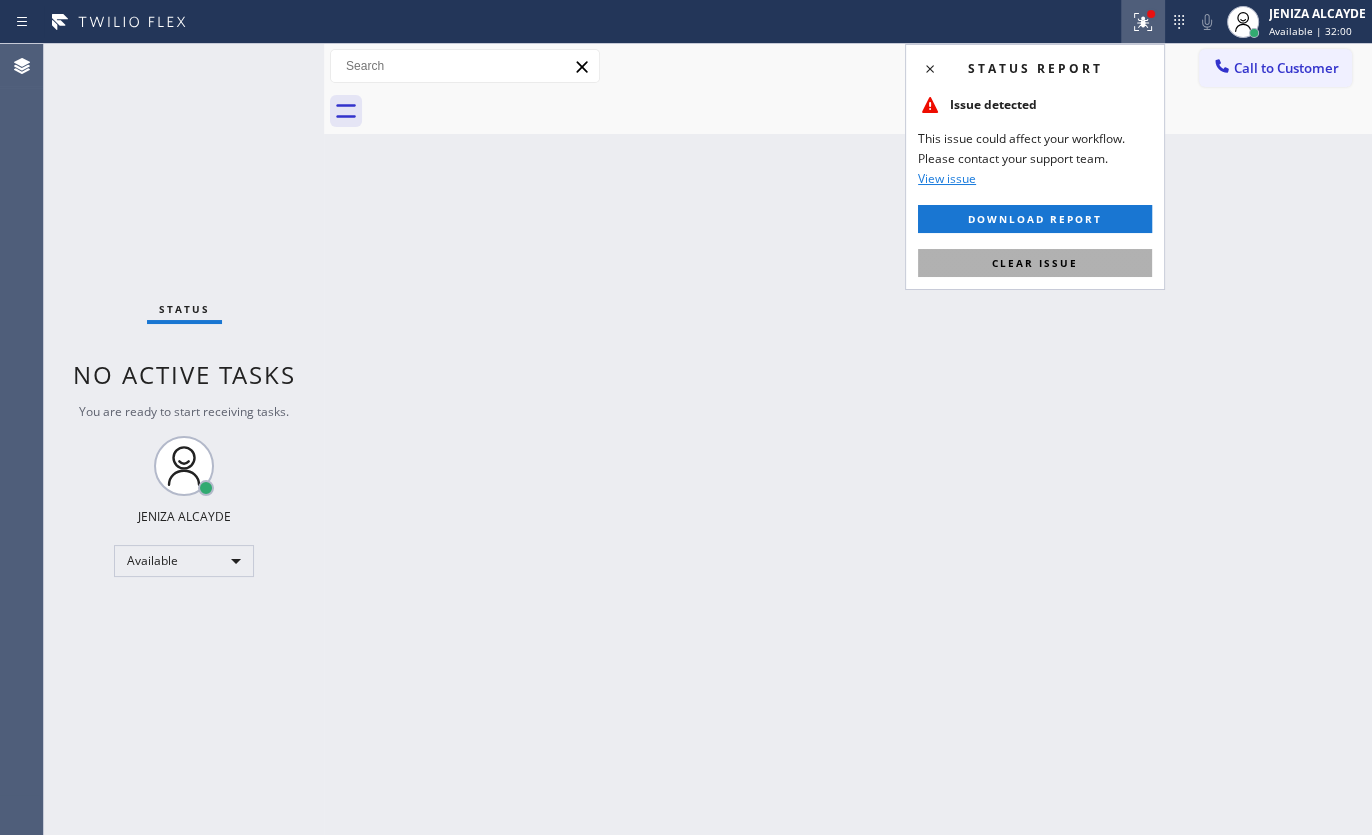 click on "Clear issue" at bounding box center [1035, 263] 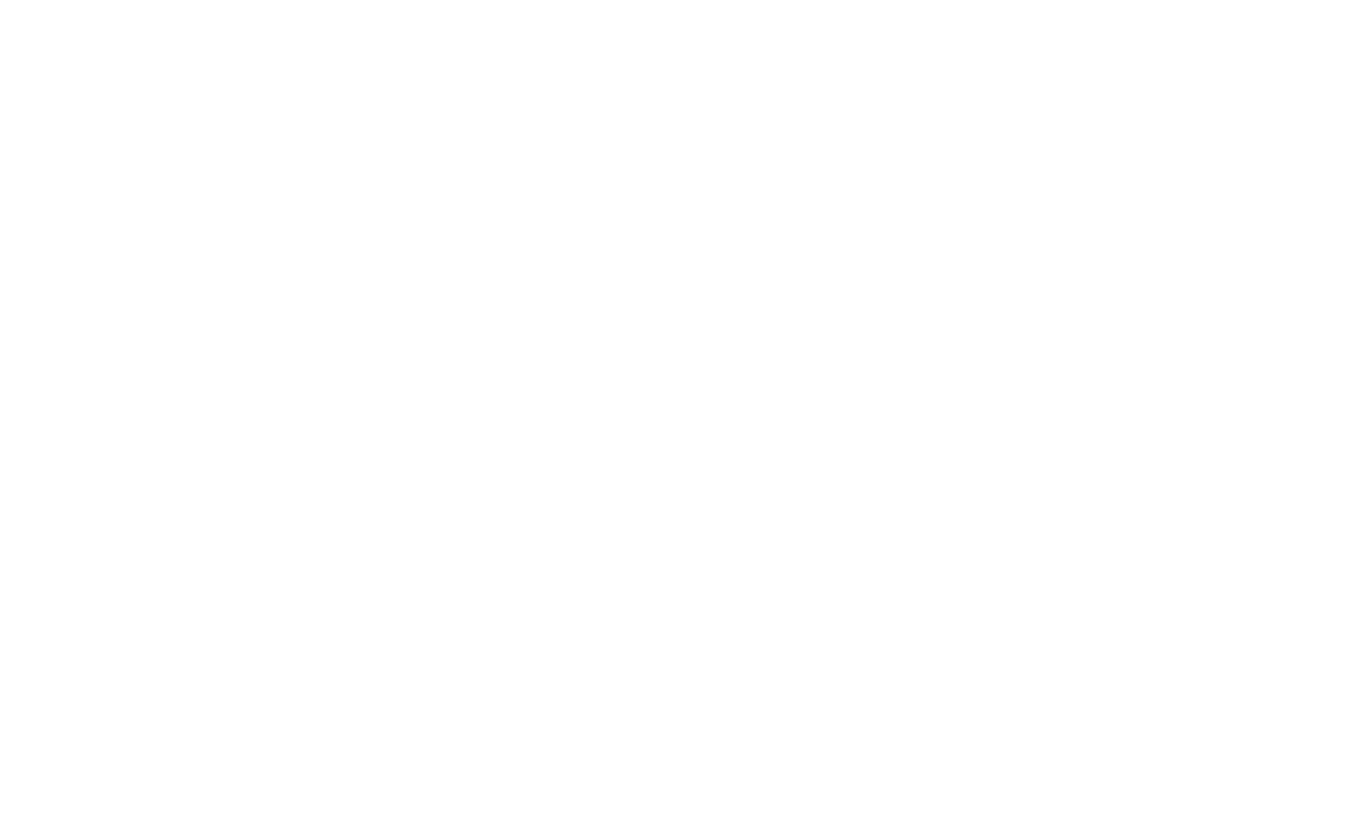 scroll, scrollTop: 0, scrollLeft: 0, axis: both 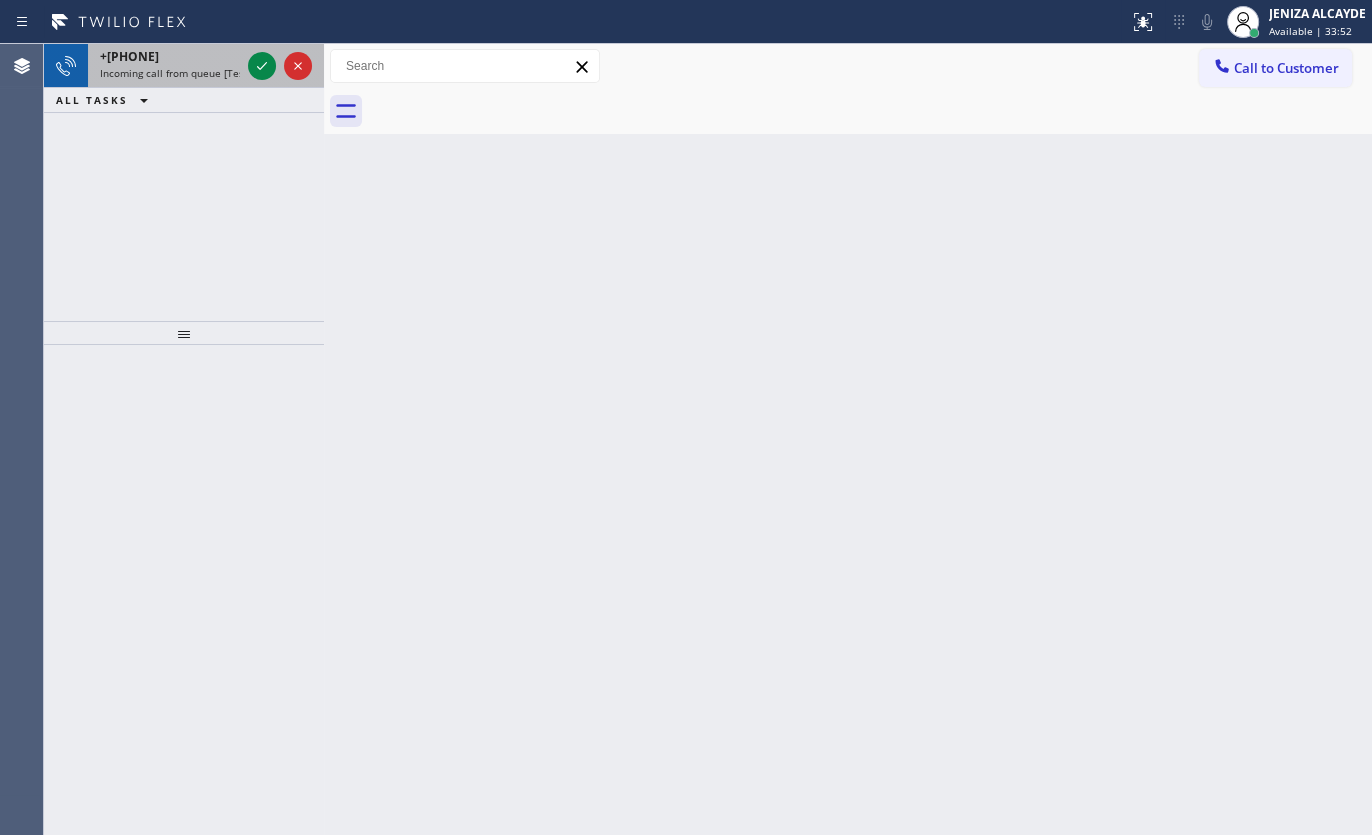 click on "+18572261046" at bounding box center [129, 56] 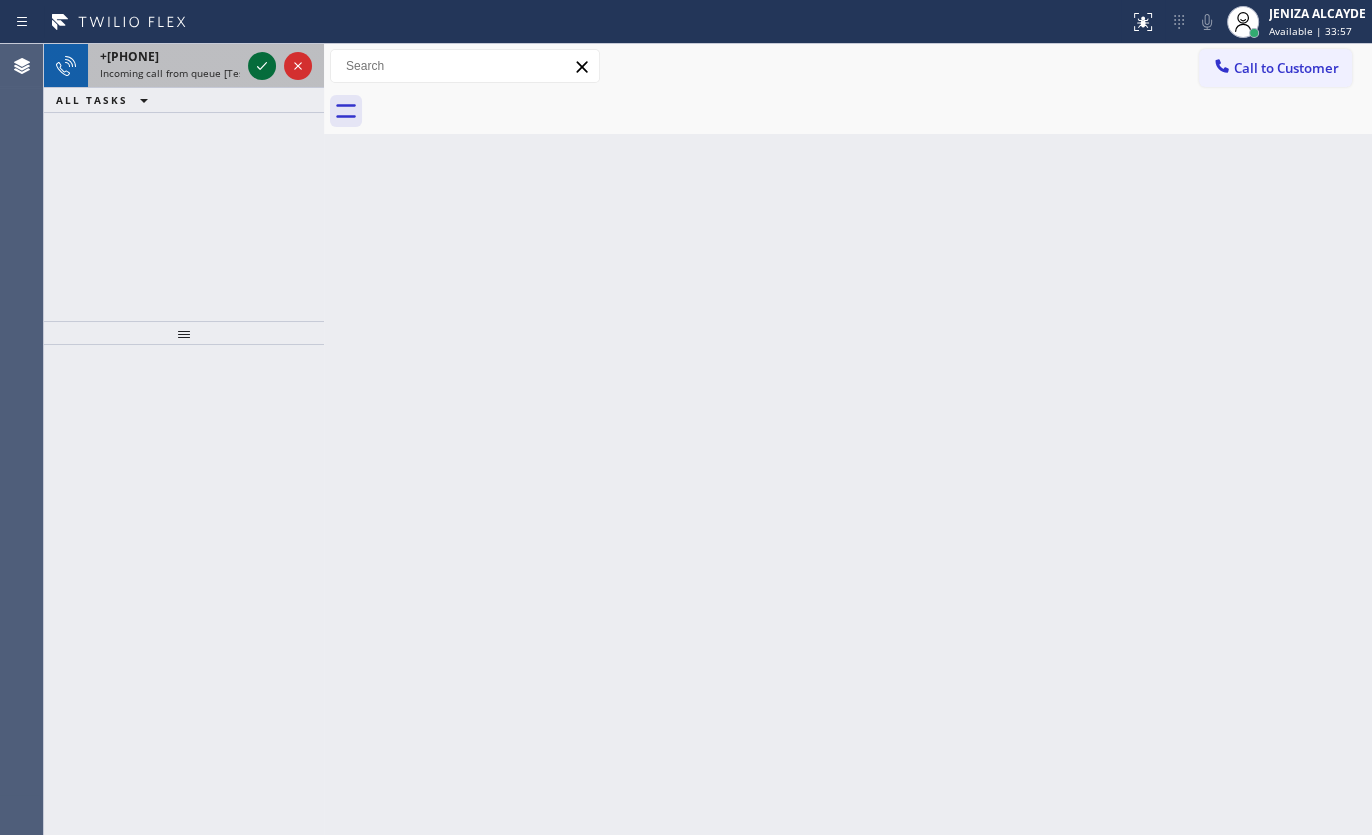 click 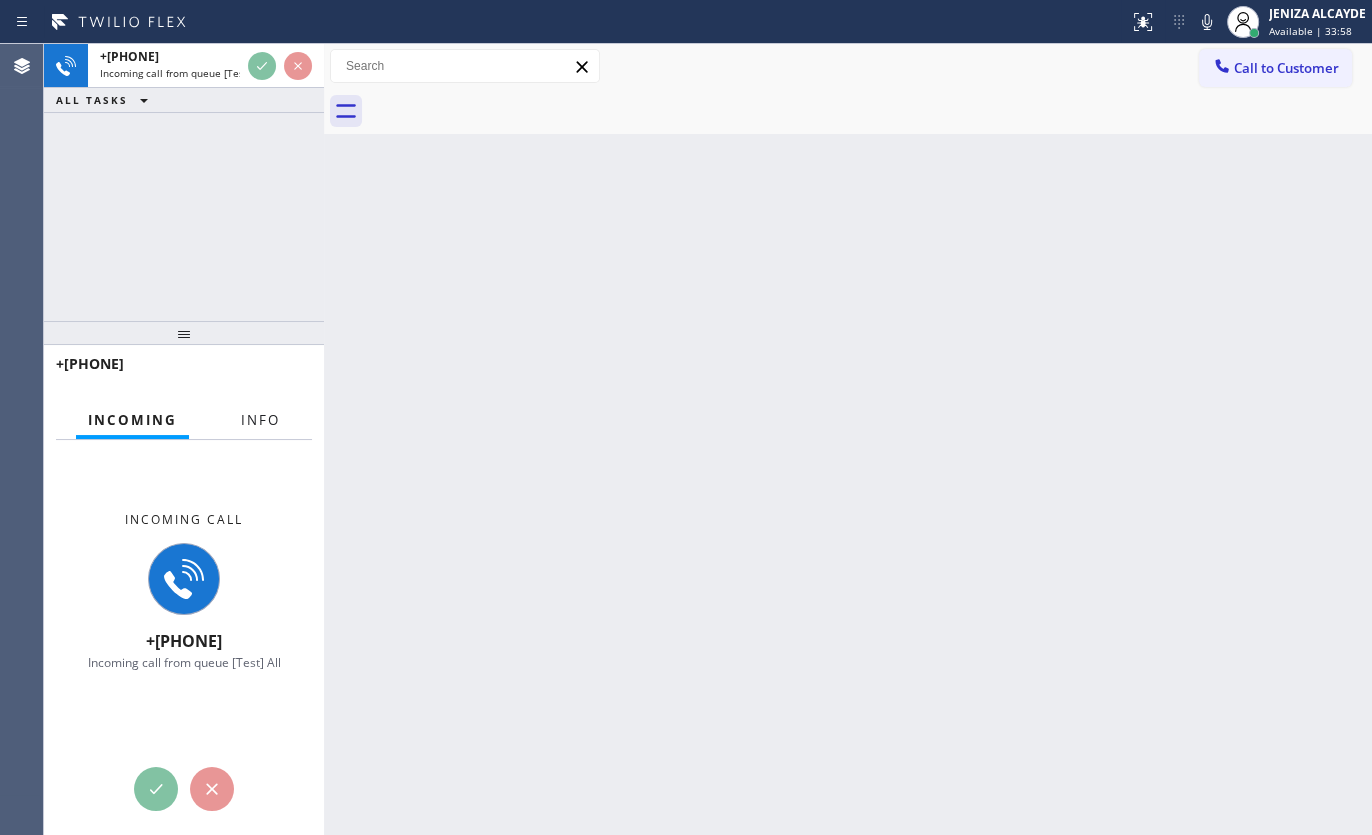 click on "Info" at bounding box center [260, 420] 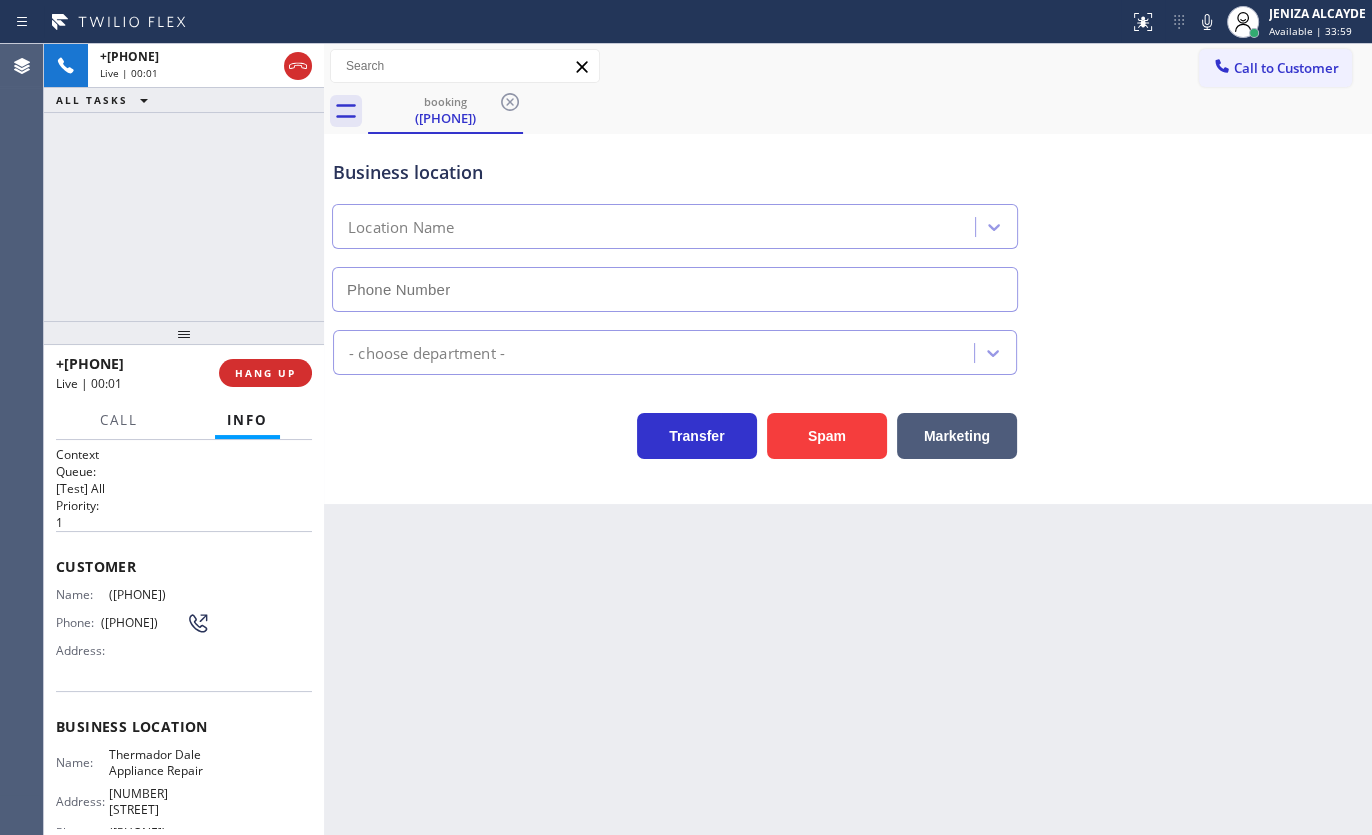 type on "(310) 879-1355" 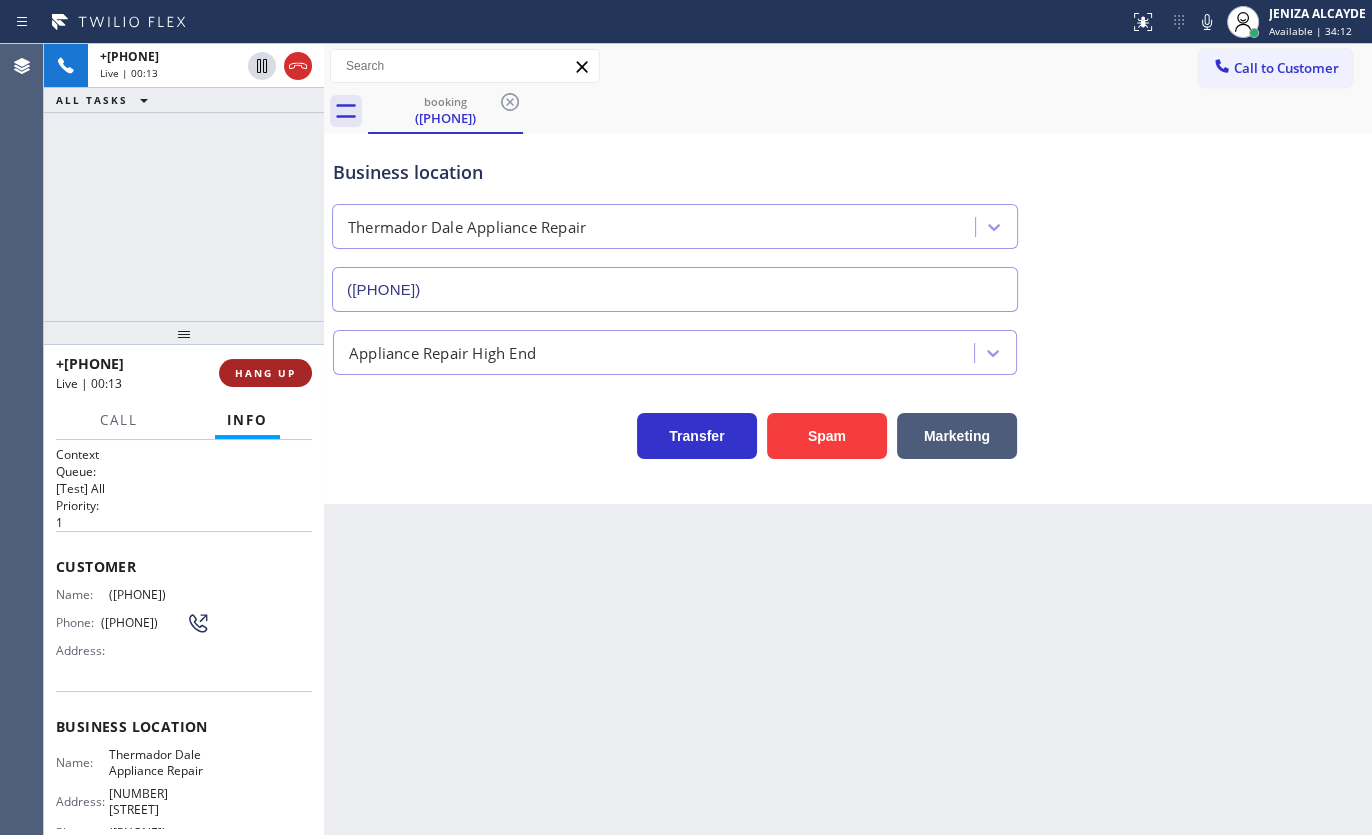 click on "HANG UP" at bounding box center (265, 373) 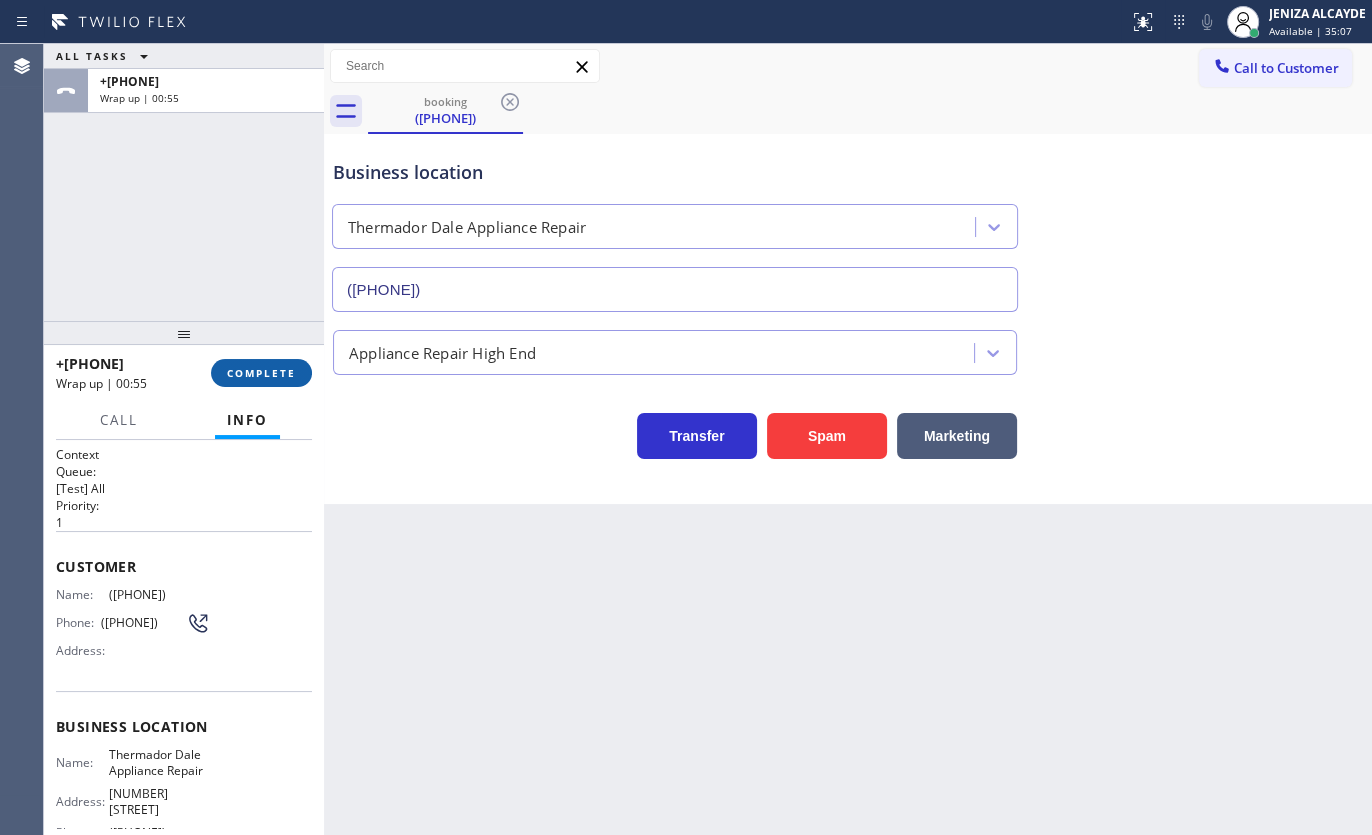click on "COMPLETE" at bounding box center (261, 373) 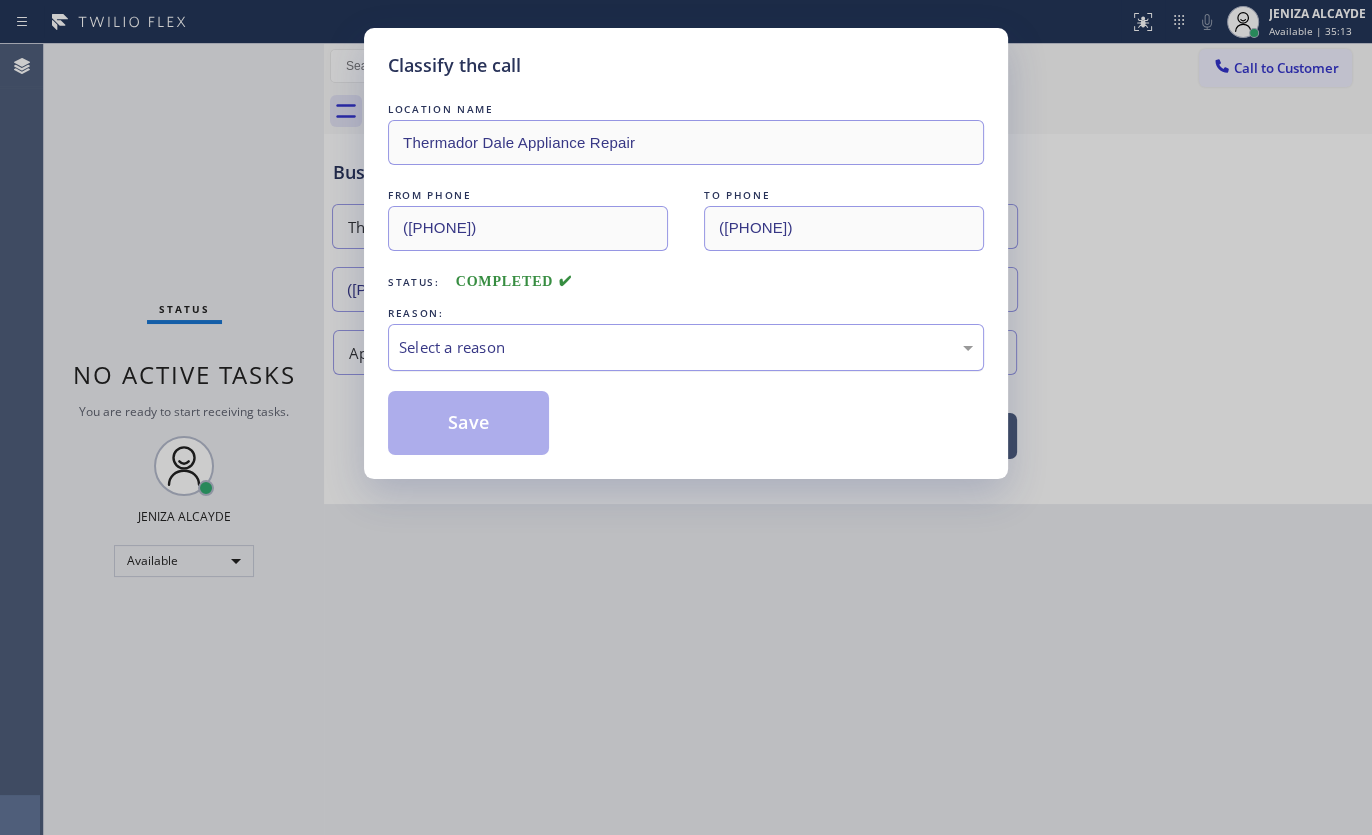 click on "Select a reason" at bounding box center (686, 347) 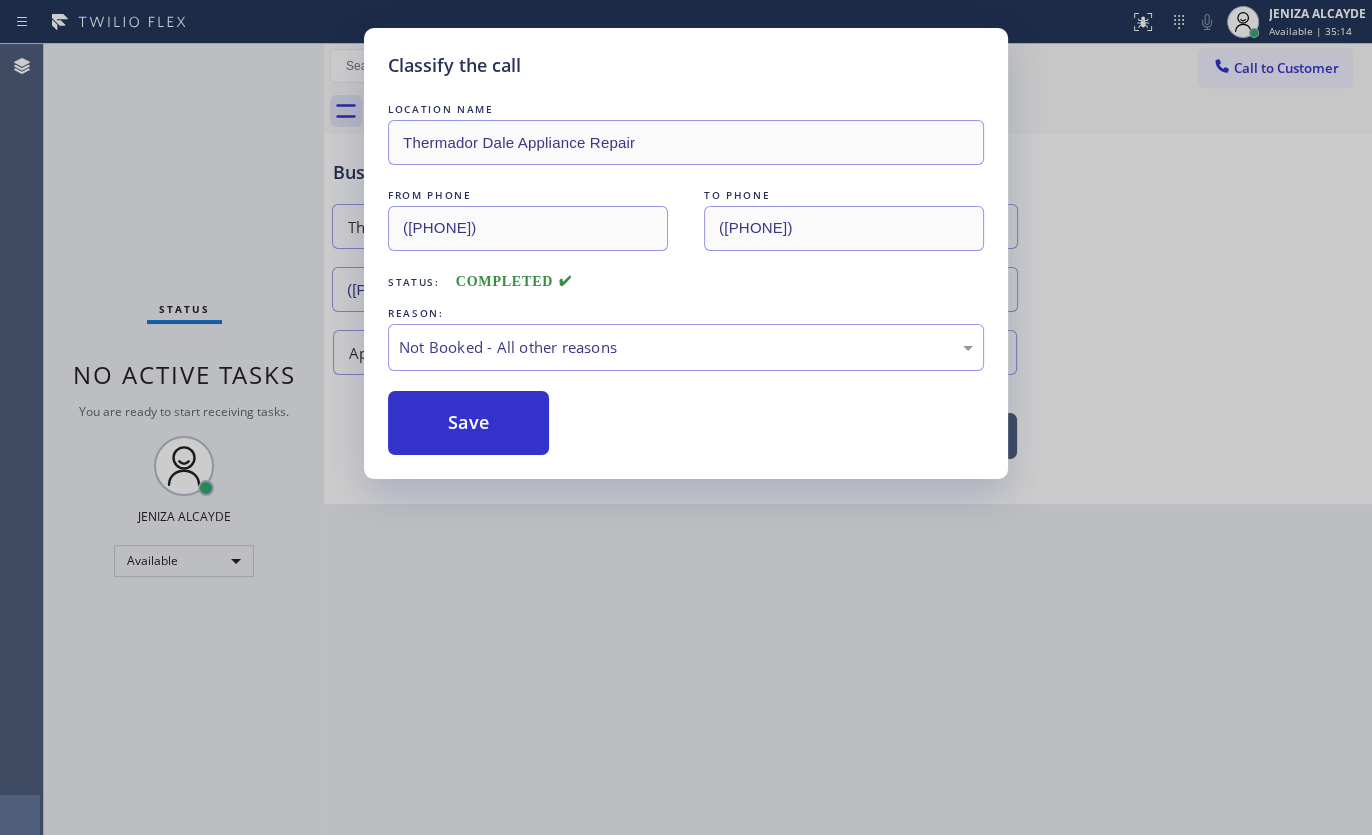 click on "Save" at bounding box center [468, 423] 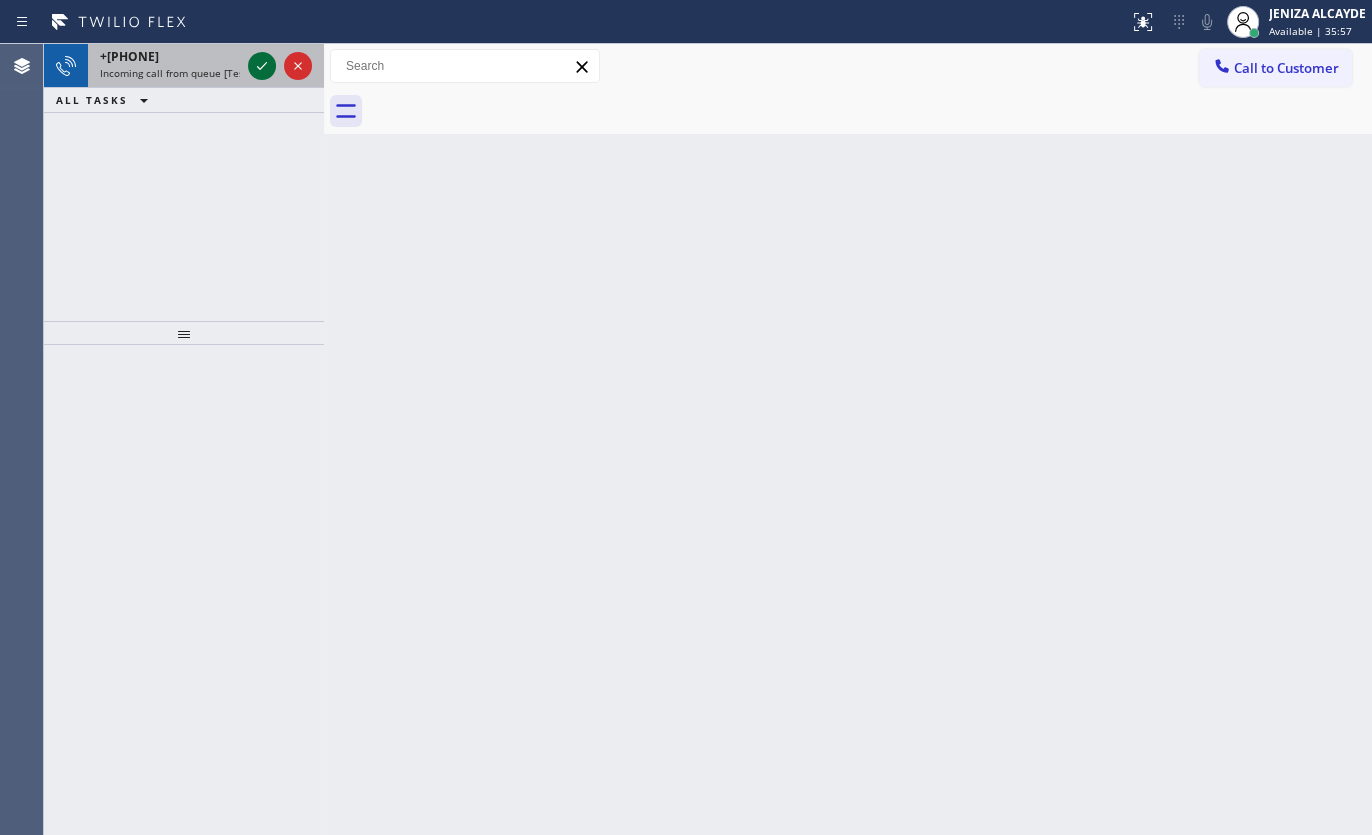click at bounding box center (262, 66) 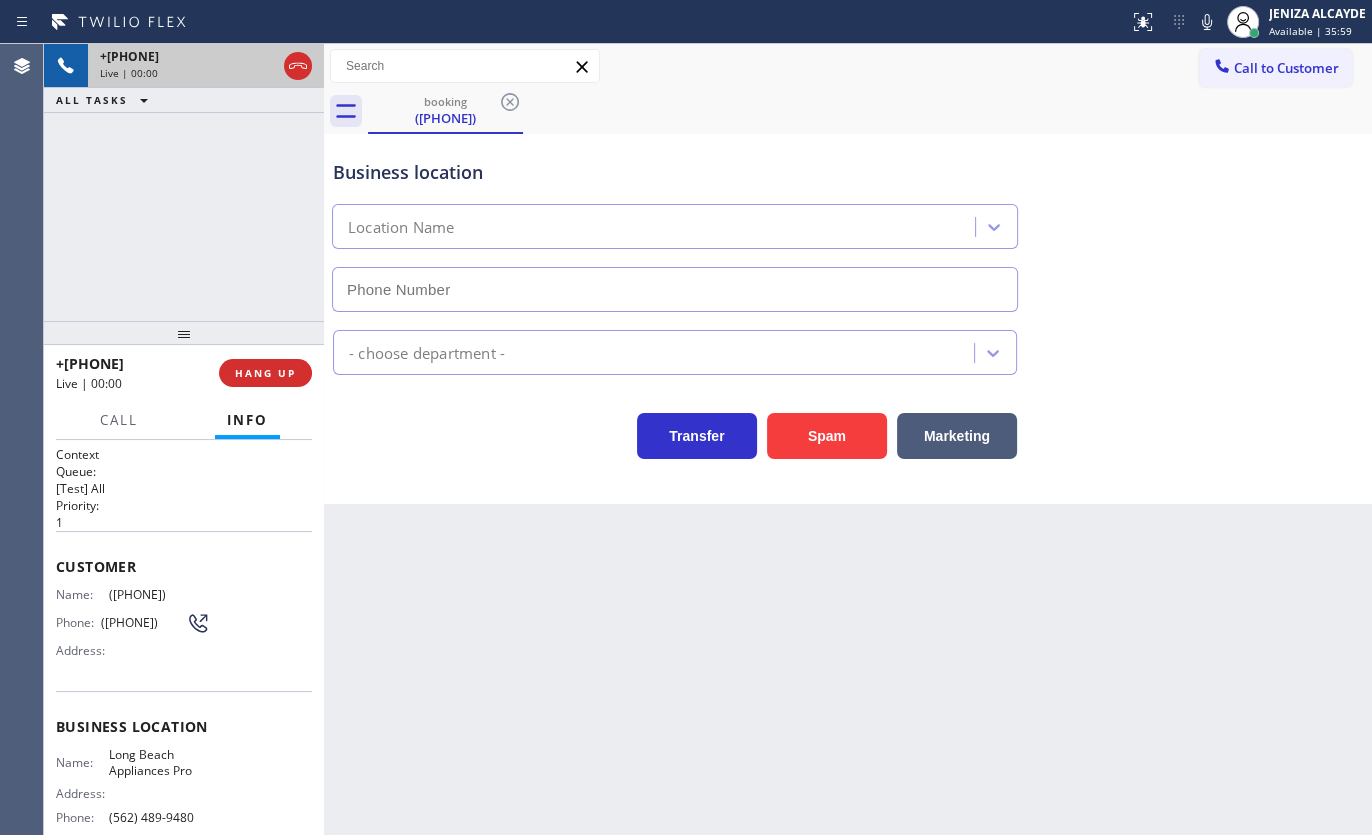 type on "(562) 489-9480" 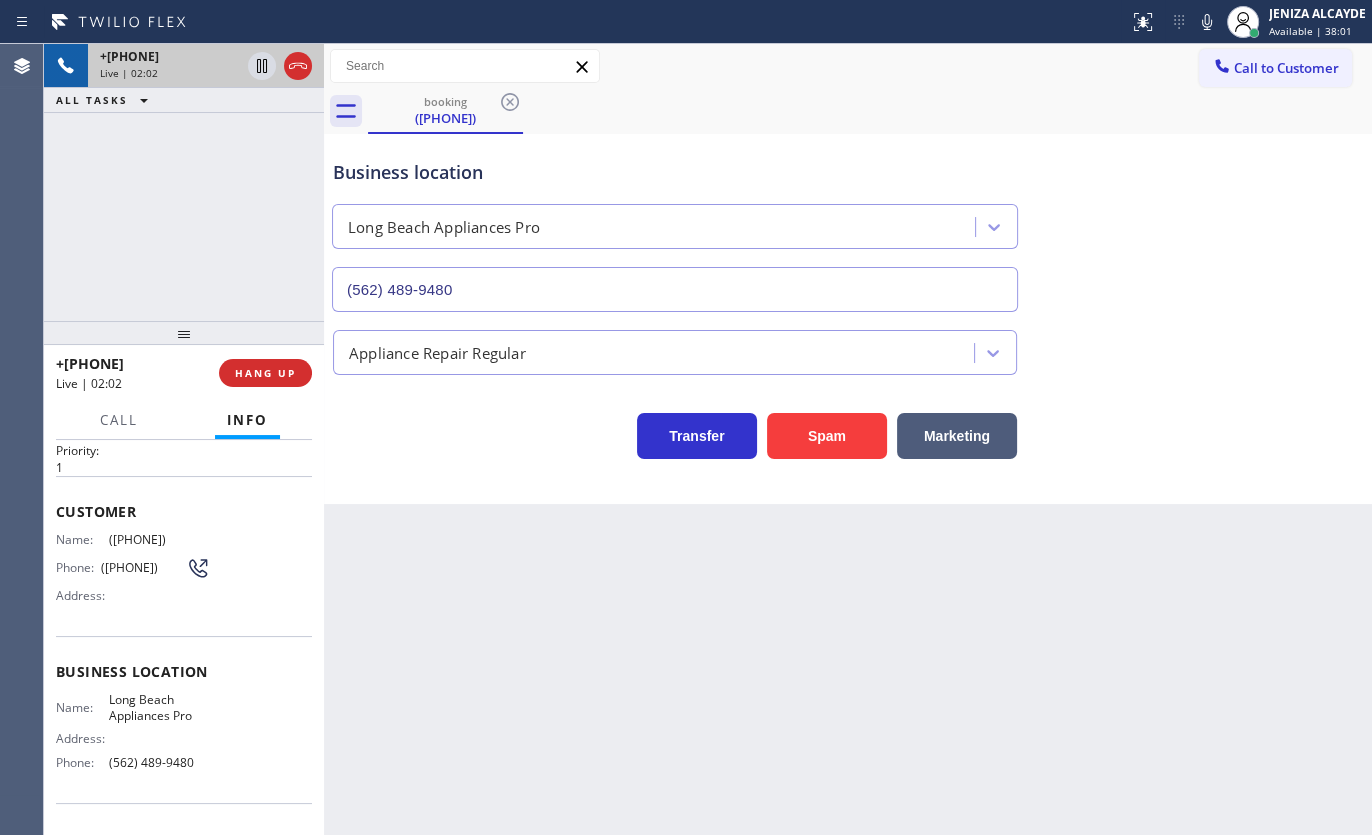 scroll, scrollTop: 181, scrollLeft: 0, axis: vertical 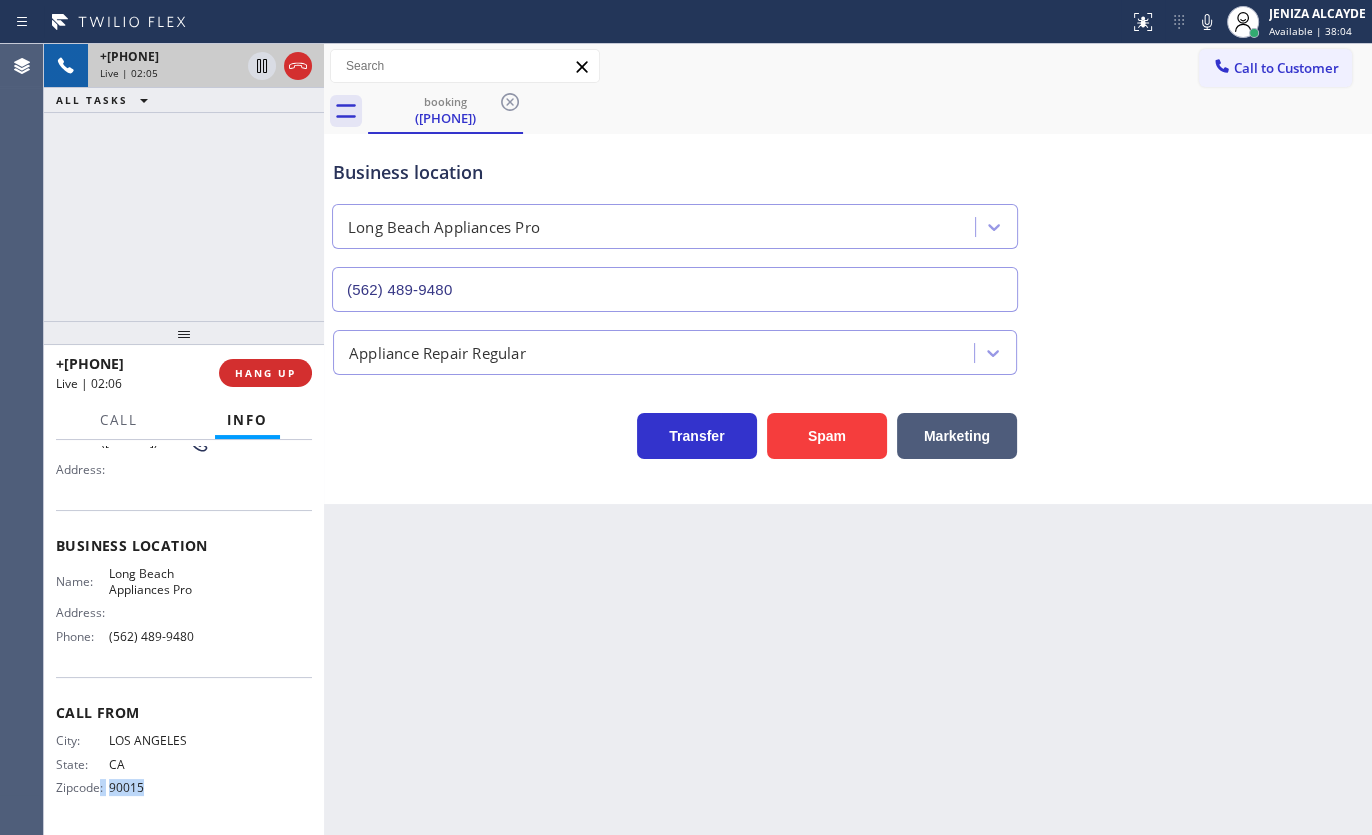 drag, startPoint x: 100, startPoint y: 787, endPoint x: 199, endPoint y: 785, distance: 99.0202 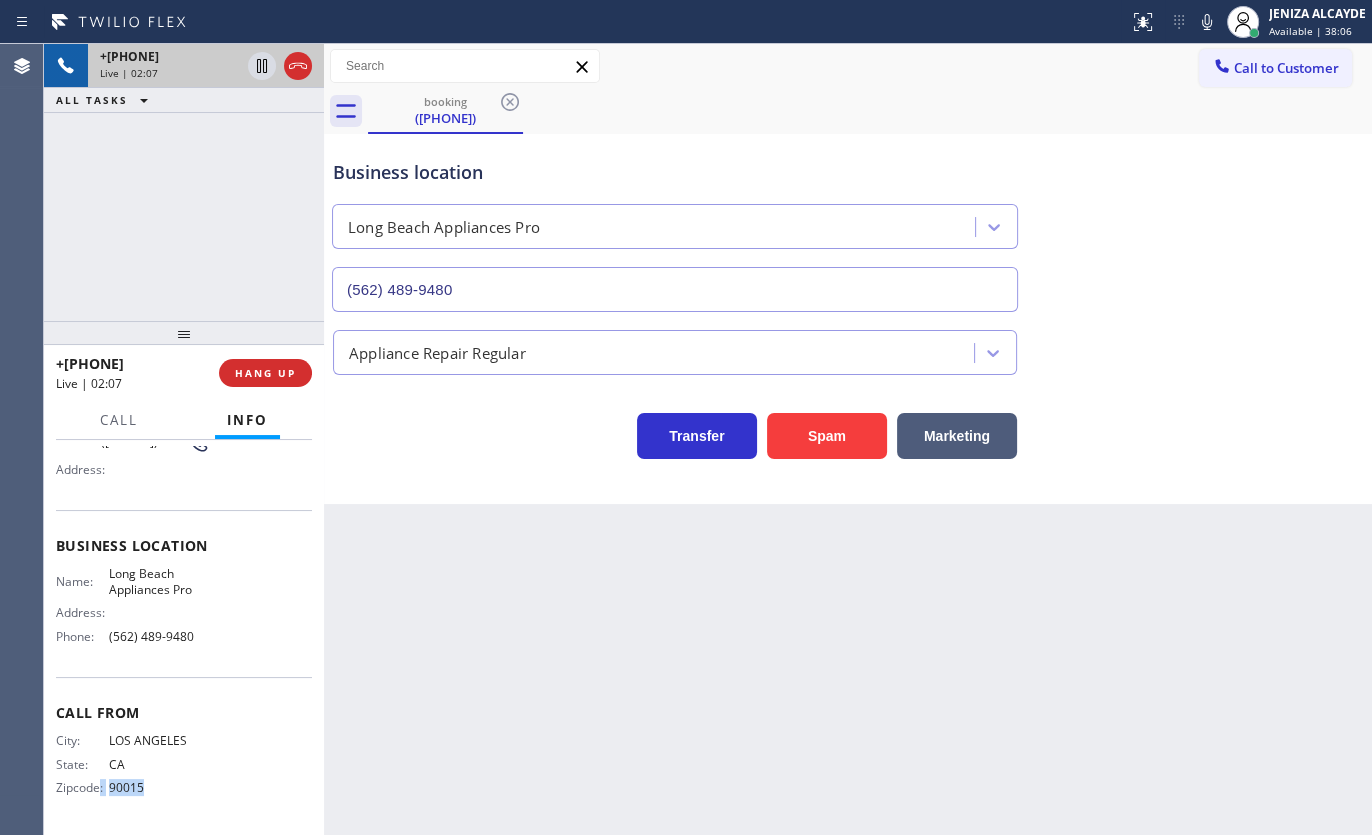click on "City: LOS ANGELES State: CA Zipcode: 90015" at bounding box center [133, 768] 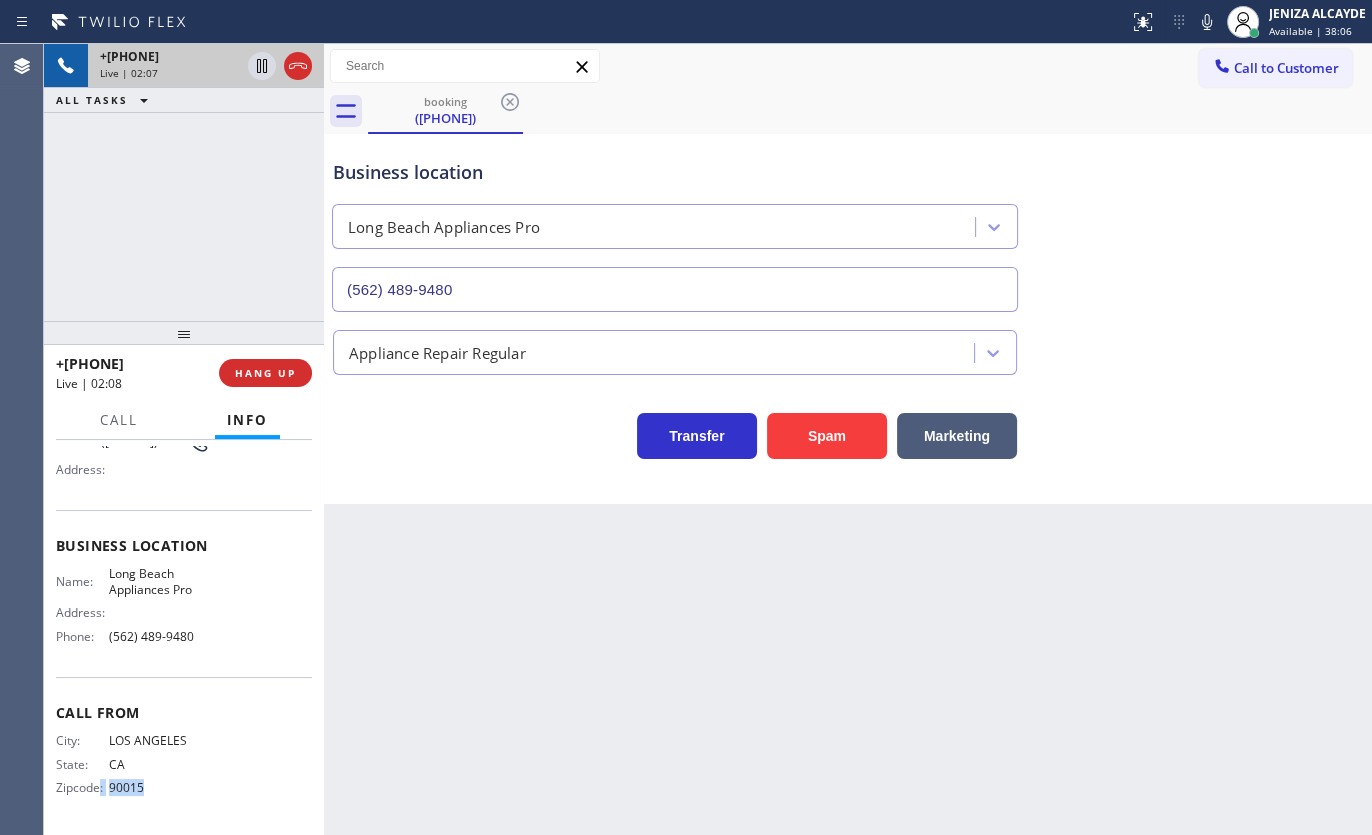 click on "90015" at bounding box center [159, 787] 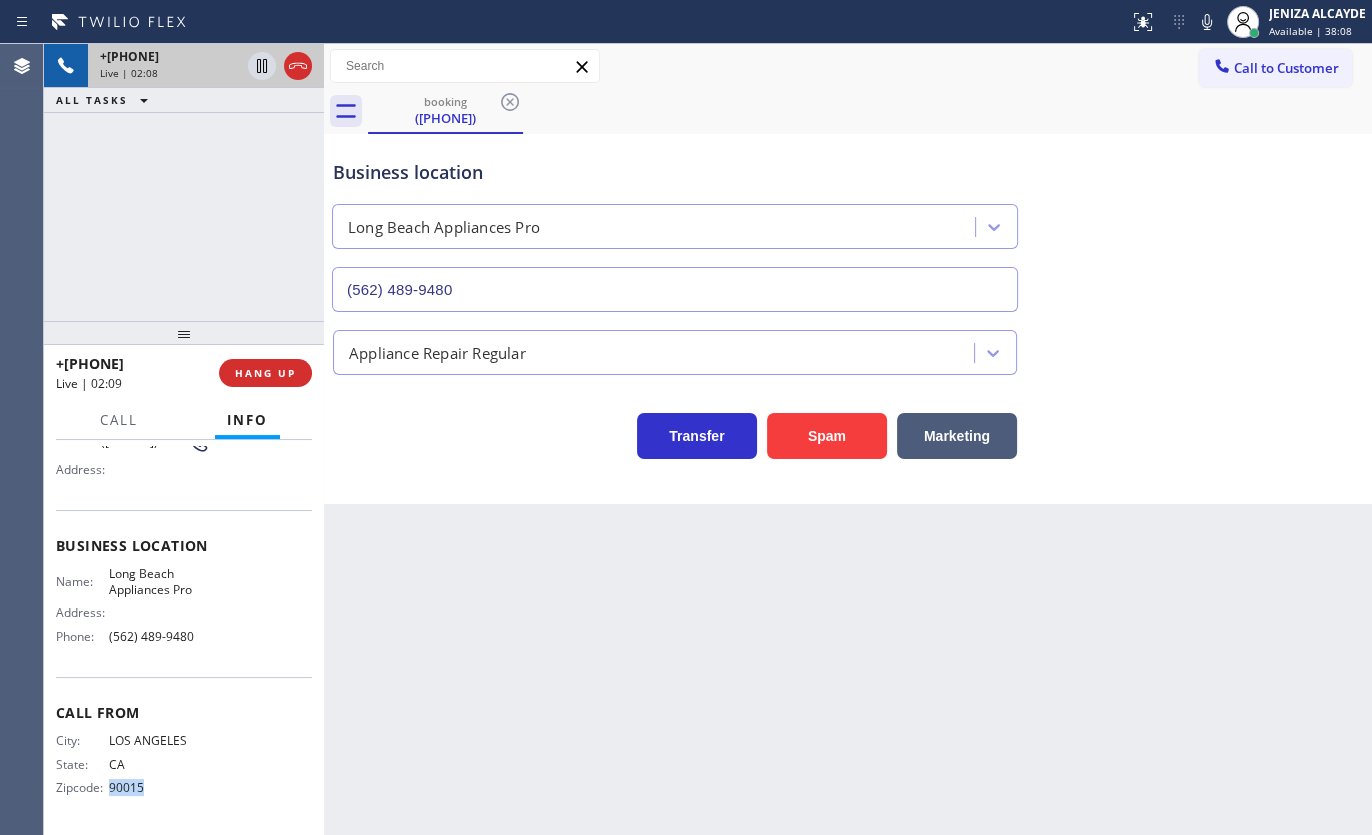 drag, startPoint x: 108, startPoint y: 786, endPoint x: 180, endPoint y: 787, distance: 72.00694 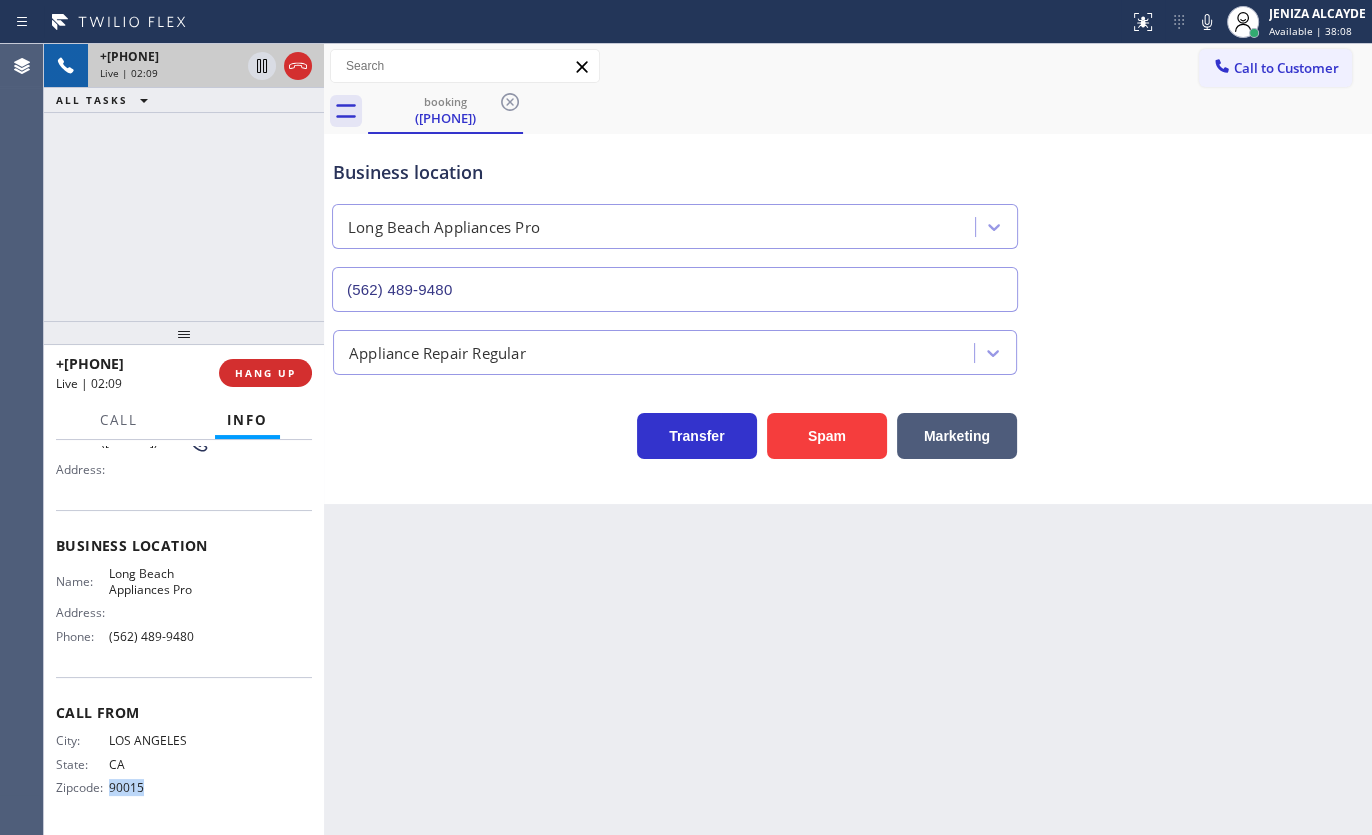 copy on "90015" 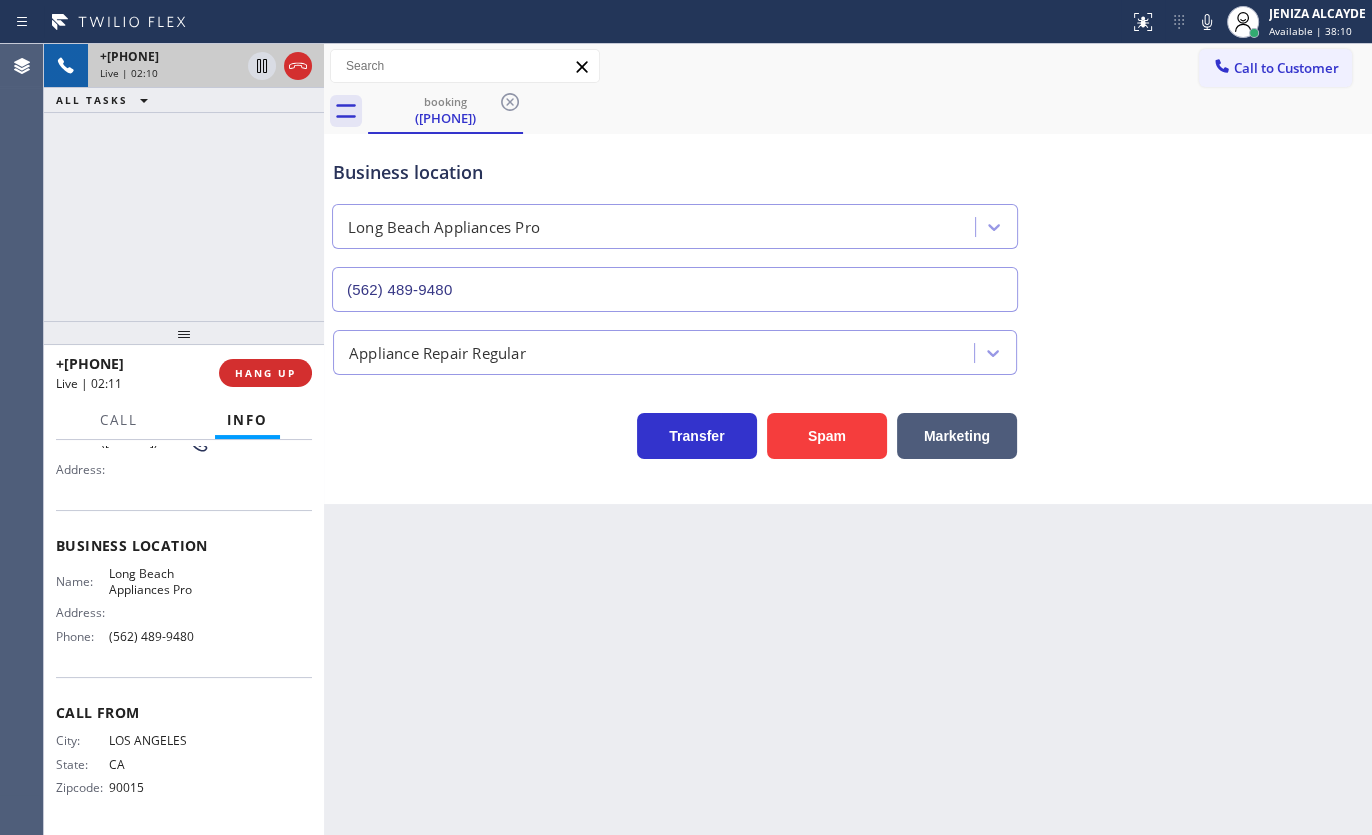 click on "+13235006986 Live | 02:10 ALL TASKS ALL TASKS ACTIVE TASKS TASKS IN WRAP UP" at bounding box center [184, 182] 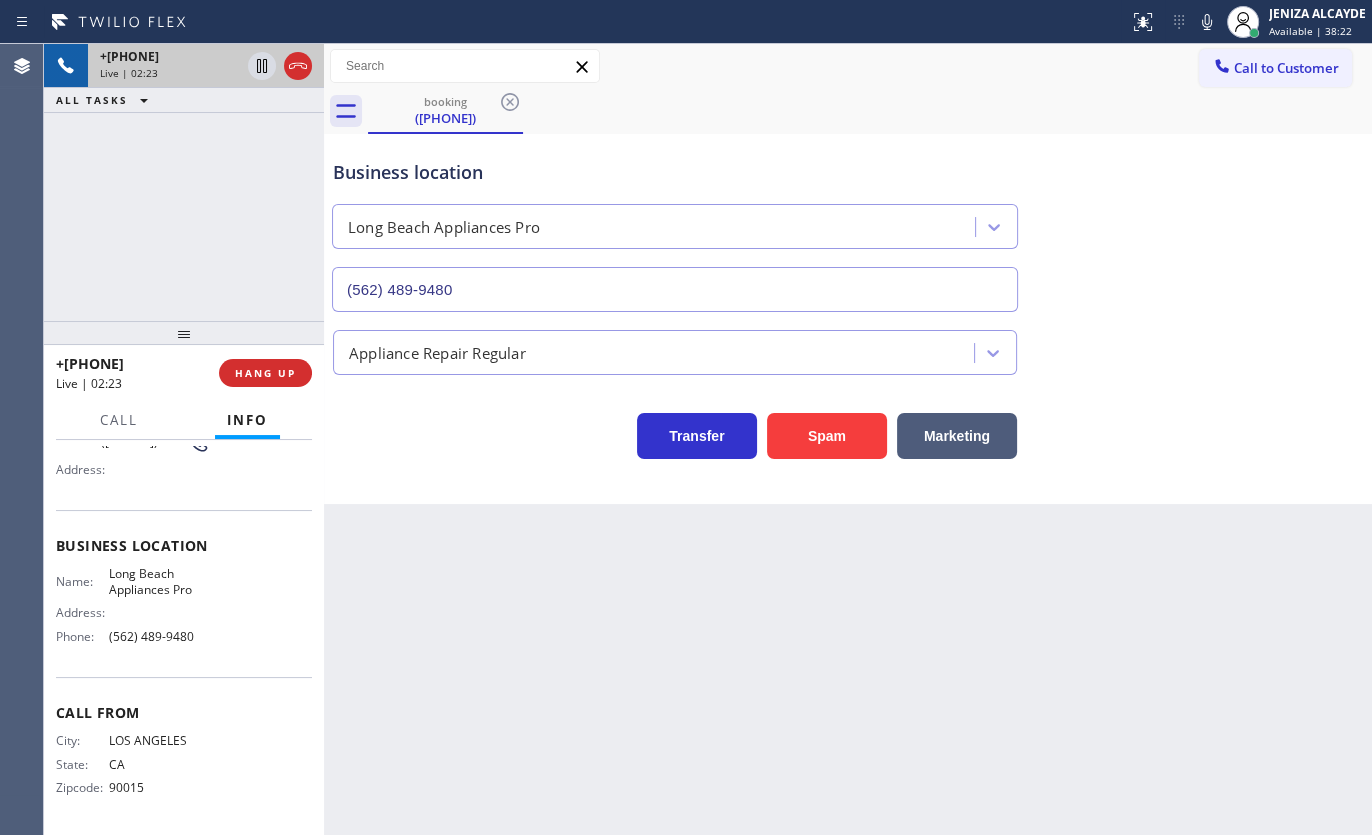 click on "+13235006986 Live | 02:23 HANG UP" at bounding box center (184, 373) 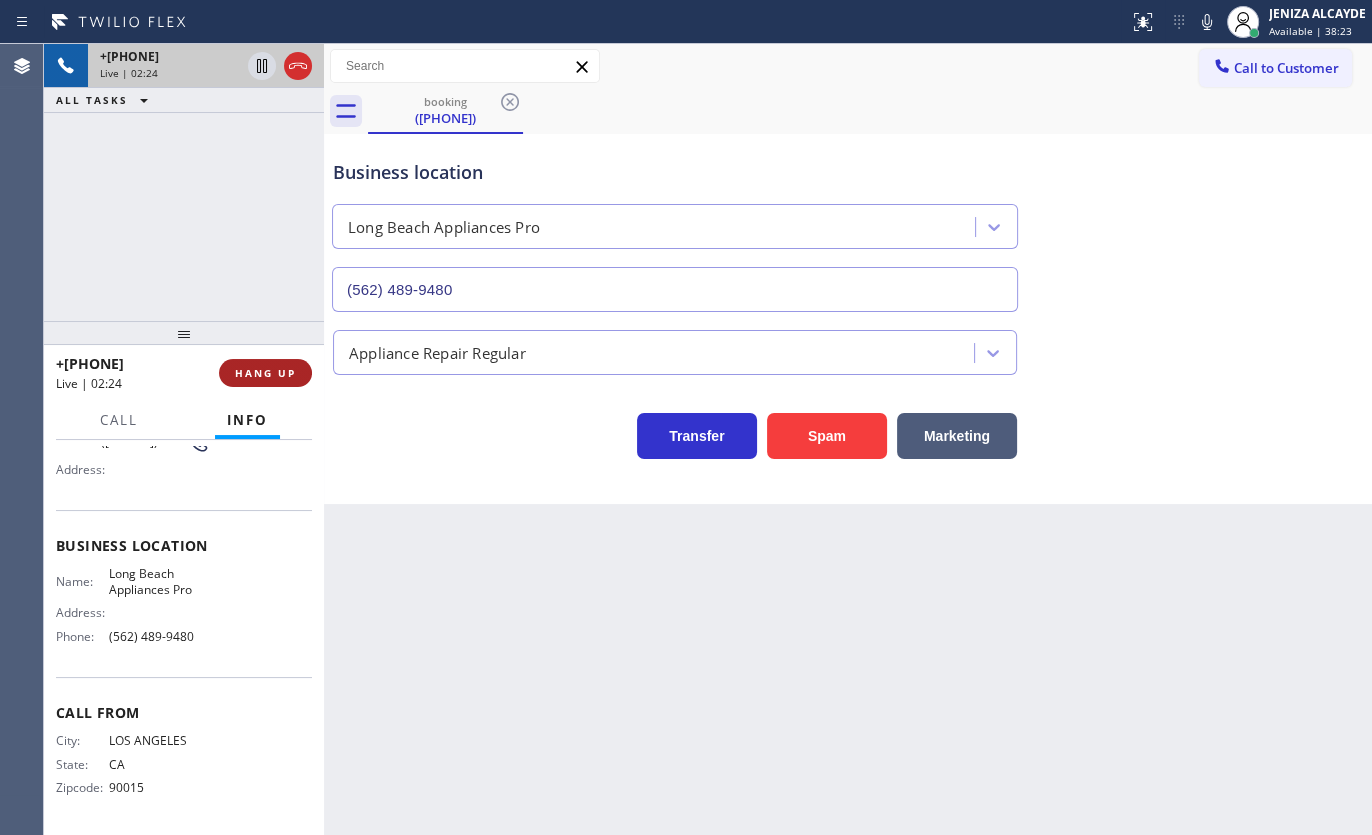 click on "HANG UP" at bounding box center [265, 373] 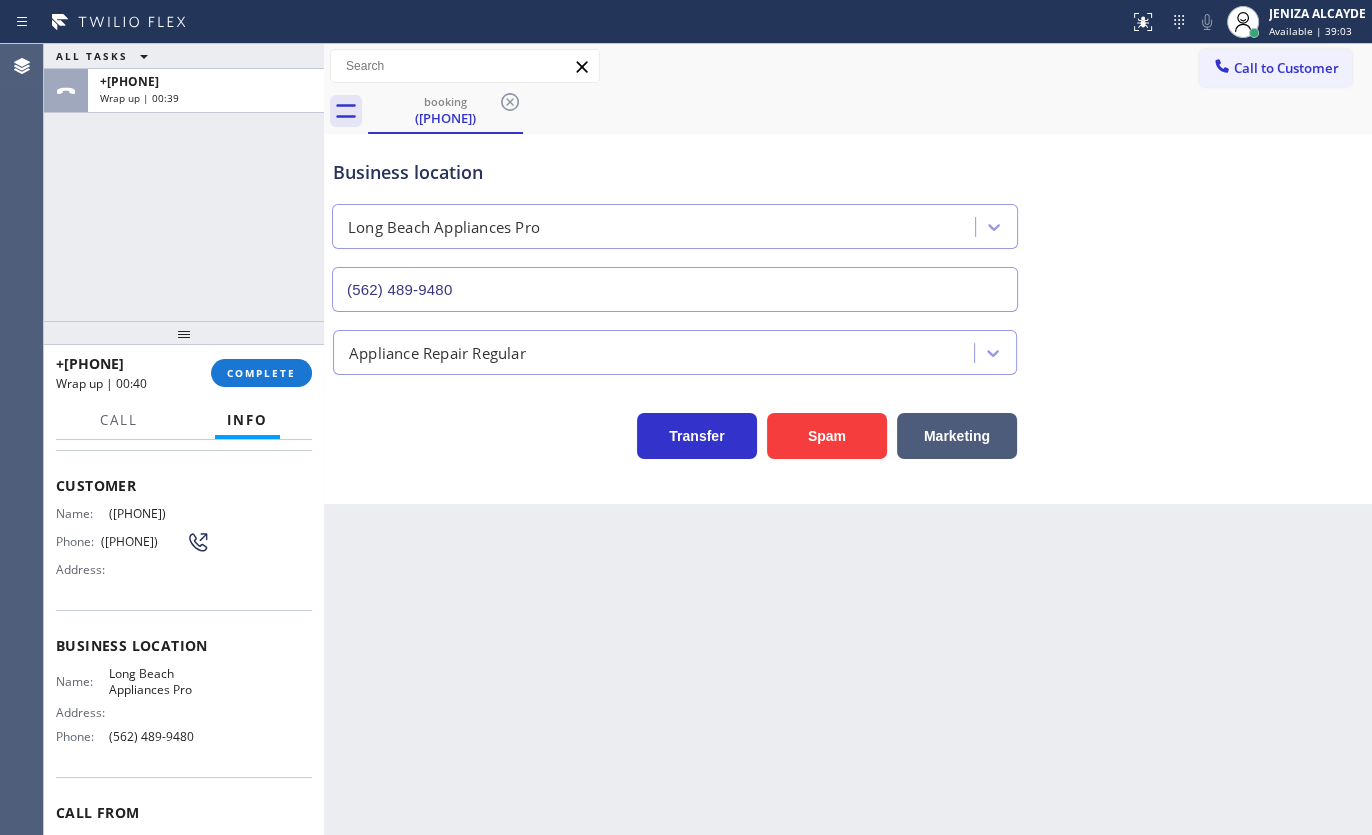 scroll, scrollTop: 0, scrollLeft: 0, axis: both 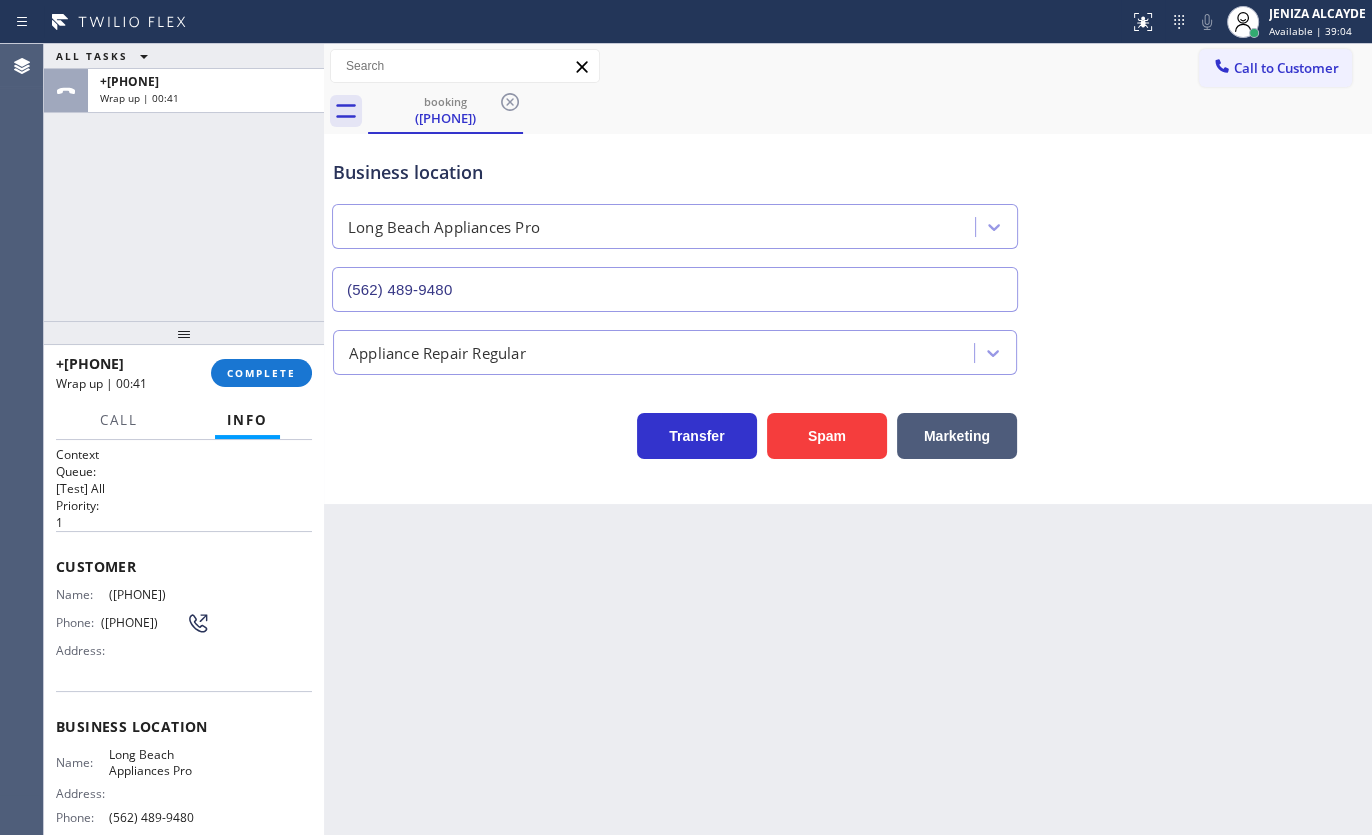 drag, startPoint x: 109, startPoint y: 597, endPoint x: 197, endPoint y: 598, distance: 88.005684 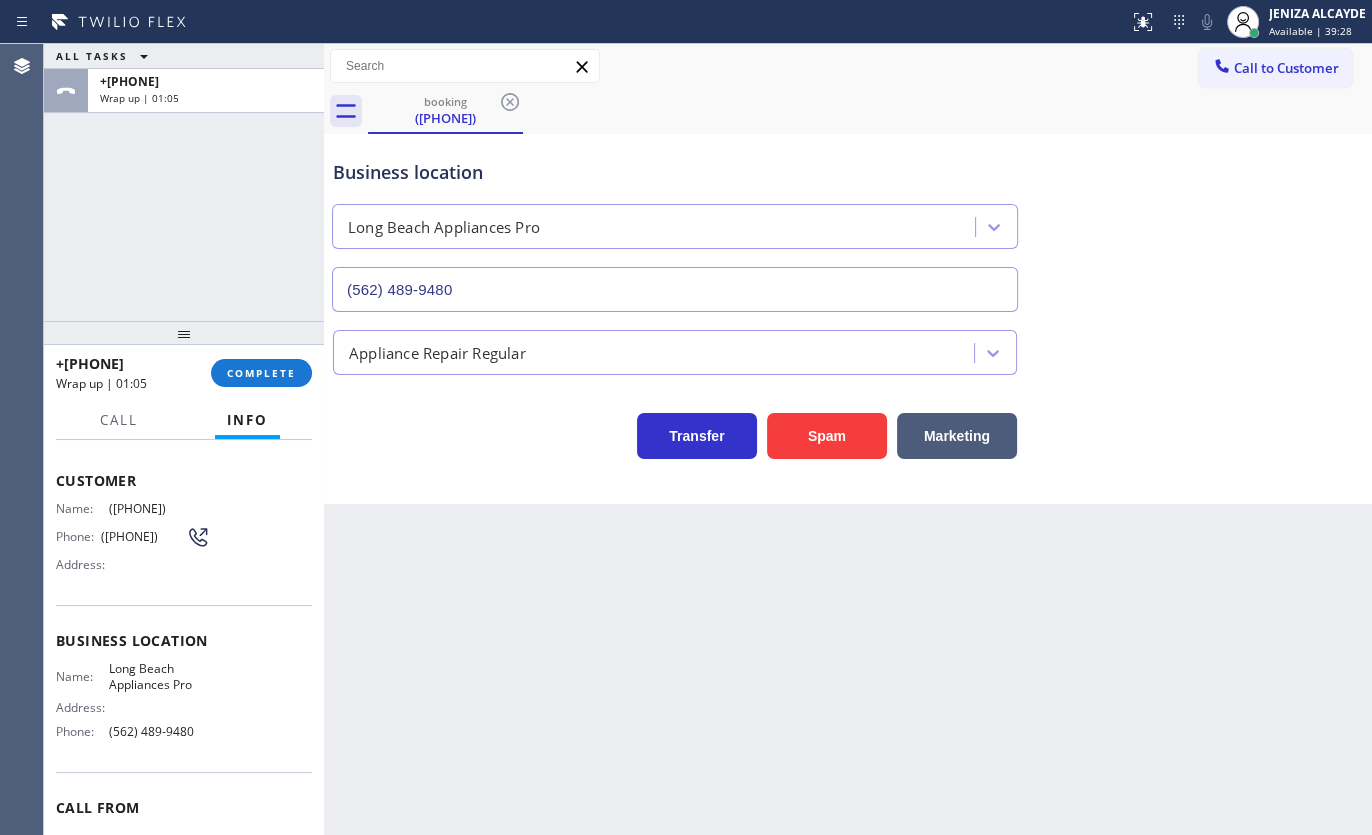 scroll, scrollTop: 184, scrollLeft: 0, axis: vertical 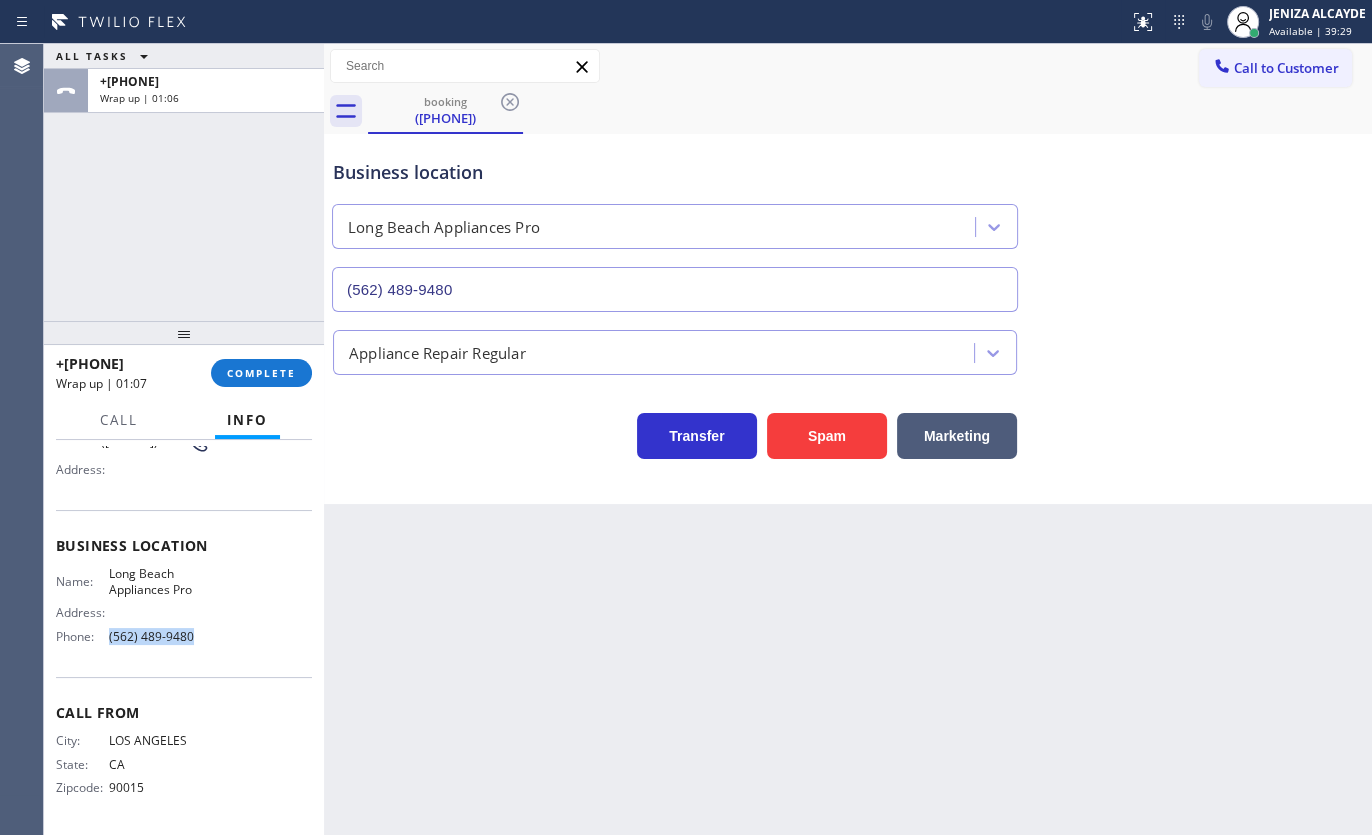 drag, startPoint x: 103, startPoint y: 639, endPoint x: 224, endPoint y: 646, distance: 121.20231 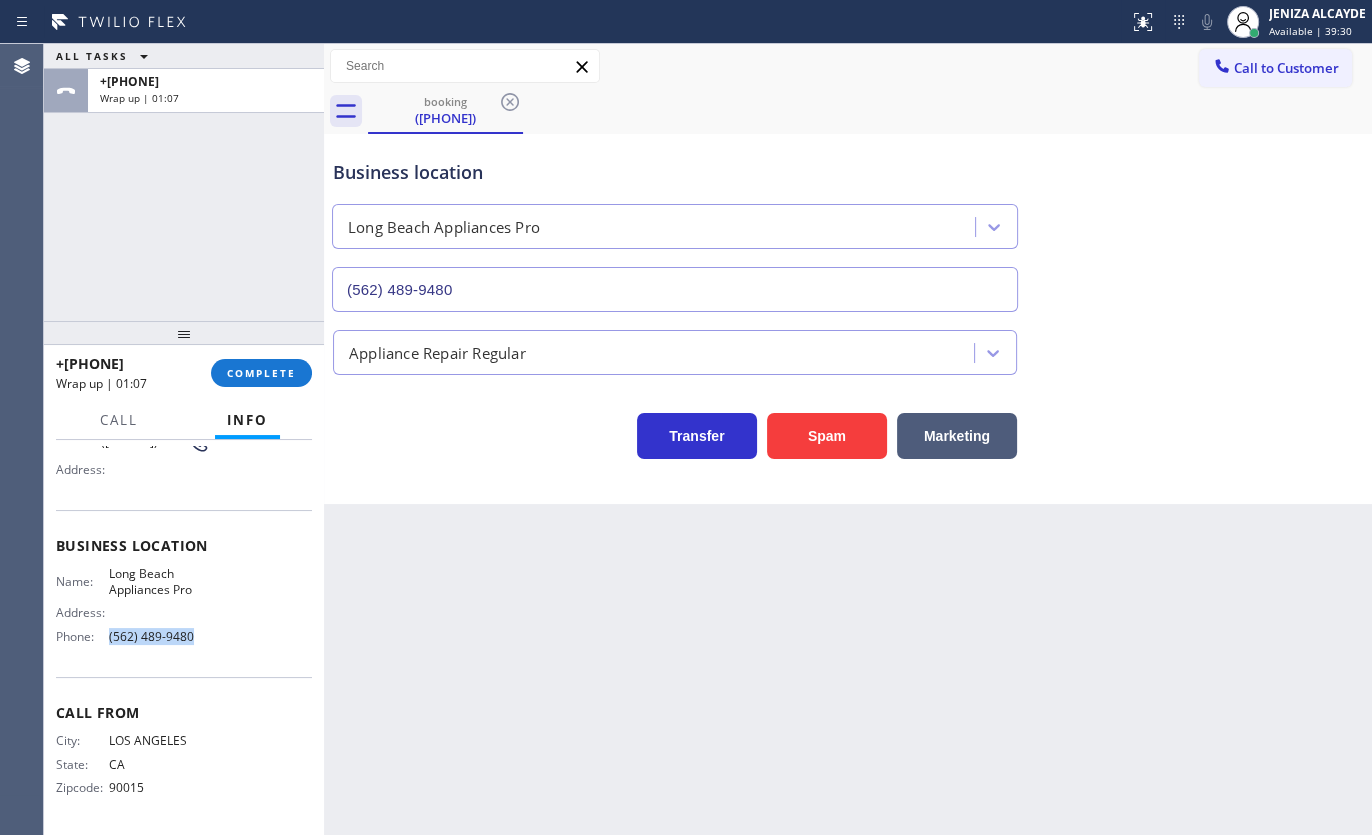 copy on "(562) 489-9480" 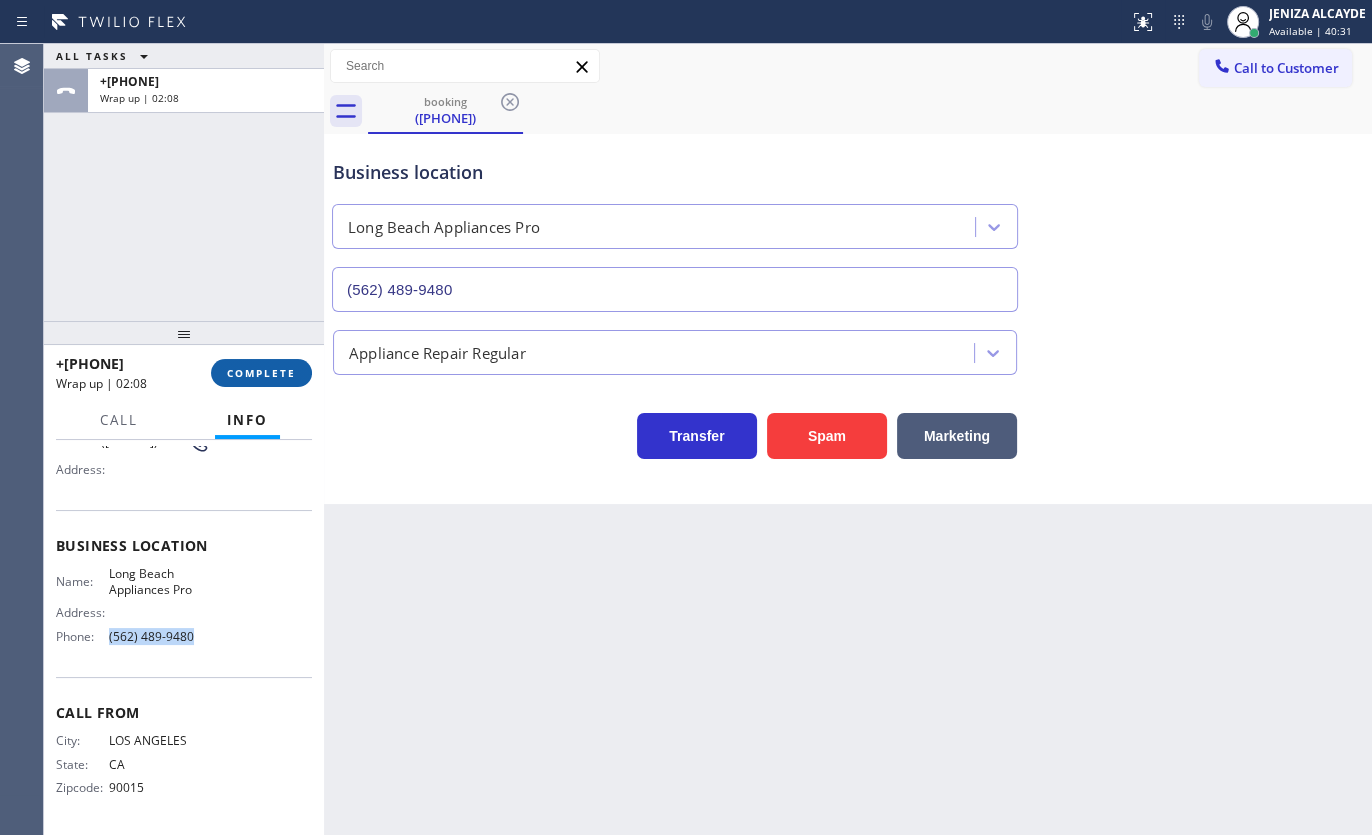 click on "COMPLETE" at bounding box center [261, 373] 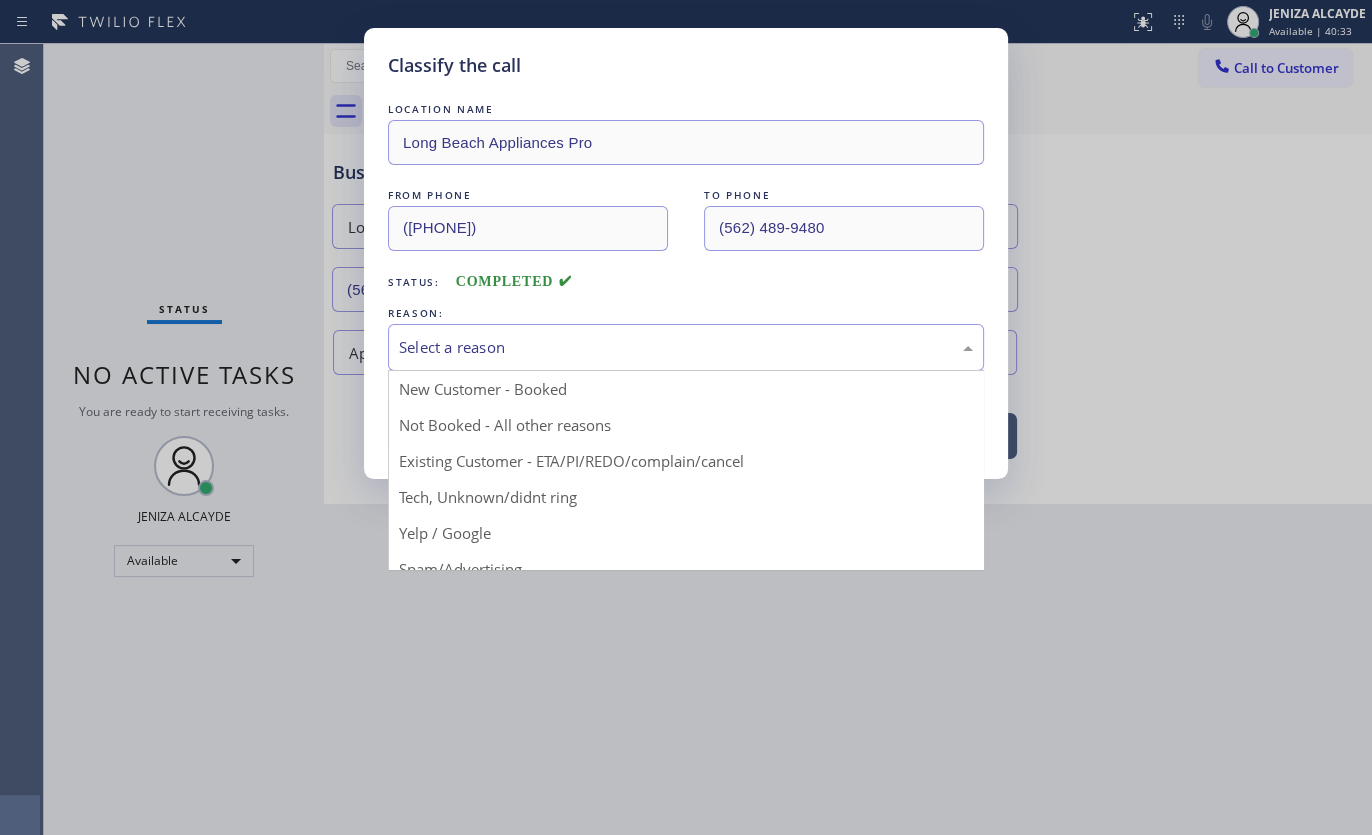 click on "Select a reason" at bounding box center (686, 347) 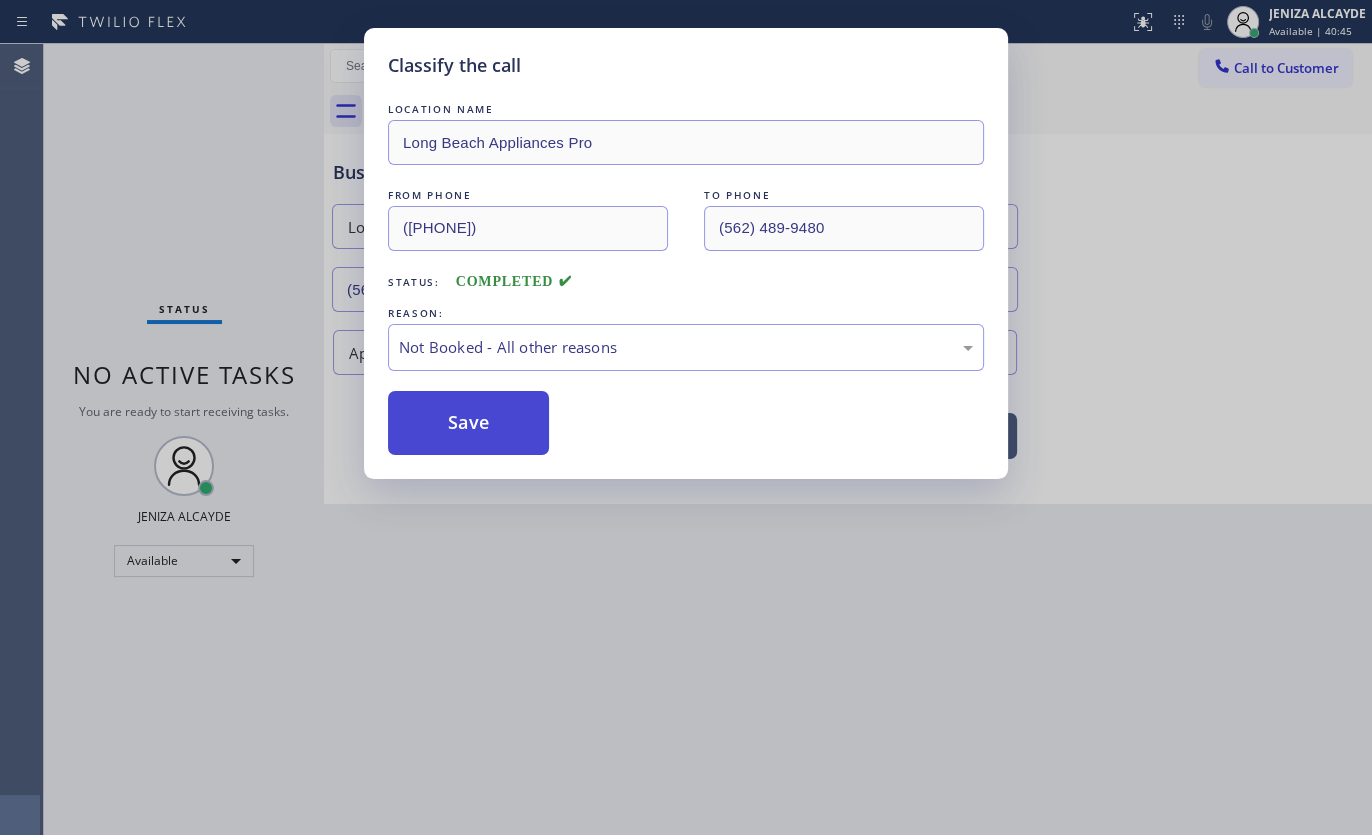 click on "Save" at bounding box center (468, 423) 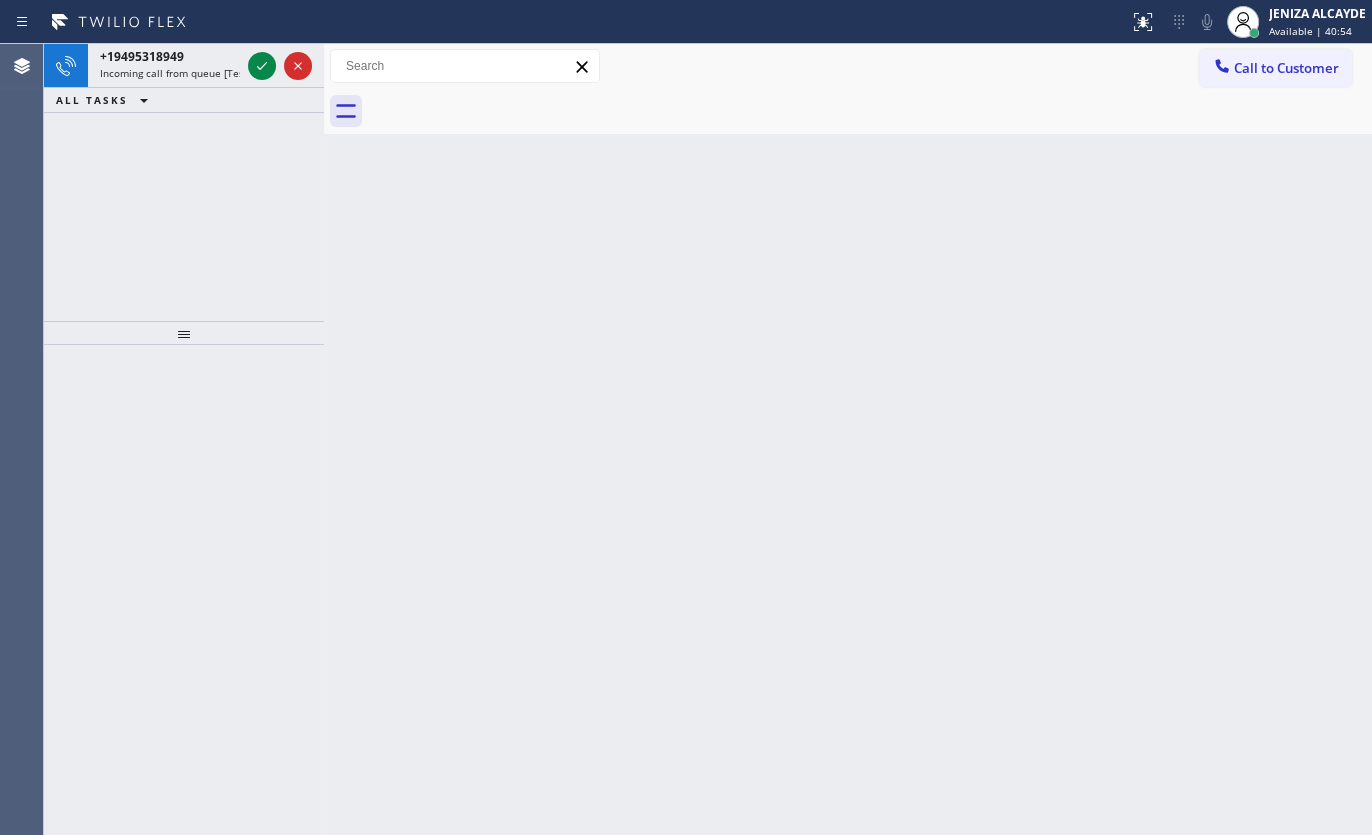 click on "ALL TASKS ALL TASKS ACTIVE TASKS TASKS IN WRAP UP" at bounding box center (184, 100) 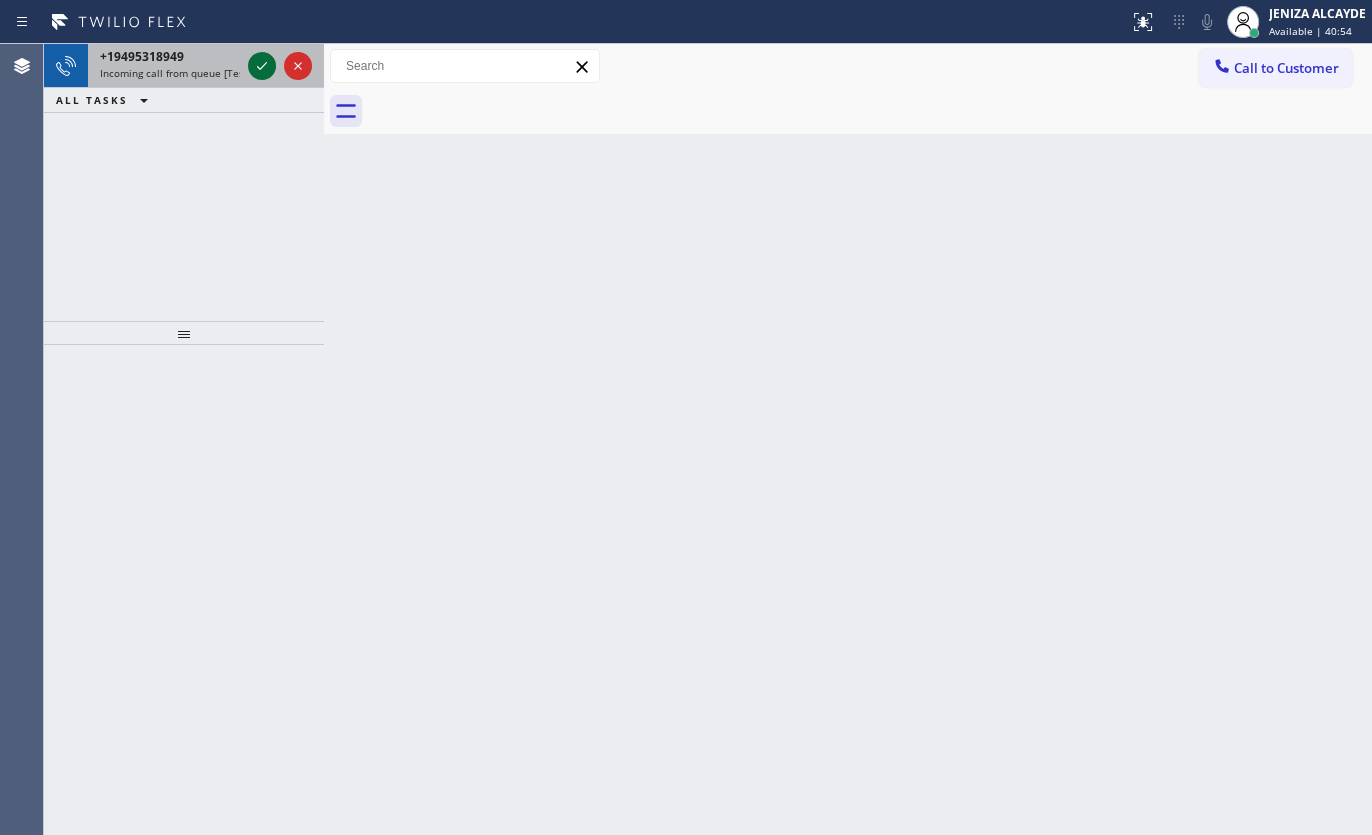 click 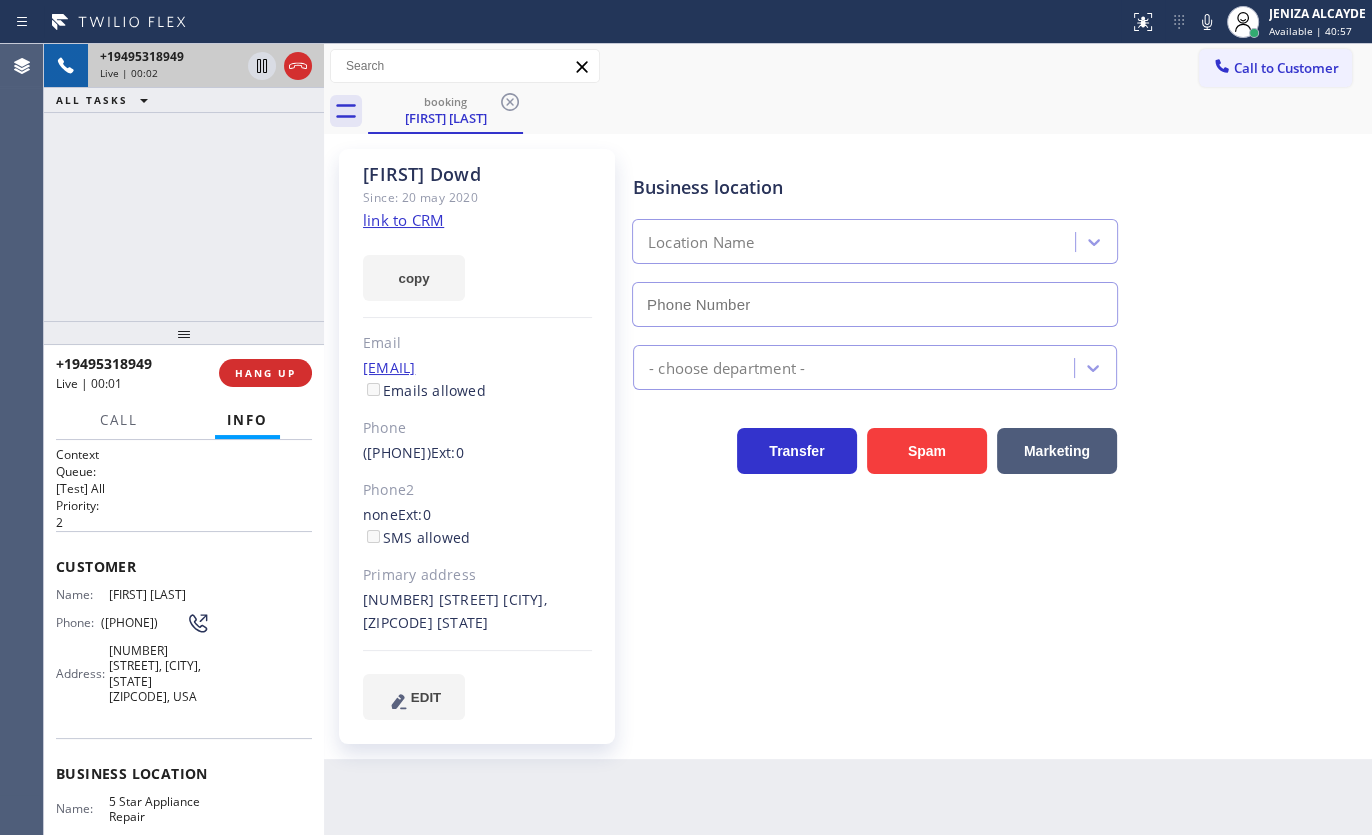 type on "(855) 731-4952" 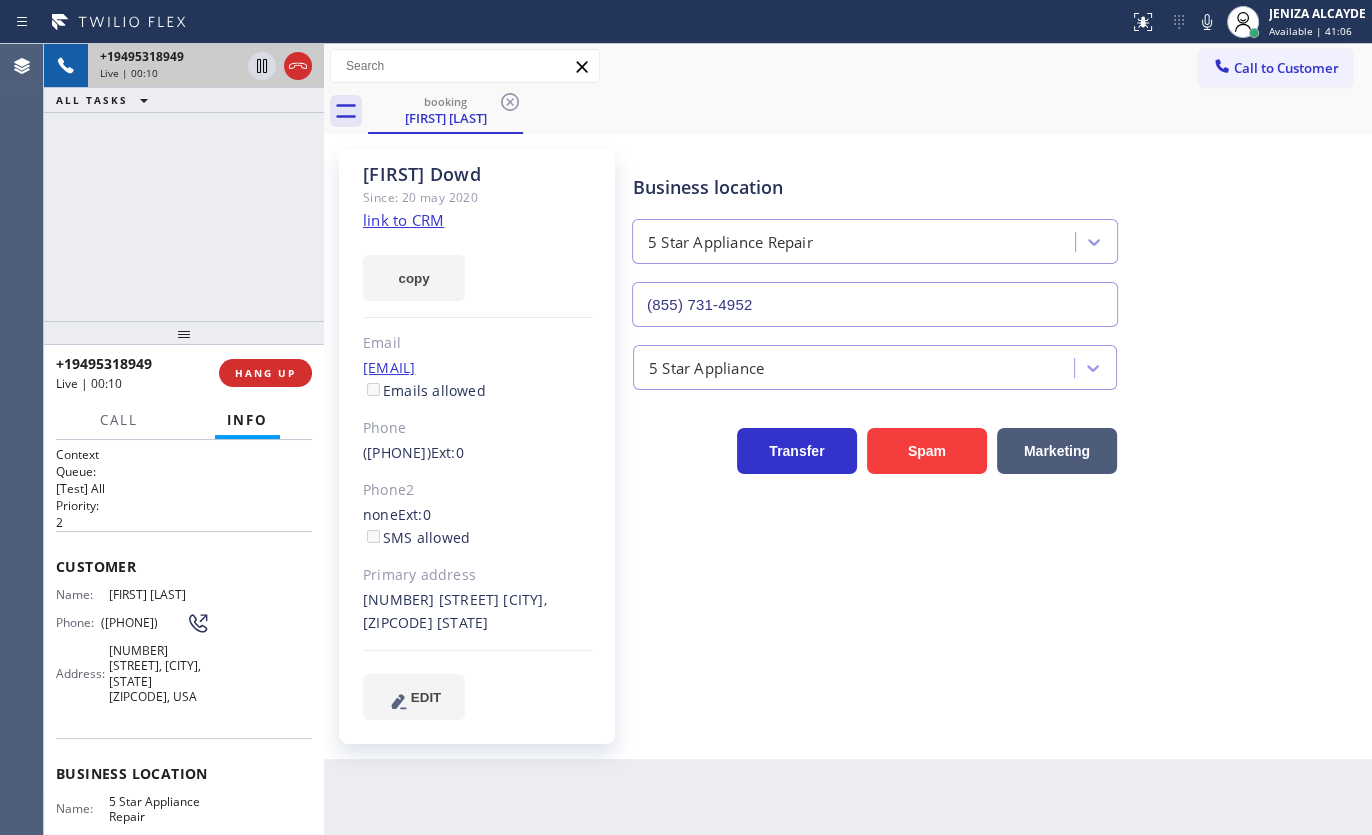 click on "link to CRM" 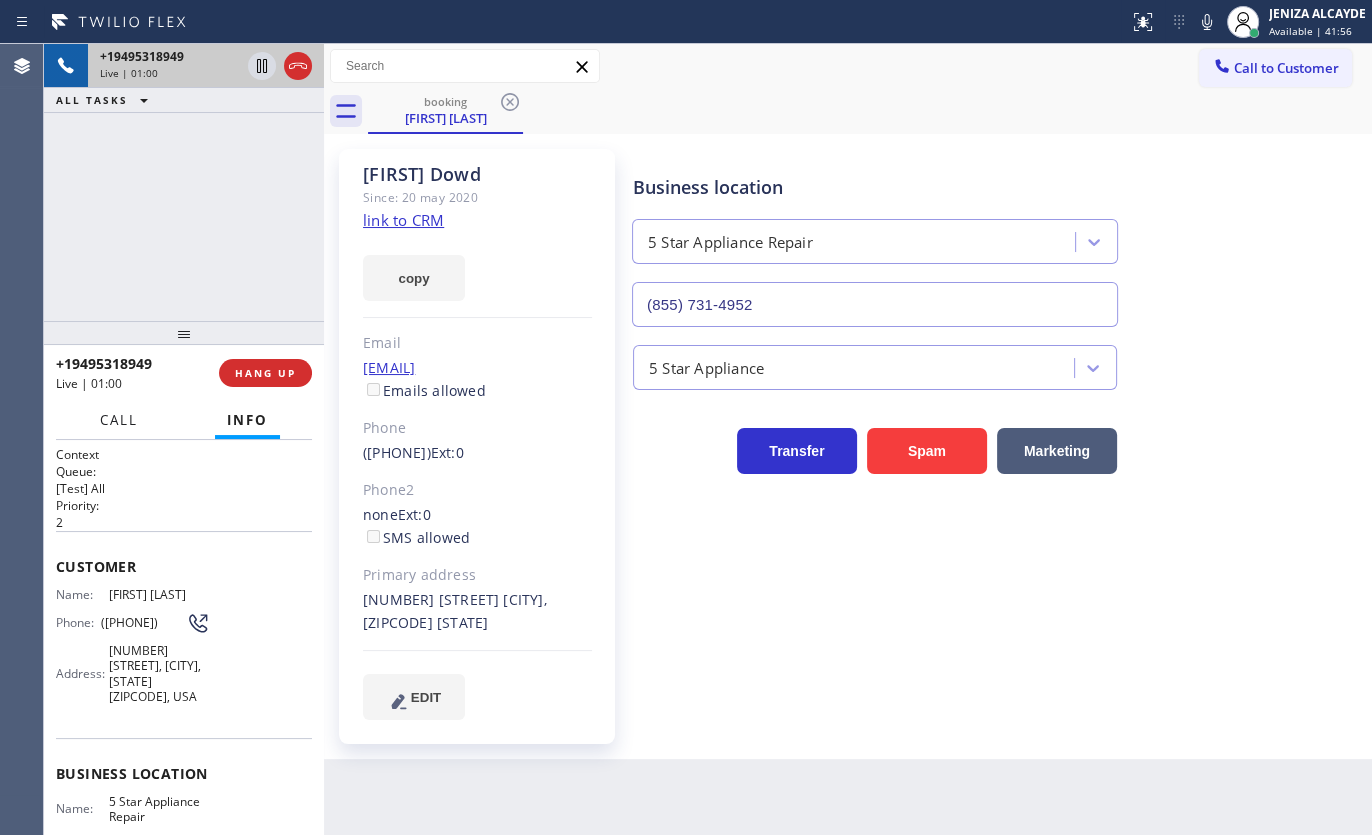 click on "Call" at bounding box center [119, 420] 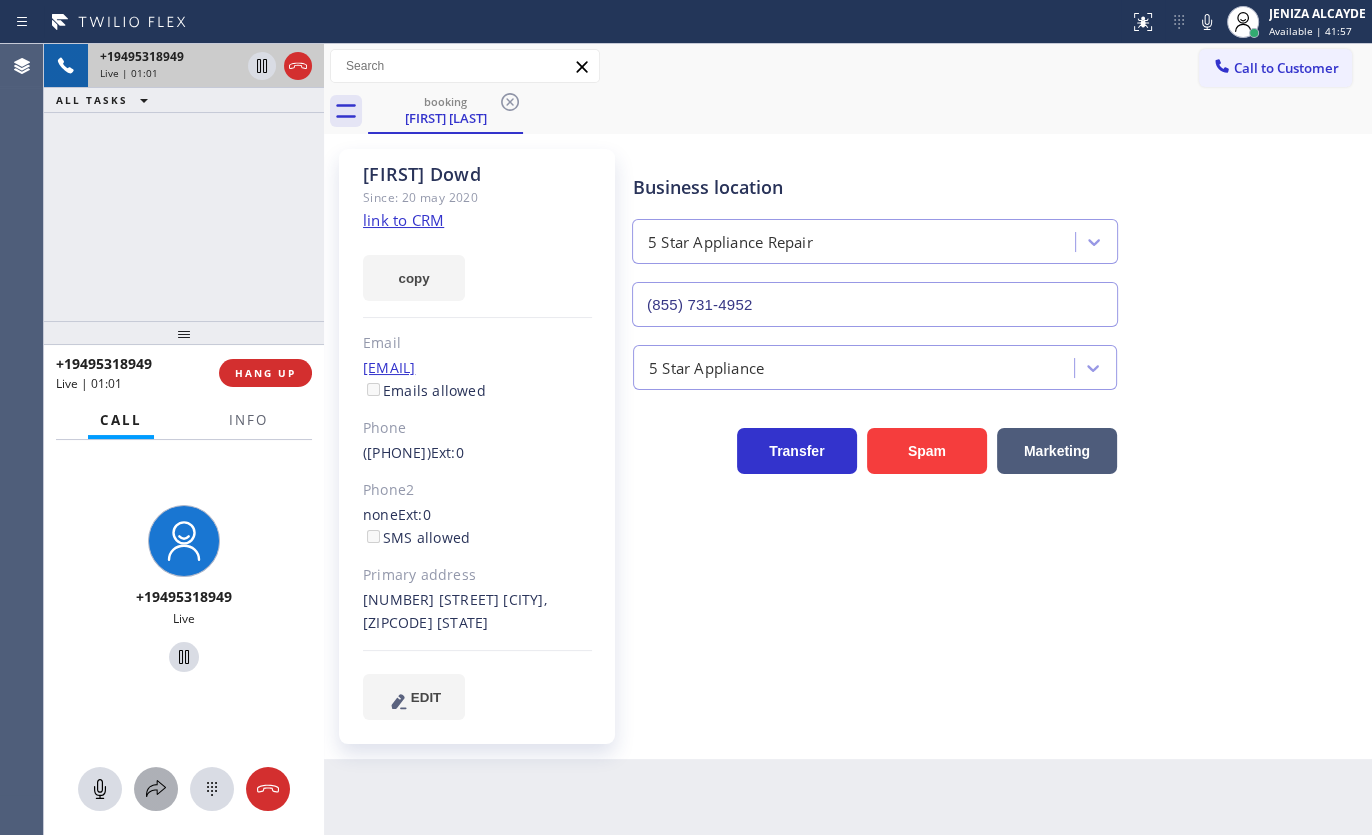 click at bounding box center [156, 789] 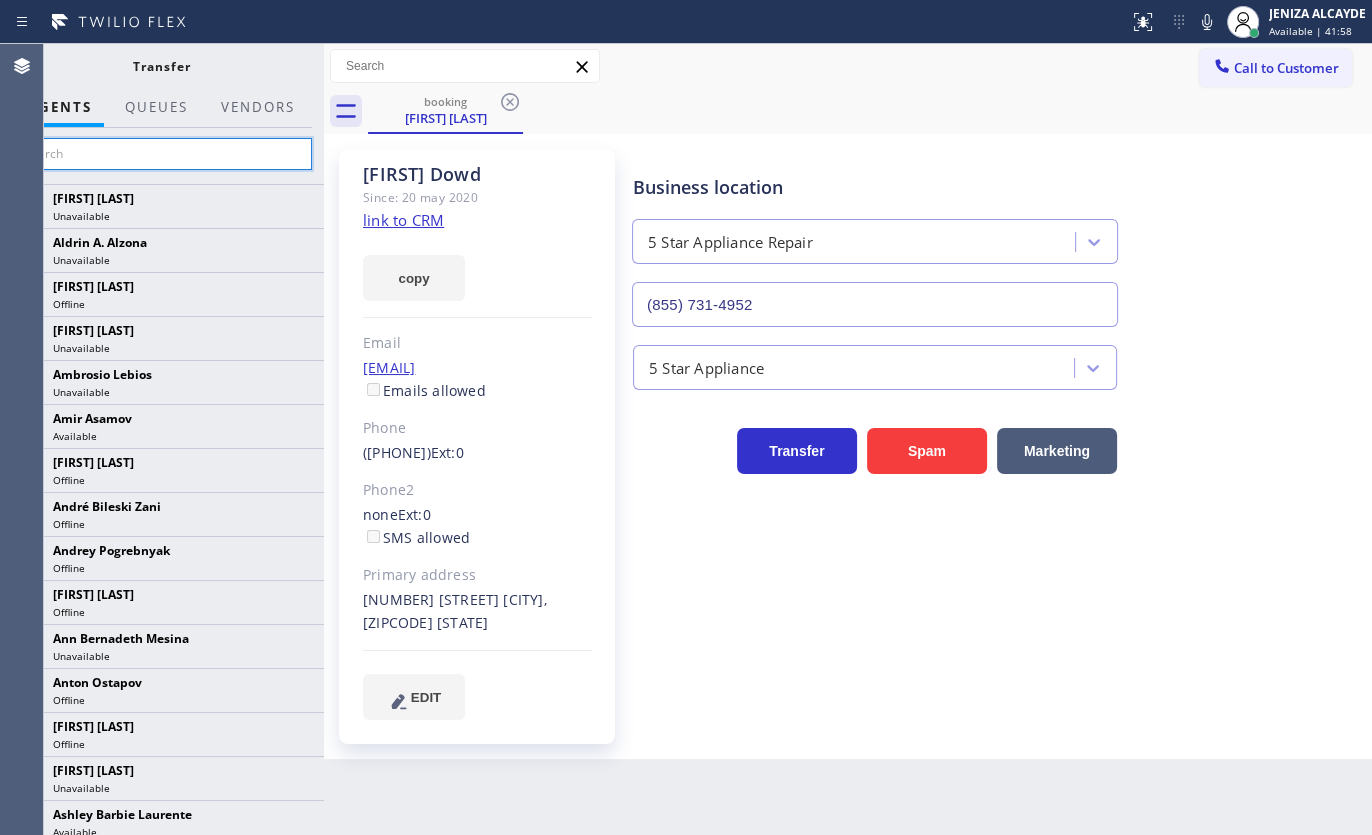 click at bounding box center (161, 154) 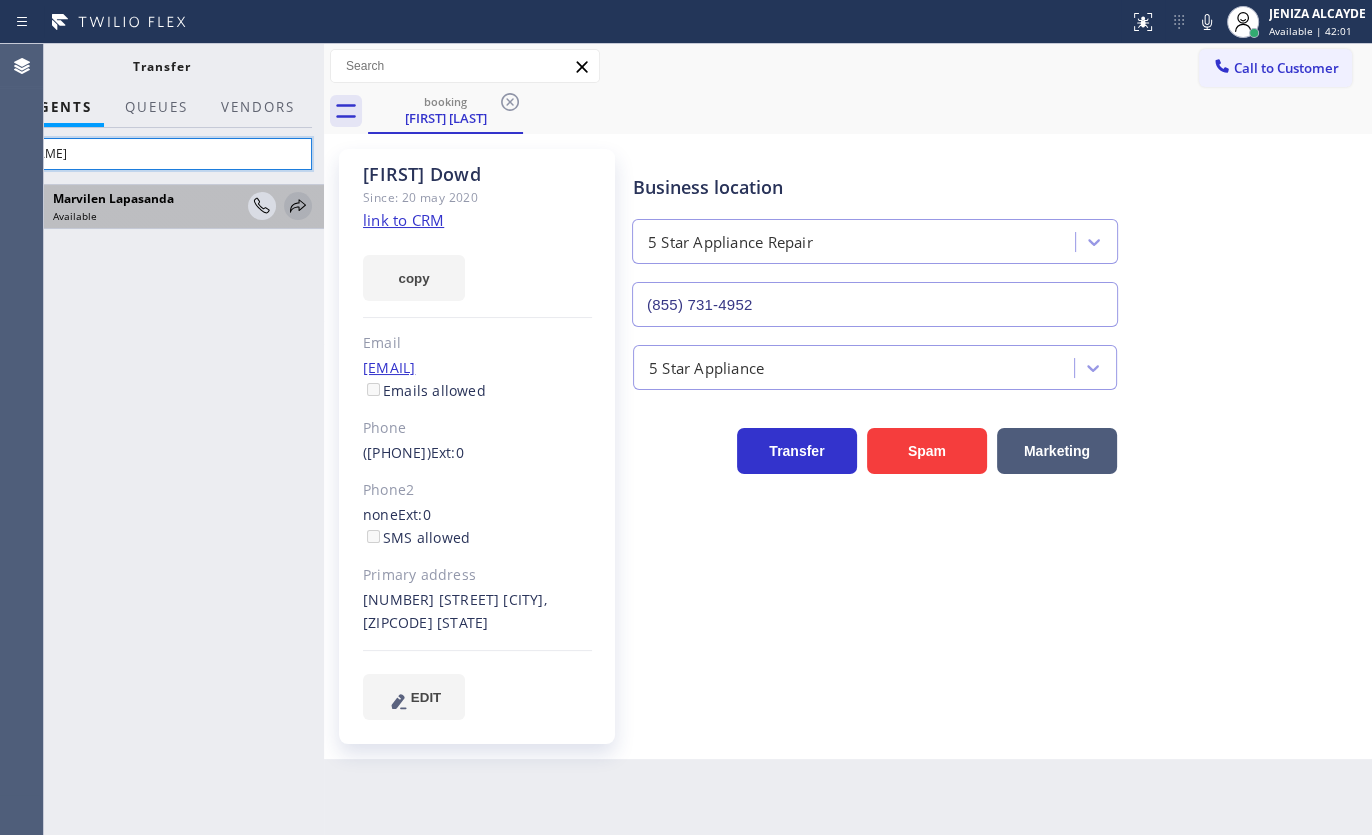 type on "Marv" 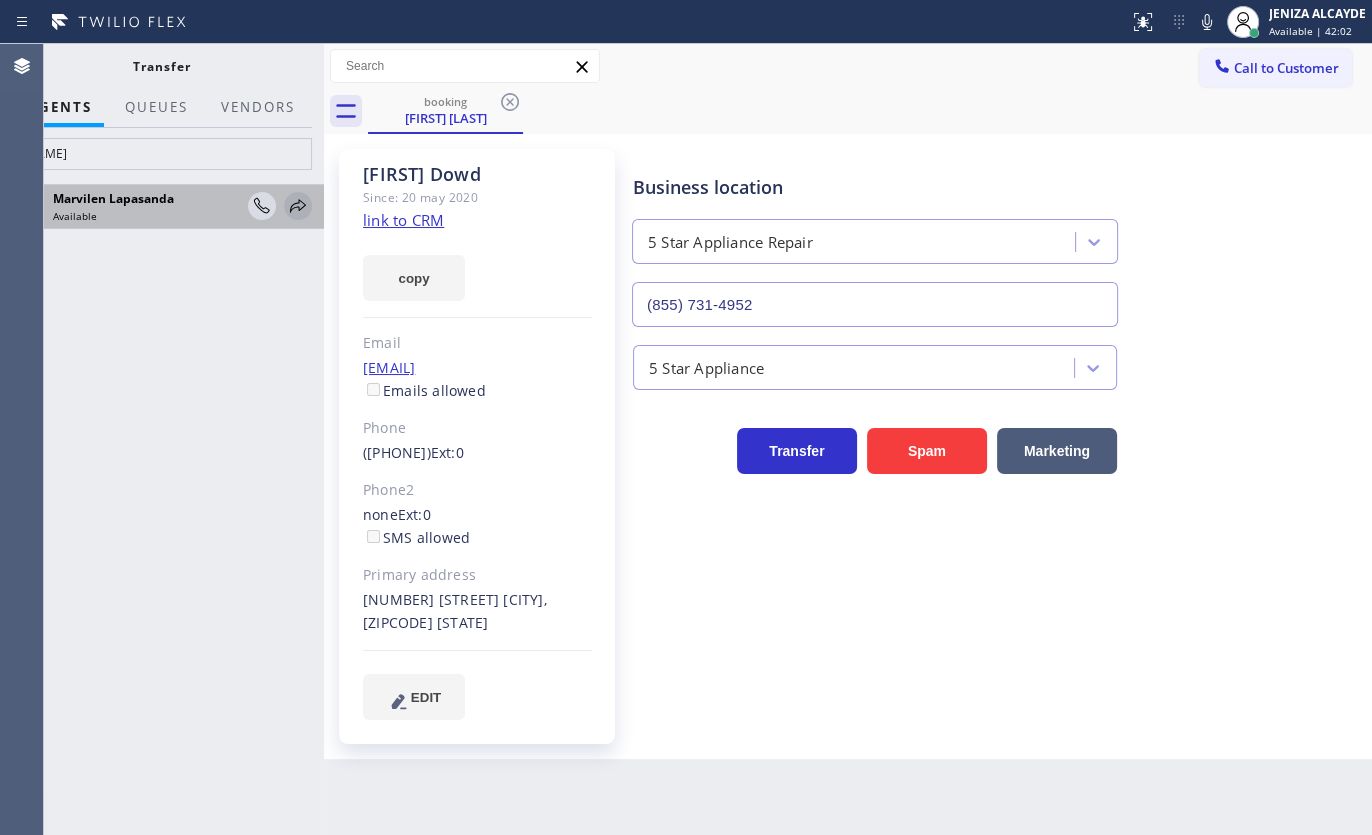click 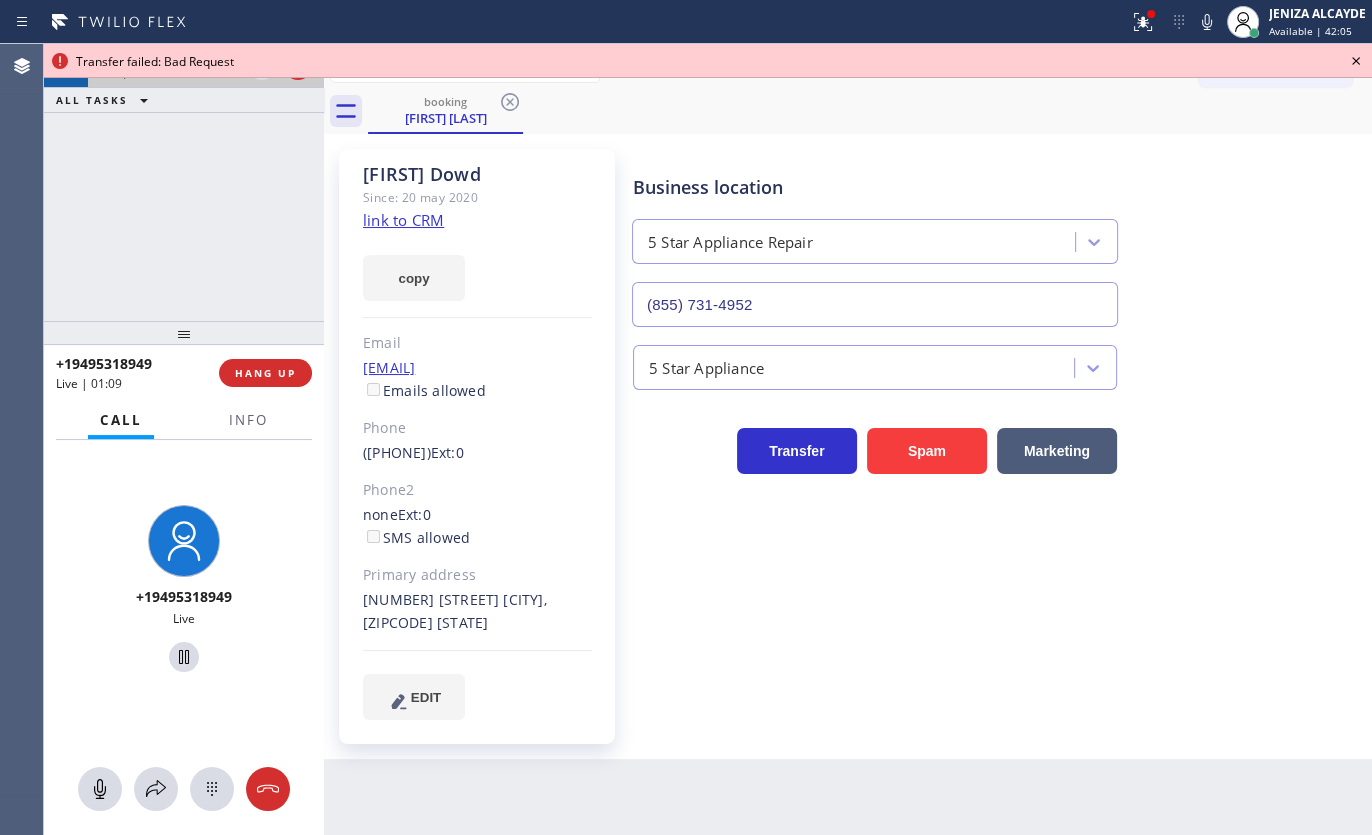 click 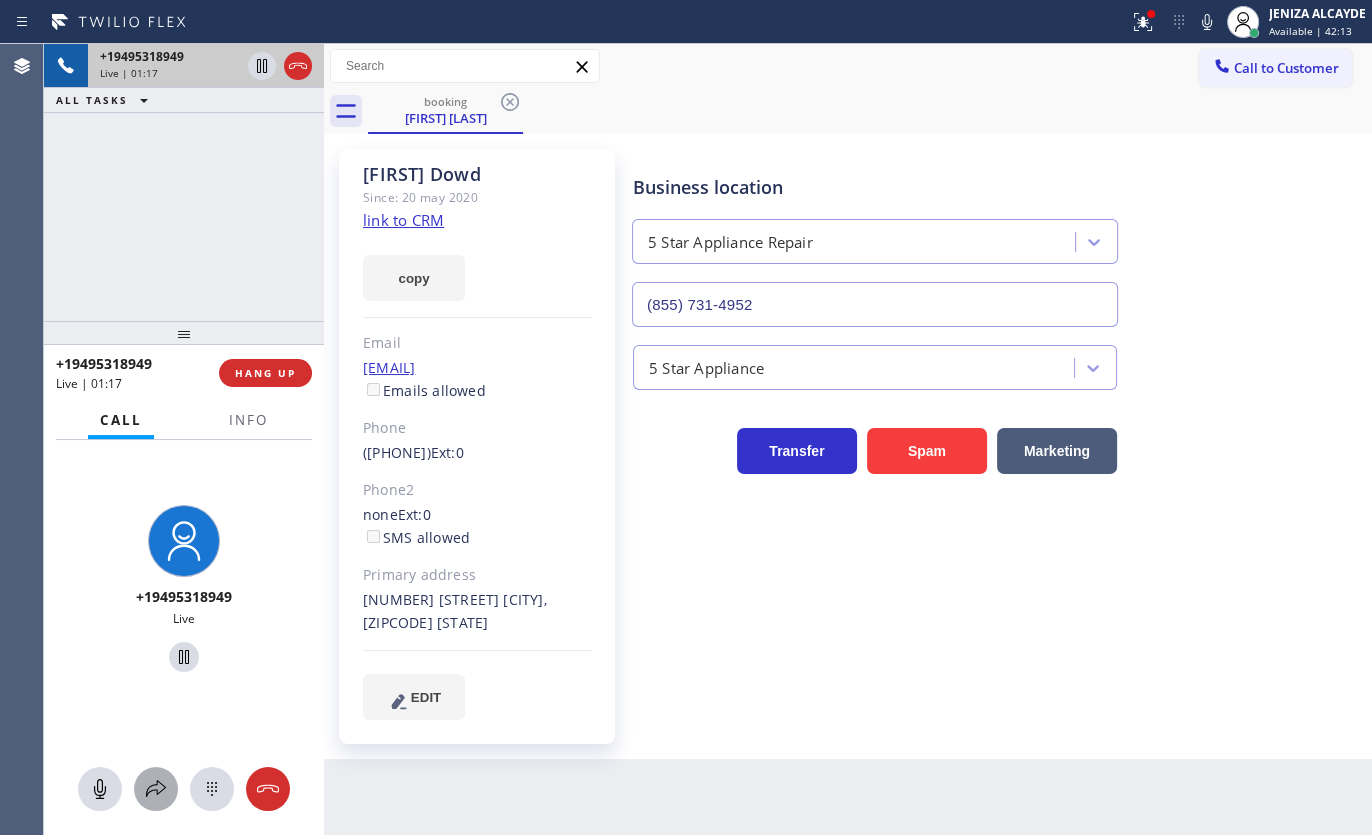 click 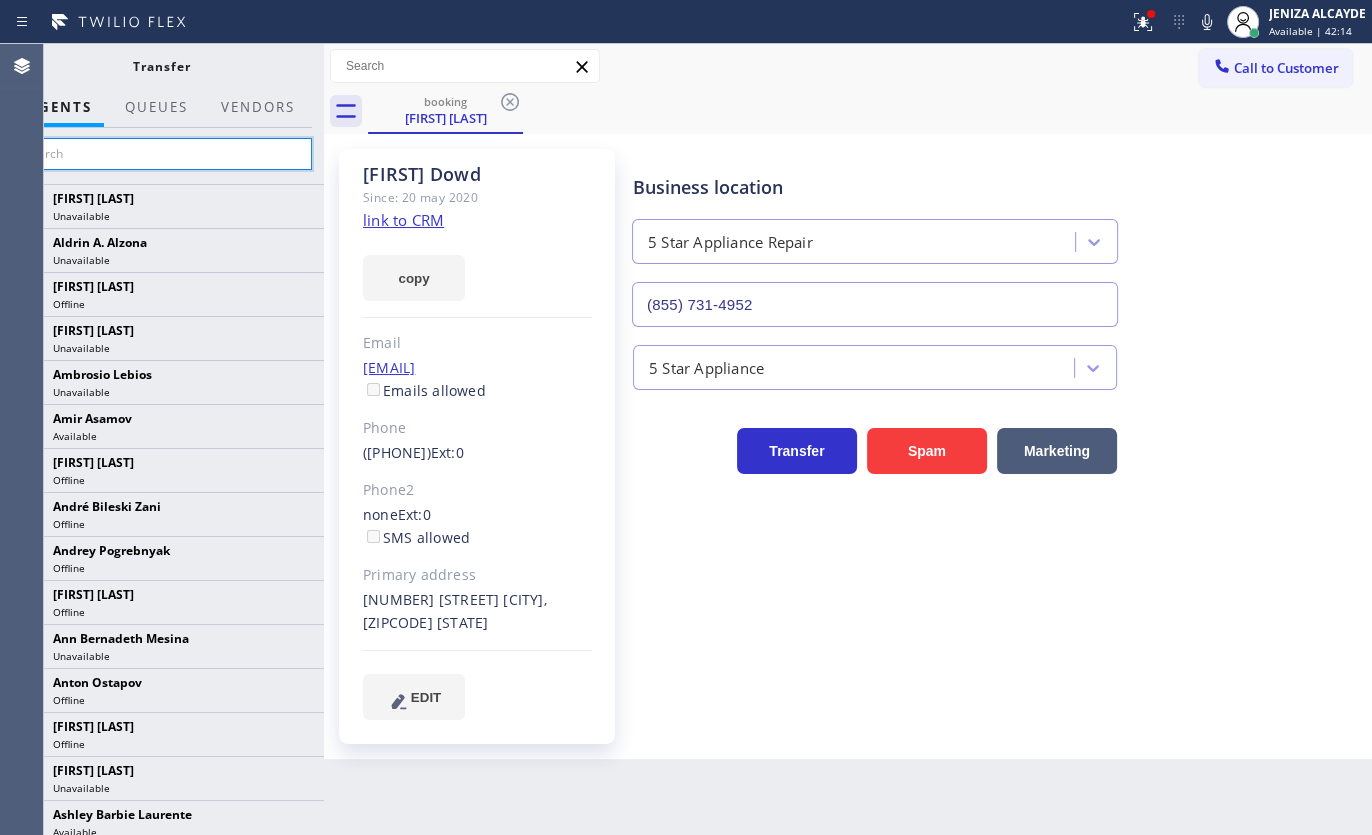 click at bounding box center [161, 154] 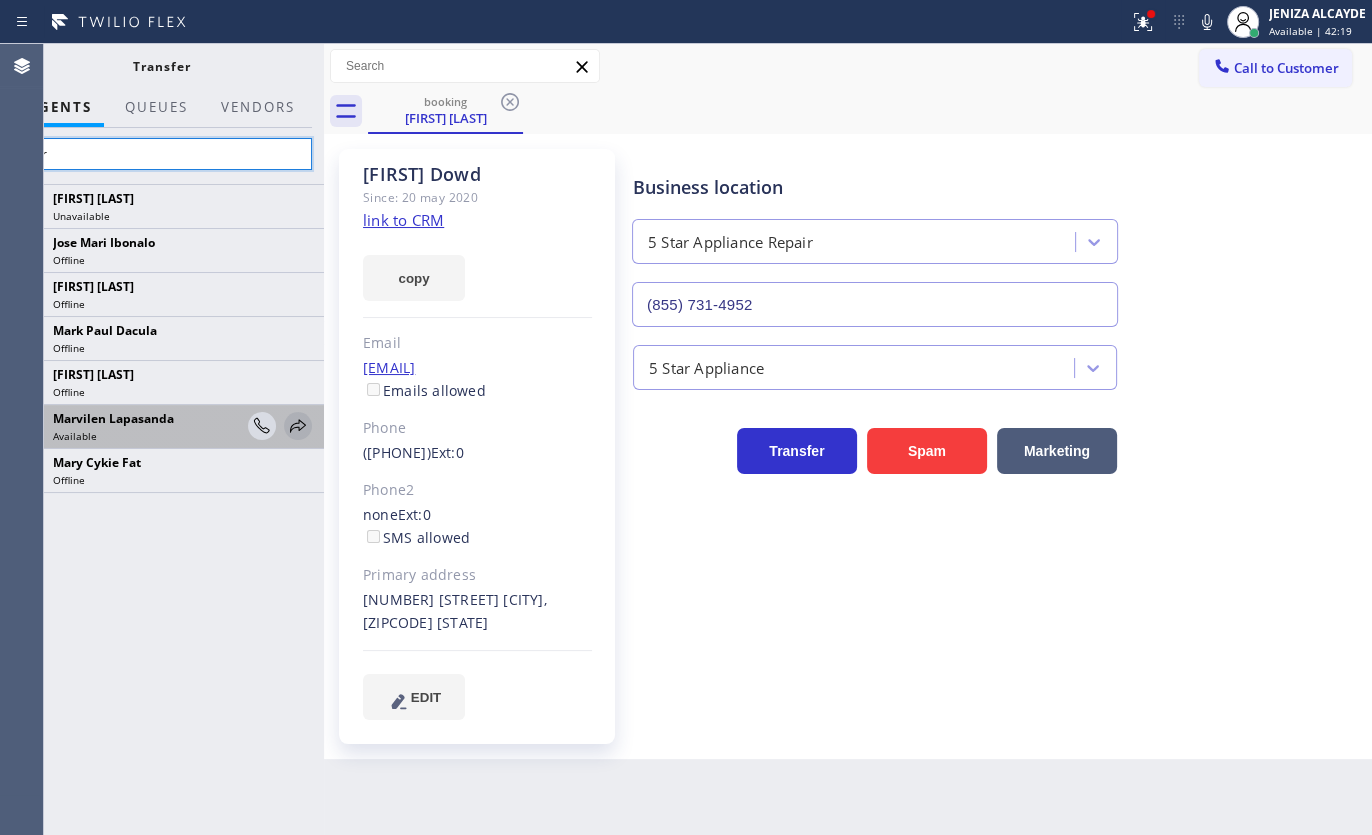 type on "mar" 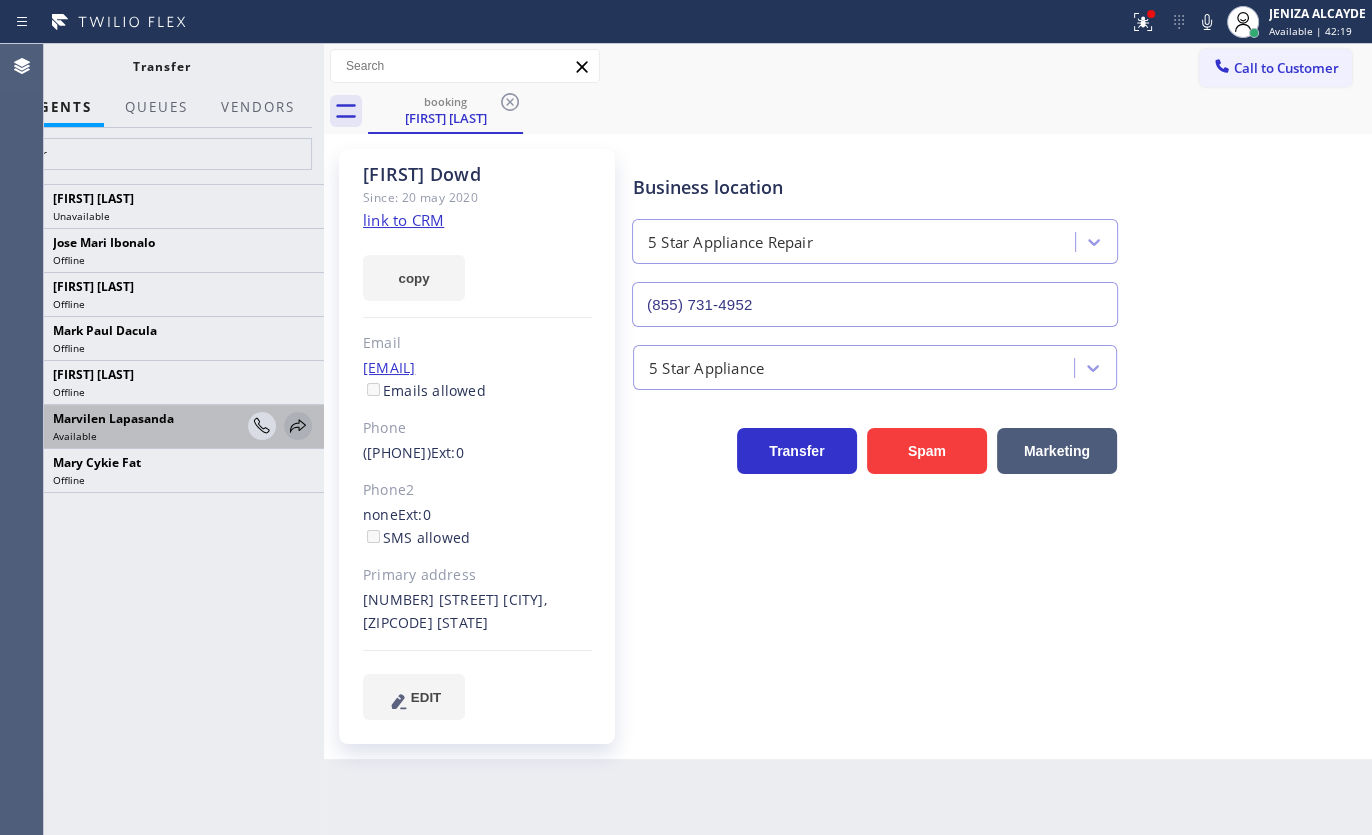 click 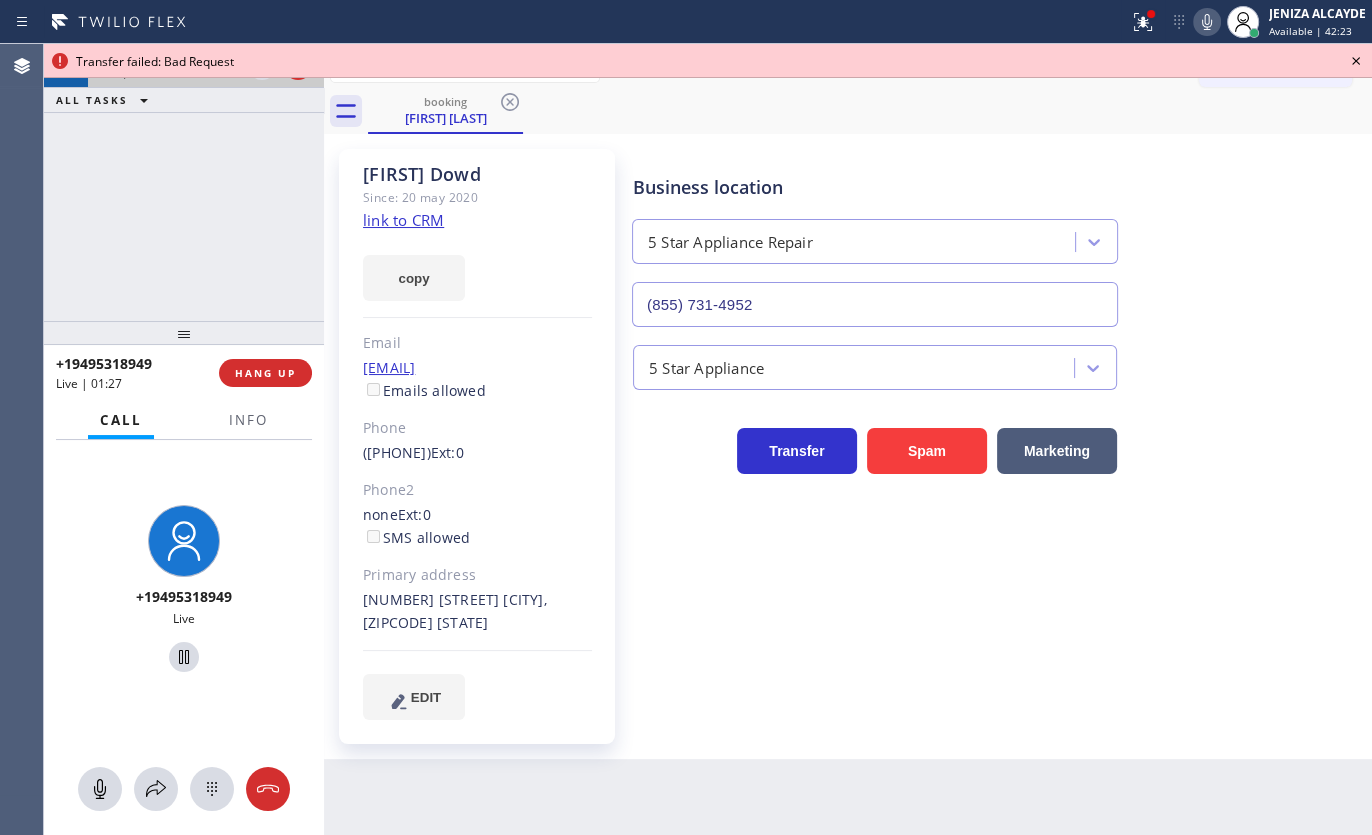 click 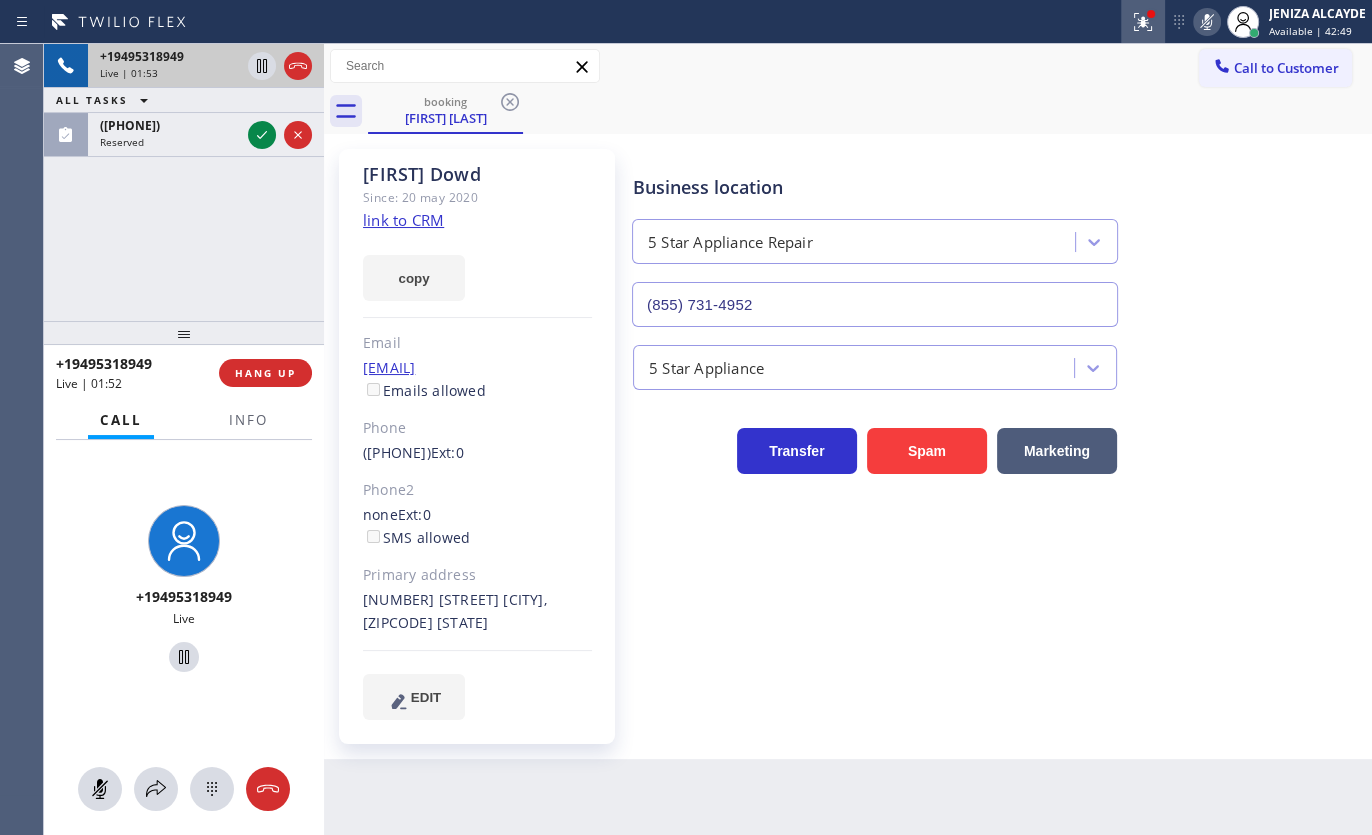 click at bounding box center [1143, 22] 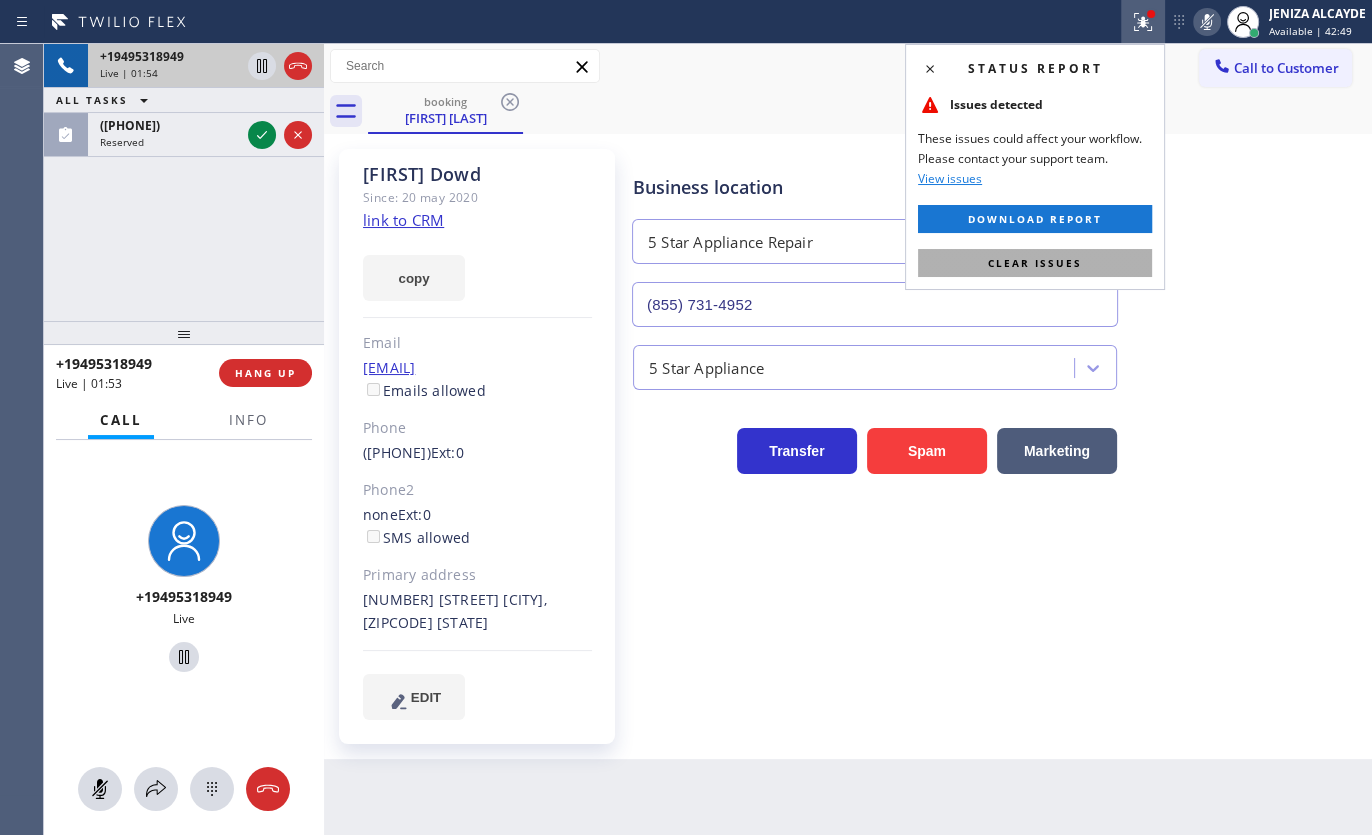 click on "Clear issues" at bounding box center (1035, 263) 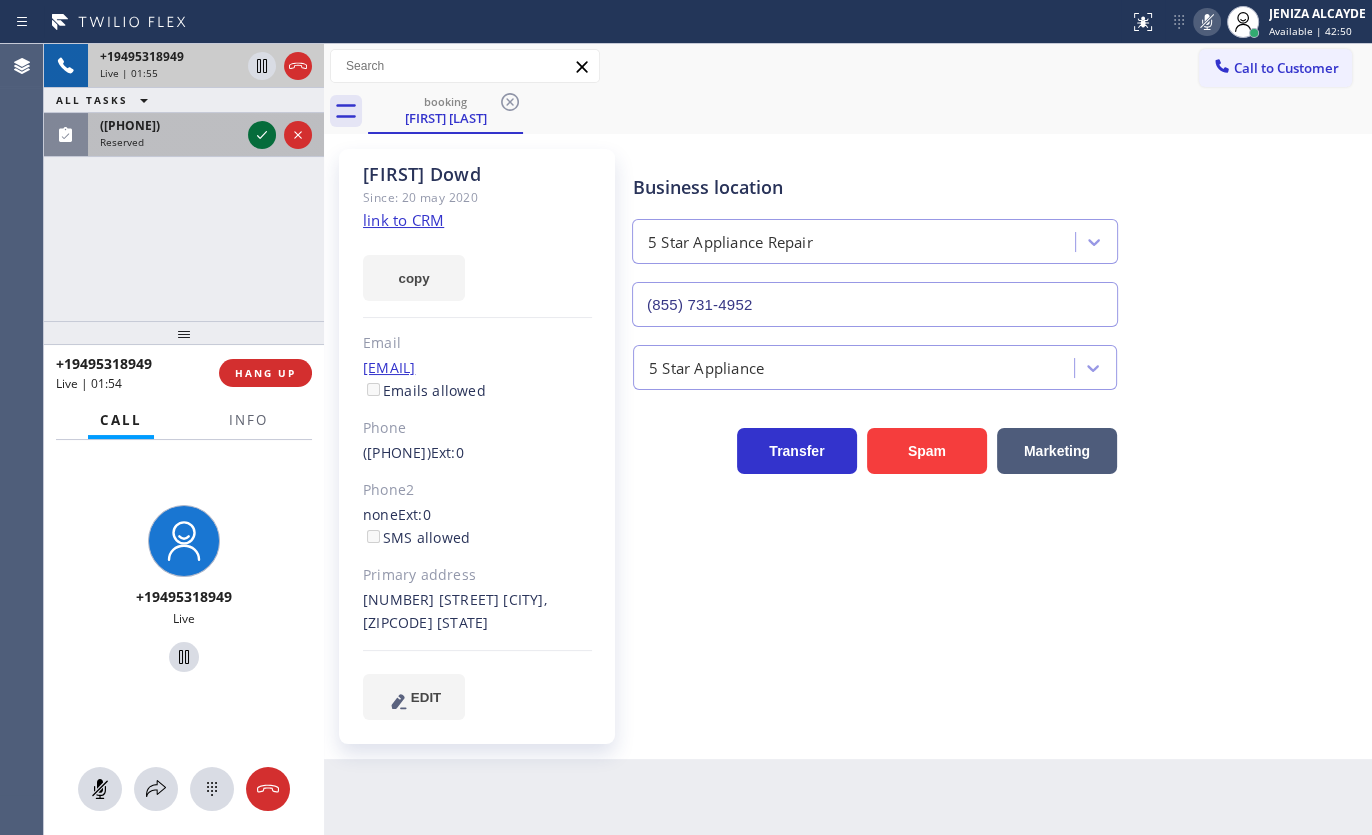 click 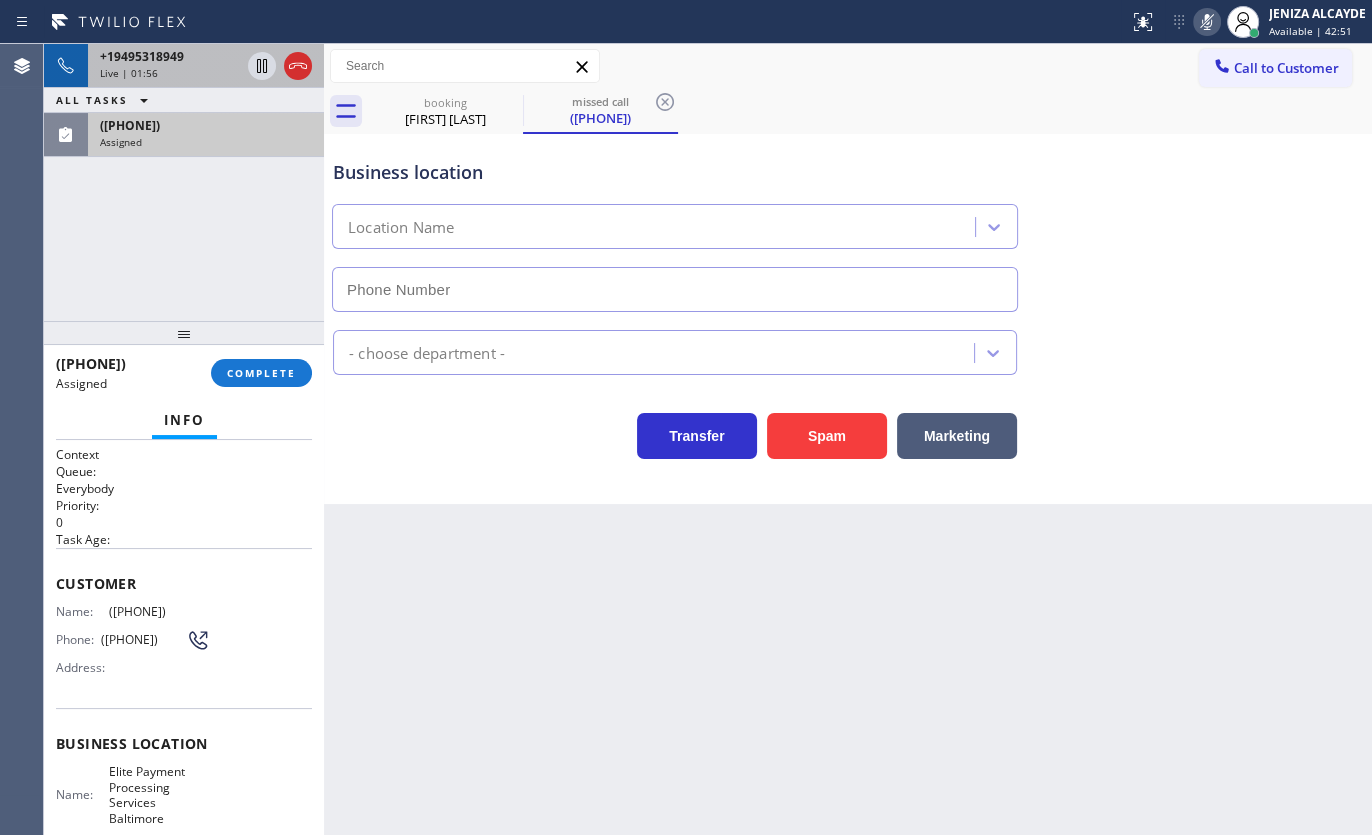 type on "(410) 449-7488" 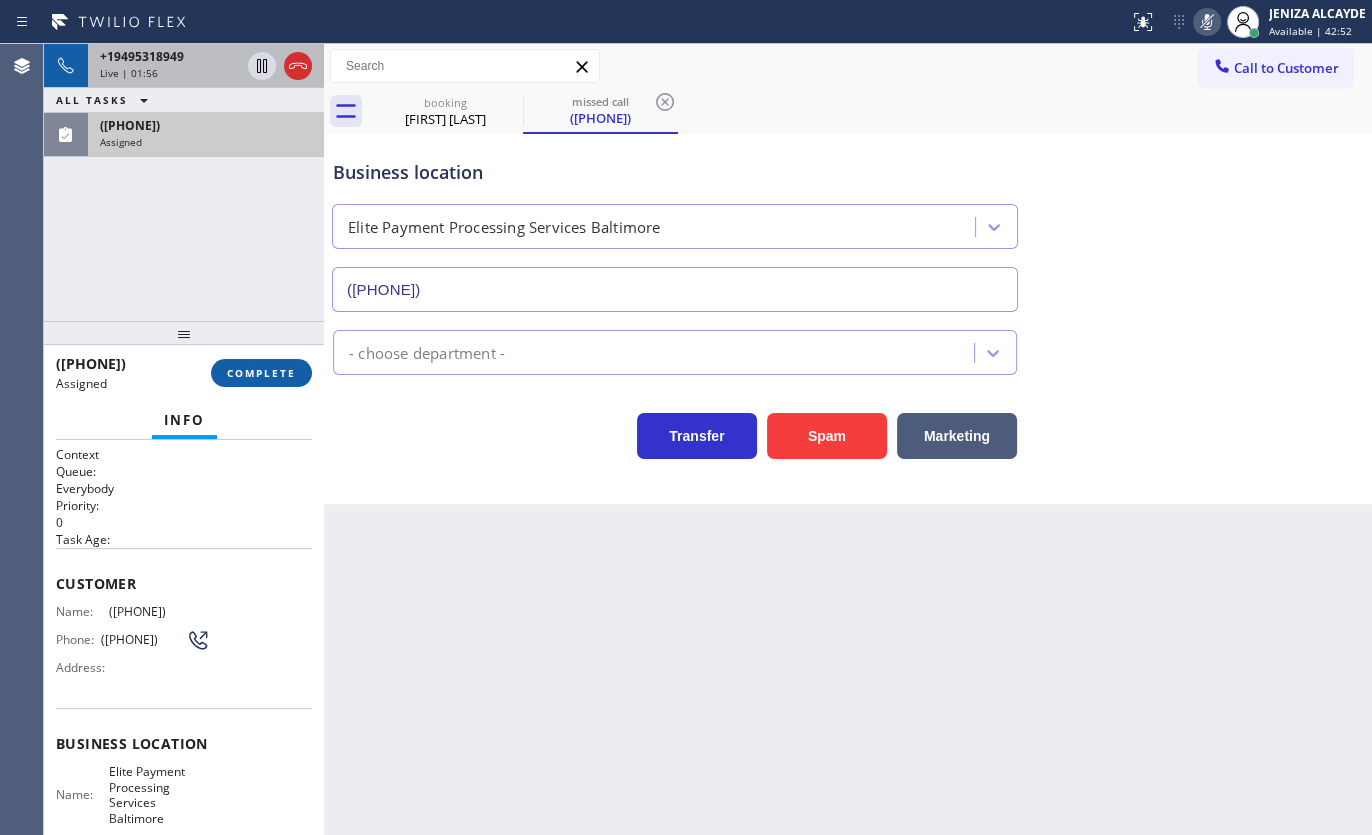 click on "COMPLETE" at bounding box center (261, 373) 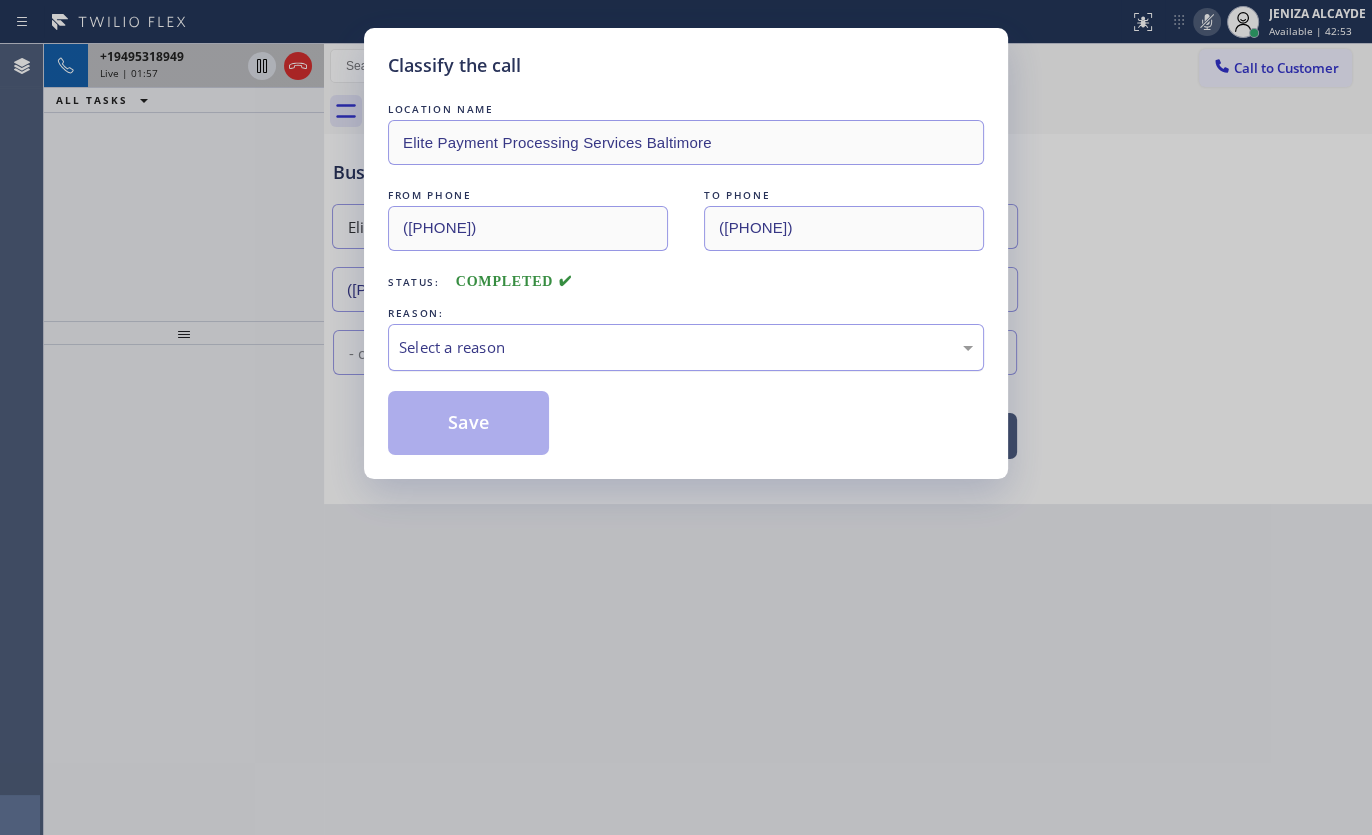 click on "Select a reason" at bounding box center (686, 347) 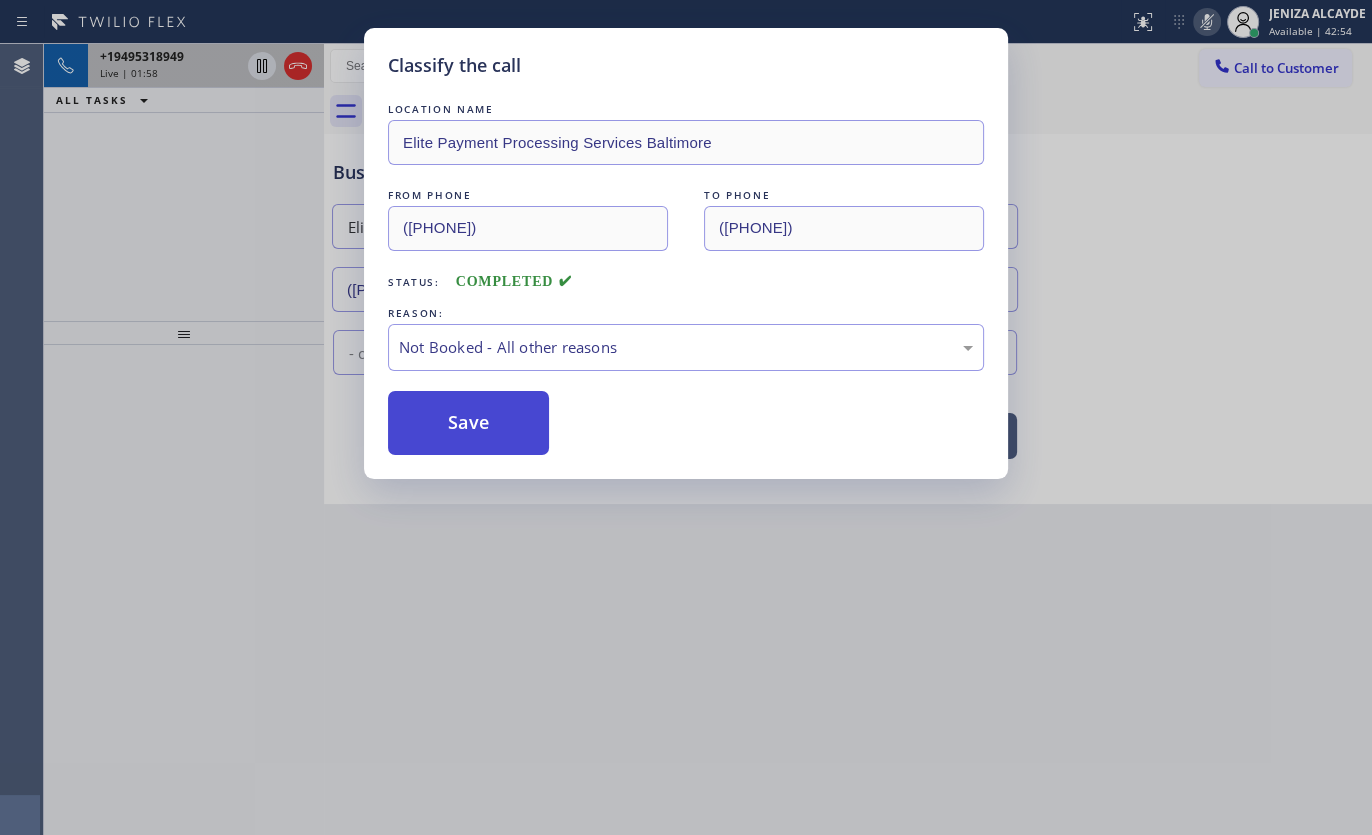 click on "Save" at bounding box center (468, 423) 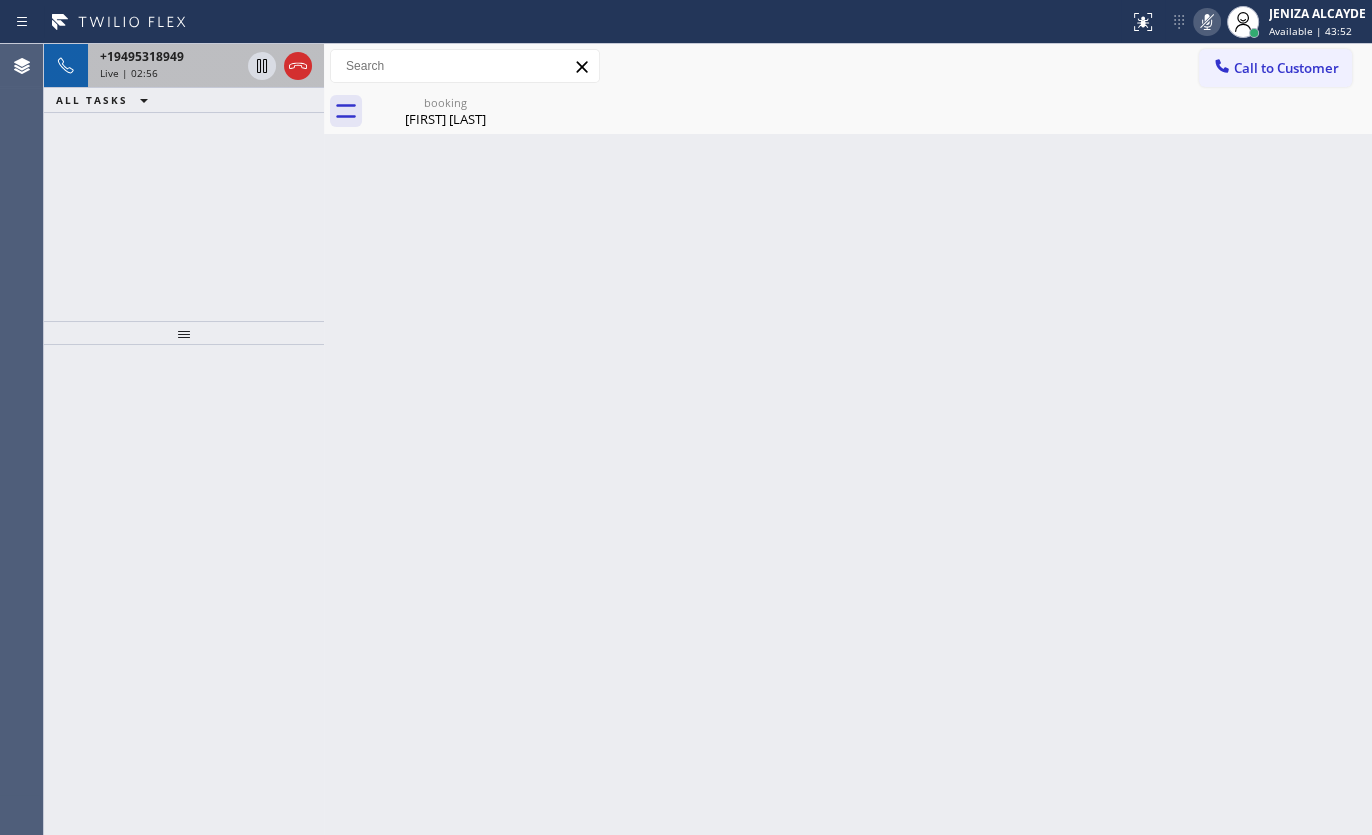 click on "+19495318949 Live | 02:56 ALL TASKS ALL TASKS ACTIVE TASKS TASKS IN WRAP UP" at bounding box center [184, 182] 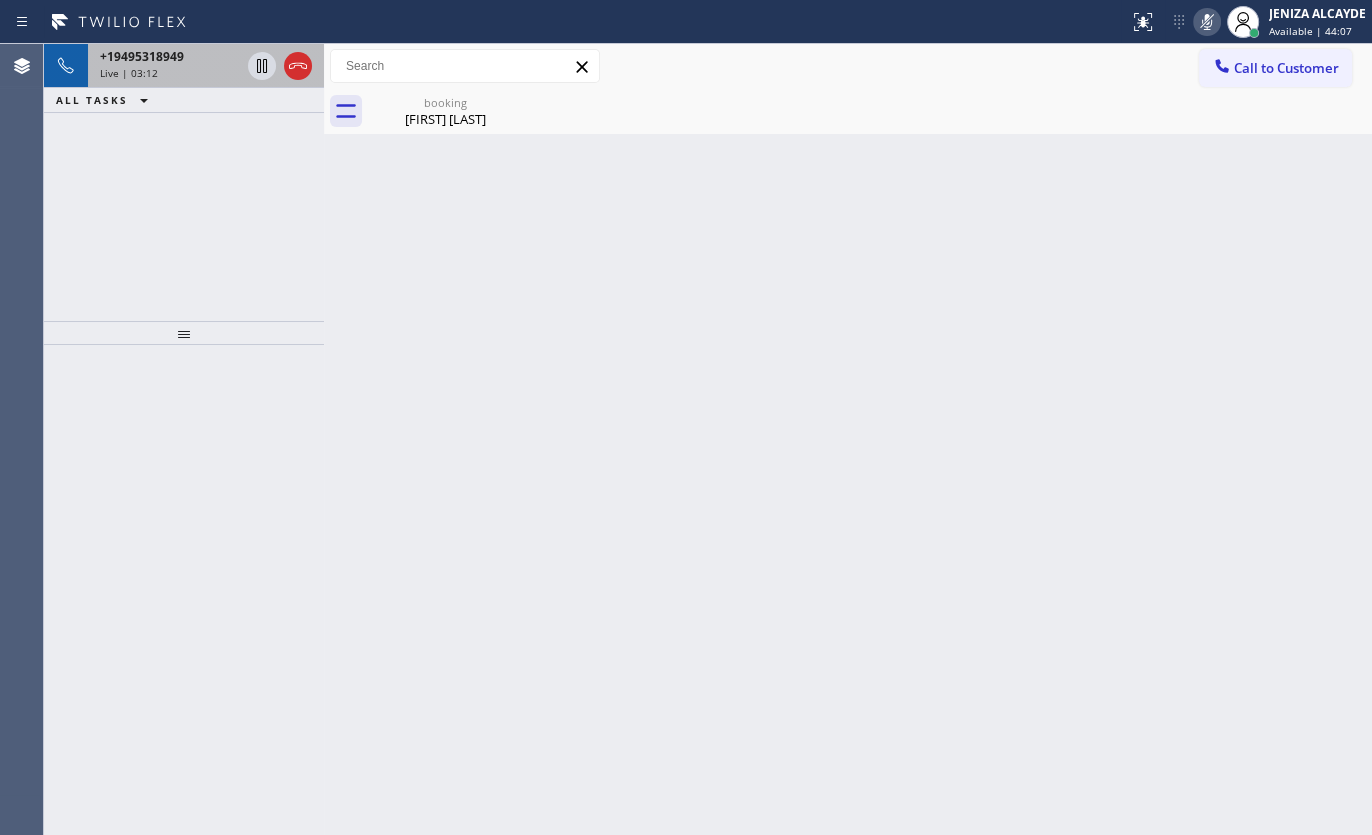 click on "+19495318949 Live | 03:12 ALL TASKS ALL TASKS ACTIVE TASKS TASKS IN WRAP UP" at bounding box center [184, 182] 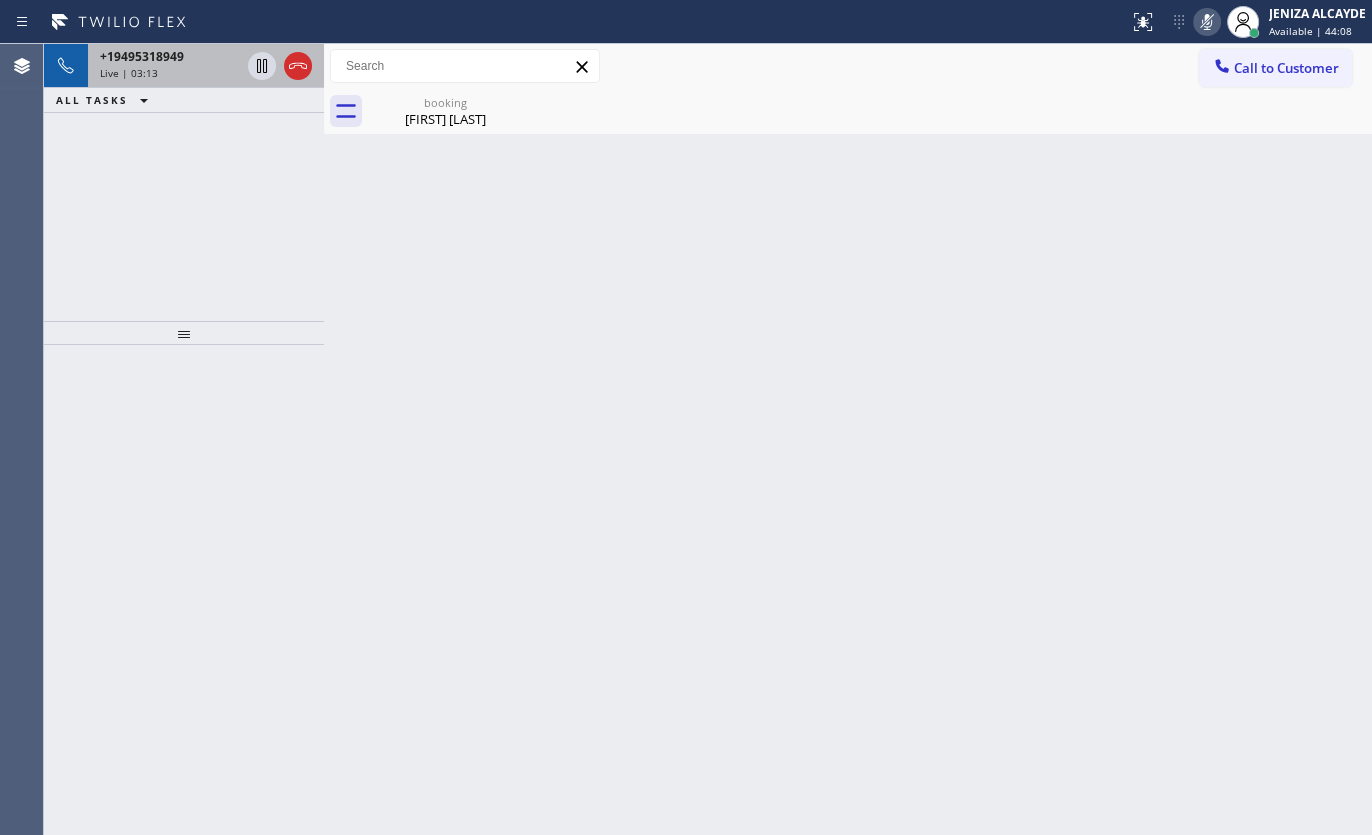 click 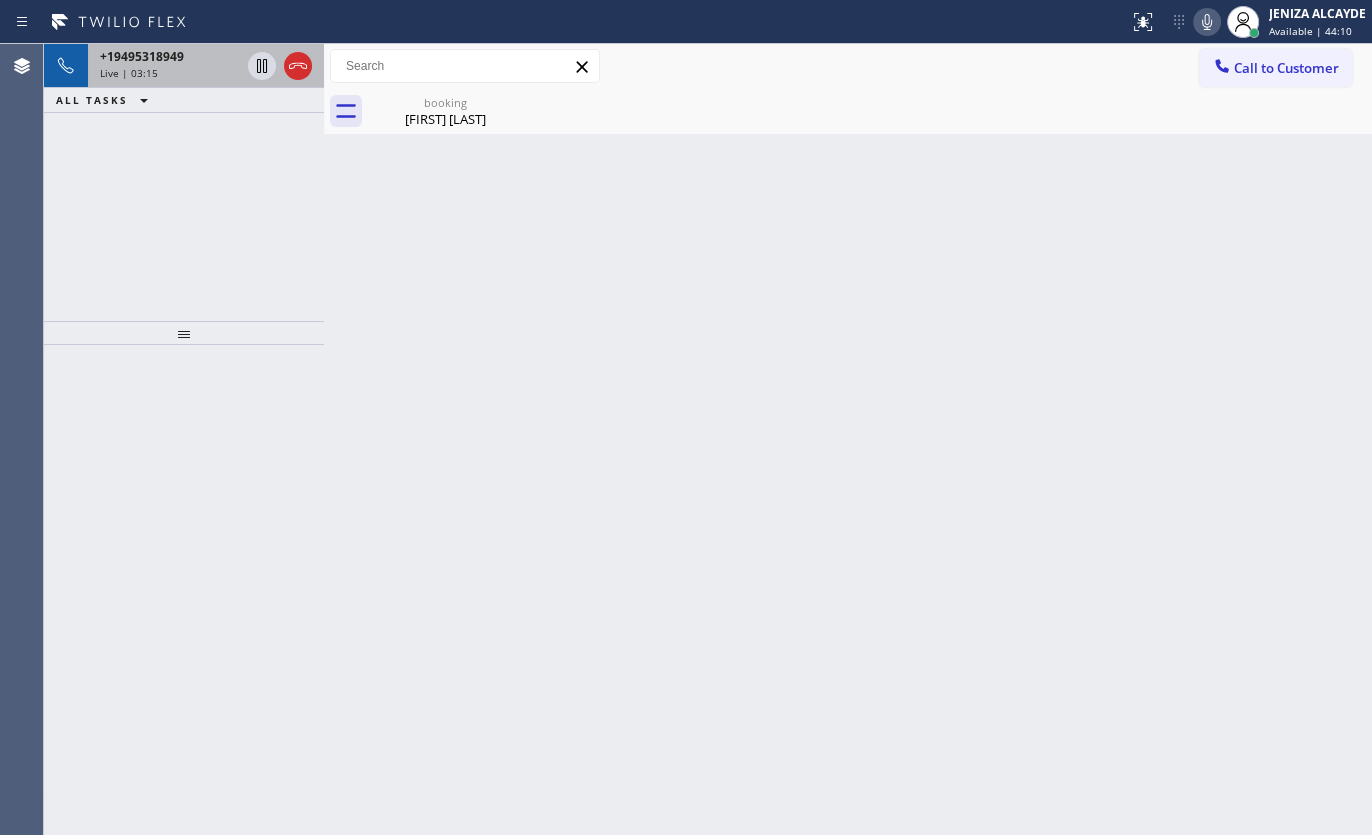 click on "Live | 03:15" at bounding box center [129, 73] 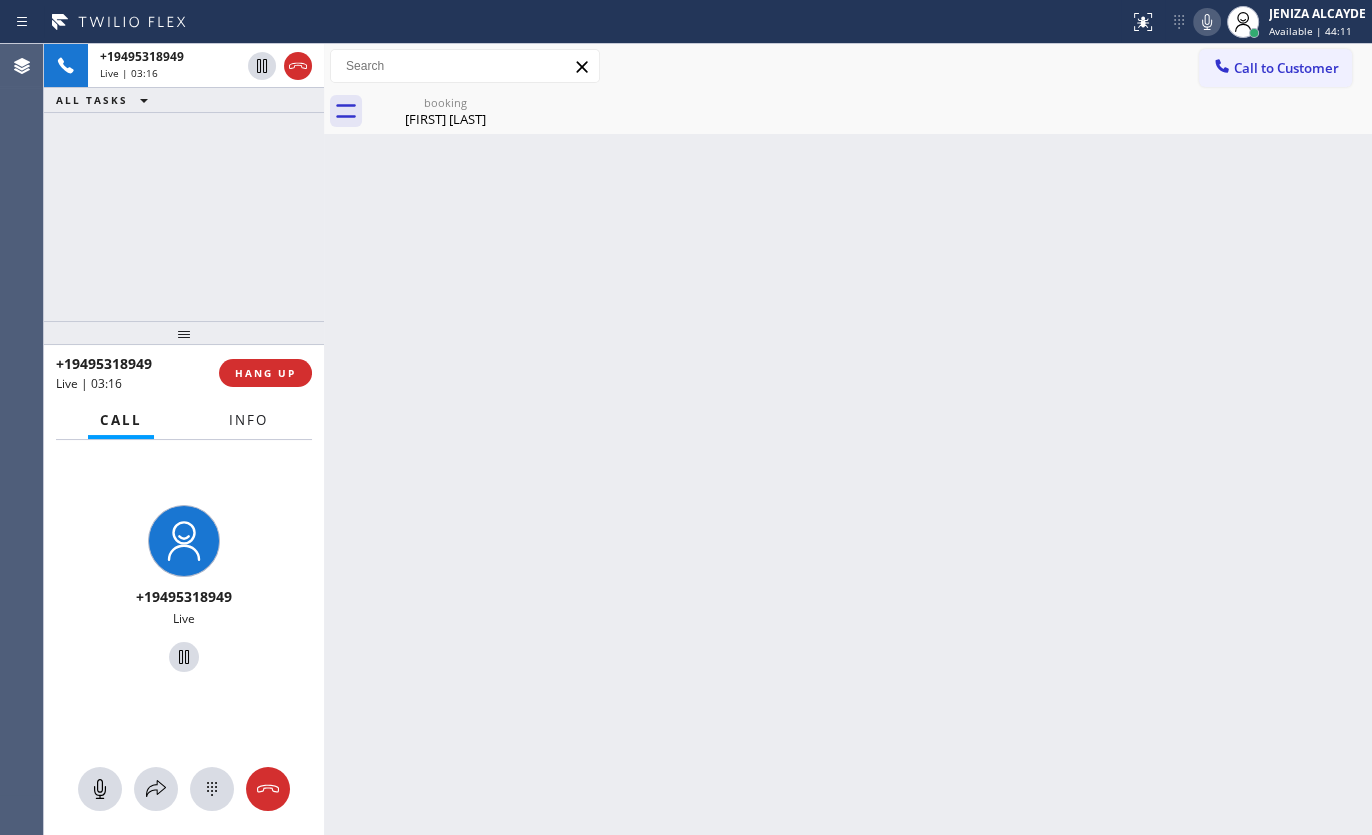 click on "Info" at bounding box center (248, 420) 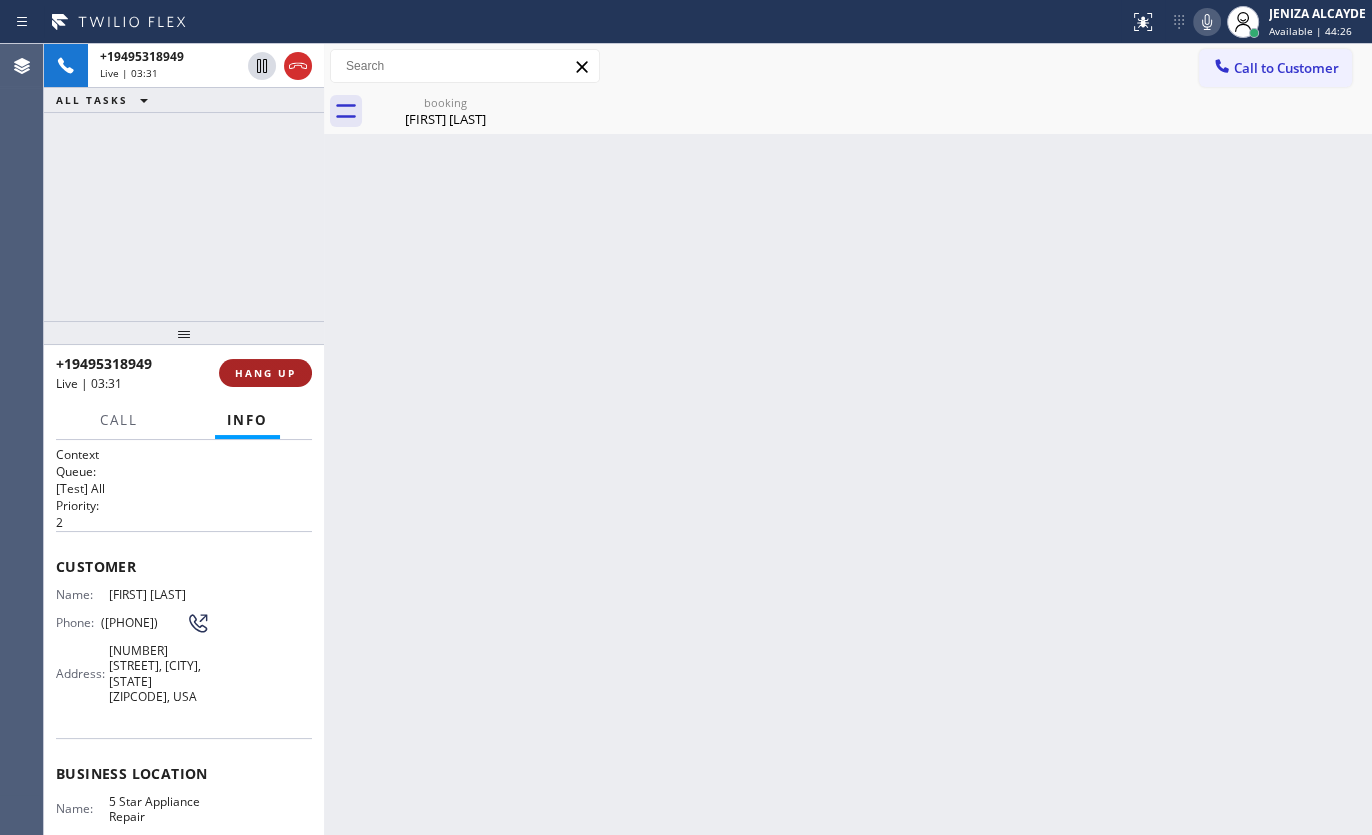 click on "HANG UP" at bounding box center [265, 373] 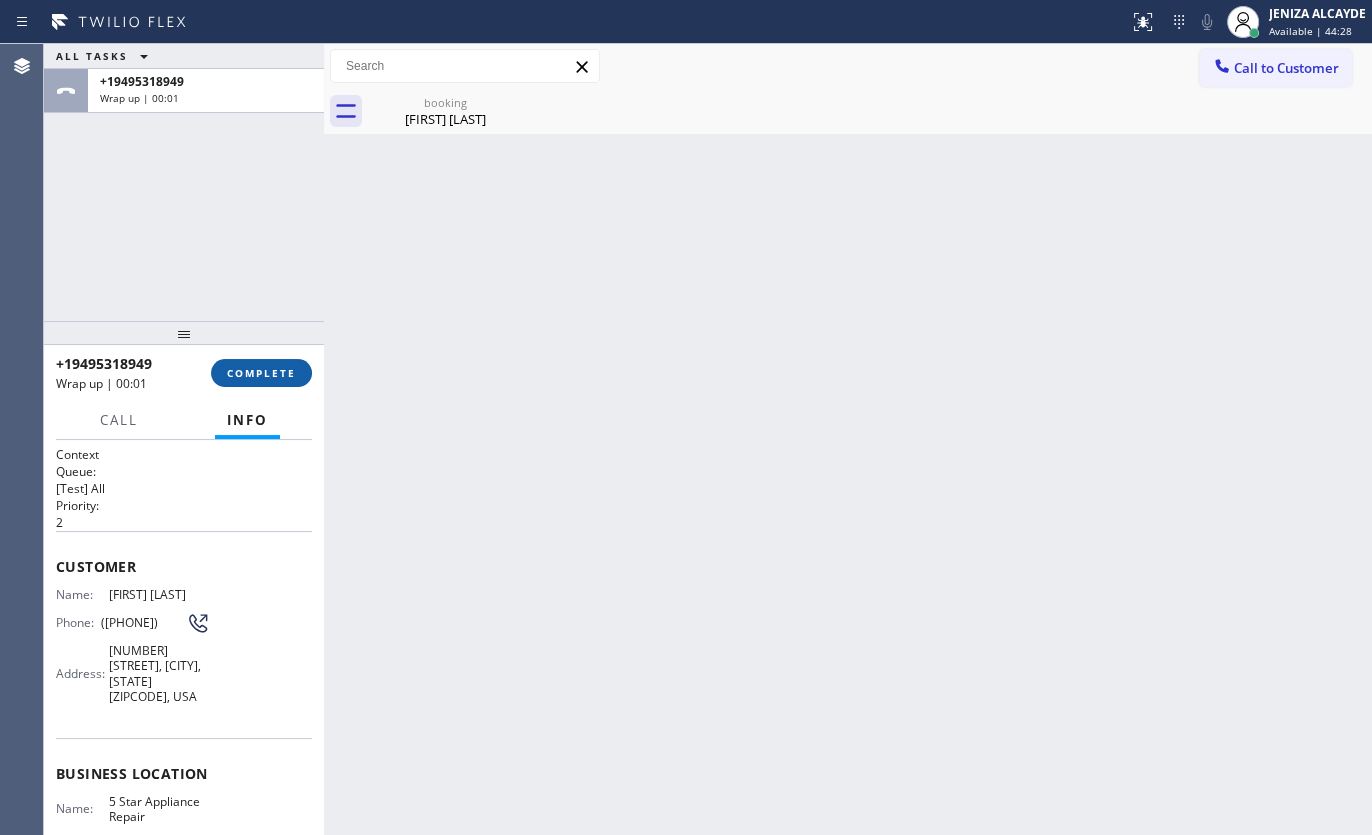click on "COMPLETE" at bounding box center [261, 373] 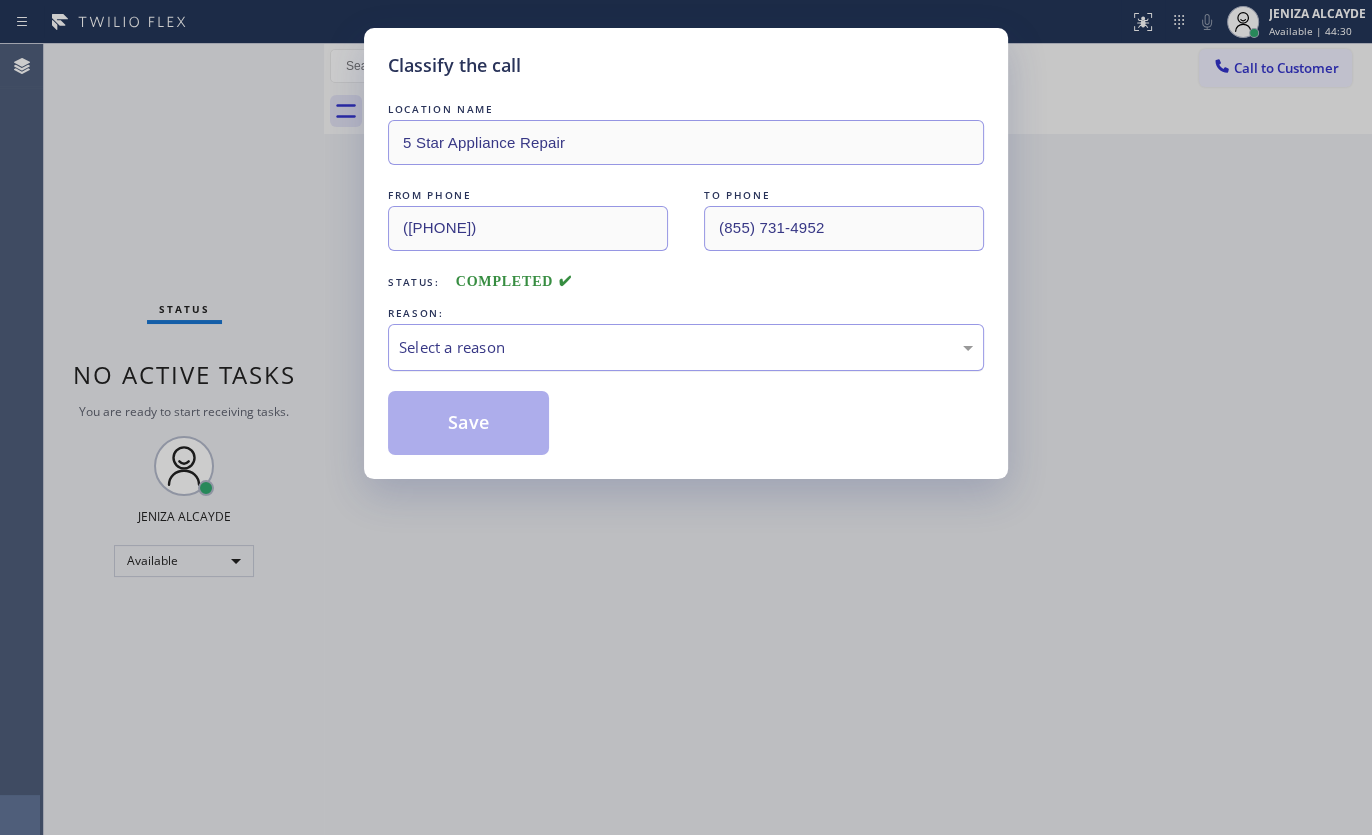 click on "Select a reason" at bounding box center (686, 347) 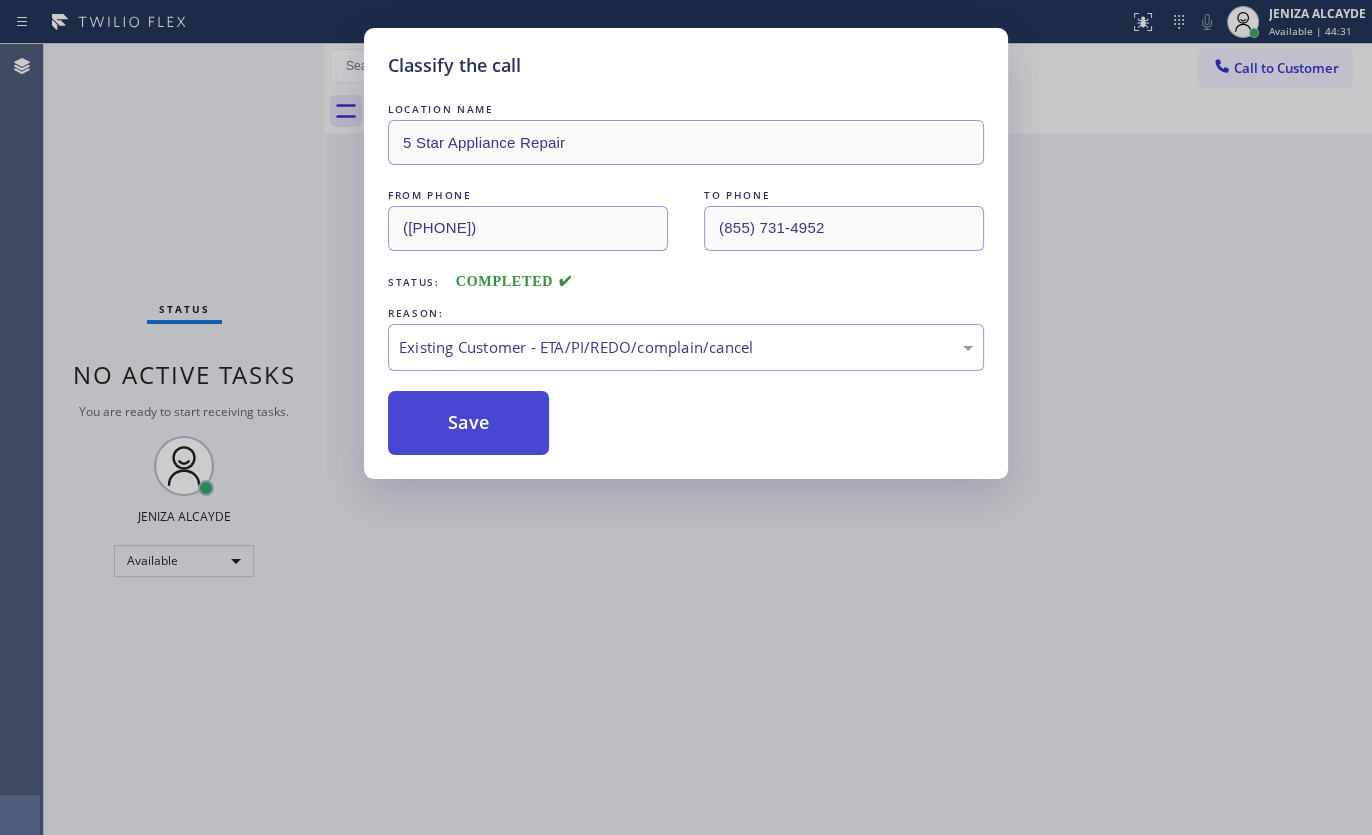 click on "Save" at bounding box center [468, 423] 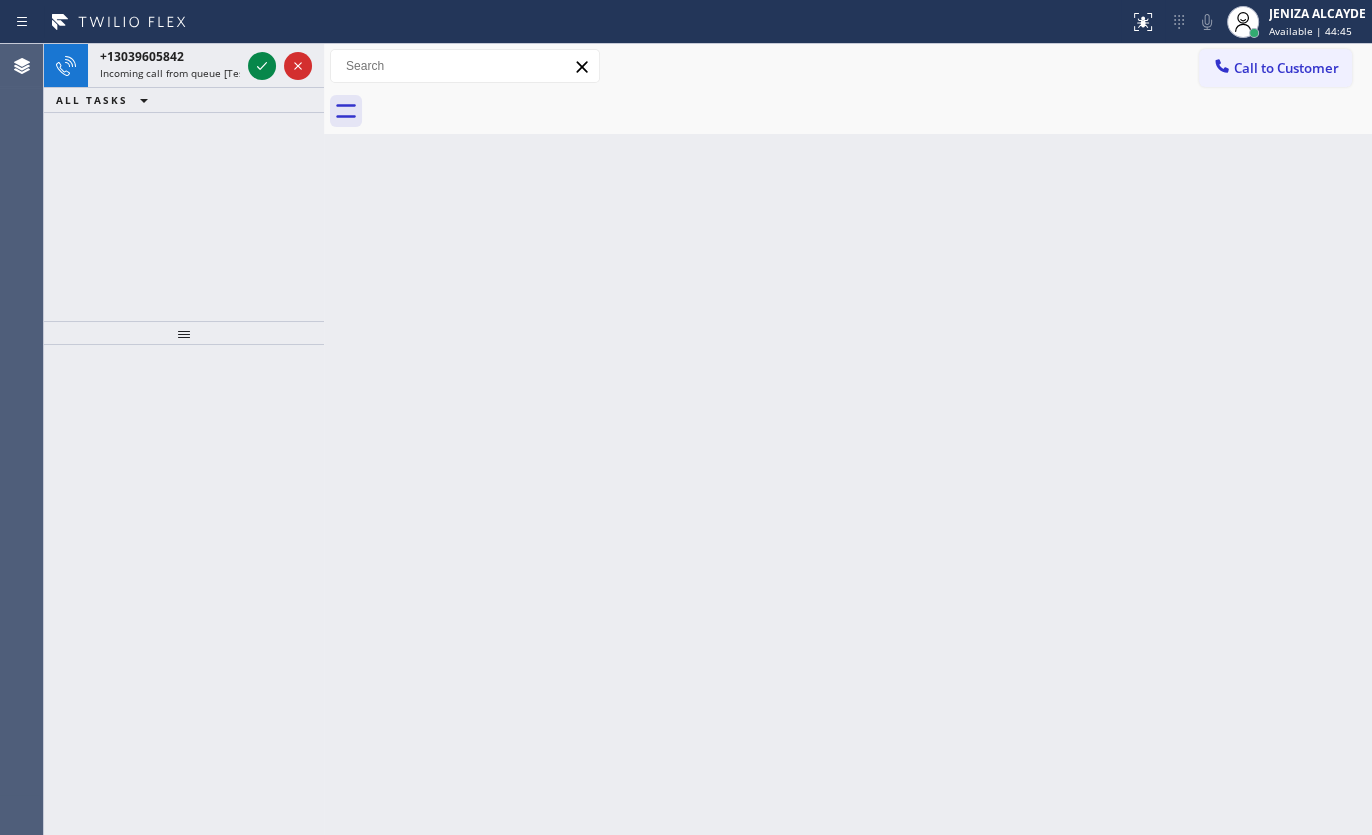 drag, startPoint x: 258, startPoint y: 56, endPoint x: 193, endPoint y: 0, distance: 85.79627 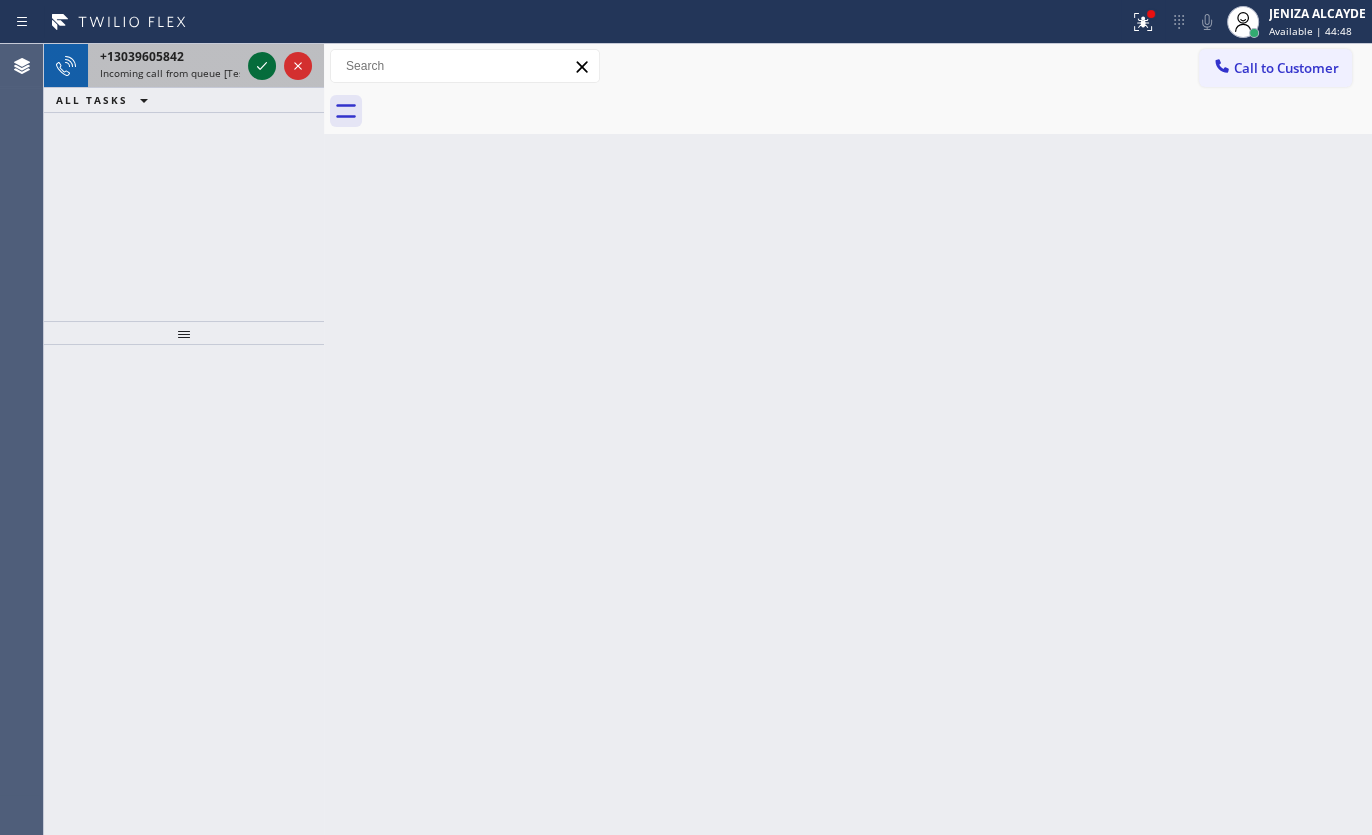 click 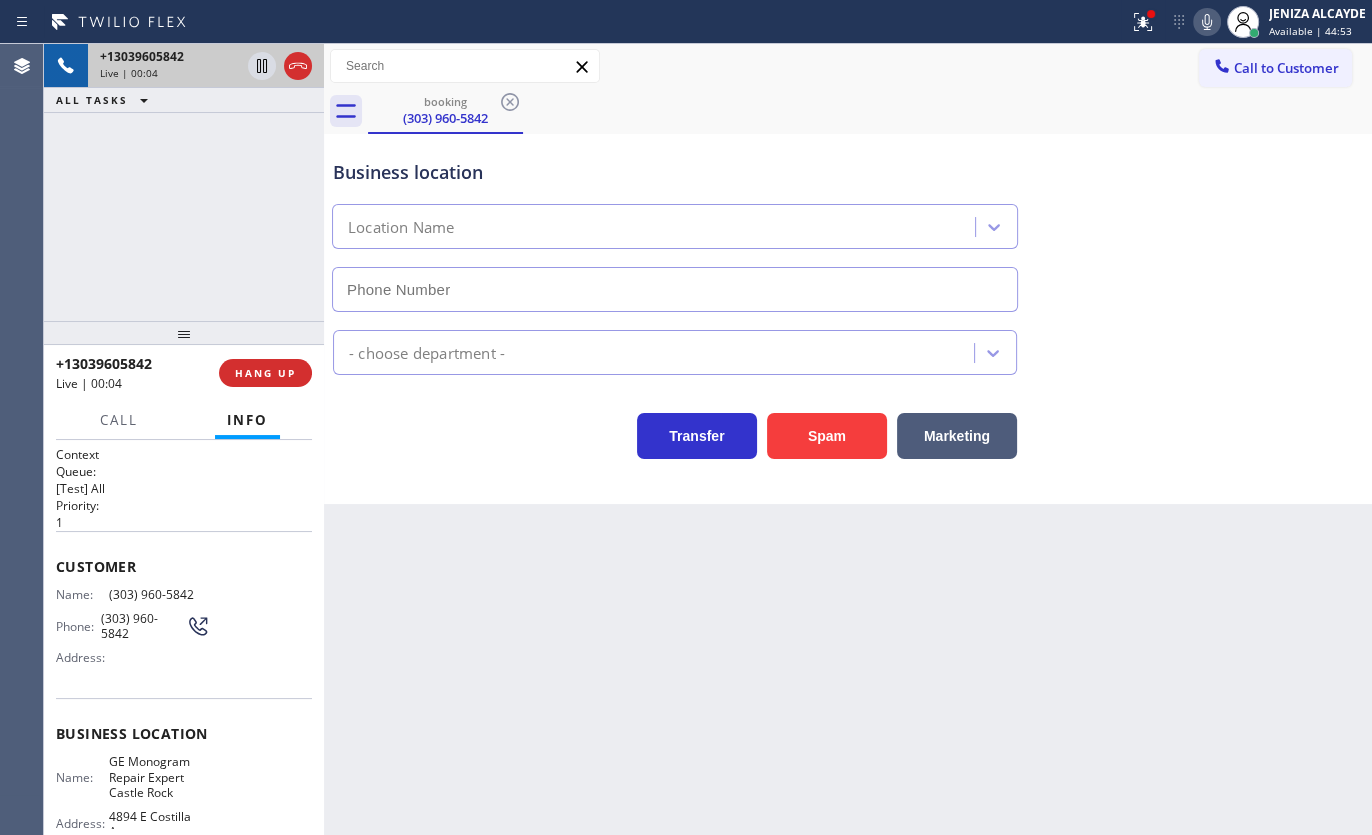 type on "(720) 307-7285" 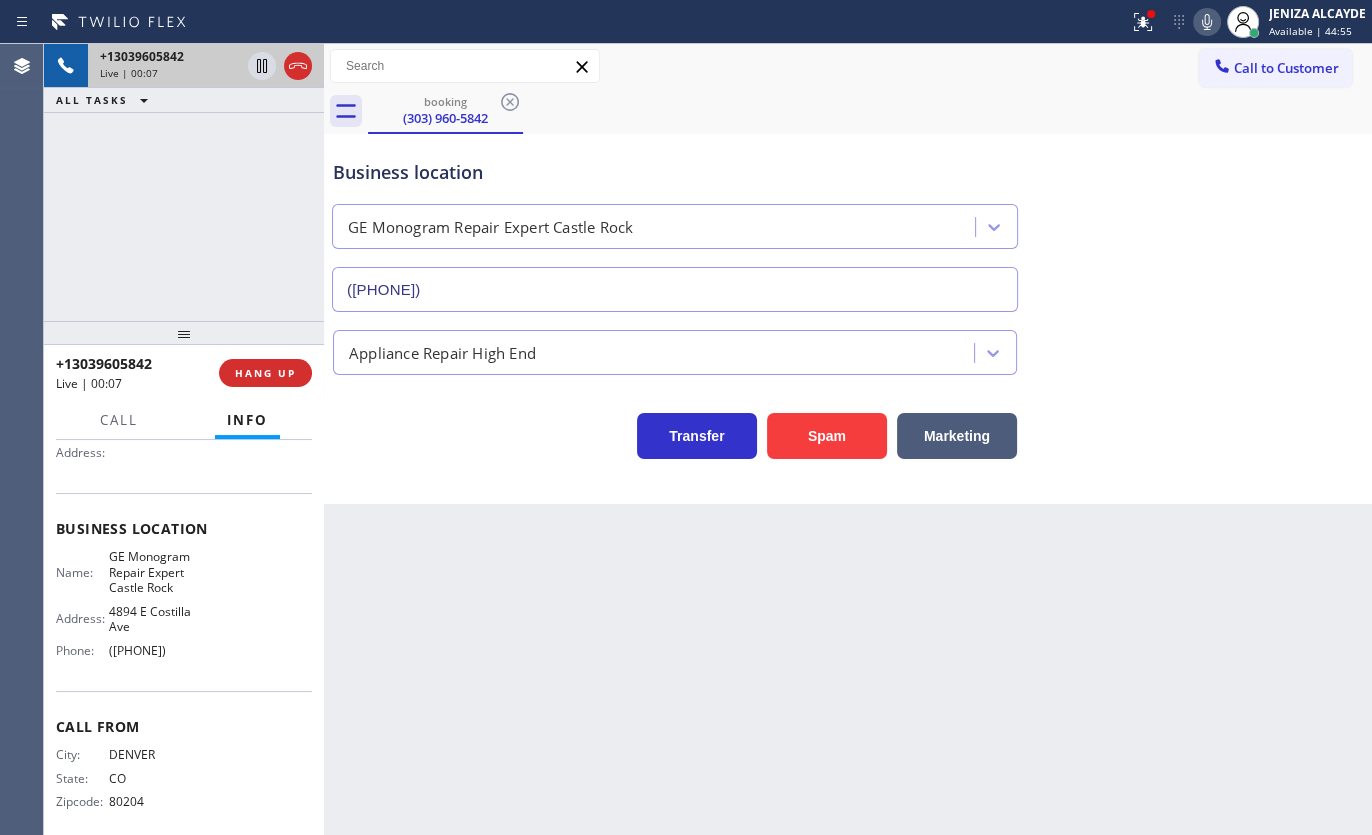scroll, scrollTop: 215, scrollLeft: 0, axis: vertical 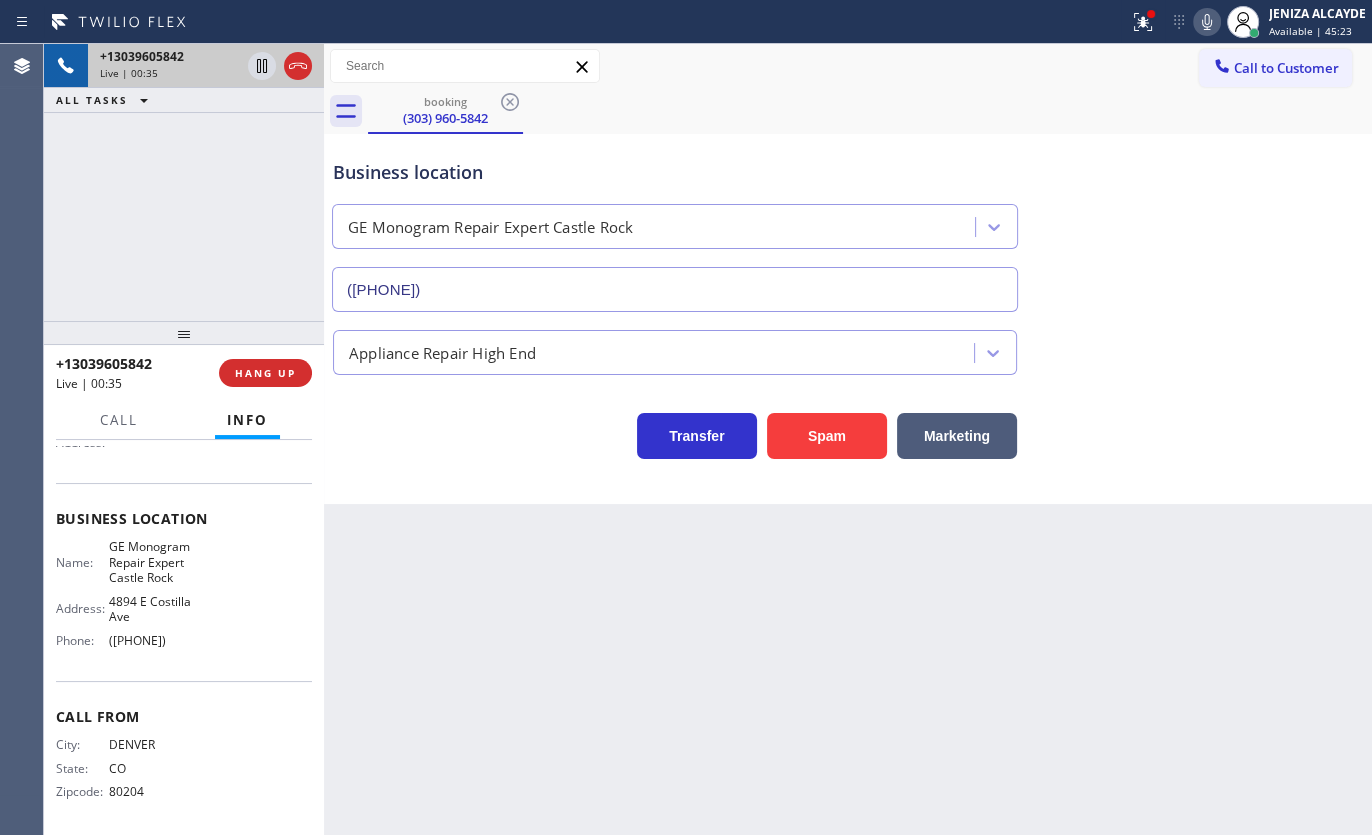 click on "+13039605842 Live | 00:35 ALL TASKS ALL TASKS ACTIVE TASKS TASKS IN WRAP UP" at bounding box center (184, 182) 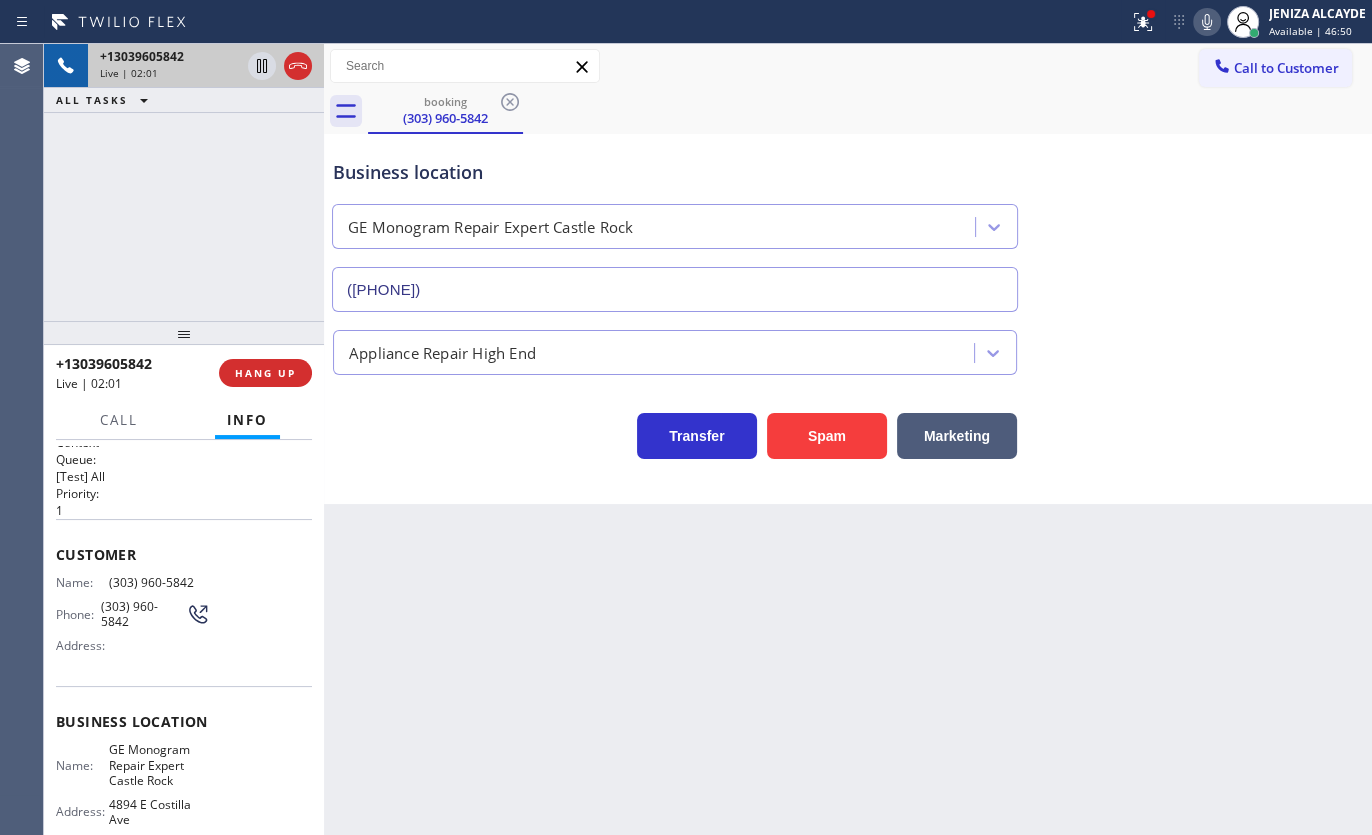 scroll, scrollTop: 0, scrollLeft: 0, axis: both 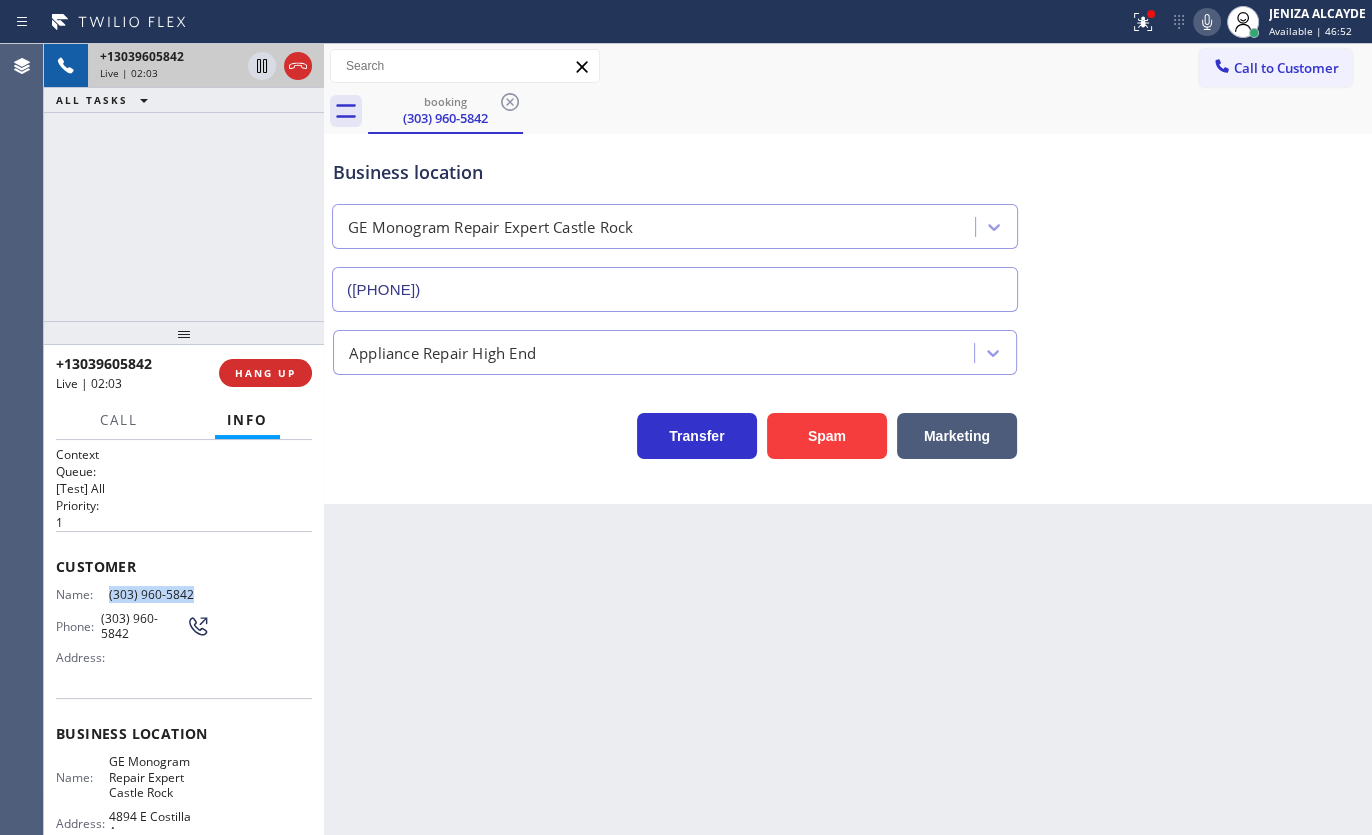 drag, startPoint x: 102, startPoint y: 592, endPoint x: 213, endPoint y: 599, distance: 111.220505 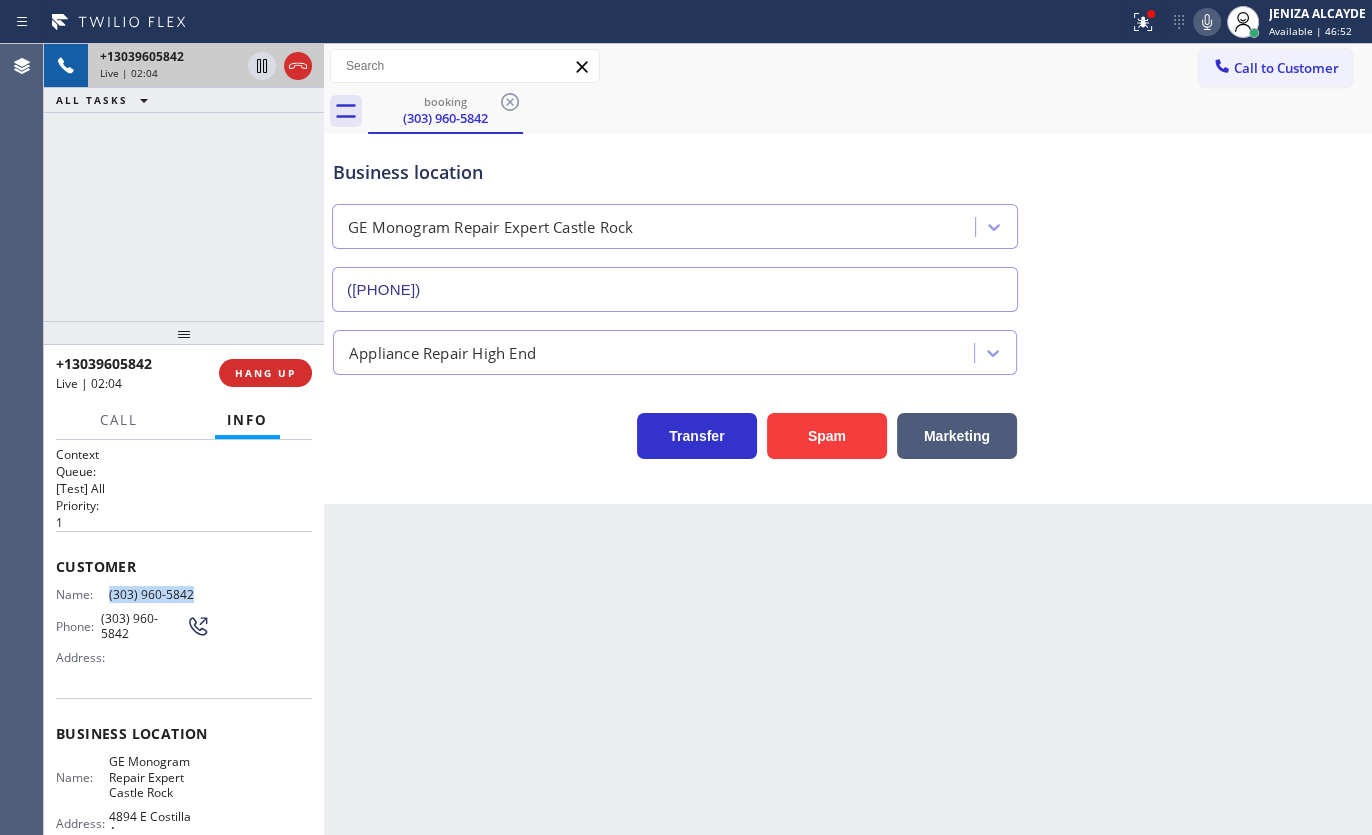 copy on "(303) 960-5842" 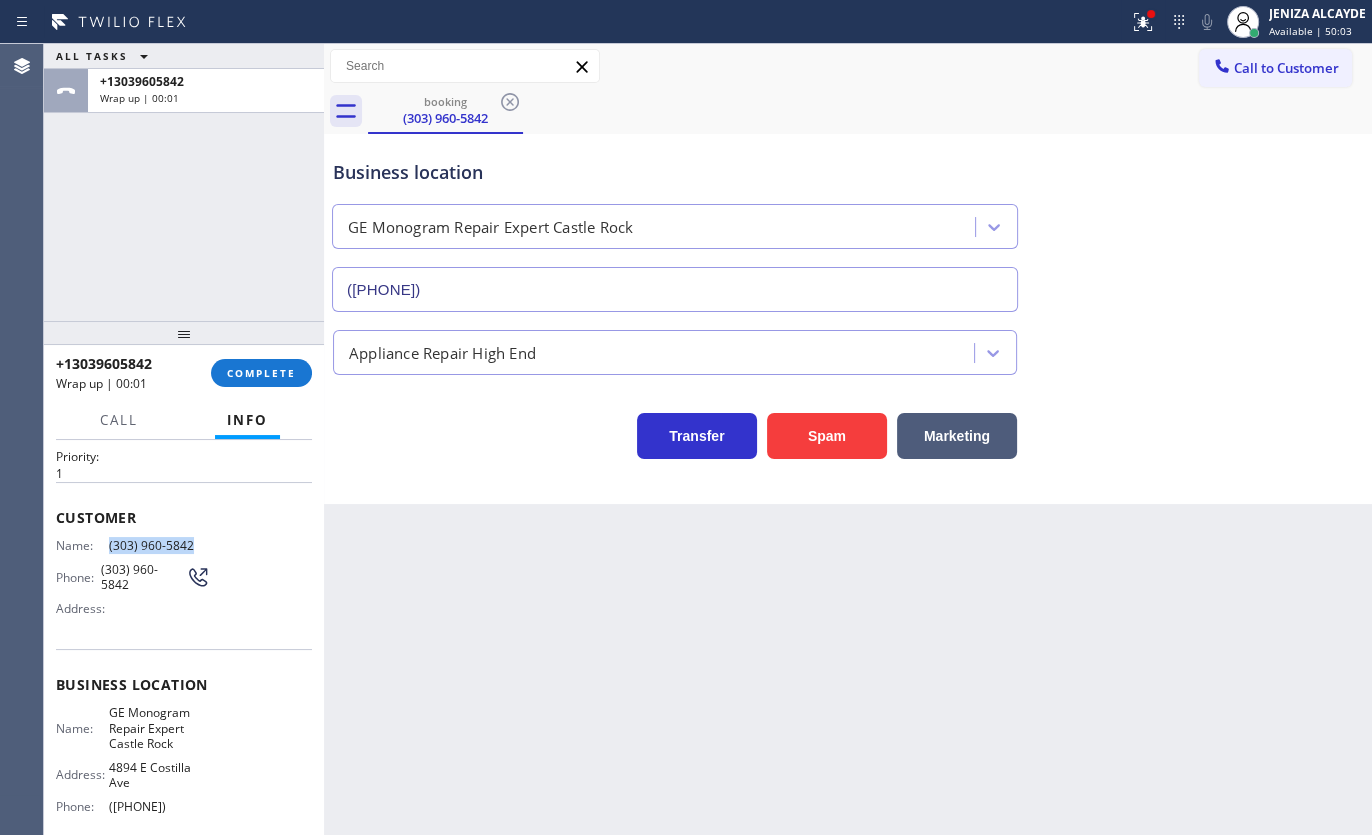 scroll, scrollTop: 215, scrollLeft: 0, axis: vertical 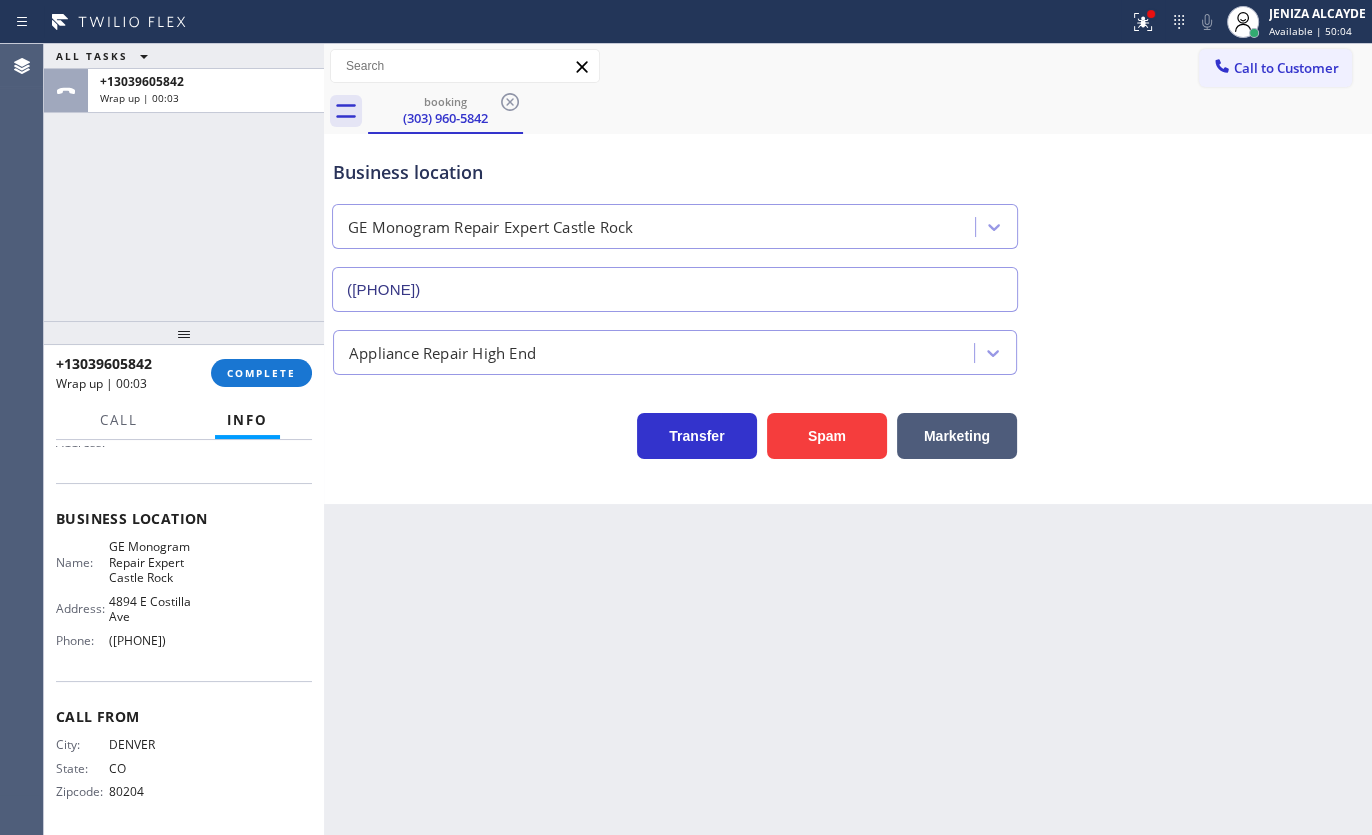 drag, startPoint x: 102, startPoint y: 634, endPoint x: 210, endPoint y: 637, distance: 108.04166 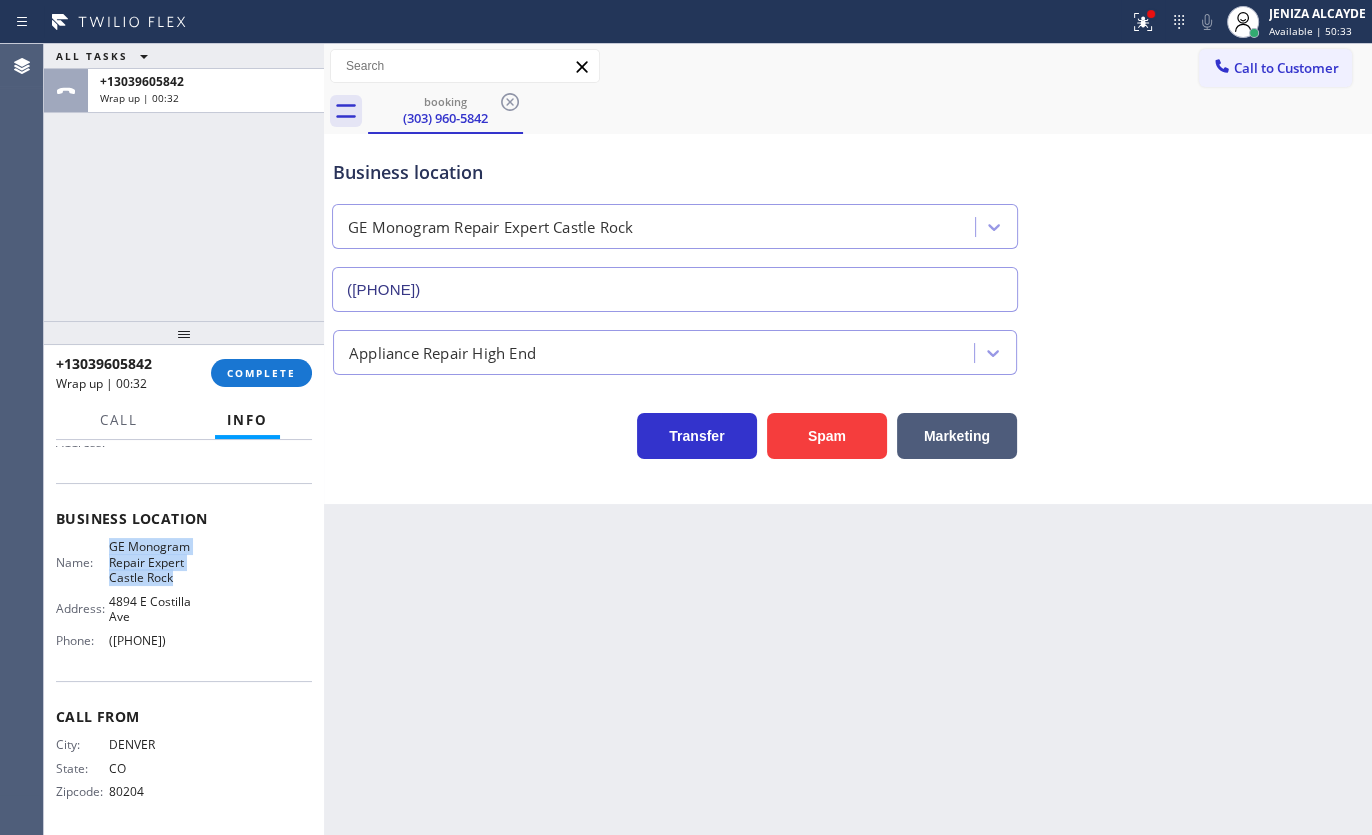 drag, startPoint x: 98, startPoint y: 538, endPoint x: 205, endPoint y: 574, distance: 112.89375 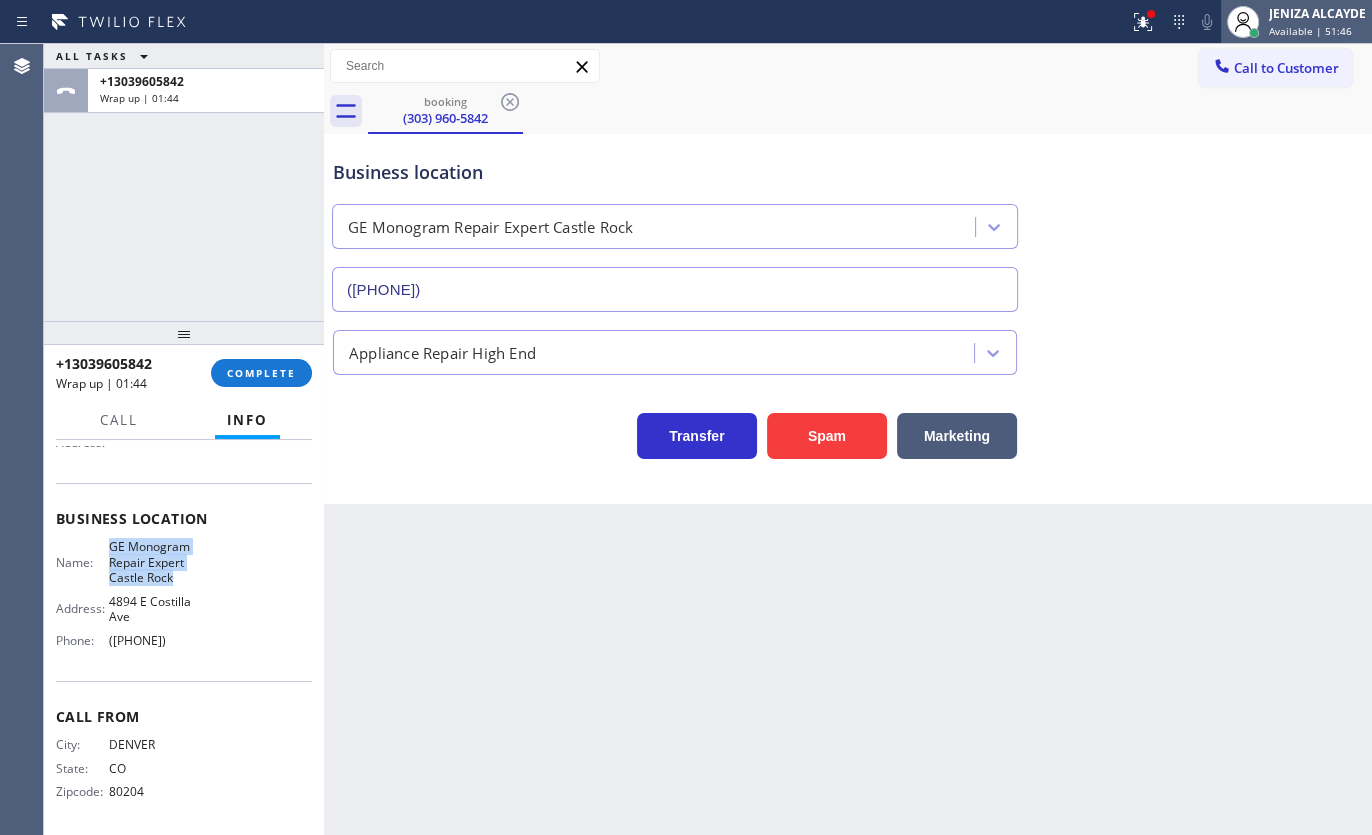 click on "JENIZA ALCAYDE" at bounding box center [1317, 13] 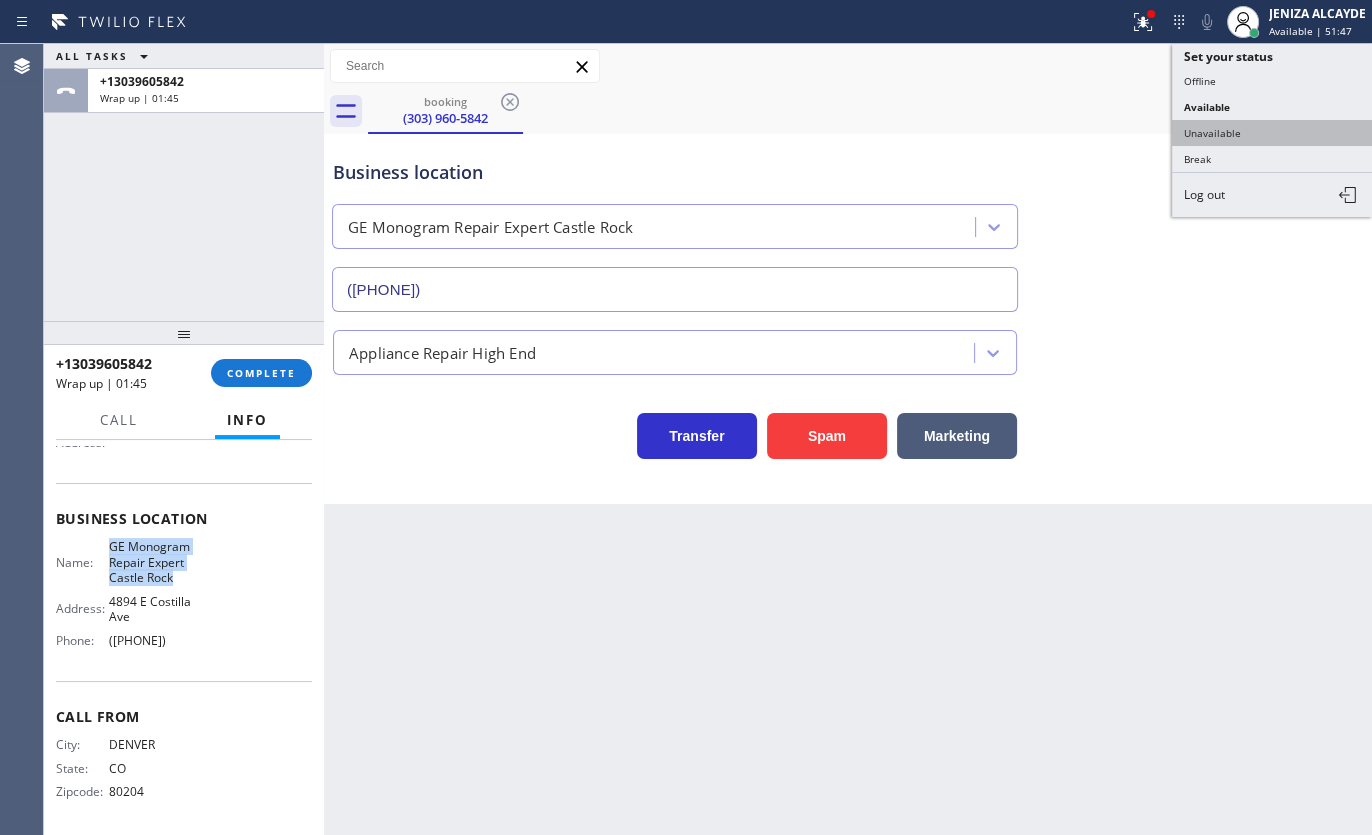 click on "Unavailable" at bounding box center [1272, 133] 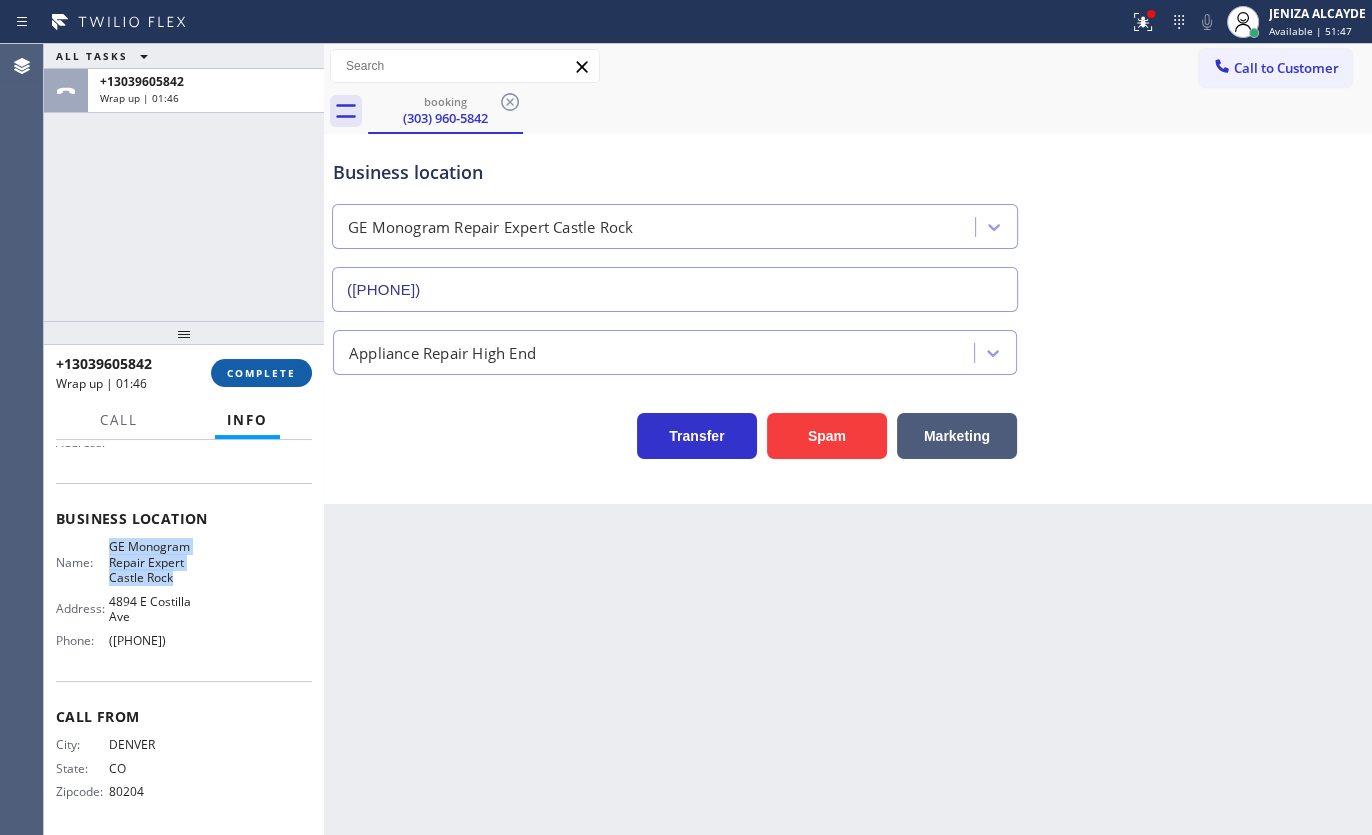 click on "COMPLETE" at bounding box center [261, 373] 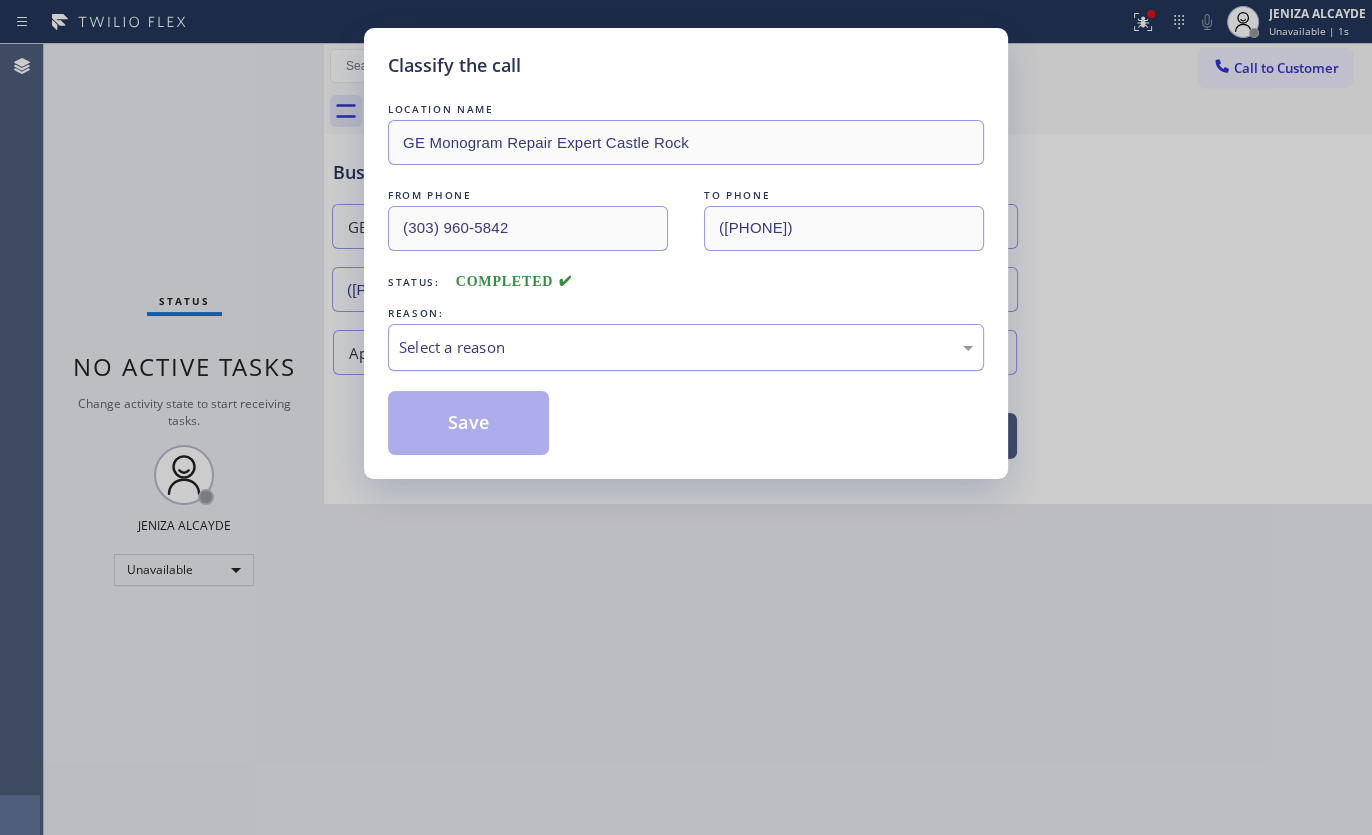 click on "Select a reason" at bounding box center (686, 347) 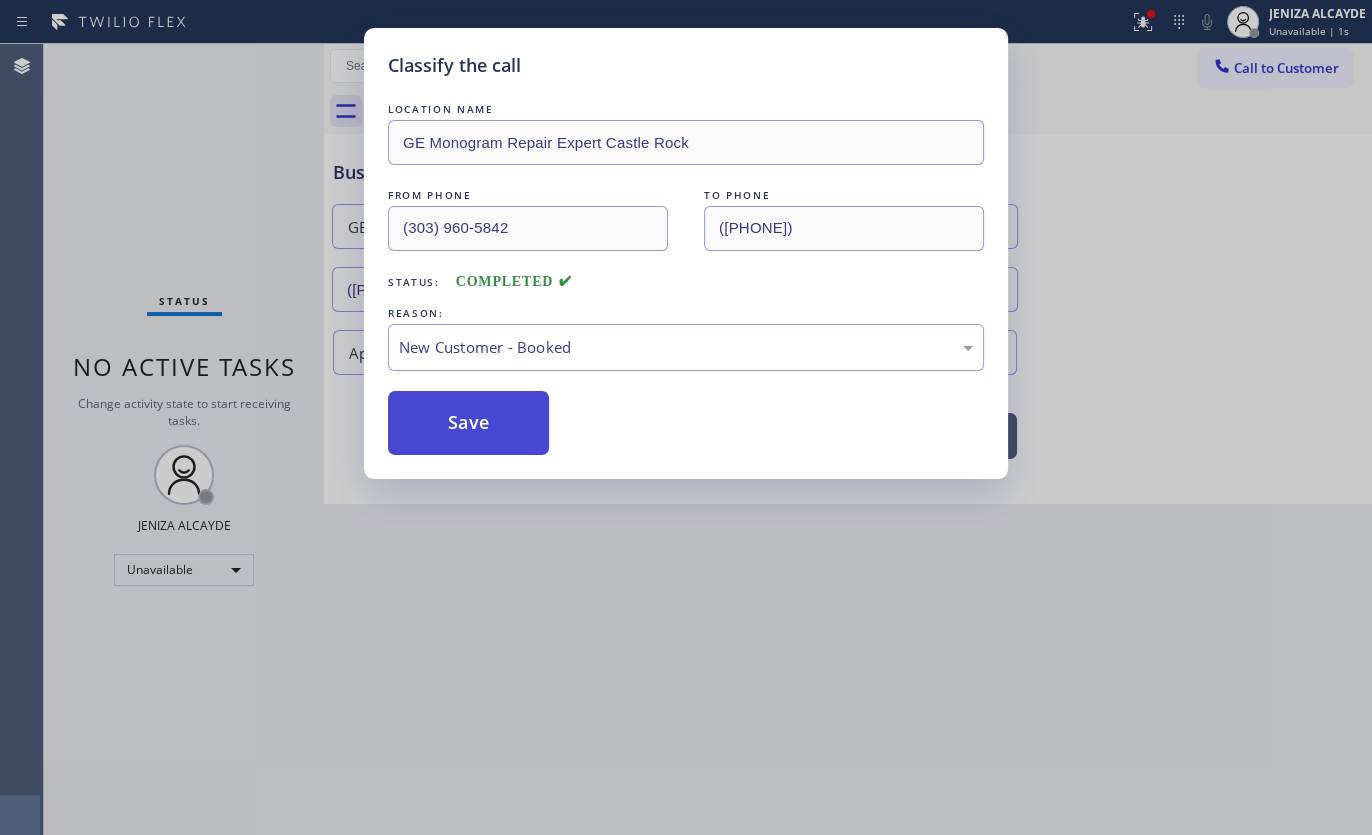 click on "Save" at bounding box center (468, 423) 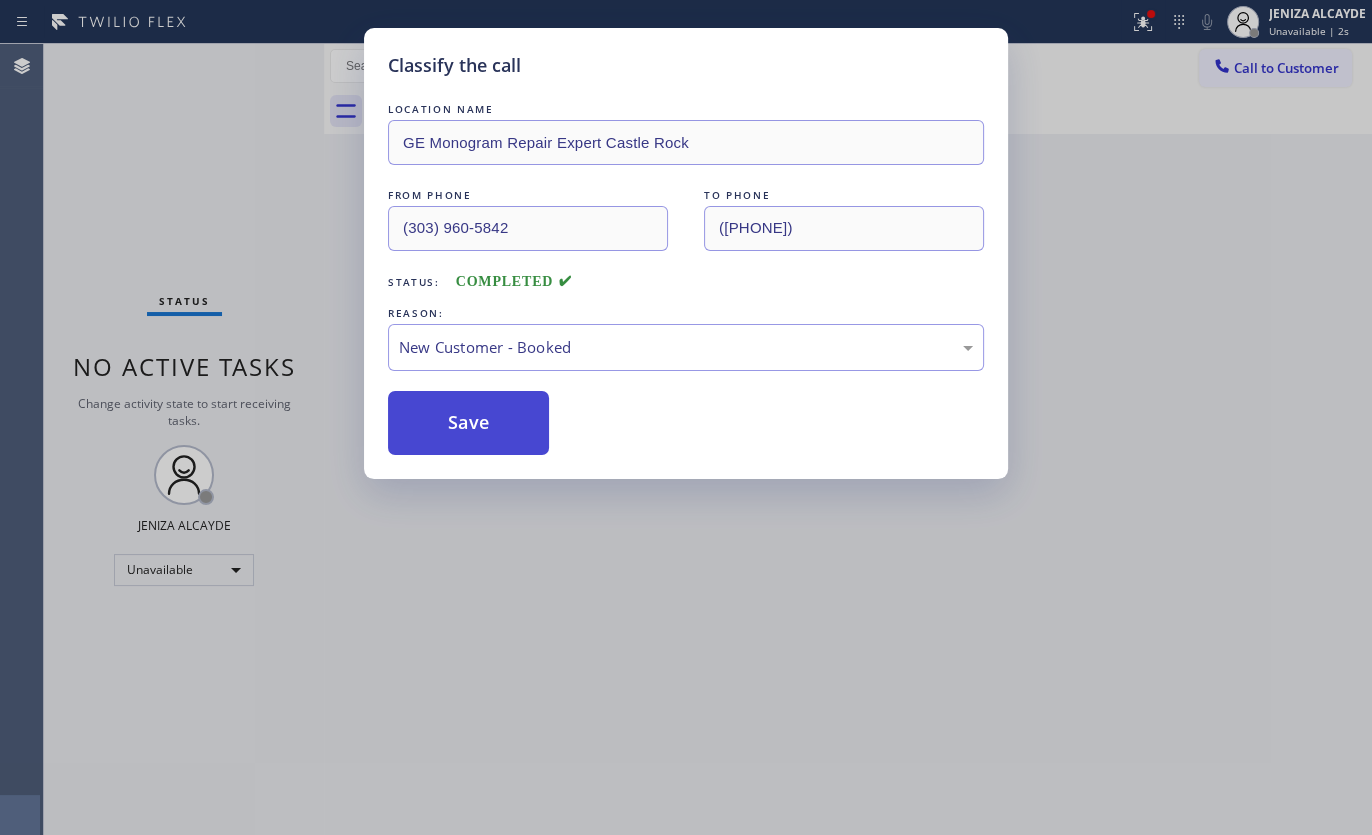 click on "Save" at bounding box center (468, 423) 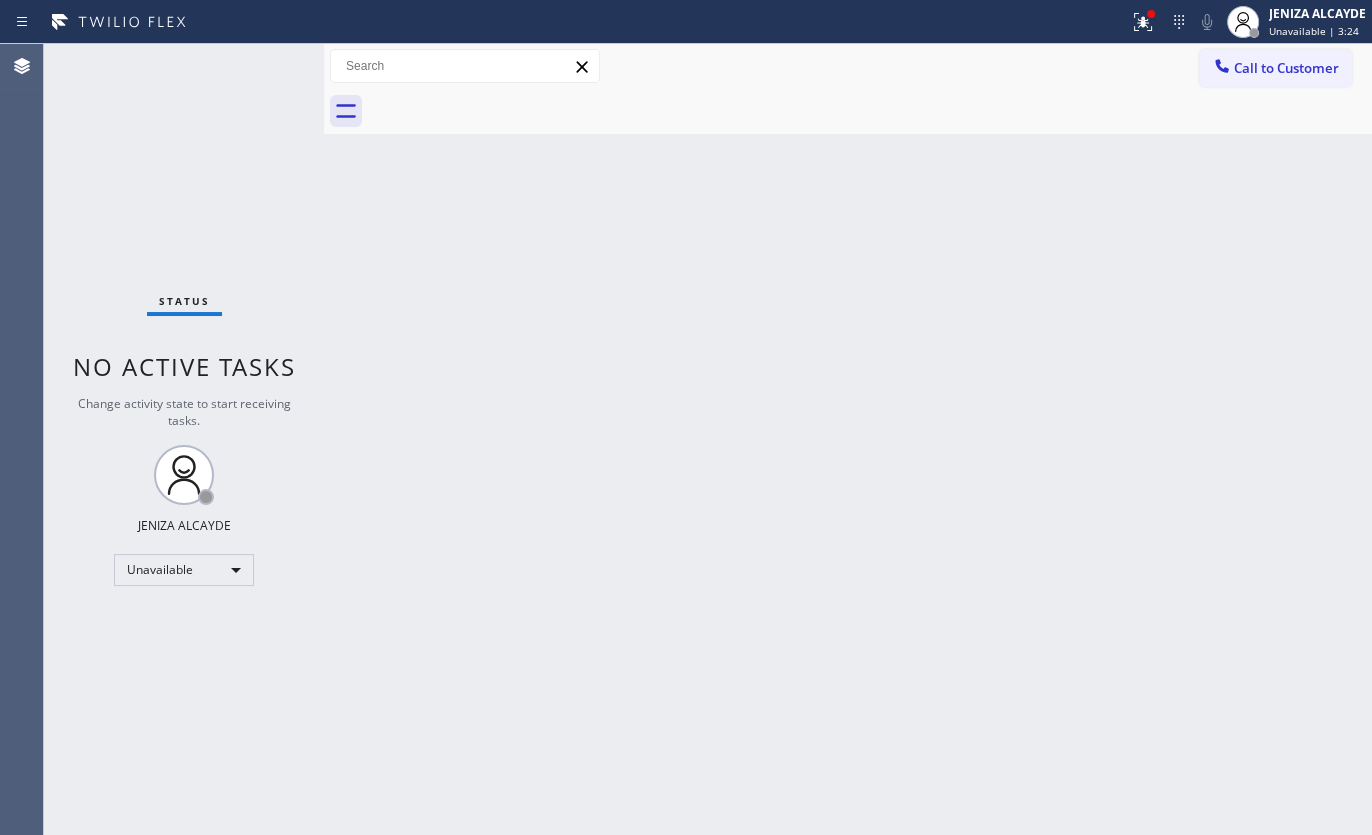 click on "Status   No active tasks     Change activity state to start receiving tasks.   JENIZA ALCAYDE Unavailable" at bounding box center [184, 439] 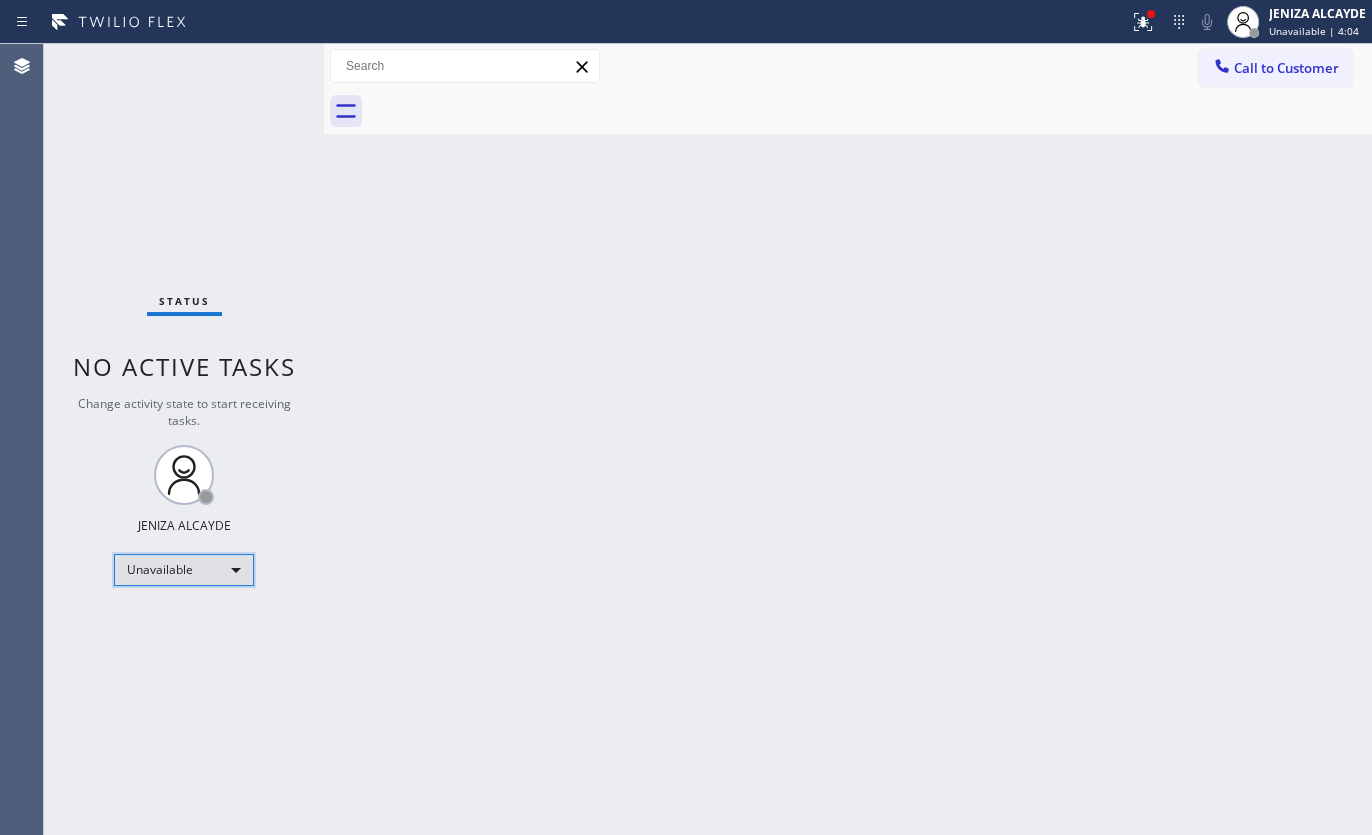 click on "Unavailable" at bounding box center [184, 570] 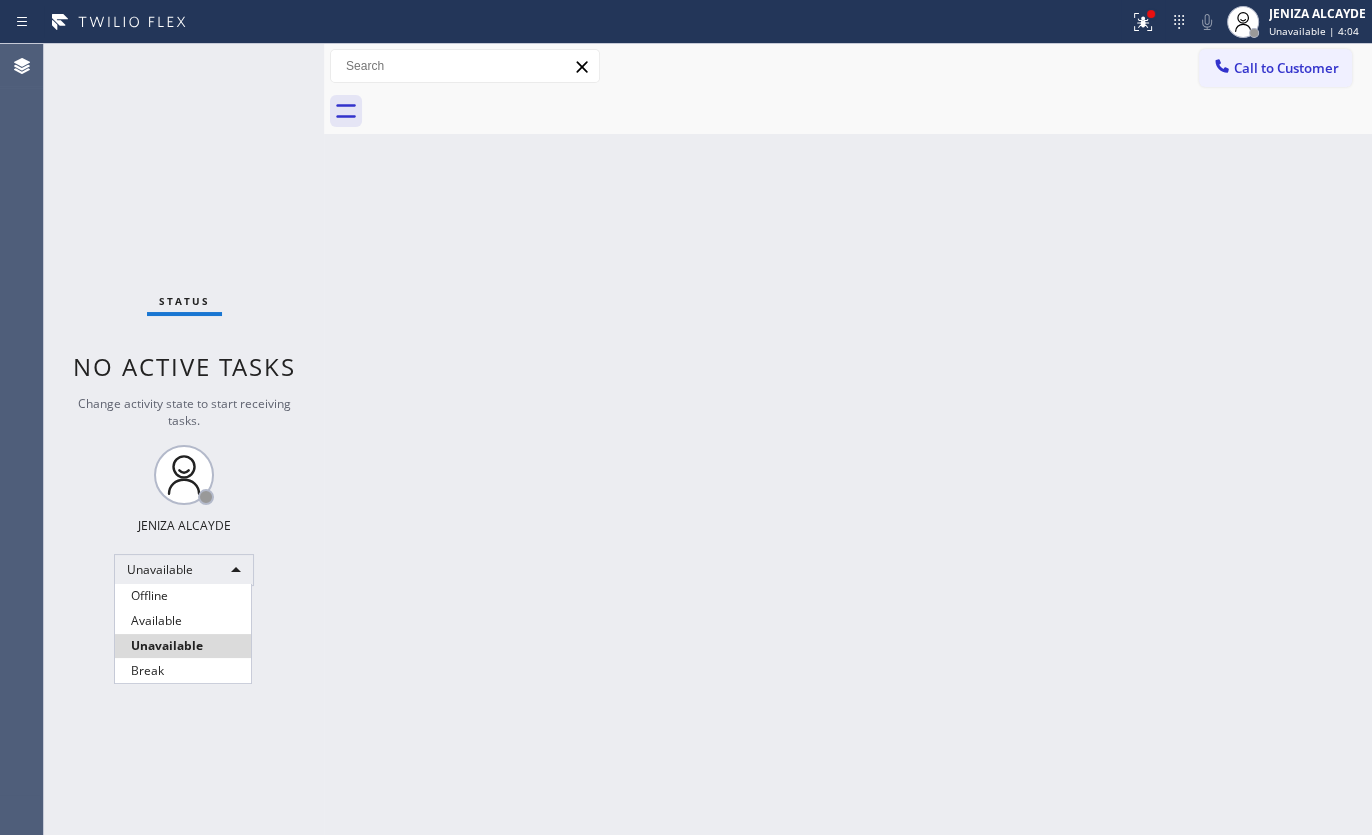 click on "Available" at bounding box center [183, 621] 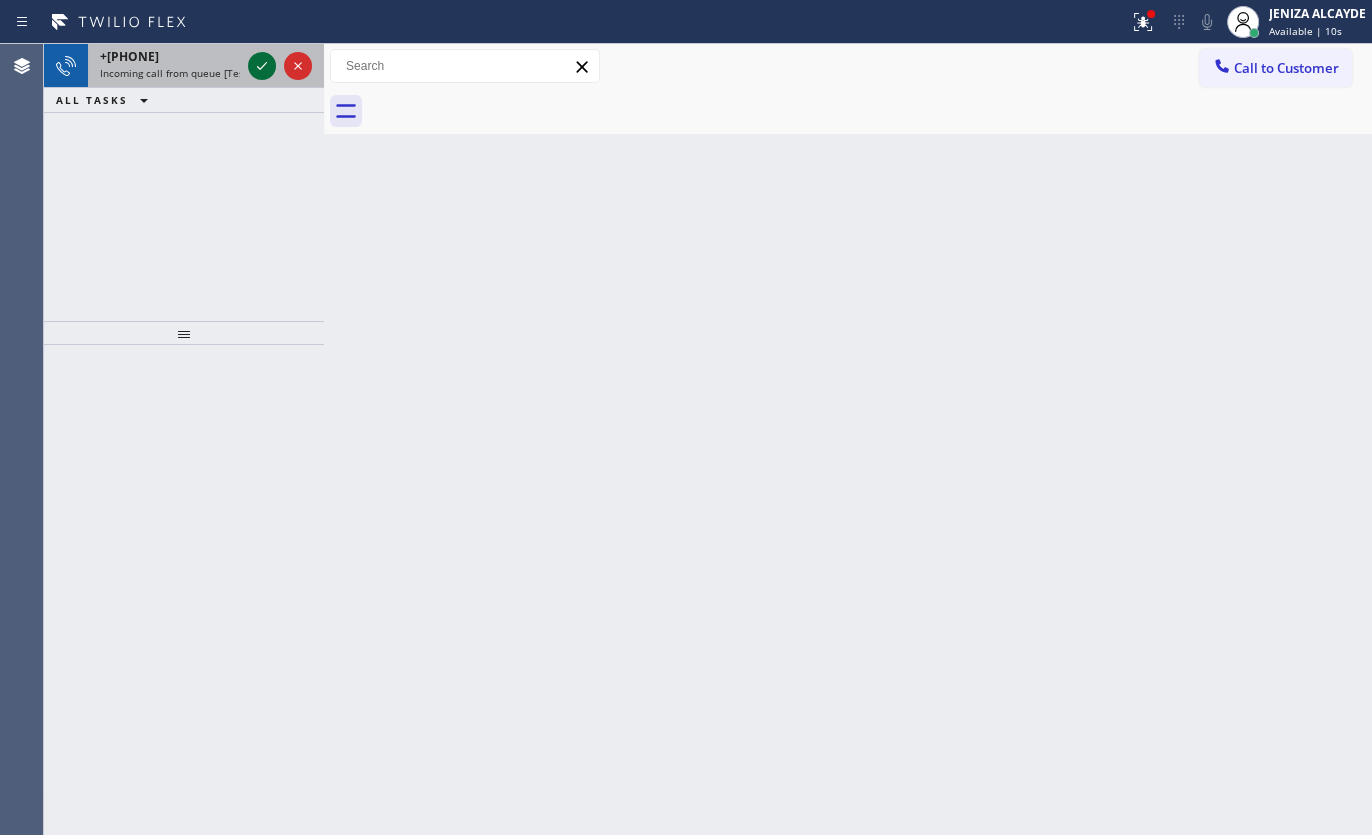 click 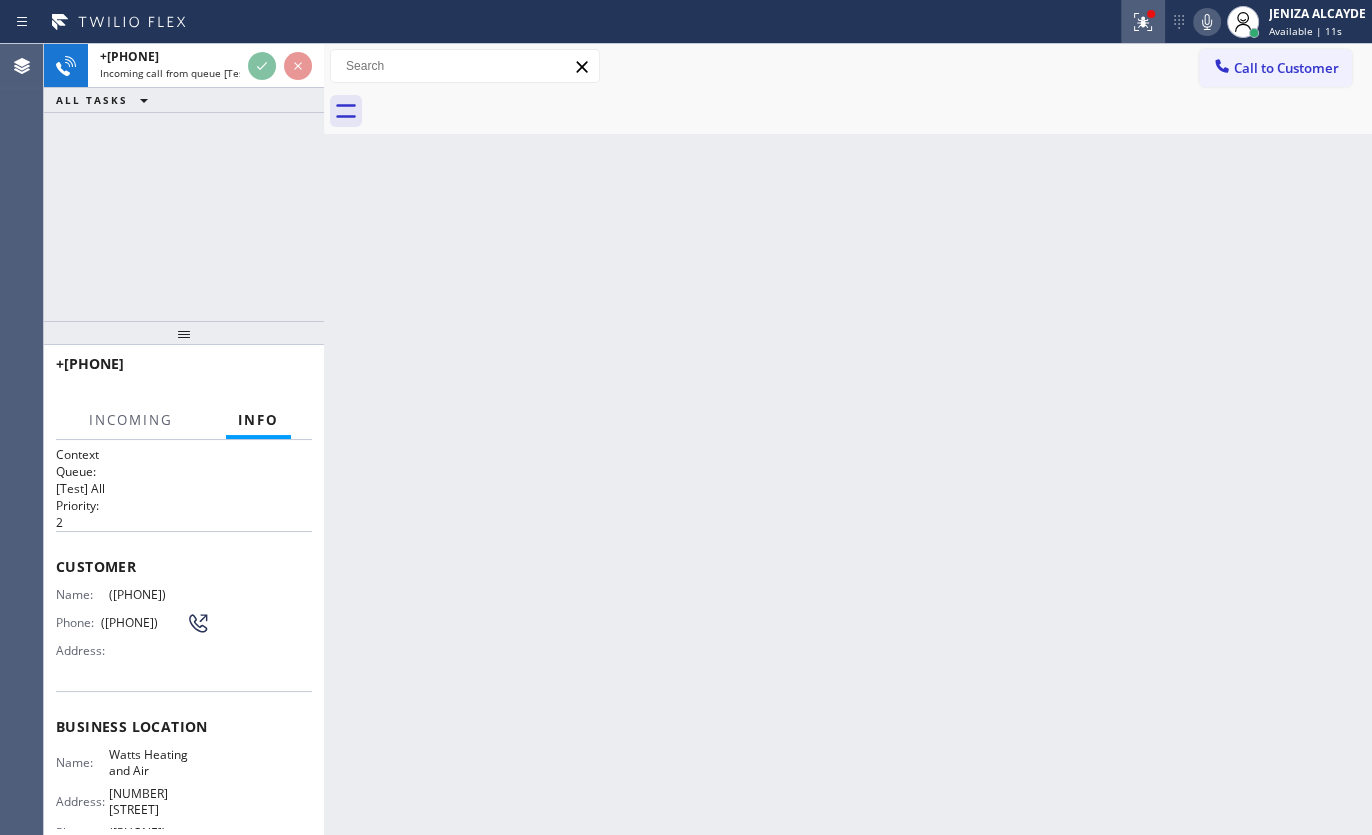 click 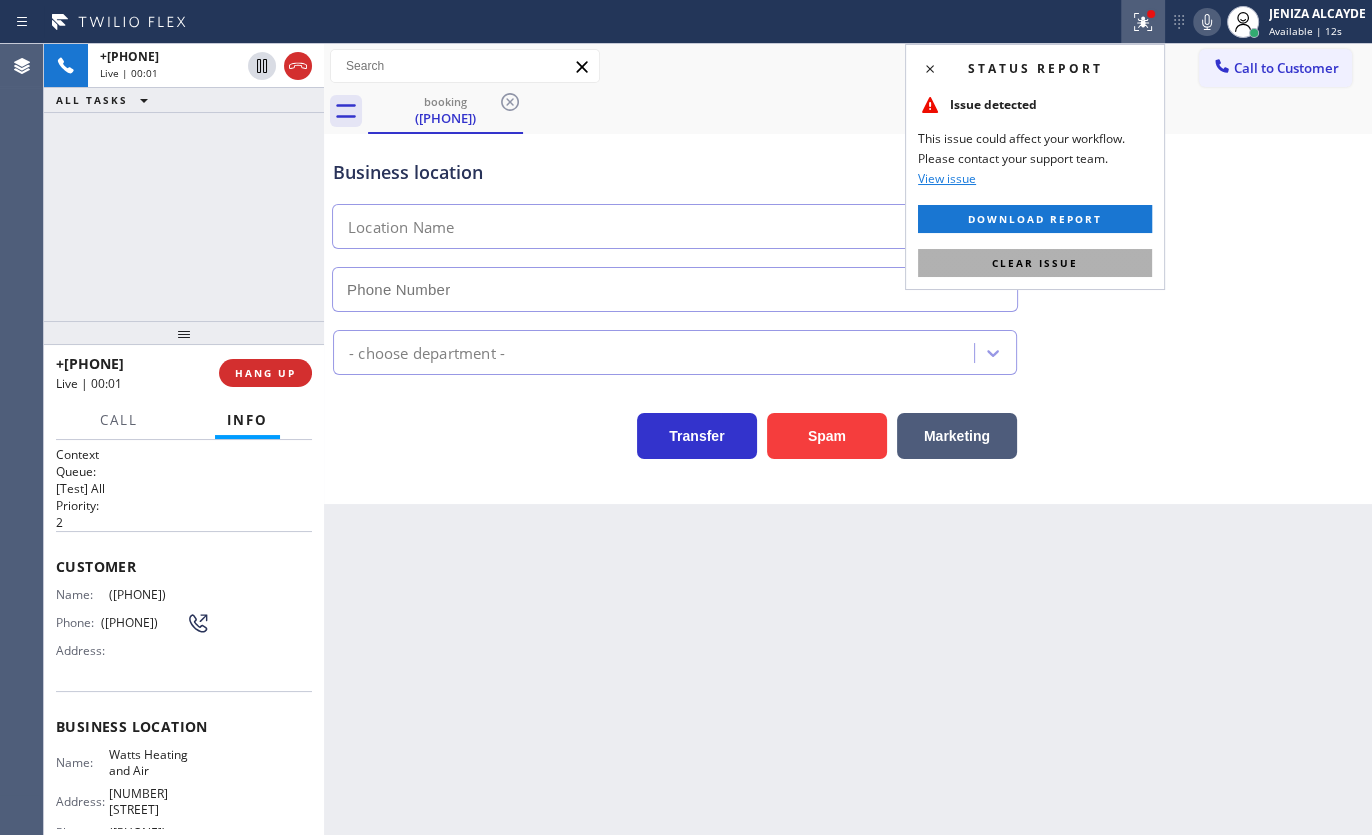 type on "(323) 685-4698" 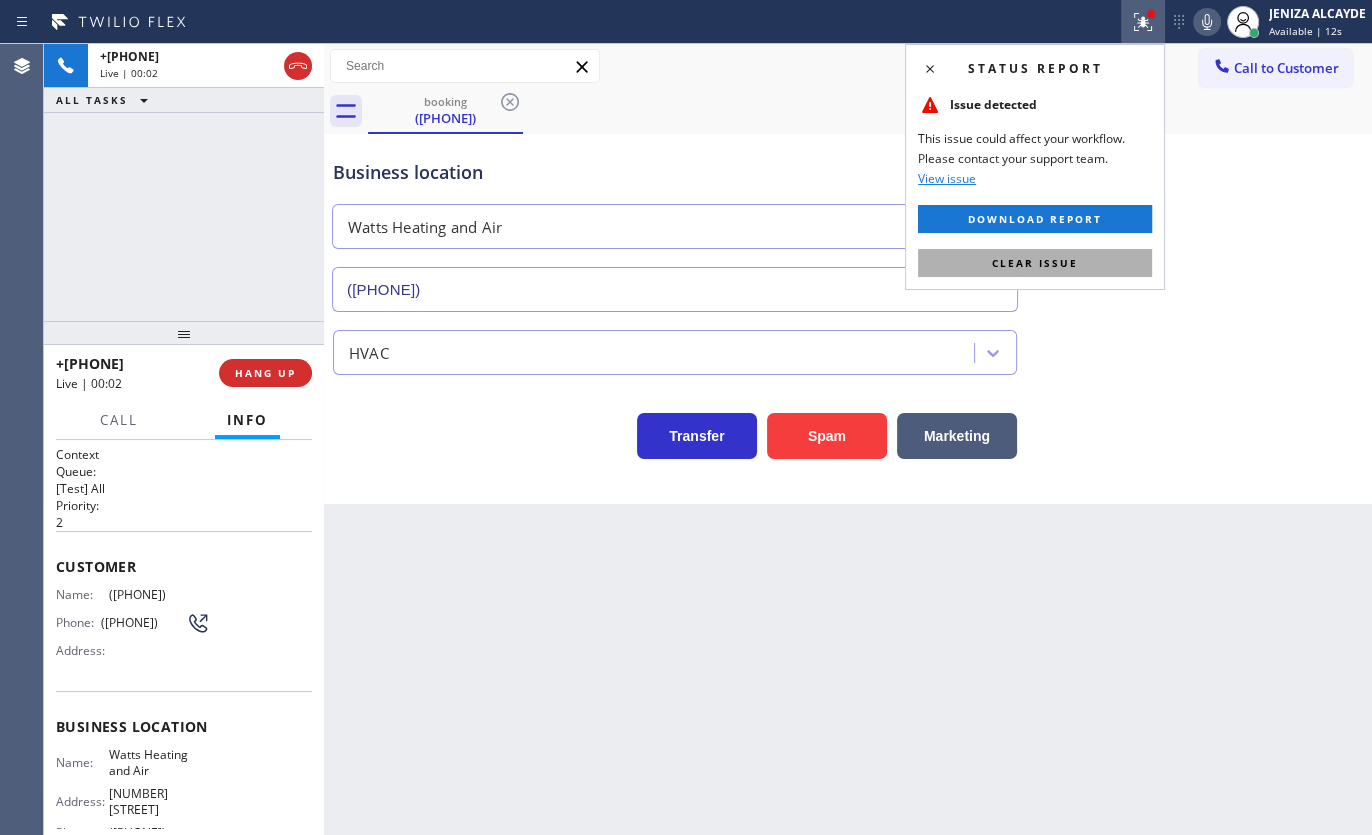 click on "Clear issue" at bounding box center (1035, 263) 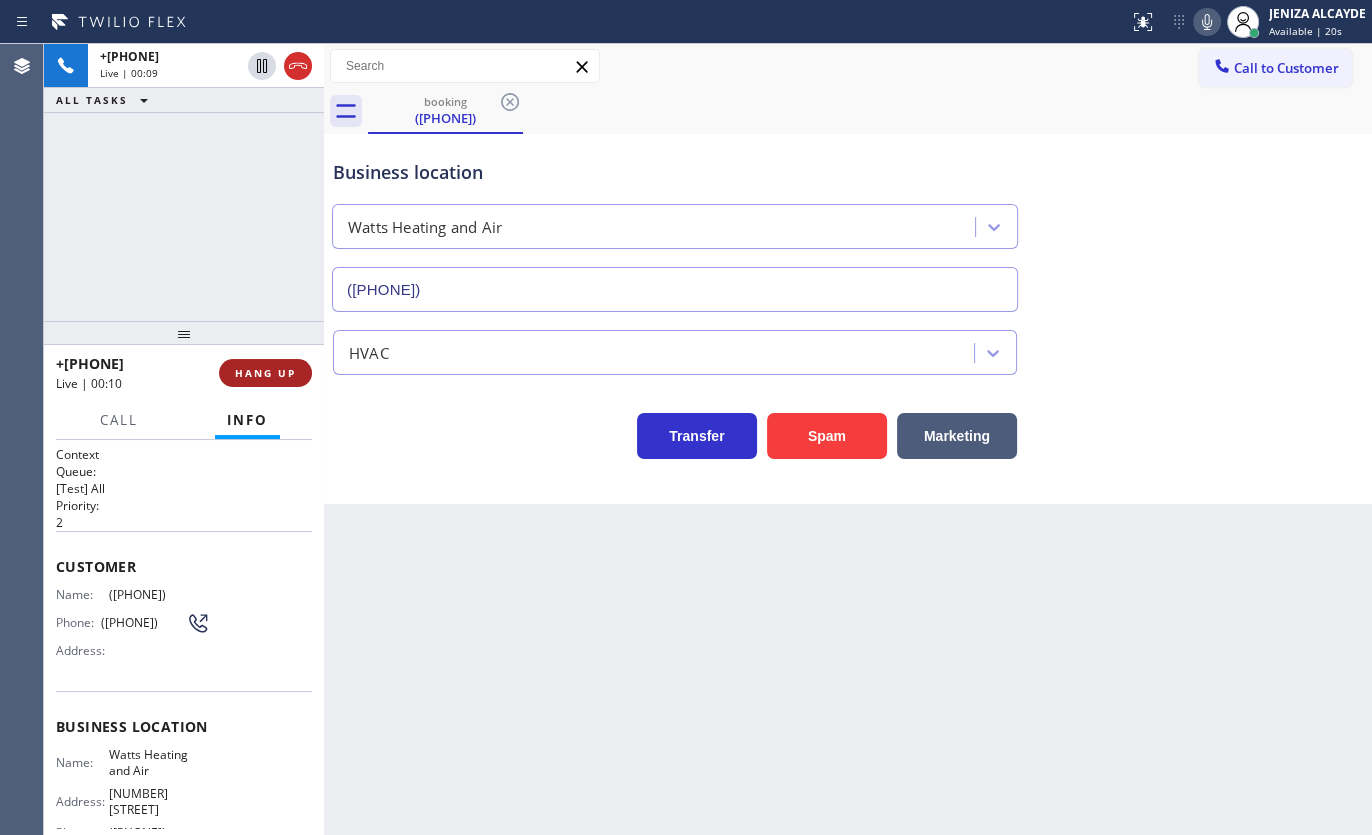 click on "HANG UP" at bounding box center [265, 373] 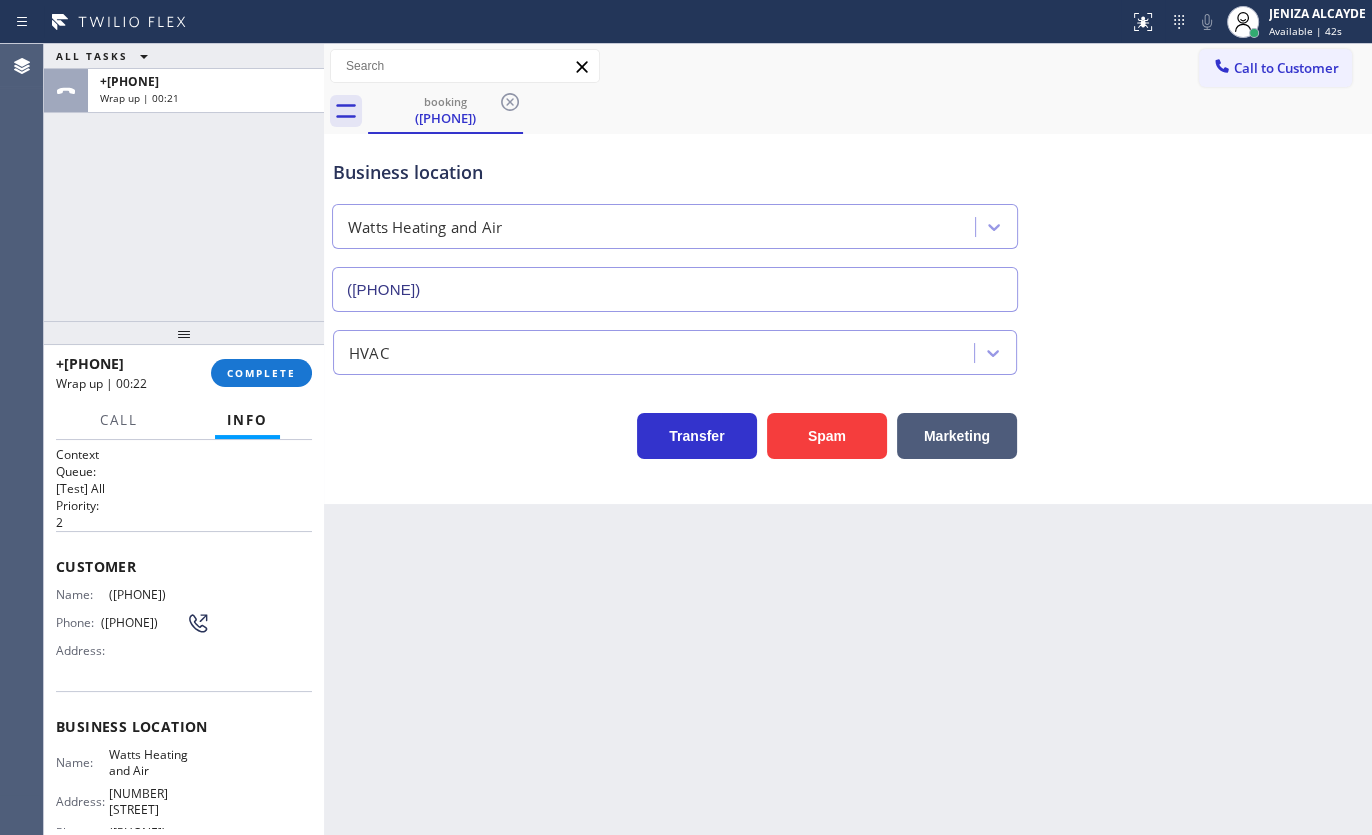 click on "Call to Customer Outbound call Location Search location Your caller id phone number Customer number Call Outbound call Technician Search Technician Your caller id phone number Your caller id phone number Call" at bounding box center [848, 66] 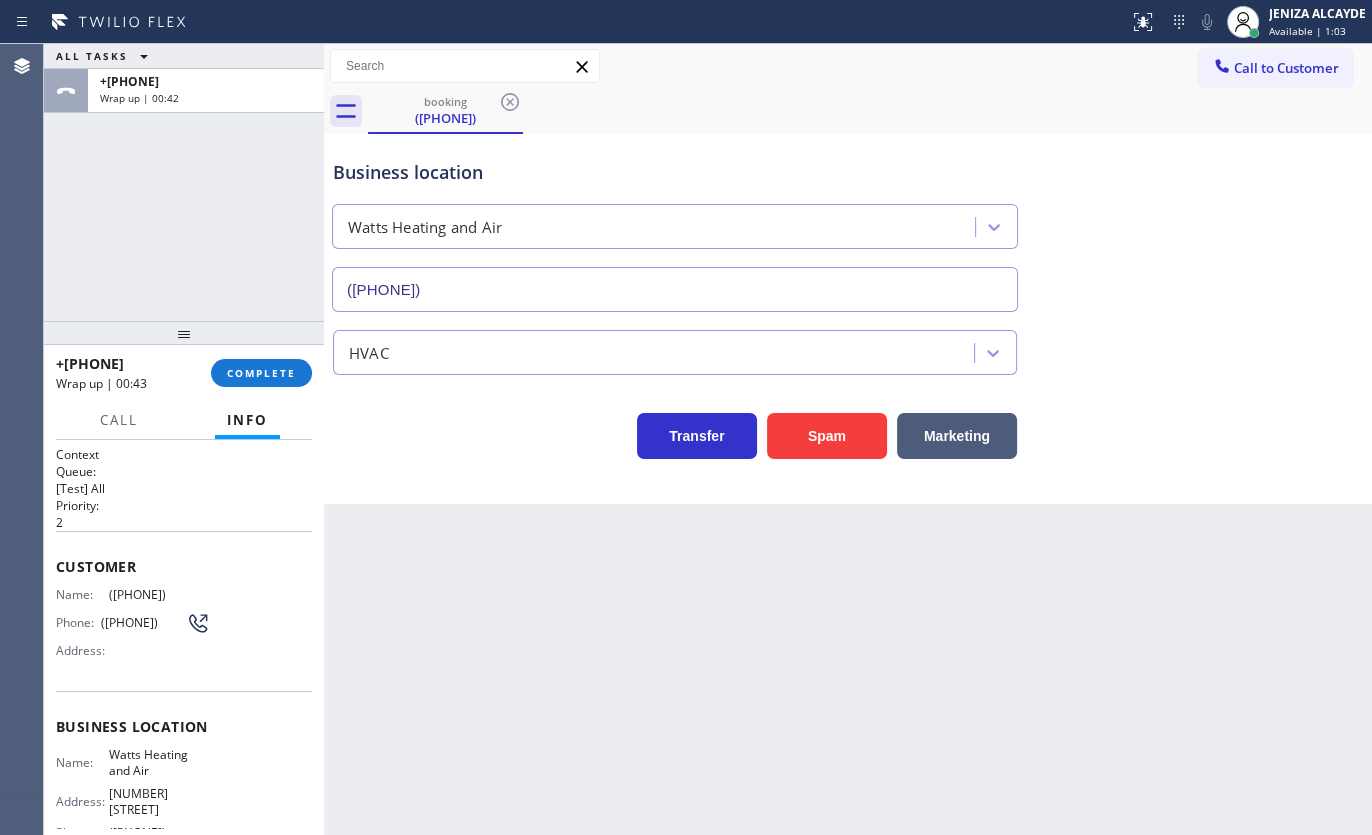 drag, startPoint x: 259, startPoint y: 364, endPoint x: 259, endPoint y: 380, distance: 16 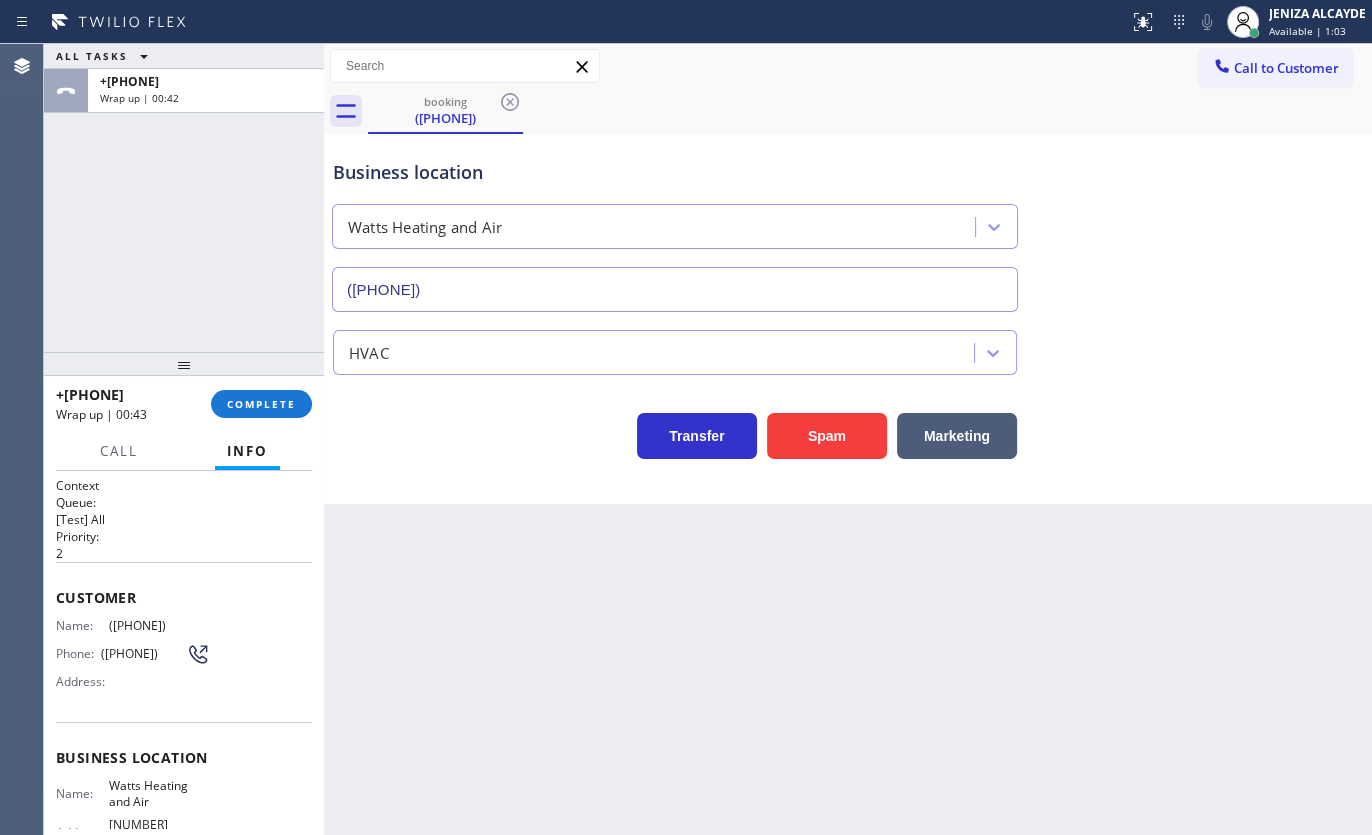 drag, startPoint x: 259, startPoint y: 380, endPoint x: 261, endPoint y: 370, distance: 10.198039 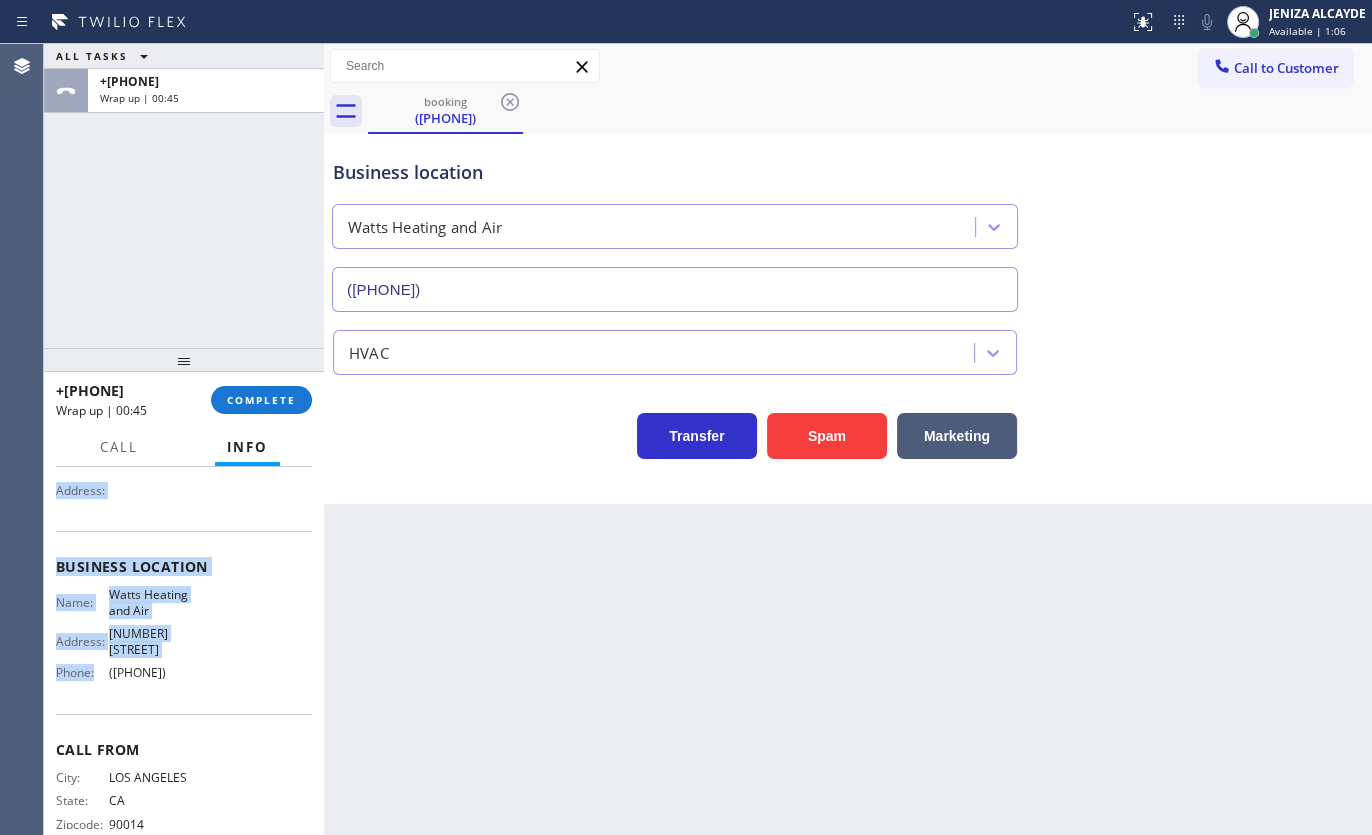 scroll, scrollTop: 227, scrollLeft: 0, axis: vertical 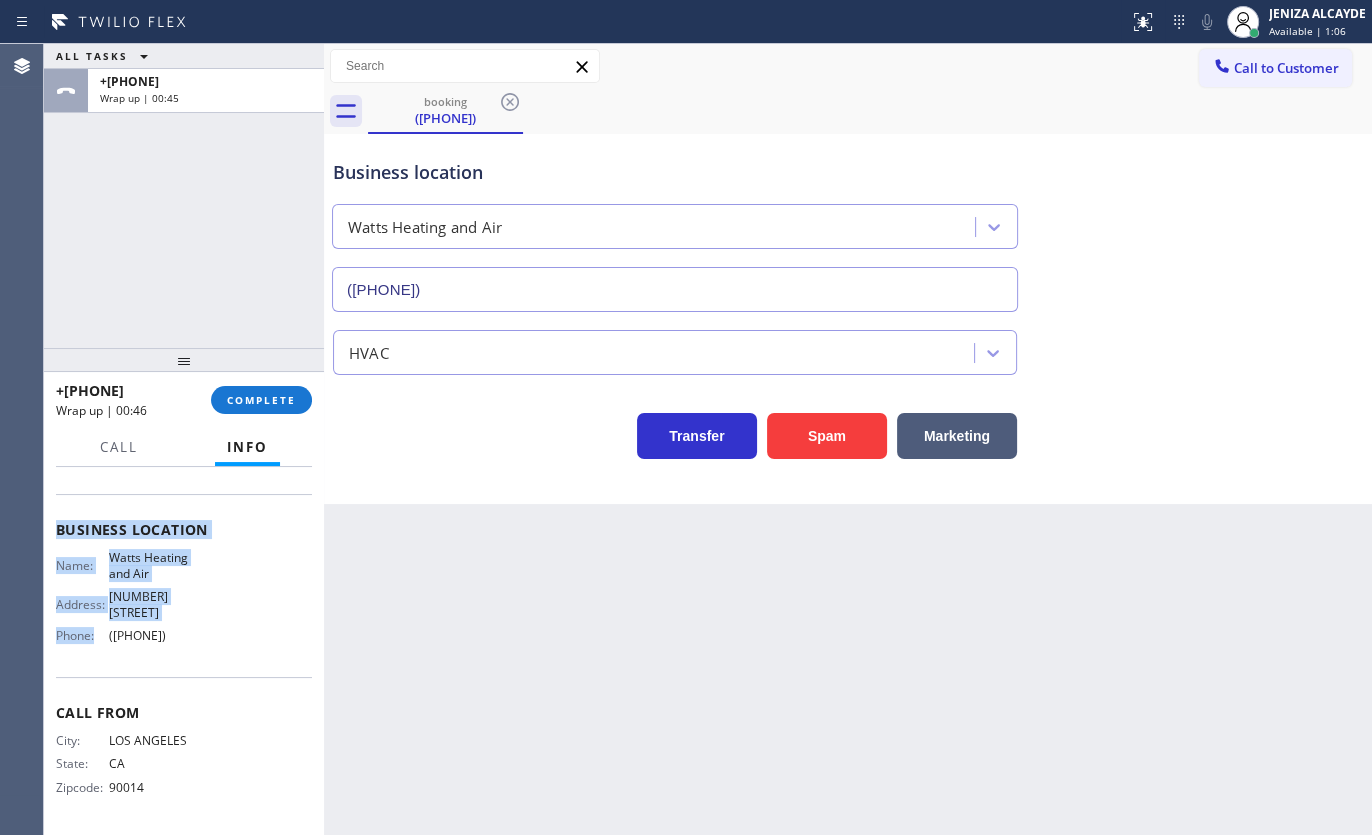 drag, startPoint x: 49, startPoint y: 568, endPoint x: 210, endPoint y: 649, distance: 180.22763 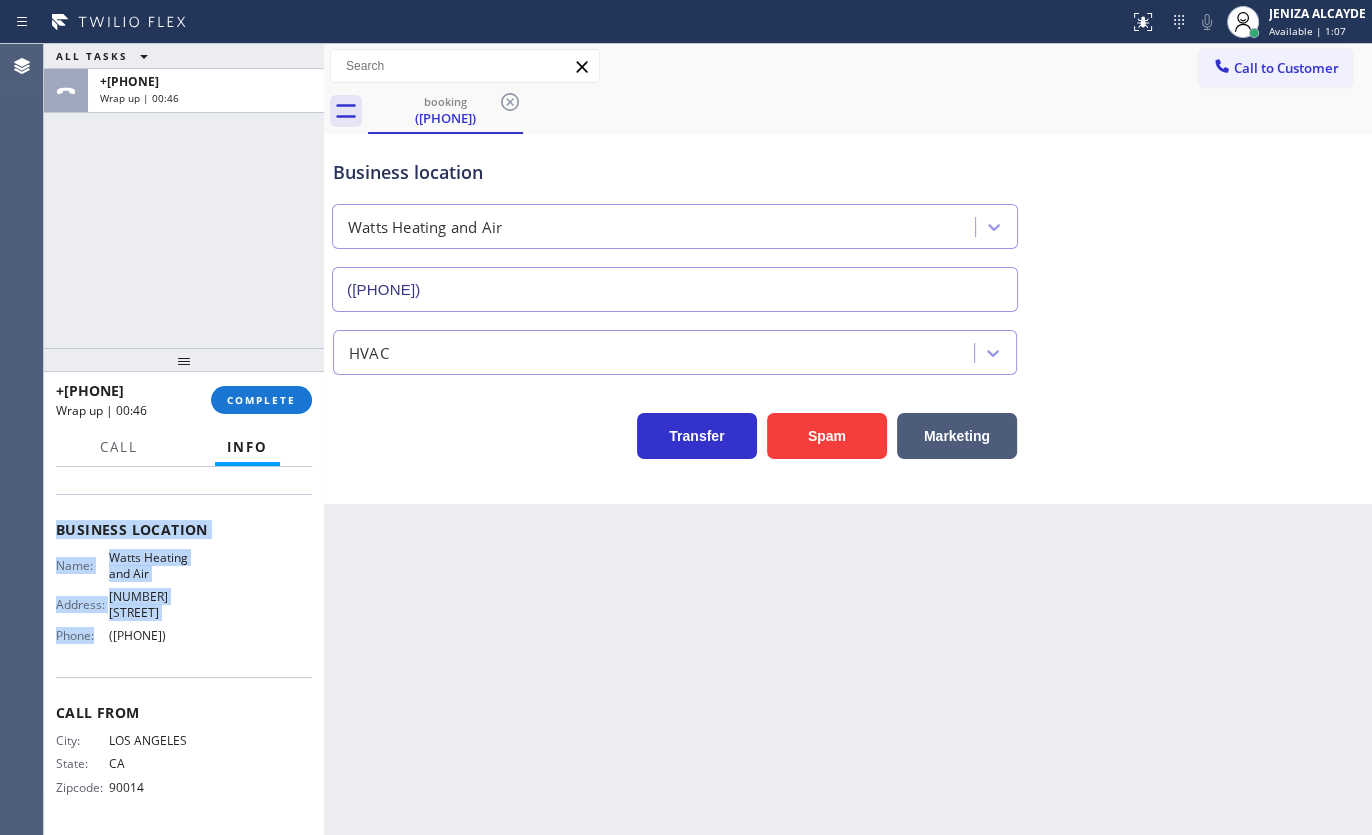 copy on "Customer Name: (323) 337-4769 Phone: (323) 337-4769 Address: Business location Name: Watts Heating and Air Address: 10603 Lou Dillon Ave  Phone: (323) 685-4698" 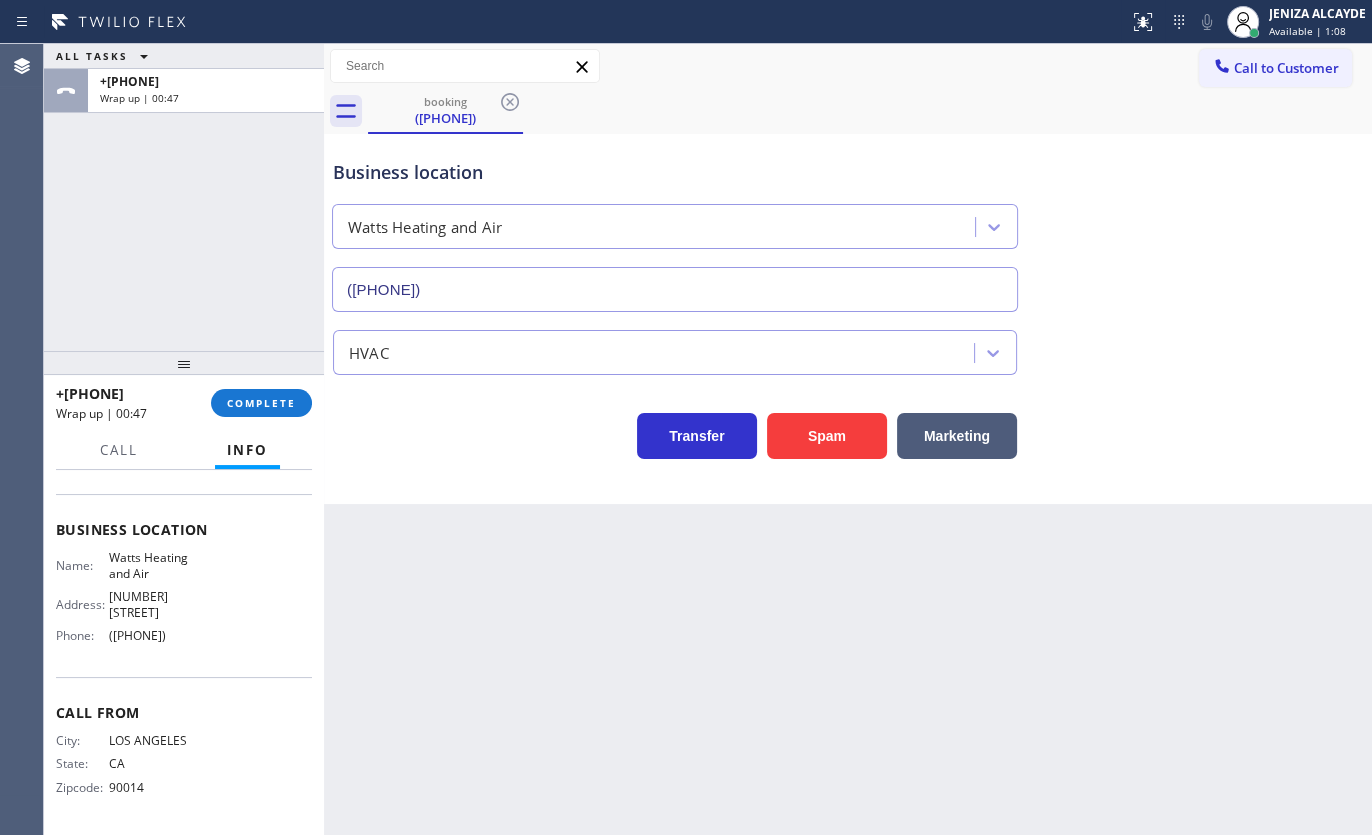 click at bounding box center (184, 363) 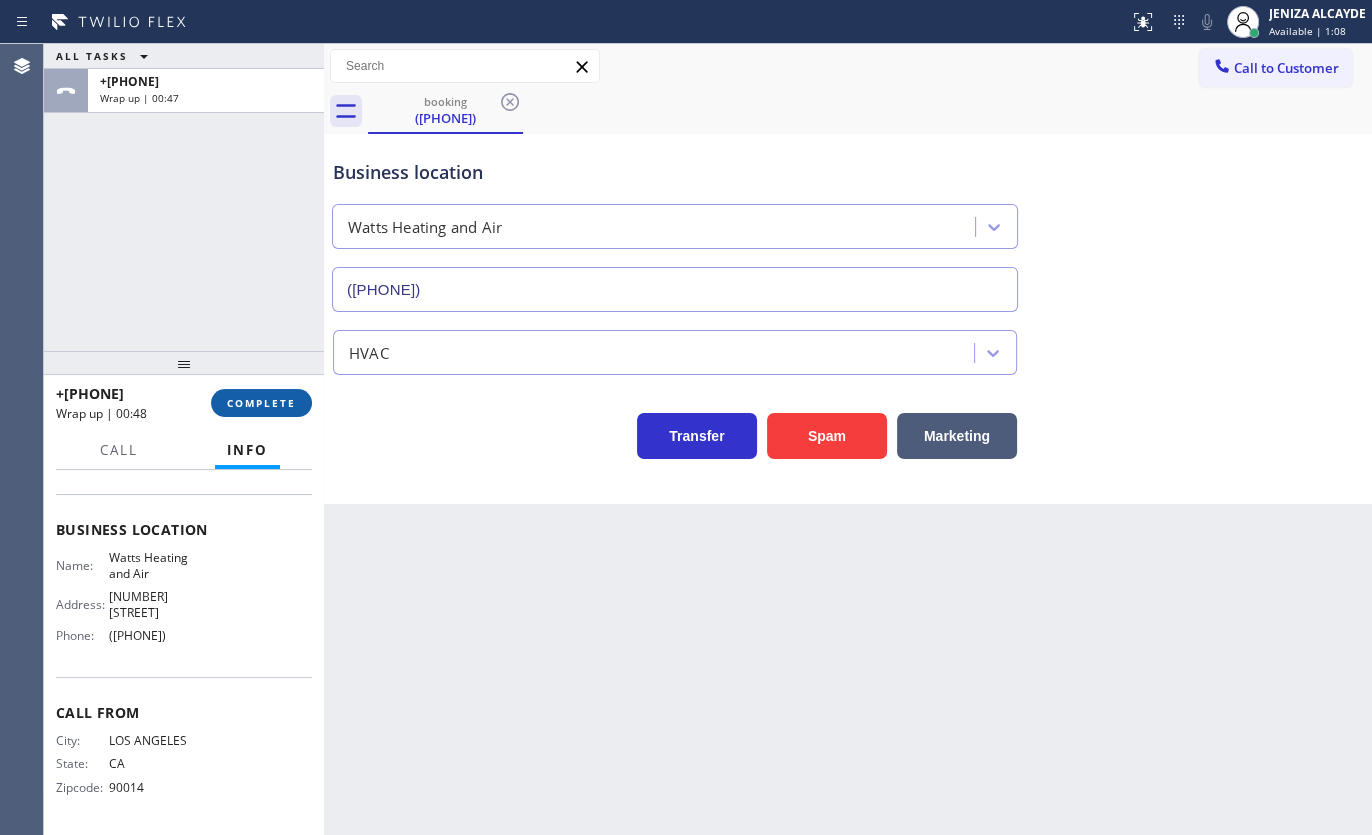 click on "COMPLETE" at bounding box center [261, 403] 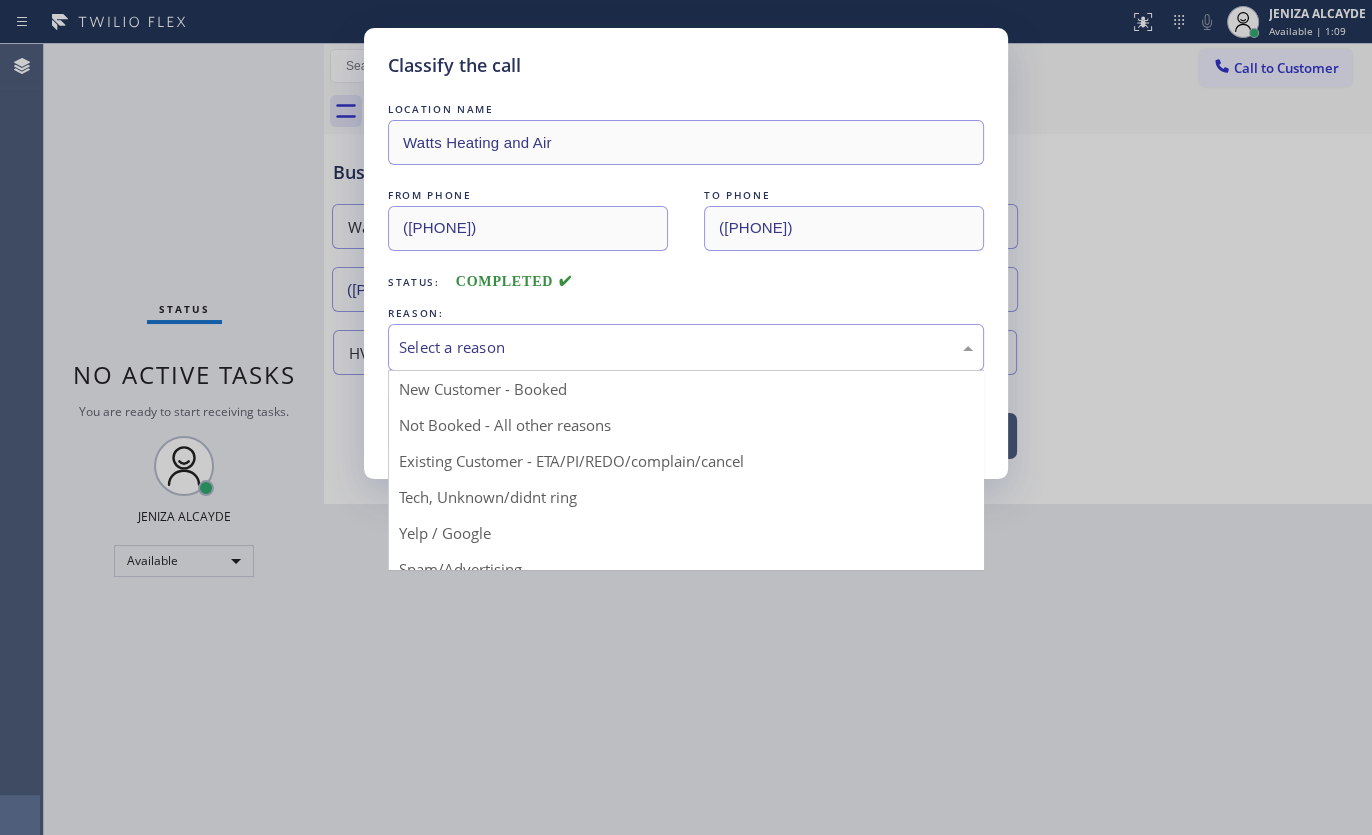 click on "Select a reason" at bounding box center (686, 347) 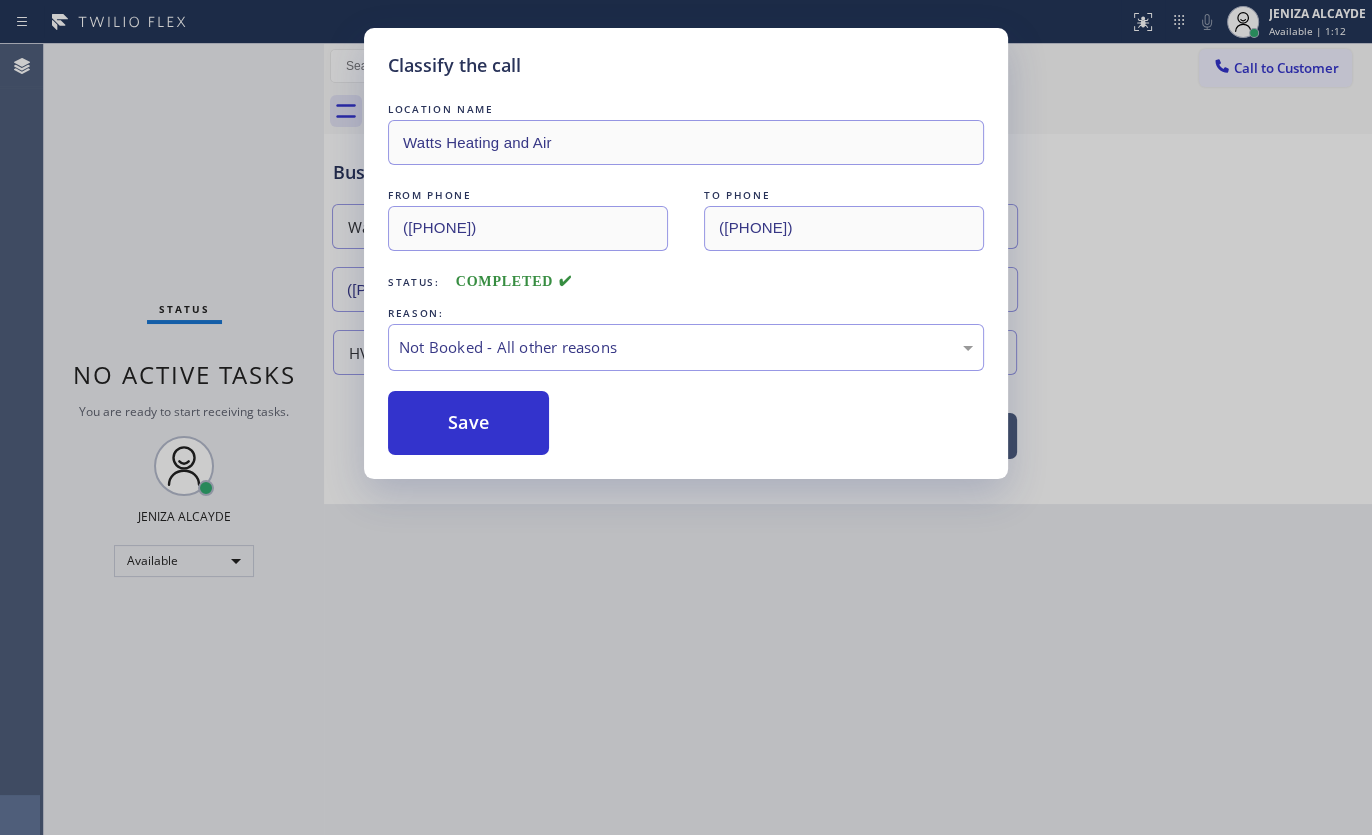 click on "Save" at bounding box center (468, 423) 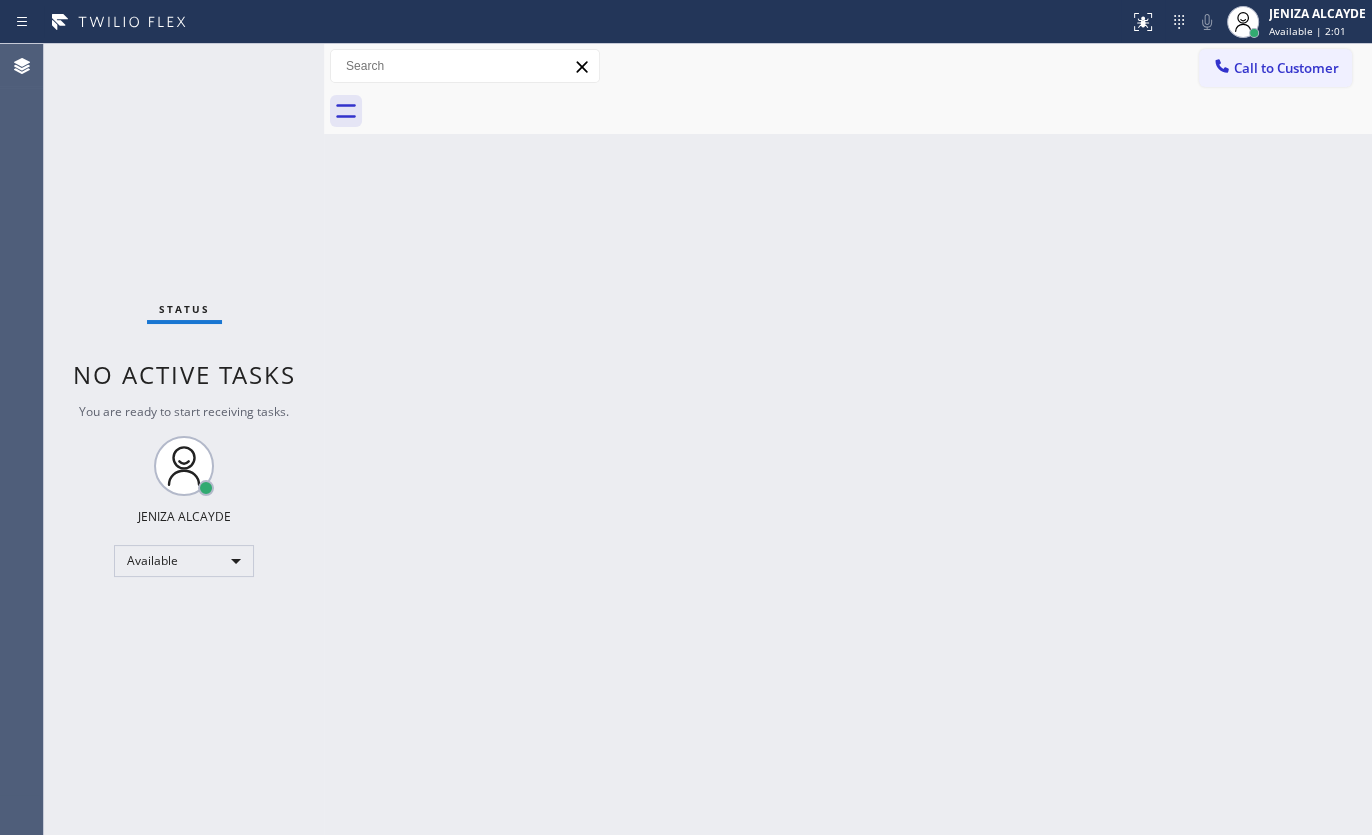 click on "Status   No active tasks     You are ready to start receiving tasks.   JENIZA ALCAYDE Available" at bounding box center (184, 439) 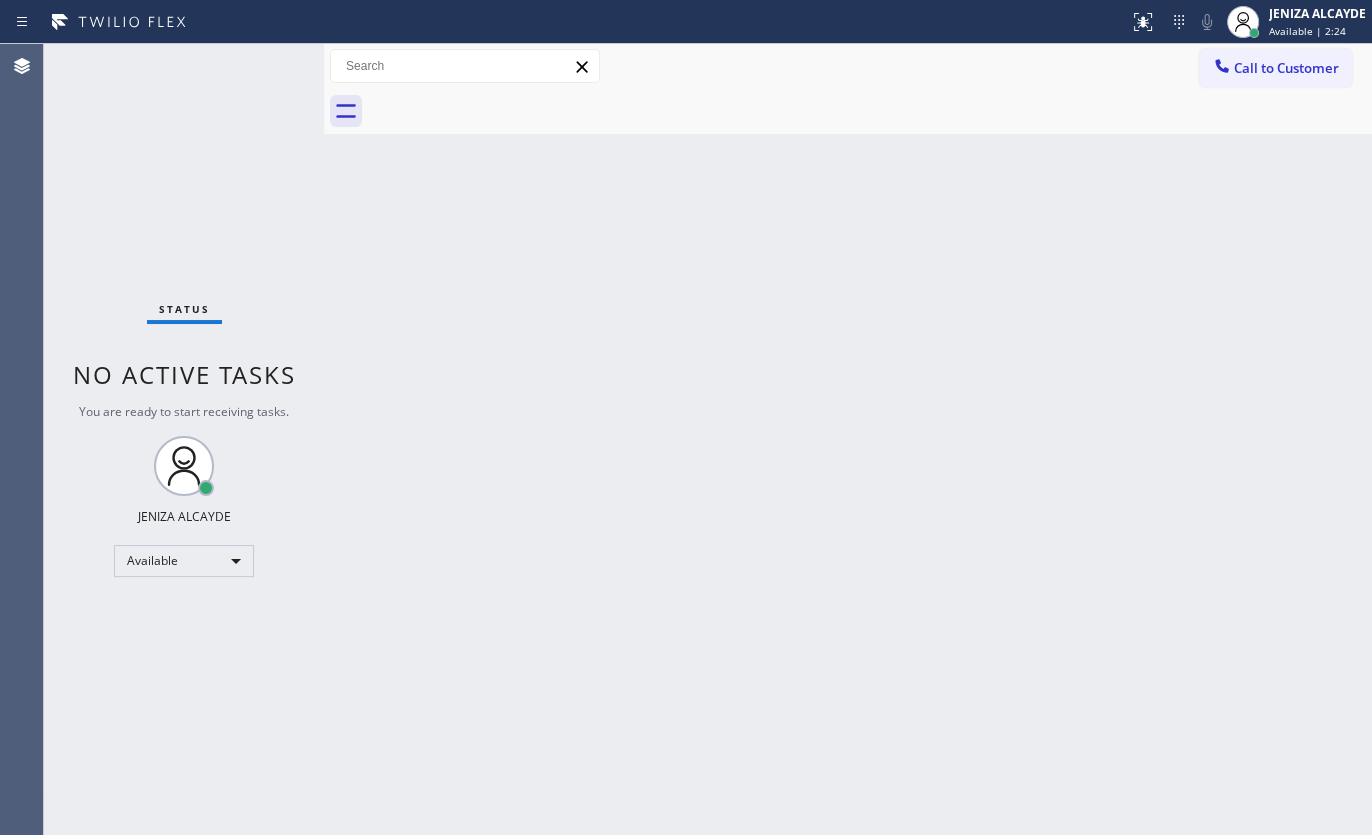 click on "Status   No active tasks     You are ready to start receiving tasks.   JENIZA ALCAYDE Available" at bounding box center (184, 439) 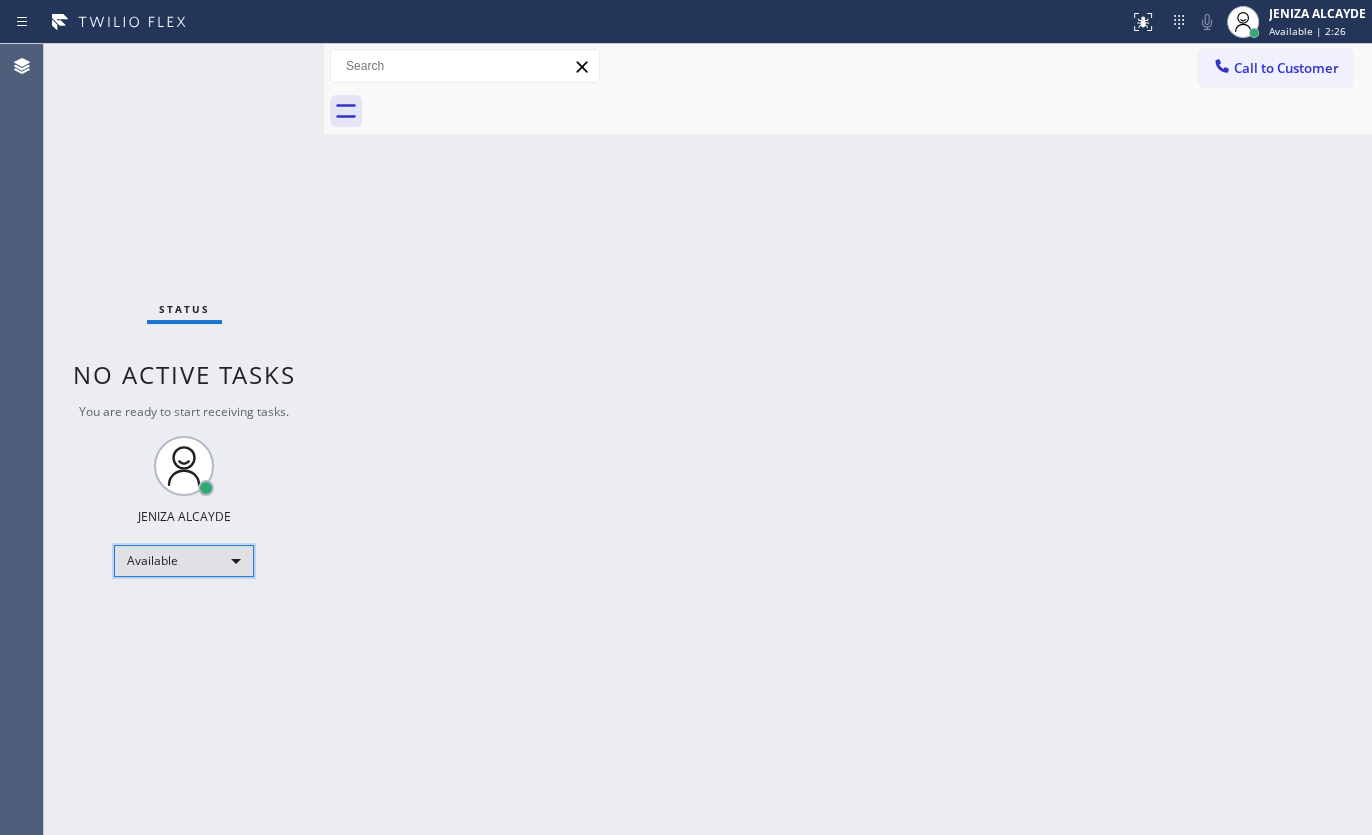 click on "Available" at bounding box center (184, 561) 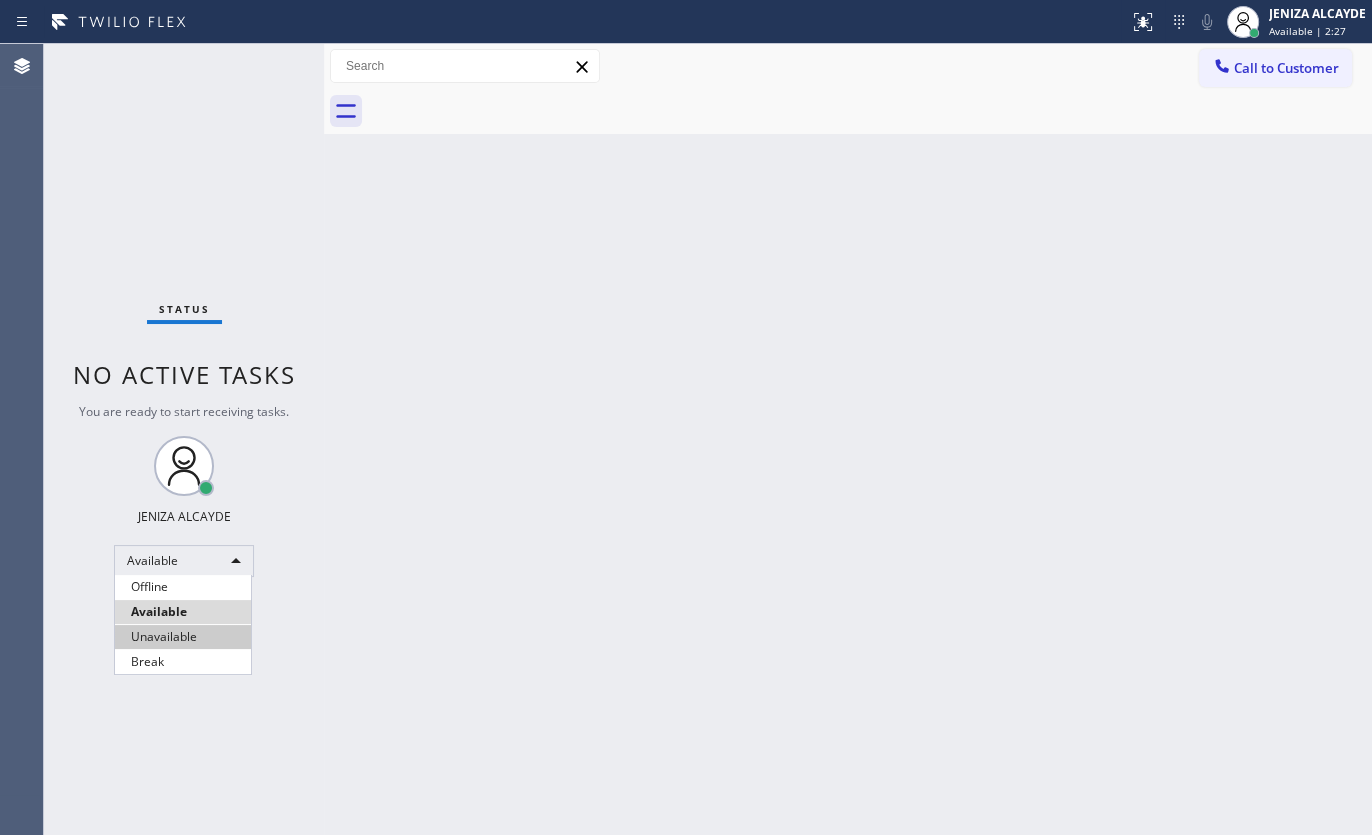 click on "Unavailable" at bounding box center [183, 637] 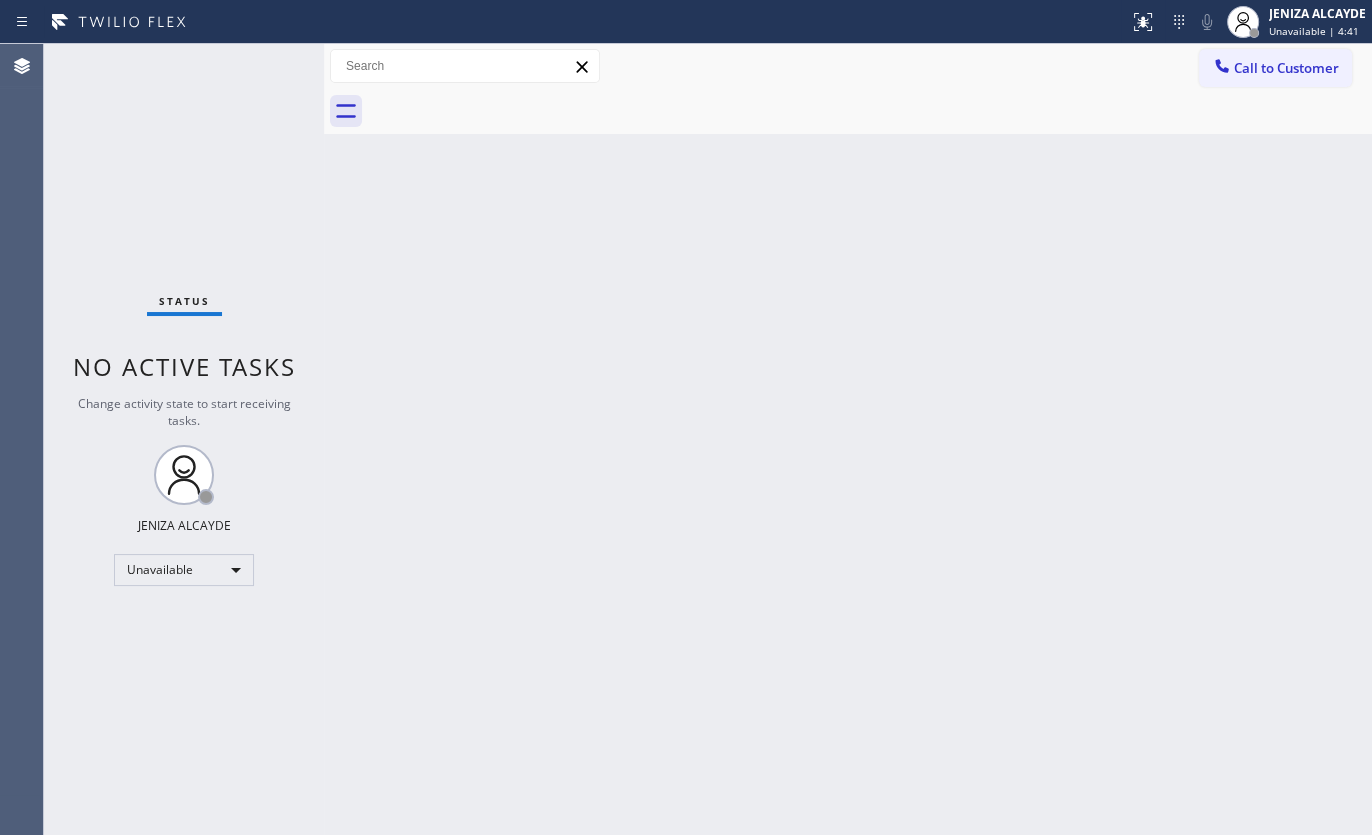click on "Status   No active tasks     Change activity state to start receiving tasks.   JENIZA ALCAYDE Unavailable" at bounding box center [184, 439] 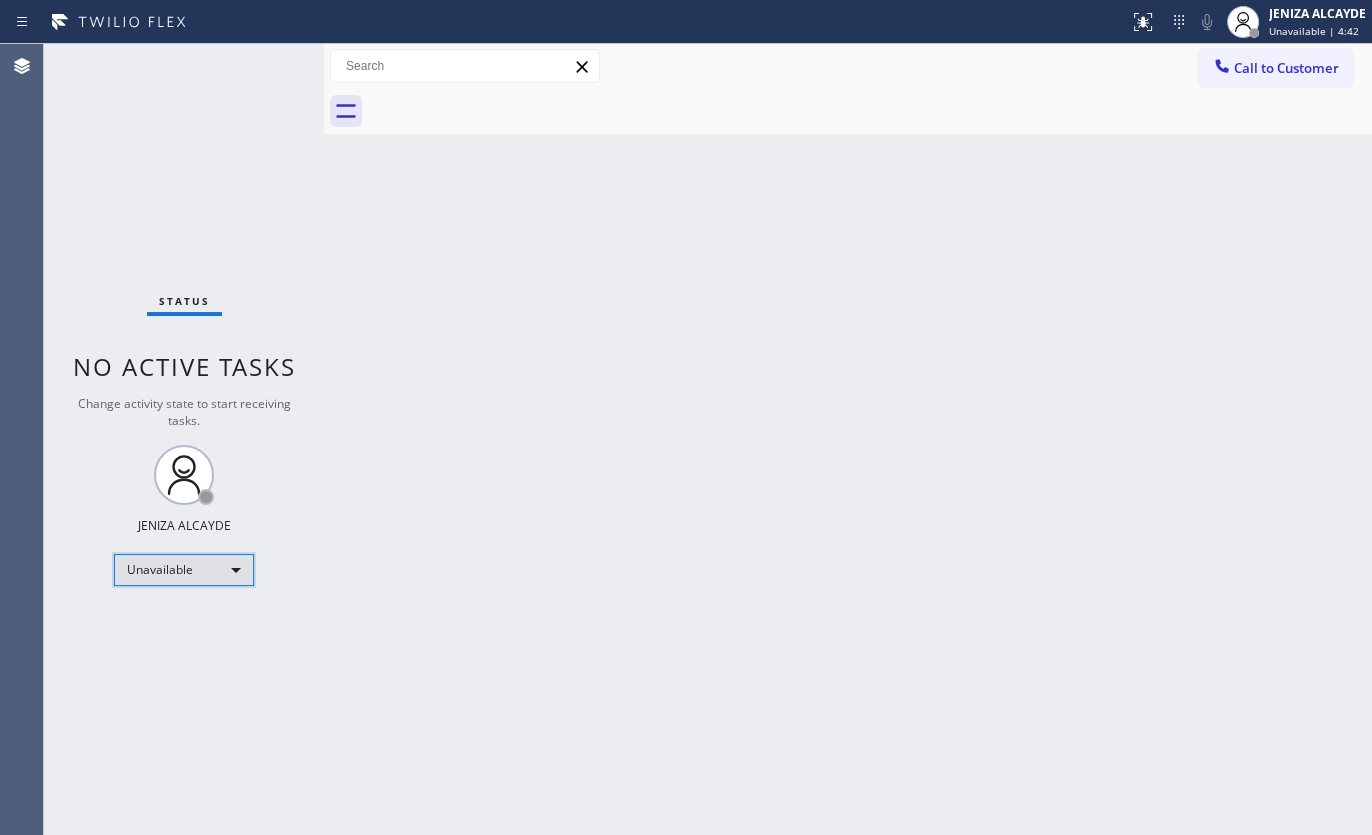 click on "Unavailable" at bounding box center [184, 570] 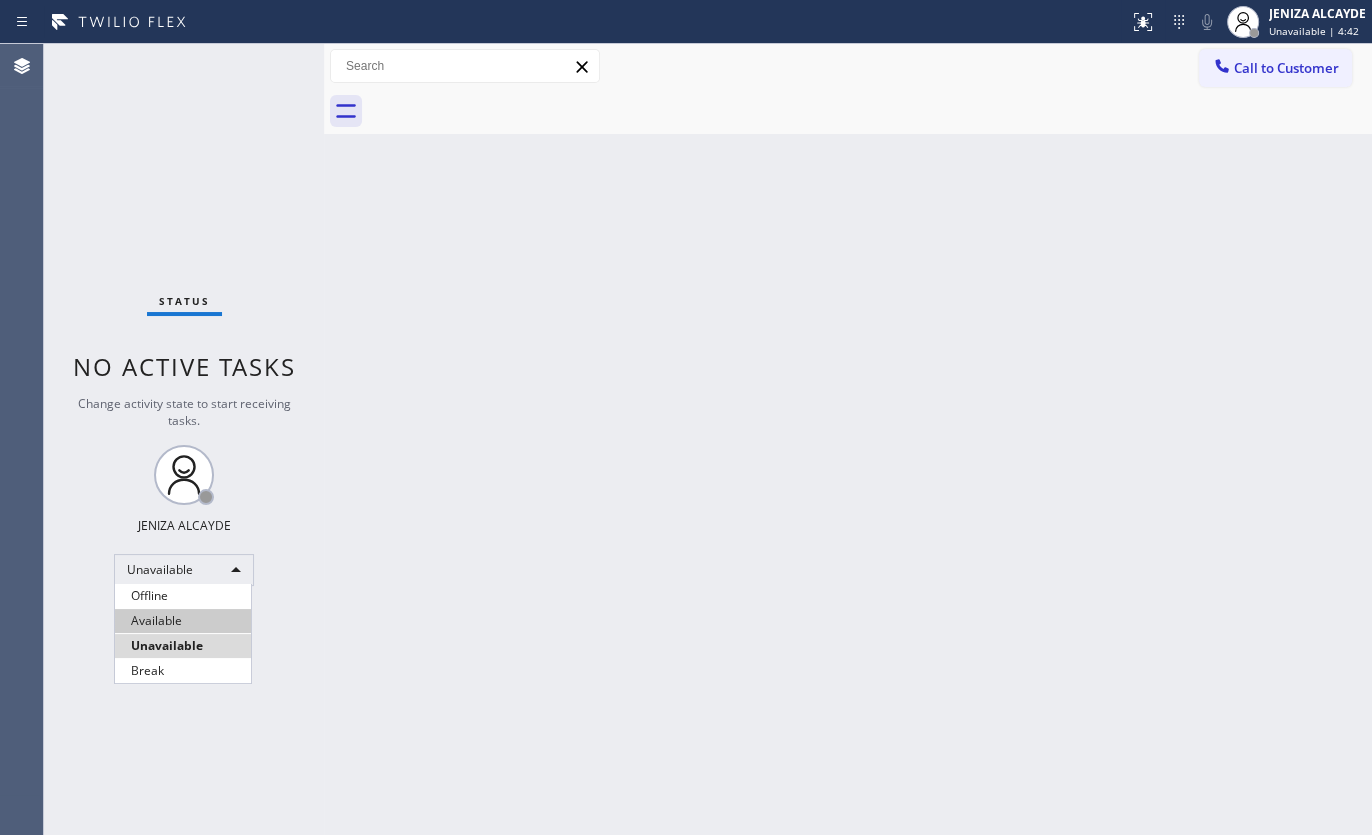 click on "Available" at bounding box center (183, 621) 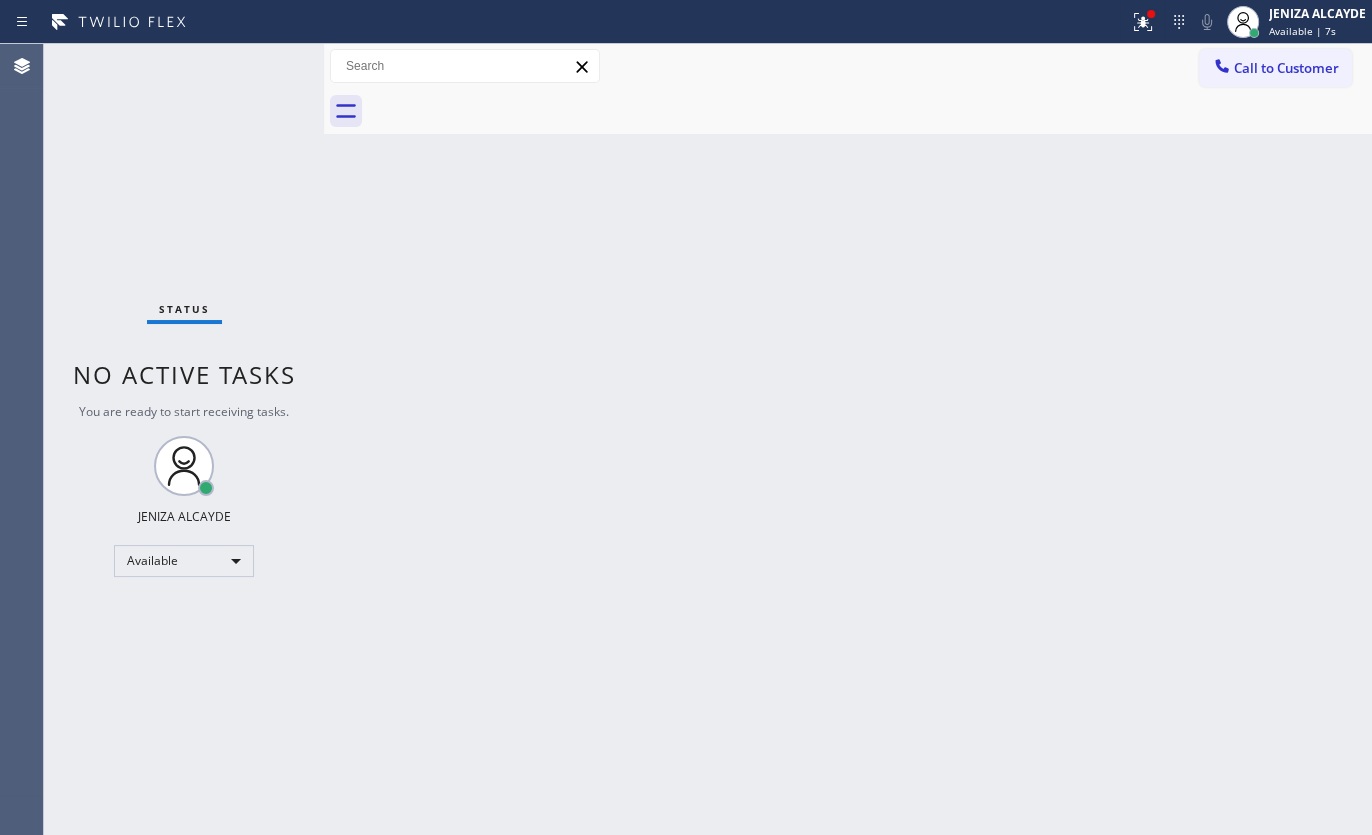 click on "Status   No active tasks     You are ready to start receiving tasks.   JENIZA ALCAYDE Available" at bounding box center (184, 439) 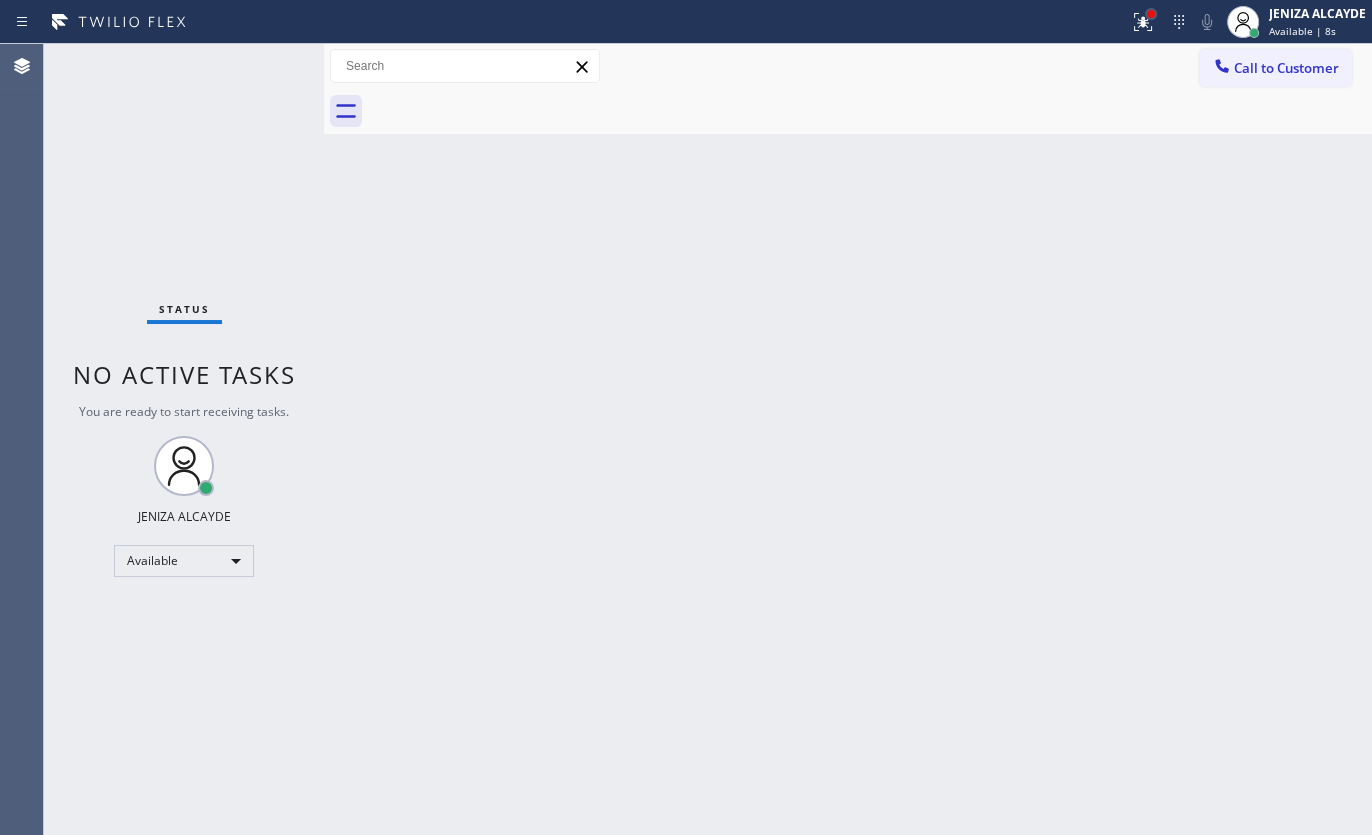 click at bounding box center (1151, 14) 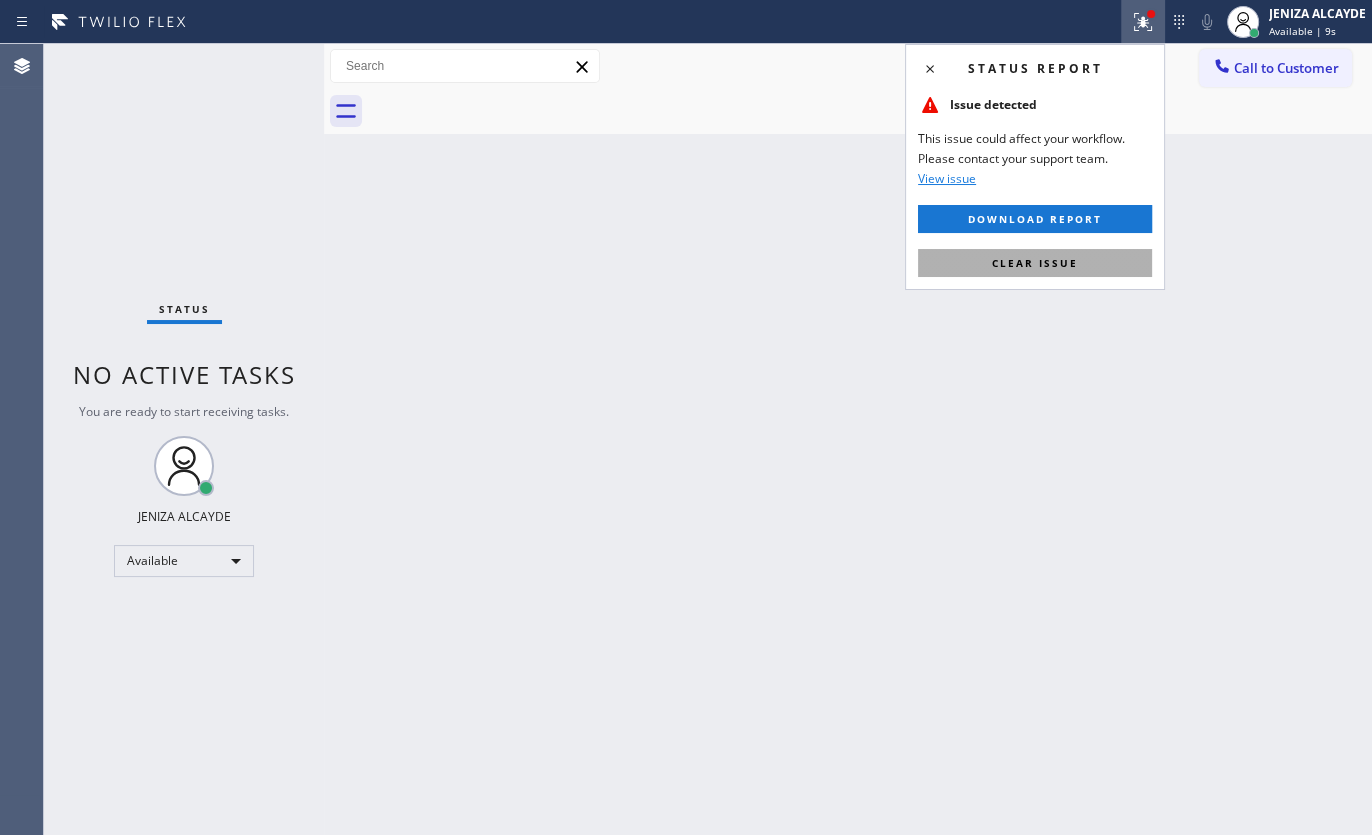 click on "Clear issue" at bounding box center [1035, 263] 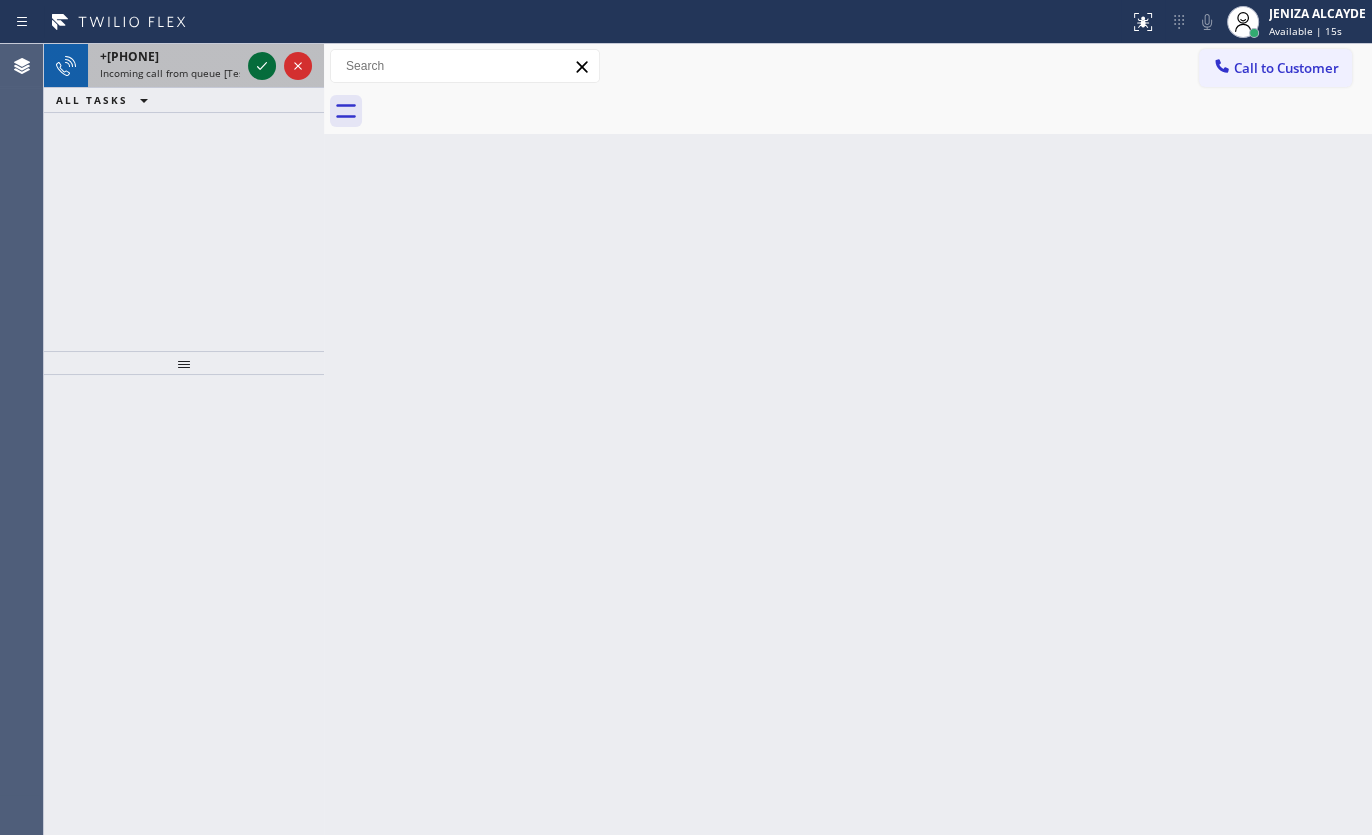 click 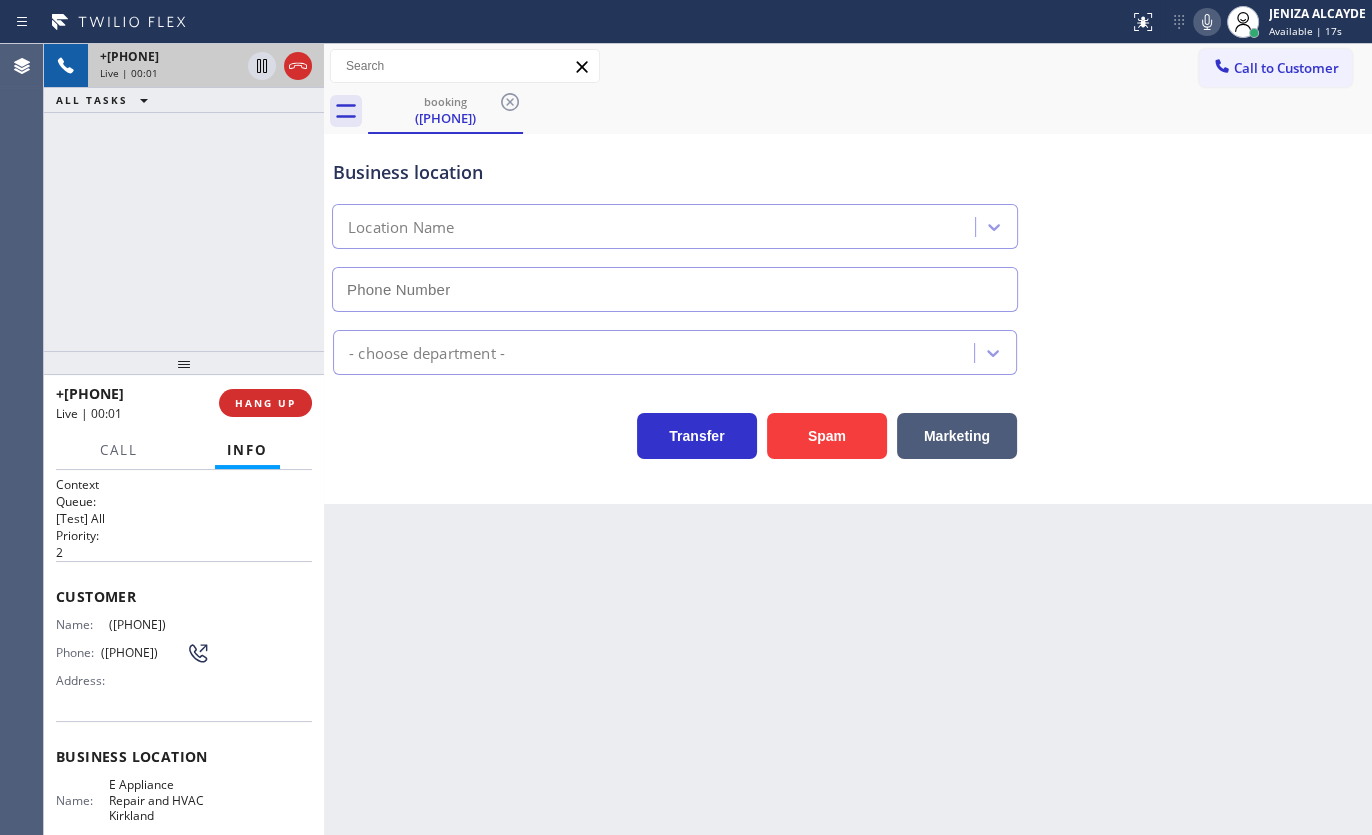 type on "(425) 333-7636" 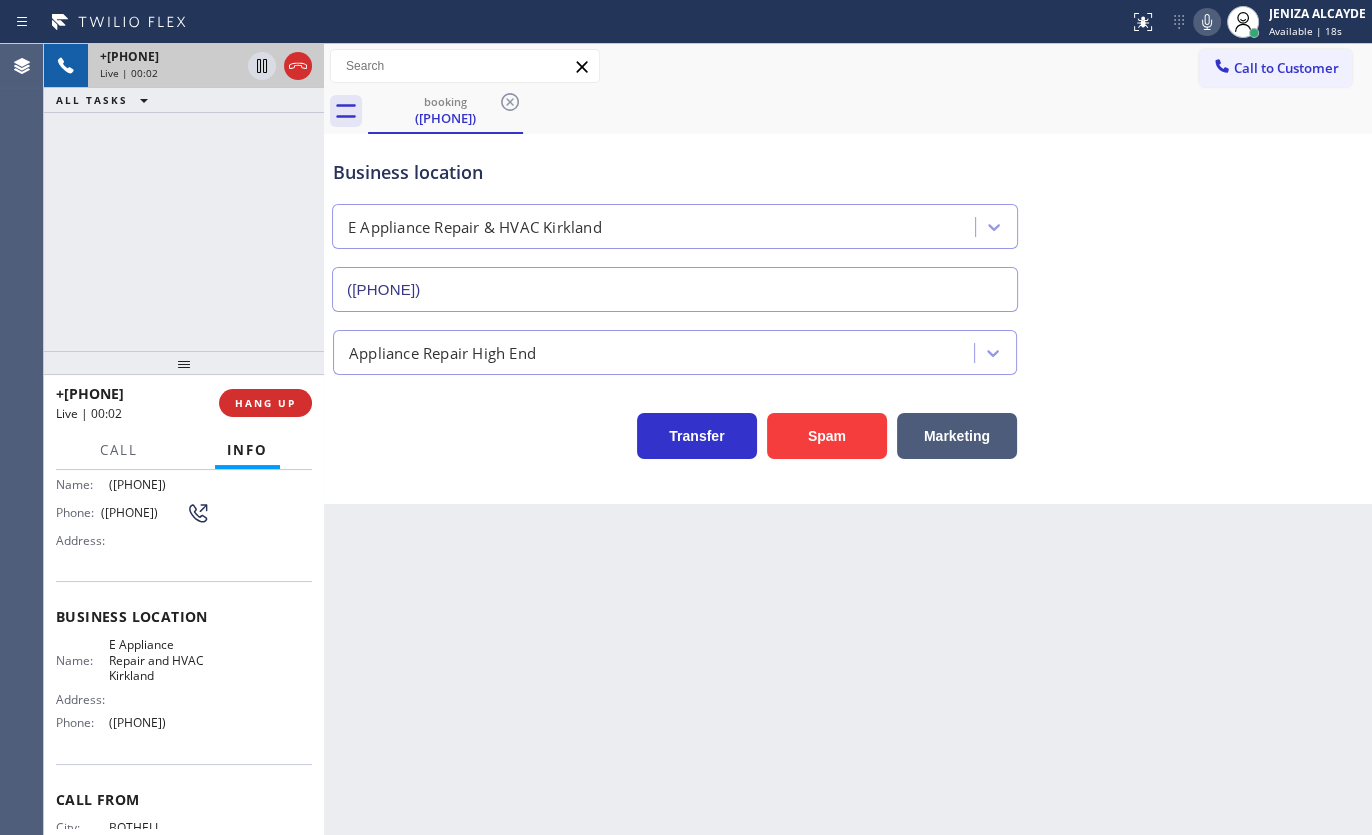 scroll, scrollTop: 230, scrollLeft: 0, axis: vertical 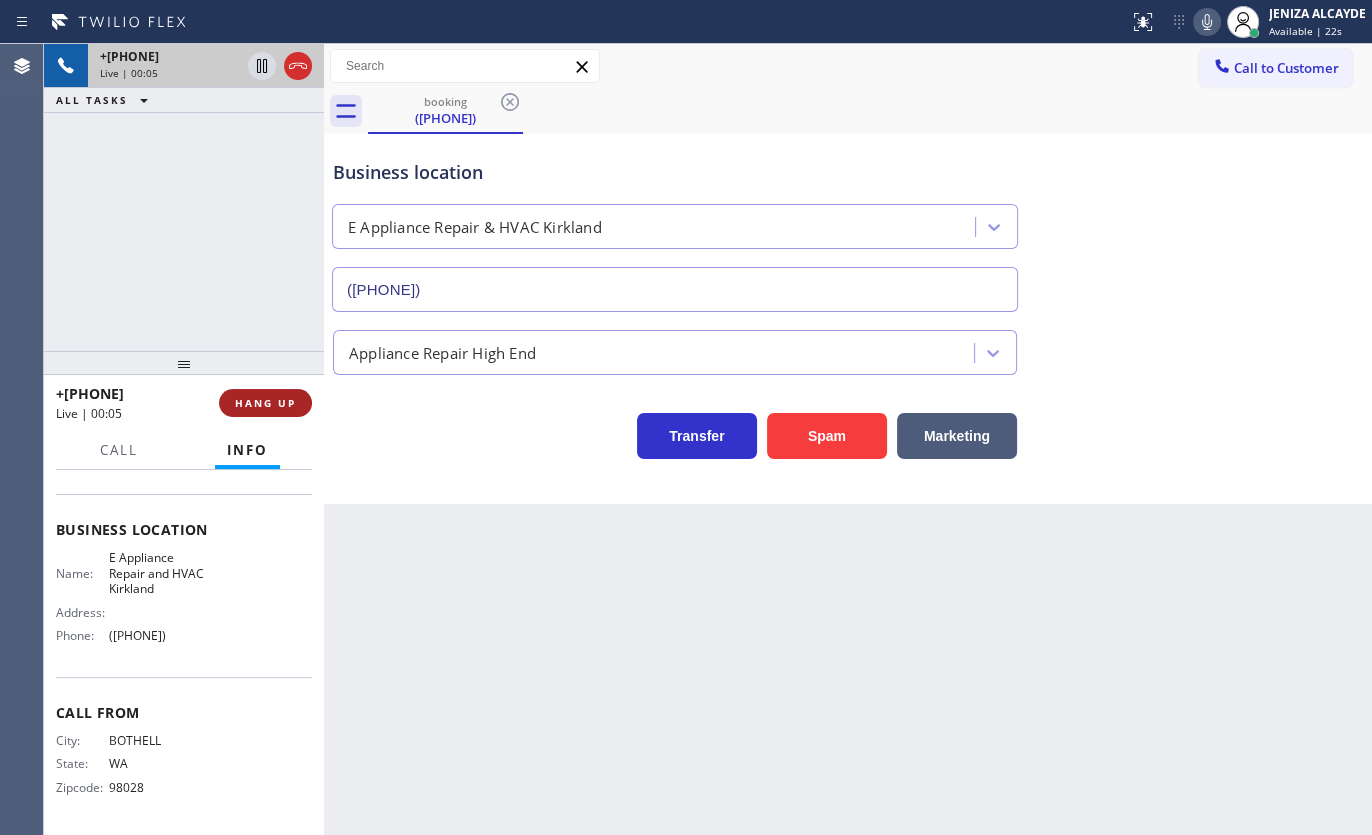 click on "HANG UP" at bounding box center [265, 403] 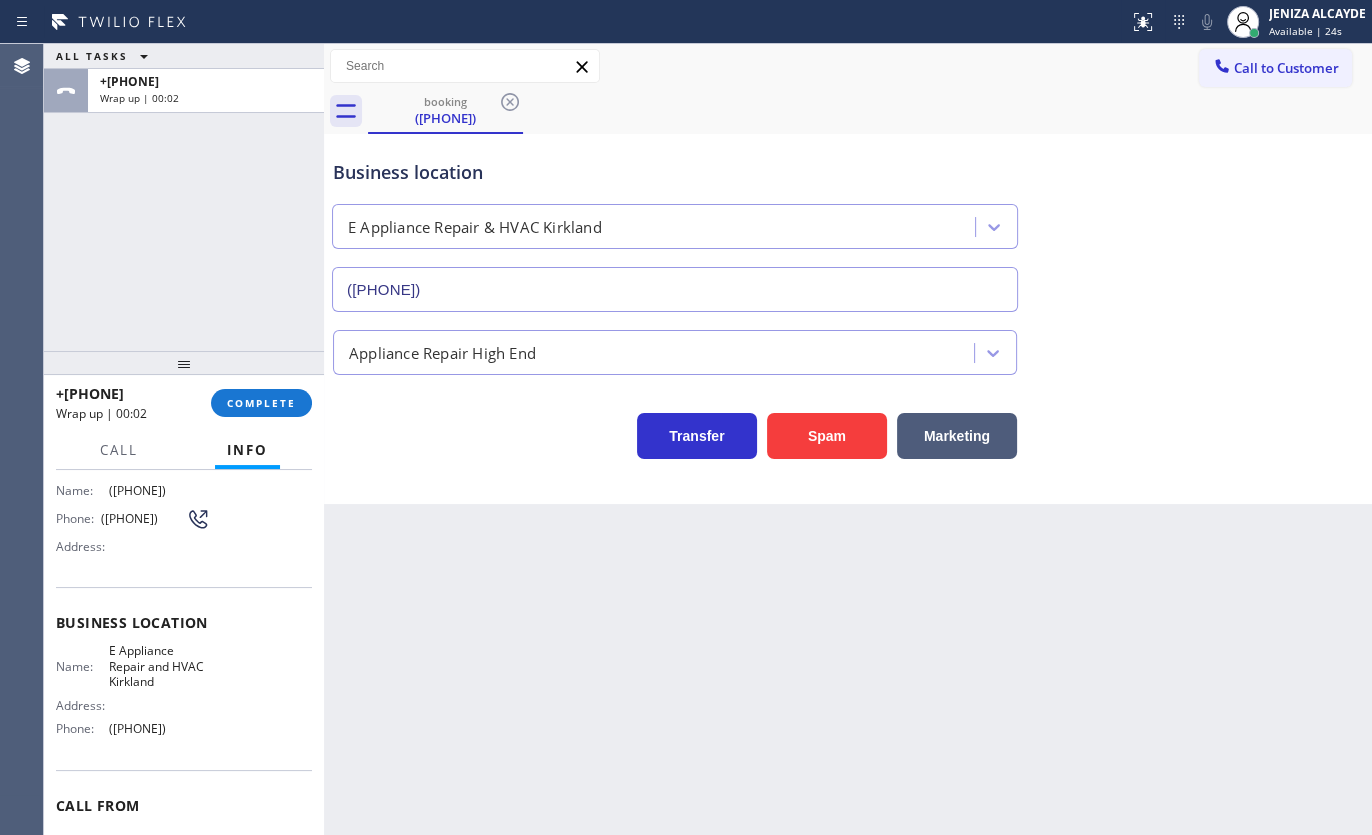 scroll, scrollTop: 48, scrollLeft: 0, axis: vertical 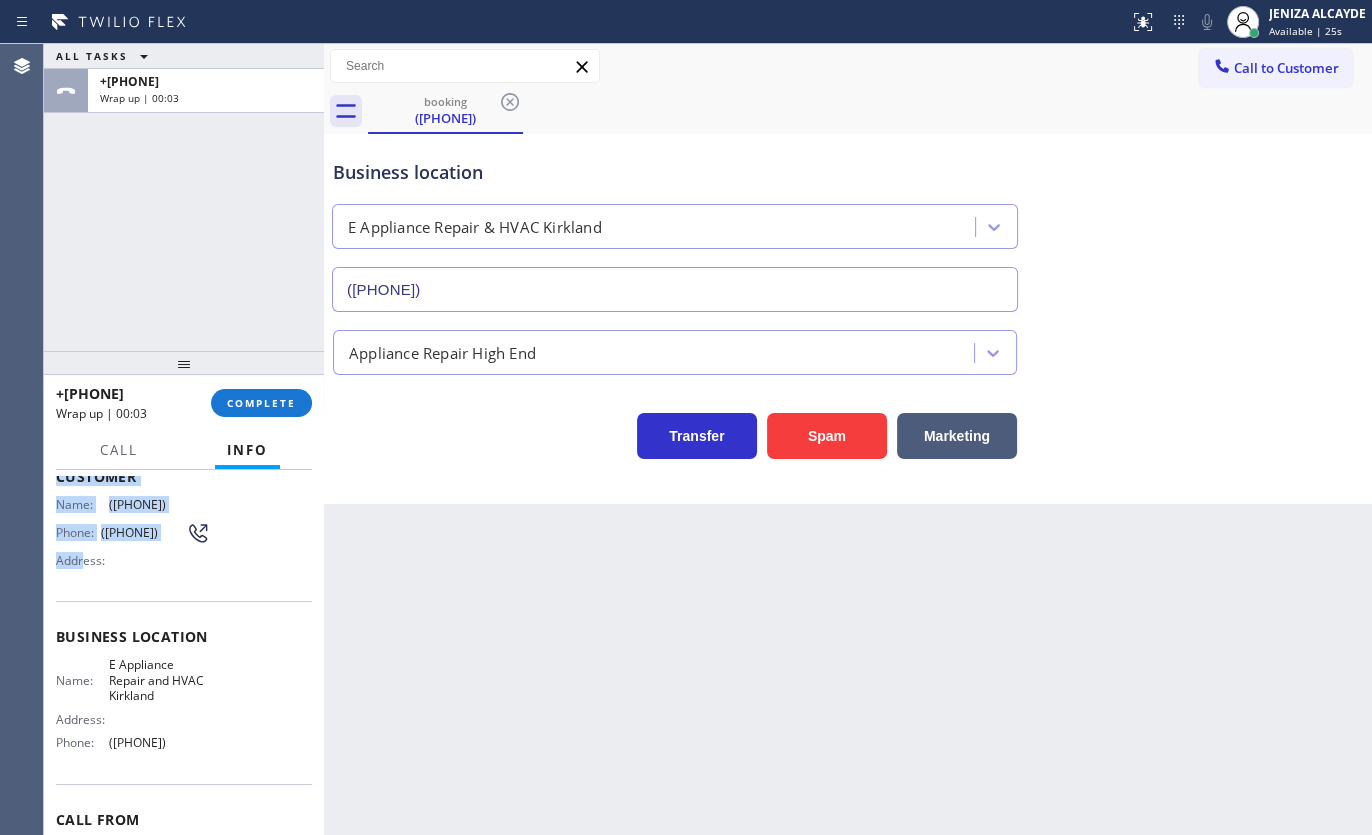 drag, startPoint x: 55, startPoint y: 535, endPoint x: 81, endPoint y: 595, distance: 65.39113 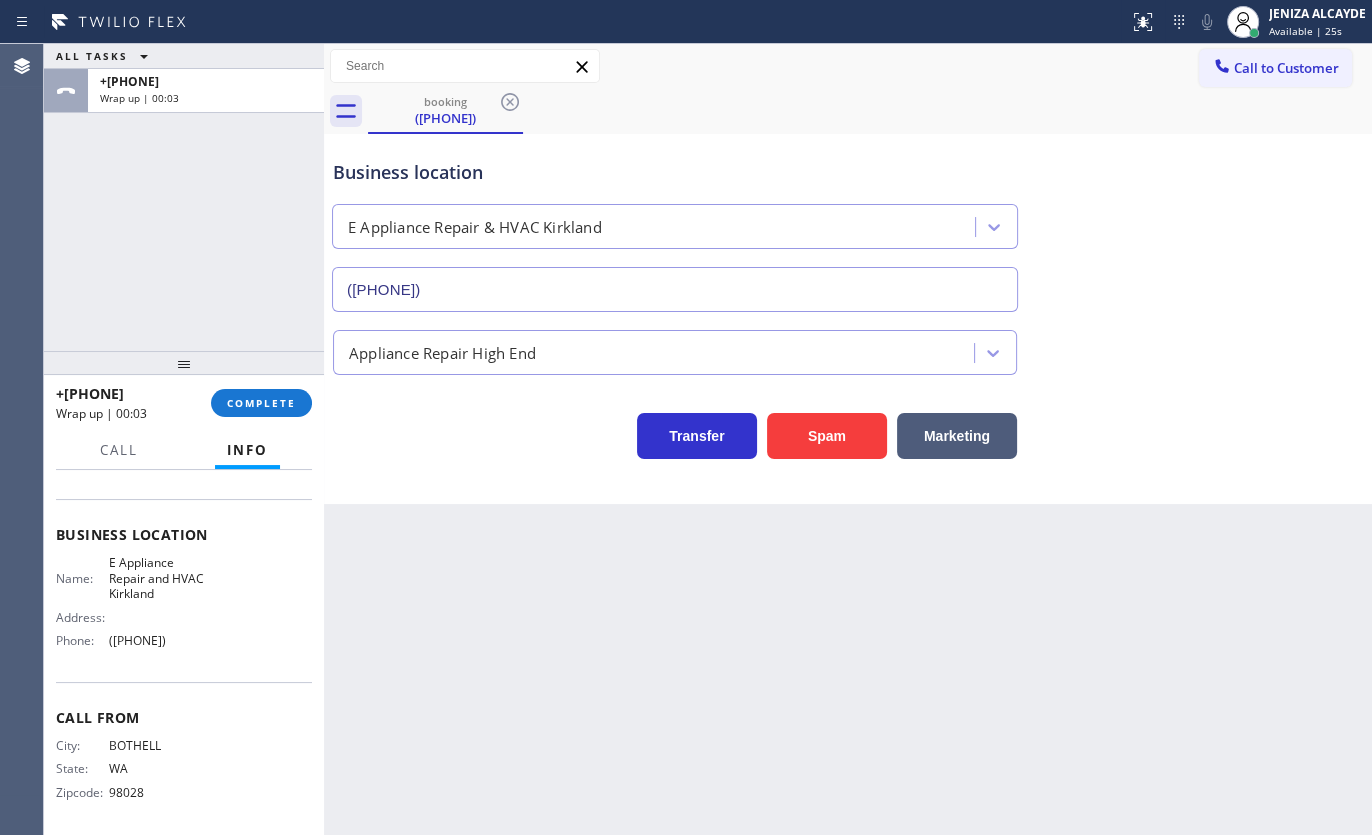 scroll, scrollTop: 230, scrollLeft: 0, axis: vertical 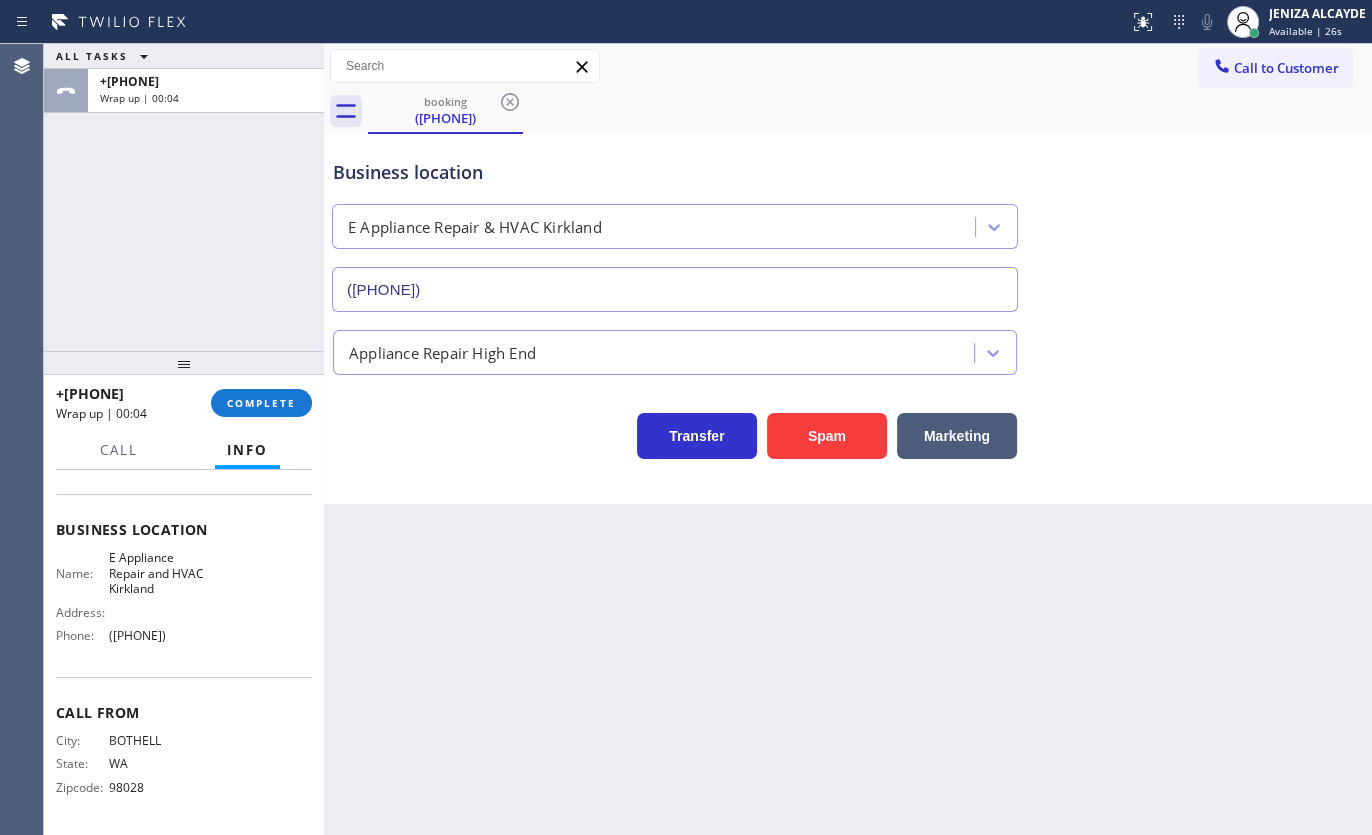 drag, startPoint x: 81, startPoint y: 595, endPoint x: 195, endPoint y: 636, distance: 121.14867 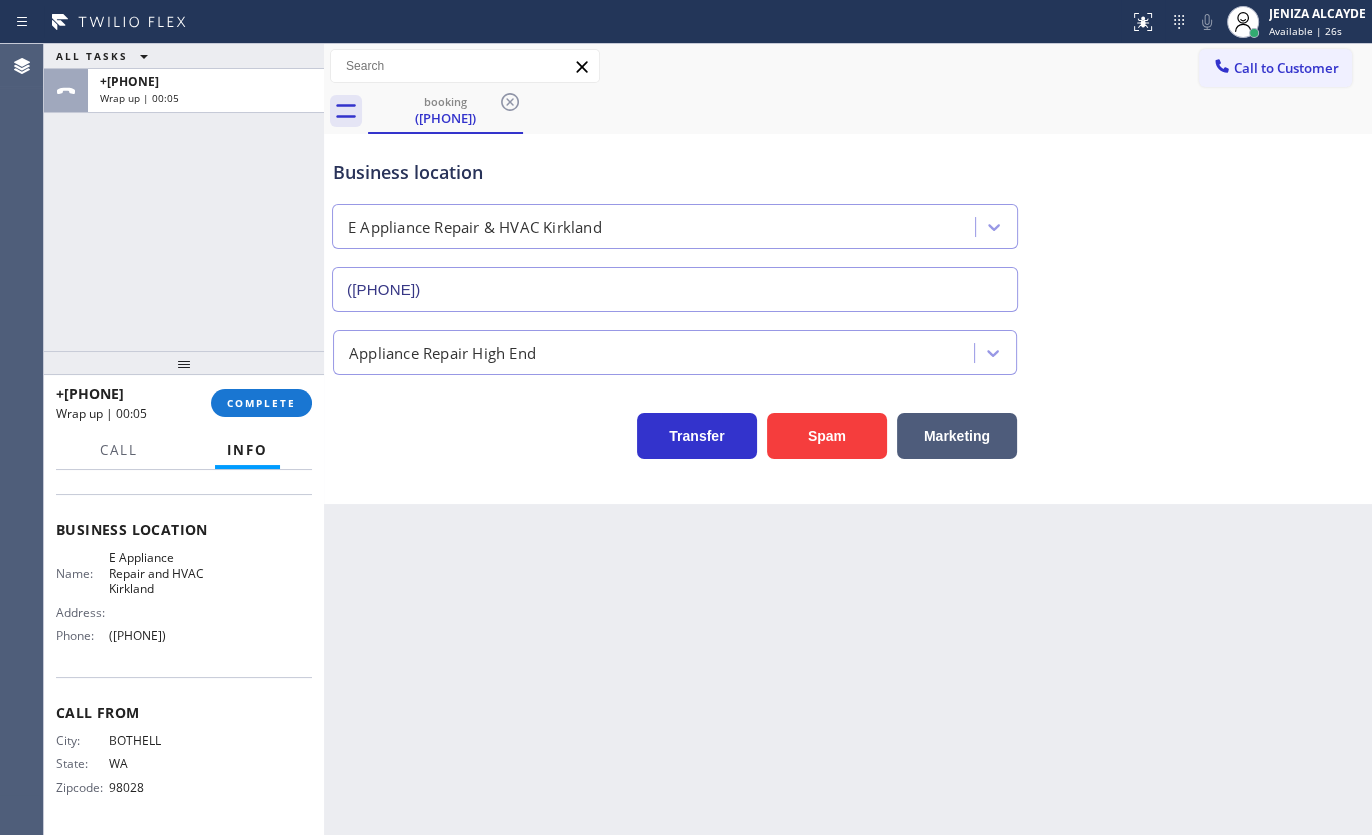 copy on "e: E Appliance Repair  and  HVAC Kirkland Address:   Phone: (425) 333-7636" 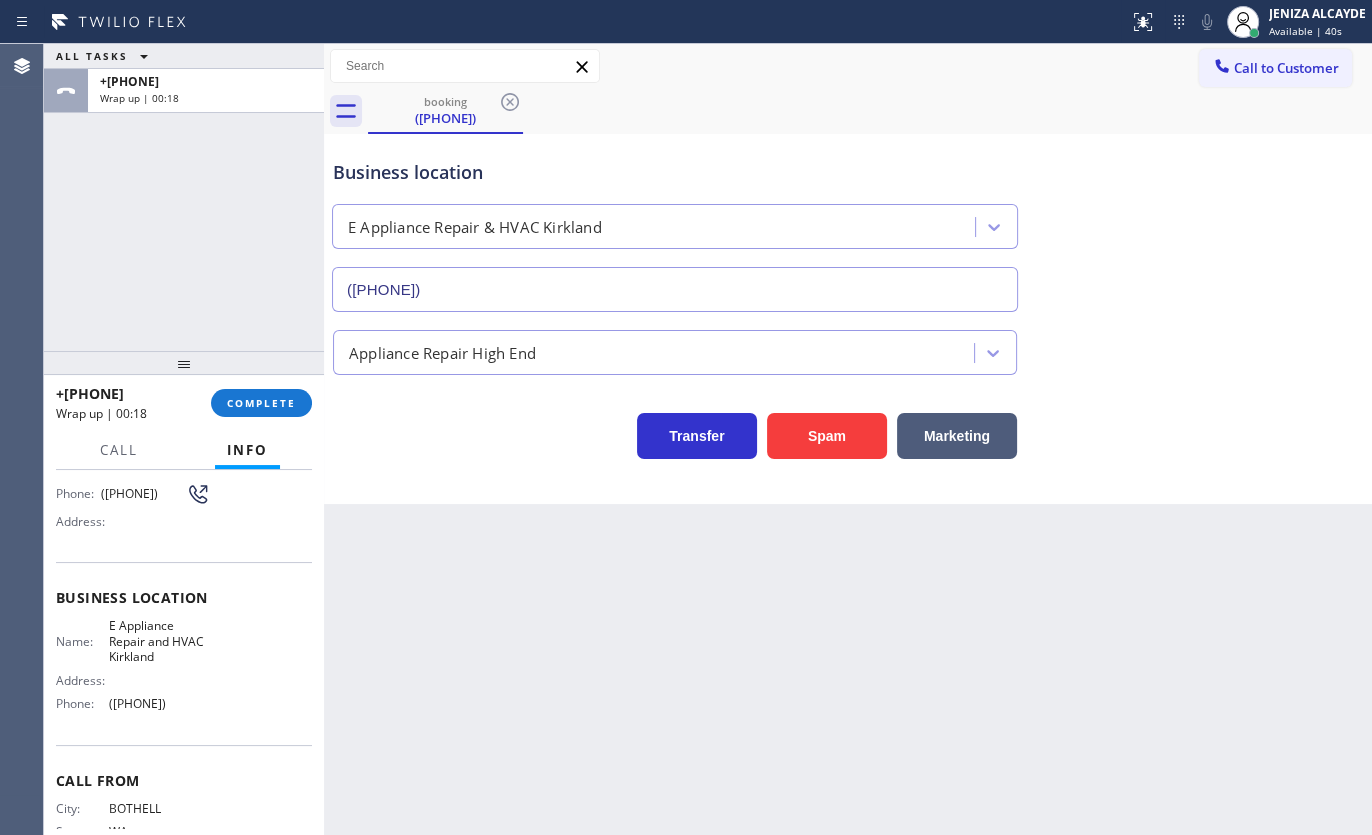scroll, scrollTop: 48, scrollLeft: 0, axis: vertical 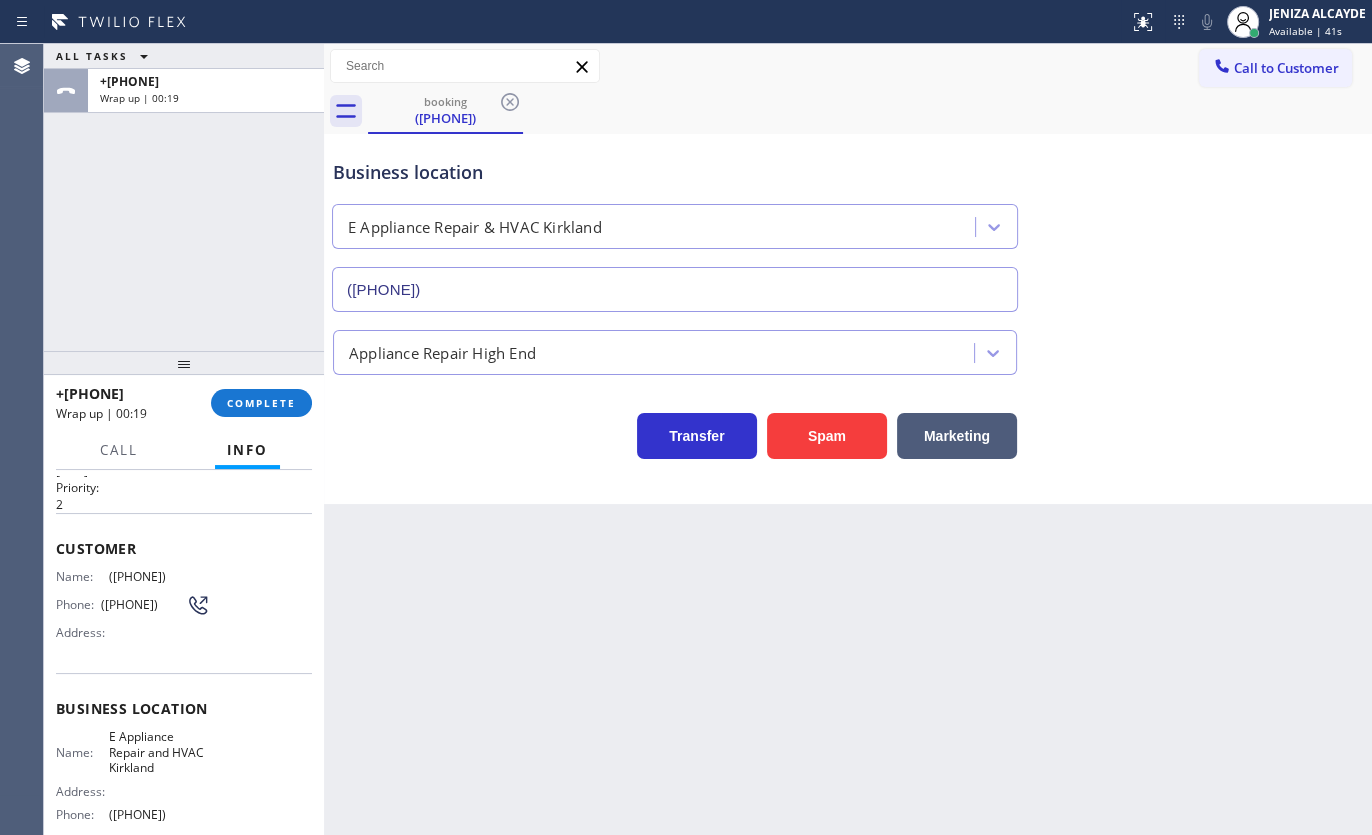 click on "Customer" at bounding box center [184, 548] 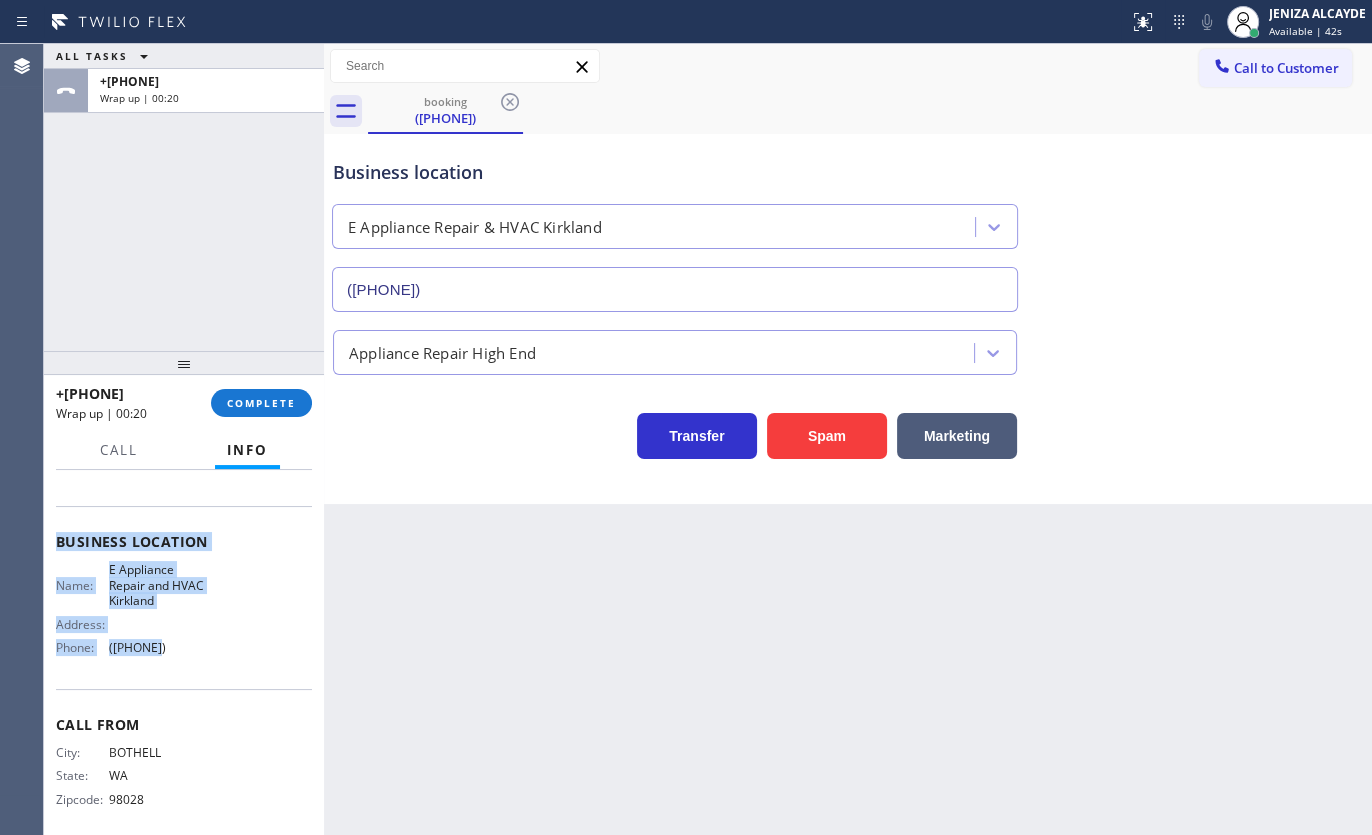 scroll, scrollTop: 230, scrollLeft: 0, axis: vertical 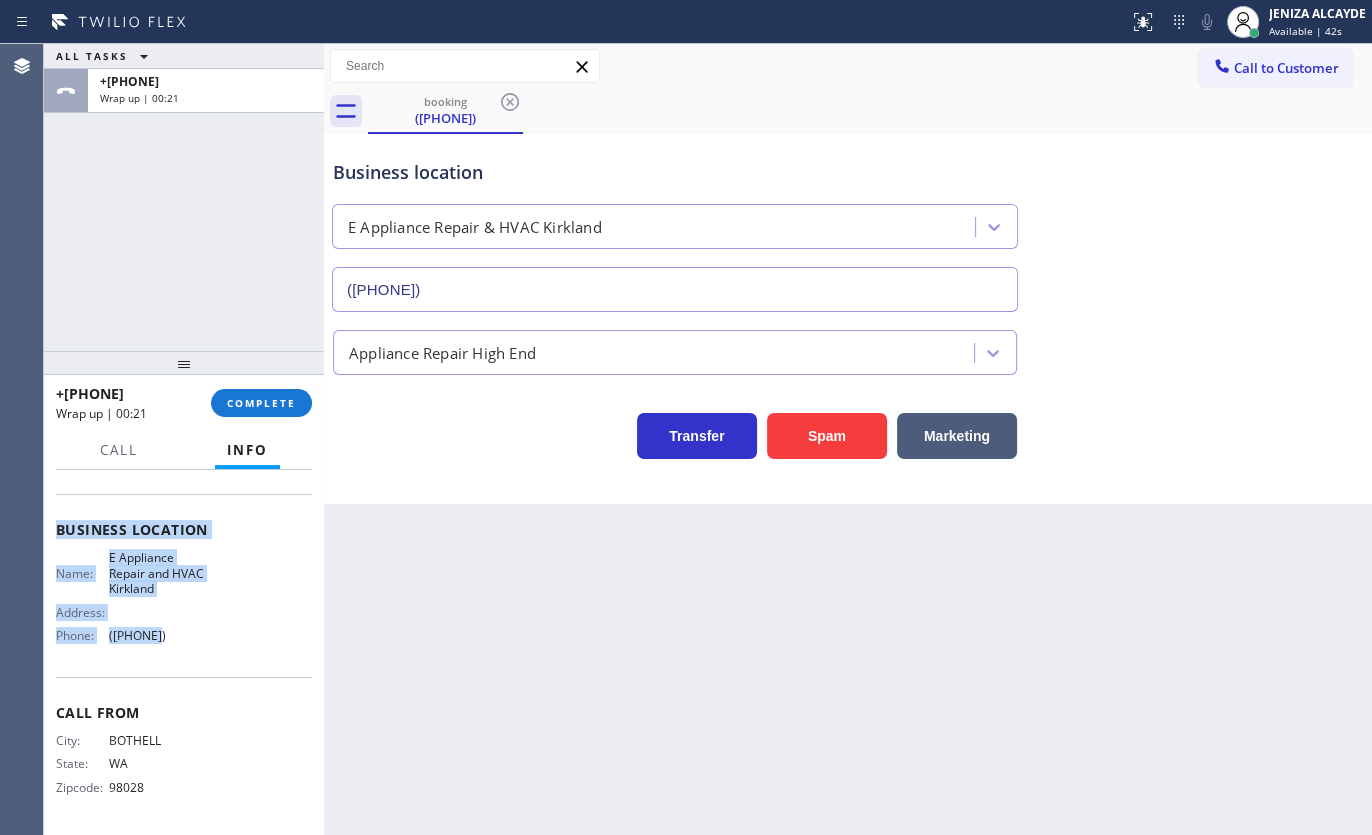 drag, startPoint x: 50, startPoint y: 541, endPoint x: 221, endPoint y: 642, distance: 198.6001 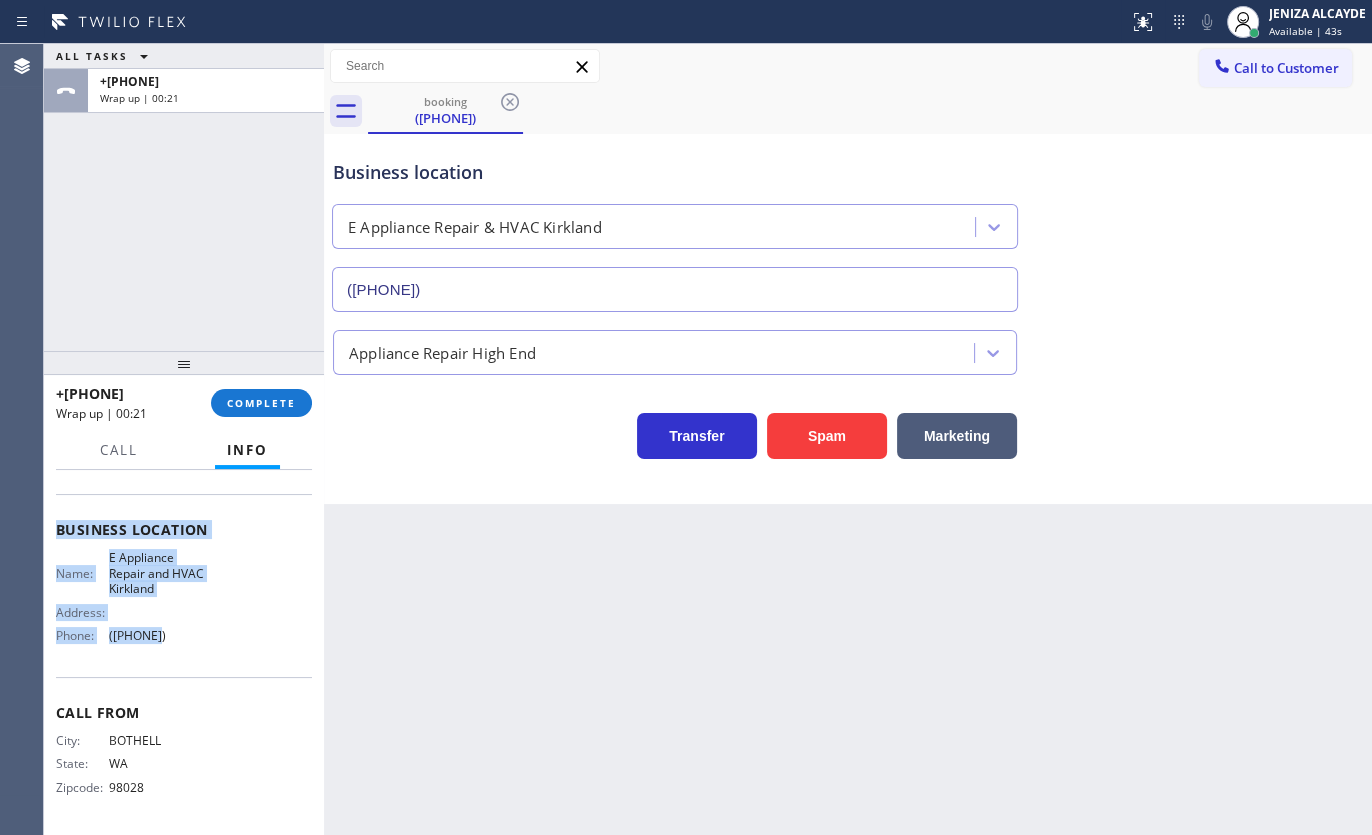 copy on "Customer Name: (425) 770-4705 Phone: (425) 770-4705 Address: Business location Name: E Appliance Repair  and  HVAC Kirkland Address:   Phone: (425) 333-7636" 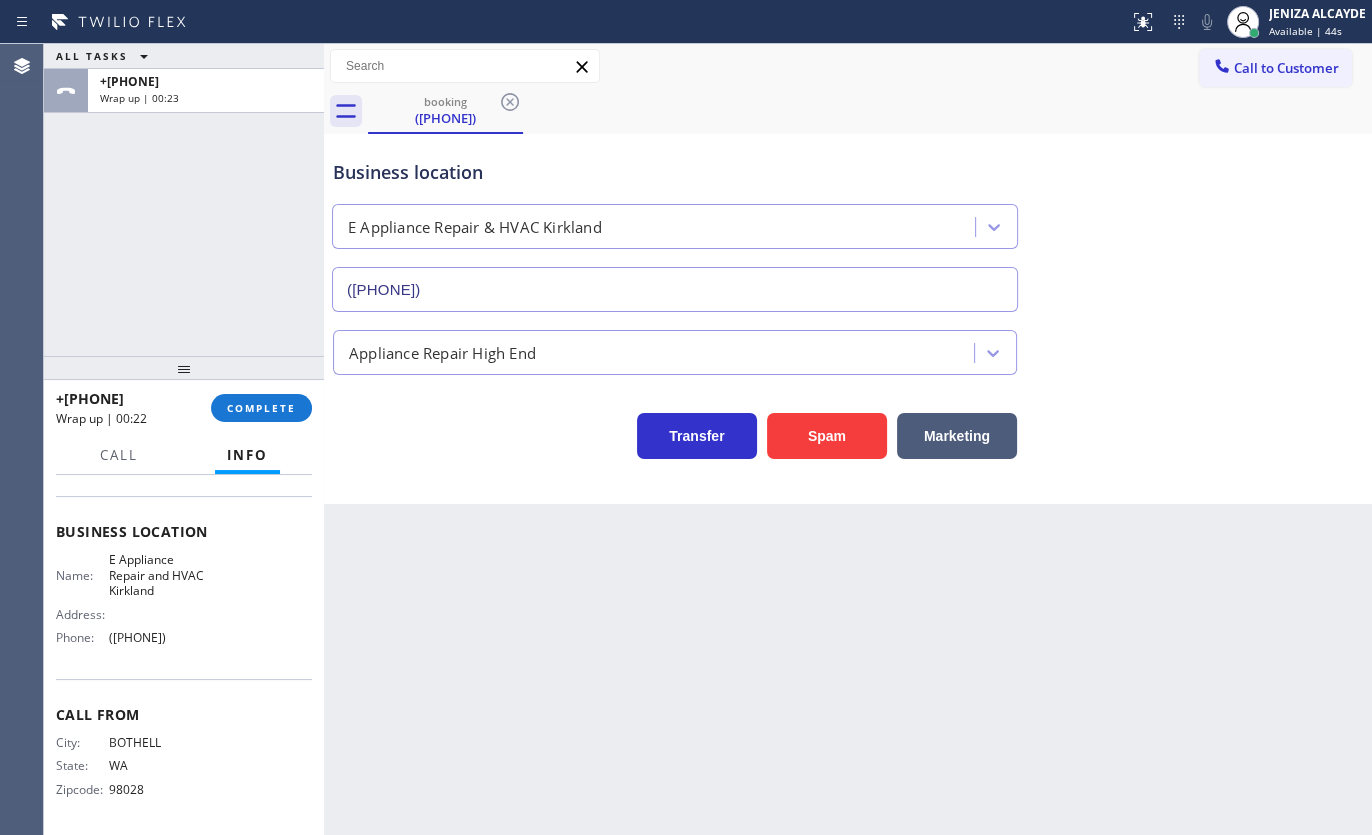 click at bounding box center (184, 368) 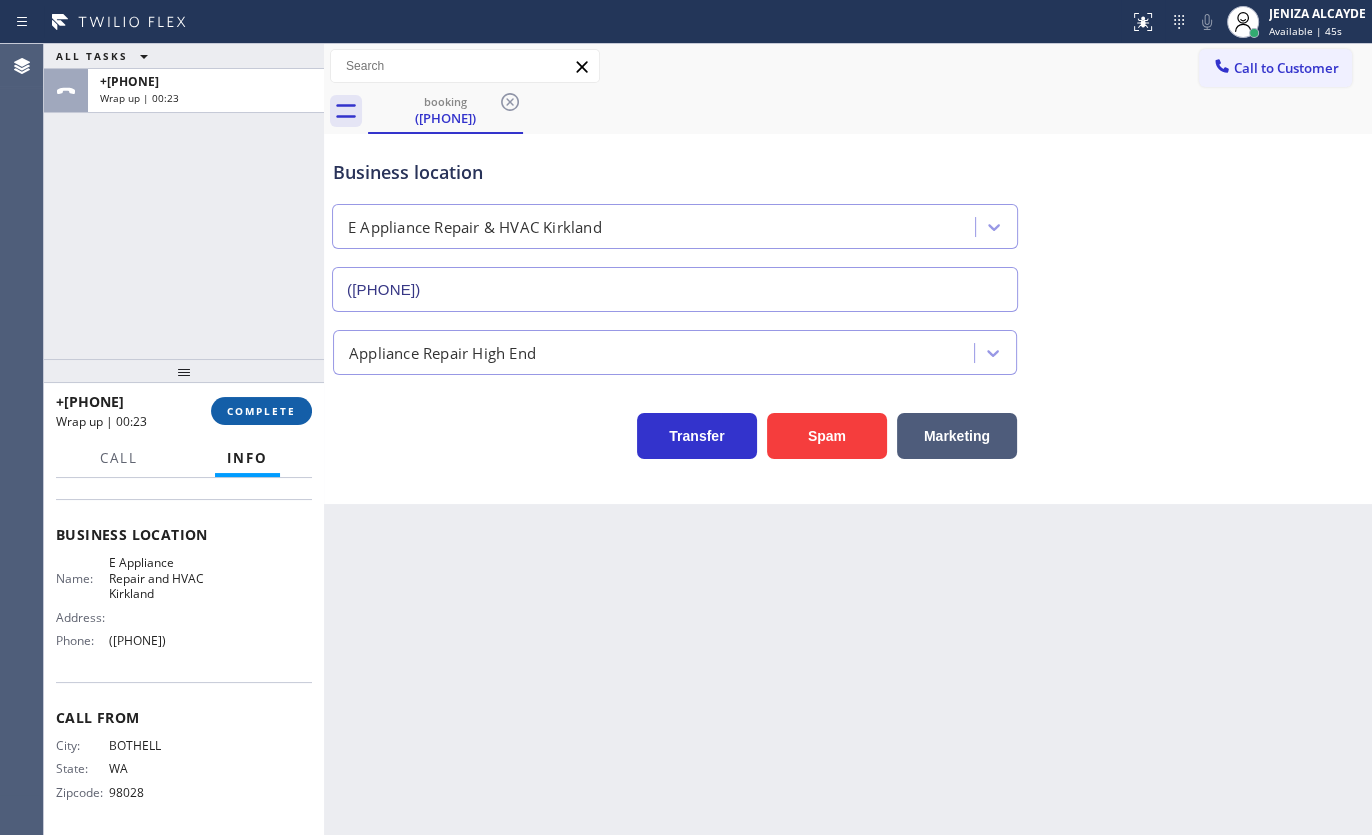 click on "COMPLETE" at bounding box center (261, 411) 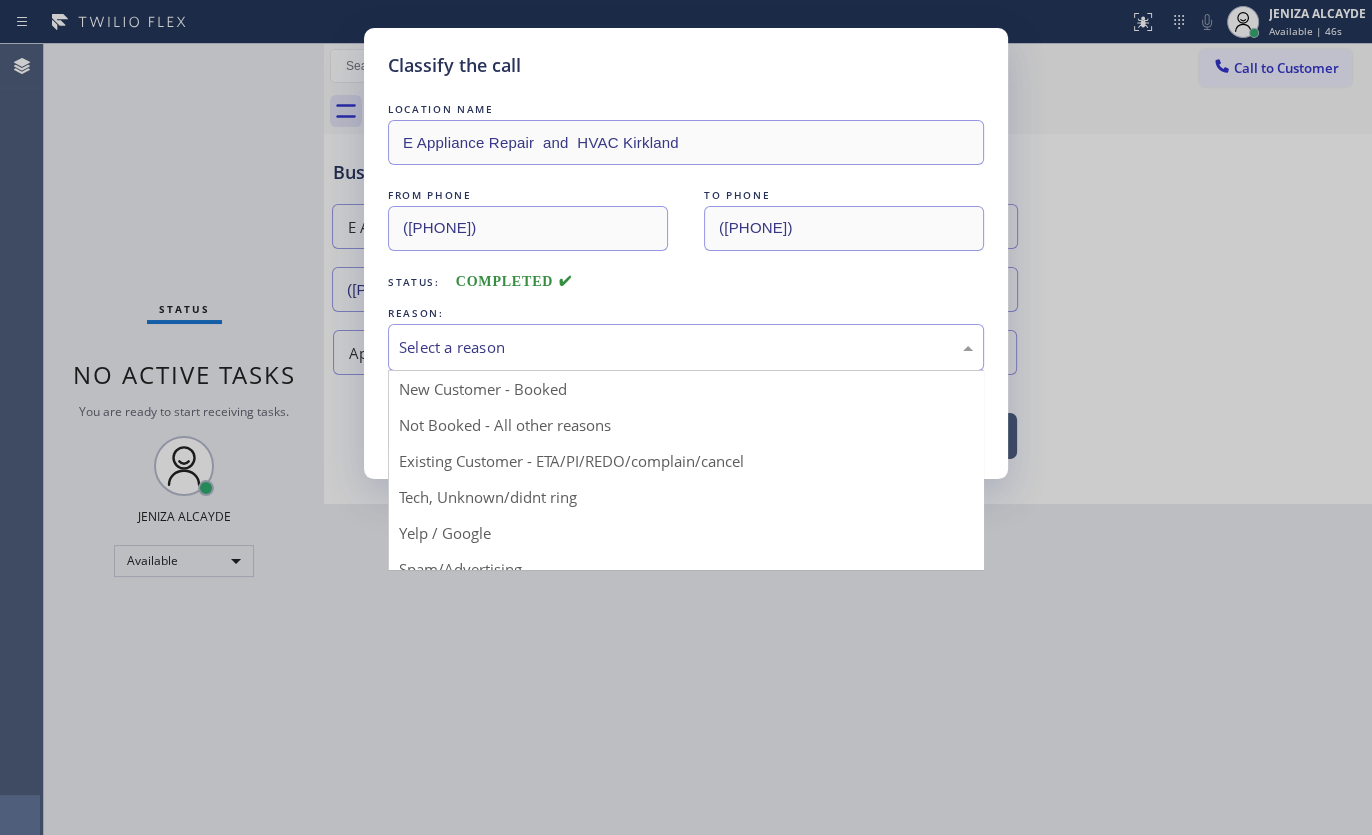 click on "Select a reason" at bounding box center [686, 347] 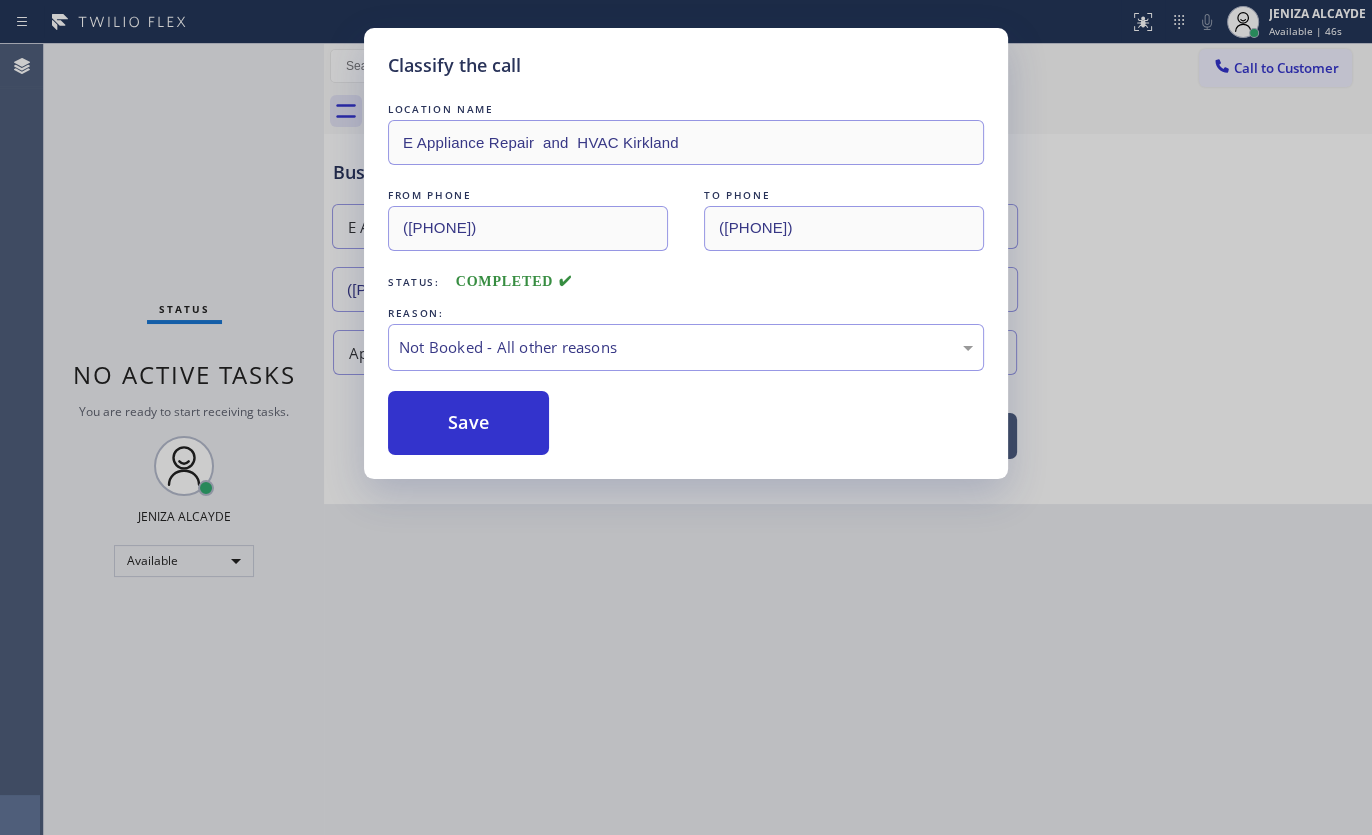 click on "Save" at bounding box center [468, 423] 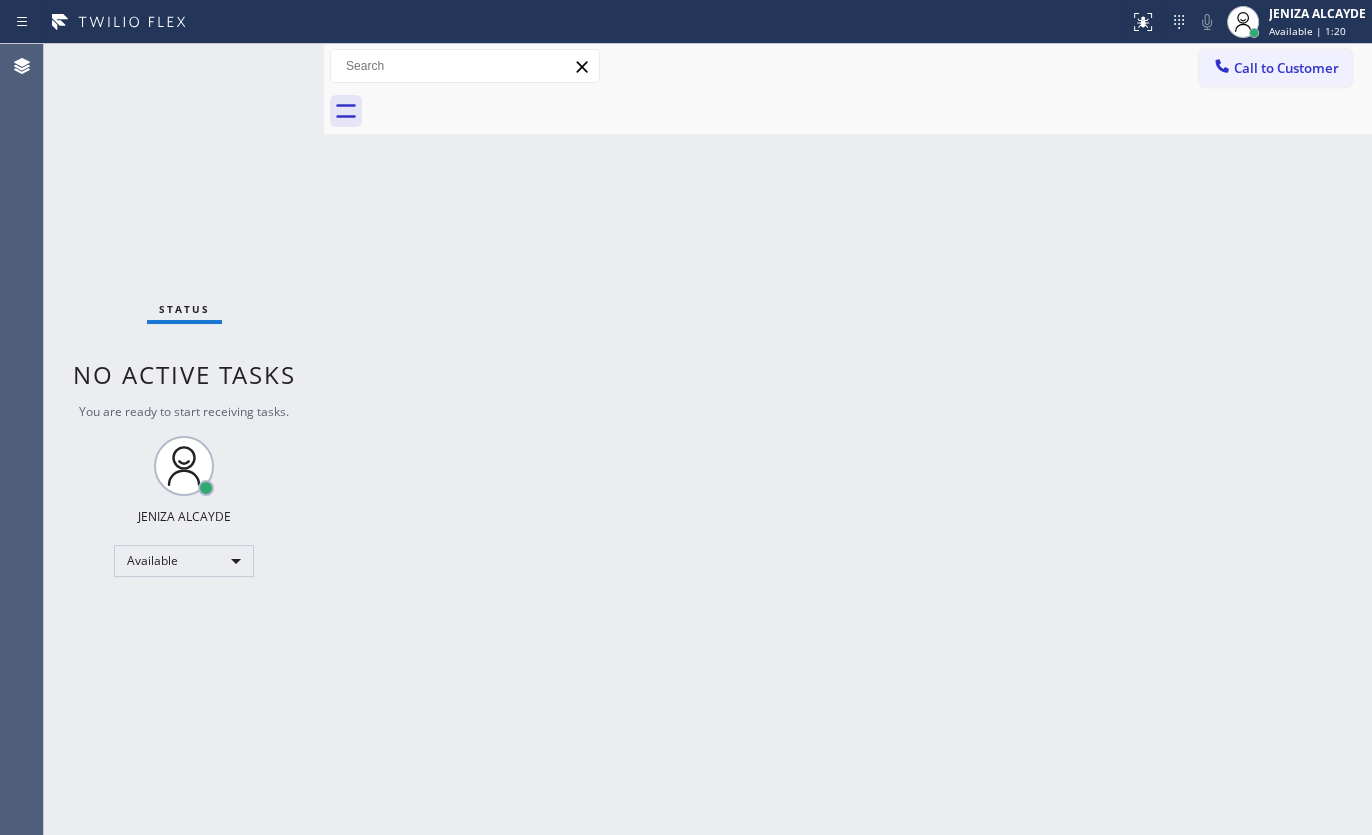 click on "Agent Desktop" at bounding box center (21, 439) 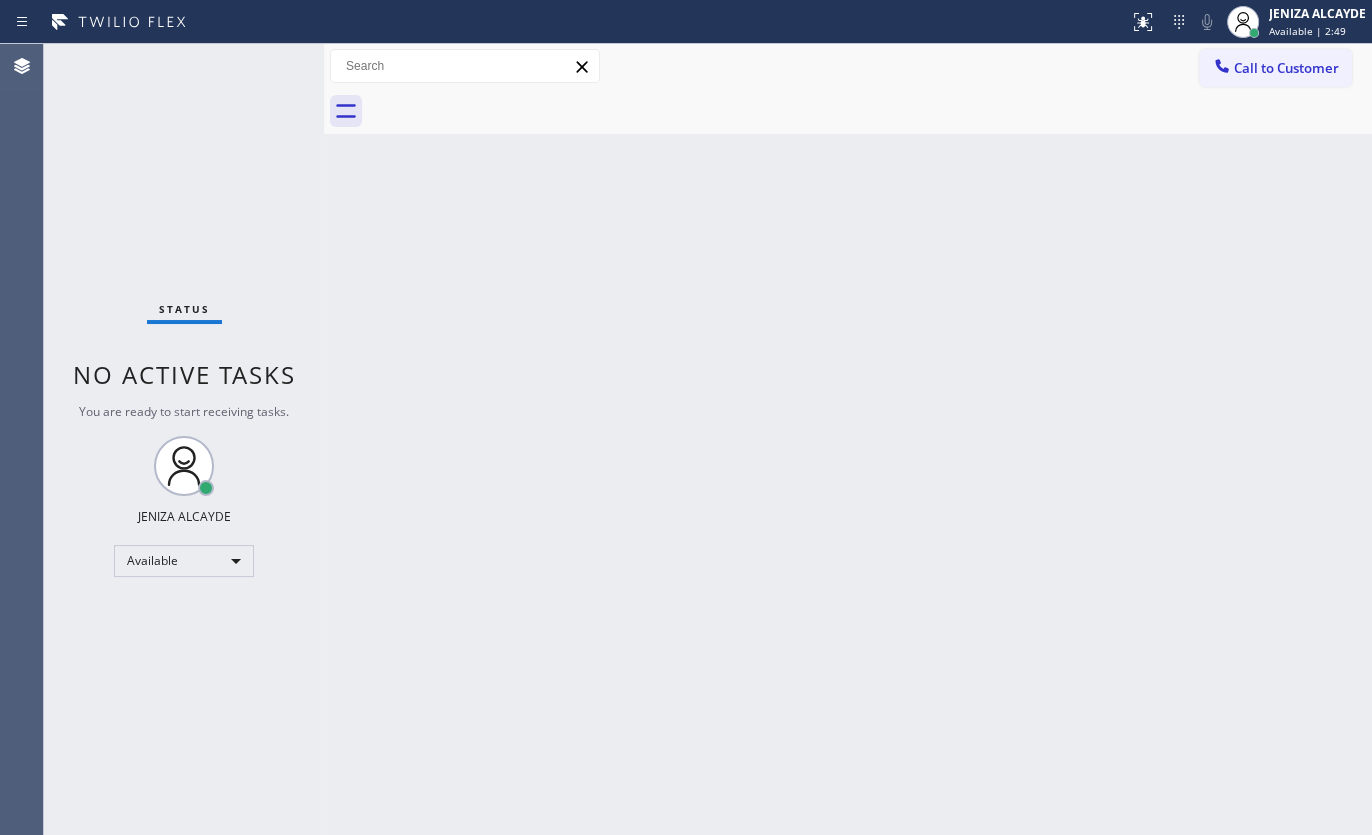 drag, startPoint x: 1027, startPoint y: 278, endPoint x: 1124, endPoint y: 8, distance: 286.89545 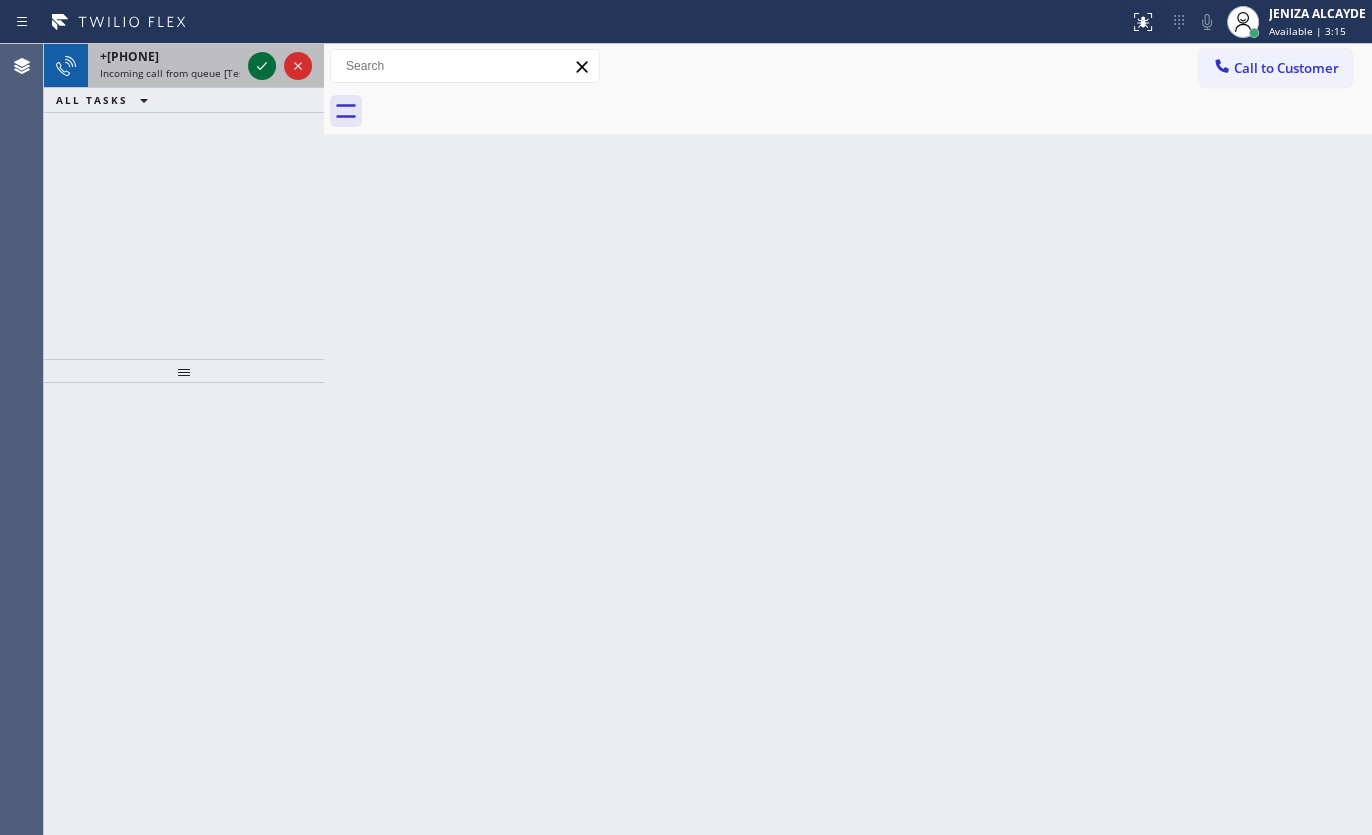 click 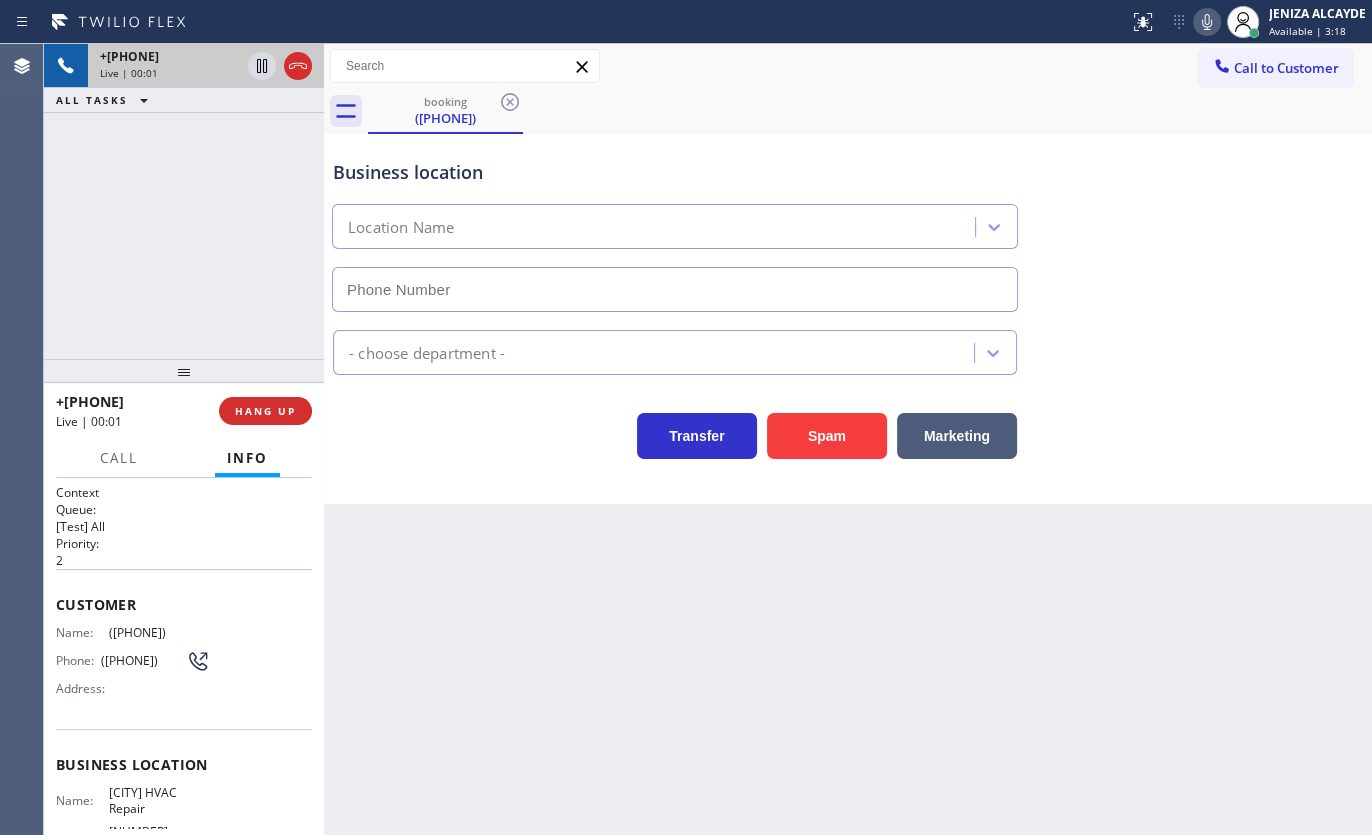type on "(305) 912-2291" 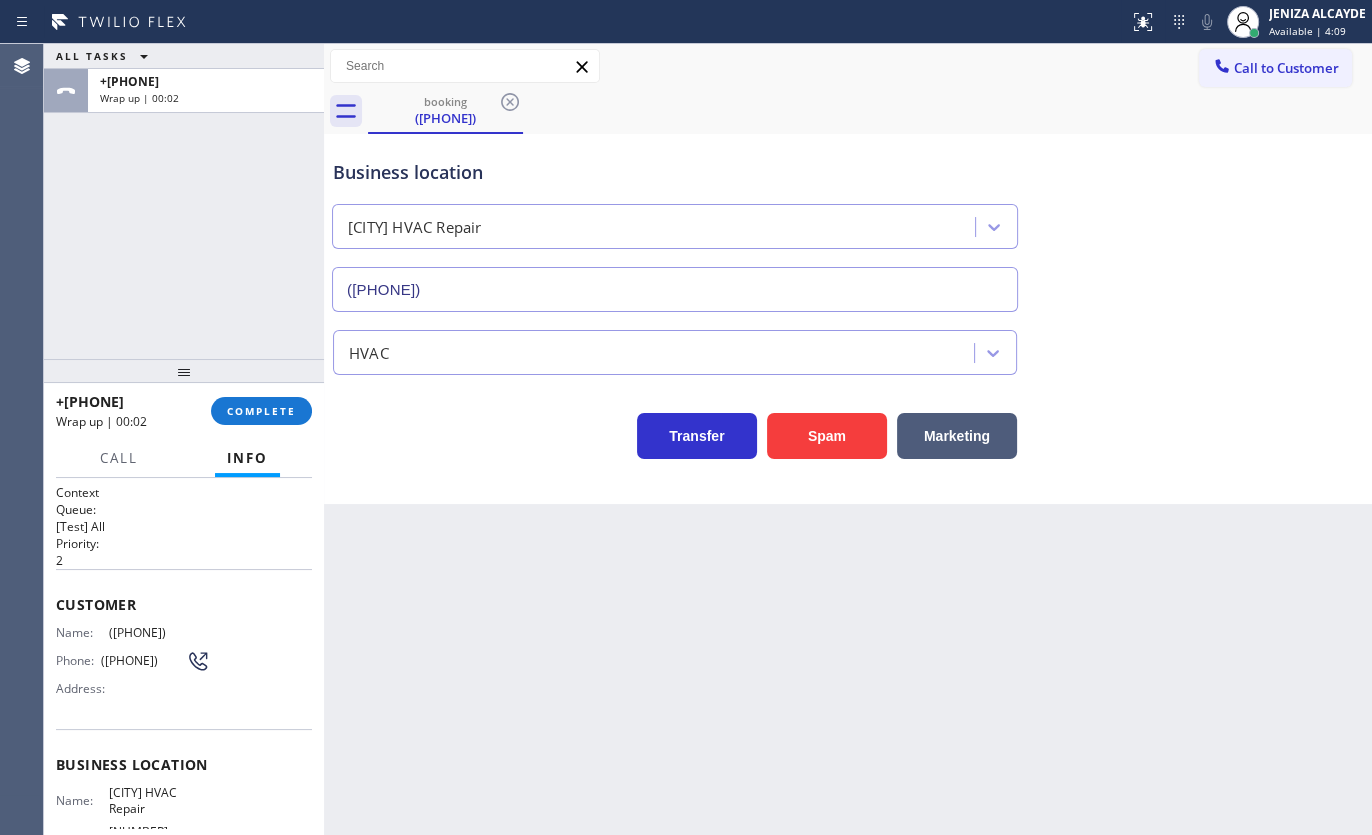 click at bounding box center [184, 371] 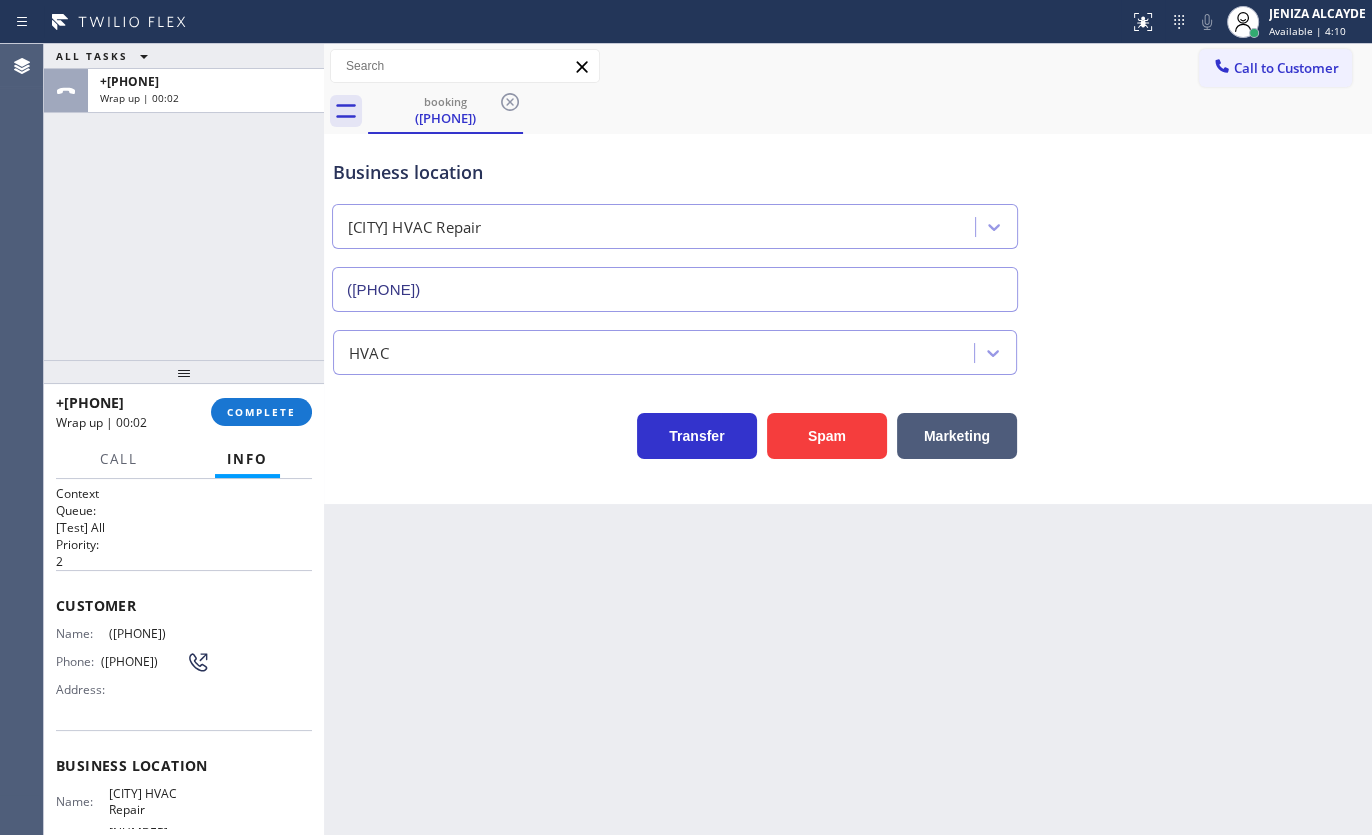 click on "+13053338110 Wrap up | 00:02 COMPLETE" at bounding box center (184, 412) 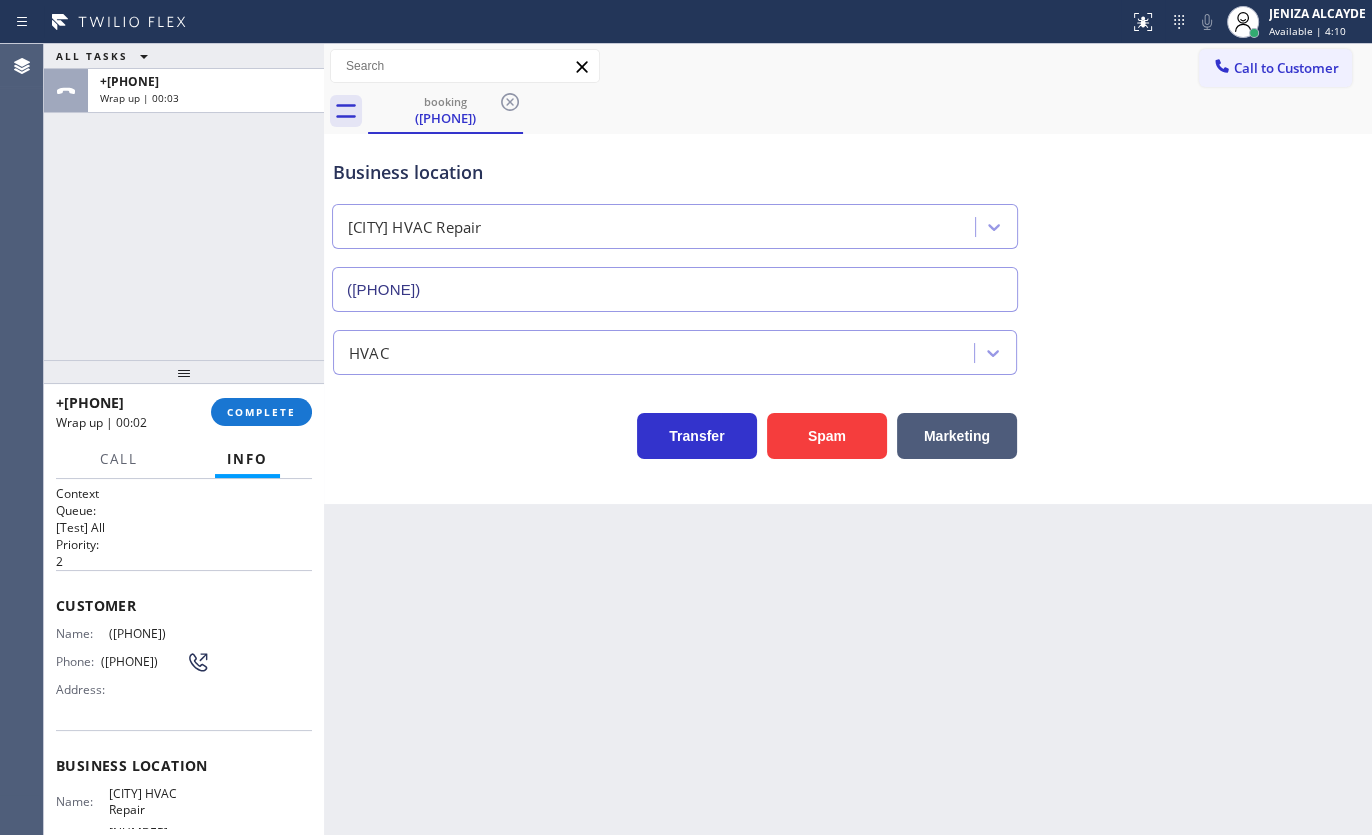 drag, startPoint x: 328, startPoint y: 423, endPoint x: 314, endPoint y: 419, distance: 14.56022 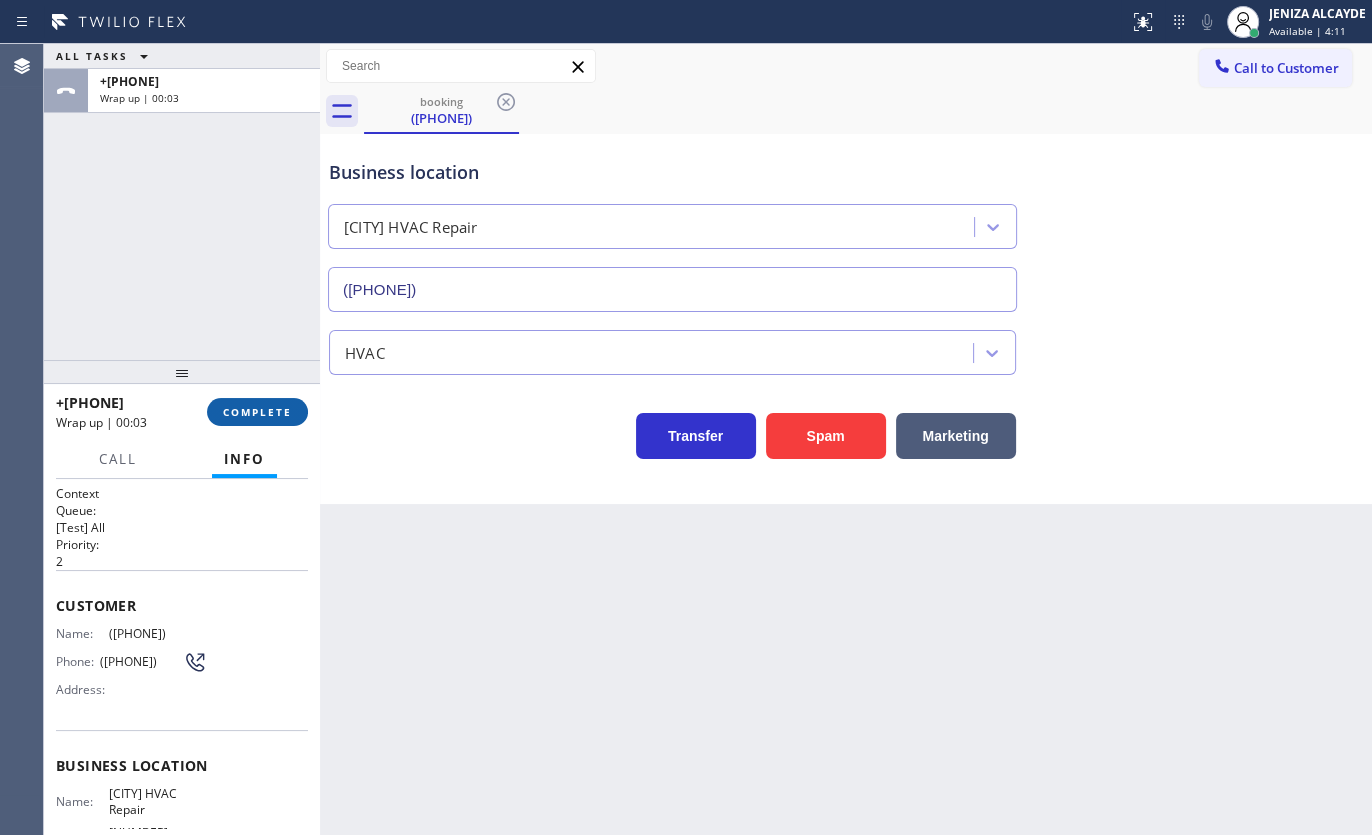 click on "COMPLETE" at bounding box center [257, 412] 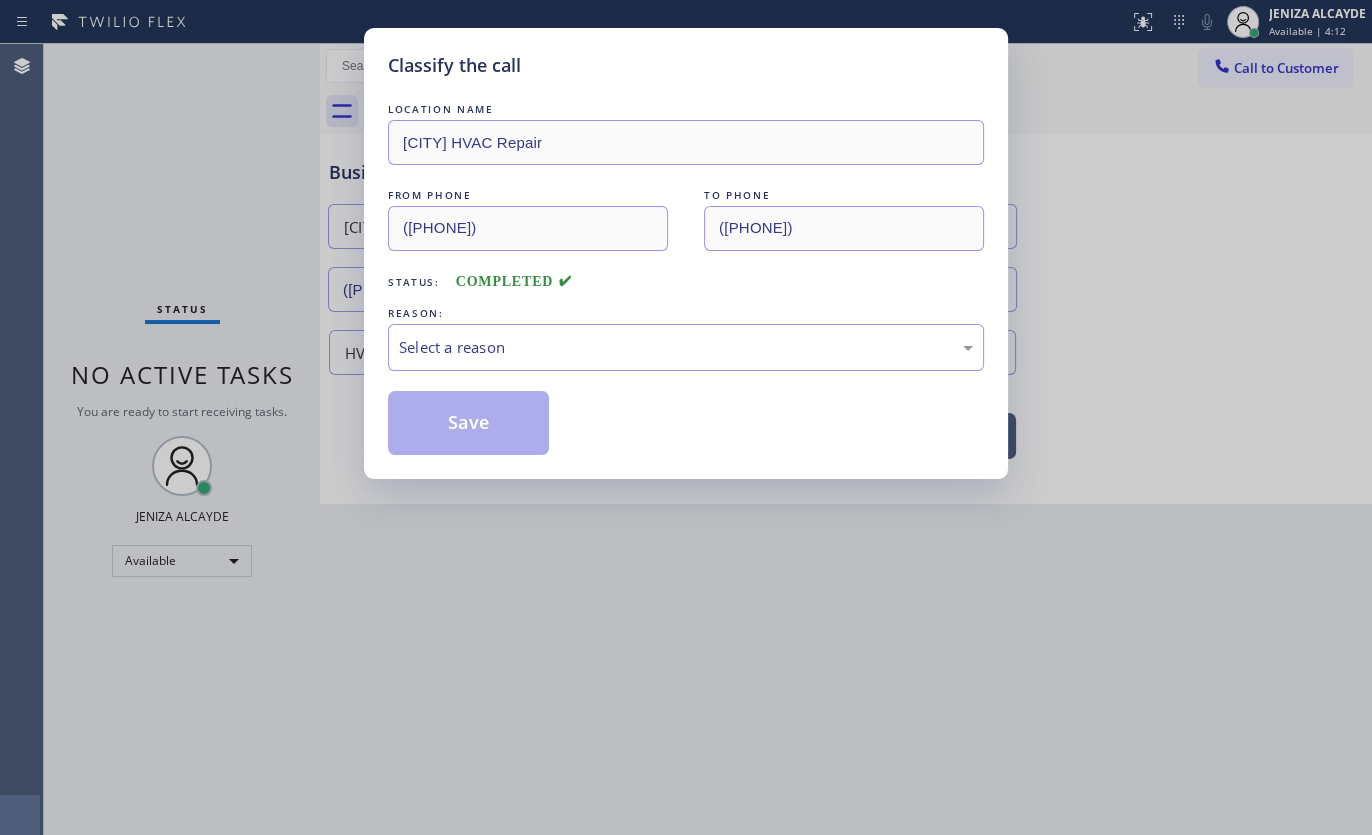 click on "LOCATION NAME Miami HVAC Repair FROM PHONE (305) 333-8110 TO PHONE (305) 912-2291 Status: COMPLETED REASON: Select a reason Save" at bounding box center (686, 277) 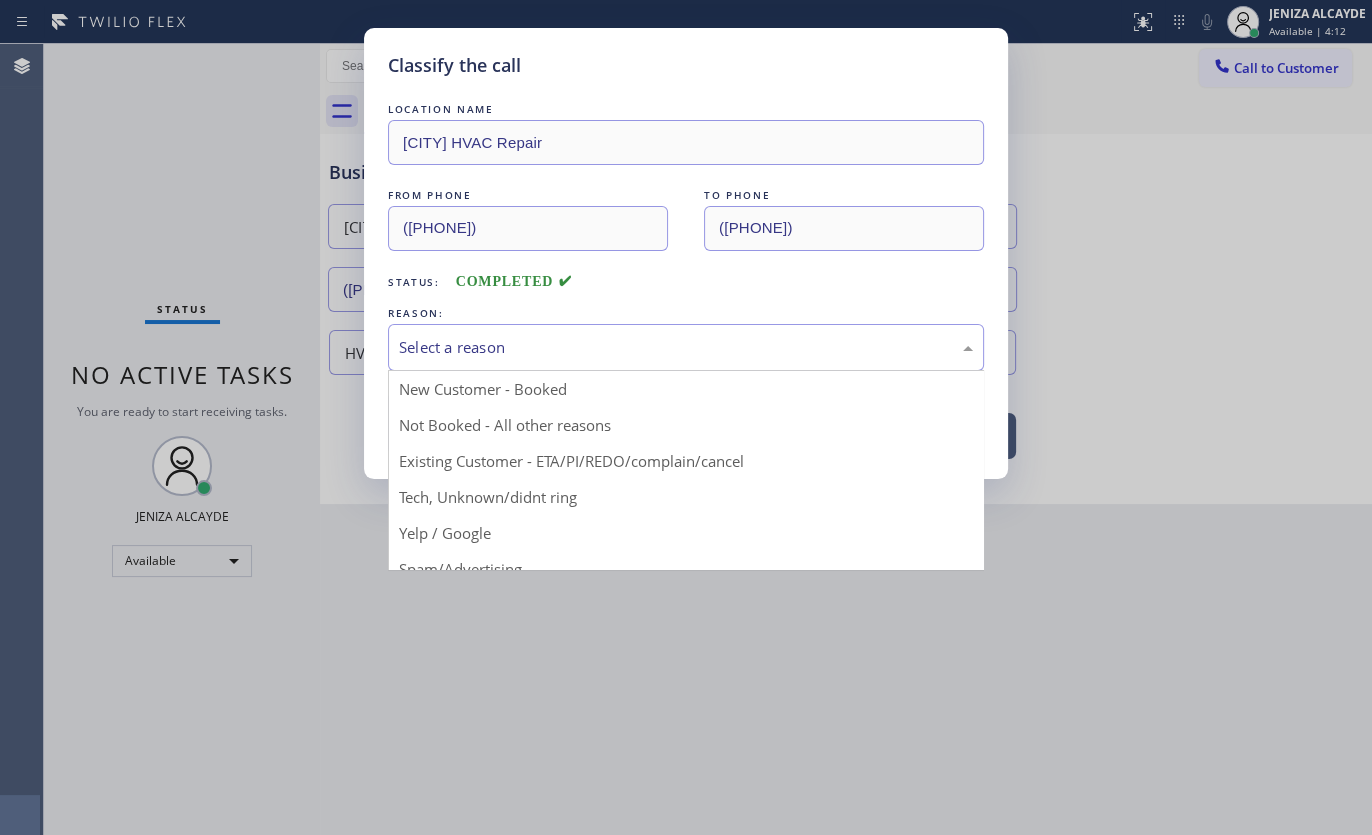 click on "Select a reason" at bounding box center [686, 347] 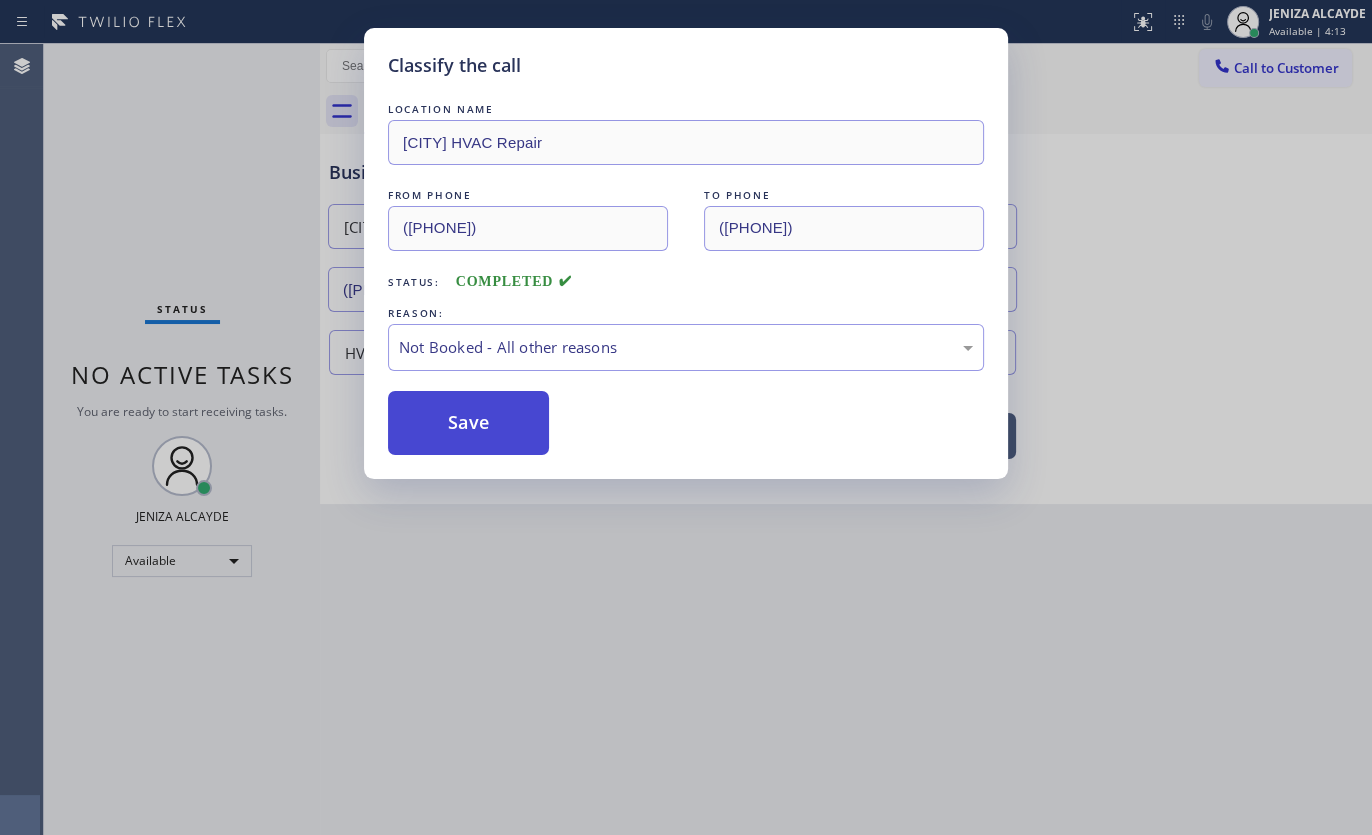 click on "Save" at bounding box center (468, 423) 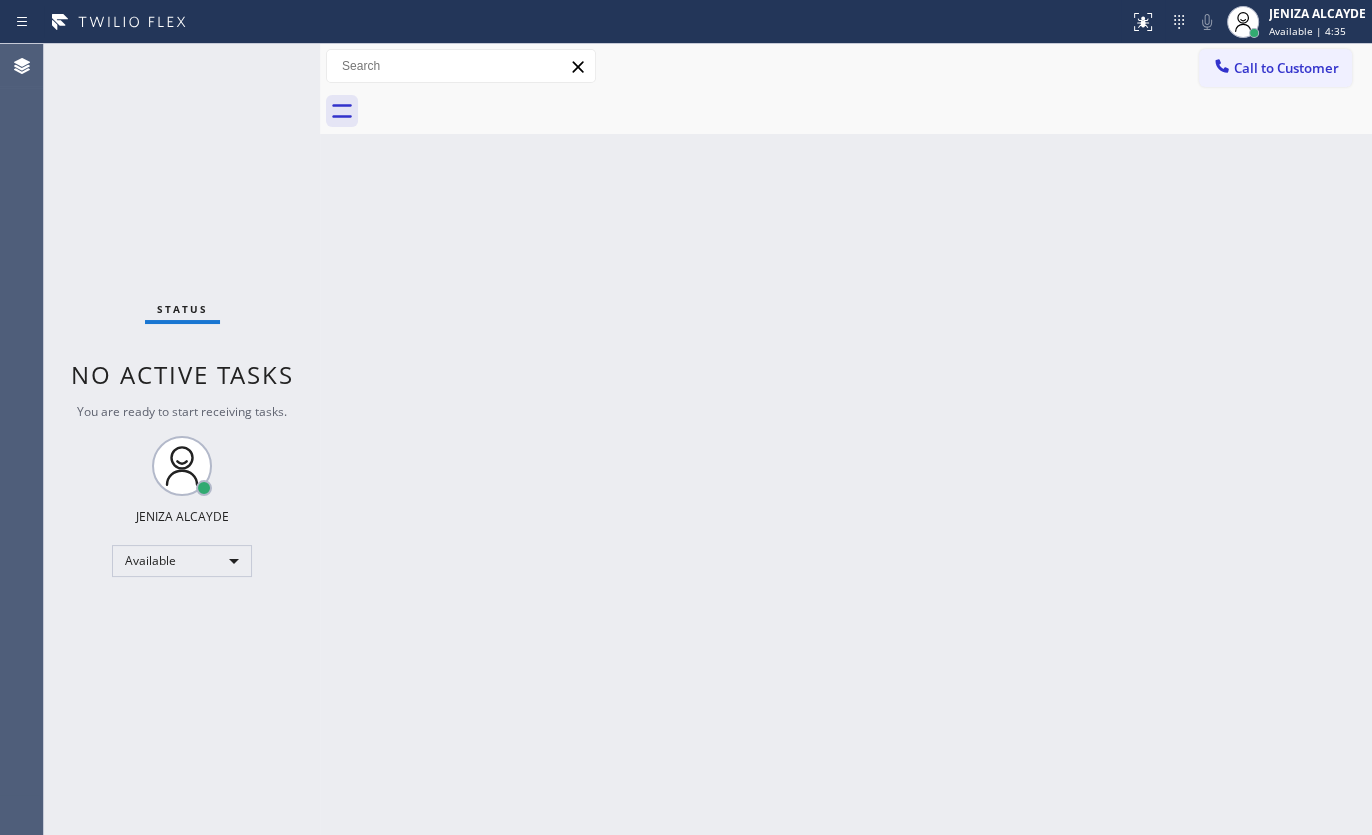 click on "Status   No active tasks     You are ready to start receiving tasks.   JENIZA ALCAYDE Available" at bounding box center (182, 439) 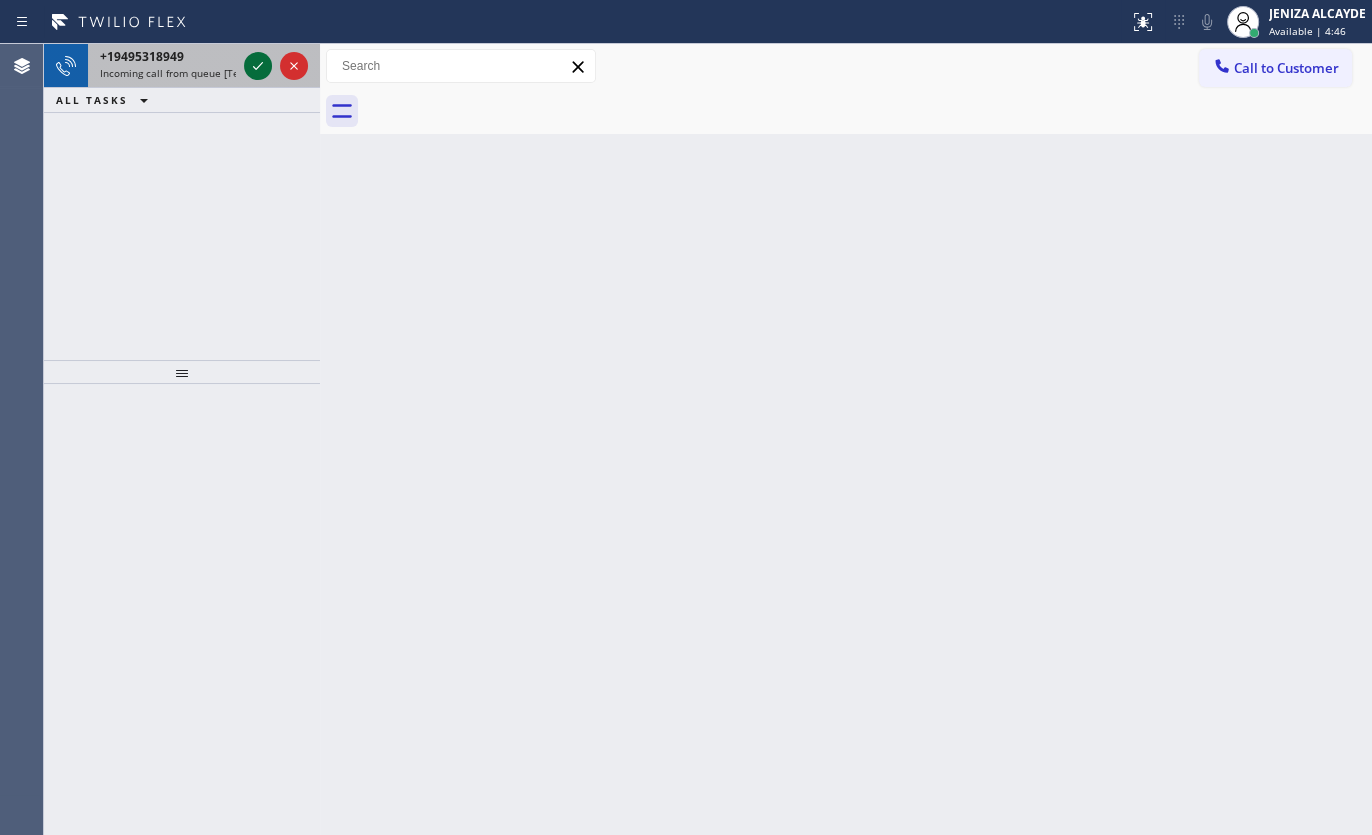 click 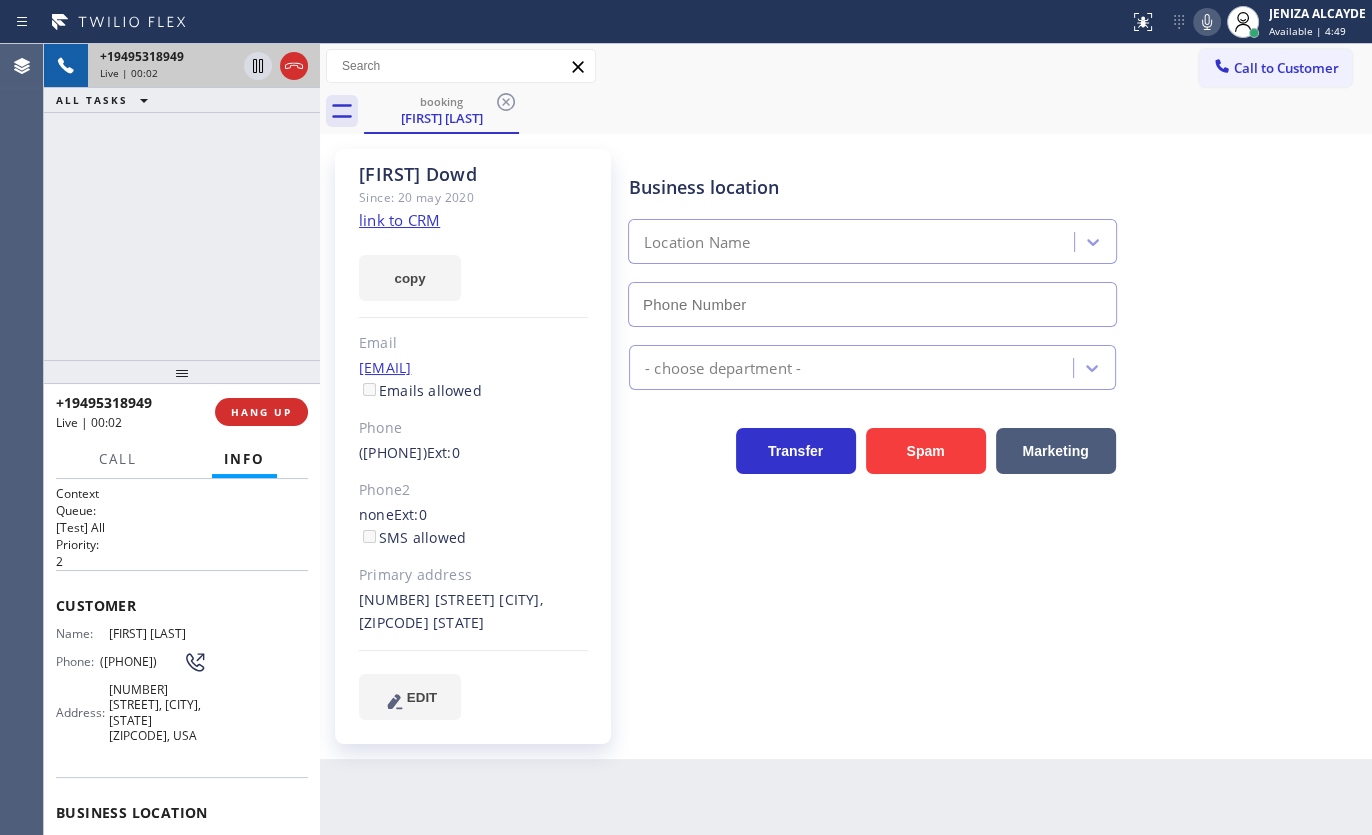 type on "(855) 731-4952" 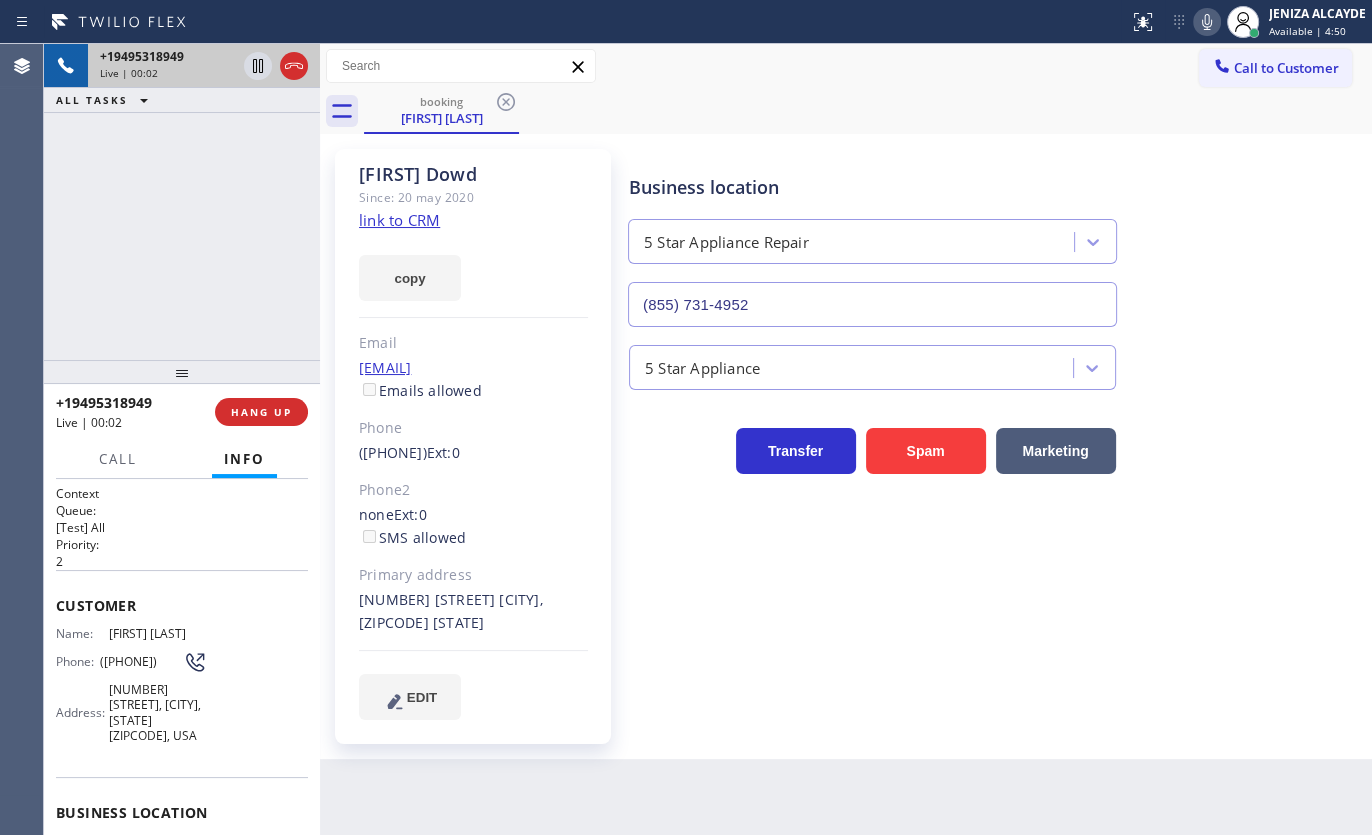 click on "link to CRM" 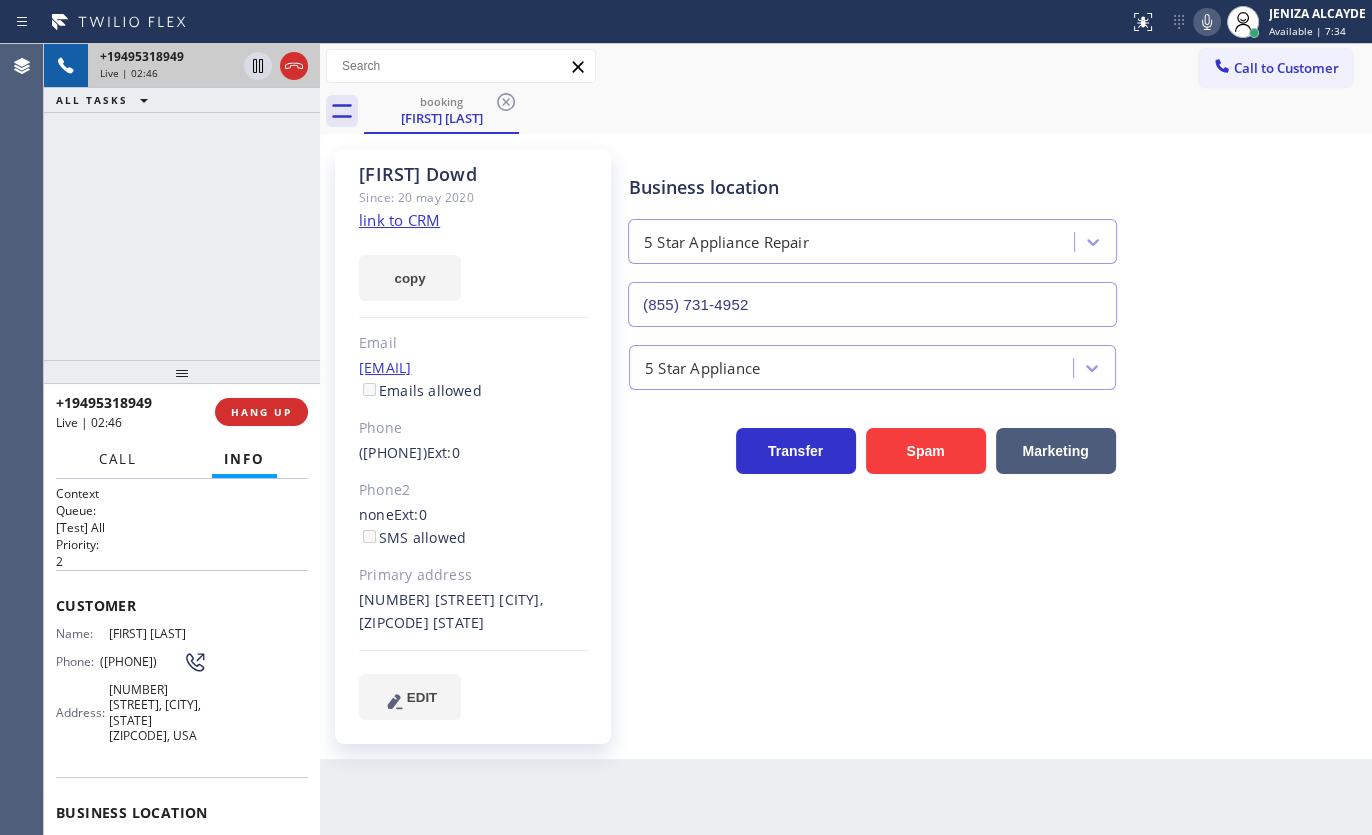 click on "Call" at bounding box center (118, 459) 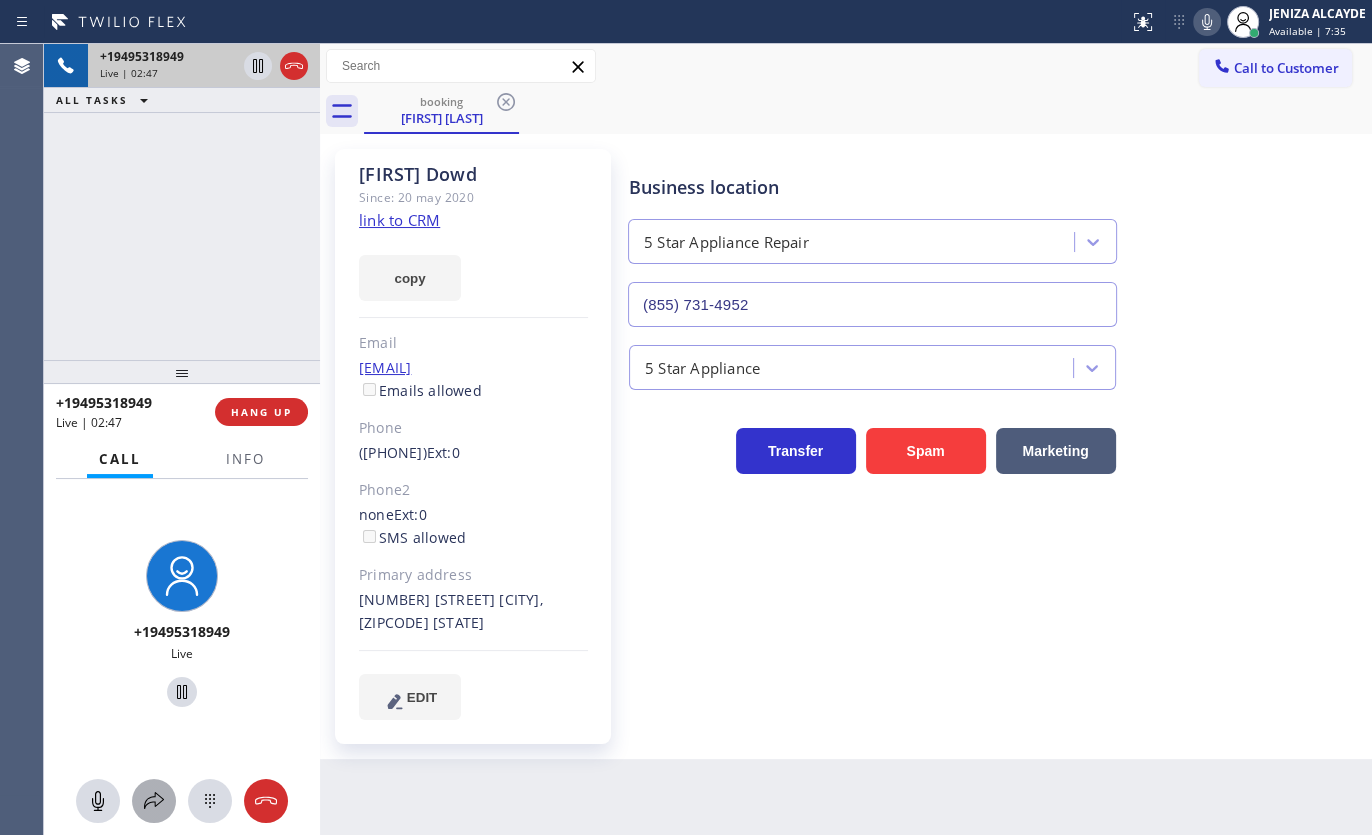 click 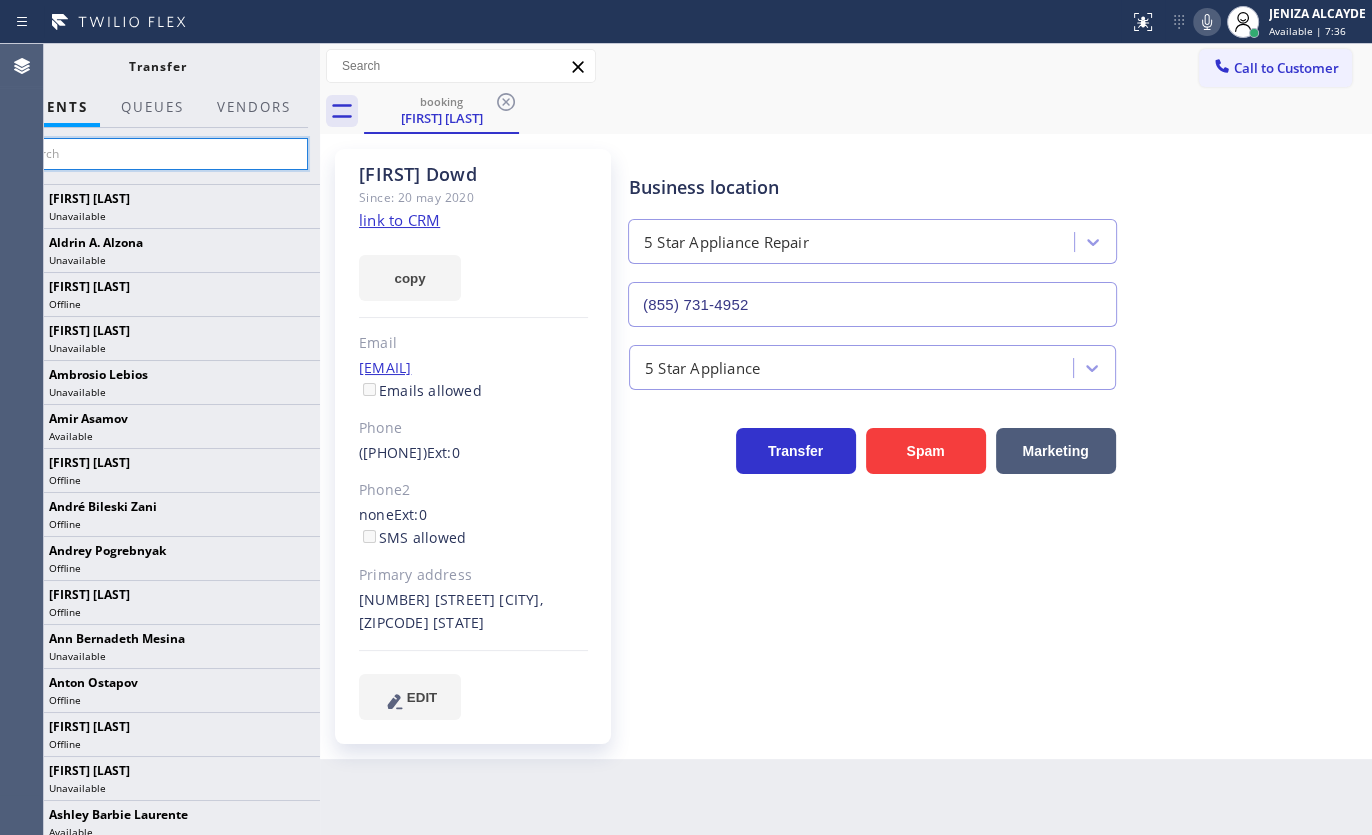 click at bounding box center [157, 154] 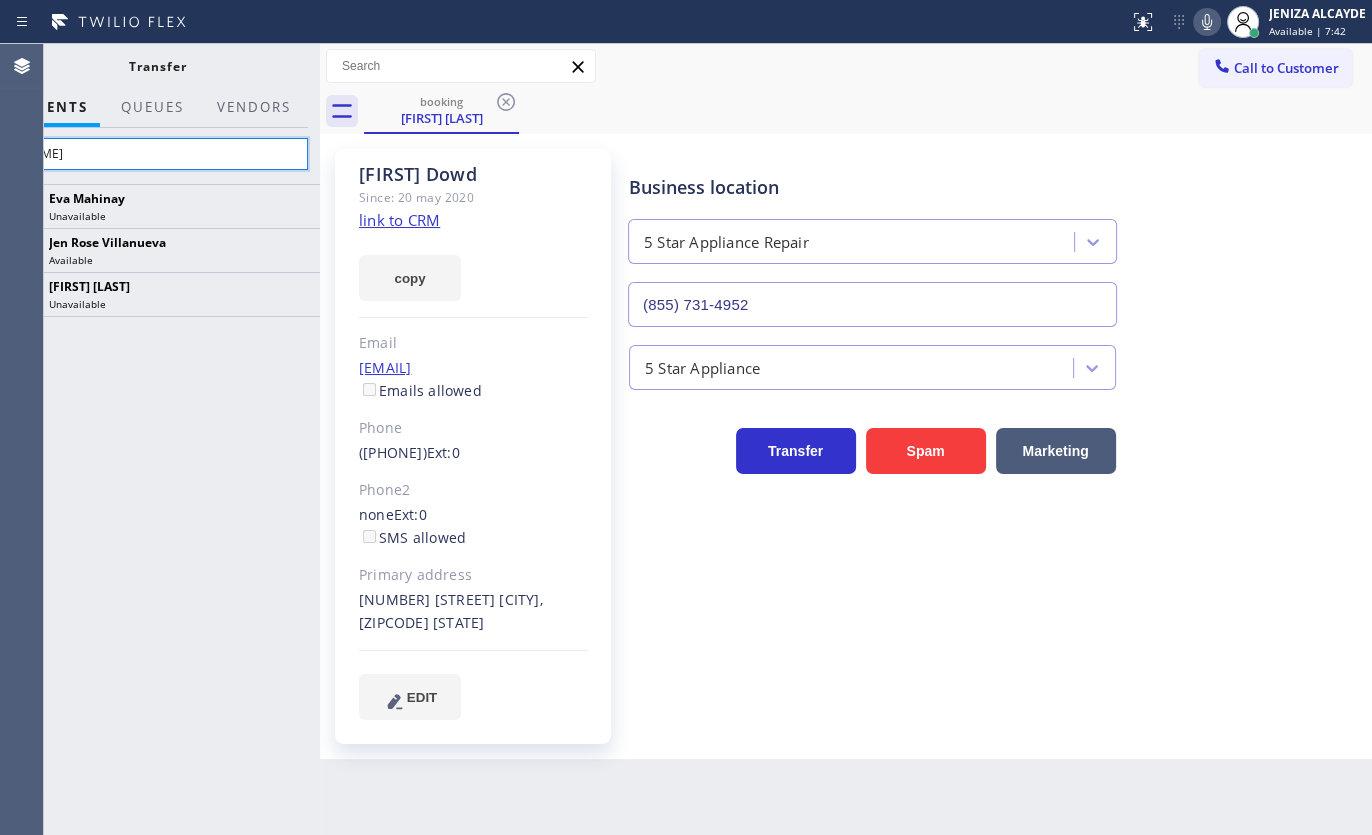 click on "eva" at bounding box center (157, 154) 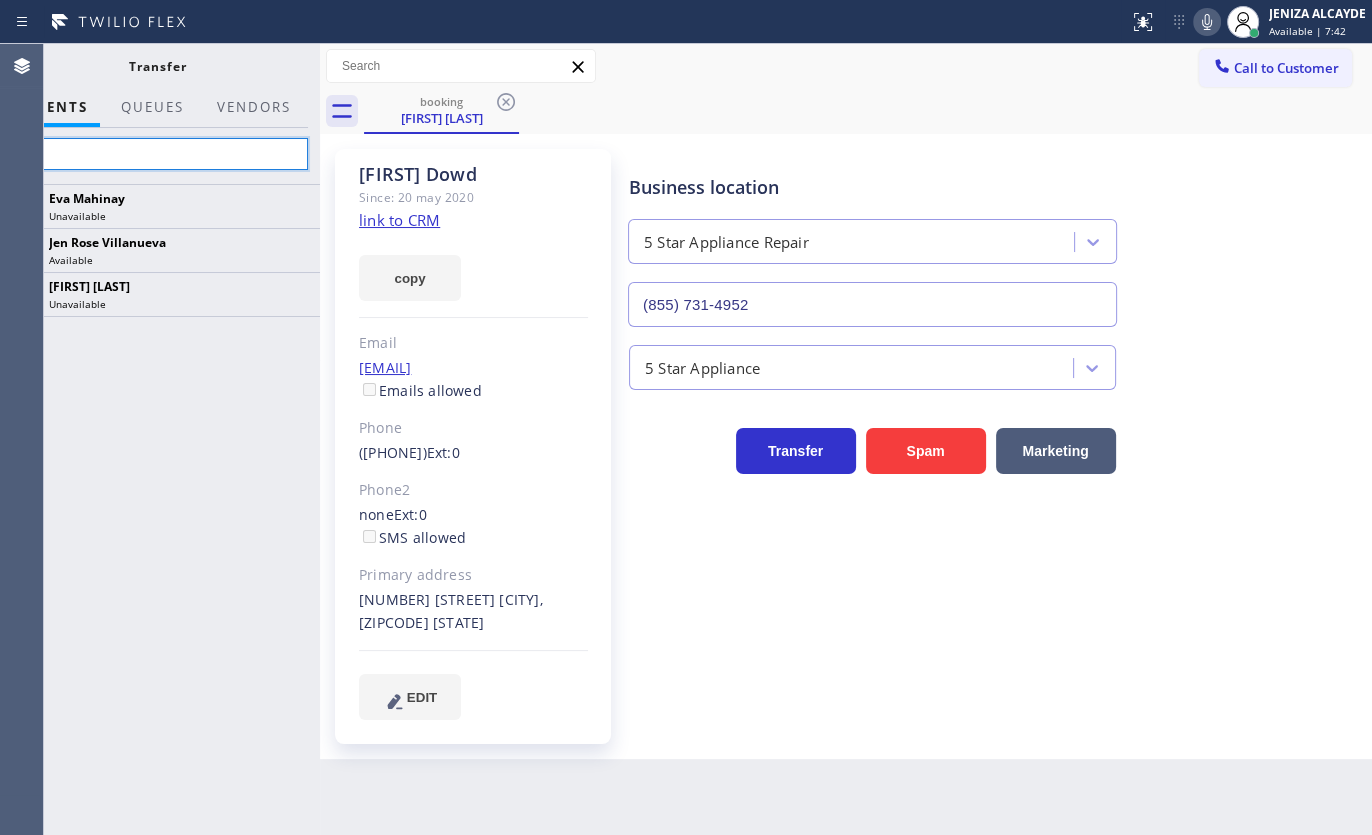 type on "e" 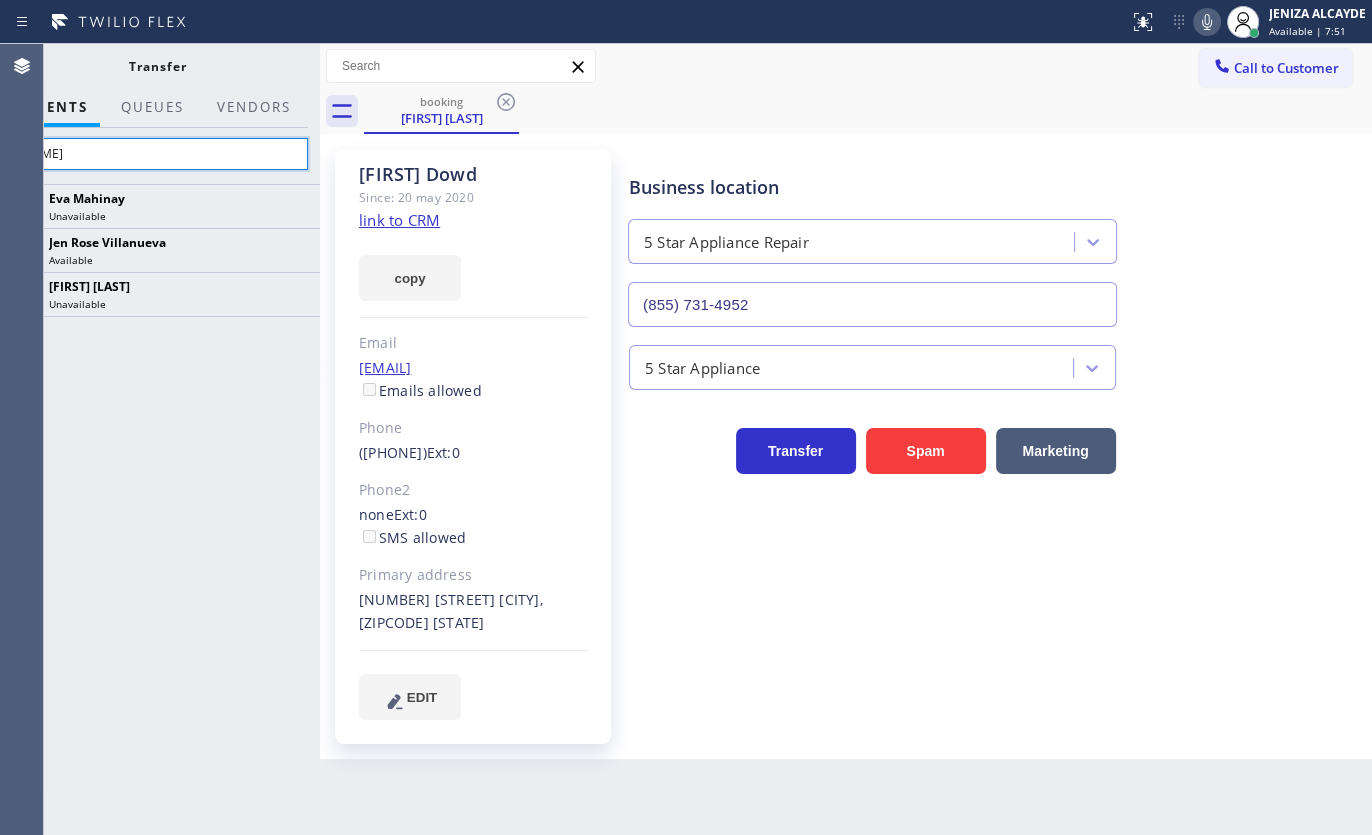 click on "eva" at bounding box center (157, 154) 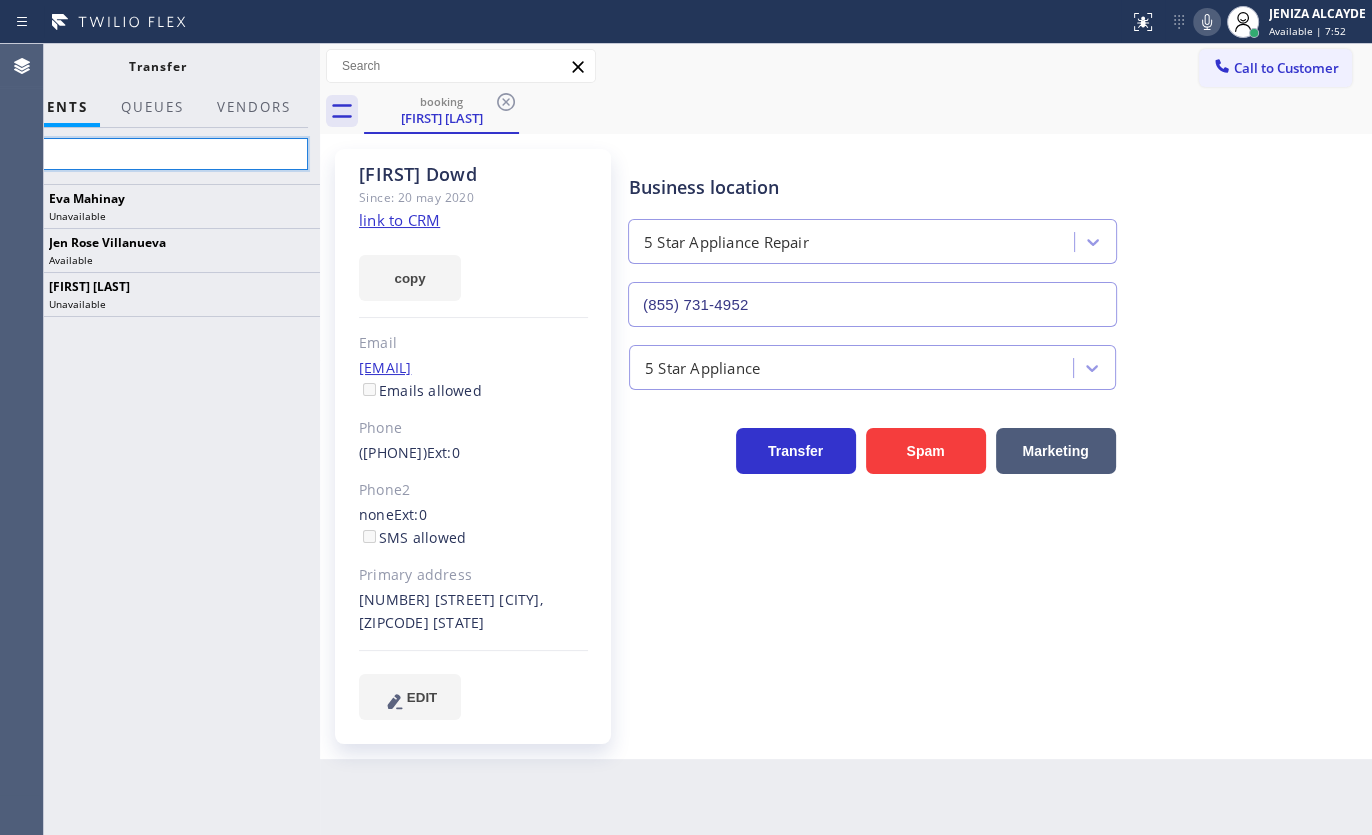 type on "e" 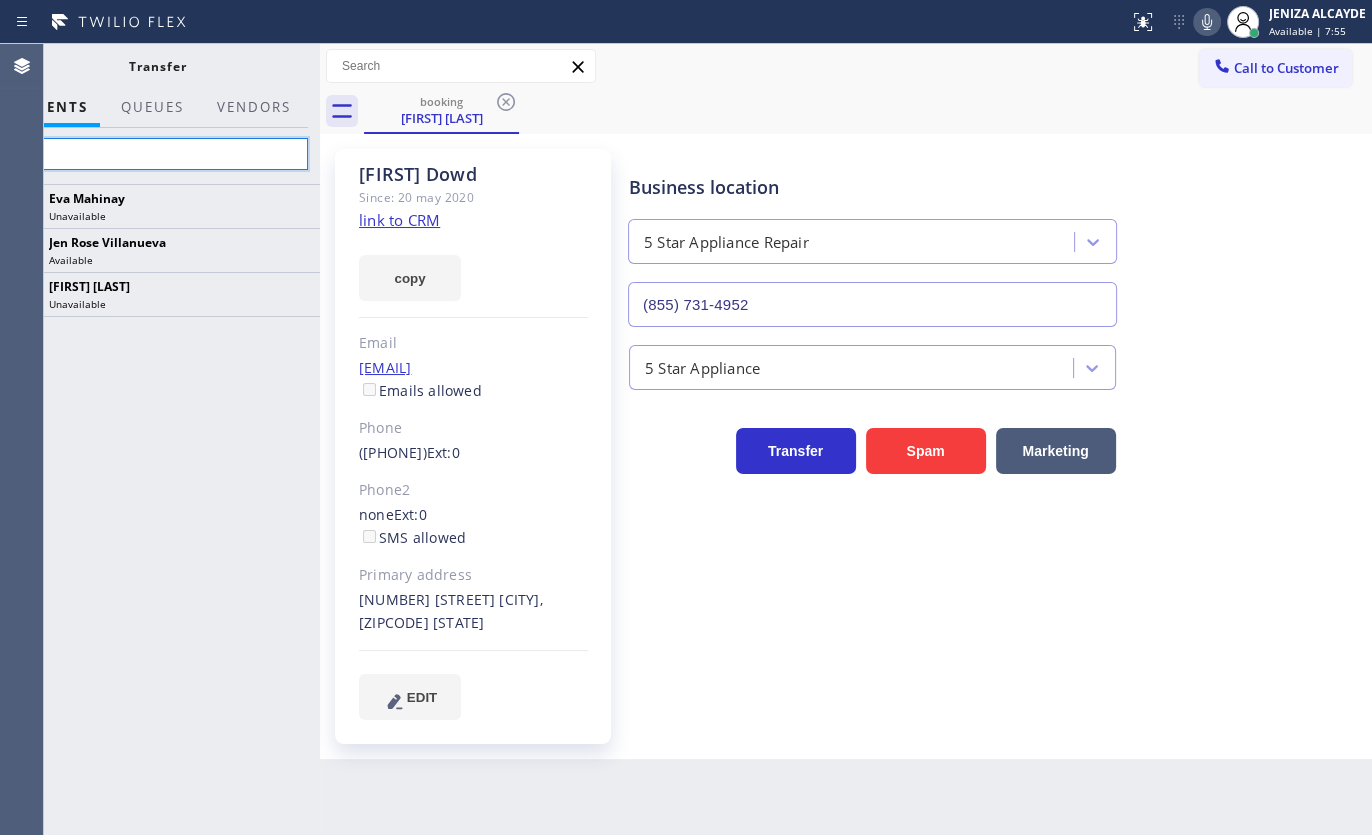 type on "e" 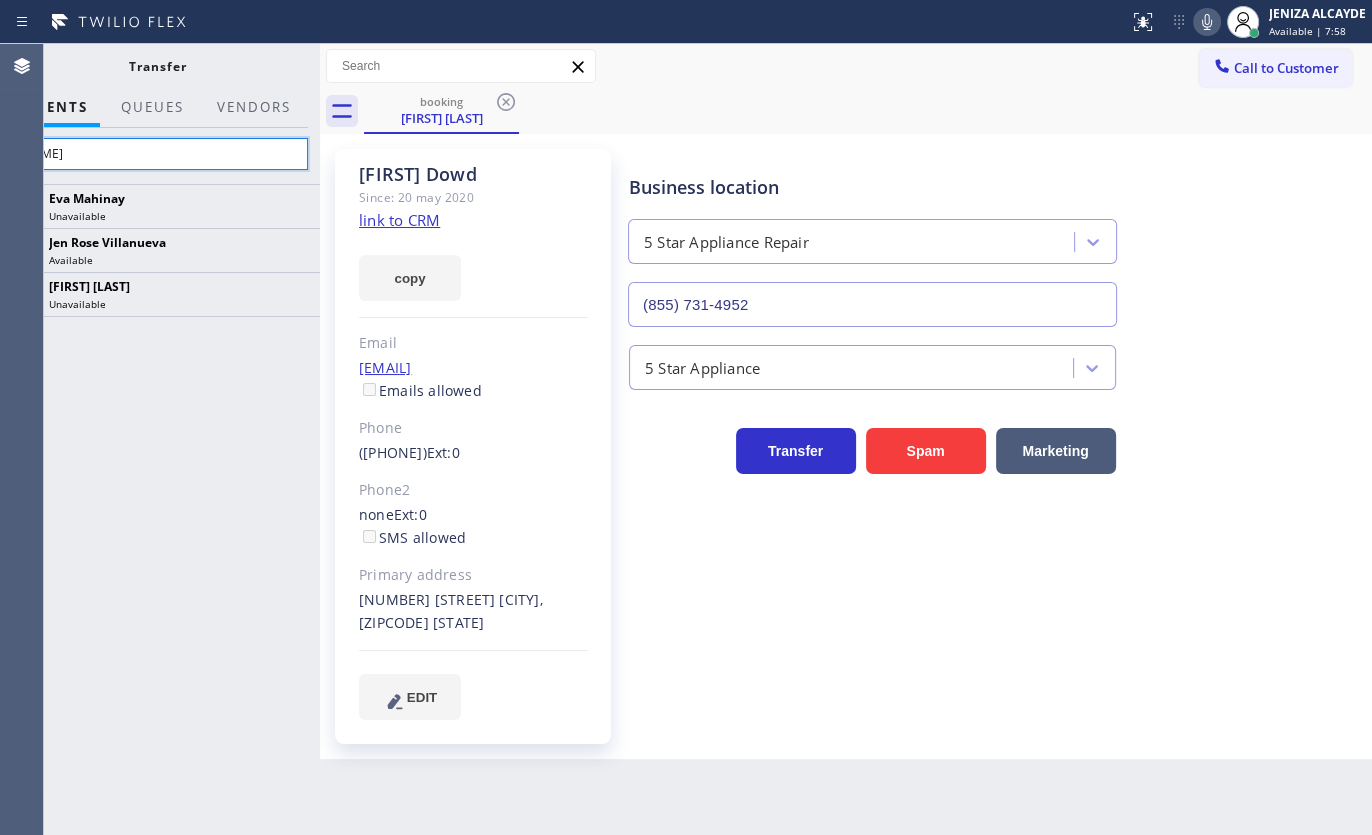 click on "eva" at bounding box center [157, 154] 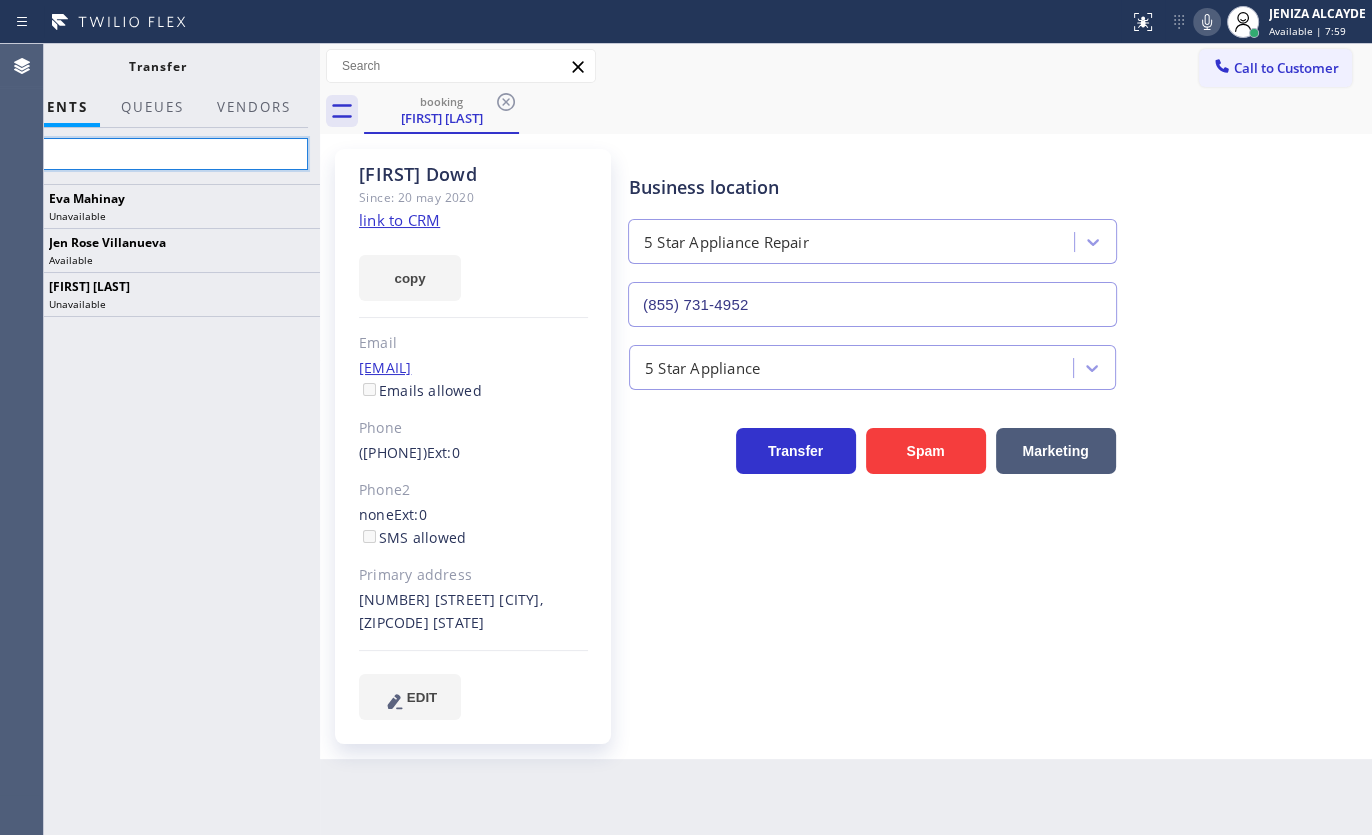 type on "e" 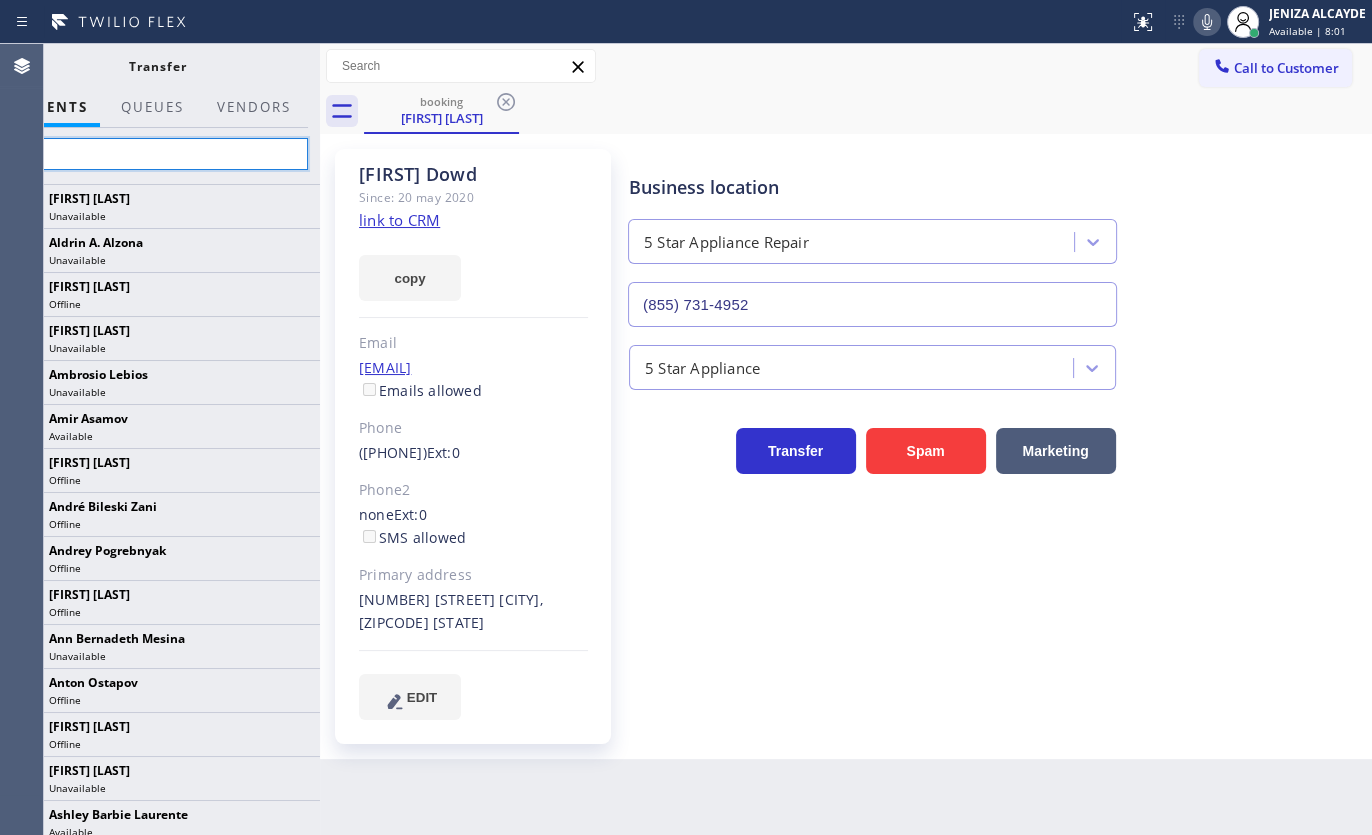 type on "eva" 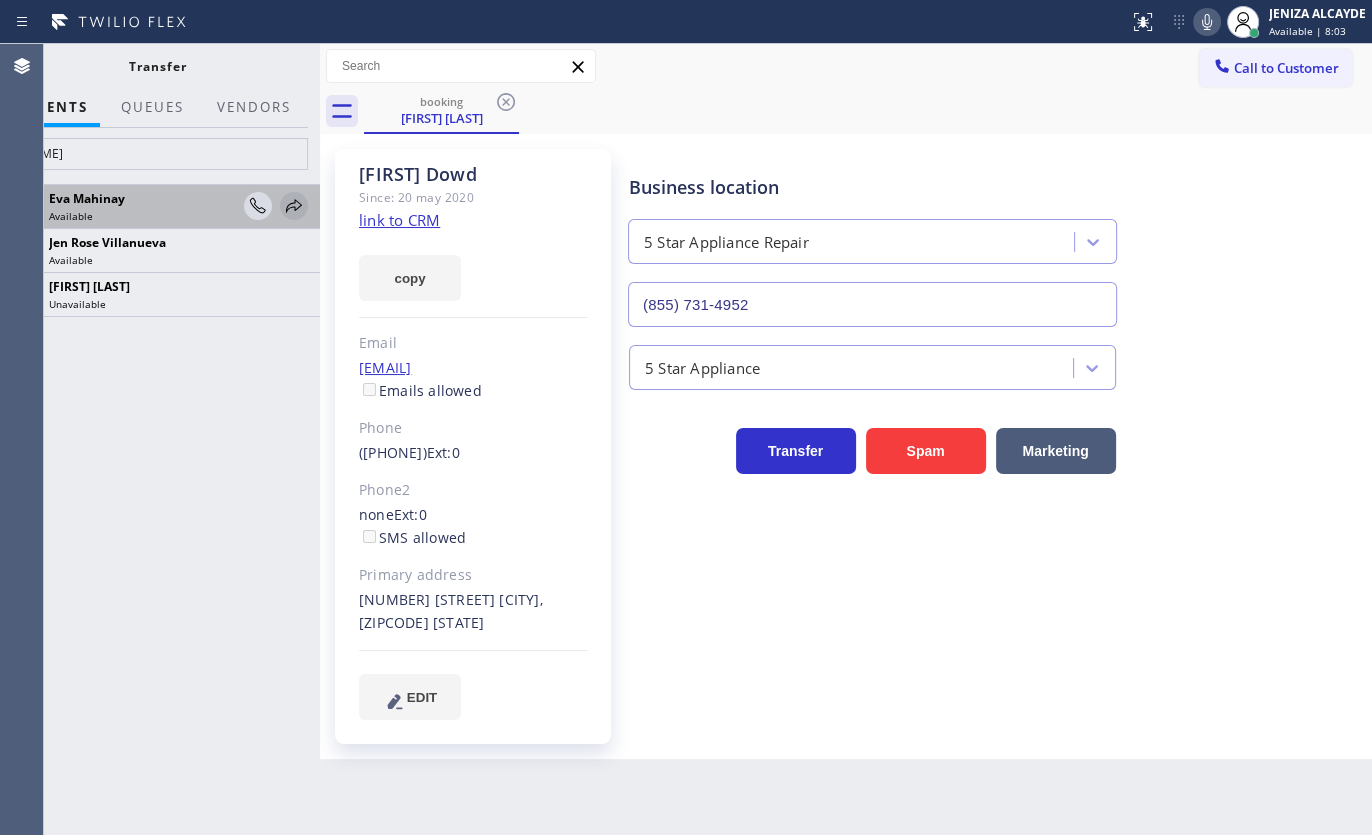 click 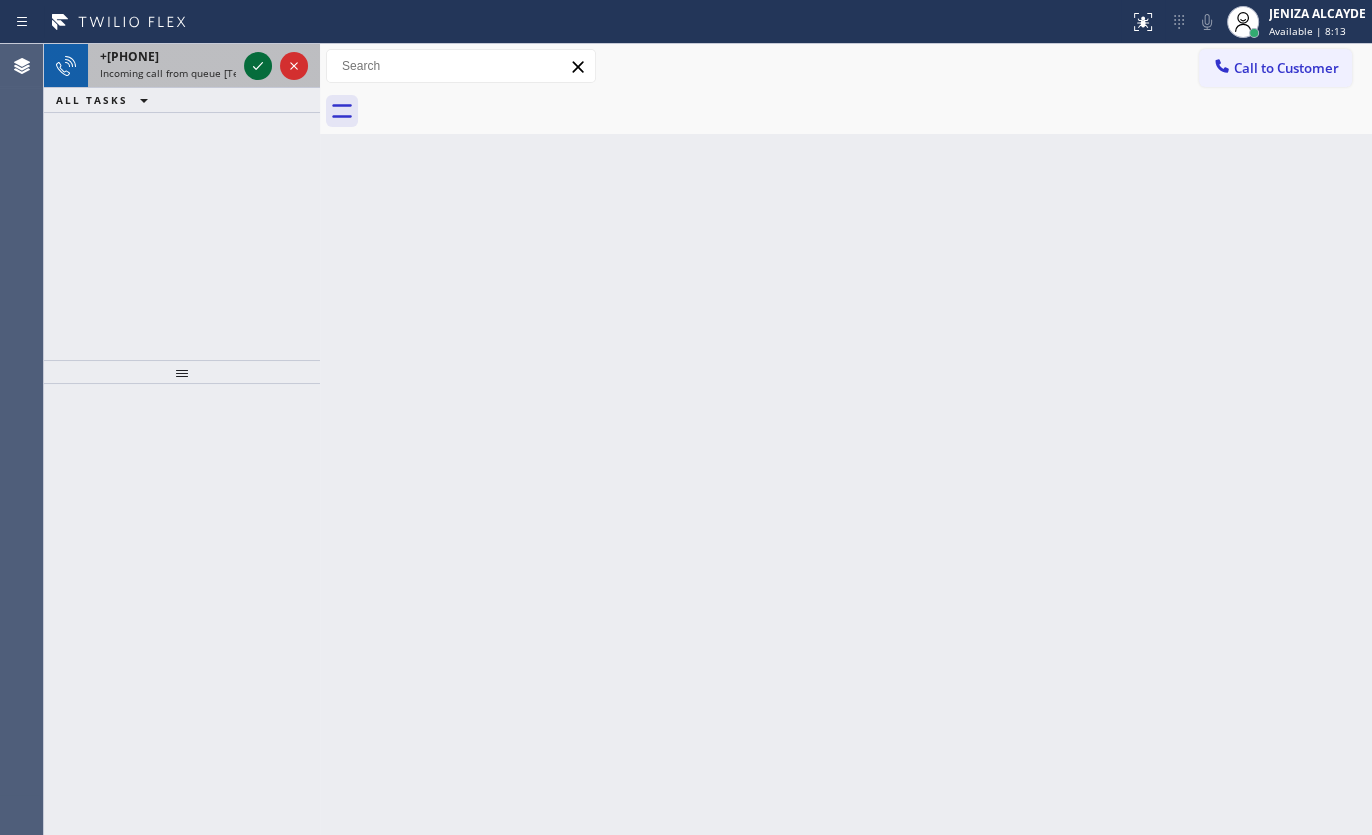 click 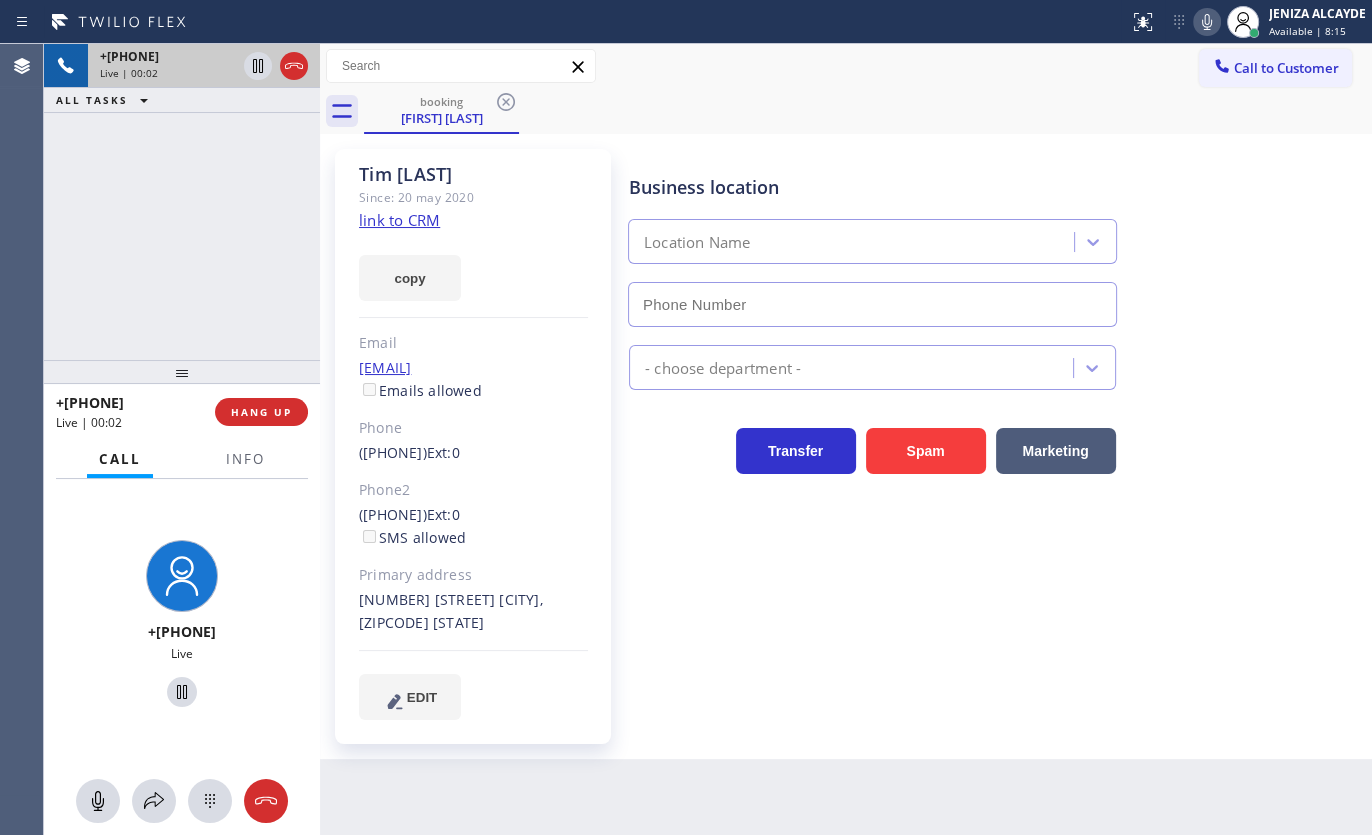 type on "(855) 731-4952" 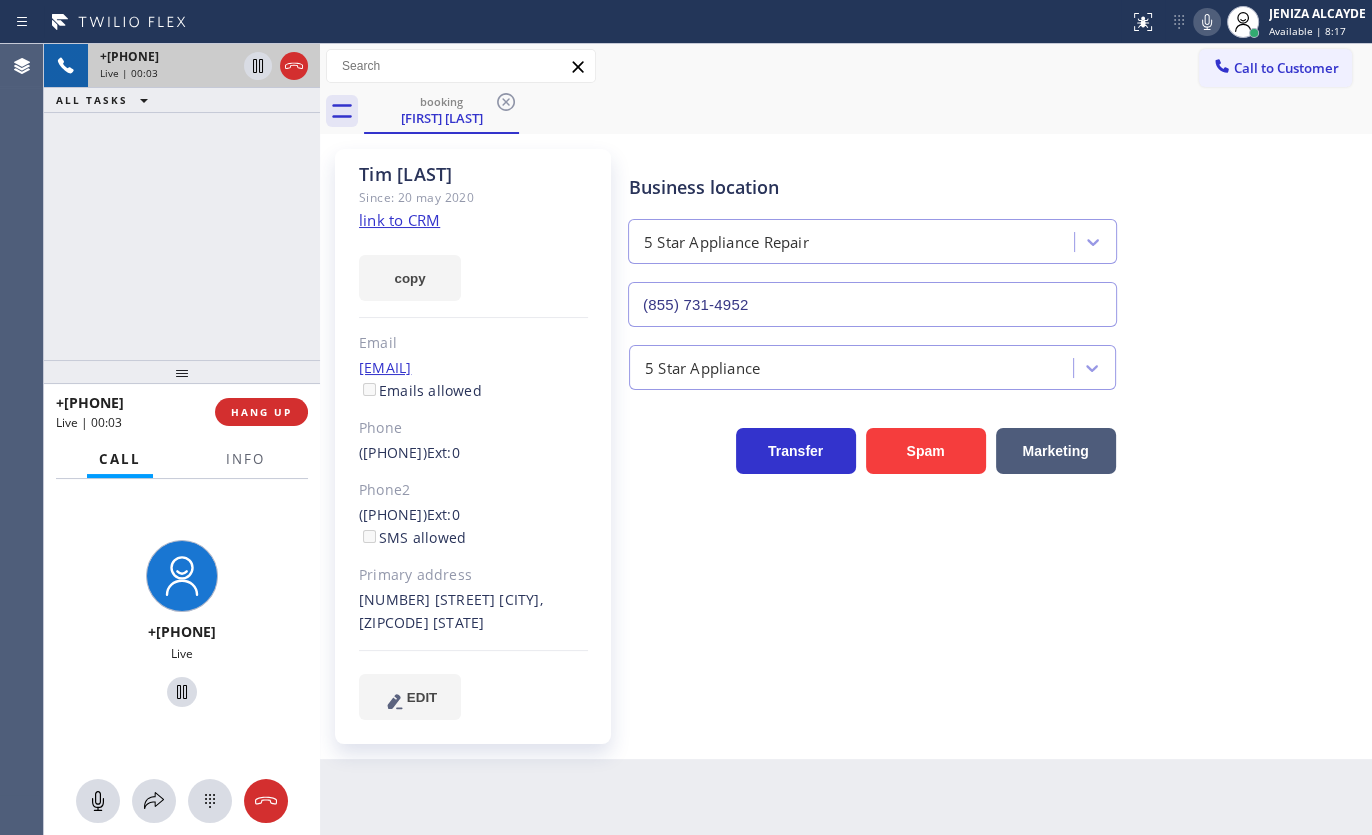 click on "link to CRM" 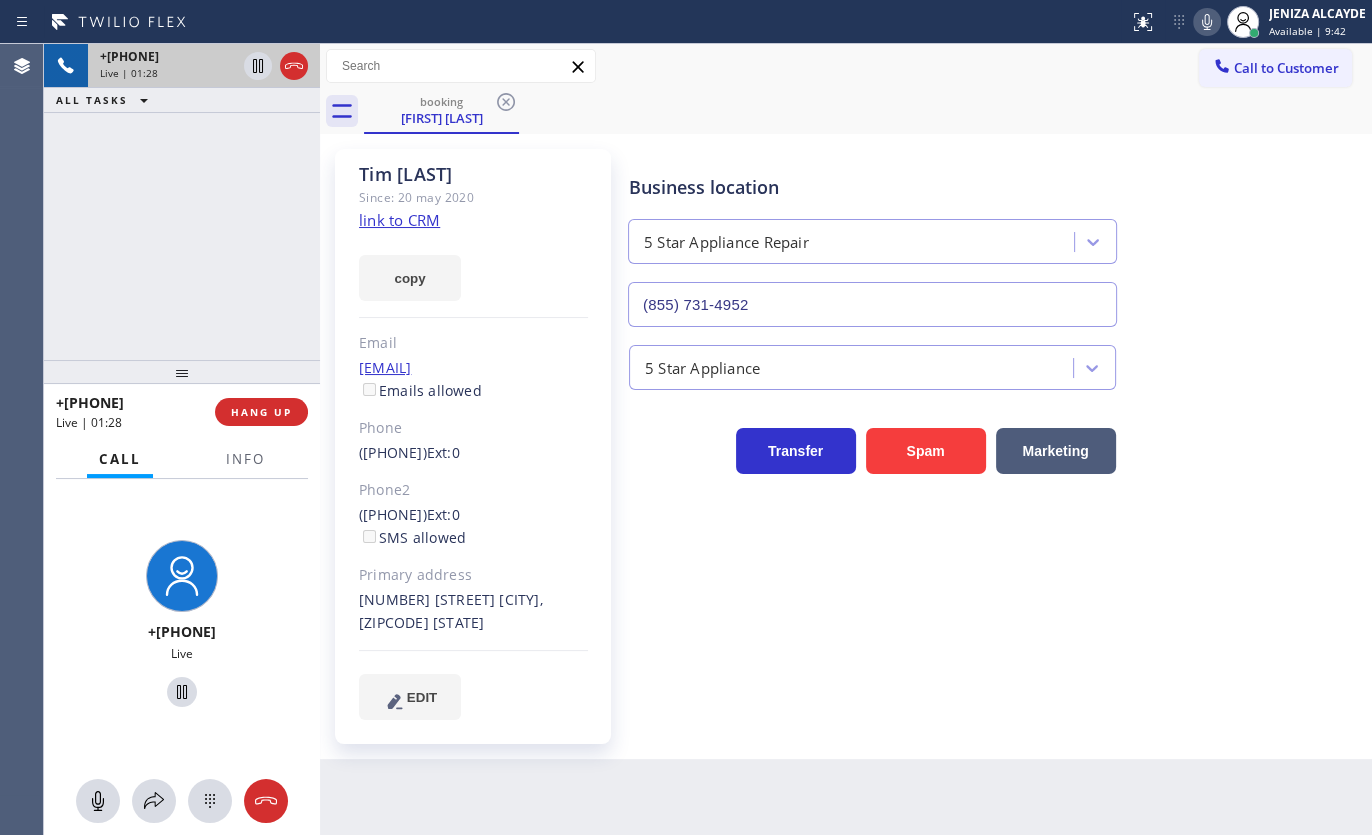 click 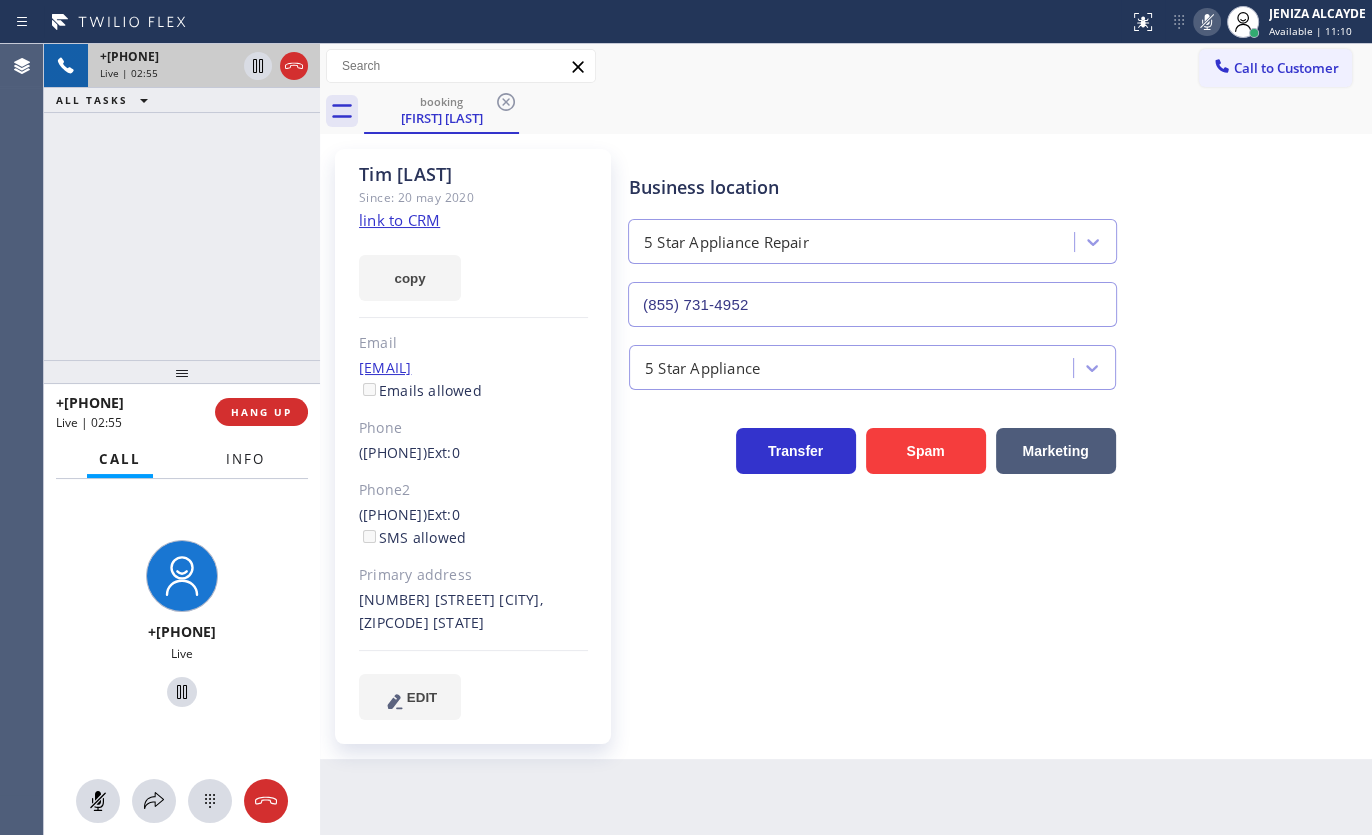 click on "Info" at bounding box center [245, 459] 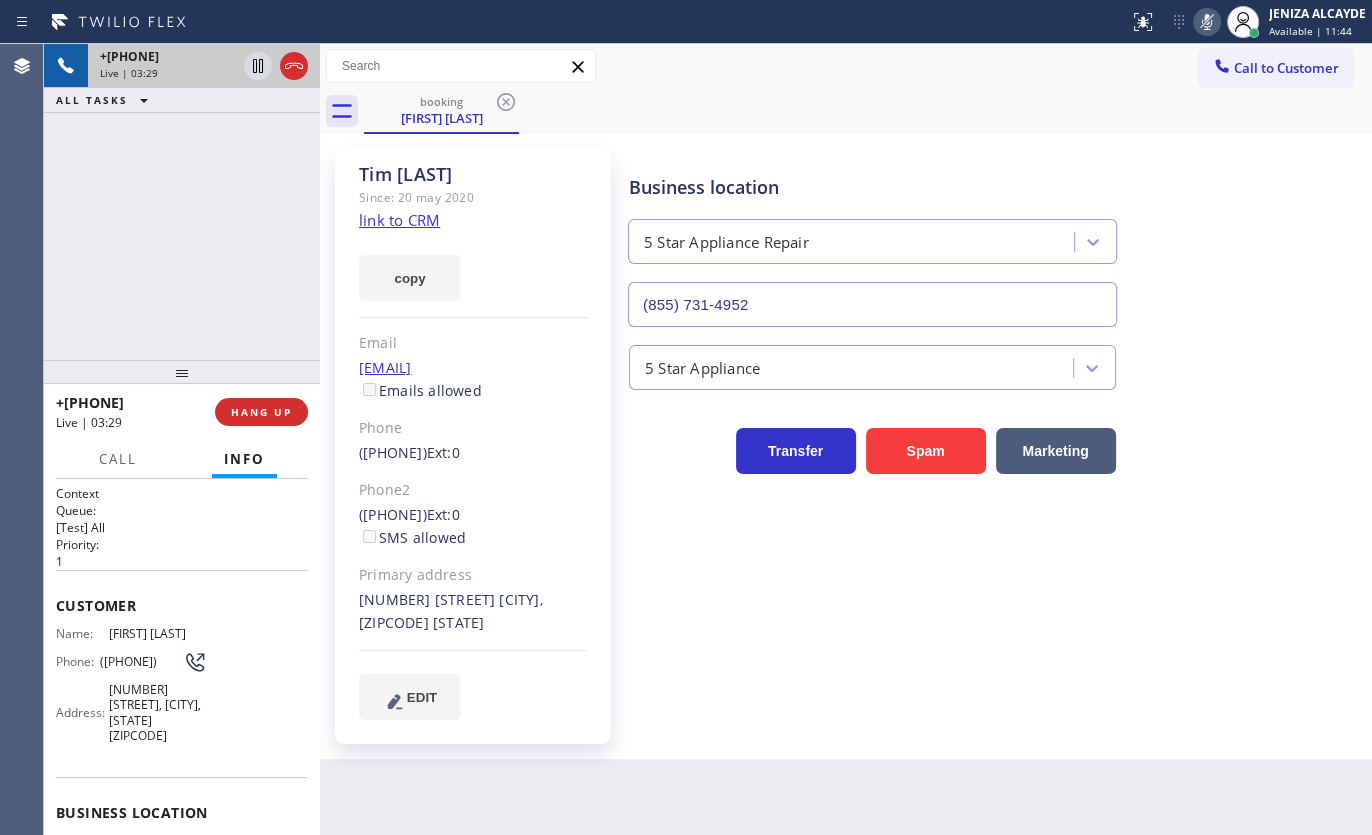 drag, startPoint x: 230, startPoint y: 258, endPoint x: 285, endPoint y: 194, distance: 84.38602 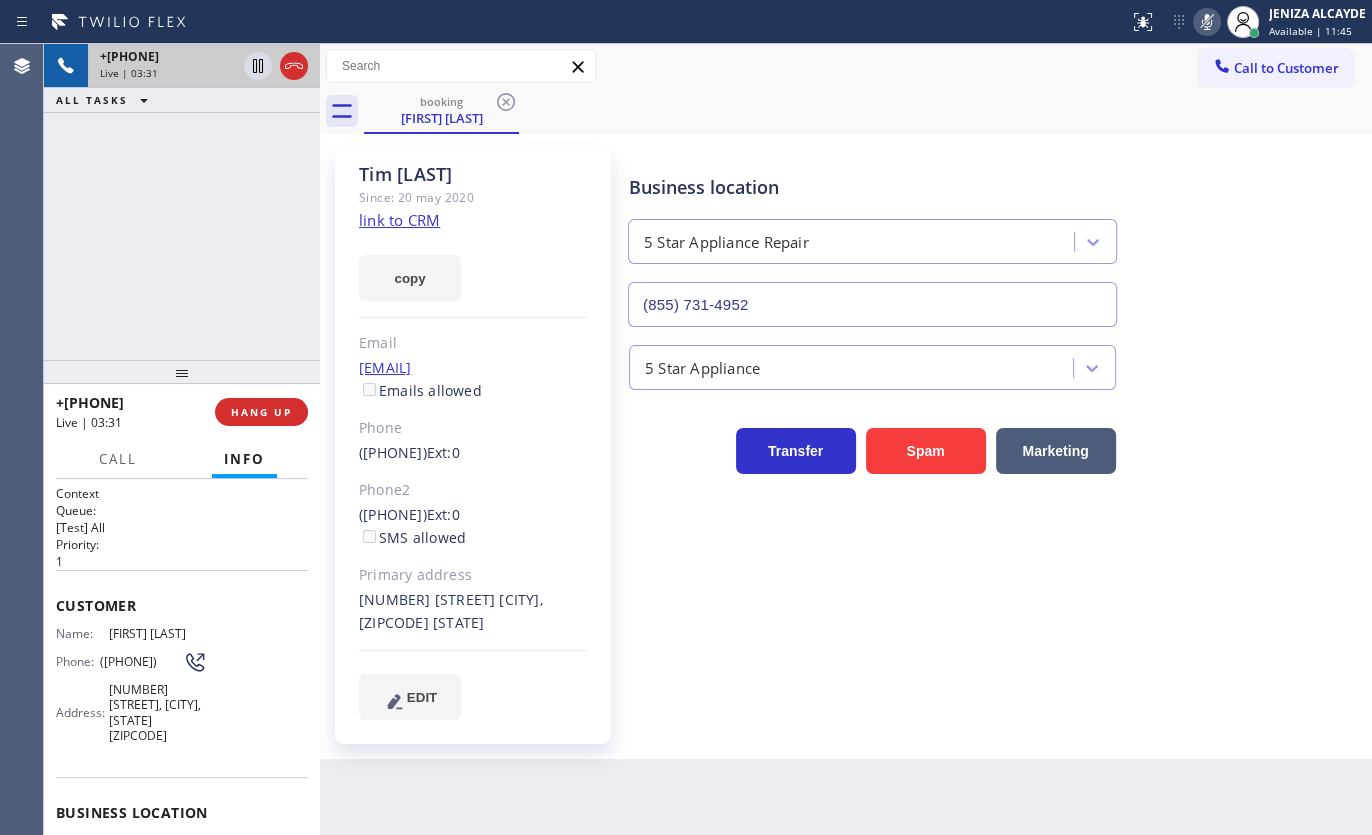 click 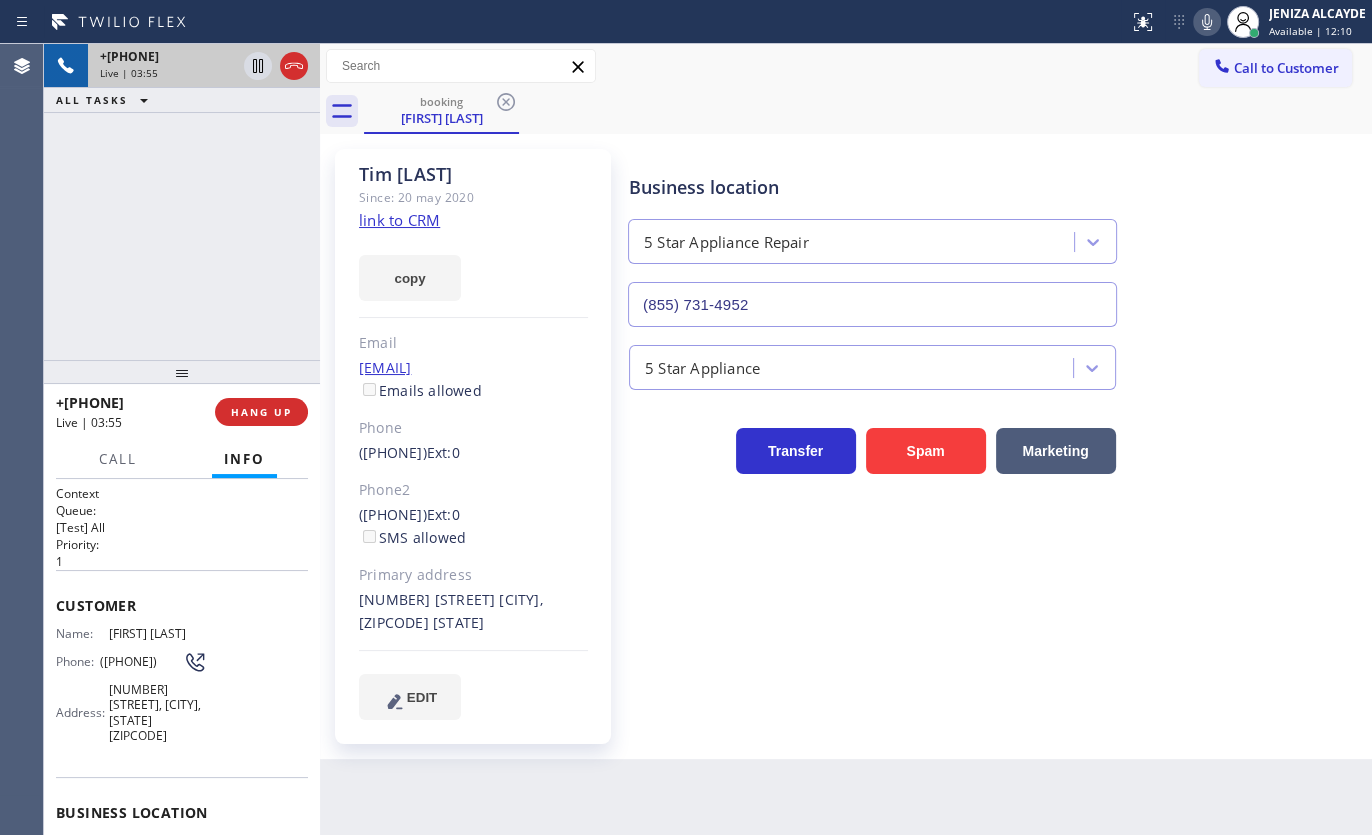 click on "+13104023486 Live | 03:55 ALL TASKS ALL TASKS ACTIVE TASKS TASKS IN WRAP UP" at bounding box center [182, 202] 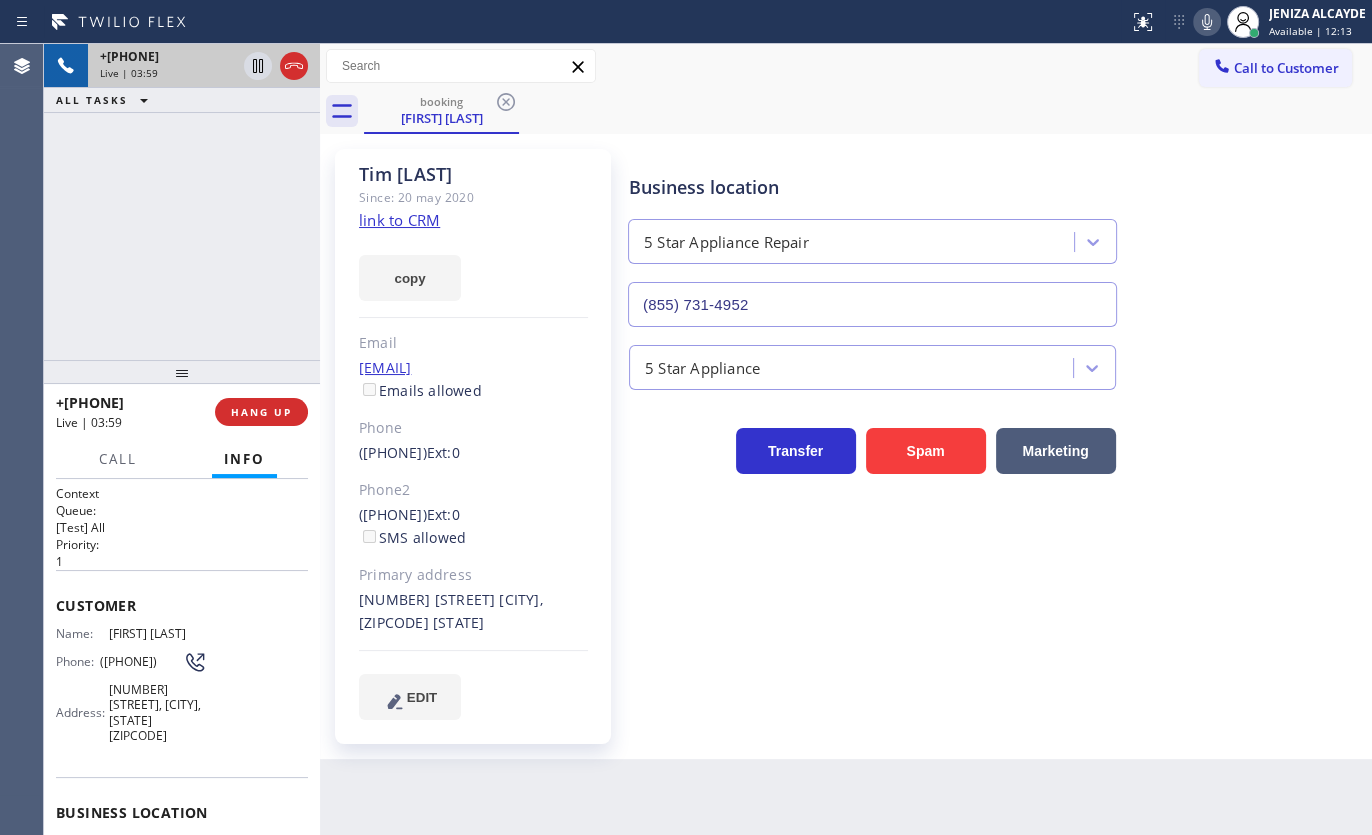 drag, startPoint x: 351, startPoint y: 465, endPoint x: 432, endPoint y: 464, distance: 81.00617 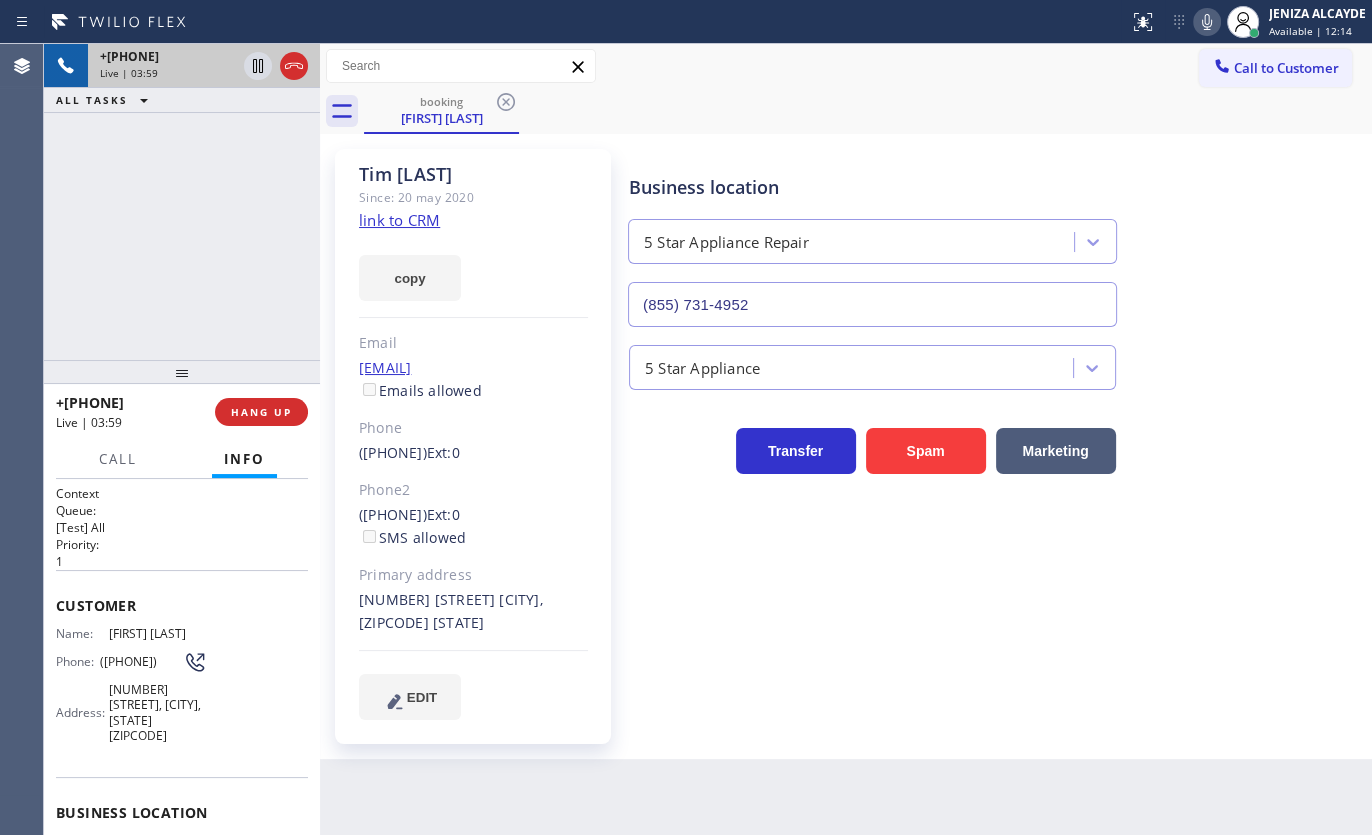 click on "(310) 402-3486  Ext:  0" 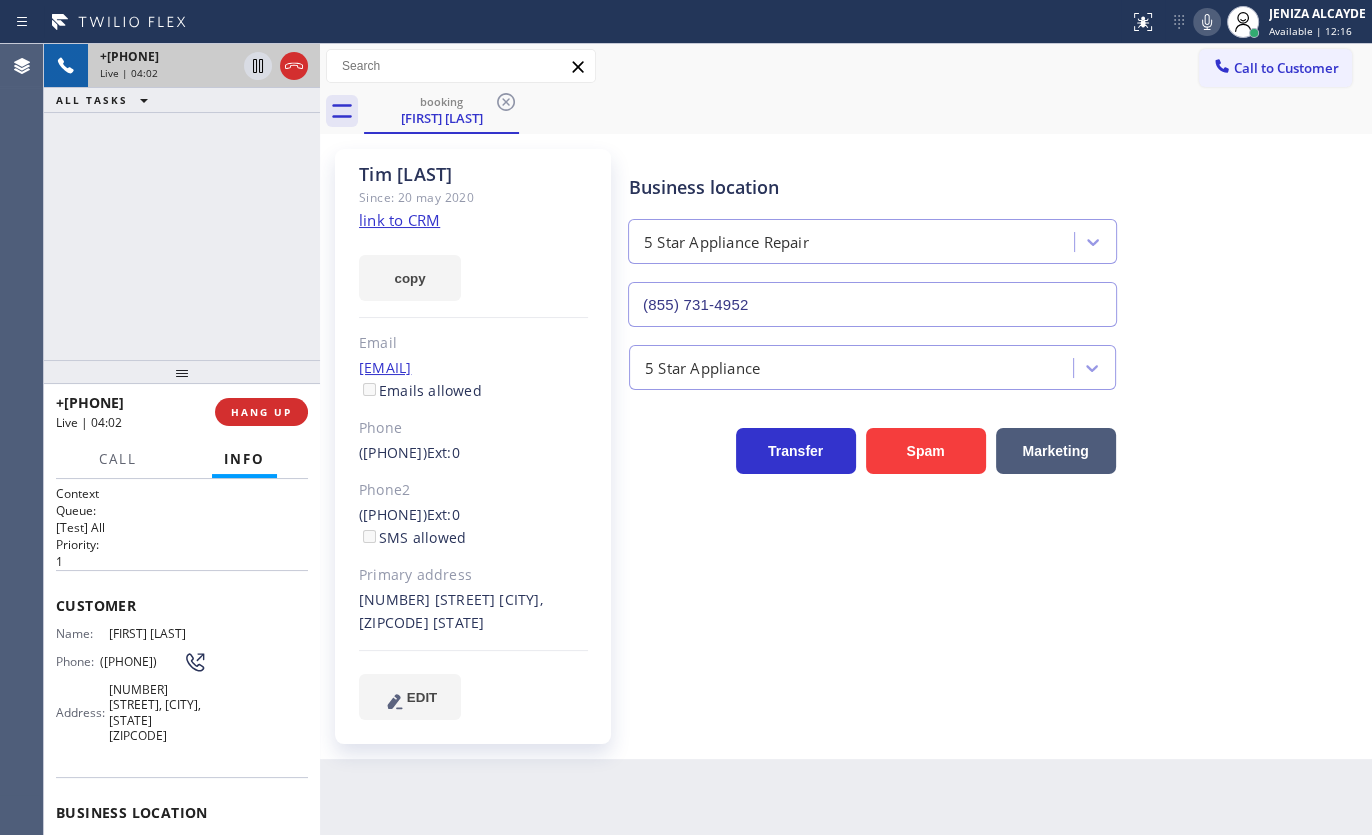 drag, startPoint x: 454, startPoint y: 461, endPoint x: 358, endPoint y: 464, distance: 96.04687 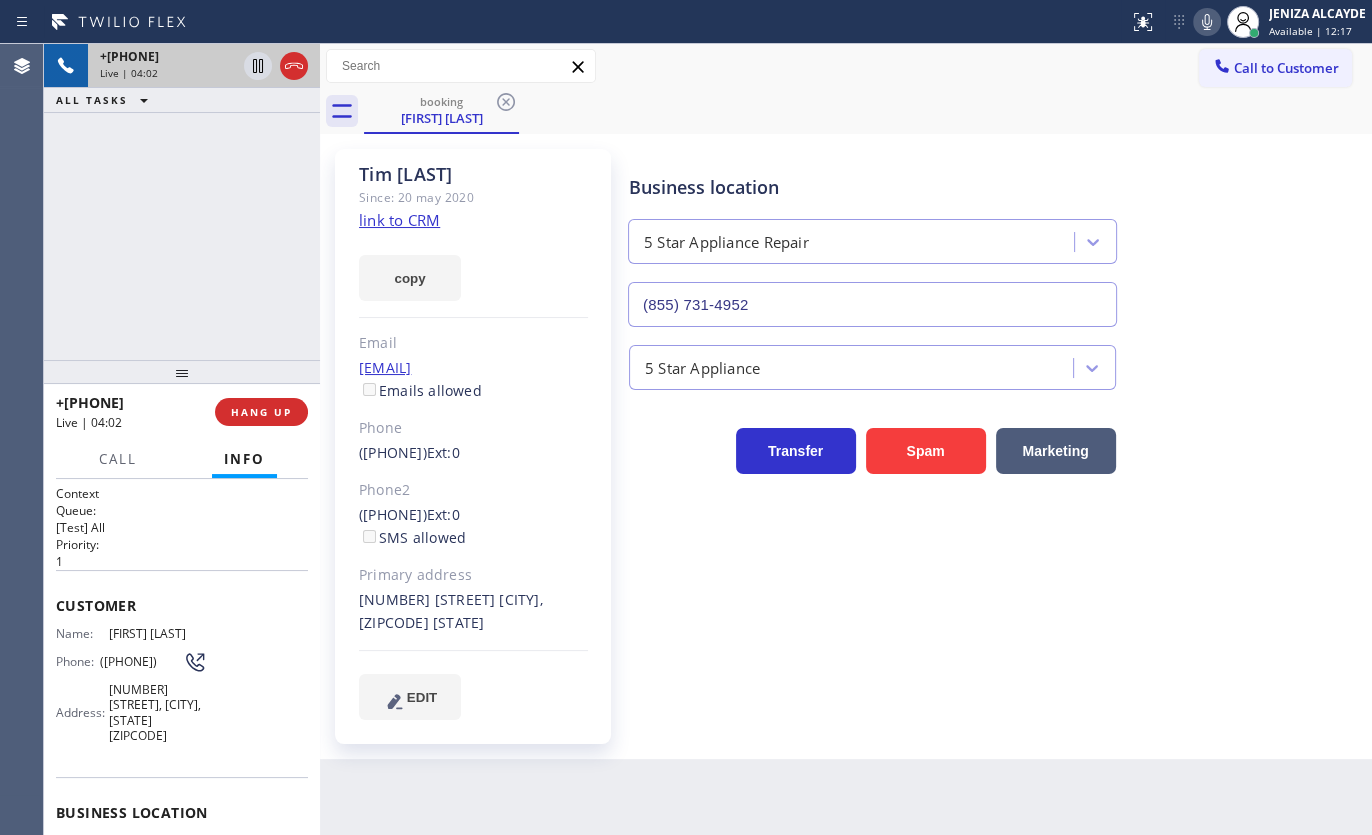 copy on "(310) 402-3486" 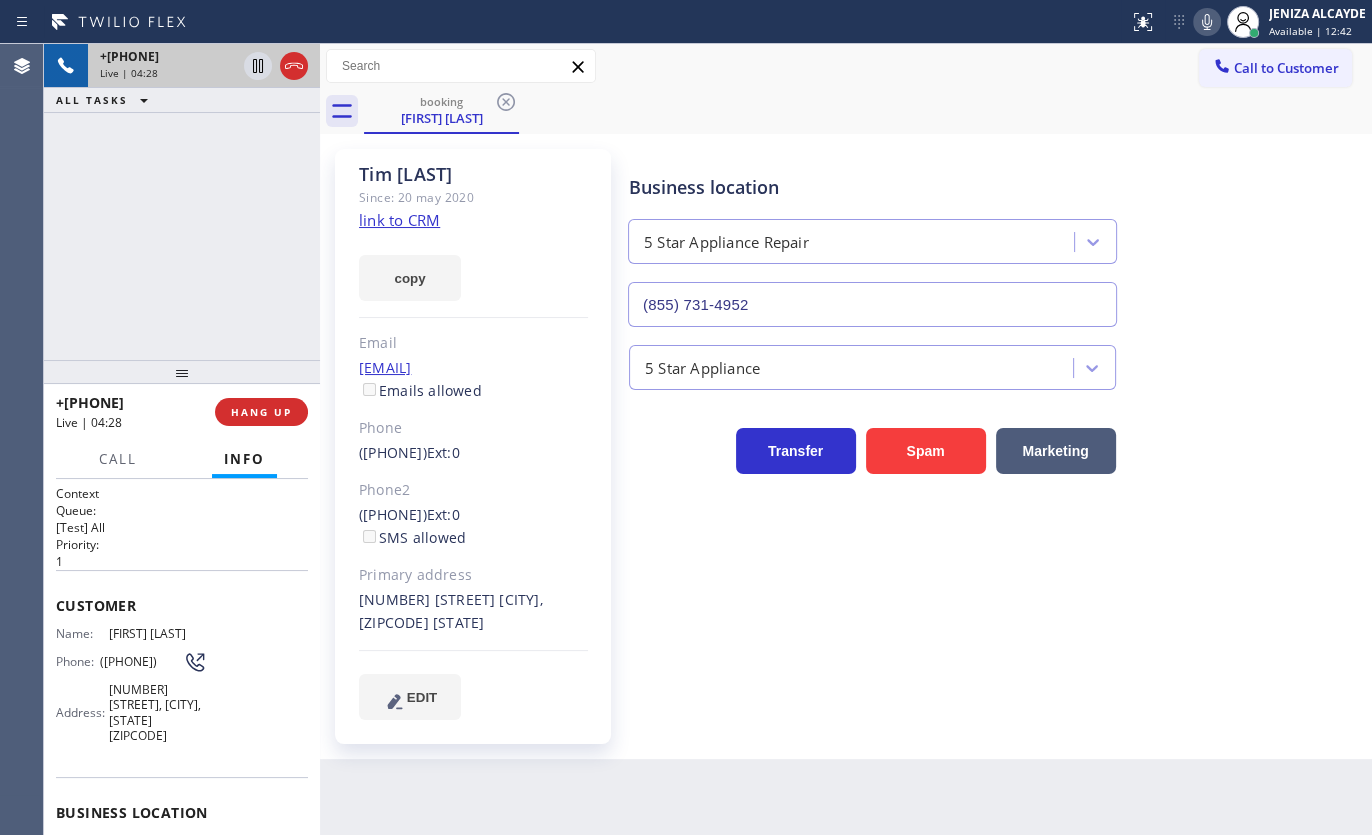 click on "+13104023486 Live | 04:28 ALL TASKS ALL TASKS ACTIVE TASKS TASKS IN WRAP UP" at bounding box center [182, 202] 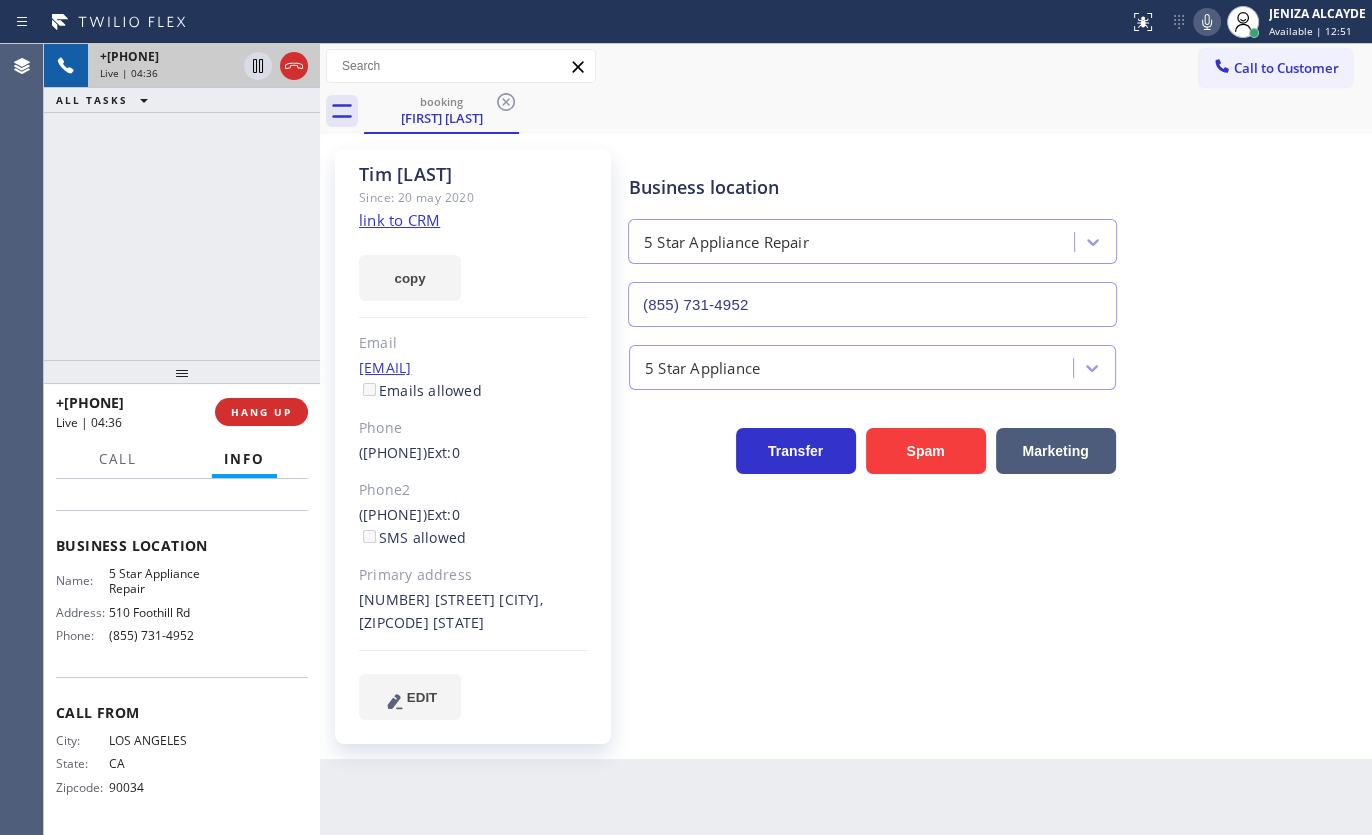 scroll, scrollTop: 179, scrollLeft: 0, axis: vertical 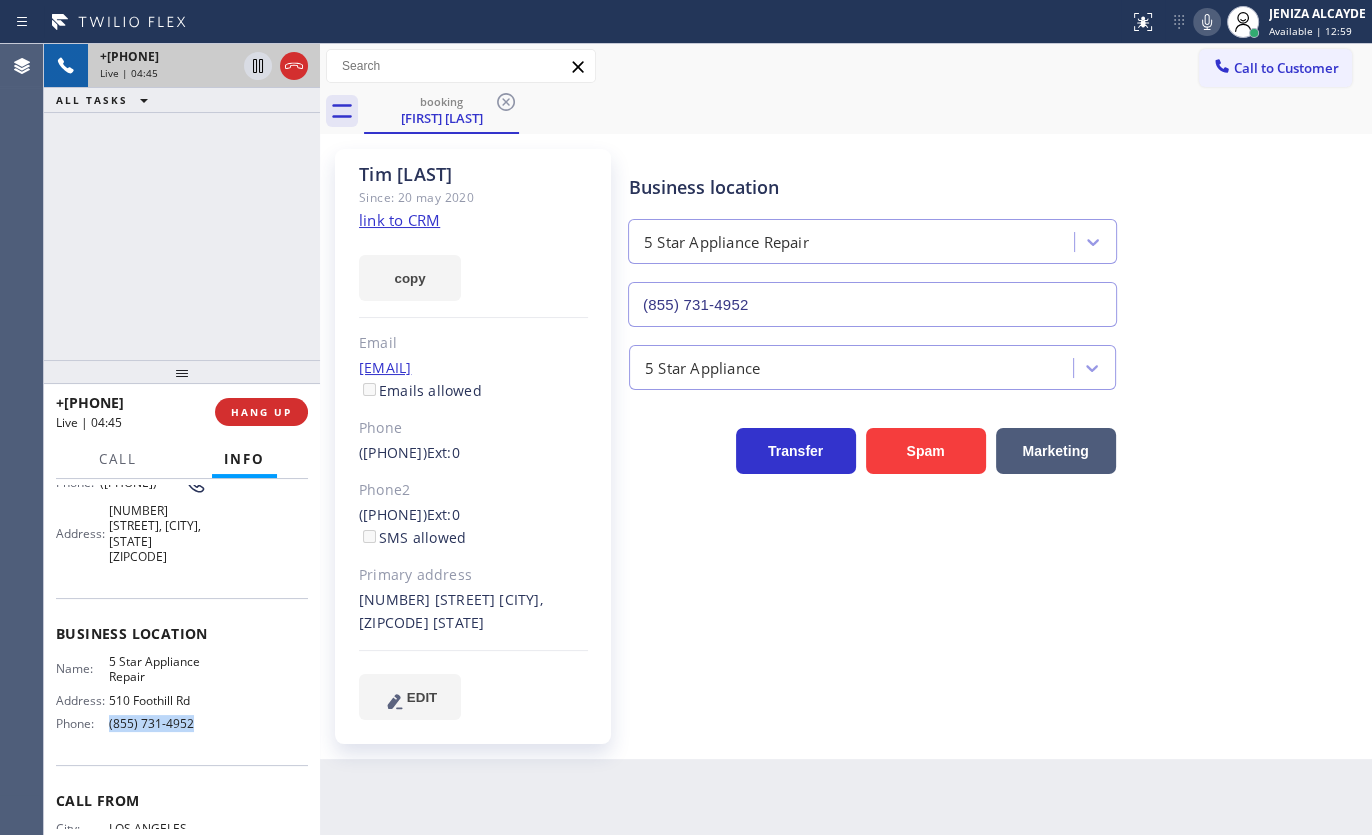 drag, startPoint x: 101, startPoint y: 727, endPoint x: 243, endPoint y: 739, distance: 142.50613 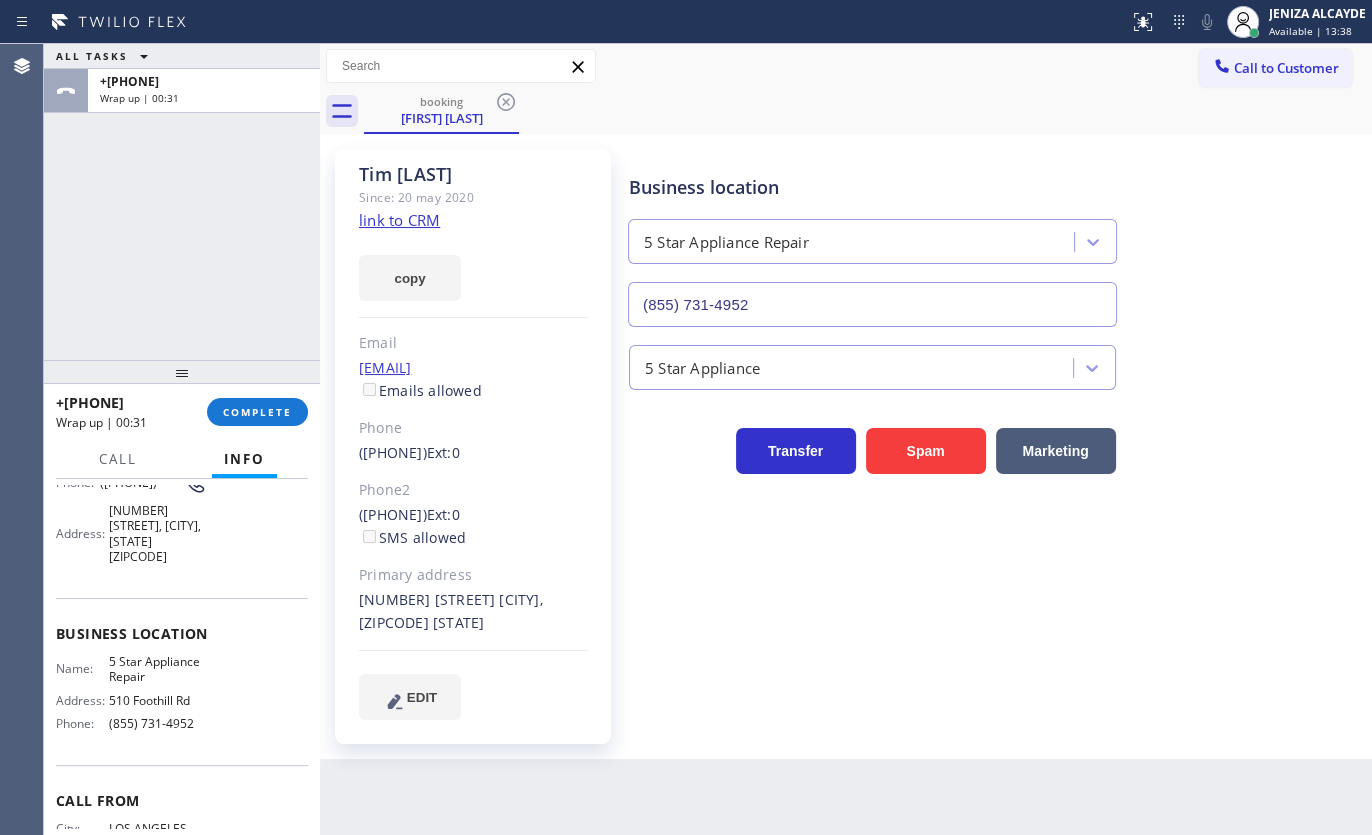 drag, startPoint x: 117, startPoint y: 785, endPoint x: 113, endPoint y: 730, distance: 55.145264 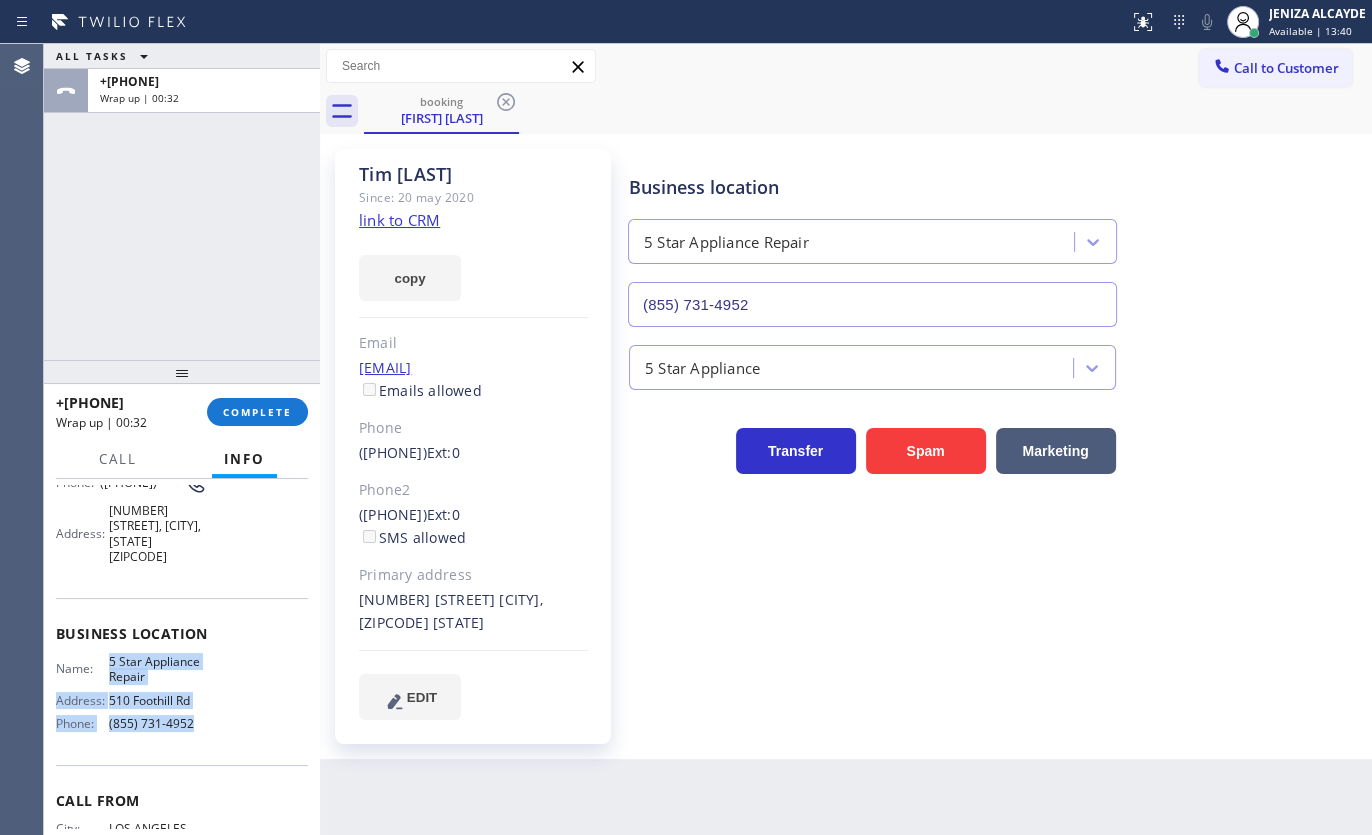 drag, startPoint x: 99, startPoint y: 659, endPoint x: 243, endPoint y: 735, distance: 162.82506 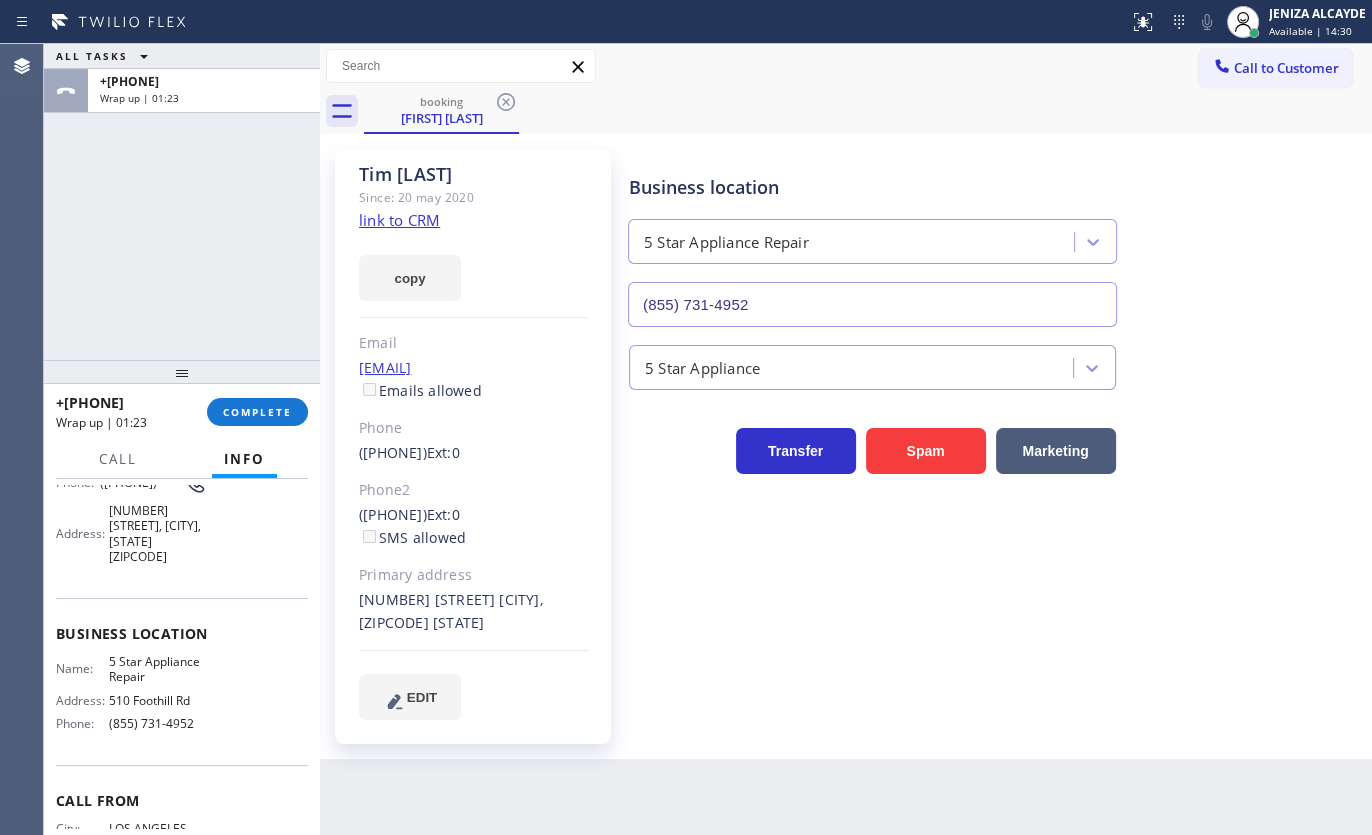 drag, startPoint x: 228, startPoint y: 278, endPoint x: 247, endPoint y: 322, distance: 47.92703 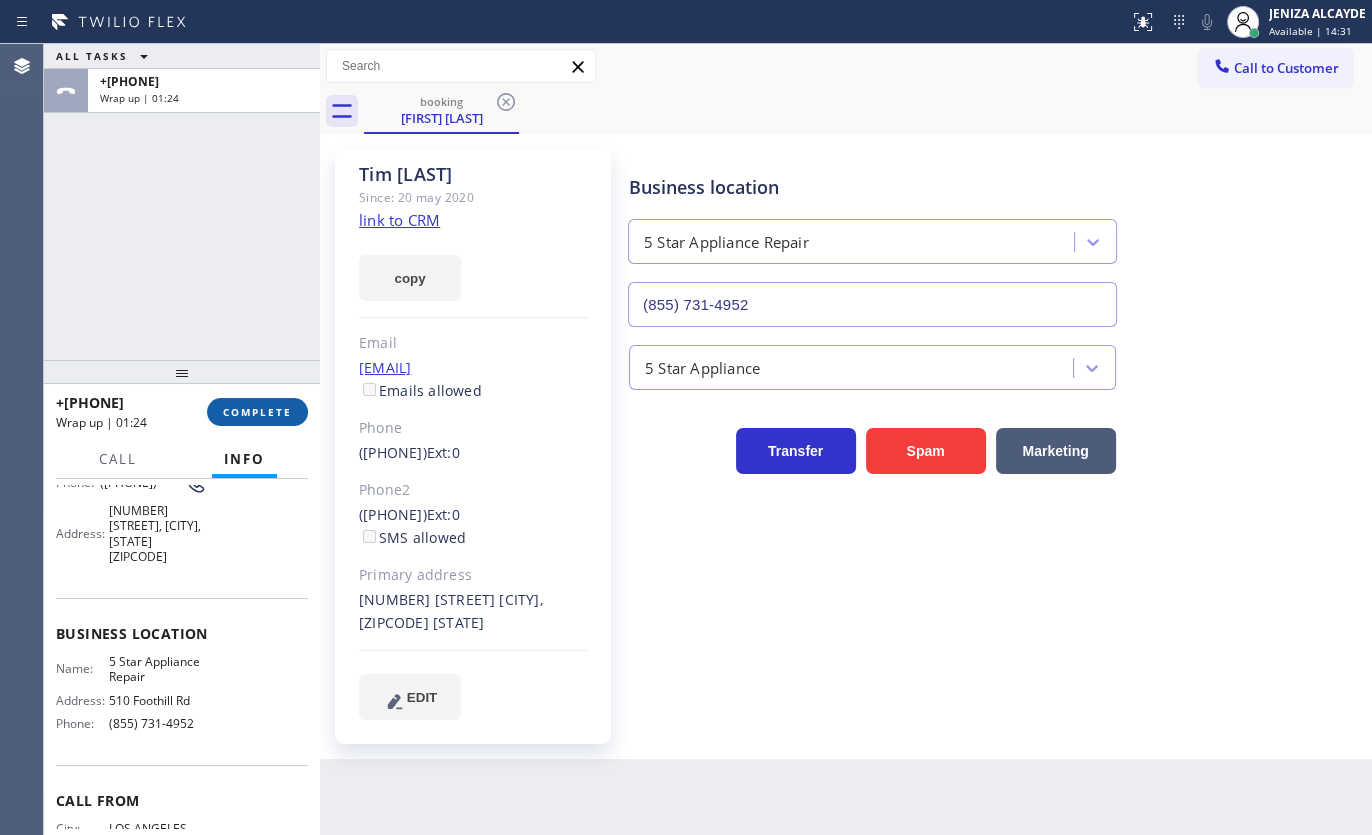 click on "COMPLETE" at bounding box center [257, 412] 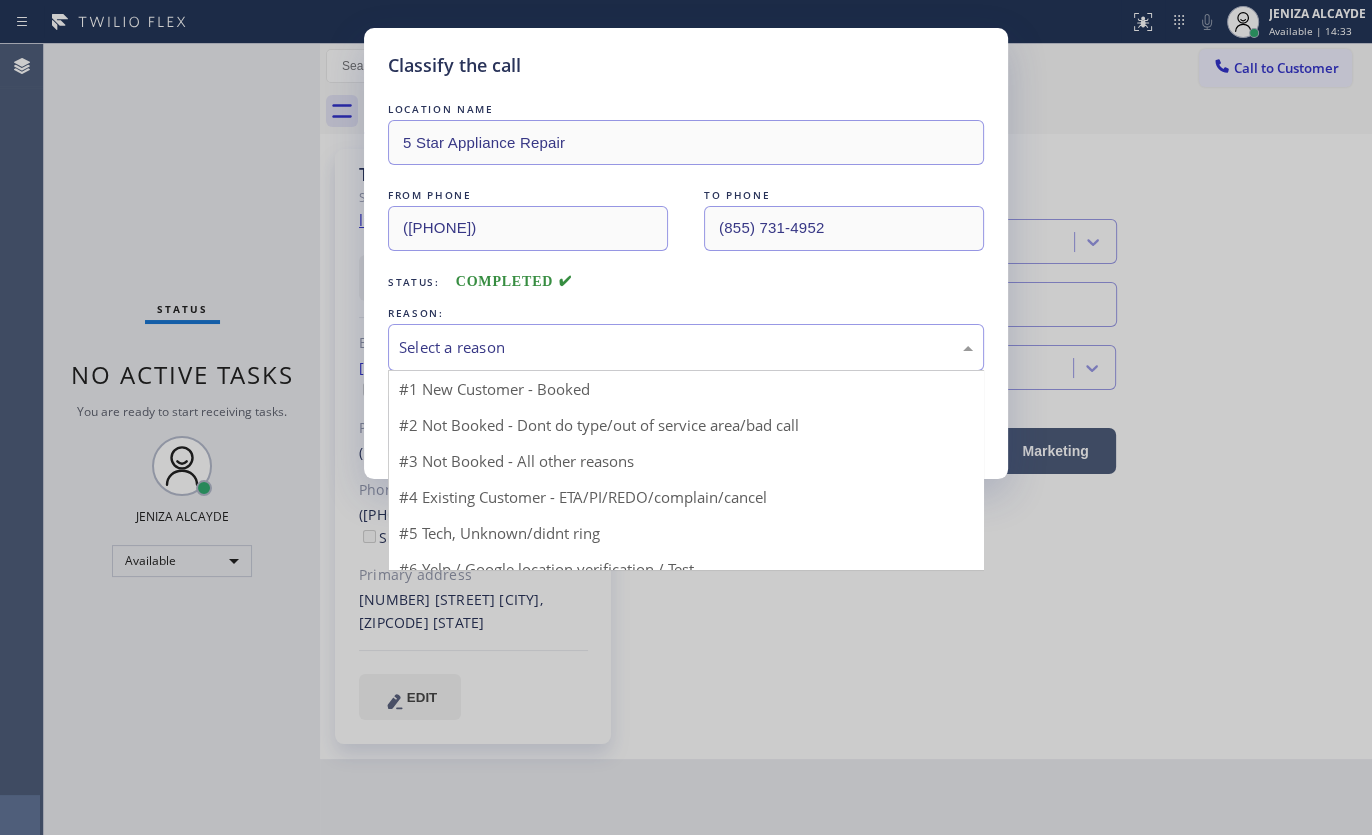 click on "Select a reason" at bounding box center (686, 347) 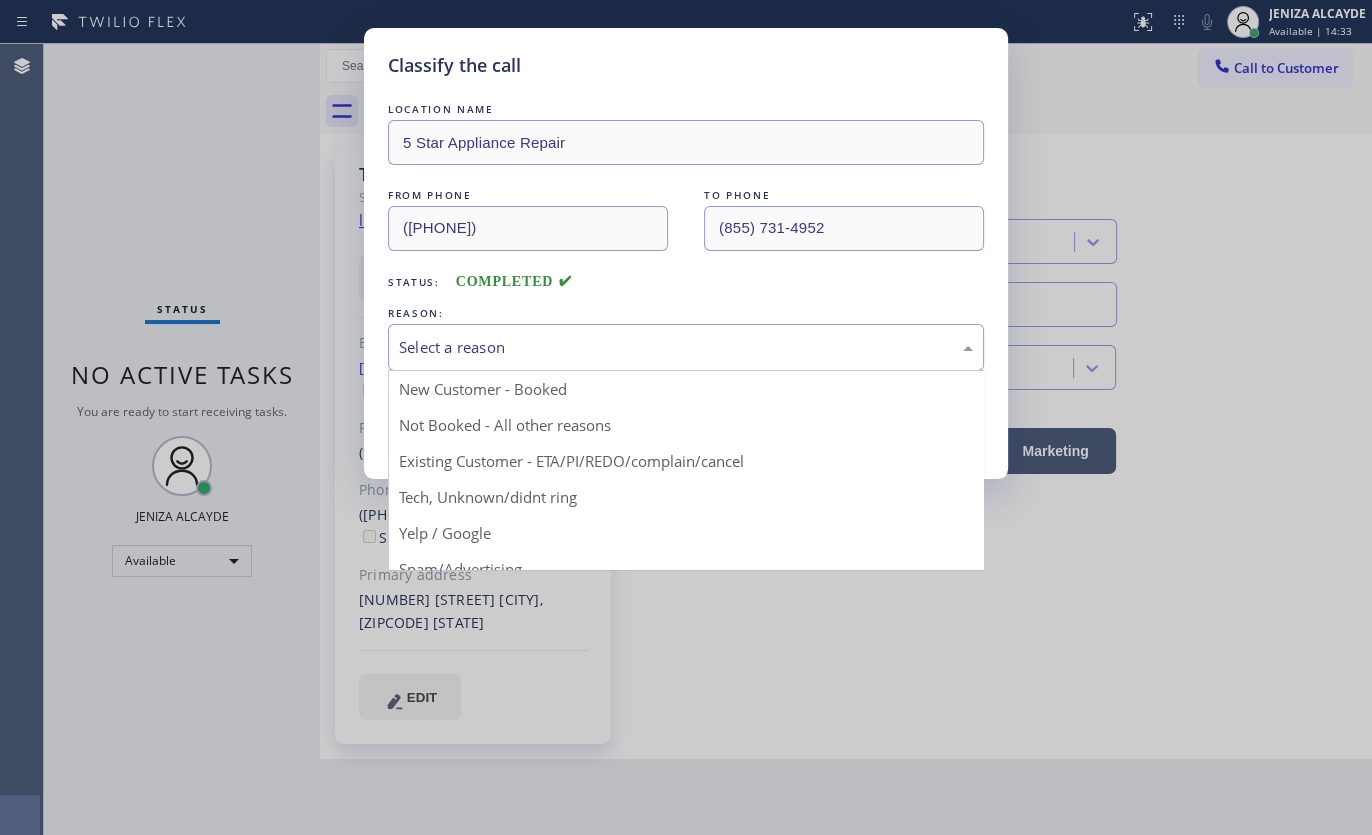 drag, startPoint x: 479, startPoint y: 459, endPoint x: 485, endPoint y: 417, distance: 42.426407 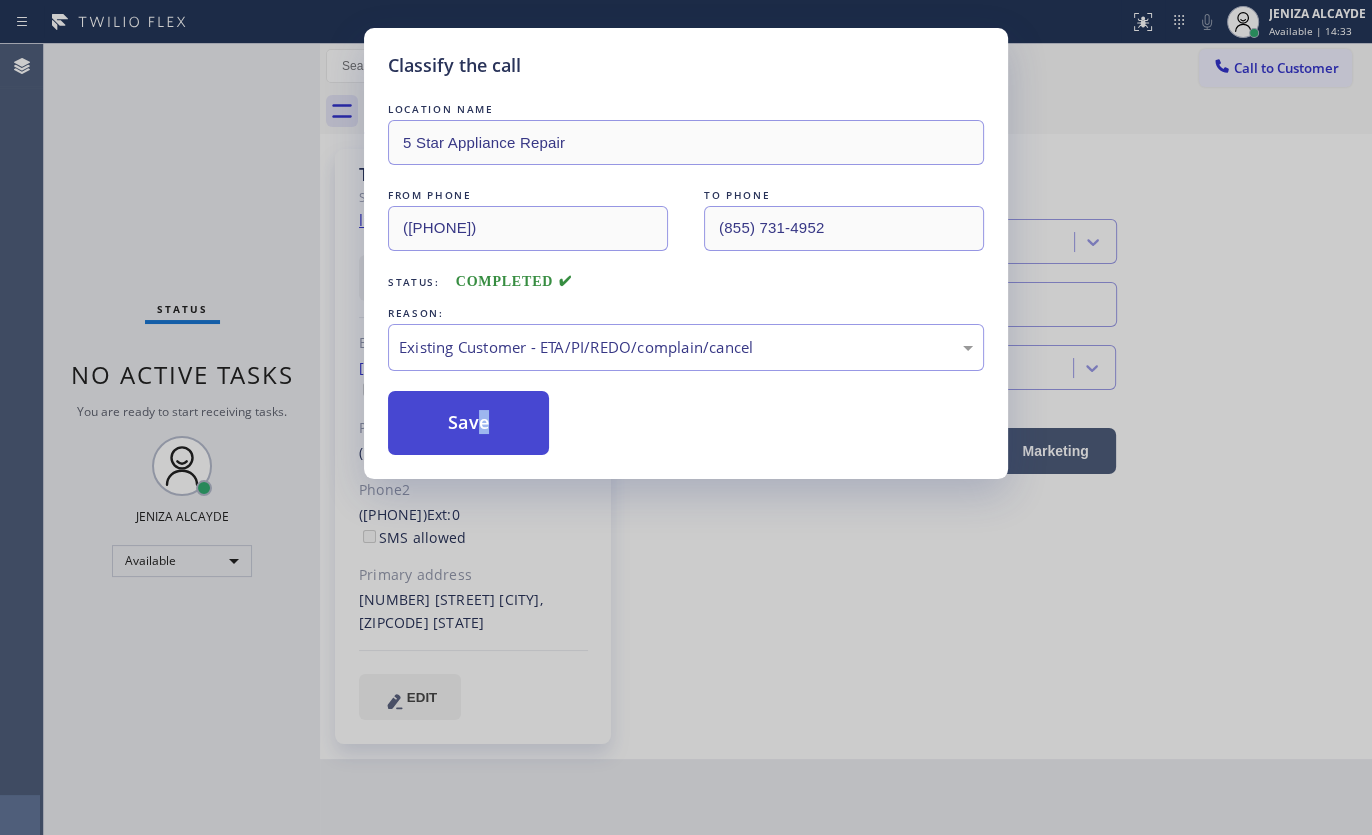 click on "Save" at bounding box center (468, 423) 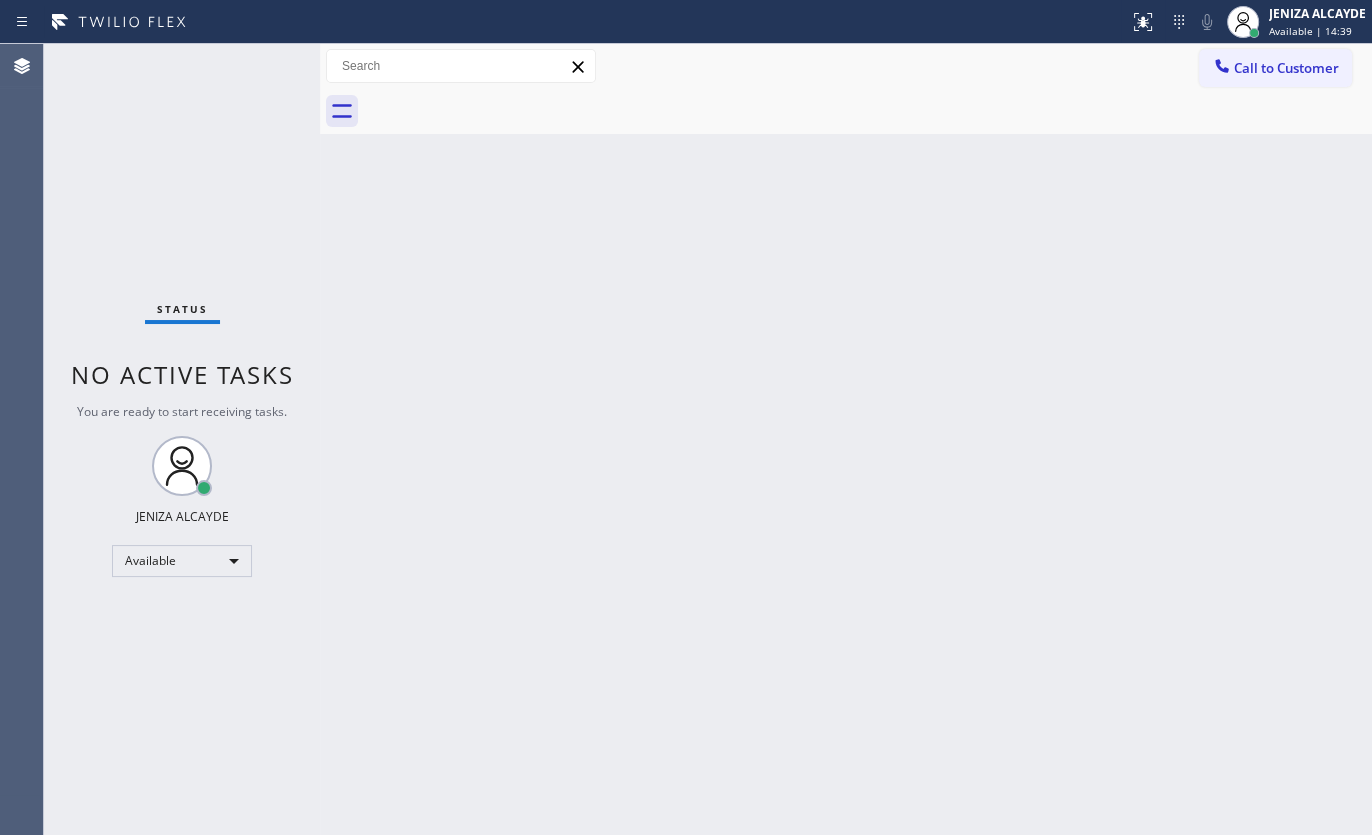 click on "Back to Dashboard Change Sender ID Customers Technicians Select a contact Outbound call Technician Search Technician Your caller id phone number Your caller id phone number Call Technician info Name   Phone none Address none Change Sender ID HVAC +18559994417 5 Star Appliance +18557314952 Appliance Repair +18554611149 Plumbing +18889090120 Air Duct Cleaning +18006865038  Electricians +18005688664 Cancel Change Check personal SMS Reset Change No tabs Call to Customer Outbound call Location Search location Your caller id phone number Customer number Call Outbound call Technician Search Technician Your caller id phone number Your caller id phone number Call" at bounding box center (846, 439) 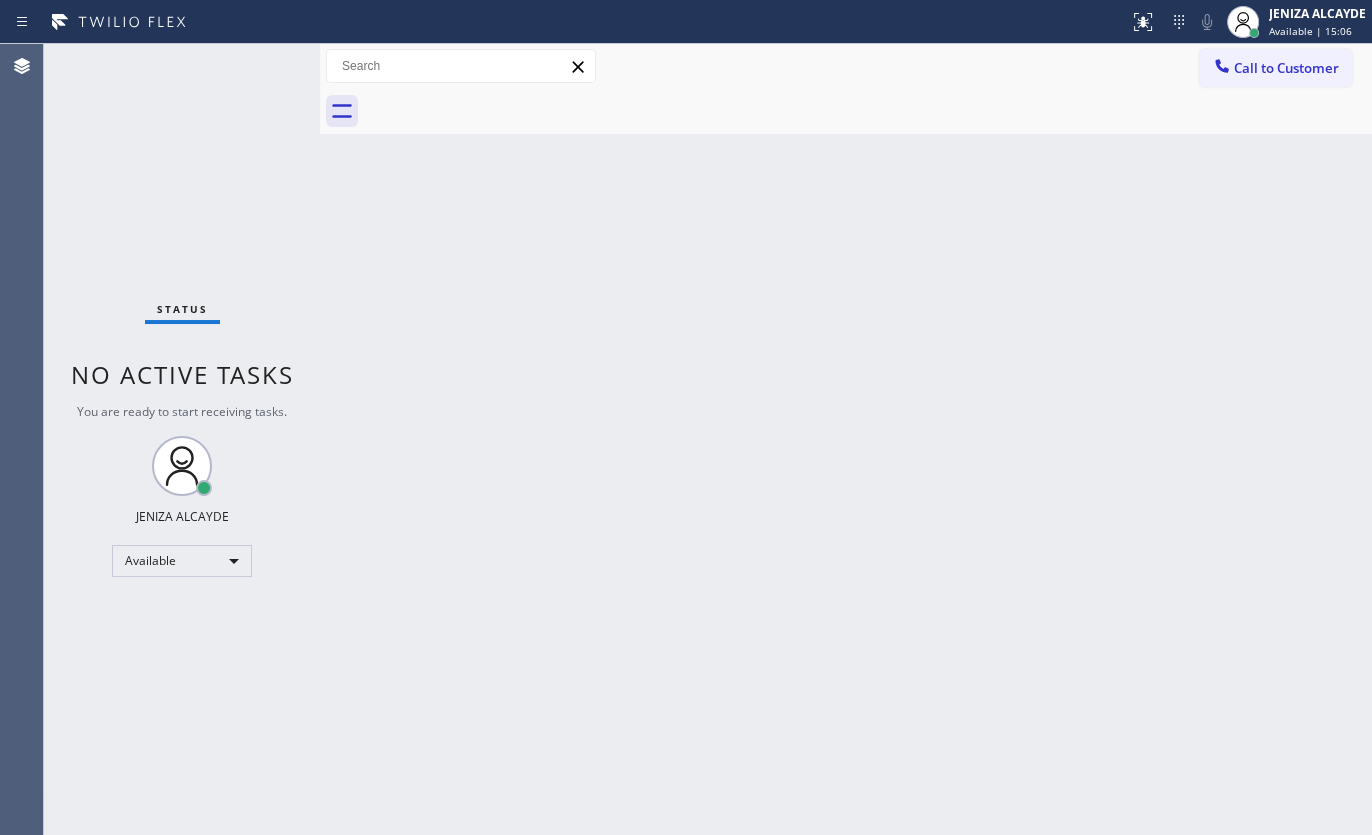 drag, startPoint x: 228, startPoint y: 132, endPoint x: 146, endPoint y: 0, distance: 155.39627 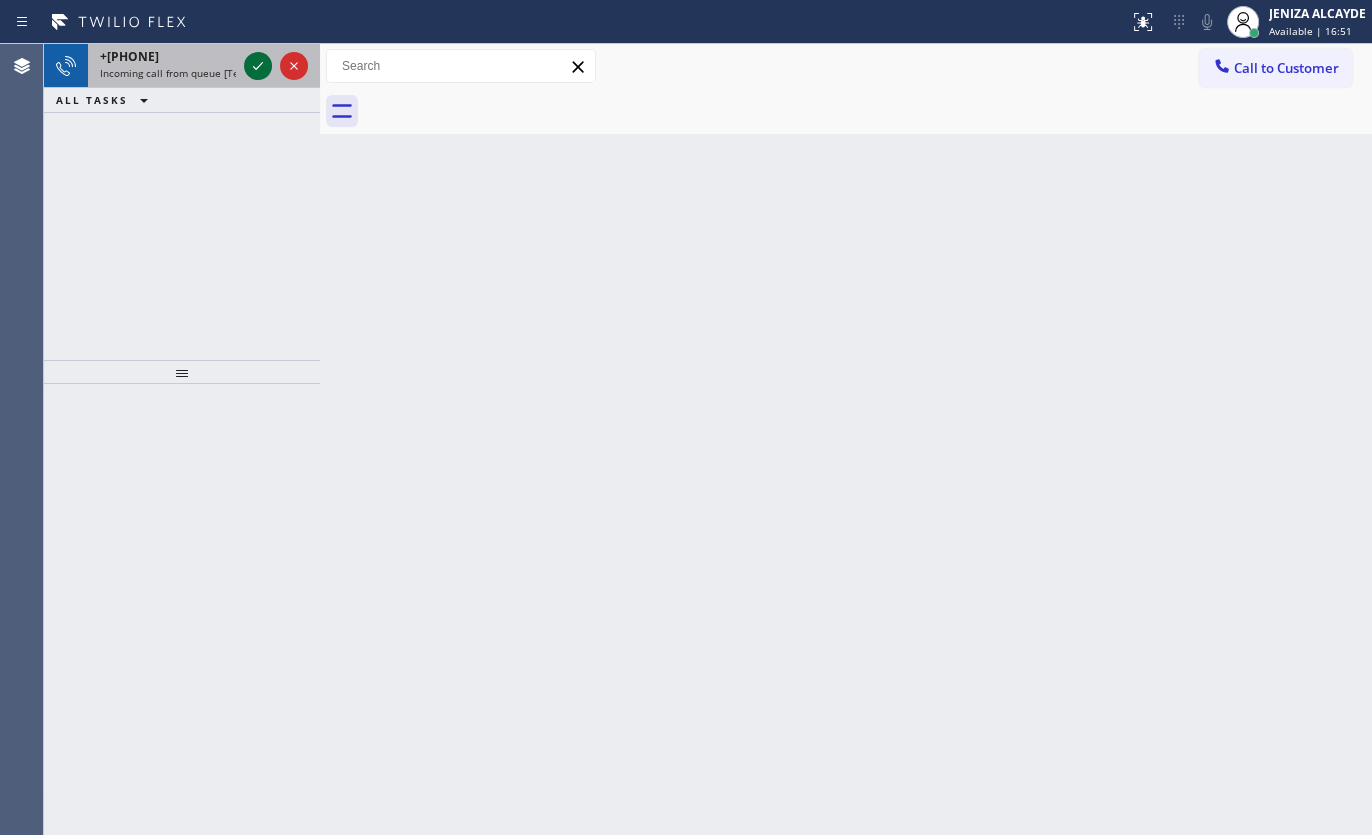 click 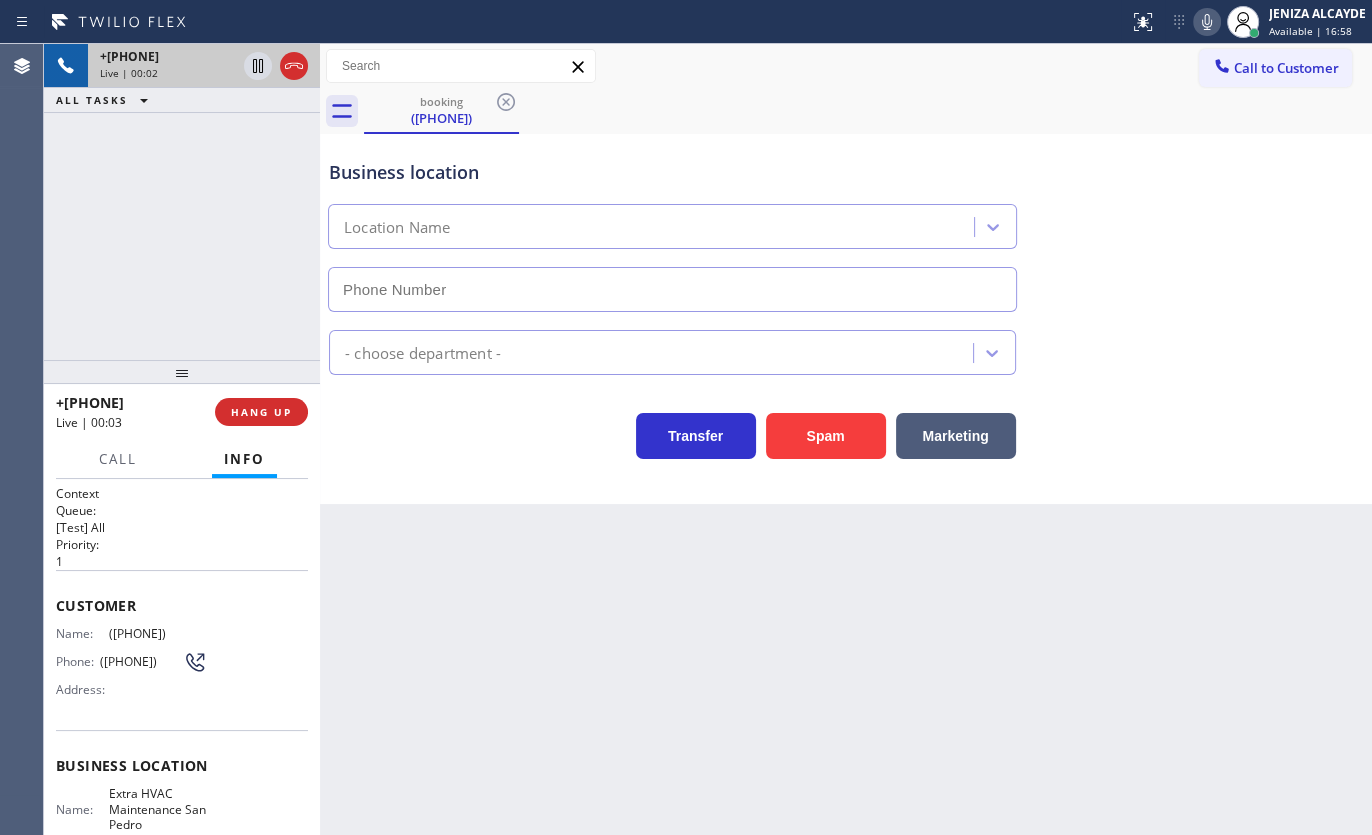type on "(424) 364-1950" 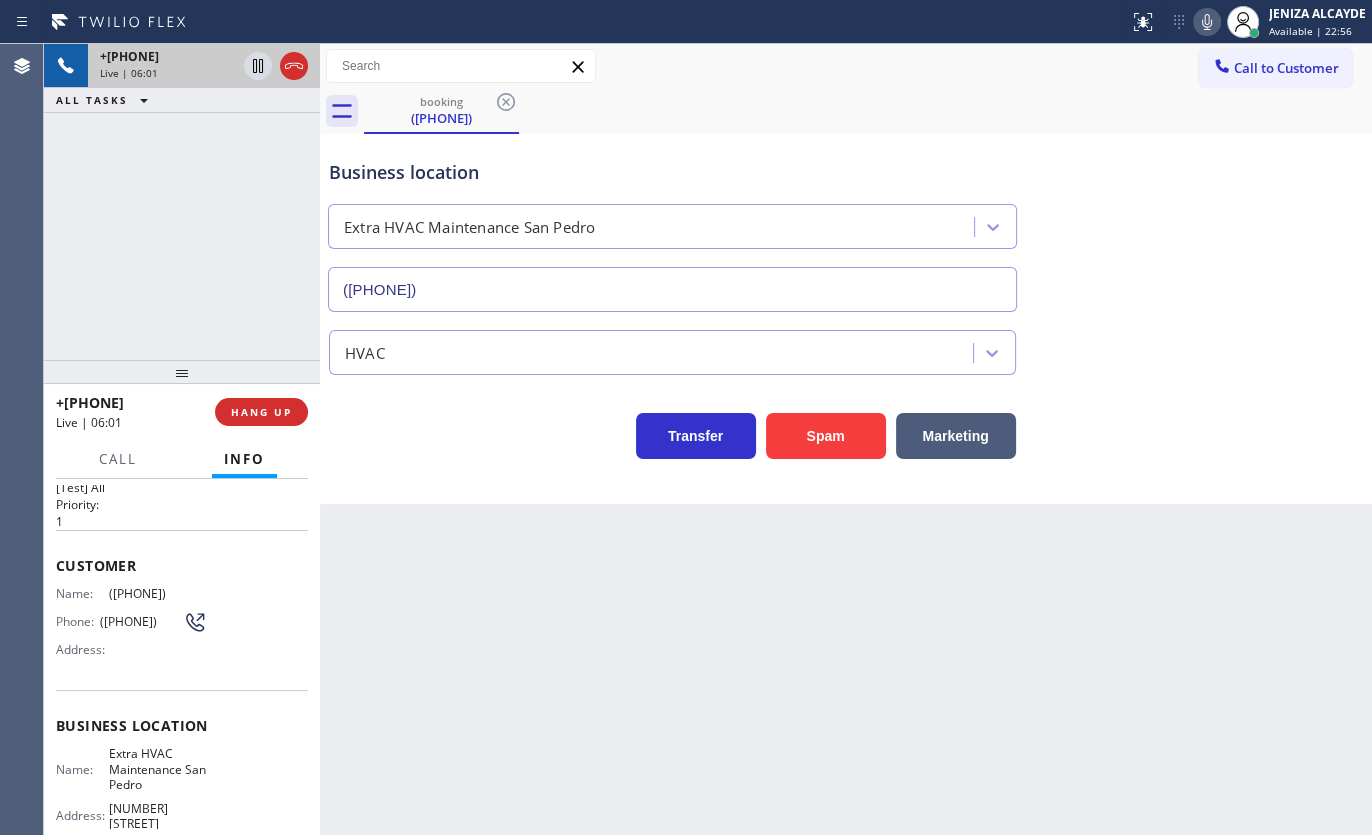 scroll, scrollTop: 0, scrollLeft: 0, axis: both 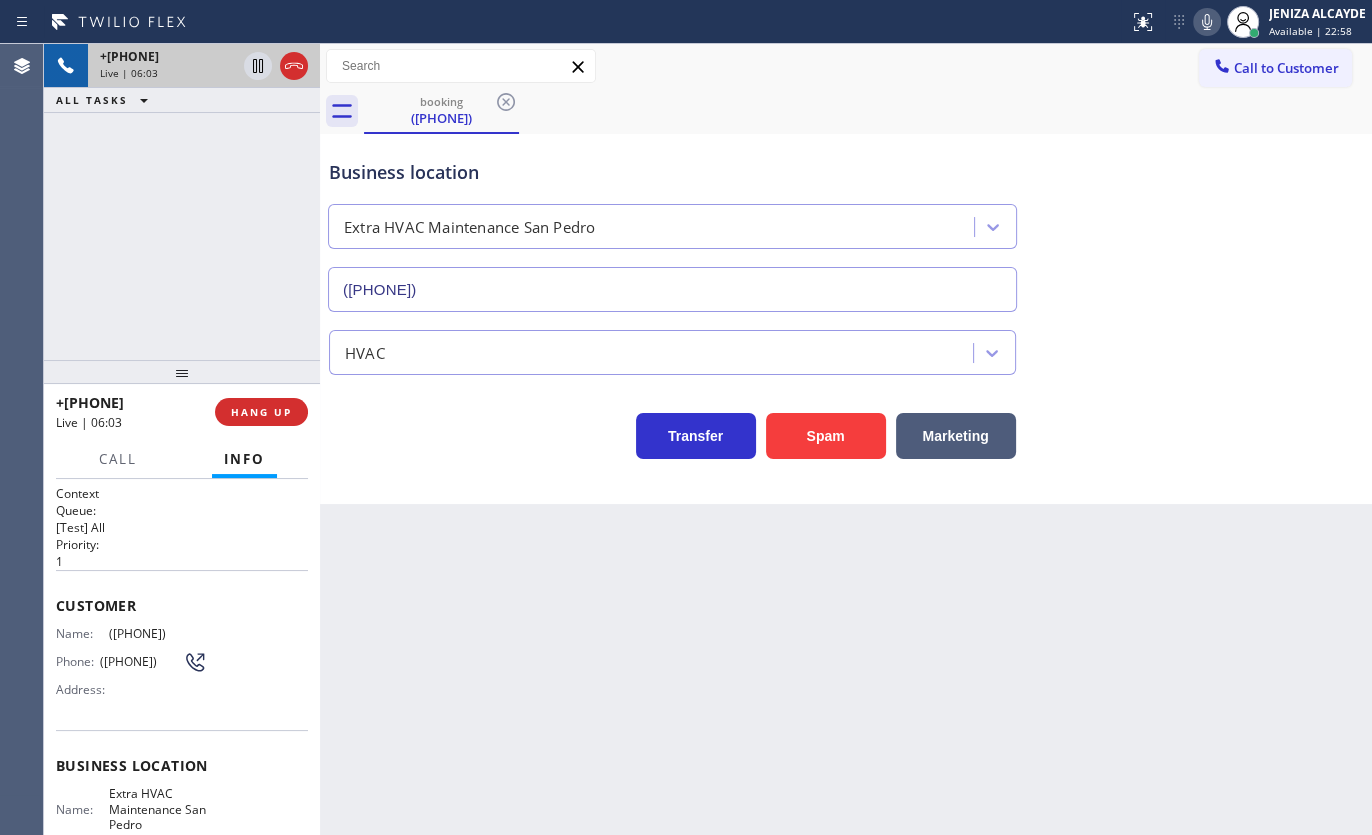 drag, startPoint x: 108, startPoint y: 628, endPoint x: 232, endPoint y: 618, distance: 124.40257 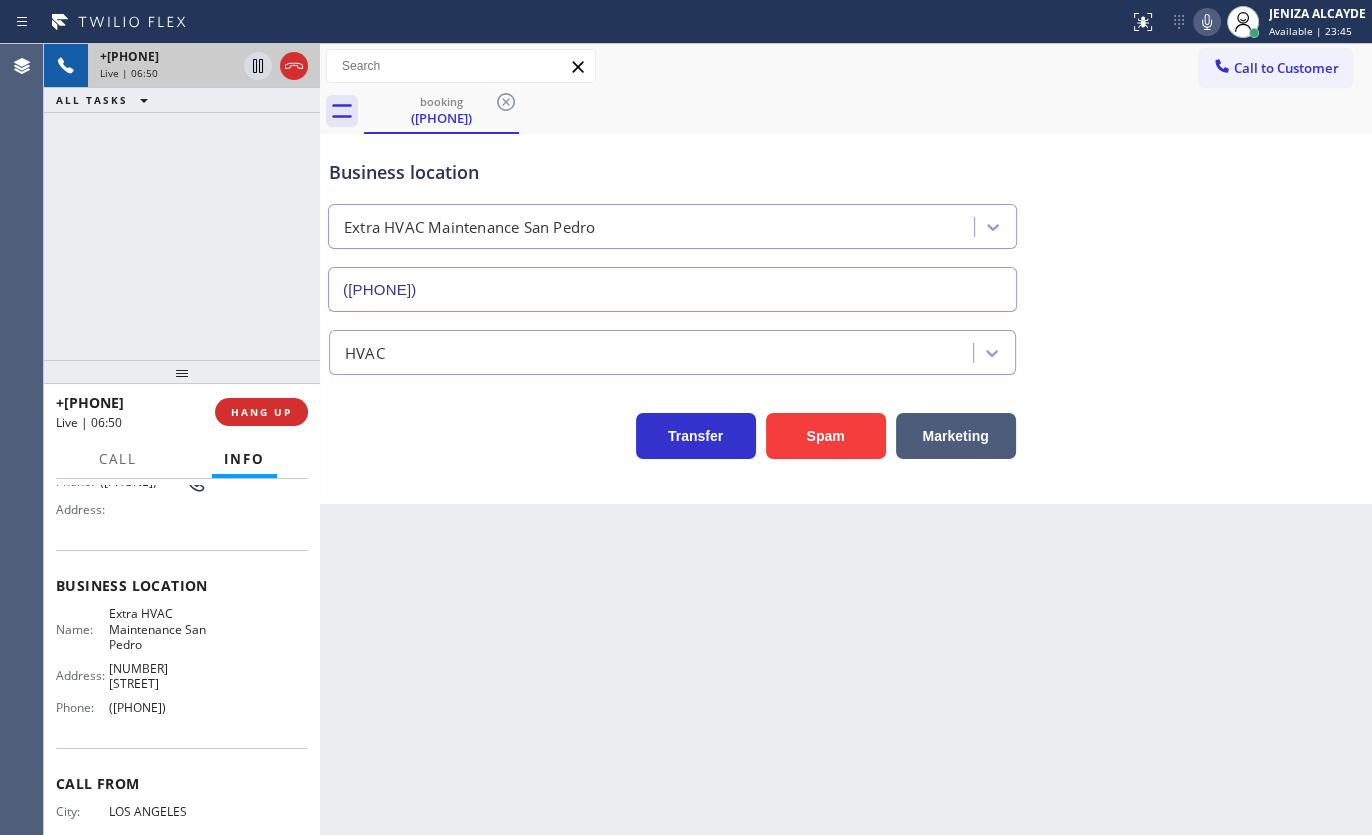 scroll, scrollTop: 181, scrollLeft: 0, axis: vertical 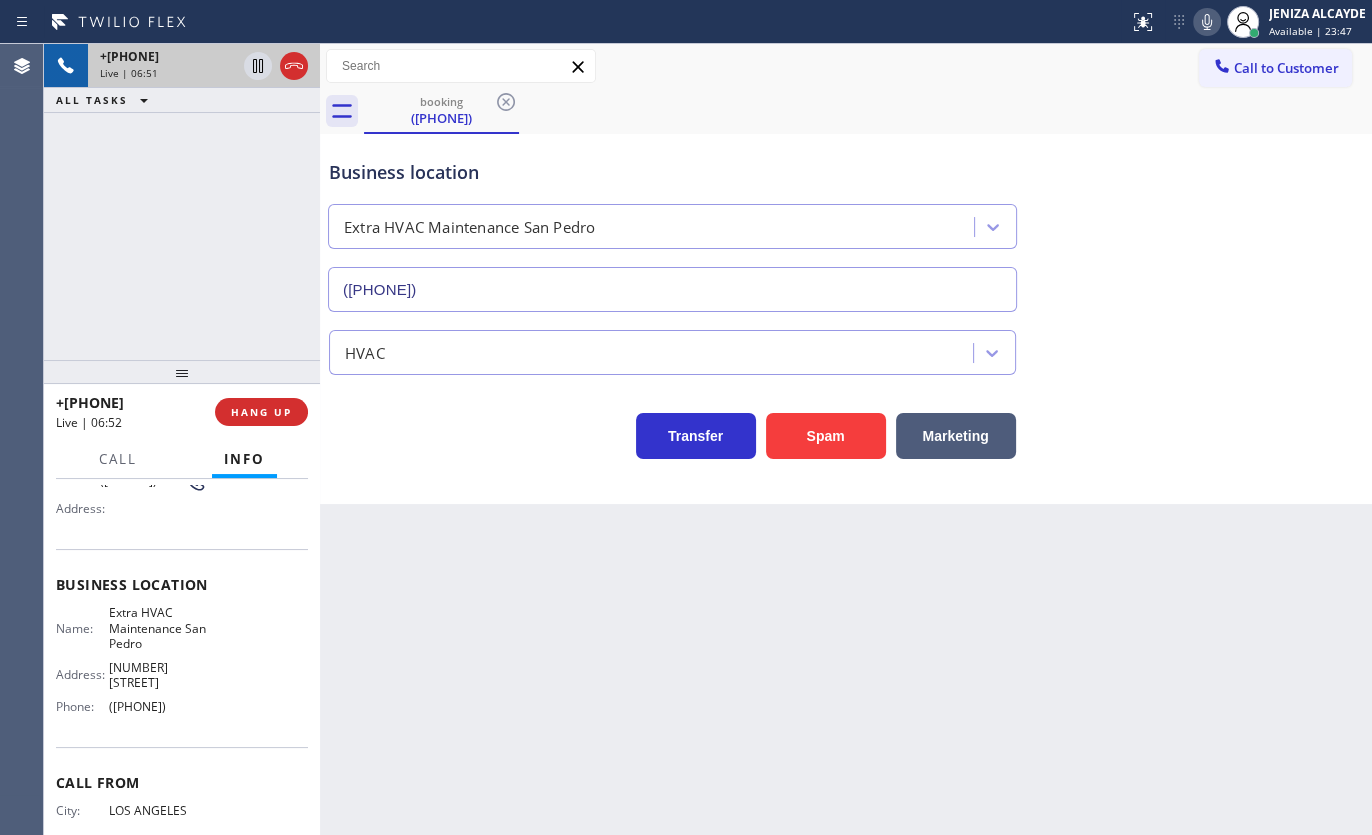 drag, startPoint x: 109, startPoint y: 688, endPoint x: 211, endPoint y: 704, distance: 103.24728 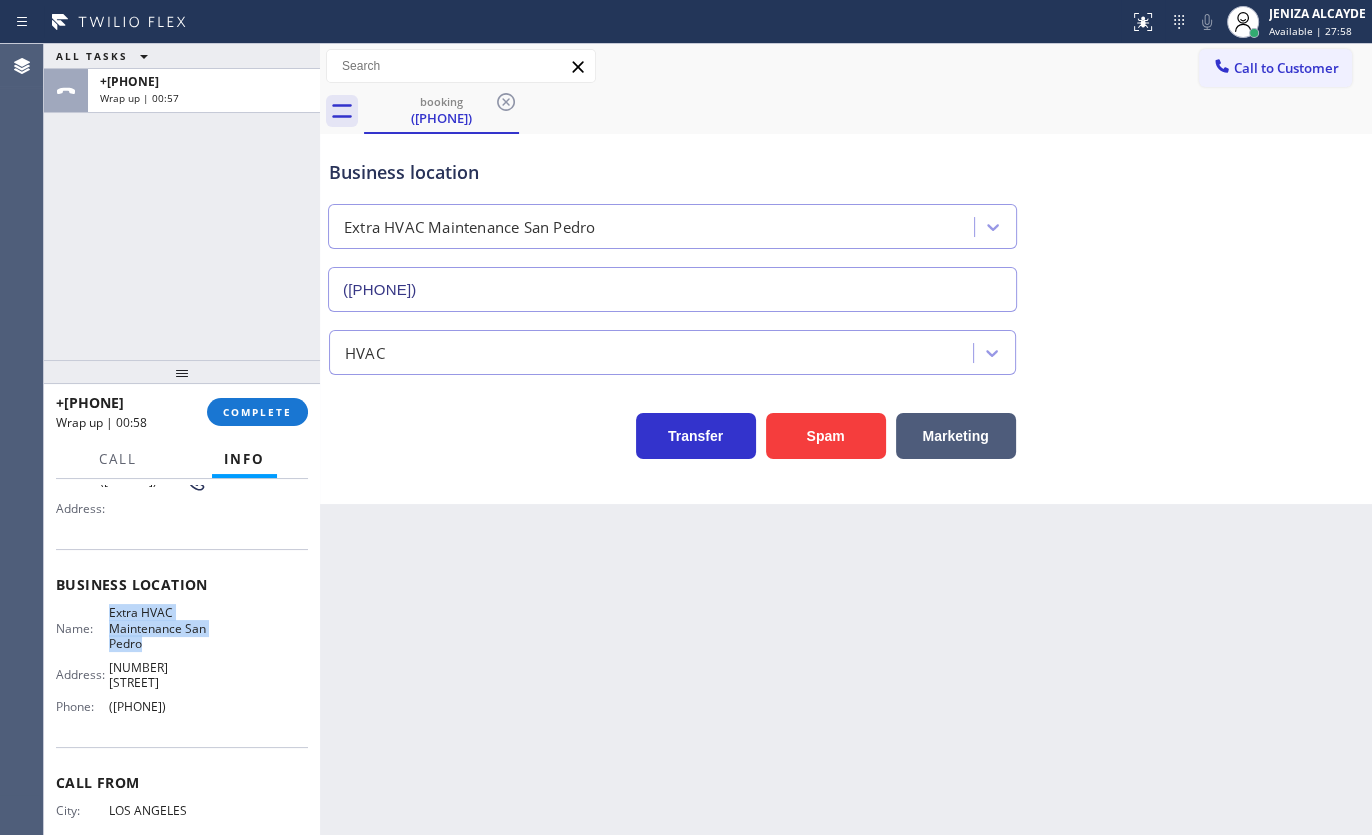 drag, startPoint x: 101, startPoint y: 619, endPoint x: 189, endPoint y: 645, distance: 91.76056 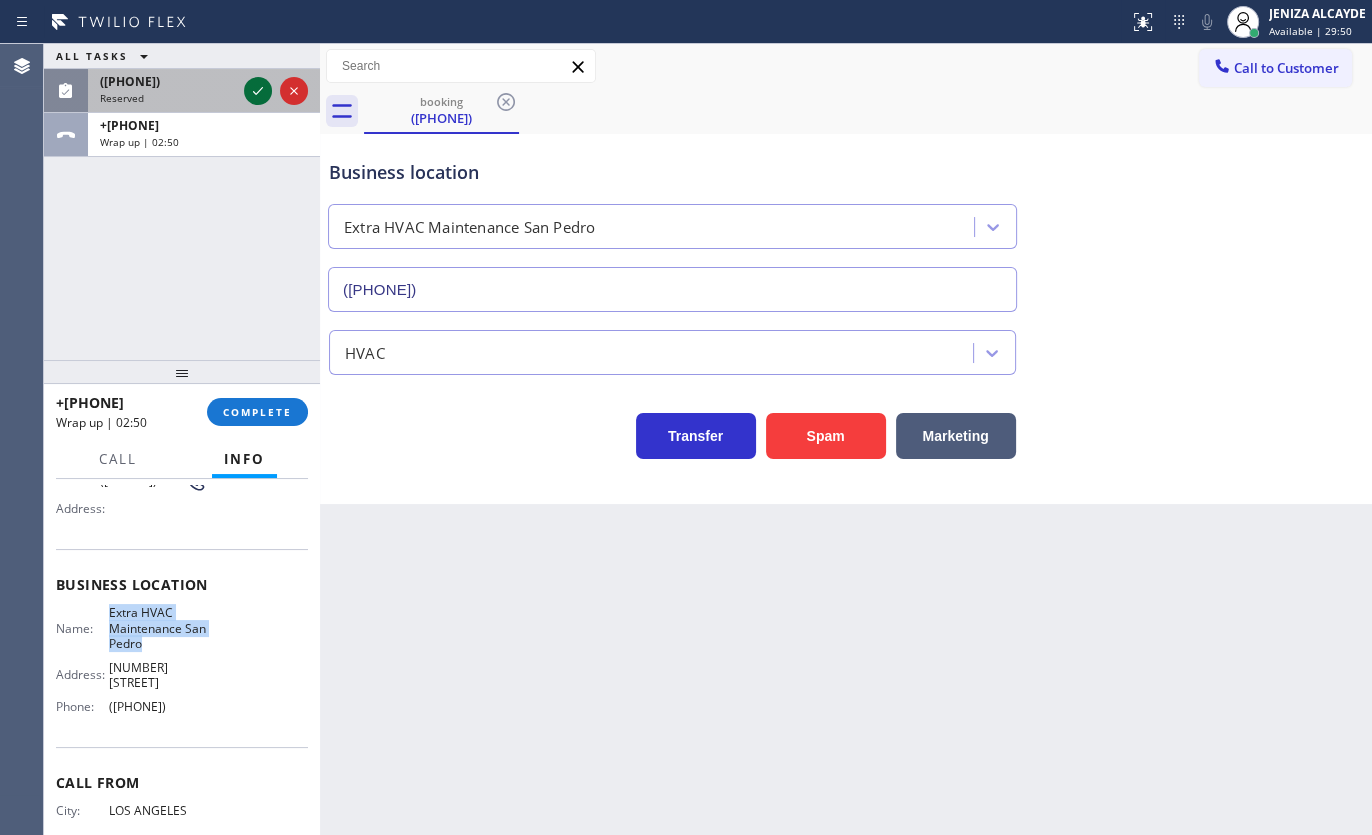 click 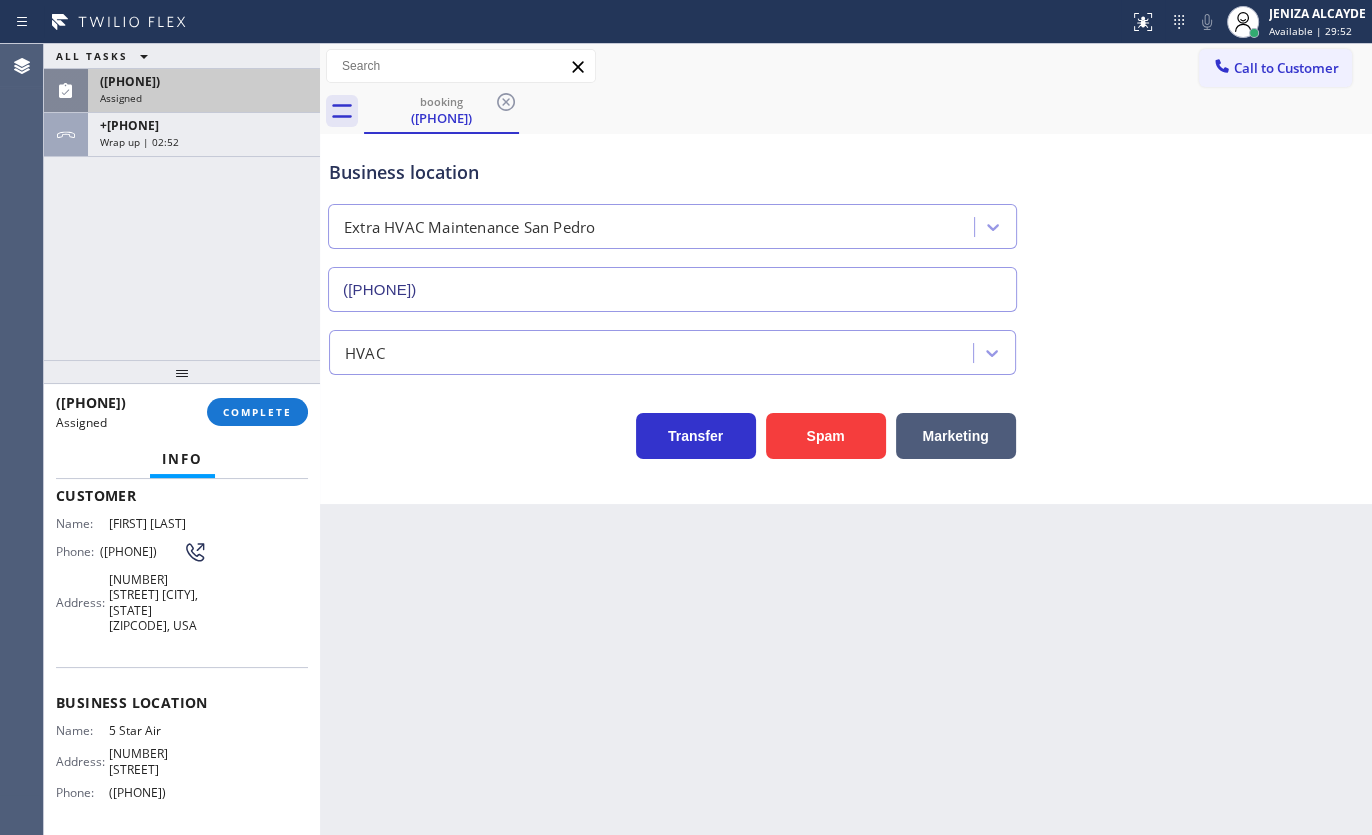 scroll, scrollTop: 107, scrollLeft: 0, axis: vertical 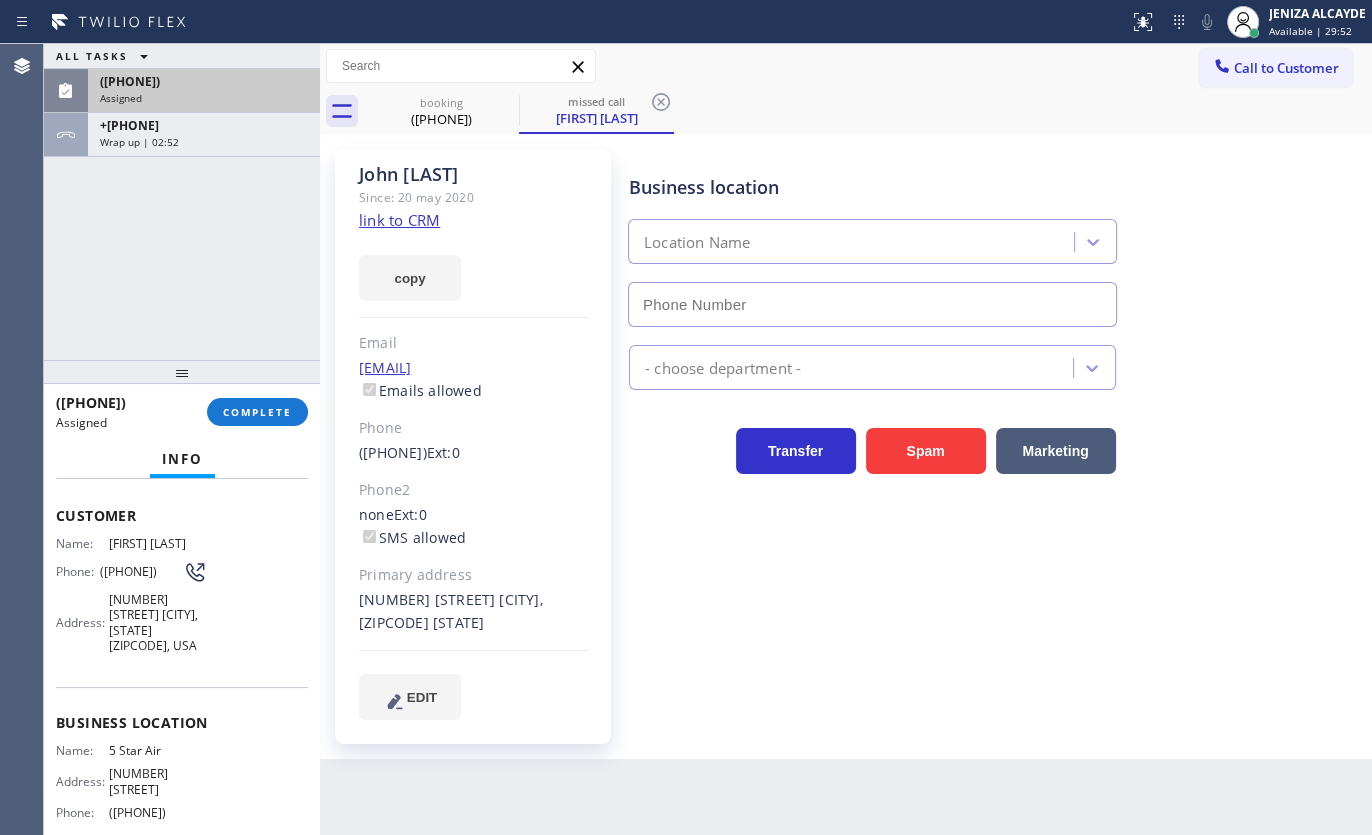 type on "(800) 686-5038" 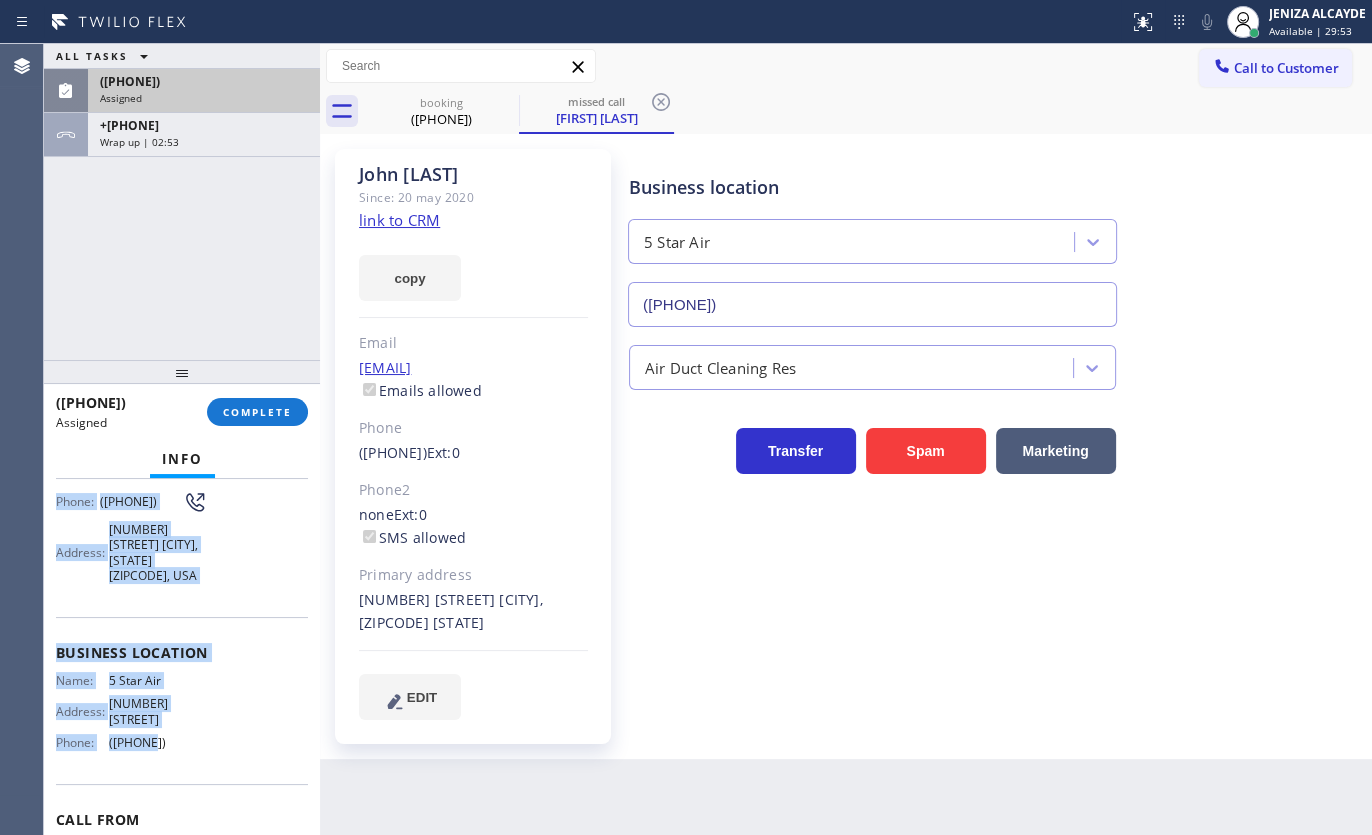 scroll, scrollTop: 270, scrollLeft: 0, axis: vertical 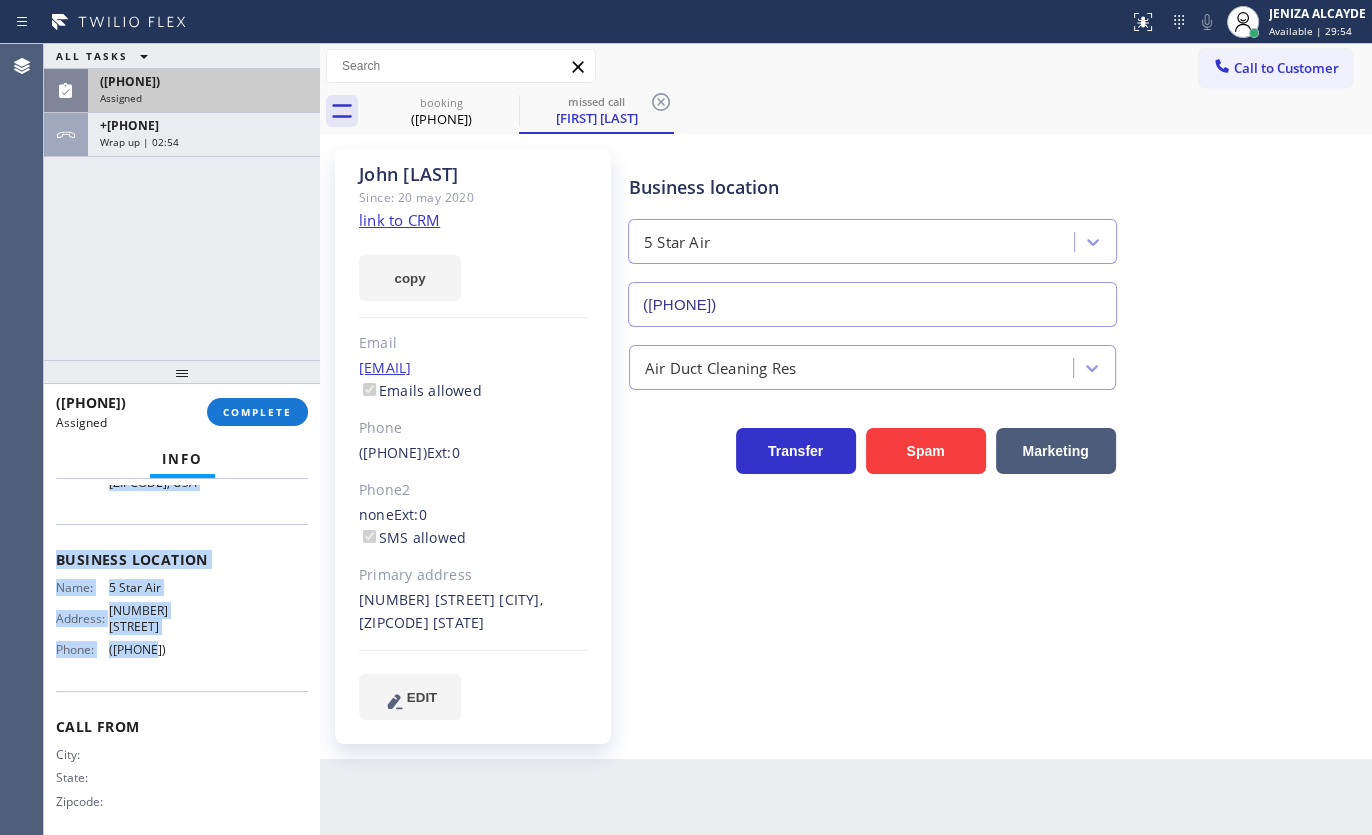 drag, startPoint x: 55, startPoint y: 507, endPoint x: 256, endPoint y: 647, distance: 244.95102 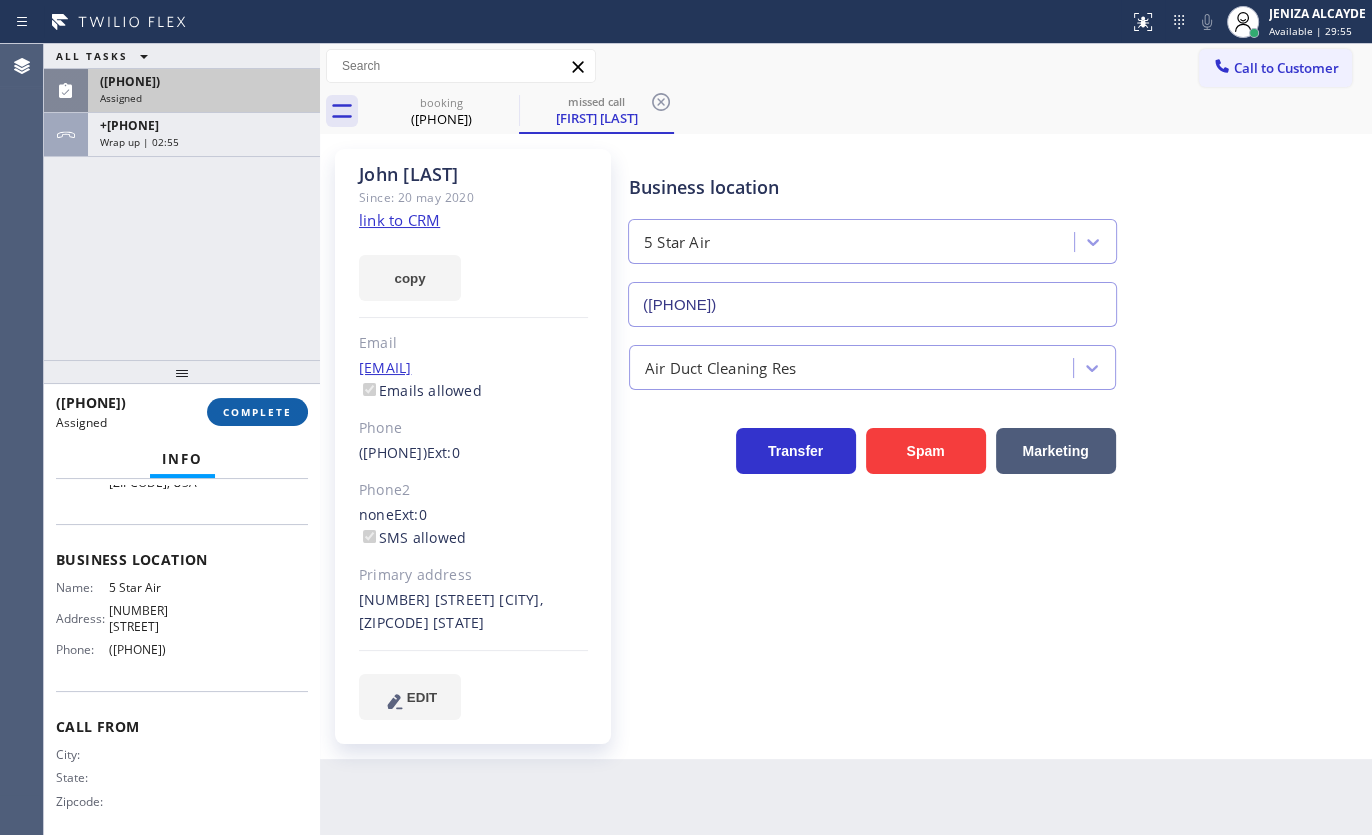 click on "(818) 625-3639 Assigned COMPLETE" at bounding box center [182, 412] 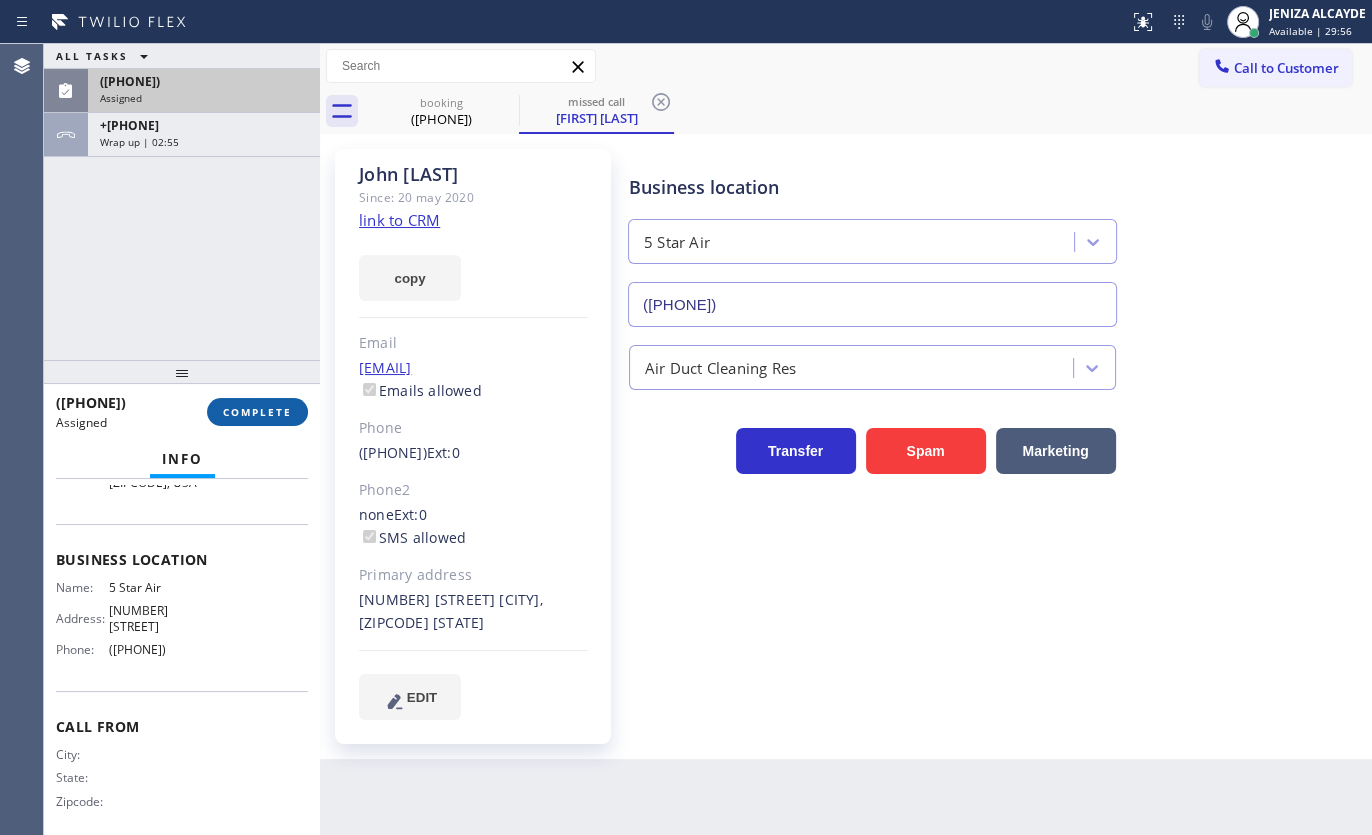 click on "COMPLETE" at bounding box center [257, 412] 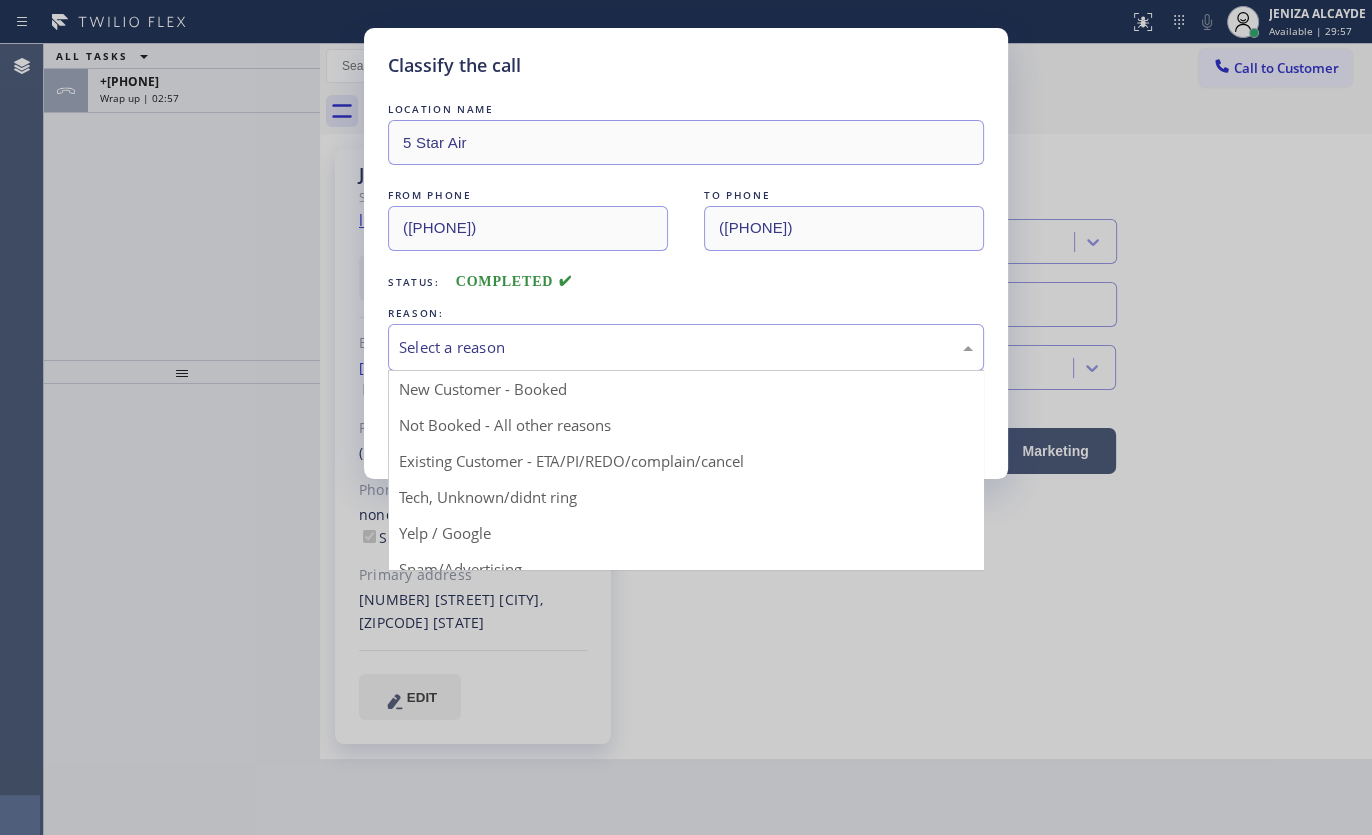 click on "Select a reason" at bounding box center [686, 347] 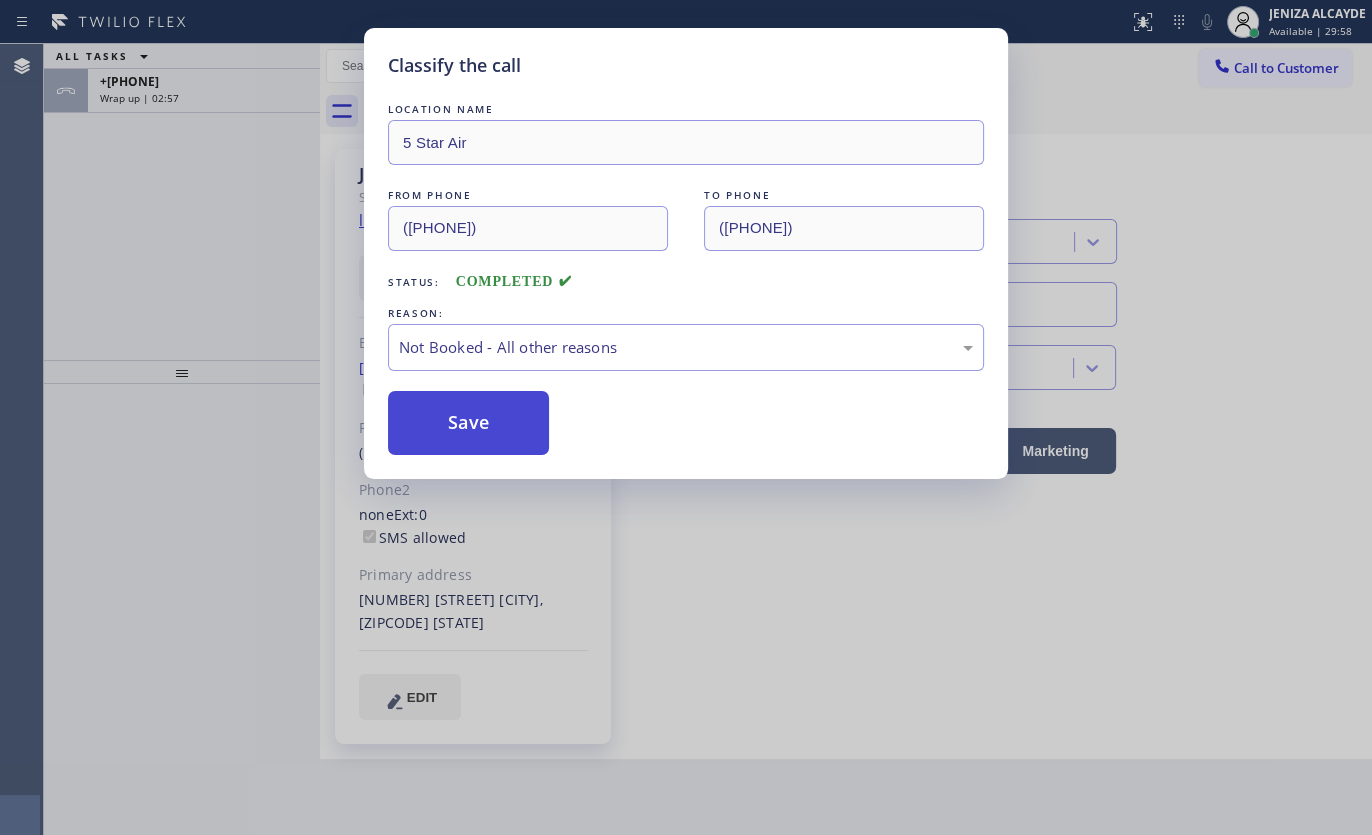 click on "Save" at bounding box center [468, 423] 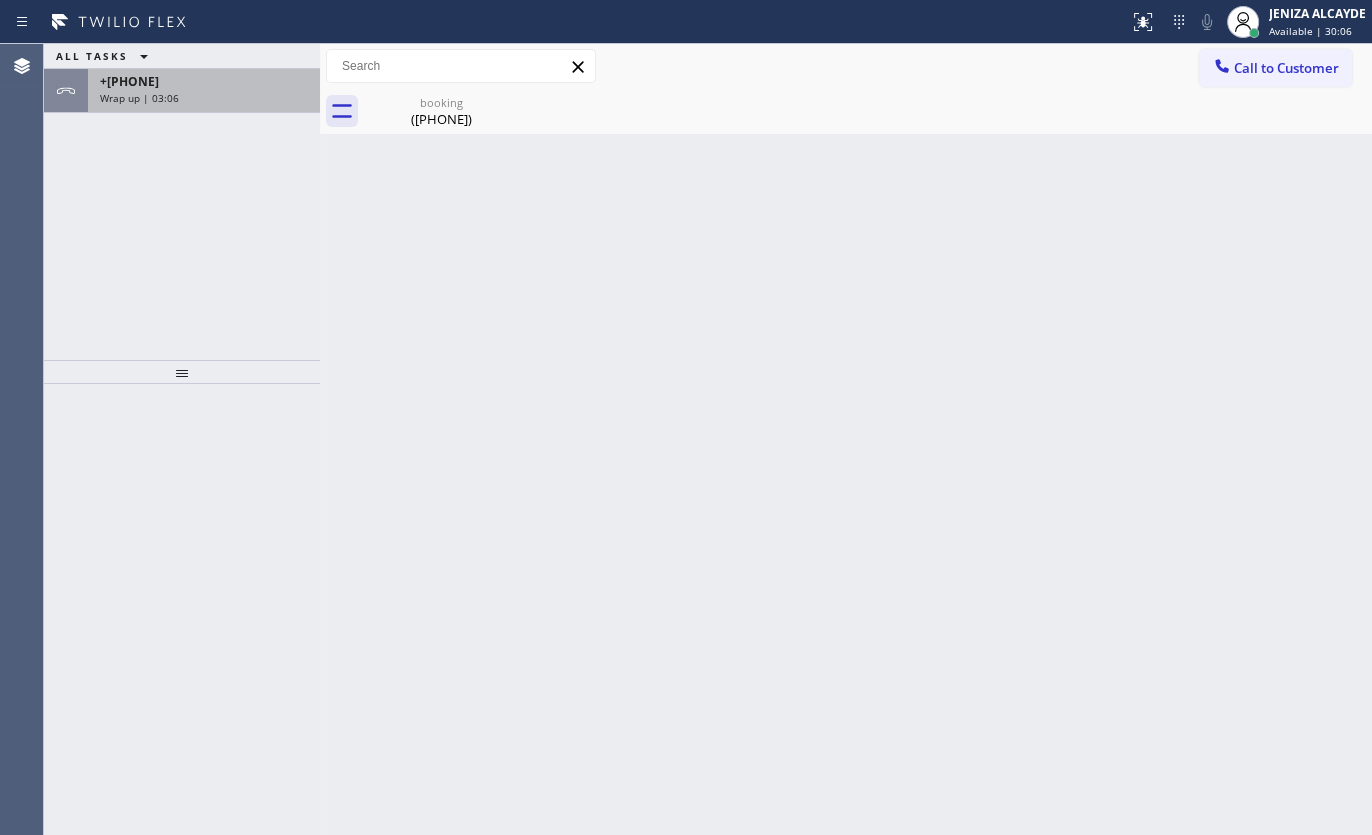 drag, startPoint x: 241, startPoint y: 197, endPoint x: 184, endPoint y: 106, distance: 107.37784 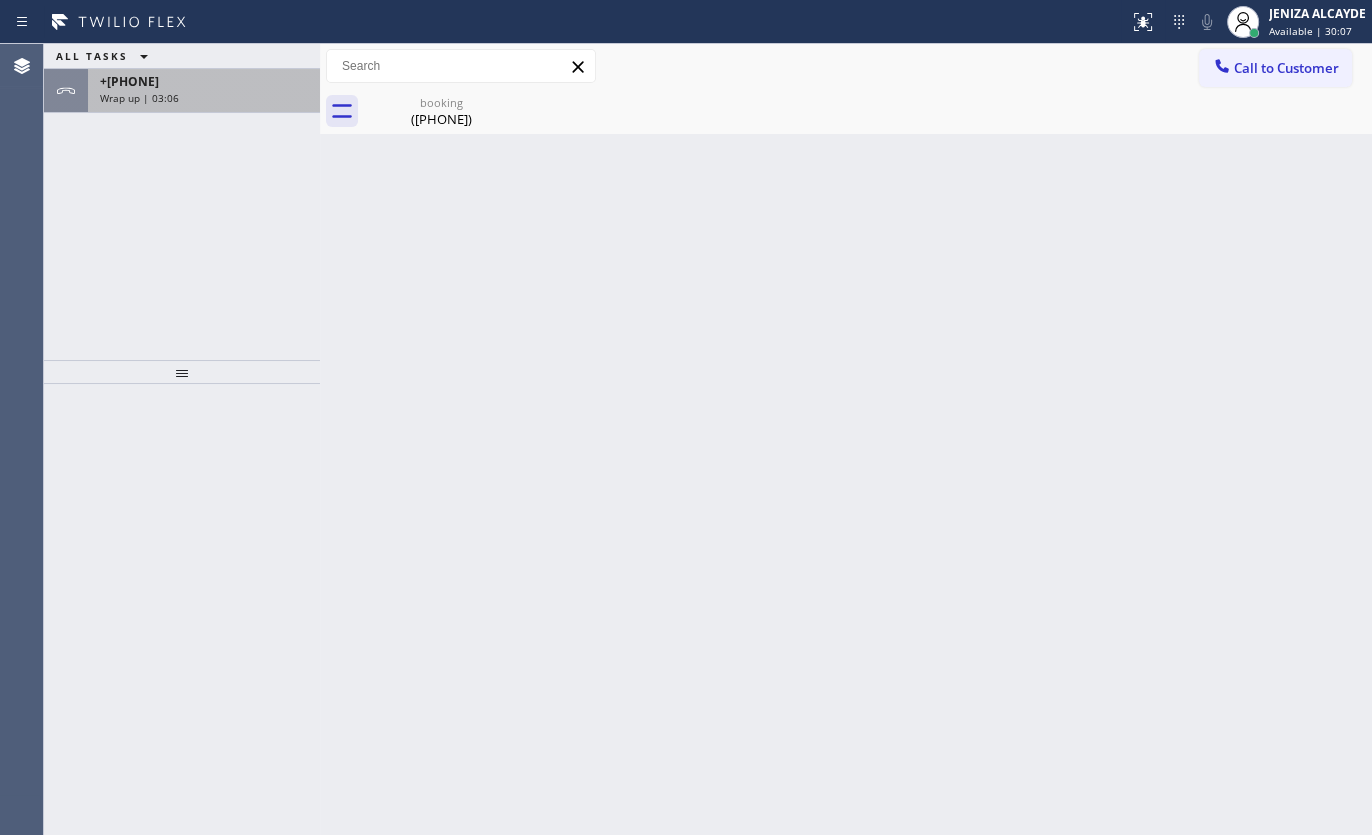 drag, startPoint x: 181, startPoint y: 101, endPoint x: 267, endPoint y: 100, distance: 86.00581 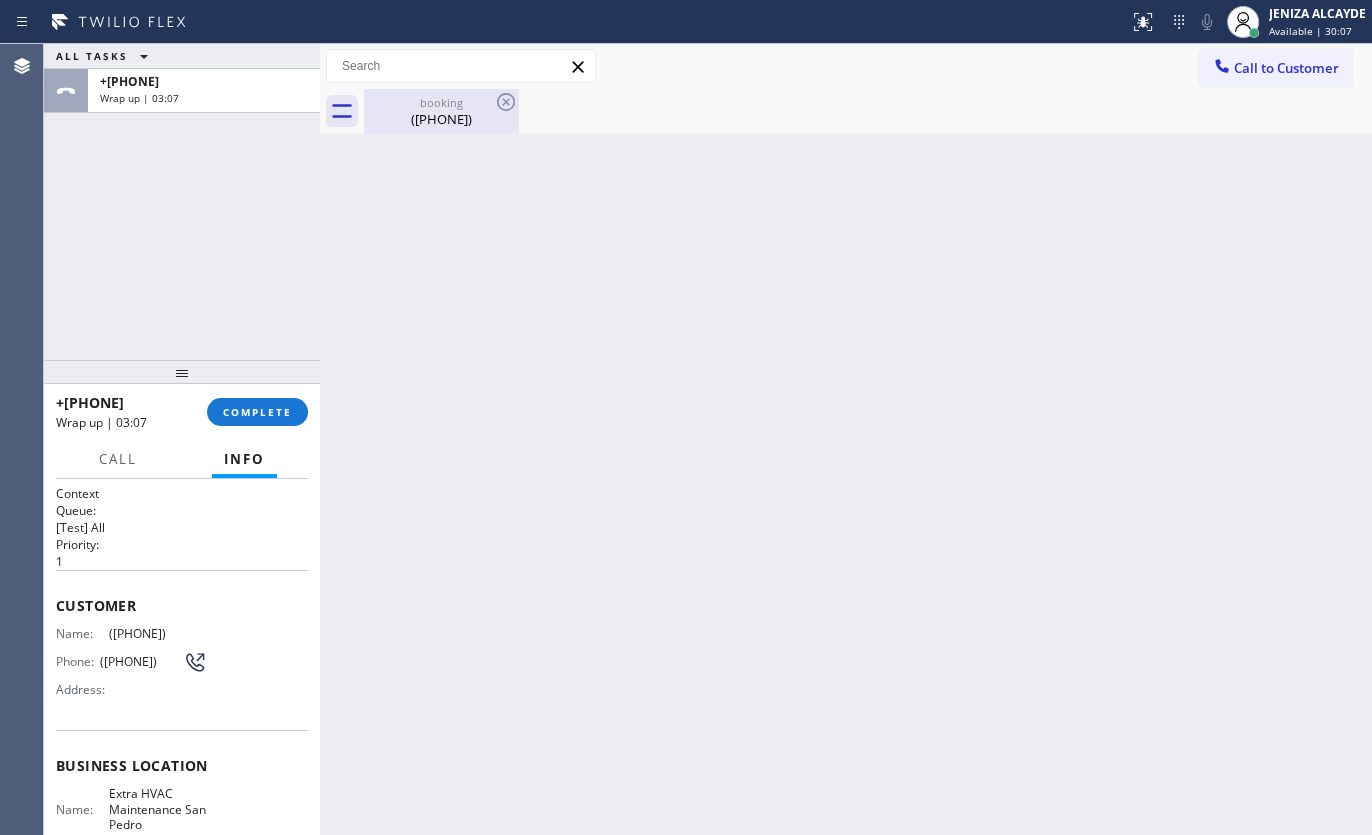 click on "booking" at bounding box center (441, 102) 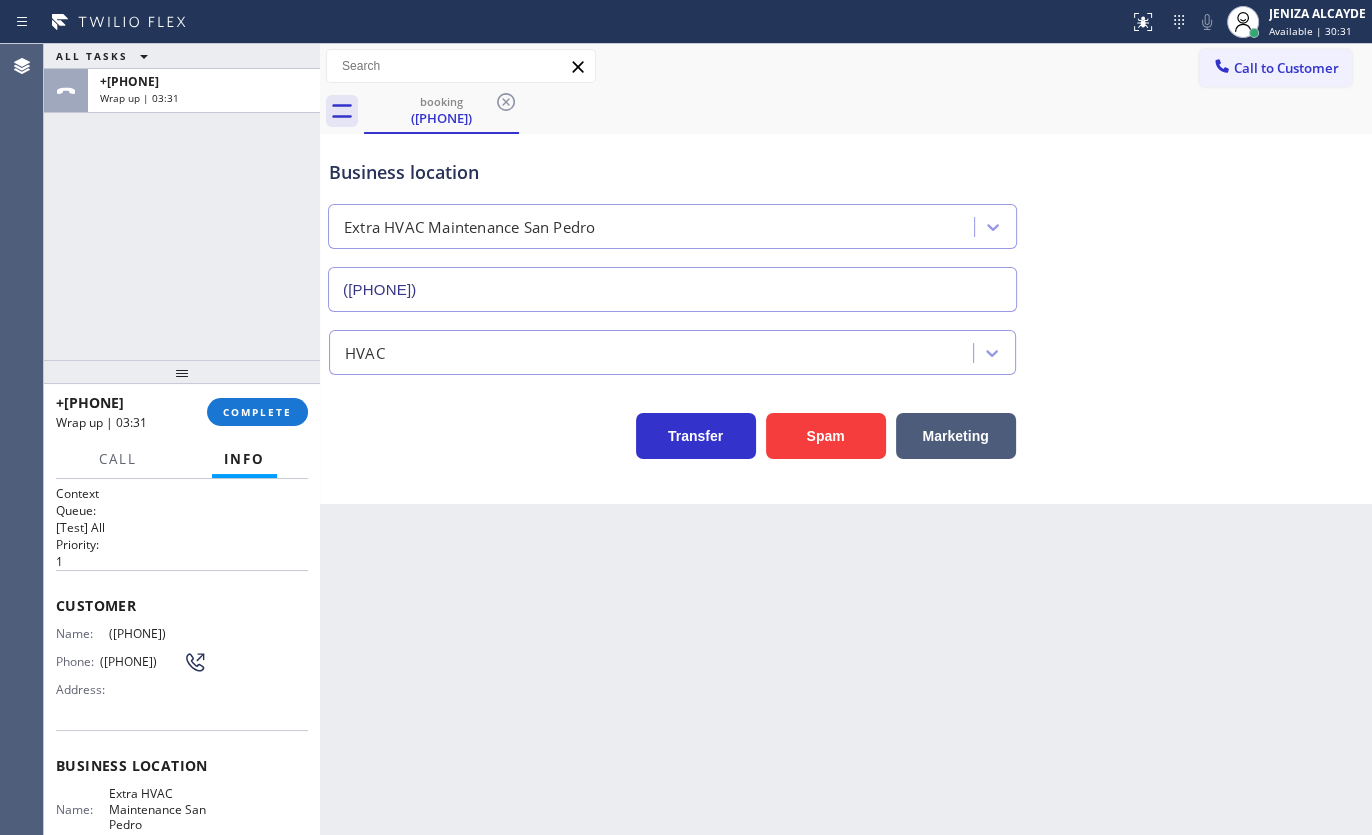 drag, startPoint x: 273, startPoint y: 402, endPoint x: 280, endPoint y: 389, distance: 14.764823 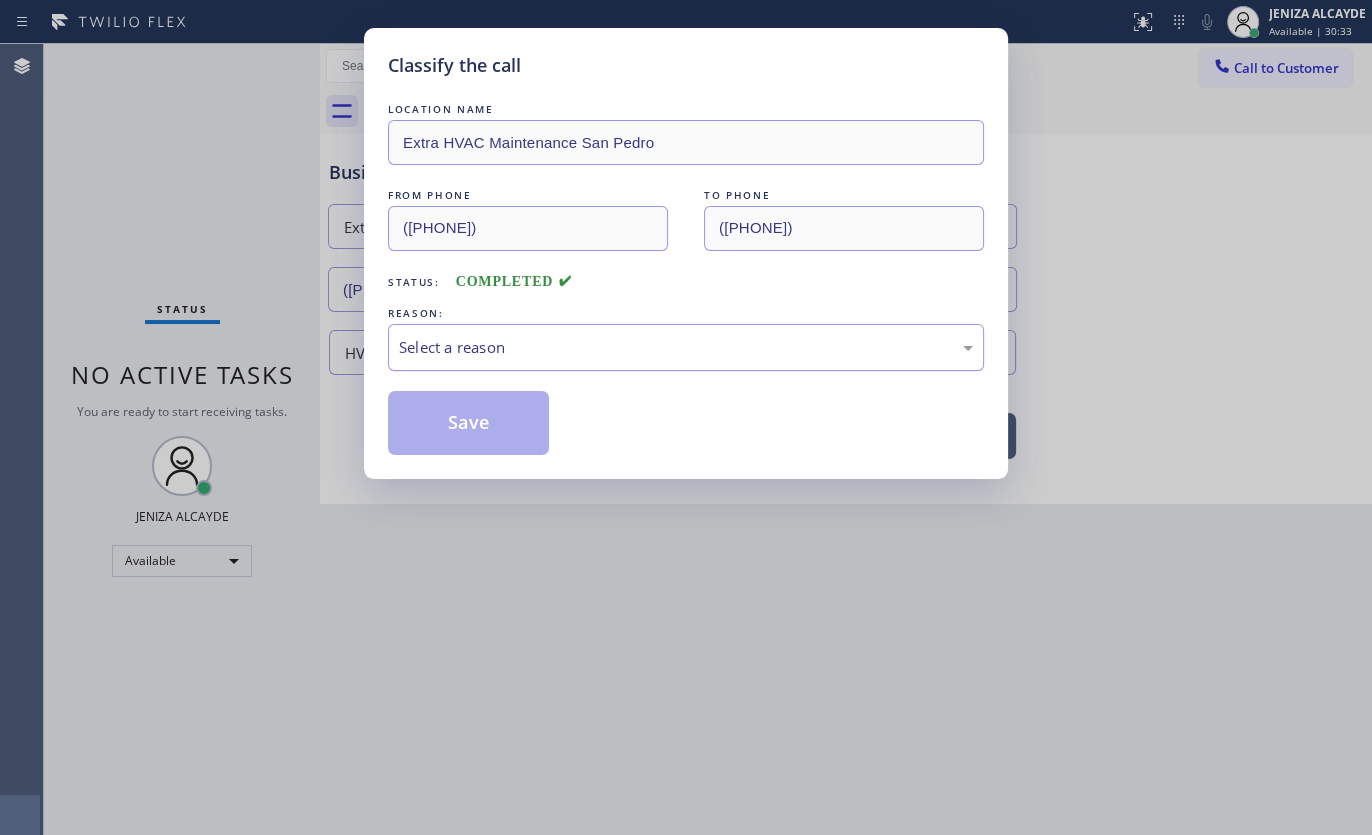 click on "Select a reason" at bounding box center (686, 347) 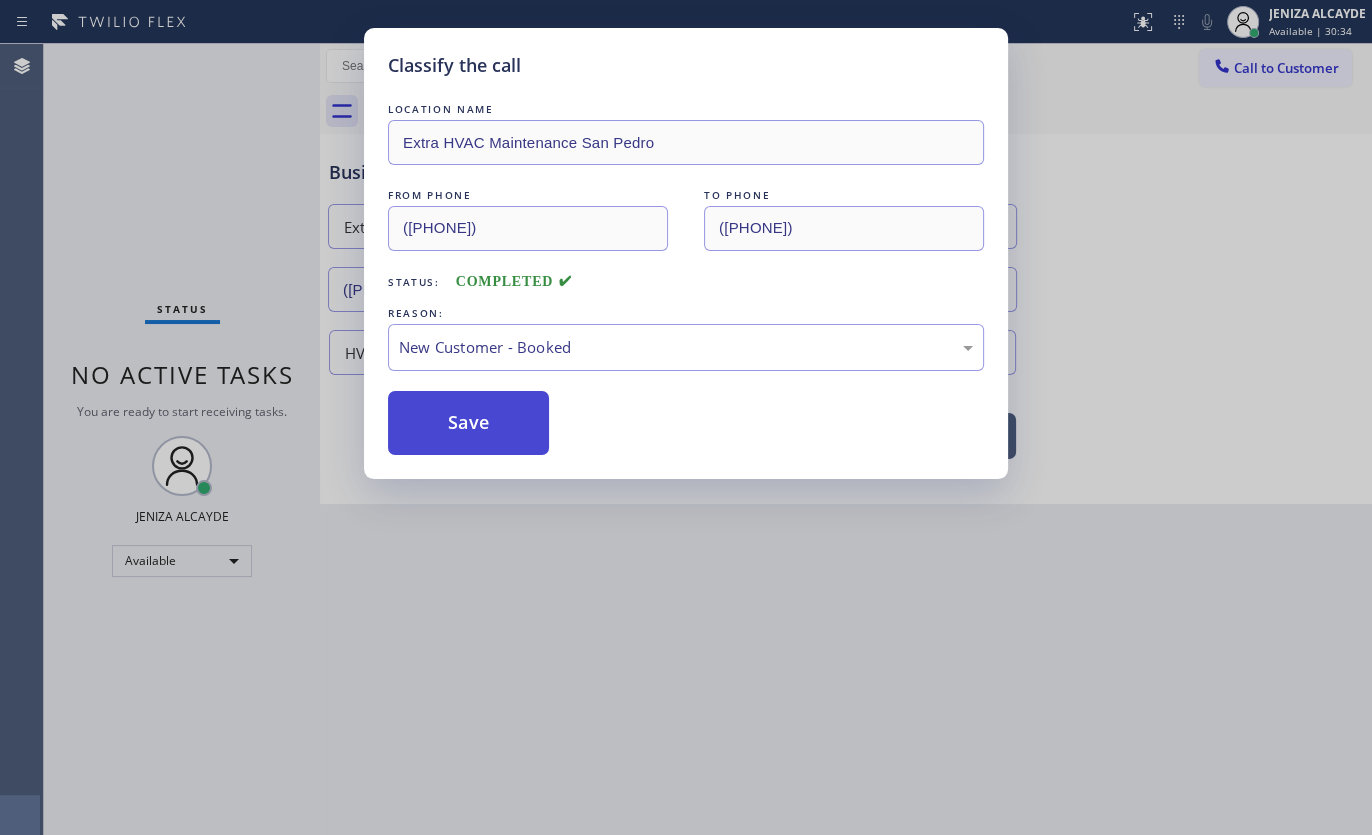 click on "Save" at bounding box center [468, 423] 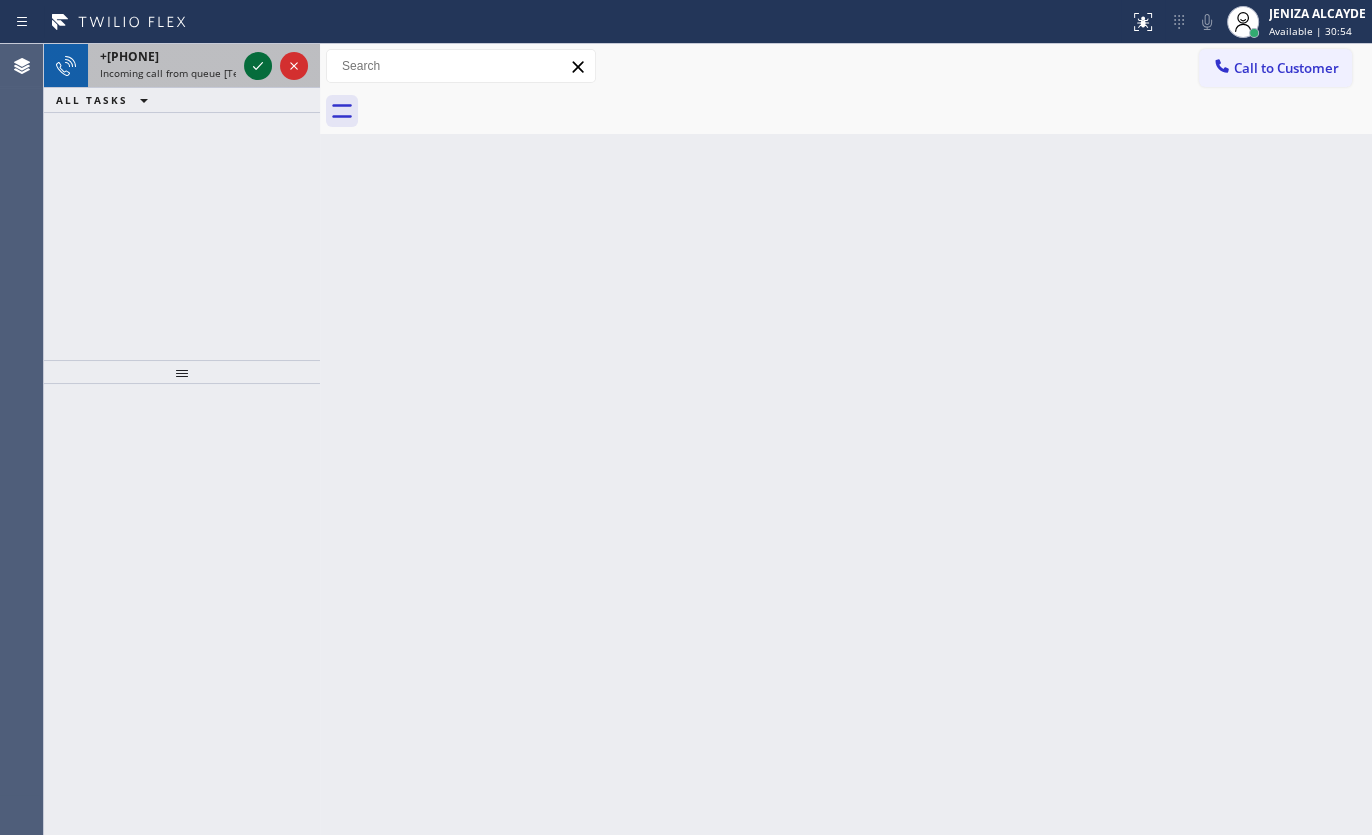 click 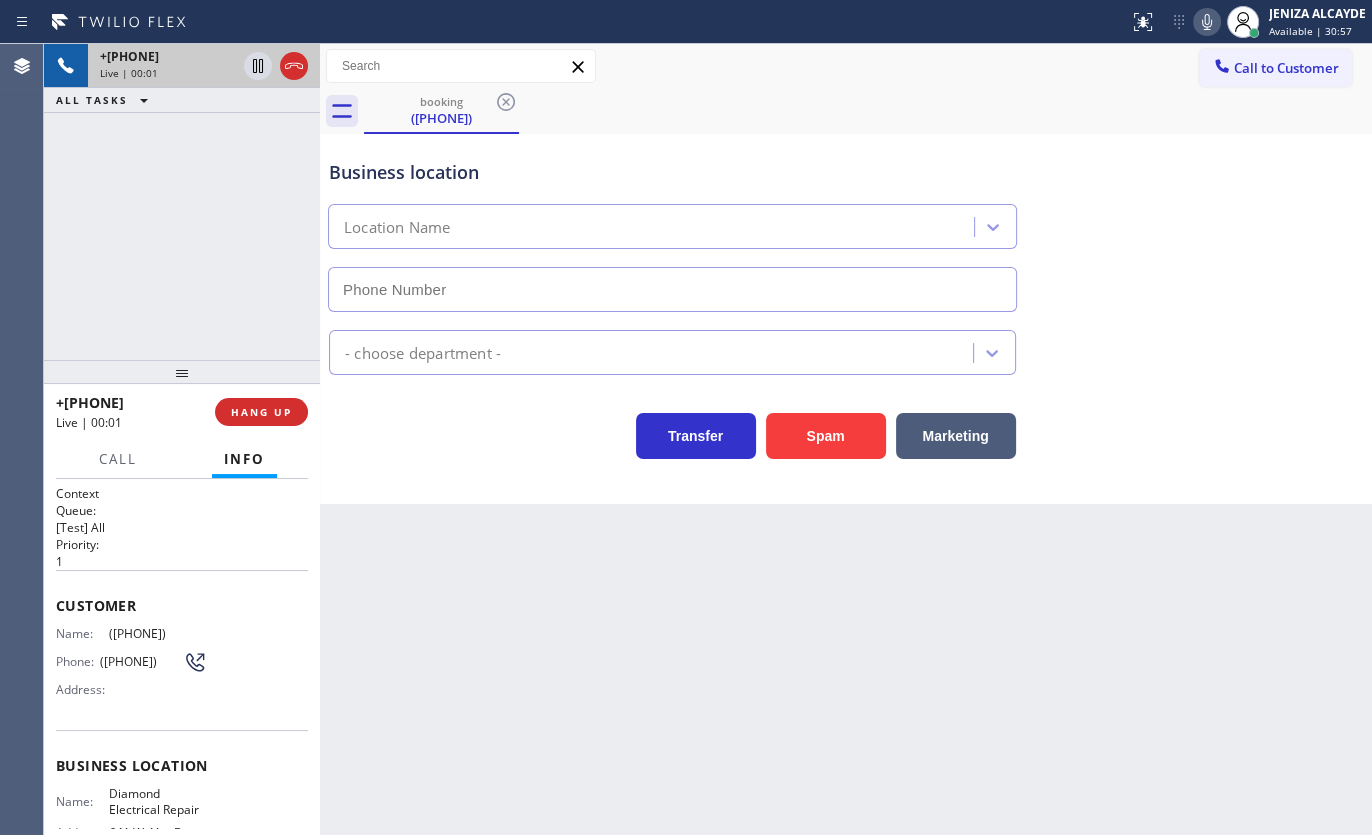 type on "(855) 907-1049" 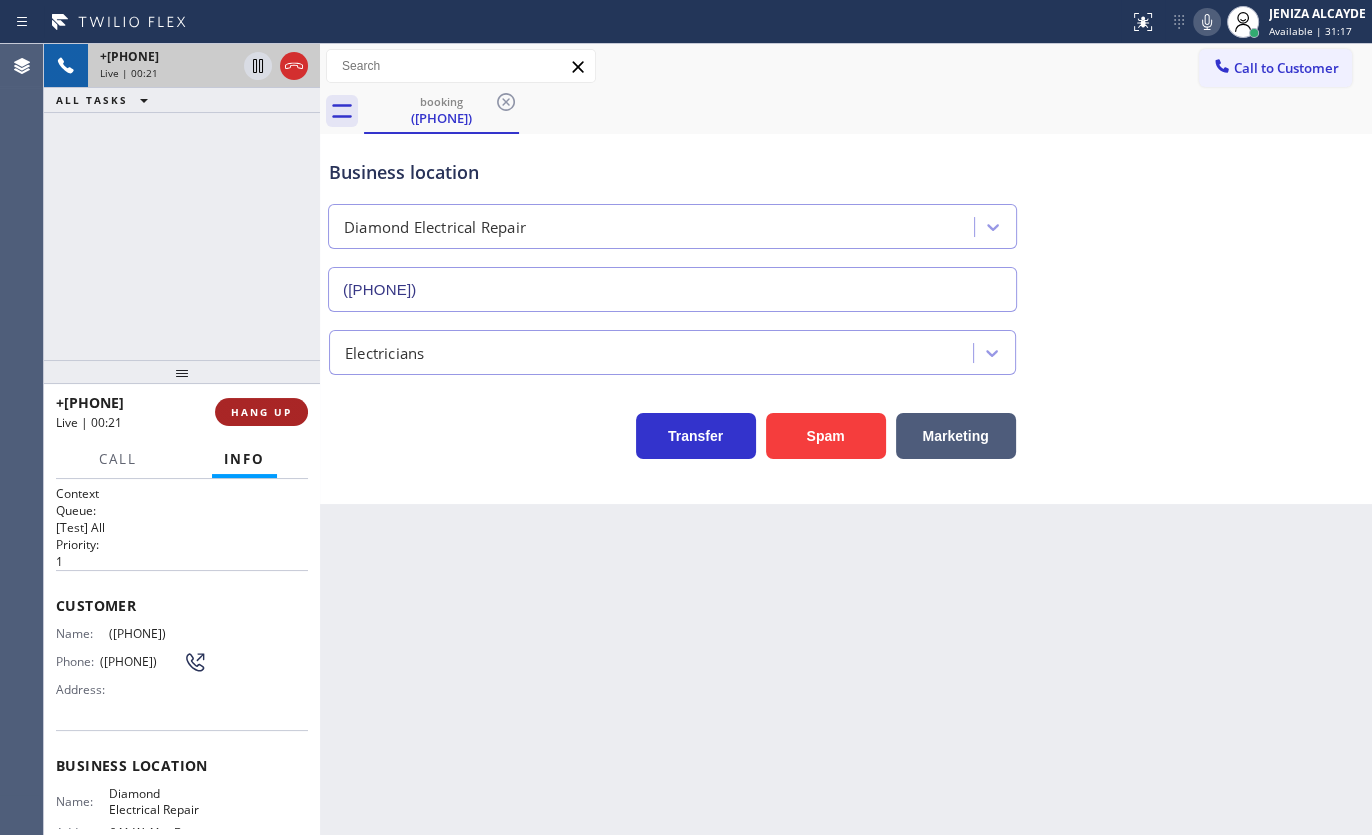 click on "HANG UP" at bounding box center (261, 412) 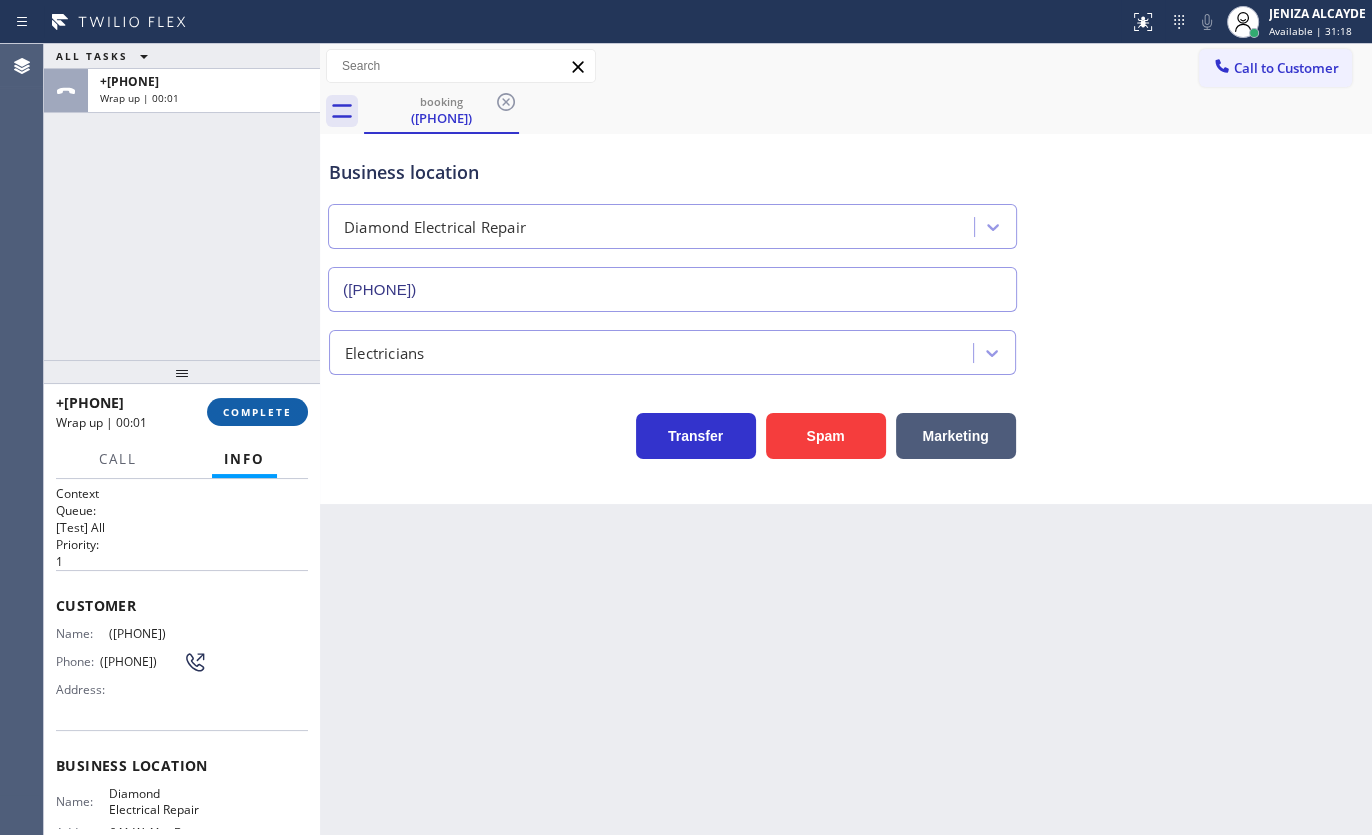 click on "COMPLETE" at bounding box center (257, 412) 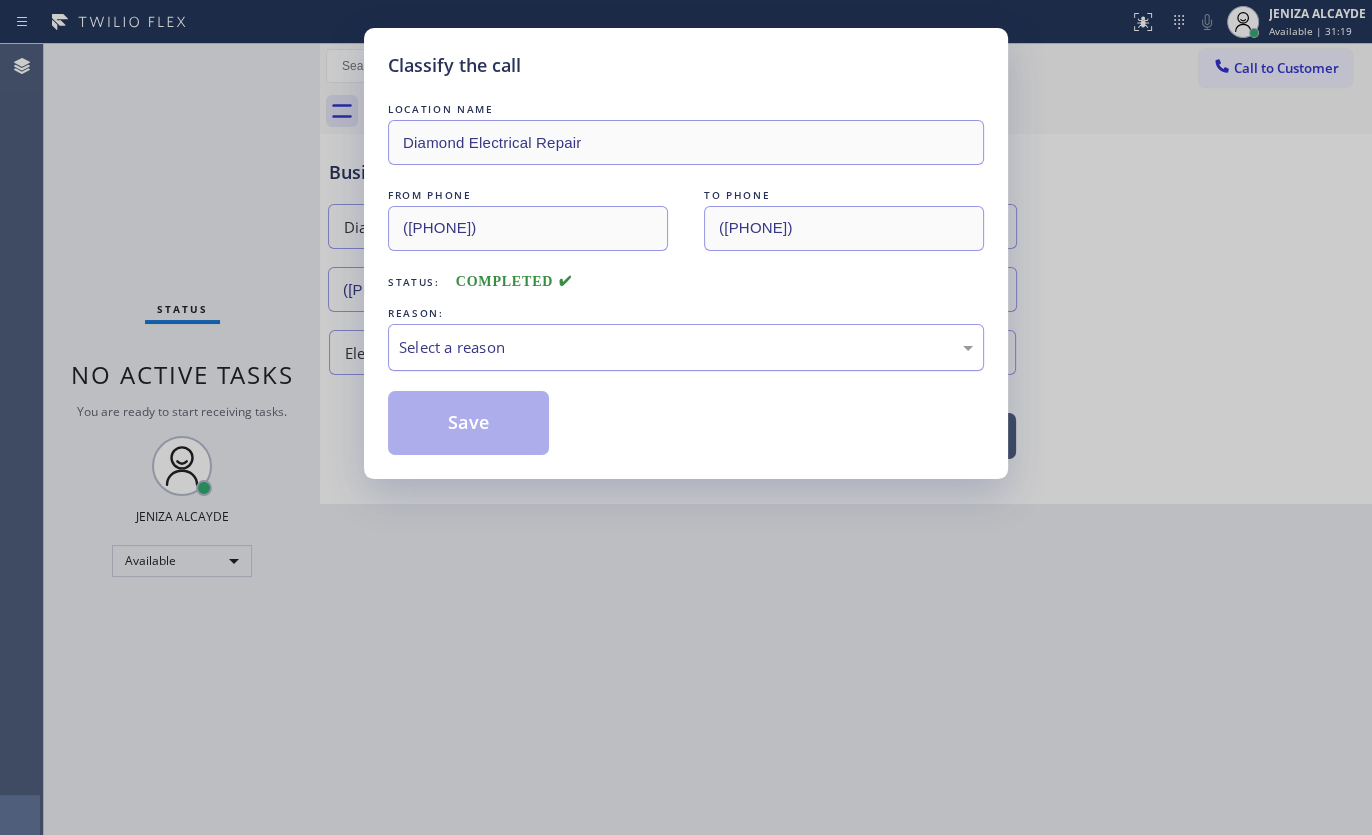 click on "Select a reason" at bounding box center (686, 347) 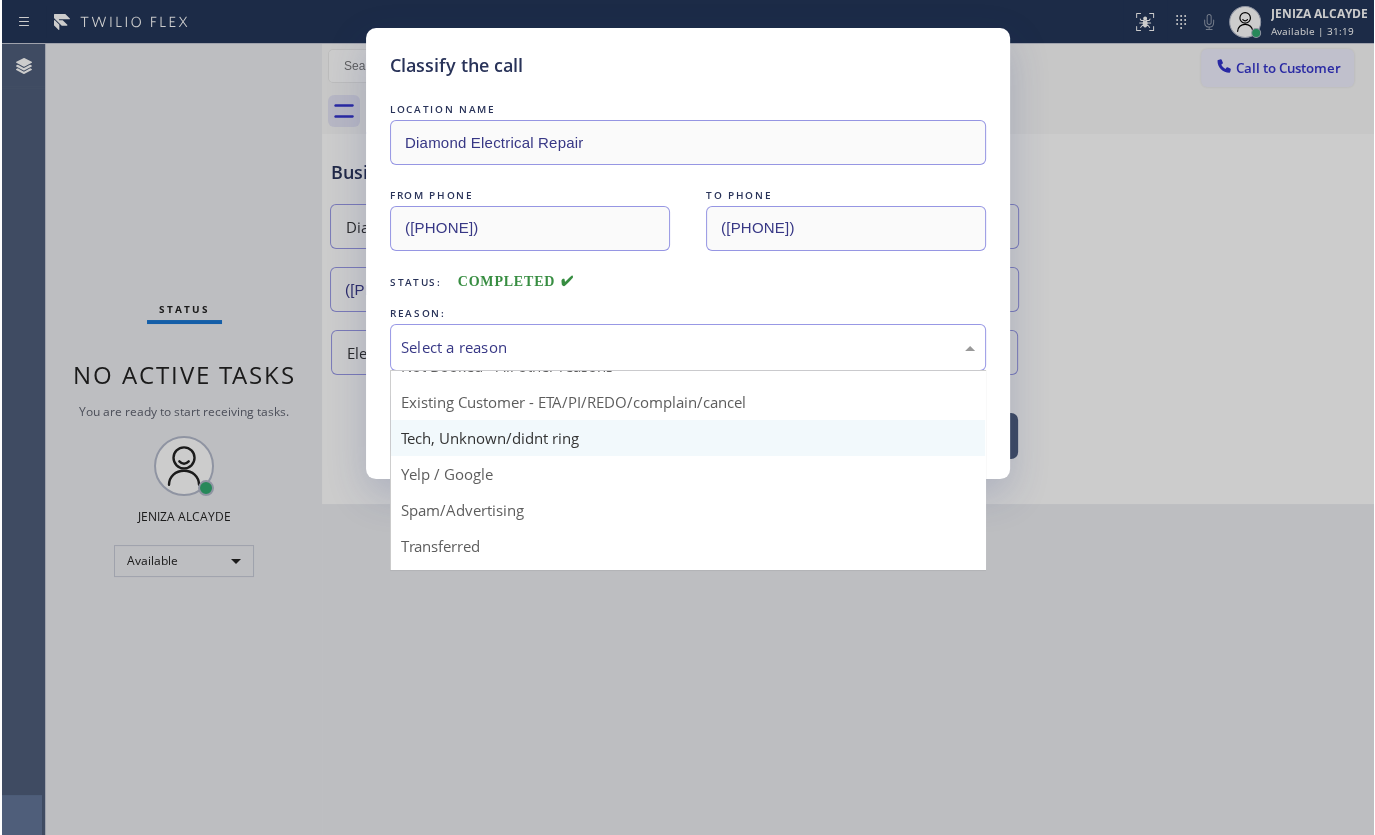 scroll, scrollTop: 90, scrollLeft: 0, axis: vertical 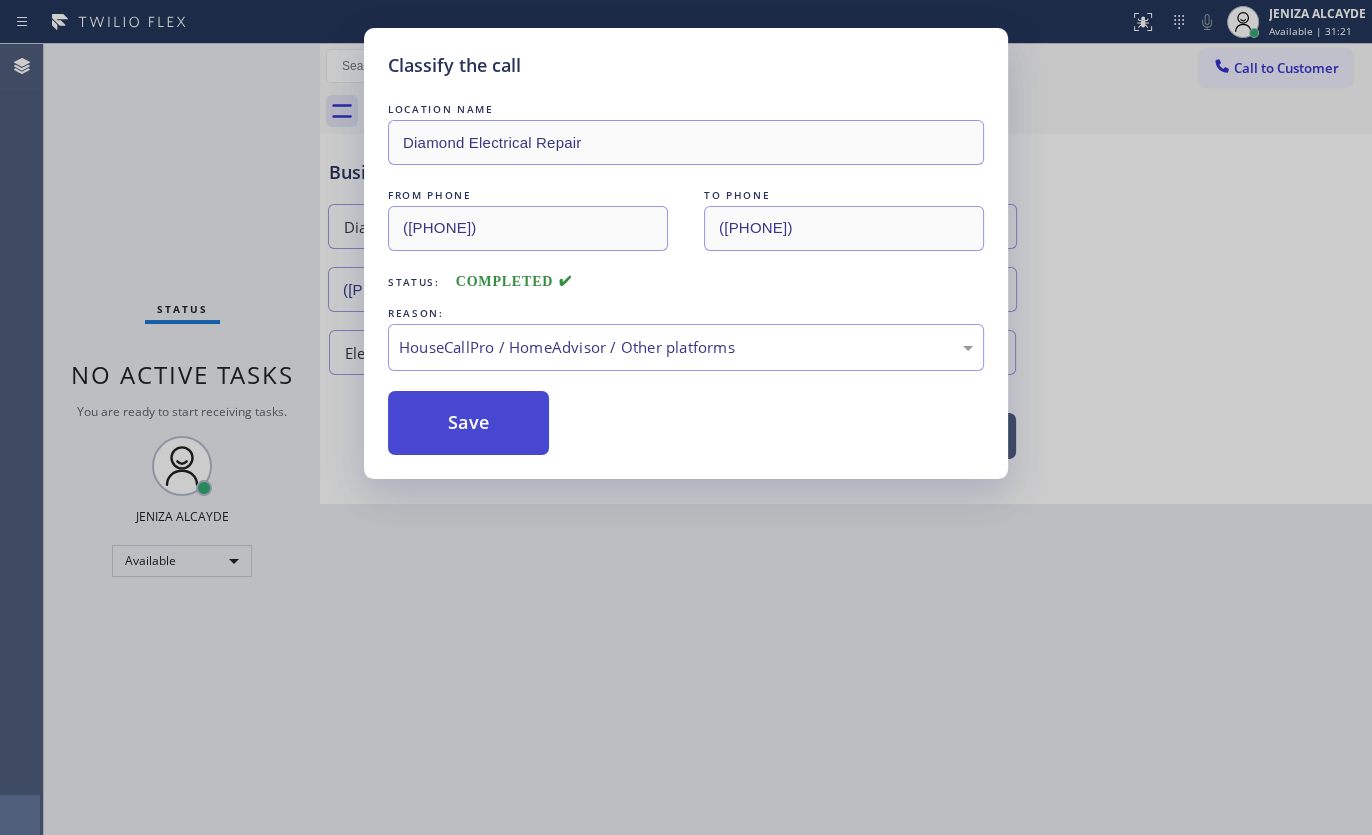 click on "Save" at bounding box center (468, 423) 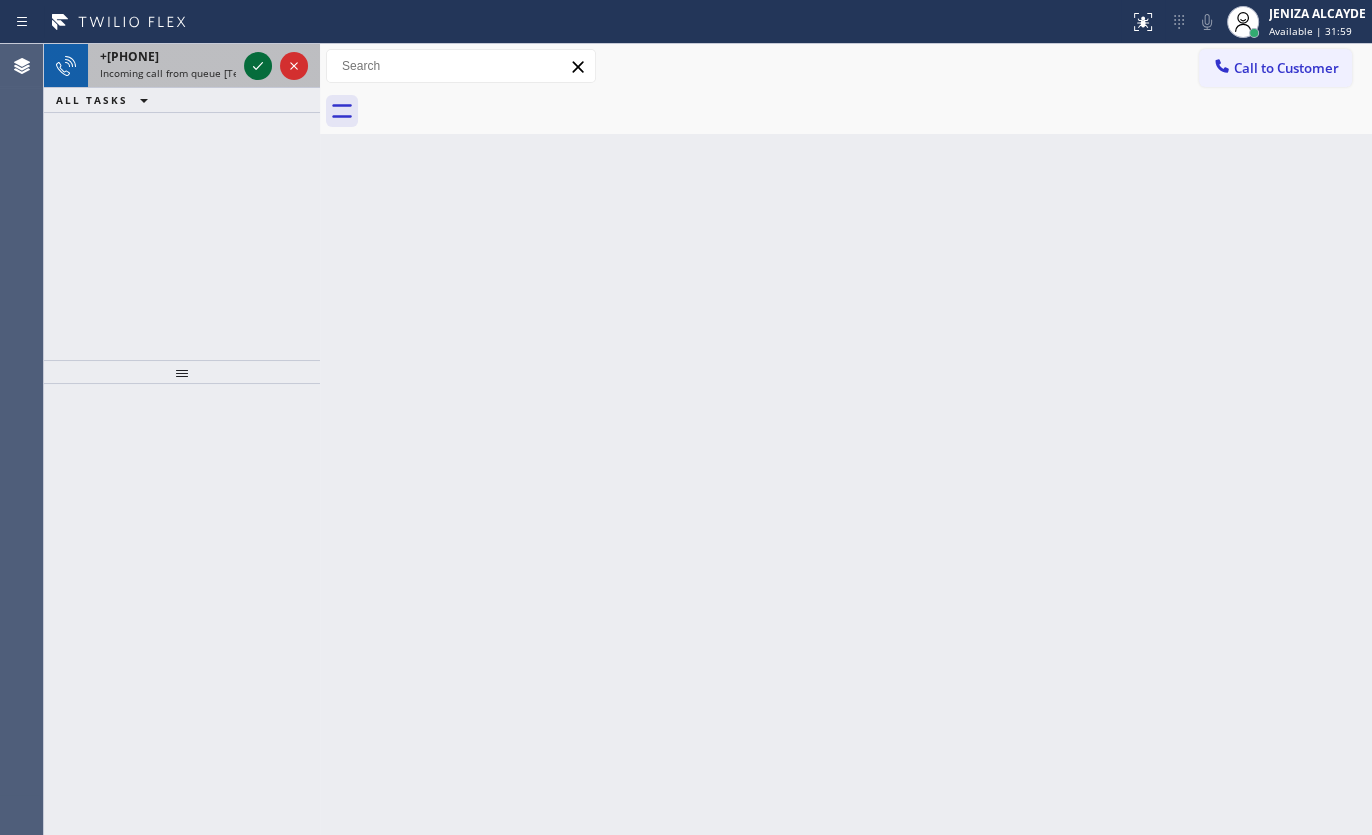 click 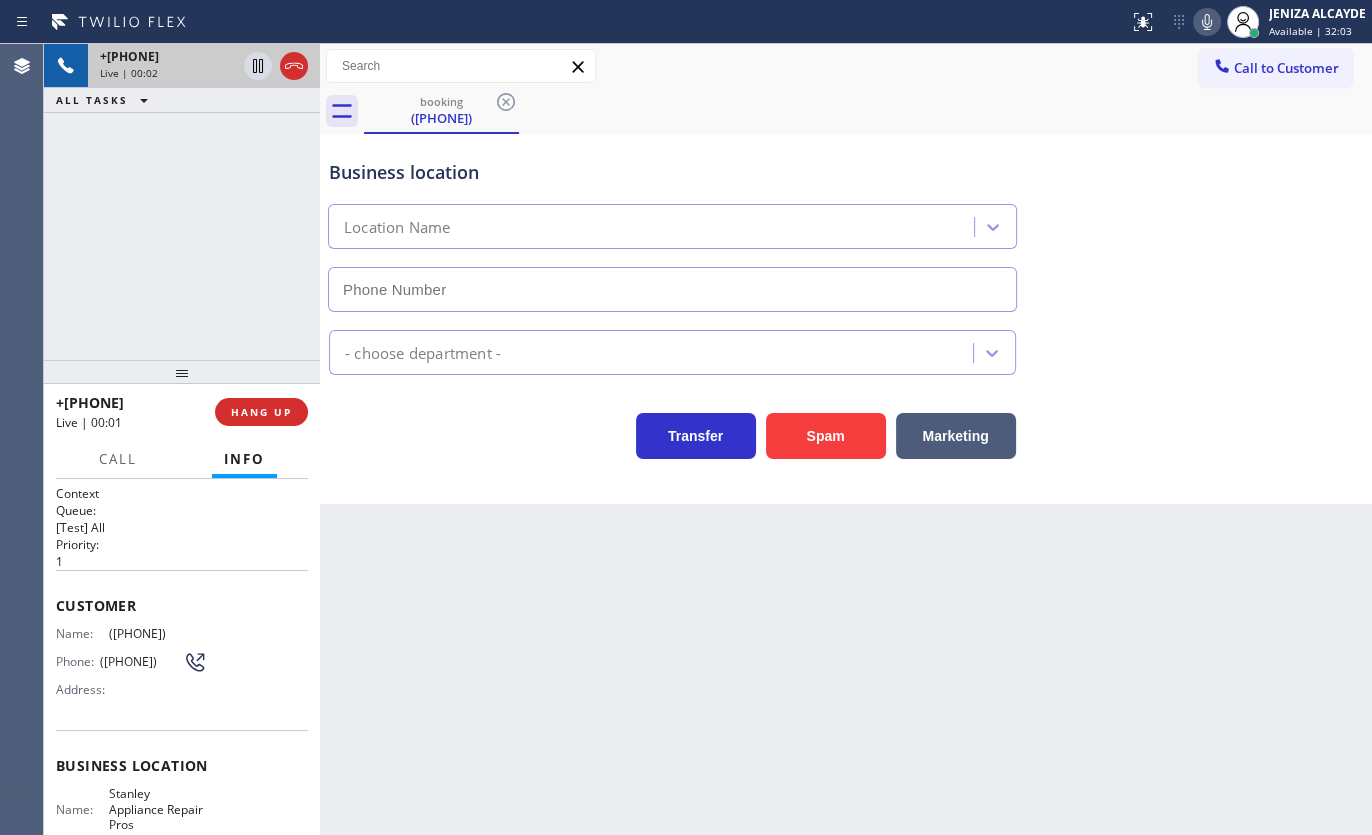 type on "(203) 424-2726" 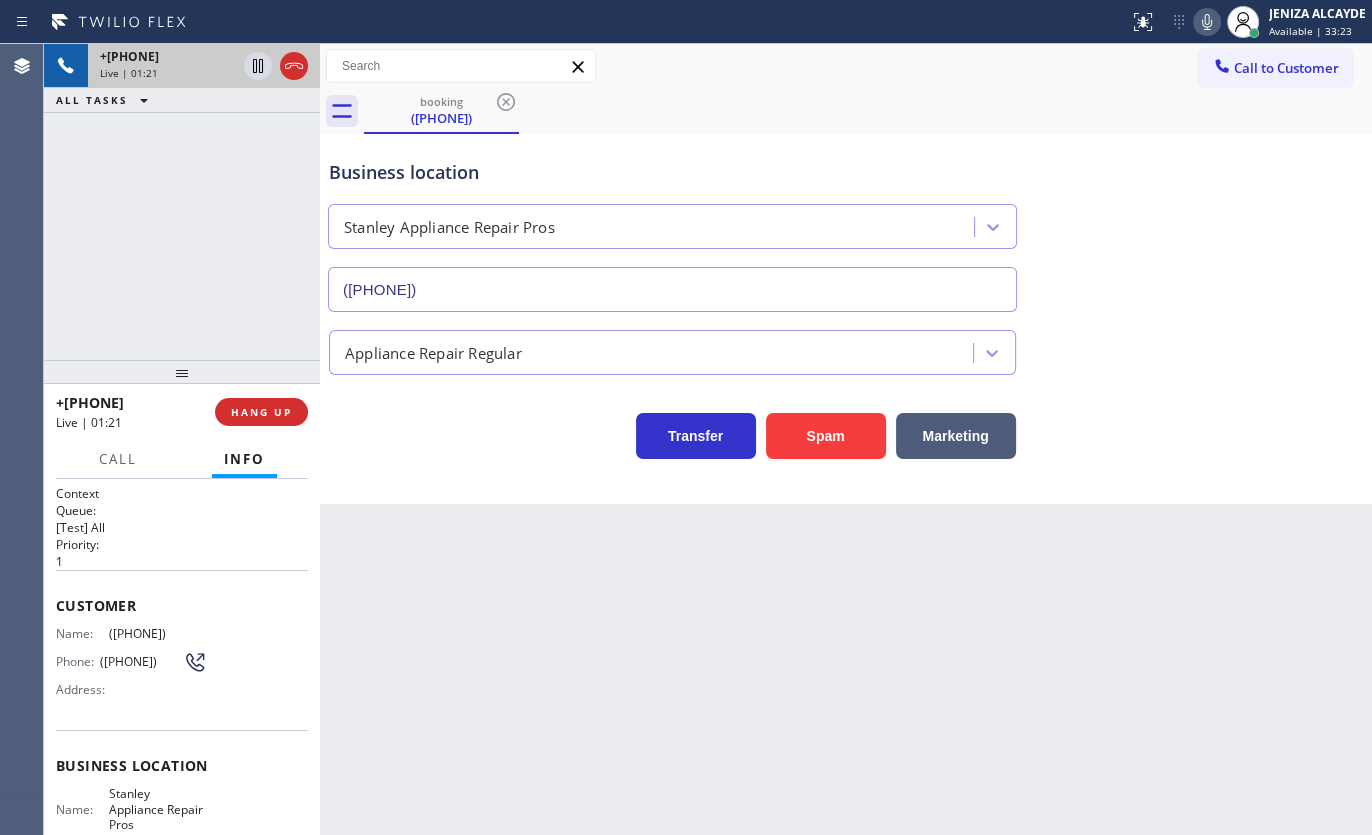 click on "Call to Customer Outbound call Location Search location Your caller id phone number Customer number Call Outbound call Technician Search Technician Your caller id phone number Your caller id phone number Call" at bounding box center (846, 66) 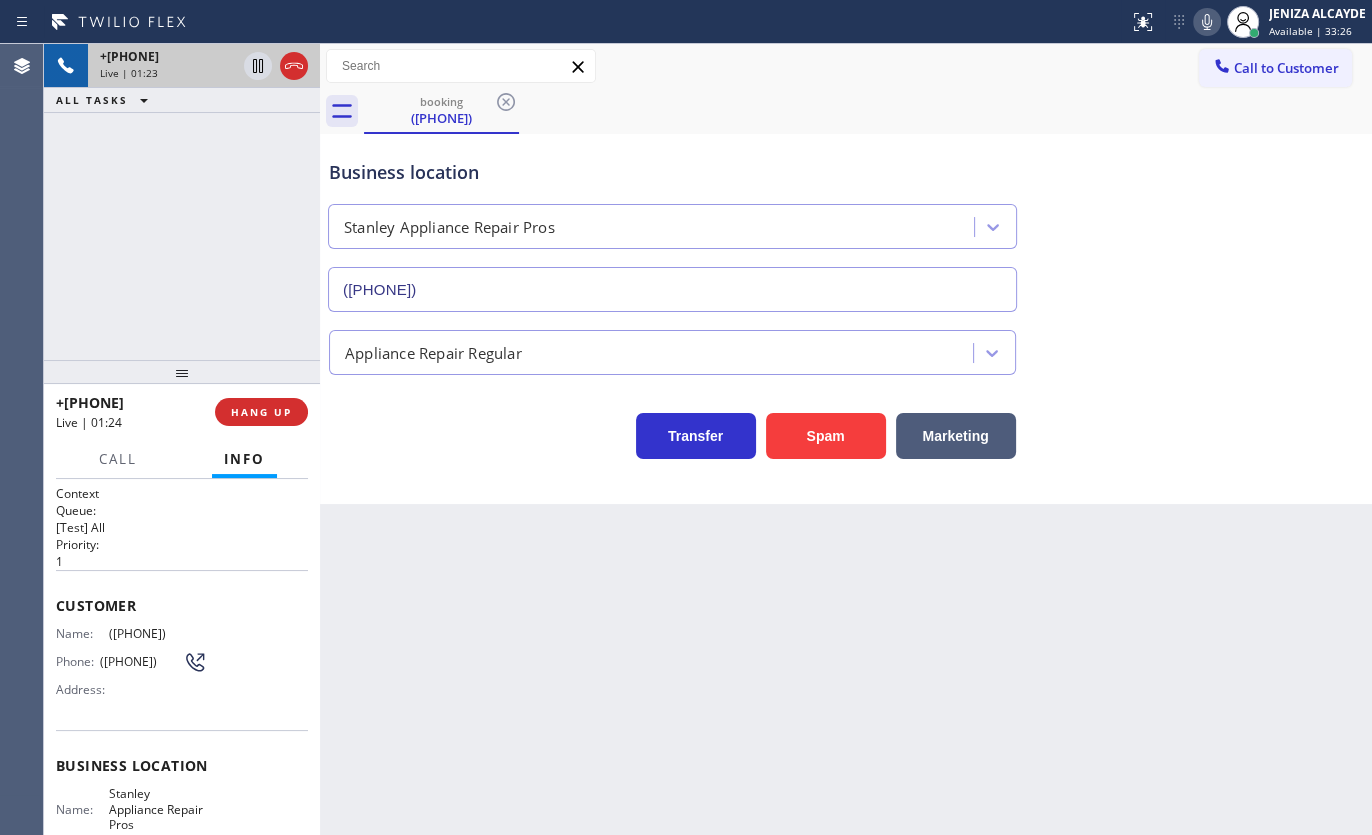 click on "+16502070035 Live | 01:23 ALL TASKS ALL TASKS ACTIVE TASKS TASKS IN WRAP UP" at bounding box center [182, 202] 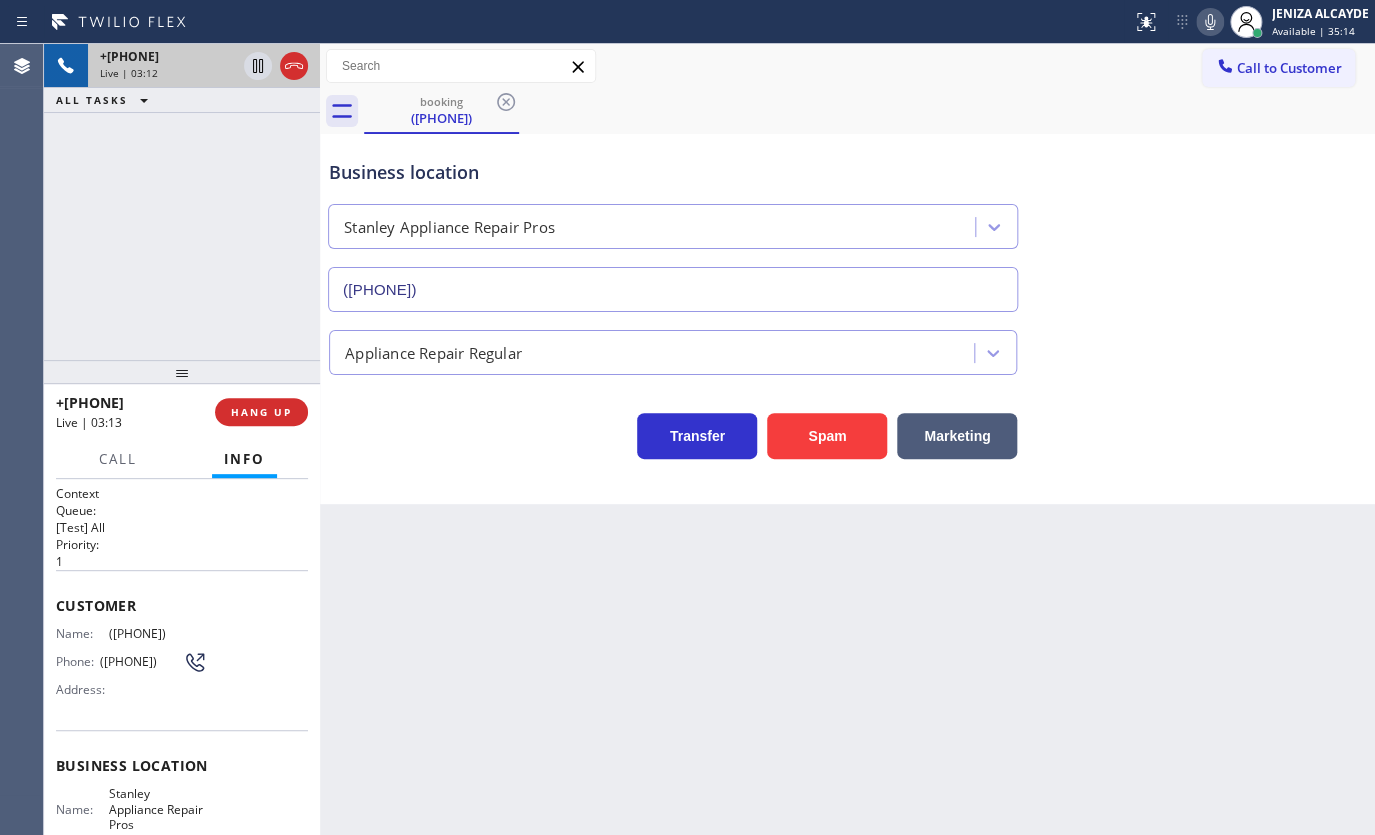 click 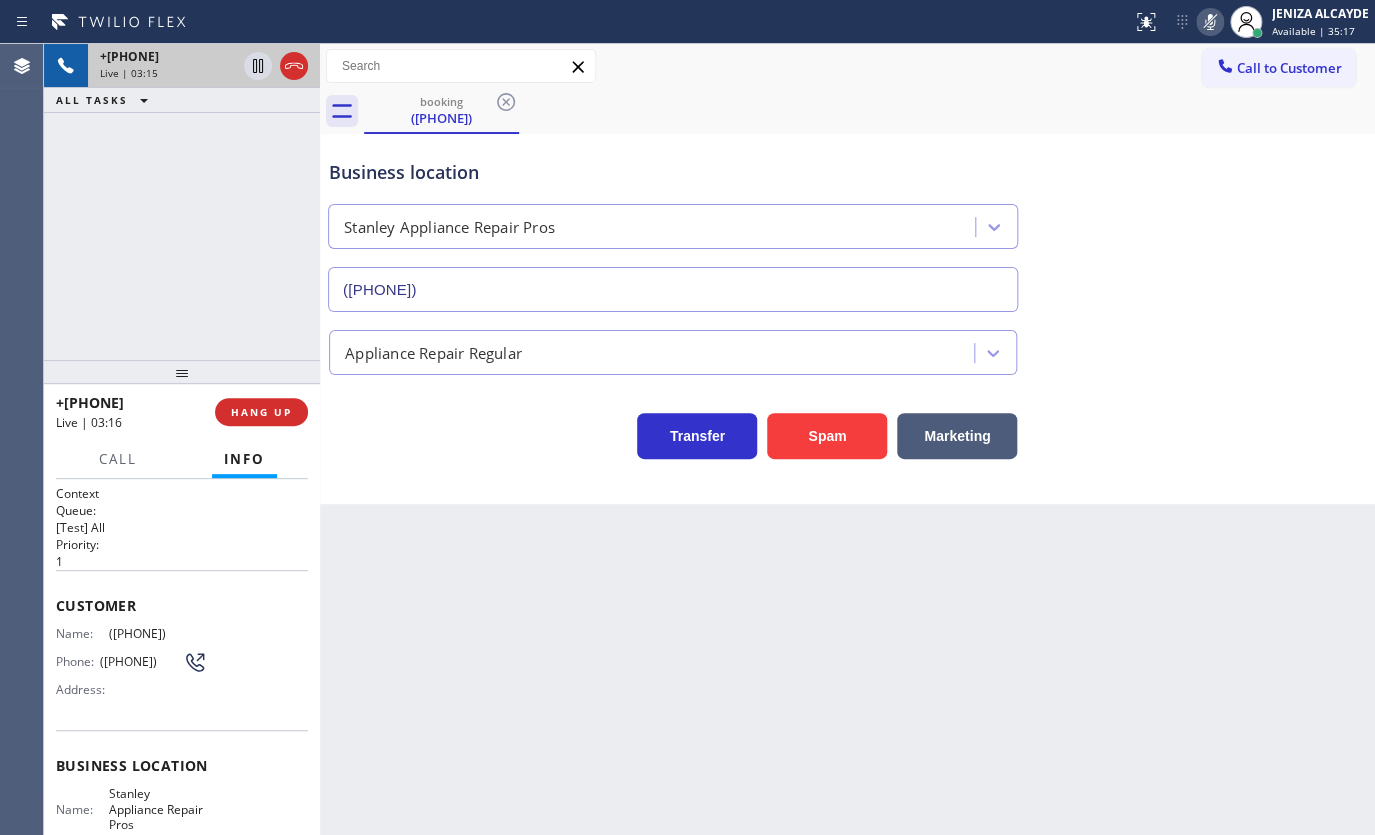 click 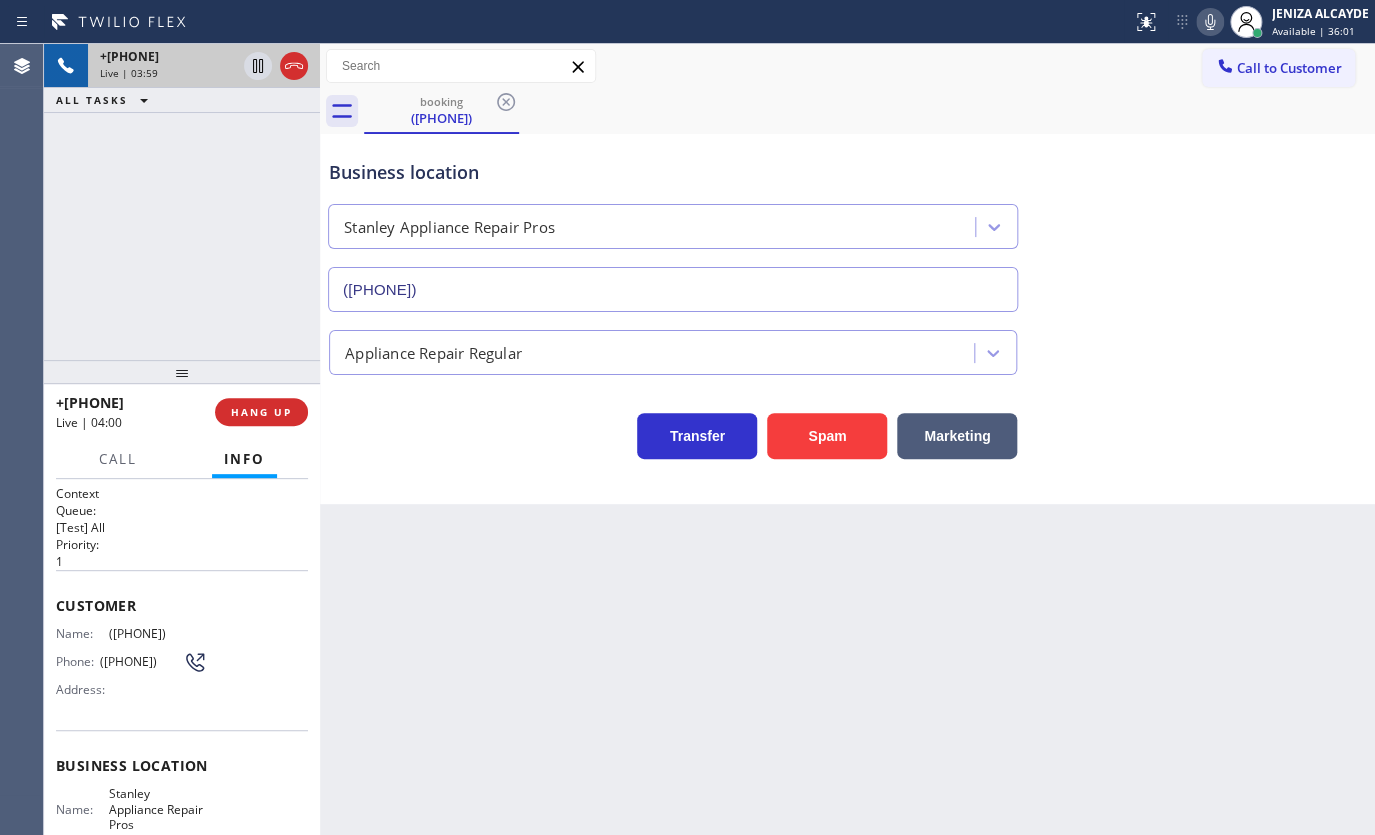 drag, startPoint x: 107, startPoint y: 633, endPoint x: 227, endPoint y: 634, distance: 120.004166 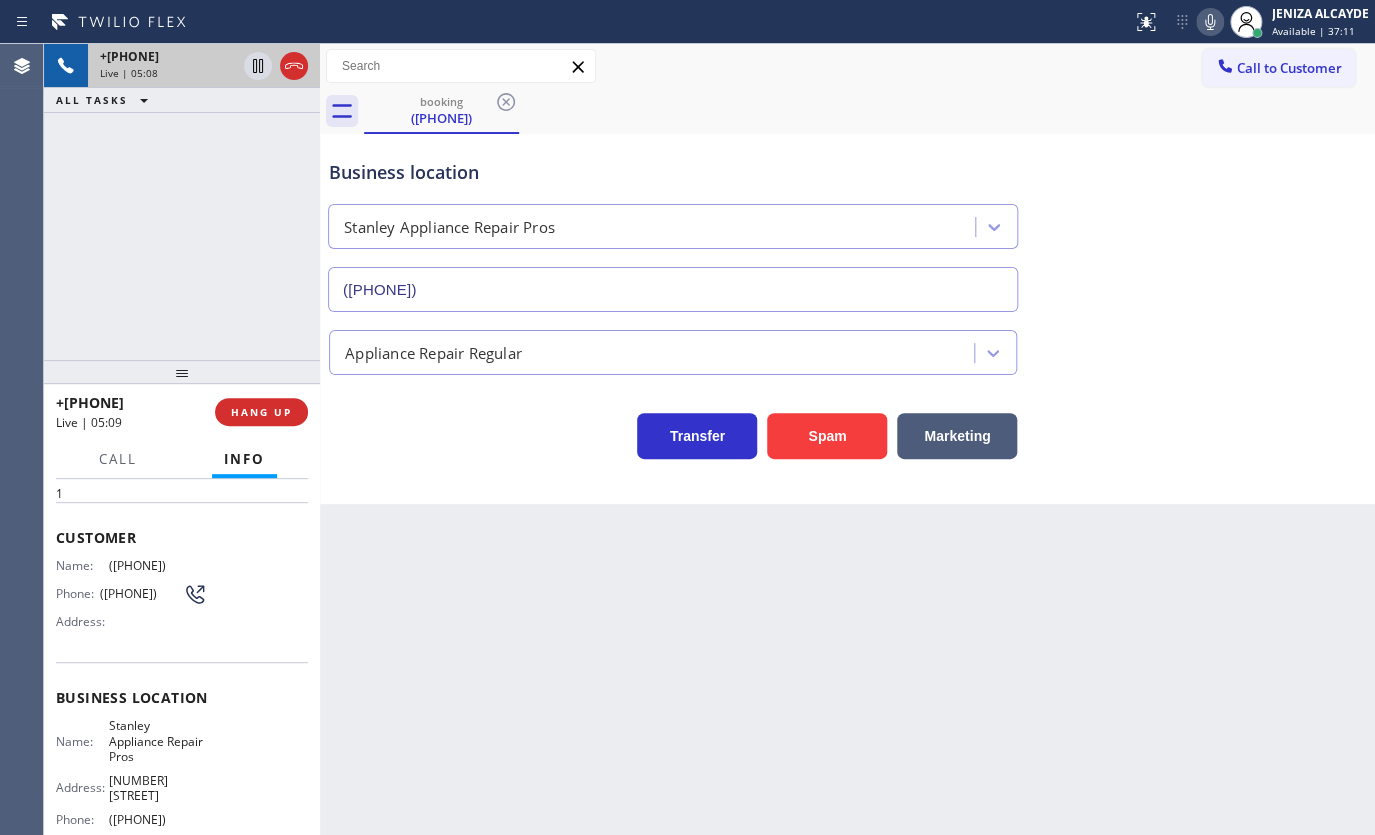 scroll, scrollTop: 181, scrollLeft: 0, axis: vertical 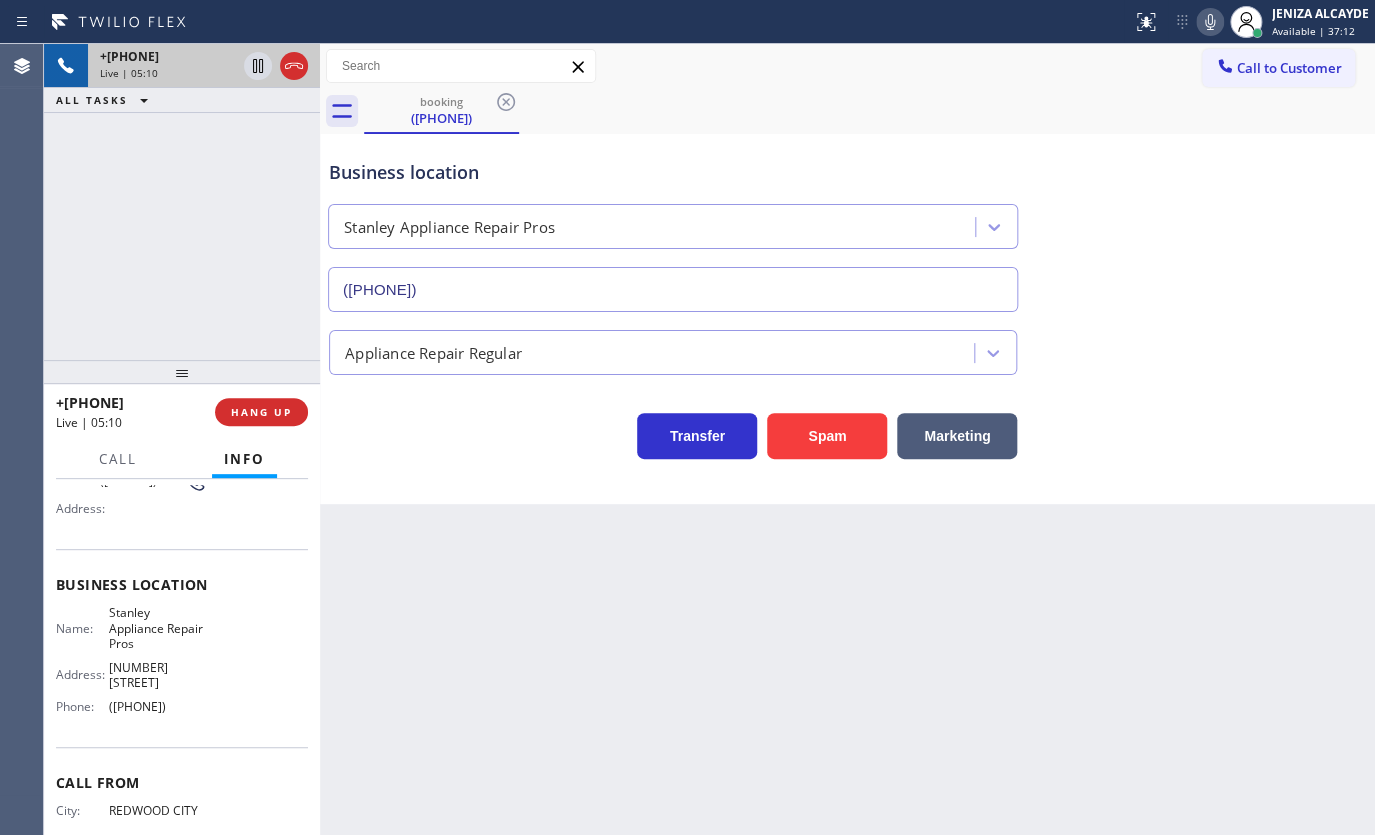 drag, startPoint x: 101, startPoint y: 710, endPoint x: 219, endPoint y: 720, distance: 118.42297 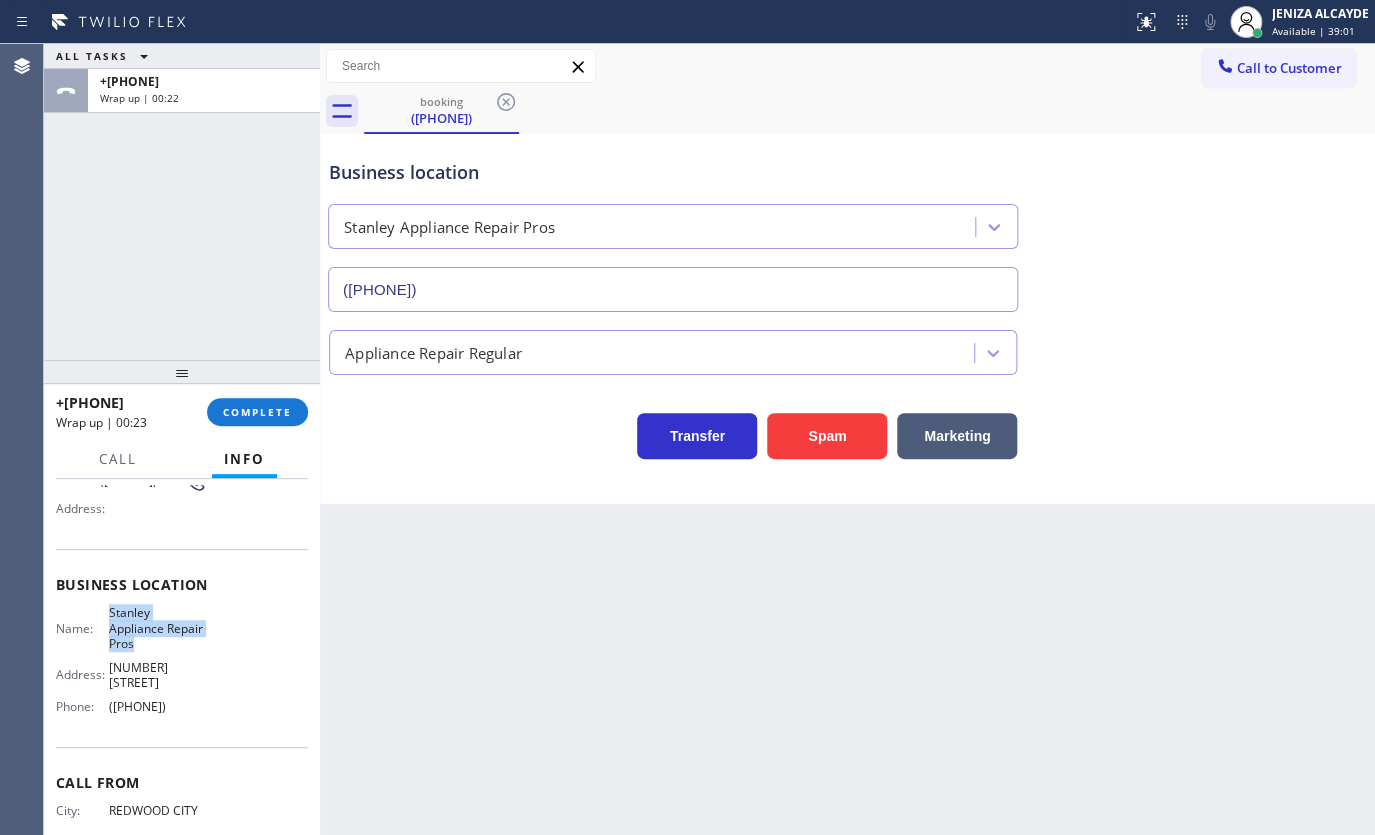 drag, startPoint x: 98, startPoint y: 613, endPoint x: 192, endPoint y: 648, distance: 100.304535 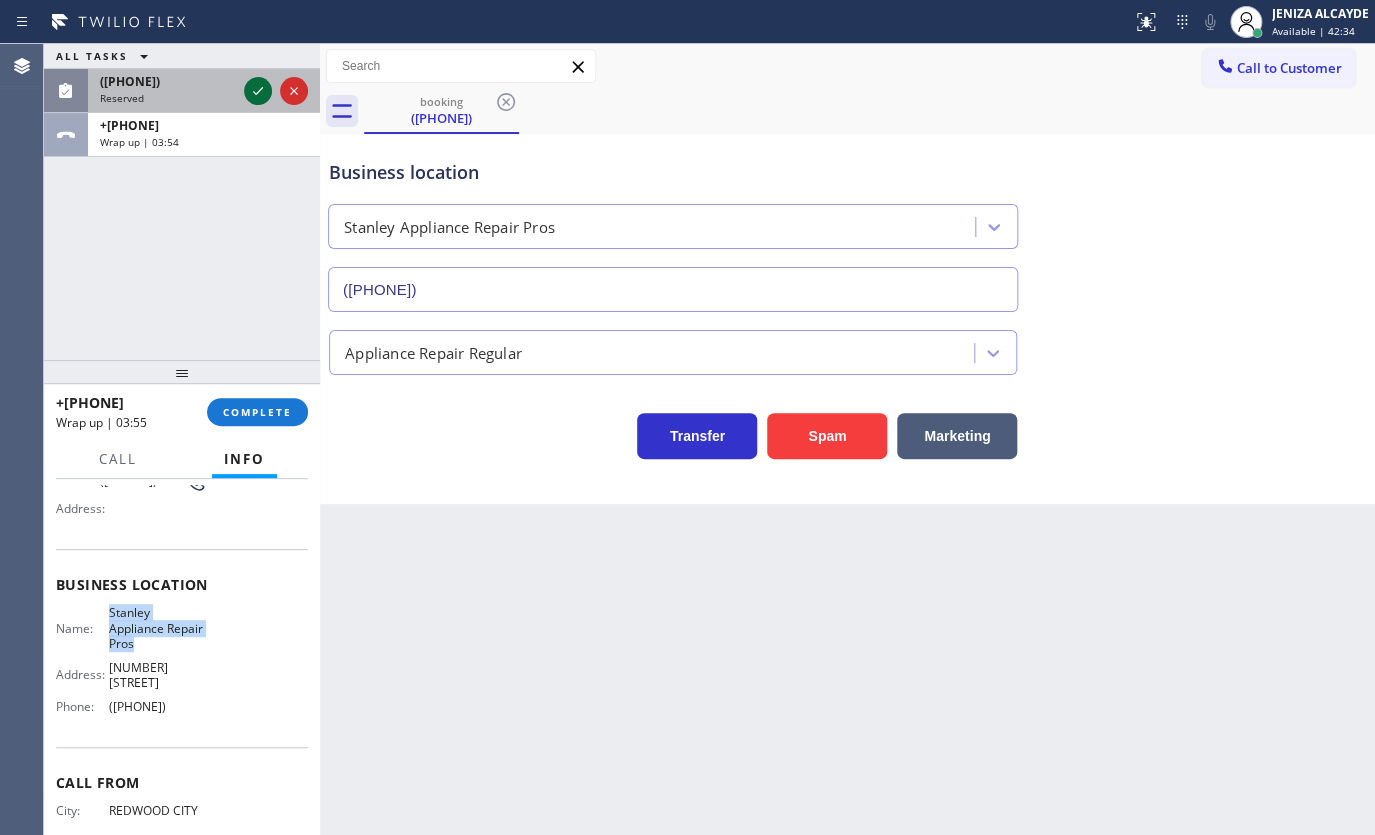 click 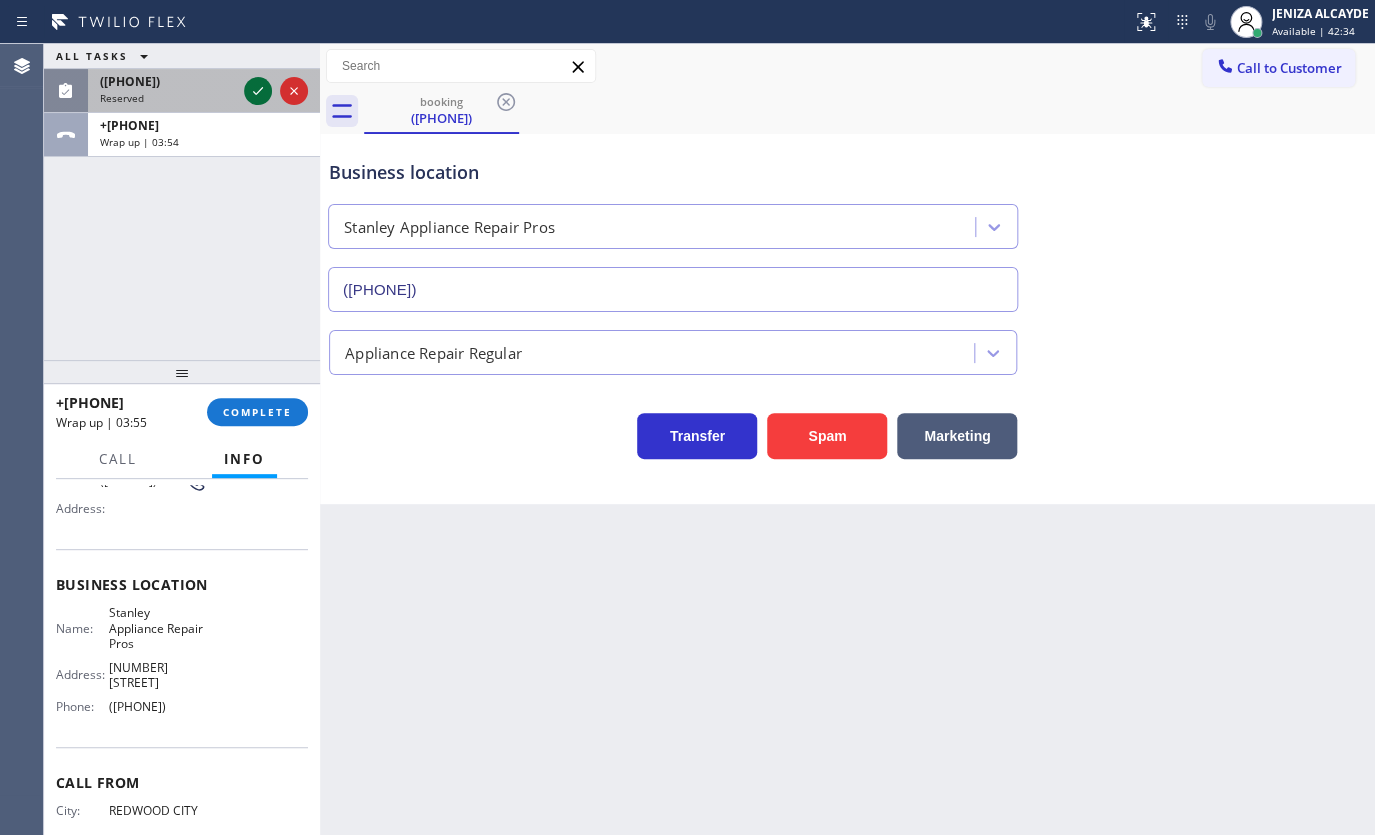 scroll, scrollTop: 214, scrollLeft: 0, axis: vertical 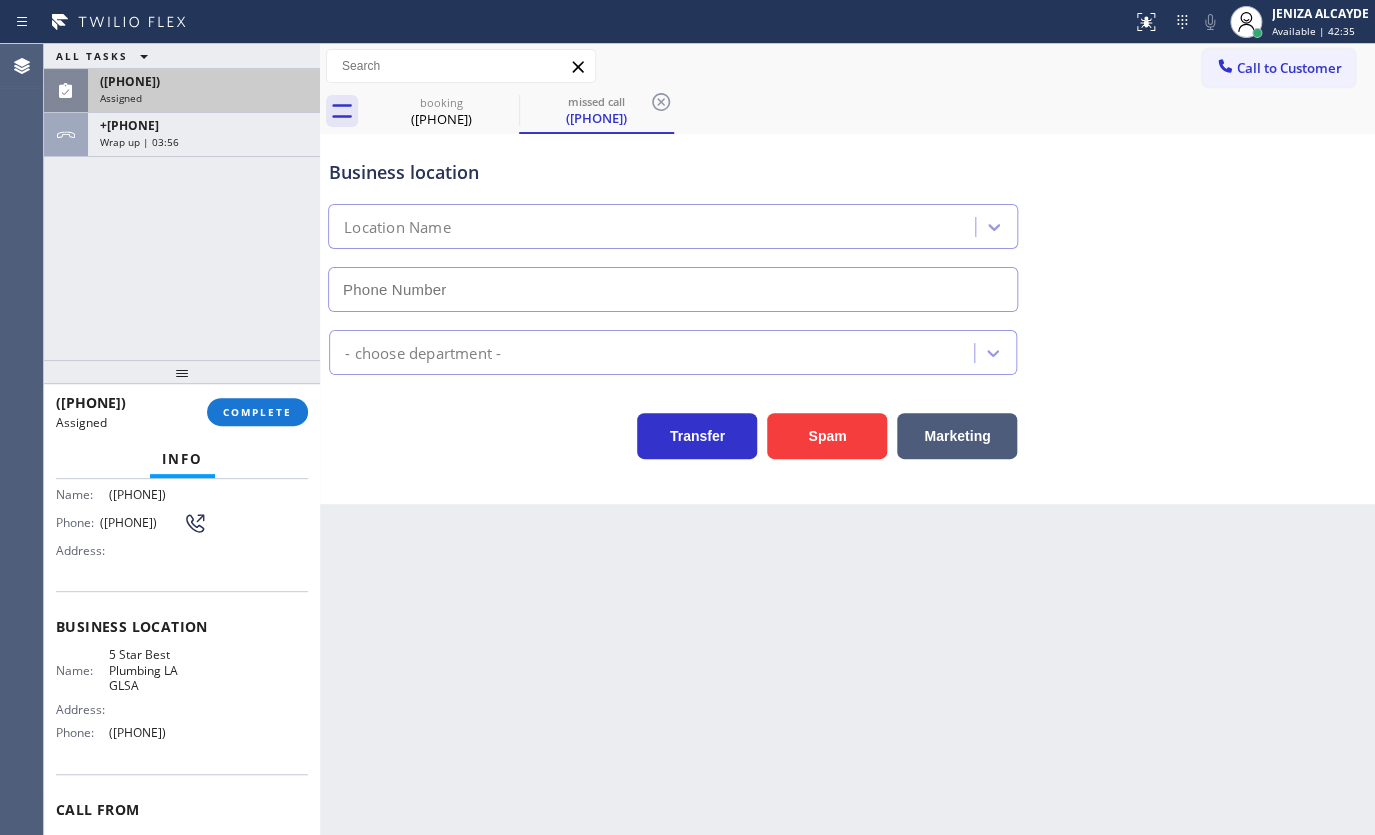 type on "(213) 444-7988" 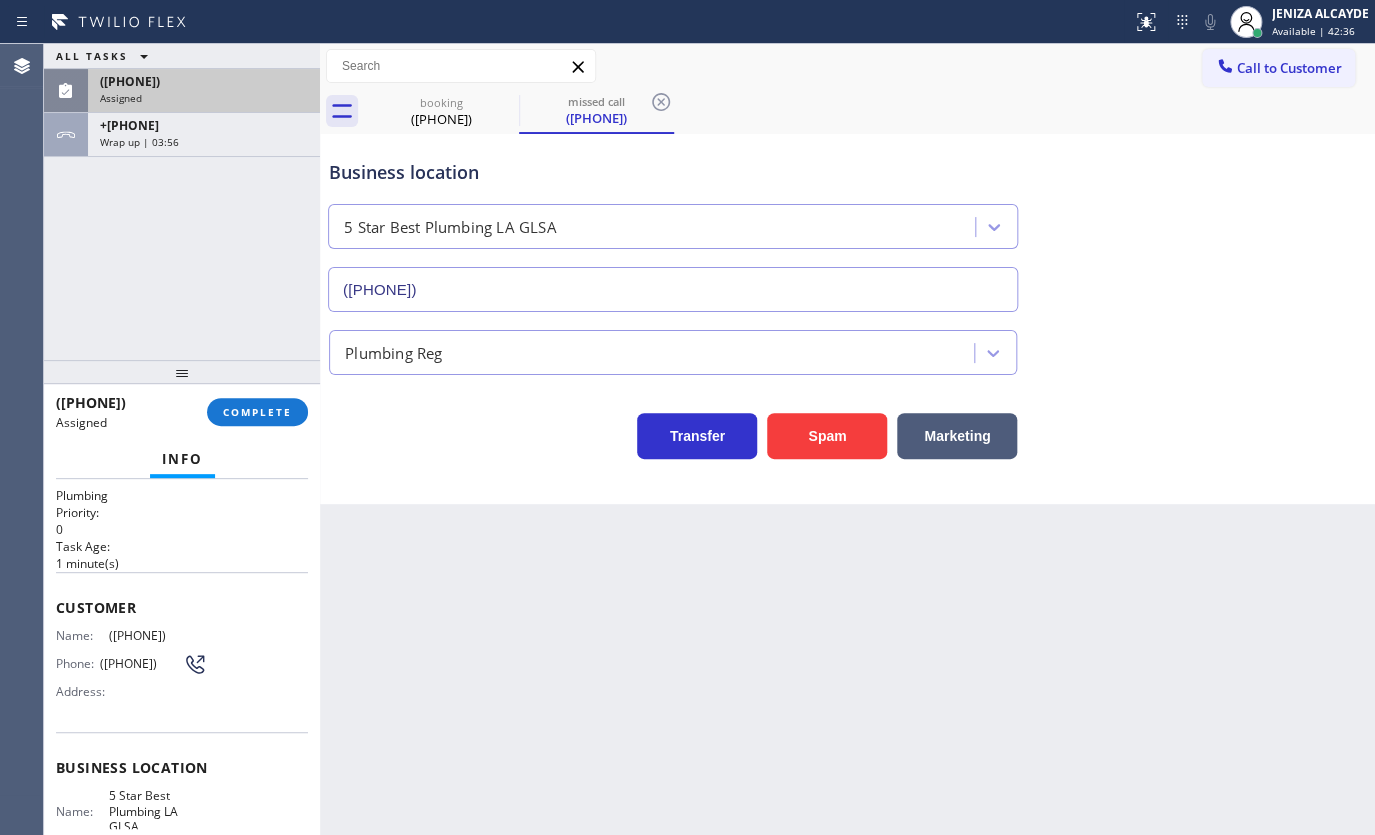 scroll, scrollTop: 0, scrollLeft: 0, axis: both 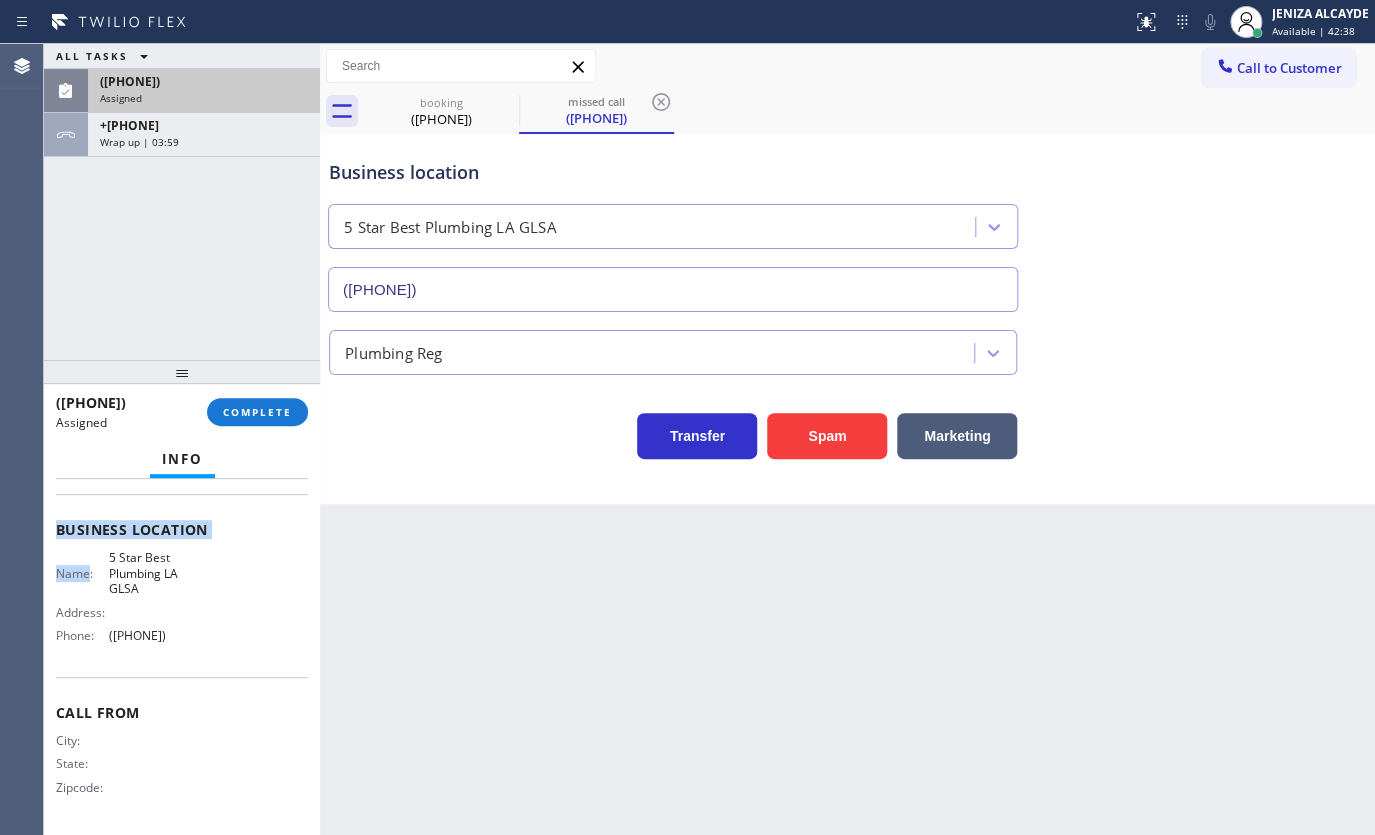 drag, startPoint x: 50, startPoint y: 625, endPoint x: 238, endPoint y: 650, distance: 189.65495 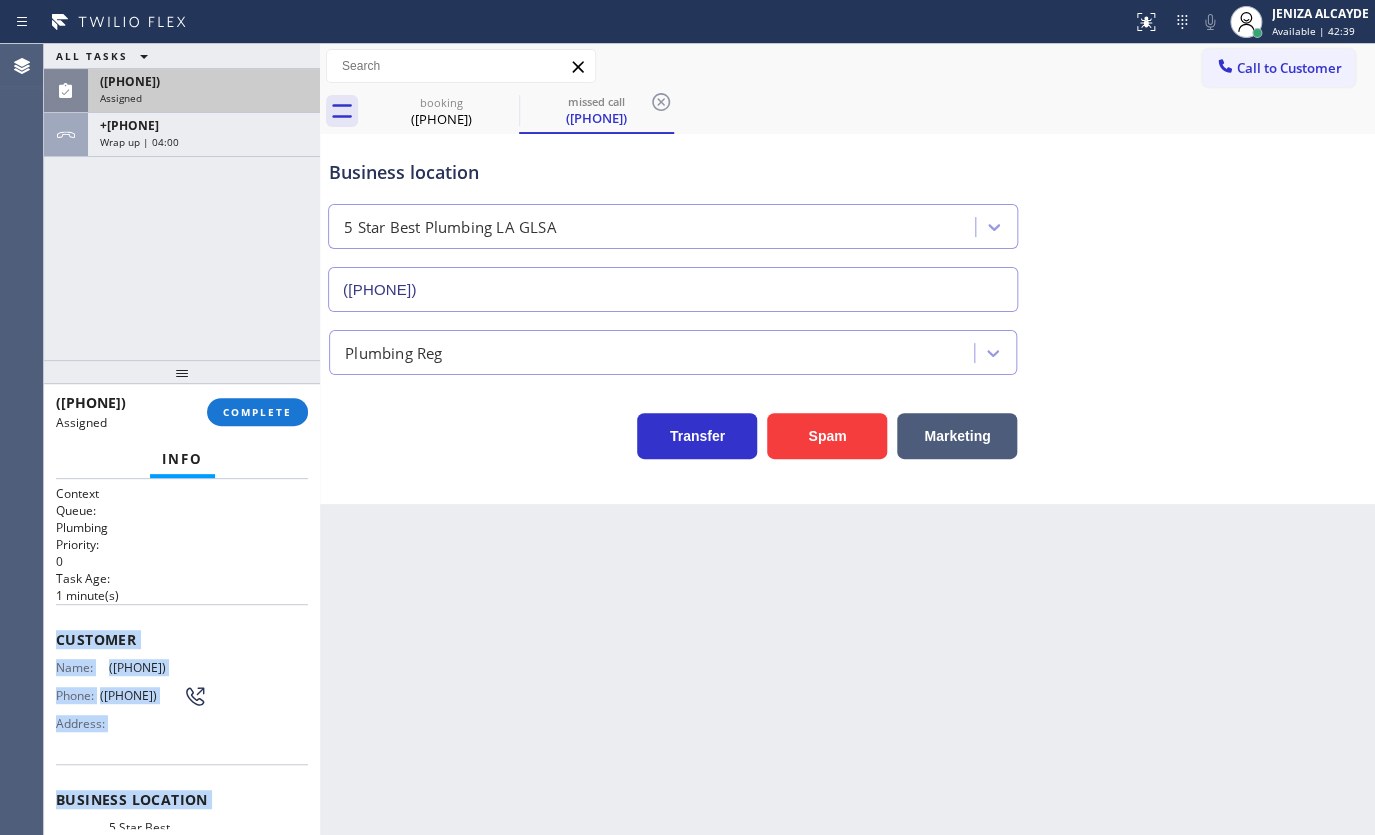 scroll, scrollTop: 0, scrollLeft: 0, axis: both 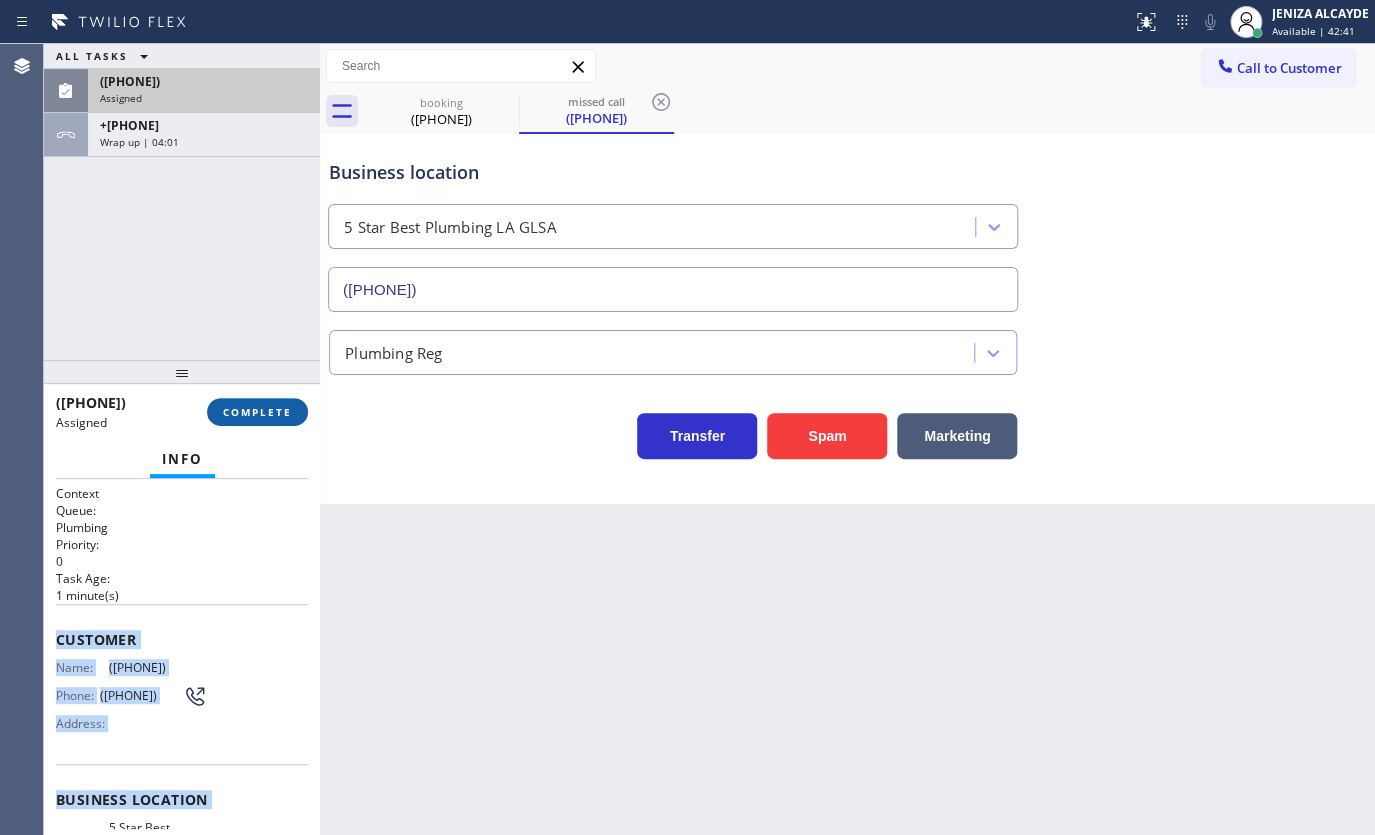 click on "COMPLETE" at bounding box center [257, 412] 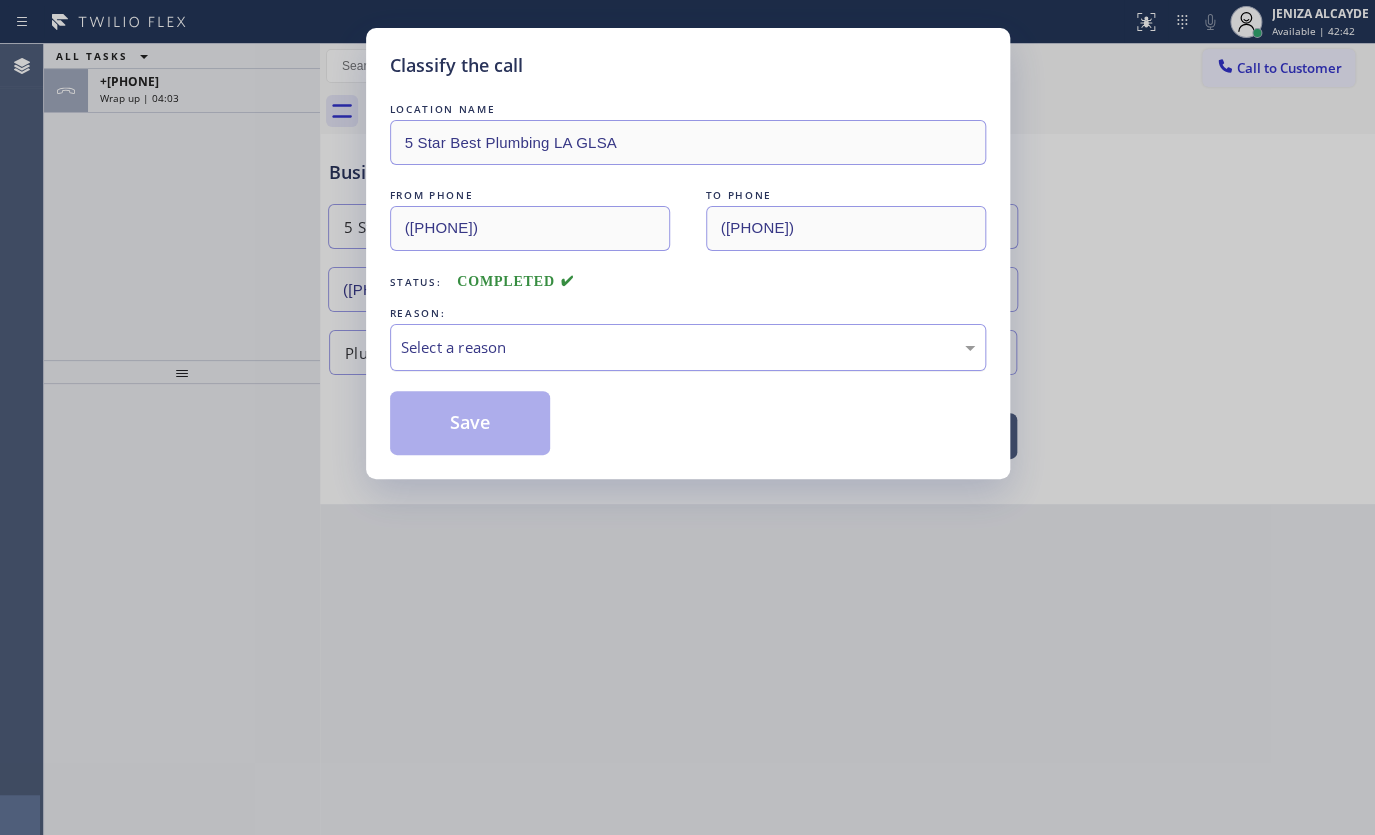 click on "Select a reason" at bounding box center [688, 347] 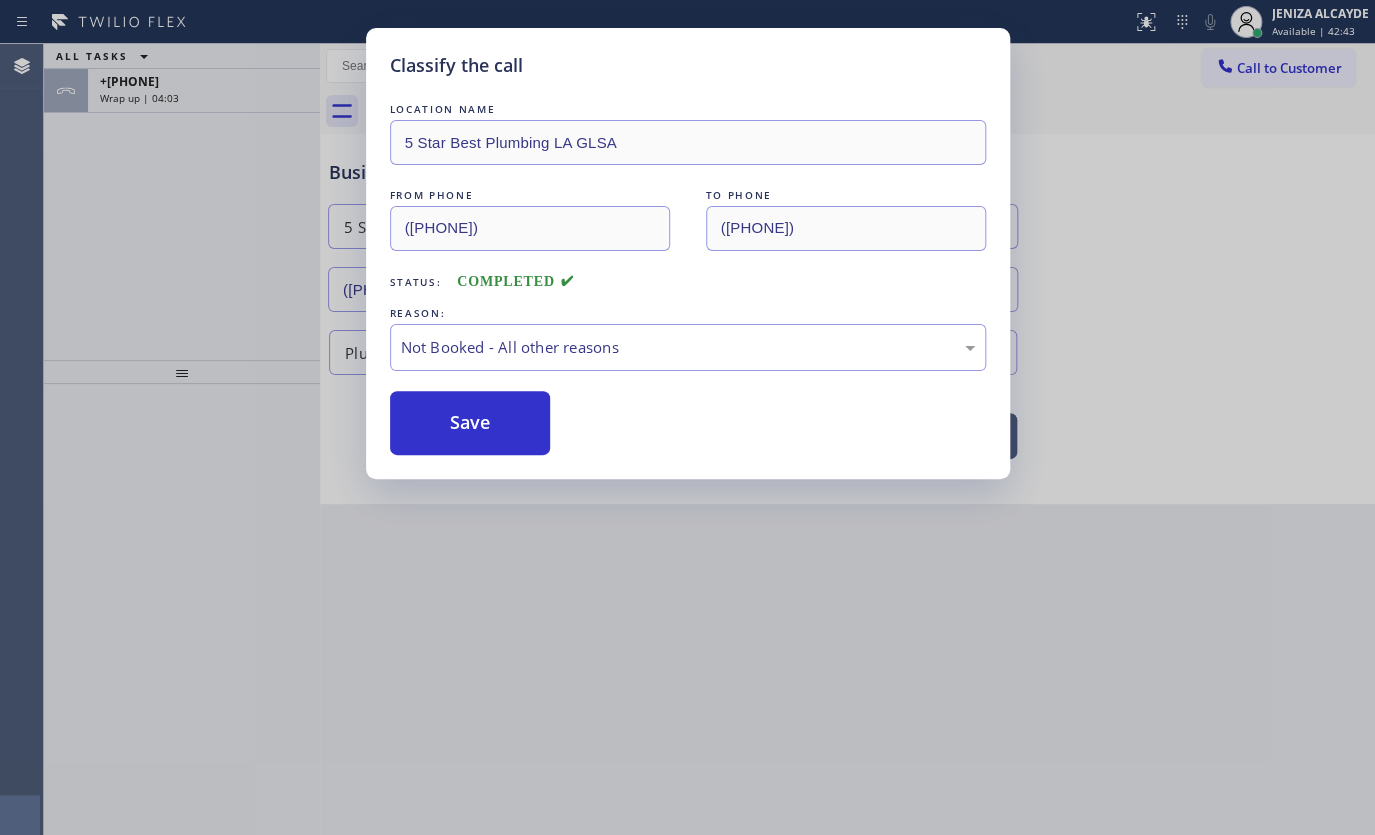 click on "Save" at bounding box center [470, 423] 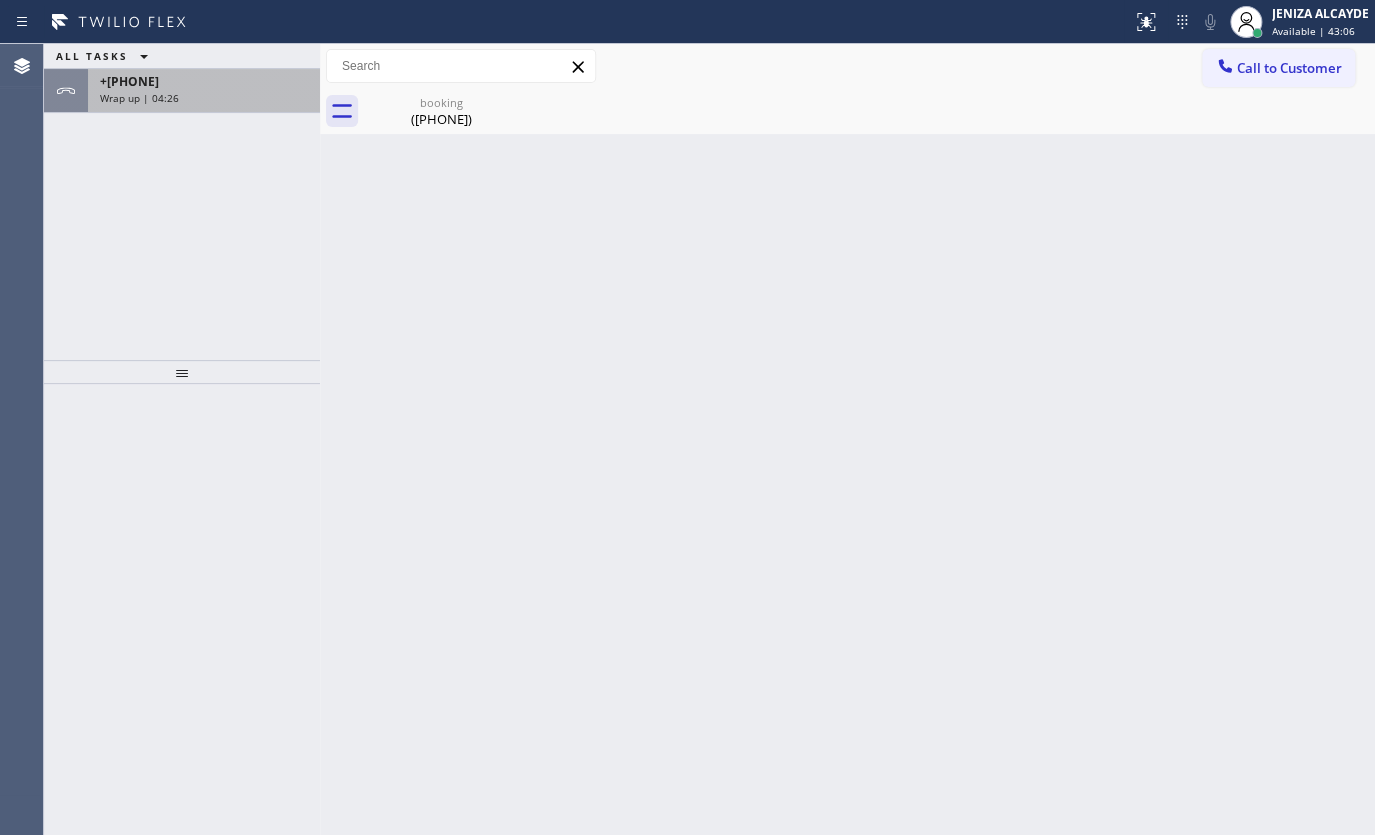 click on "+16502070035 Wrap up | 04:26" at bounding box center [200, 91] 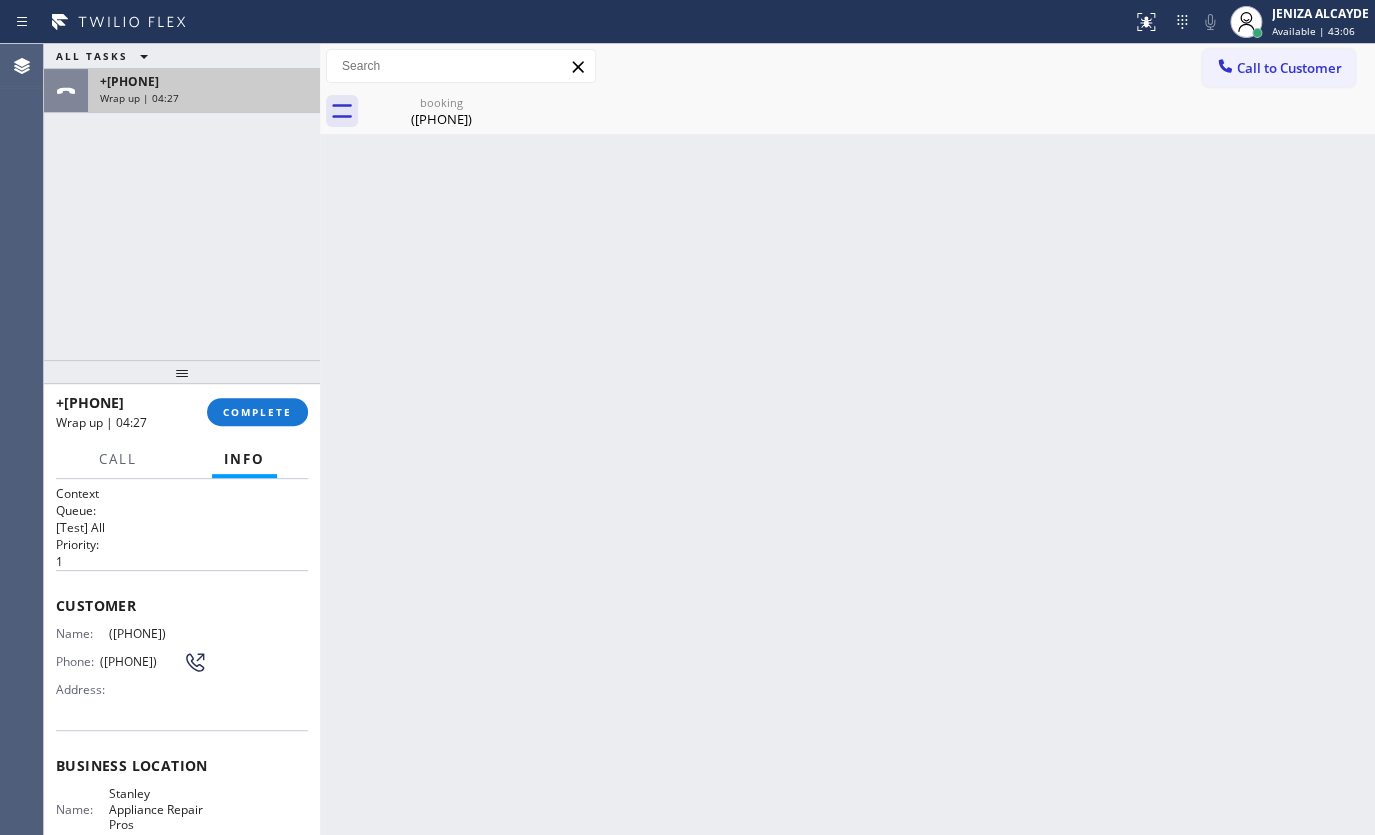 click on "+16502070035" at bounding box center (129, 81) 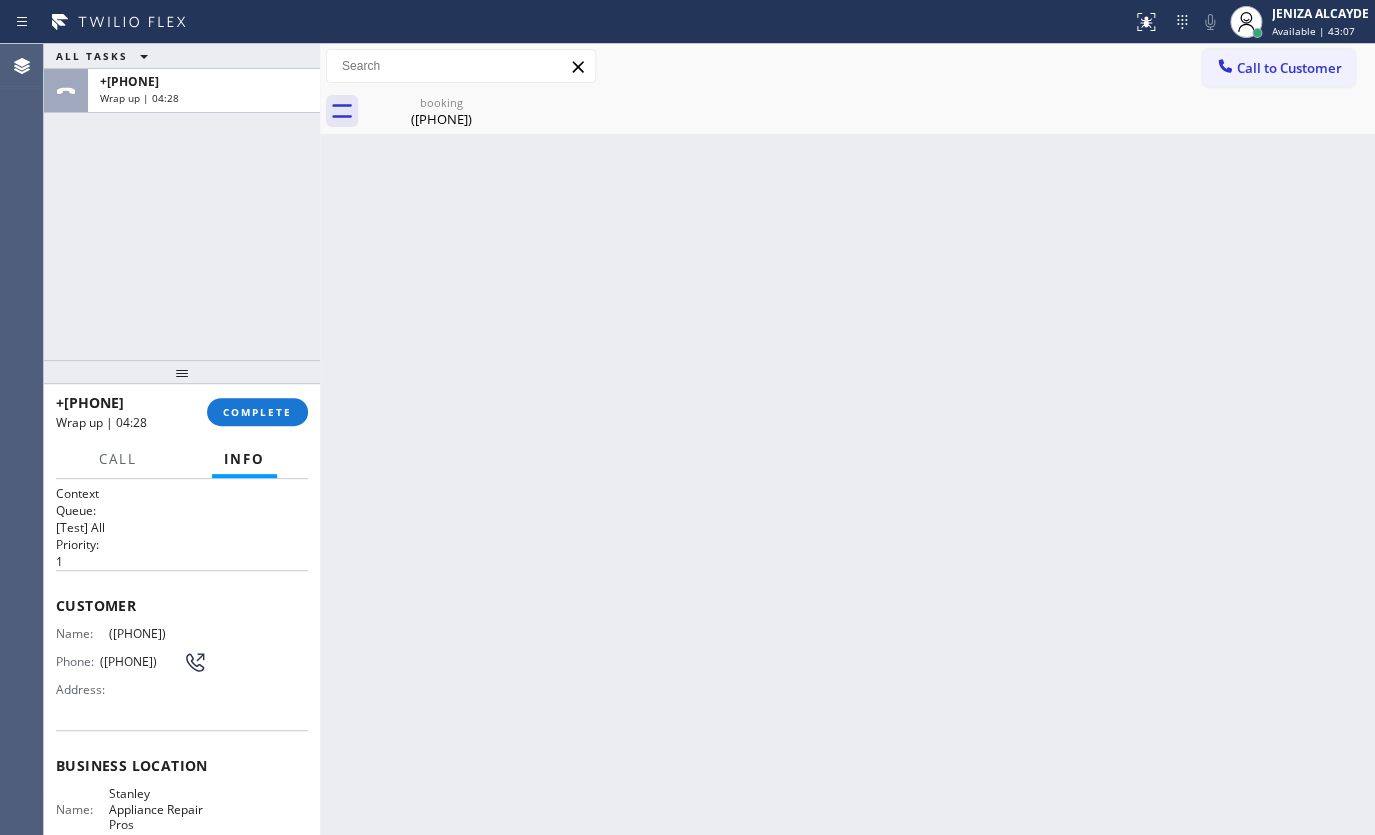 drag, startPoint x: 244, startPoint y: 391, endPoint x: 256, endPoint y: 427, distance: 37.94733 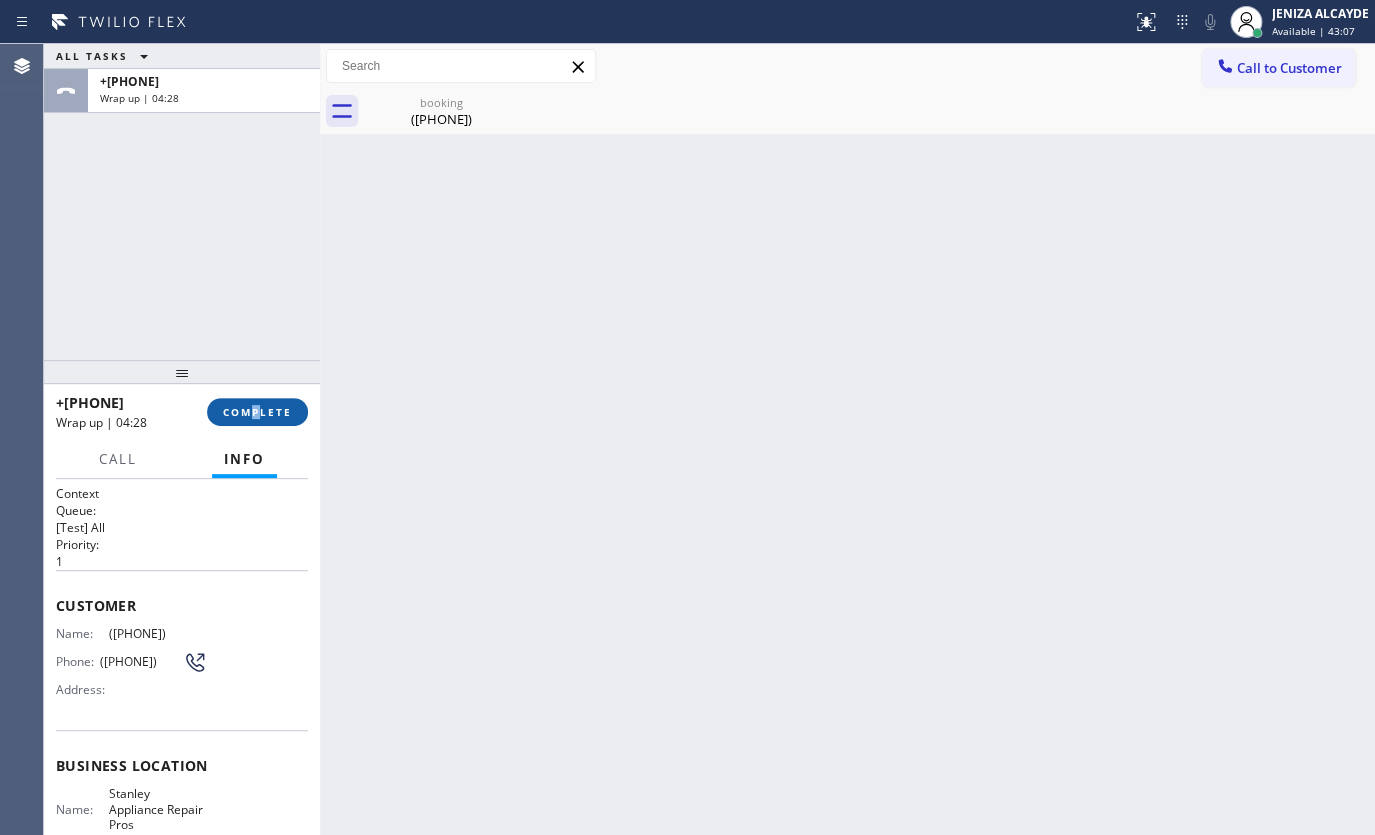 click on "+16502070035 Wrap up | 04:28 COMPLETE" at bounding box center [182, 412] 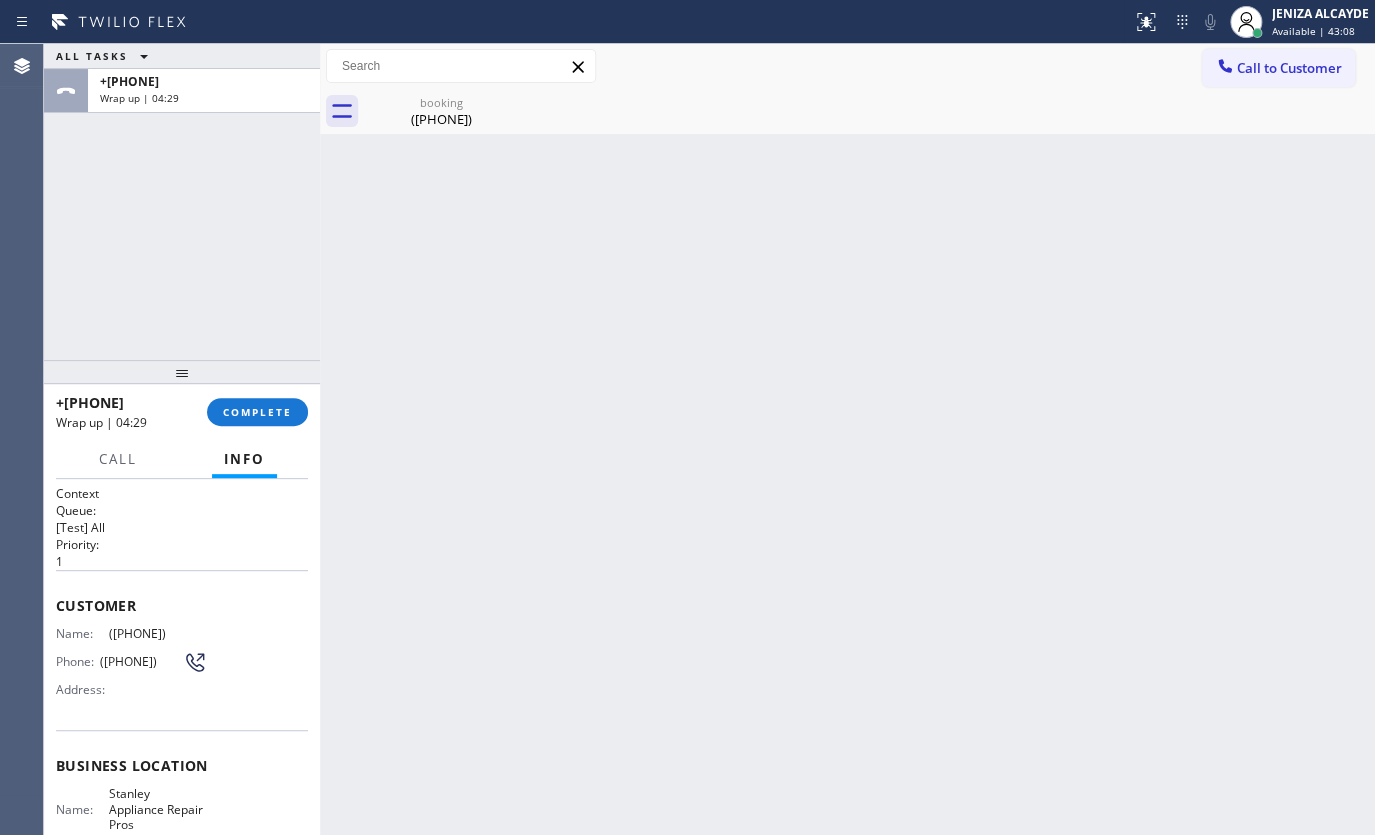 click on "+16502070035 Wrap up | 04:29 COMPLETE" at bounding box center [182, 412] 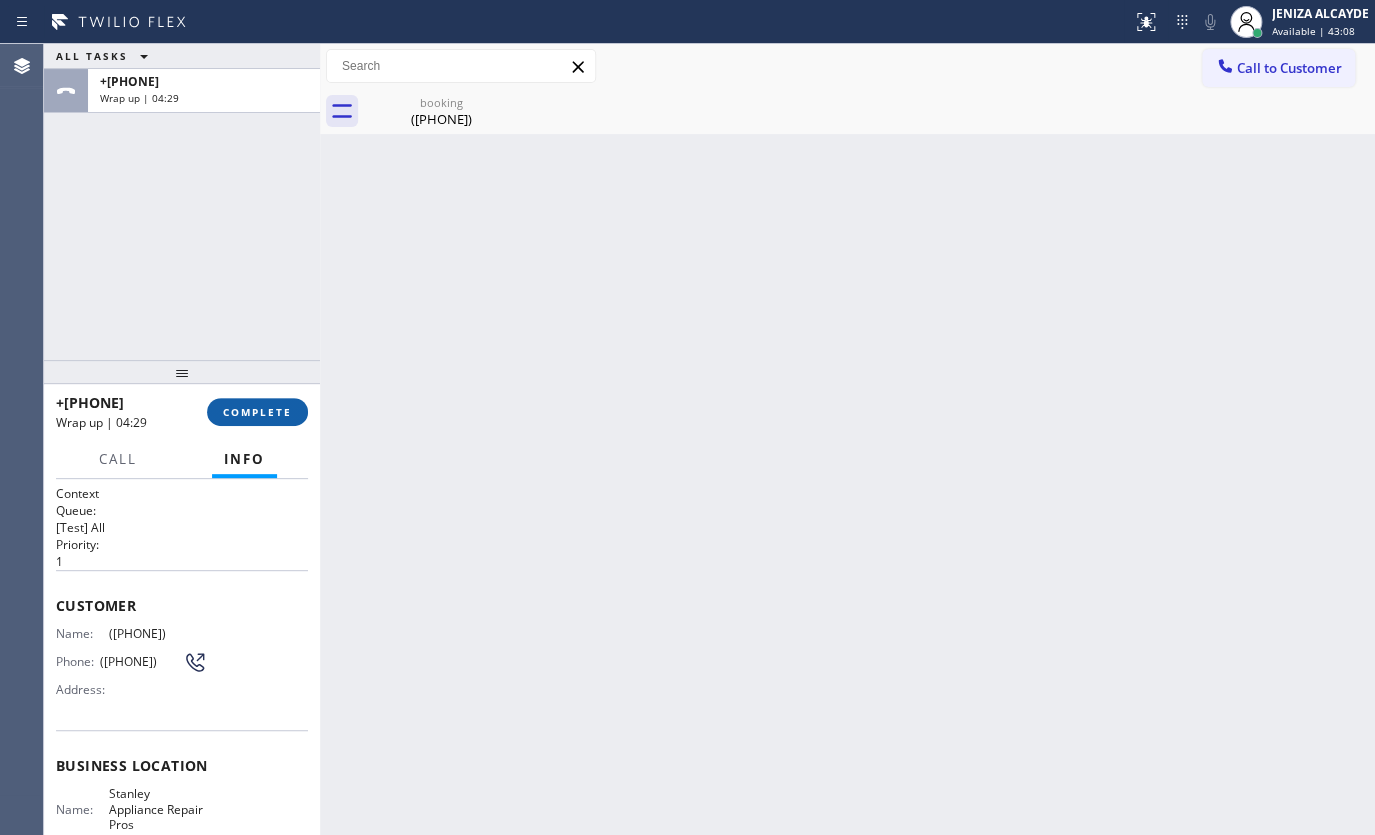 click on "COMPLETE" at bounding box center (257, 412) 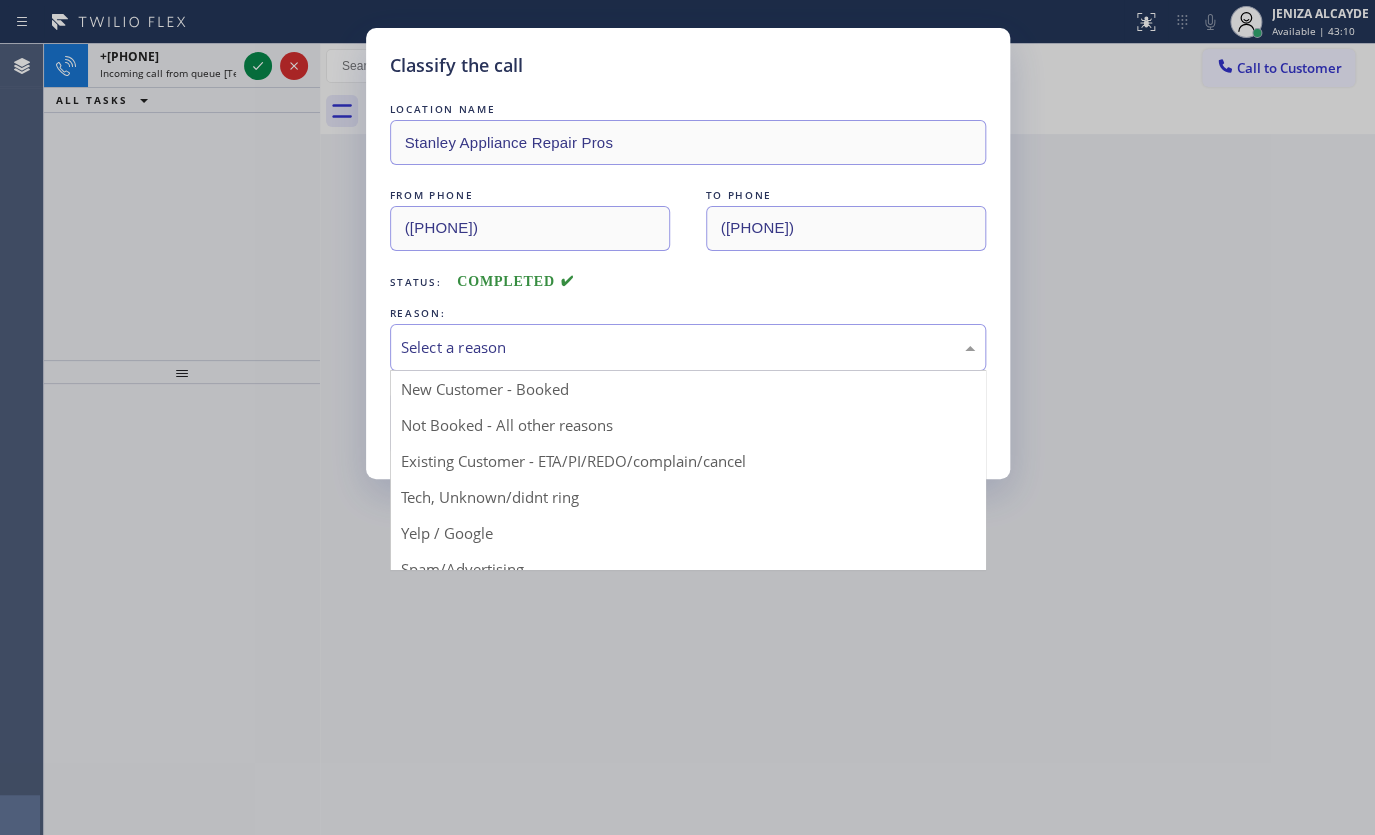 click on "Select a reason" at bounding box center [688, 347] 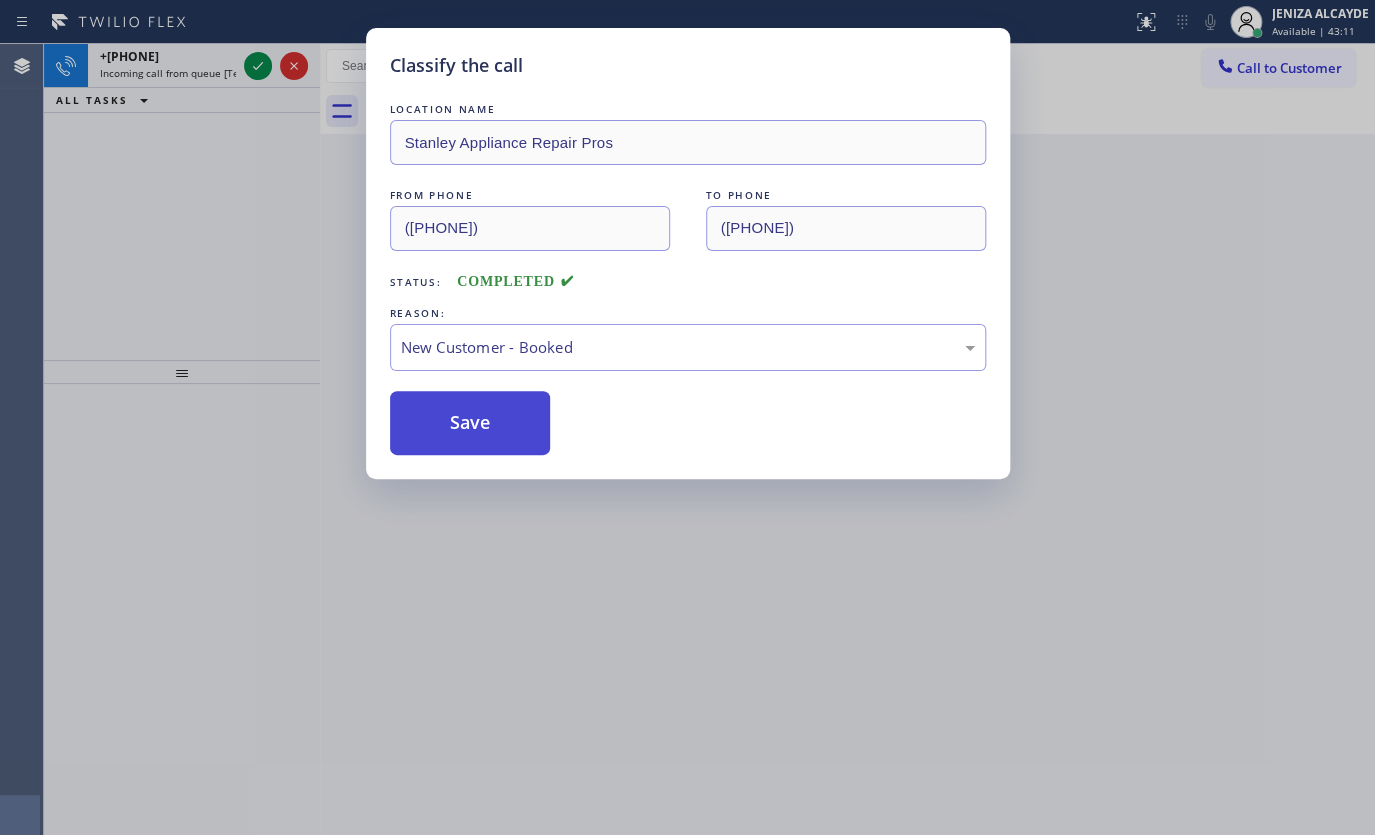 click on "Save" at bounding box center [470, 423] 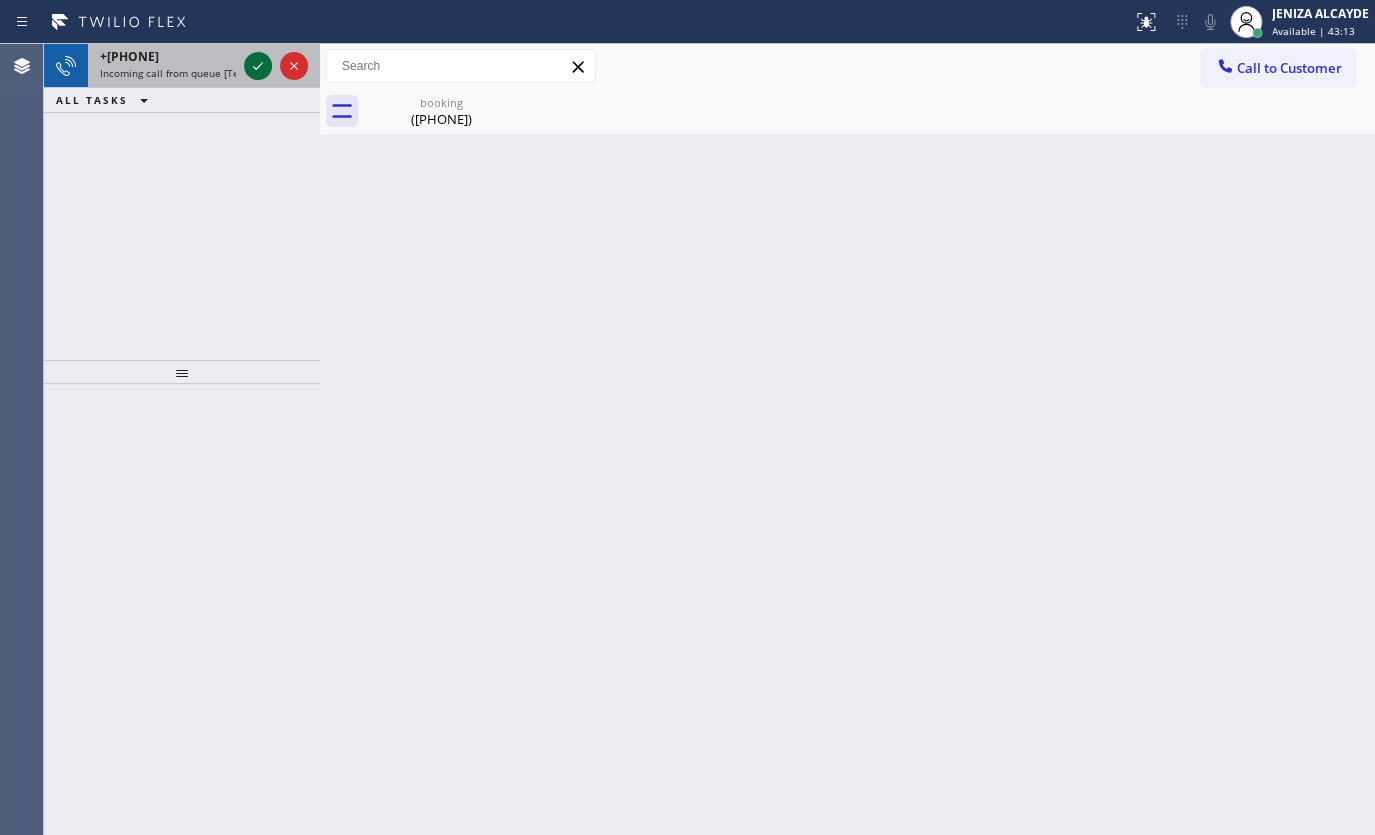 click 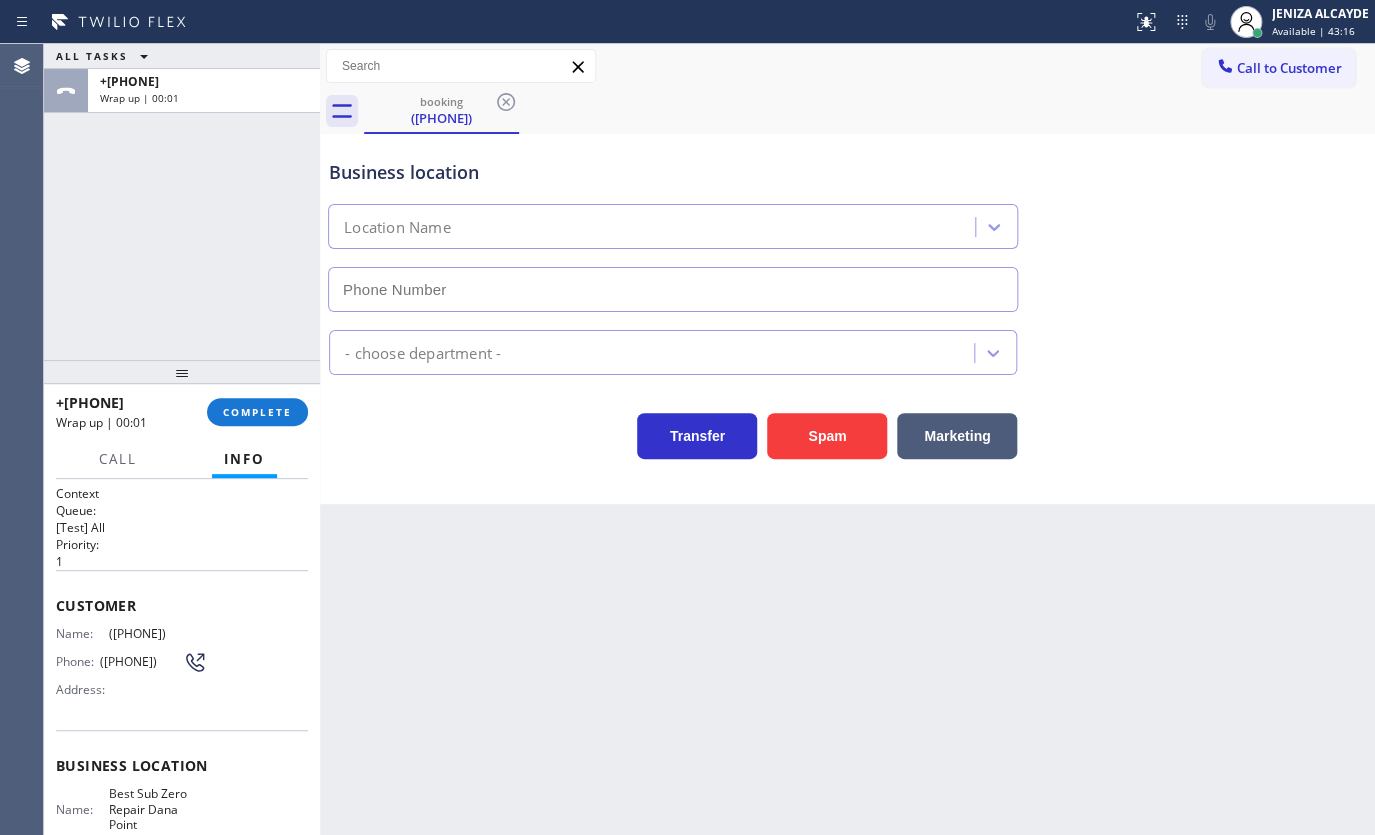 type on "(949) 397-6724" 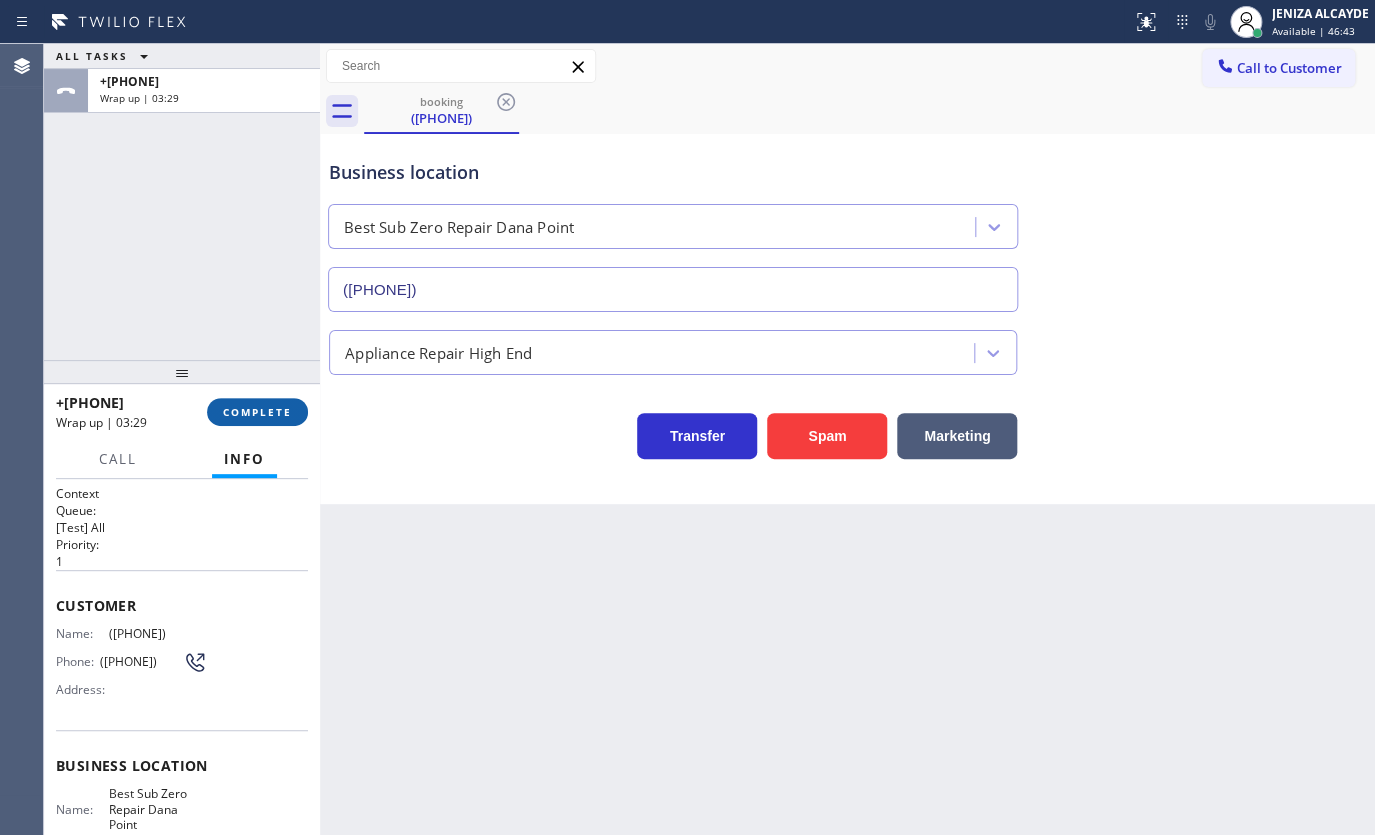 click on "COMPLETE" at bounding box center (257, 412) 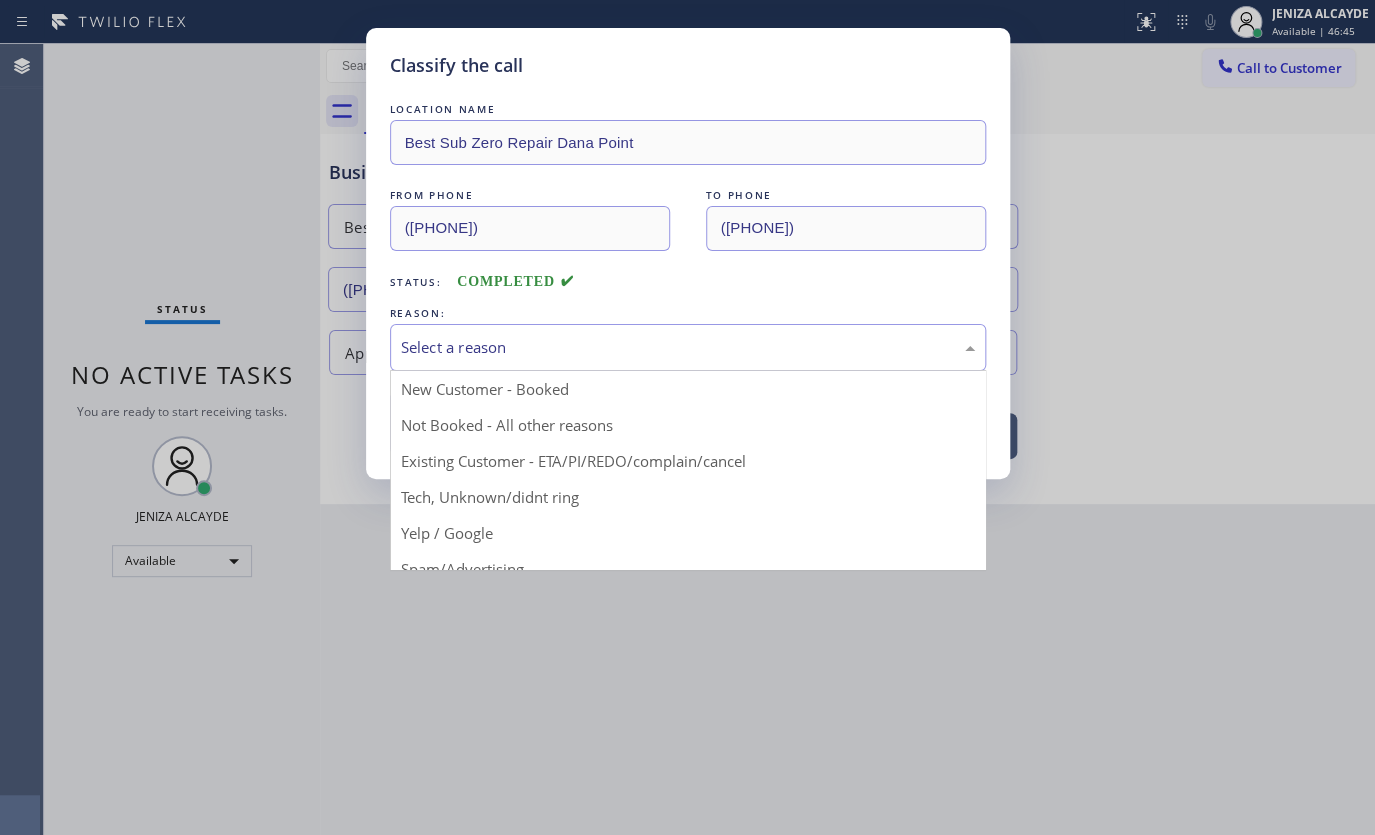 click on "Select a reason" at bounding box center (688, 347) 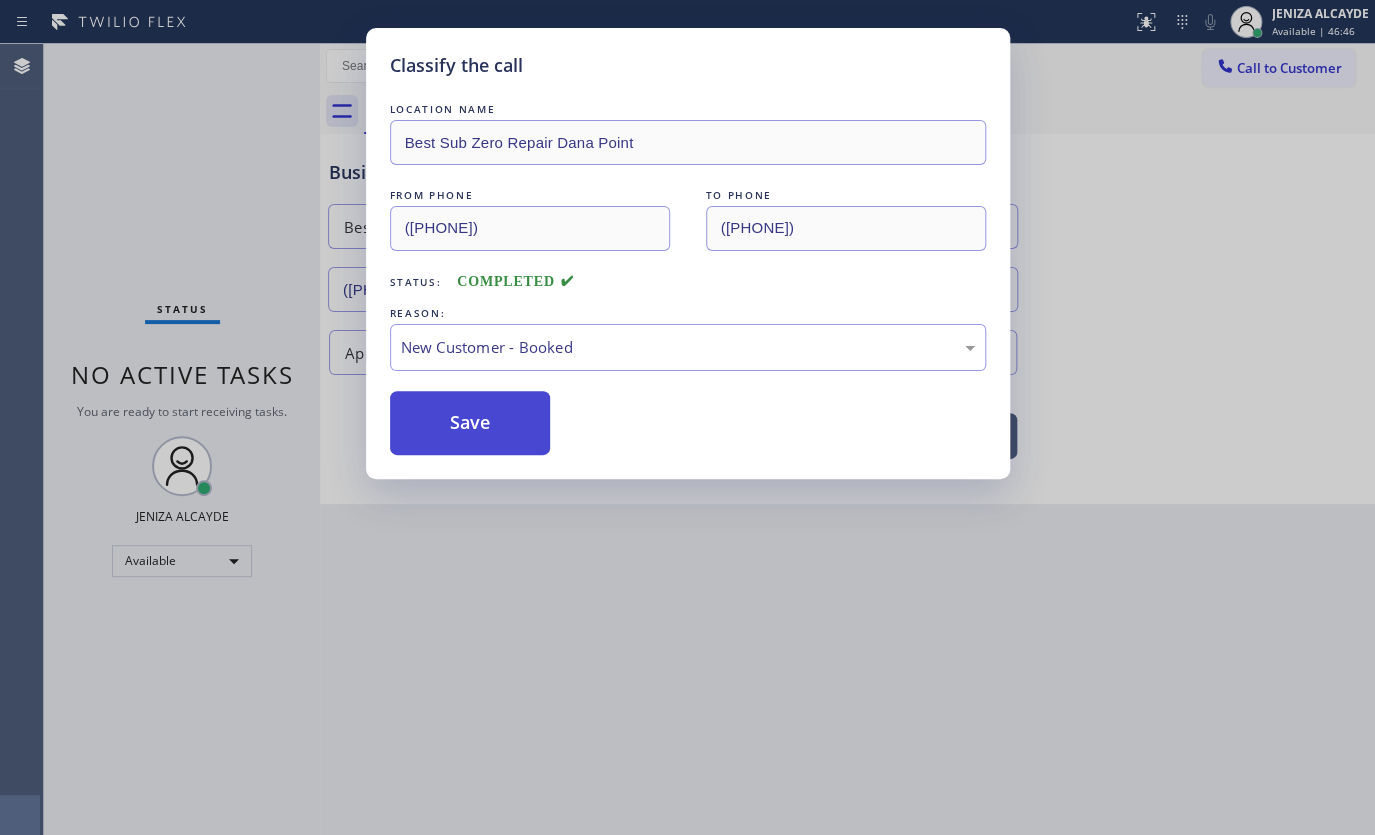click on "Save" at bounding box center (470, 423) 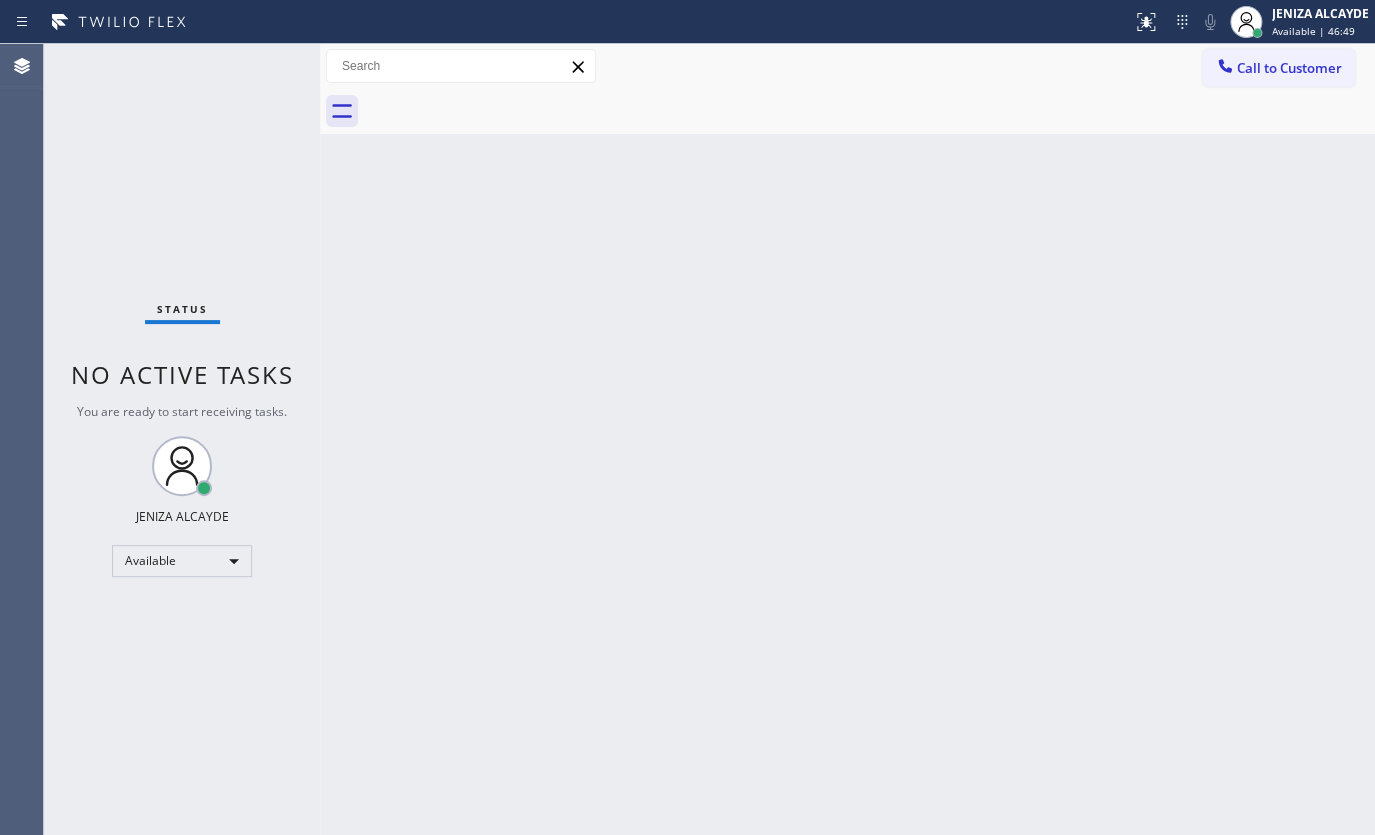 drag, startPoint x: 574, startPoint y: 447, endPoint x: 991, endPoint y: 134, distance: 521.4 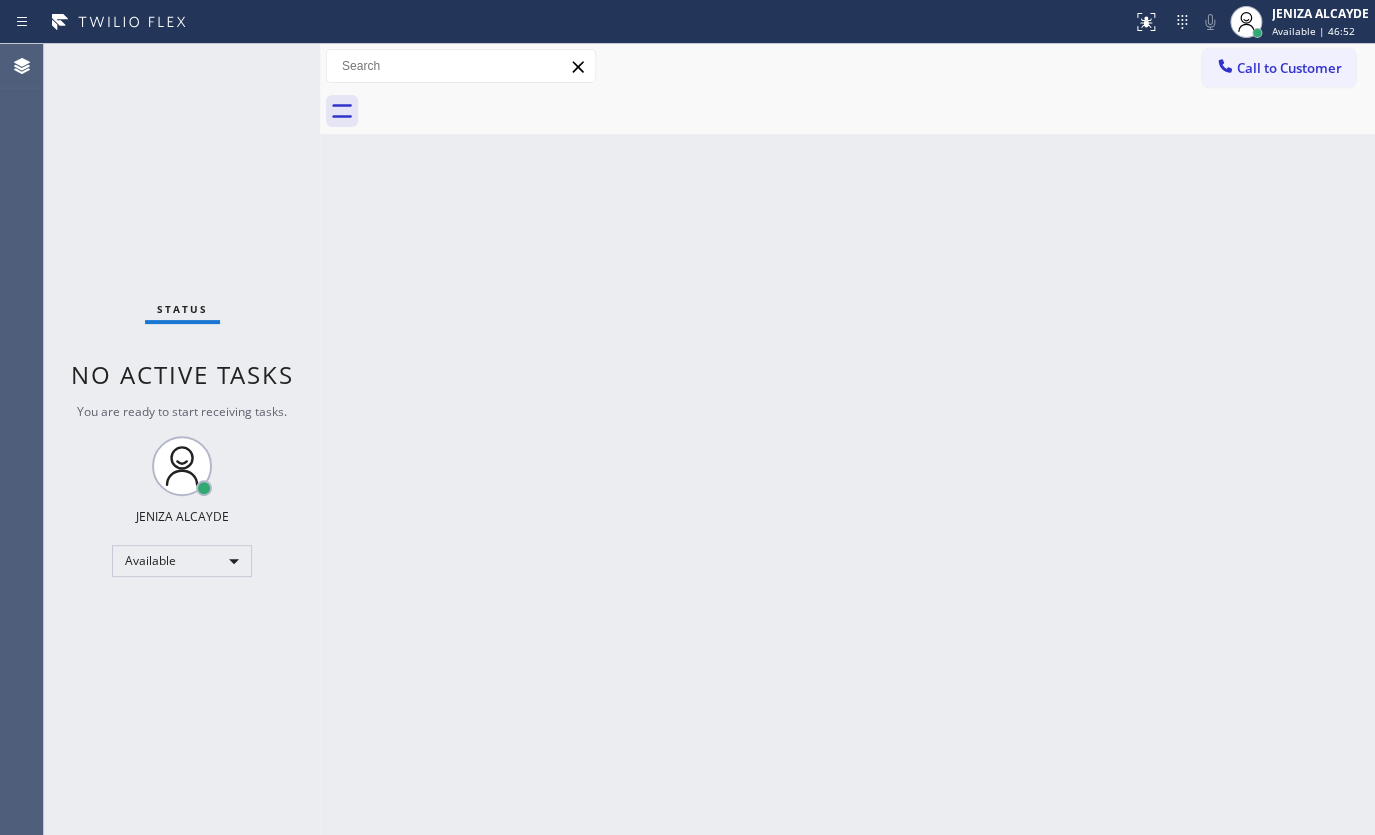 click on "Back to Dashboard Change Sender ID Customers Technicians Select a contact Outbound call Technician Search Technician Your caller id phone number Your caller id phone number Call Technician info Name   Phone none Address none Change Sender ID HVAC +18559994417 5 Star Appliance +18557314952 Appliance Repair +18554611149 Plumbing +18889090120 Air Duct Cleaning +18006865038  Electricians +18005688664 Cancel Change Check personal SMS Reset Change No tabs Call to Customer Outbound call Location Search location Your caller id phone number Customer number Call Outbound call Technician Search Technician Your caller id phone number Your caller id phone number Call" at bounding box center [847, 439] 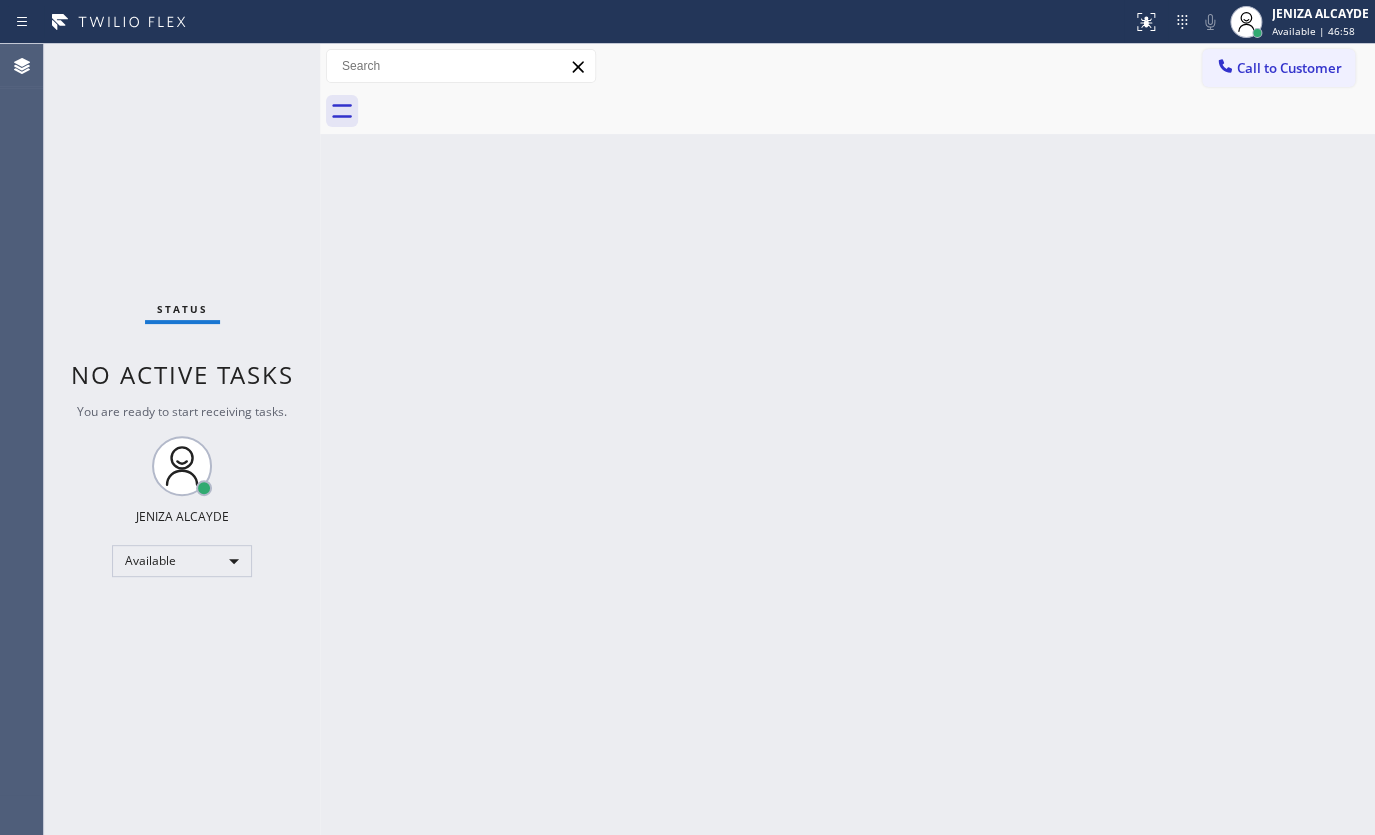 click on "Back to Dashboard Change Sender ID Customers Technicians Select a contact Outbound call Technician Search Technician Your caller id phone number Your caller id phone number Call Technician info Name   Phone none Address none Change Sender ID HVAC +18559994417 5 Star Appliance +18557314952 Appliance Repair +18554611149 Plumbing +18889090120 Air Duct Cleaning +18006865038  Electricians +18005688664 Cancel Change Check personal SMS Reset Change No tabs Call to Customer Outbound call Location Search location Your caller id phone number Customer number Call Outbound call Technician Search Technician Your caller id phone number Your caller id phone number Call" at bounding box center [847, 439] 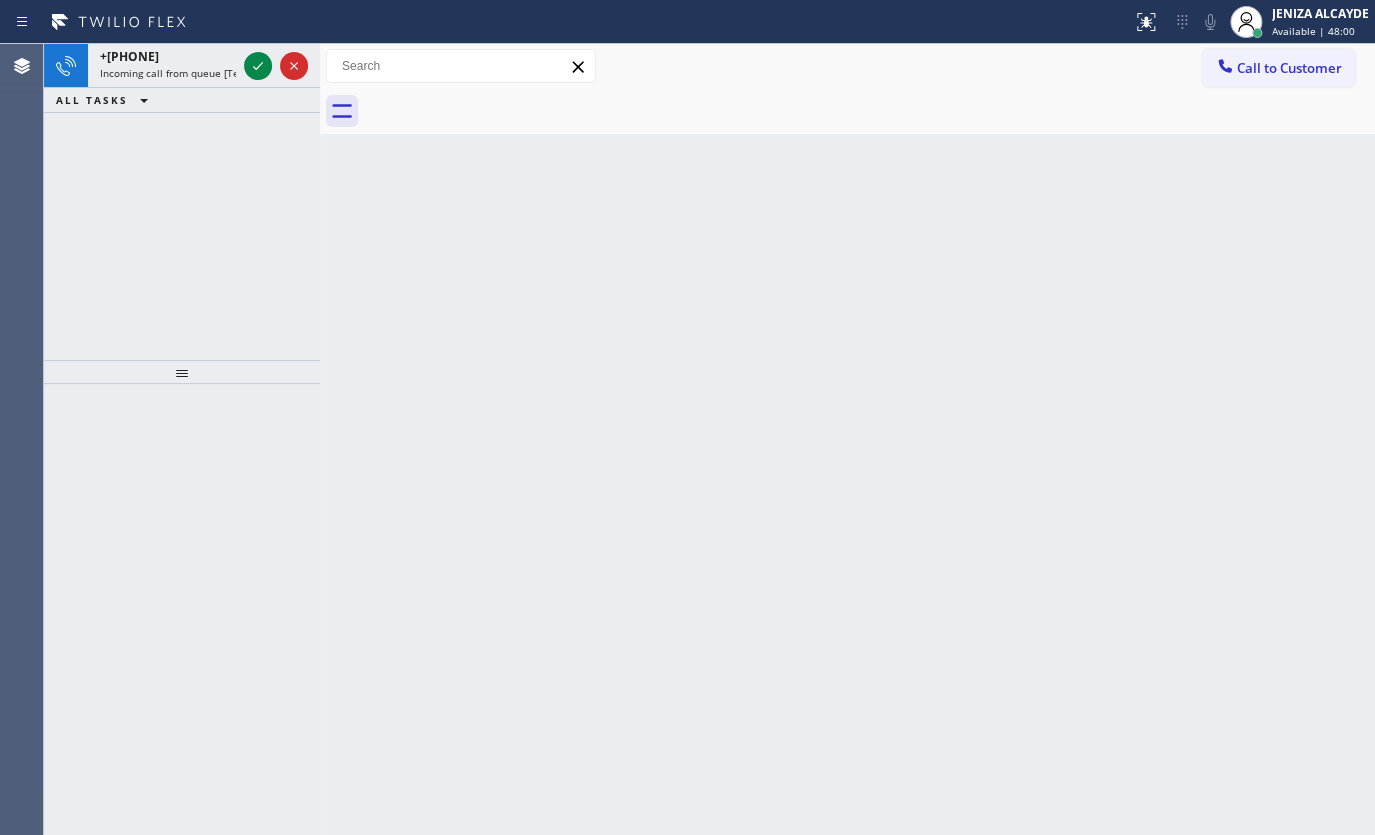 click 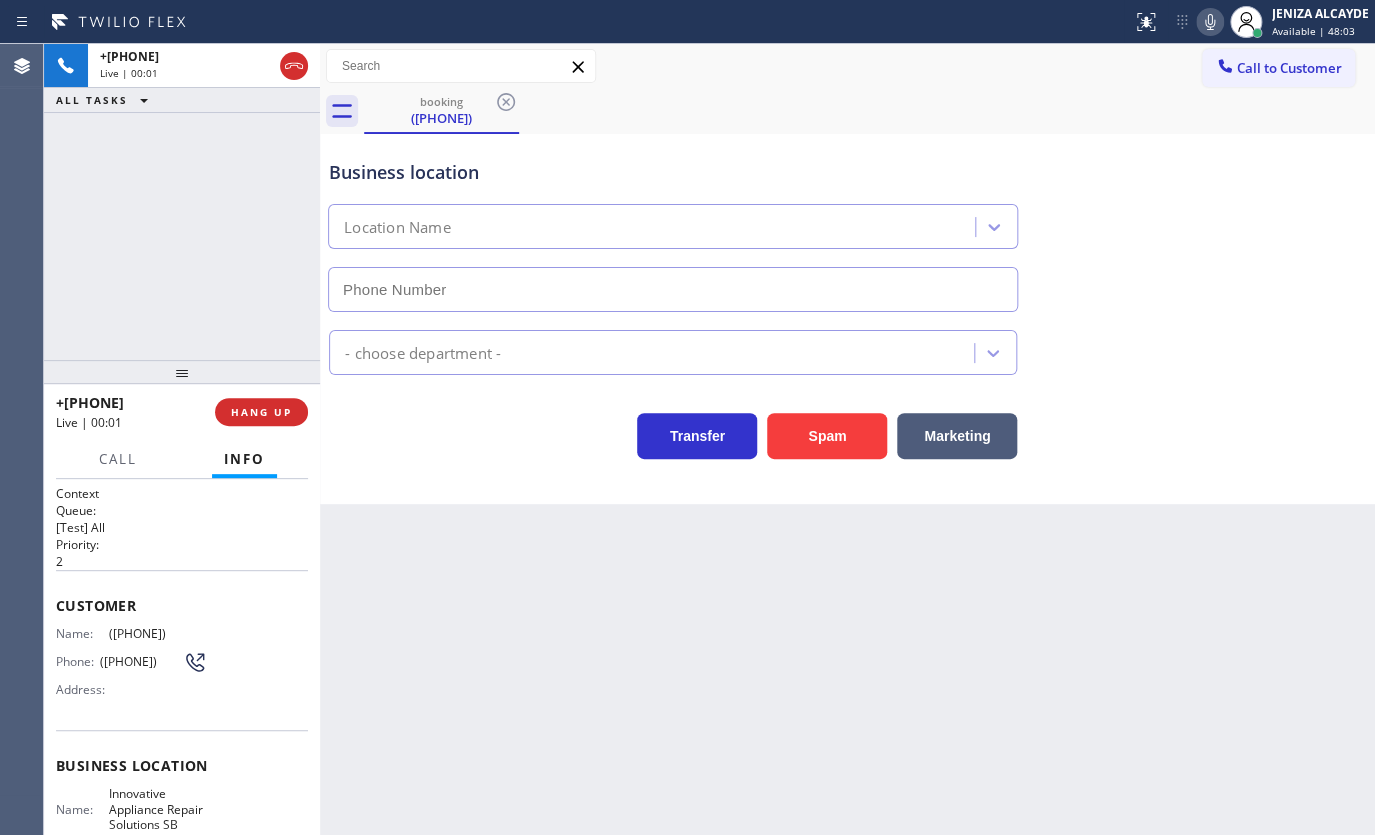 type on "(805) 261-2411" 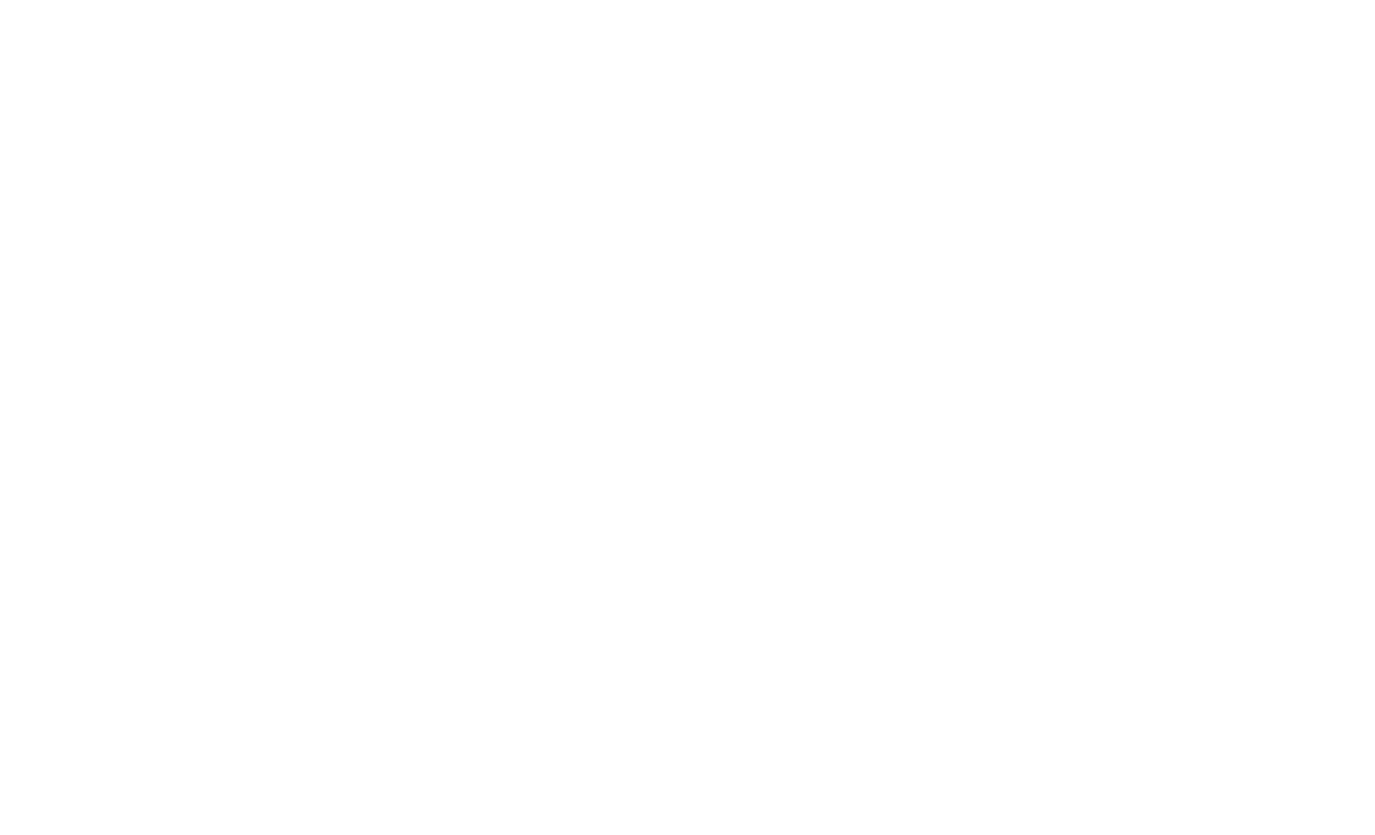 scroll, scrollTop: 0, scrollLeft: 0, axis: both 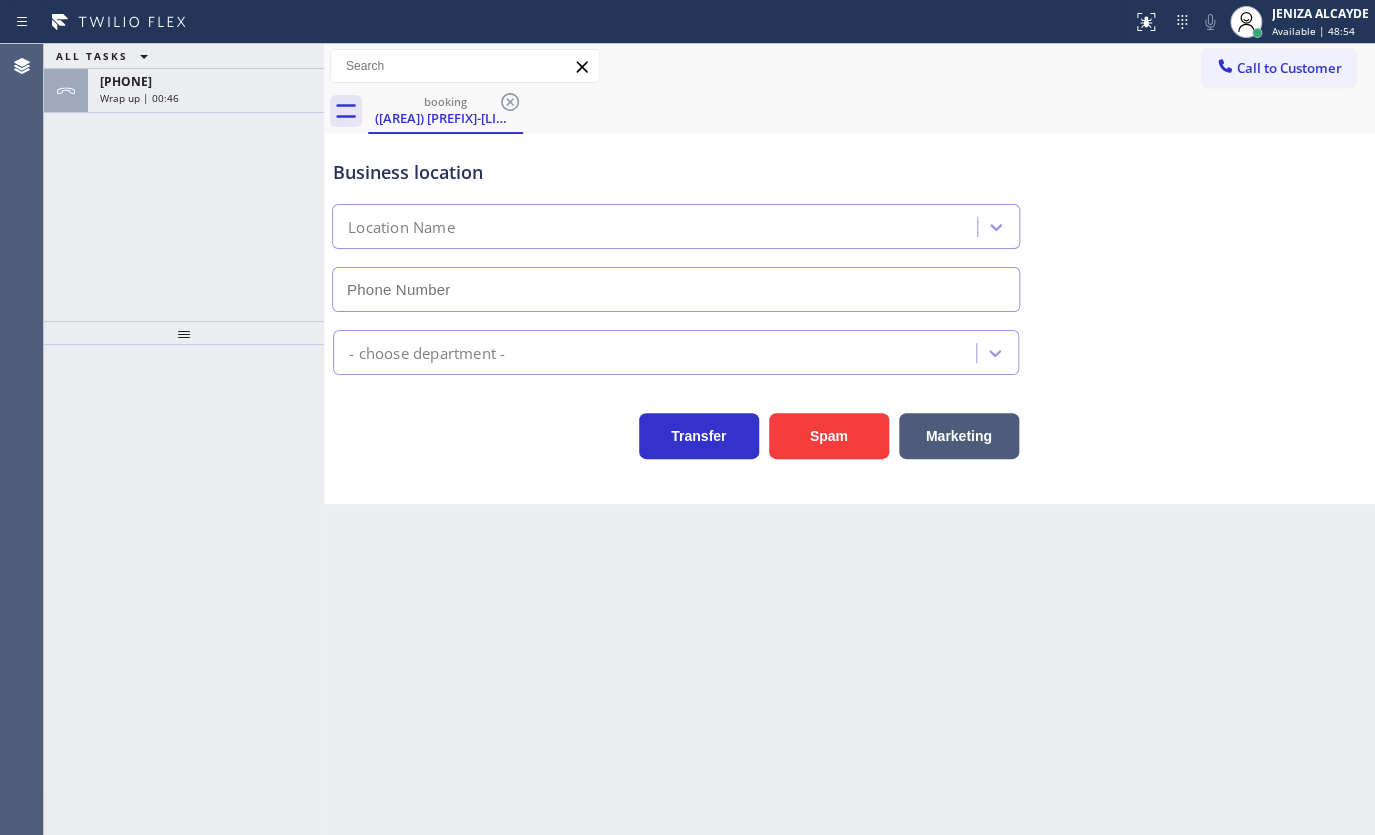 type on "([AREA]) [PREFIX]-[LINE]" 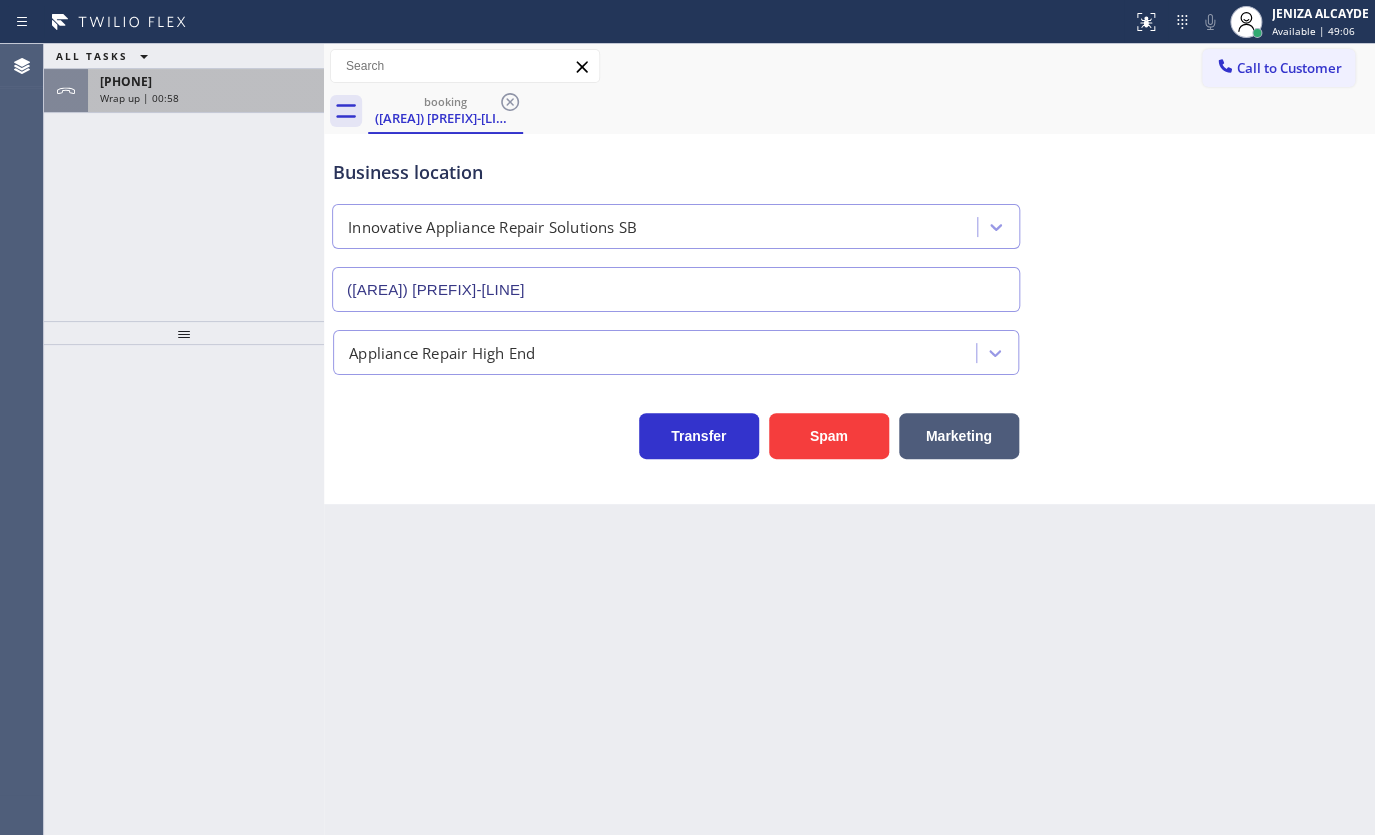 click on "Wrap up | 00:58" at bounding box center (139, 98) 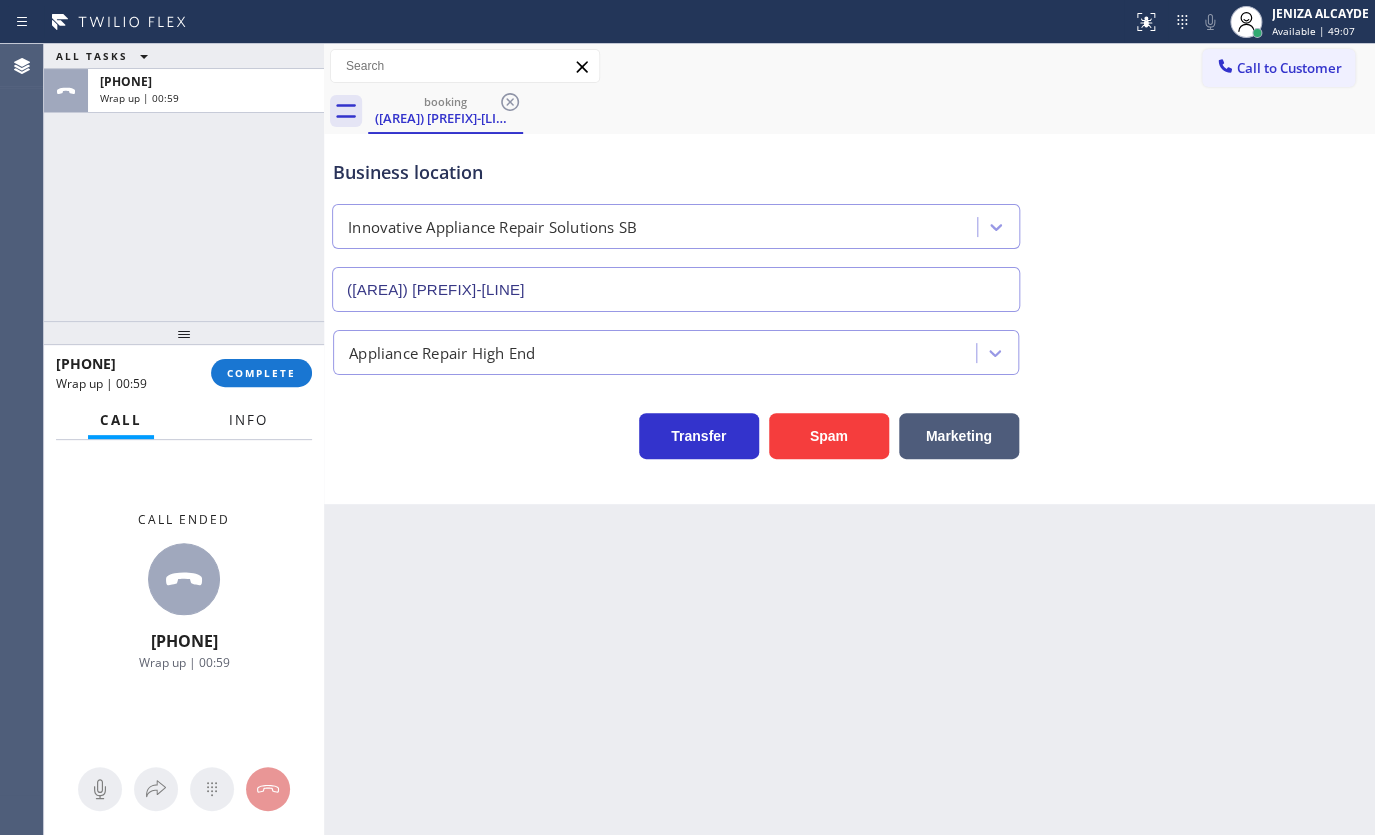 click on "Info" at bounding box center (248, 420) 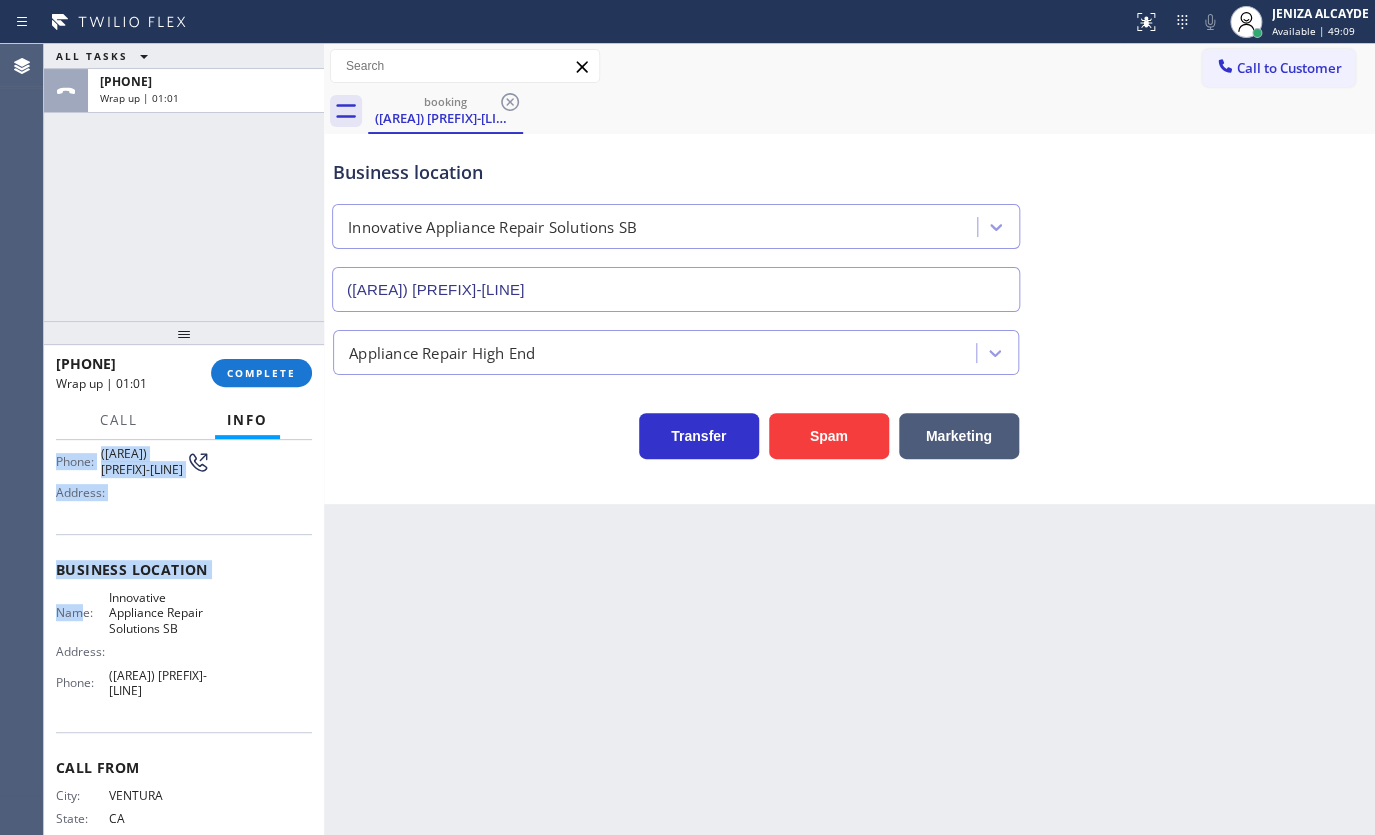 scroll, scrollTop: 200, scrollLeft: 0, axis: vertical 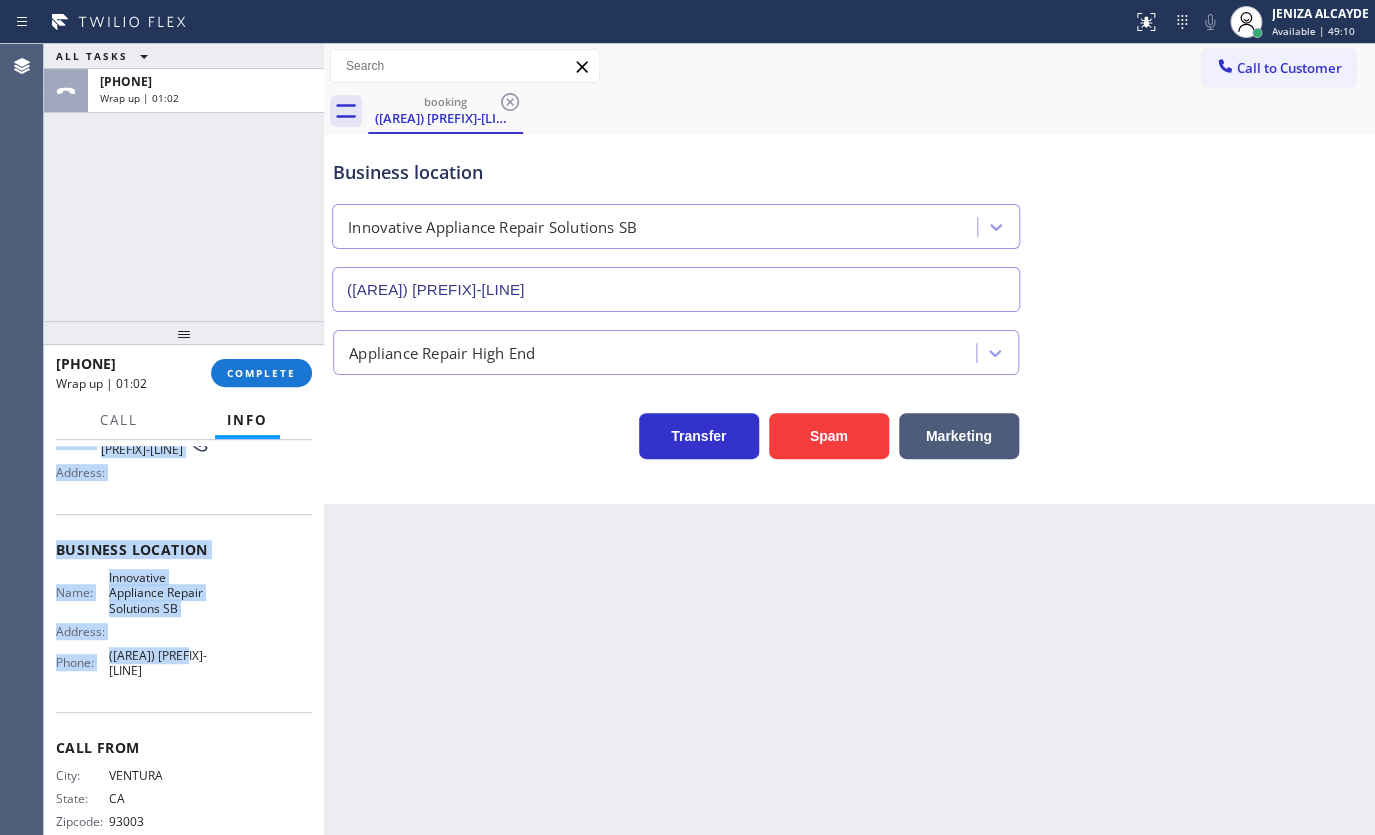 drag, startPoint x: 44, startPoint y: 547, endPoint x: 241, endPoint y: 671, distance: 232.77672 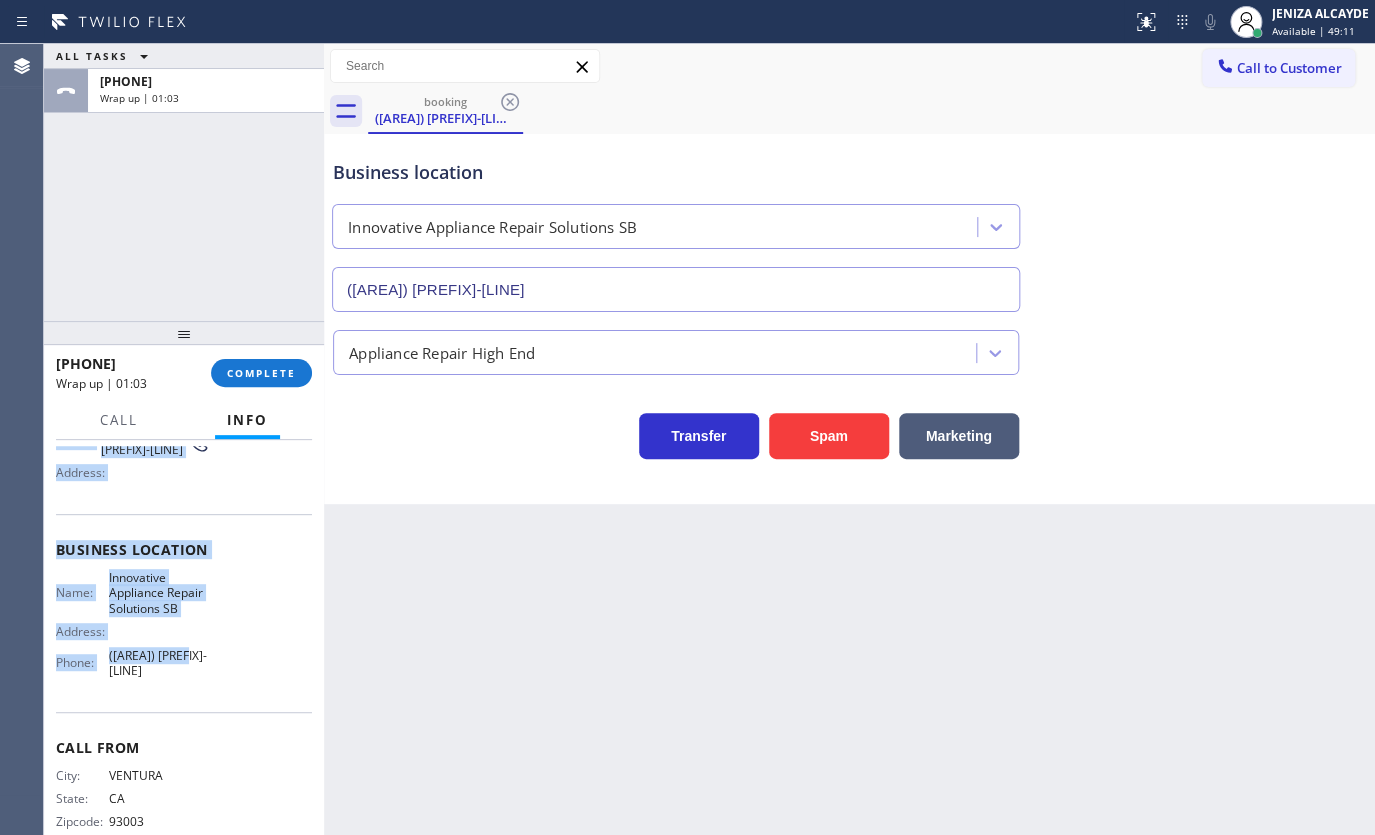 copy on "Customer Name: [PHONE] Phone: [PHONE] Address: Business location Name: Innovative Appliance Repair Solutions SB Address:   Phone: ([AREA]) [PREFIX]-[LINE]" 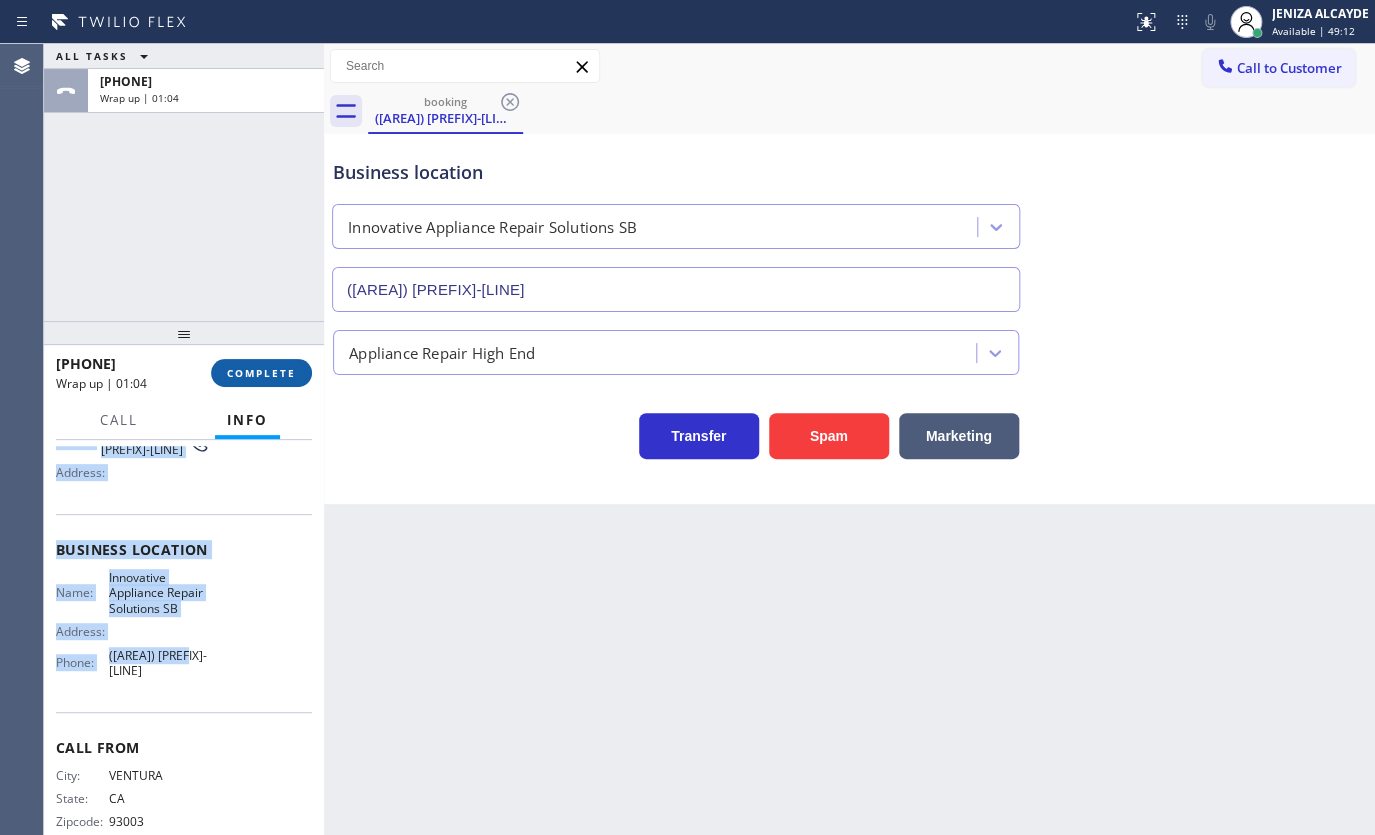 click on "COMPLETE" at bounding box center [261, 373] 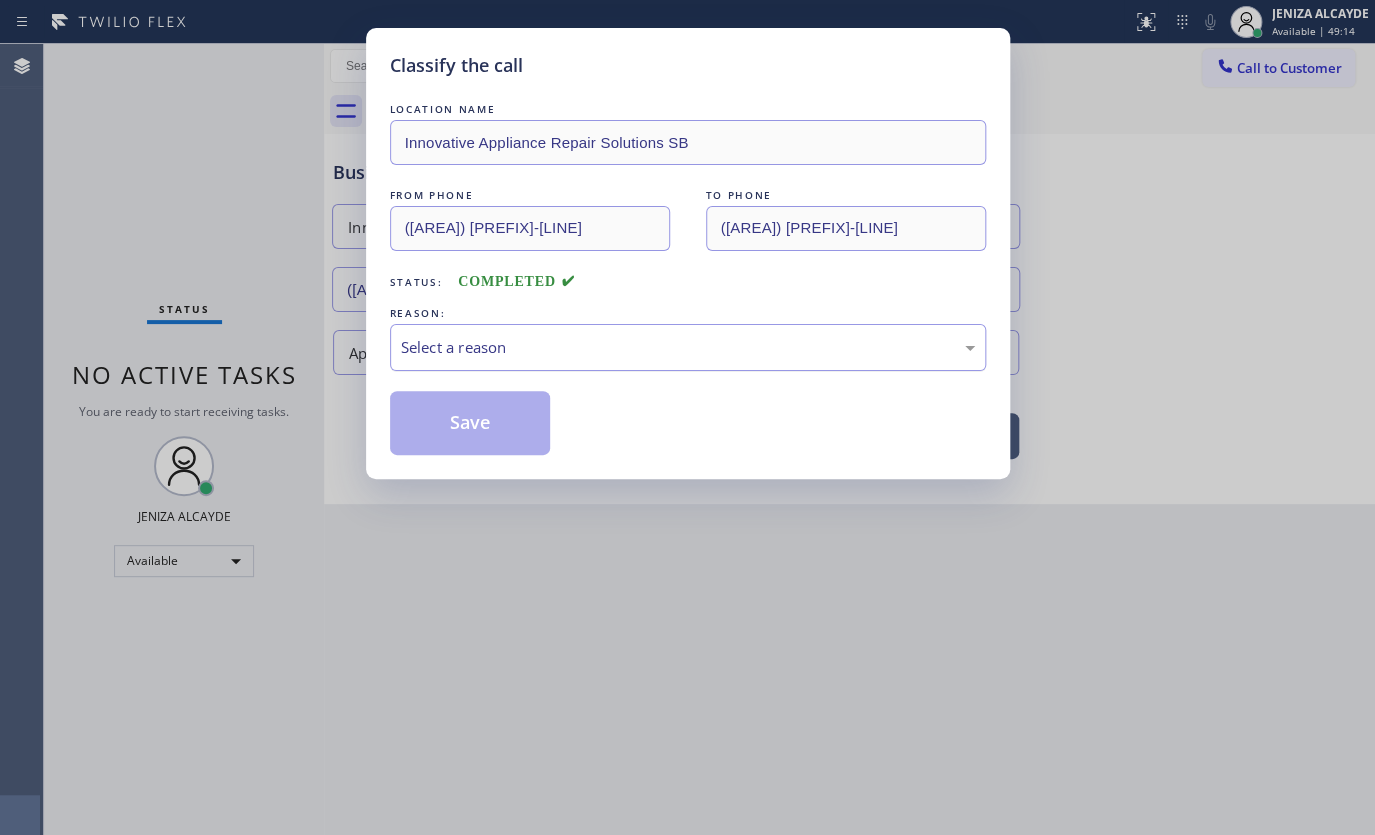 click on "Select a reason" at bounding box center [688, 347] 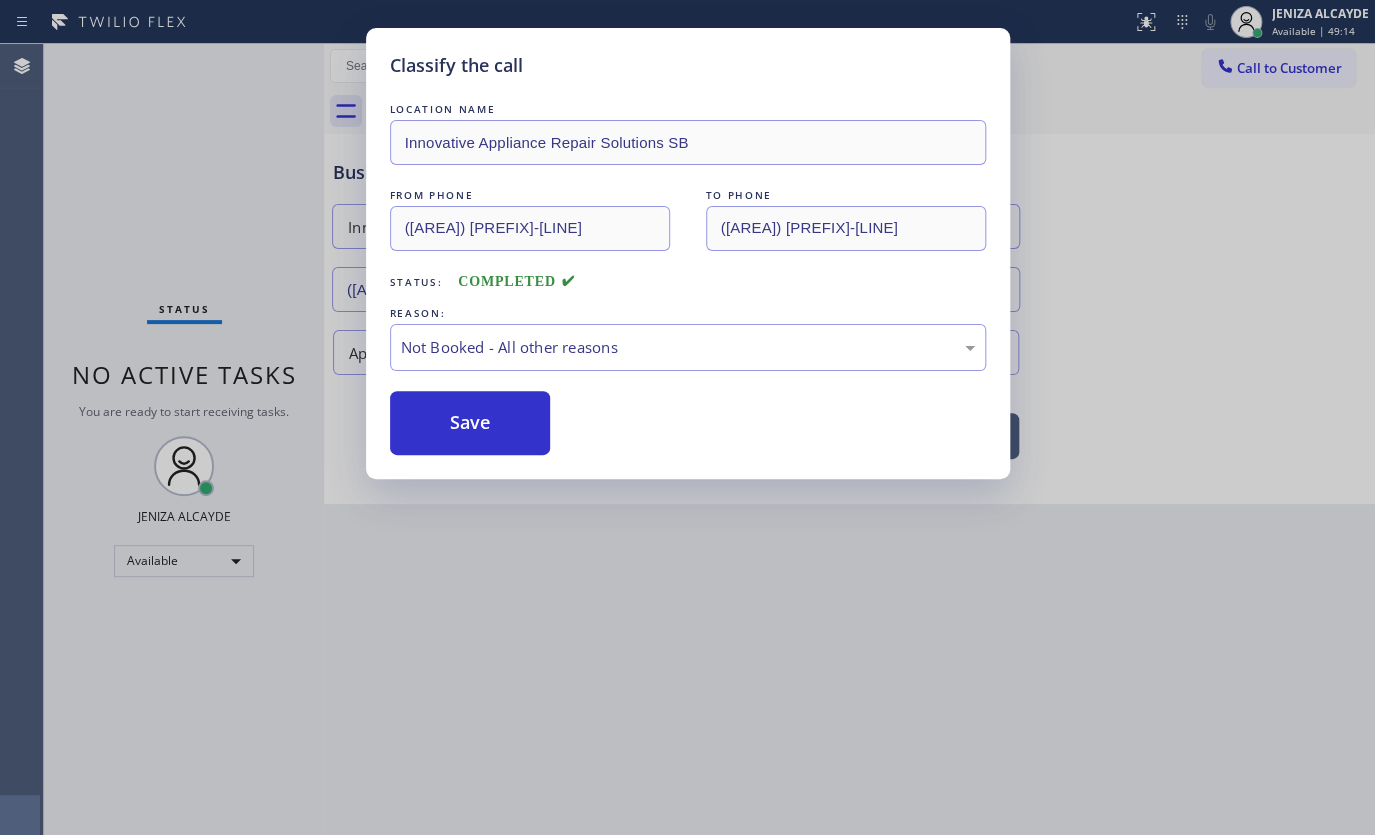 click on "Save" at bounding box center (470, 423) 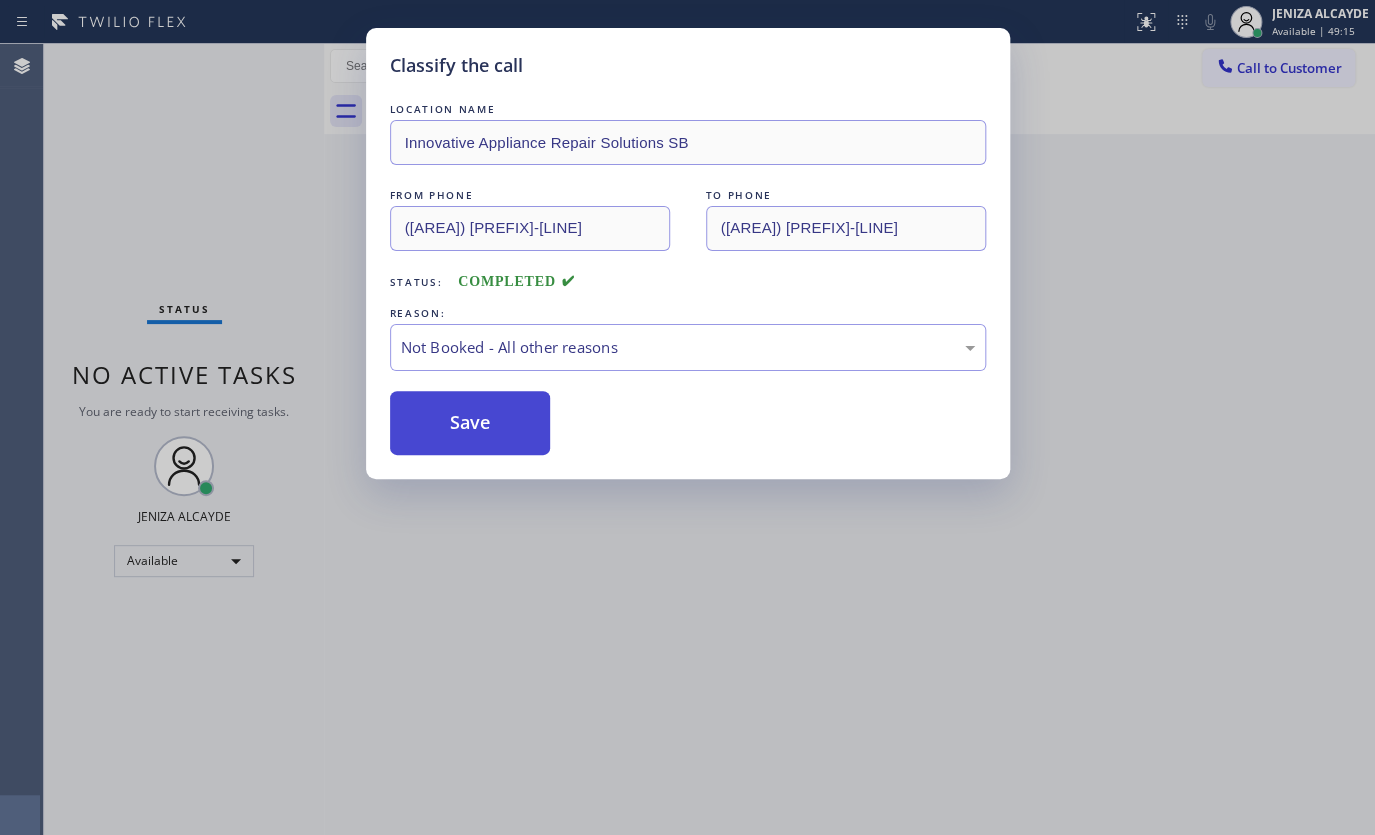 drag, startPoint x: 461, startPoint y: 405, endPoint x: 463, endPoint y: 417, distance: 12.165525 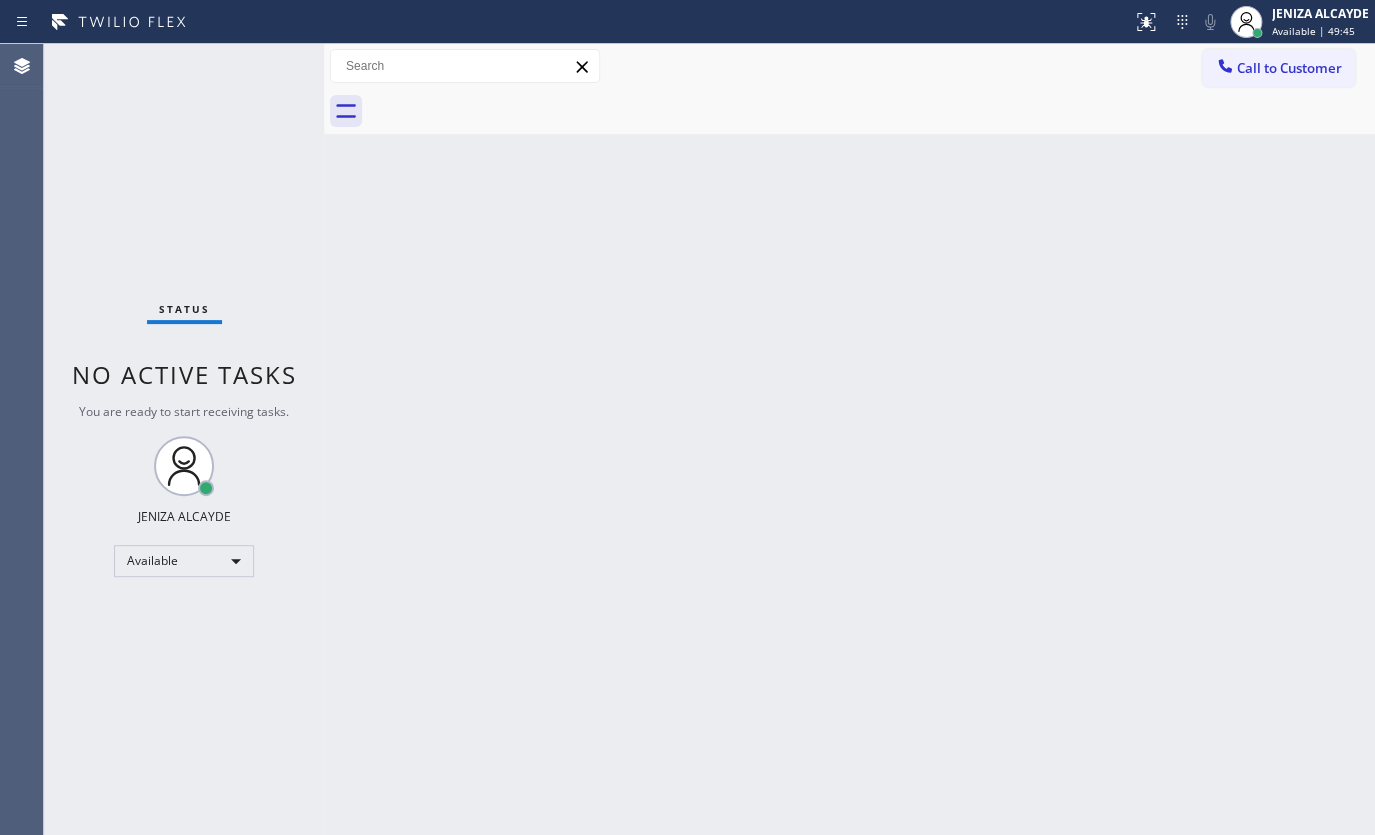 click on "Status   No active tasks     You are ready to start receiving tasks.   JENIZA ALCAYDE Available" at bounding box center (184, 439) 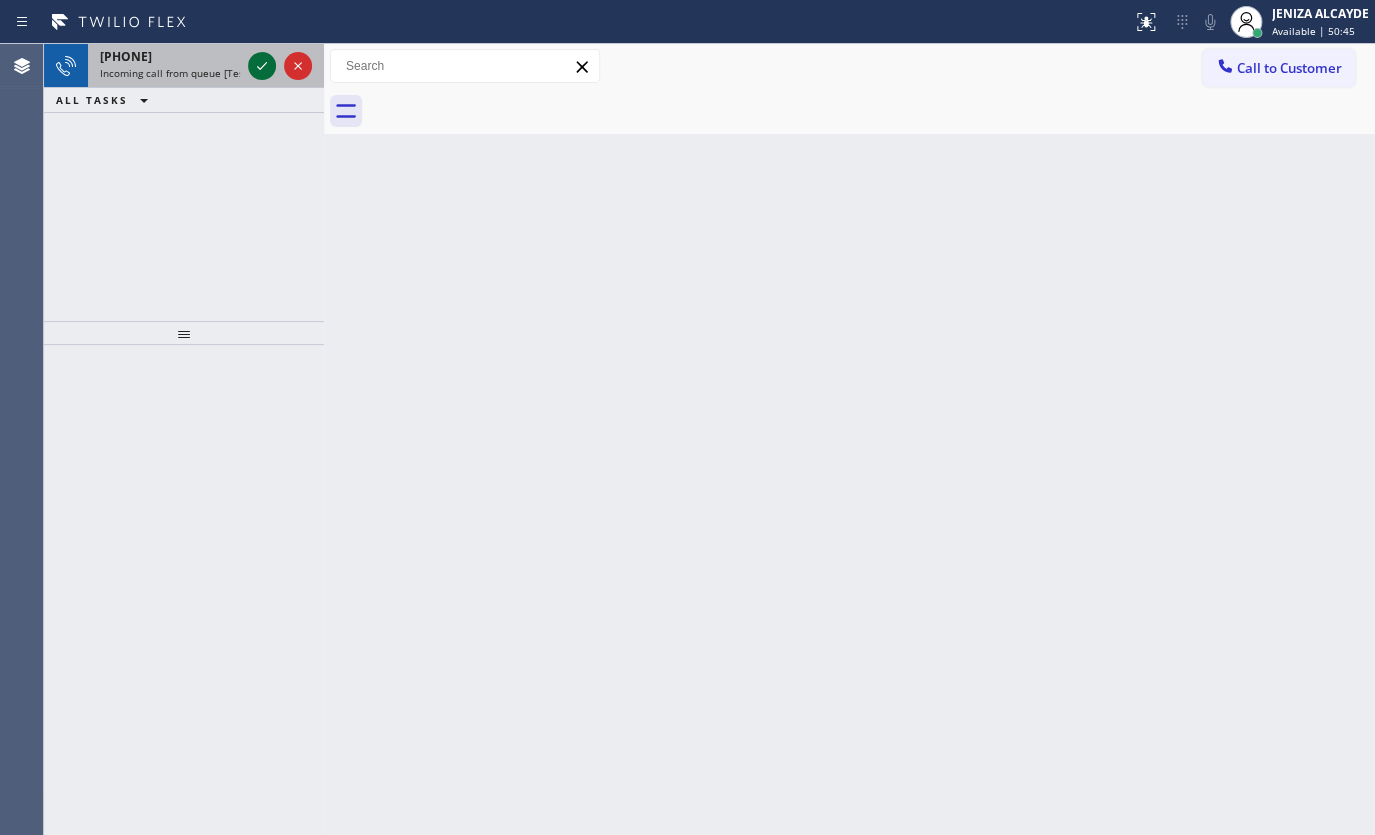 click 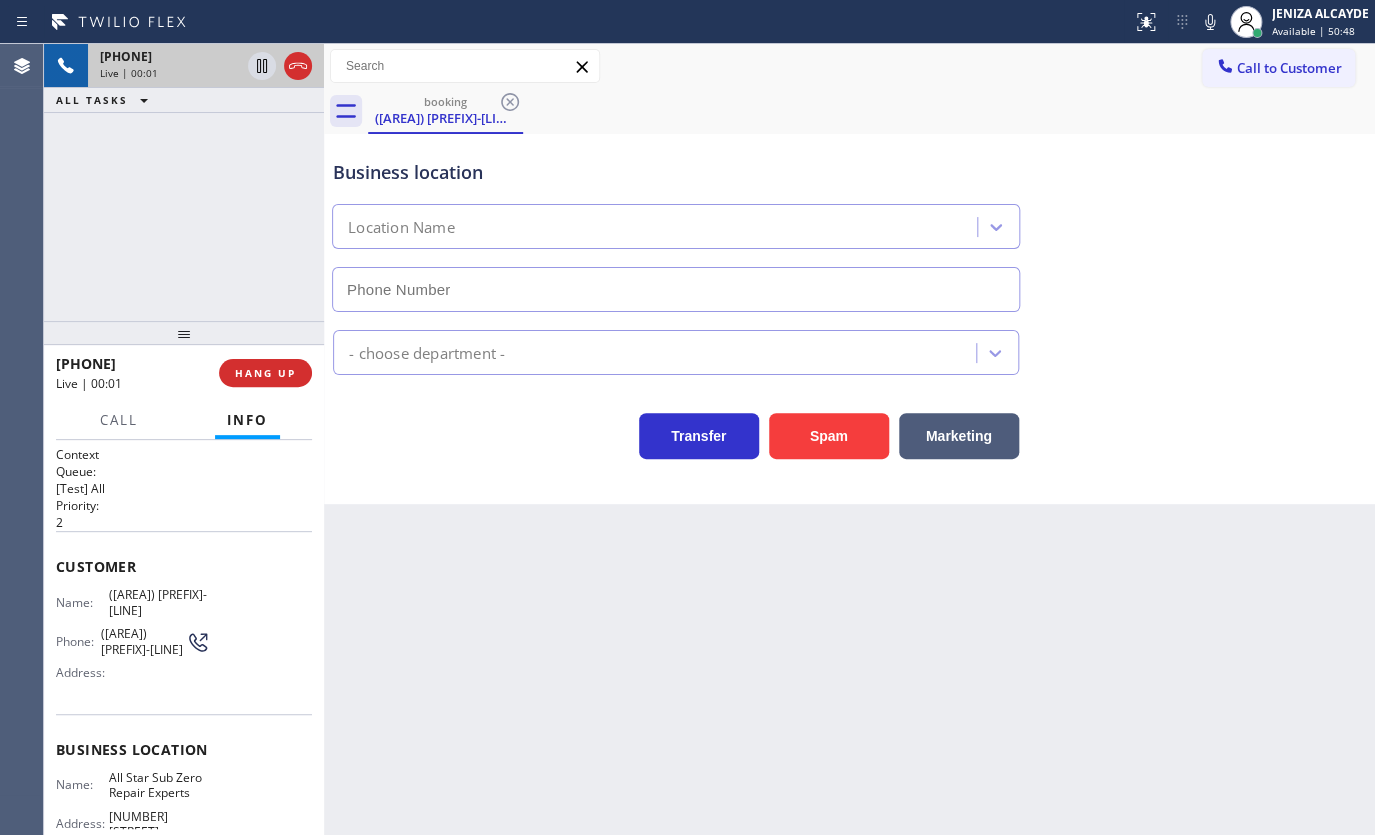 type on "([AREA]) [PREFIX]-[LINE]" 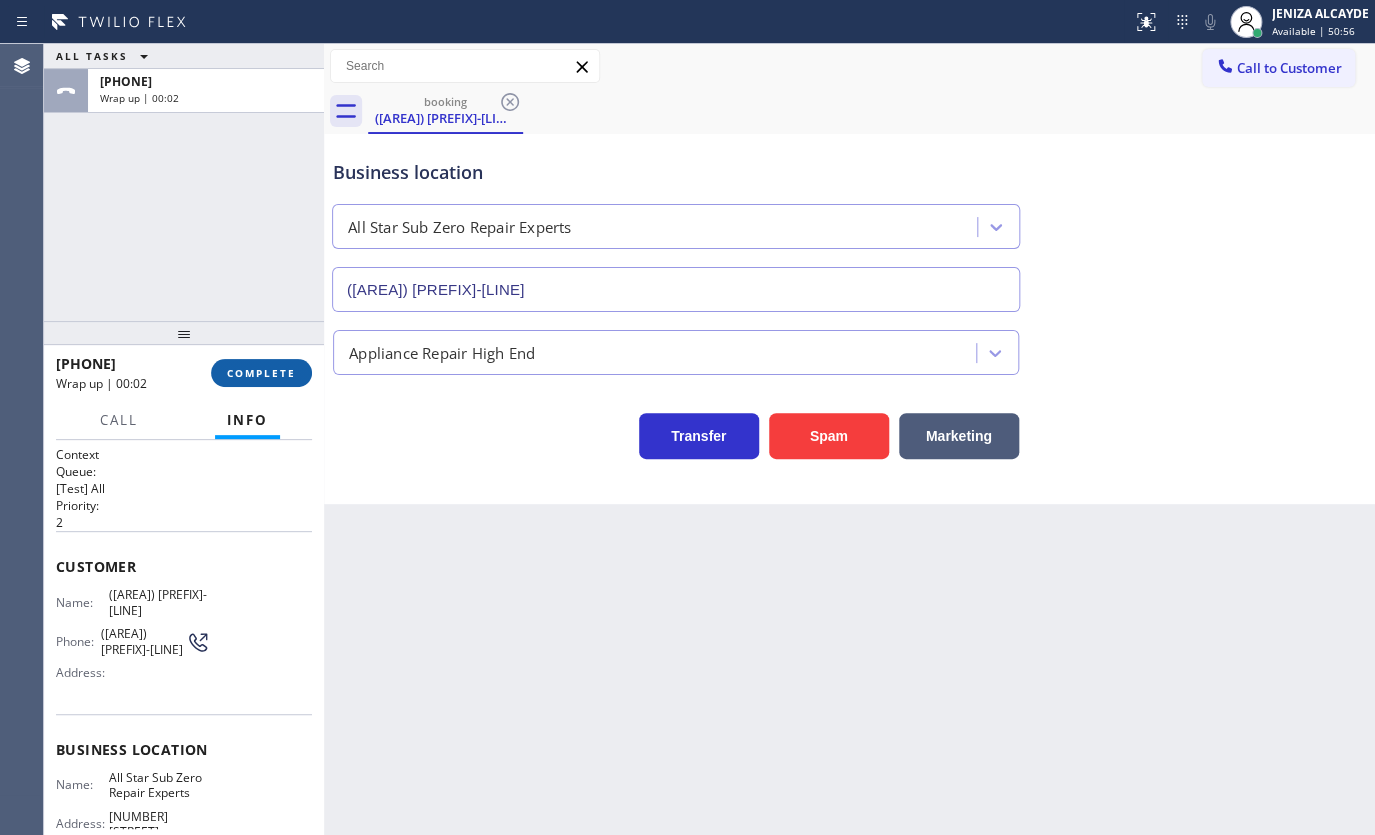 click on "COMPLETE" at bounding box center (261, 373) 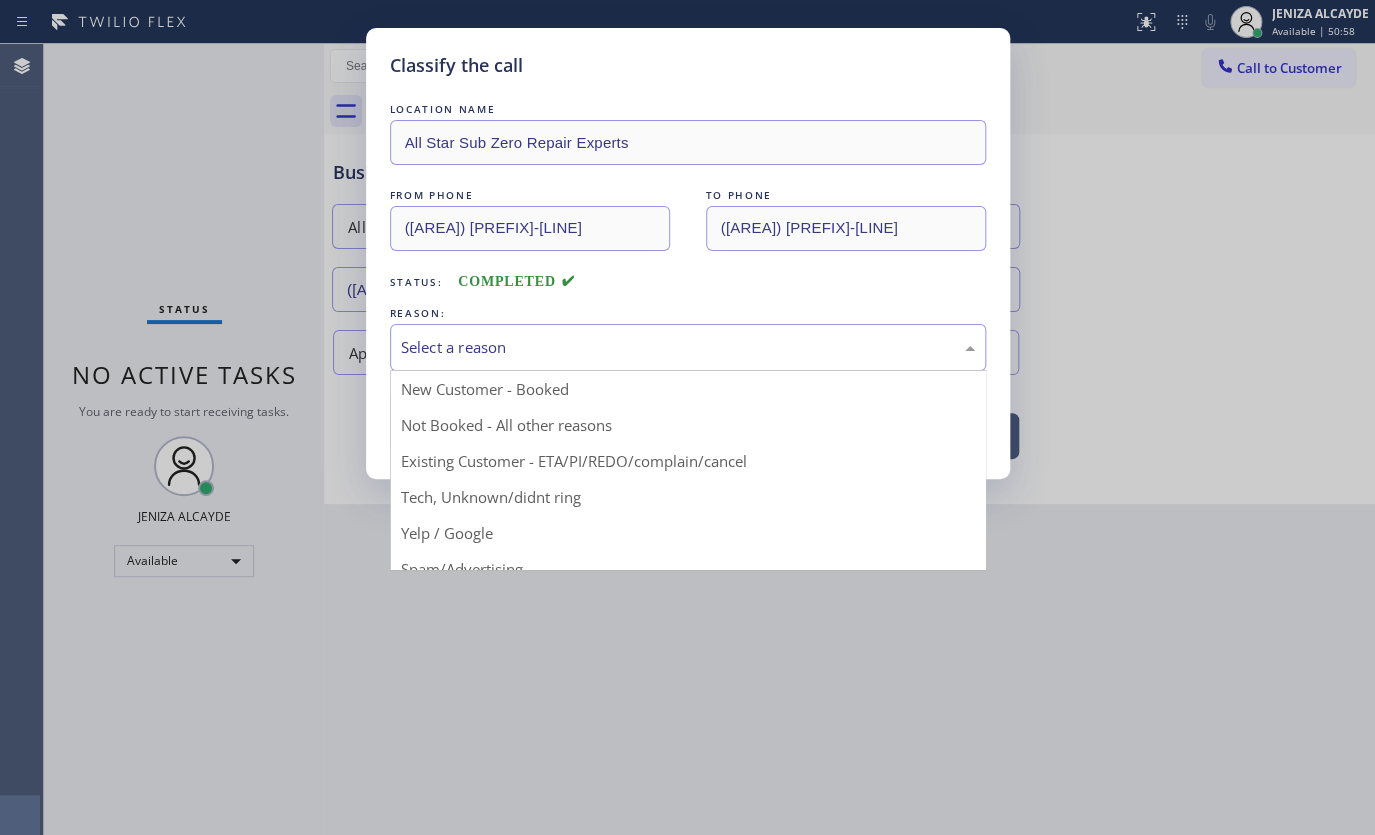 click on "Select a reason" at bounding box center [688, 347] 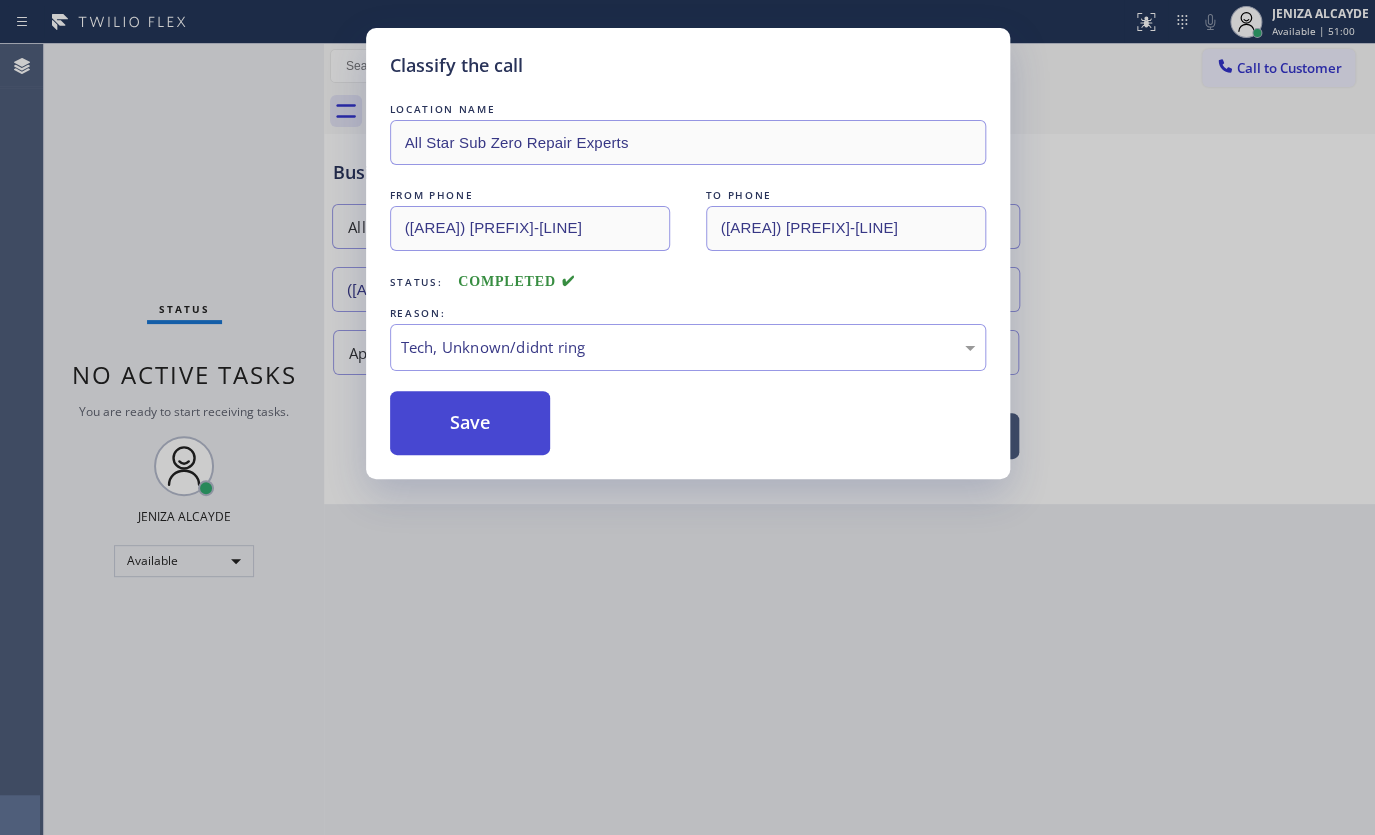 click on "Save" at bounding box center (470, 423) 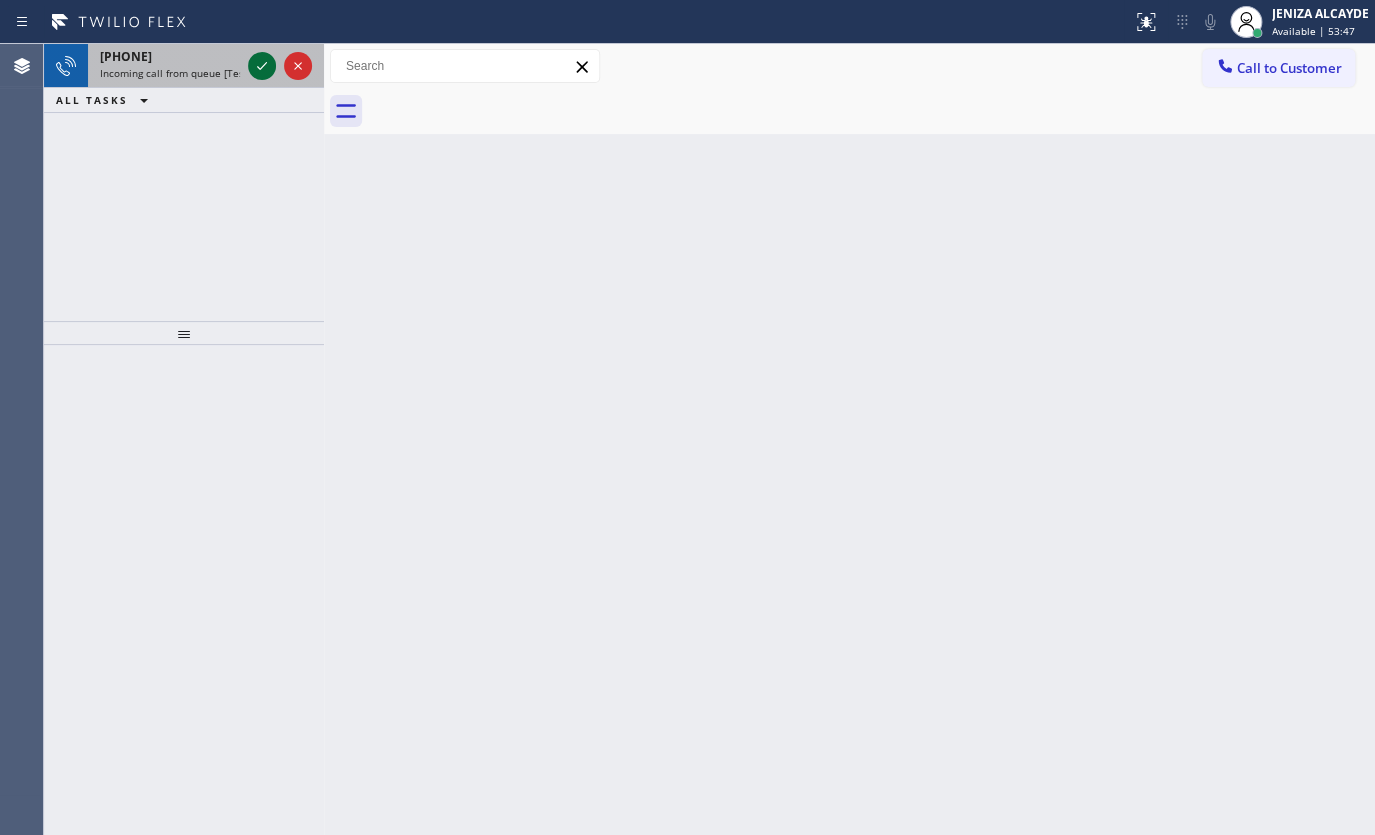 click 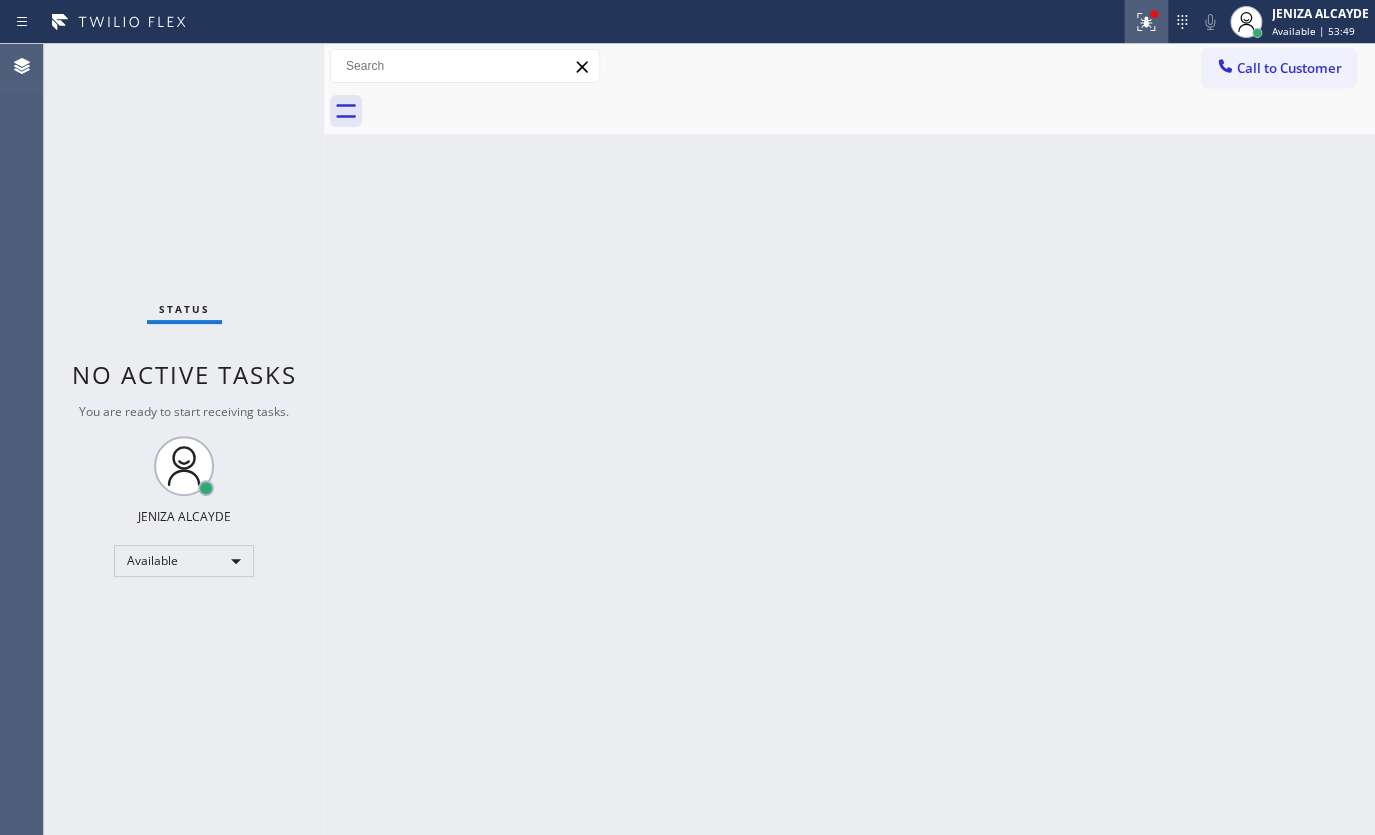 click 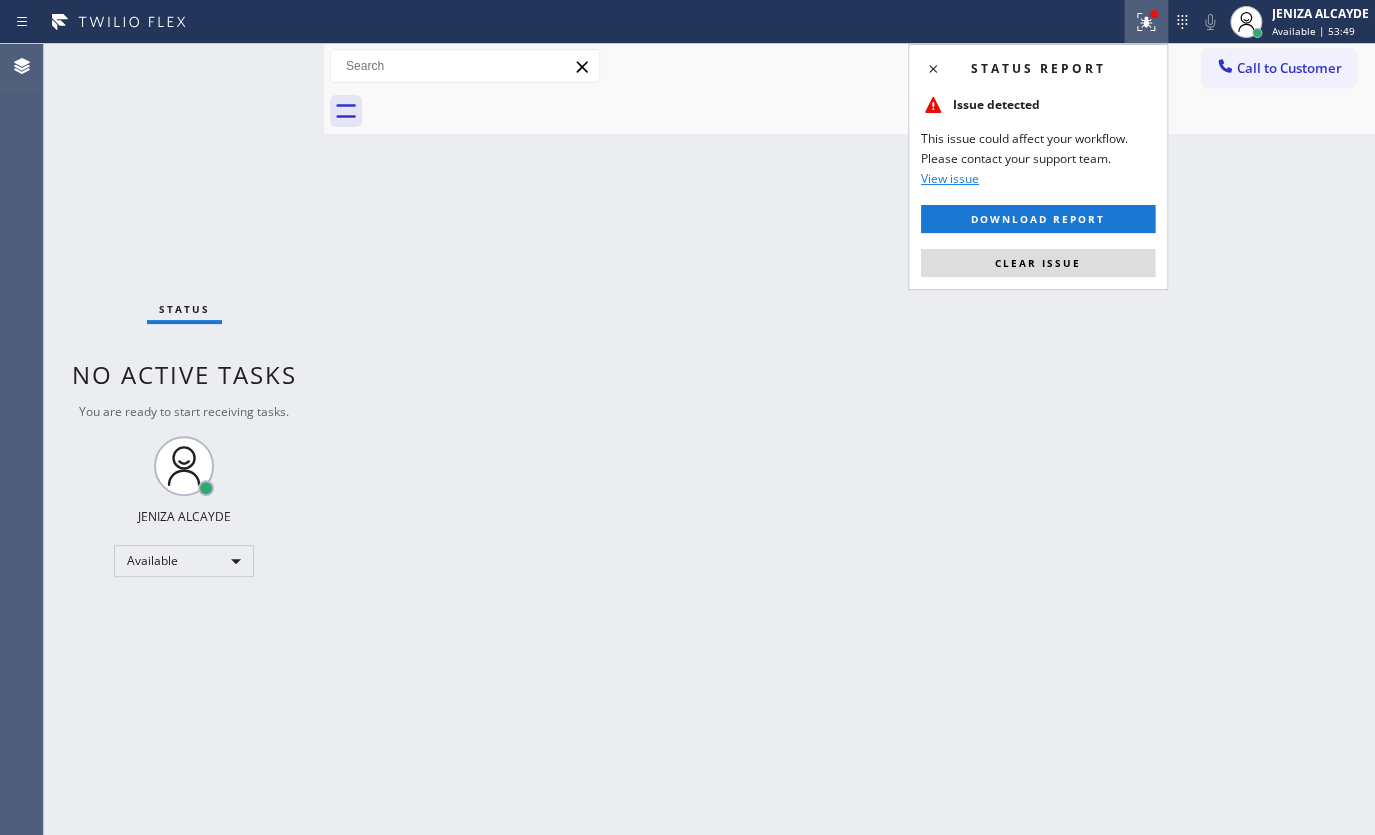 click on "Status report Issue detected This issue could affect your workflow. Please contact your support team. View issue Download report Clear issue" at bounding box center [1038, 167] 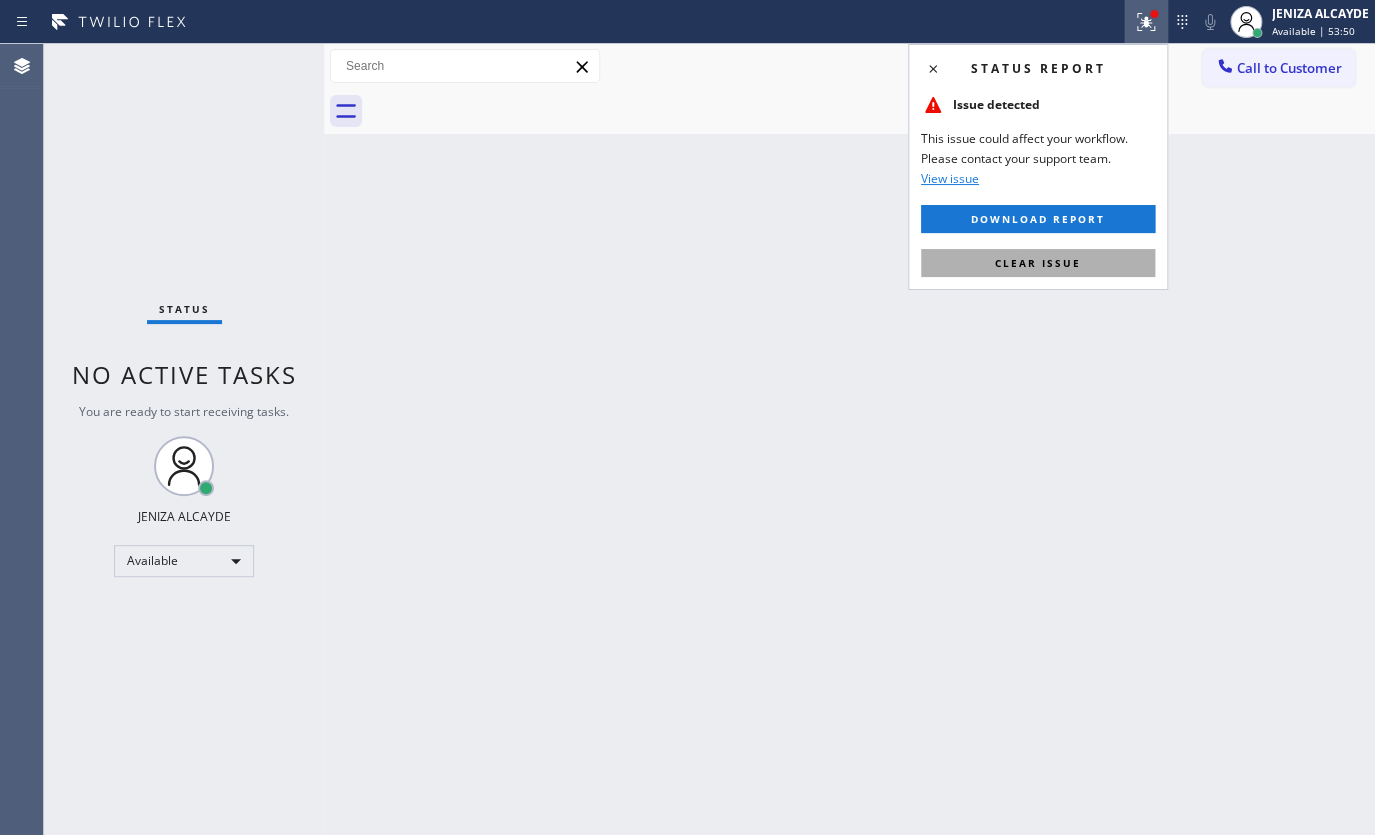click on "Clear issue" at bounding box center (1038, 263) 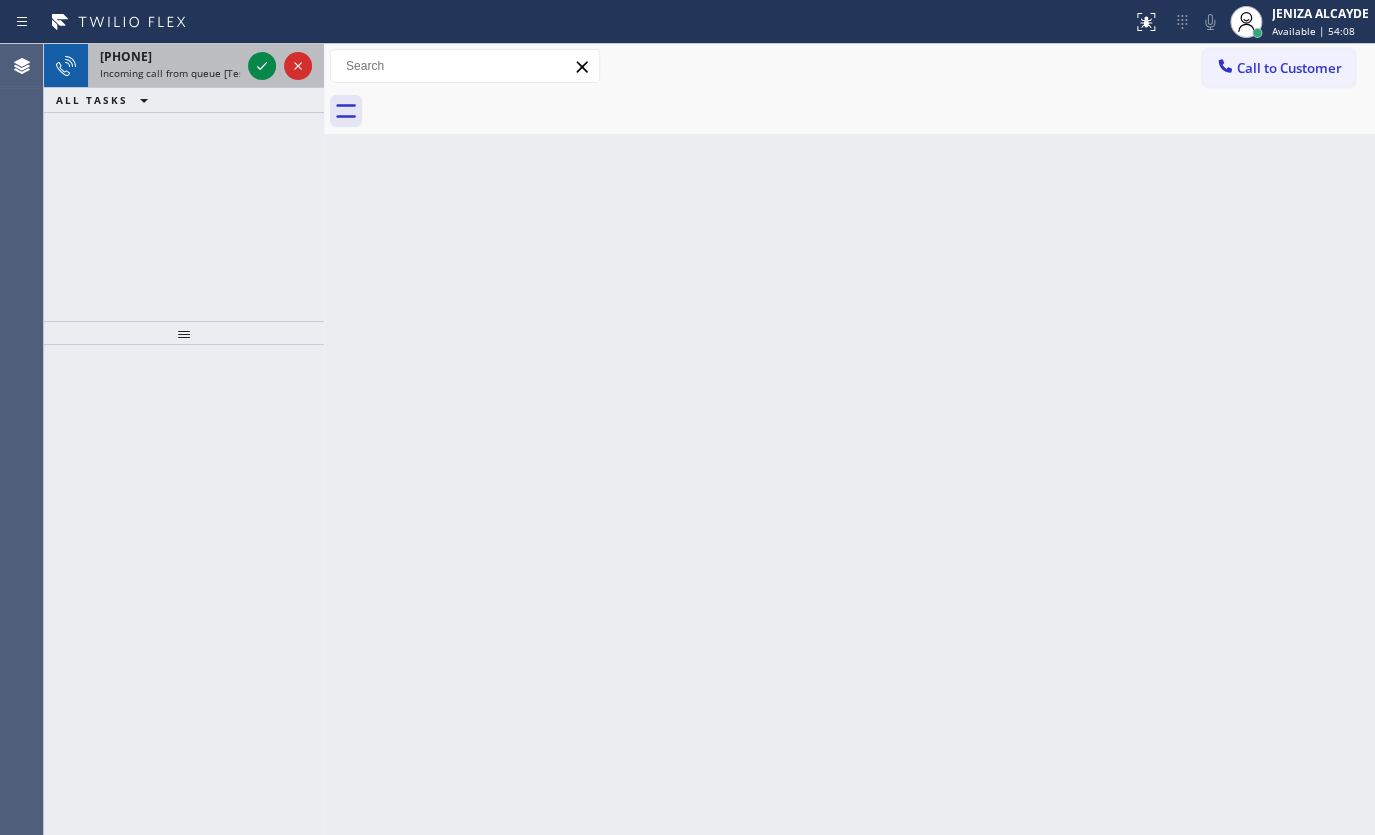 click at bounding box center (280, 66) 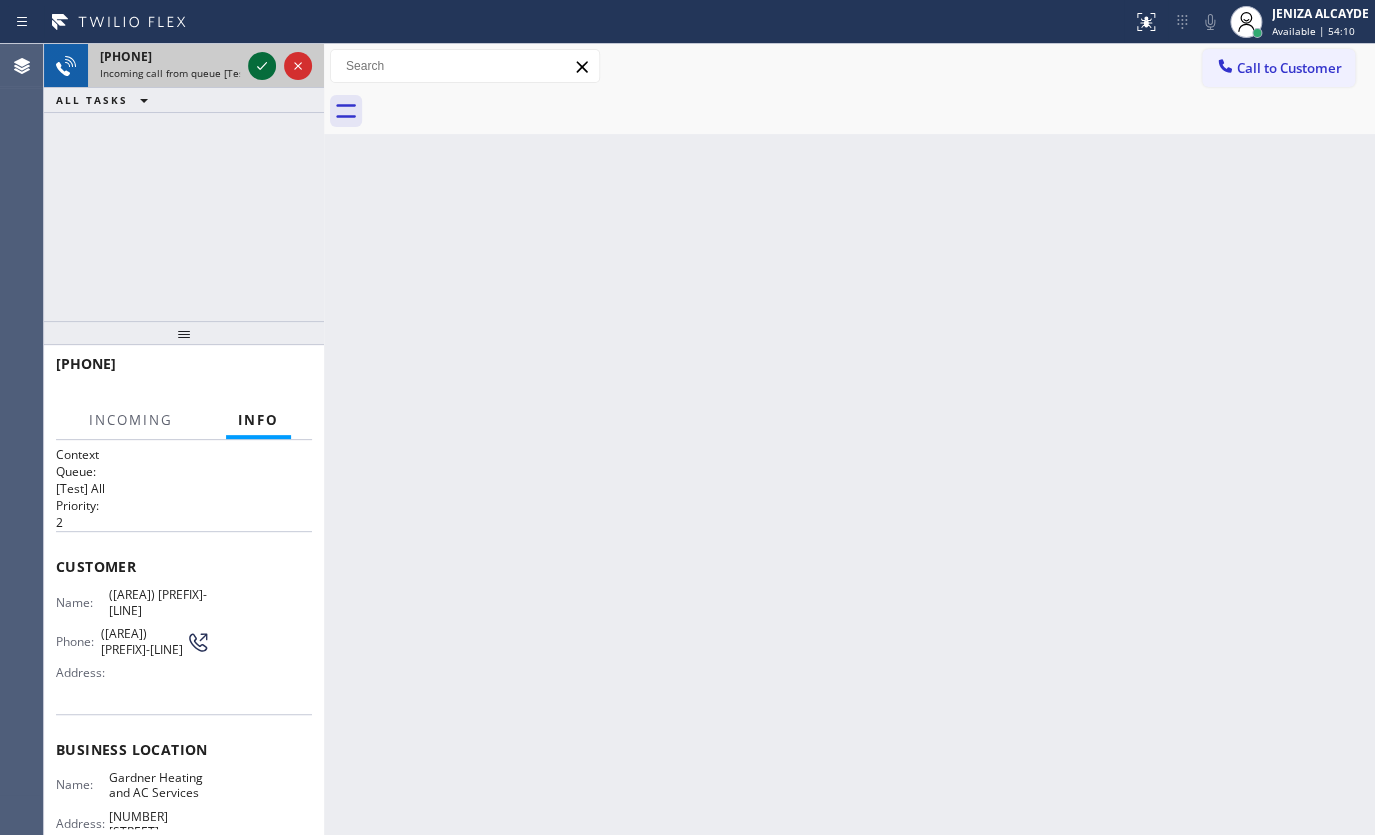 click 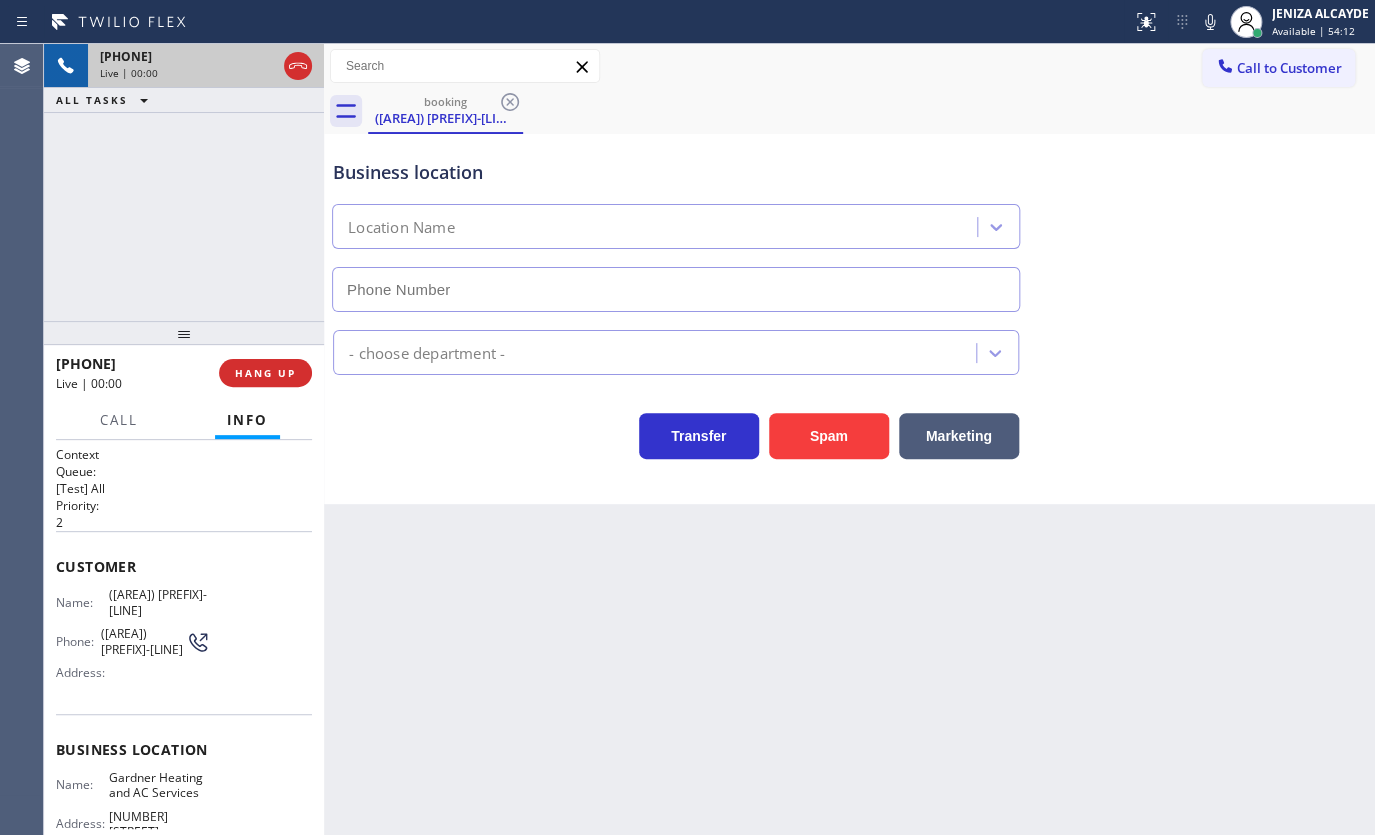 type on "(929) 323-4765" 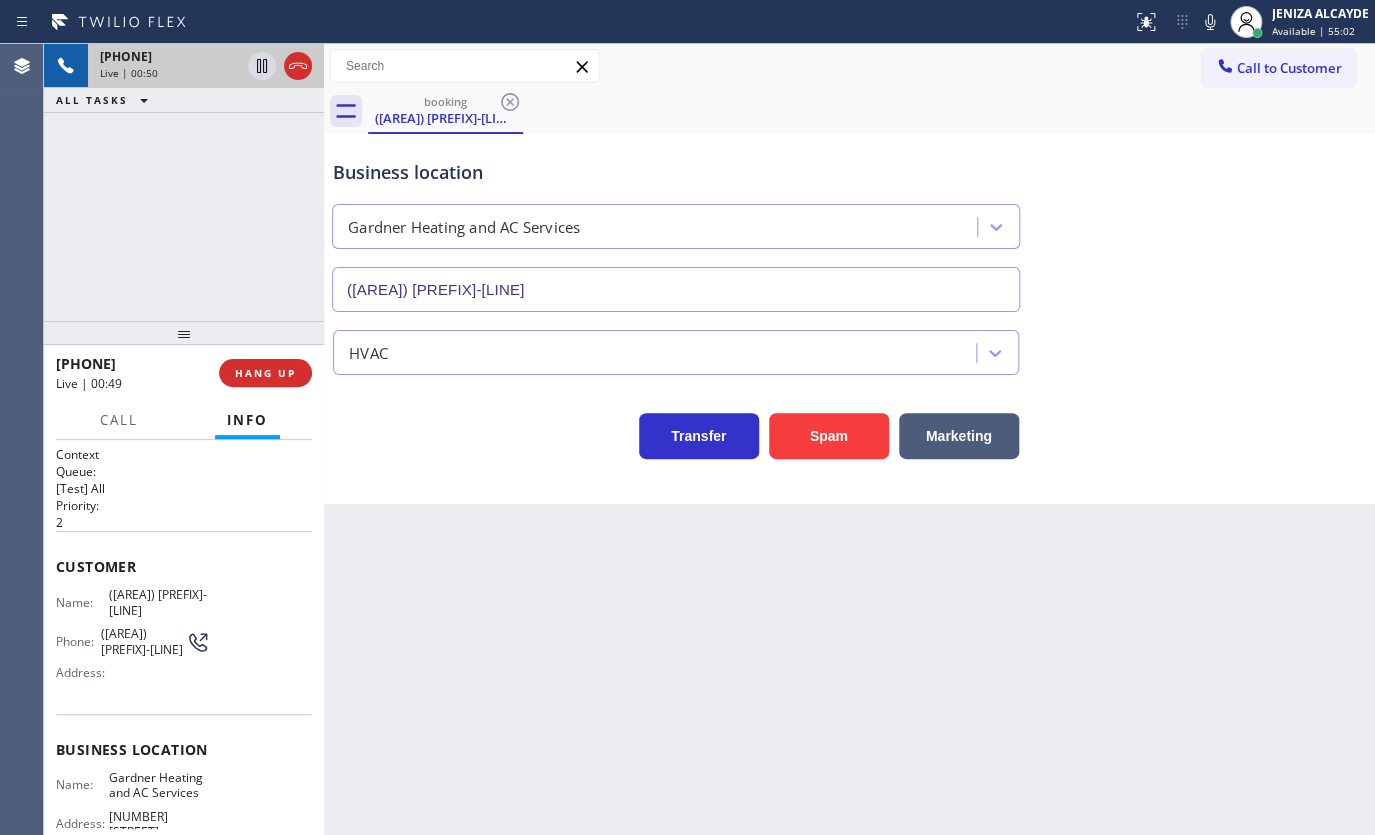 click on "+13477201300 Live | 00:49 HANG UP" at bounding box center (184, 373) 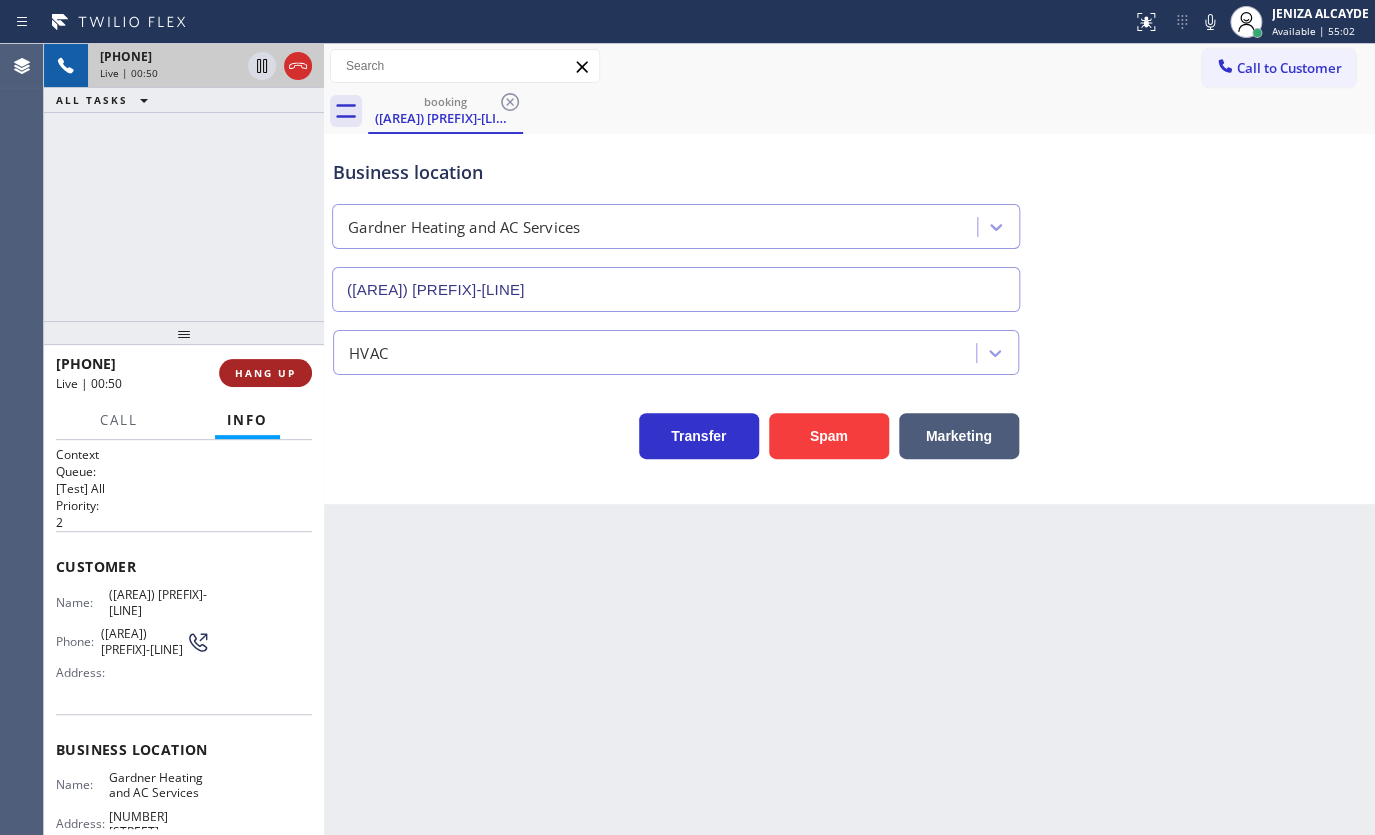 click on "HANG UP" at bounding box center [265, 373] 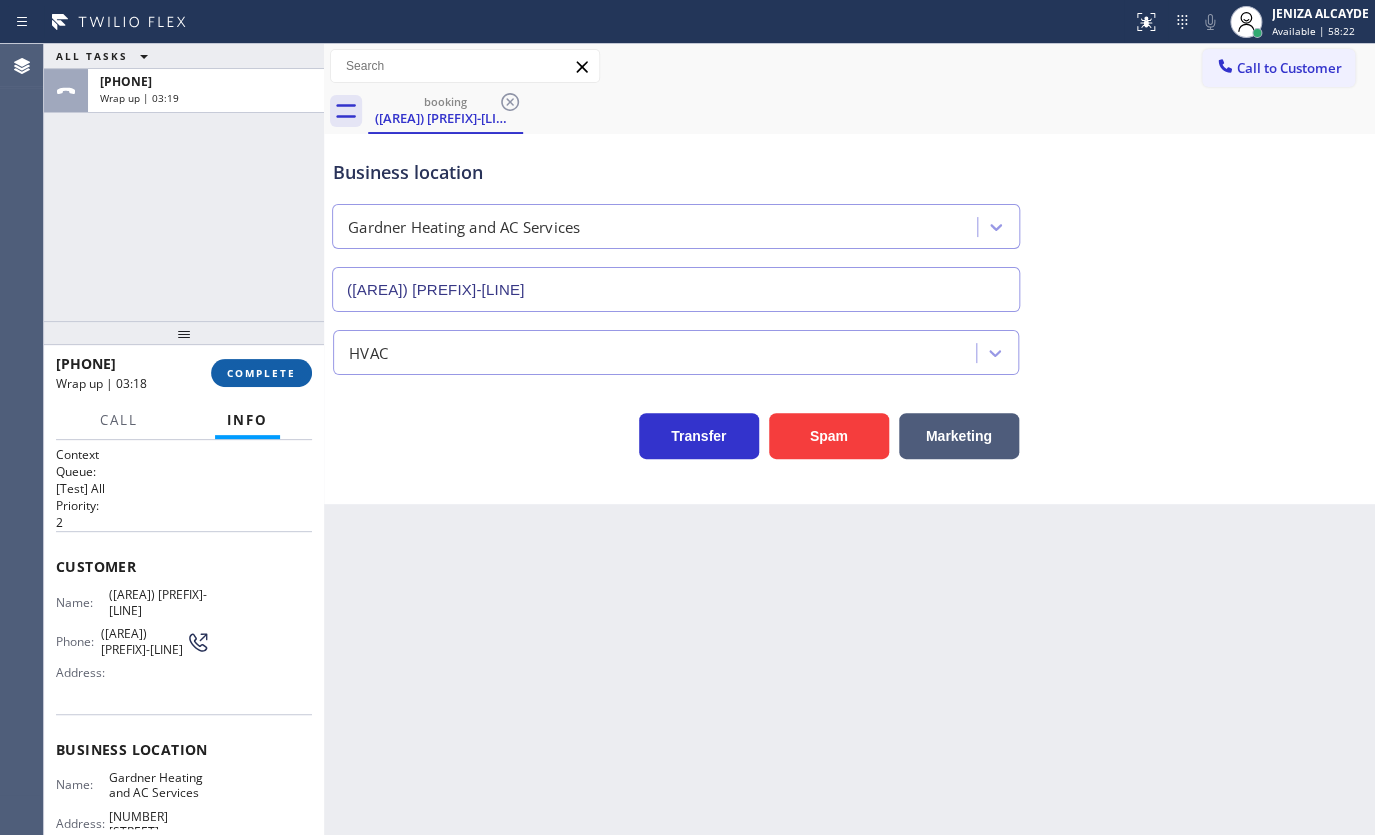click on "COMPLETE" at bounding box center (261, 373) 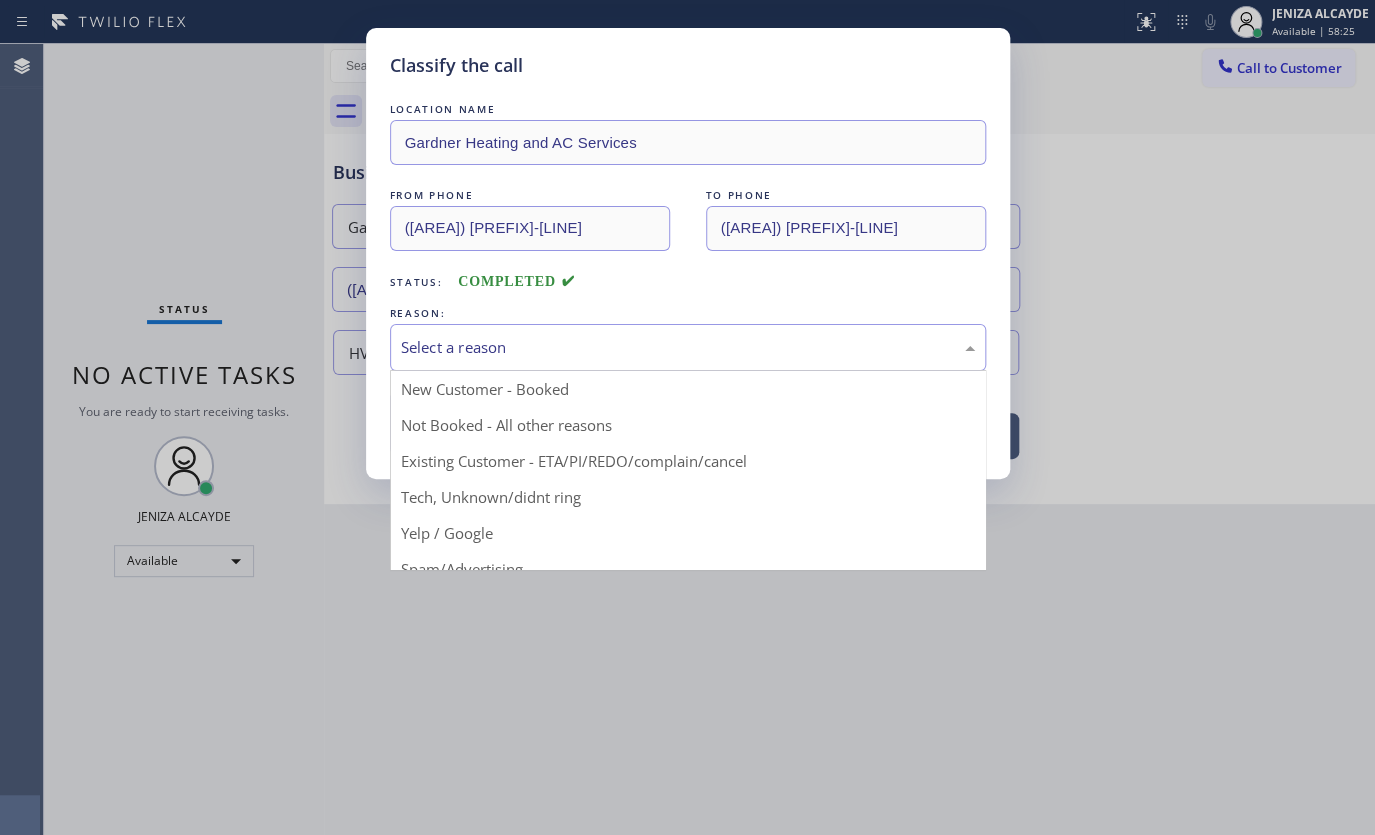 click on "Select a reason" at bounding box center (688, 347) 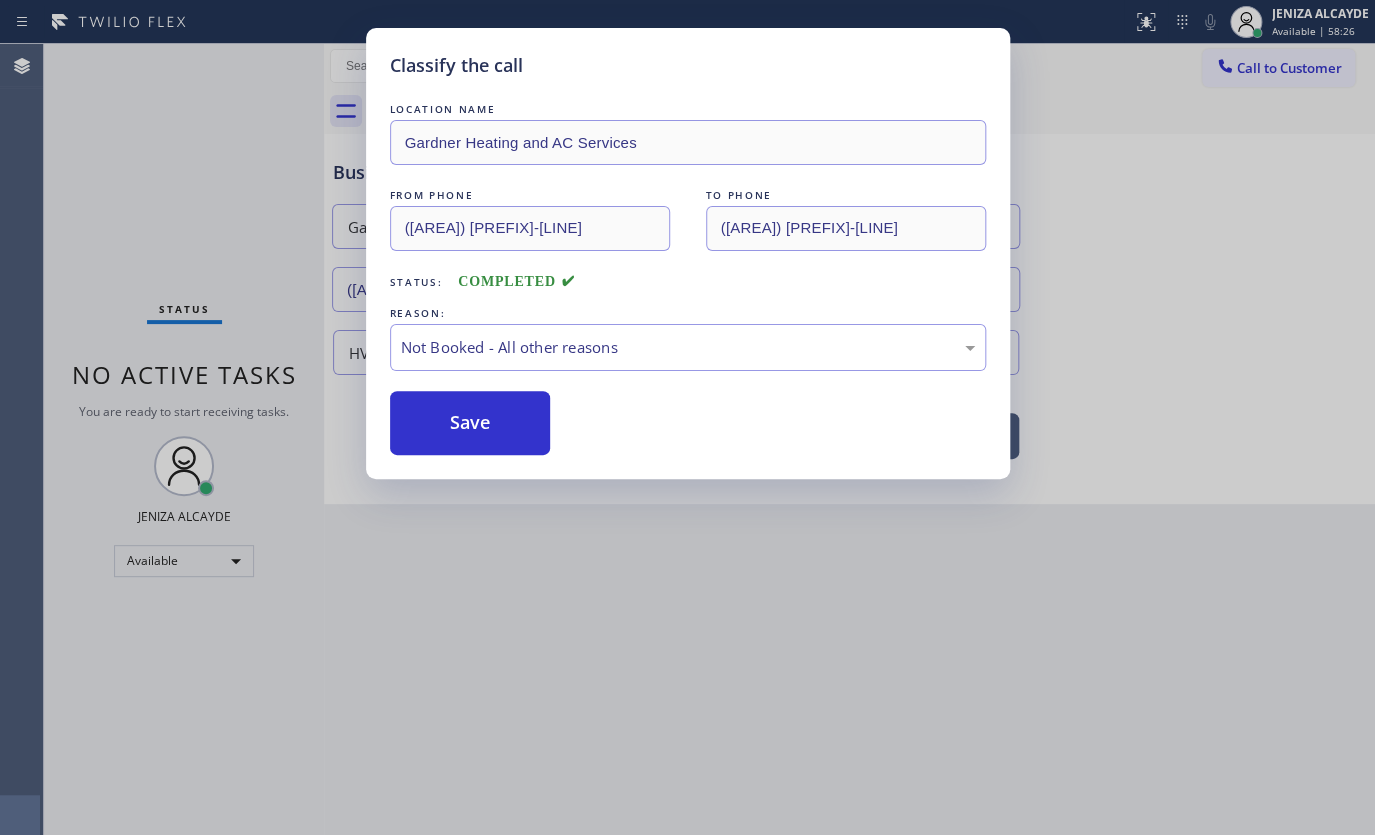 click on "Save" at bounding box center (470, 423) 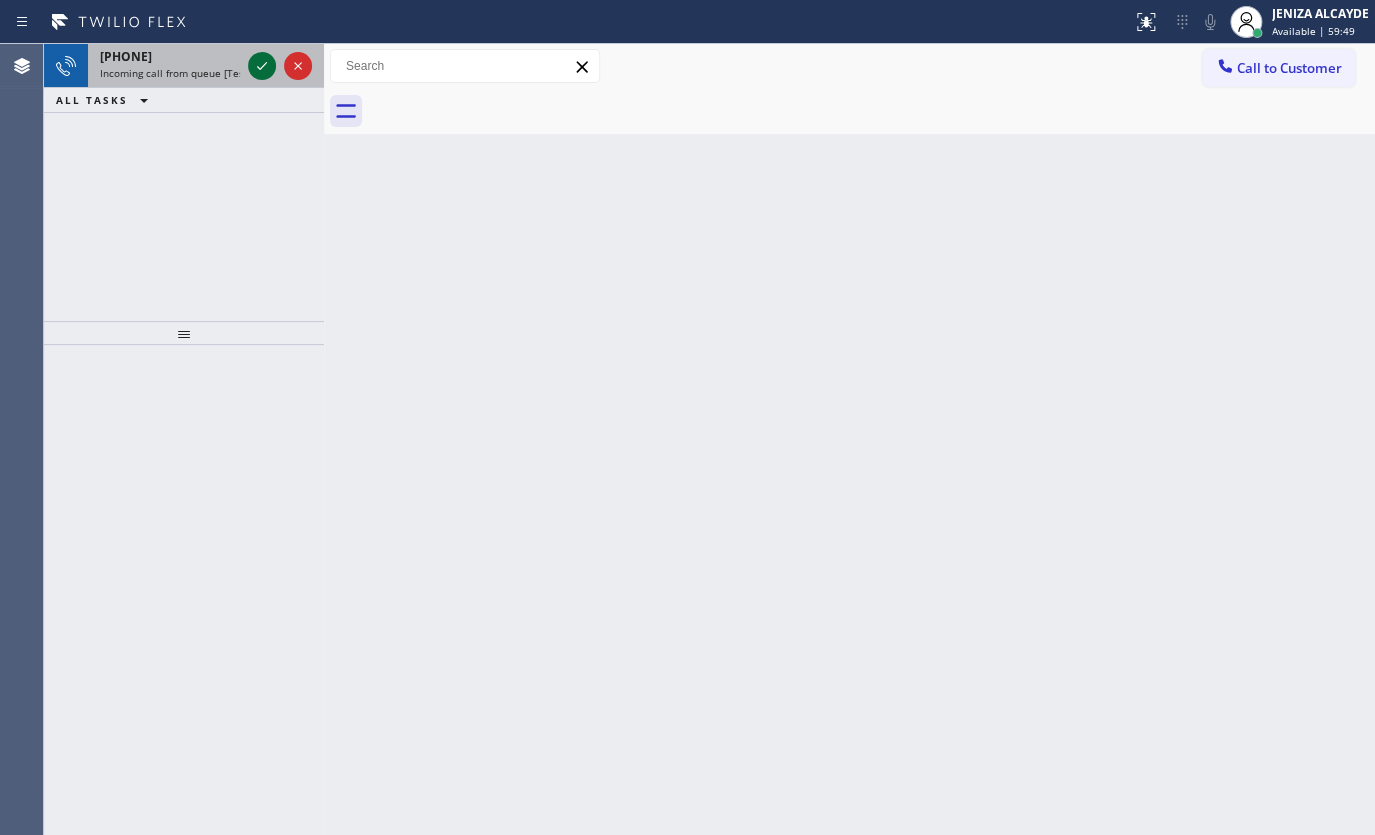 click 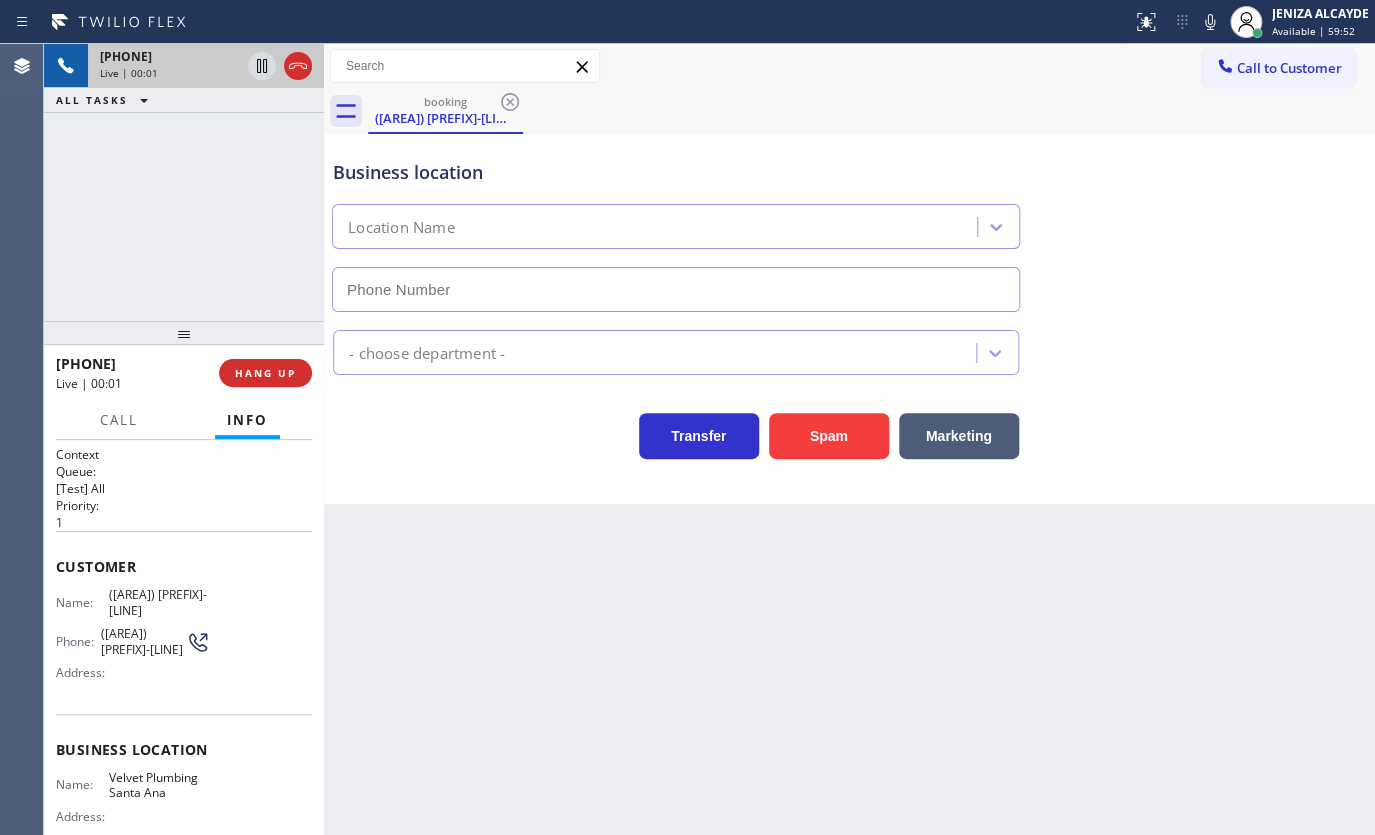 type on "([AREA]) [PHONE]" 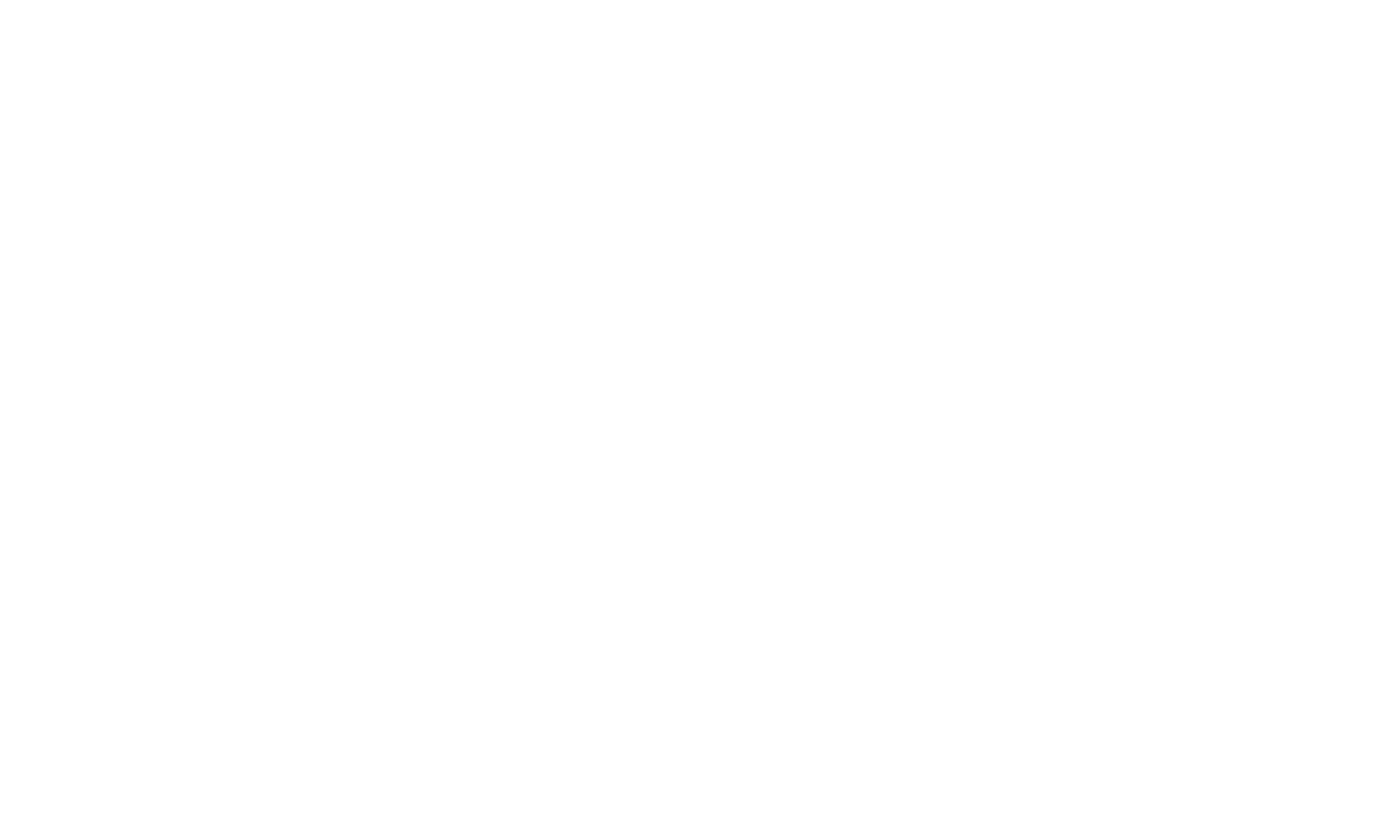 scroll, scrollTop: 0, scrollLeft: 0, axis: both 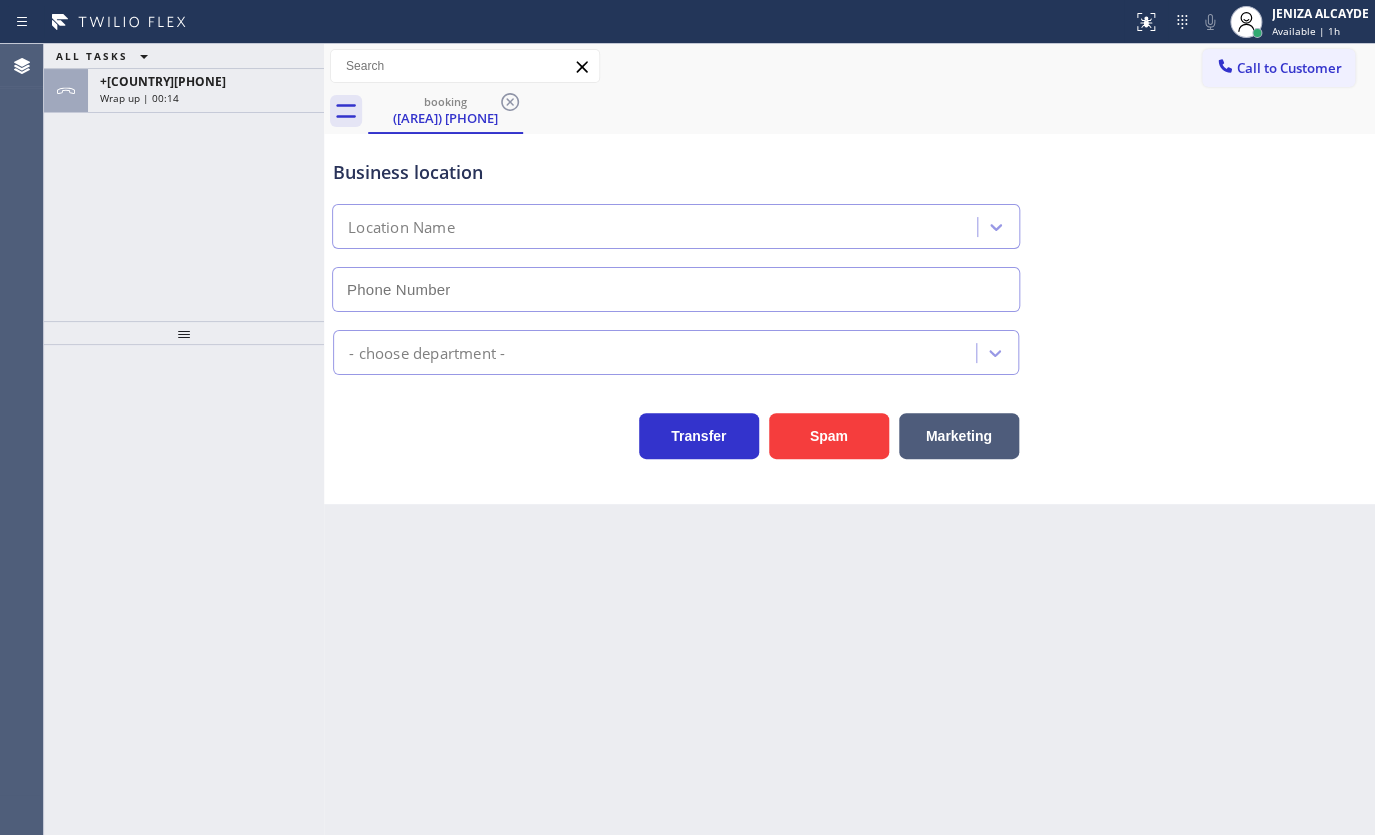 type on "(714) 294-2150" 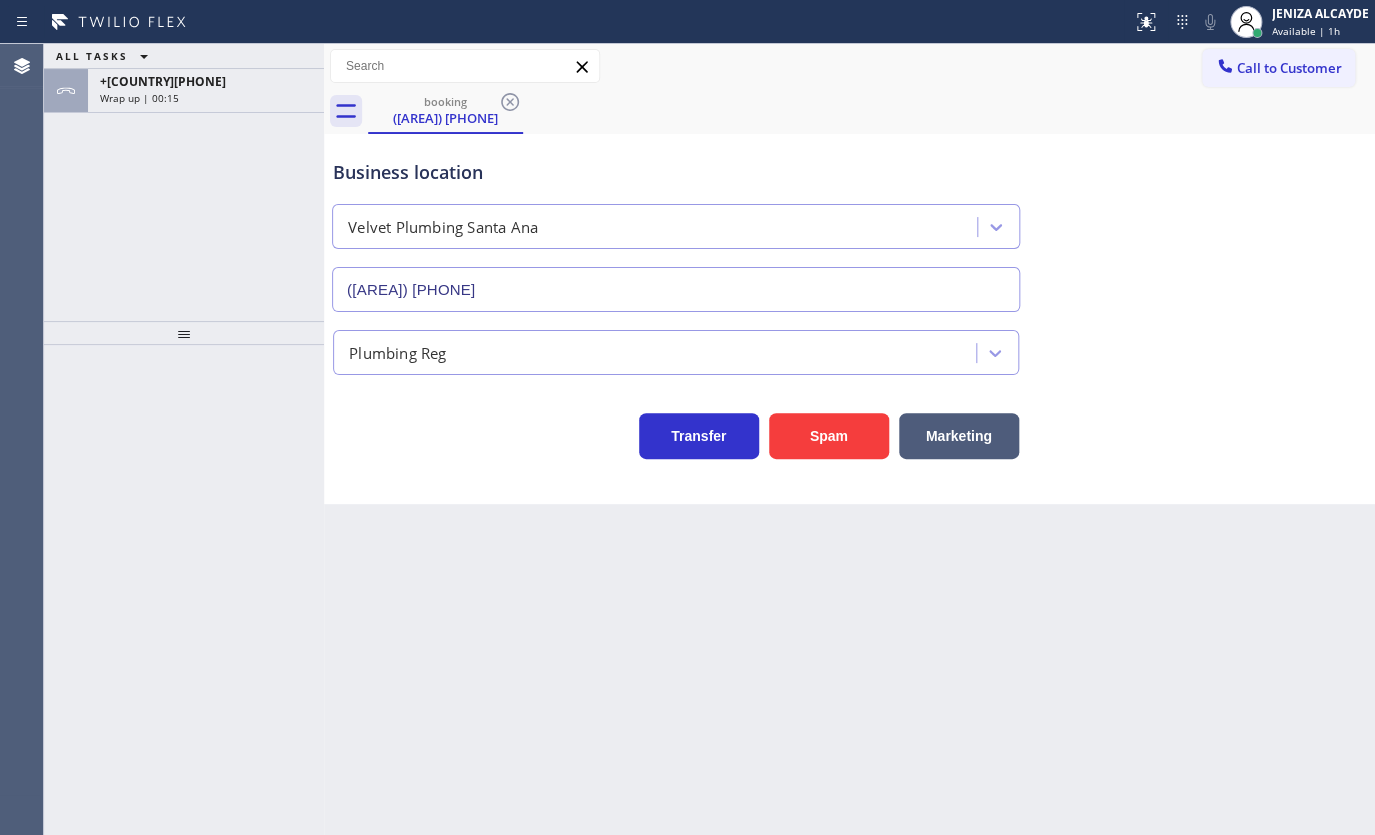 click on "ALL TASKS ALL TASKS ACTIVE TASKS TASKS IN WRAP UP +16508923998 Wrap up | 00:15" at bounding box center [184, 182] 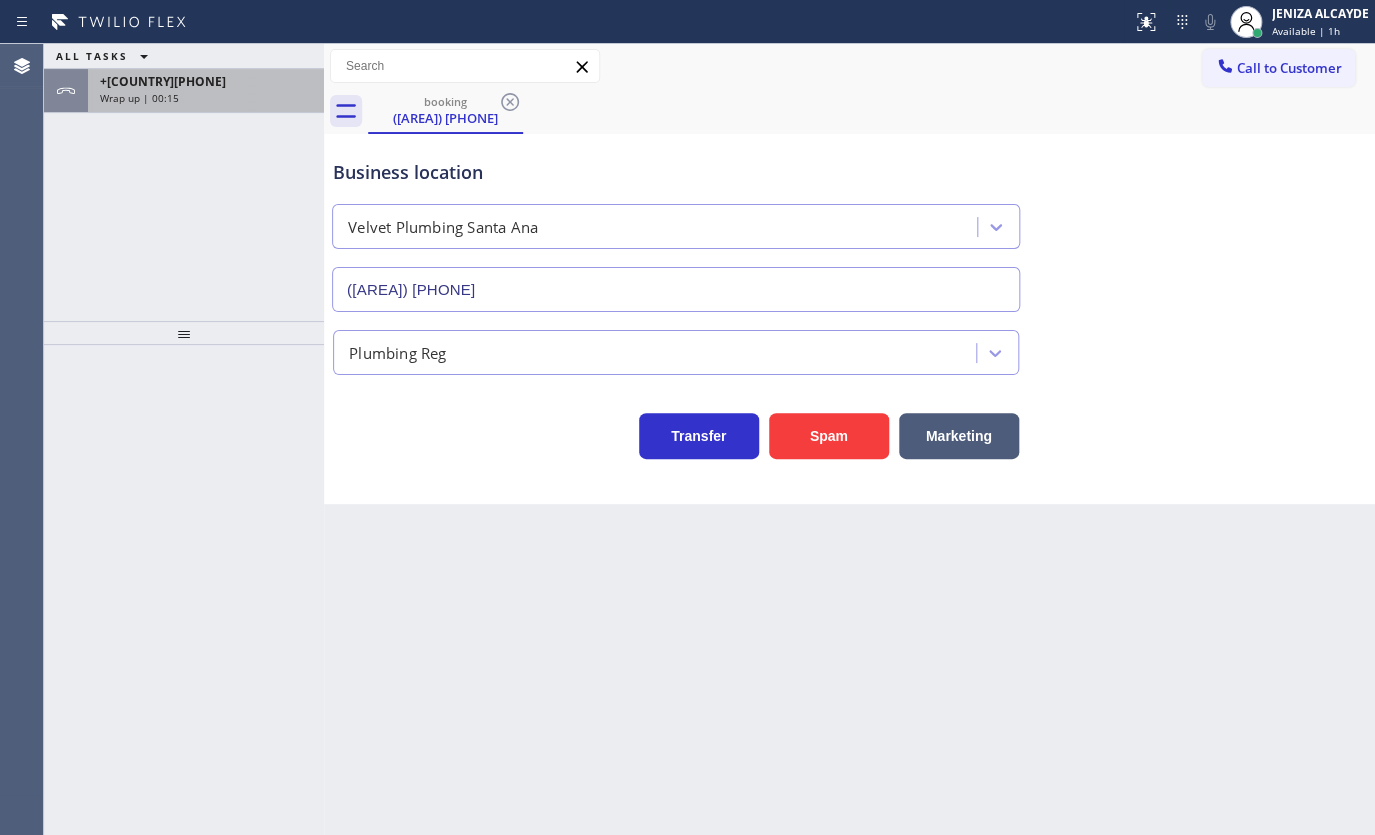 click on "+16508923998" at bounding box center [206, 81] 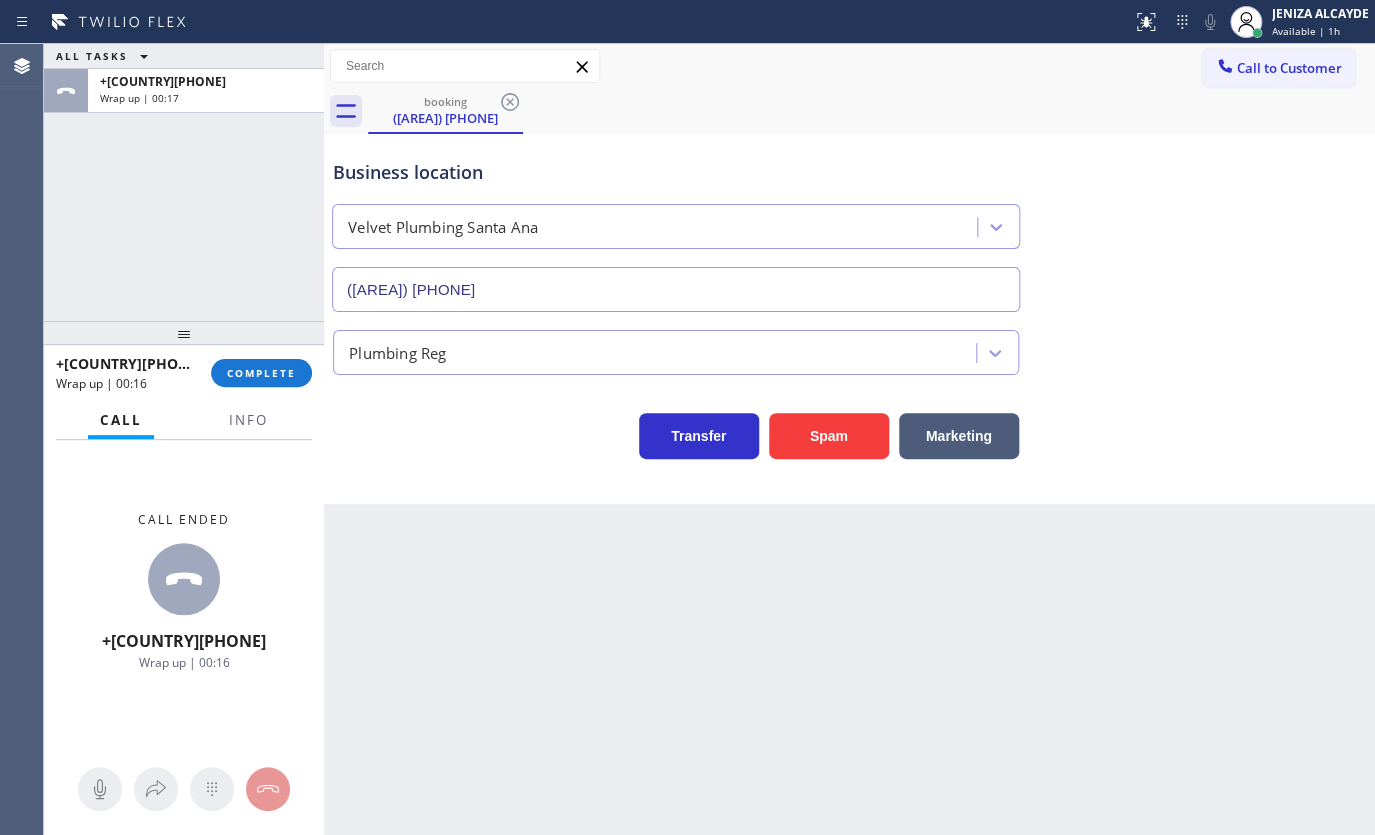 click on "Call Info" at bounding box center [184, 421] 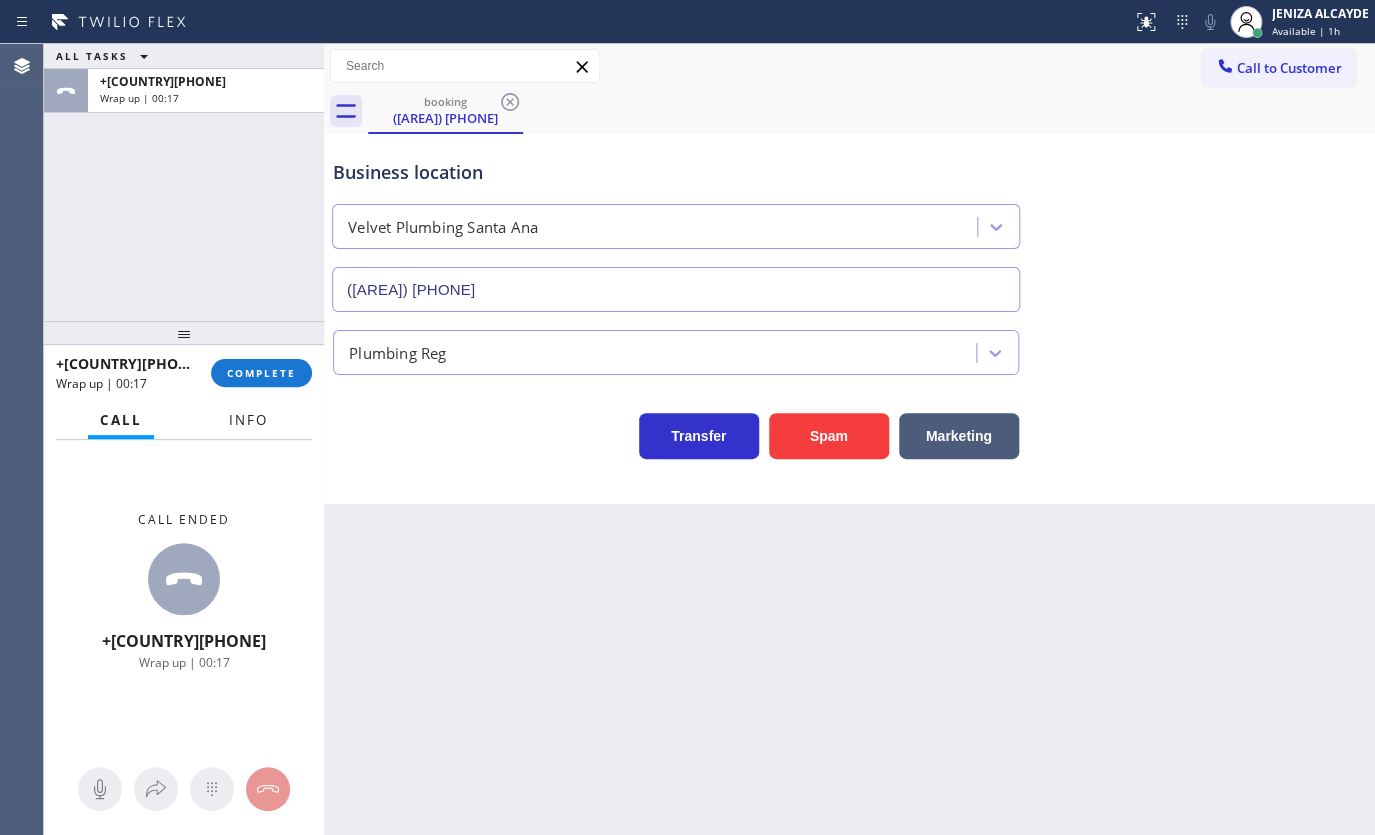 click on "Info" at bounding box center [248, 420] 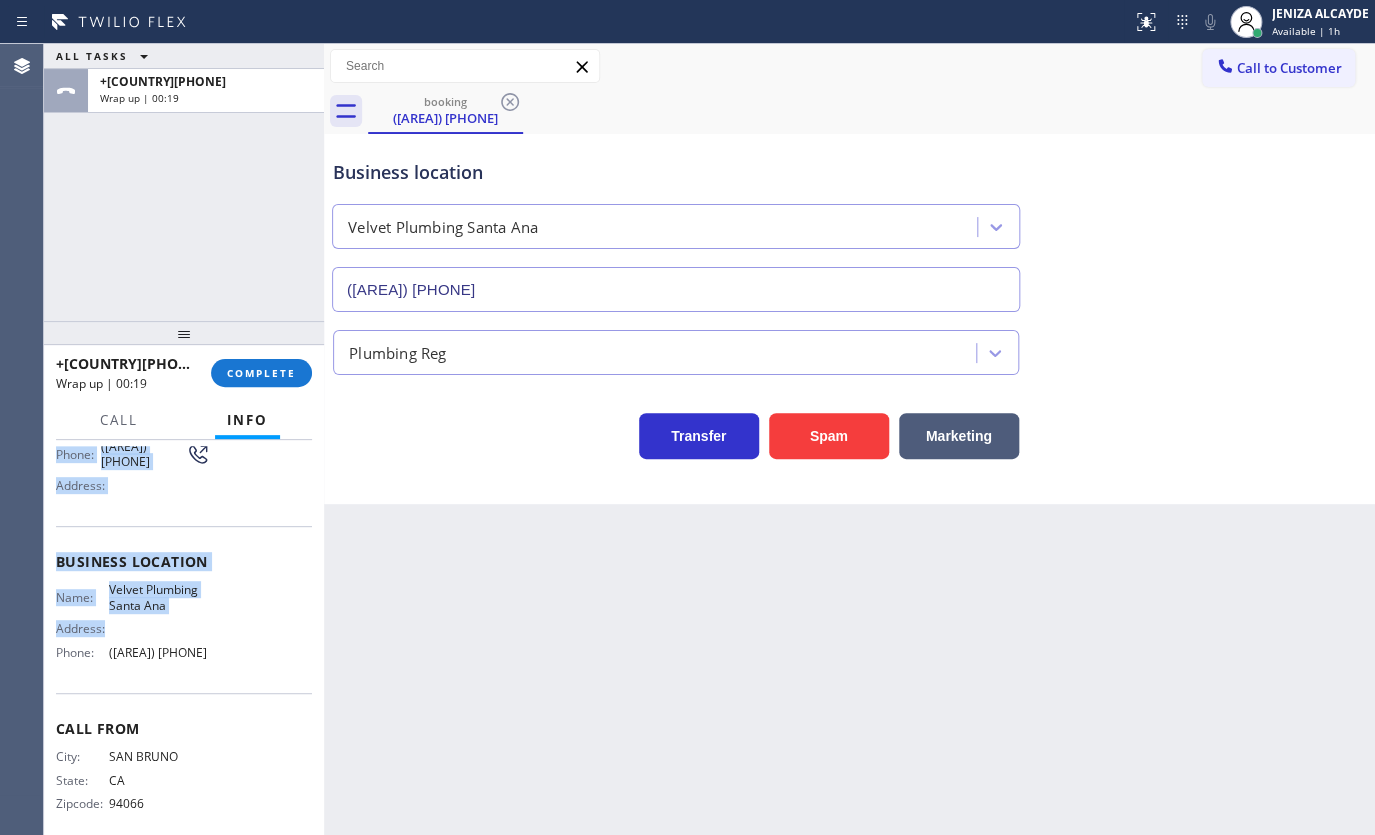scroll, scrollTop: 184, scrollLeft: 0, axis: vertical 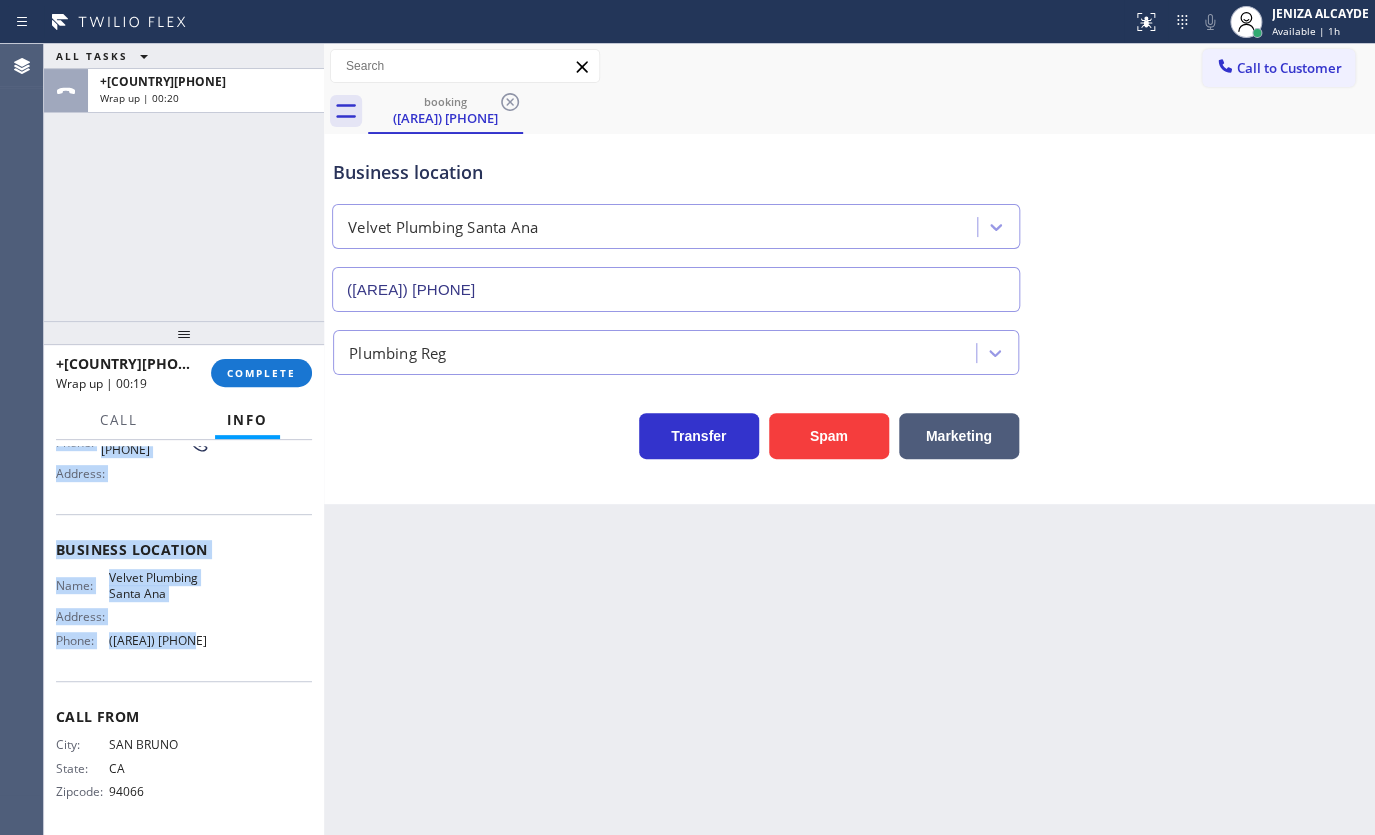 drag, startPoint x: 53, startPoint y: 548, endPoint x: 228, endPoint y: 641, distance: 198.17668 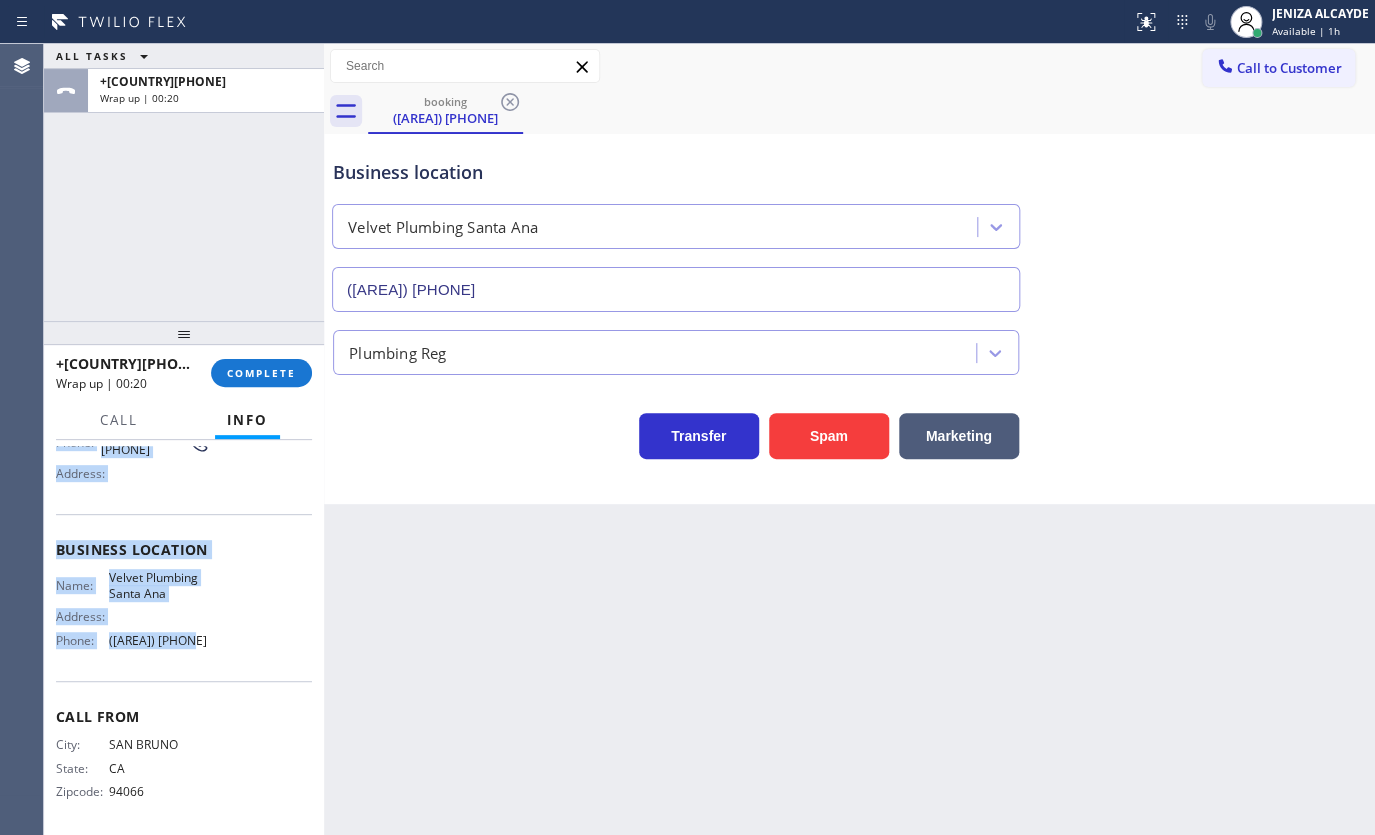 copy on "Customer Name: (650) 892-3998 Phone: (650) 892-3998 Address: Business location Name: Velvet Plumbing Santa Ana Address:   Phone: (714) 294-2150" 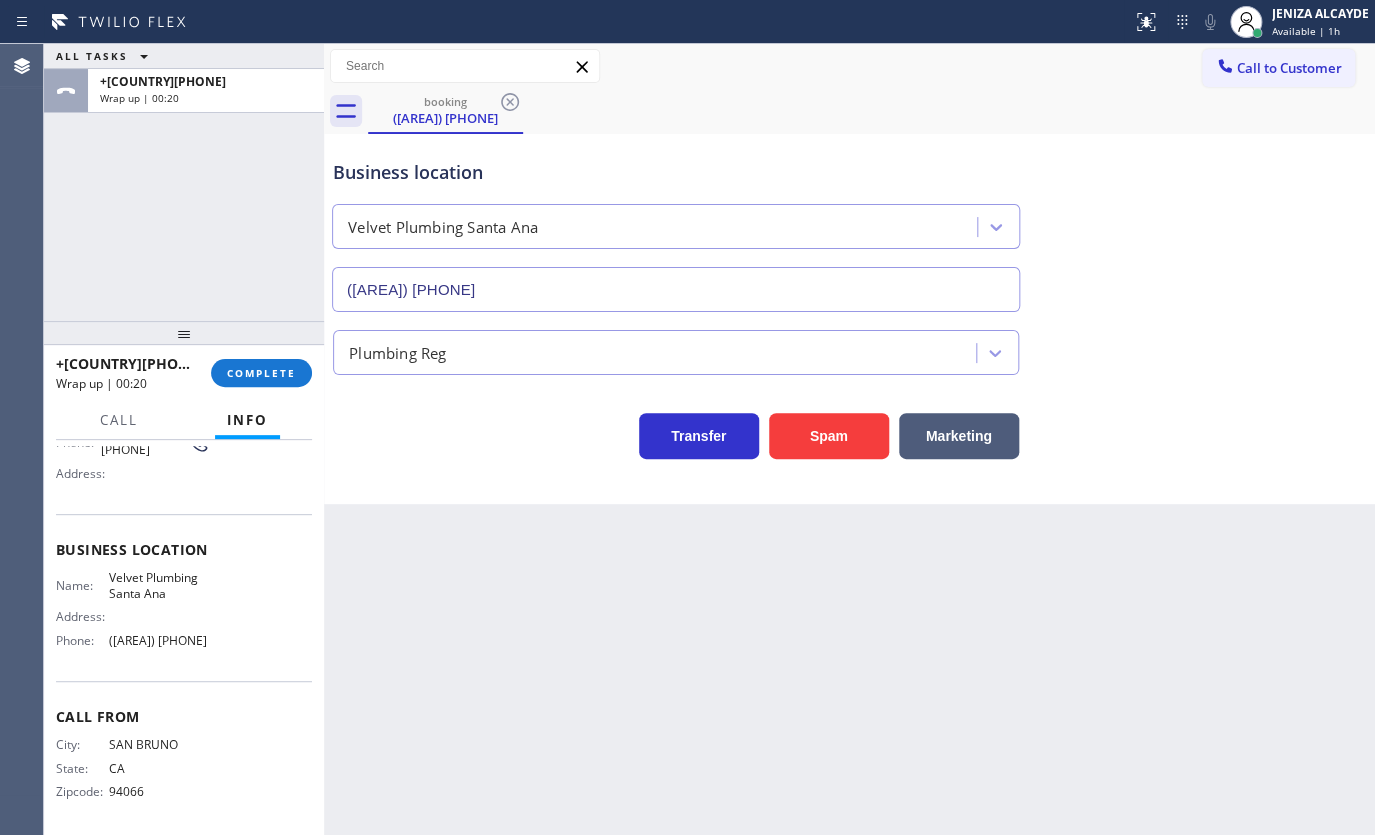 click at bounding box center (184, 333) 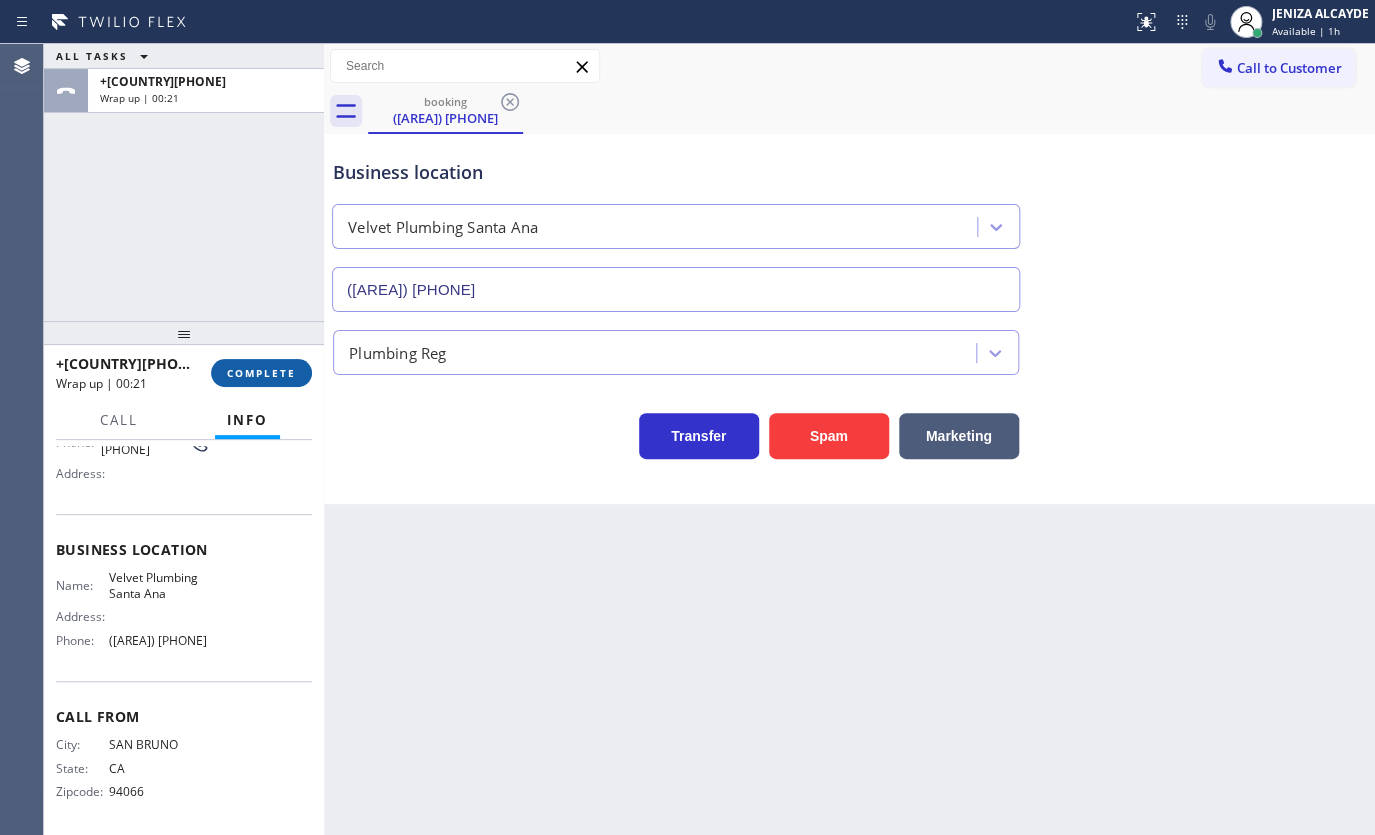 click on "COMPLETE" at bounding box center [261, 373] 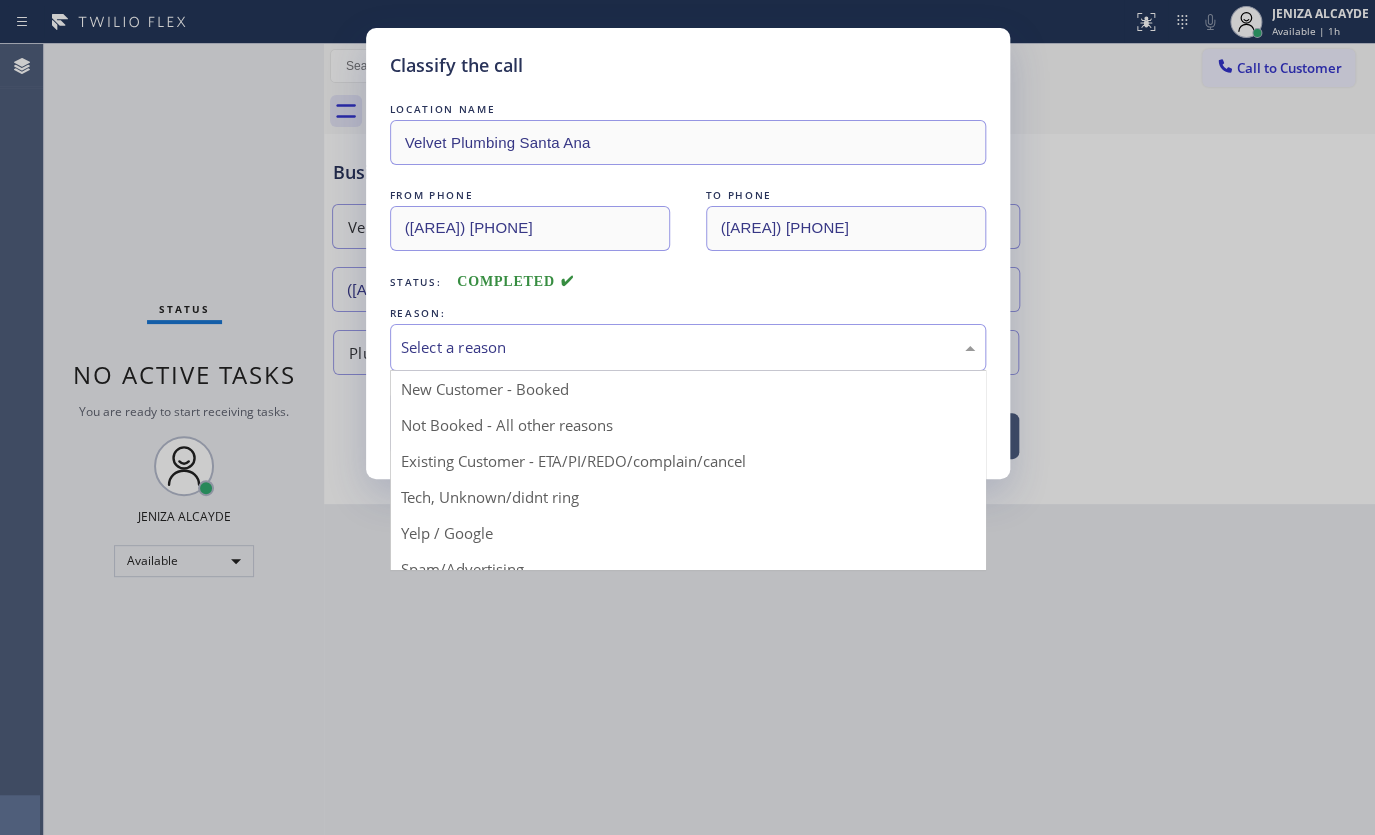 click on "Select a reason" at bounding box center [688, 347] 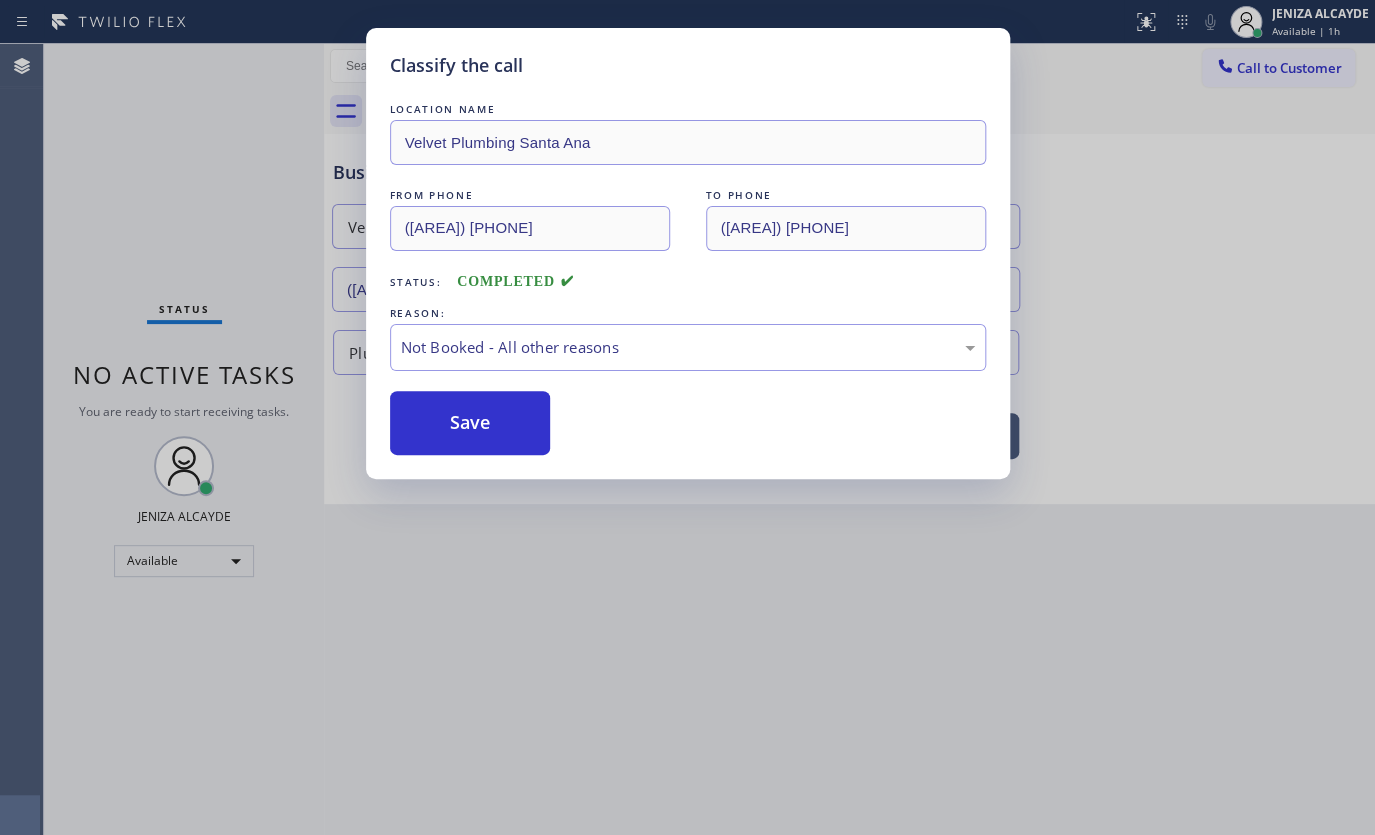 click on "Save" at bounding box center [470, 423] 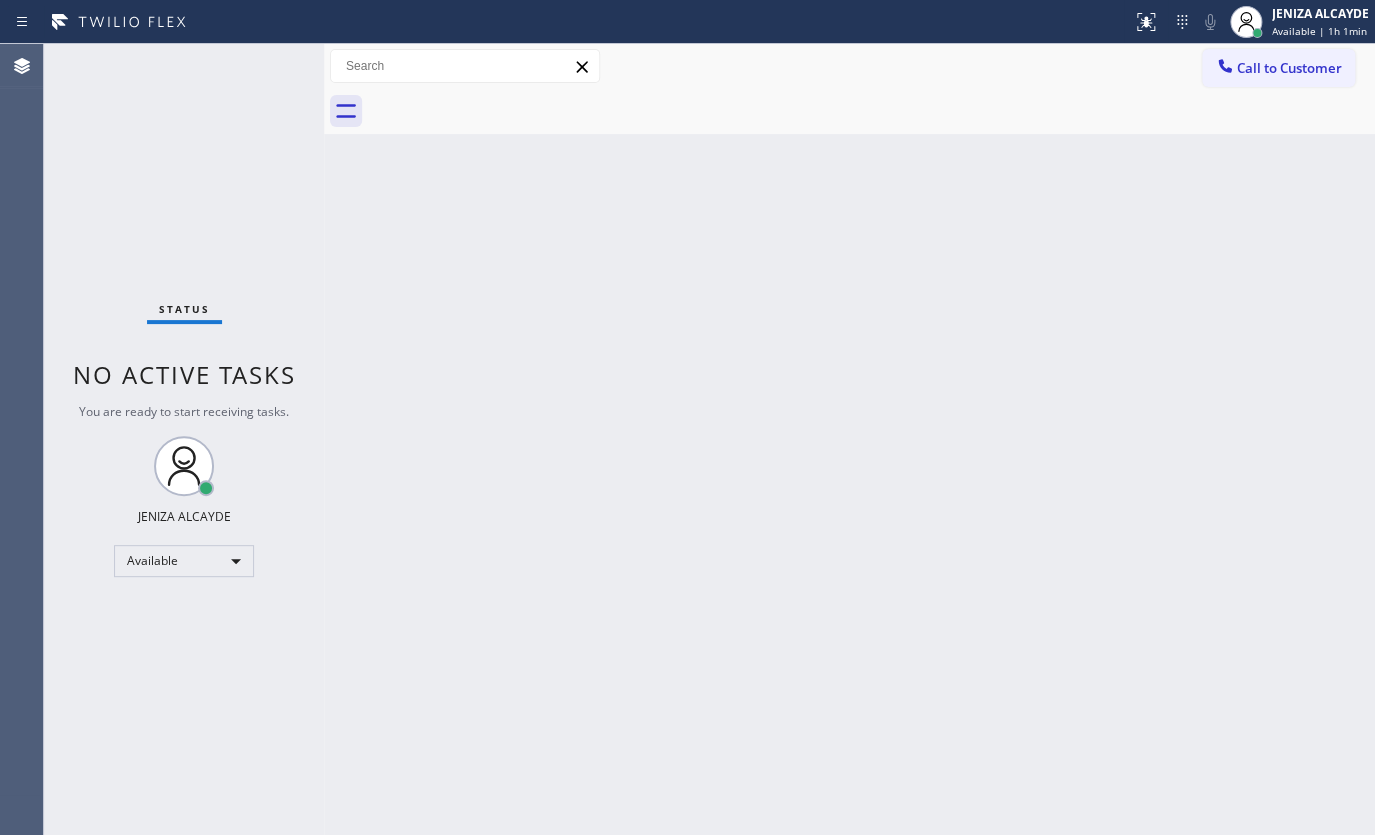 click on "Status   No active tasks     You are ready to start receiving tasks.   JENIZA ALCAYDE Available" at bounding box center [184, 439] 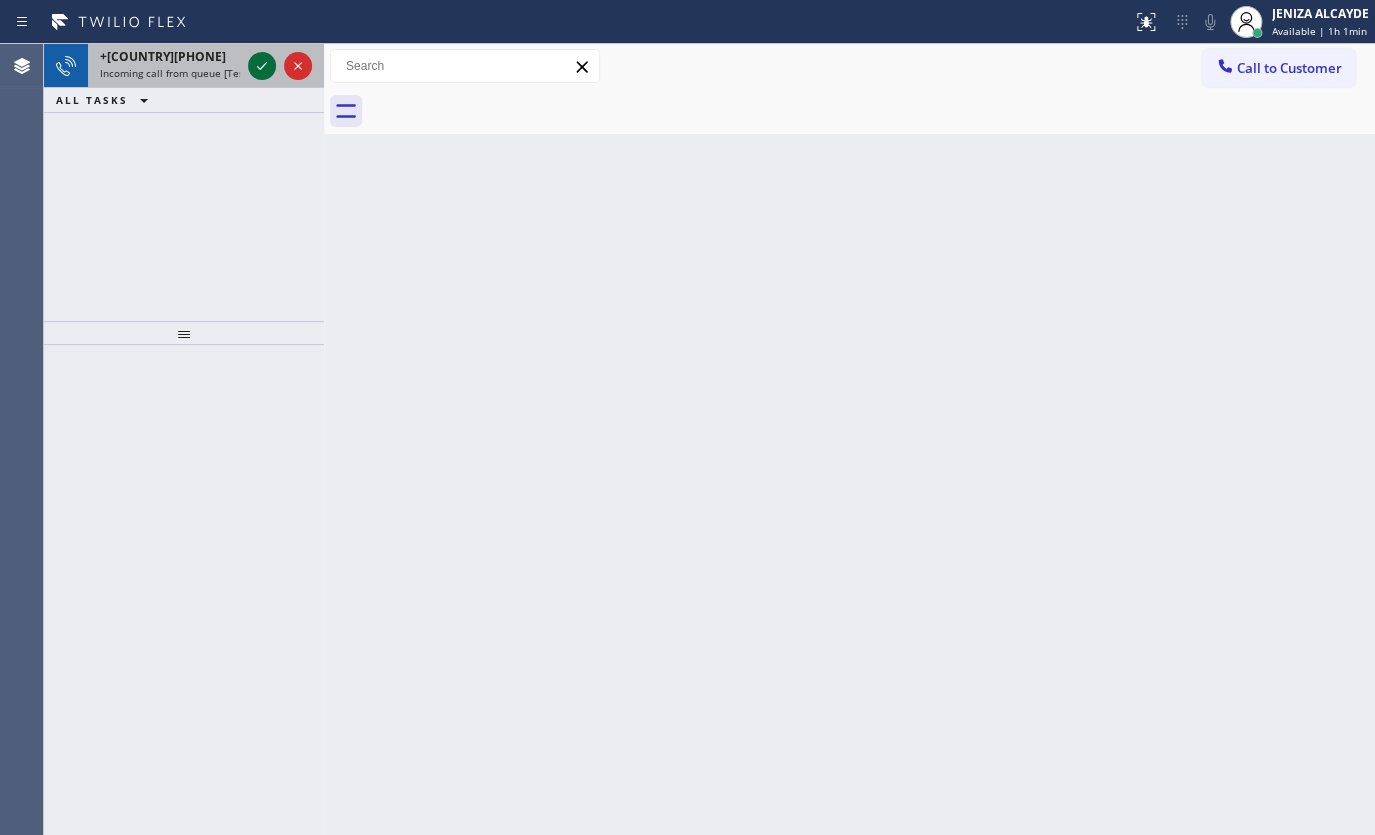 click 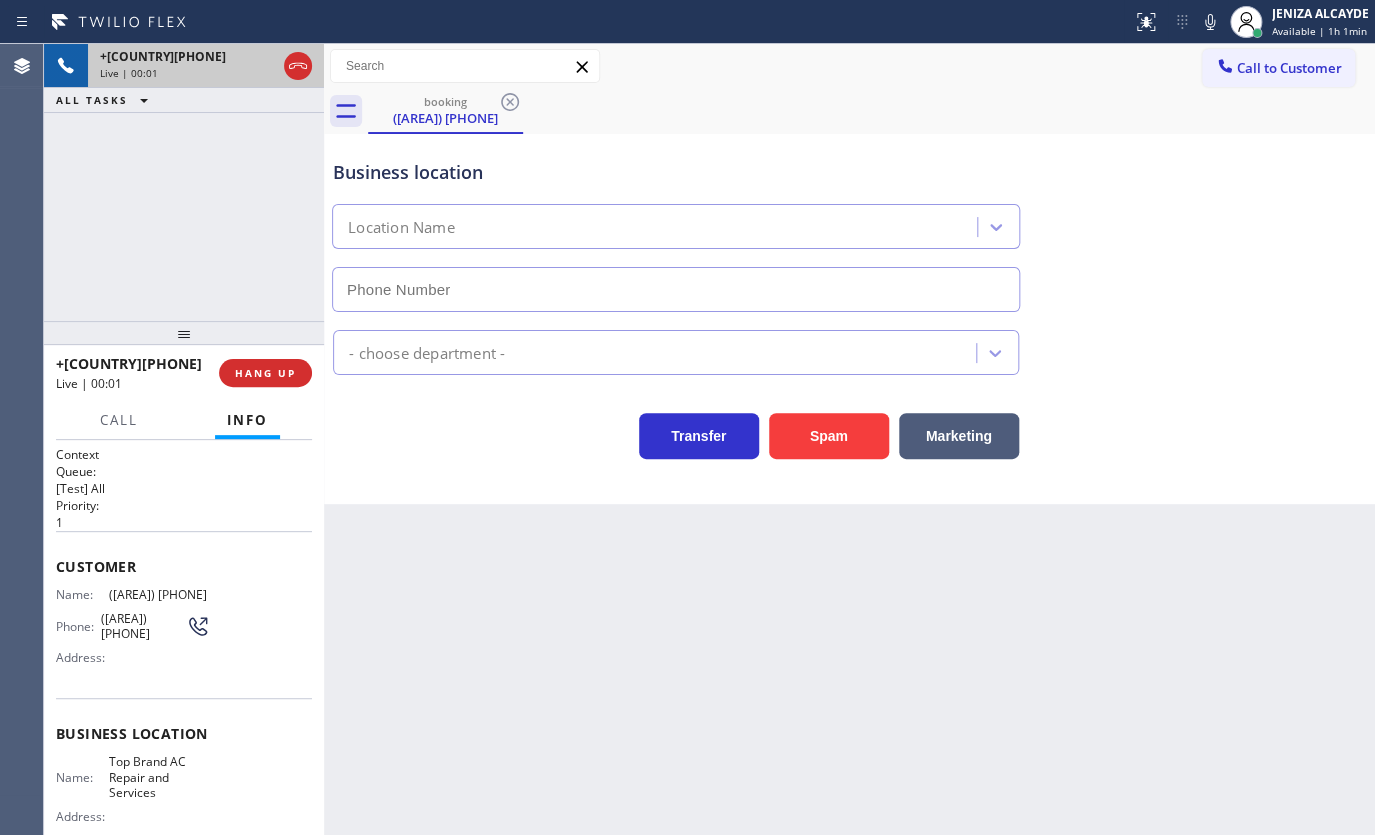 type on "(626) 921-5772" 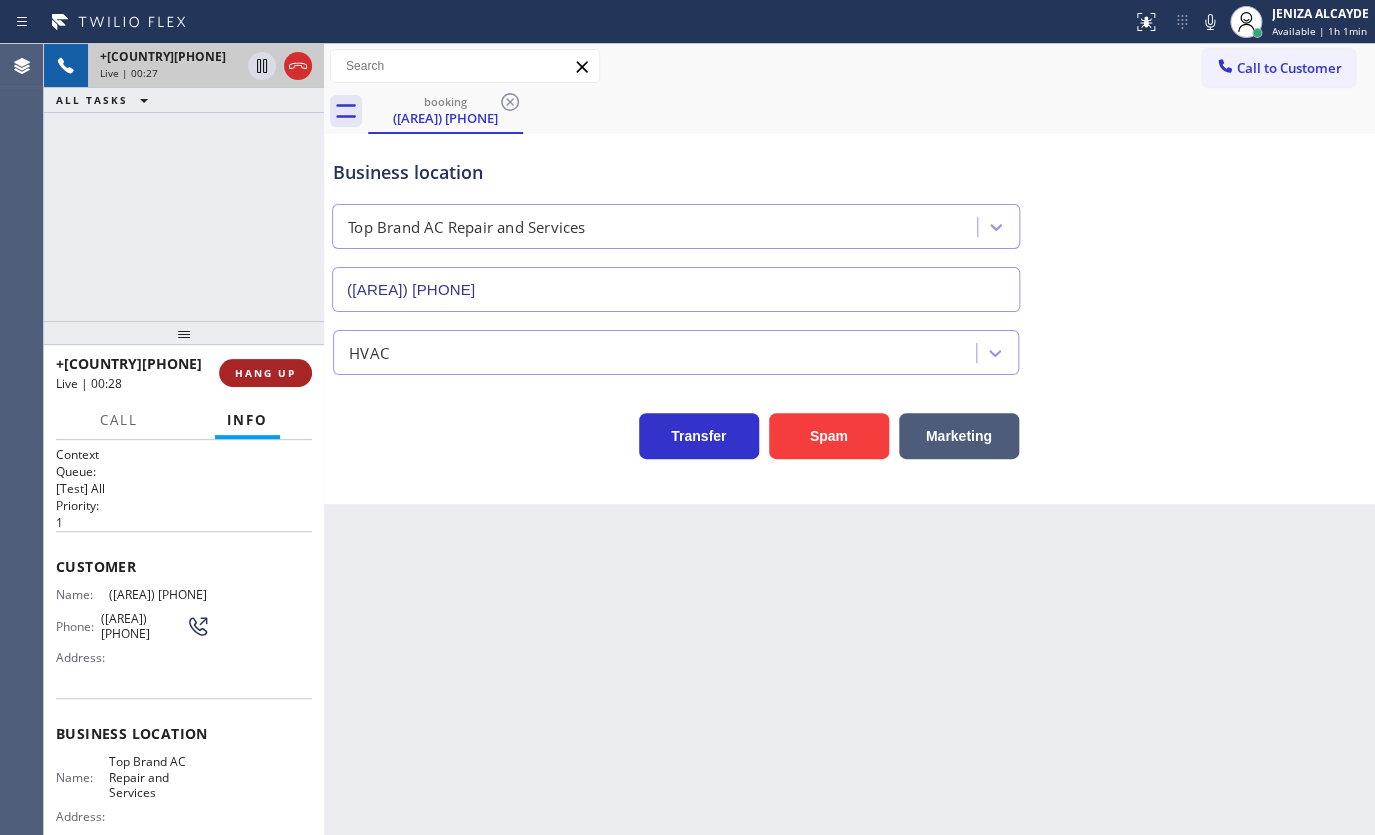 click on "HANG UP" at bounding box center [265, 373] 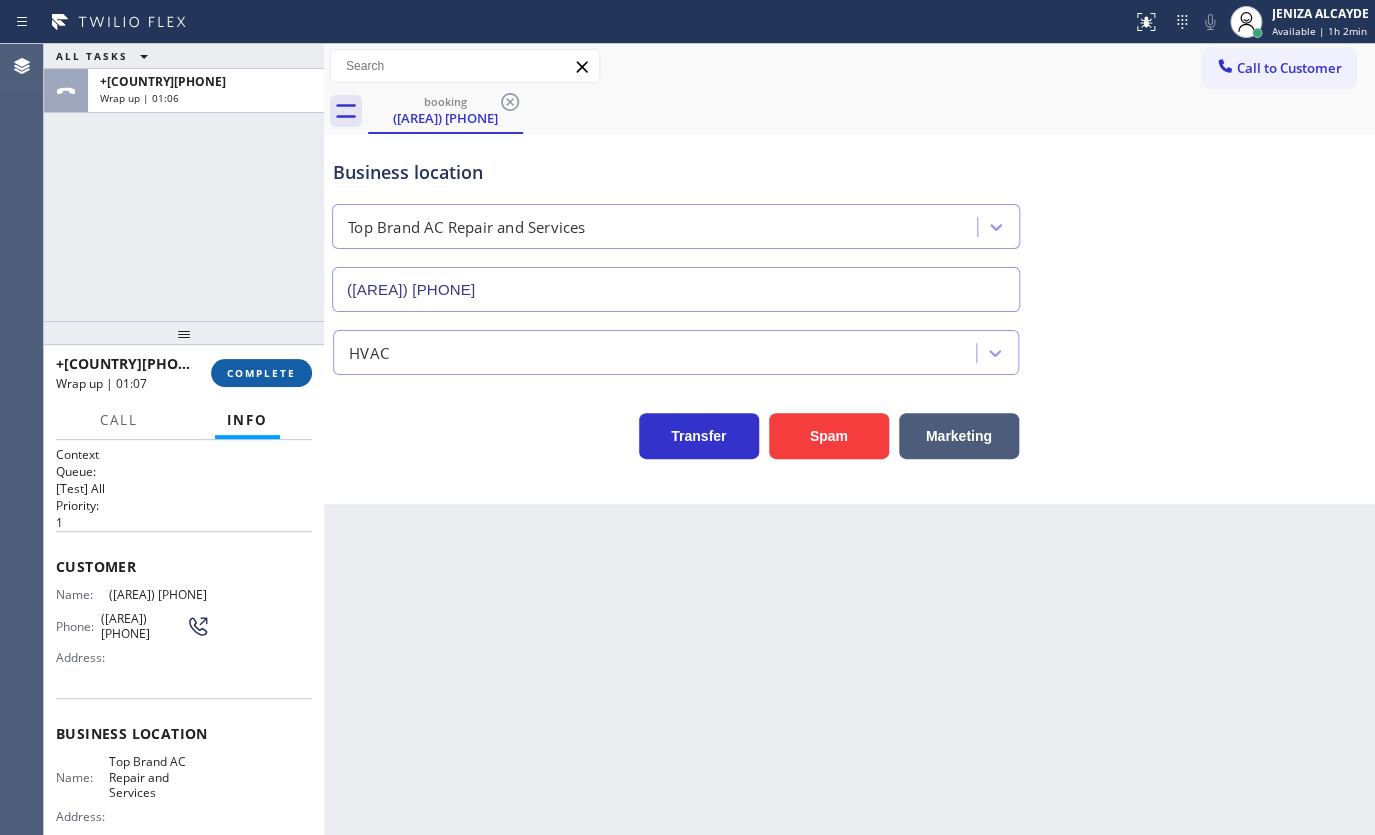 click on "COMPLETE" at bounding box center (261, 373) 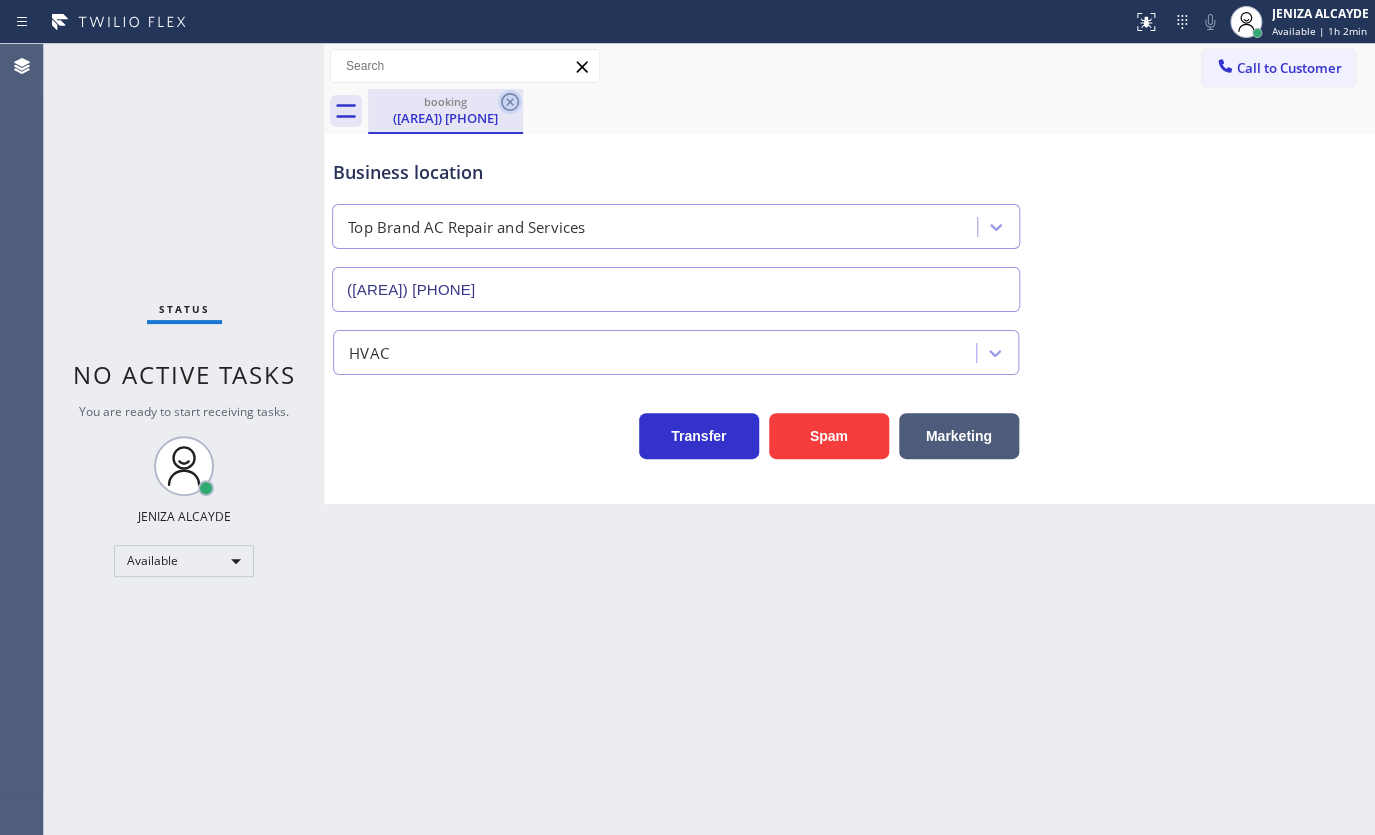 click 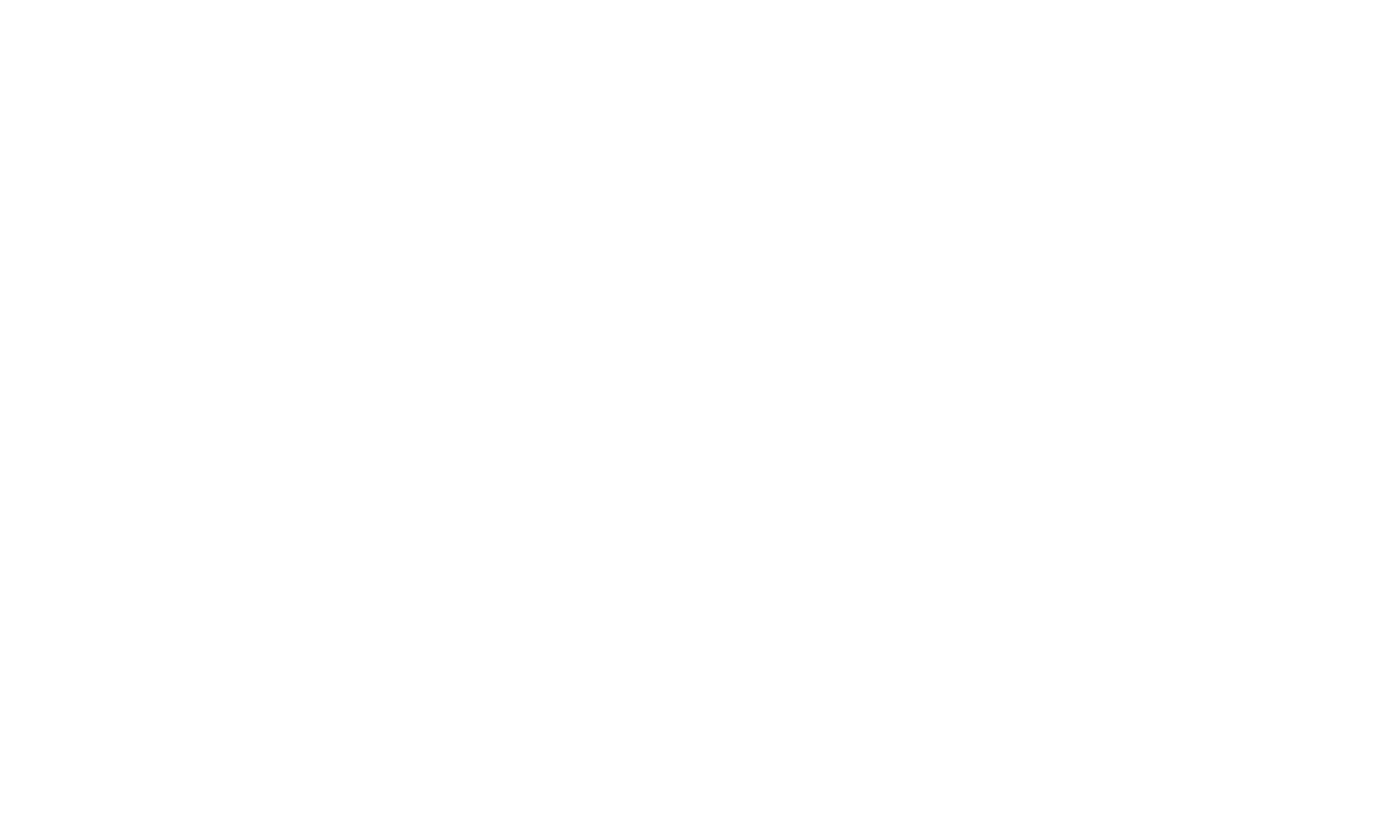scroll, scrollTop: 0, scrollLeft: 0, axis: both 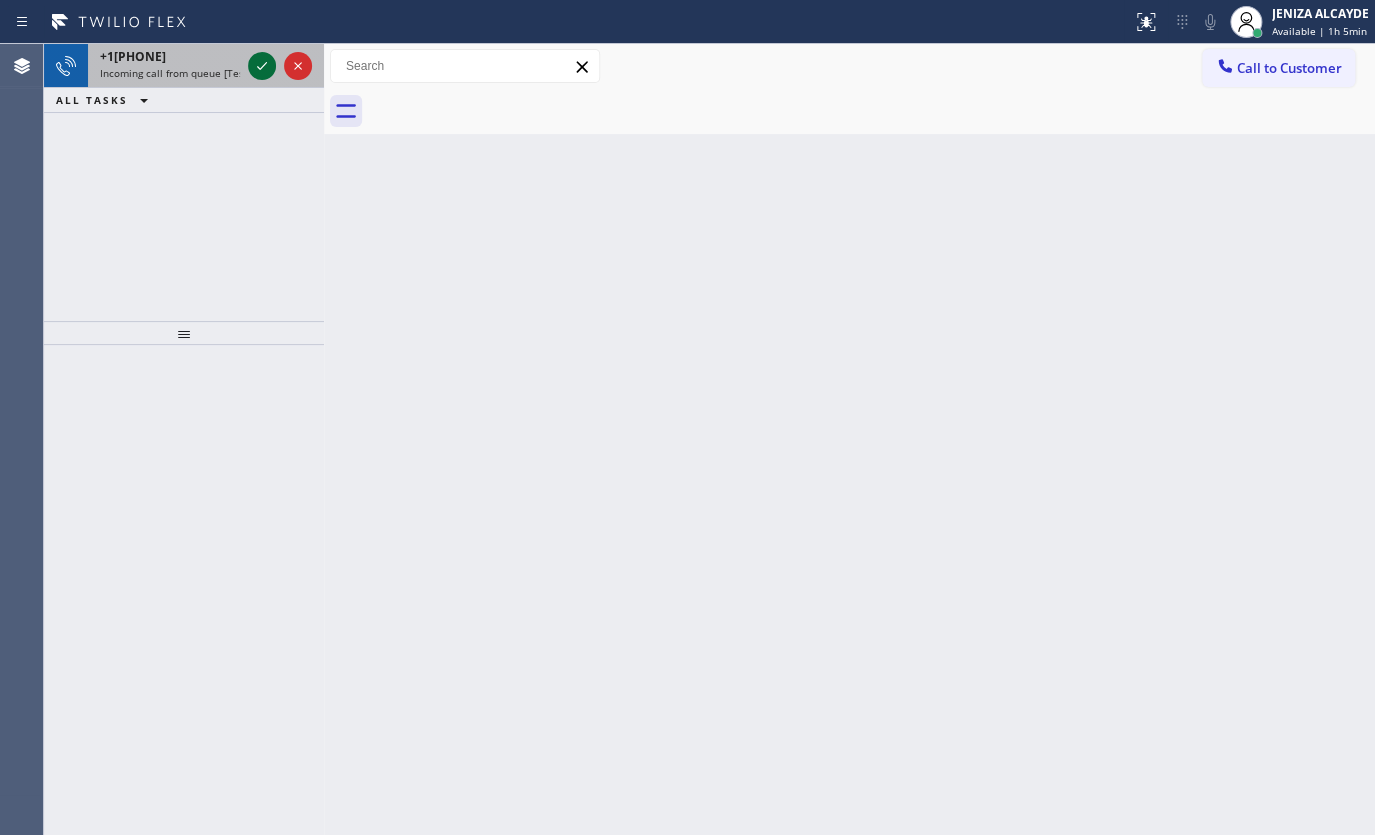 click 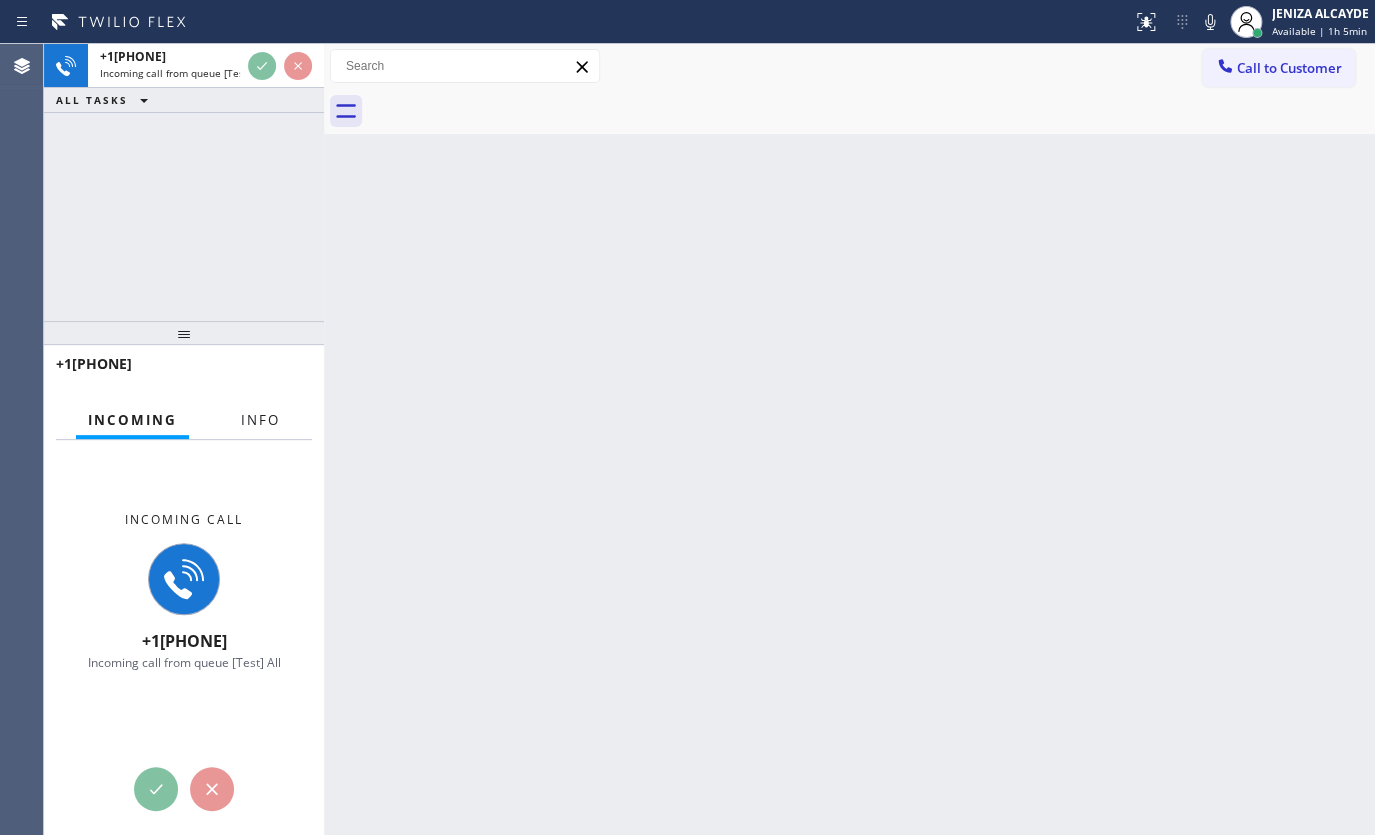 click on "Info" at bounding box center (260, 420) 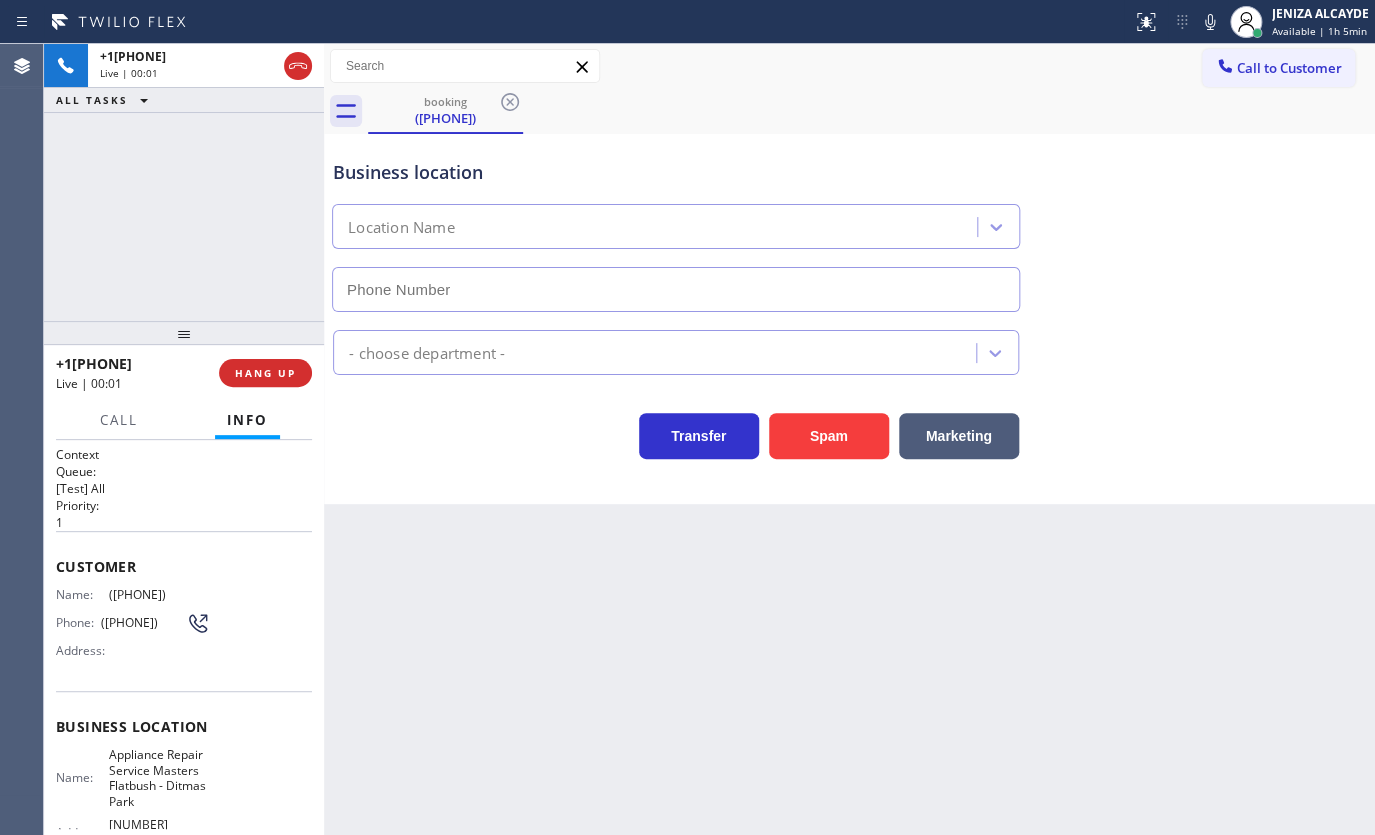 type on "([PHONE])" 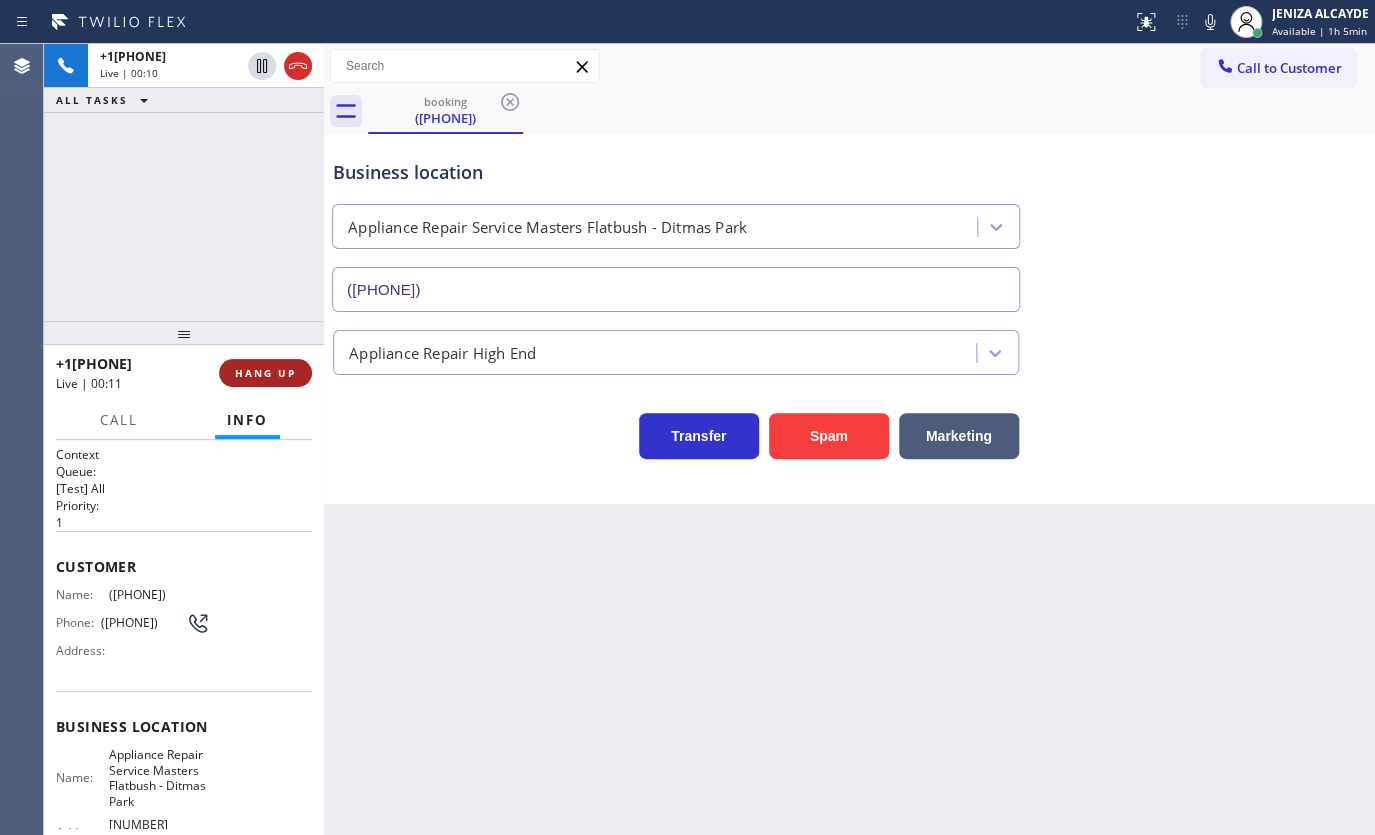 click on "HANG UP" at bounding box center (265, 373) 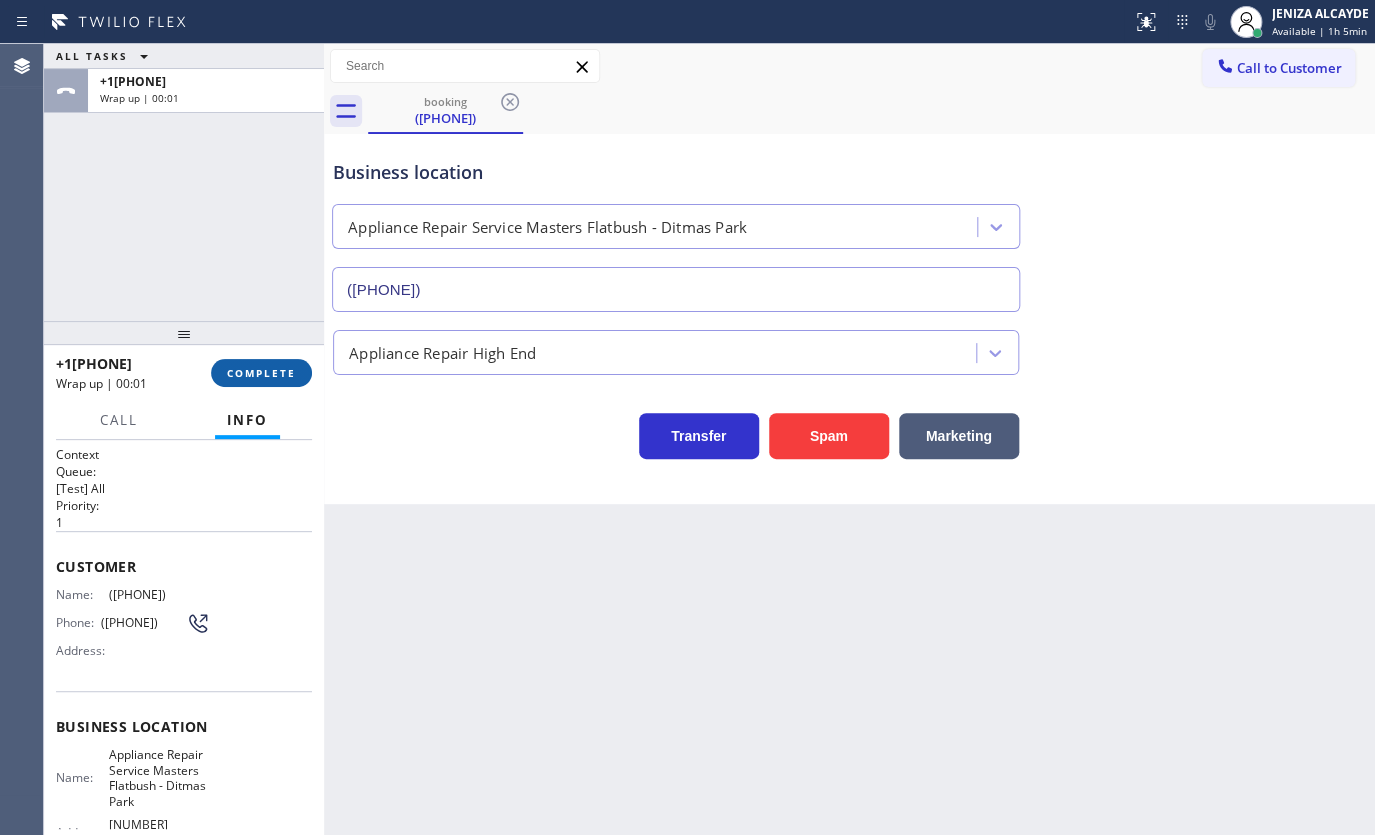 click on "COMPLETE" at bounding box center [261, 373] 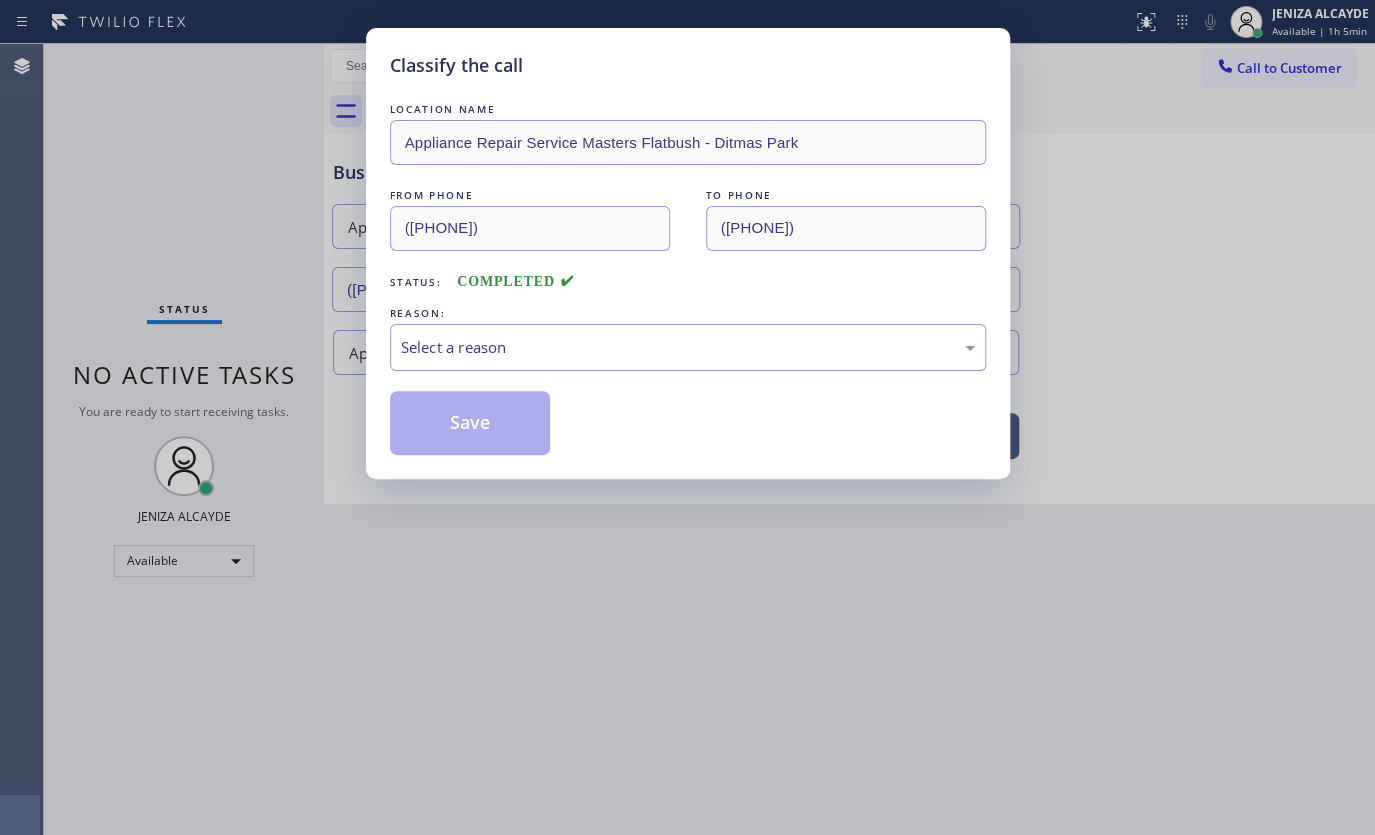 drag, startPoint x: 524, startPoint y: 350, endPoint x: 526, endPoint y: 335, distance: 15.132746 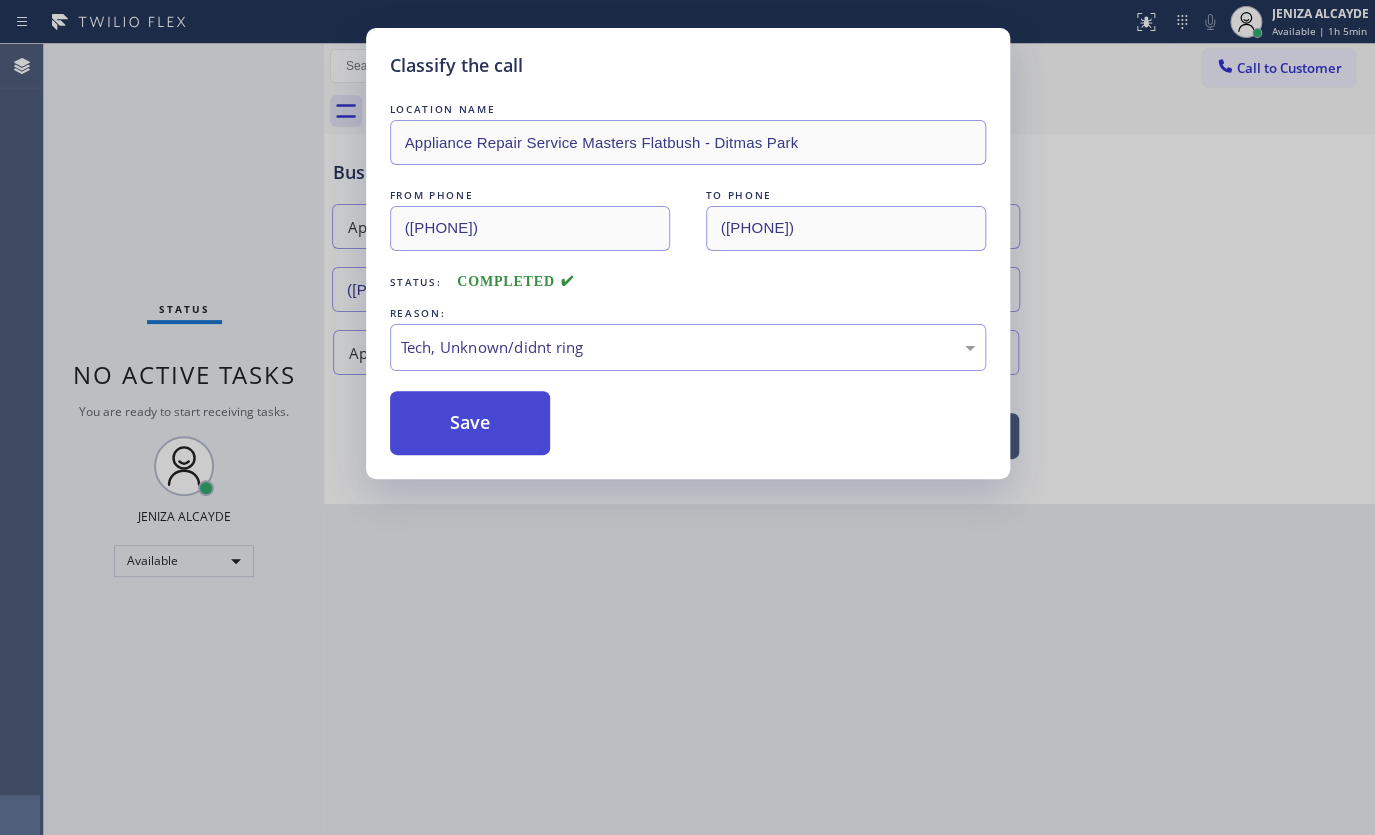 click on "Save" at bounding box center [470, 423] 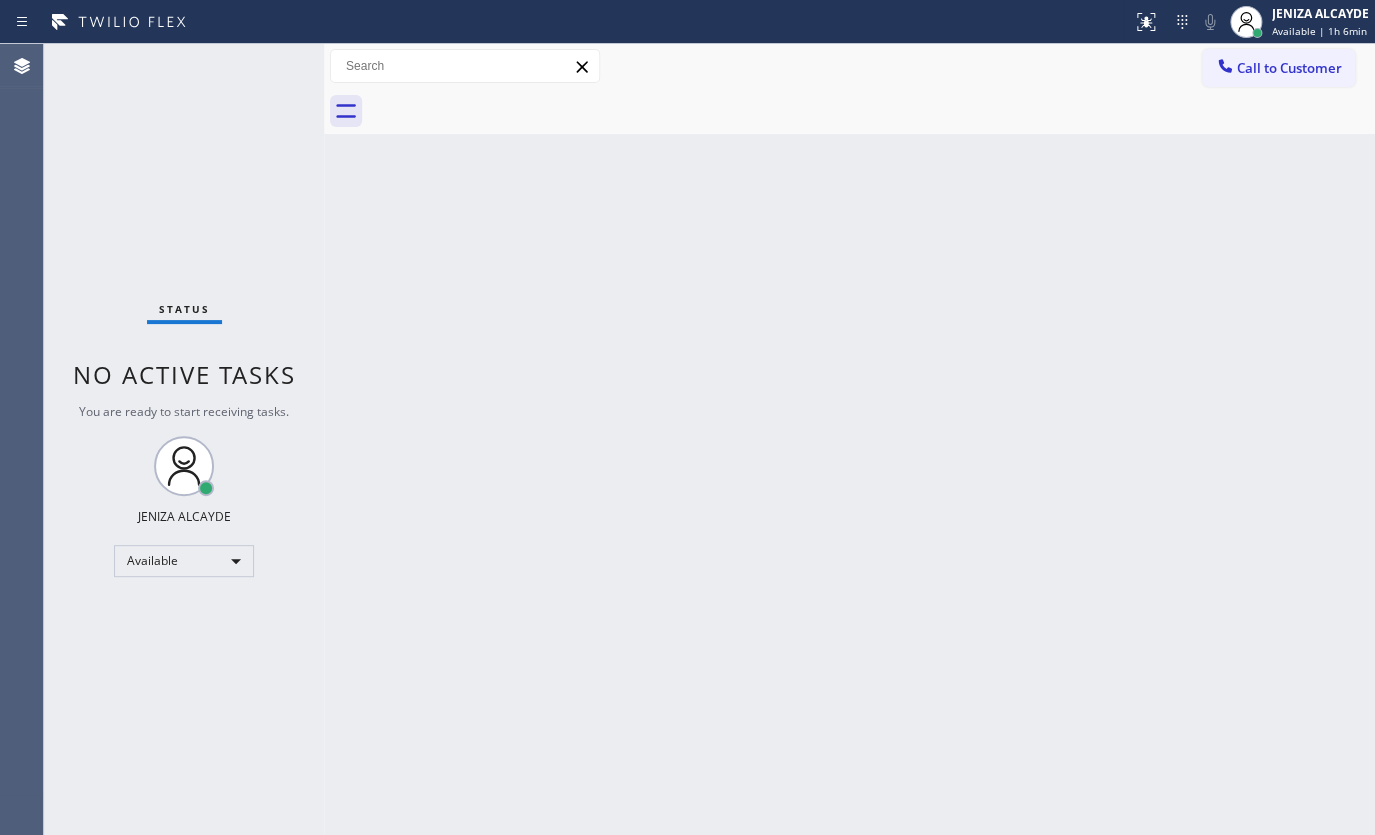 click on "Status   No active tasks     You are ready to start receiving tasks.   JENIZA ALCAYDE Available" at bounding box center (184, 439) 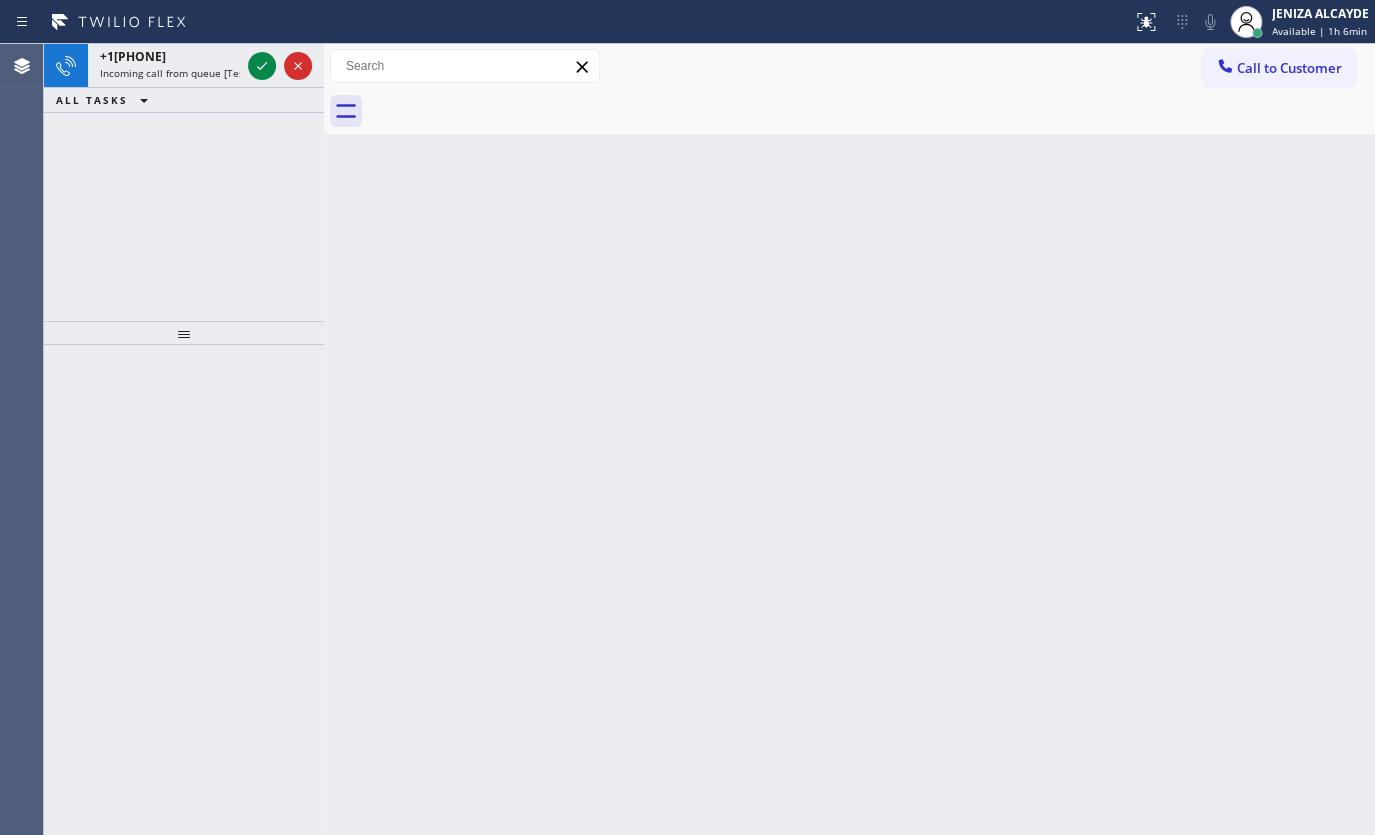 drag, startPoint x: 284, startPoint y: 152, endPoint x: 283, endPoint y: 135, distance: 17.029387 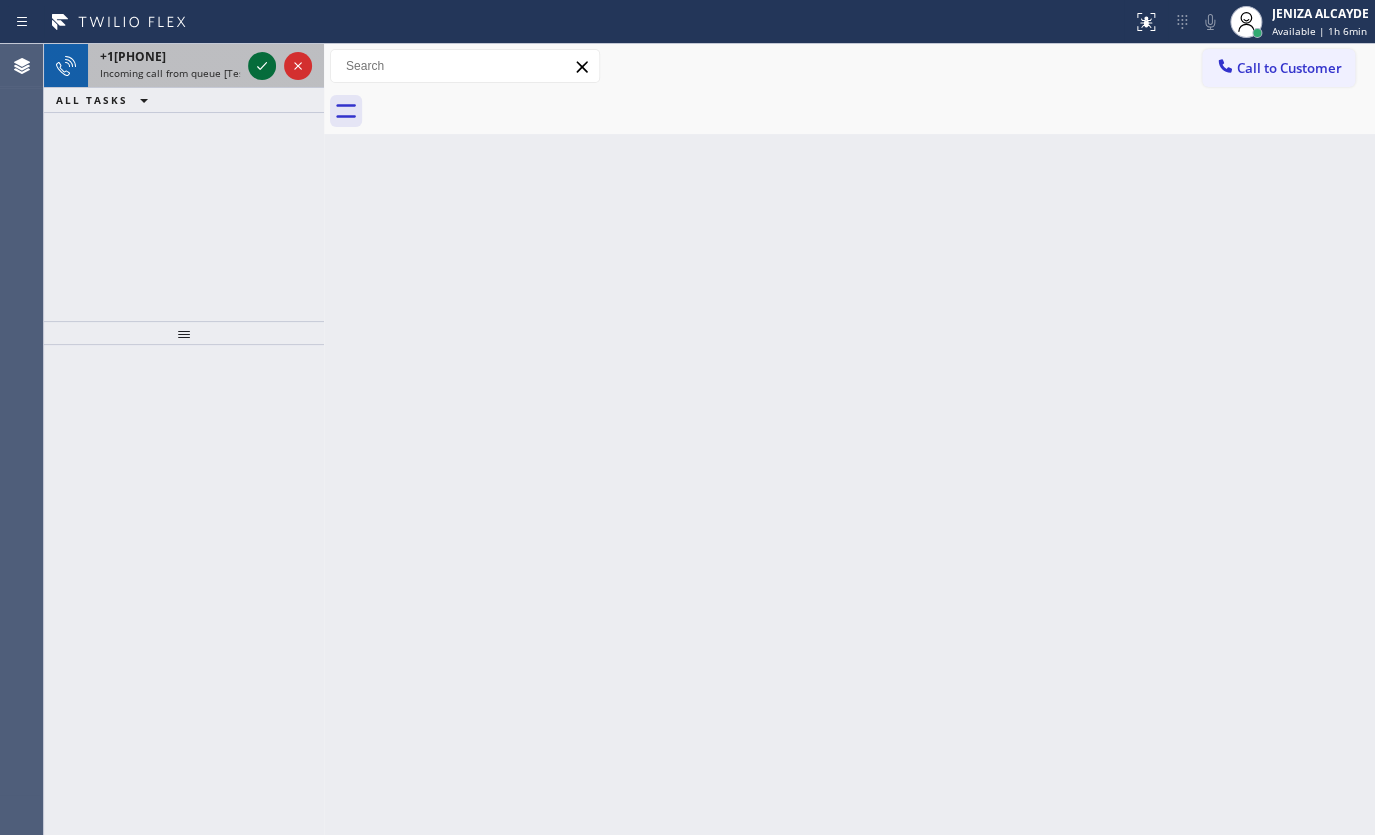 click 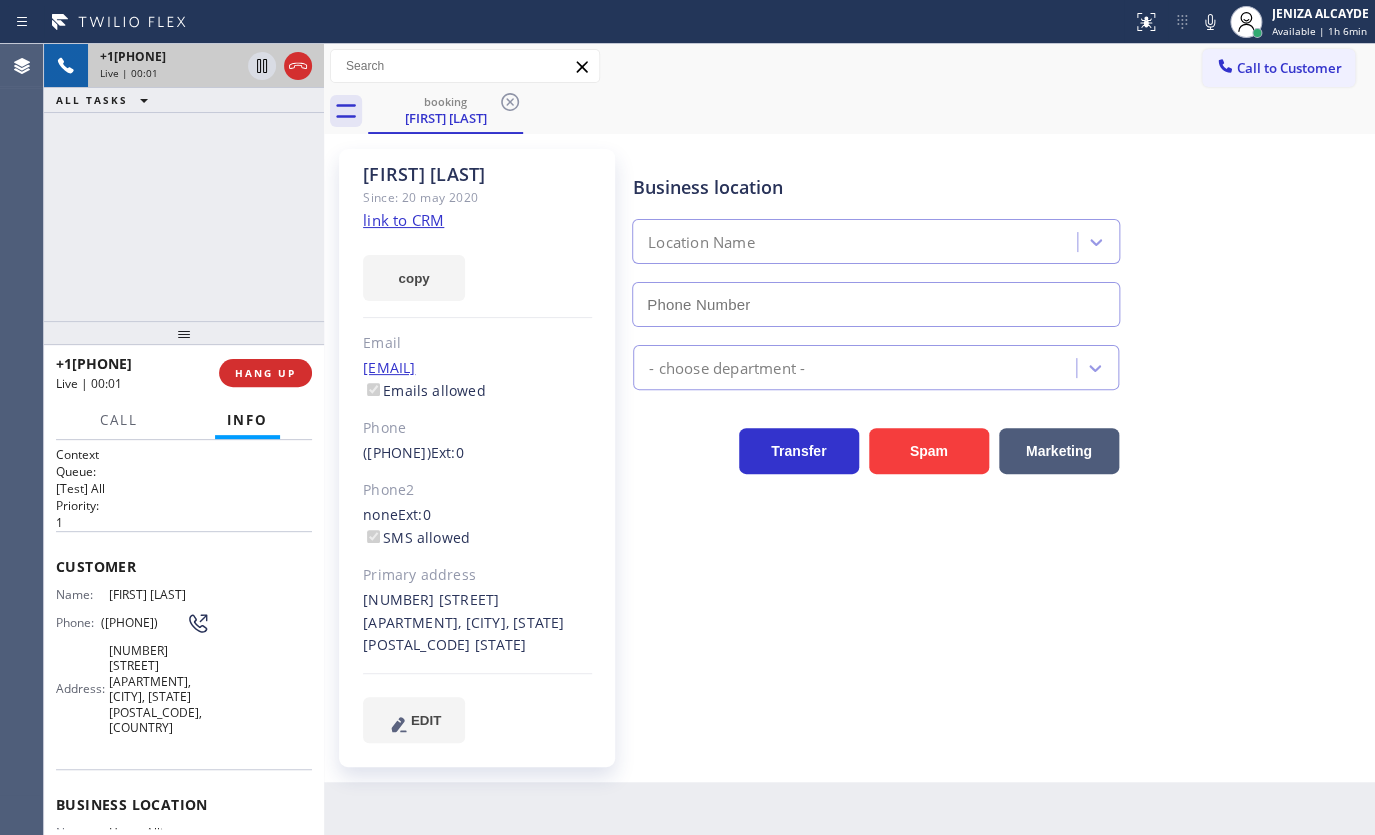 type on "(877) 777-0796" 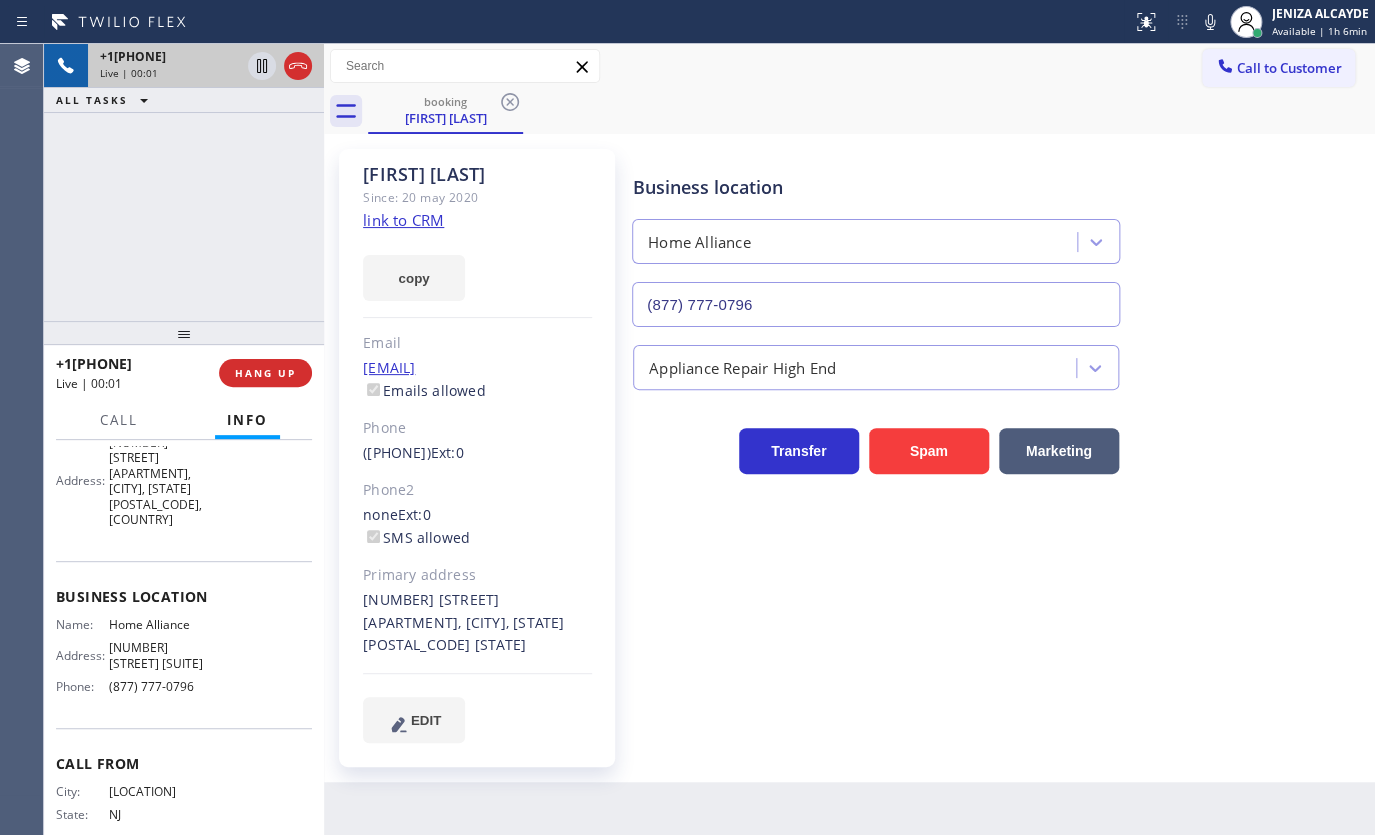 scroll, scrollTop: 230, scrollLeft: 0, axis: vertical 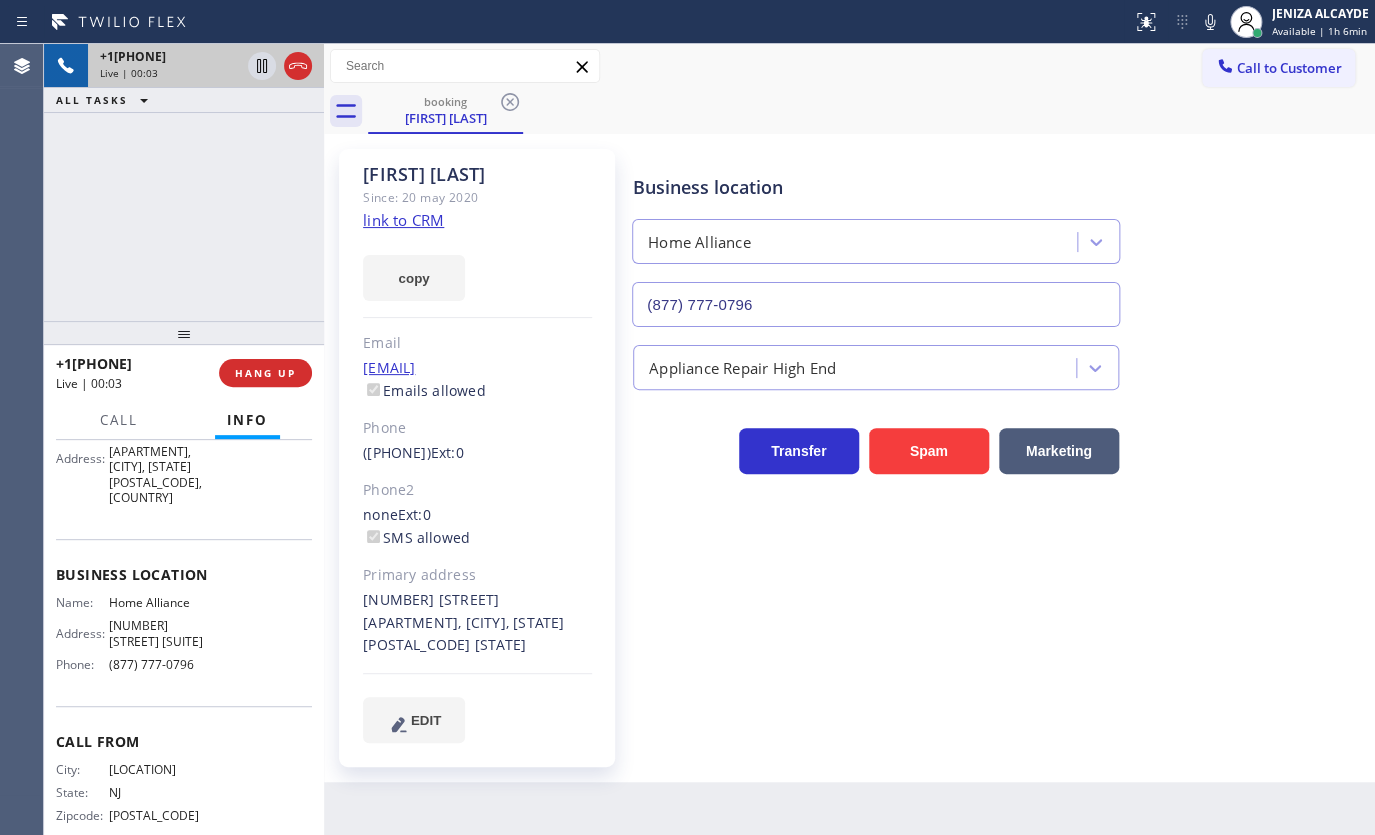 click on "link to CRM" 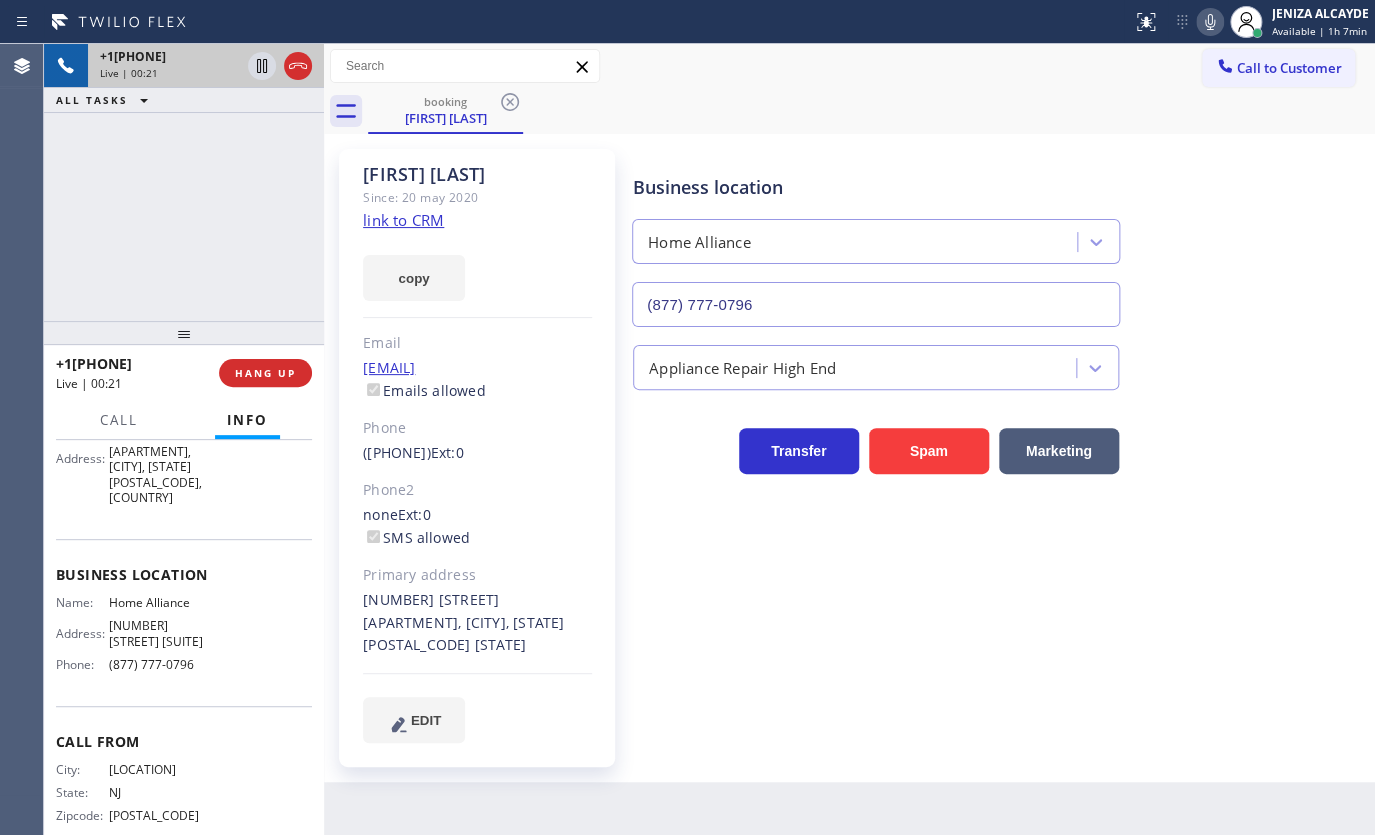 click 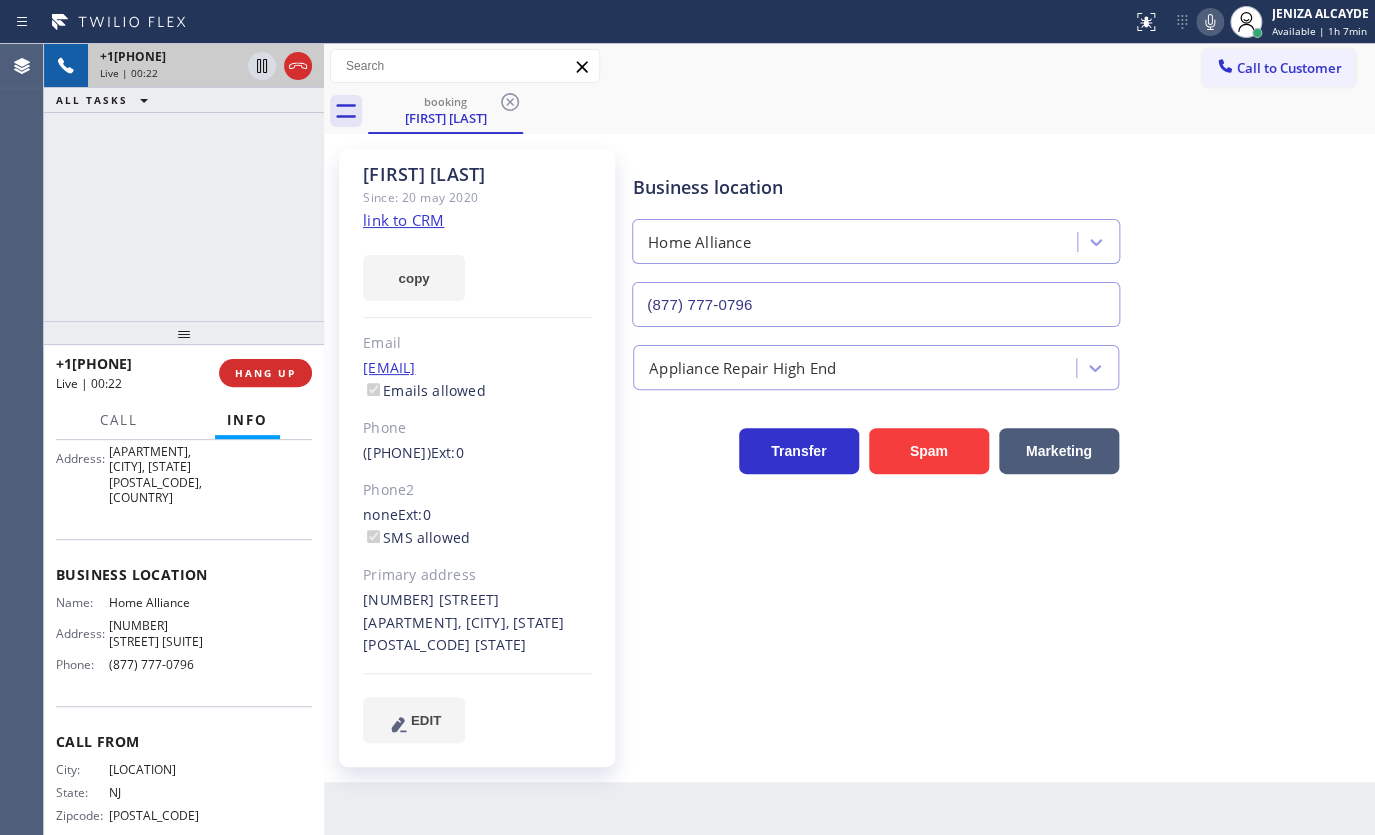 click 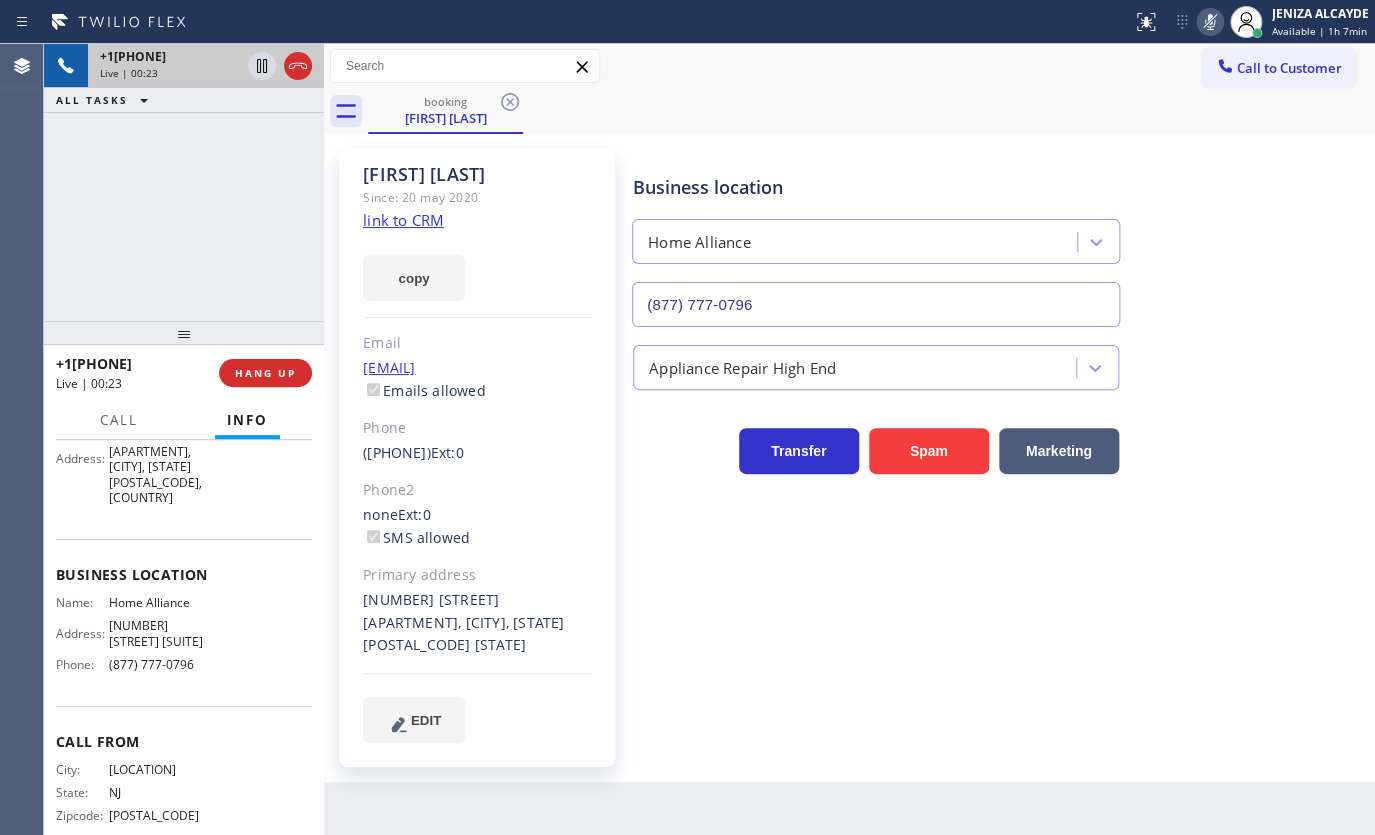 click on "Back to Dashboard Change Sender ID Customers Technicians Select a contact Outbound call Technician Search Technician Your caller id phone number Your caller id phone number Call Technician info Name   Phone none Address none Change Sender ID HVAC +1[PHONE] 5 Star Appliance +1[PHONE] Appliance Repair +1[PHONE] Plumbing +1[PHONE] Air Duct Cleaning +1[PHONE]  Electricians +1[PHONE]  Cancel Change Check personal SMS Reset Change booking [FIRST] [LAST] Call to Customer Outbound call Location Search location Your caller id phone number Customer number Call Outbound call Technician Search Technician Your caller id phone number Your caller id phone number Call booking [FIRST]   [LAST] Since: [DATE] link to CRM copy Email [EMAIL]  Emails allowed Phone ([PHONE])  Ext:  0 Phone2 none  Ext:  0  SMS allowed Primary address [NUMBER] [STREET] [CITY], [POSTAL_CODE] [STATE] EDIT Outbound call Location Home Alliance Your caller id phone number ([PHONE]) Call Spam" at bounding box center (849, 439) 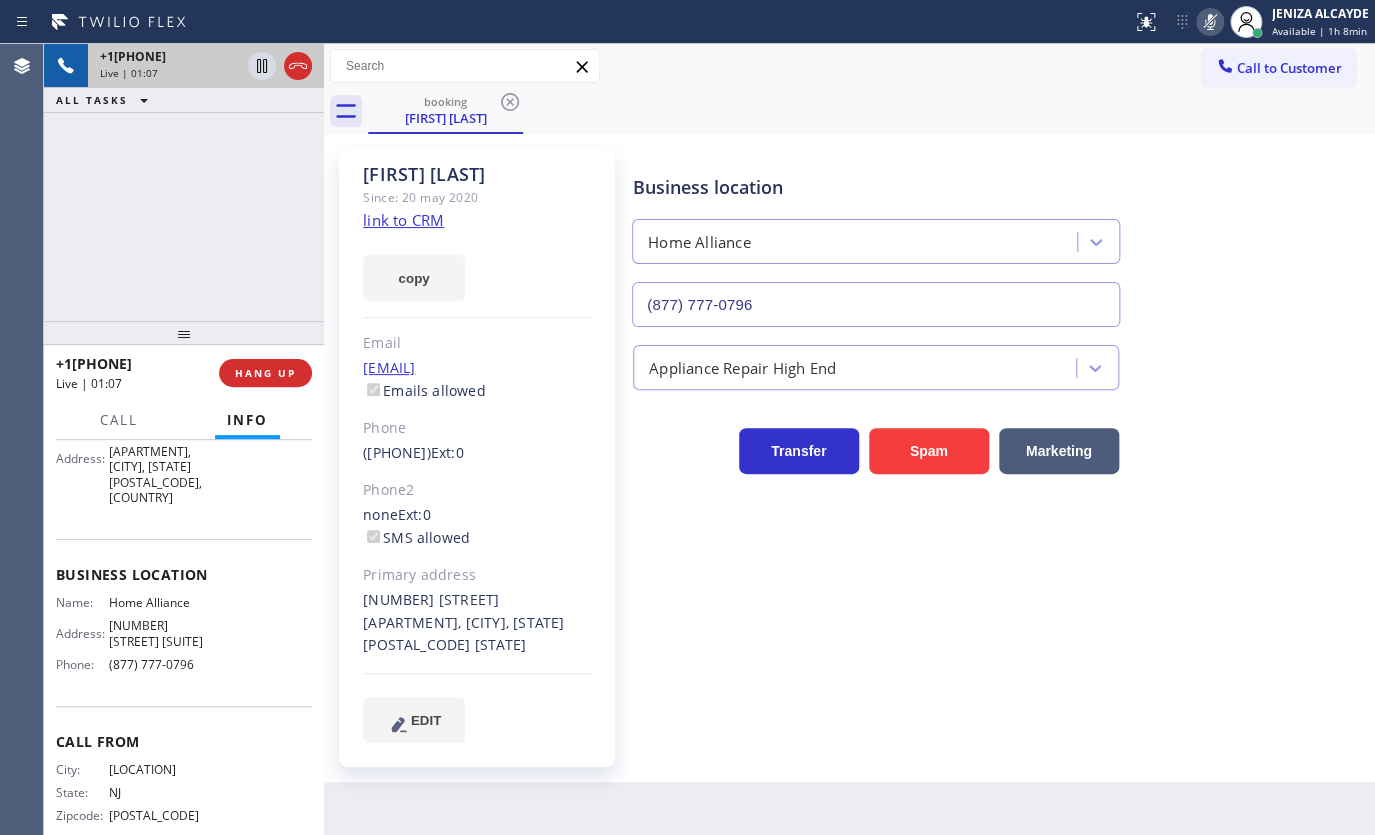 click on "Agent Desktop" at bounding box center [21, 439] 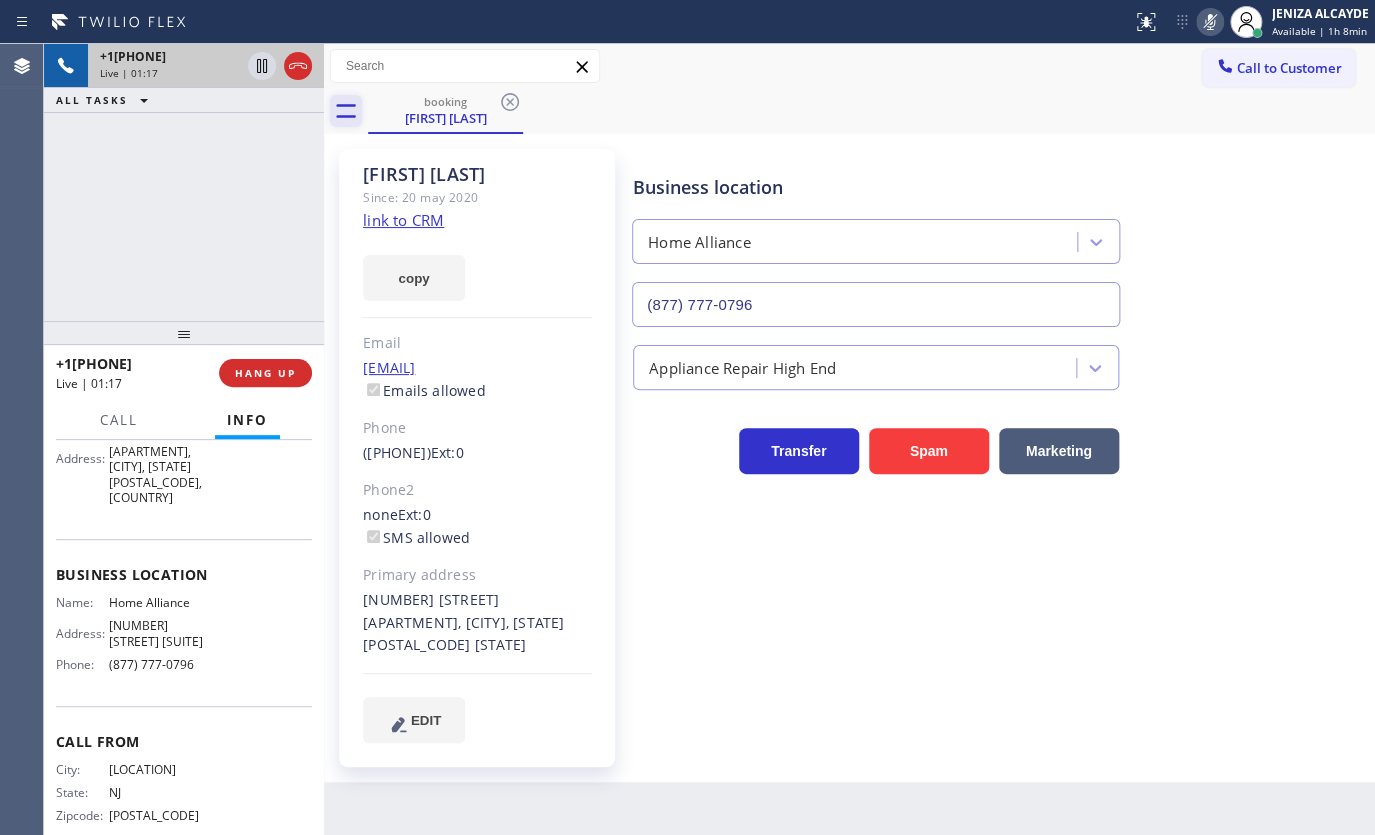 drag, startPoint x: 257, startPoint y: 156, endPoint x: 350, endPoint y: 109, distance: 104.20173 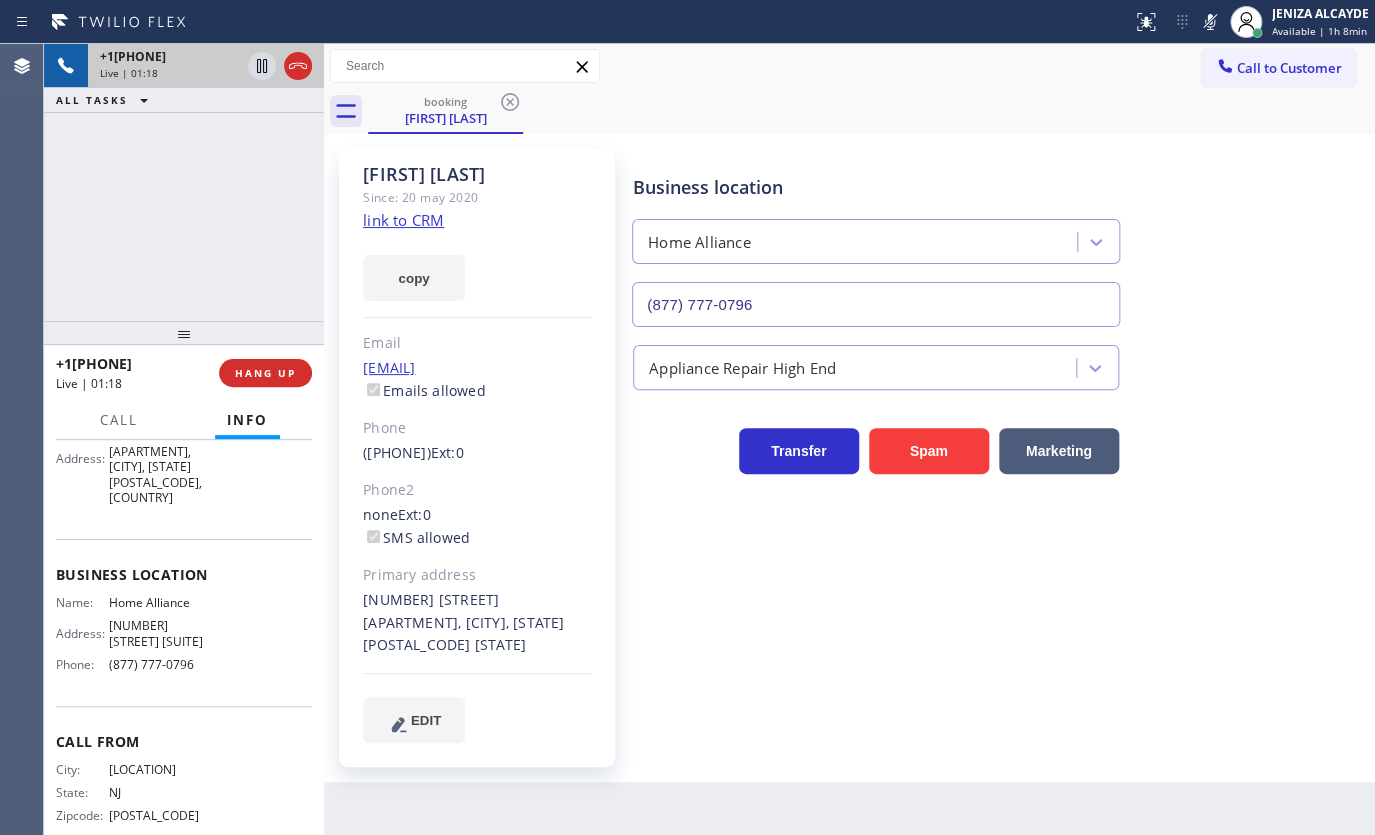drag, startPoint x: 1200, startPoint y: 17, endPoint x: 1048, endPoint y: 60, distance: 157.96518 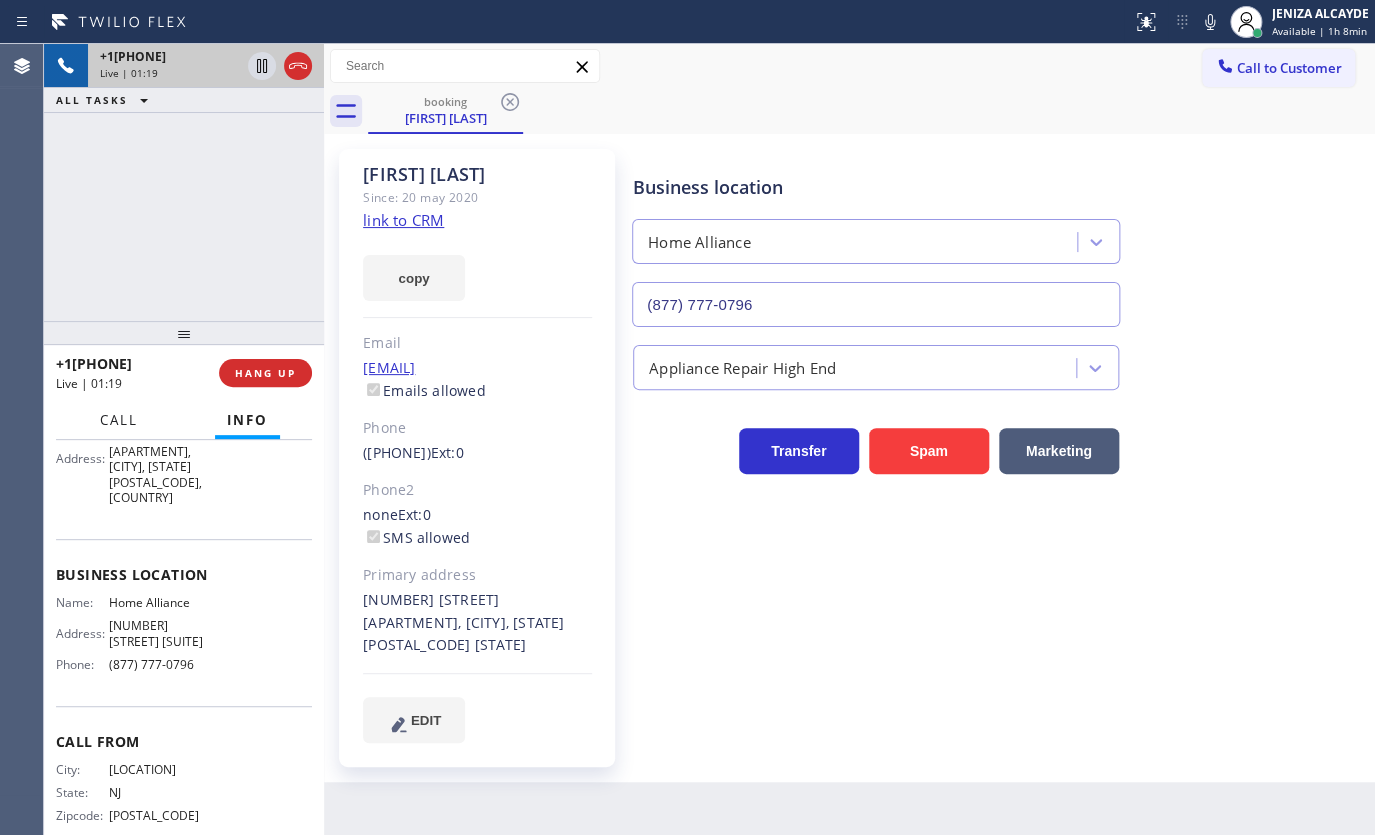 click on "Call" at bounding box center (119, 420) 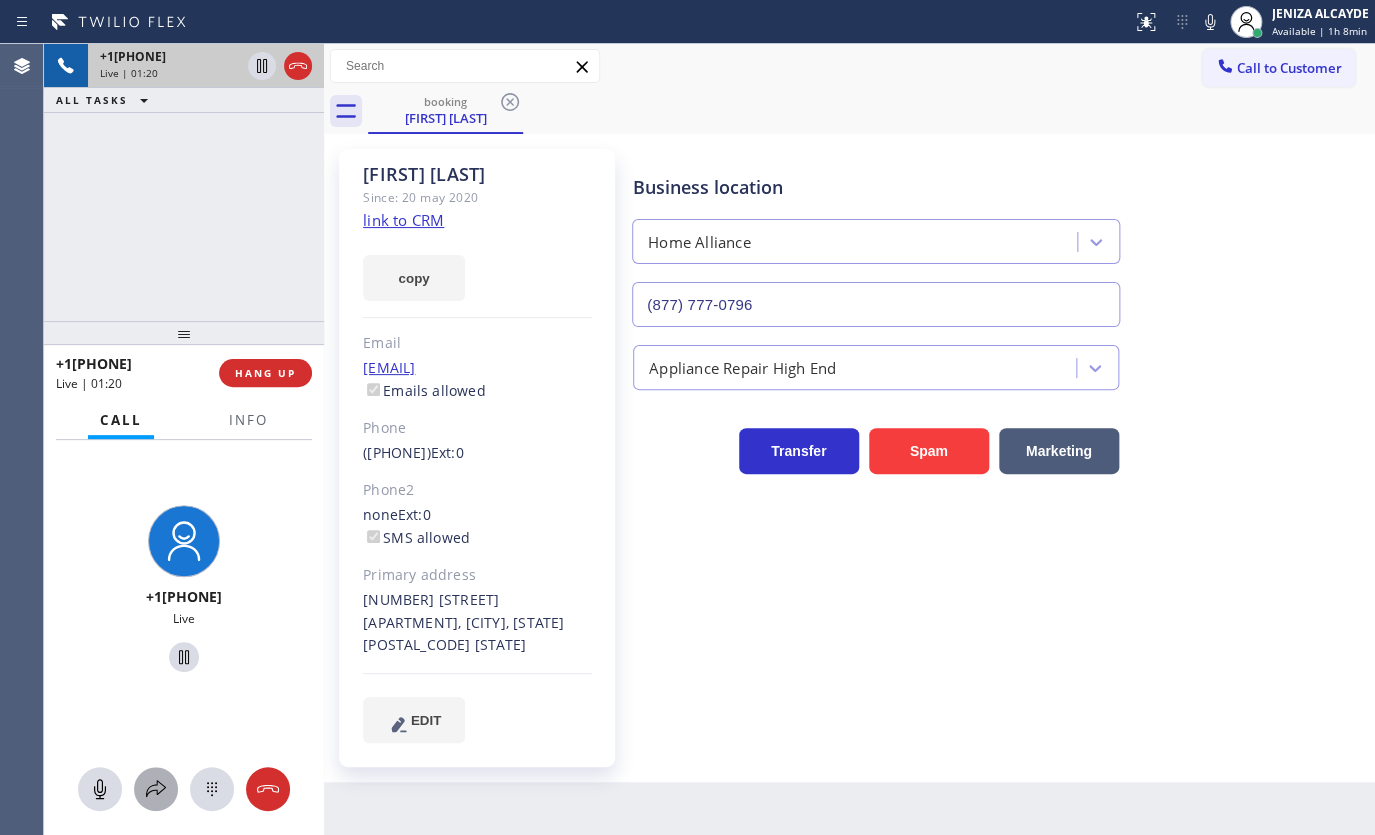 click at bounding box center (156, 789) 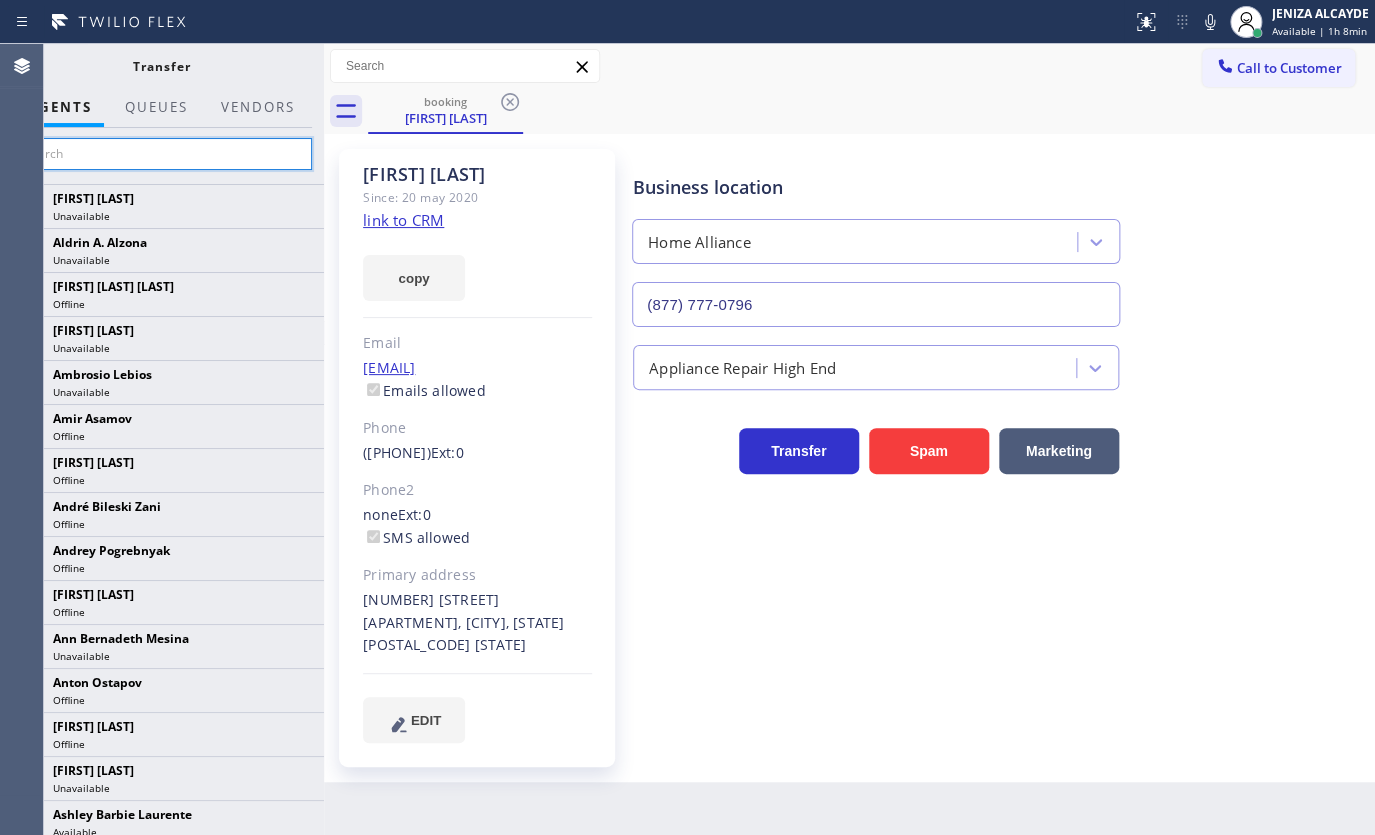 click at bounding box center [161, 154] 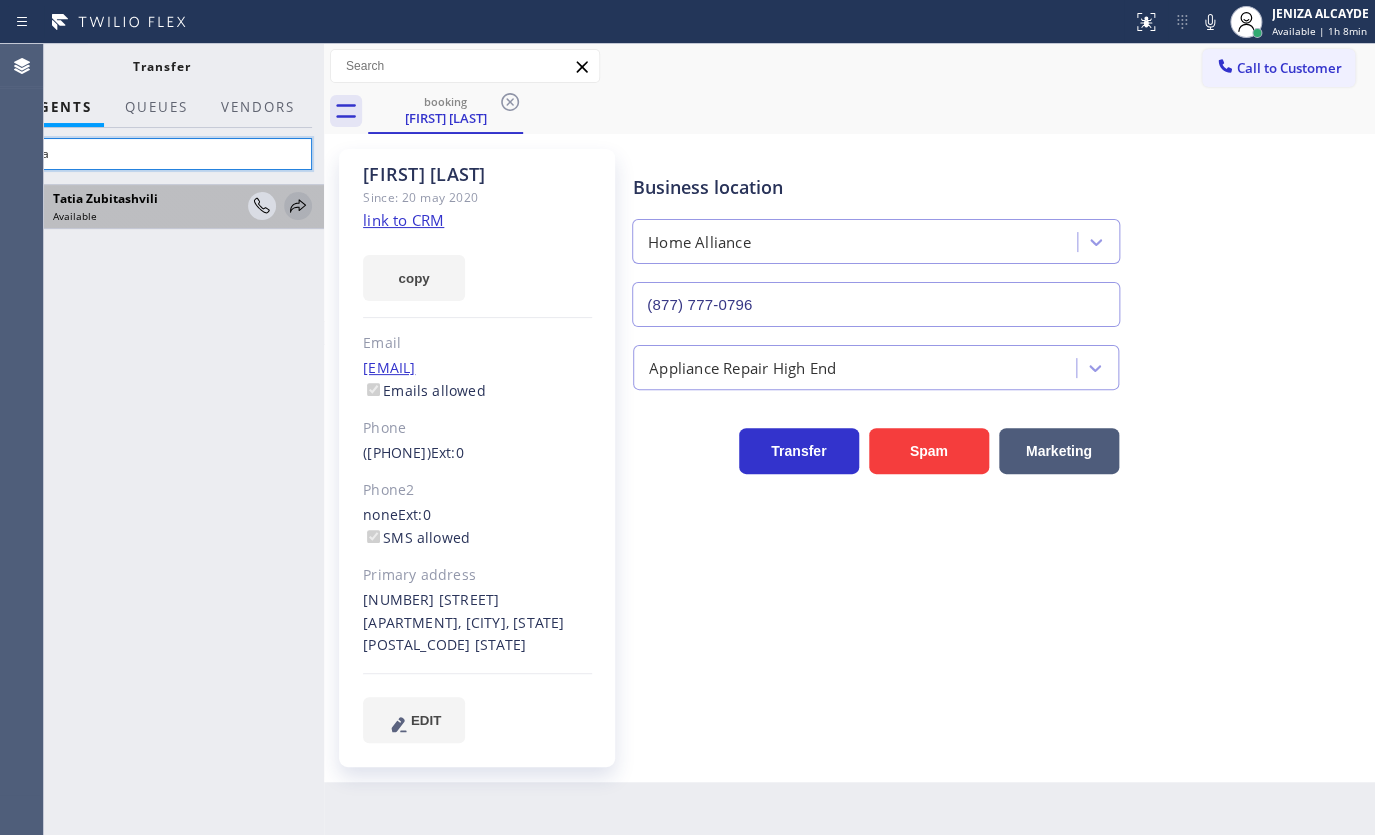 type on "tatia" 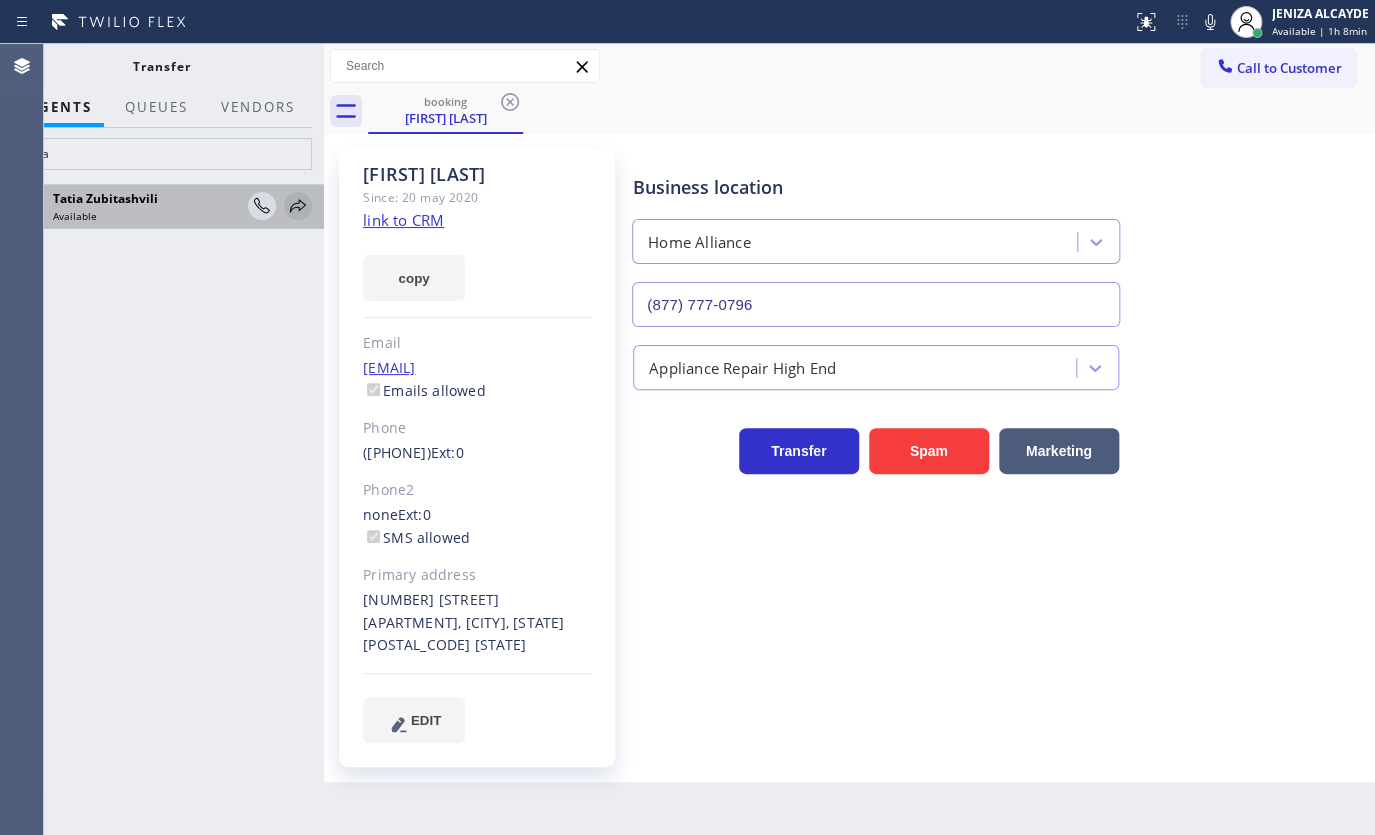 click 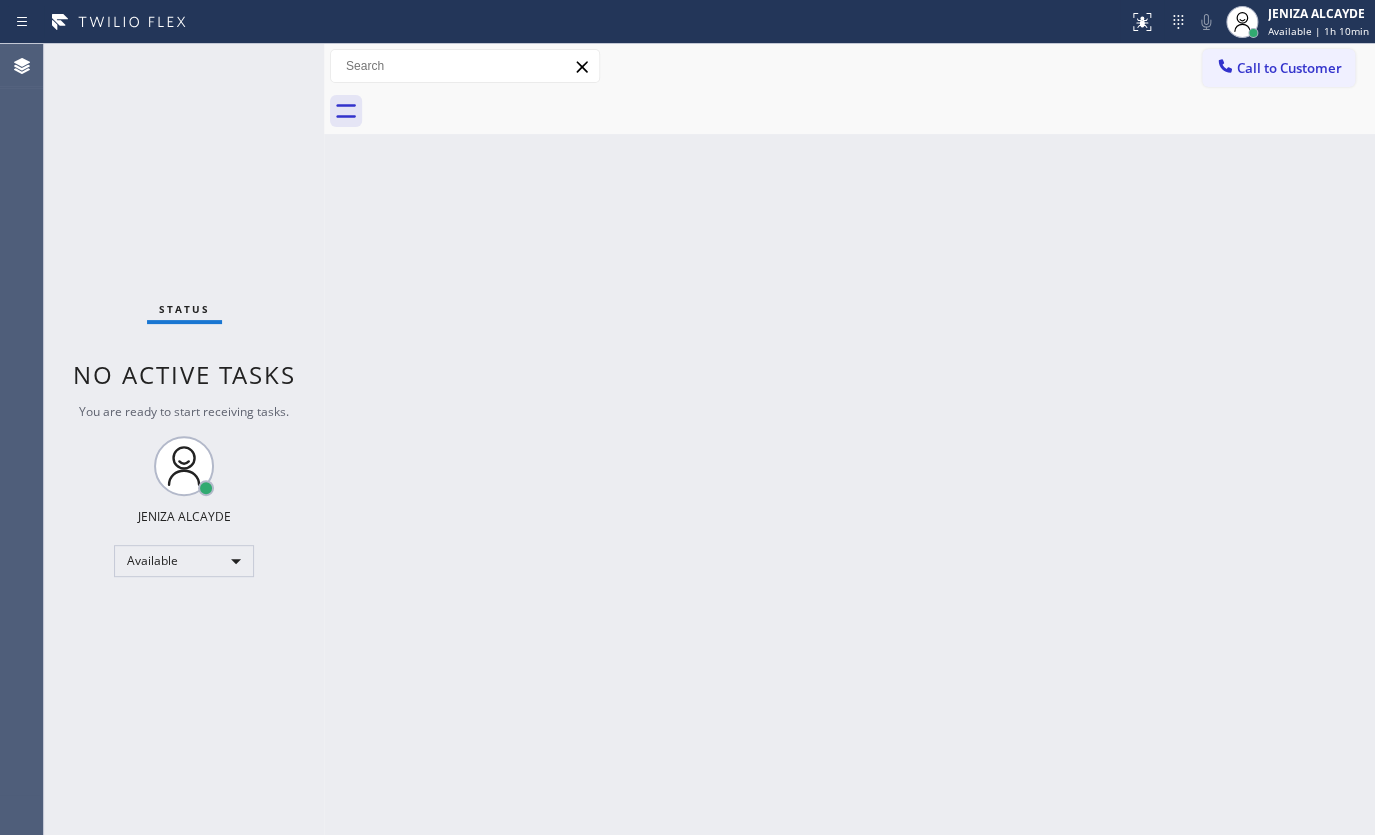 click on "Status   No active tasks     You are ready to start receiving tasks.   JENIZA ALCAYDE Available" at bounding box center (184, 439) 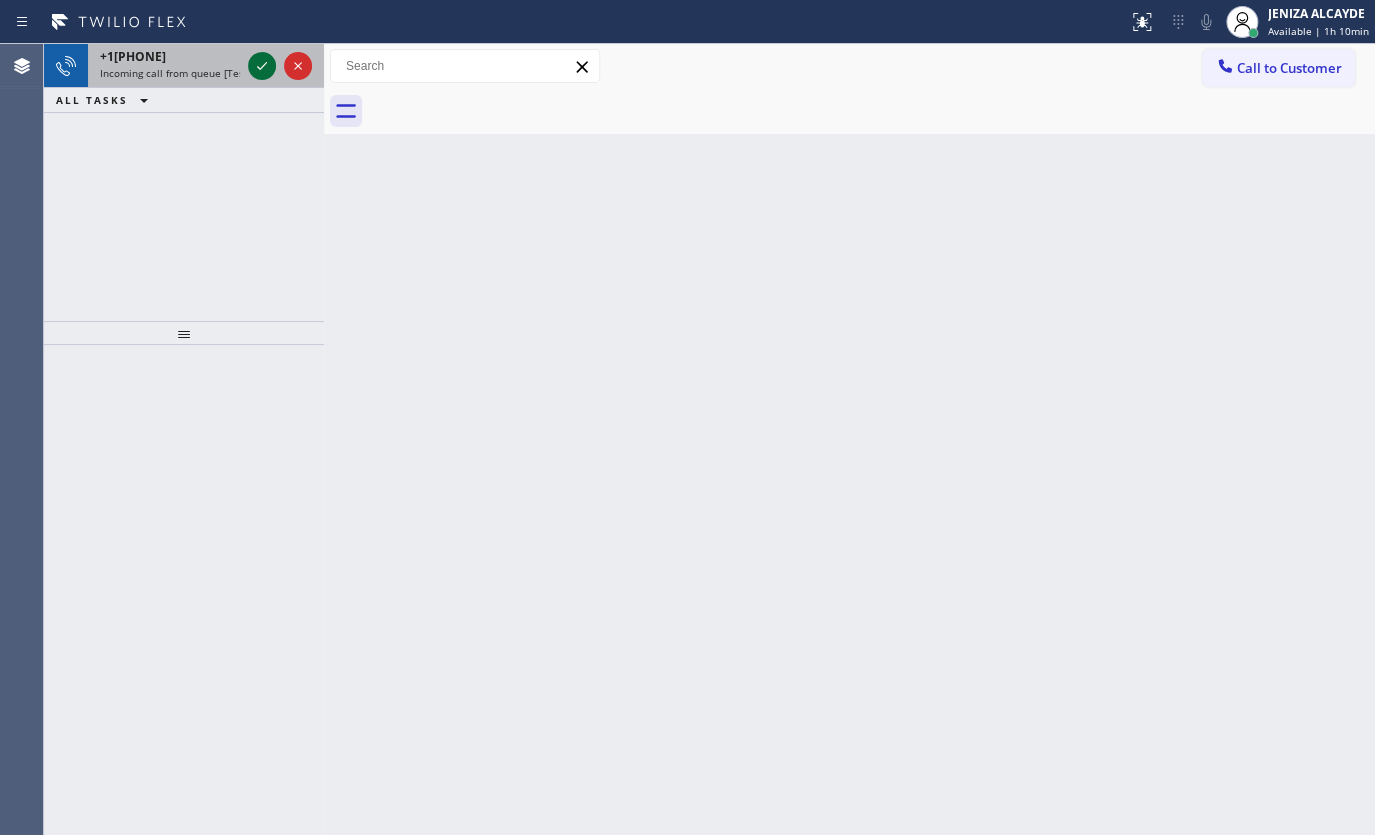 click 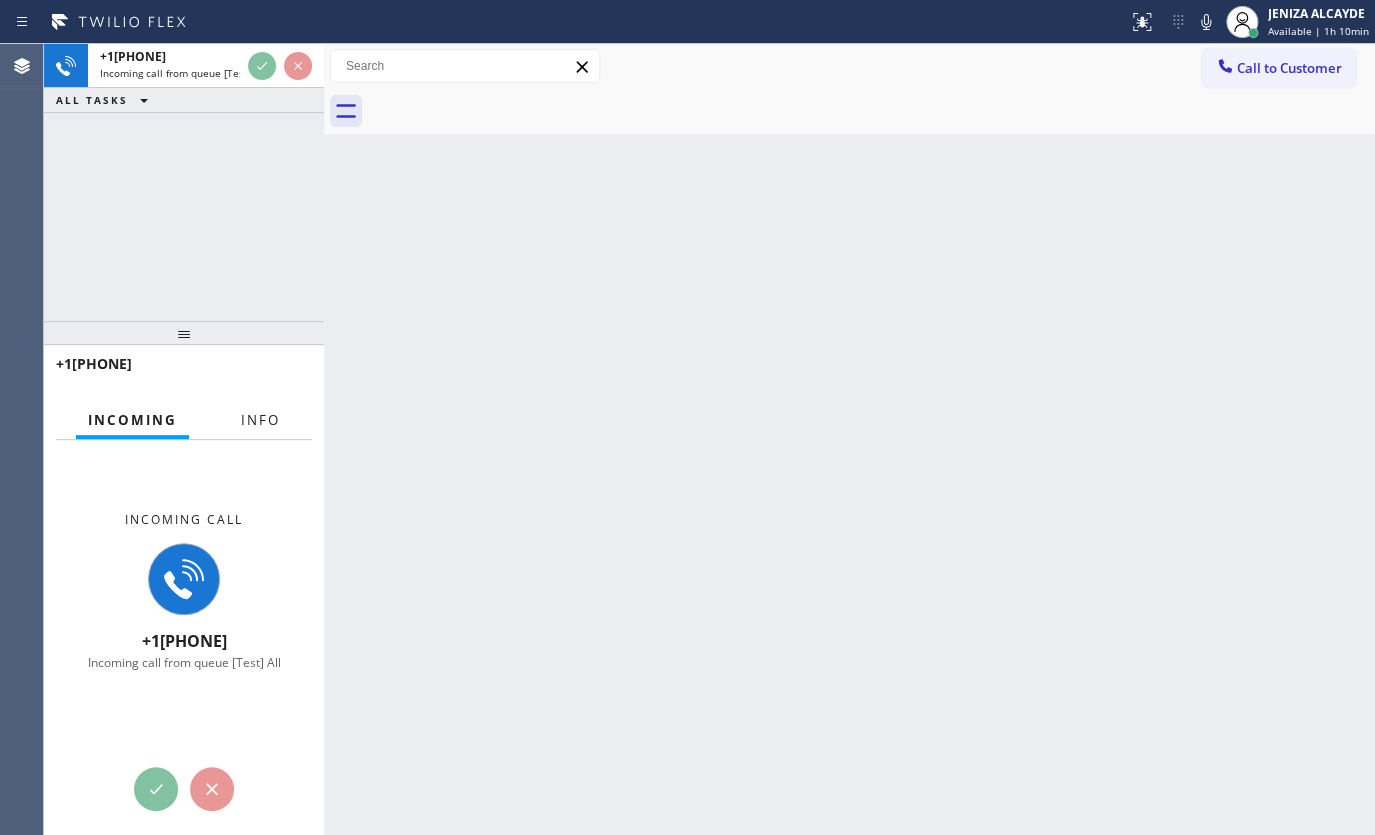 click on "Info" at bounding box center (260, 420) 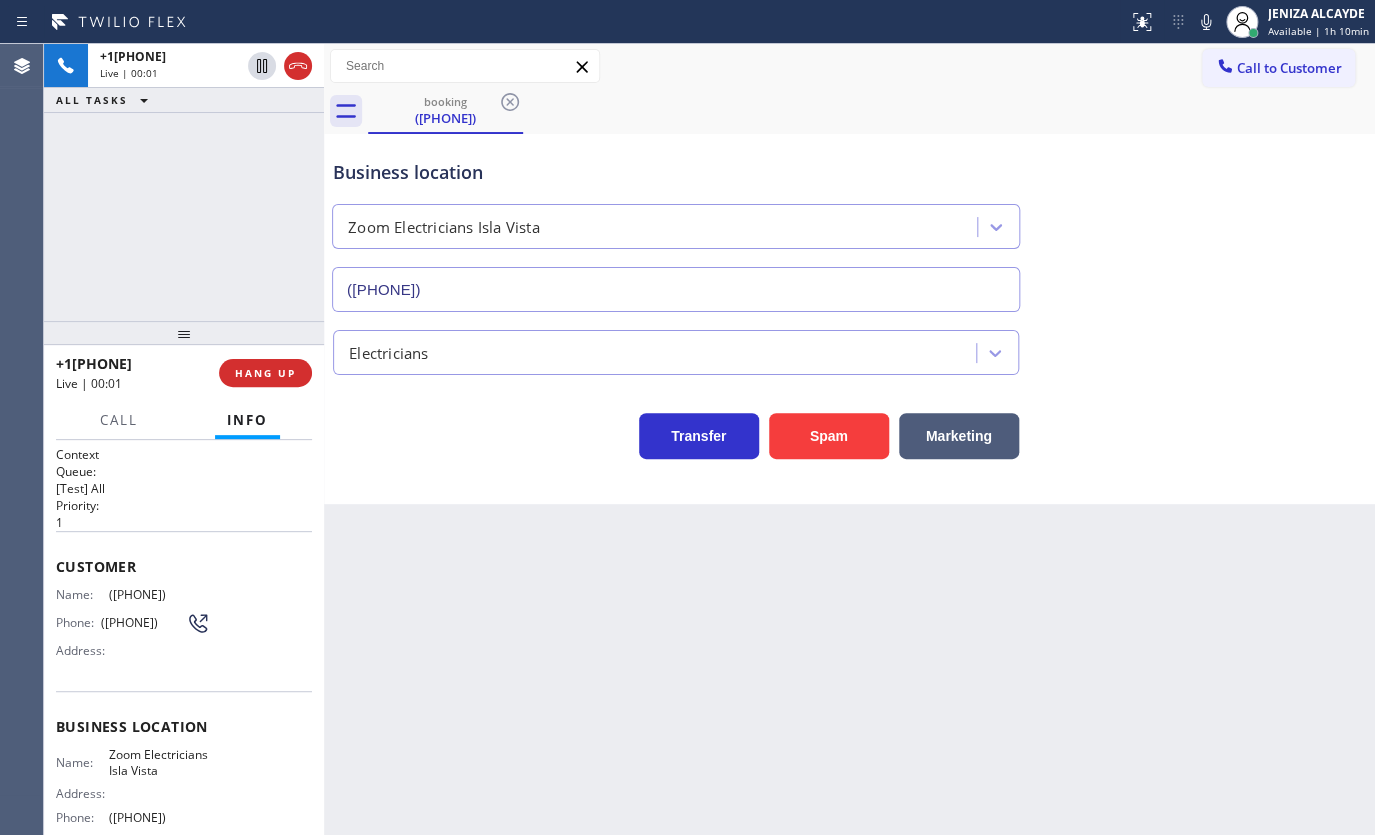 type on "([PHONE])" 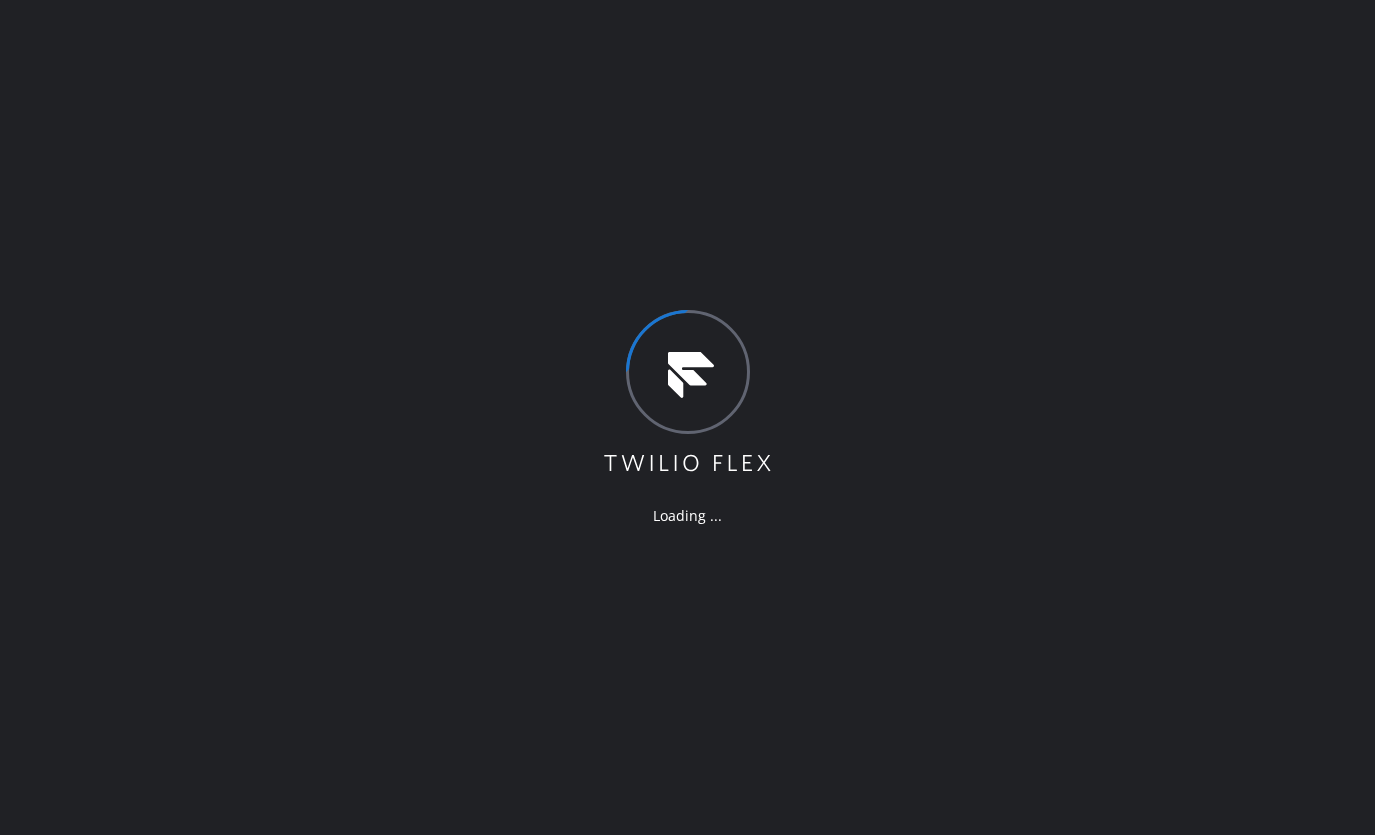 scroll, scrollTop: 0, scrollLeft: 0, axis: both 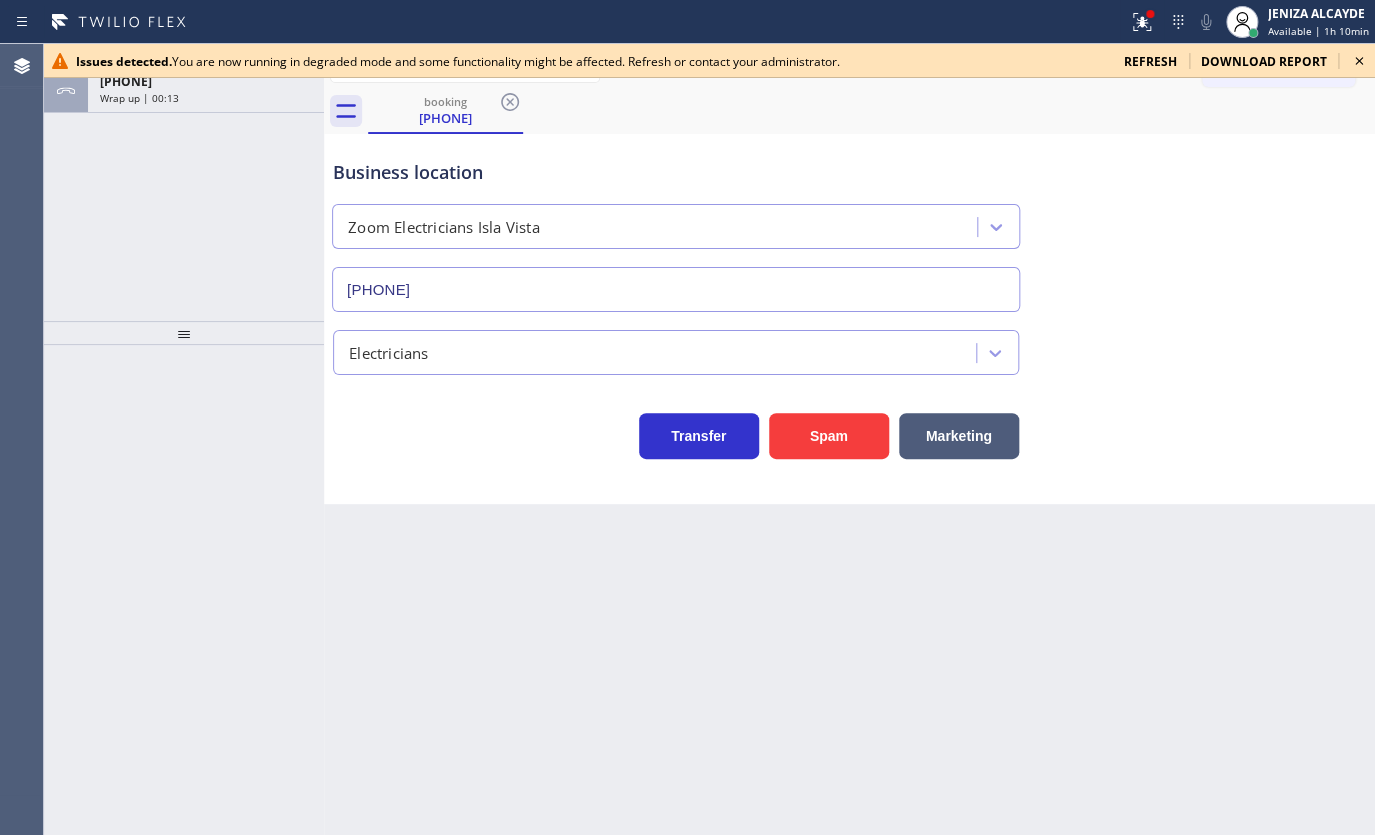 type on "[PHONE]" 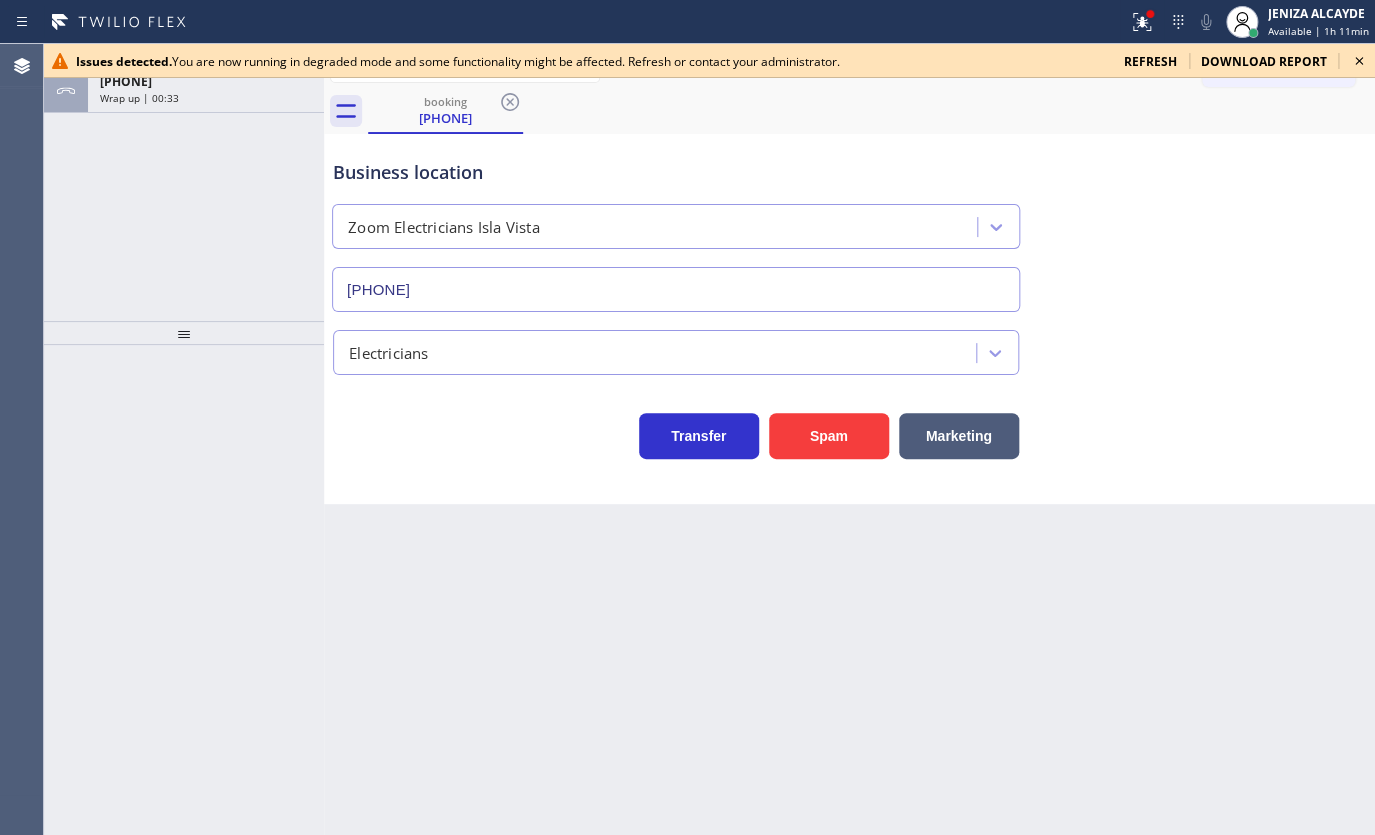 click on "refresh" at bounding box center [1150, 61] 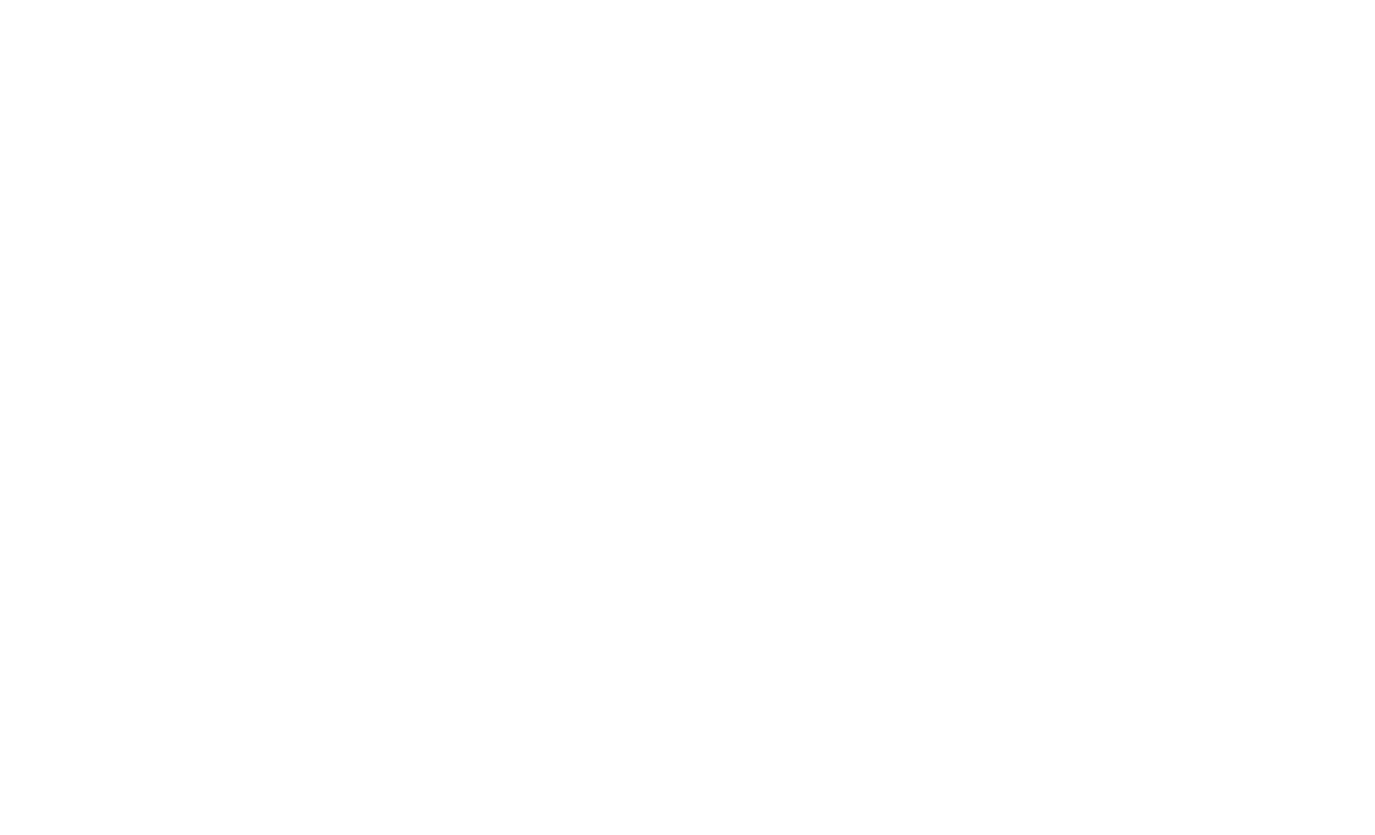 scroll, scrollTop: 0, scrollLeft: 0, axis: both 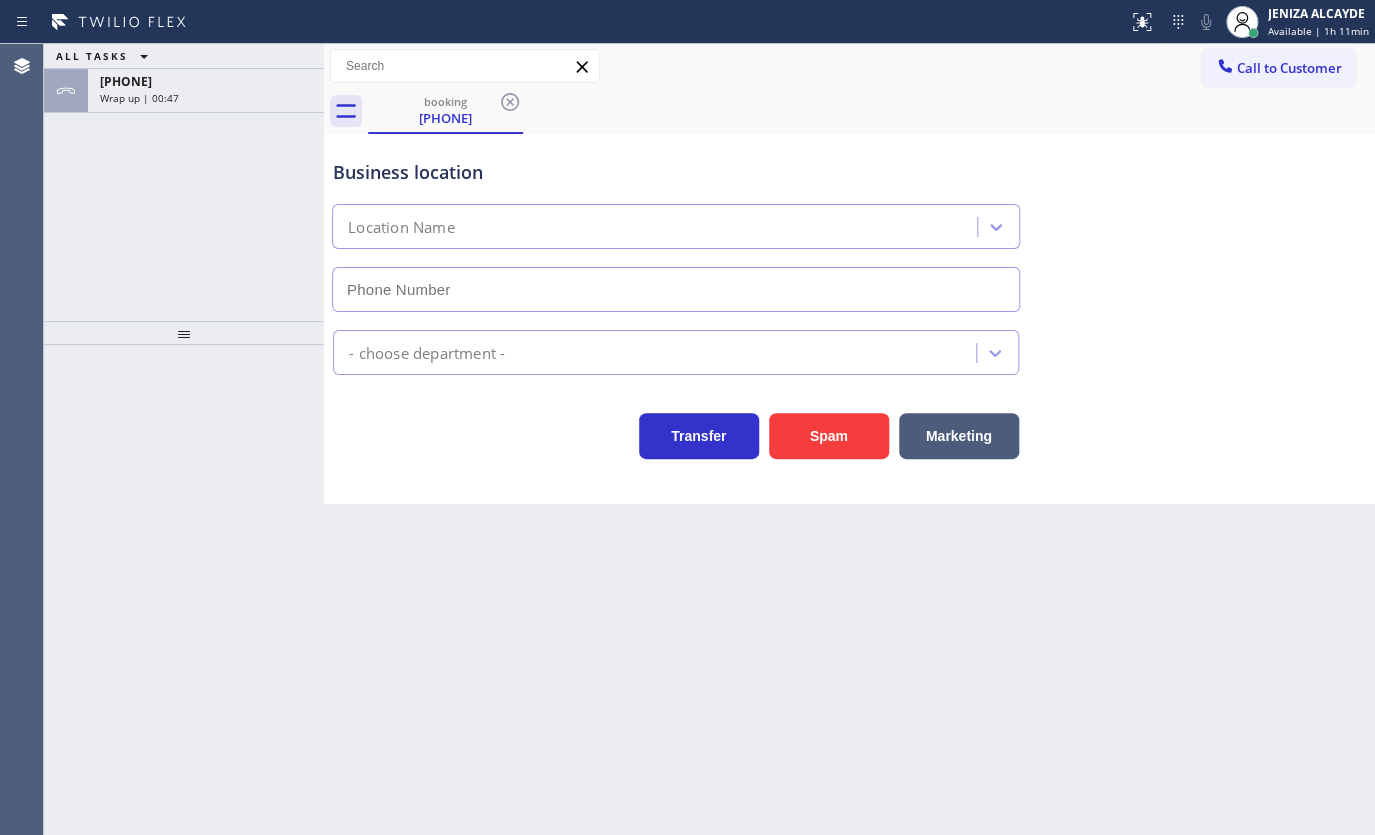 type on "[PHONE]" 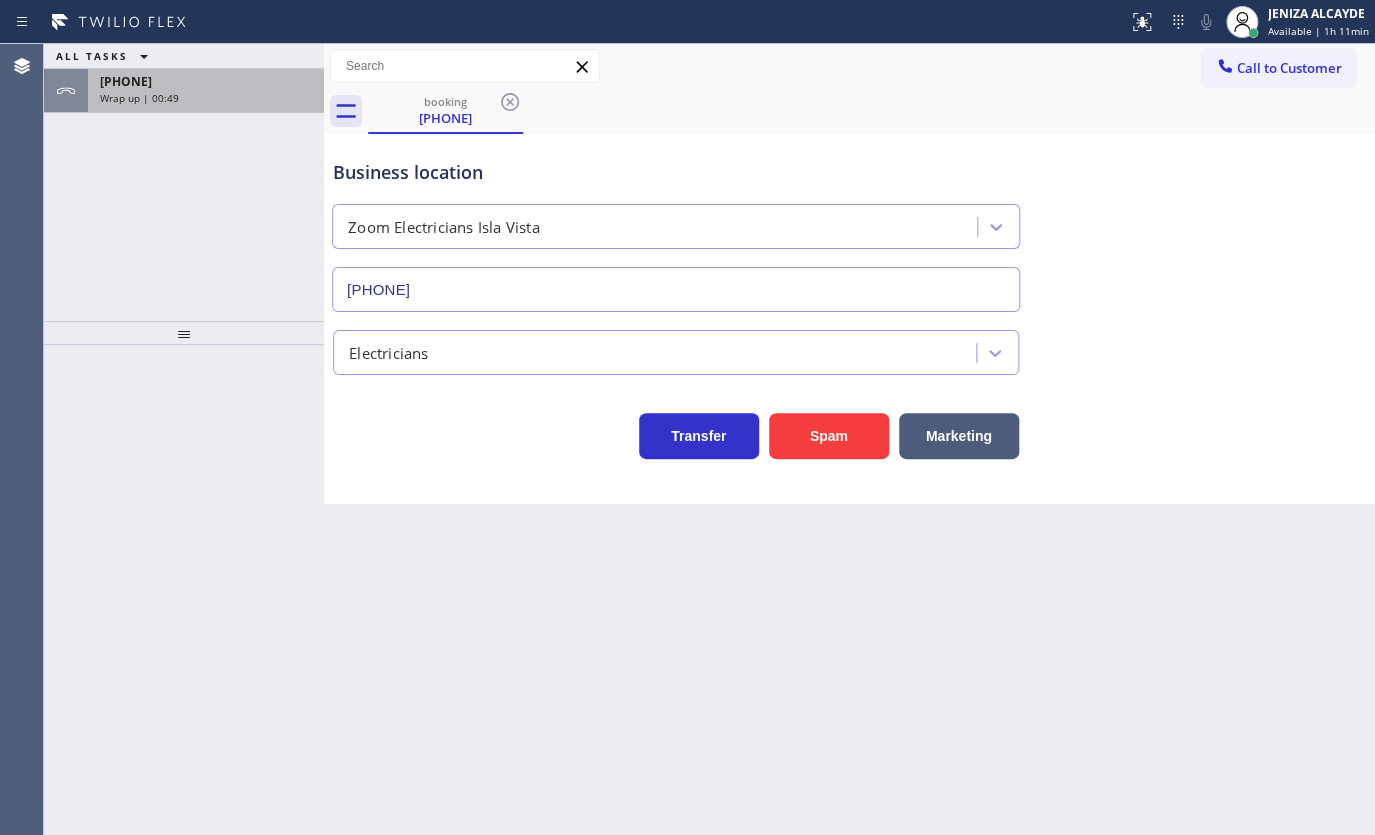 click on "Wrap up | 00:49" at bounding box center [139, 98] 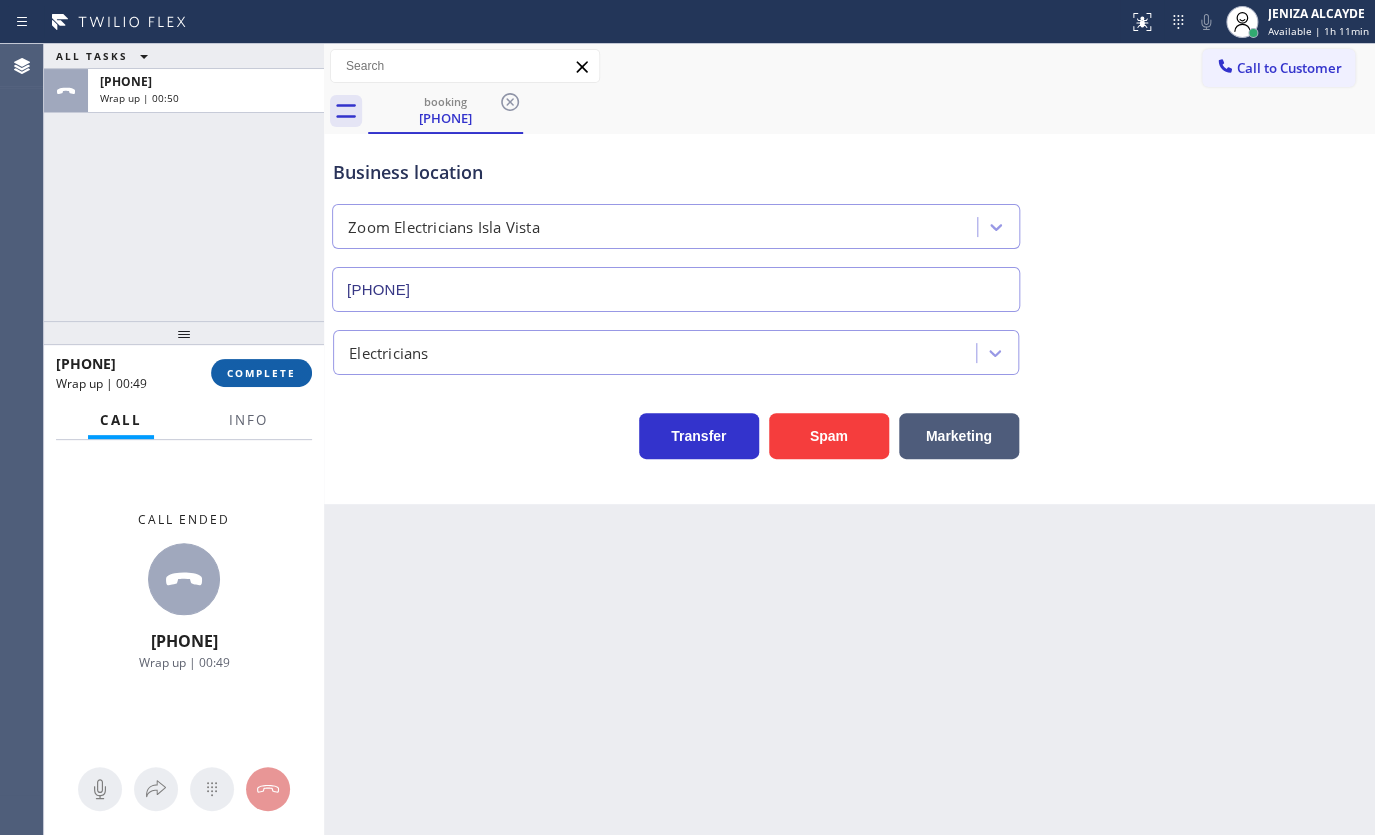 click on "COMPLETE" at bounding box center [261, 373] 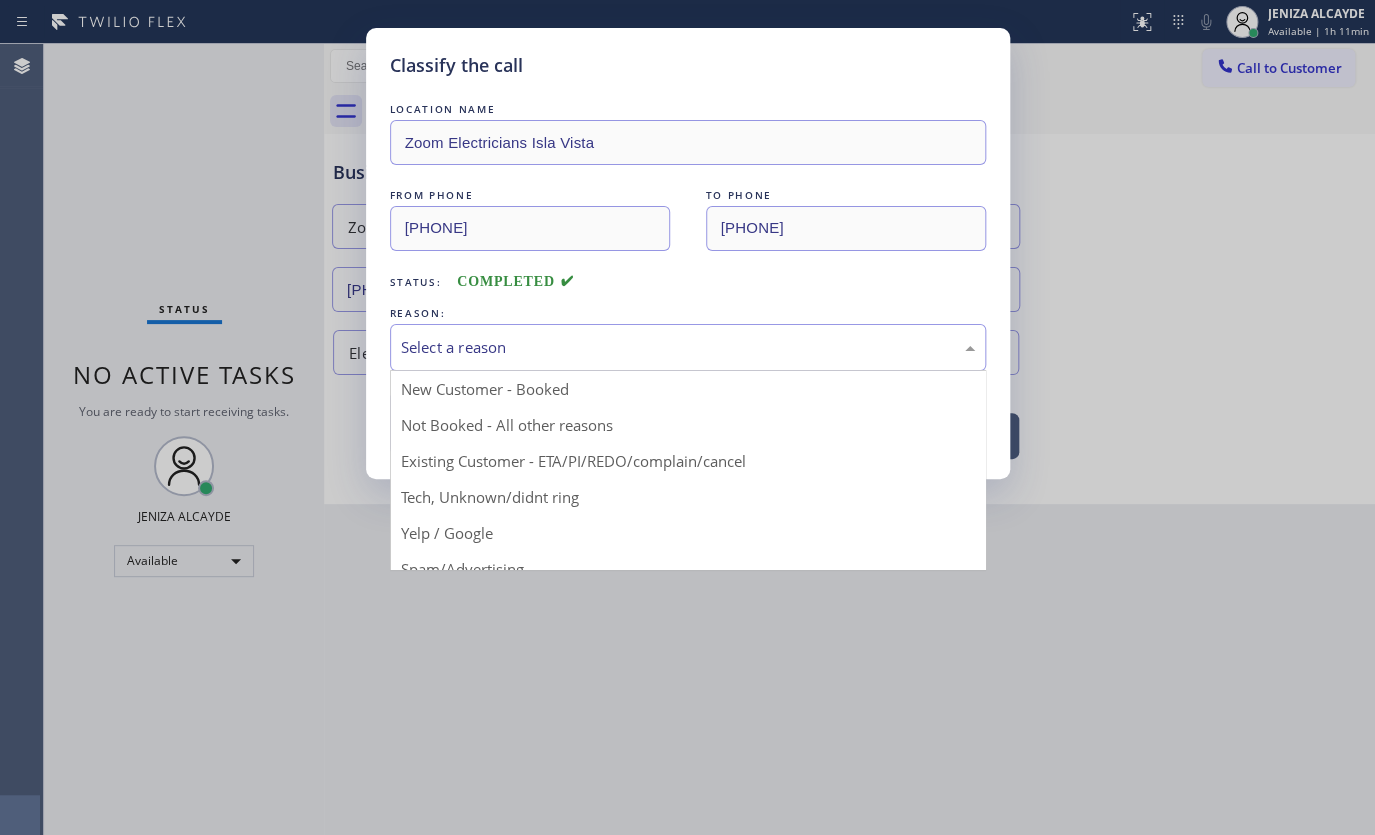 click on "Select a reason" at bounding box center (688, 347) 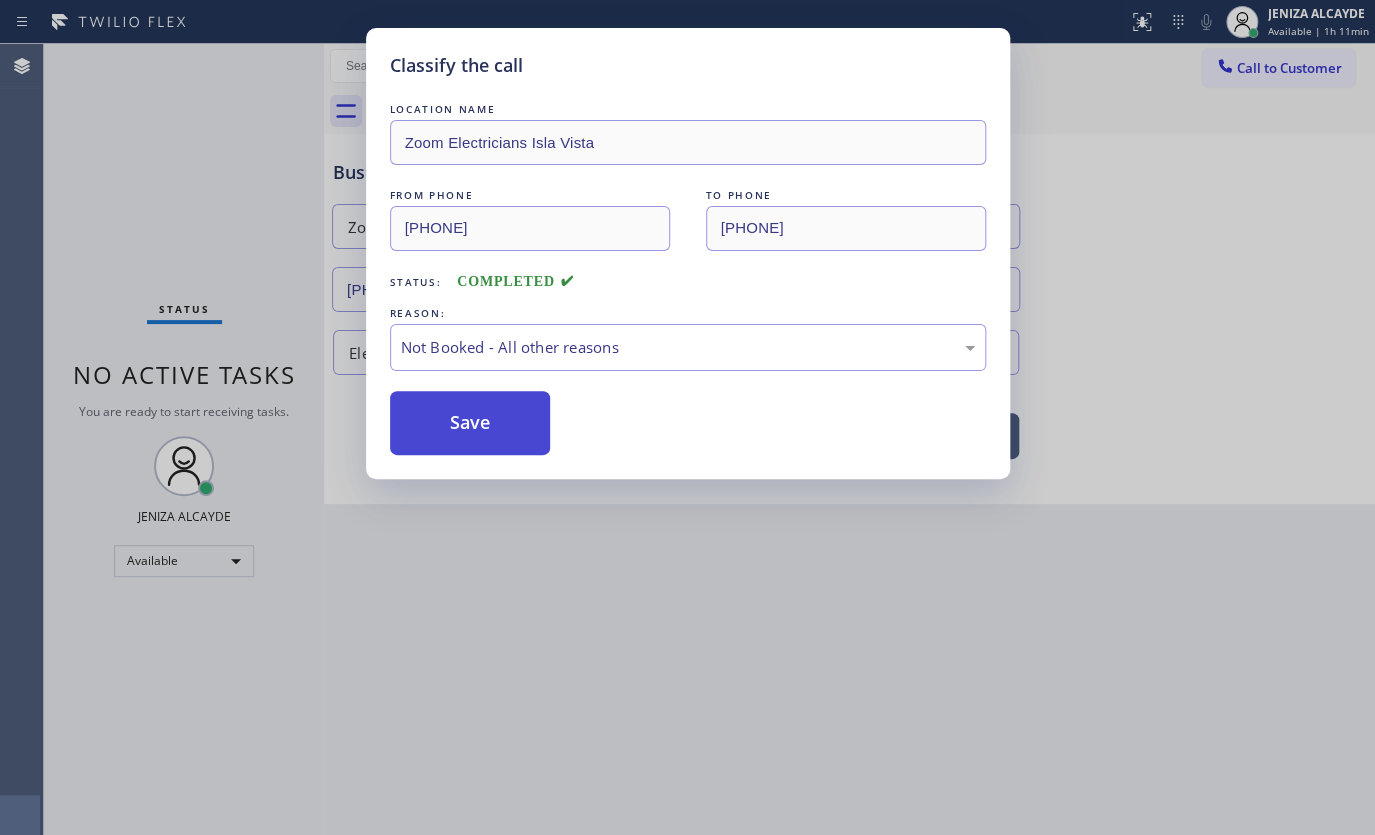 click on "Save" at bounding box center [470, 423] 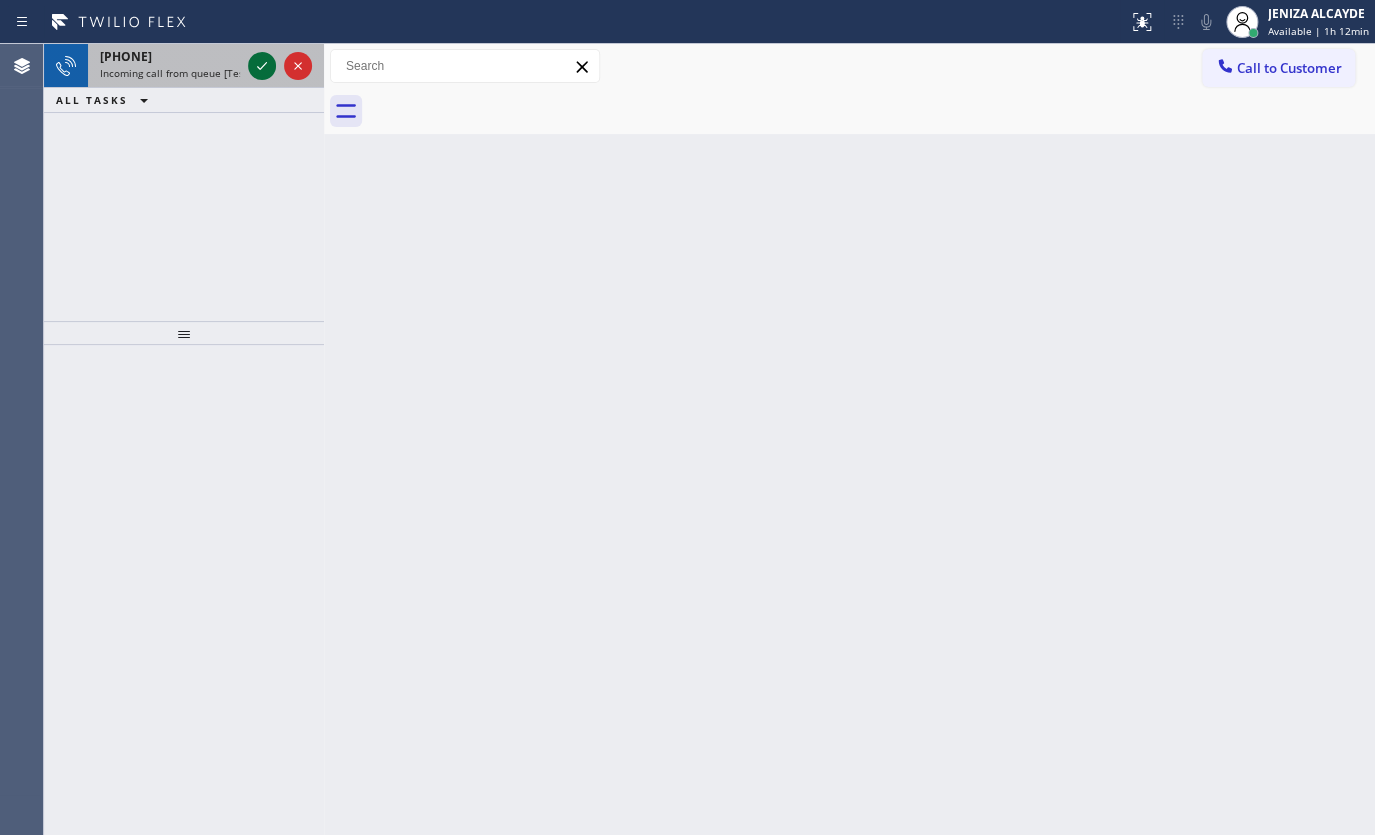 click 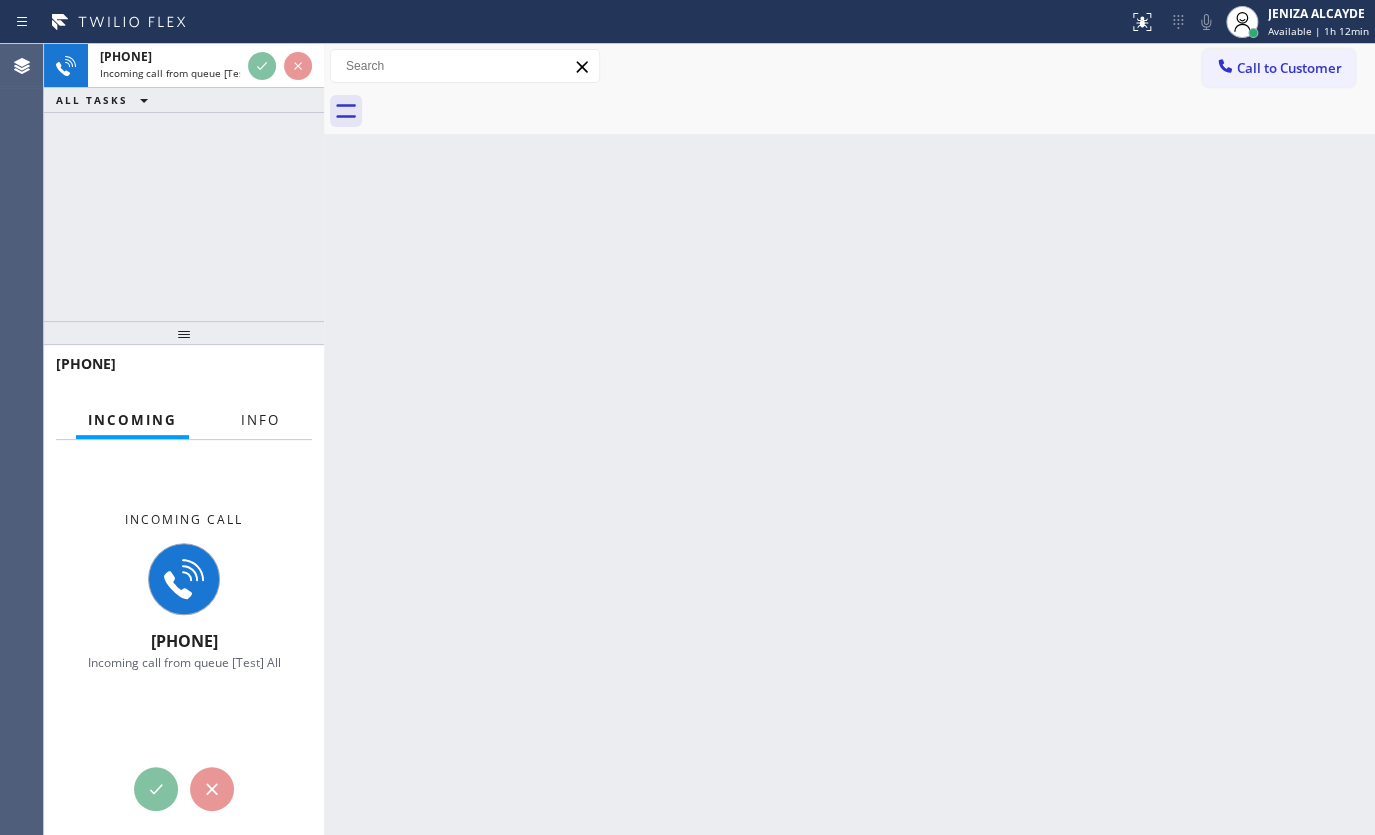 click on "Info" at bounding box center (260, 420) 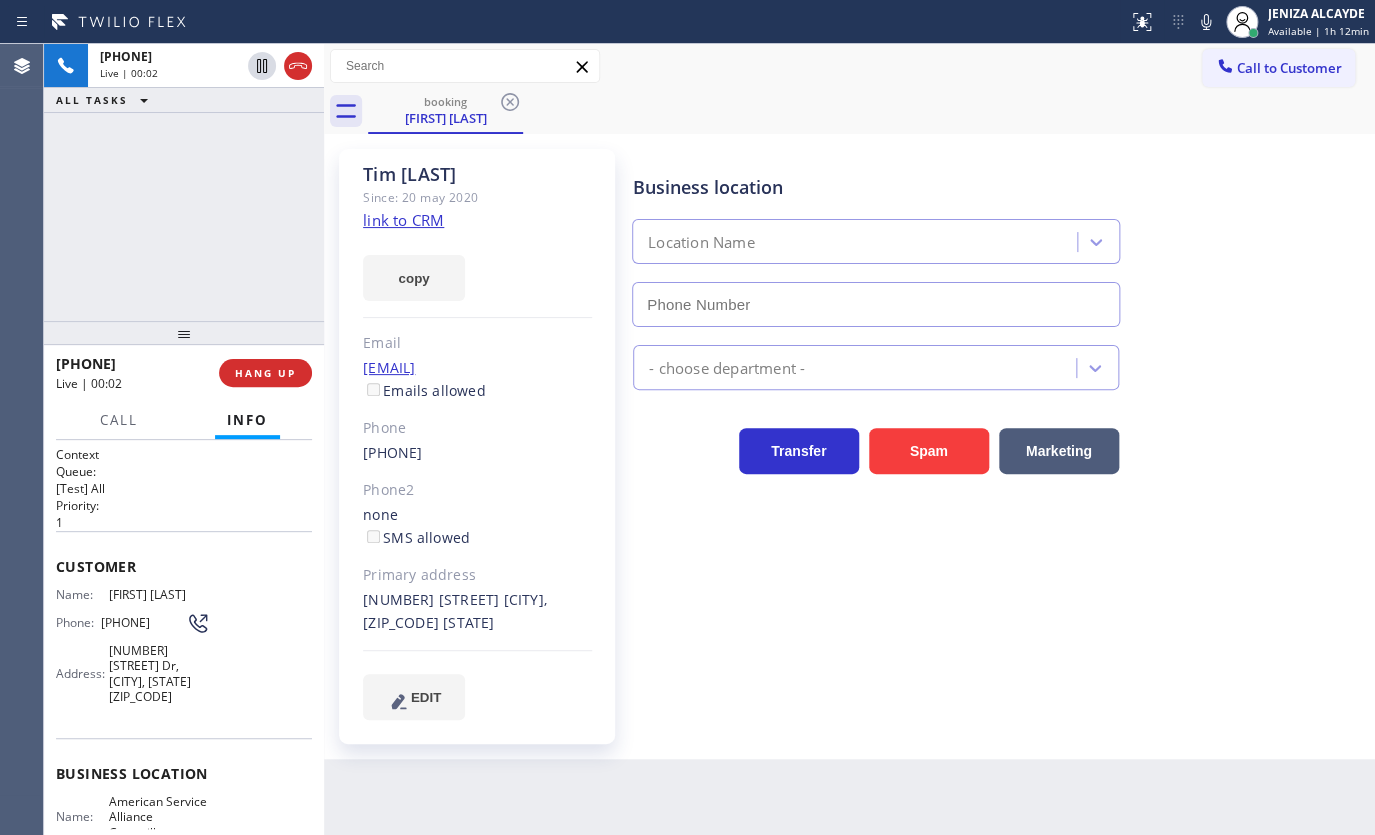 type on "[PHONE]" 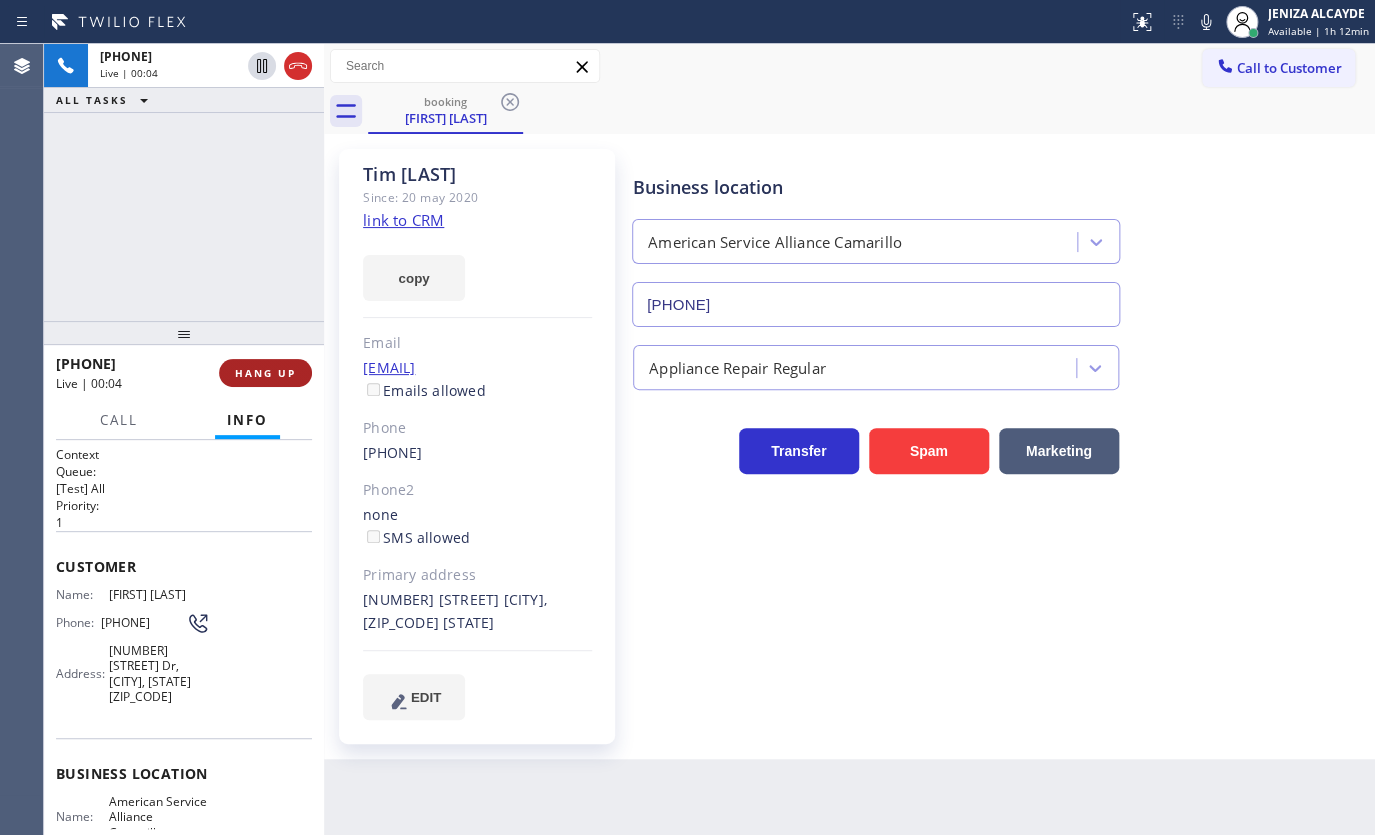 click on "HANG UP" at bounding box center [265, 373] 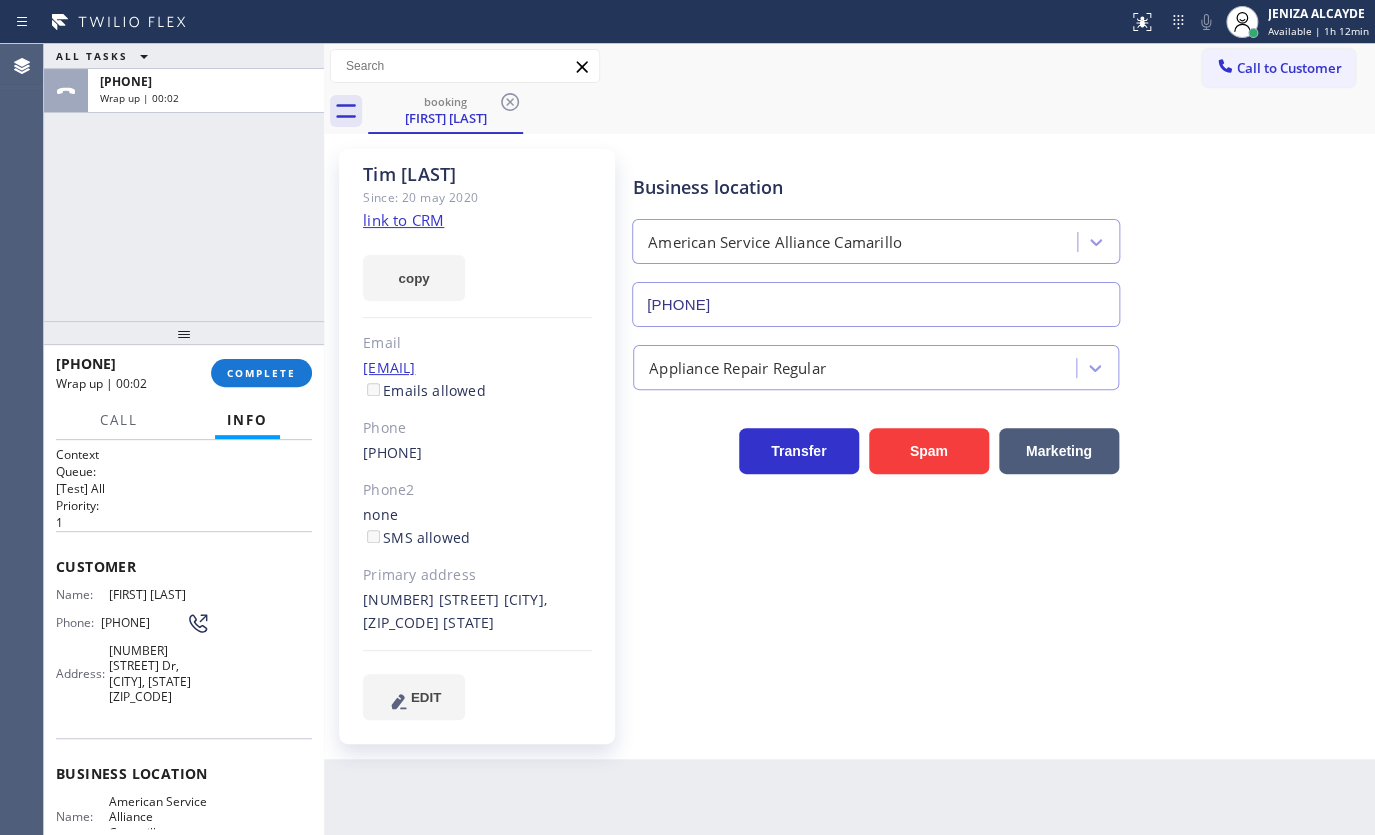 click on "link to CRM" 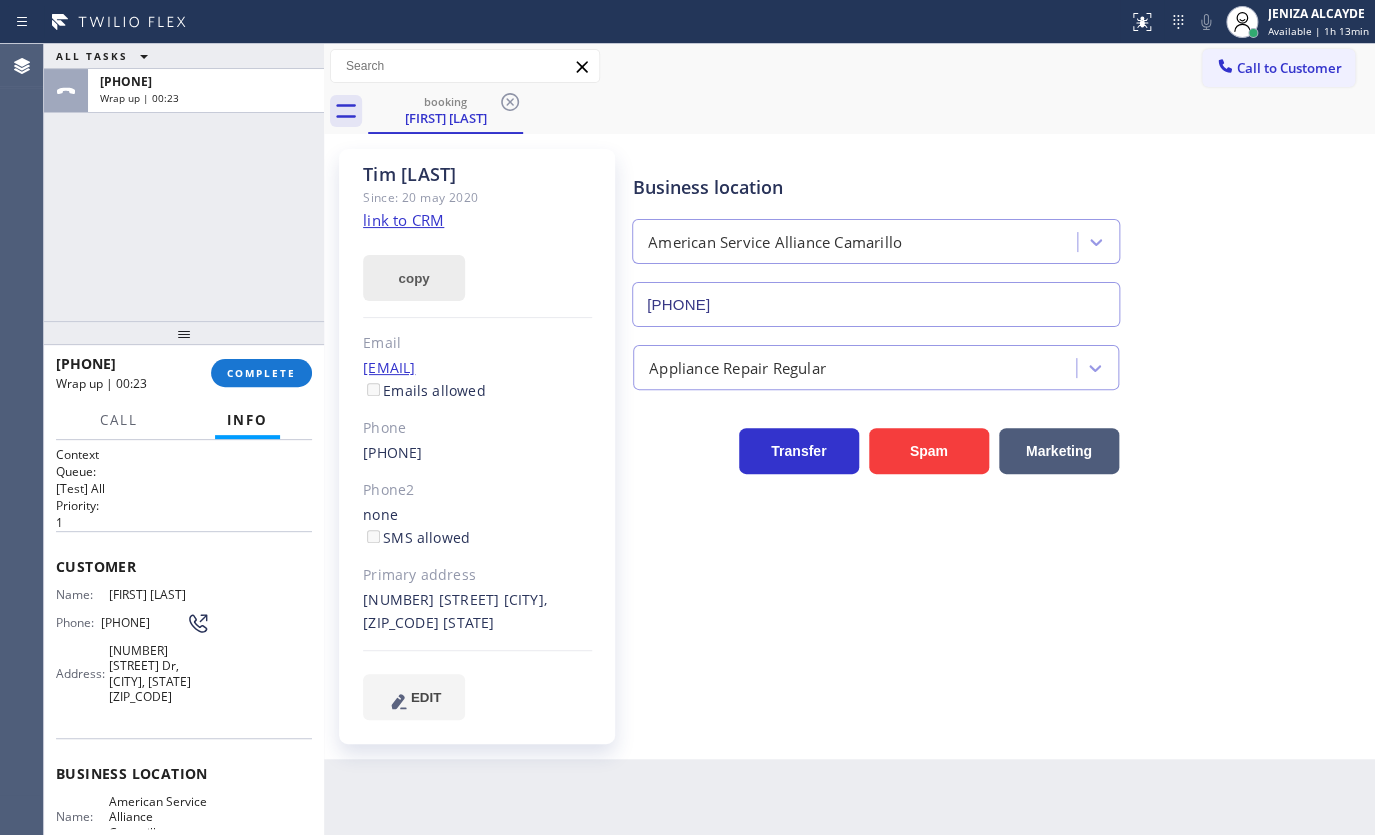 click on "copy" at bounding box center (414, 278) 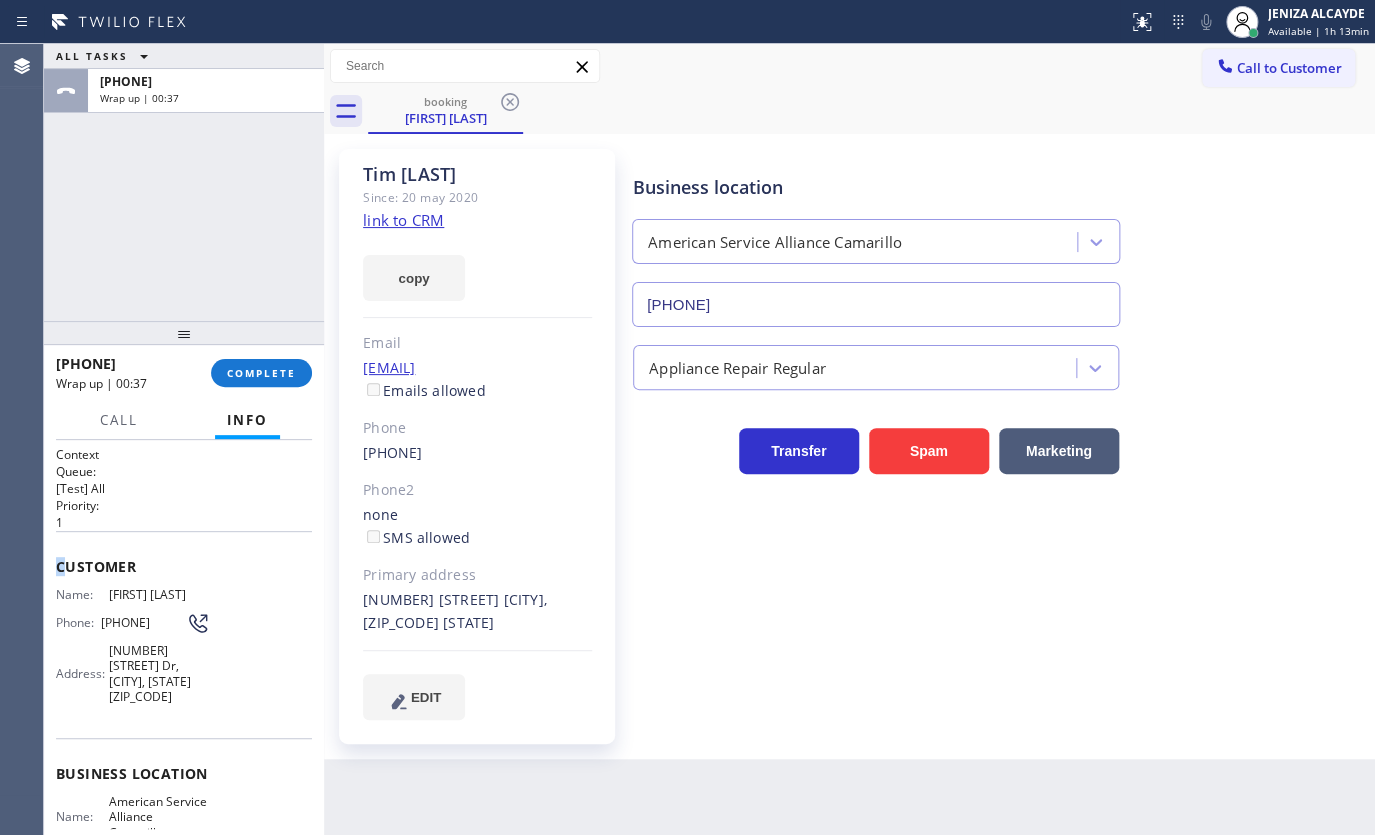 click on "Customer Name: [FIRST] [LAST] Phone: [PHONE] Address: [NUMBER] [STREET] Dr, [CITY], [STATE]" at bounding box center (184, 634) 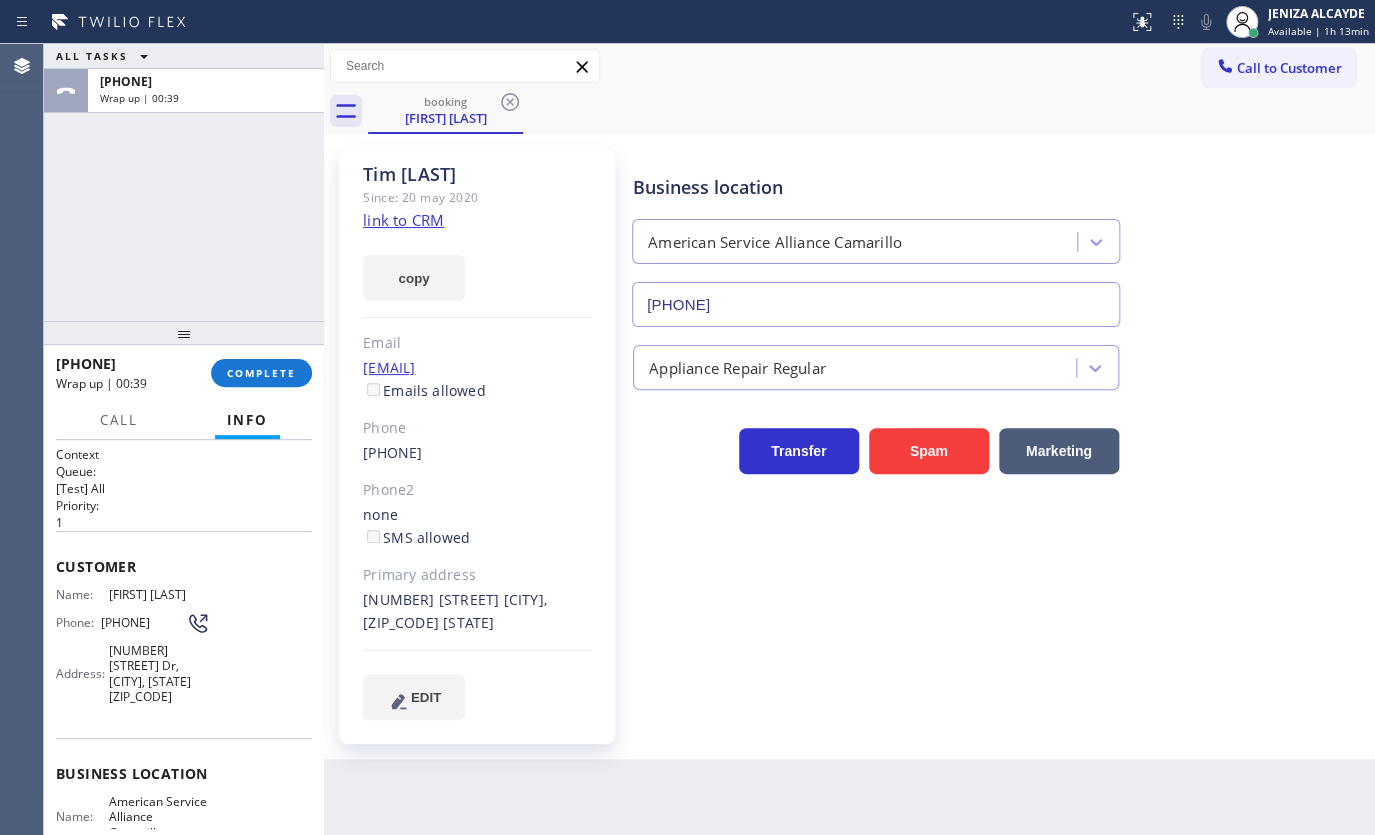 click on "Customer Name: [FIRST] [LAST] Phone: [PHONE] Address: [NUMBER] [STREET] Dr, [CITY], [STATE]" at bounding box center [184, 634] 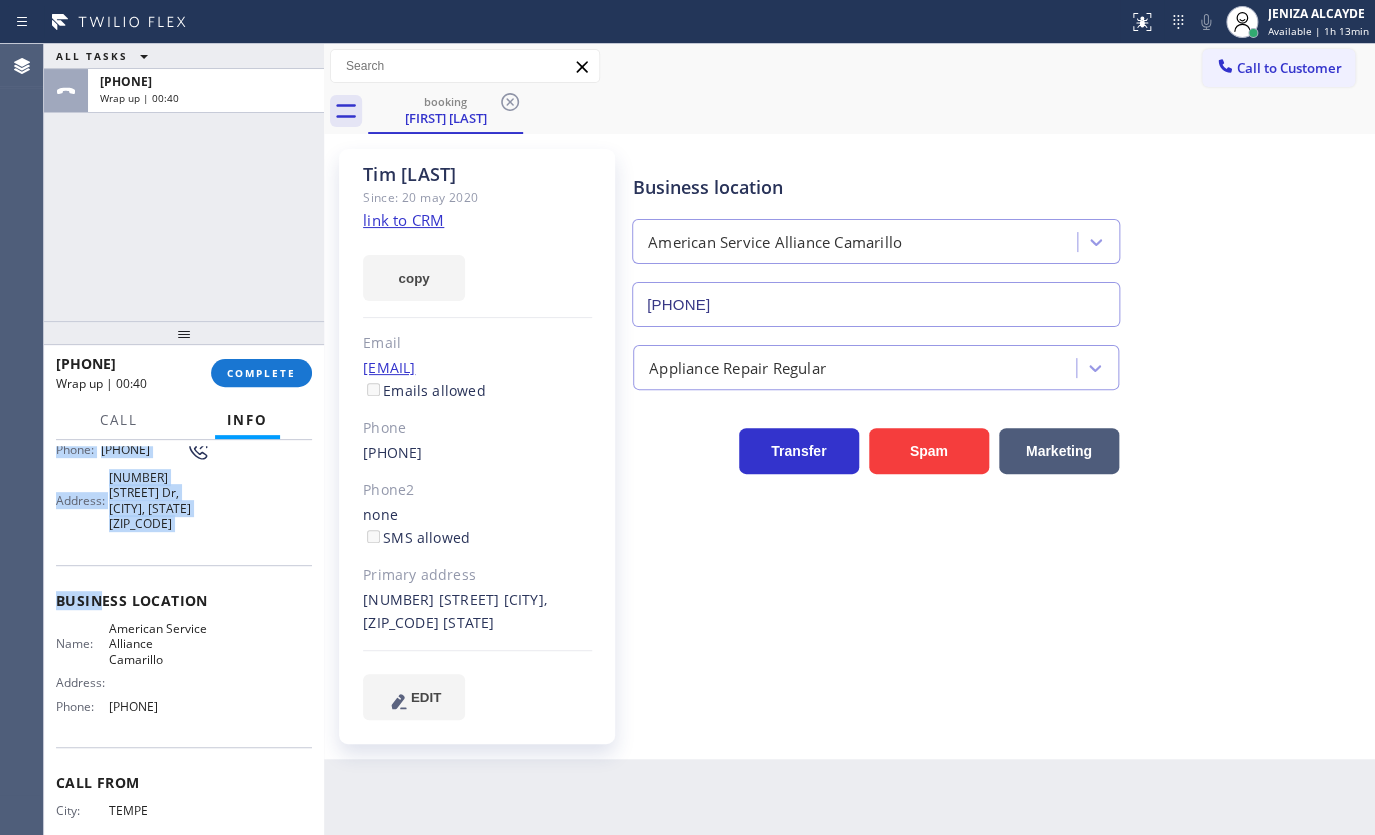 drag, startPoint x: 67, startPoint y: 532, endPoint x: 102, endPoint y: 586, distance: 64.3506 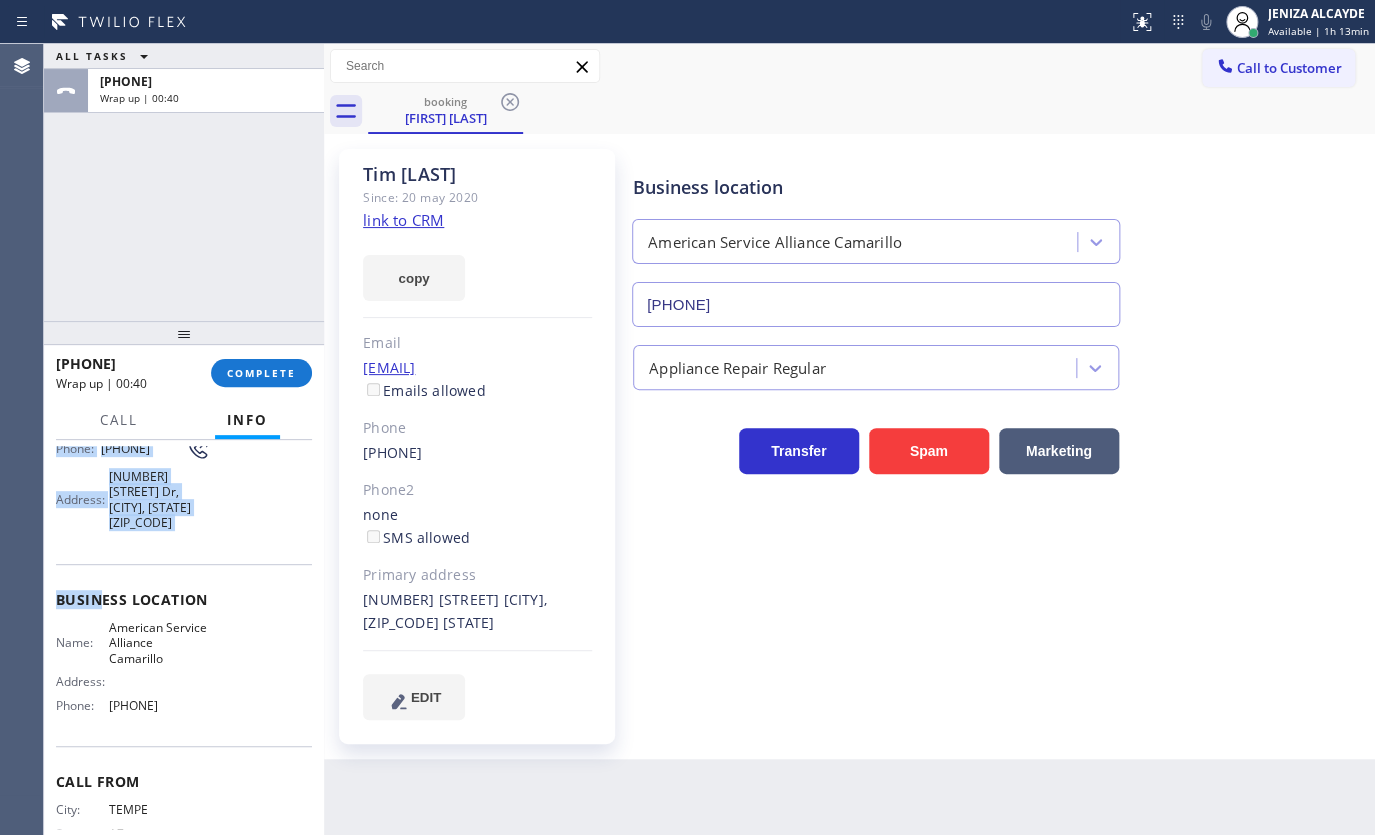 click on "Context Queue: [Test] All Priority: 1 Customer Name: [FIRST] [LAST] Phone: [PHONE] Address: [NUMBER] [STREET] Dr, [CITY], [STATE] Business location Name: American Service Alliance Camarillo Address:   Phone: [PHONE] Call From City: TEMPE State: AZ Zipcode: 85282 Outbound call Location American Service Alliance Camarillo Your caller id phone number [PHONE] Customer number [PHONE] Call" at bounding box center (184, 584) 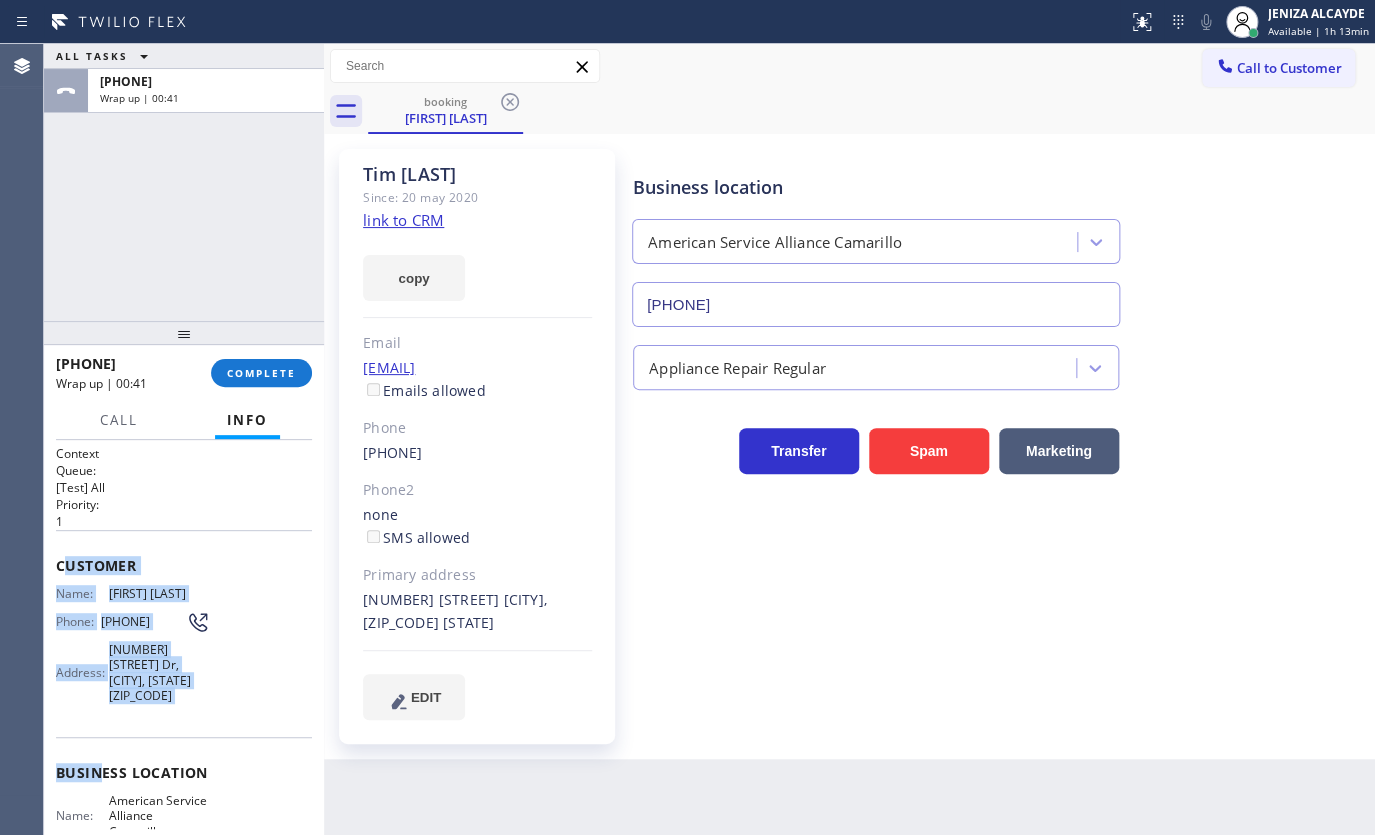 scroll, scrollTop: 0, scrollLeft: 0, axis: both 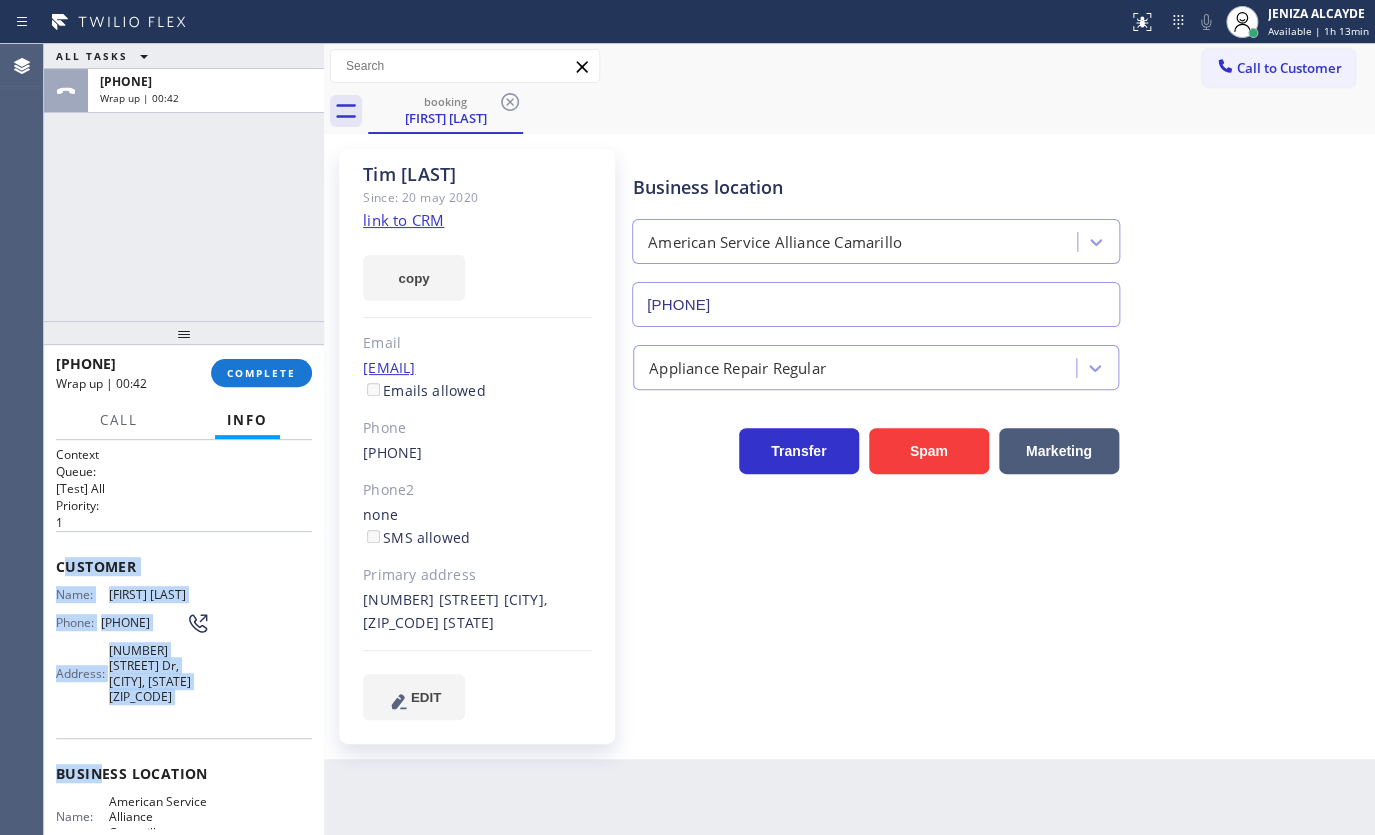click on "Customer Name: [FIRST] [LAST] Phone: [PHONE] Address: [NUMBER] [STREET] Dr, [CITY], [STATE]" at bounding box center [184, 634] 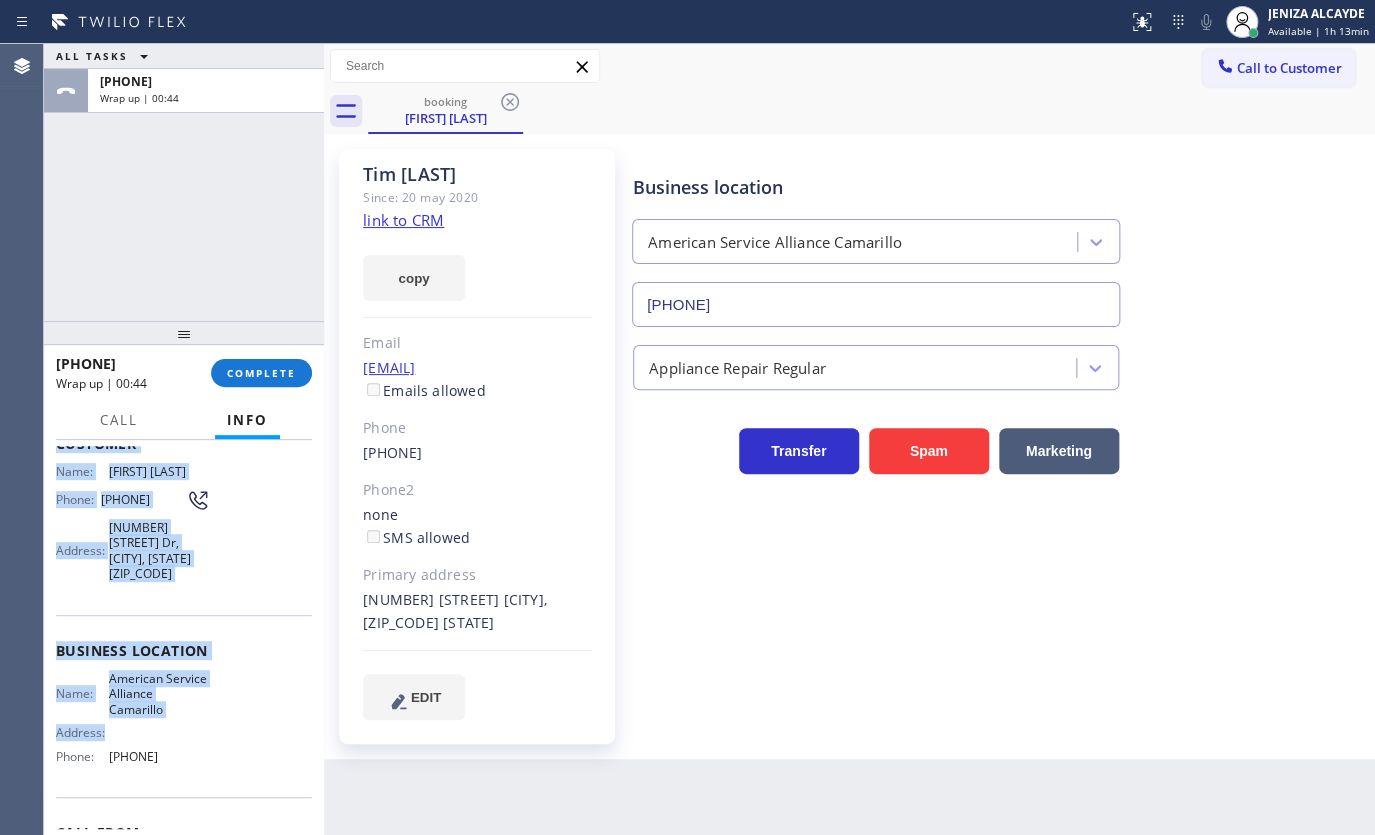 scroll, scrollTop: 181, scrollLeft: 0, axis: vertical 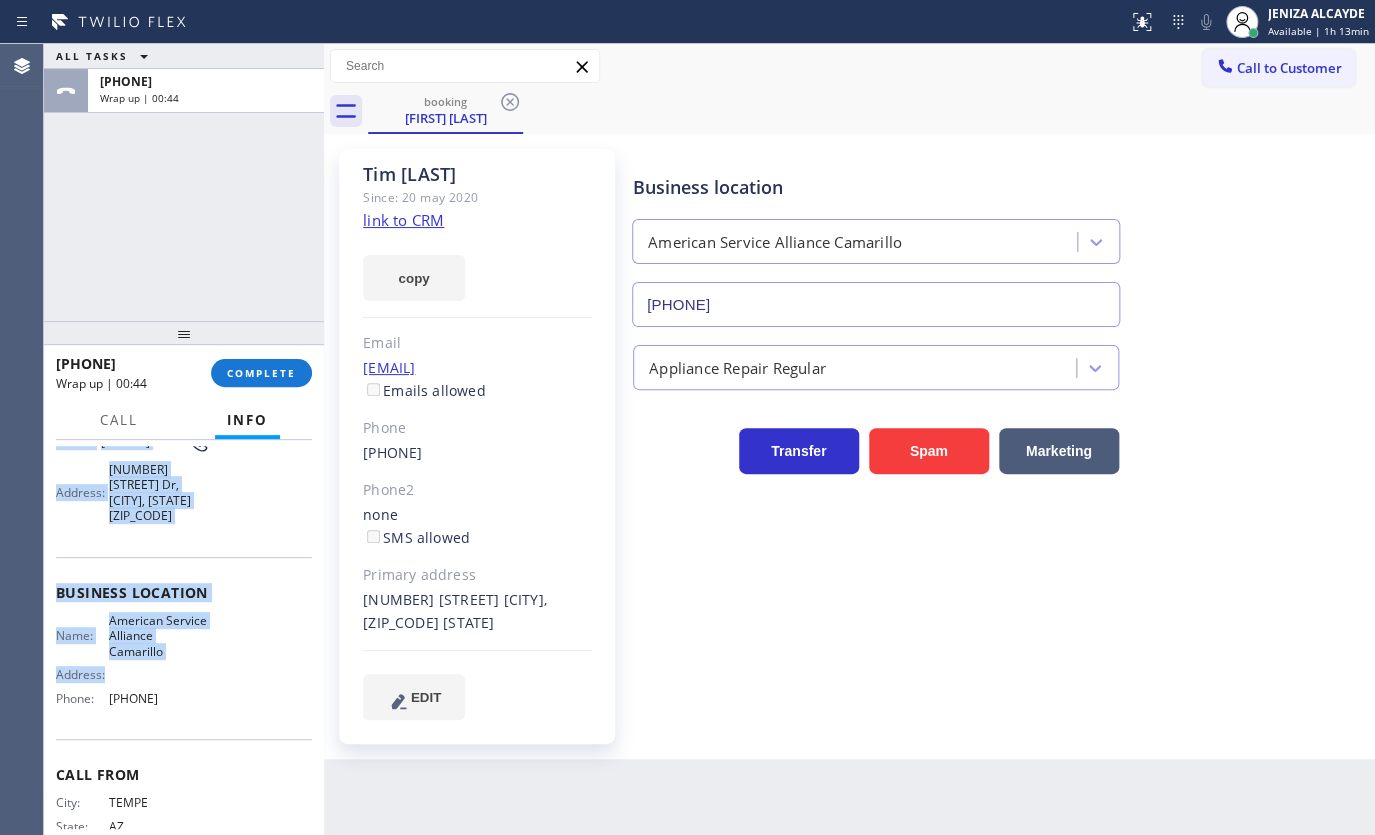 drag, startPoint x: 56, startPoint y: 536, endPoint x: 241, endPoint y: 709, distance: 253.28639 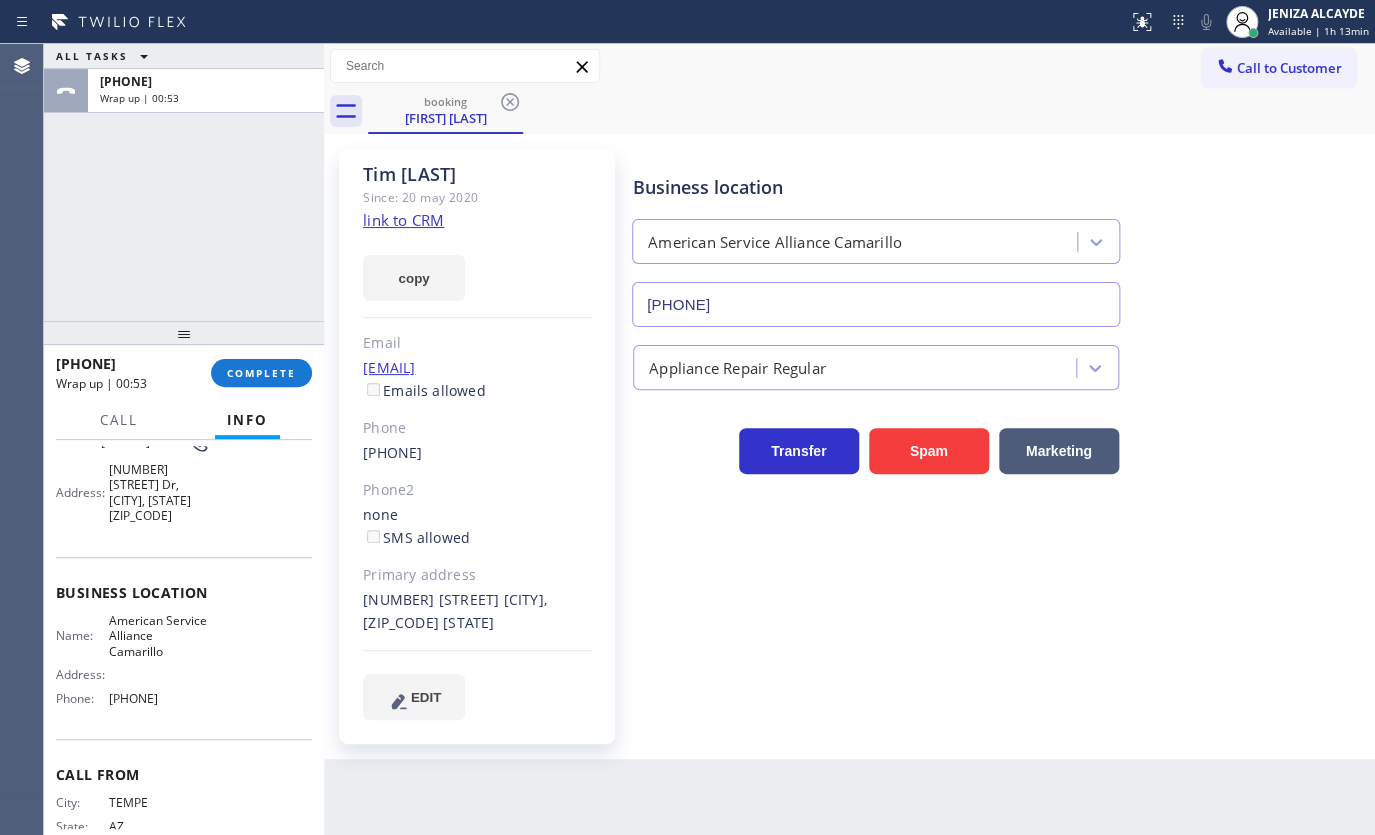 click on "ALL TASKS ALL TASKS ACTIVE TASKS TASKS IN WRAP UP [PHONE] Wrap up | 00:53" at bounding box center [184, 182] 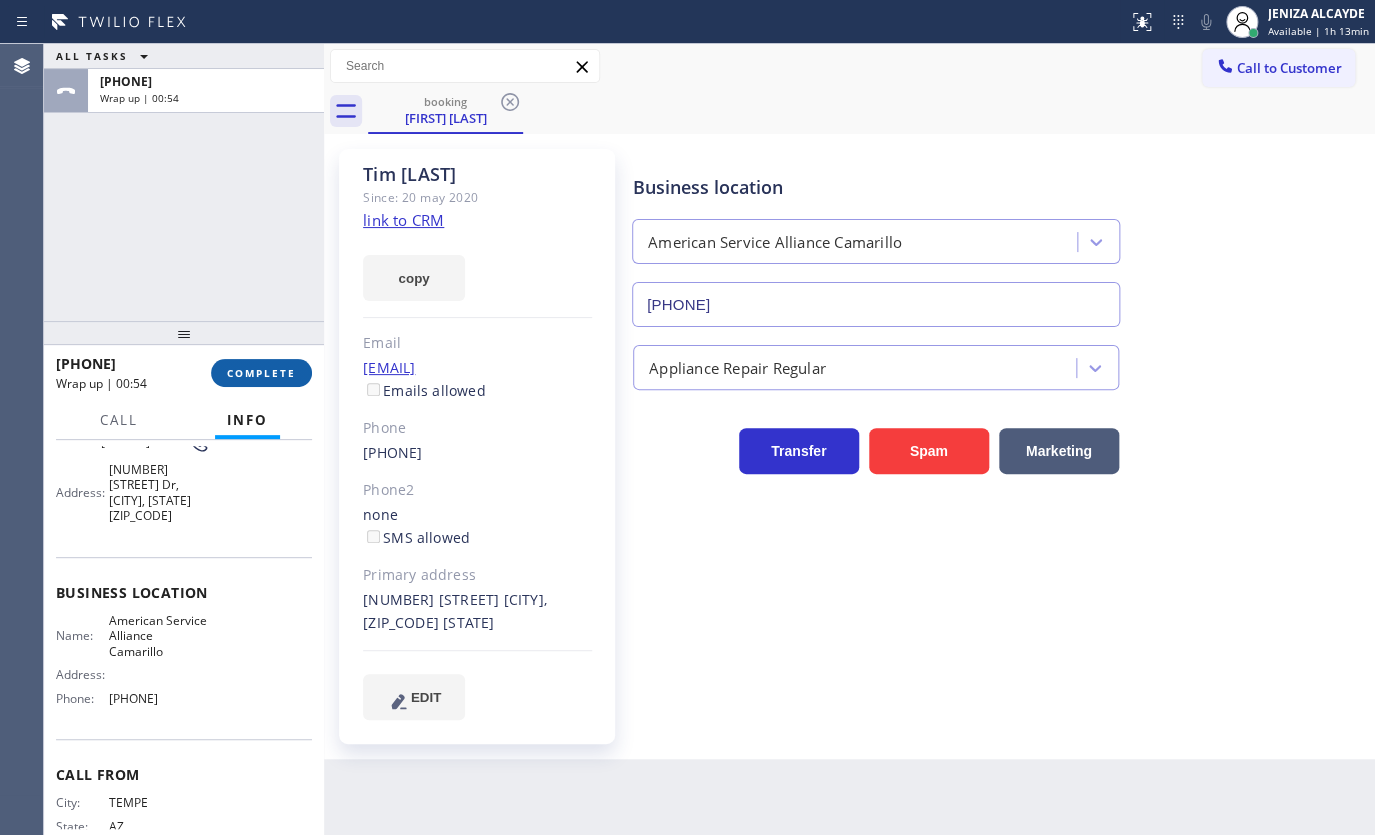 click on "COMPLETE" at bounding box center (261, 373) 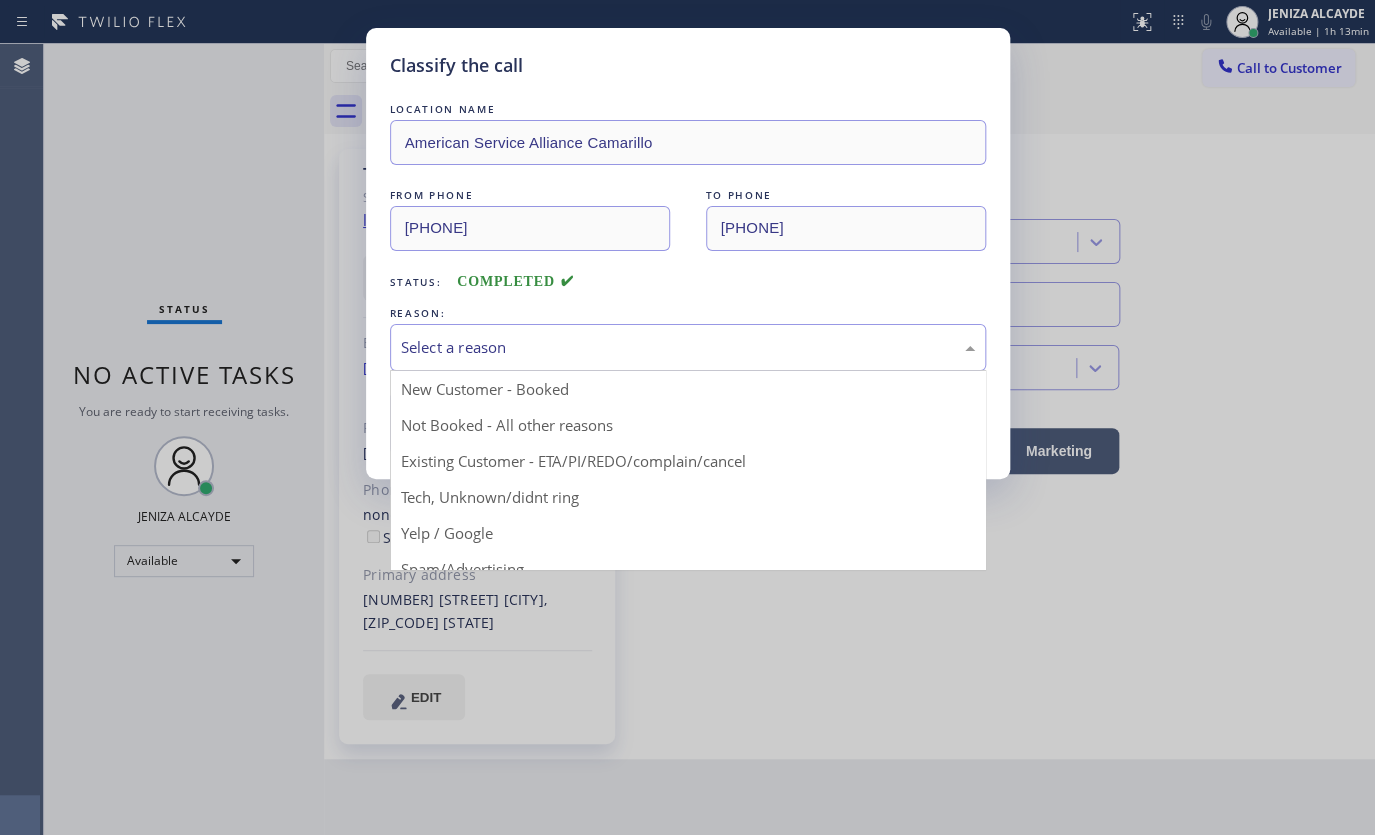 click on "Select a reason" at bounding box center [688, 347] 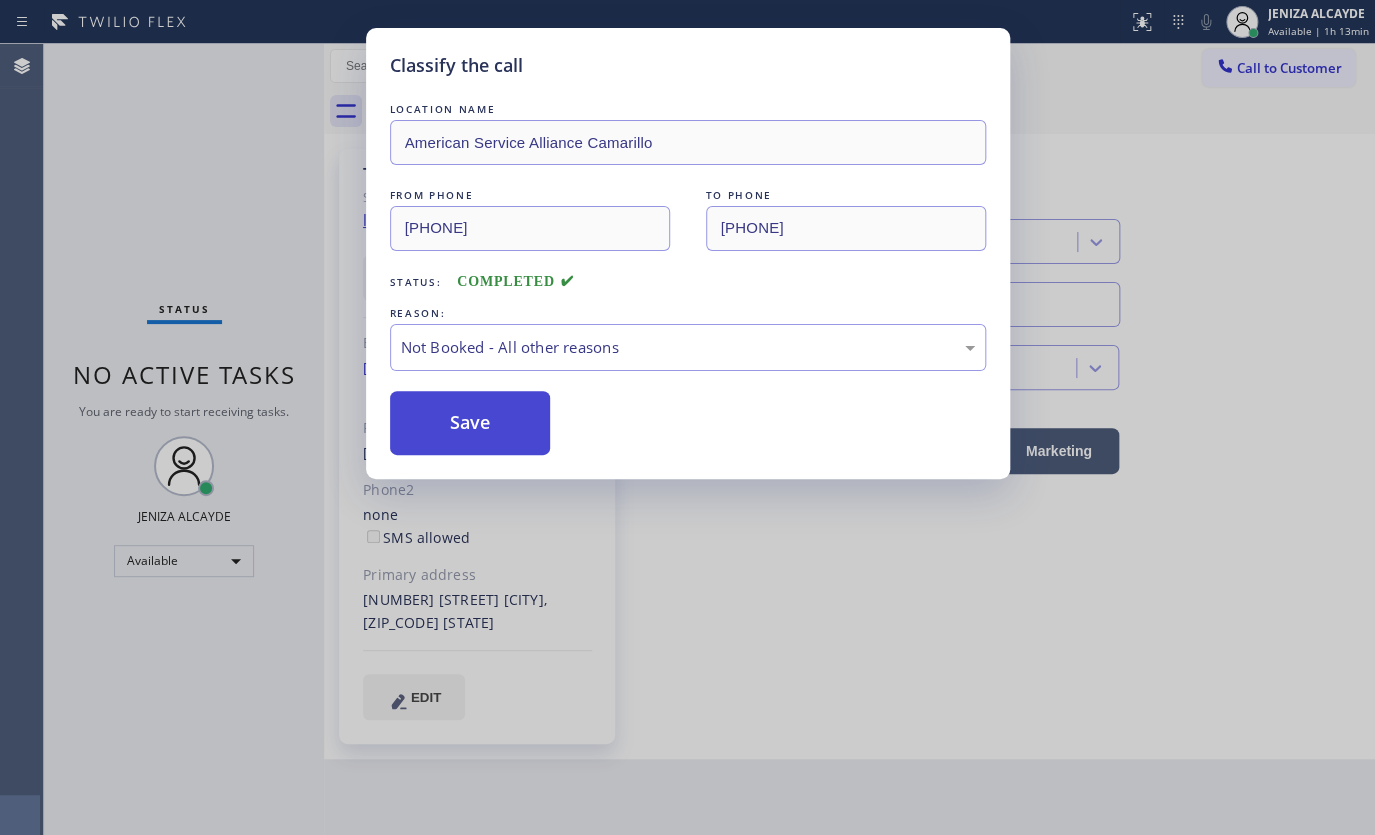 click on "Save" at bounding box center (470, 423) 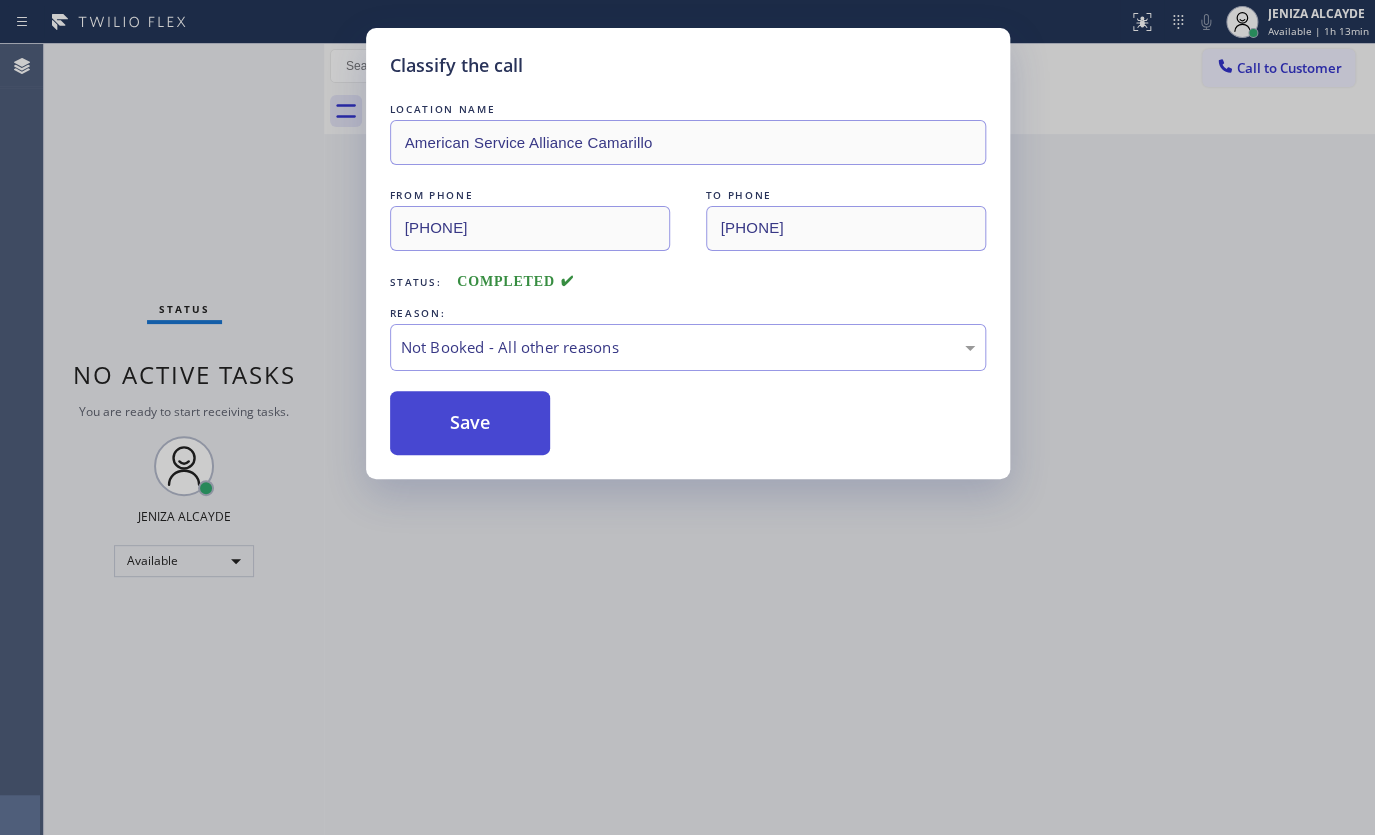 click on "Save" at bounding box center [470, 423] 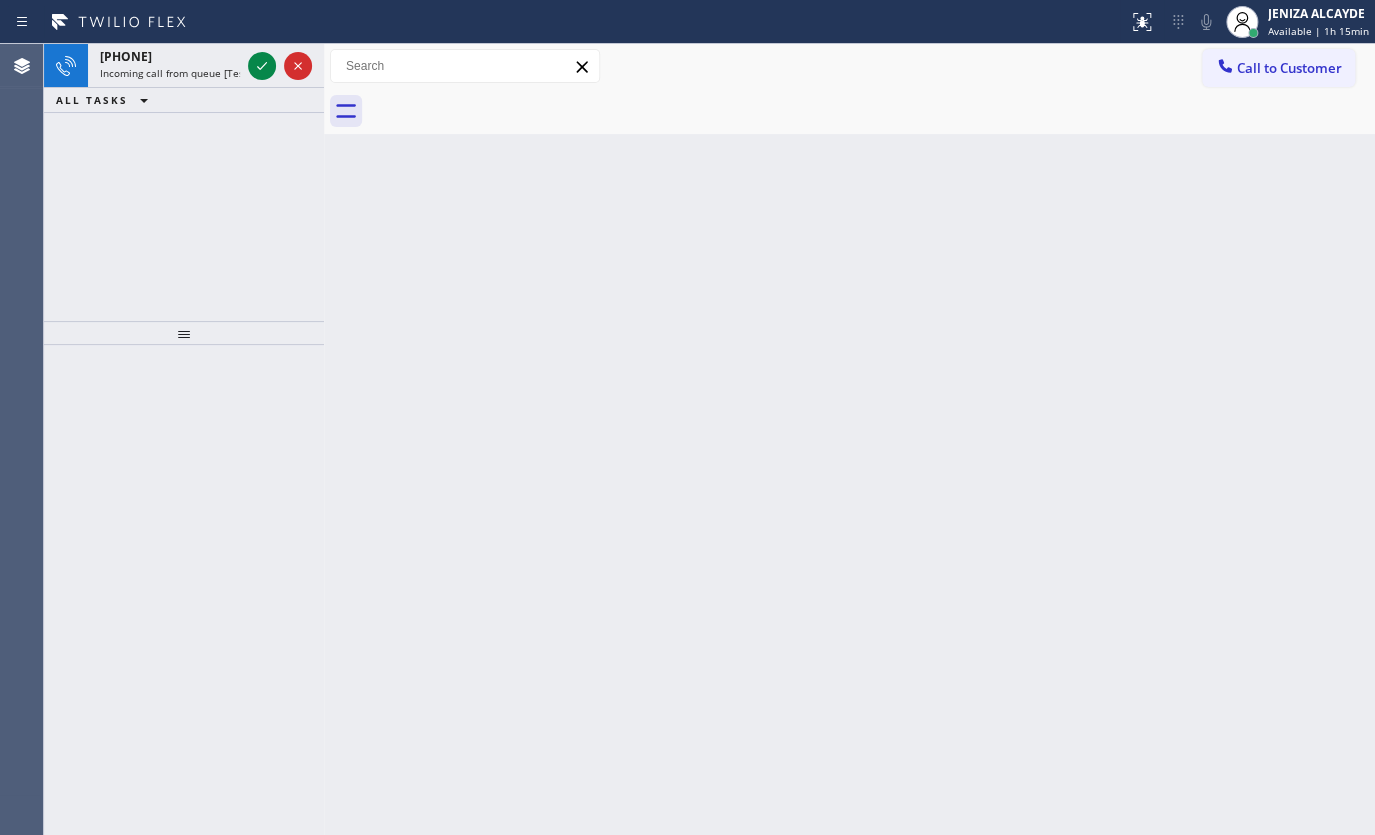 drag, startPoint x: 126, startPoint y: 129, endPoint x: 332, endPoint y: 53, distance: 219.57231 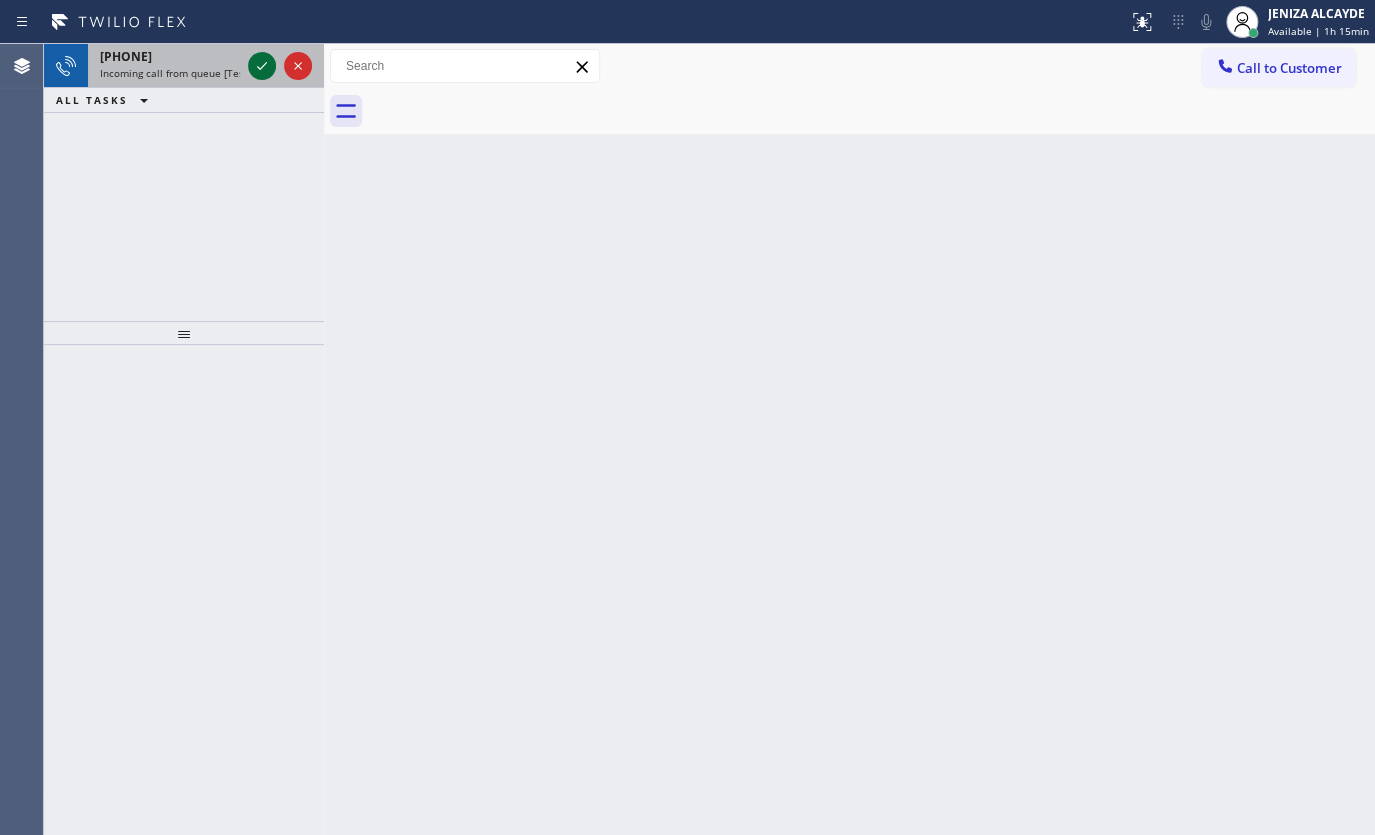 click 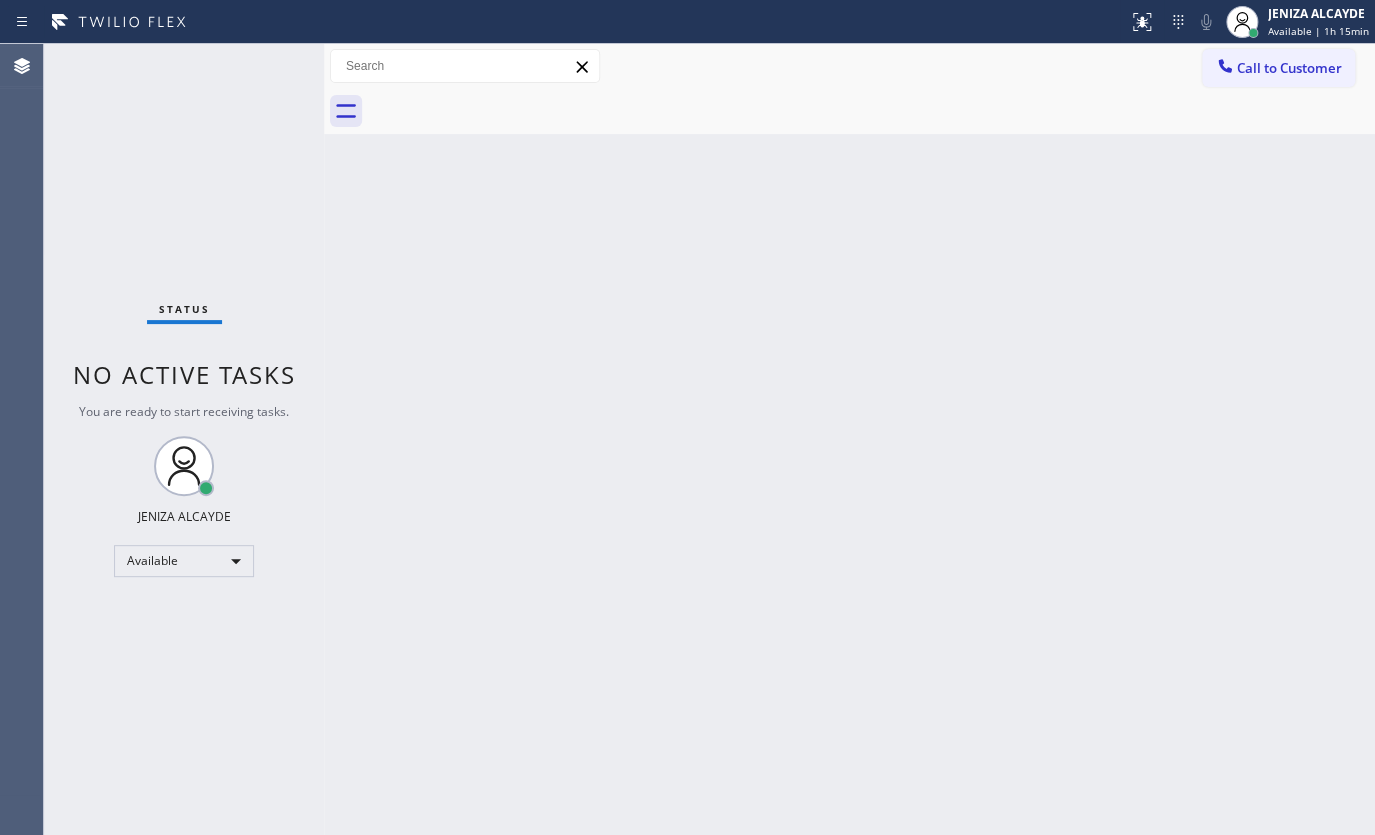 click on "Status   No active tasks     You are ready to start receiving tasks.   JENIZA ALCAYDE Available" at bounding box center (184, 439) 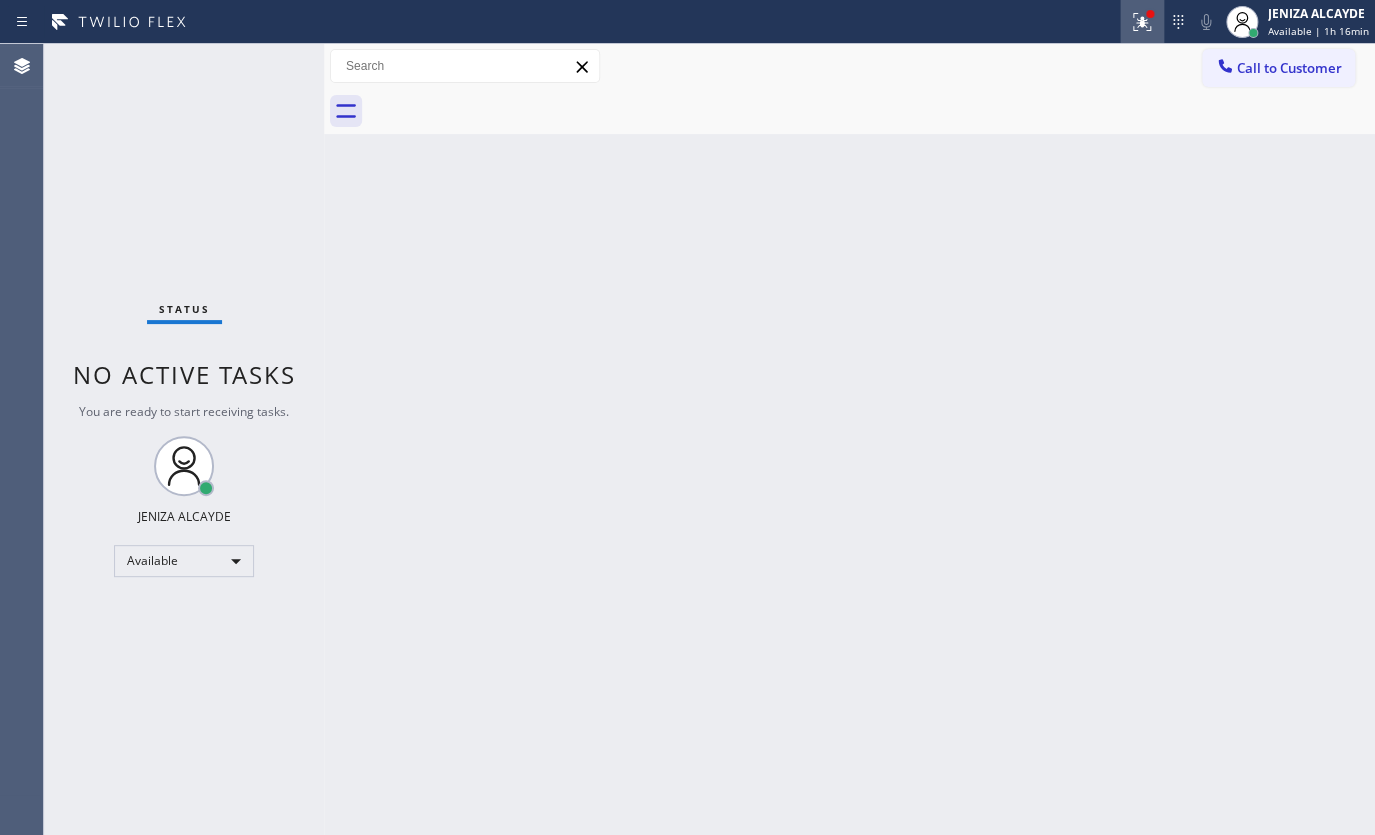 click at bounding box center [1142, 22] 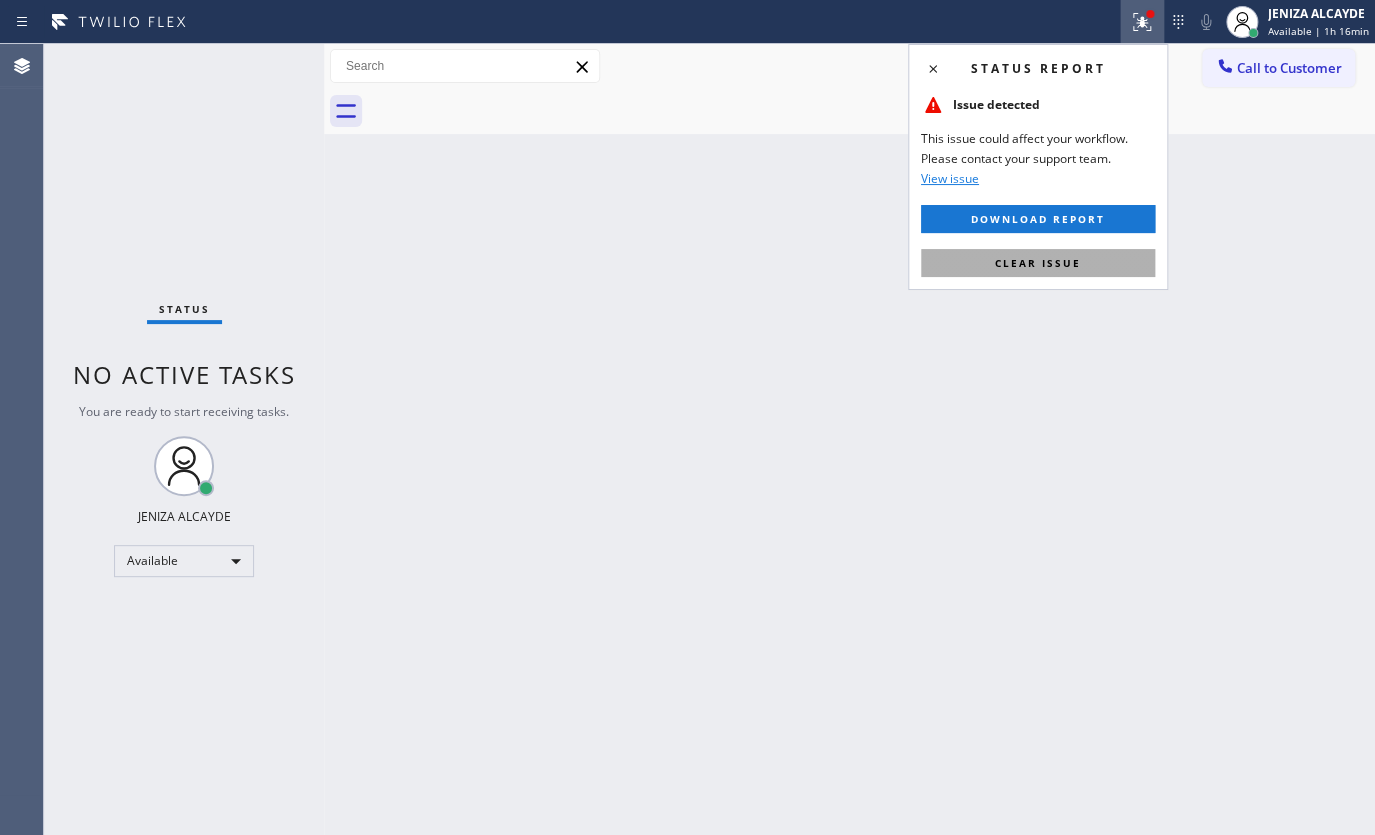 click on "Clear issue" at bounding box center [1038, 263] 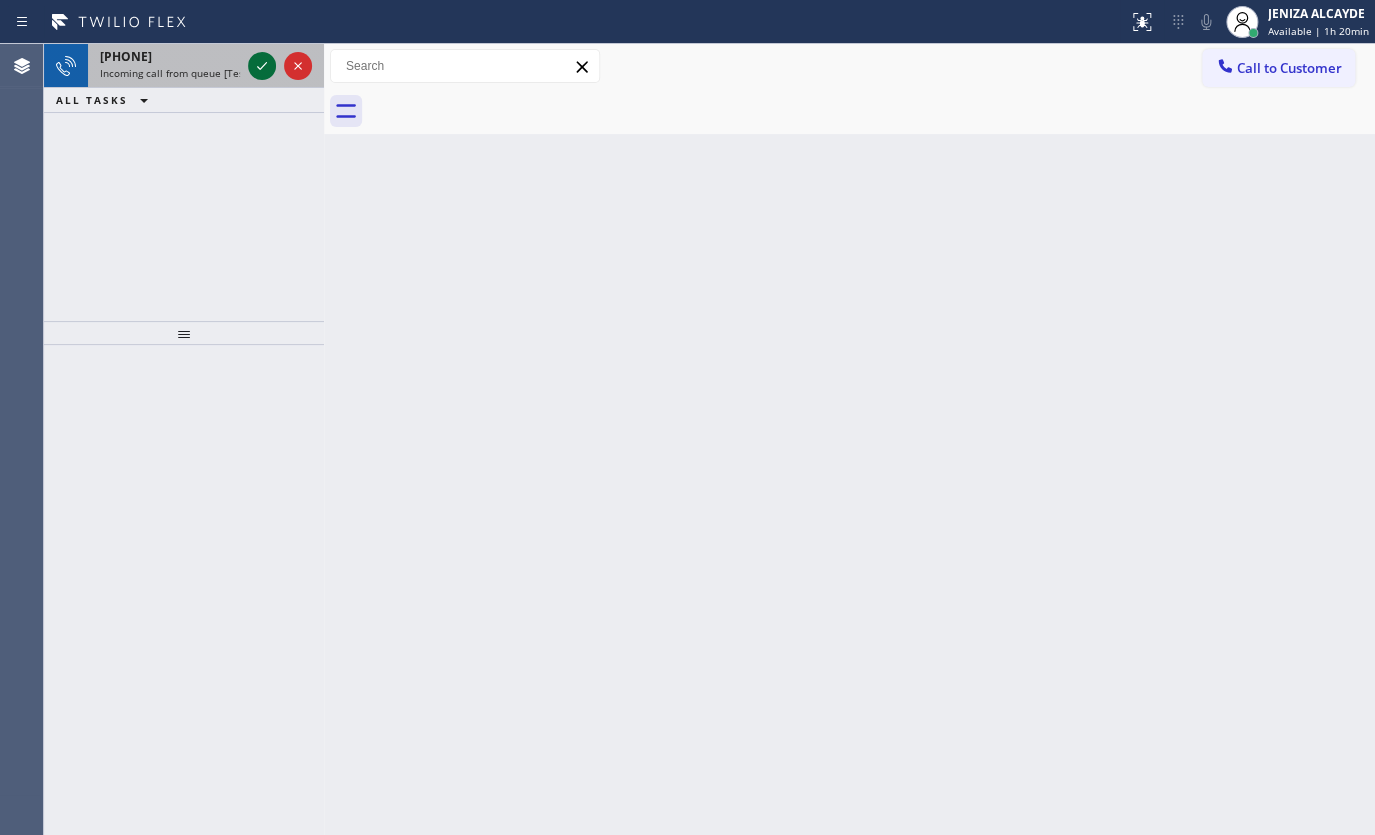 click 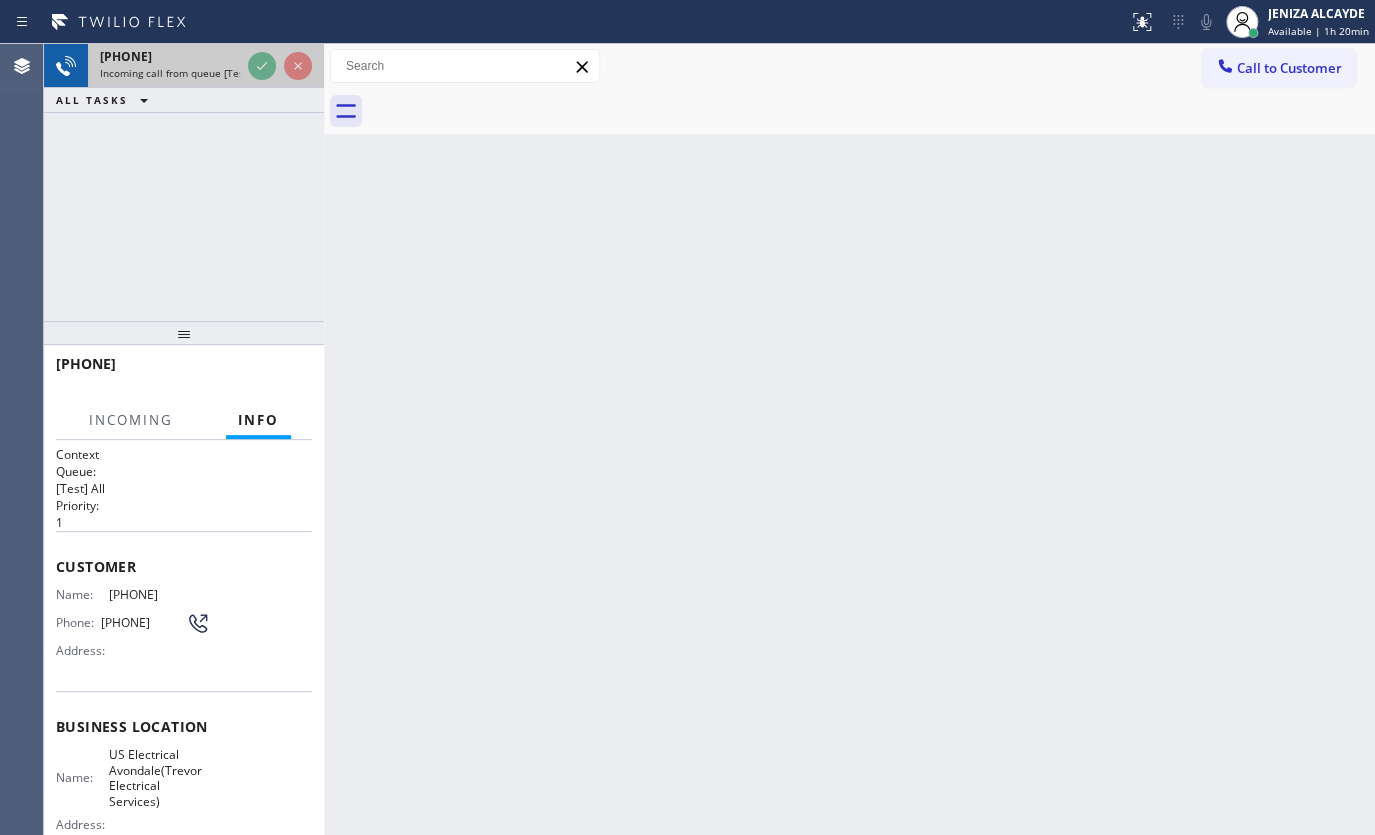 click at bounding box center [280, 66] 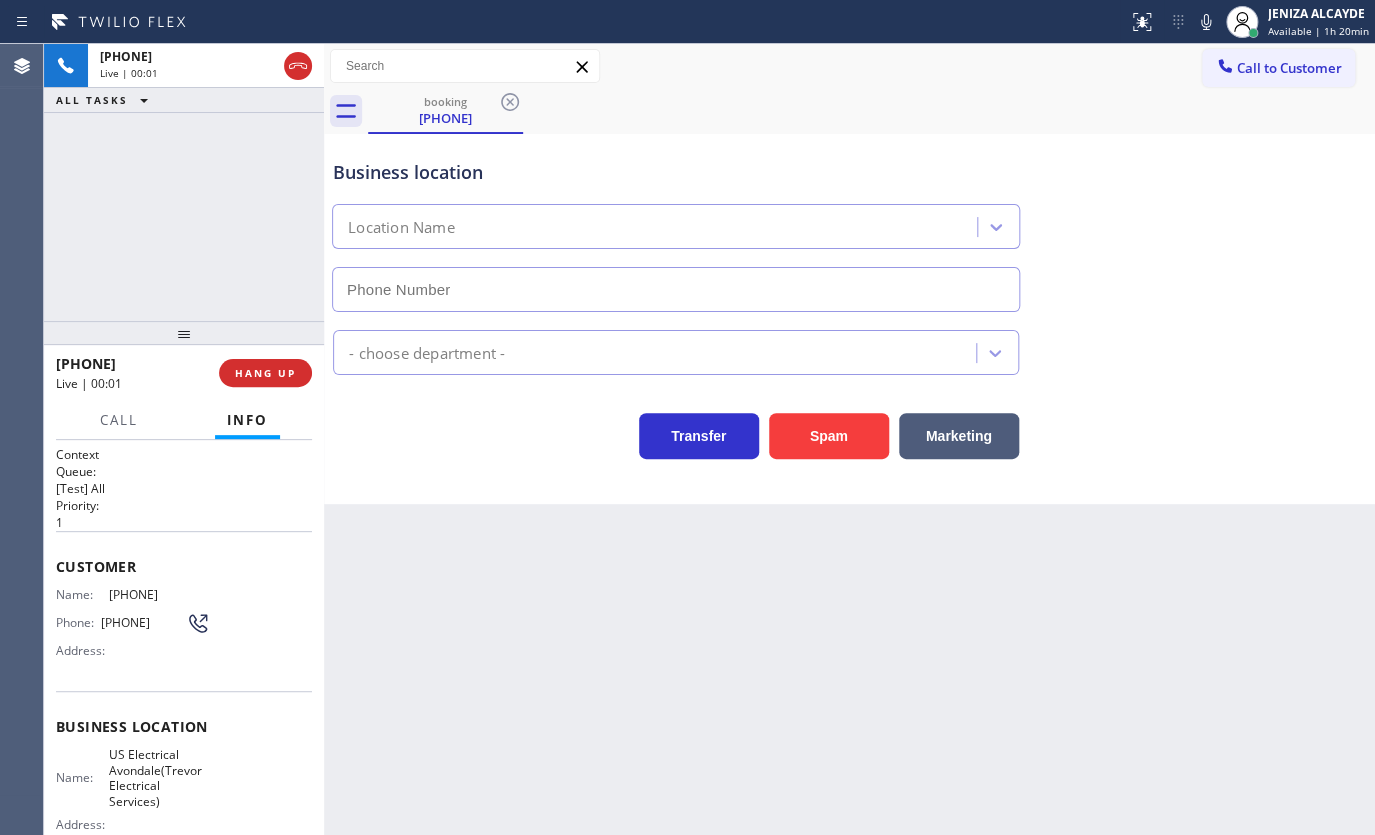 type on "[PHONE]" 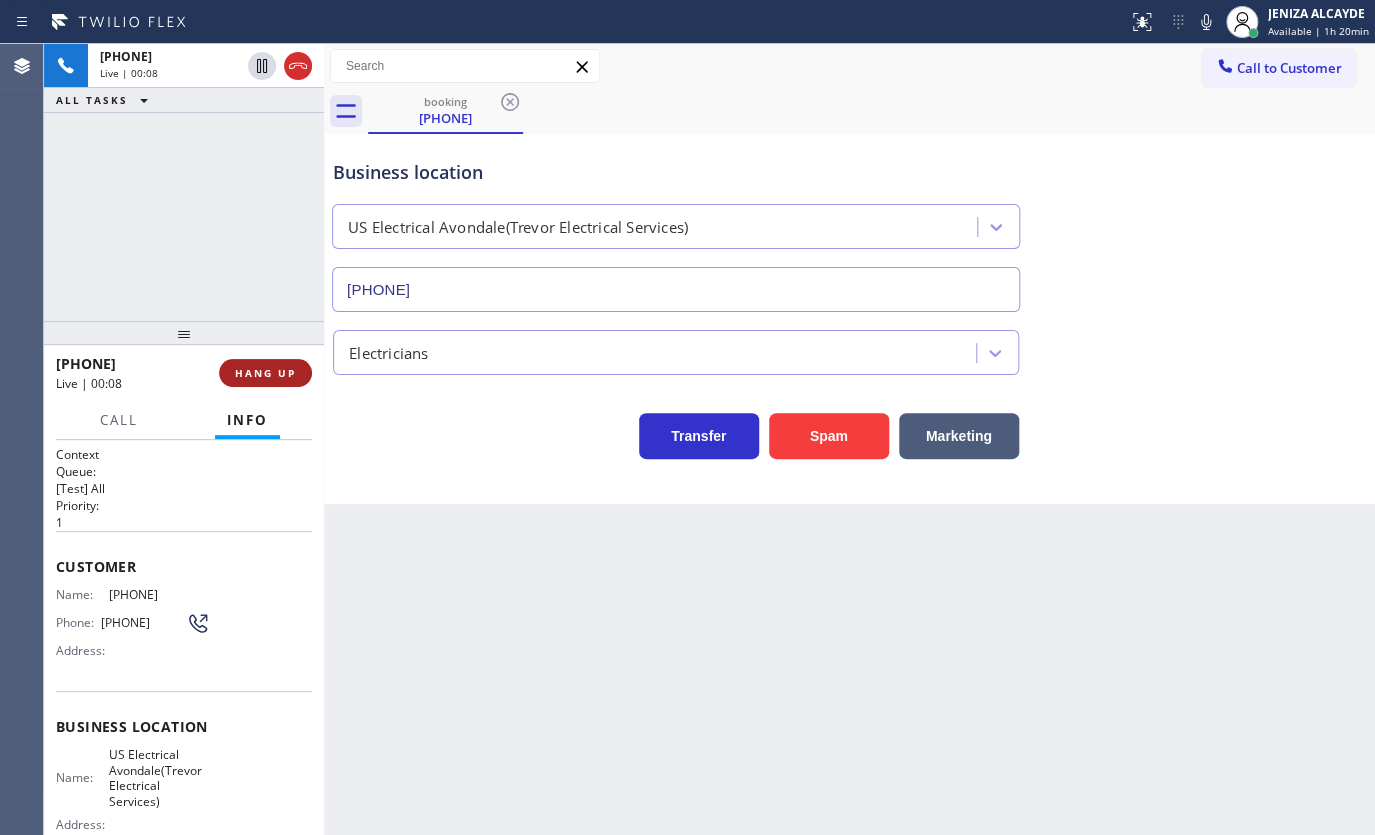 click on "HANG UP" at bounding box center [265, 373] 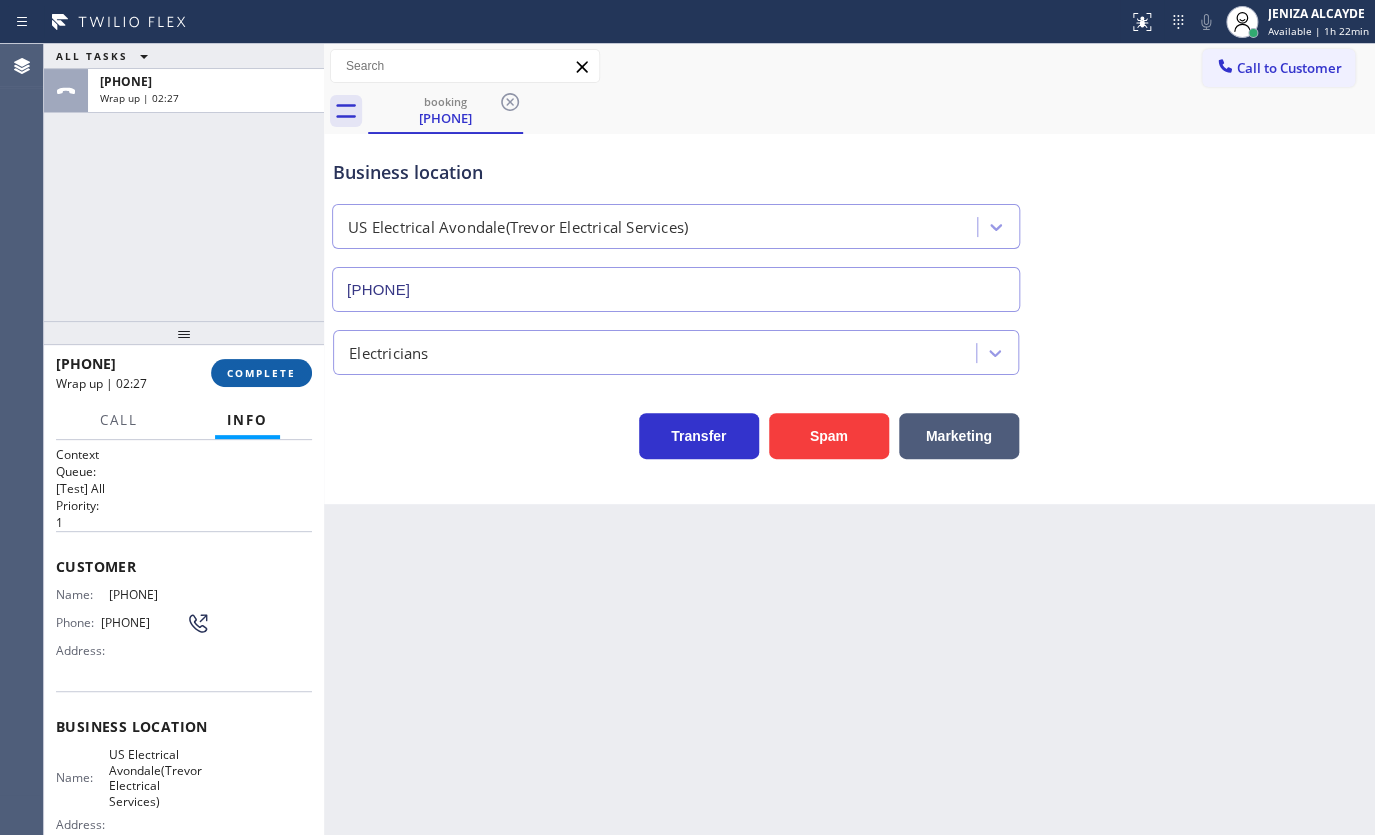 click on "COMPLETE" at bounding box center [261, 373] 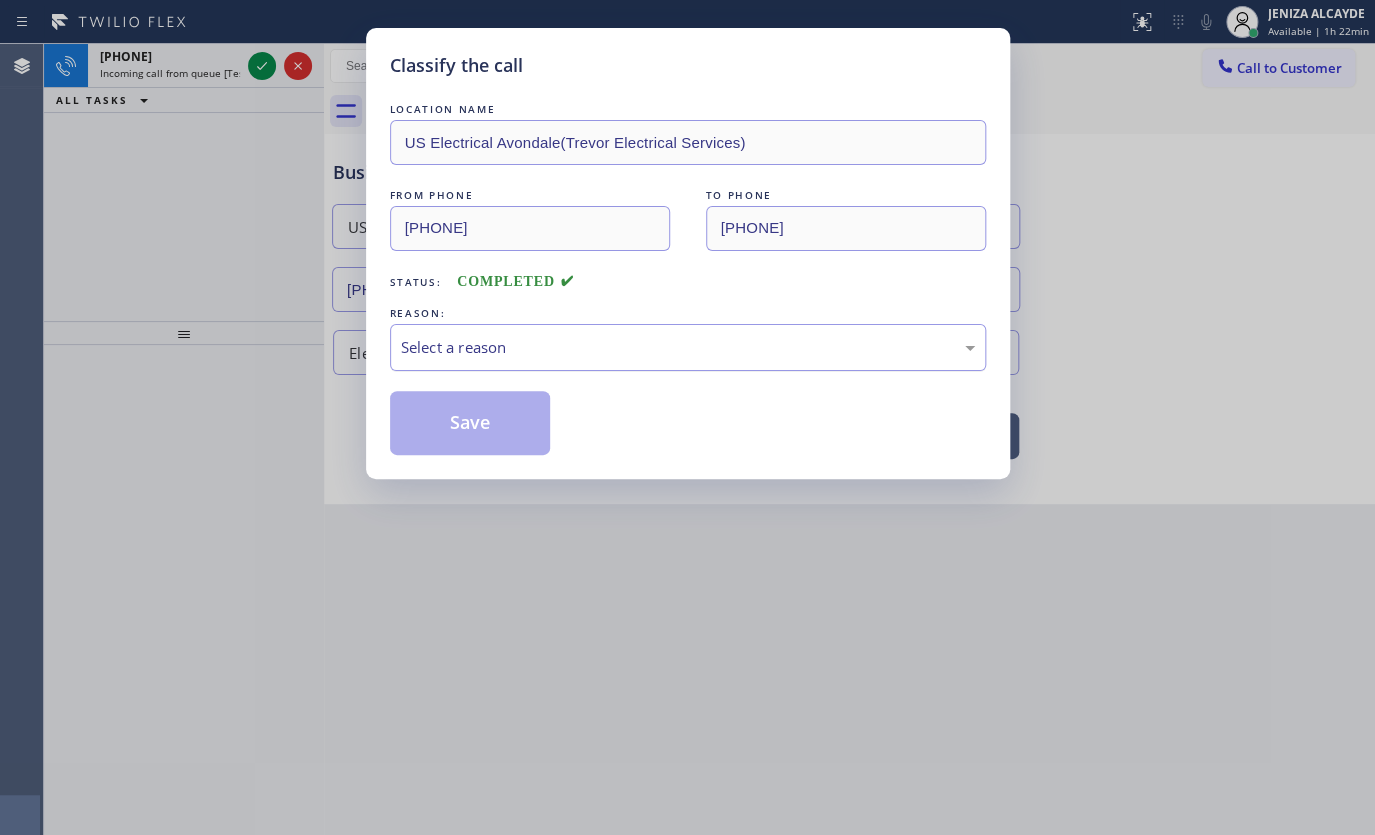click on "Select a reason" at bounding box center [688, 347] 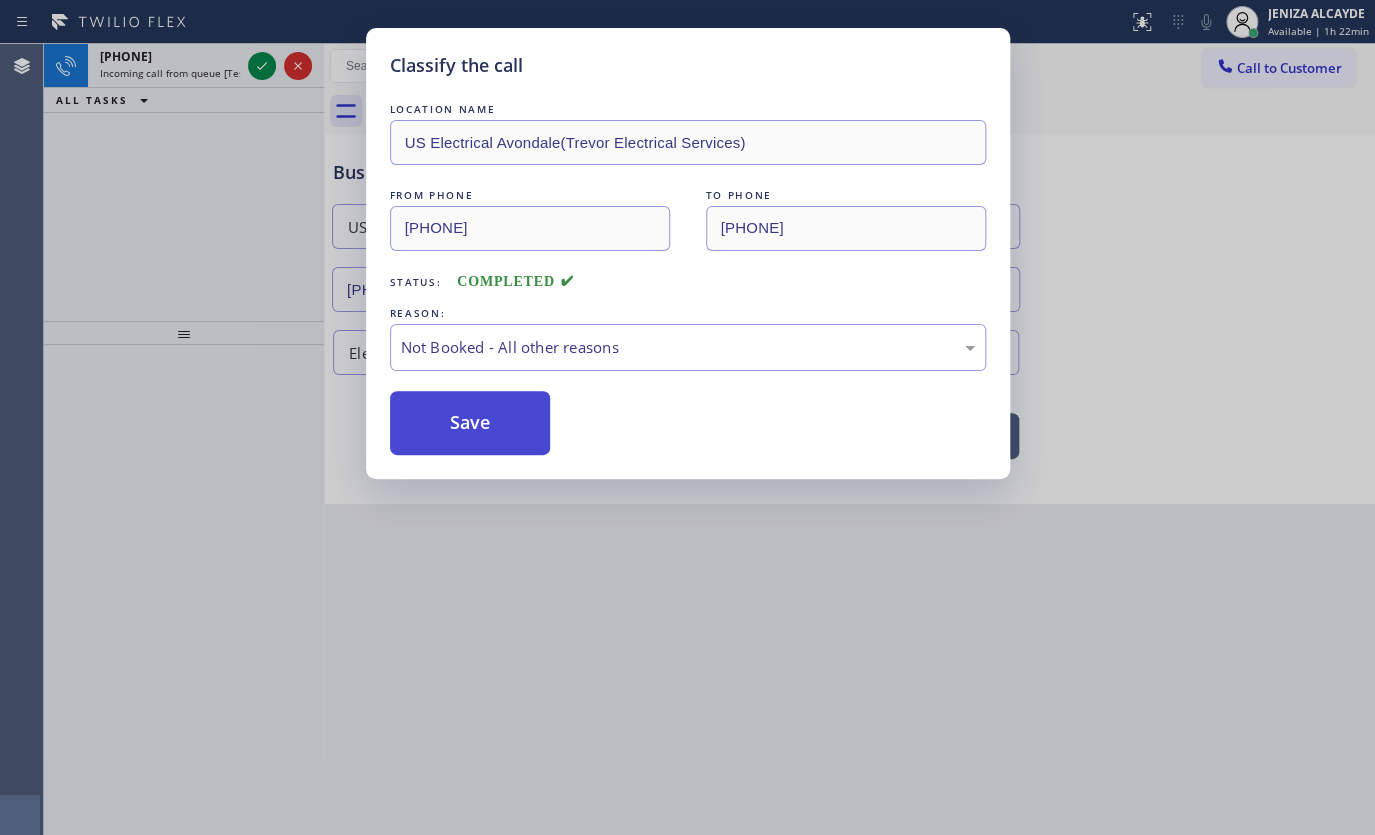 click on "Save" at bounding box center [470, 423] 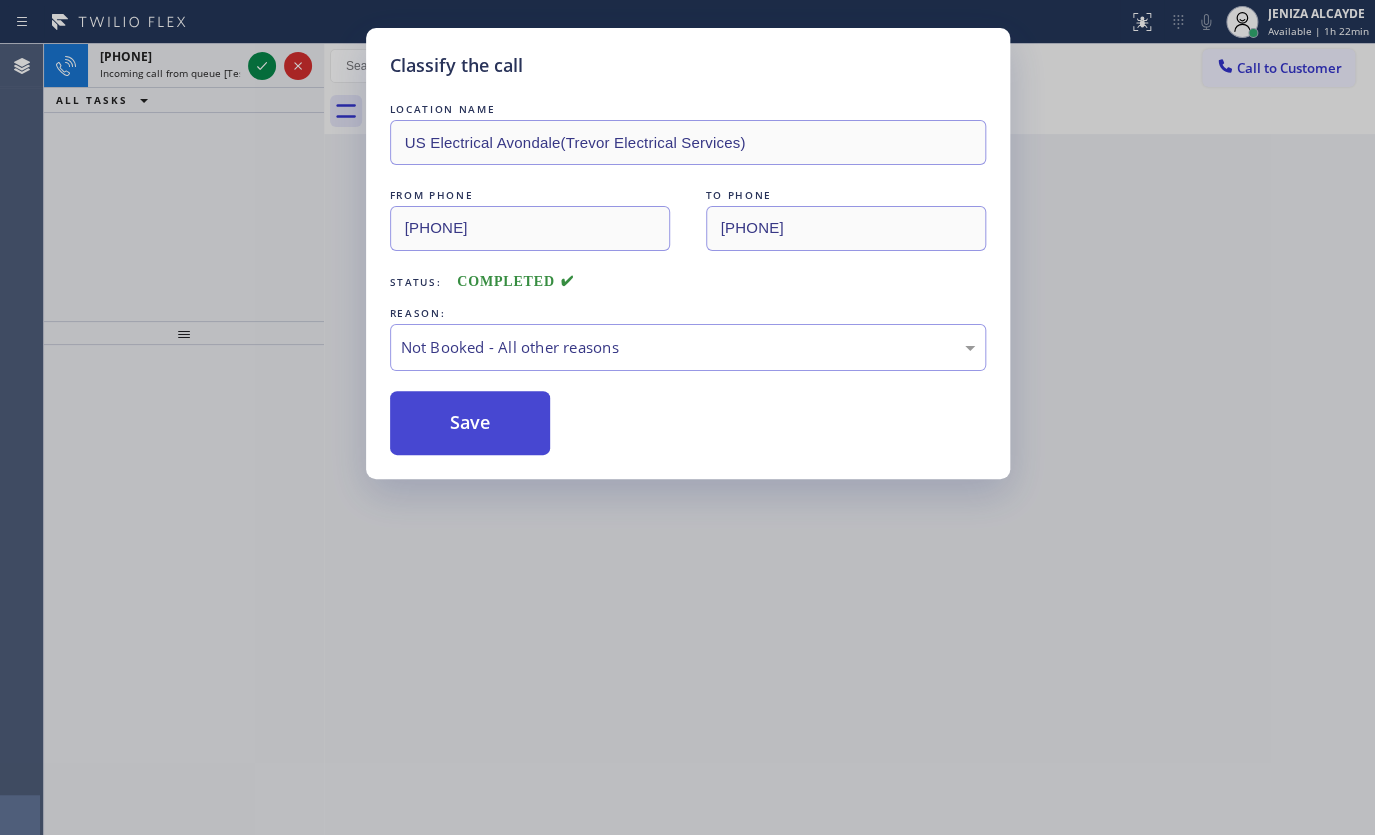 click on "Save" at bounding box center (470, 423) 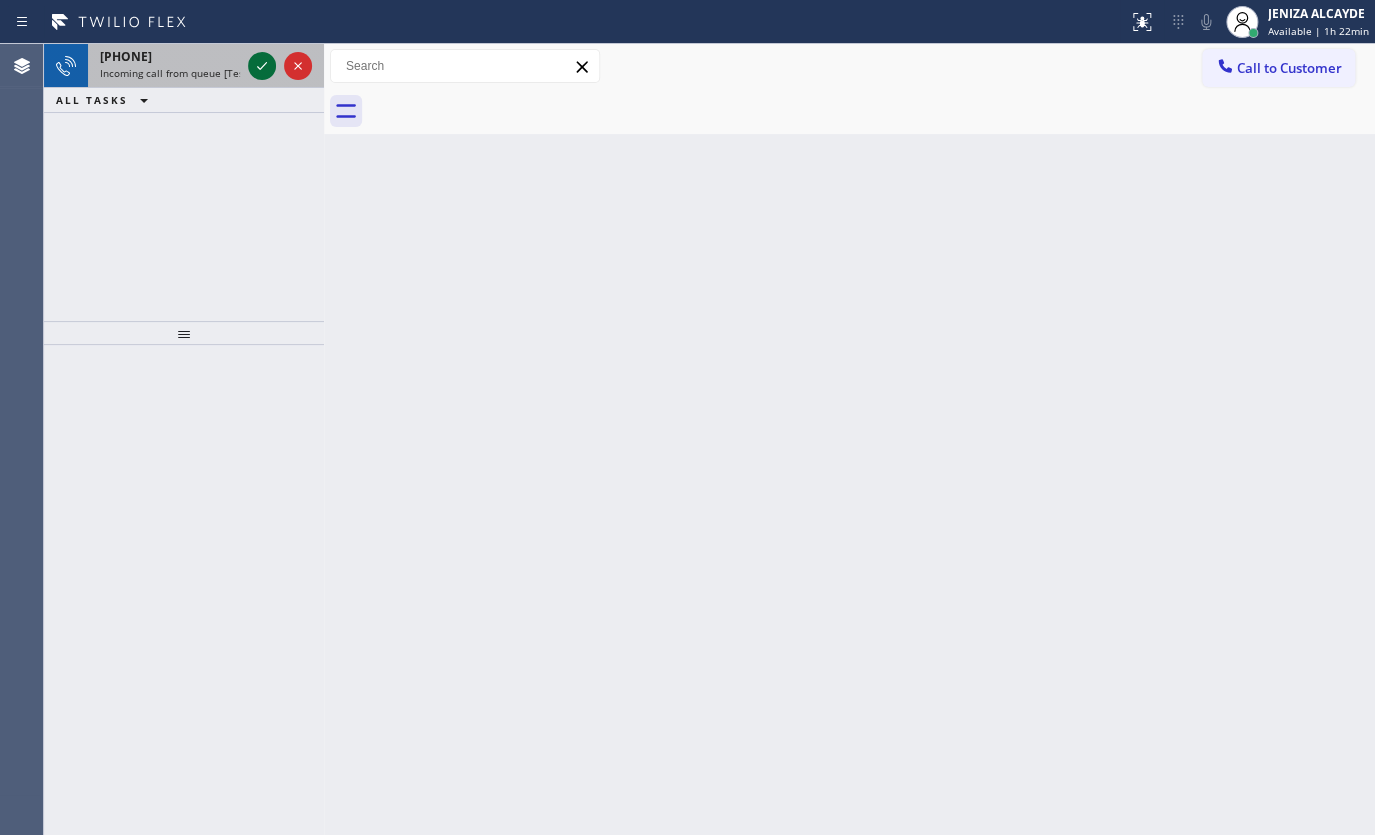 click 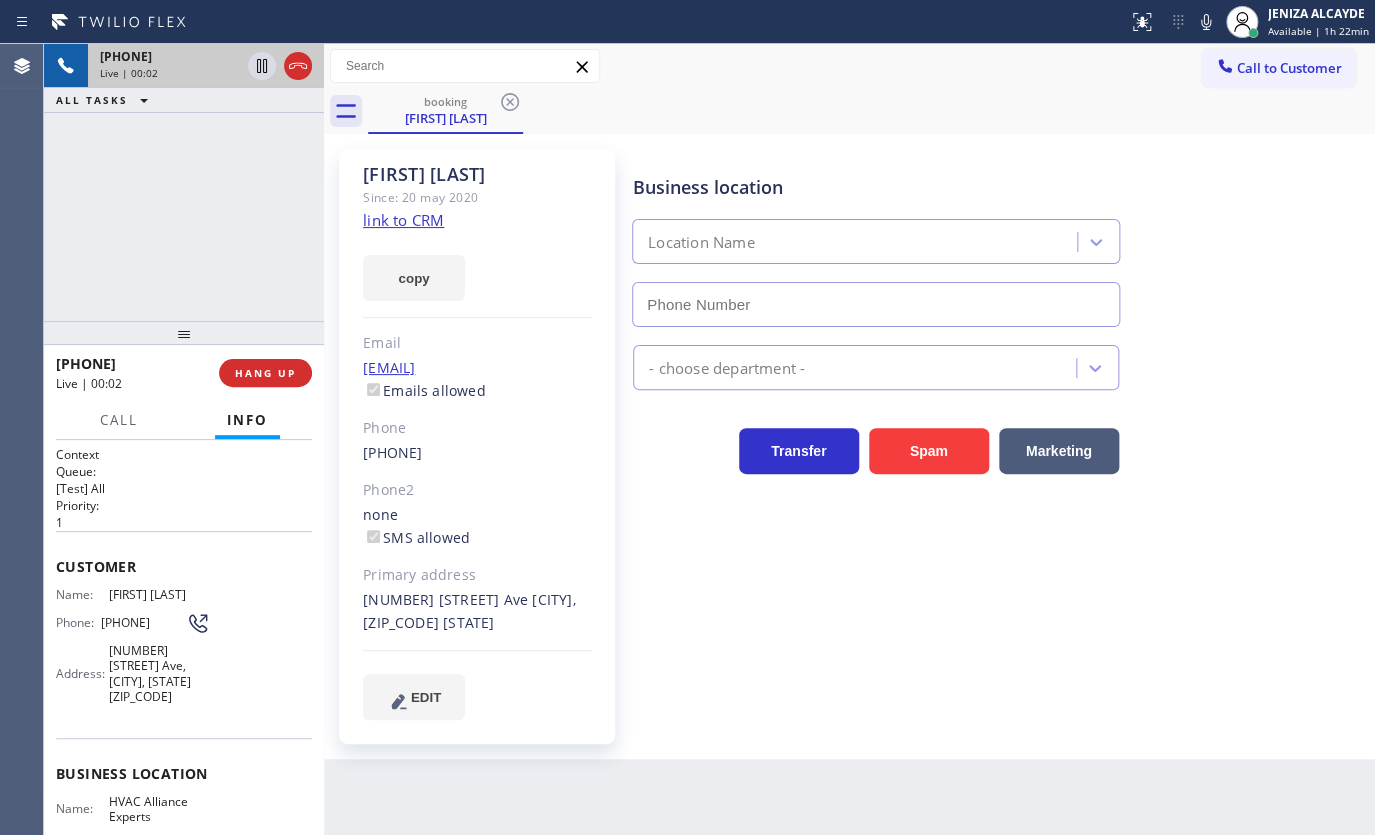 type on "[PHONE]" 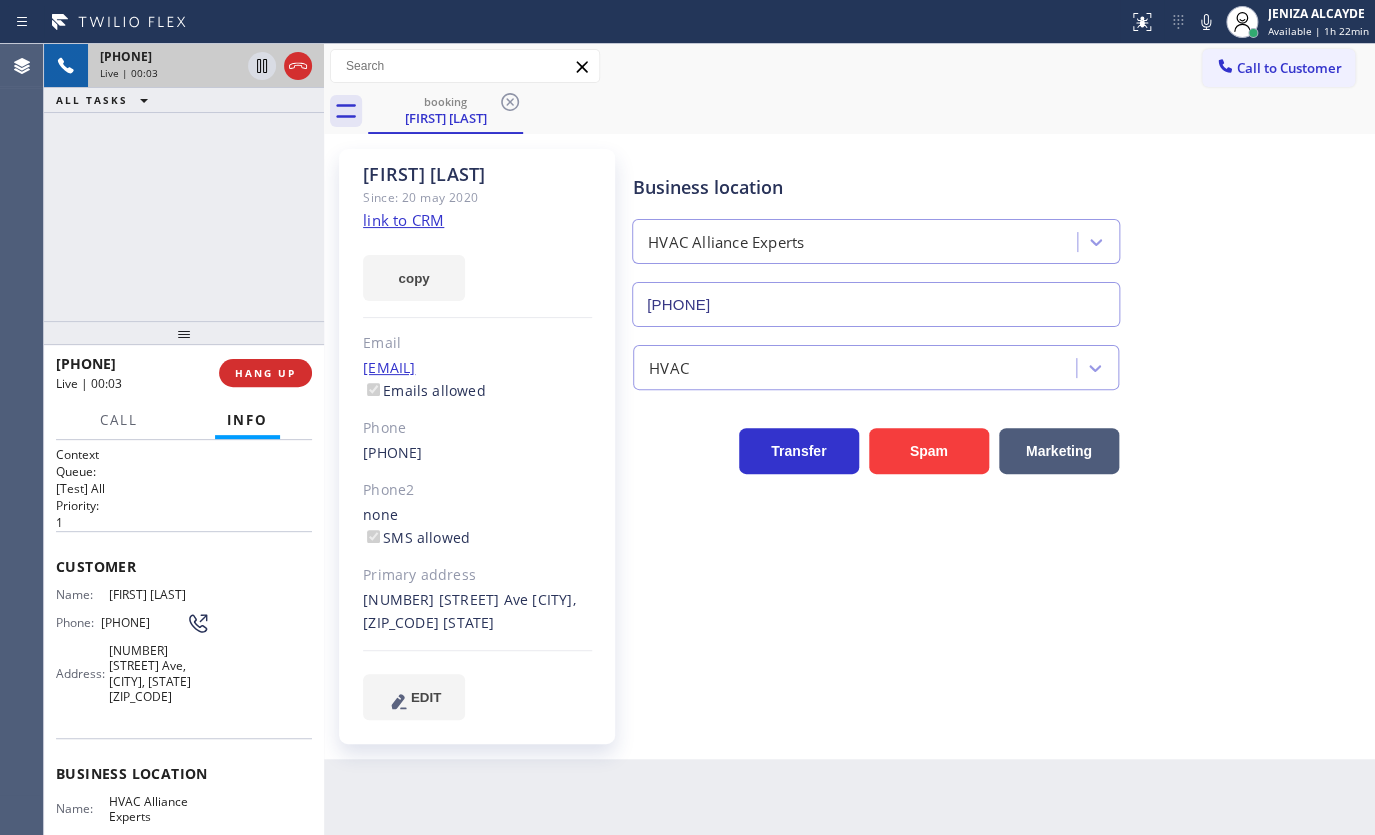 click on "Since: 20 may 2020" 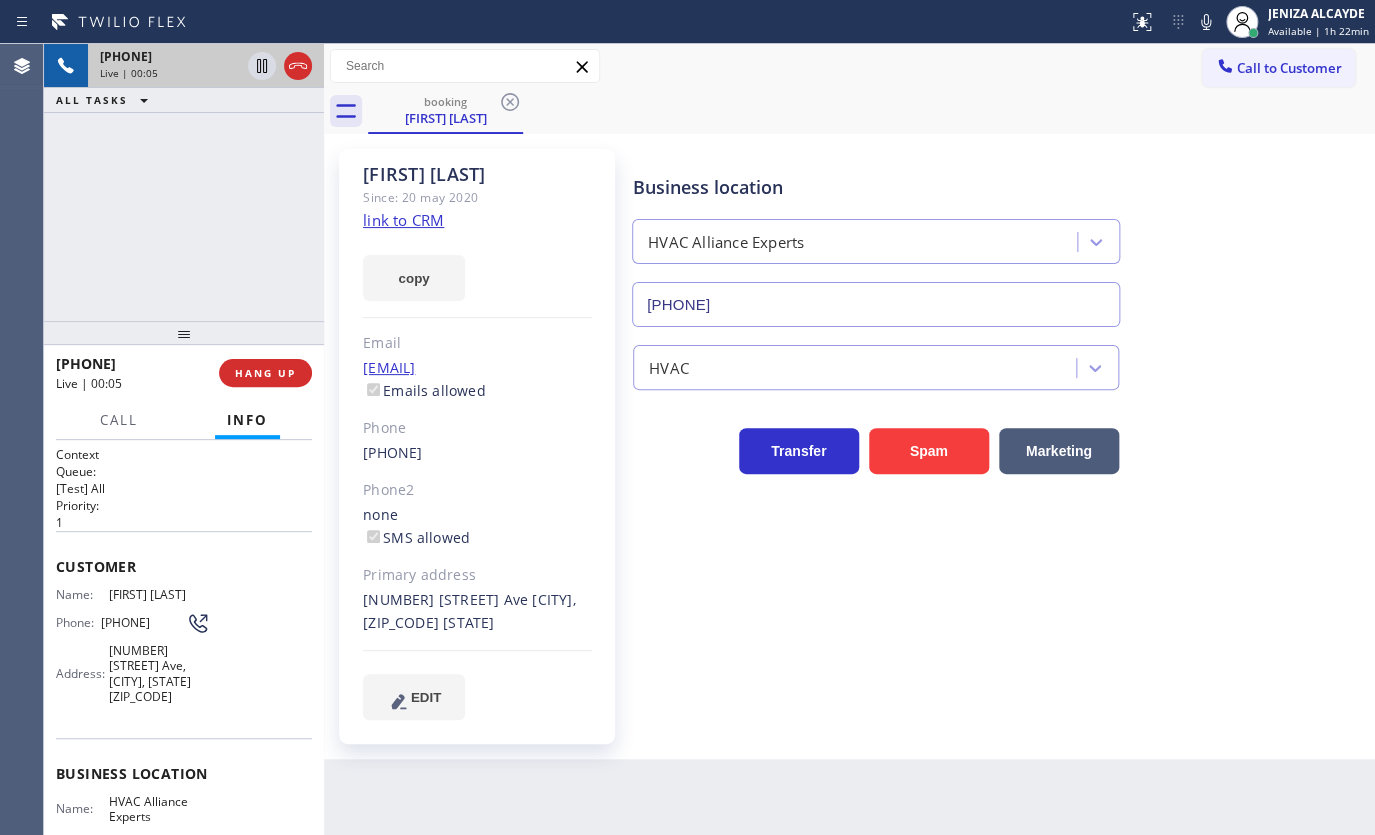 click on "link to CRM" 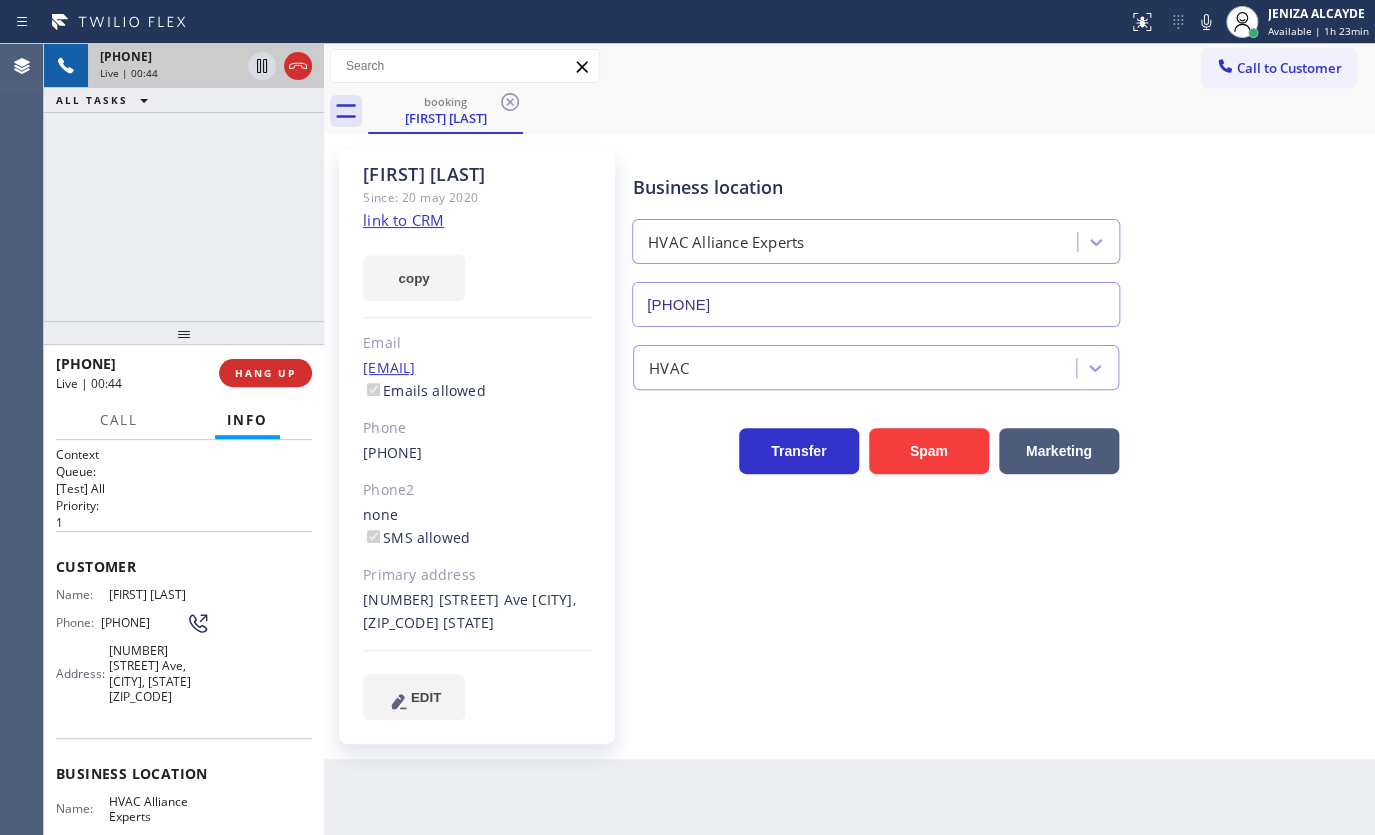 click on "[PHONE] Live | 00:44 ALL TASKS ALL TASKS ACTIVE TASKS TASKS IN WRAP UP" at bounding box center (184, 182) 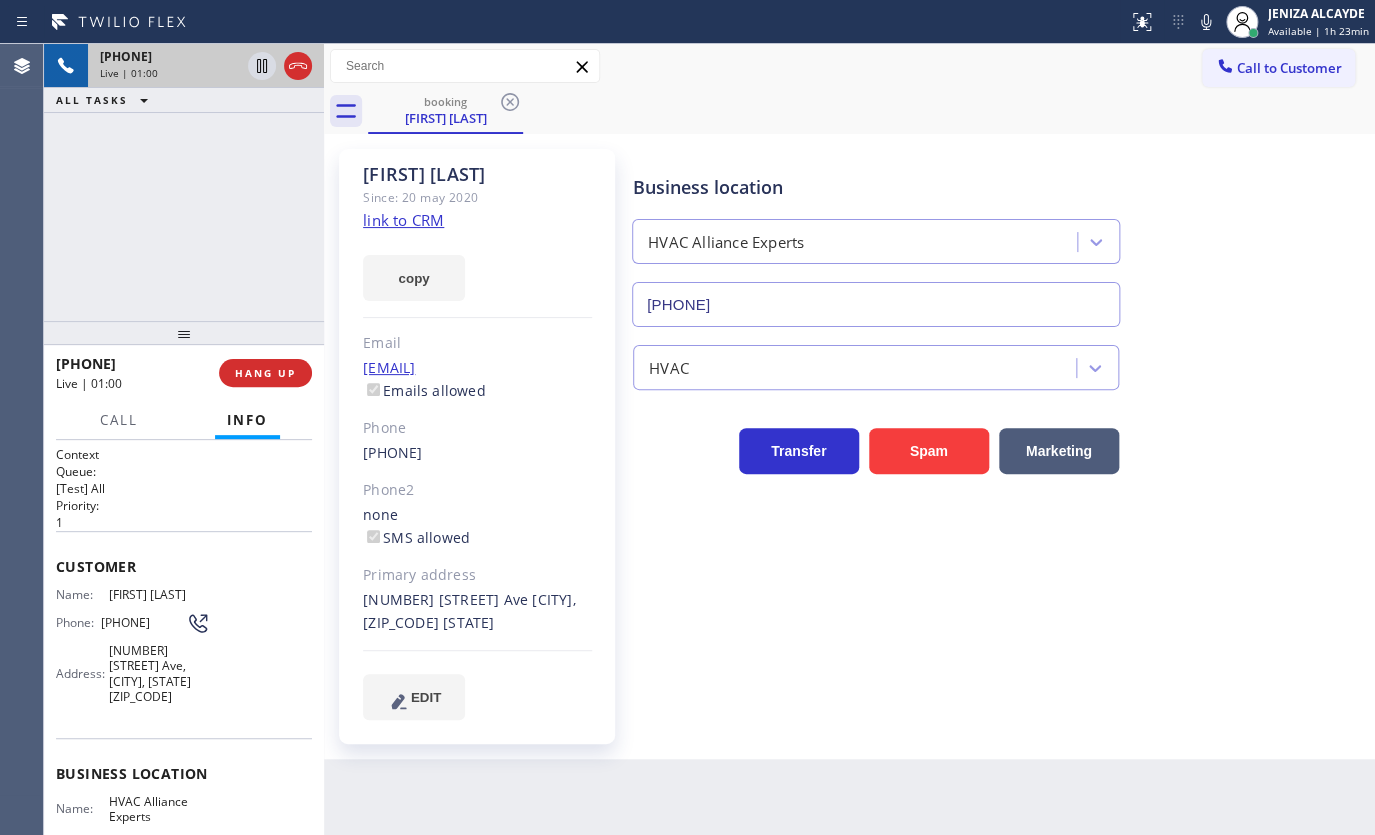 click on "[PHONE] Live | 01:00 ALL TASKS ALL TASKS ACTIVE TASKS TASKS IN WRAP UP" at bounding box center [184, 182] 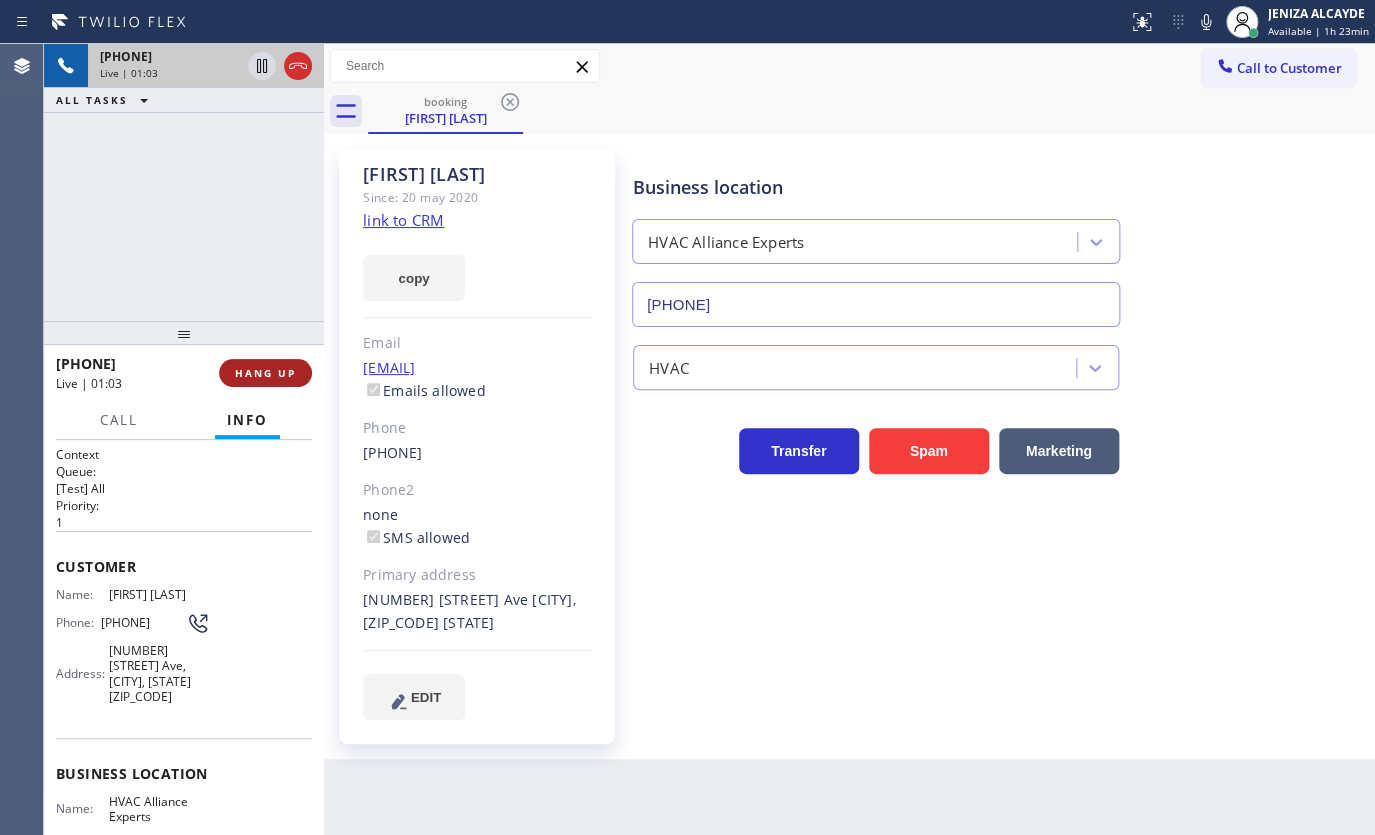 click on "HANG UP" at bounding box center (265, 373) 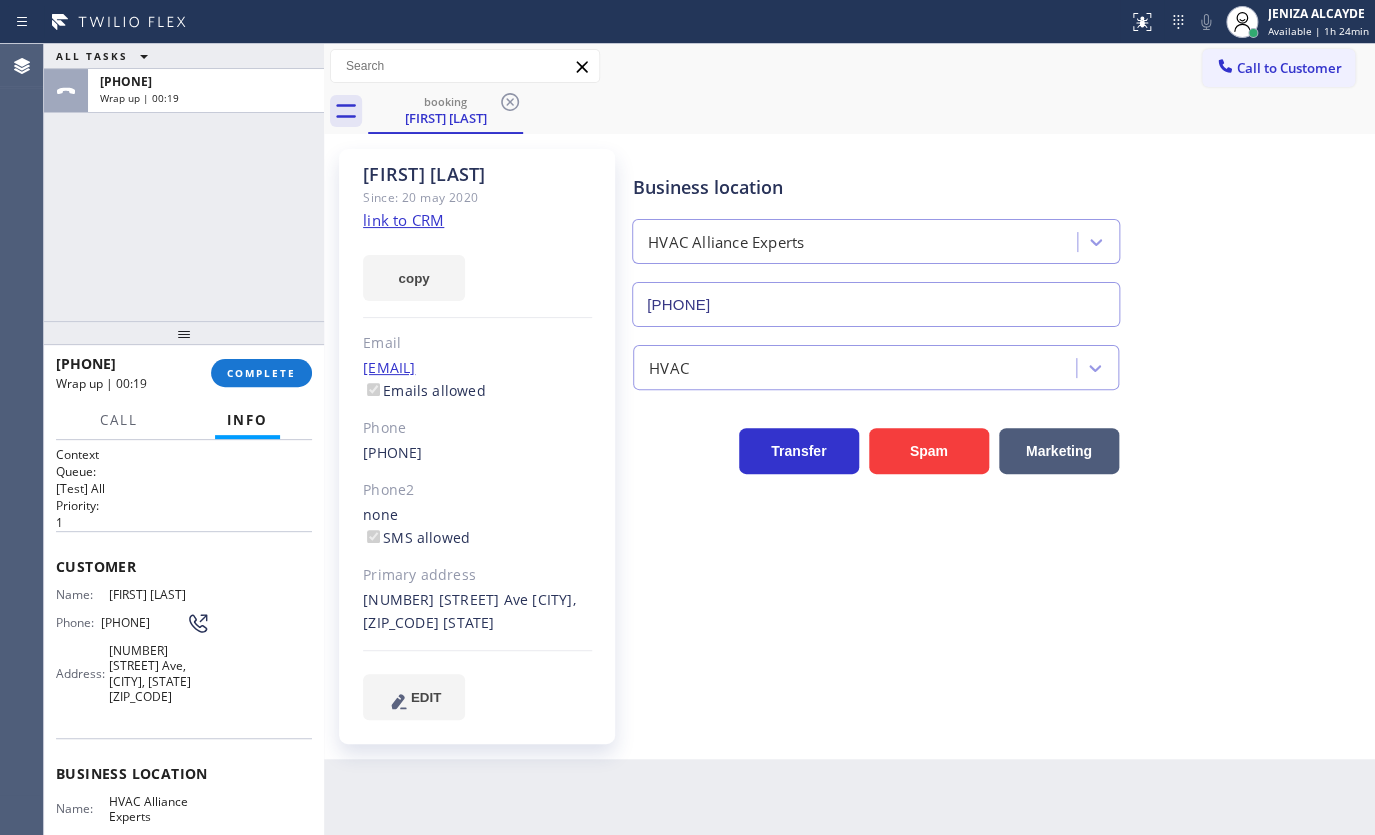 click on "booking [FIRST] [LAST]" at bounding box center [871, 111] 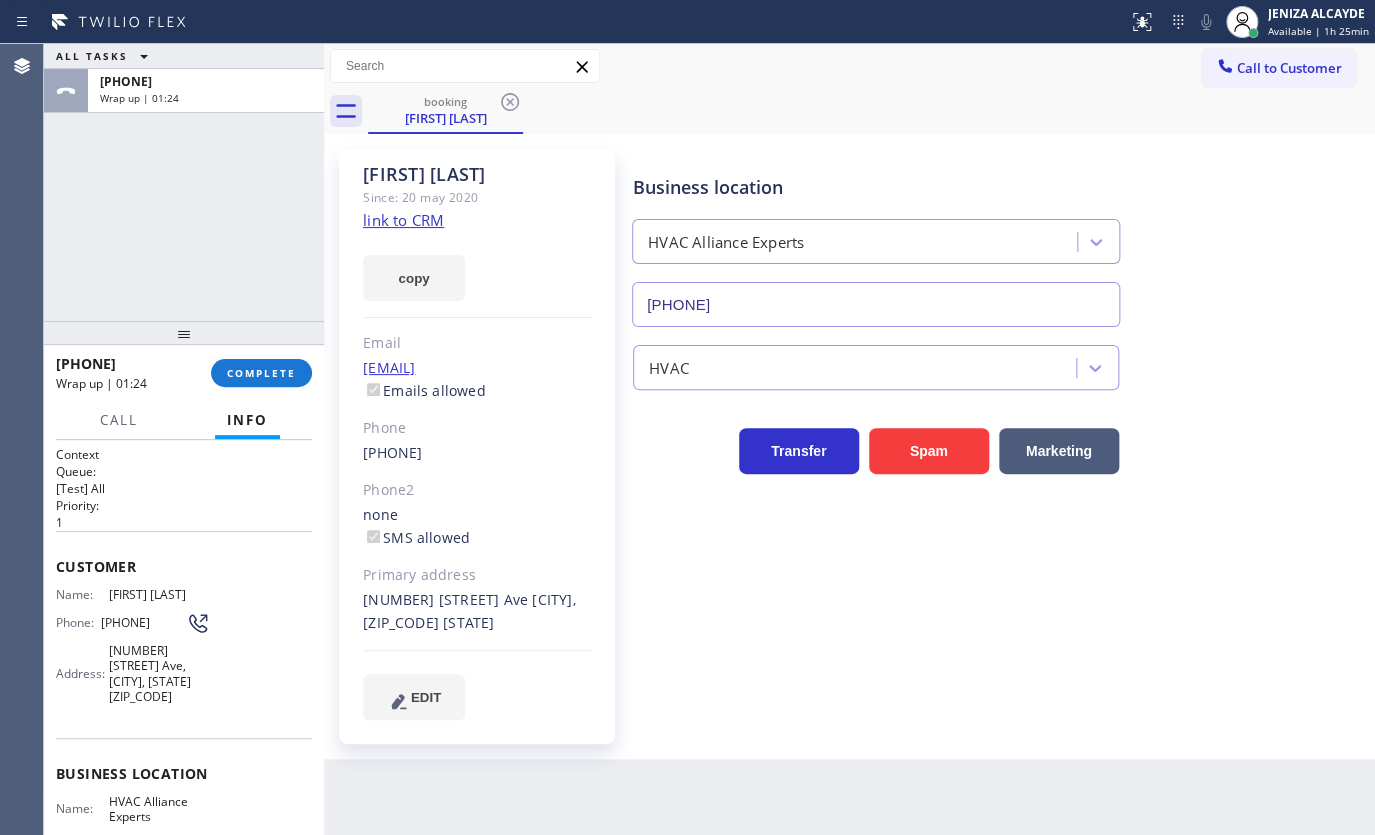 click on "ALL TASKS ALL TASKS ACTIVE TASKS TASKS IN WRAP UP [PHONE] Wrap up | 01:24" at bounding box center (184, 182) 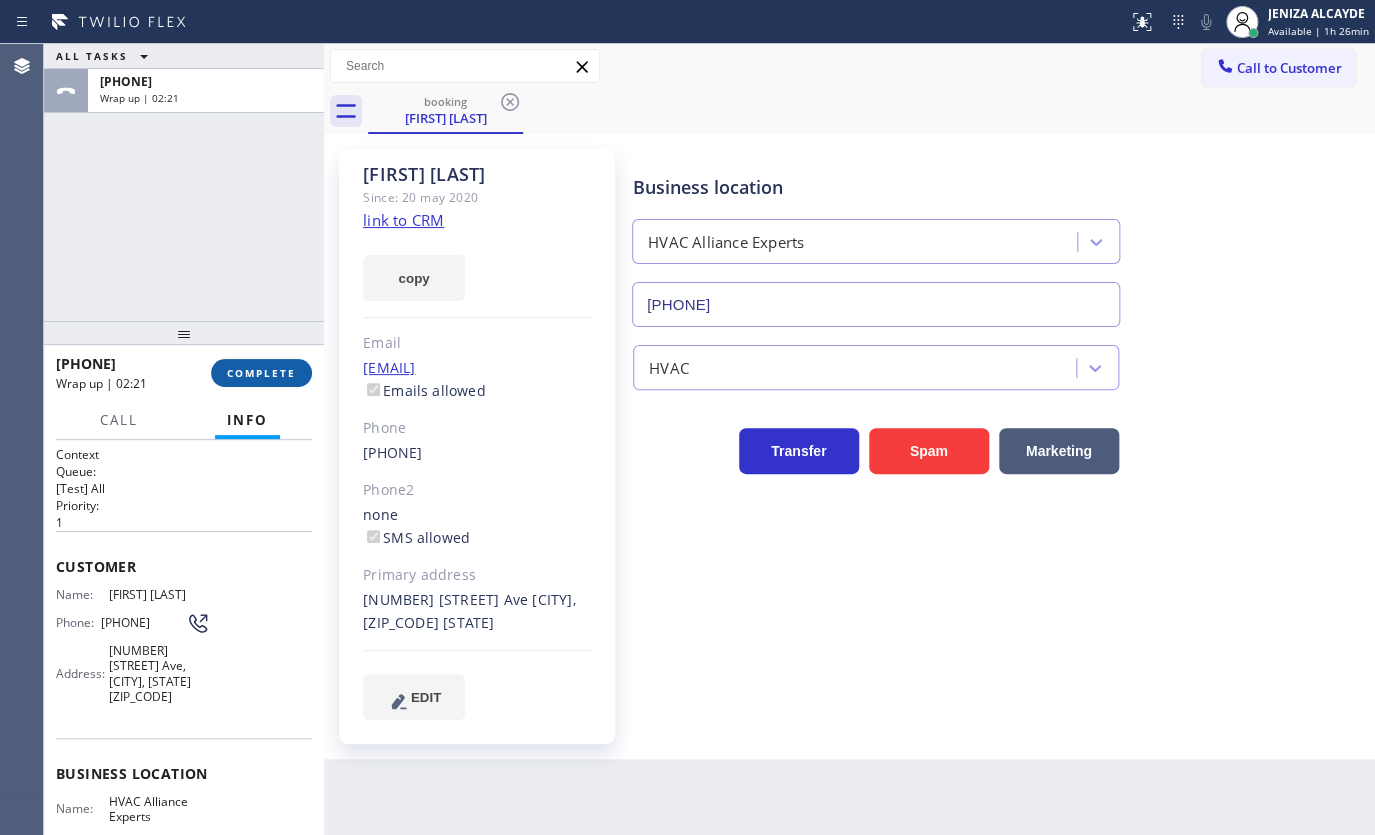 click on "COMPLETE" at bounding box center (261, 373) 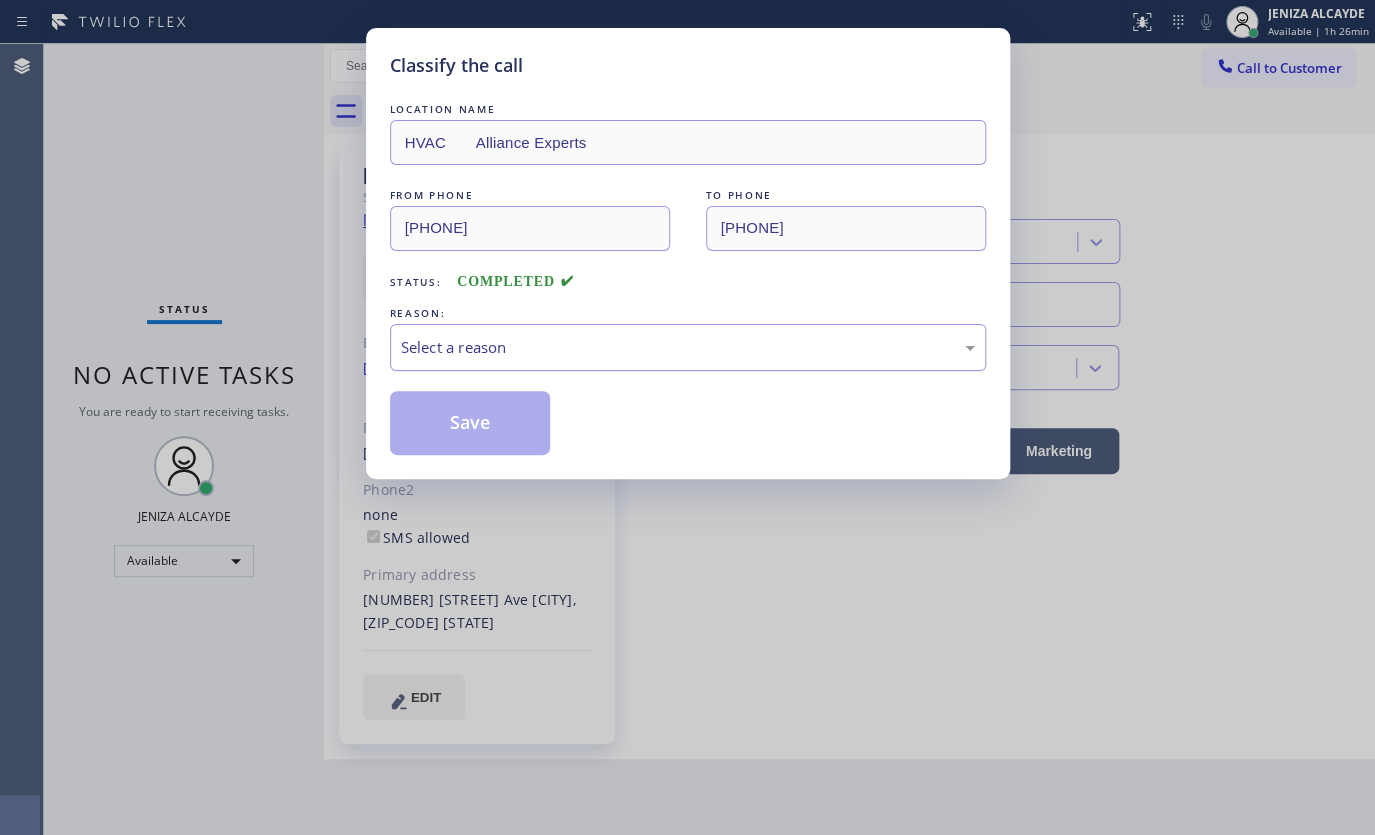 click on "Select a reason" at bounding box center [688, 347] 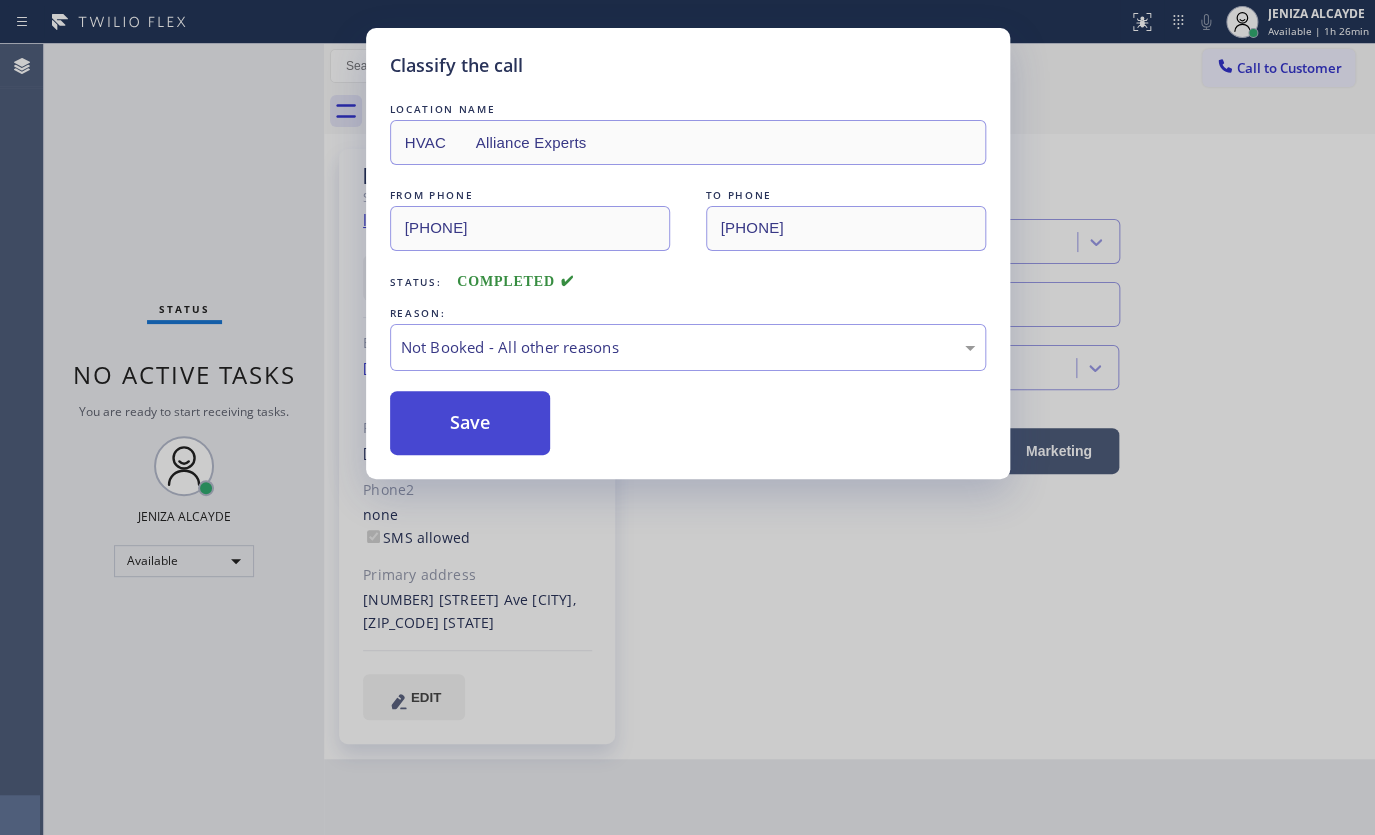 click on "Save" at bounding box center [470, 423] 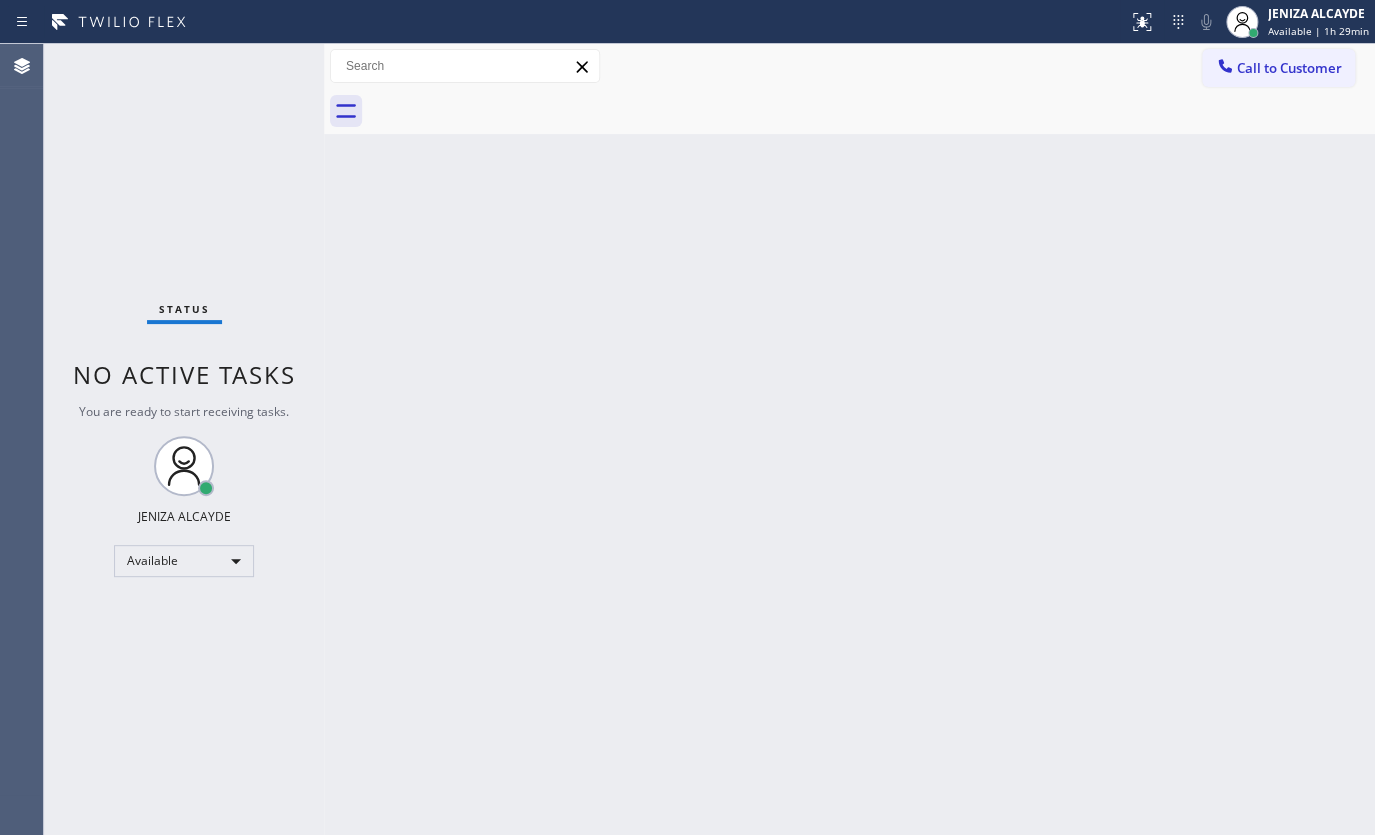 click on "Status   No active tasks     You are ready to start receiving tasks.   JENIZA ALCAYDE Available" at bounding box center [184, 439] 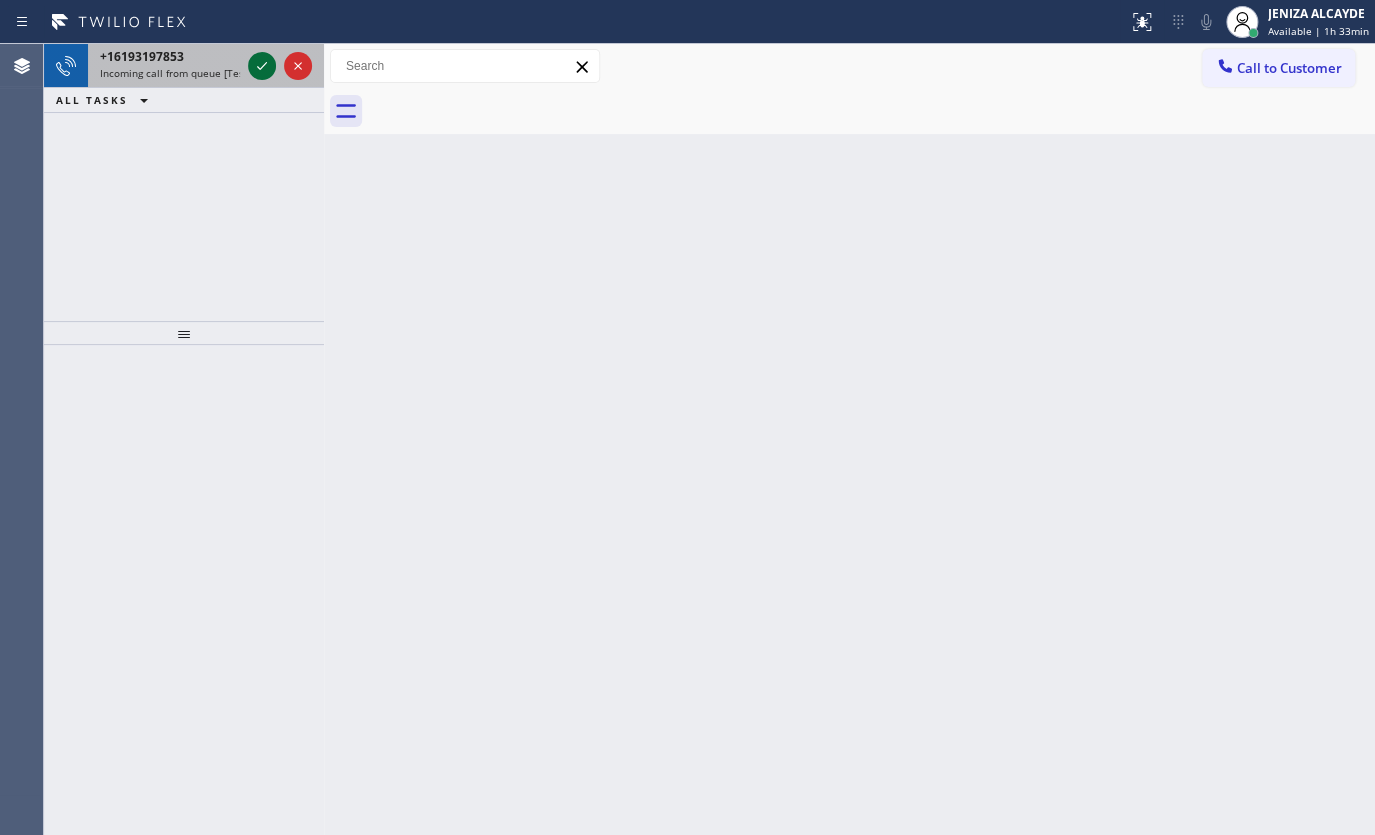 click 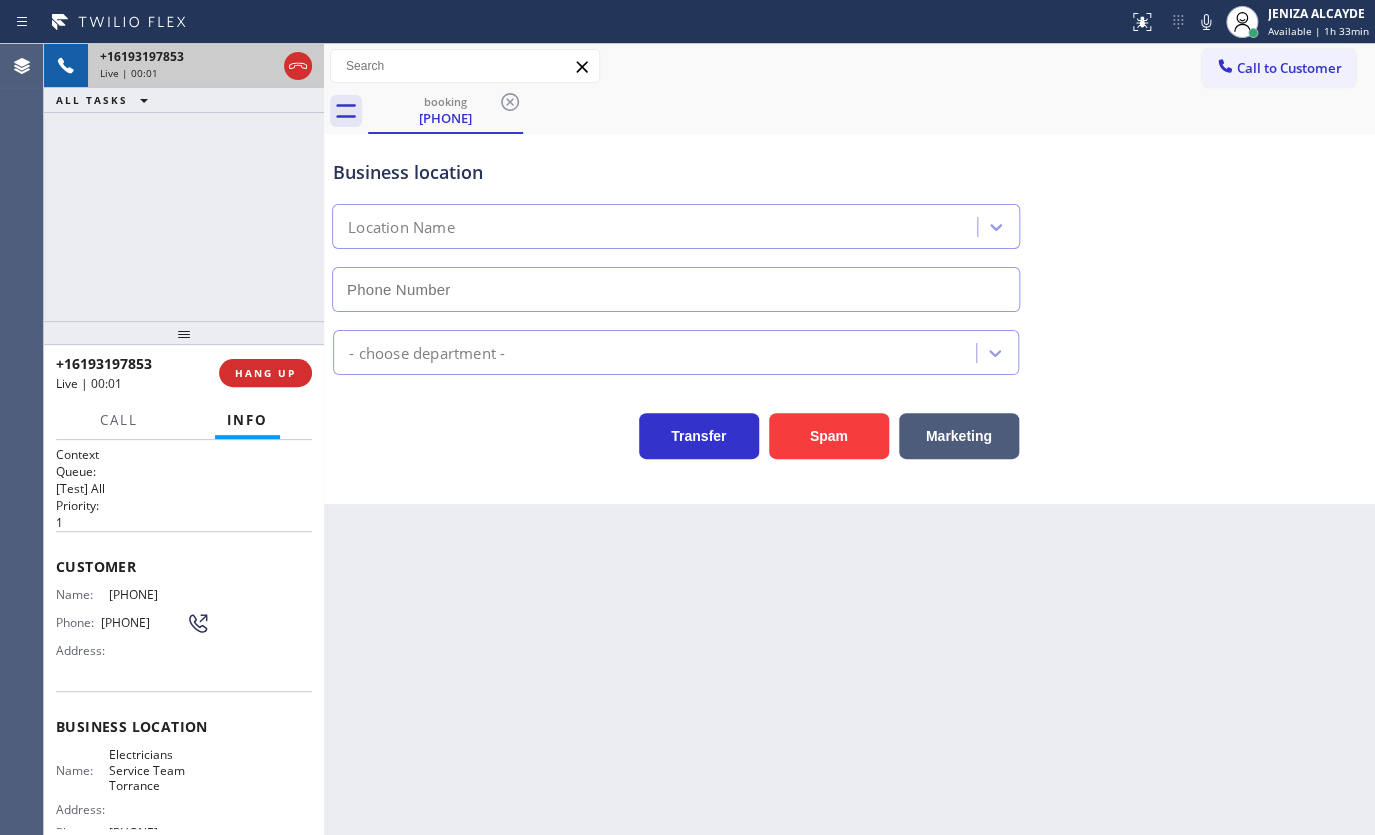 type on "[PHONE]" 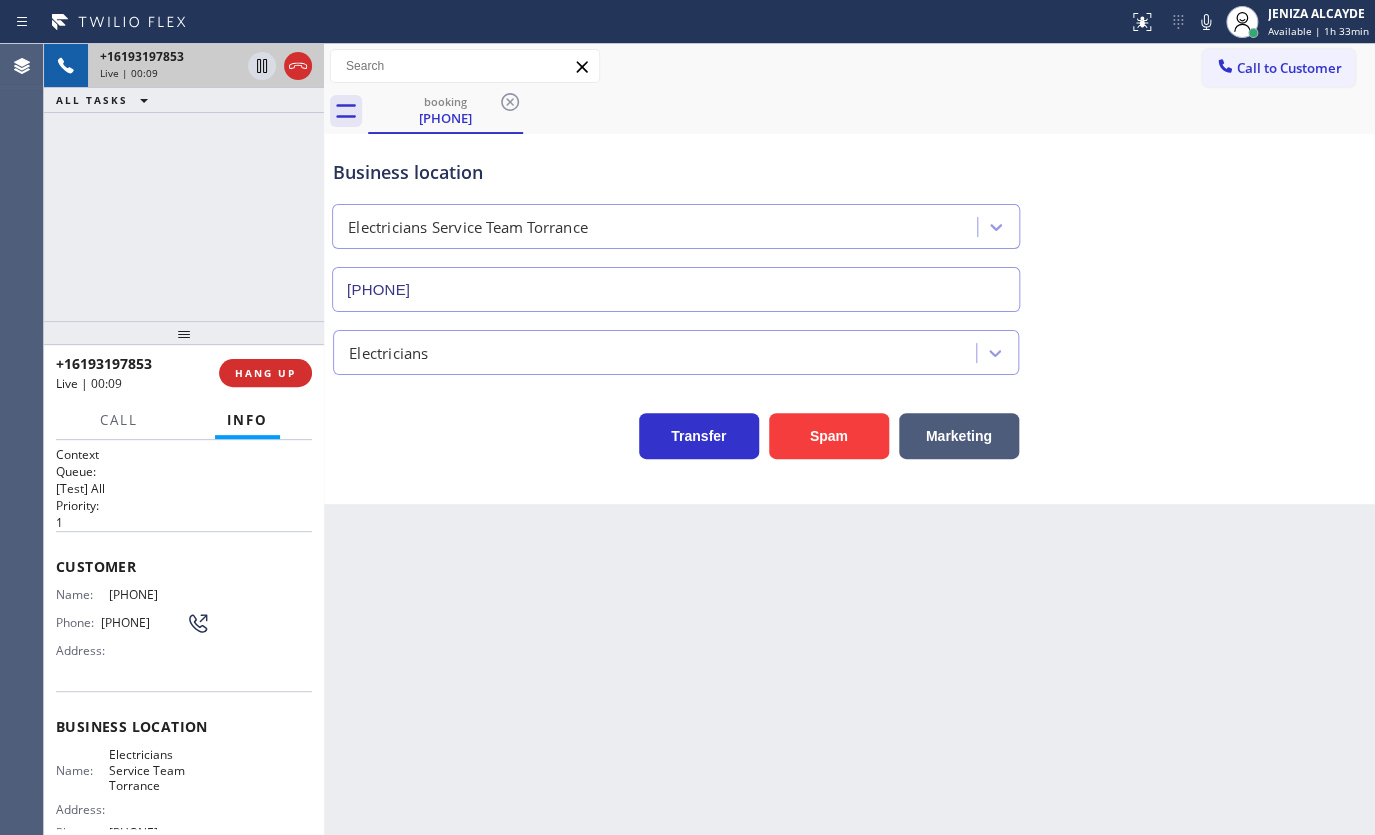 click on "Back to Dashboard Change Sender ID Customers Technicians Select a contact Outbound call Technician Search Technician Your caller id phone number Your caller id phone number Call Technician info Name   Phone none Address none Change Sender ID HVAC +18559994417 5 Star Appliance +18557314952 Appliance Repair +18554611149 Plumbing +18889090120 Air Duct Cleaning +18006865038  Electricians +18005688664 Cancel Change Check personal SMS Reset Change booking [PHONE] Call to Customer Outbound call Location Search location Your caller id phone number Customer number Call Outbound call Technician Search Technician Your caller id phone number Your caller id phone number Call booking [PHONE] Business location Electricians Service Team Torrance [PHONE] Electricians Transfer Spam Marketing" at bounding box center (849, 439) 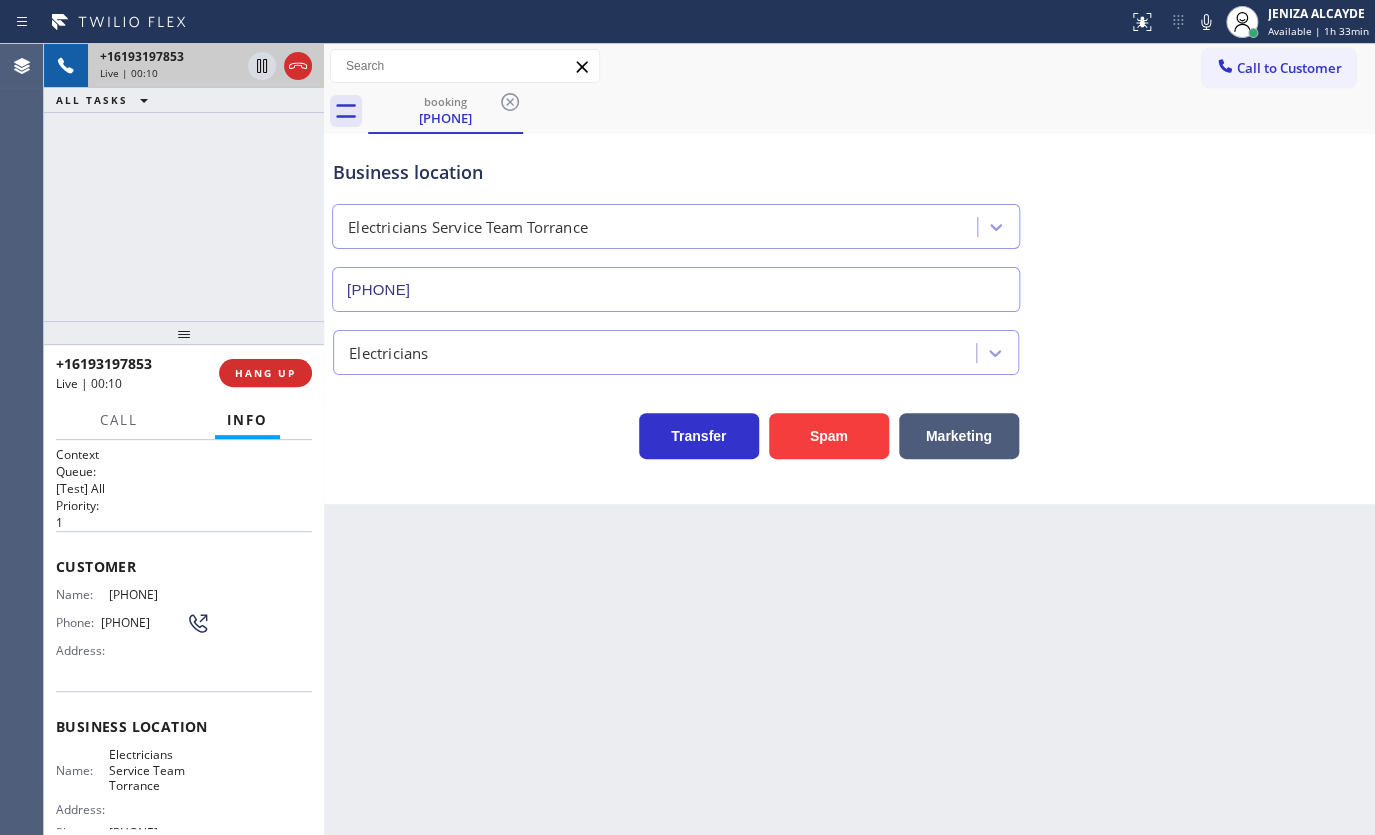 click on "Business location Electricians Service Team Torrance [PHONE]" at bounding box center (849, 221) 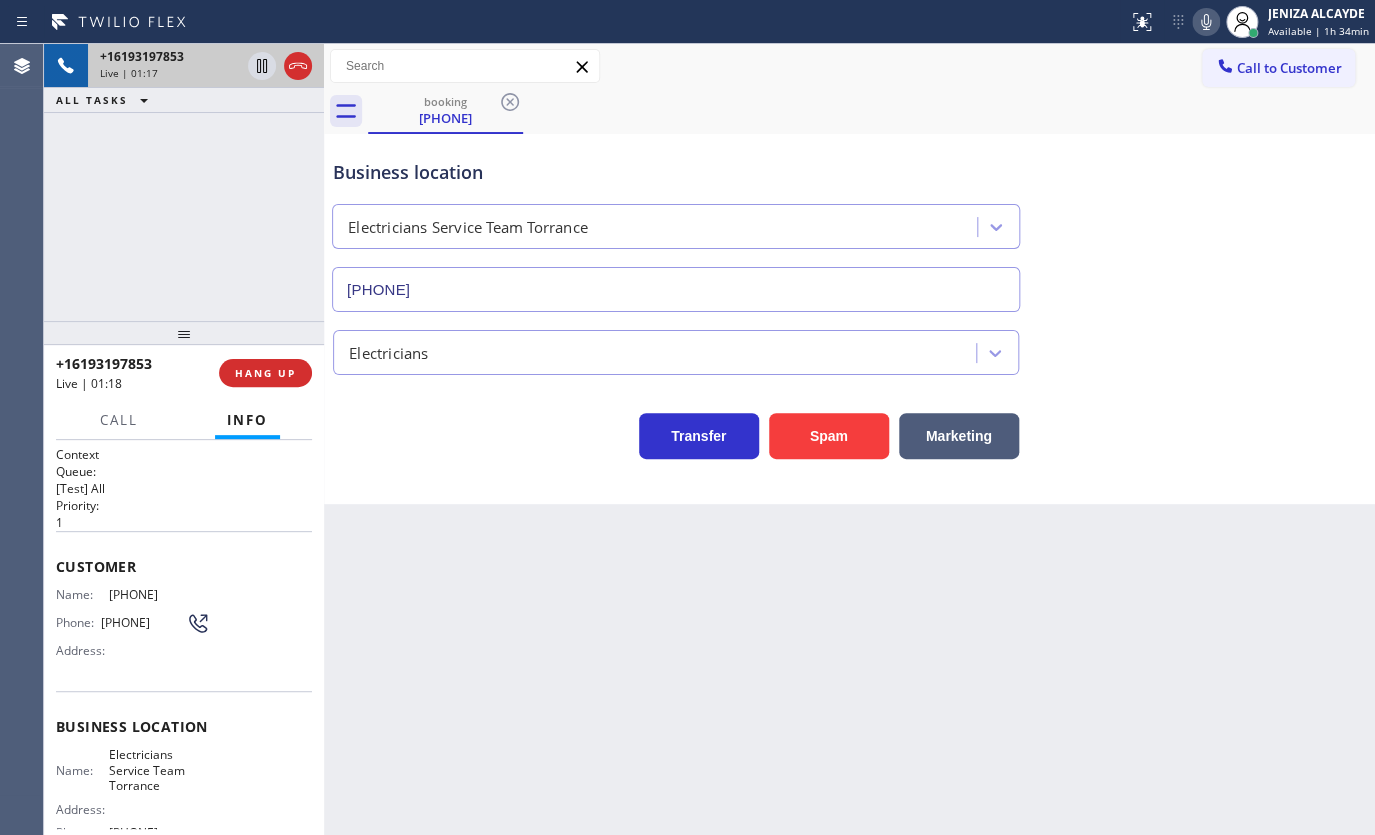 click 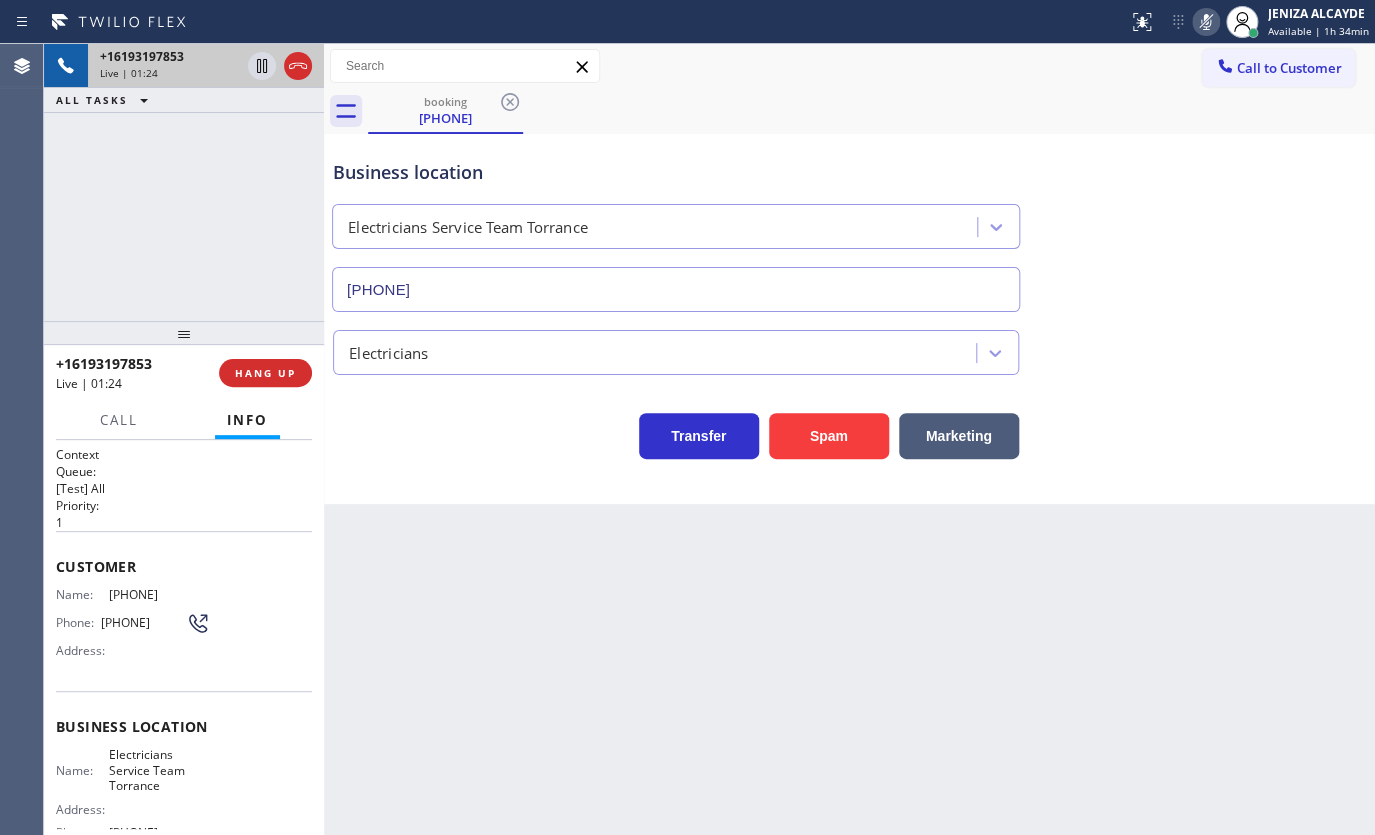 click 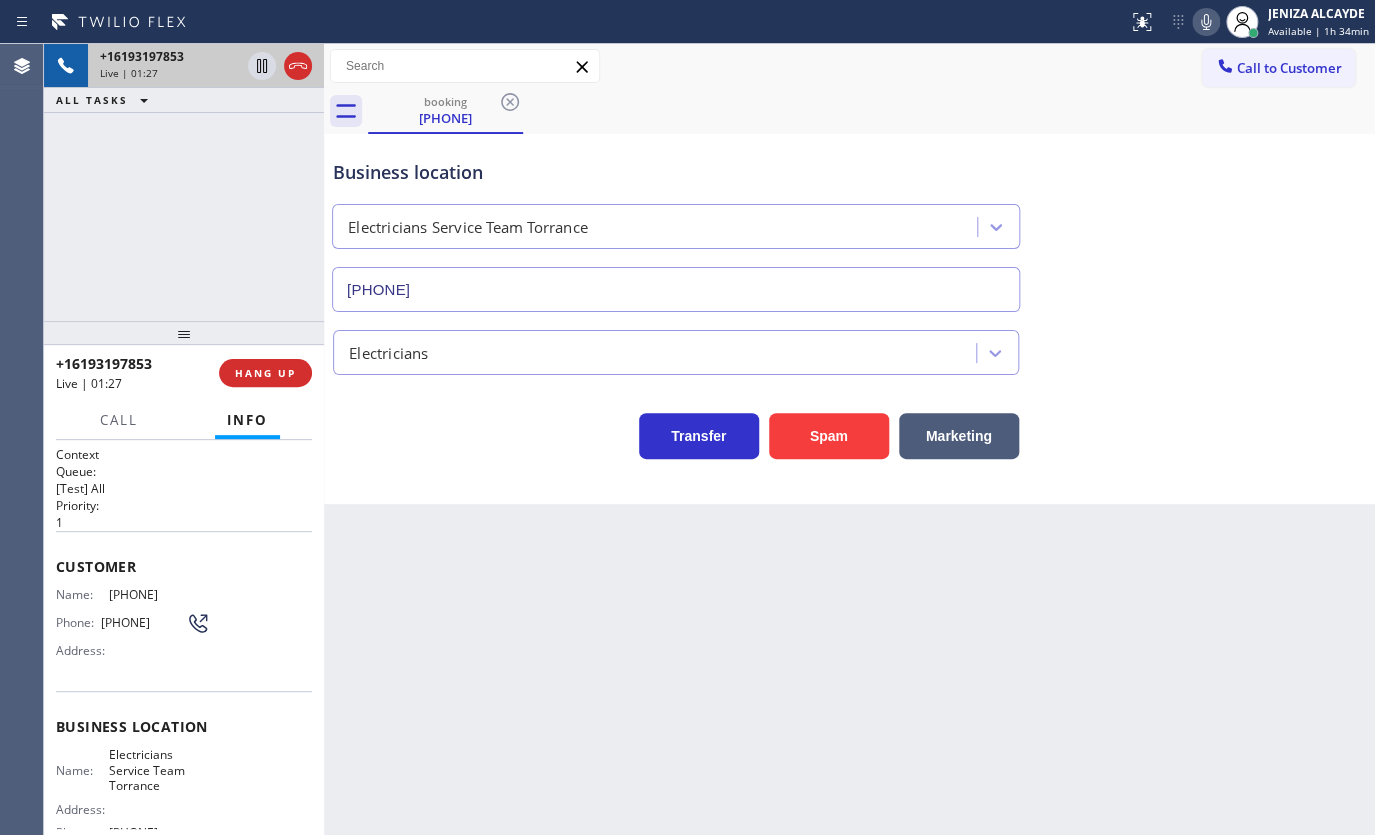 click 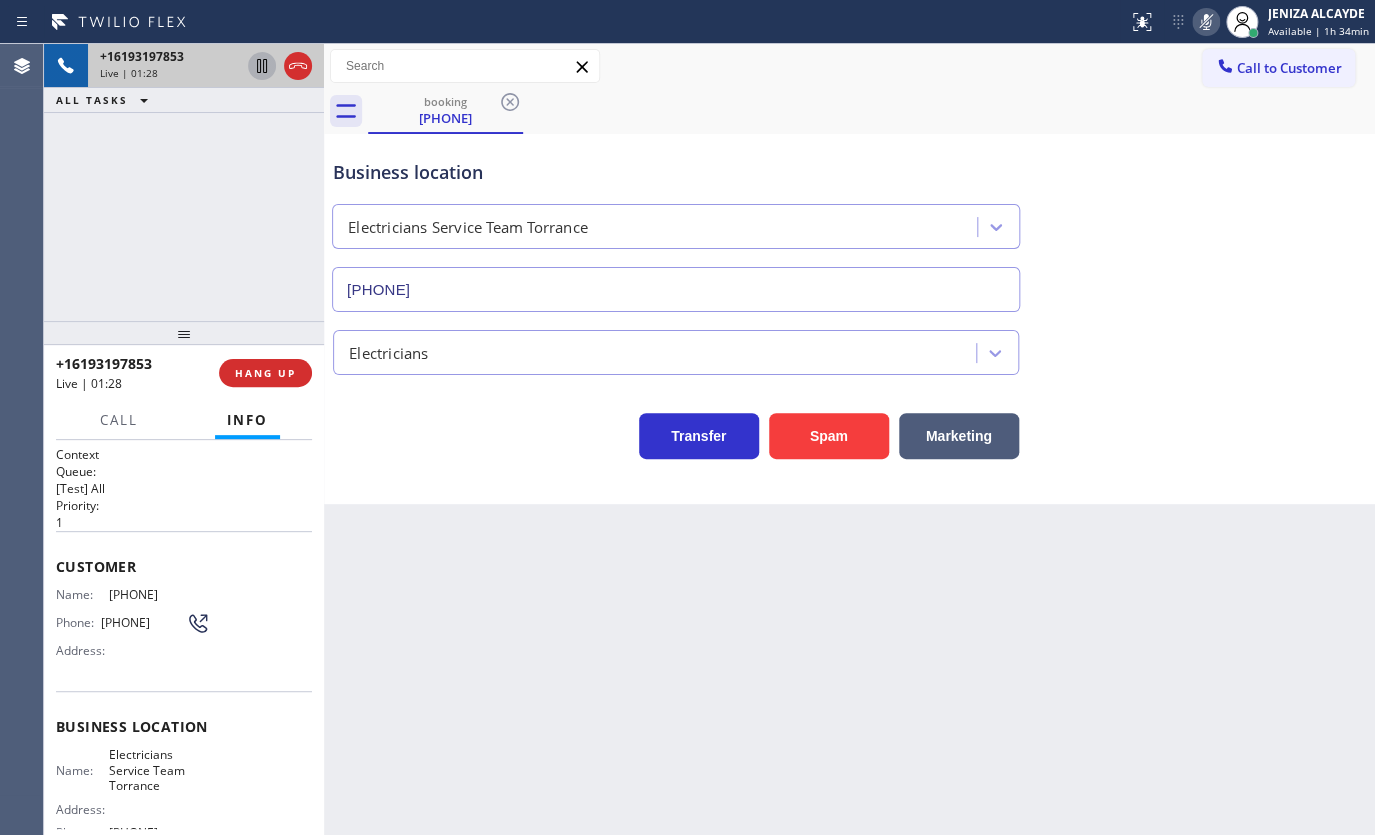 click 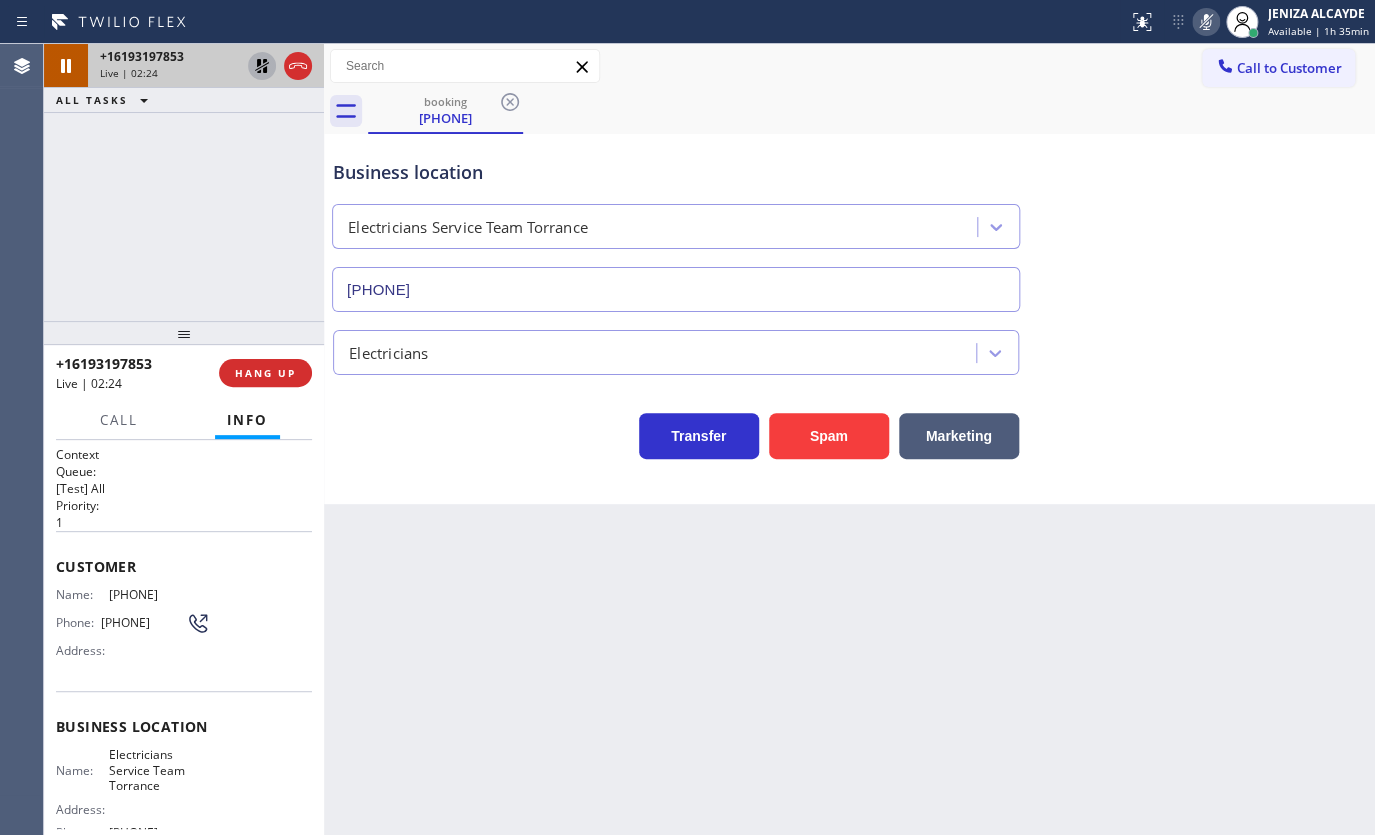 click on "Back to Dashboard Change Sender ID Customers Technicians Select a contact Outbound call Technician Search Technician Your caller id phone number Your caller id phone number Call Technician info Name   Phone none Address none Change Sender ID HVAC +18559994417 5 Star Appliance +18557314952 Appliance Repair +18554611149 Plumbing +18889090120 Air Duct Cleaning +18006865038  Electricians +18005688664 Cancel Change Check personal SMS Reset Change booking [PHONE] Call to Customer Outbound call Location Search location Your caller id phone number Customer number Call Outbound call Technician Search Technician Your caller id phone number Your caller id phone number Call booking [PHONE] Business location Electricians Service Team Torrance [PHONE] Electricians Transfer Spam Marketing" at bounding box center [849, 439] 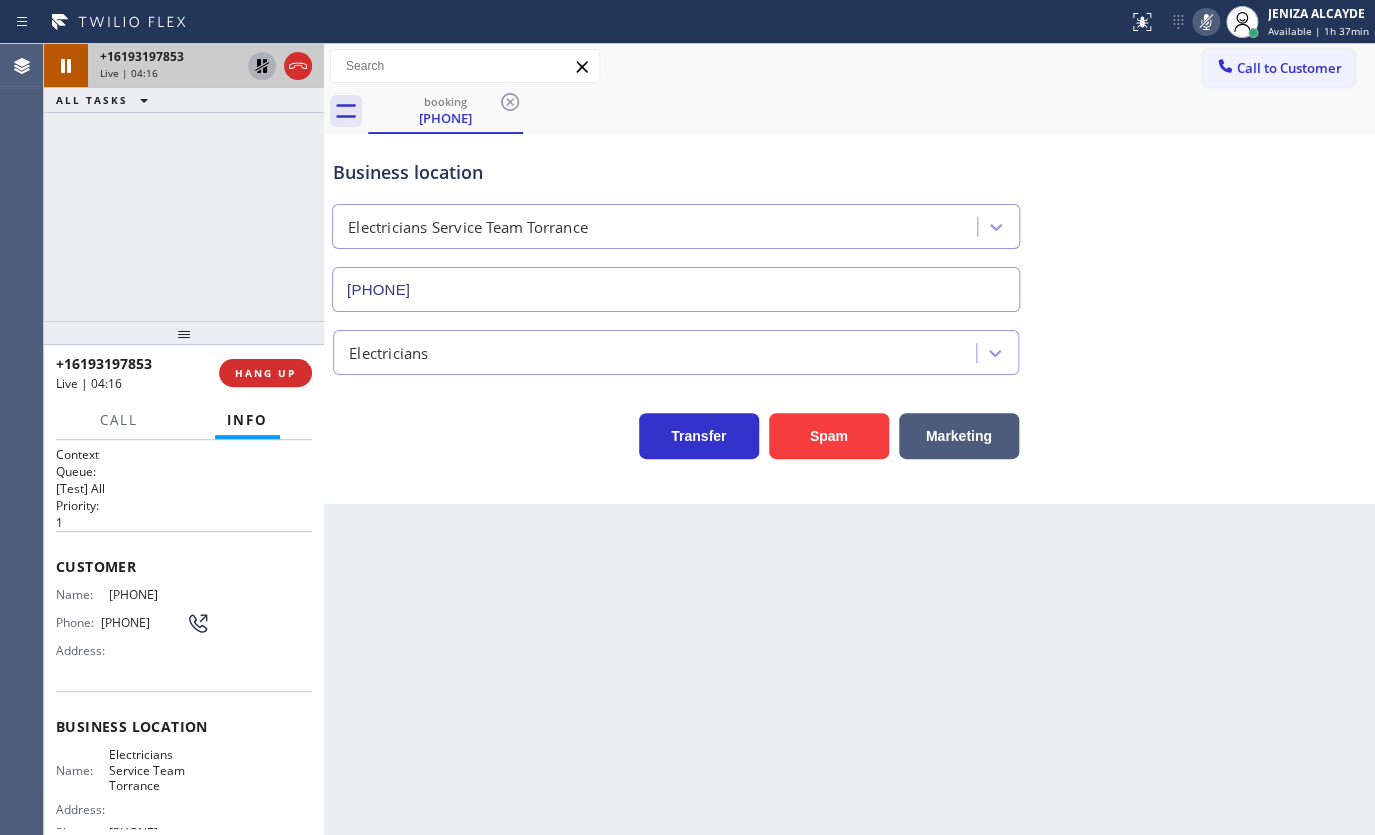 drag, startPoint x: 101, startPoint y: 582, endPoint x: 248, endPoint y: 592, distance: 147.33974 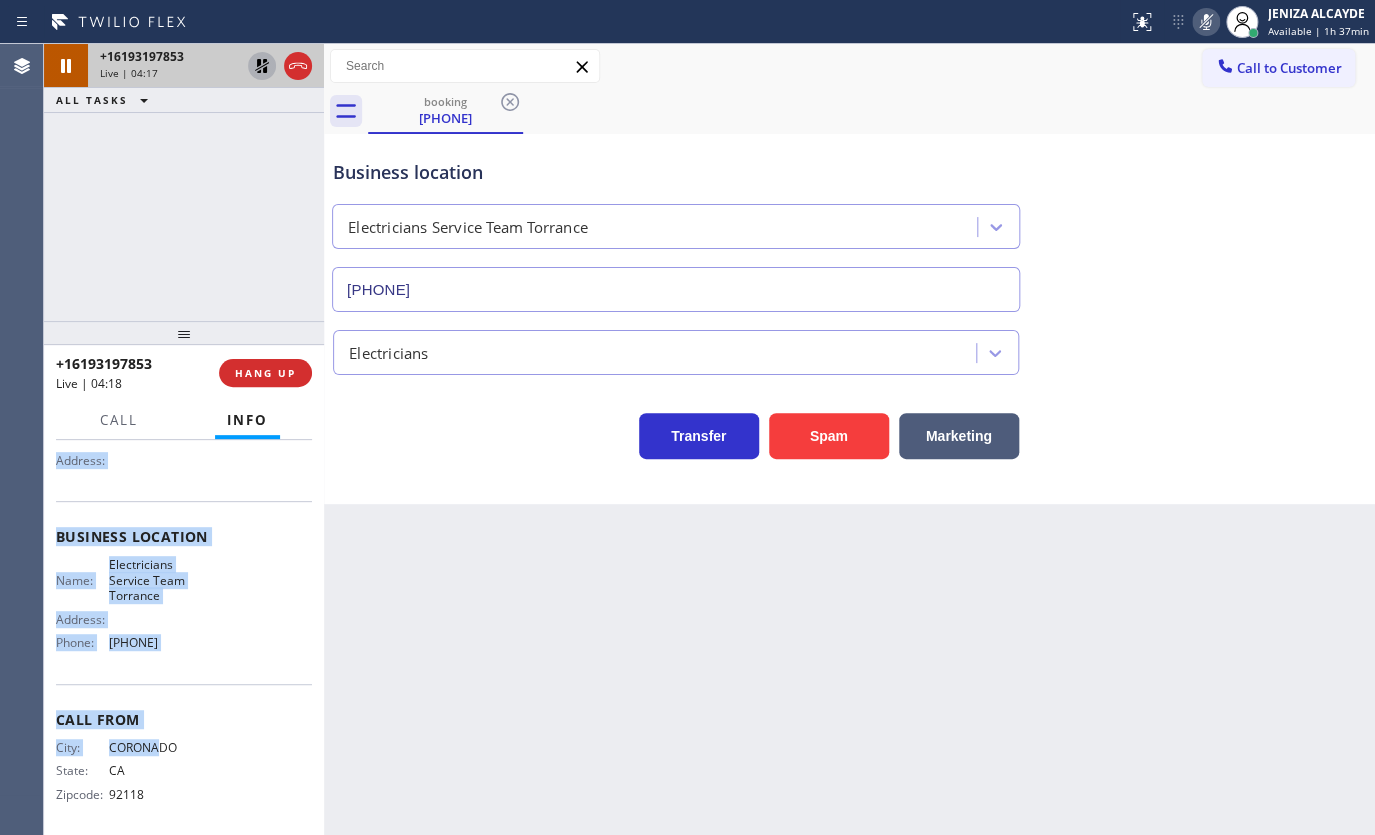 scroll, scrollTop: 200, scrollLeft: 0, axis: vertical 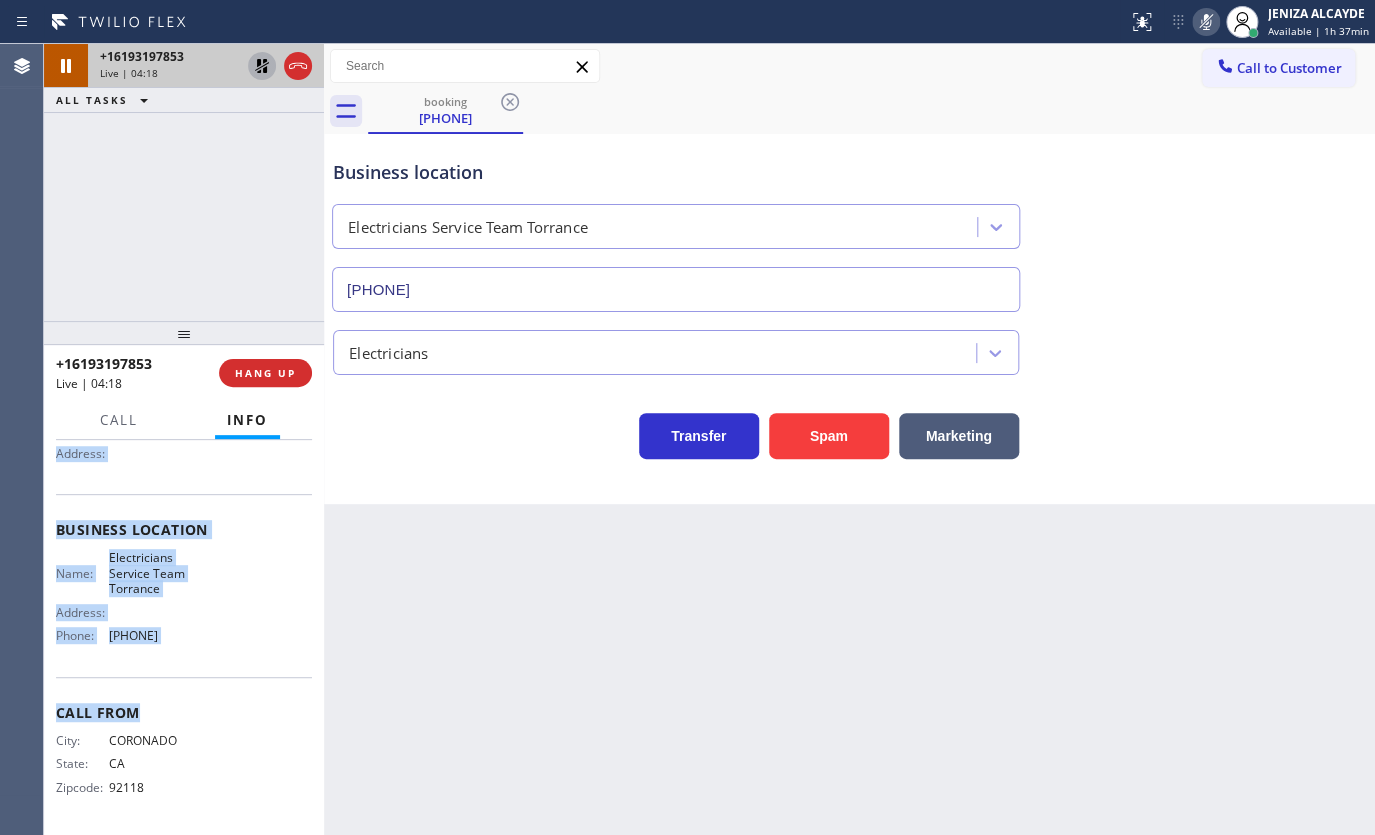 drag, startPoint x: 54, startPoint y: 553, endPoint x: 300, endPoint y: 680, distance: 276.84833 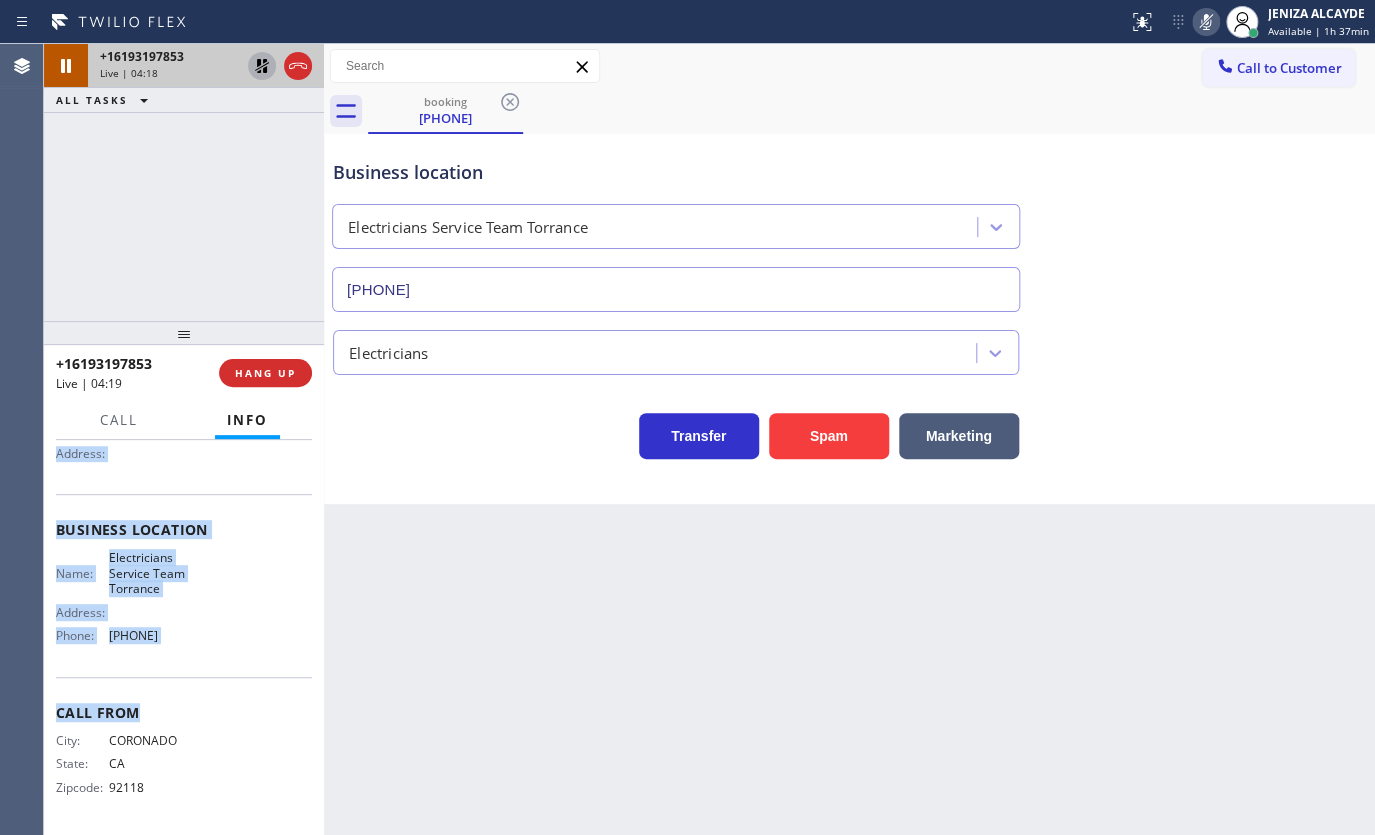 copy on "Customer Name: [PHONE] Phone: [PHONE] Address: Business location Name: Electricians Service Team Torrance Address:   Phone: [PHONE] Call From" 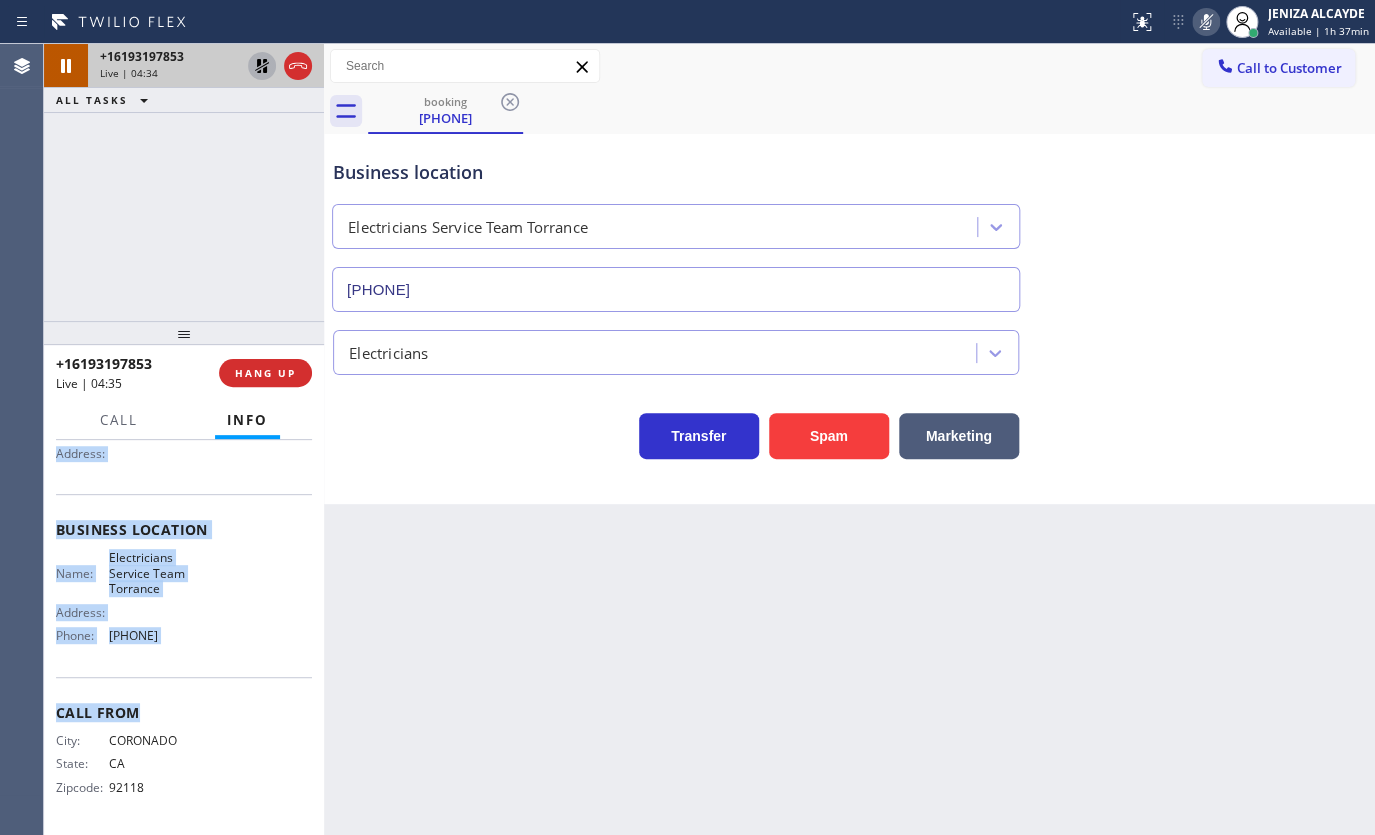 click 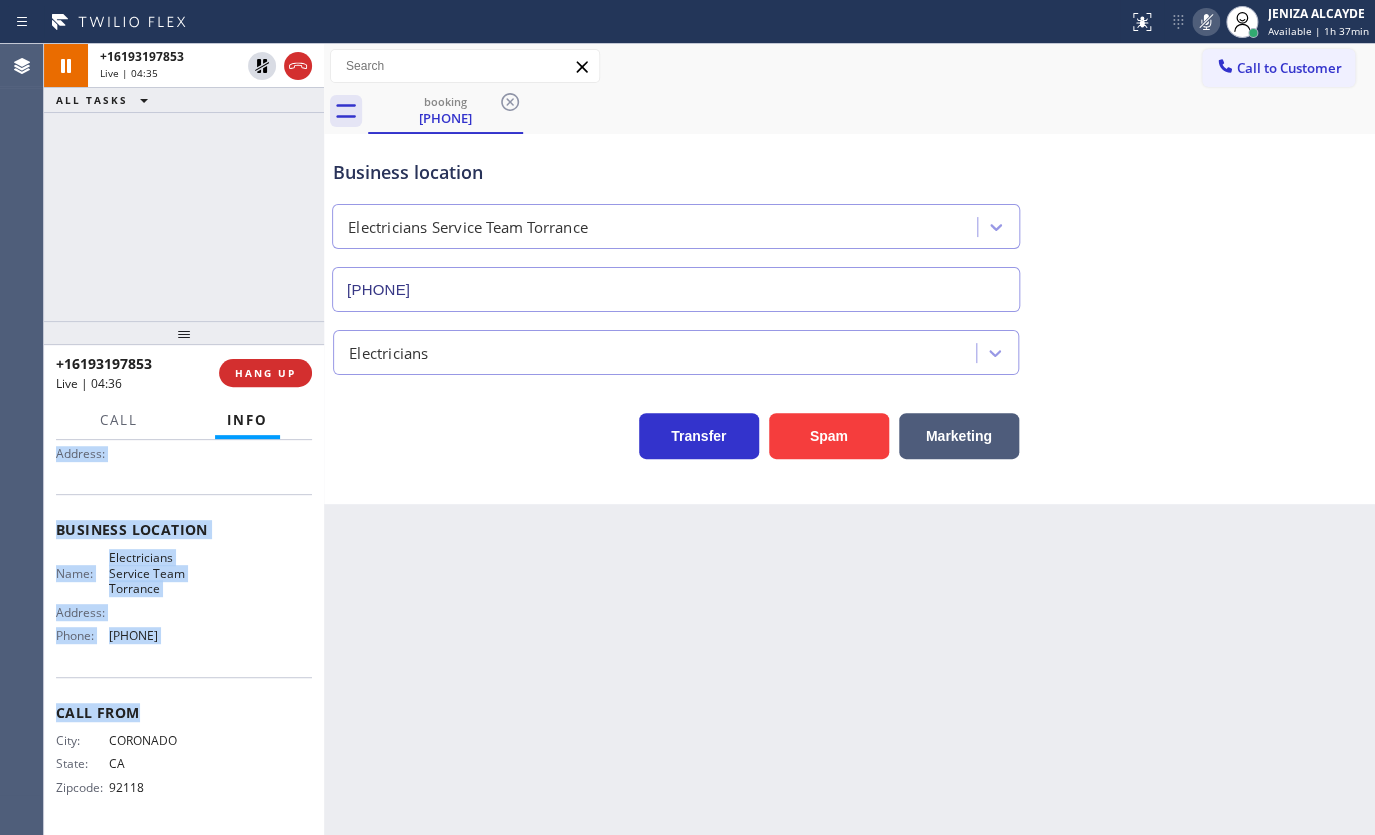 click 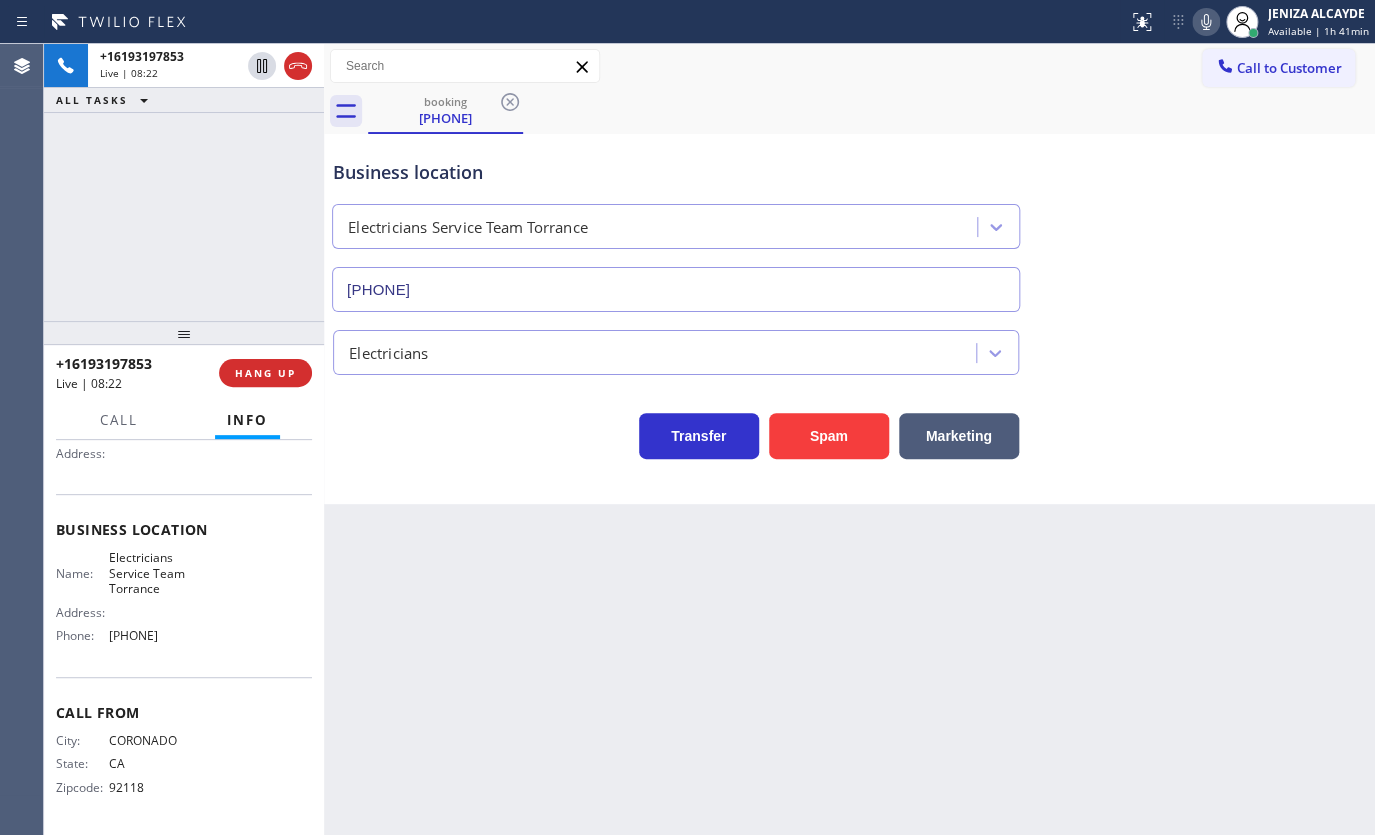 click on "[PHONE] Live | 08:22 ALL TASKS ALL TASKS ACTIVE TASKS TASKS IN WRAP UP" at bounding box center (184, 182) 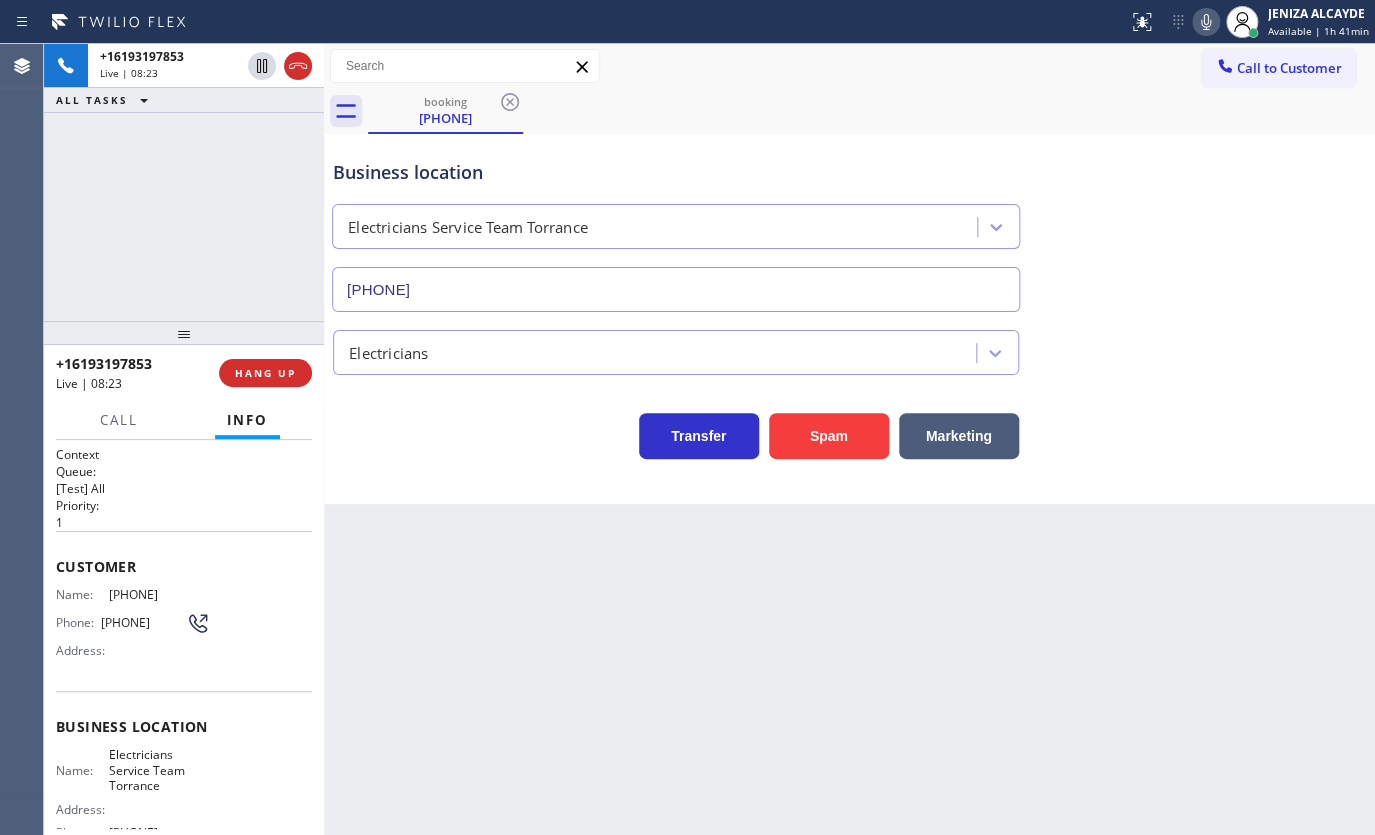 scroll, scrollTop: 0, scrollLeft: 0, axis: both 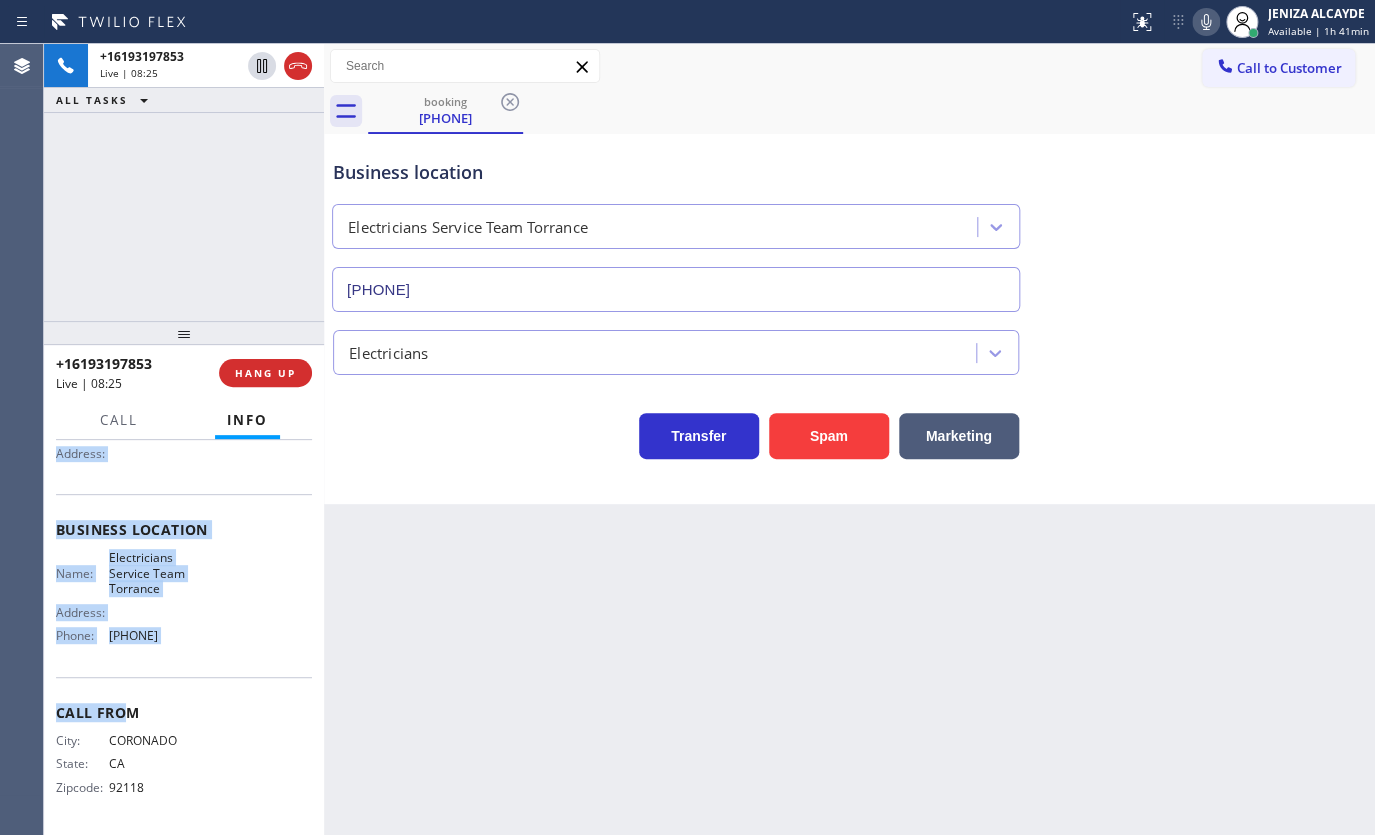 drag, startPoint x: 52, startPoint y: 556, endPoint x: 234, endPoint y: 630, distance: 196.46883 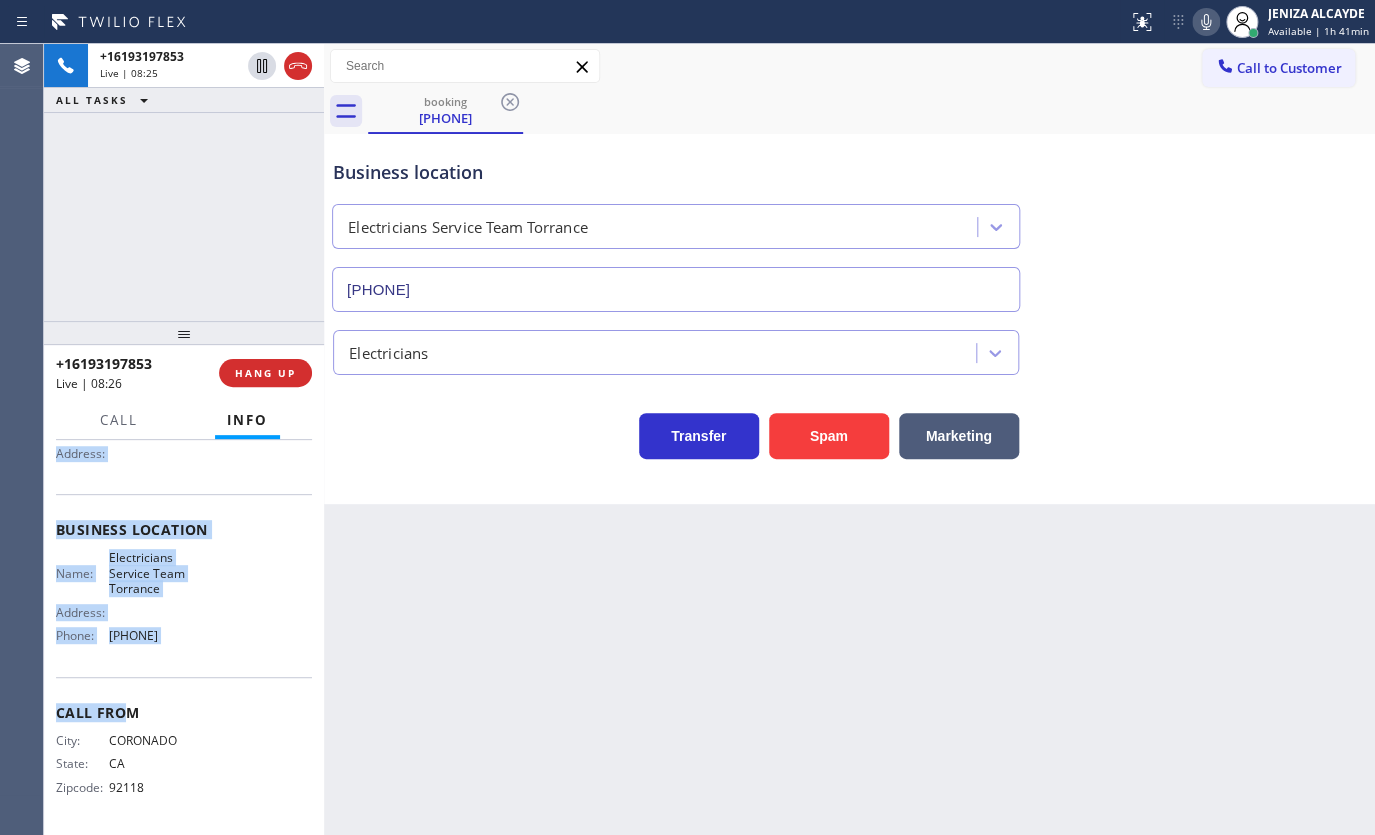 copy on "Customer Name: [PHONE] Phone: [PHONE] Address: Business location Name: Electricians Service Team Torrance Address:   Phone: [PHONE]" 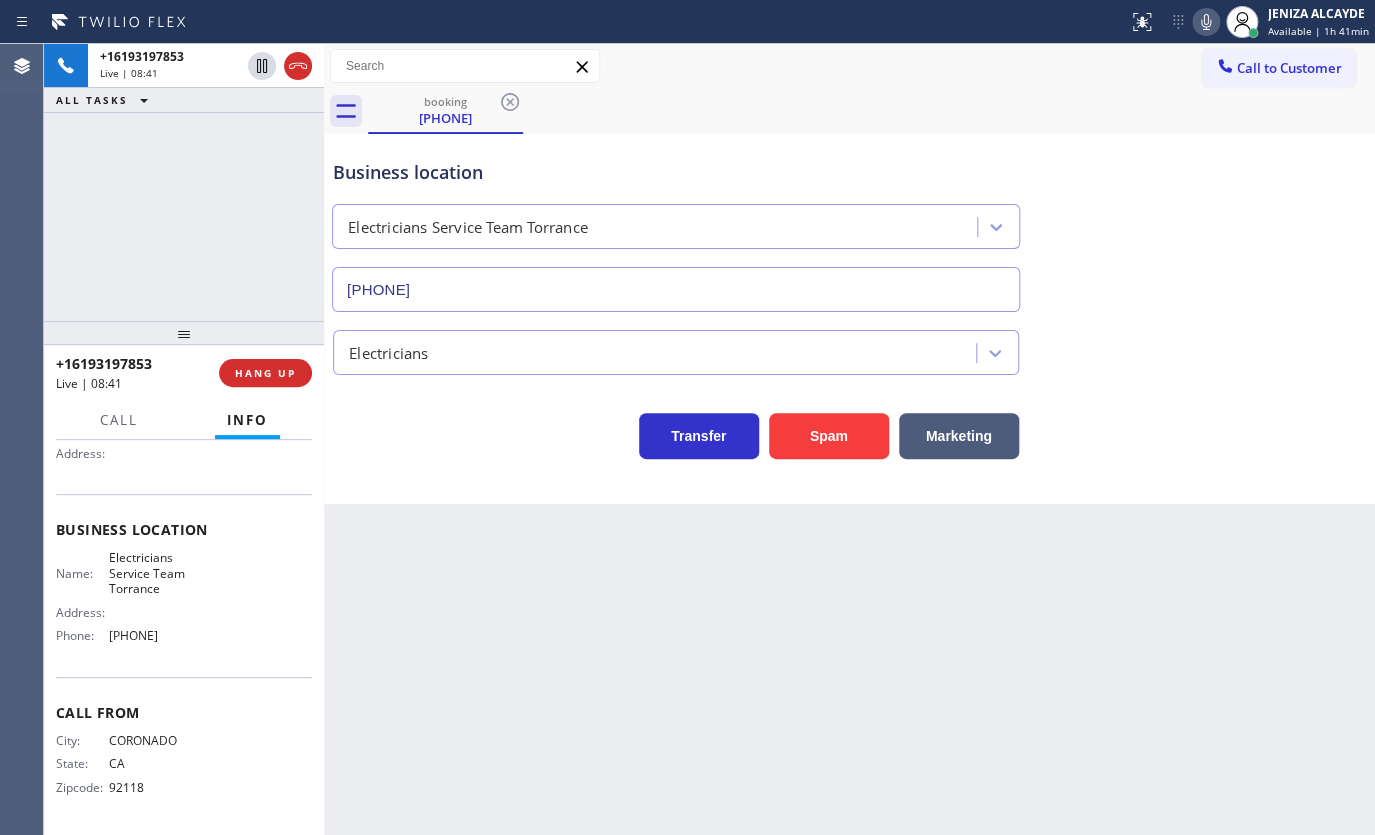 click on "Call From City: CORONADO State: CA Zipcode: 92118" at bounding box center [184, 752] 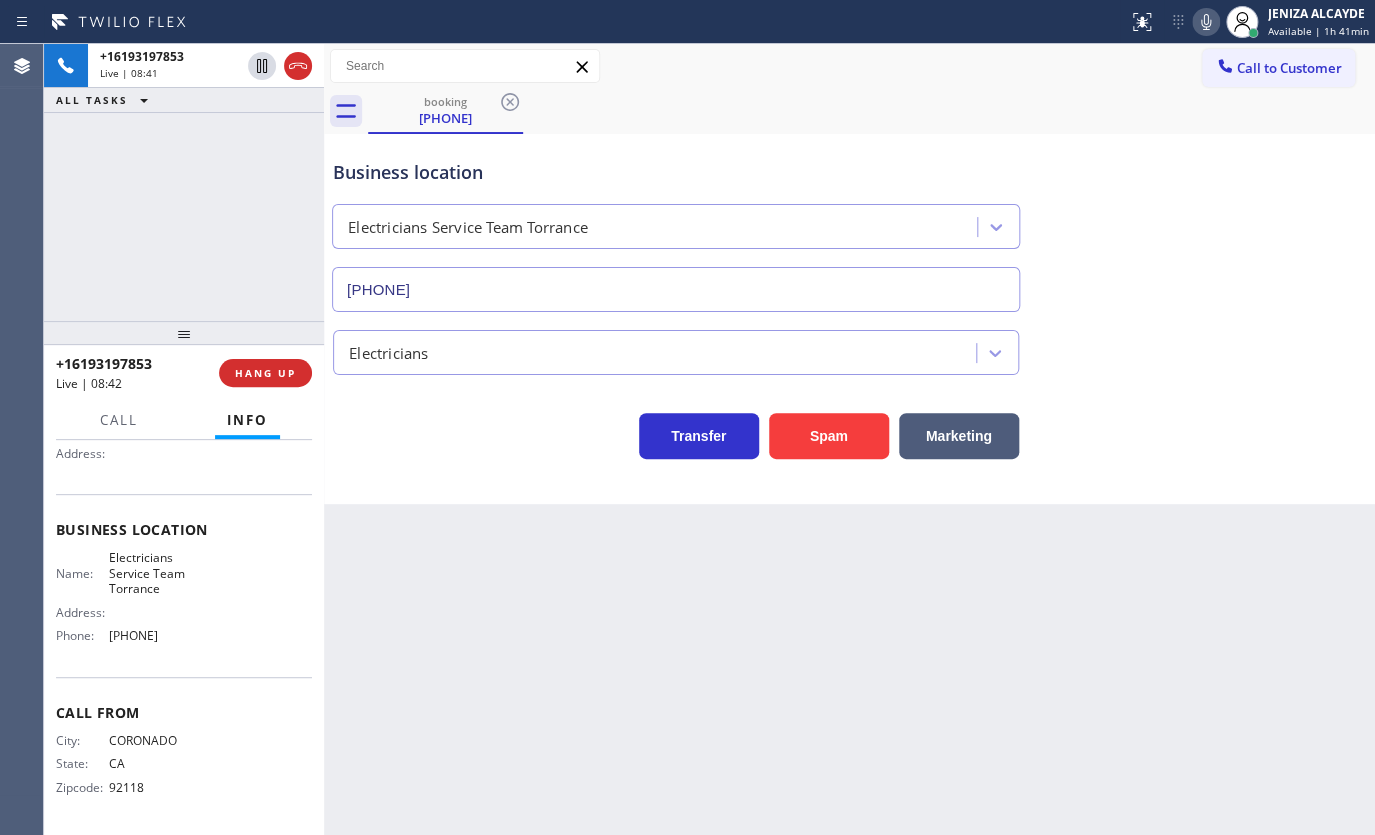 scroll, scrollTop: 109, scrollLeft: 0, axis: vertical 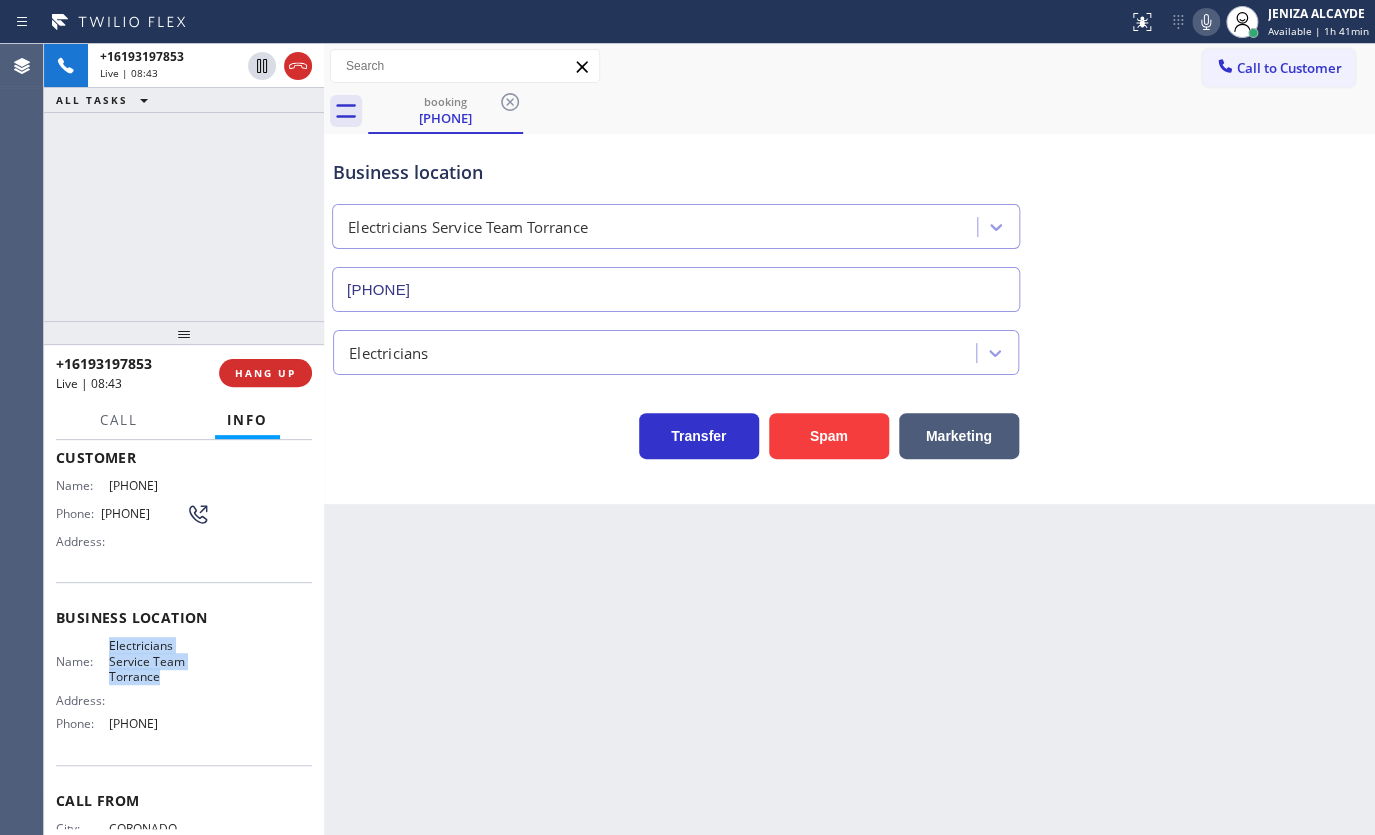 drag, startPoint x: 157, startPoint y: 671, endPoint x: 169, endPoint y: 690, distance: 22.472204 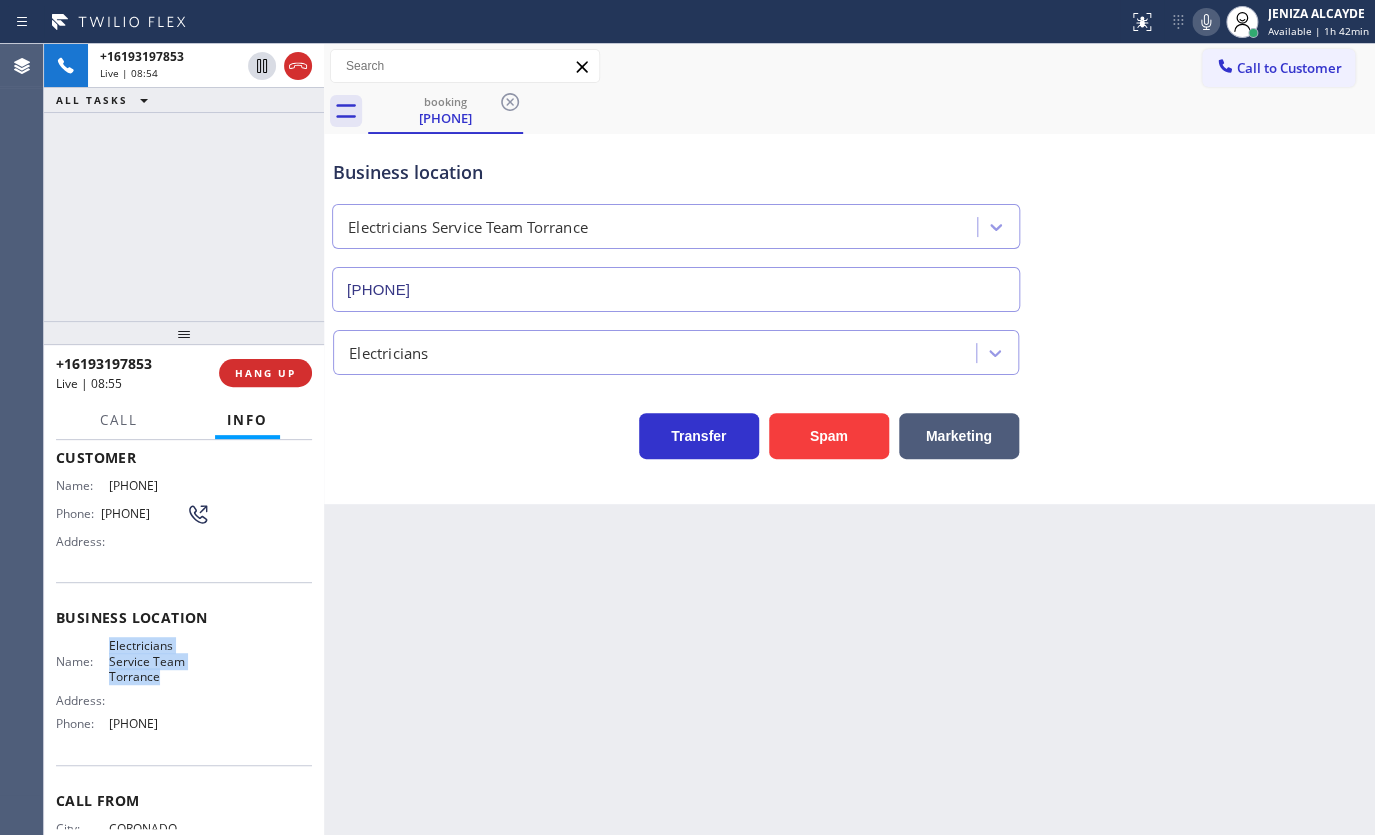 drag, startPoint x: 100, startPoint y: 470, endPoint x: 240, endPoint y: 478, distance: 140.22838 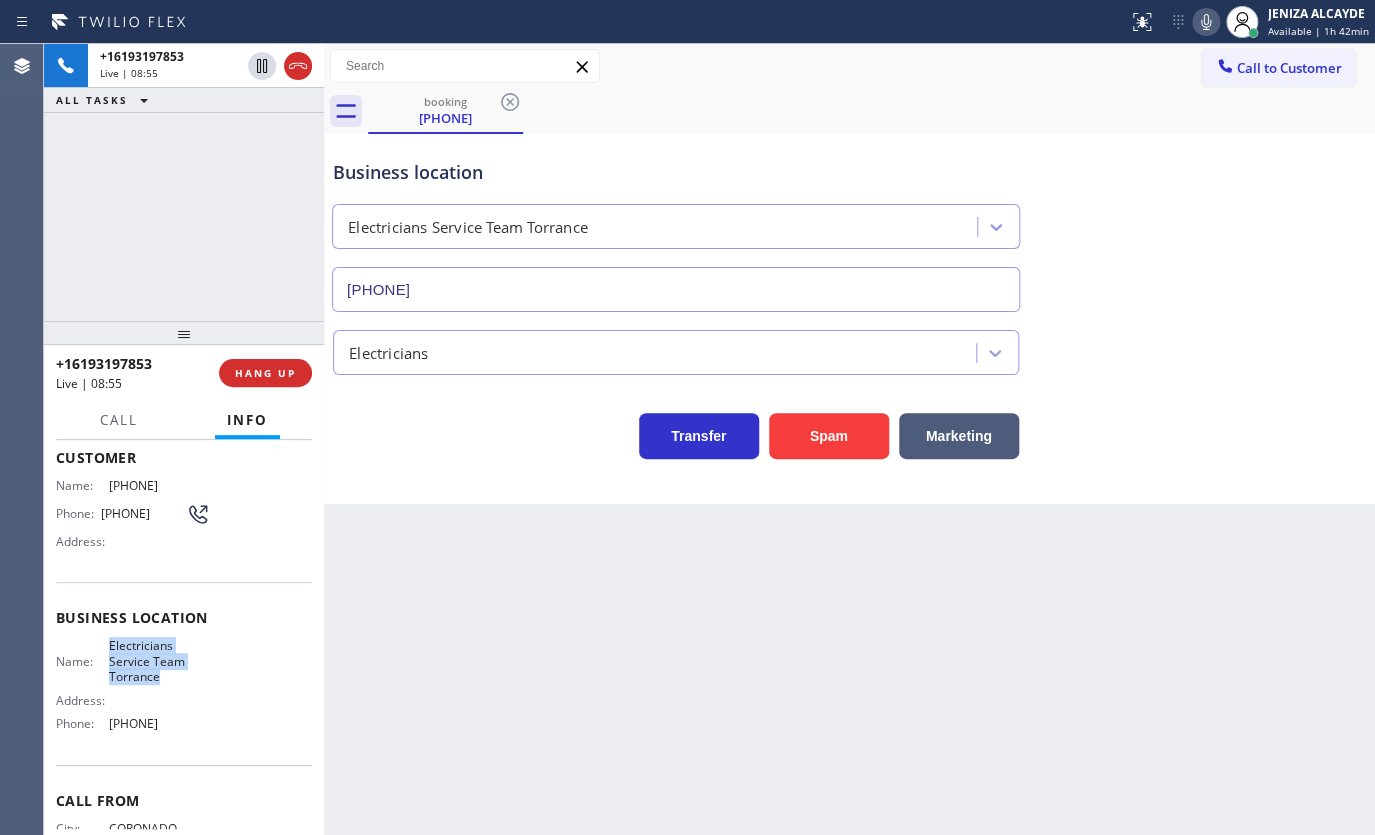 copy on "[PHONE]" 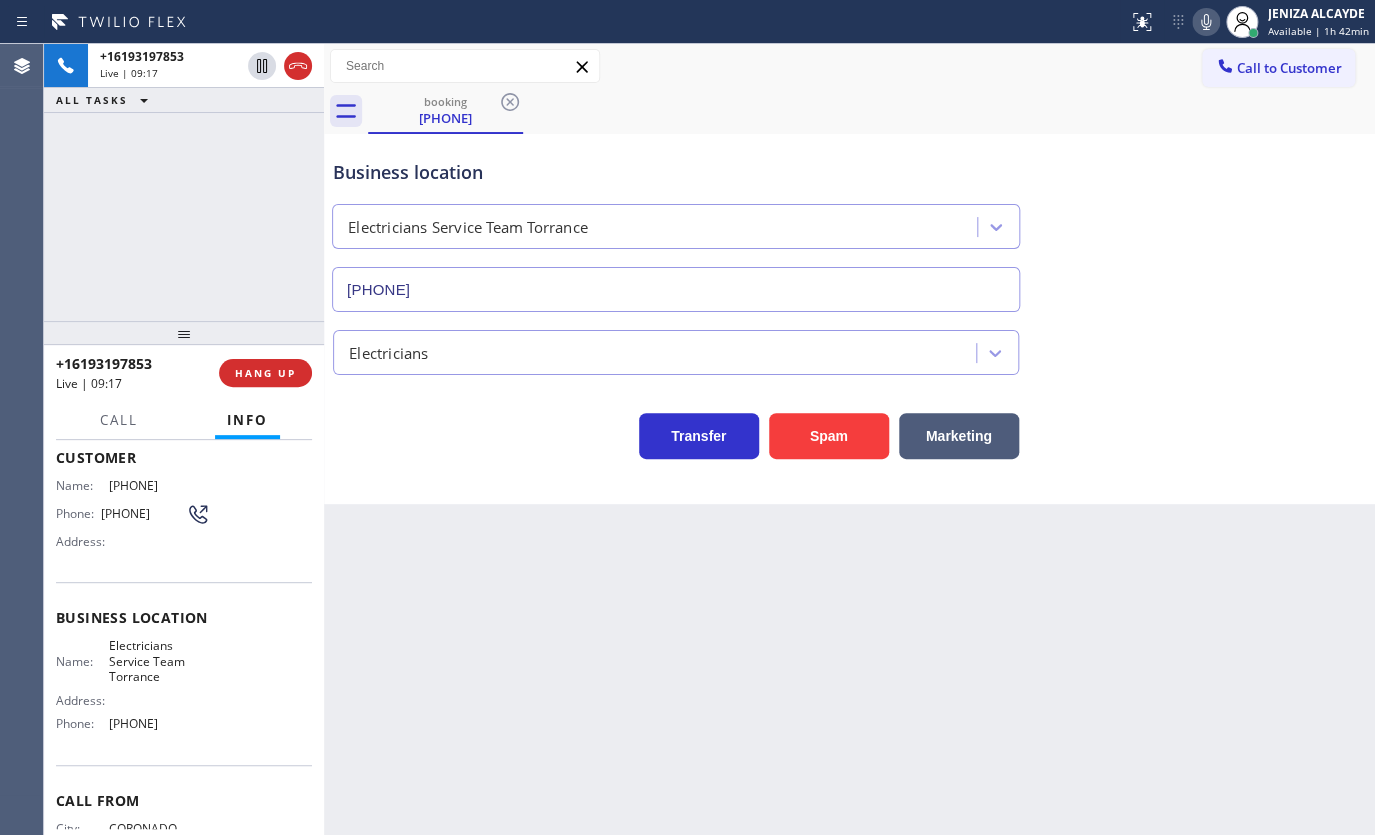 click on "[PHONE] Live | 09:17 ALL TASKS ALL TASKS ACTIVE TASKS TASKS IN WRAP UP" at bounding box center (184, 182) 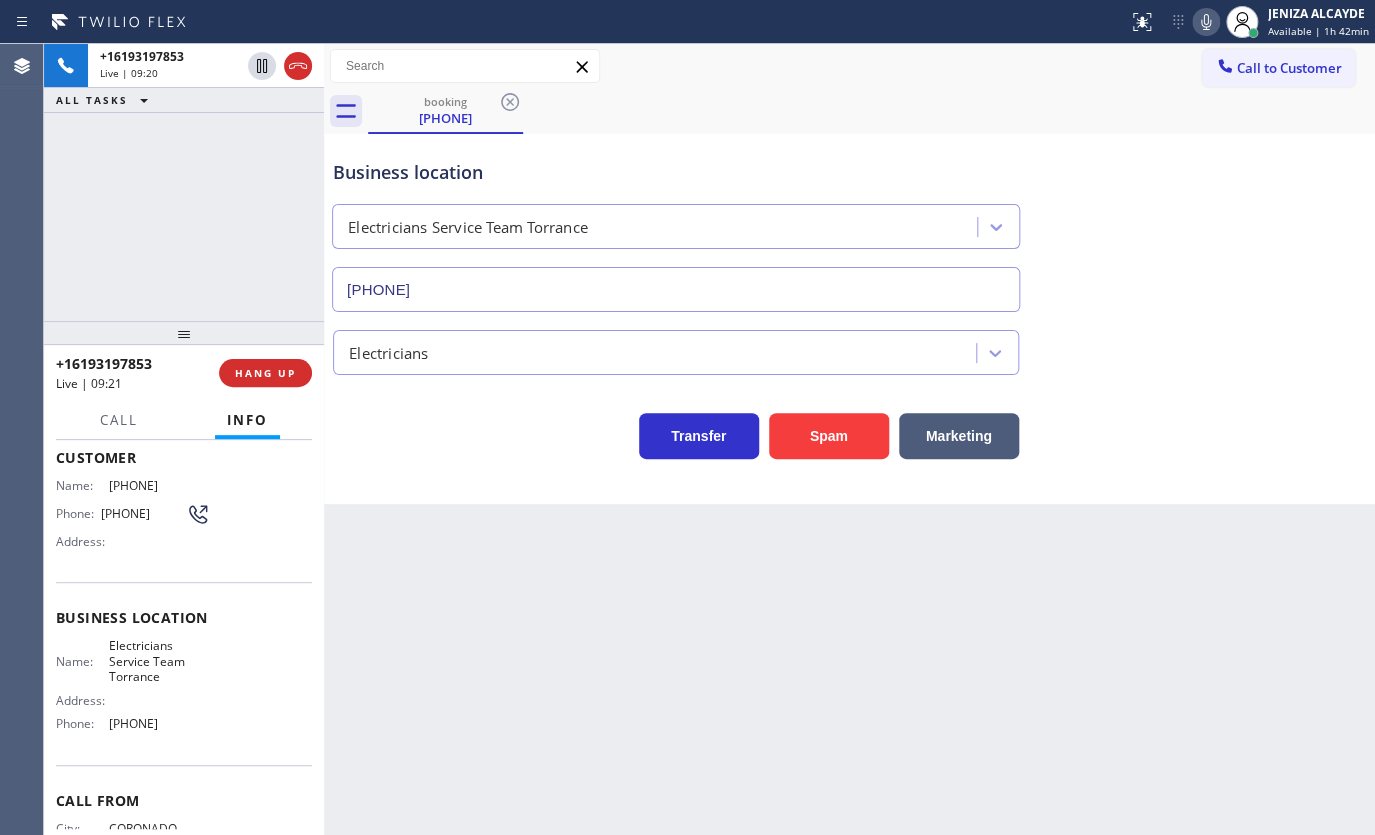 click on "[PHONE] Live | 09:20 ALL TASKS ALL TASKS ACTIVE TASKS TASKS IN WRAP UP" at bounding box center (184, 182) 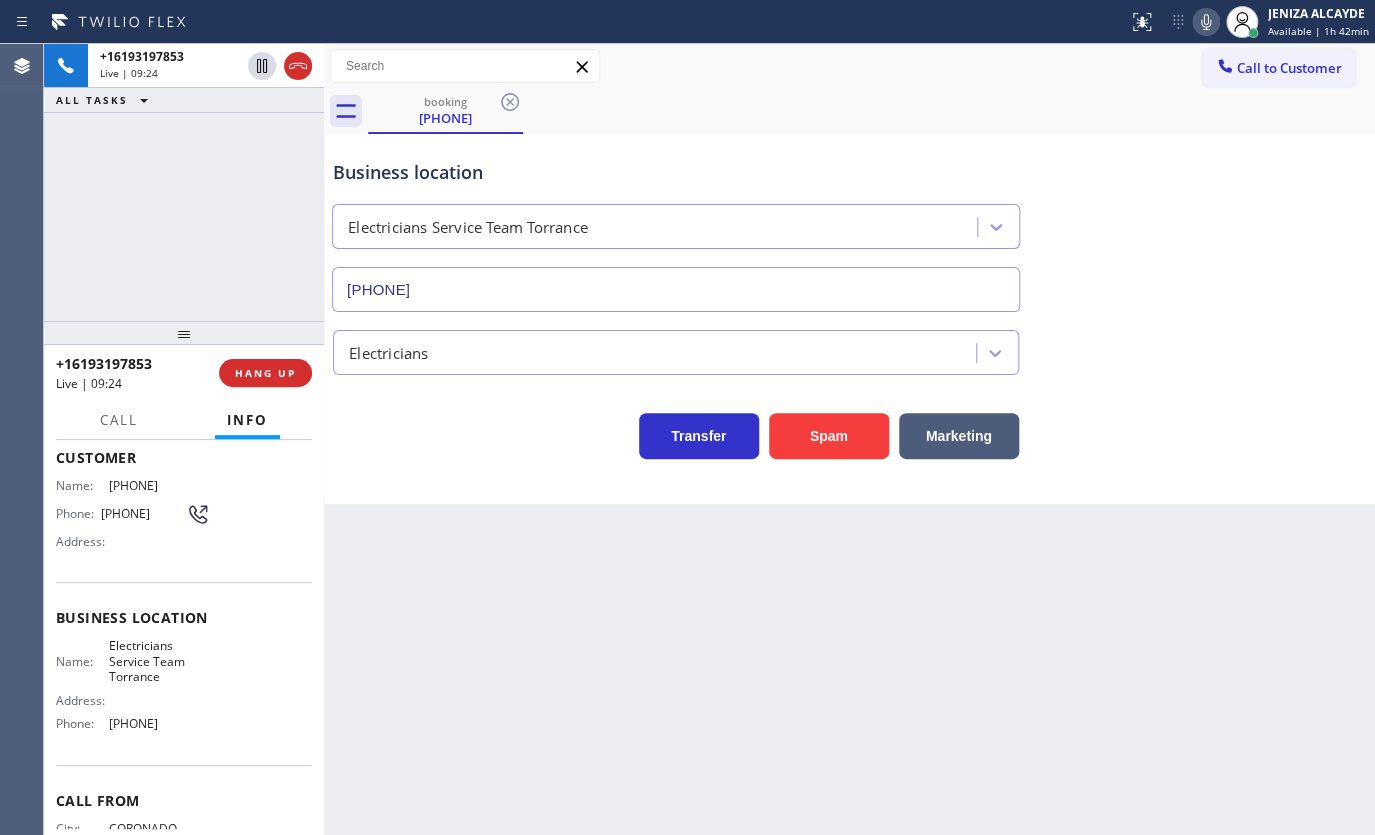 click on "[PHONE] Live | 09:24 ALL TASKS ALL TASKS ACTIVE TASKS TASKS IN WRAP UP" at bounding box center [184, 182] 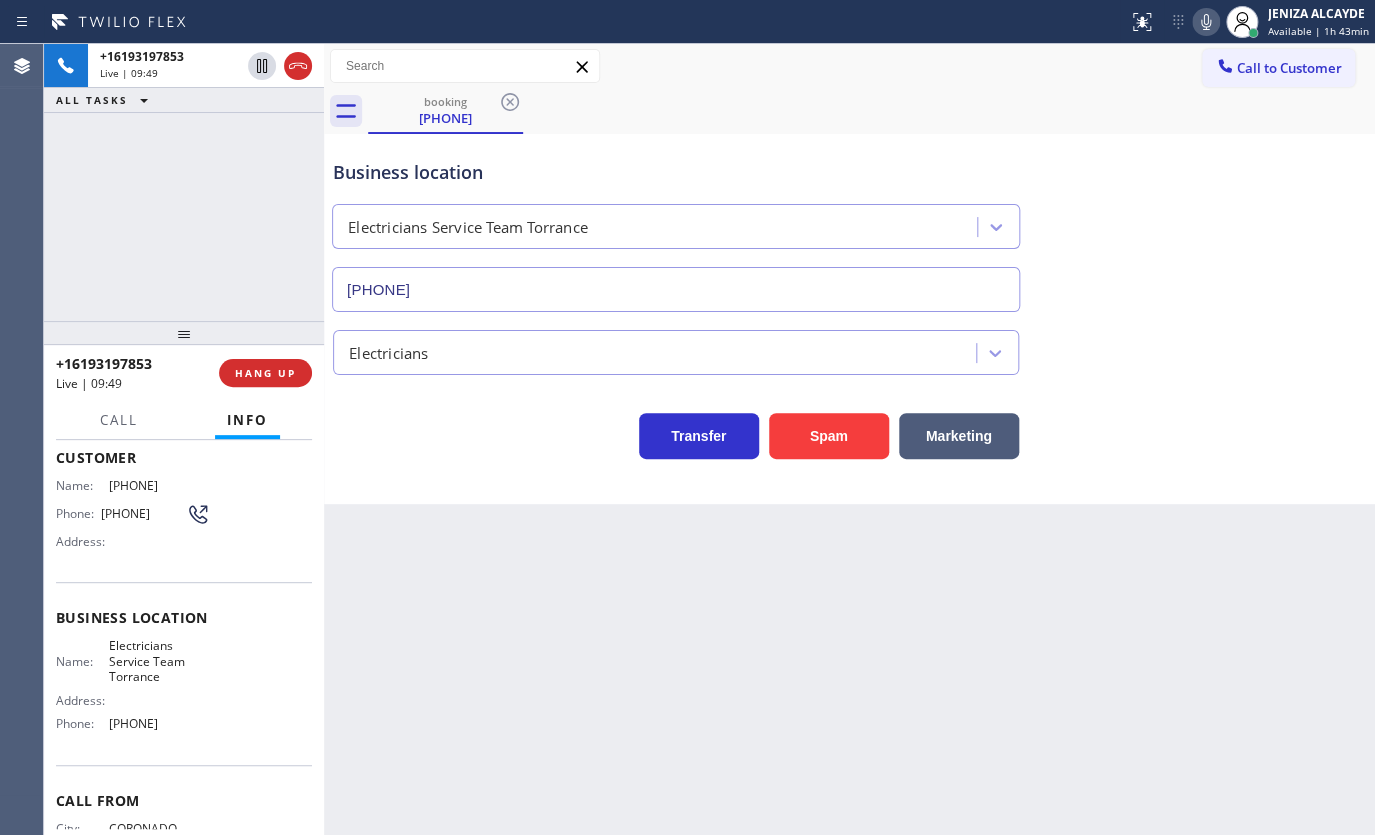 click on "[PHONE] Live | 09:49 ALL TASKS ALL TASKS ACTIVE TASKS TASKS IN WRAP UP" at bounding box center [184, 182] 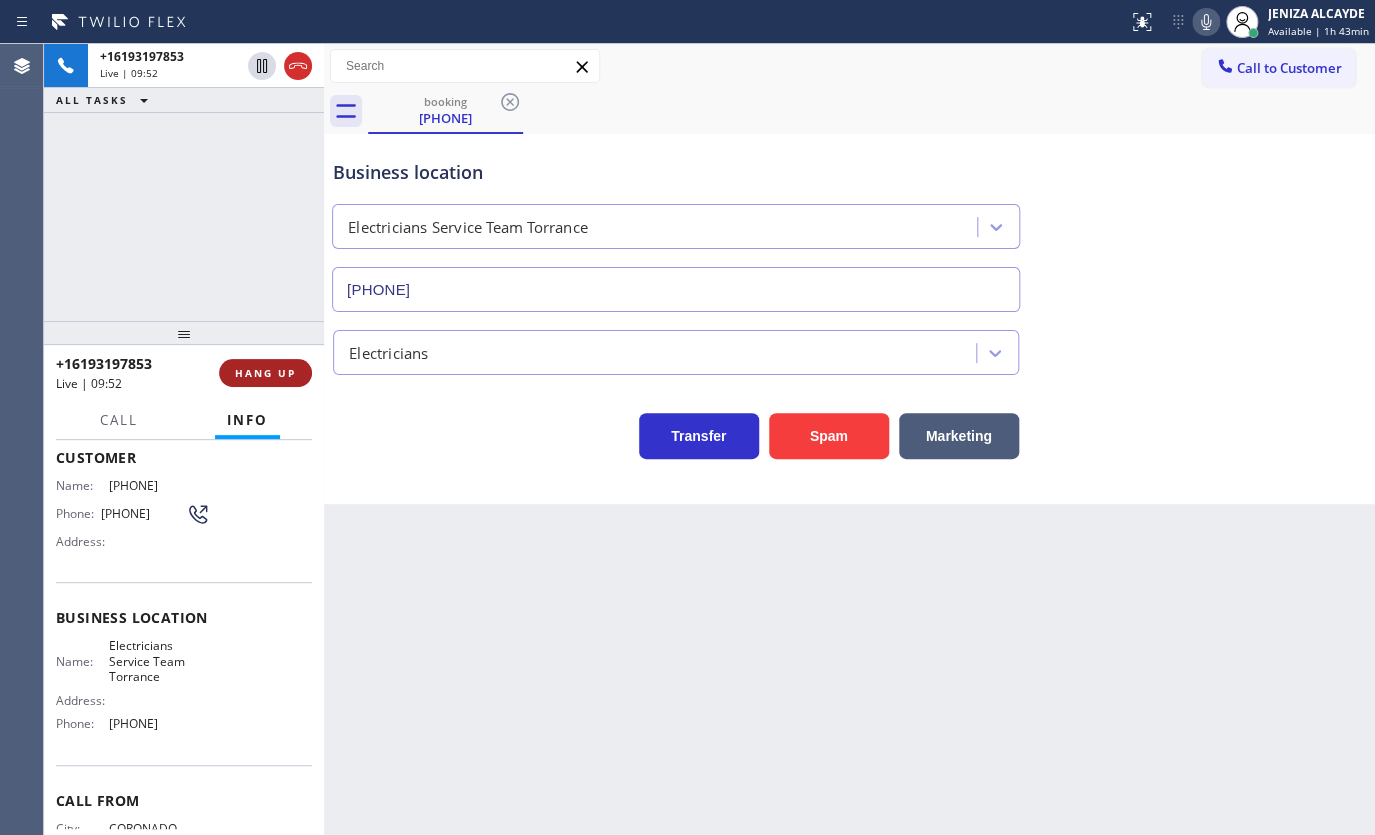 click on "HANG UP" at bounding box center [265, 373] 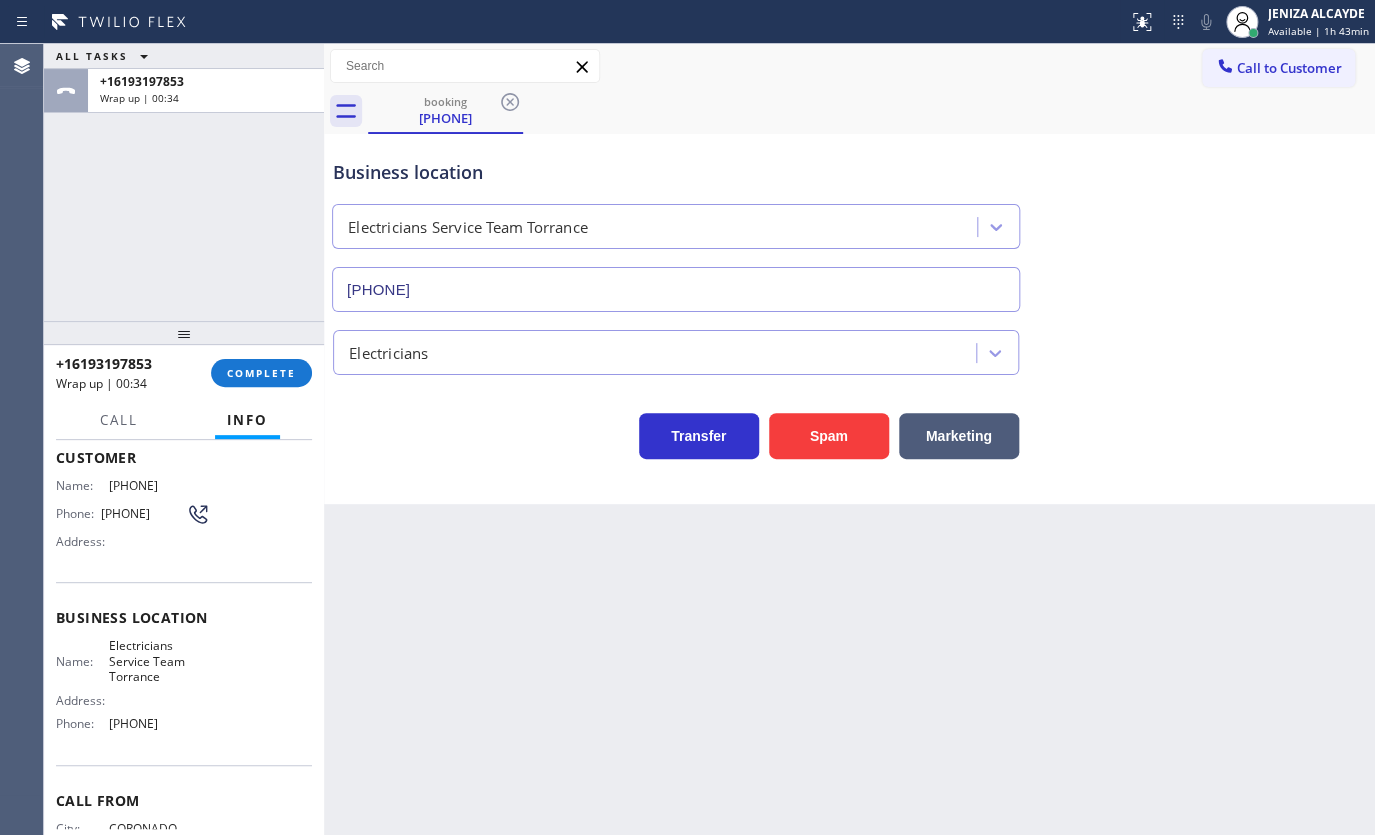 click on "ALL TASKS ALL TASKS ACTIVE TASKS TASKS IN WRAP UP [PHONE] Wrap up | 00:34" at bounding box center (184, 182) 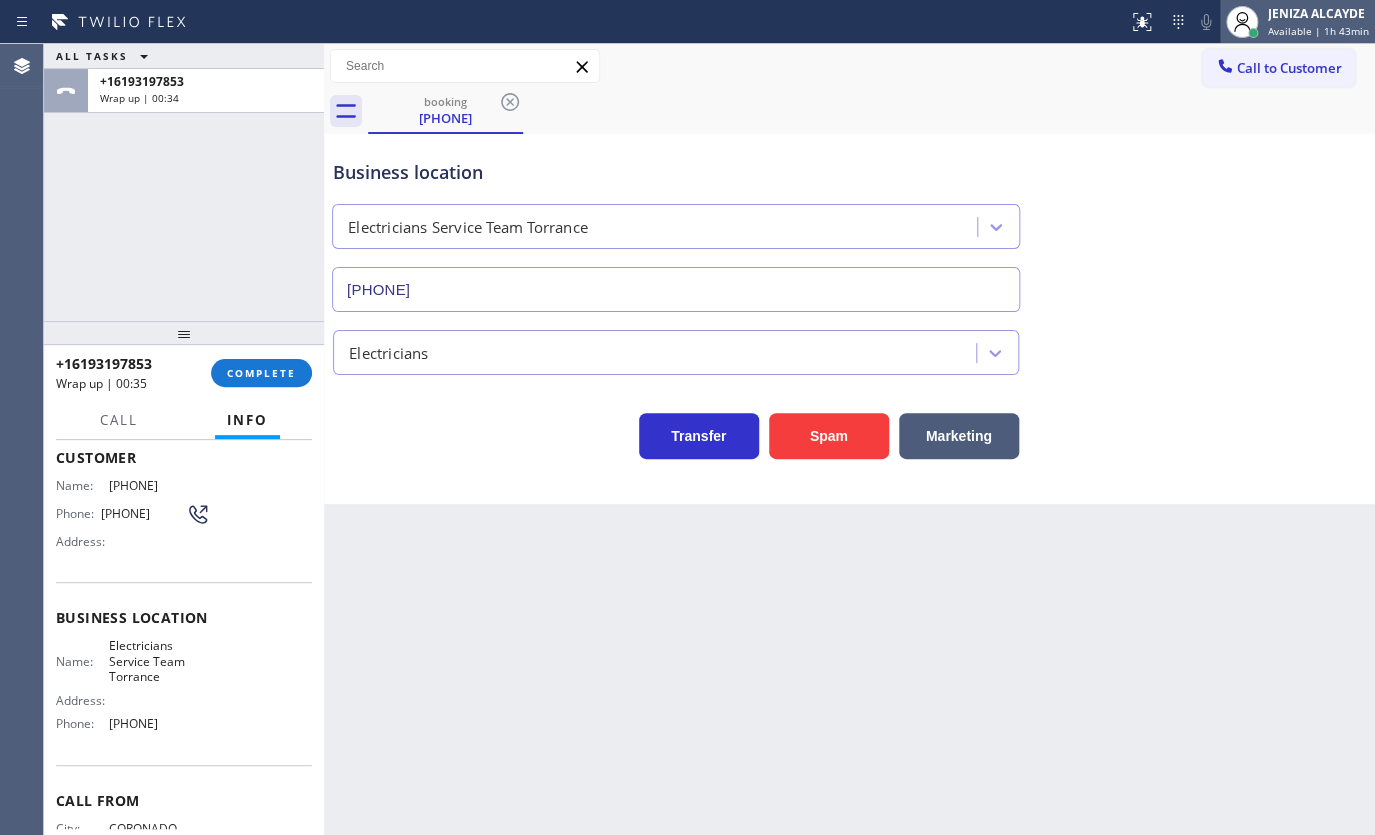 click on "Available | 1h 43min" at bounding box center [1318, 31] 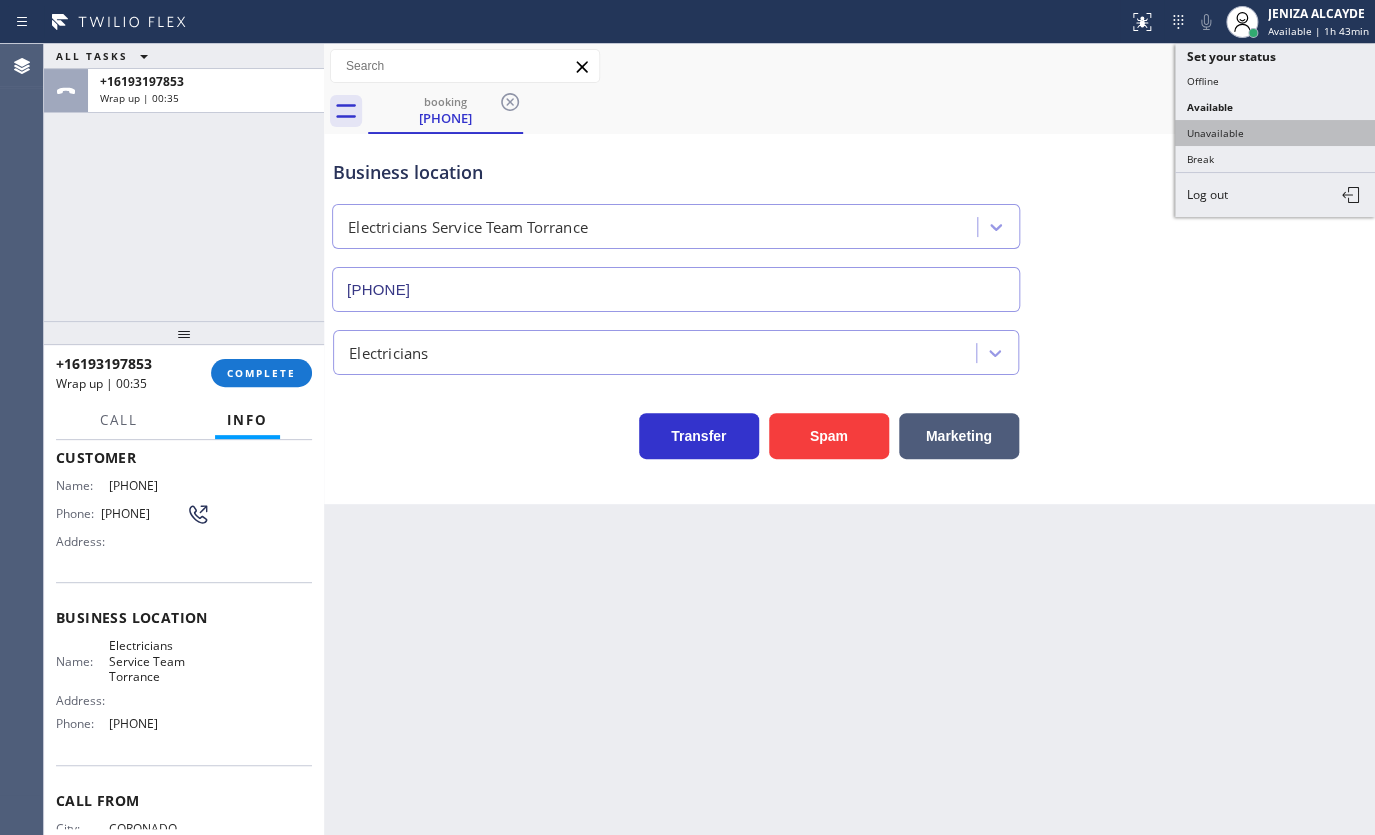 click on "Unavailable" at bounding box center (1275, 133) 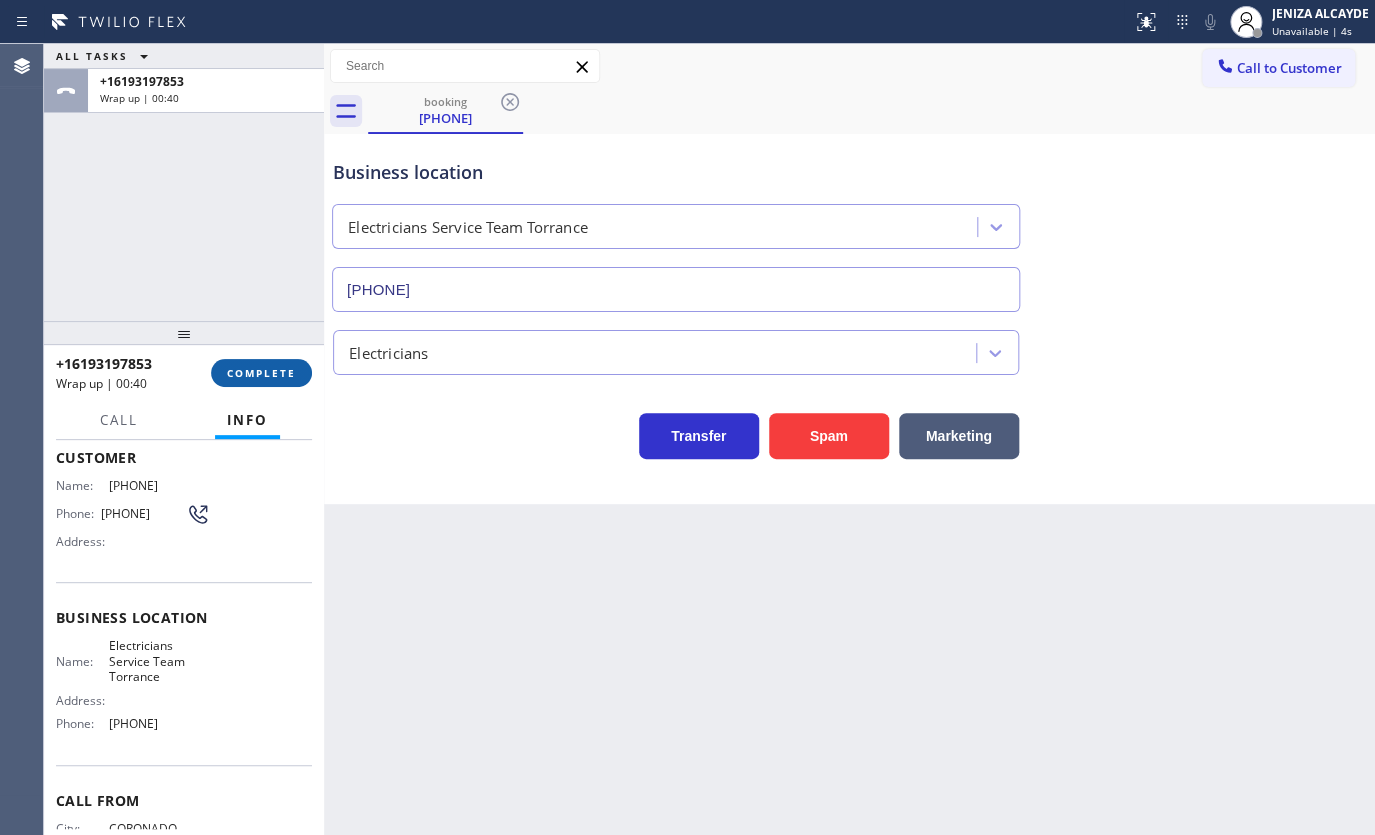 click on "COMPLETE" at bounding box center (261, 373) 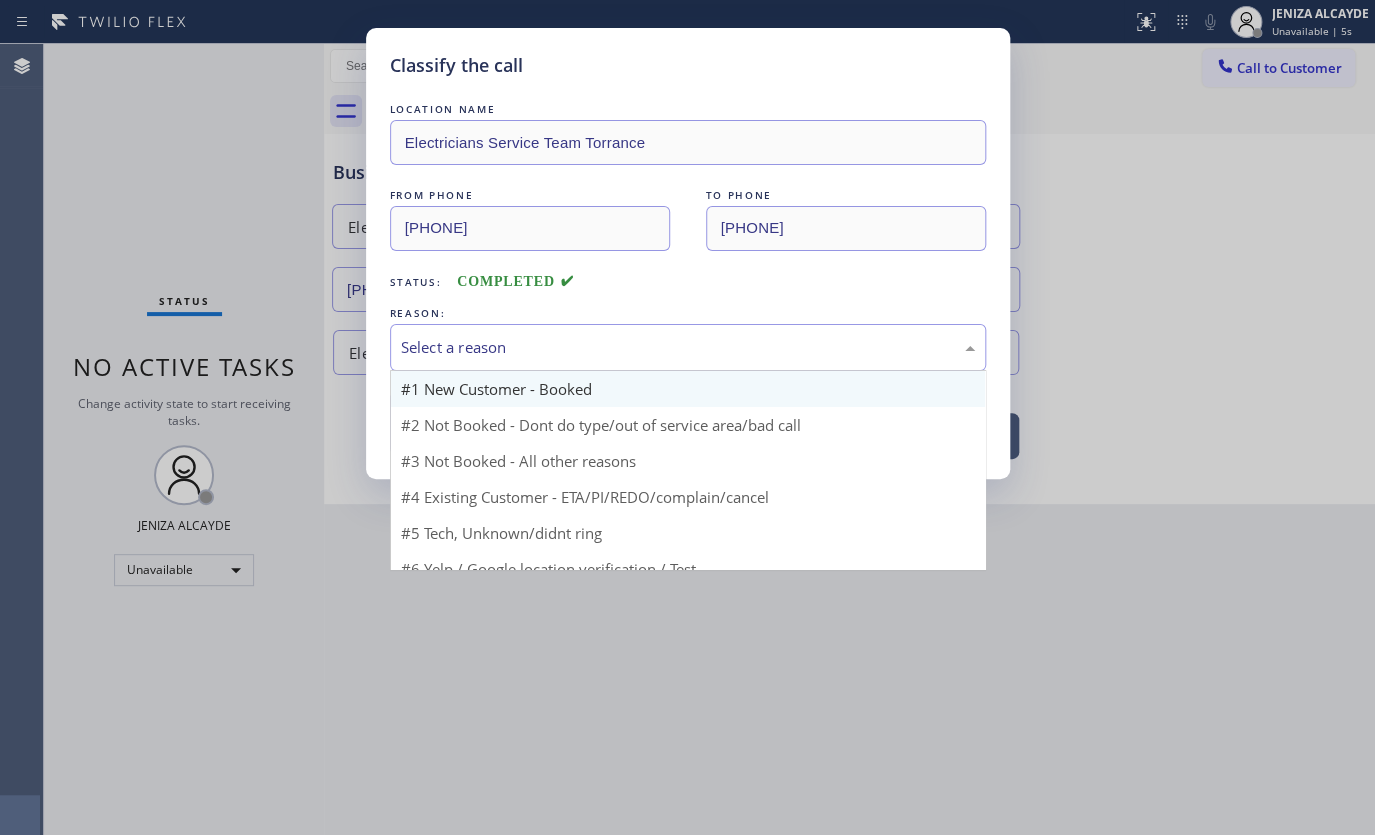 drag, startPoint x: 416, startPoint y: 350, endPoint x: 419, endPoint y: 391, distance: 41.109608 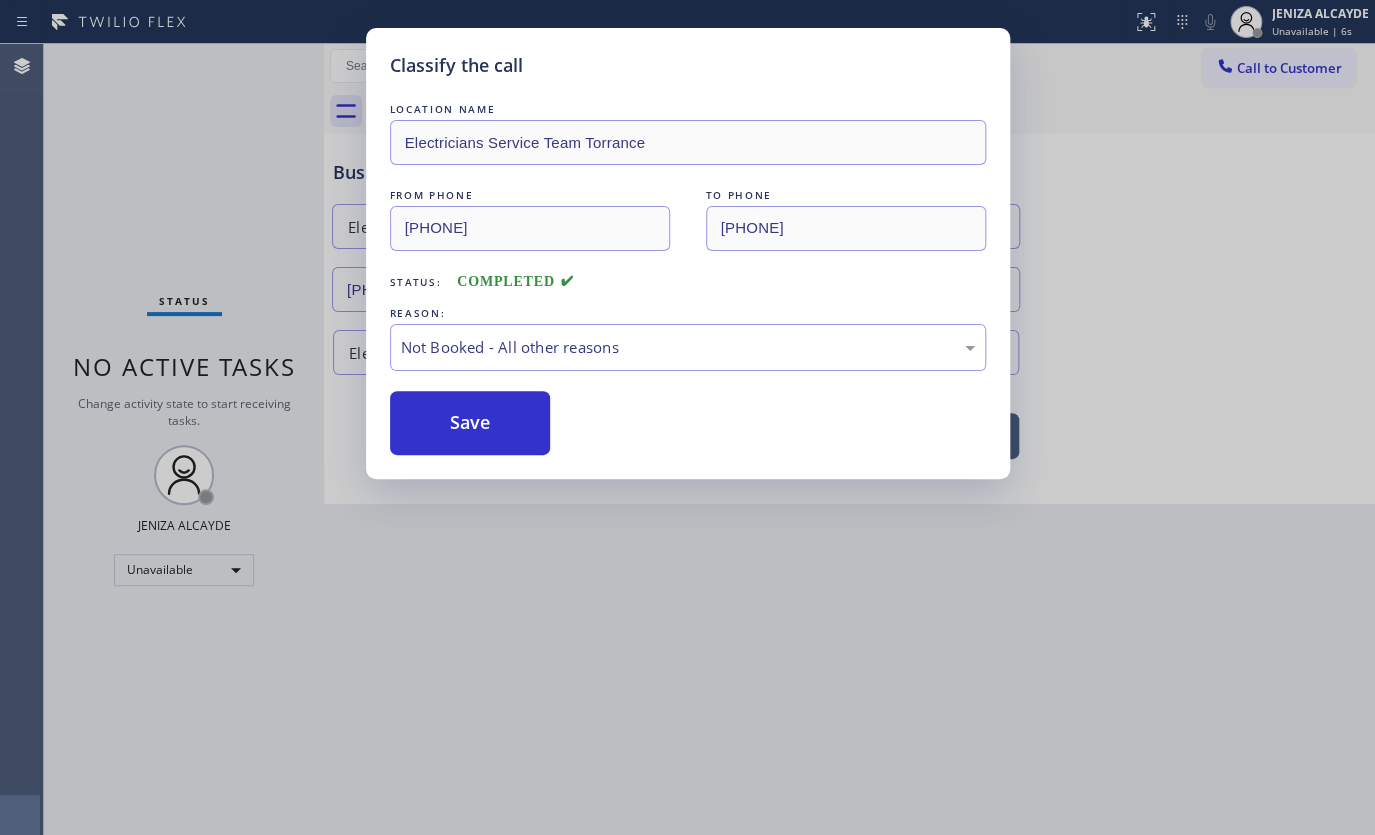 click on "Save" at bounding box center [470, 423] 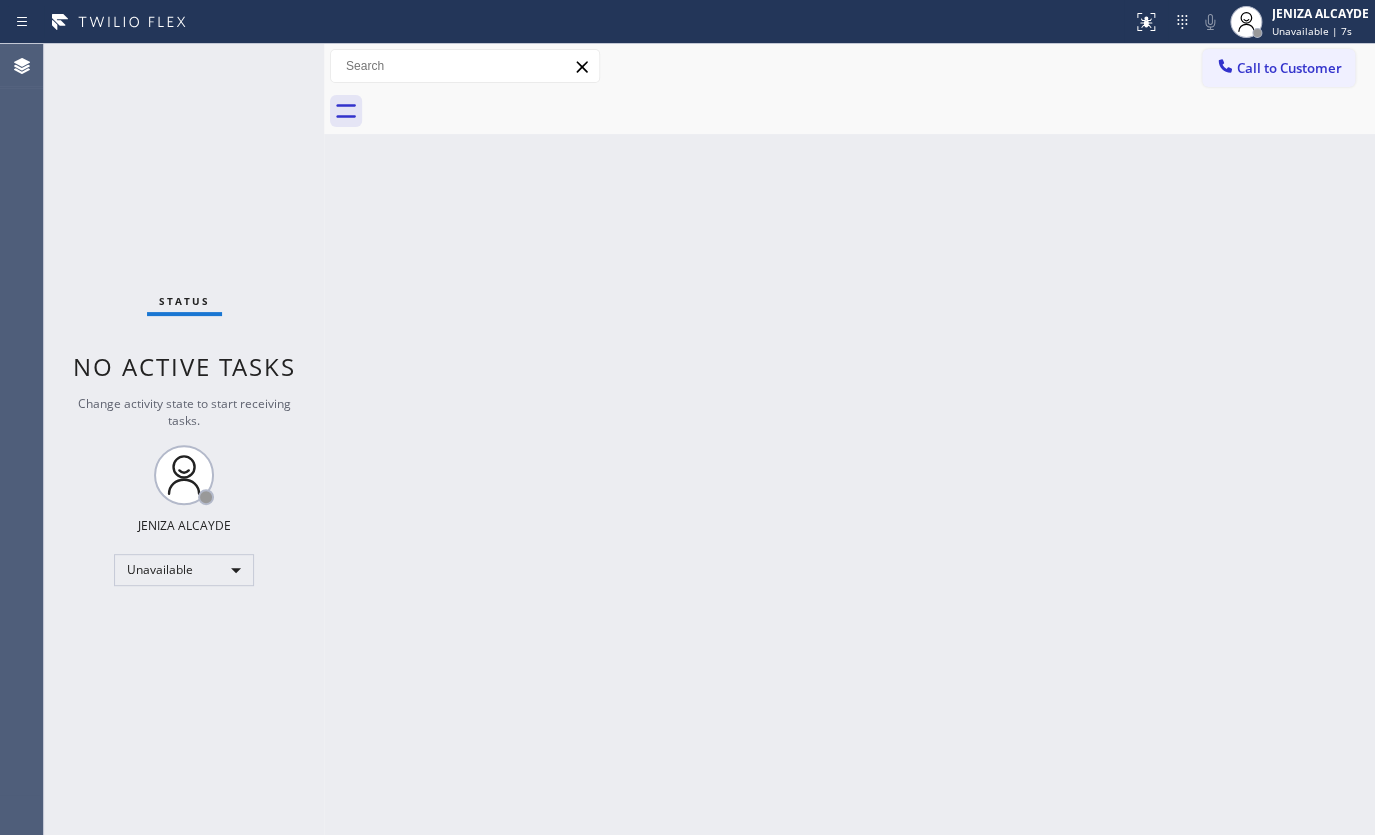 click on "JENIZA ALCAYDE" at bounding box center [1320, 13] 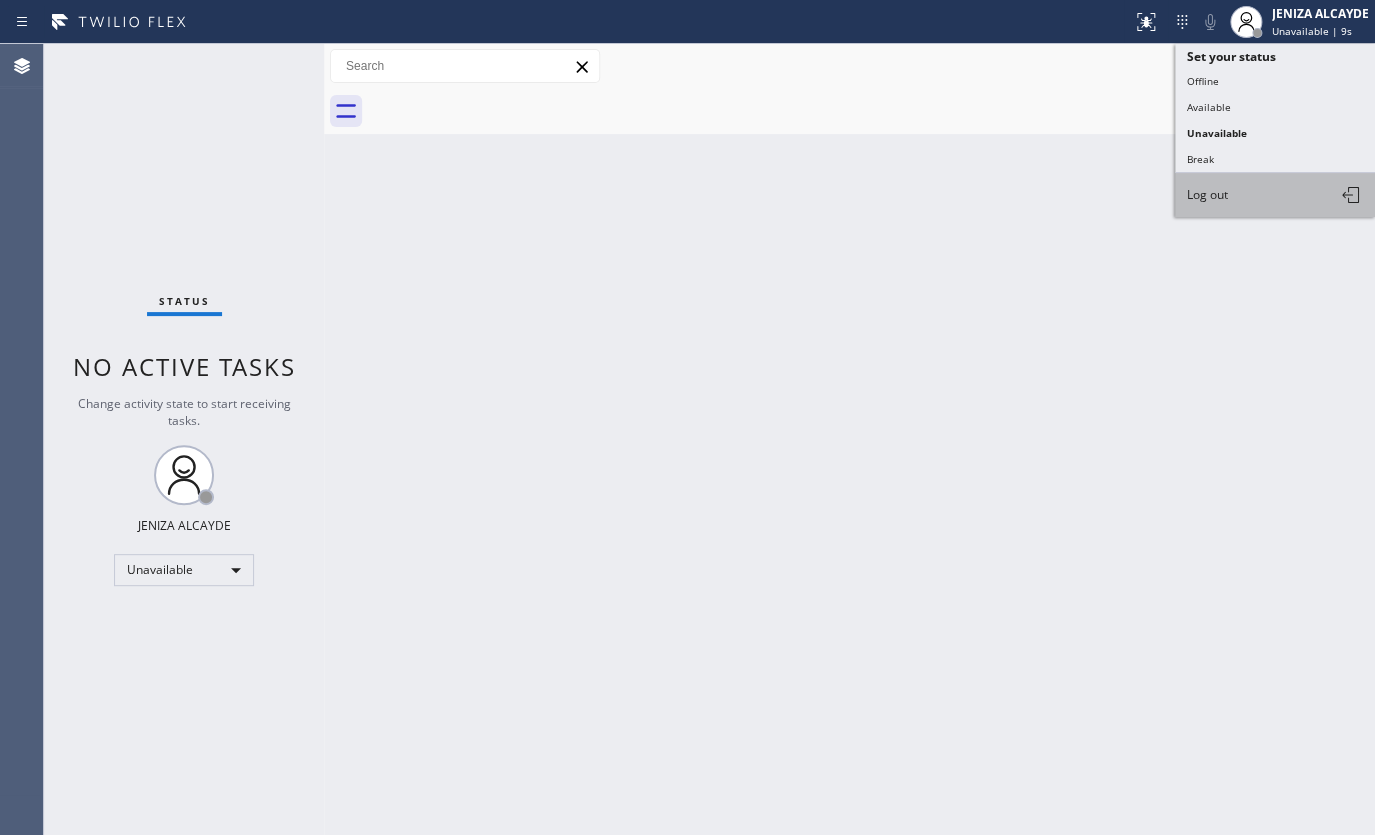 click on "Log out" at bounding box center (1207, 194) 